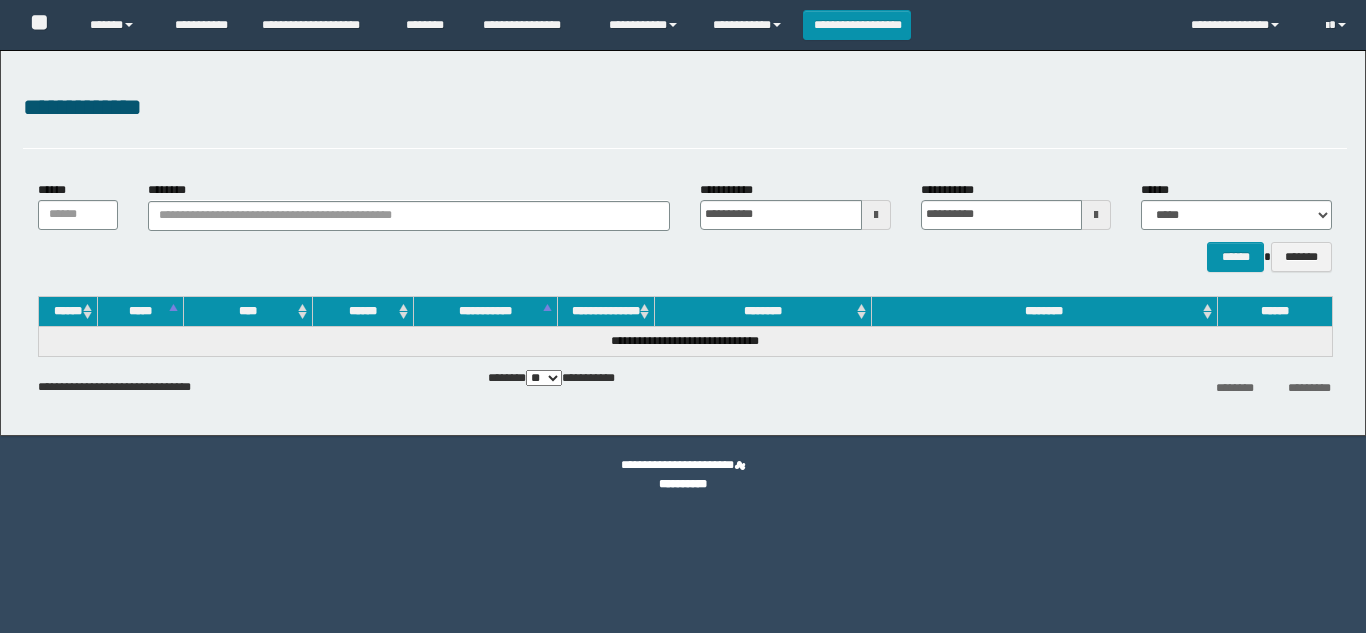 scroll, scrollTop: 0, scrollLeft: 0, axis: both 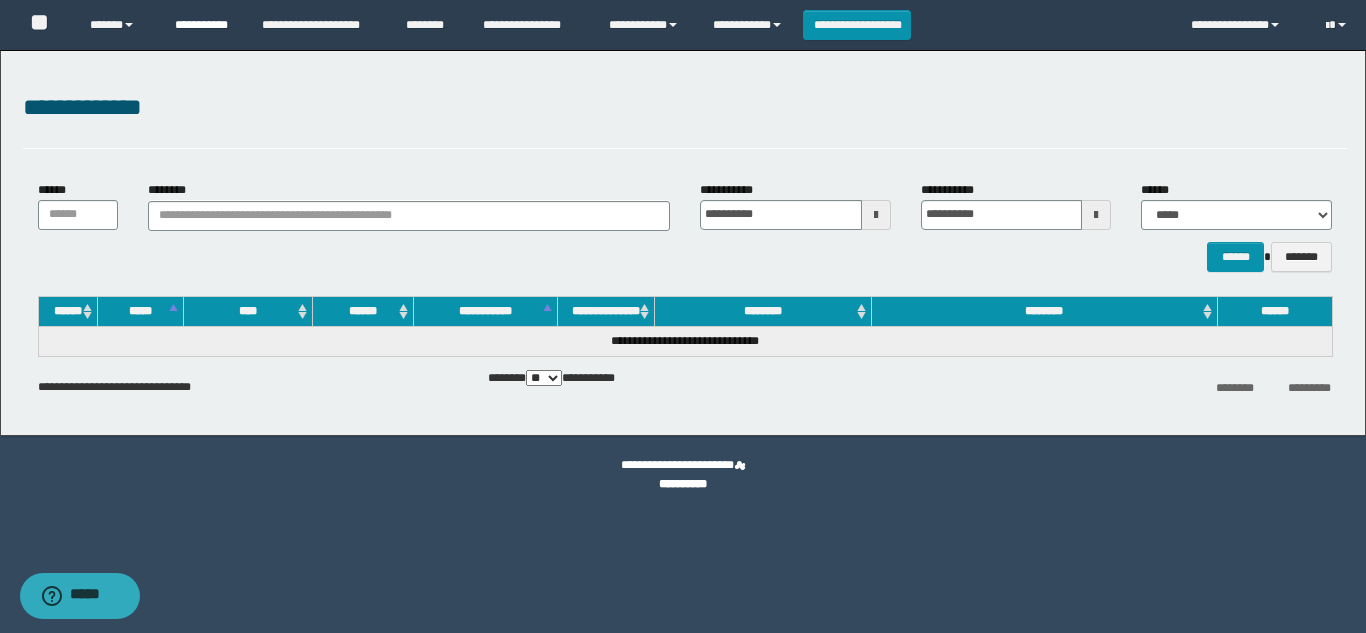click on "**********" at bounding box center (203, 25) 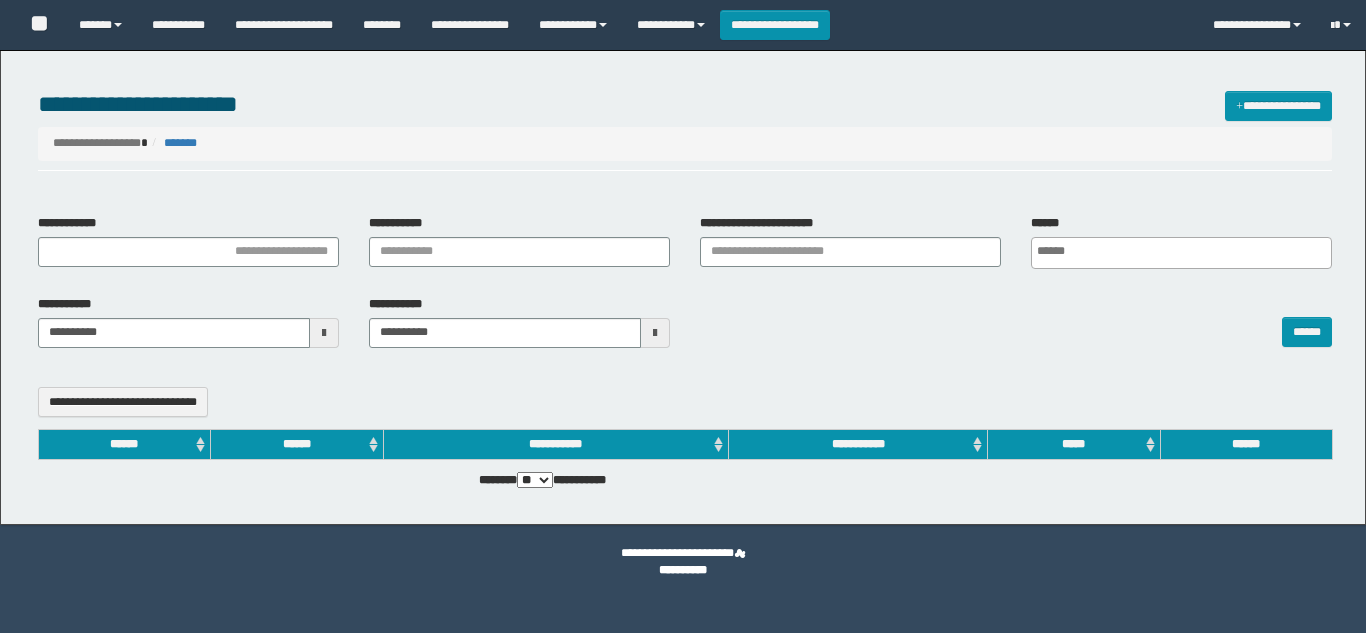 select 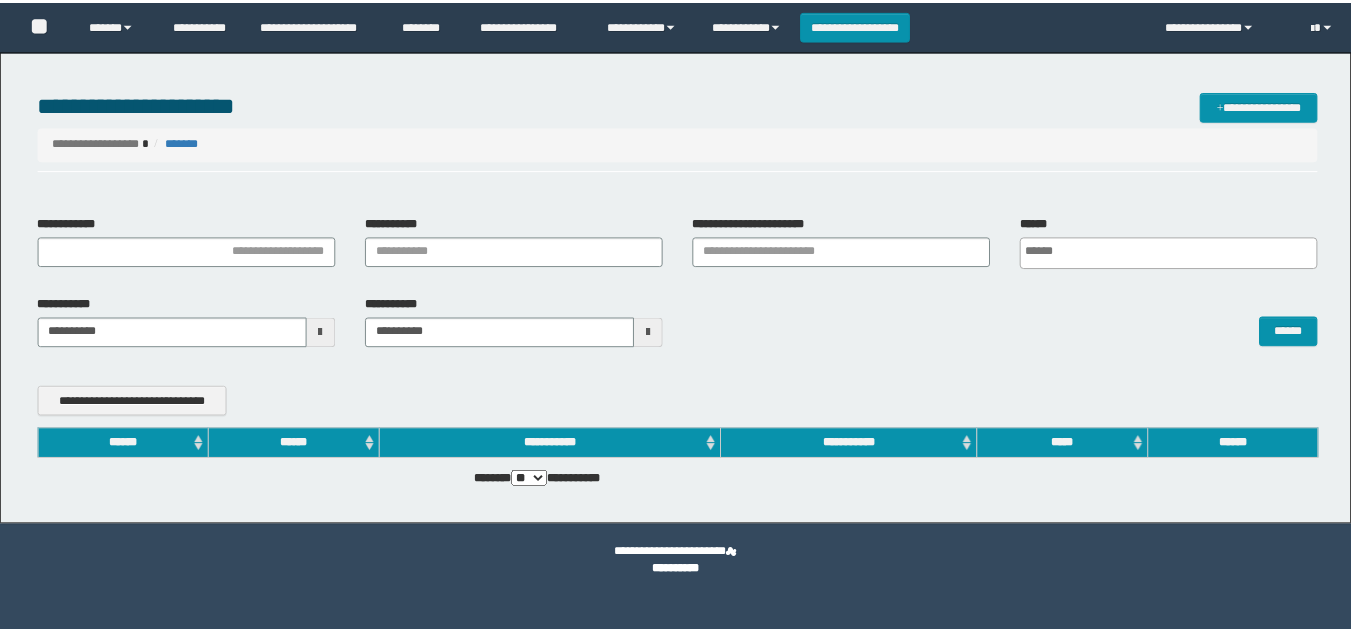 scroll, scrollTop: 0, scrollLeft: 0, axis: both 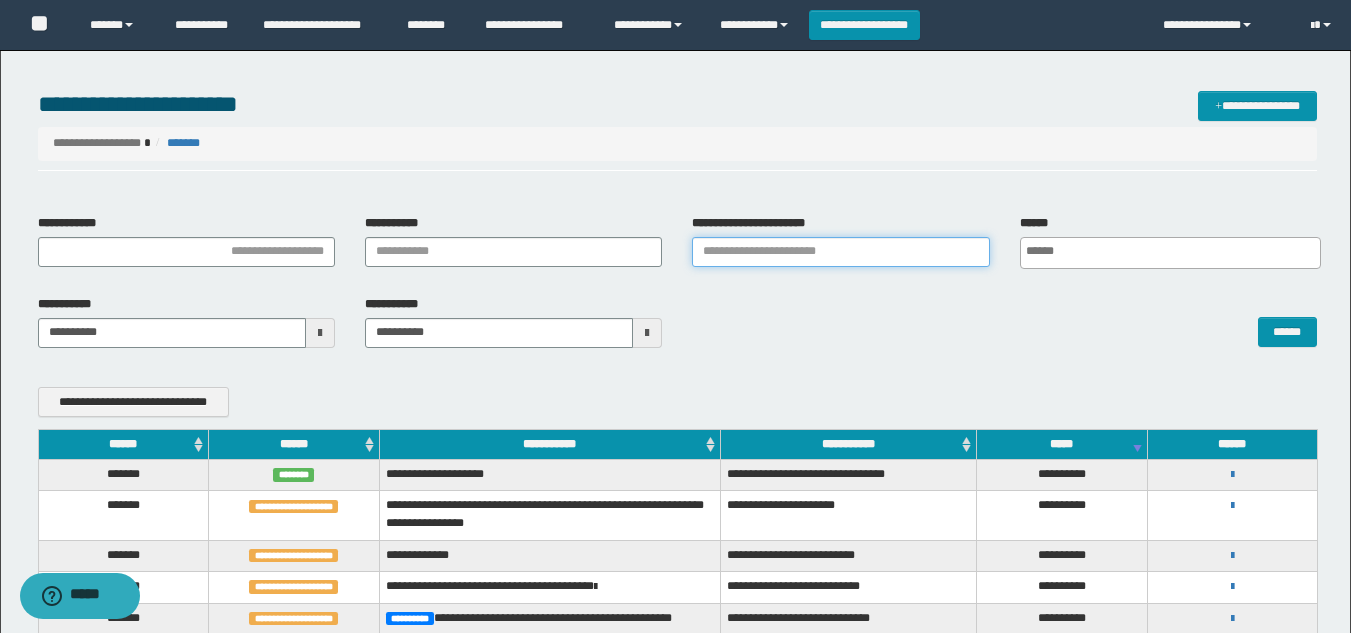 click on "**********" at bounding box center (840, 252) 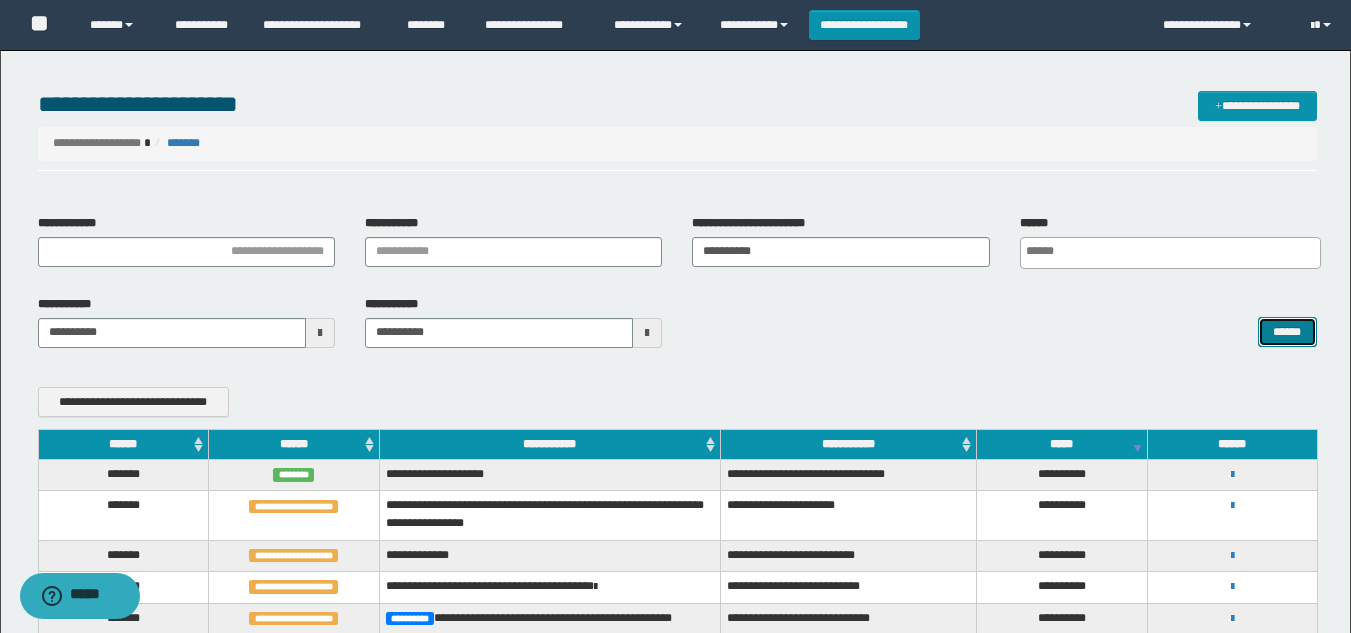 click on "******" at bounding box center [1287, 332] 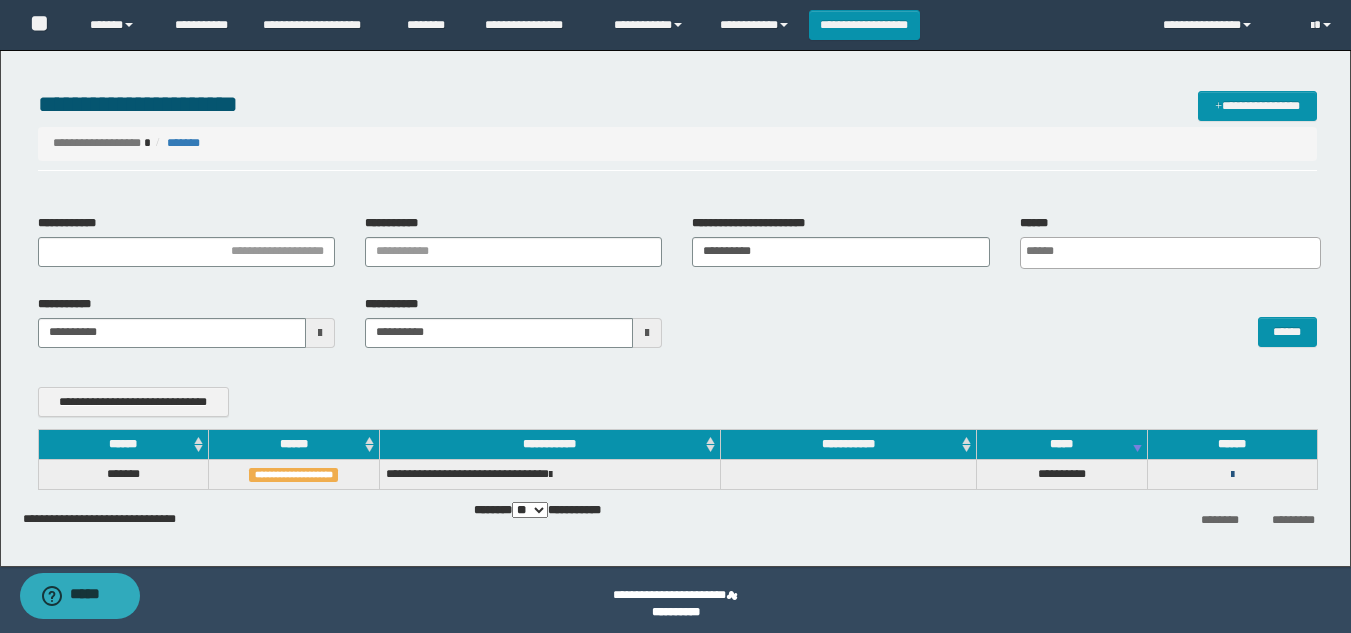 click at bounding box center (1232, 475) 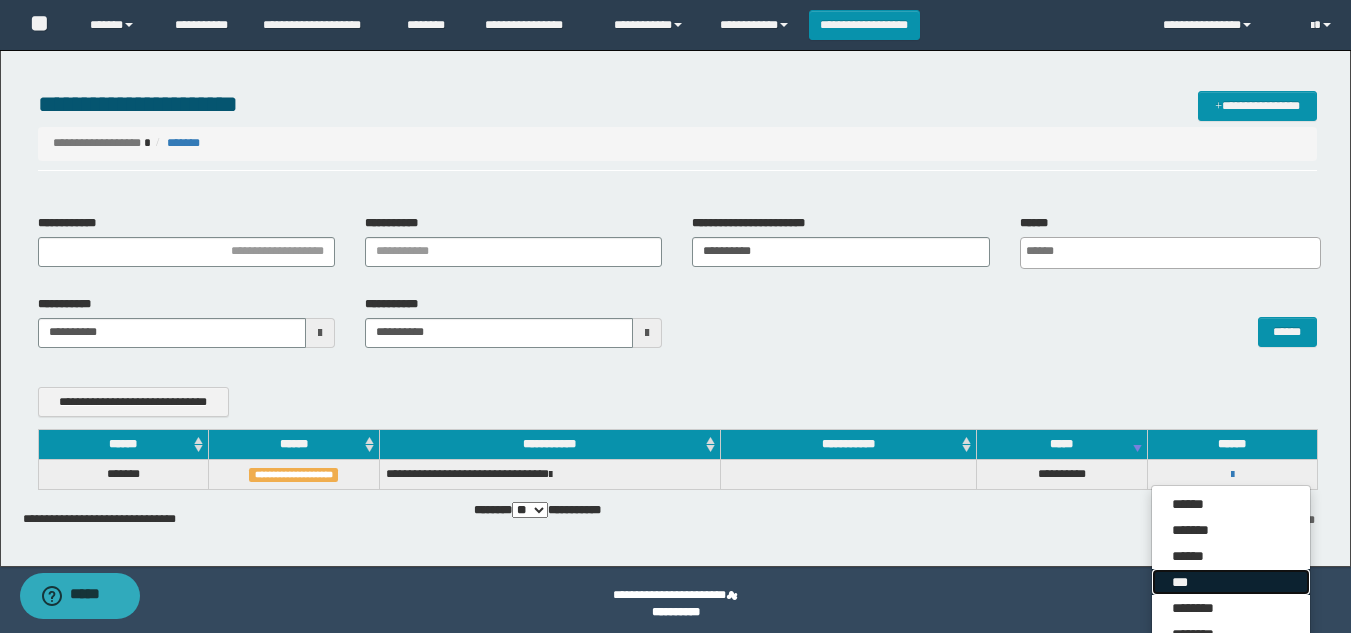 click on "***" at bounding box center (1231, 582) 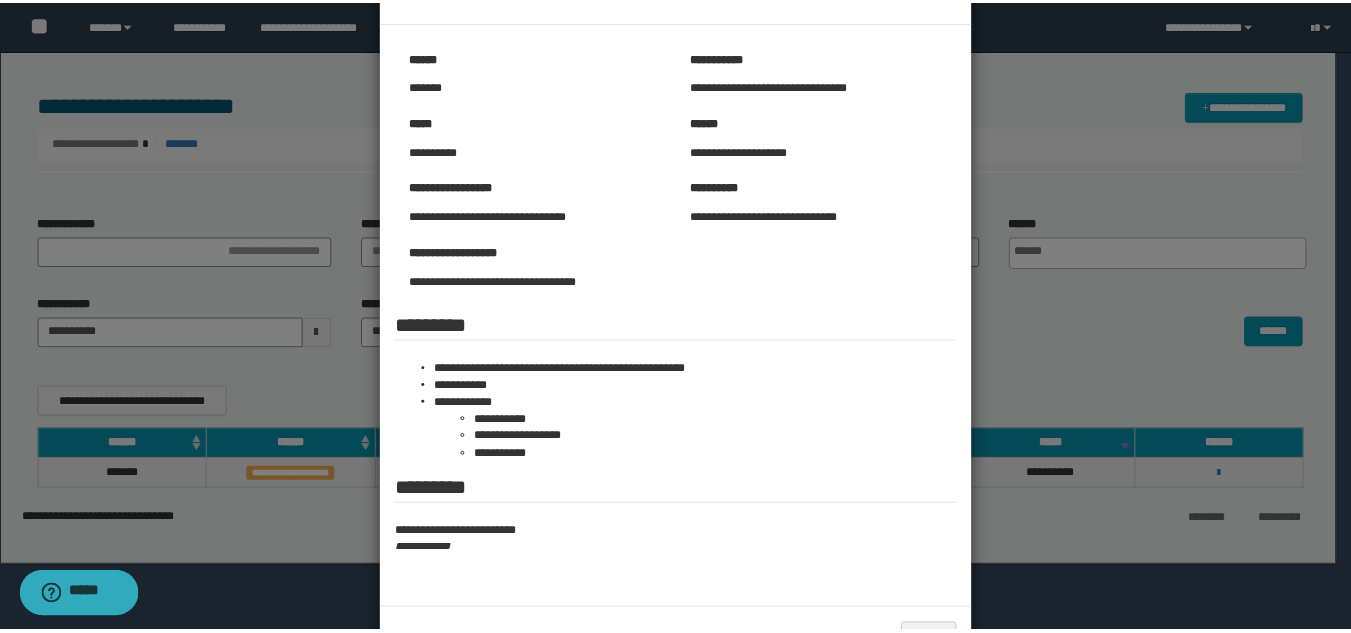 scroll, scrollTop: 134, scrollLeft: 0, axis: vertical 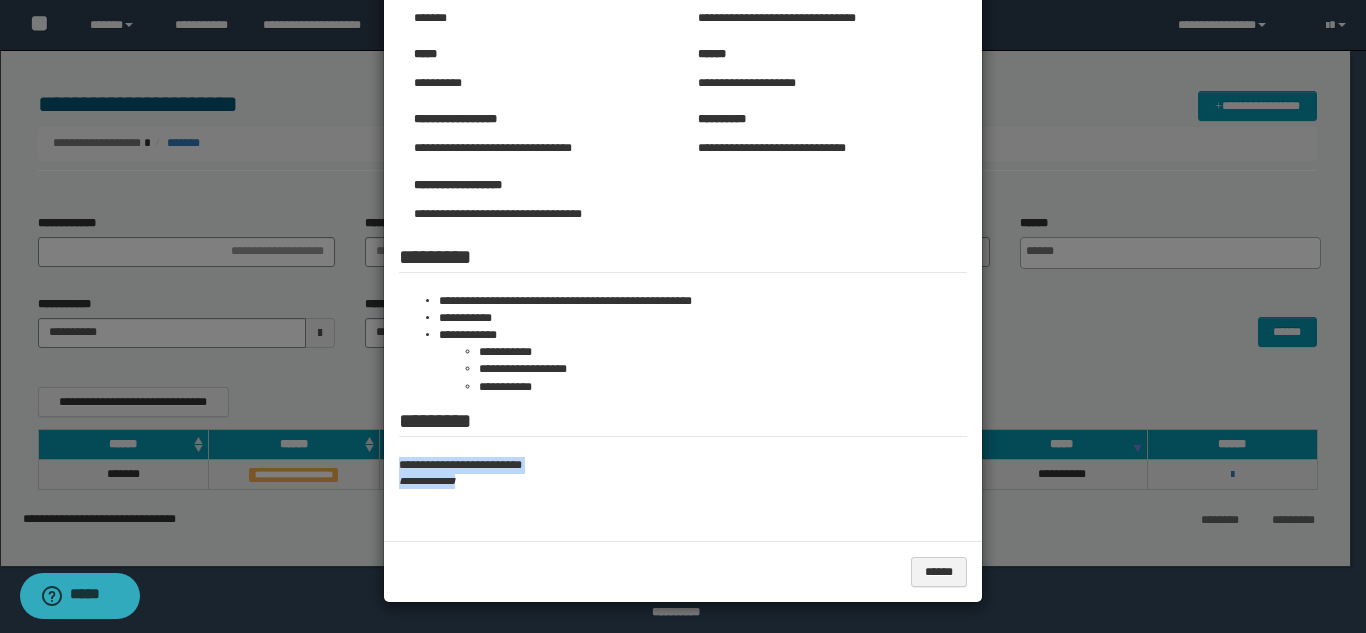 drag, startPoint x: 384, startPoint y: 457, endPoint x: 560, endPoint y: 490, distance: 179.06703 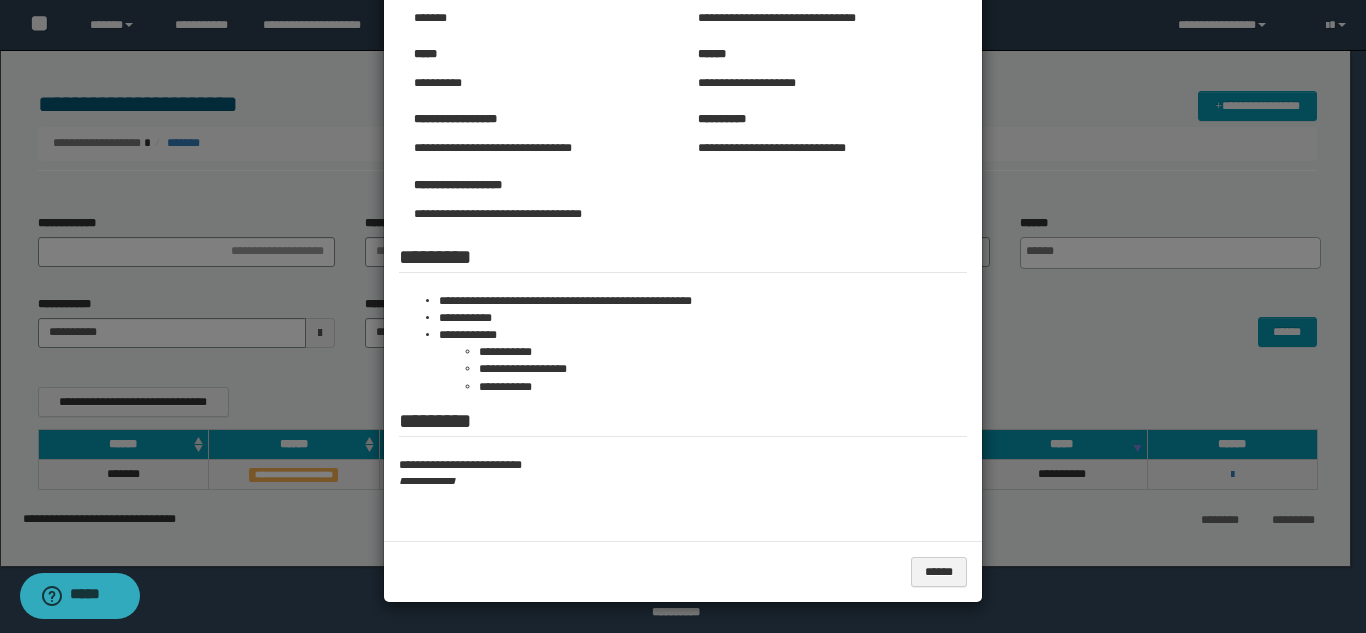 click at bounding box center (683, 249) 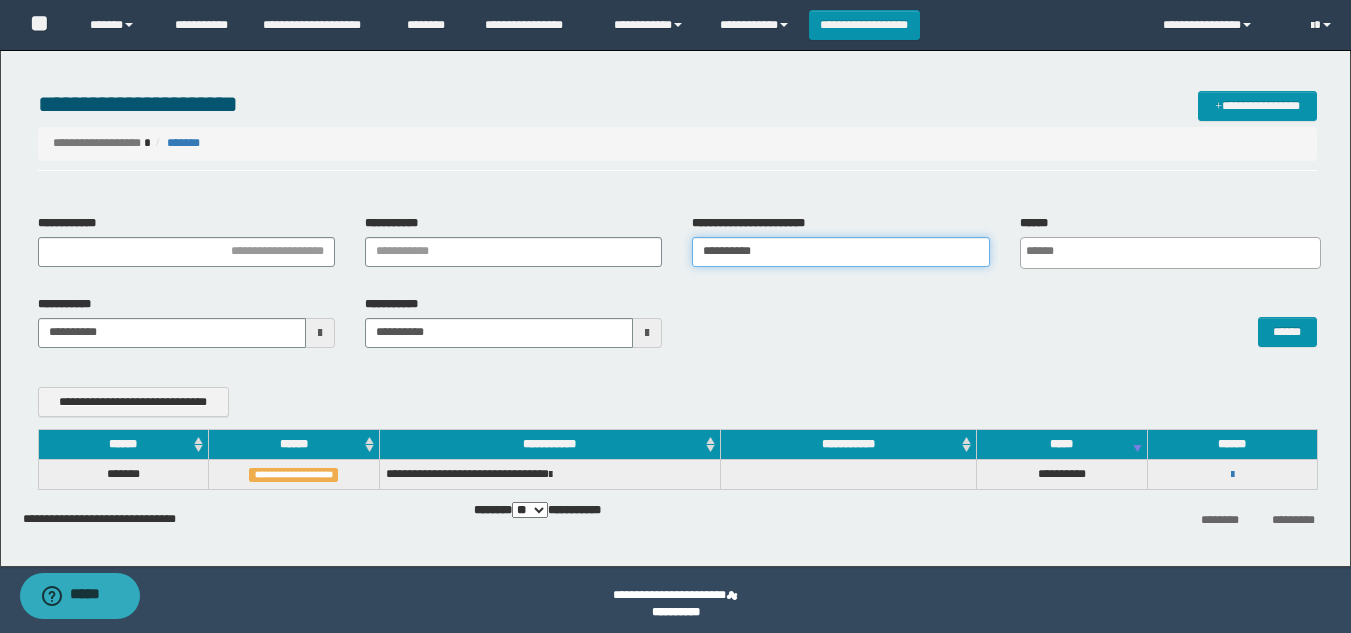 drag, startPoint x: 822, startPoint y: 253, endPoint x: 561, endPoint y: 246, distance: 261.09384 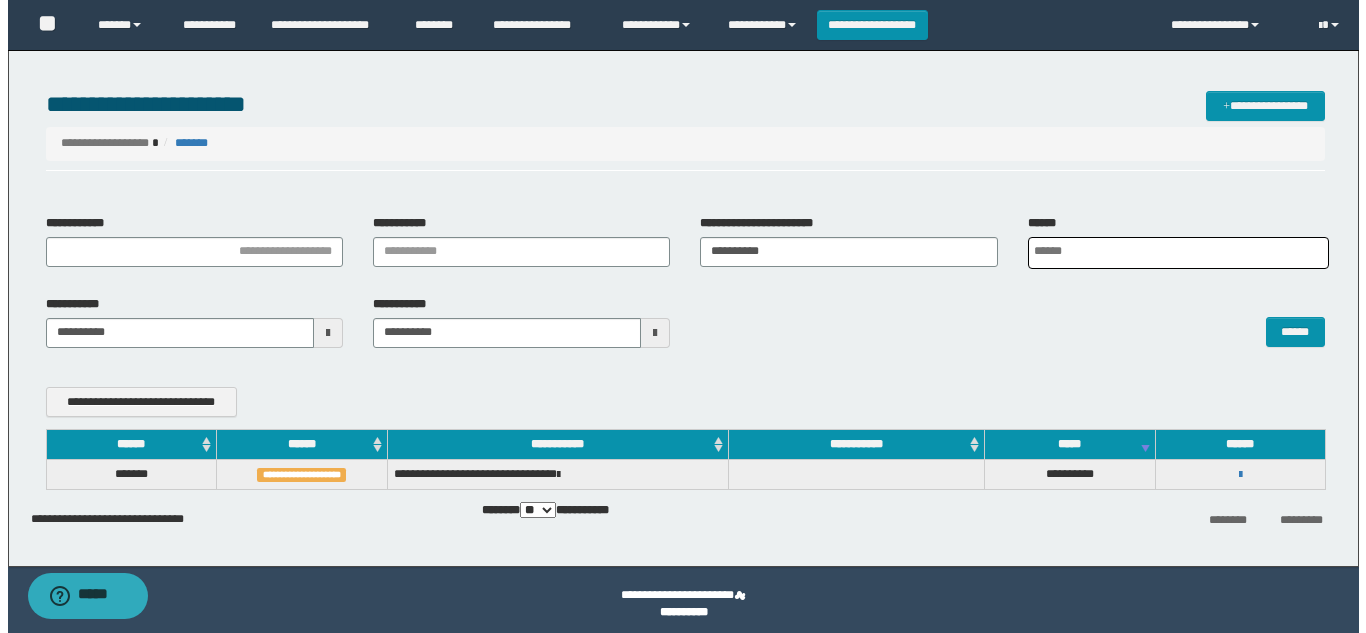 scroll, scrollTop: 0, scrollLeft: 5, axis: horizontal 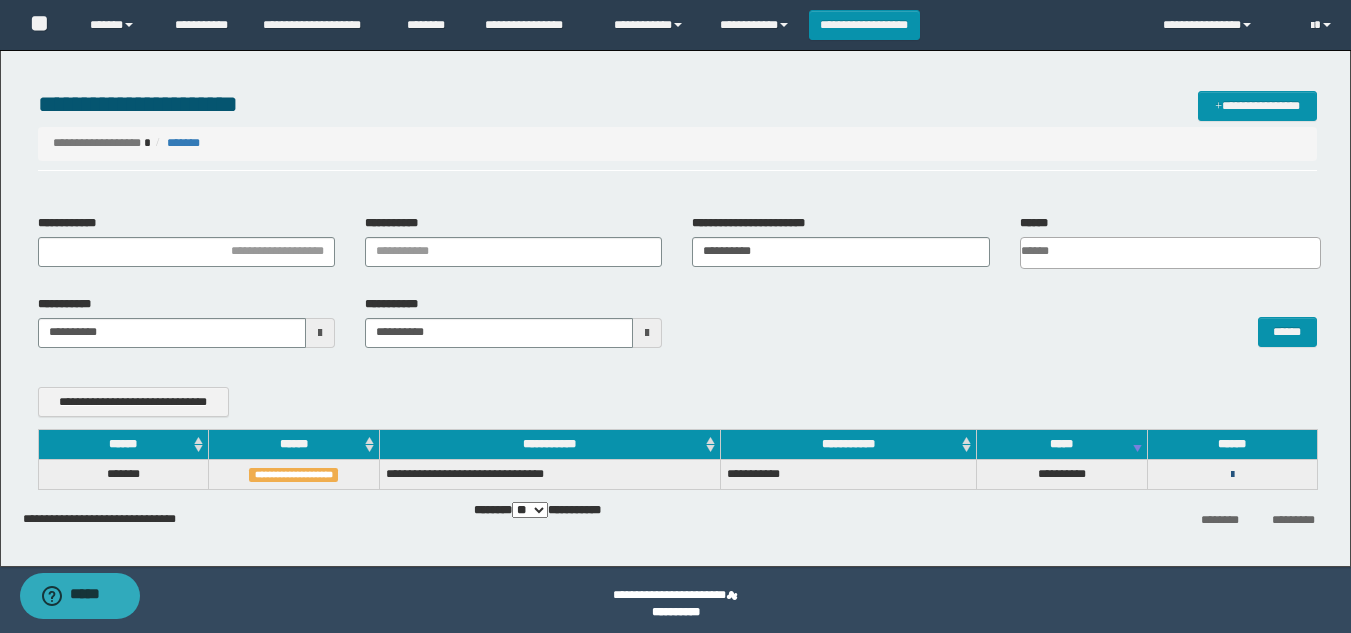 click at bounding box center [1232, 475] 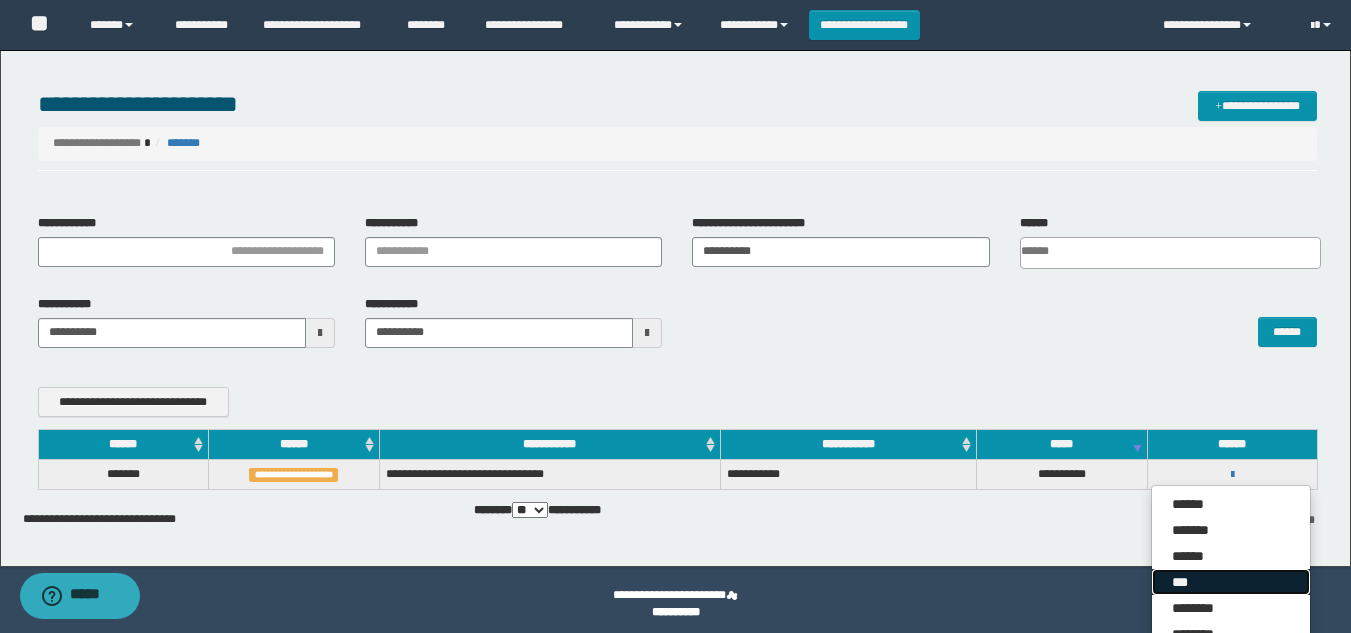 click on "***" at bounding box center [1231, 582] 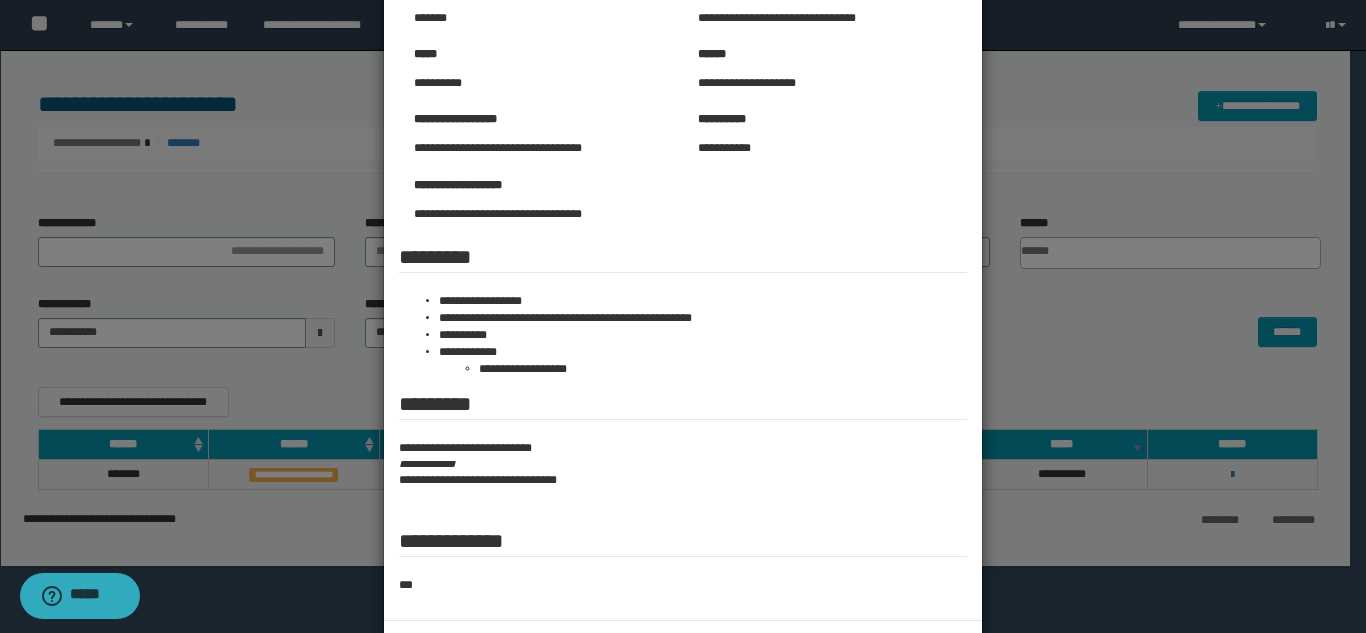scroll, scrollTop: 0, scrollLeft: 0, axis: both 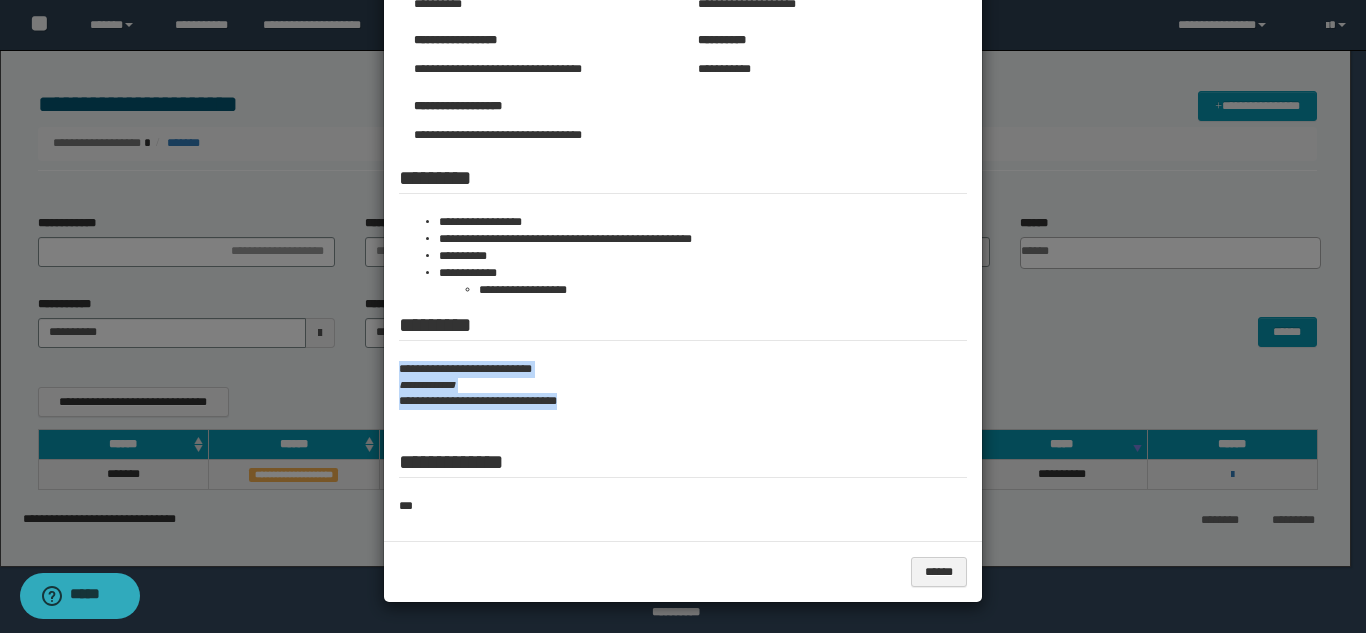 drag, startPoint x: 385, startPoint y: 369, endPoint x: 602, endPoint y: 444, distance: 229.59529 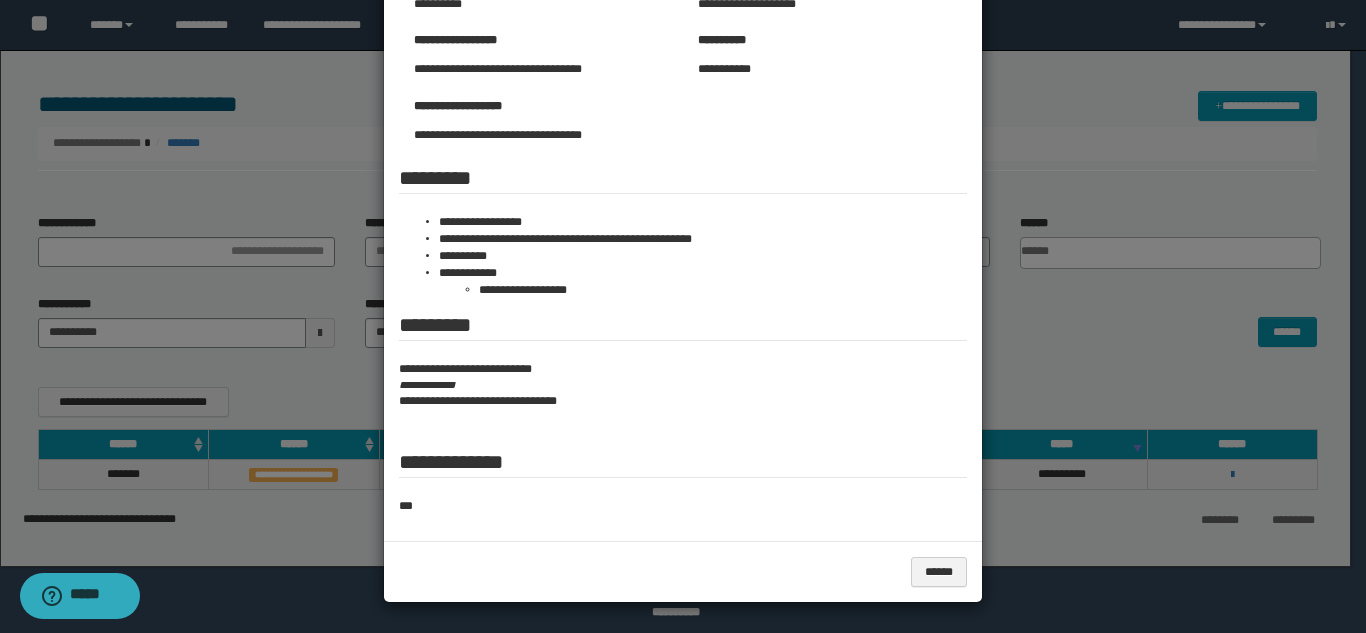 click at bounding box center (683, 210) 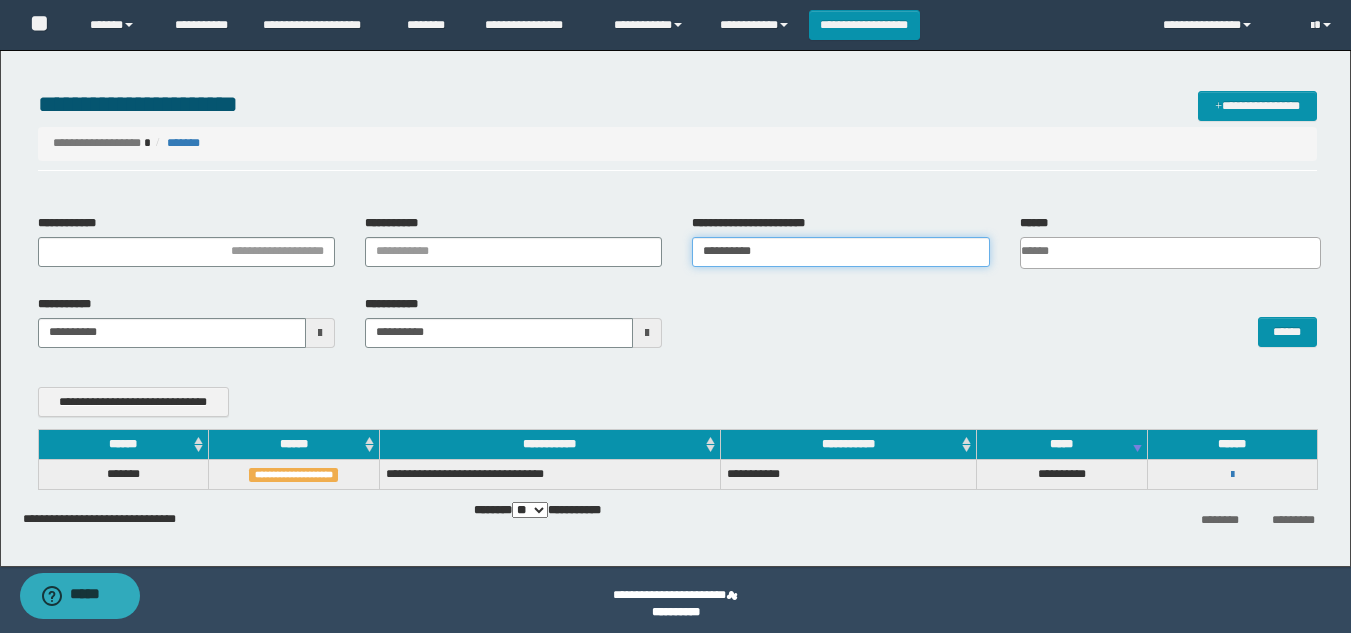 drag, startPoint x: 511, startPoint y: 230, endPoint x: 354, endPoint y: 233, distance: 157.02866 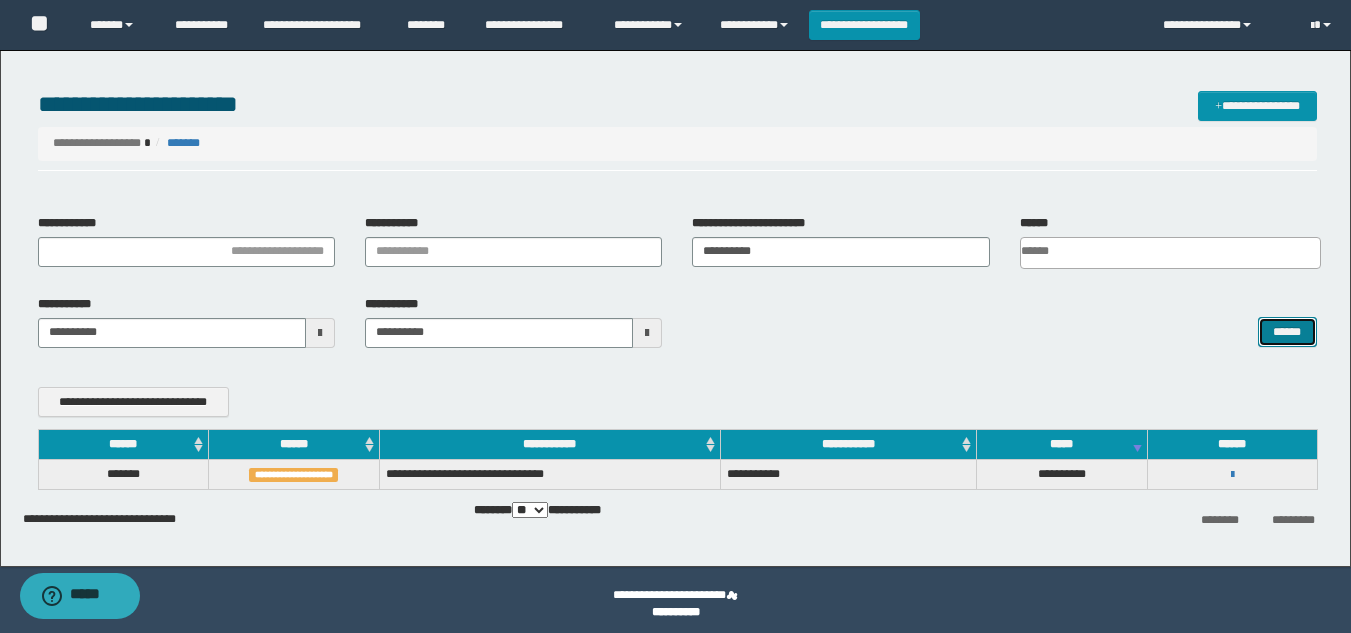 click on "******" at bounding box center (1287, 332) 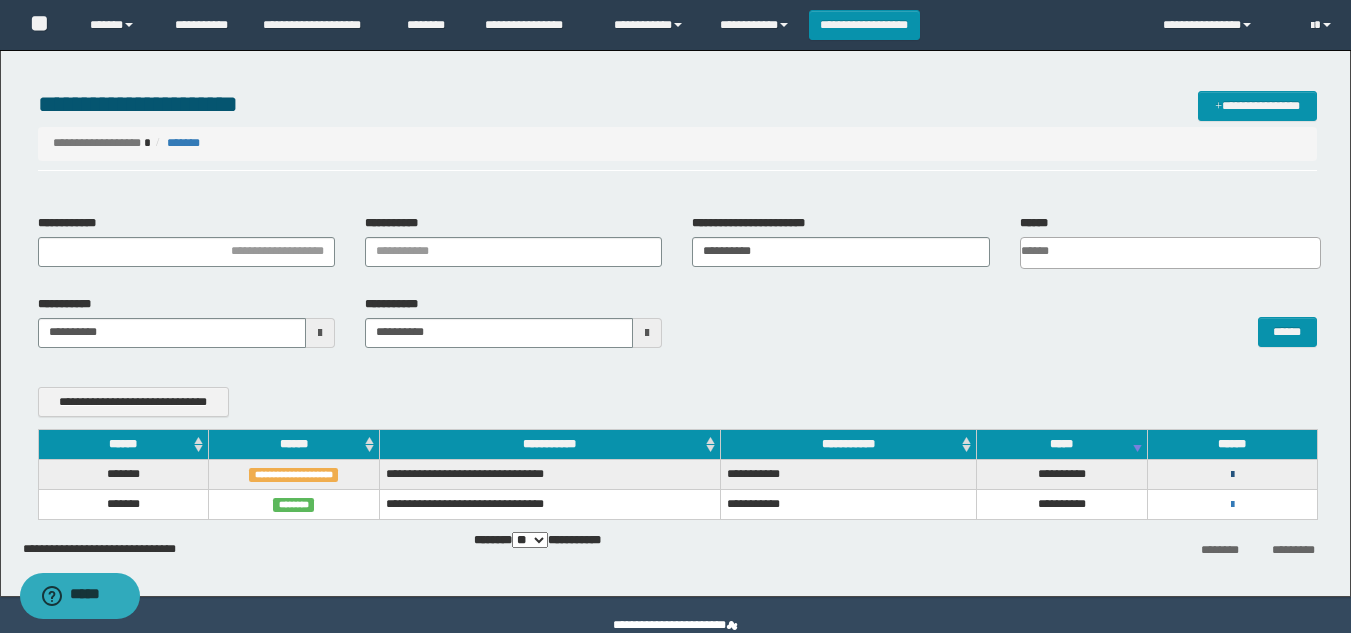 click at bounding box center [1232, 475] 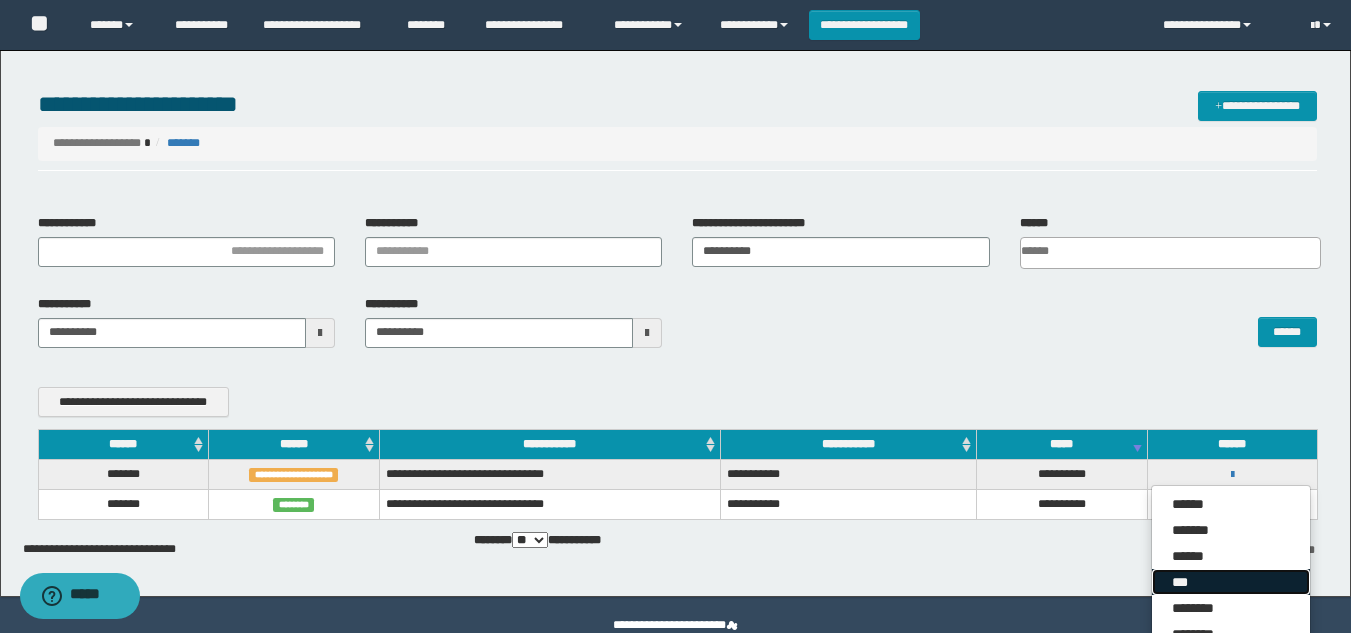 click on "***" at bounding box center (1231, 582) 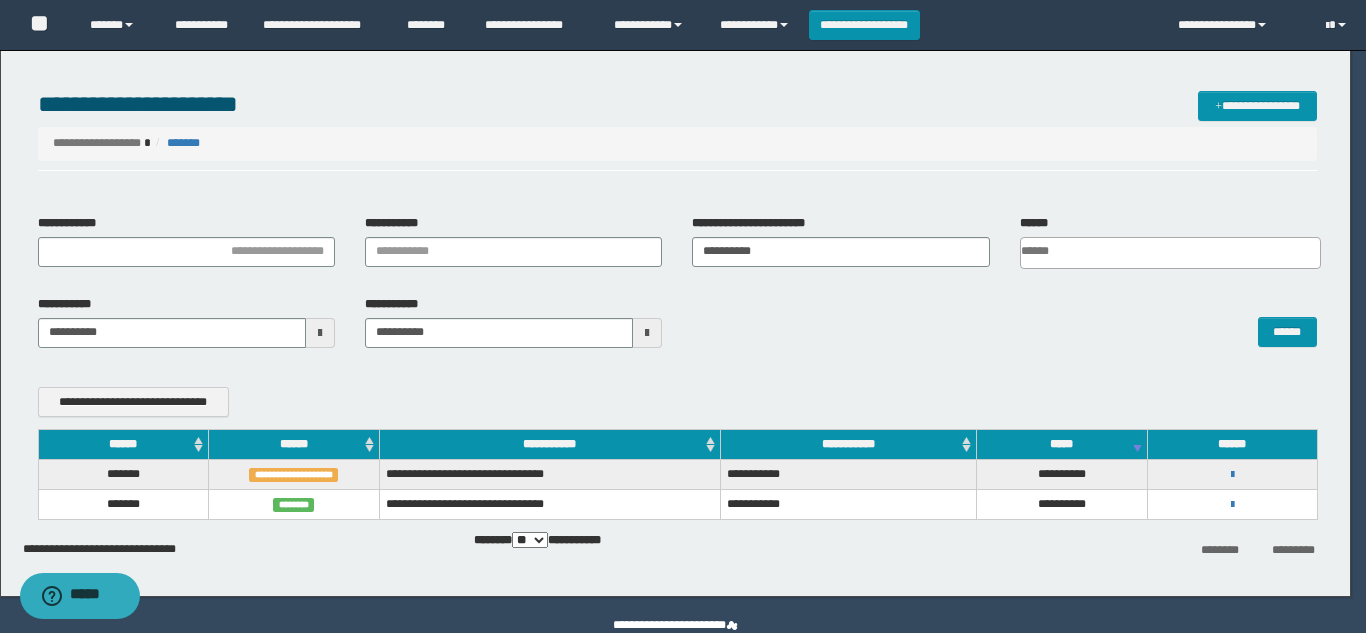 scroll, scrollTop: 0, scrollLeft: 0, axis: both 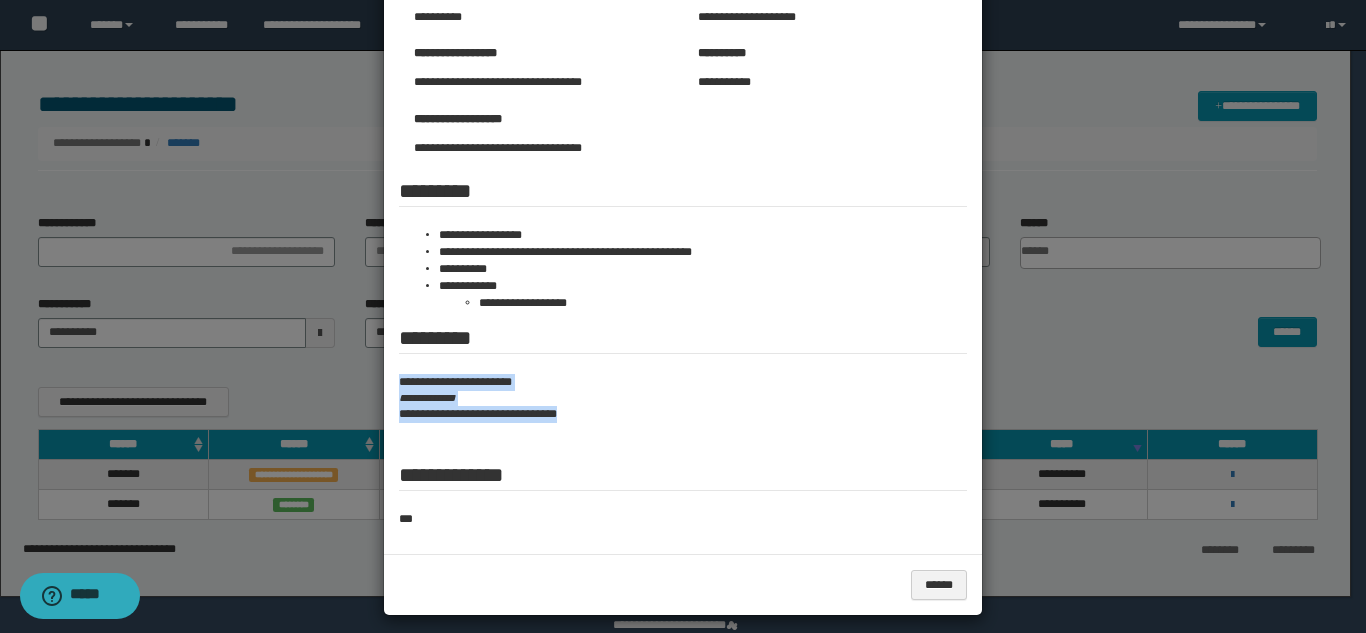 drag, startPoint x: 389, startPoint y: 382, endPoint x: 649, endPoint y: 454, distance: 269.7851 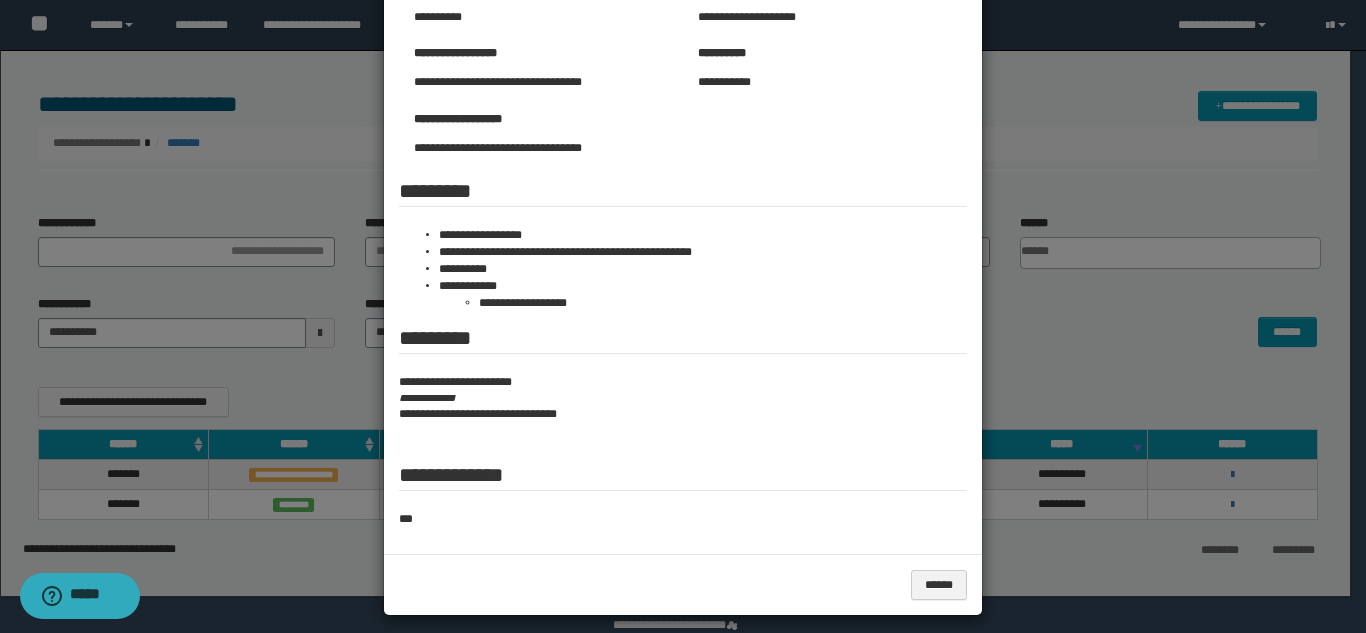 click at bounding box center [683, 223] 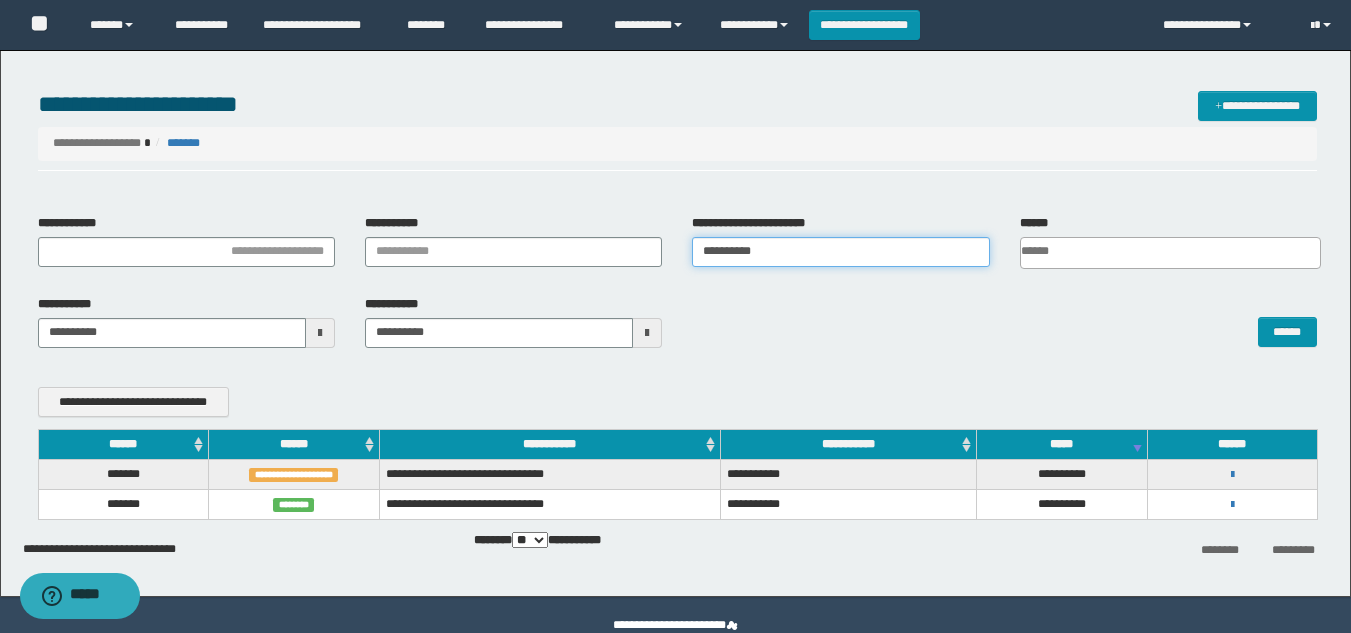 drag, startPoint x: 893, startPoint y: 257, endPoint x: 397, endPoint y: 302, distance: 498.03714 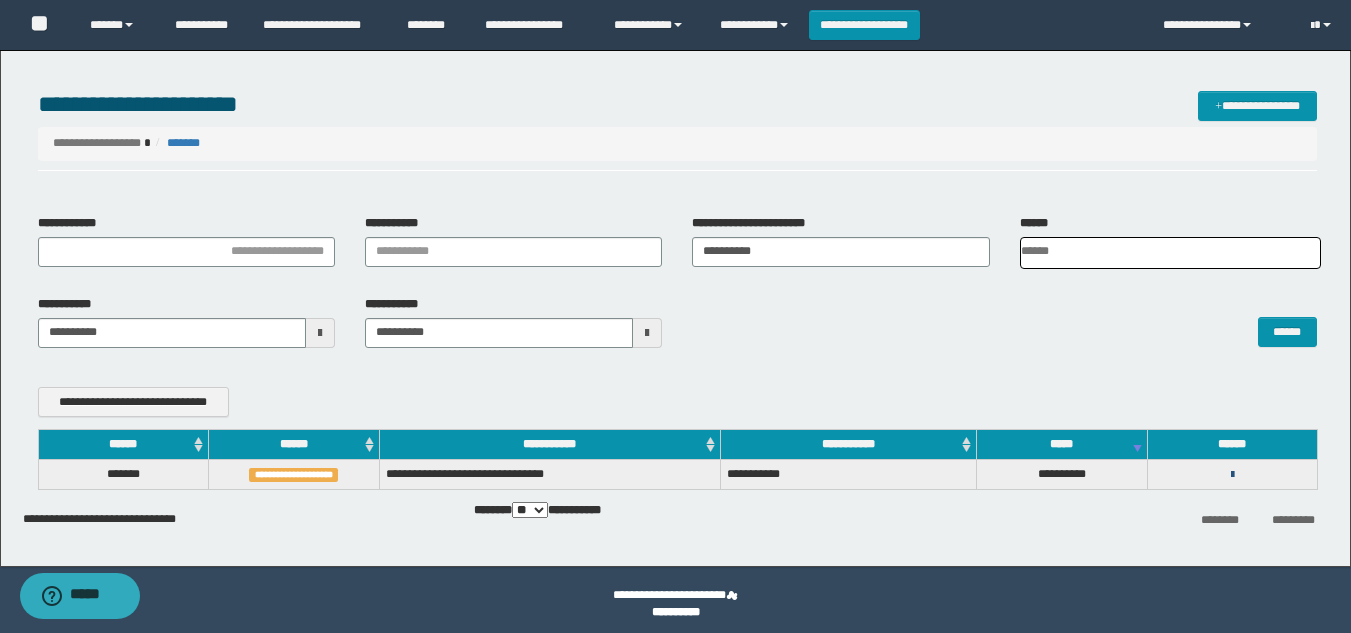 click at bounding box center [1232, 475] 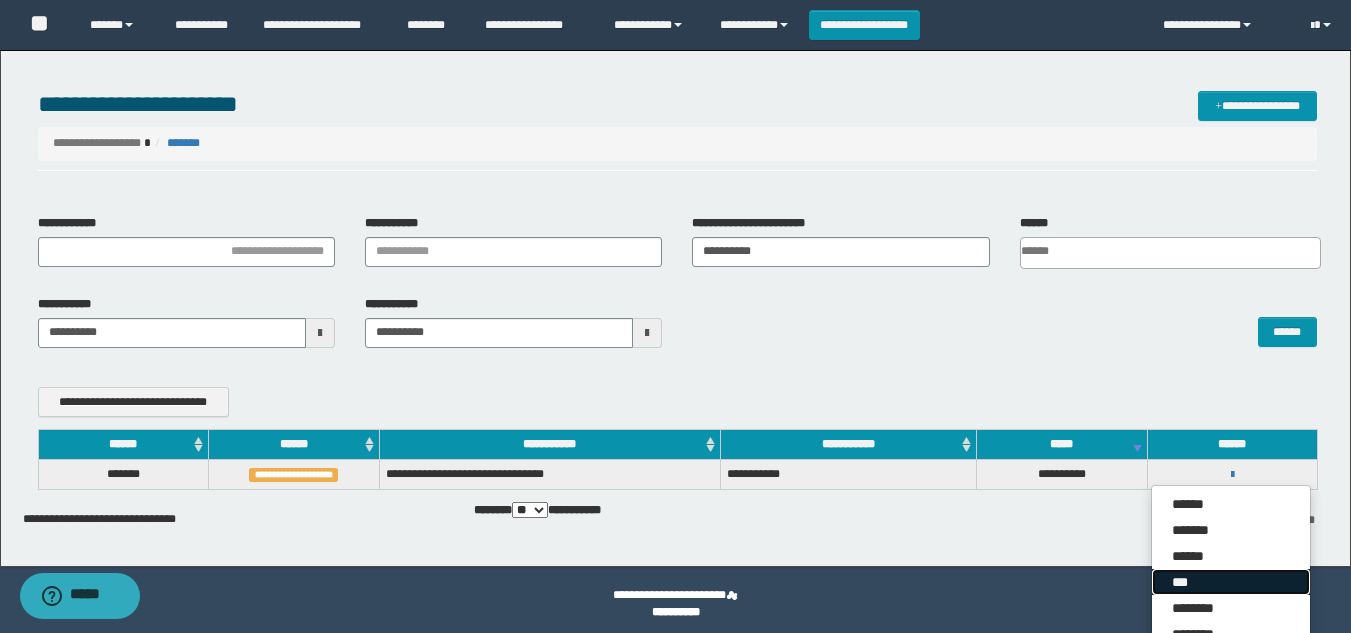 click on "***" at bounding box center [1231, 582] 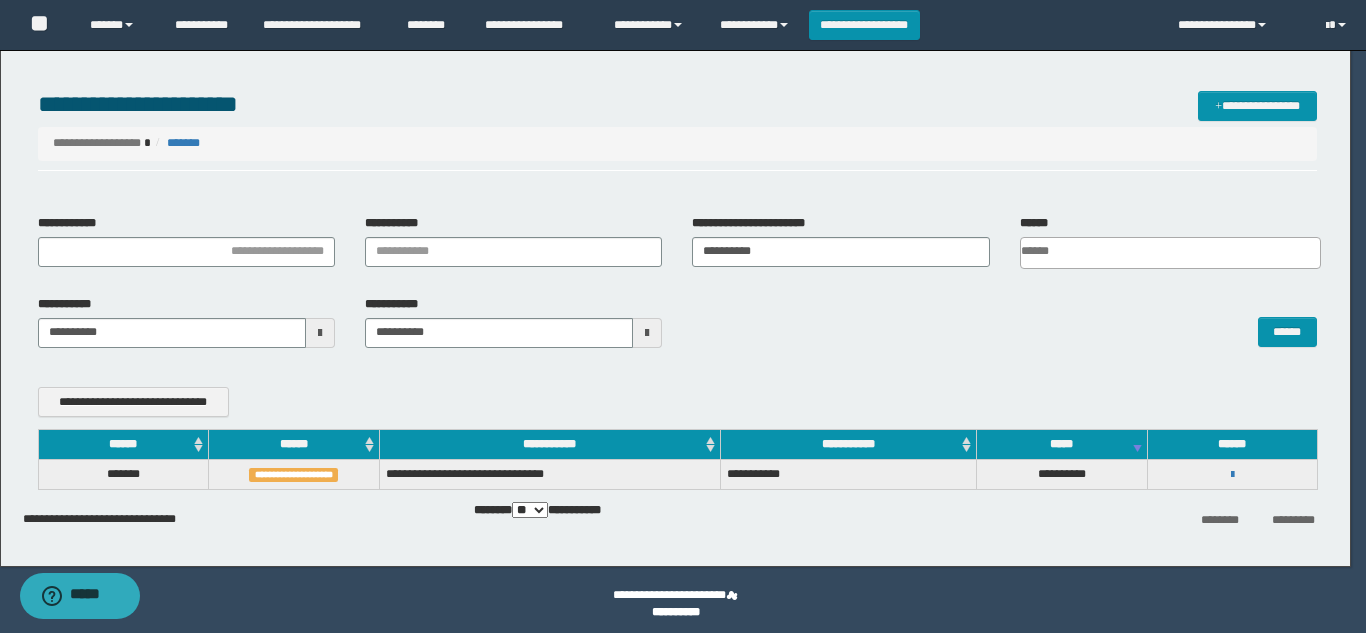 scroll, scrollTop: 0, scrollLeft: 0, axis: both 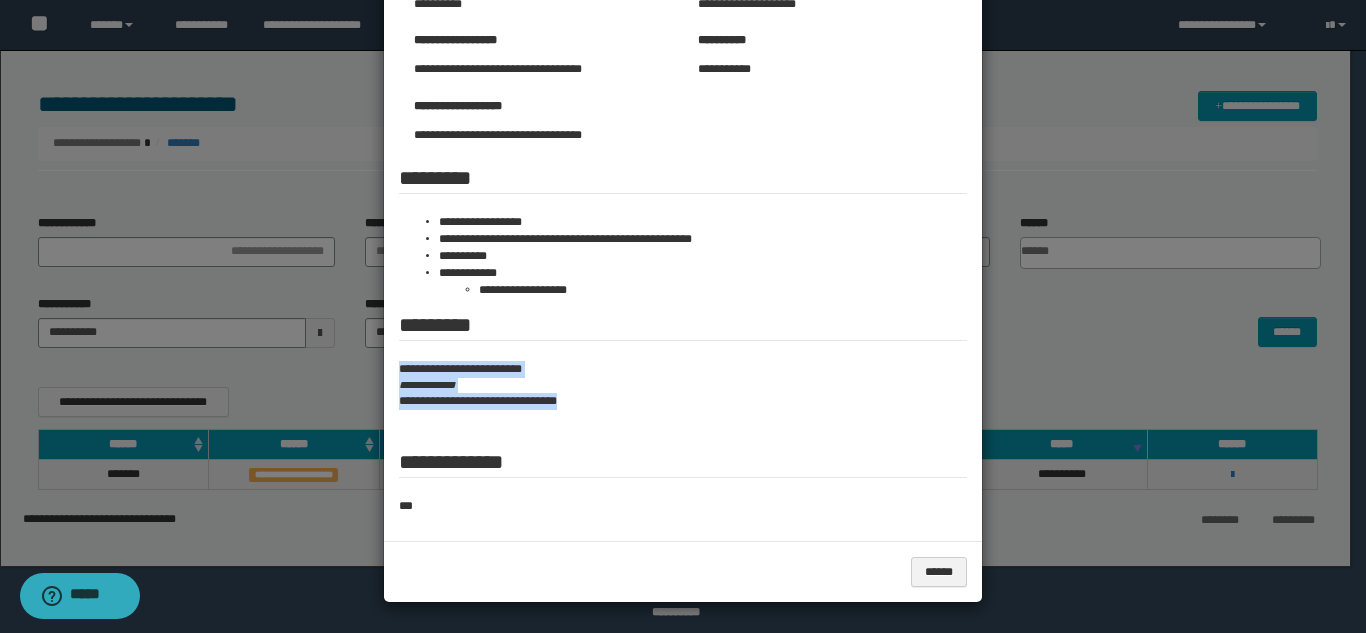 drag, startPoint x: 384, startPoint y: 362, endPoint x: 690, endPoint y: 418, distance: 311.08197 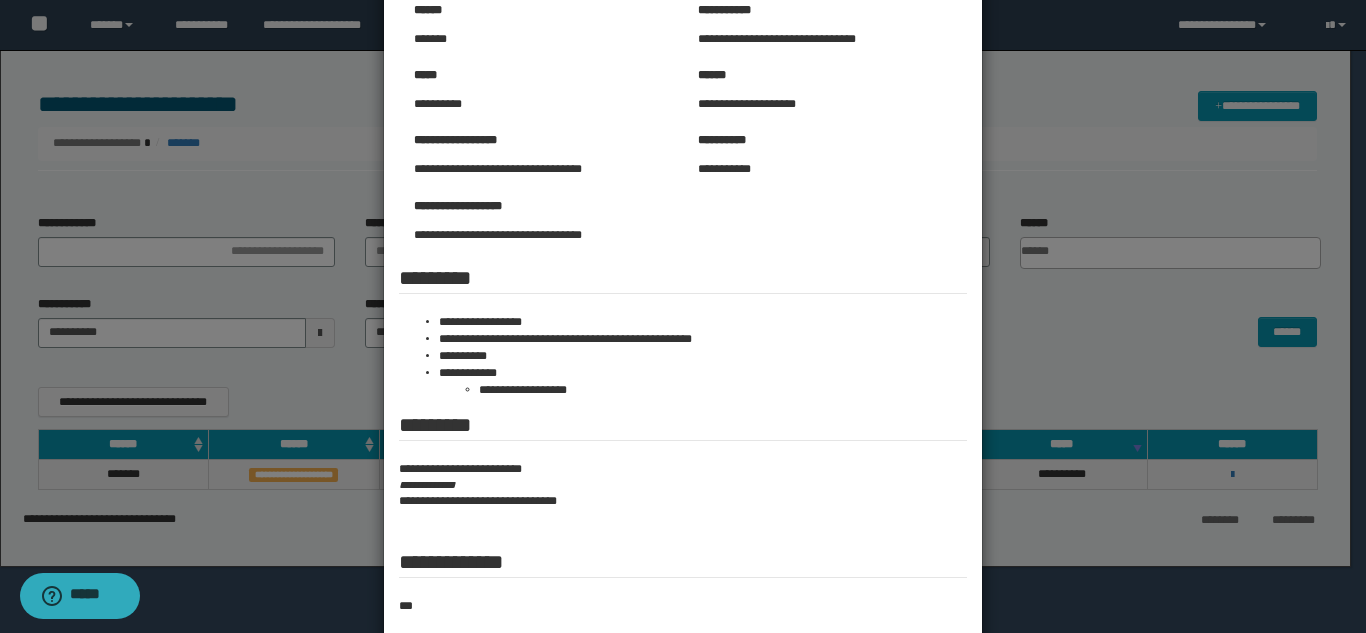 click at bounding box center (683, 310) 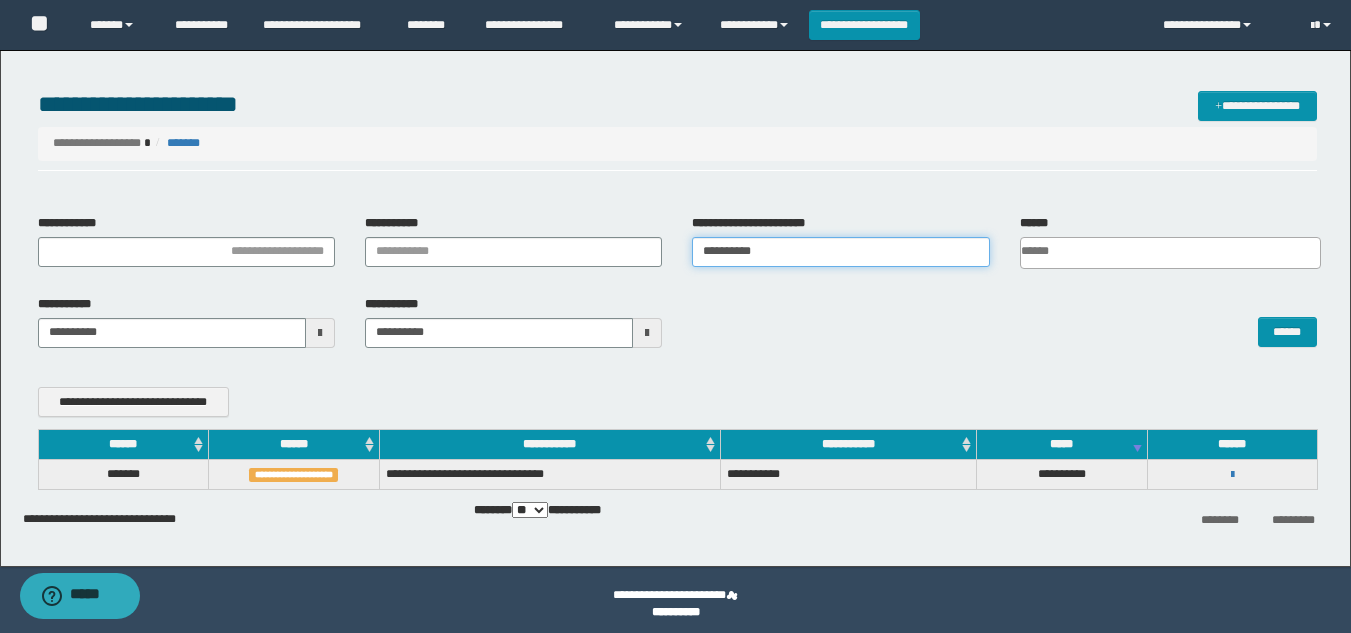 drag, startPoint x: 793, startPoint y: 246, endPoint x: 523, endPoint y: 294, distance: 274.2335 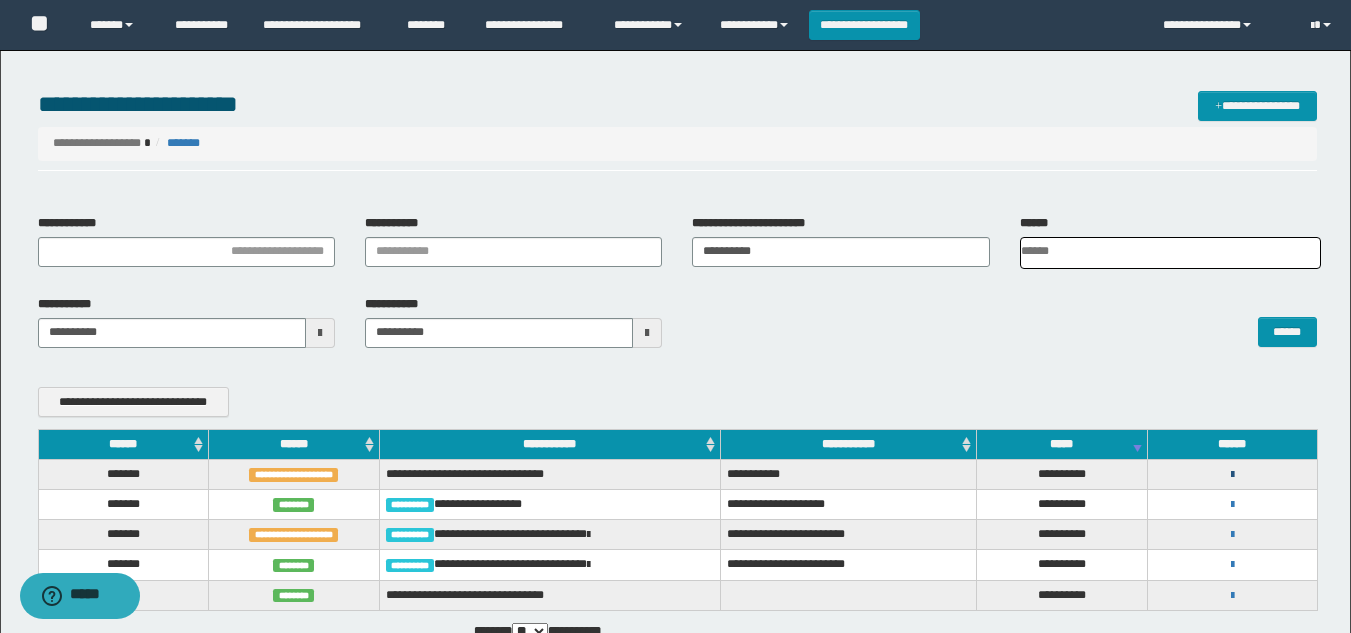 click at bounding box center (1232, 475) 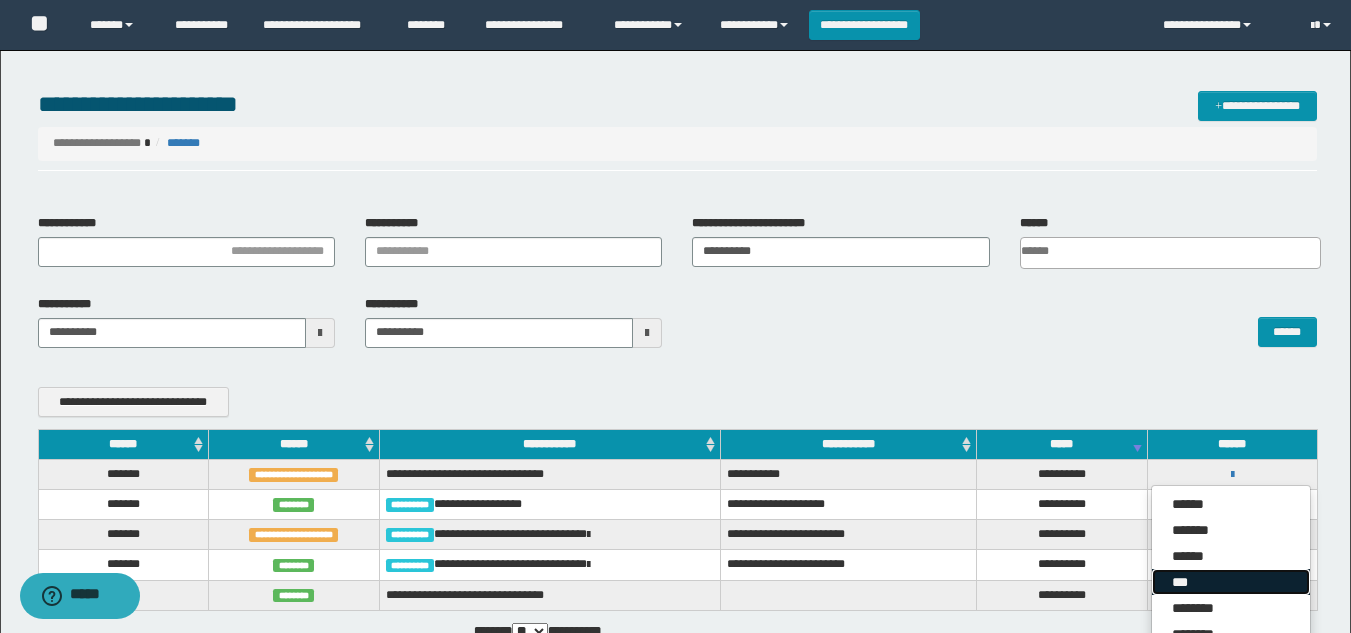 click on "***" at bounding box center (1231, 582) 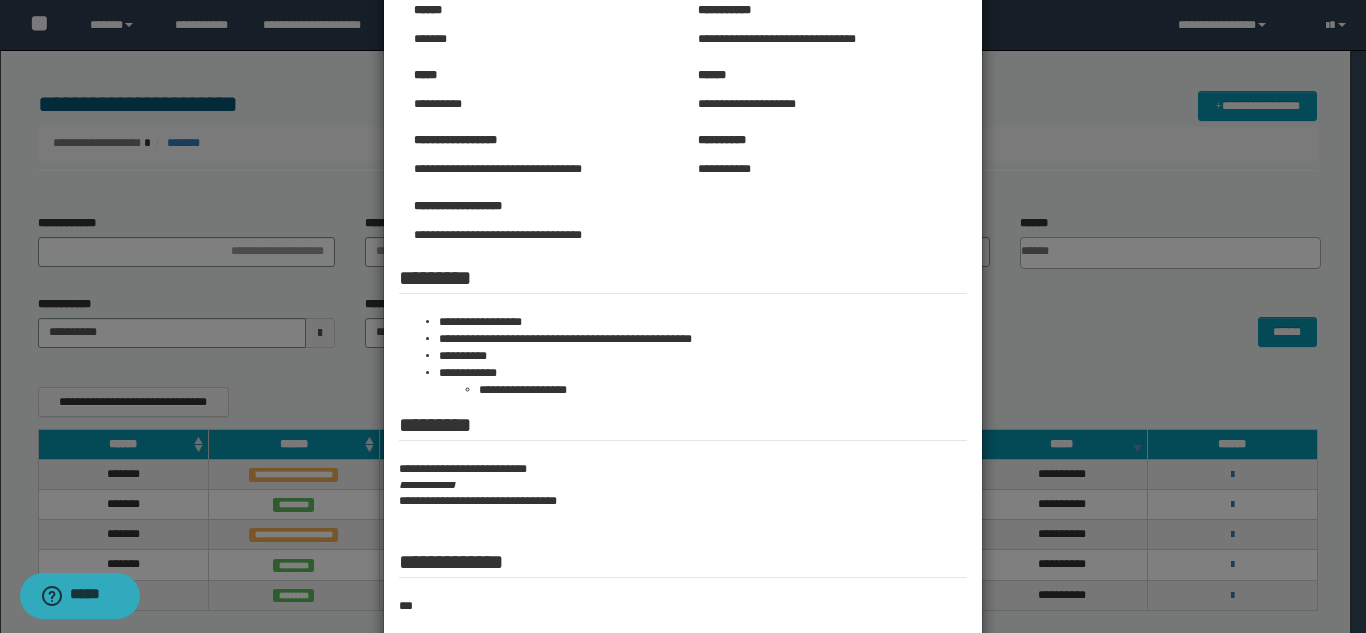 scroll, scrollTop: 0, scrollLeft: 0, axis: both 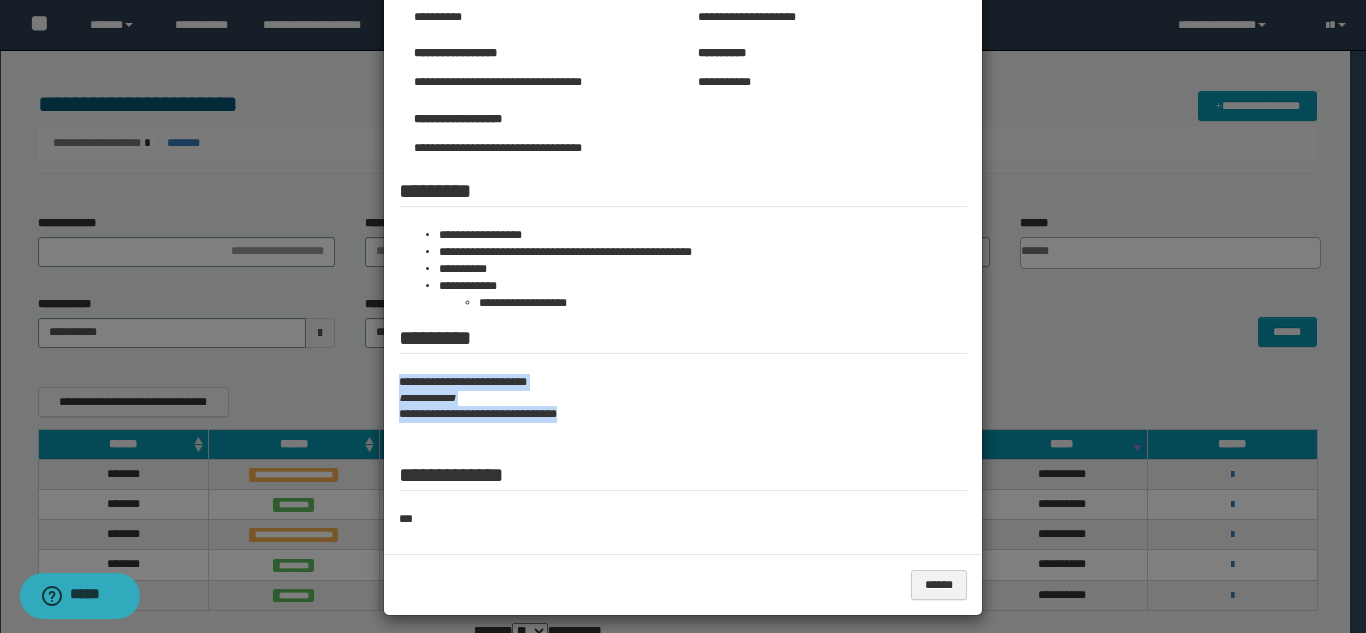 drag, startPoint x: 387, startPoint y: 380, endPoint x: 672, endPoint y: 424, distance: 288.3765 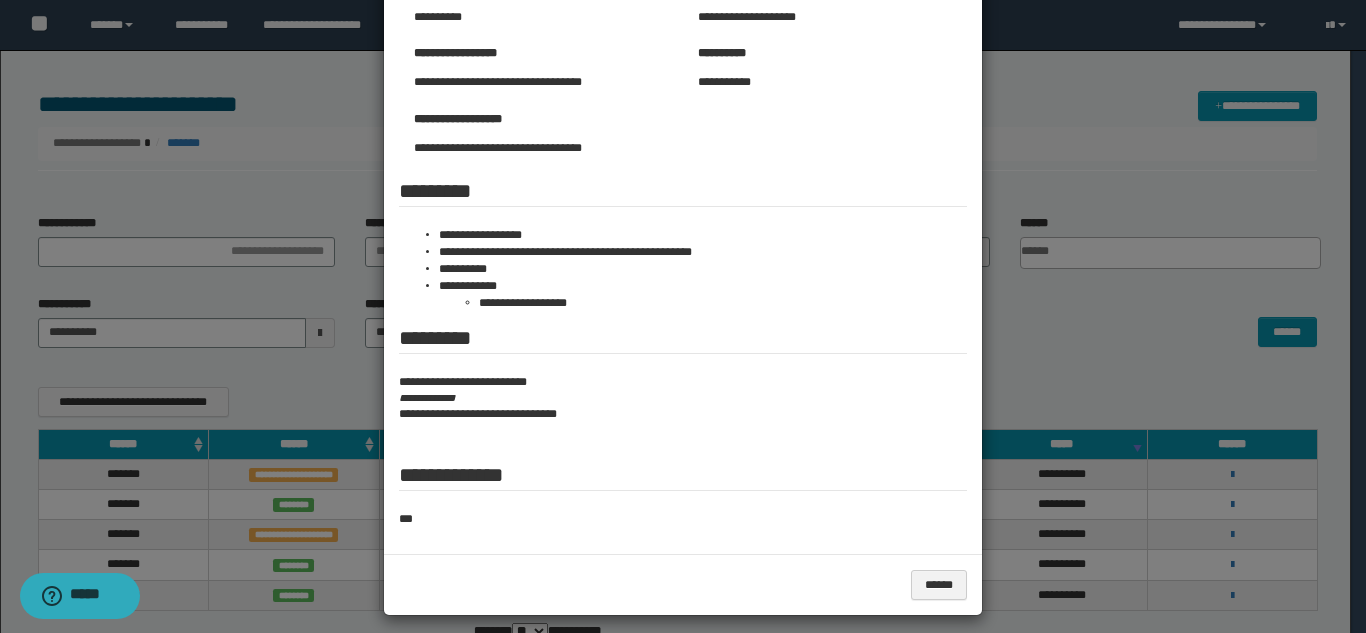click at bounding box center (683, 223) 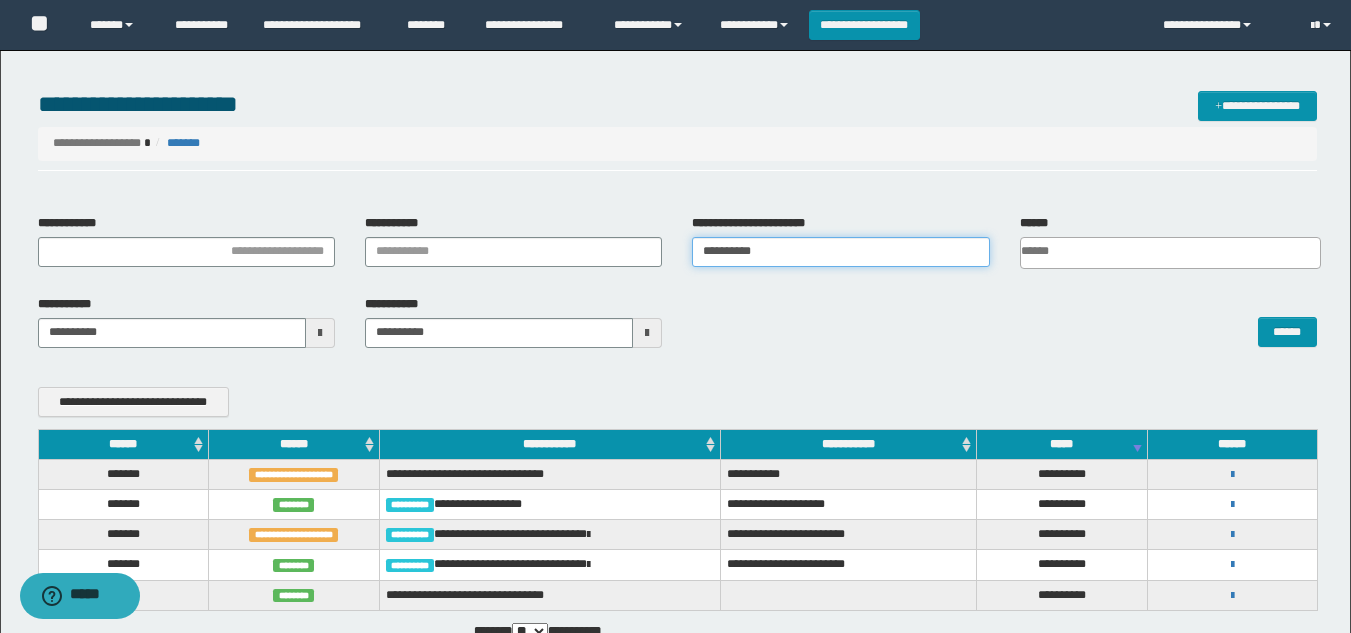 drag, startPoint x: 786, startPoint y: 245, endPoint x: 433, endPoint y: 243, distance: 353.00568 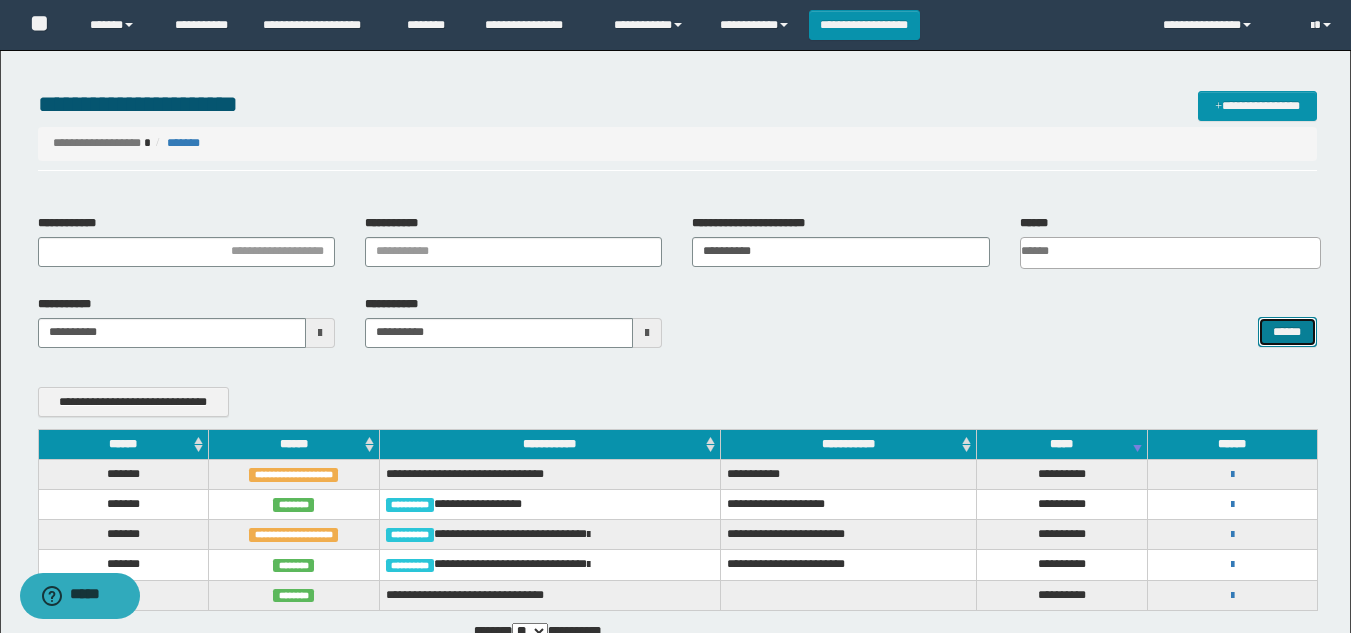 click on "******" at bounding box center (1287, 332) 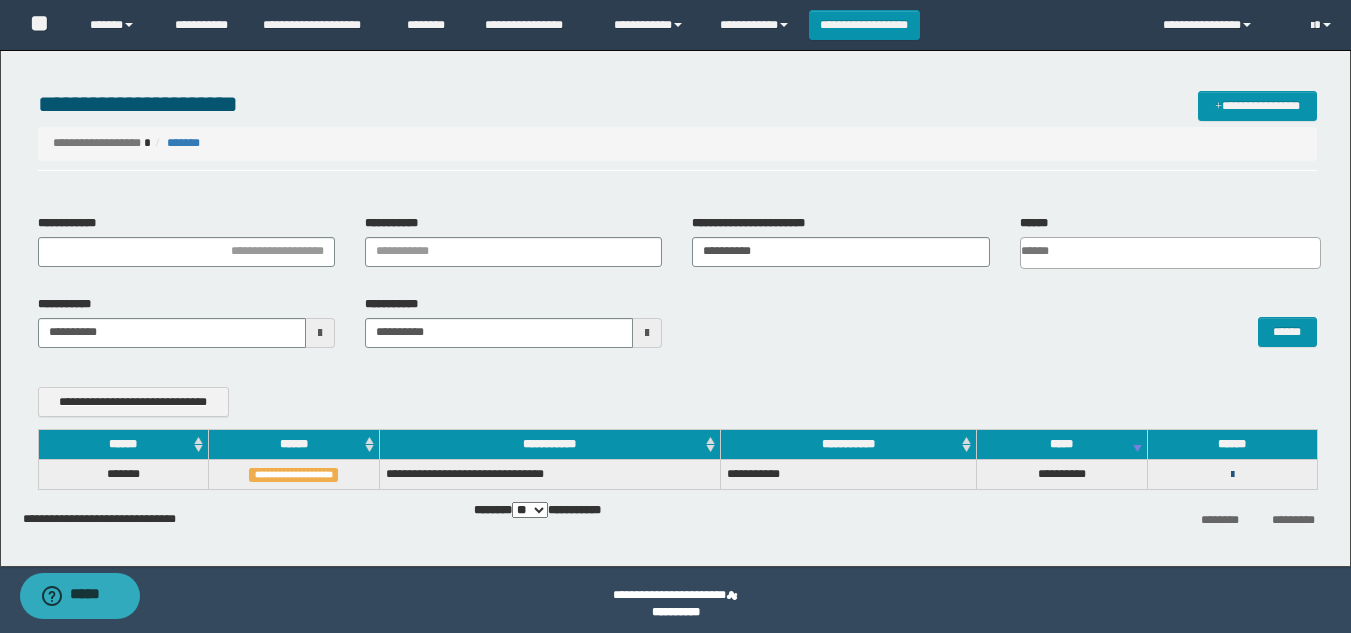 click at bounding box center (1232, 475) 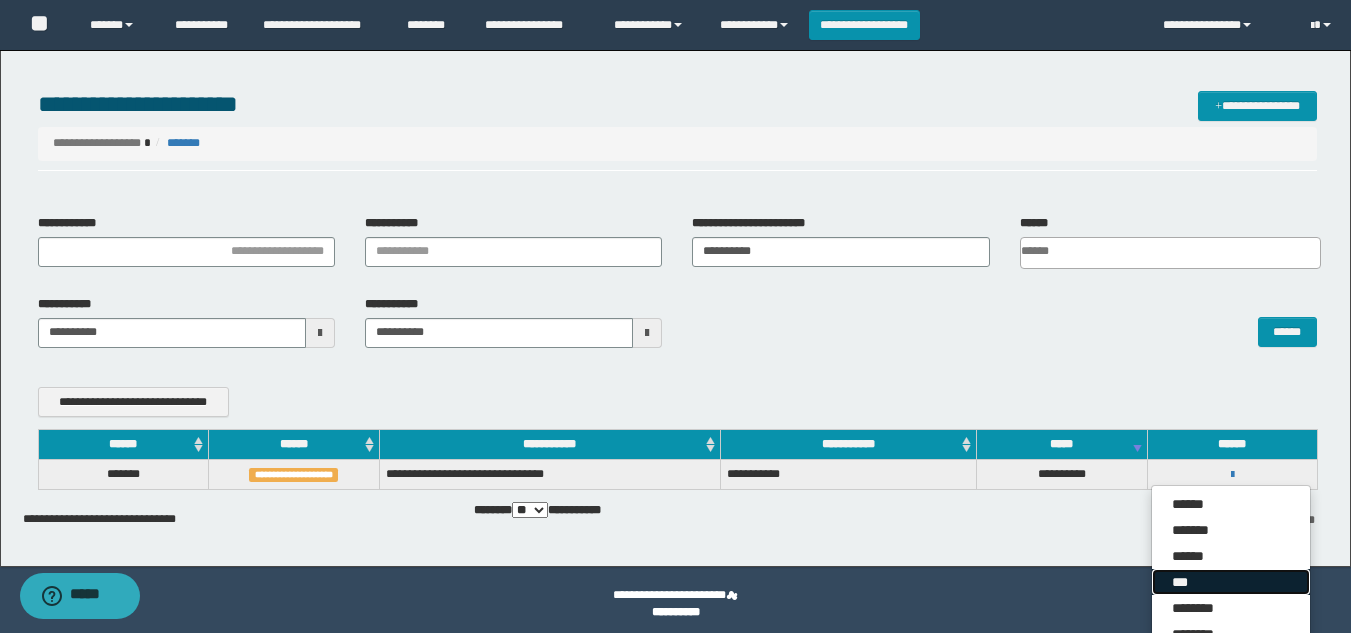 click on "***" at bounding box center [1231, 582] 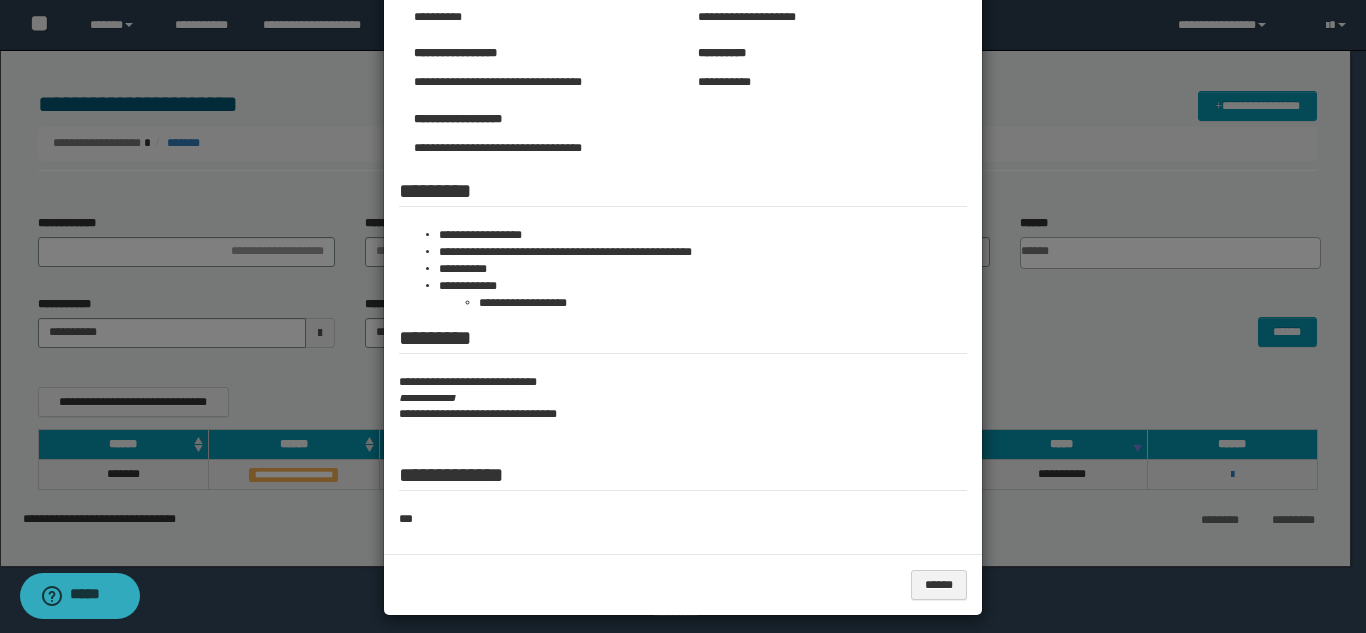 scroll, scrollTop: 0, scrollLeft: 0, axis: both 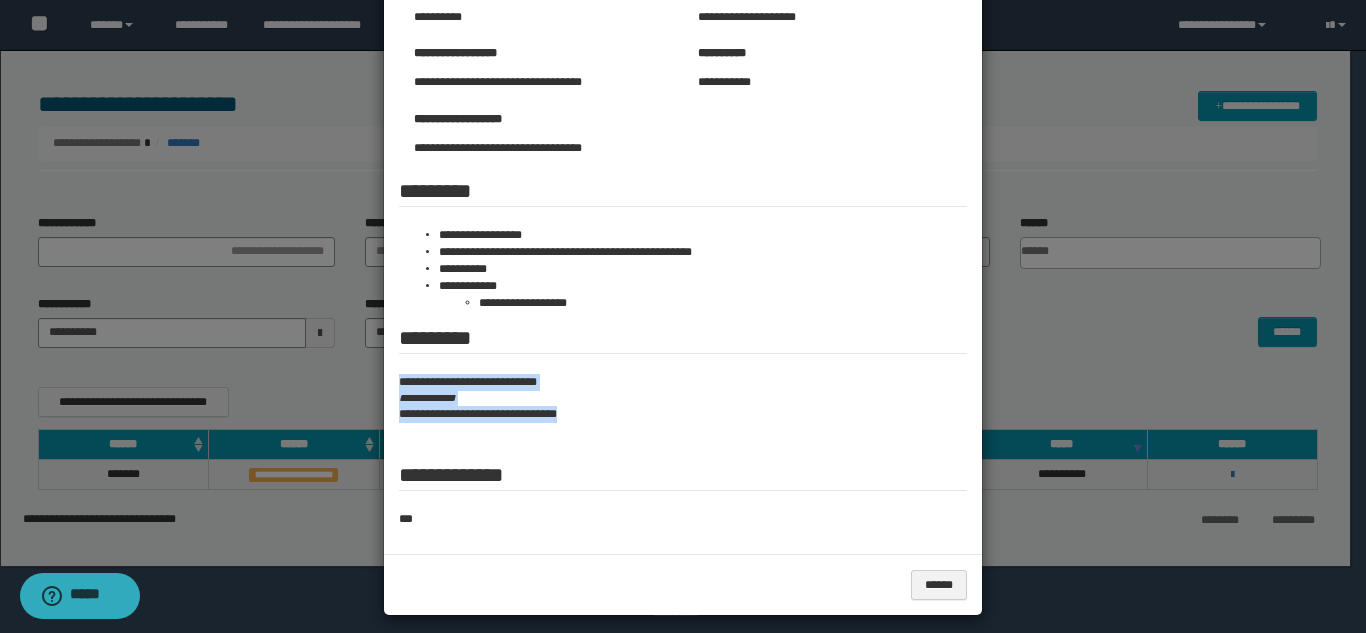 drag, startPoint x: 390, startPoint y: 372, endPoint x: 737, endPoint y: 447, distance: 355.01266 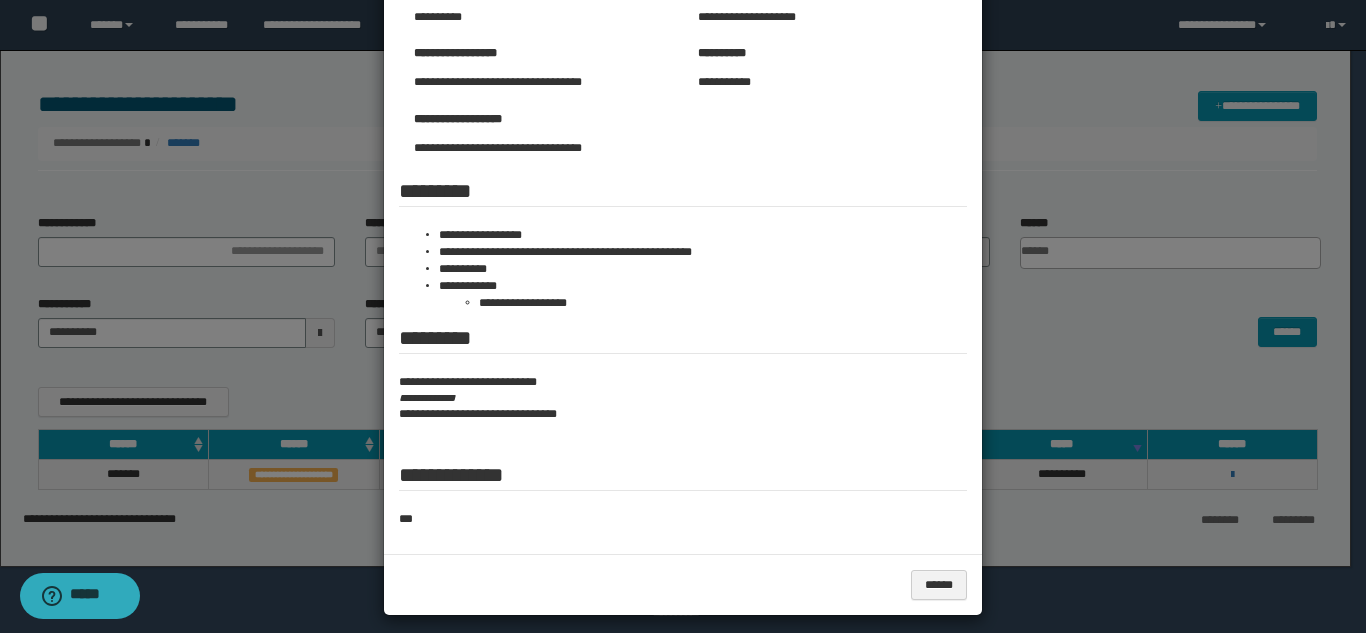 click at bounding box center [683, 223] 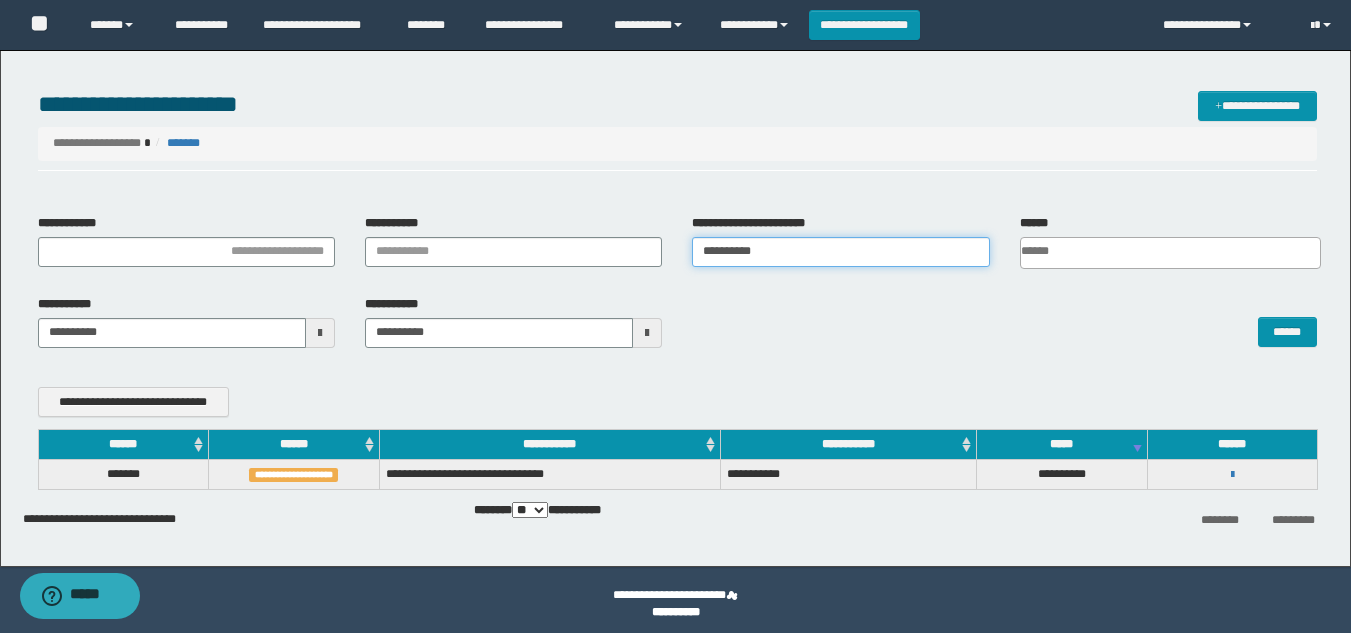 drag, startPoint x: 884, startPoint y: 249, endPoint x: 531, endPoint y: 233, distance: 353.36243 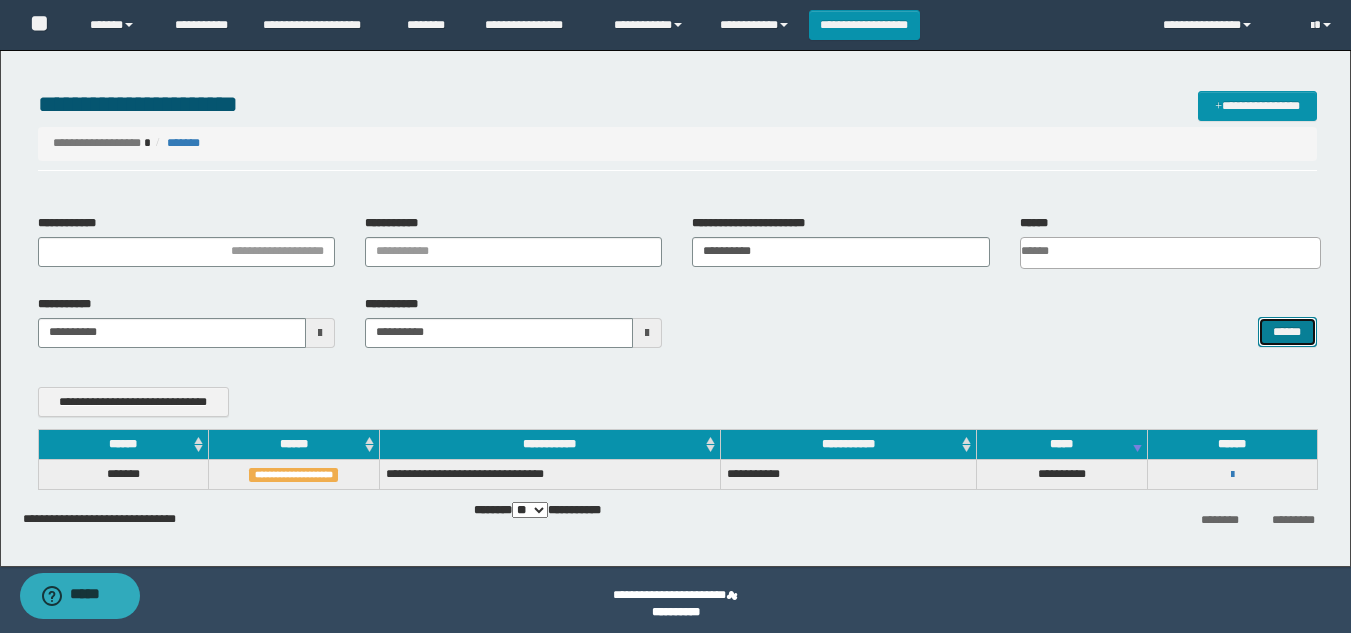 click on "******" at bounding box center (1287, 332) 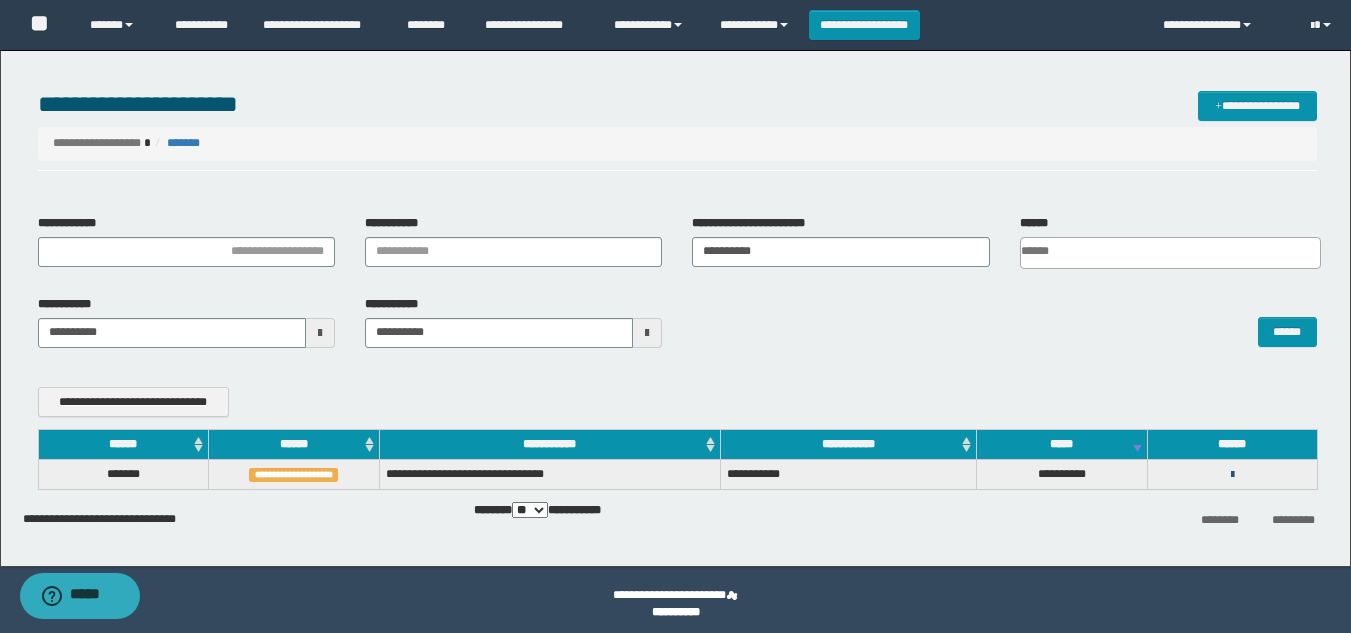 click at bounding box center [1232, 475] 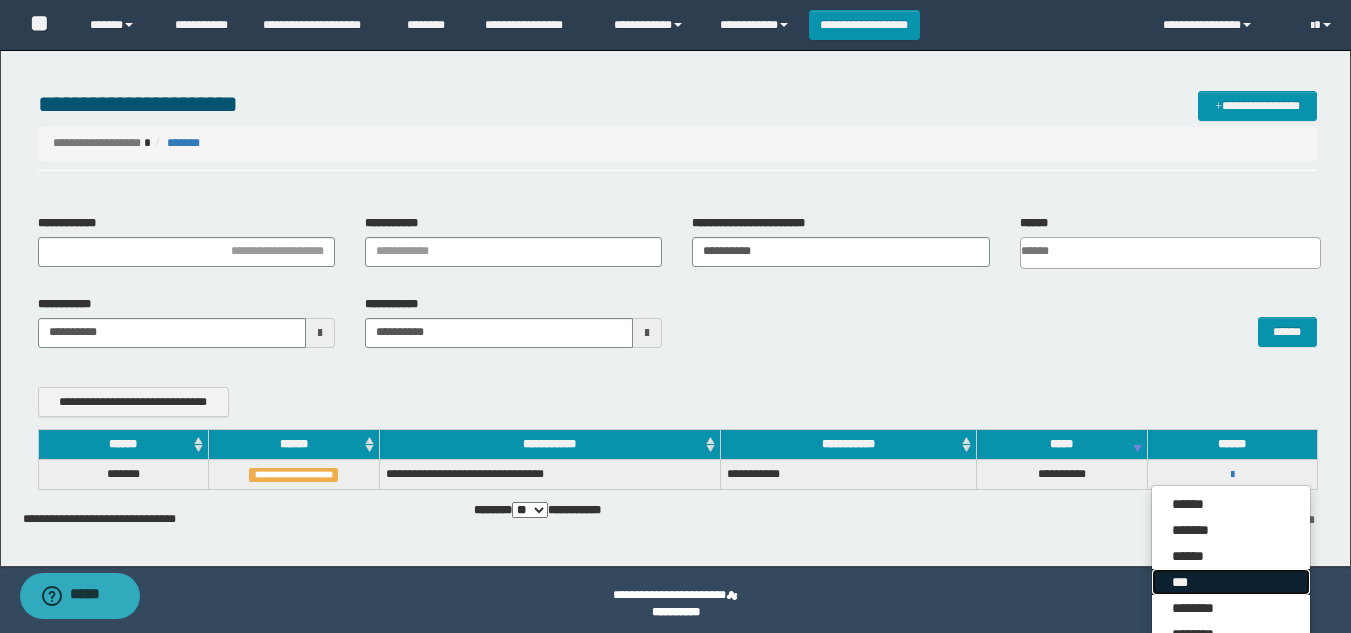 click on "***" at bounding box center [1231, 582] 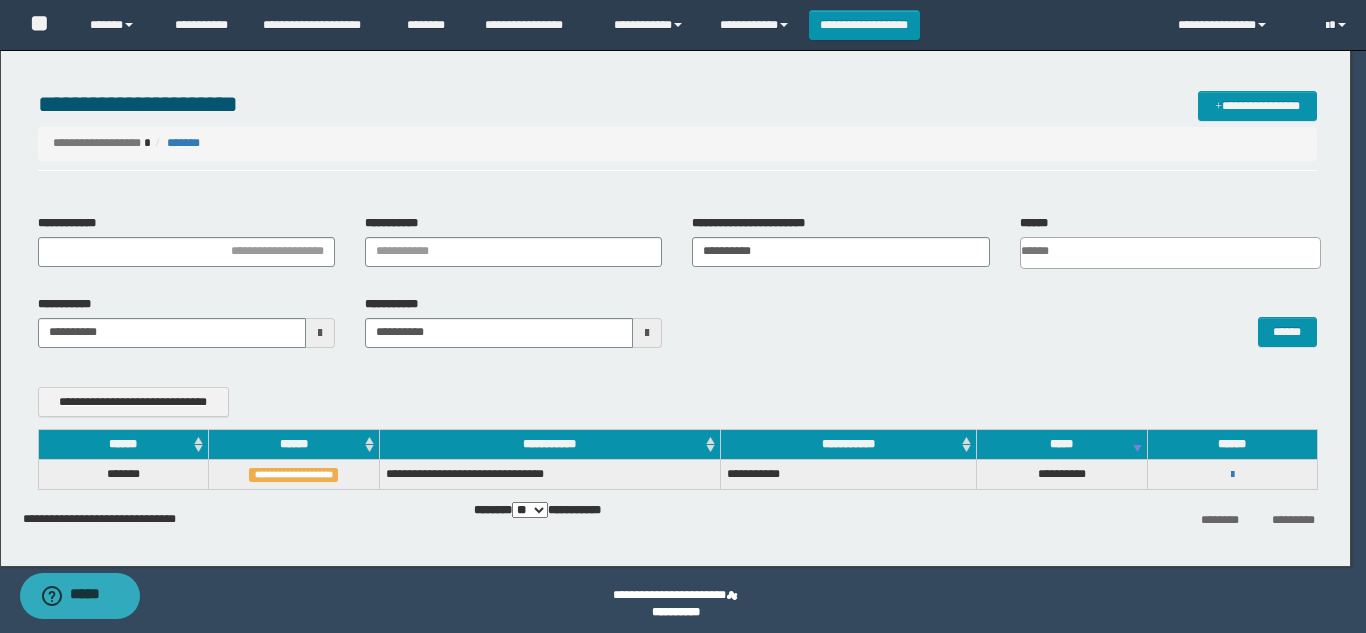 scroll, scrollTop: 0, scrollLeft: 0, axis: both 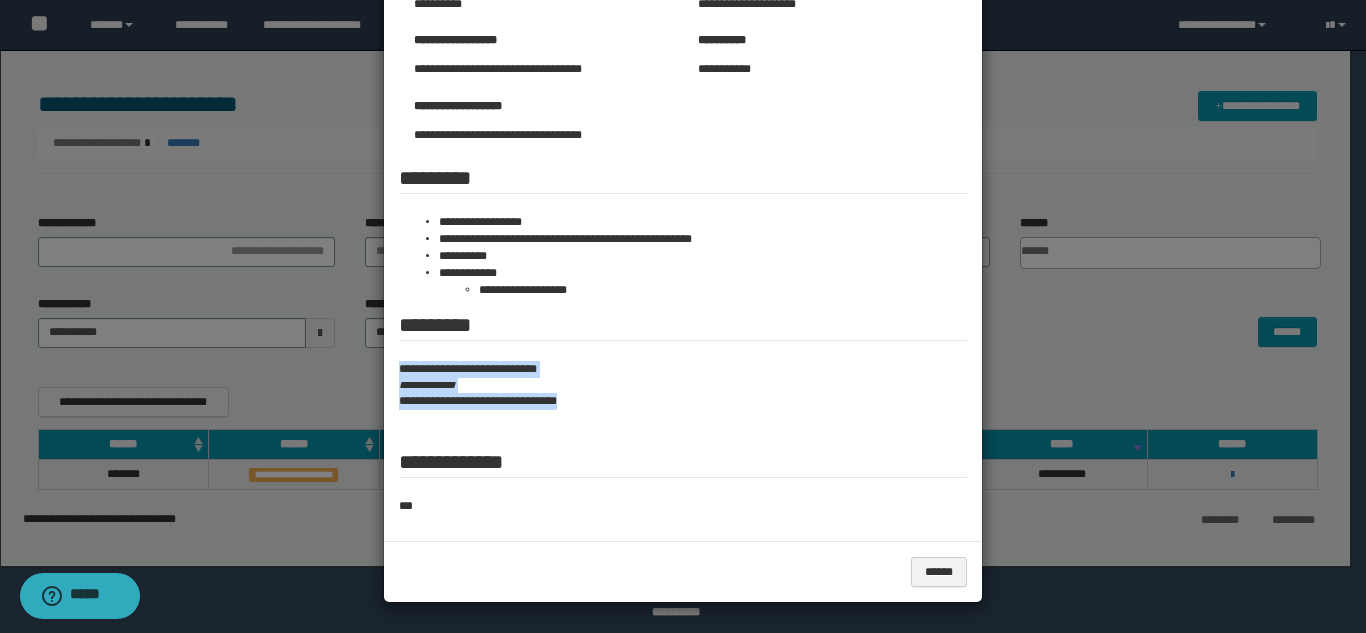 drag, startPoint x: 387, startPoint y: 366, endPoint x: 664, endPoint y: 434, distance: 285.2245 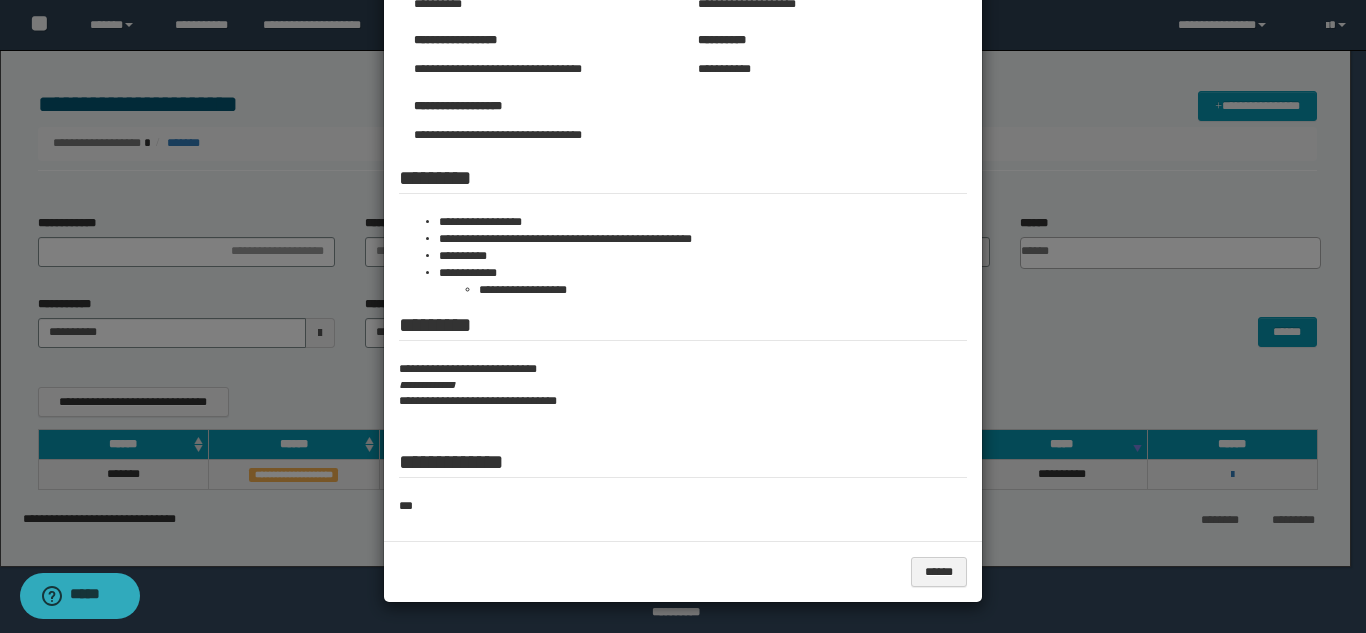 click at bounding box center [683, 210] 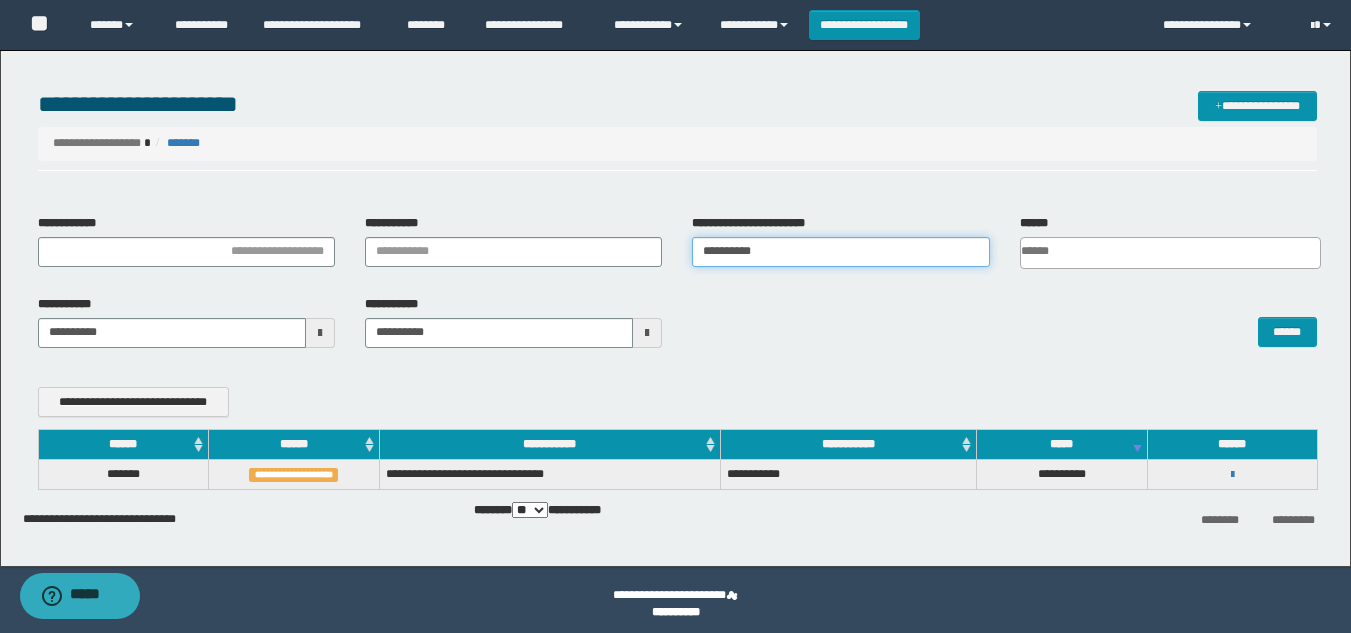 drag, startPoint x: 792, startPoint y: 257, endPoint x: 663, endPoint y: 288, distance: 132.67253 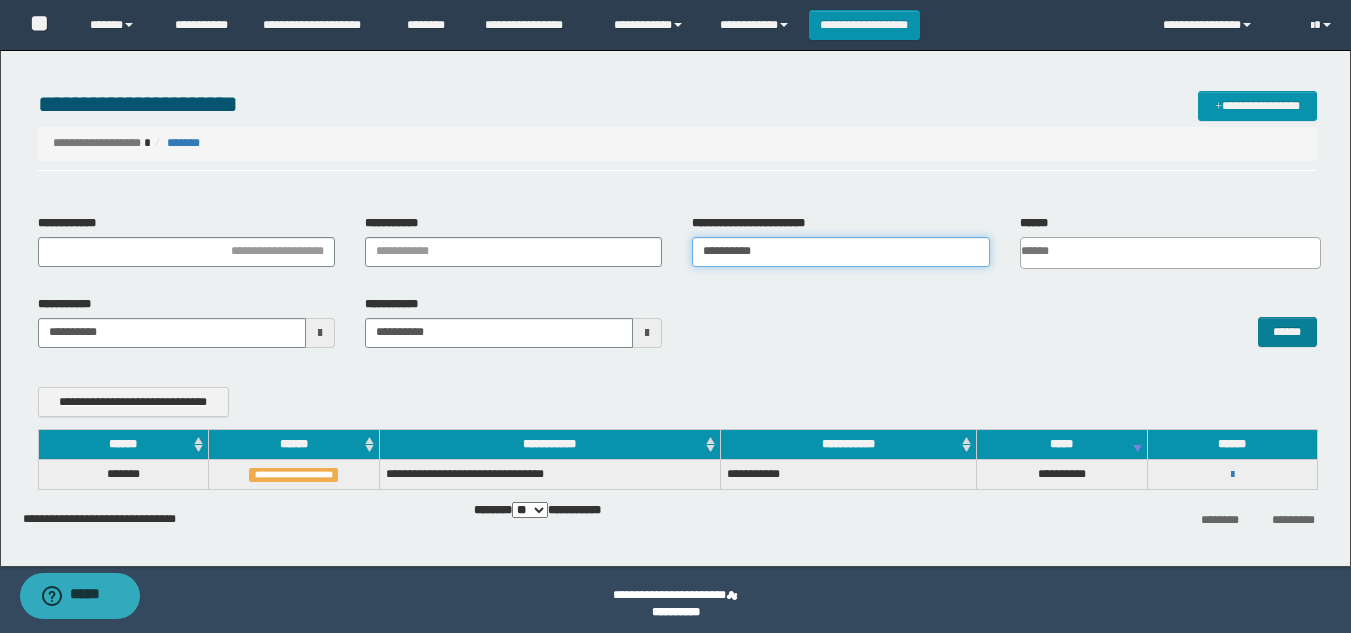 type on "**********" 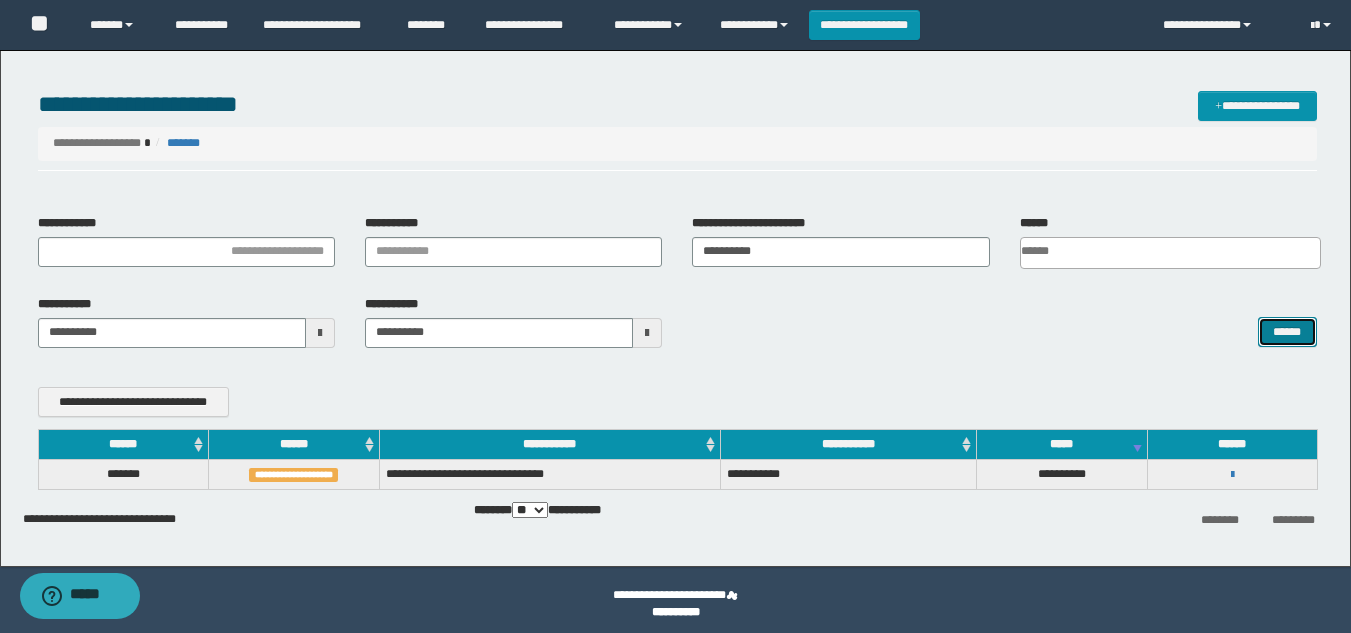 click on "******" at bounding box center (1287, 332) 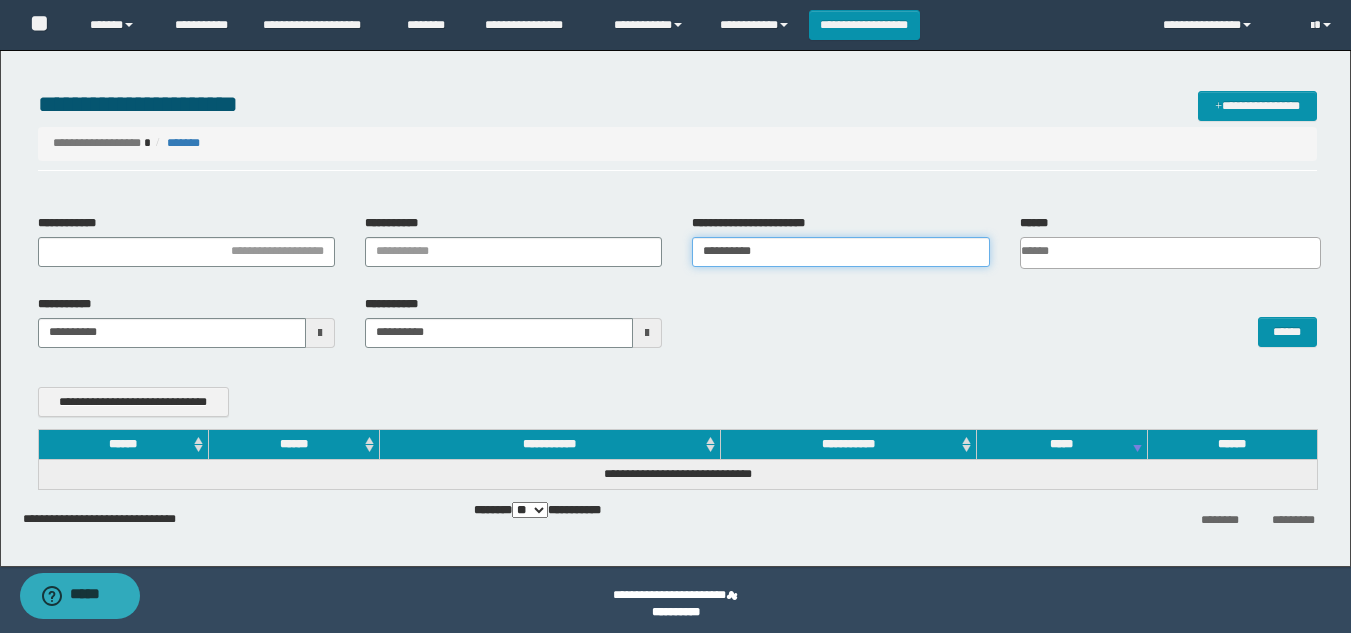 drag, startPoint x: 813, startPoint y: 254, endPoint x: 0, endPoint y: 259, distance: 813.0154 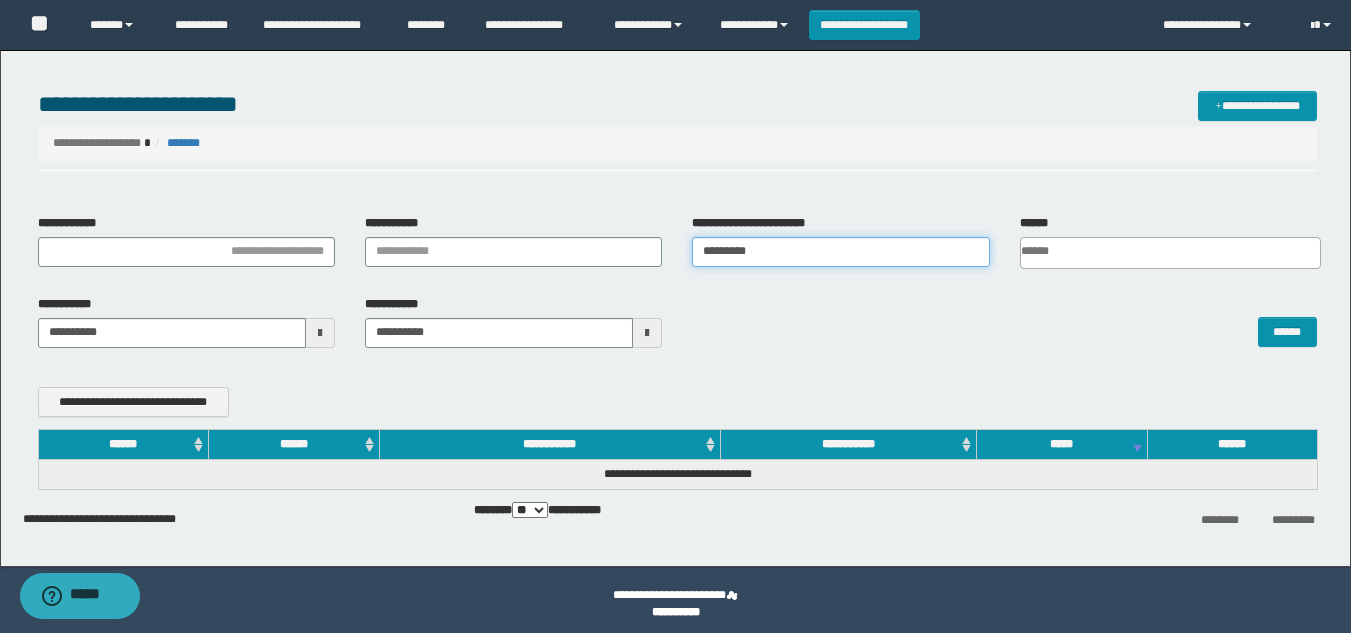 type on "**********" 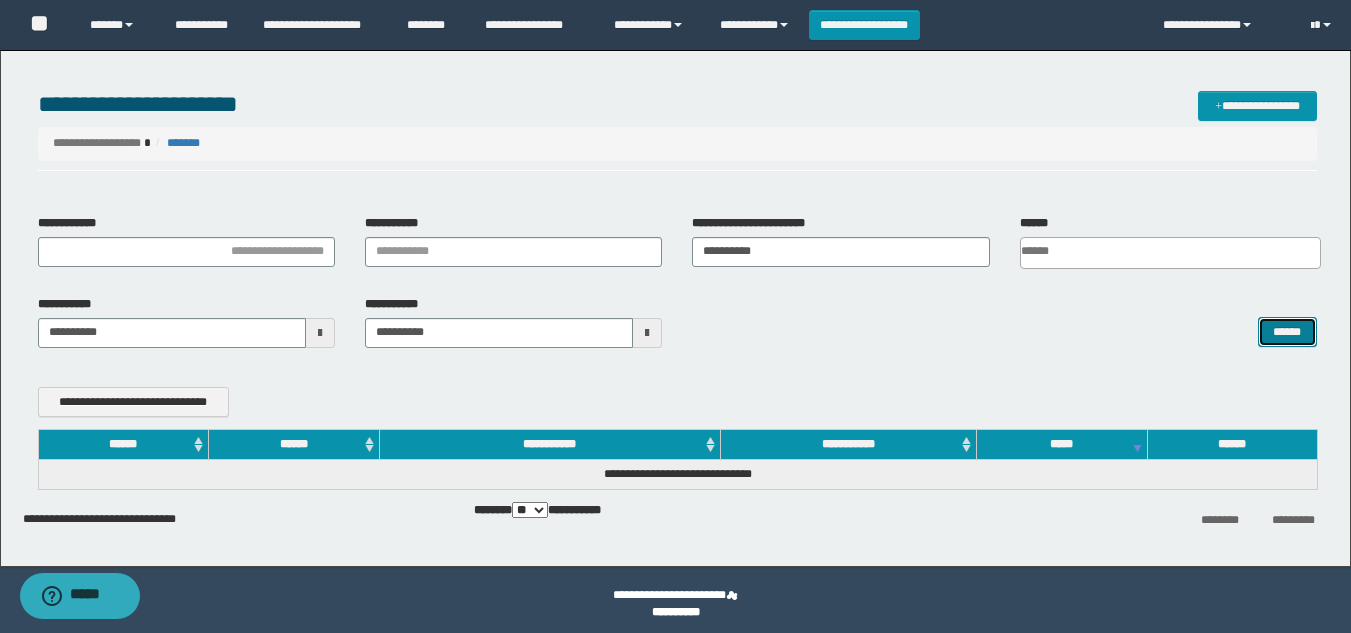 click on "******" at bounding box center (1287, 332) 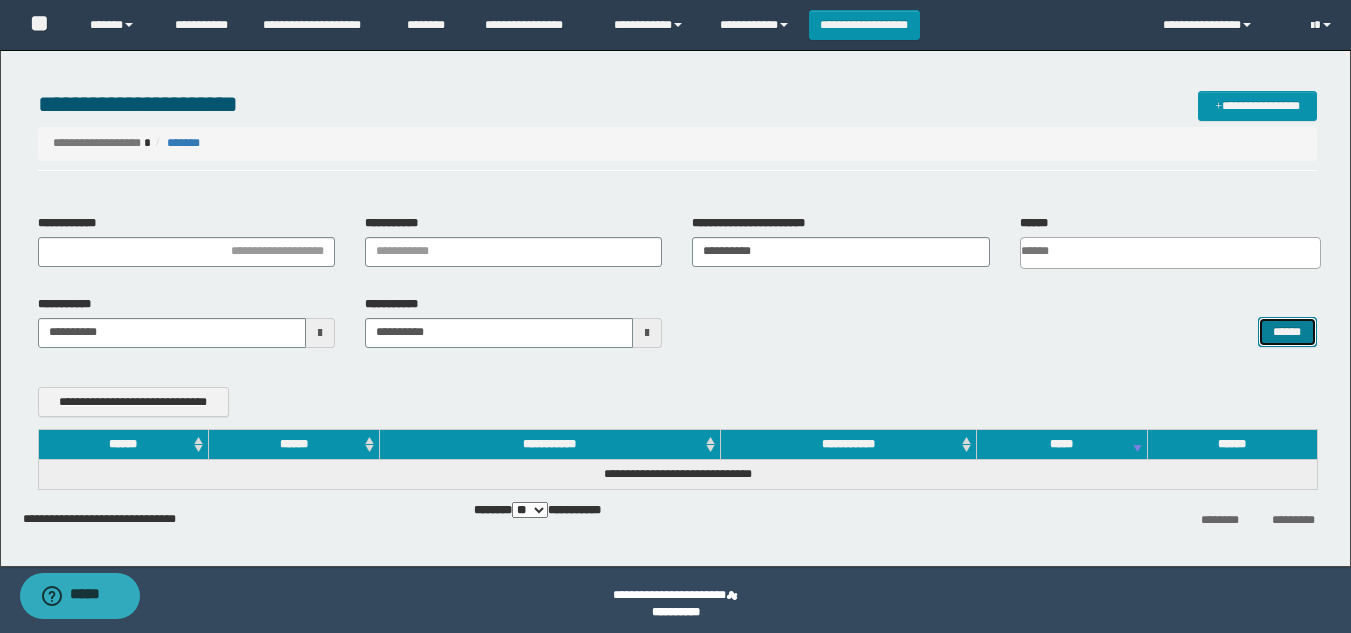 click on "******" at bounding box center [1287, 332] 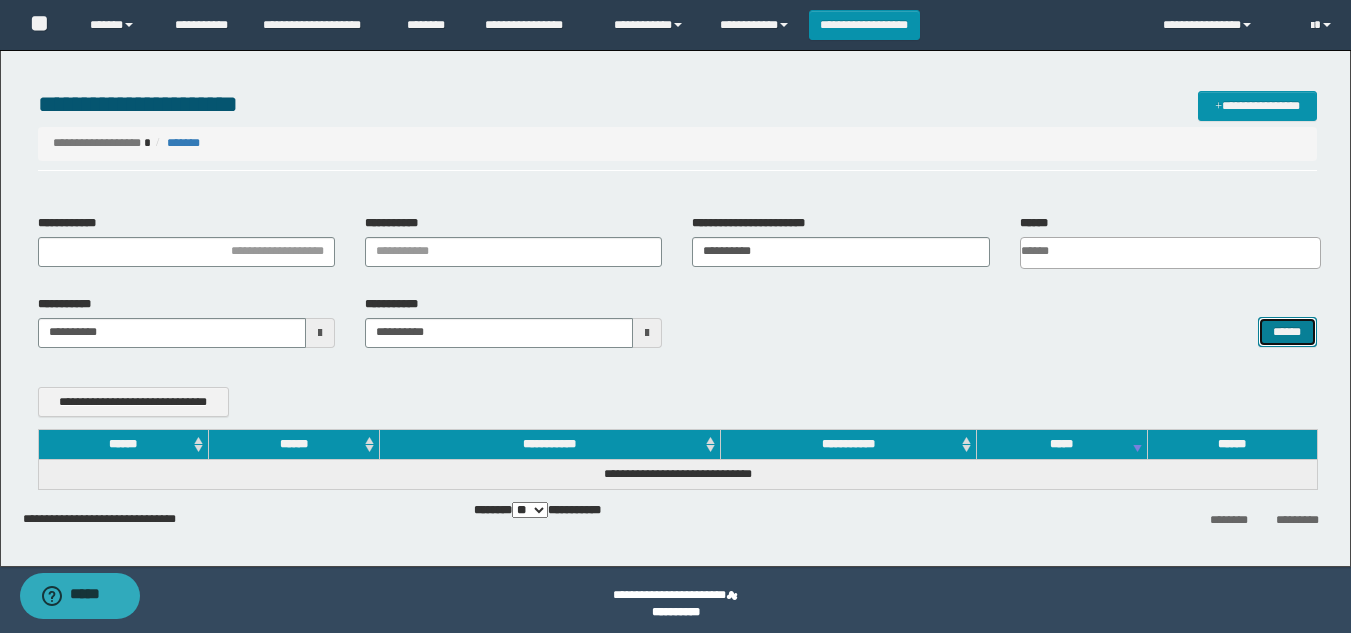 click on "******" at bounding box center [1287, 332] 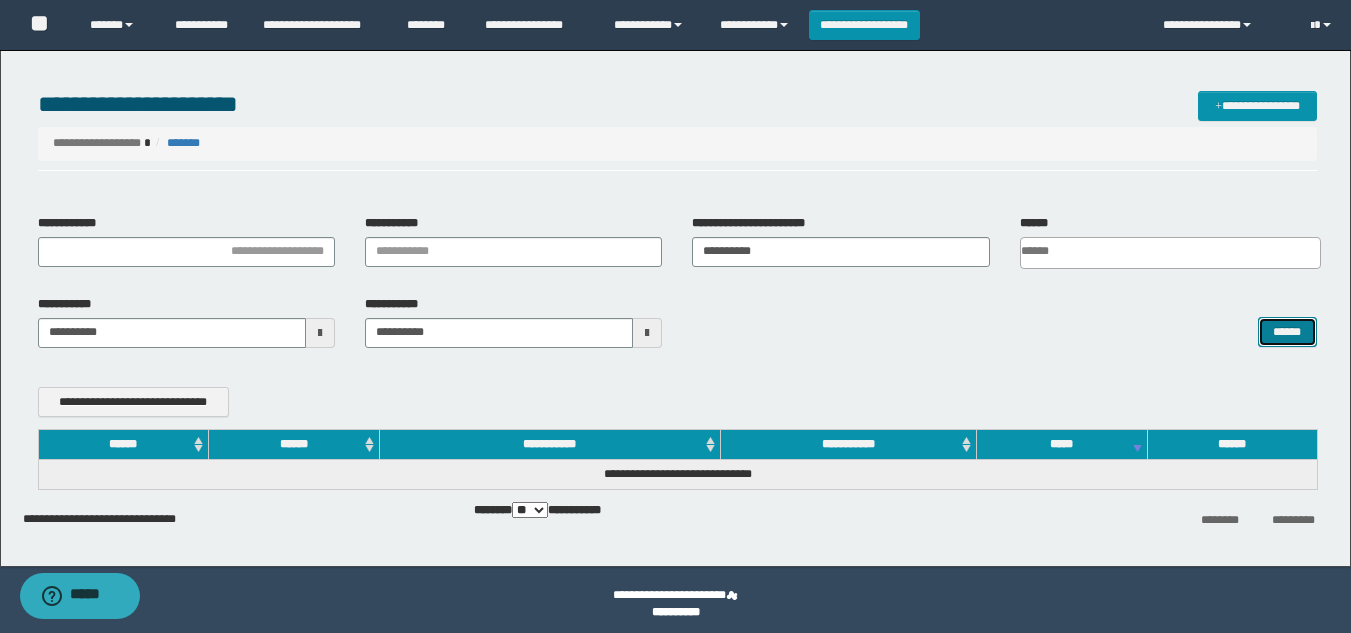 click on "******" at bounding box center (1287, 332) 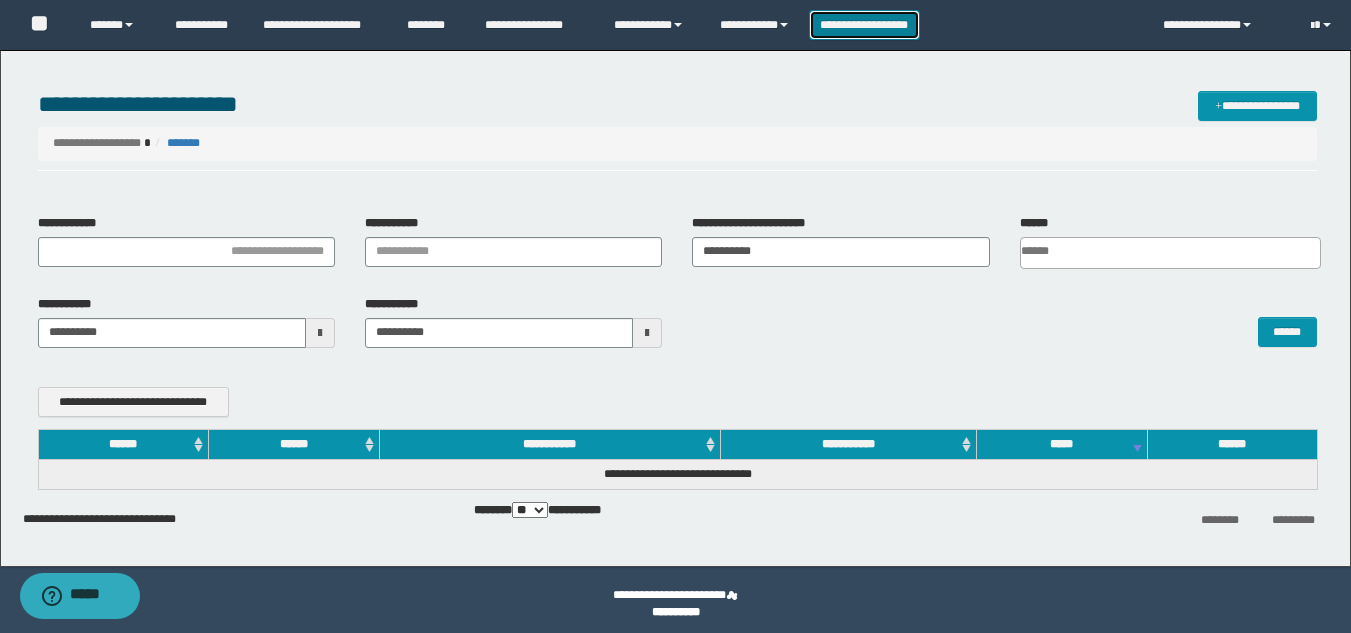 click on "**********" at bounding box center (864, 25) 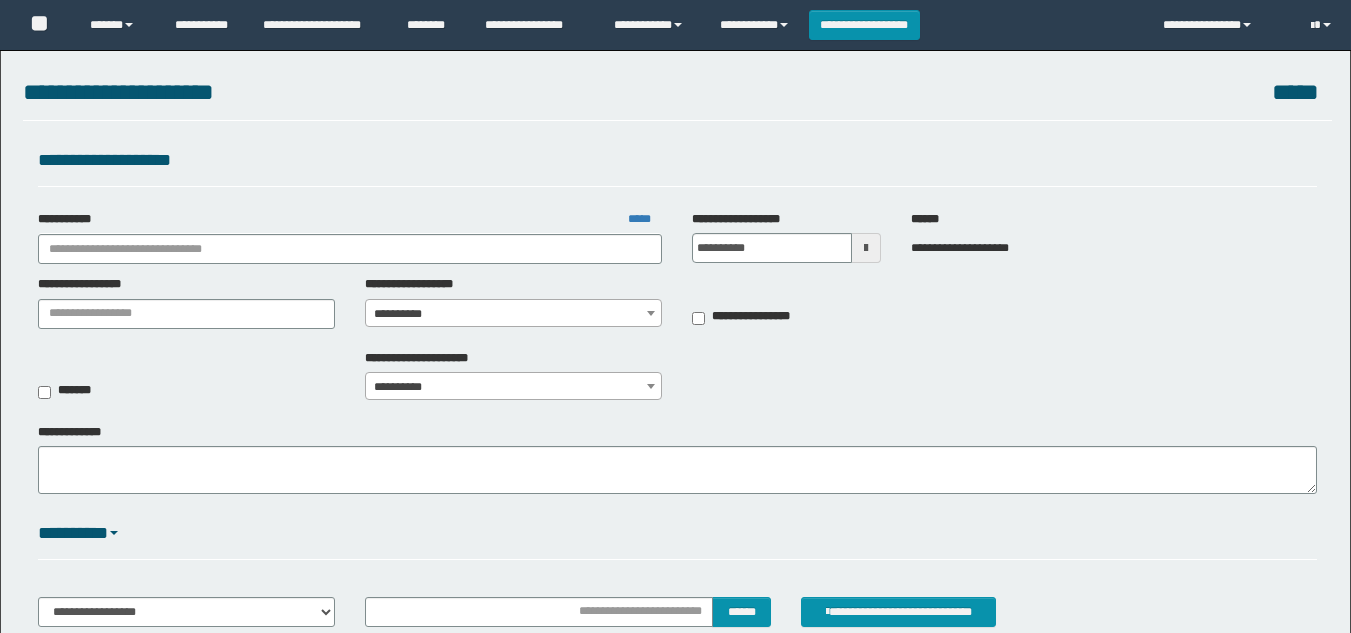 scroll, scrollTop: 0, scrollLeft: 0, axis: both 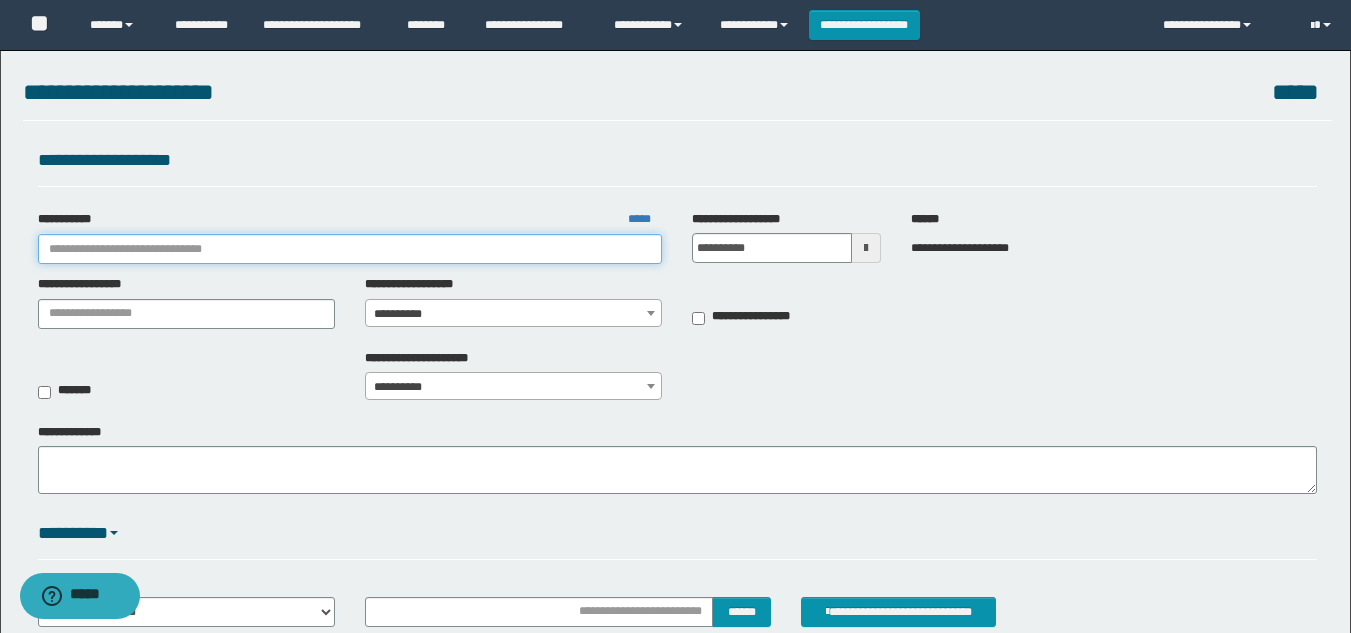 click on "**********" at bounding box center [350, 249] 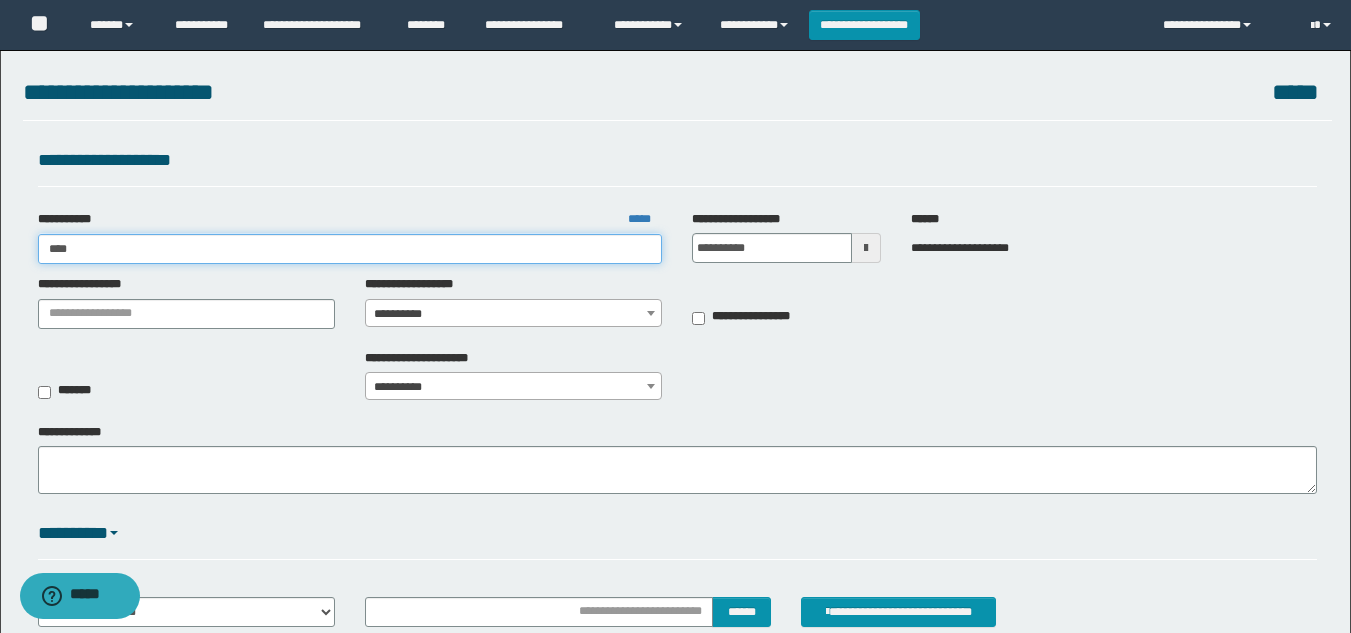 type on "*****" 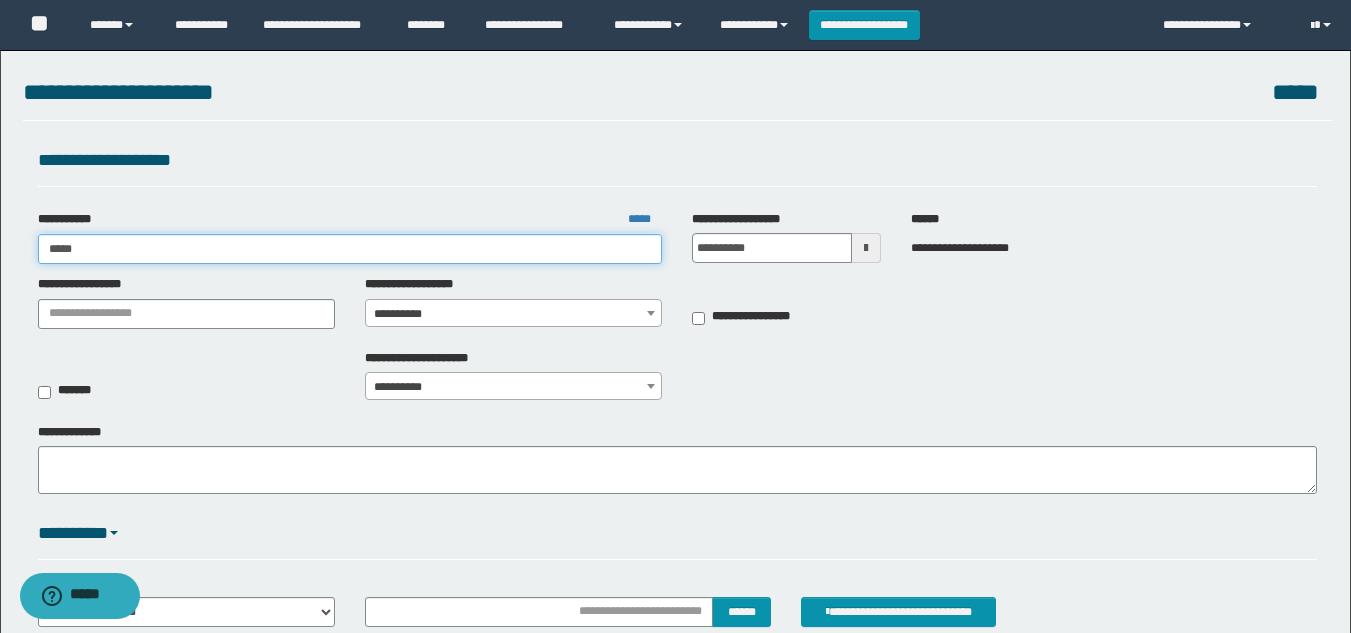 type on "*****" 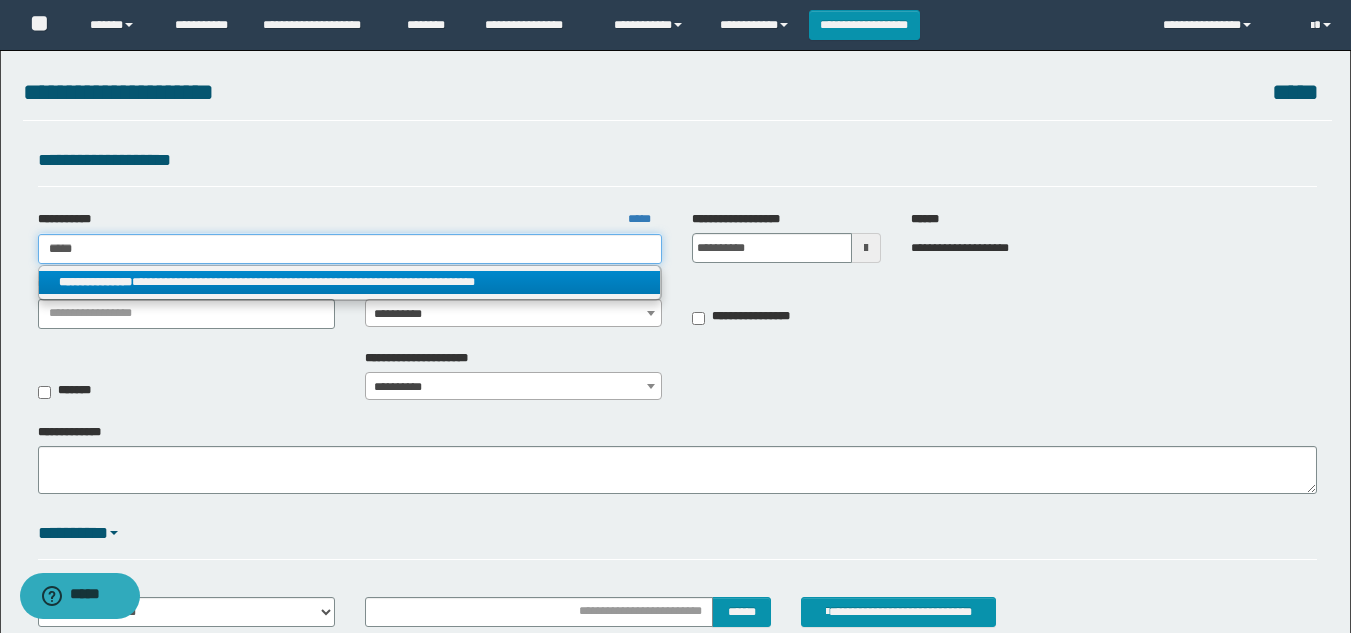 type on "*****" 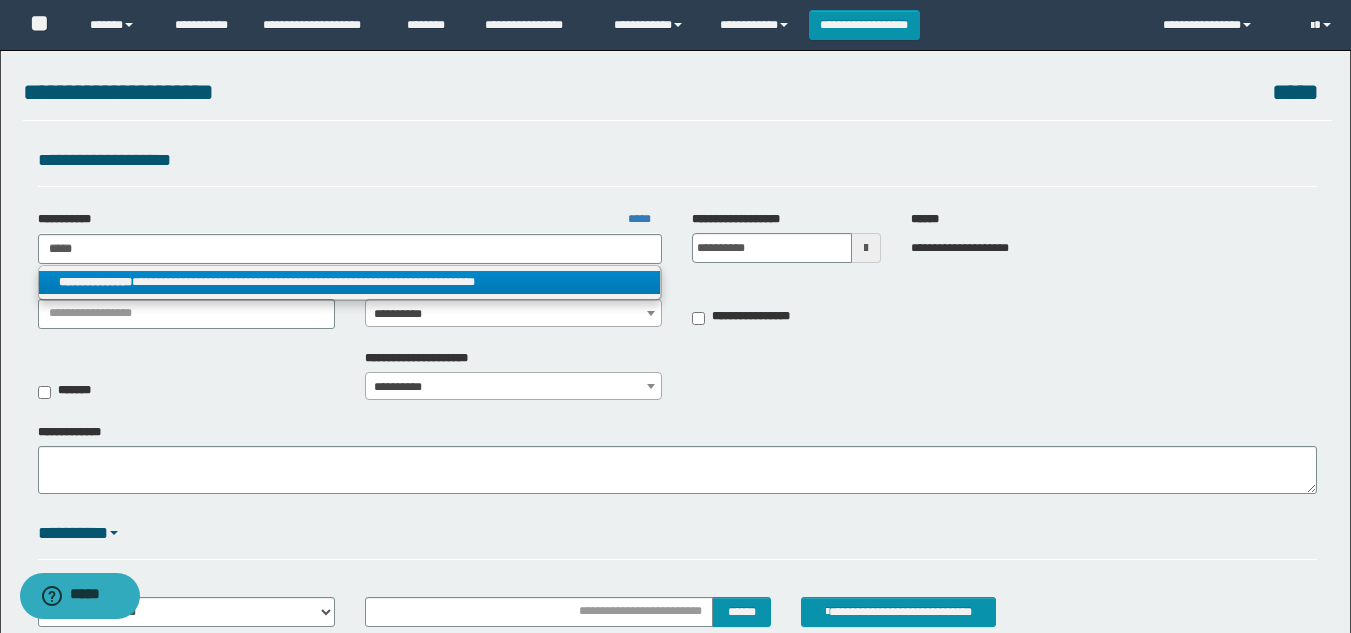 click on "**********" at bounding box center (350, 282) 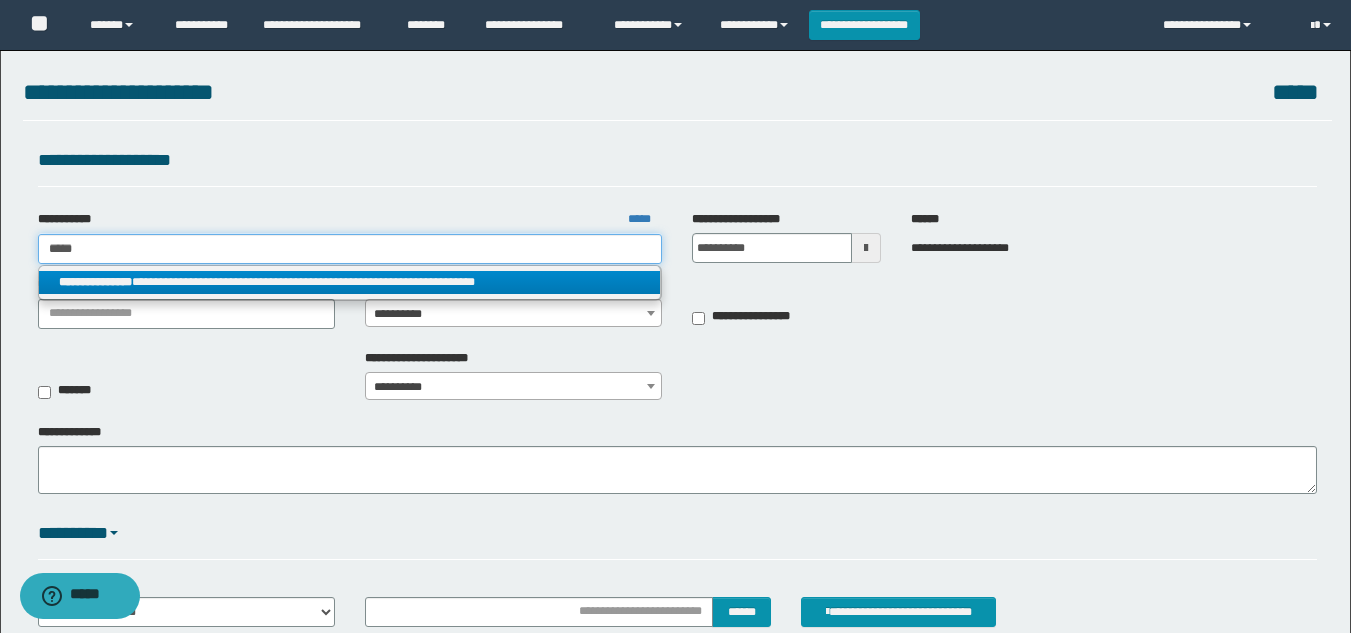 type 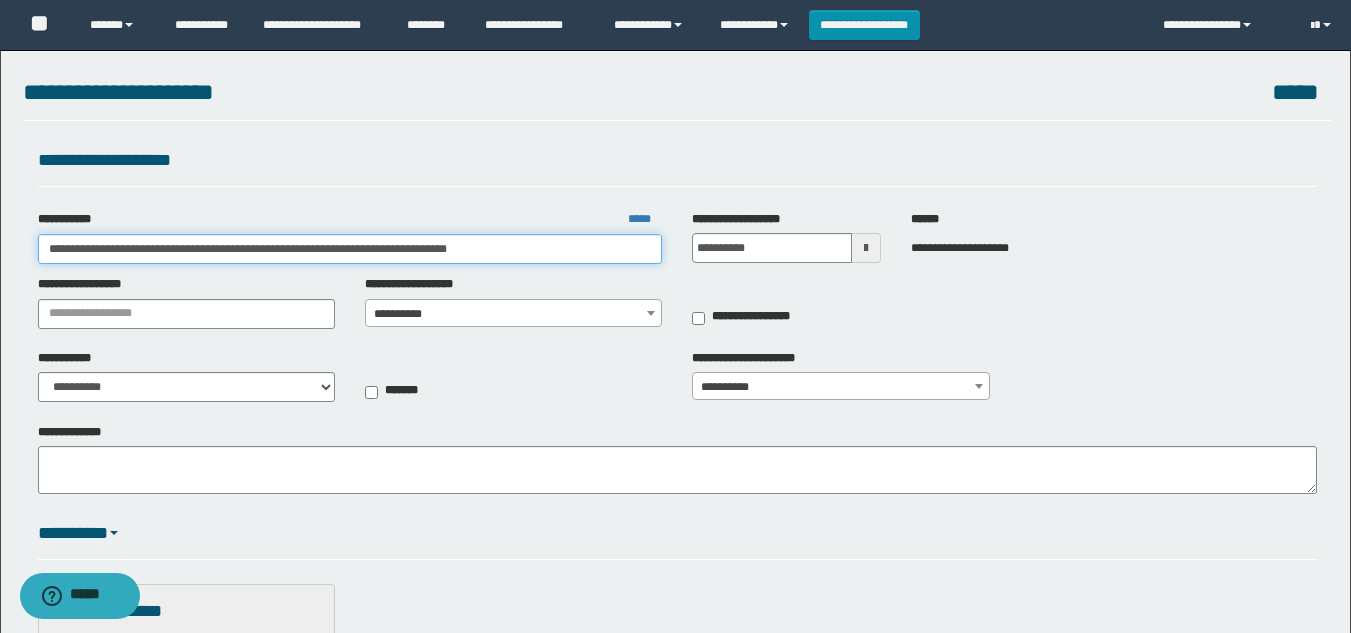 drag, startPoint x: 610, startPoint y: 247, endPoint x: 133, endPoint y: 259, distance: 477.1509 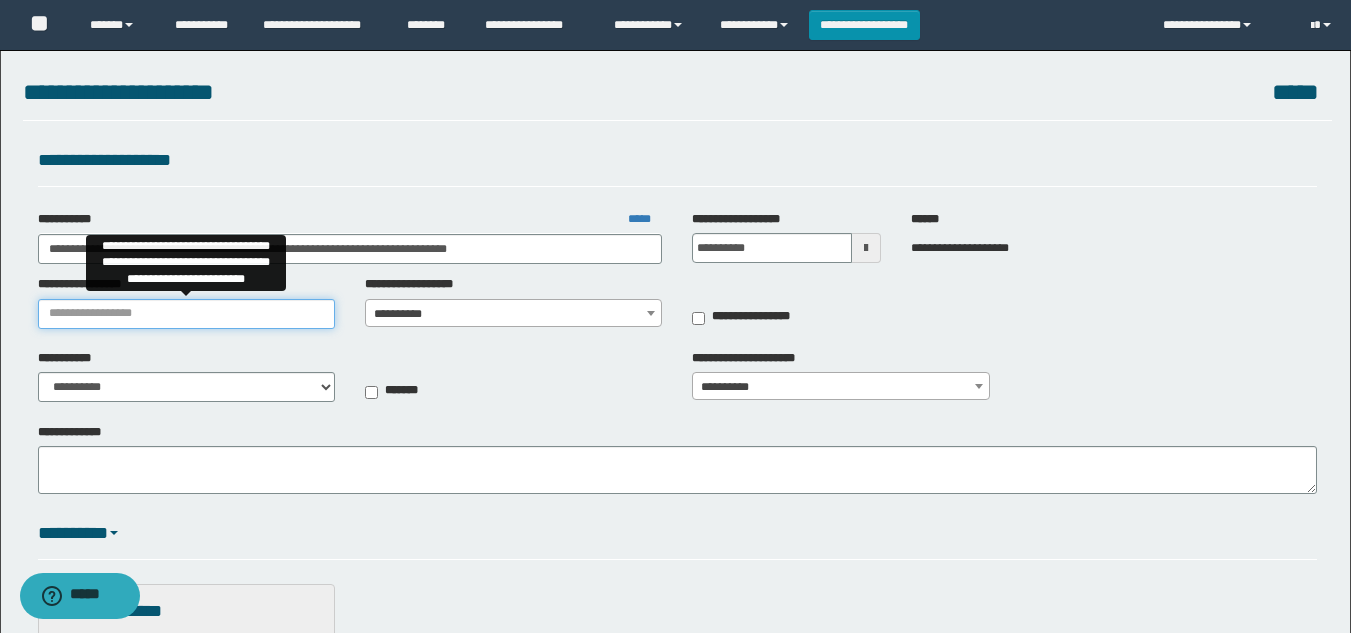 click on "**********" at bounding box center [186, 314] 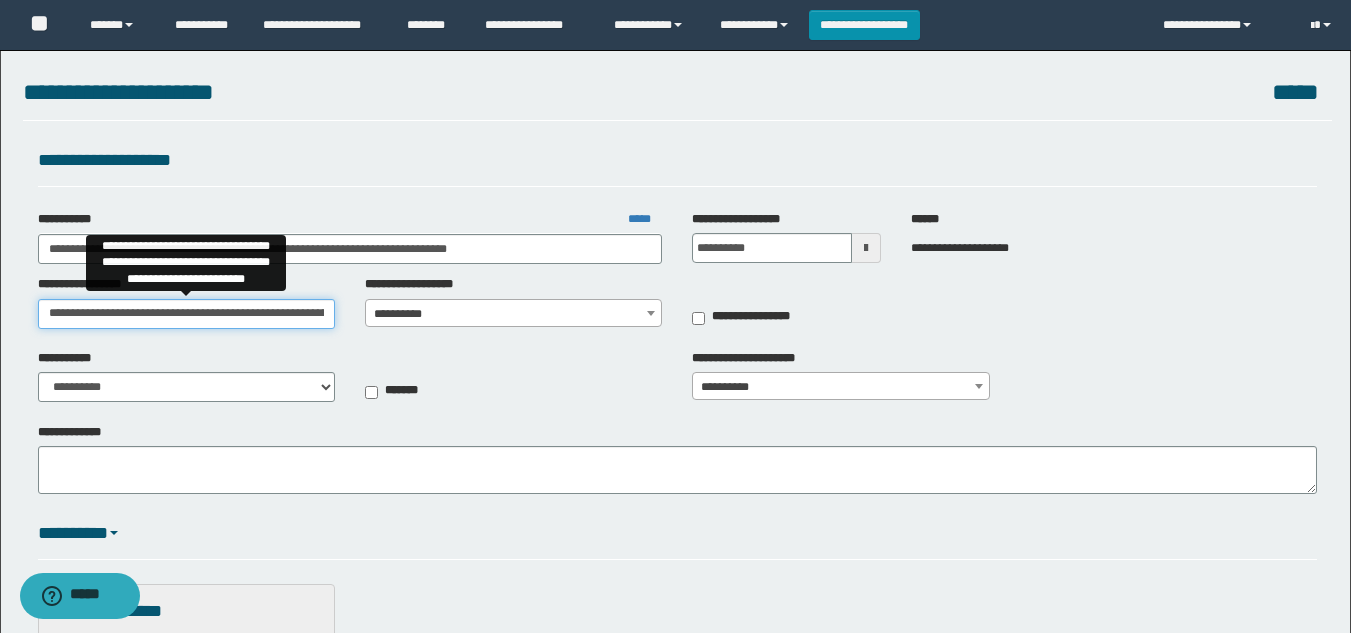 scroll, scrollTop: 0, scrollLeft: 194, axis: horizontal 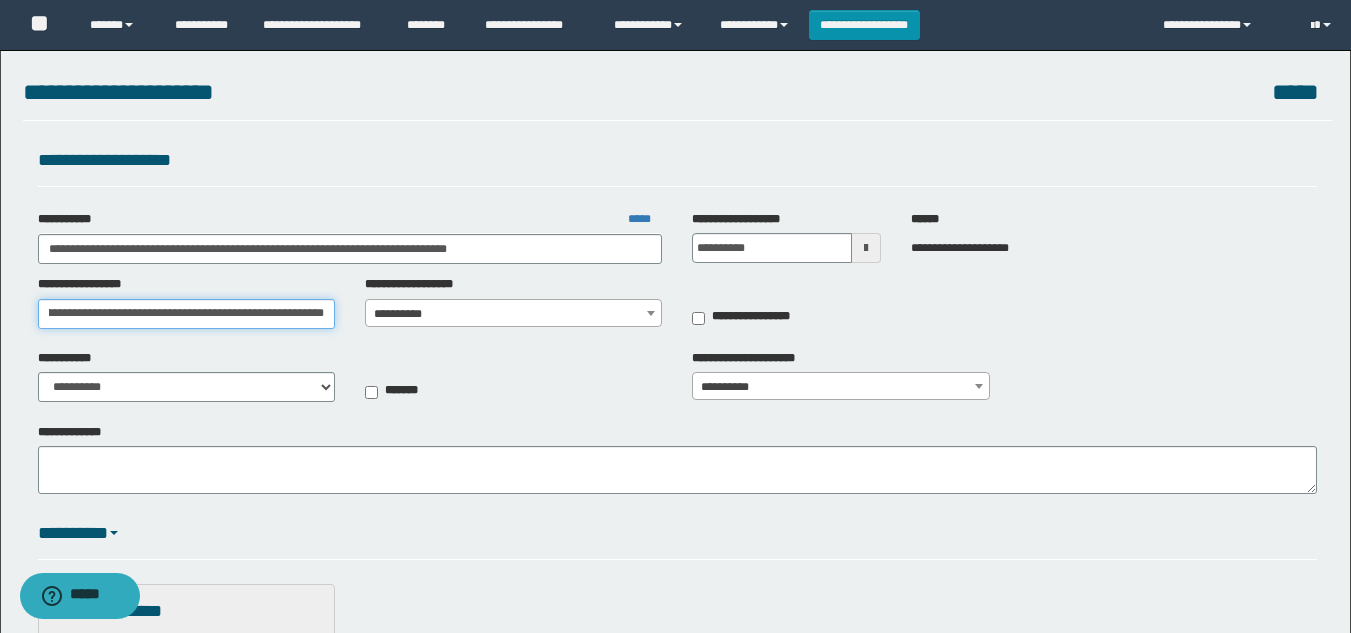 type on "**********" 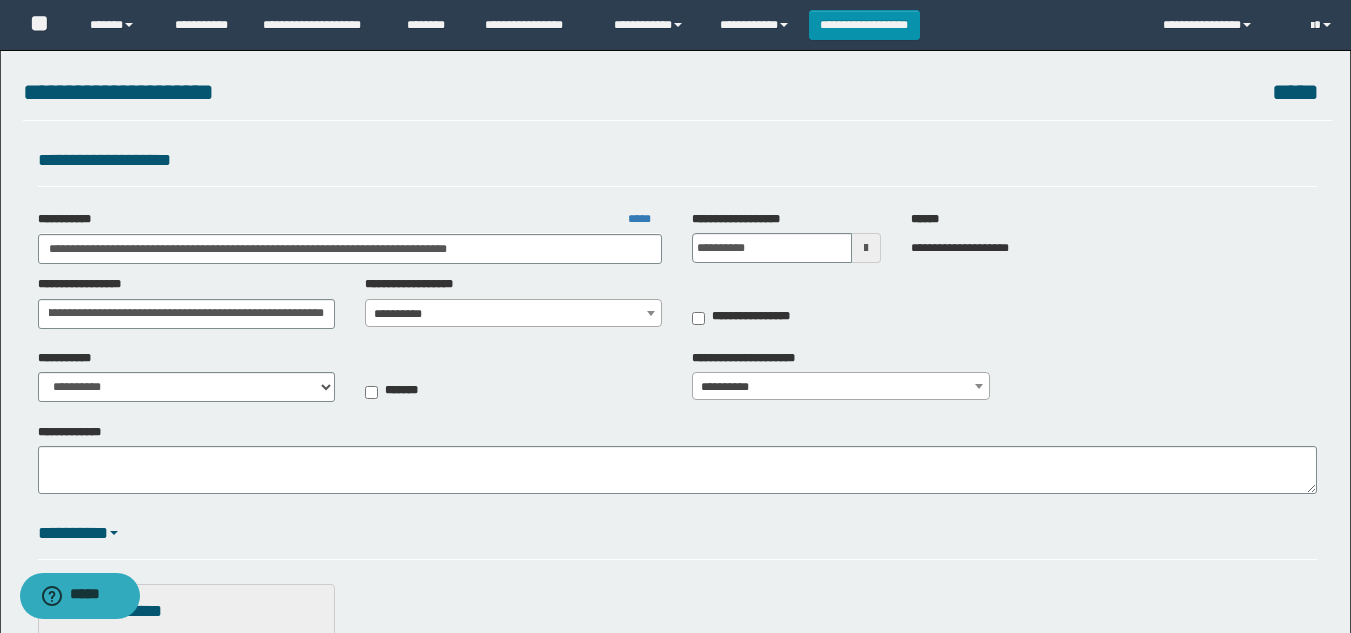 click on "**********" at bounding box center (513, 314) 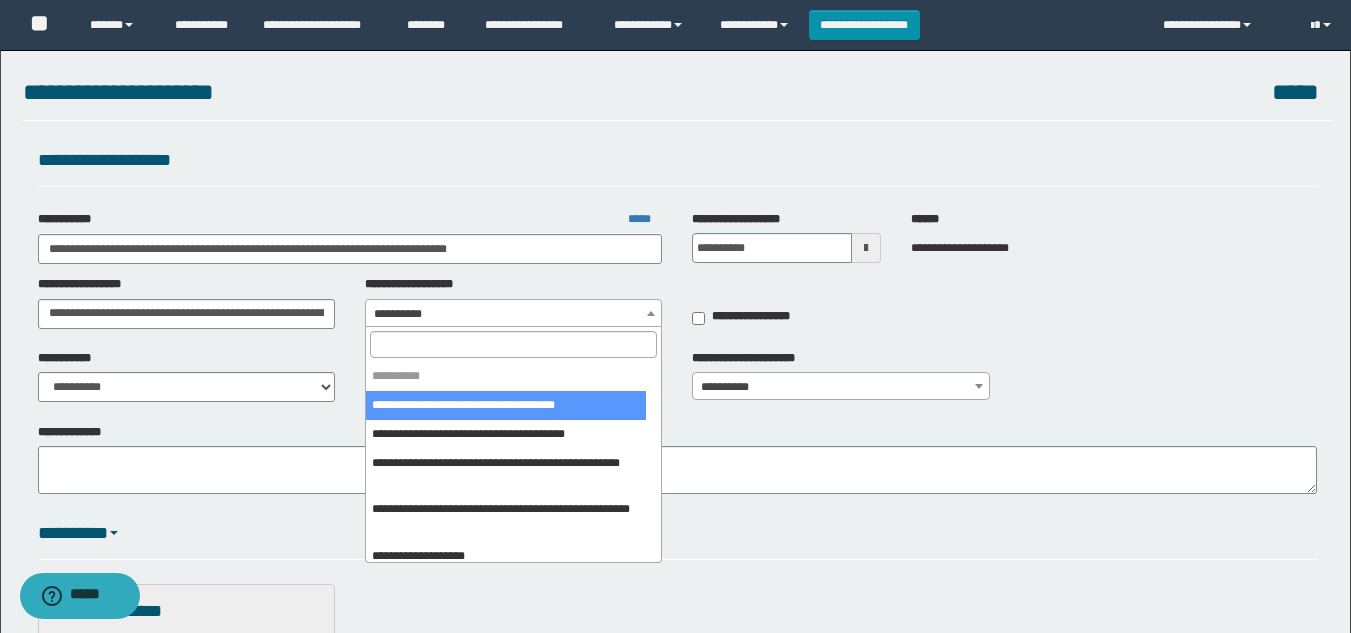click at bounding box center (513, 344) 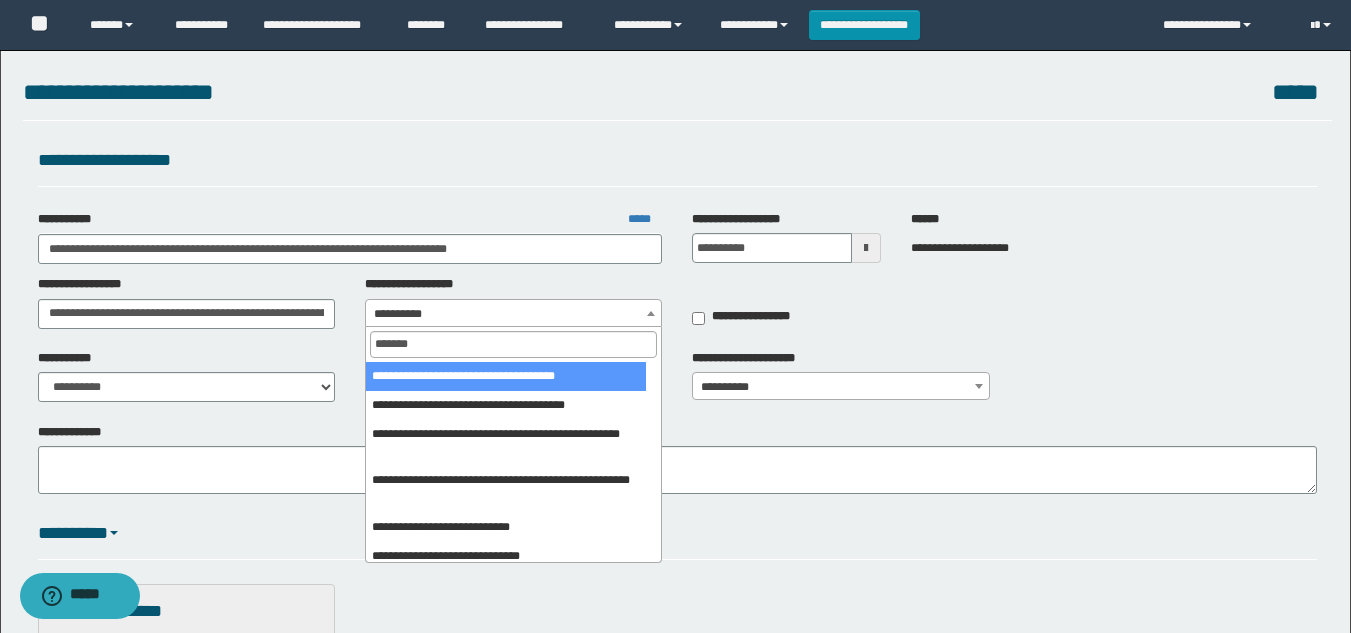 type on "*******" 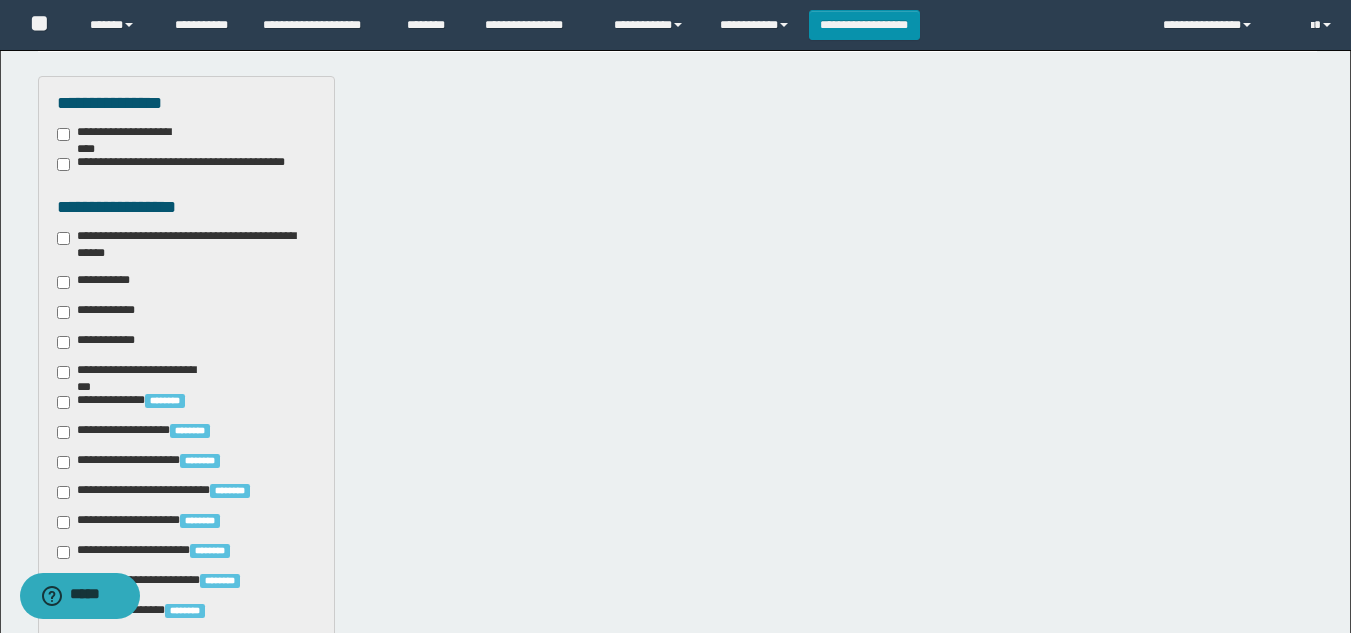 scroll, scrollTop: 500, scrollLeft: 0, axis: vertical 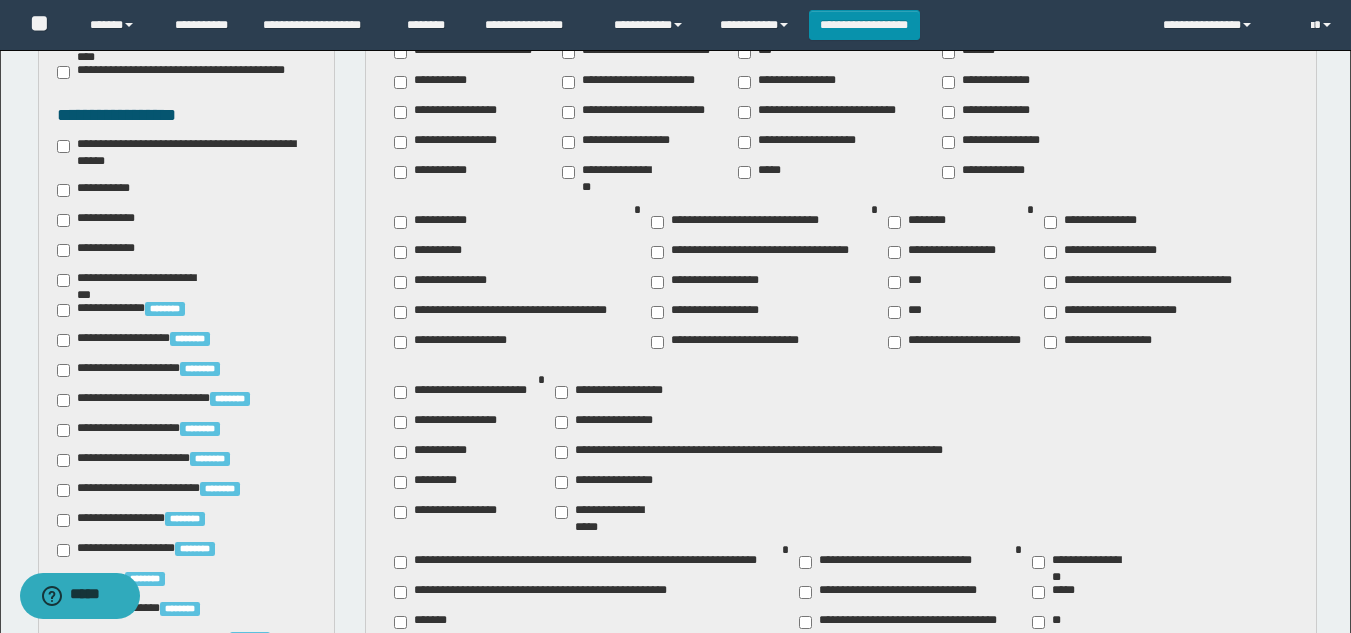 click on "***" at bounding box center [911, 282] 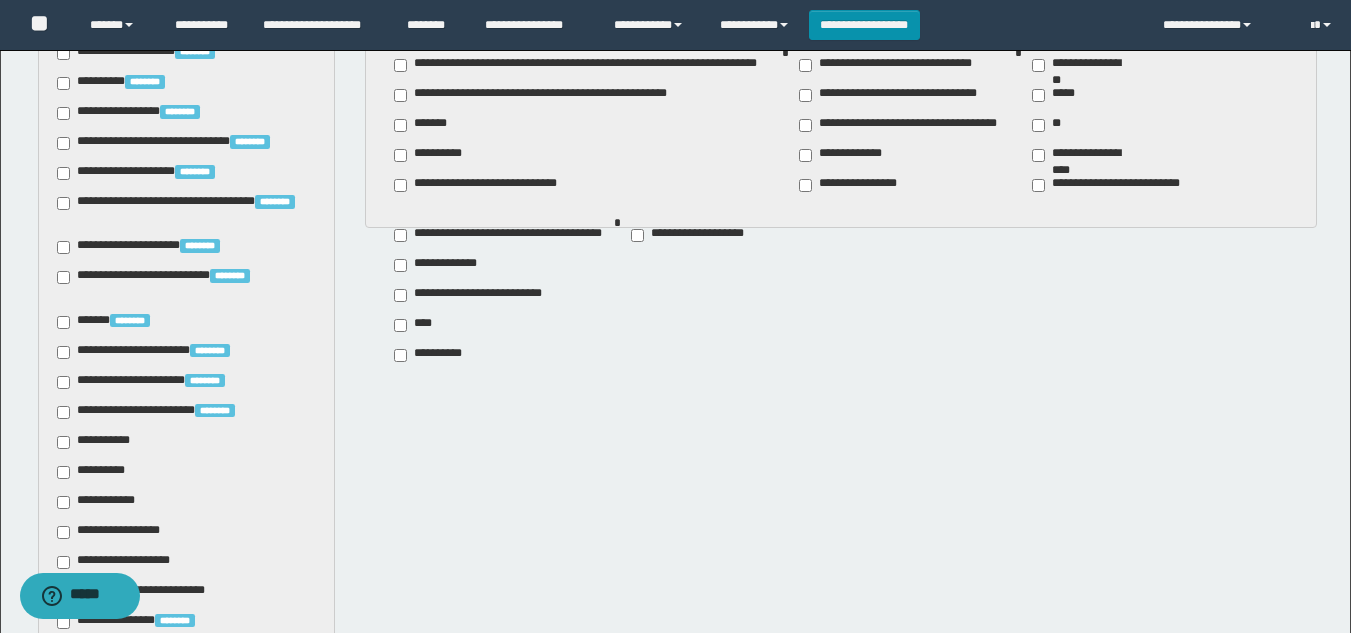 scroll, scrollTop: 1100, scrollLeft: 0, axis: vertical 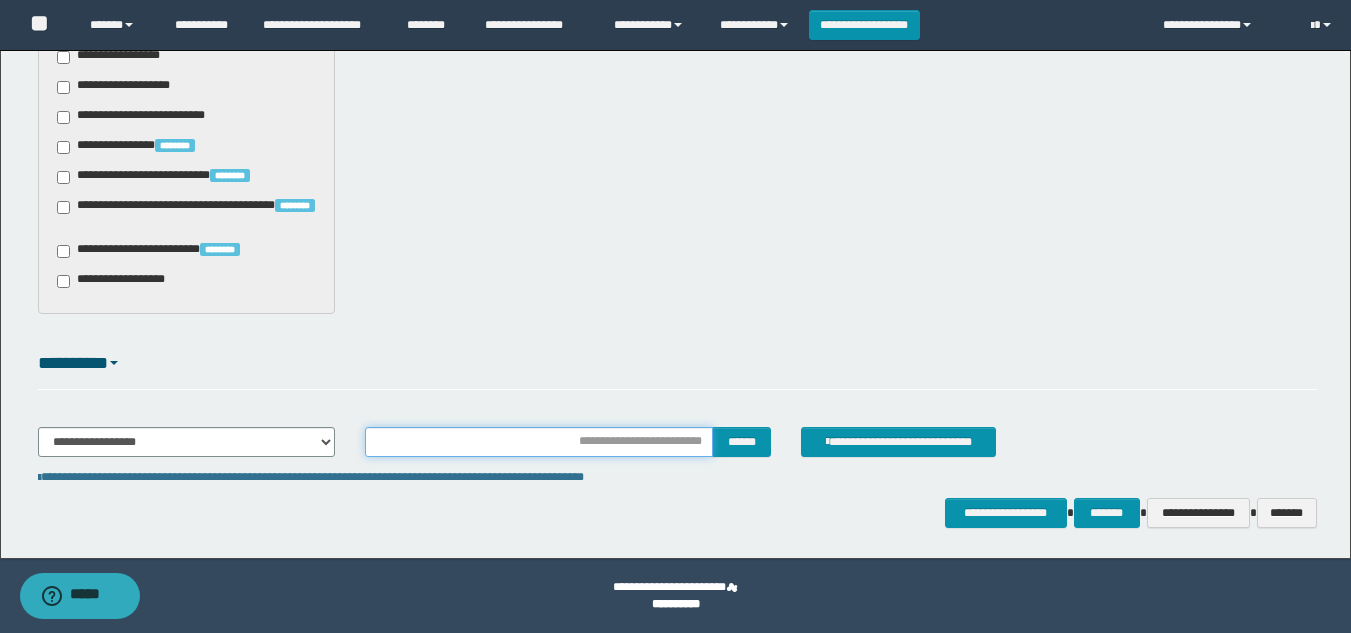 click at bounding box center (539, 442) 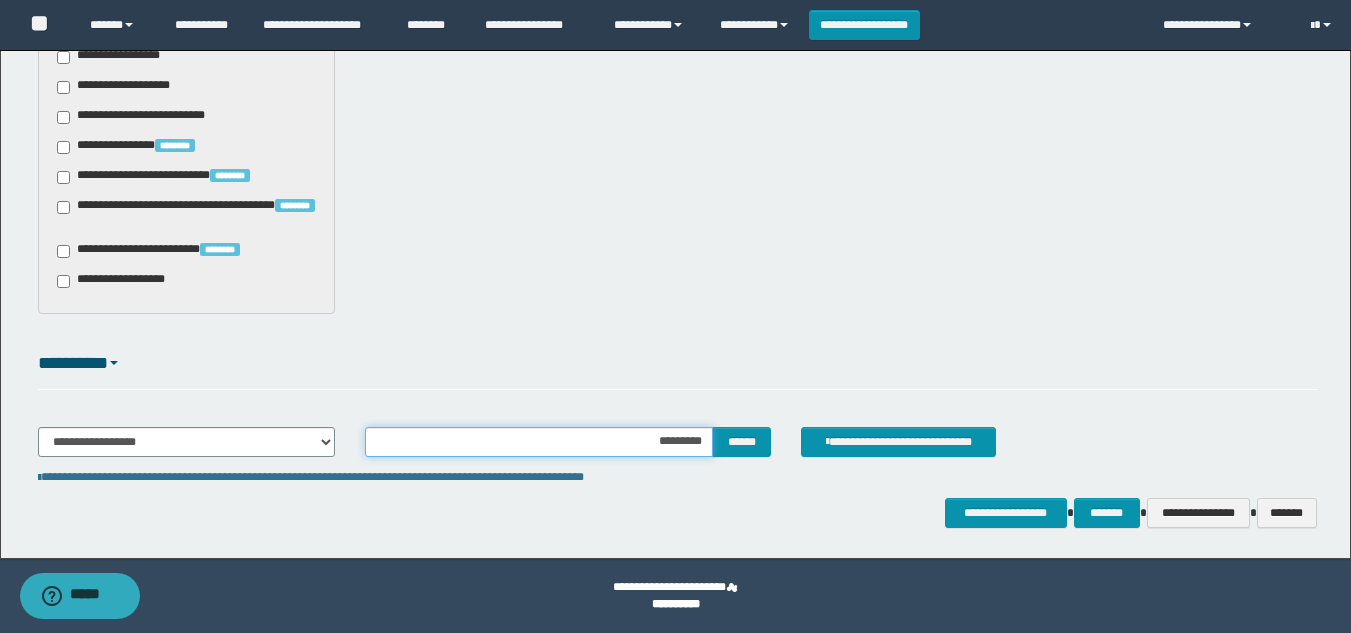 type on "**********" 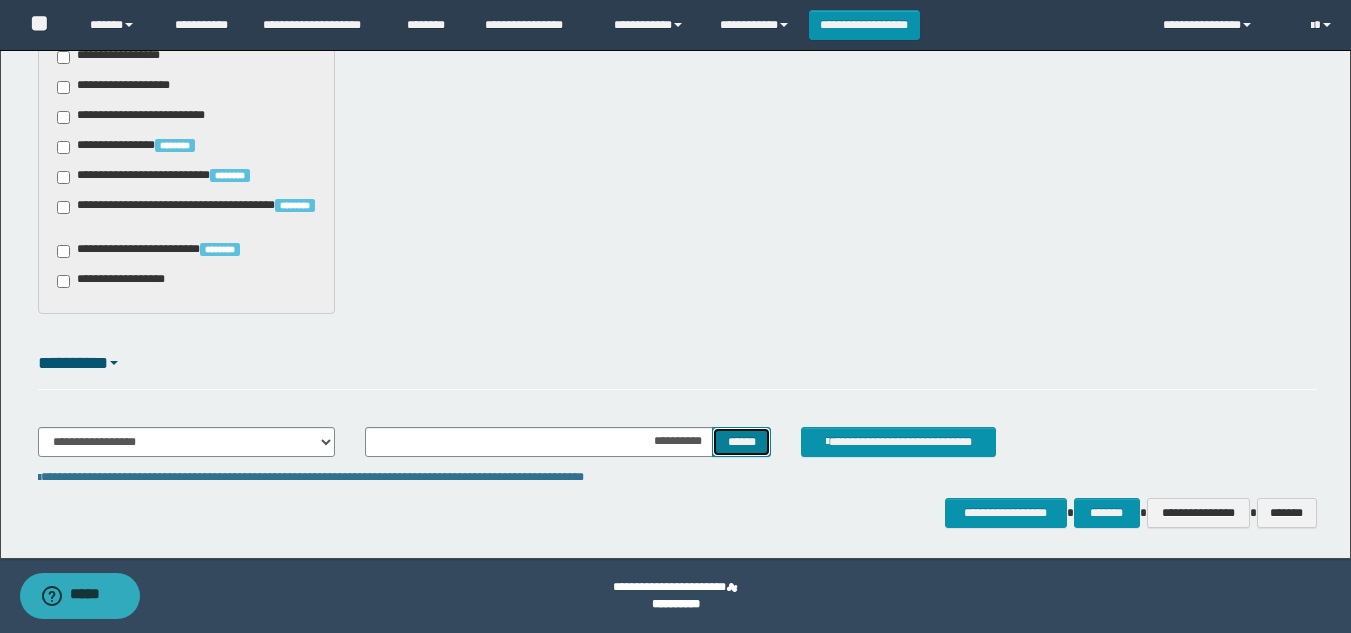 click on "******" at bounding box center [741, 442] 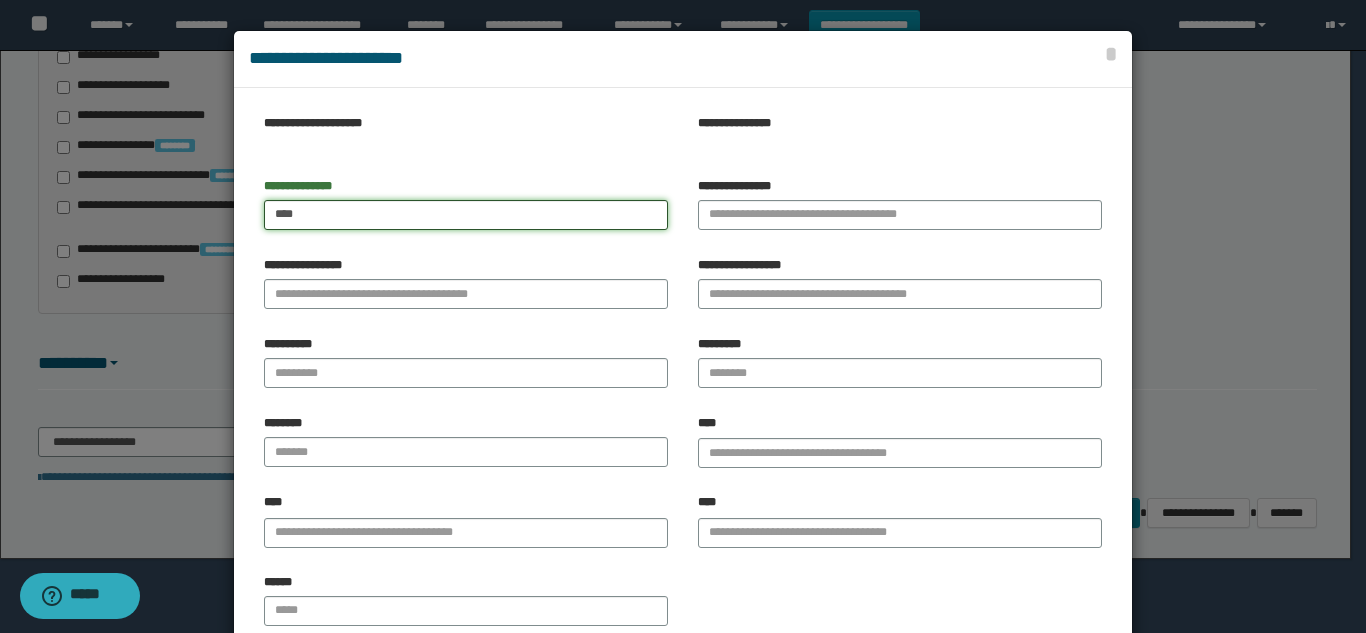 type on "****" 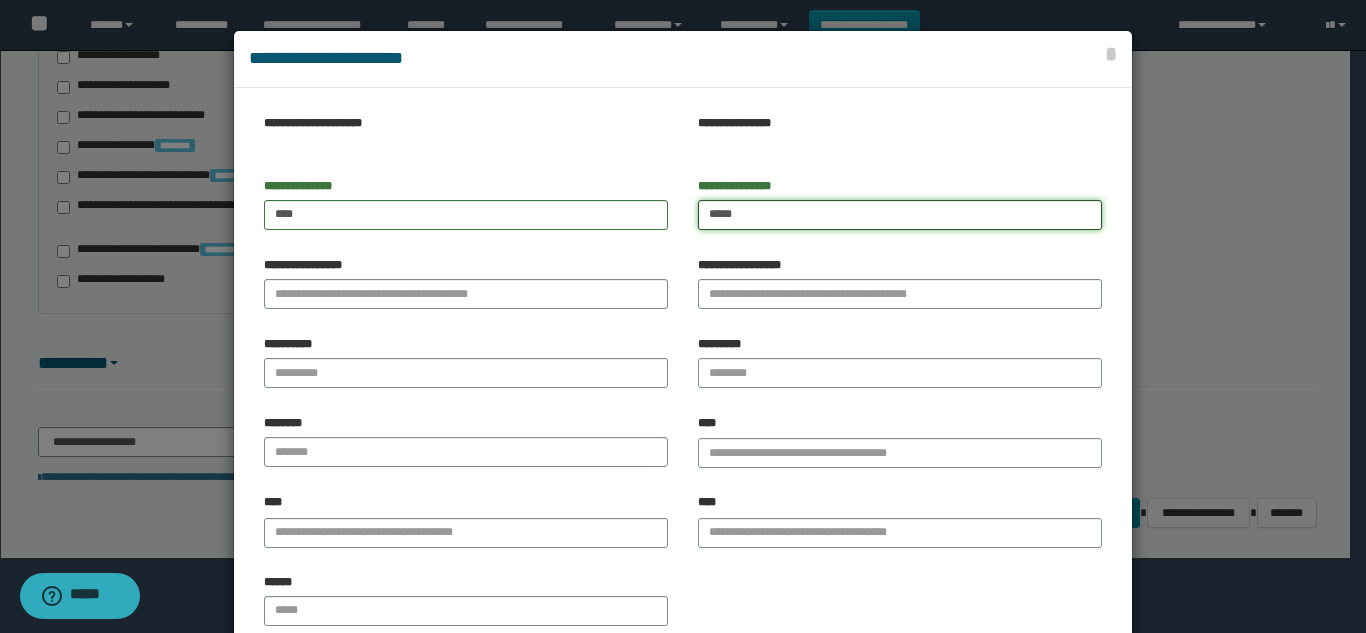 type on "*****" 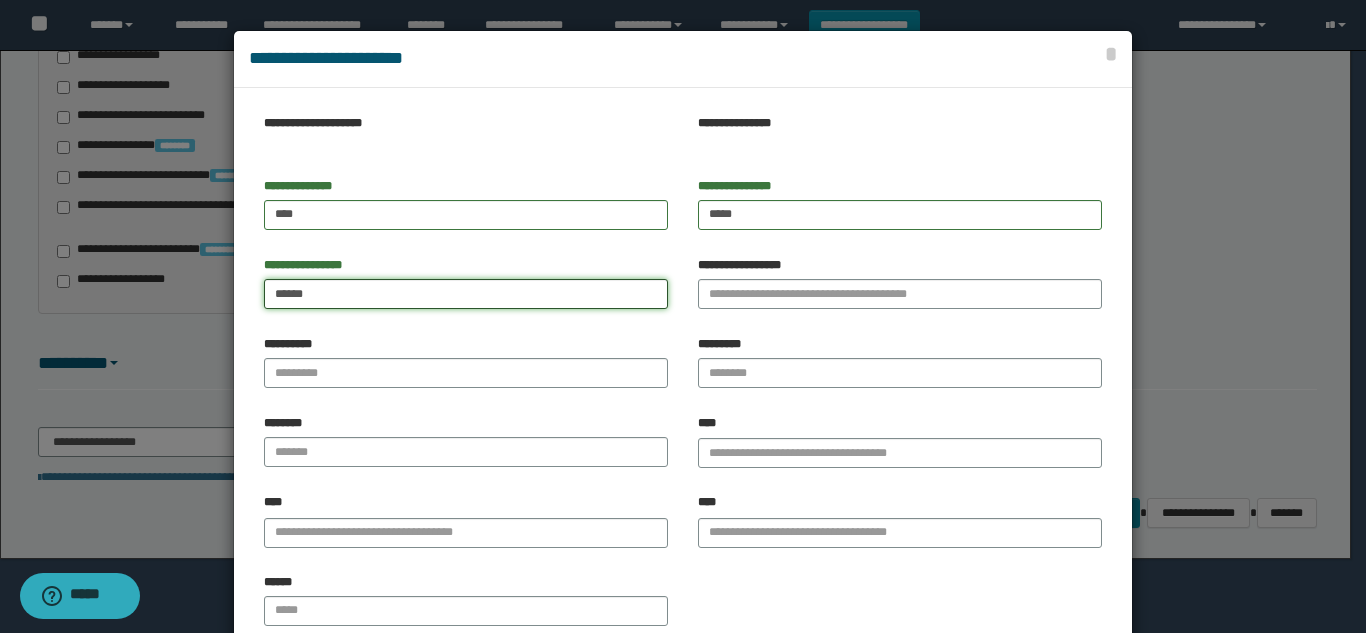 type on "******" 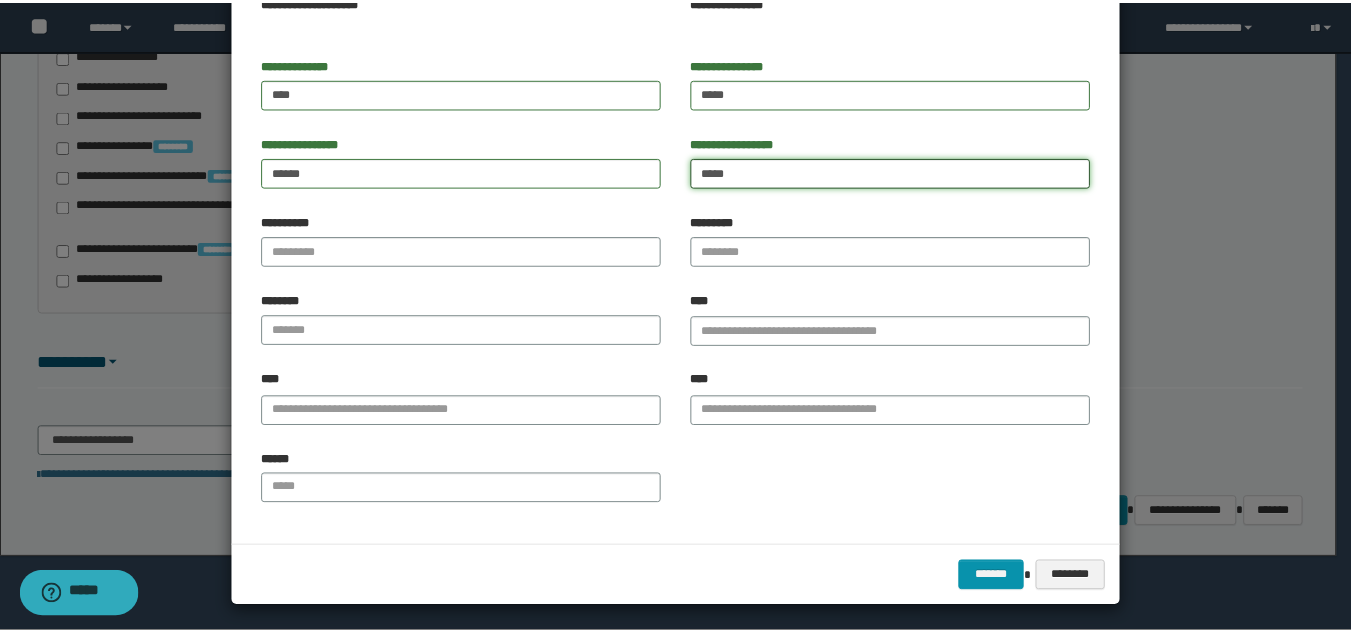 scroll, scrollTop: 127, scrollLeft: 0, axis: vertical 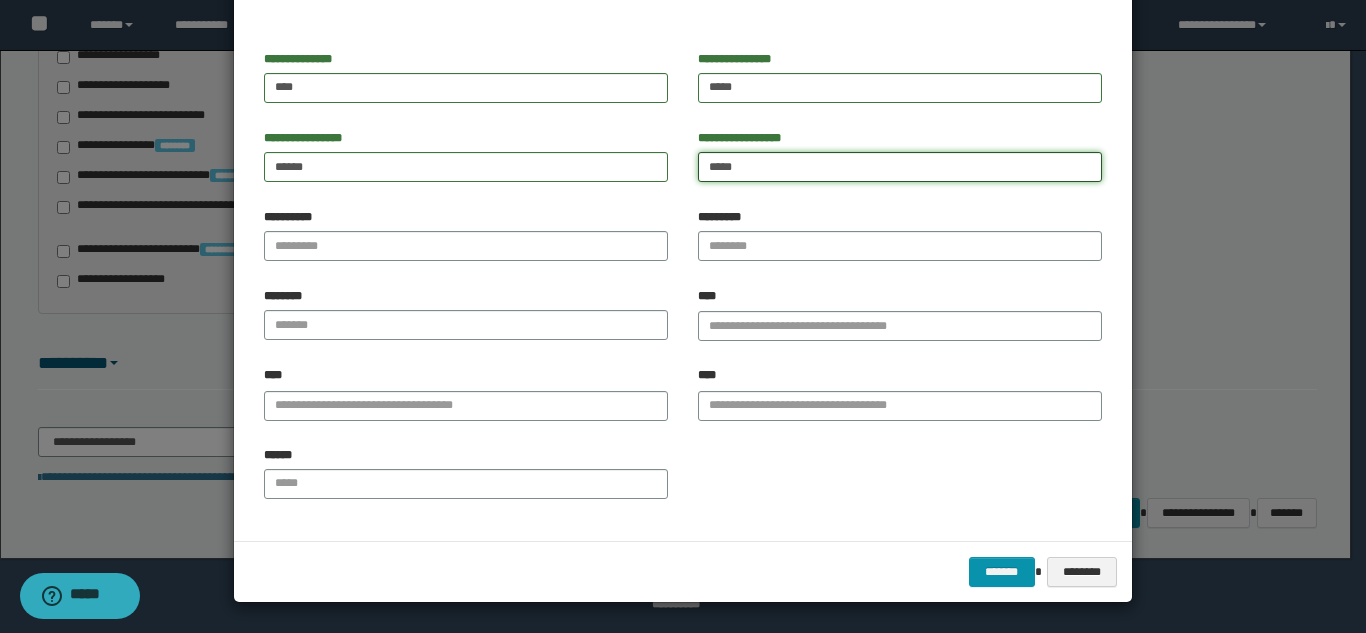 type on "*****" 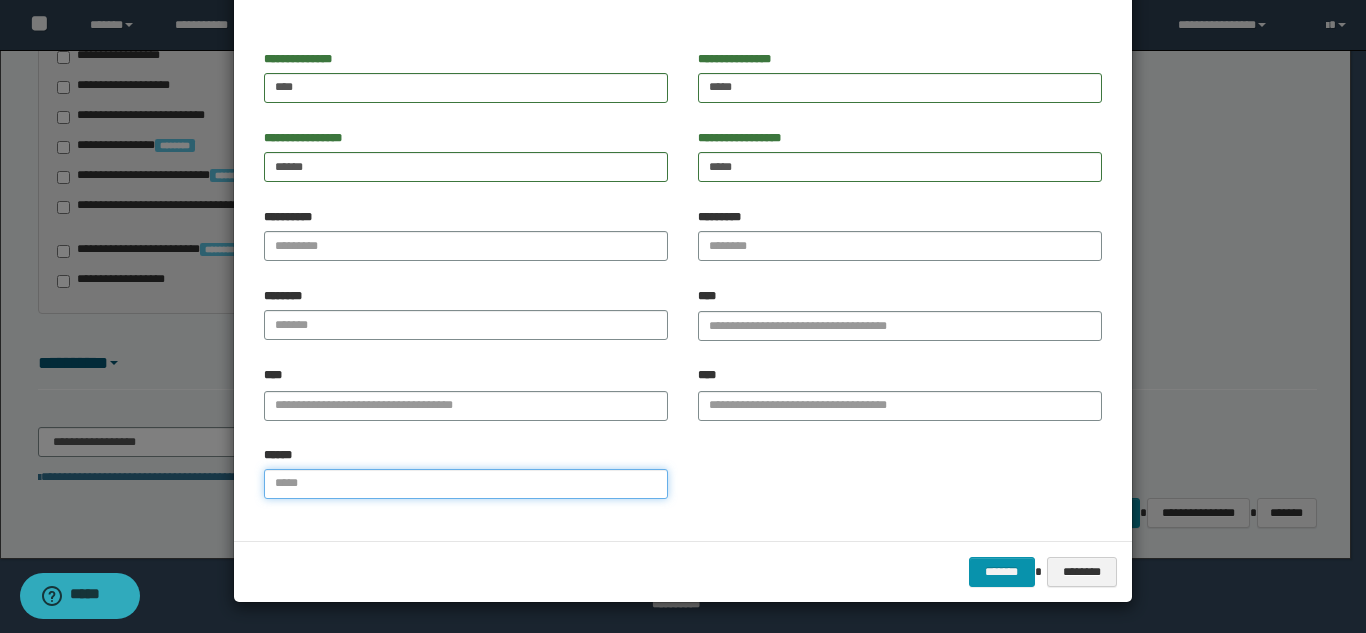 click on "******" at bounding box center [466, 484] 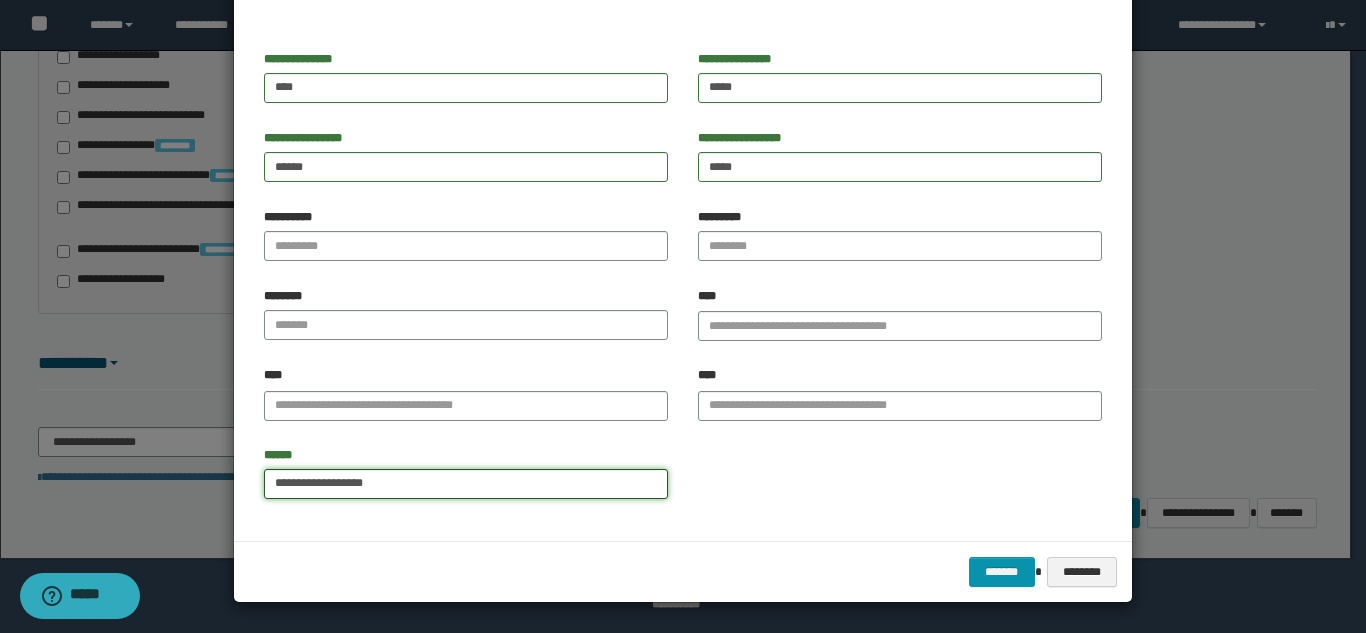 type on "**********" 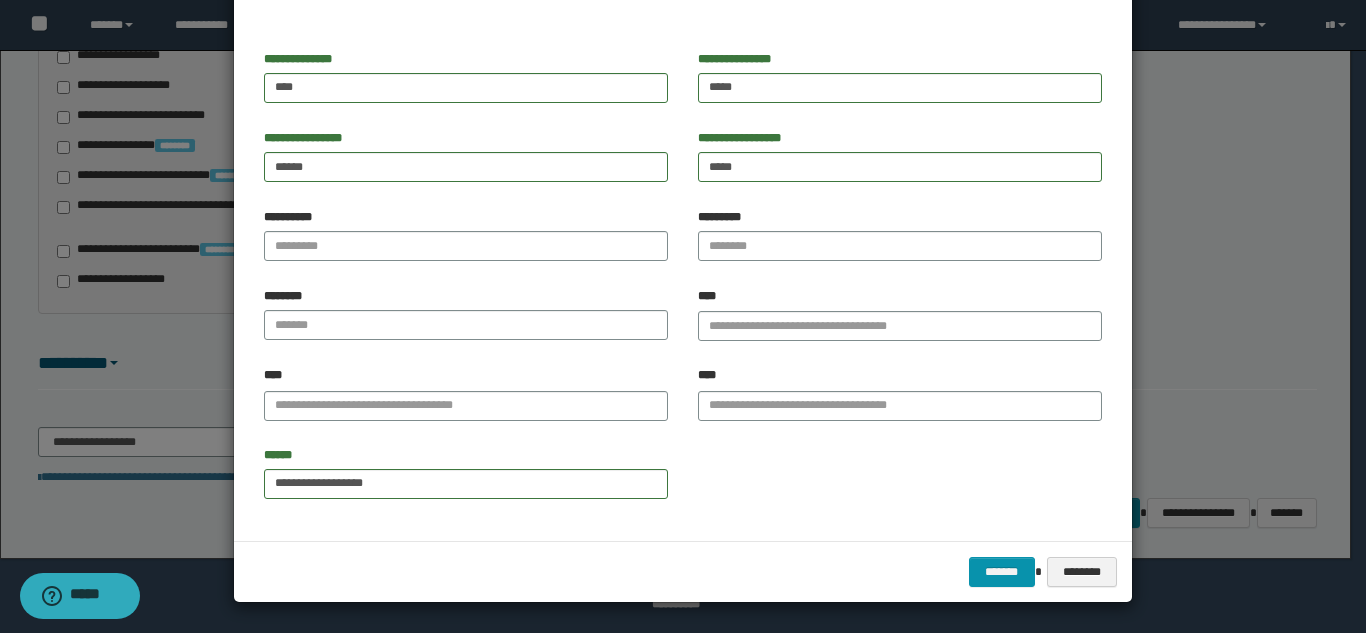 click on "*******
********" at bounding box center (683, 571) 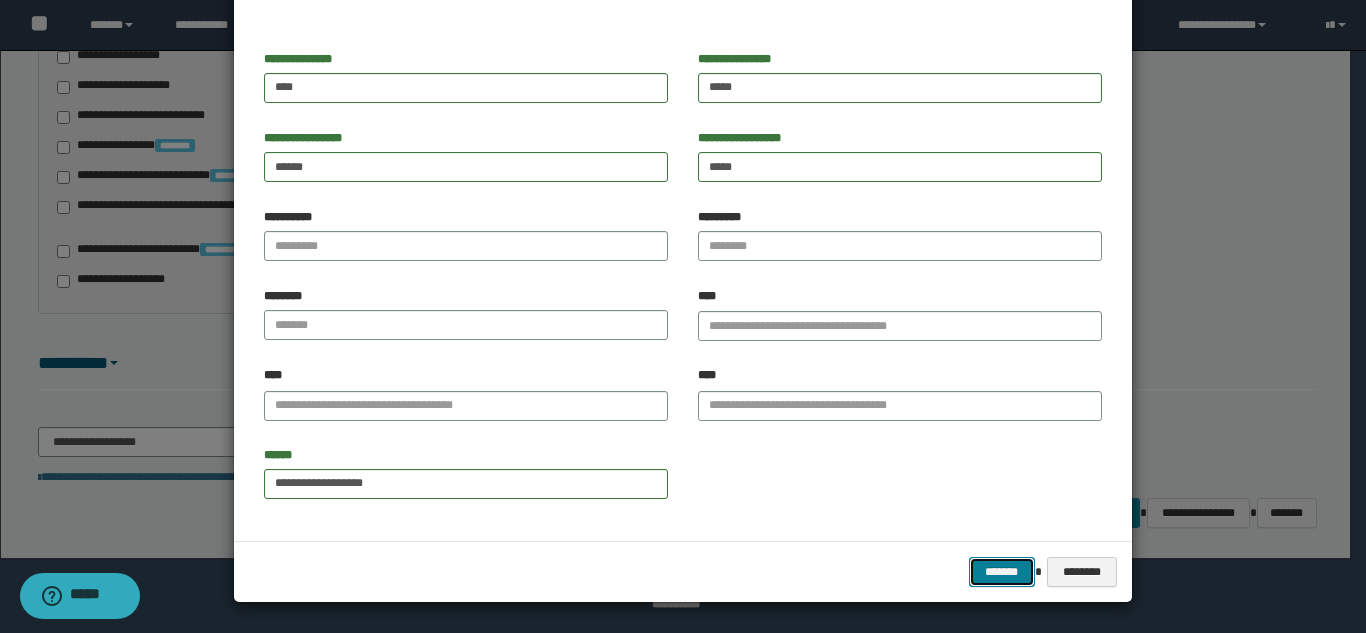 click on "*******" at bounding box center [1002, 572] 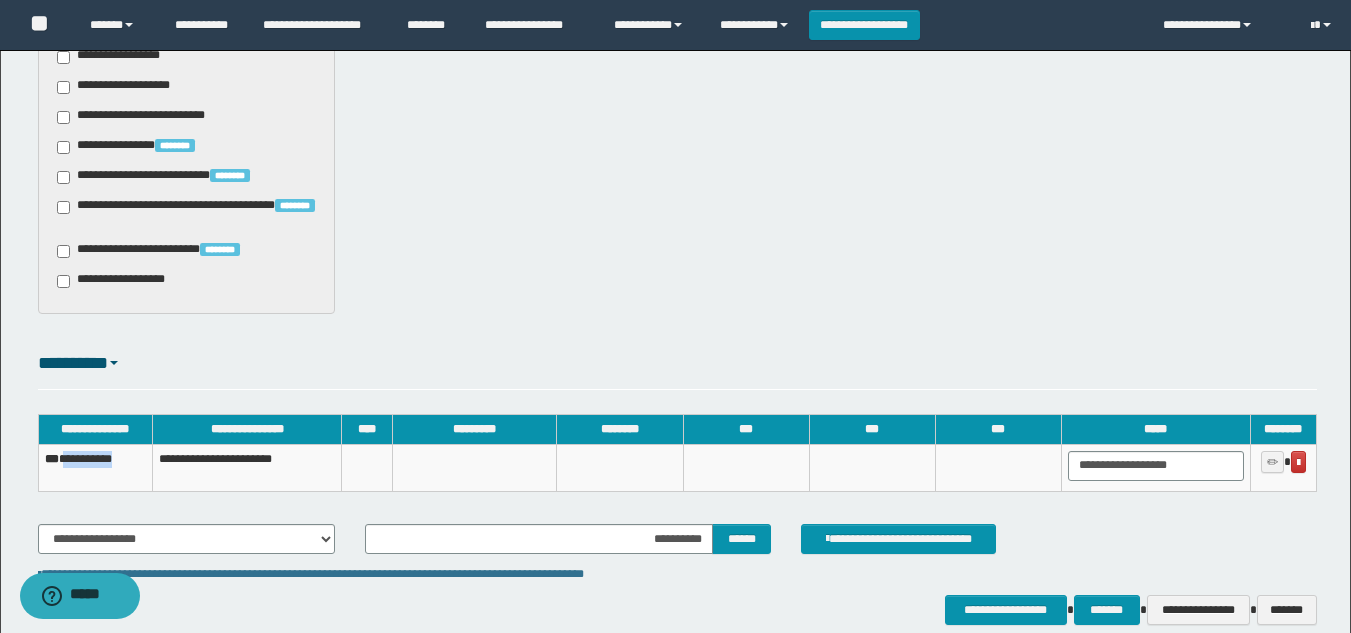 drag, startPoint x: 137, startPoint y: 452, endPoint x: 68, endPoint y: 463, distance: 69.87131 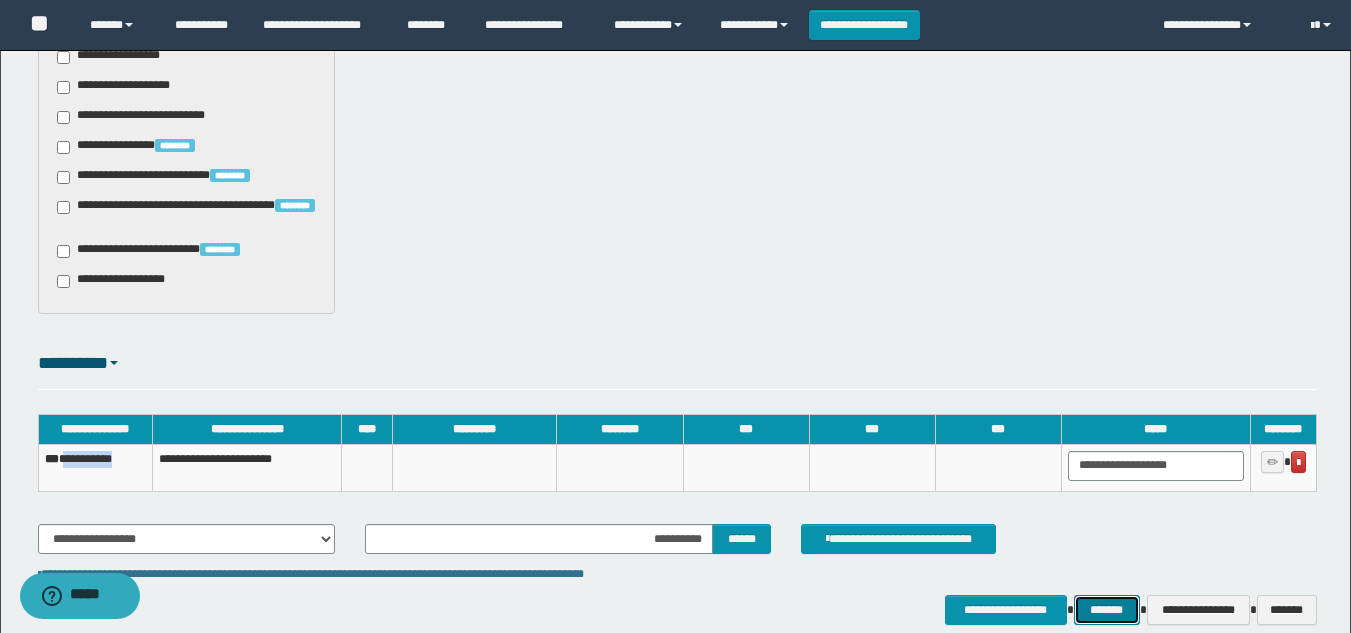 click on "*******" at bounding box center [1107, 610] 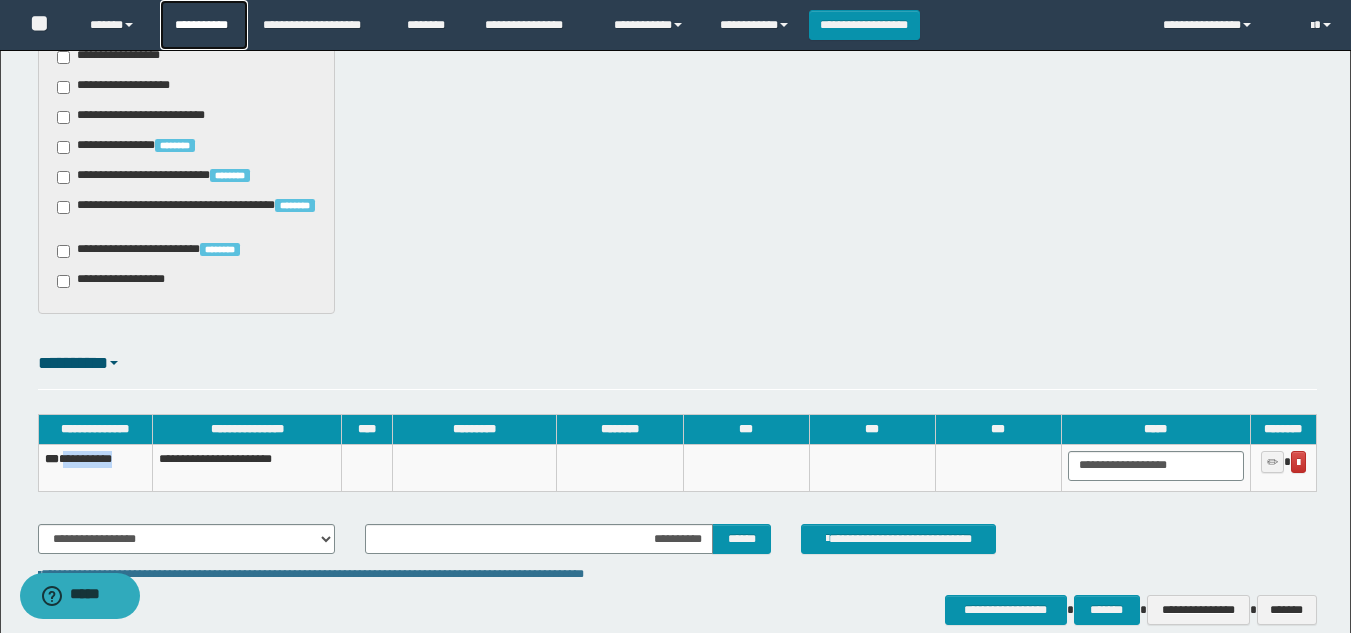 click on "**********" at bounding box center [204, 25] 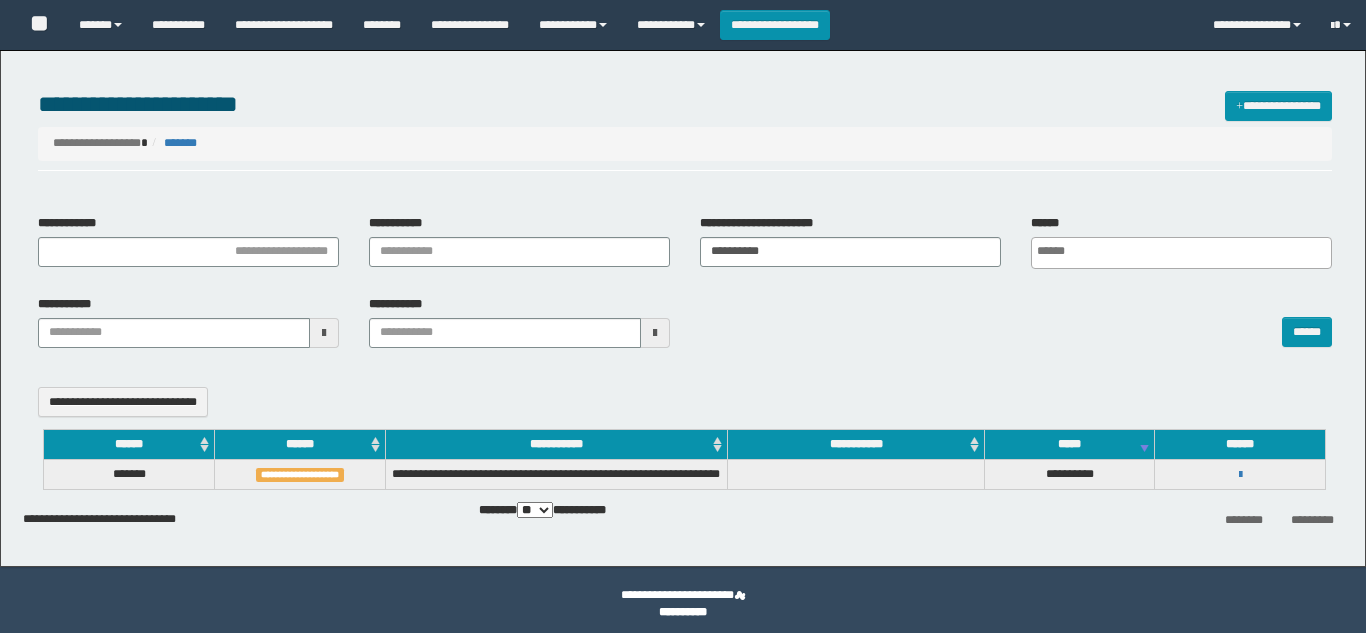 select 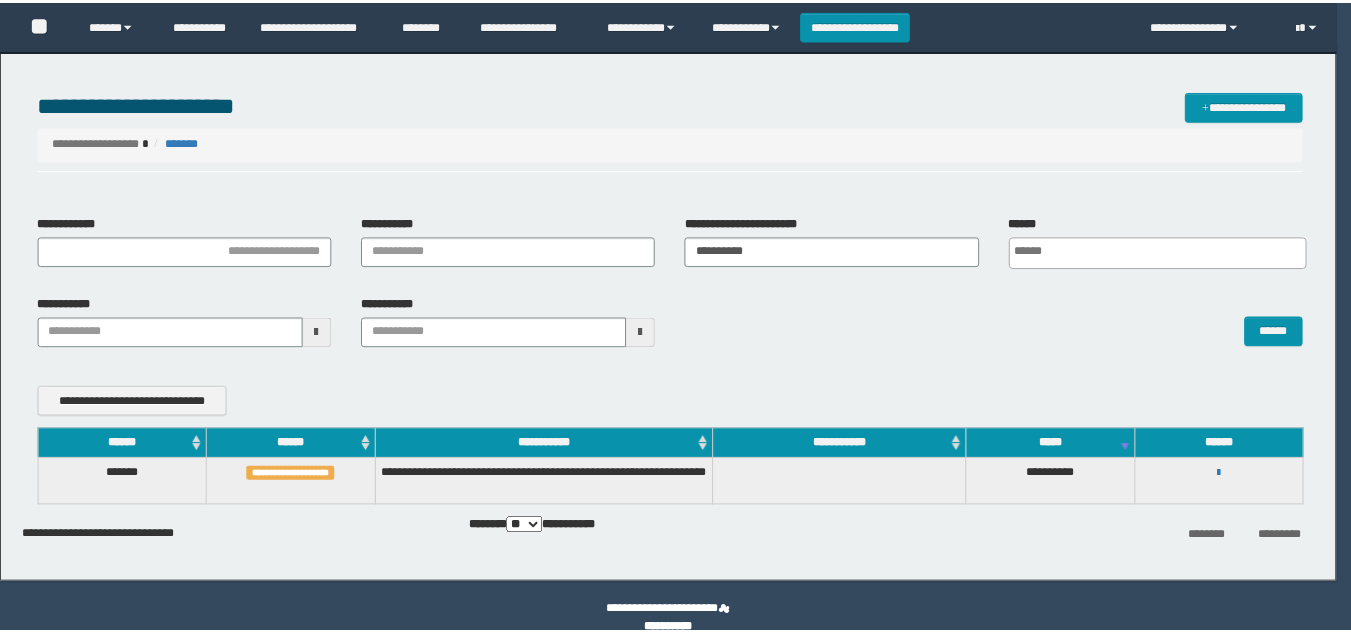 scroll, scrollTop: 0, scrollLeft: 0, axis: both 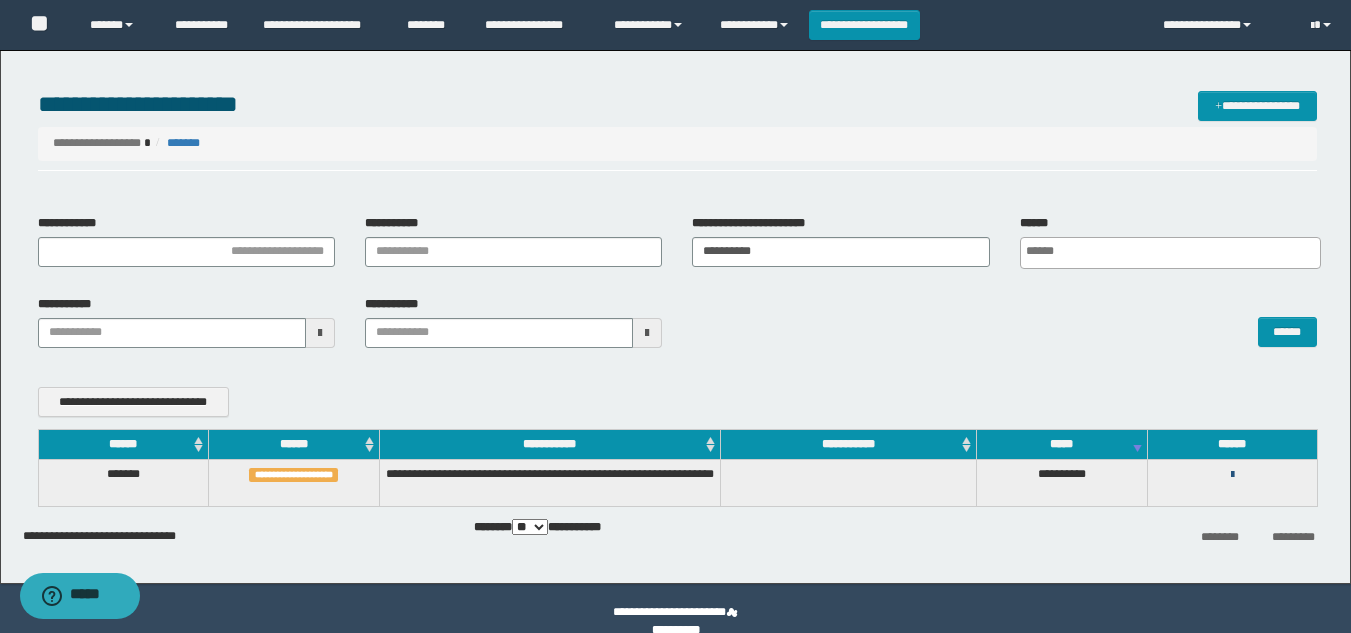 click at bounding box center [1232, 475] 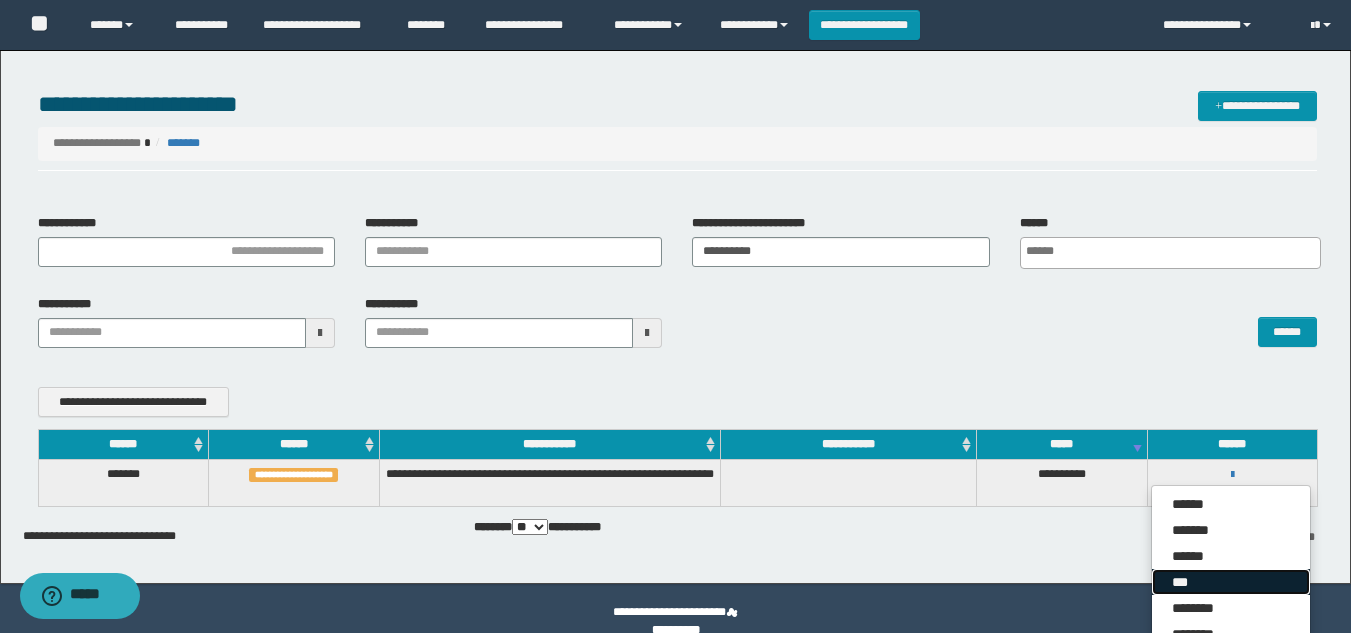 click on "***" at bounding box center (1231, 582) 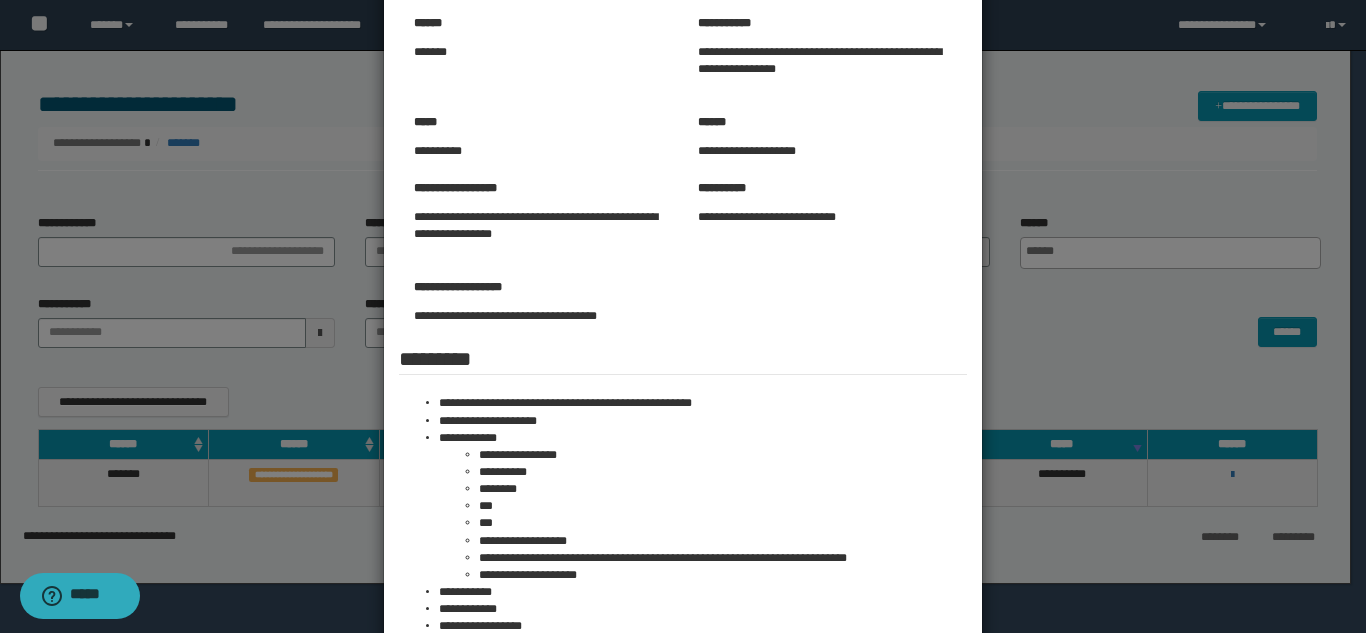 scroll, scrollTop: 200, scrollLeft: 0, axis: vertical 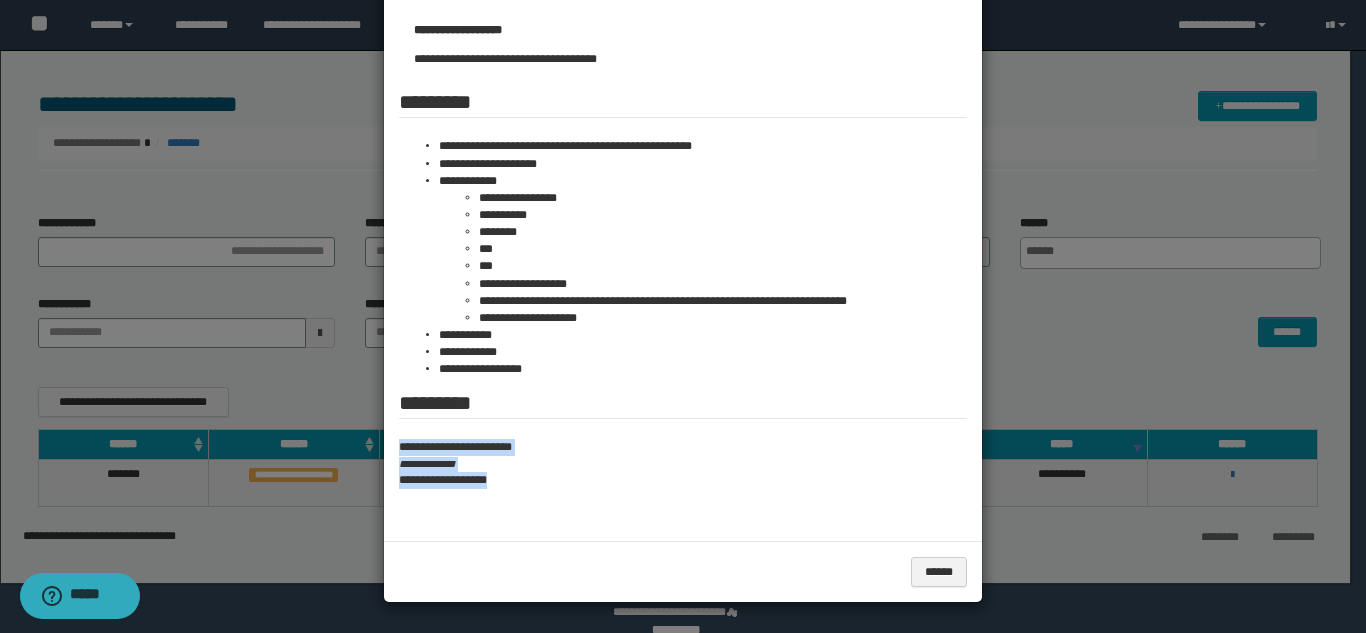 drag, startPoint x: 383, startPoint y: 443, endPoint x: 542, endPoint y: 491, distance: 166.08733 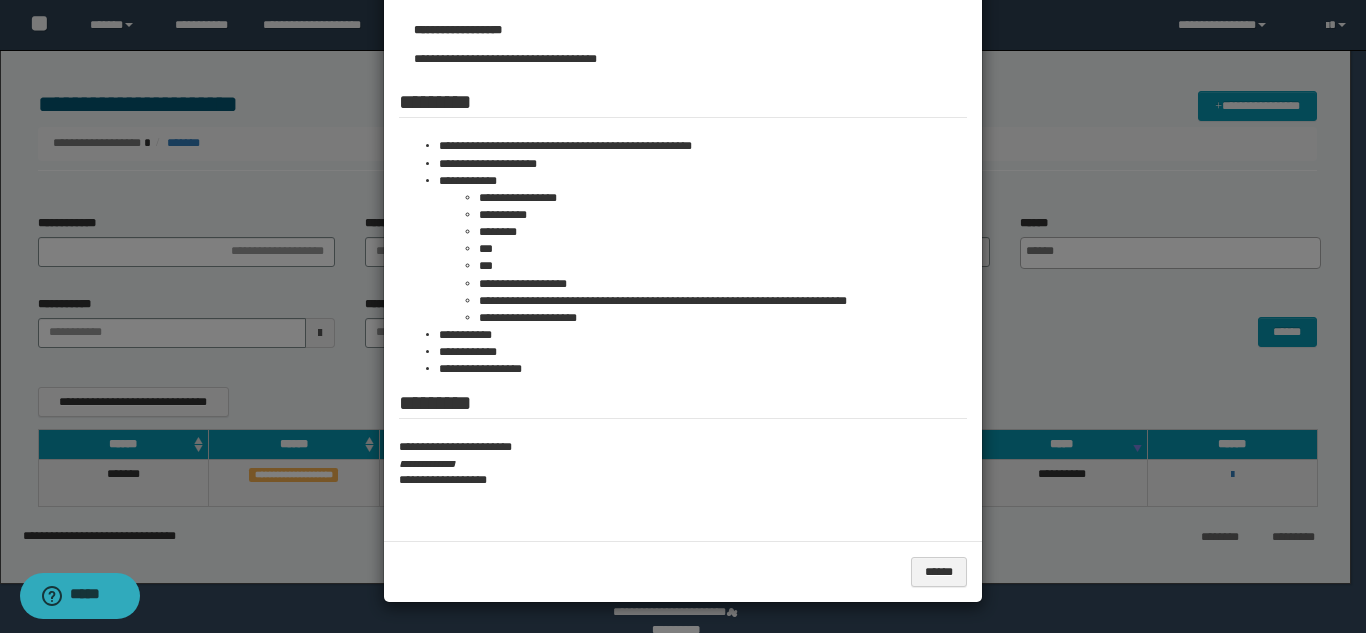 click at bounding box center [683, 138] 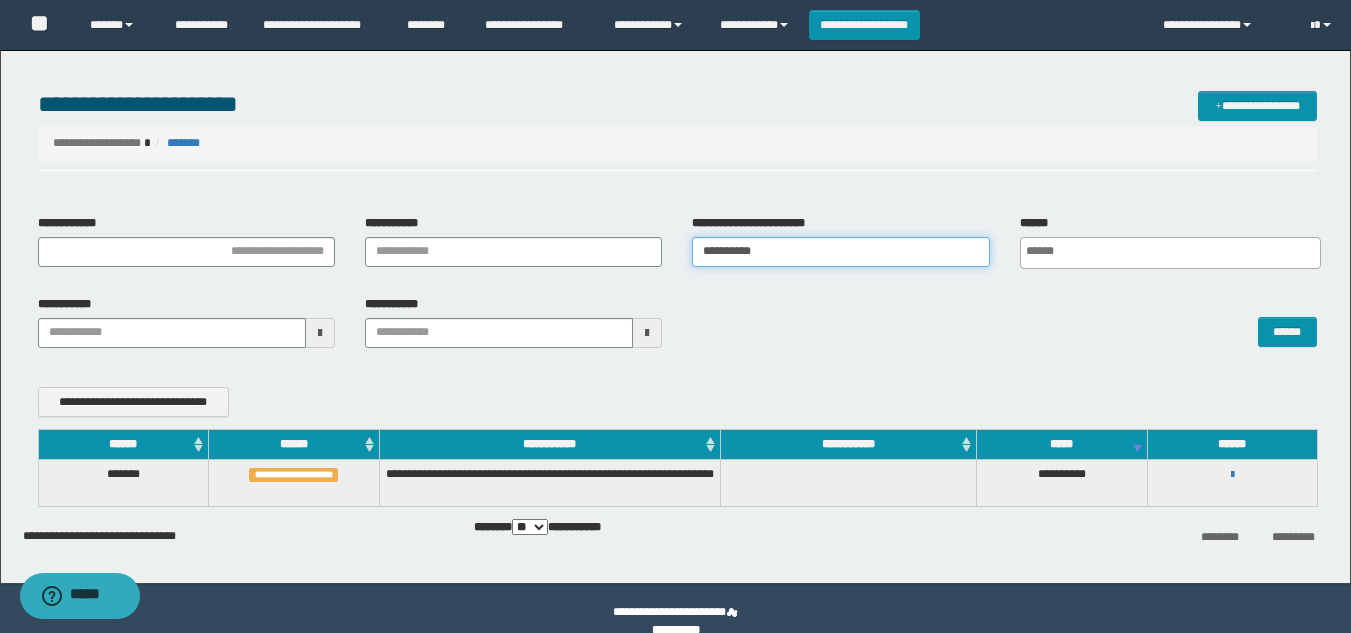 drag, startPoint x: 866, startPoint y: 260, endPoint x: 664, endPoint y: 457, distance: 282.15775 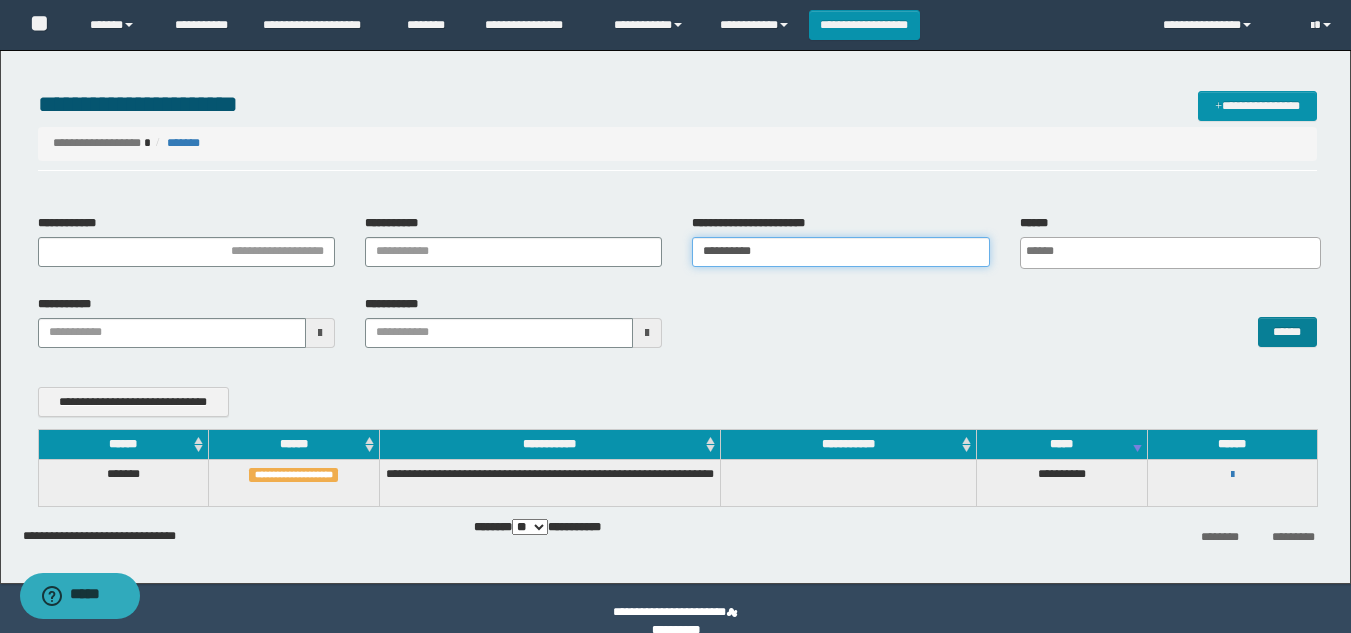 type on "**********" 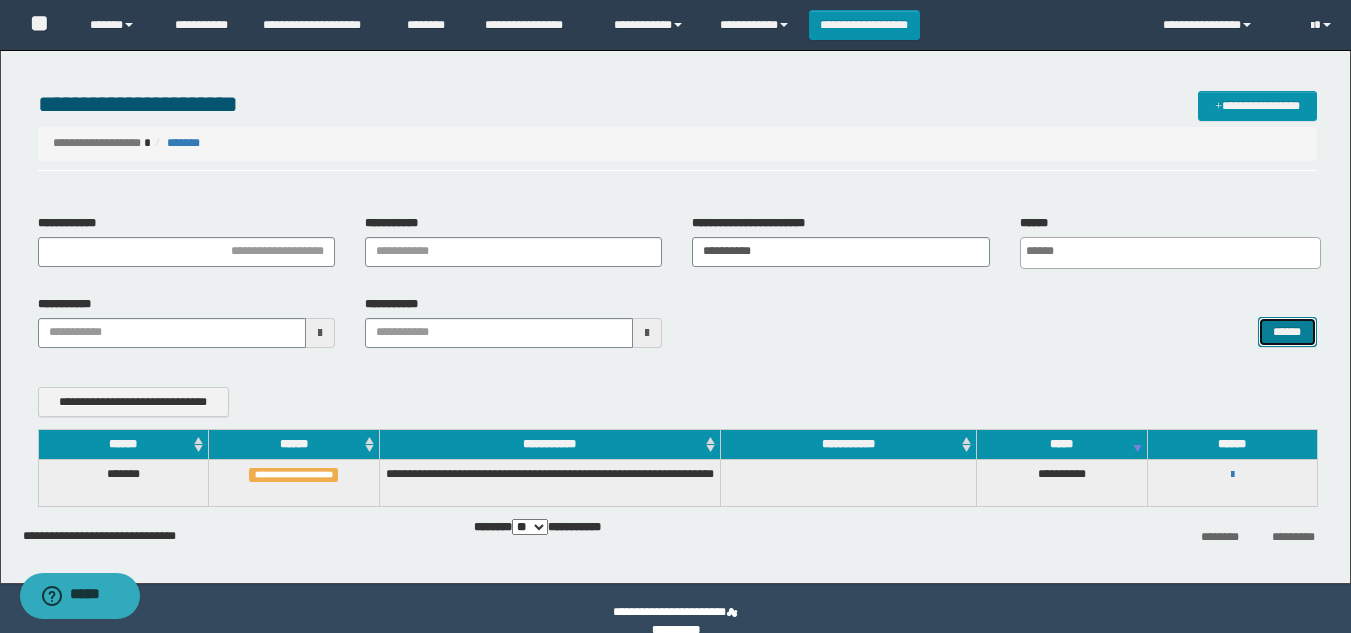 click on "******" at bounding box center [1287, 332] 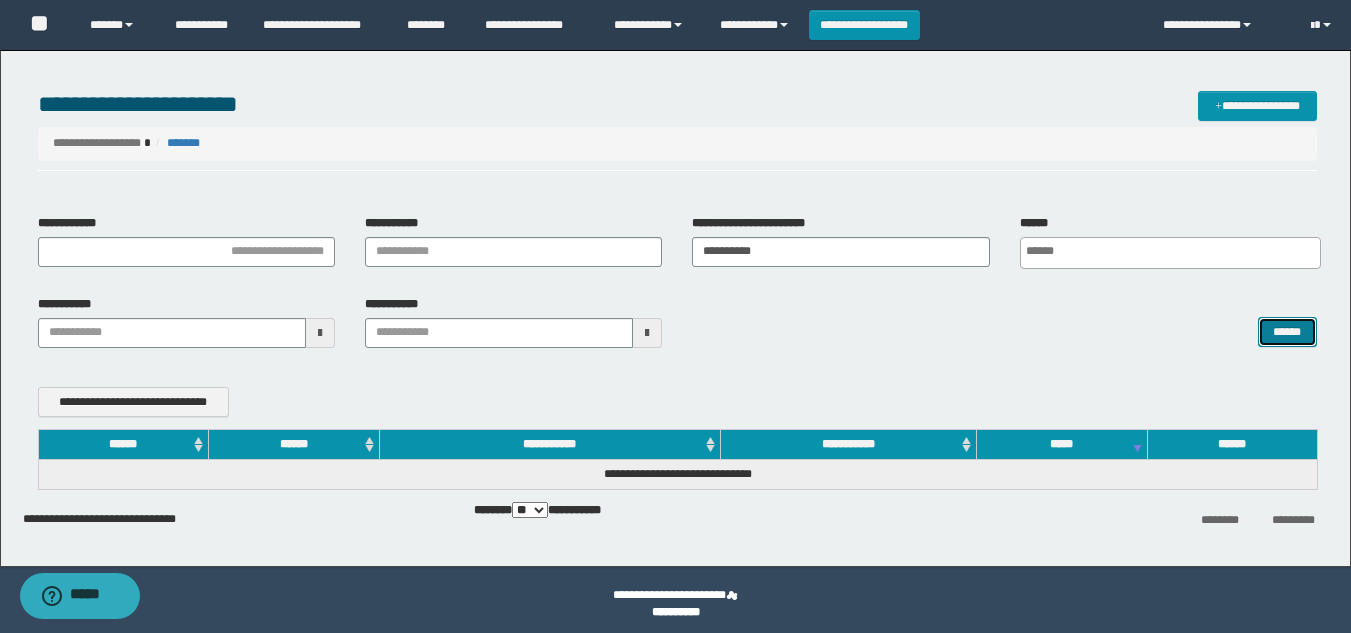 click on "******" at bounding box center [1287, 332] 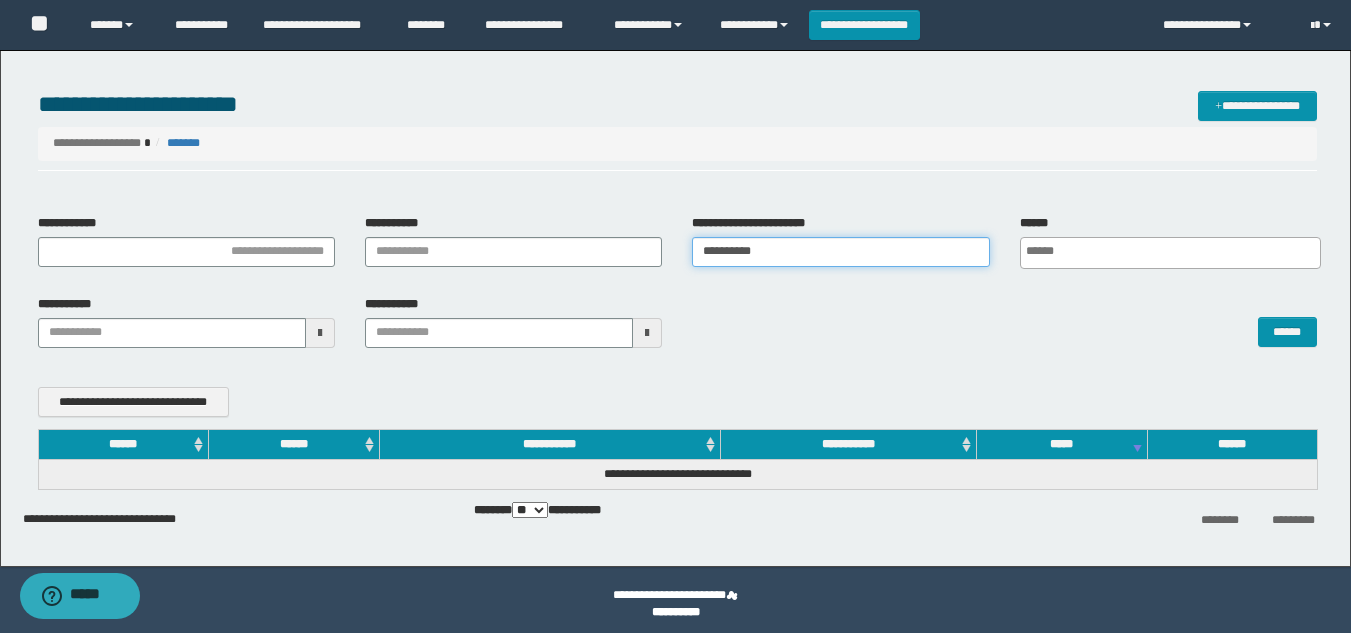 drag, startPoint x: 811, startPoint y: 261, endPoint x: 266, endPoint y: 294, distance: 545.99817 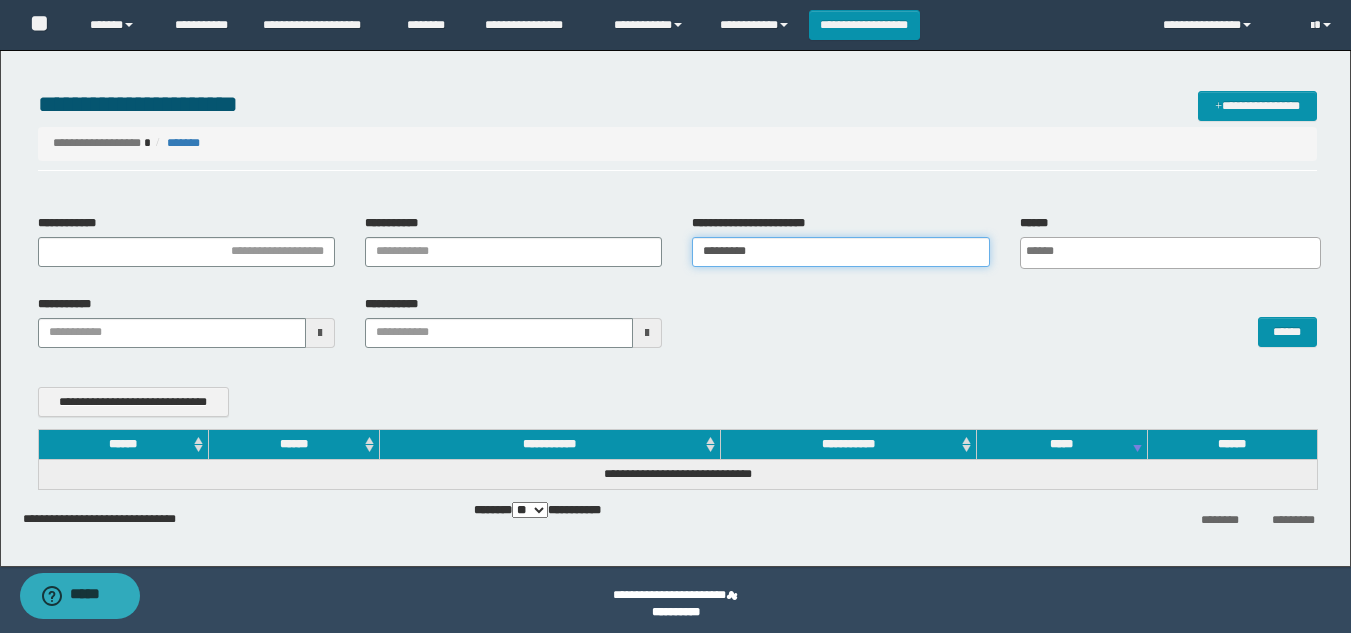 type on "**********" 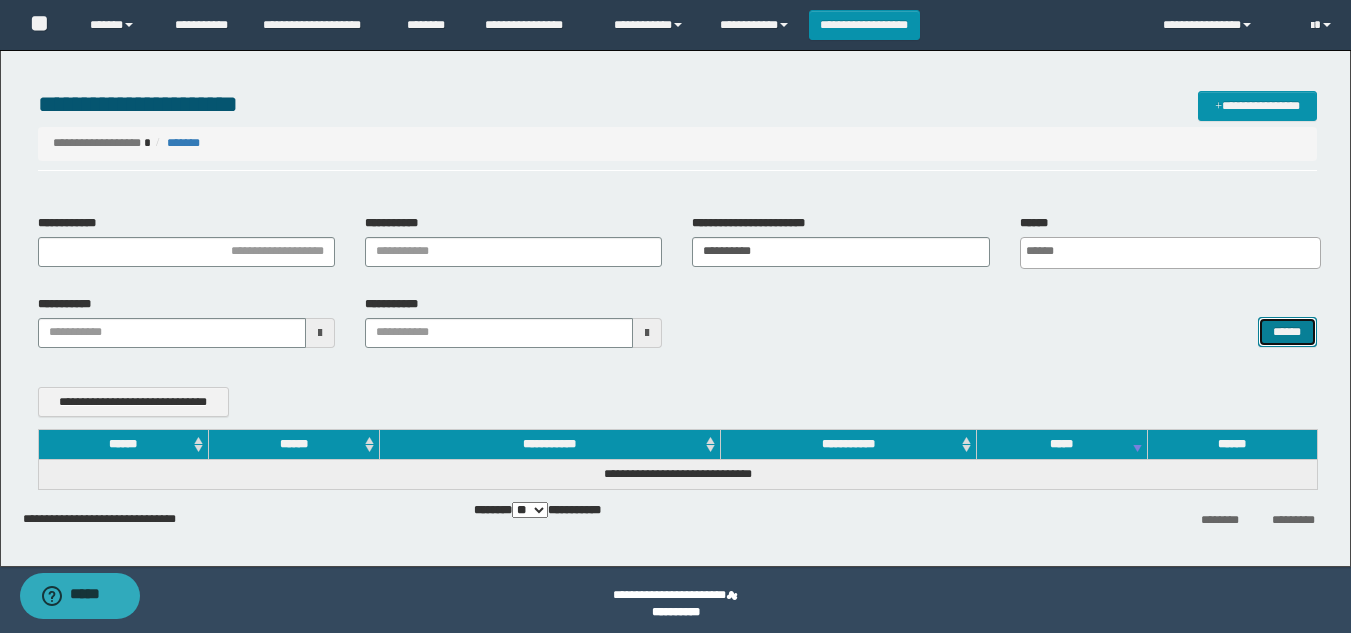 click on "******" at bounding box center [1287, 332] 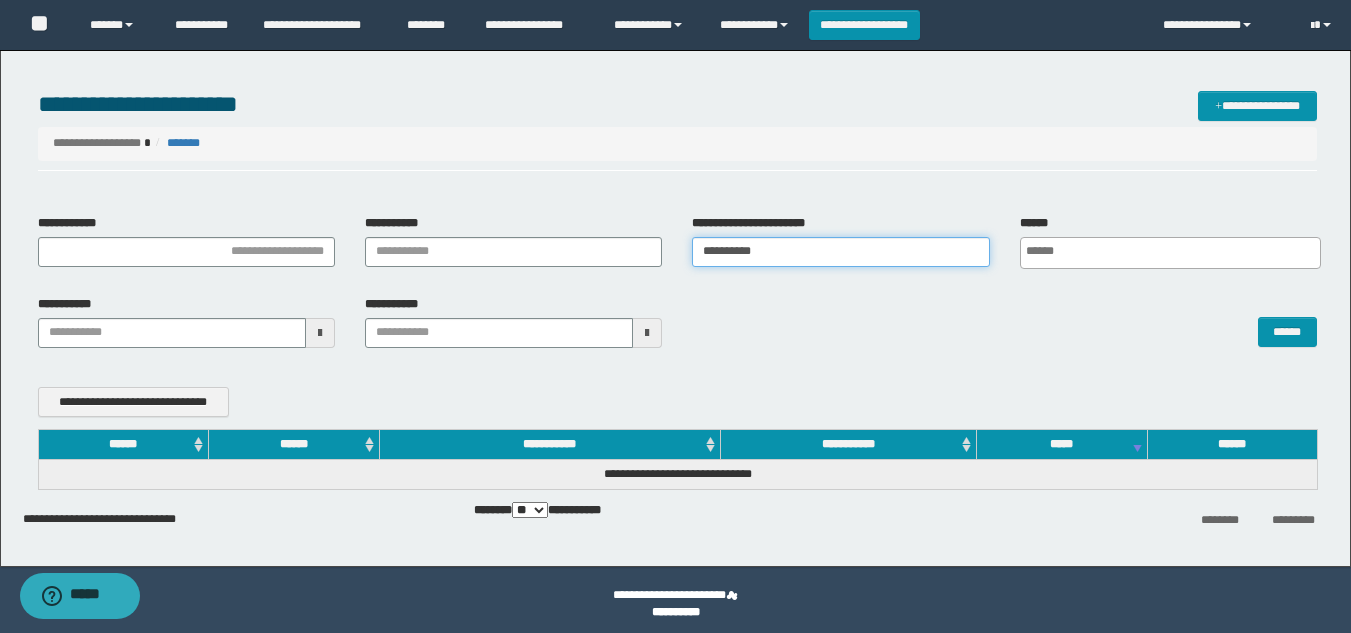 drag, startPoint x: 829, startPoint y: 264, endPoint x: 0, endPoint y: 185, distance: 832.7557 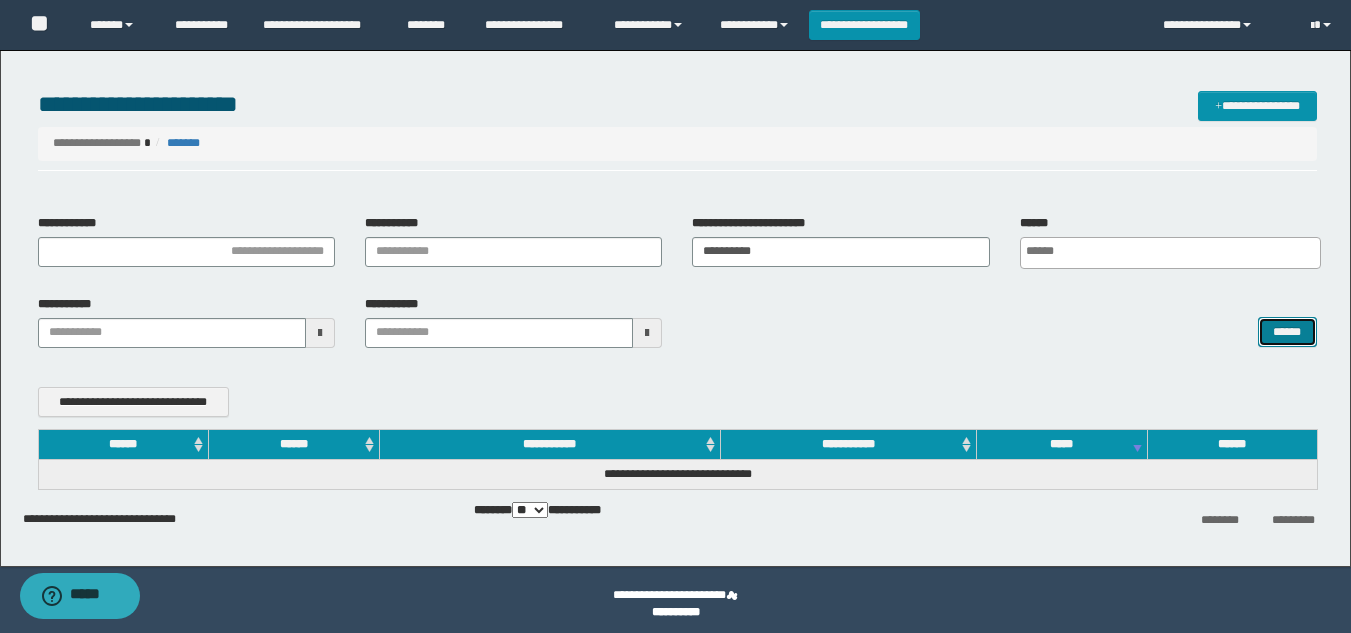 click on "******" at bounding box center [1287, 332] 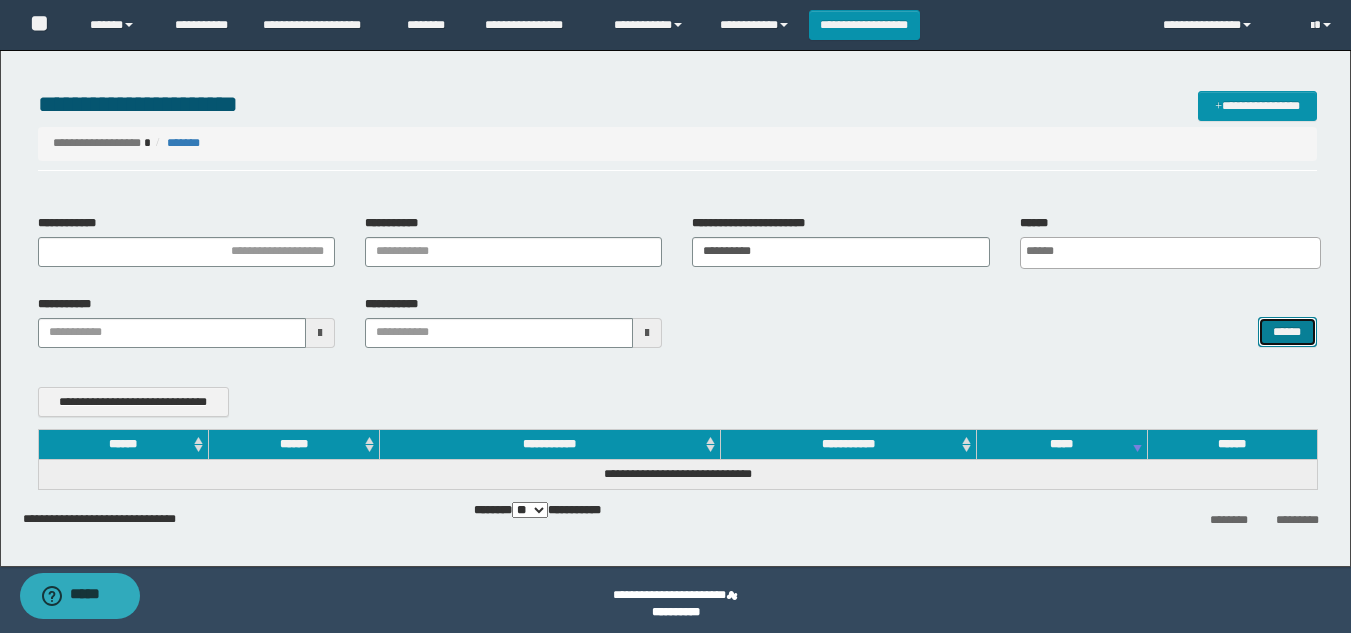 click on "******" at bounding box center (1287, 332) 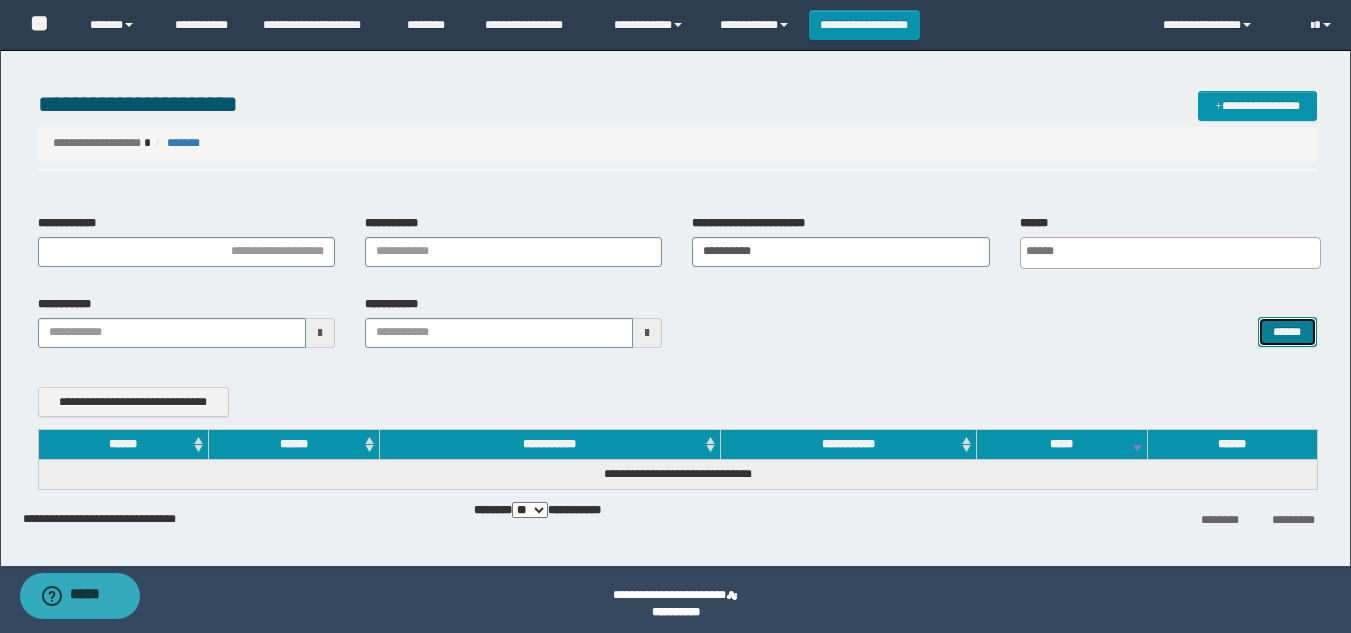 click on "******" at bounding box center (1287, 332) 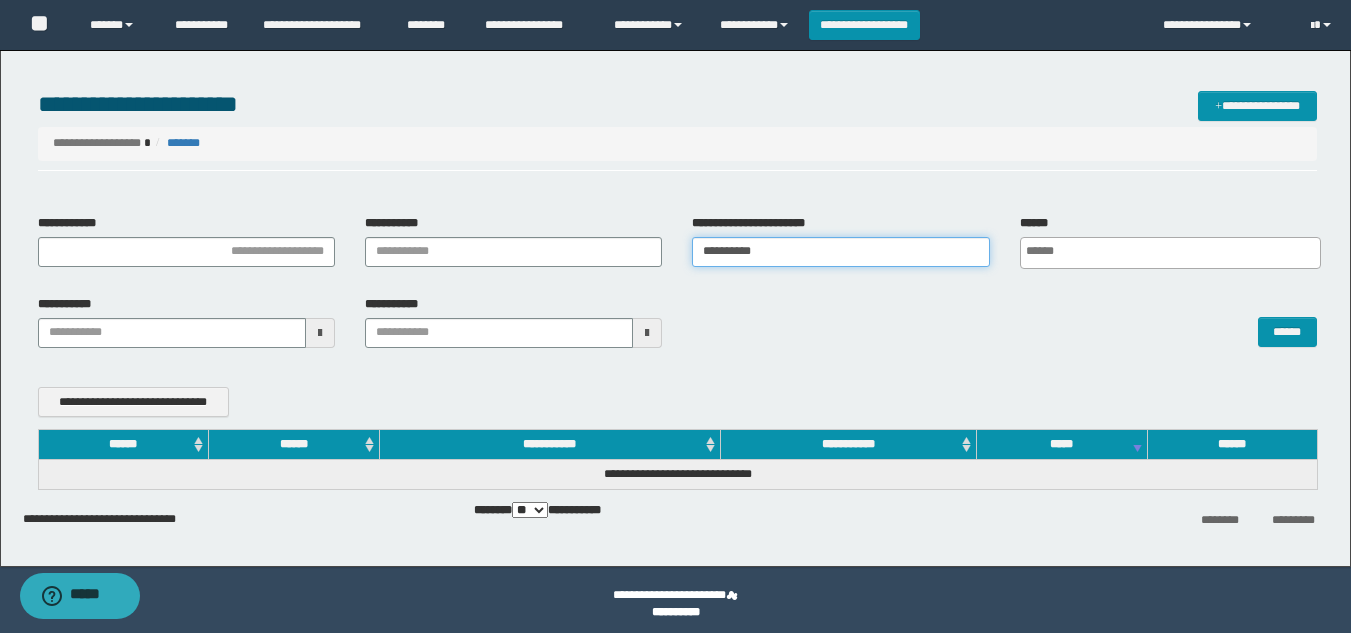 drag, startPoint x: 785, startPoint y: 249, endPoint x: 414, endPoint y: 240, distance: 371.10916 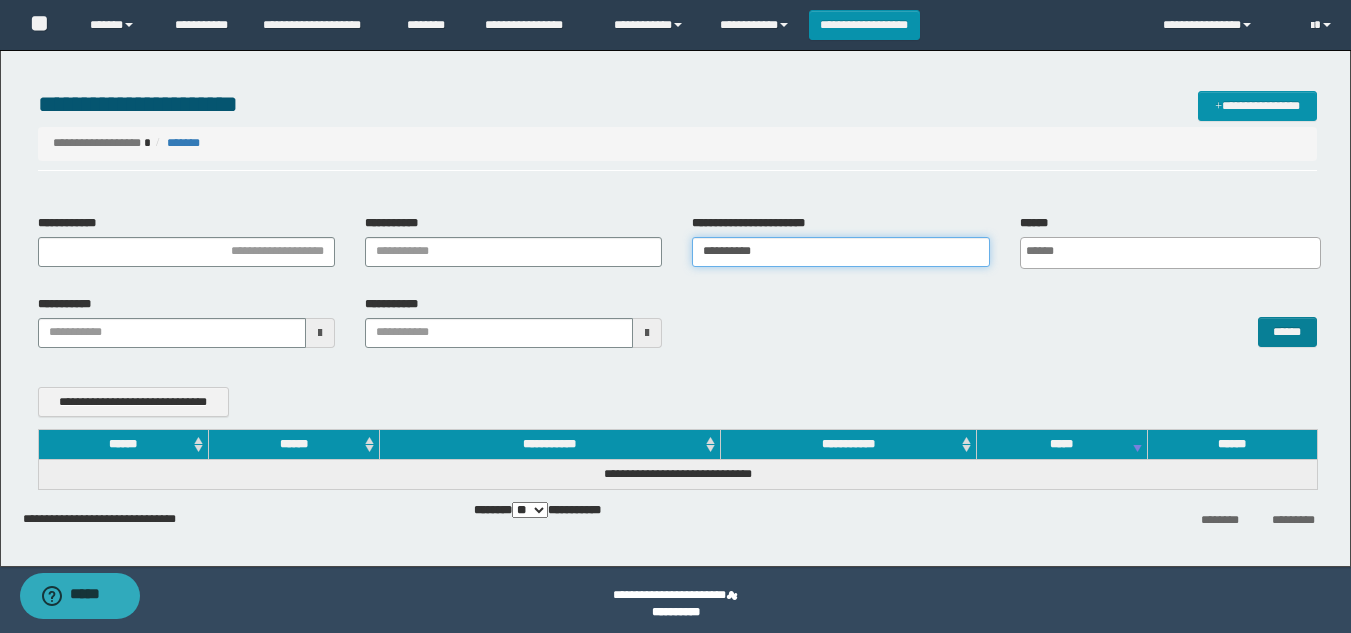 type on "**********" 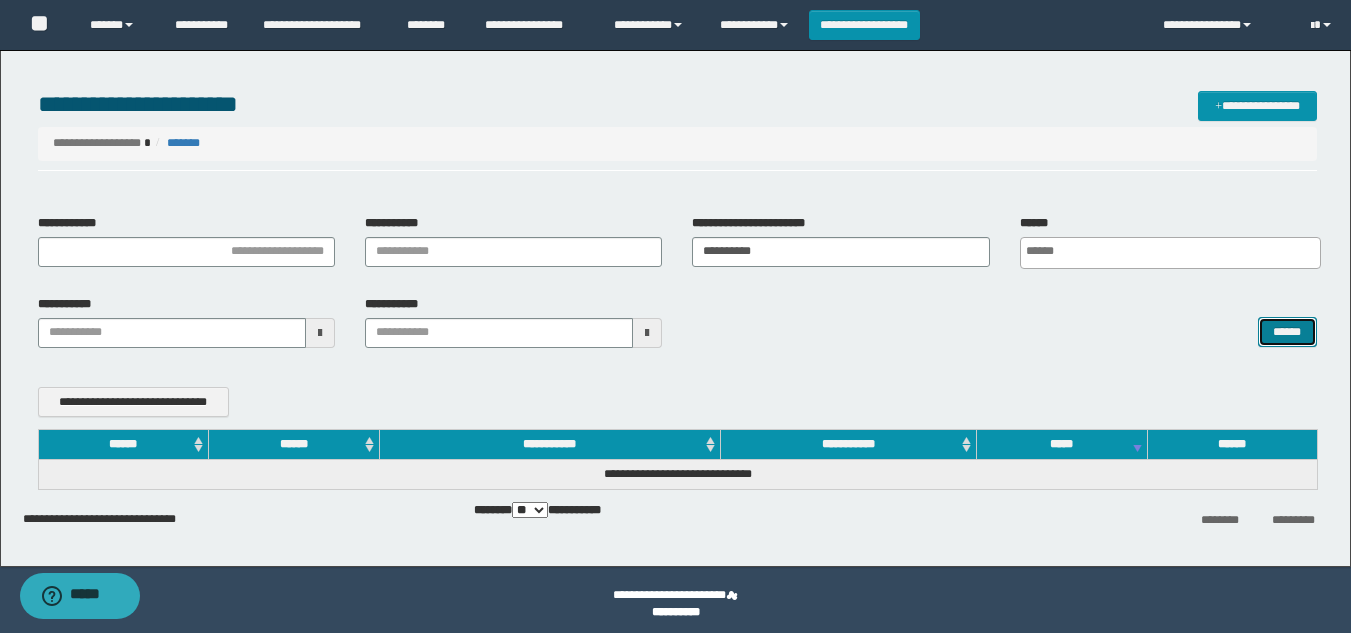 click on "******" at bounding box center (1287, 332) 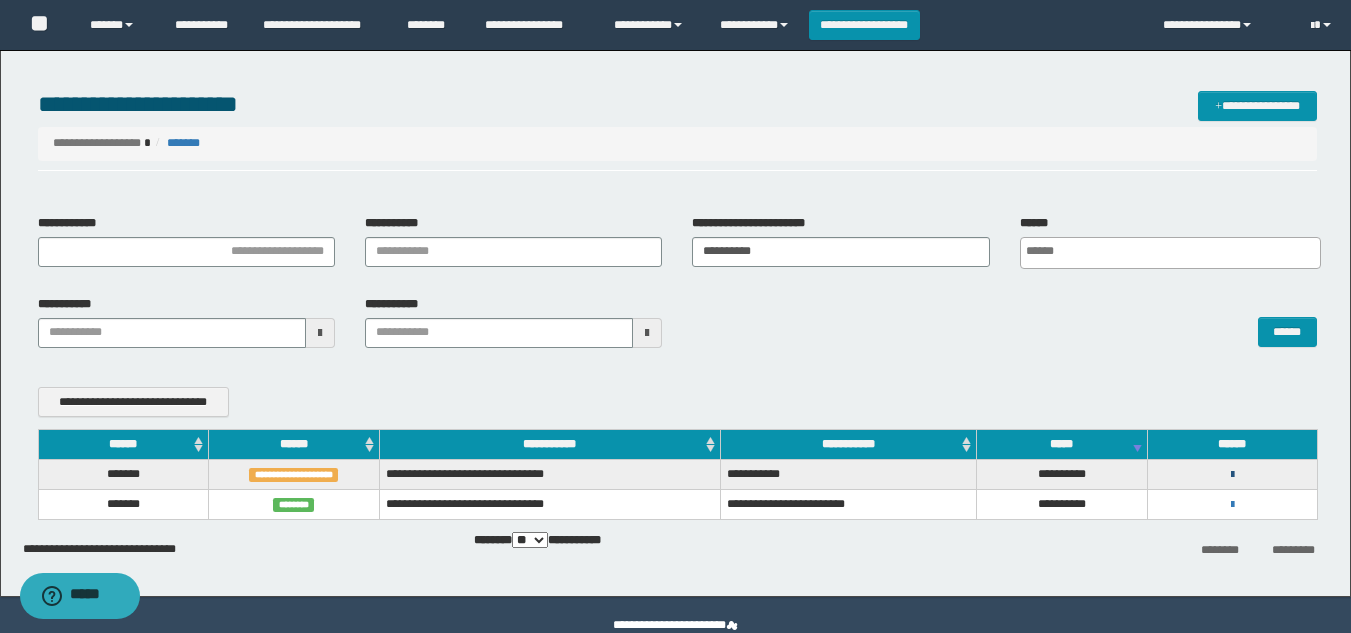 click at bounding box center (1232, 475) 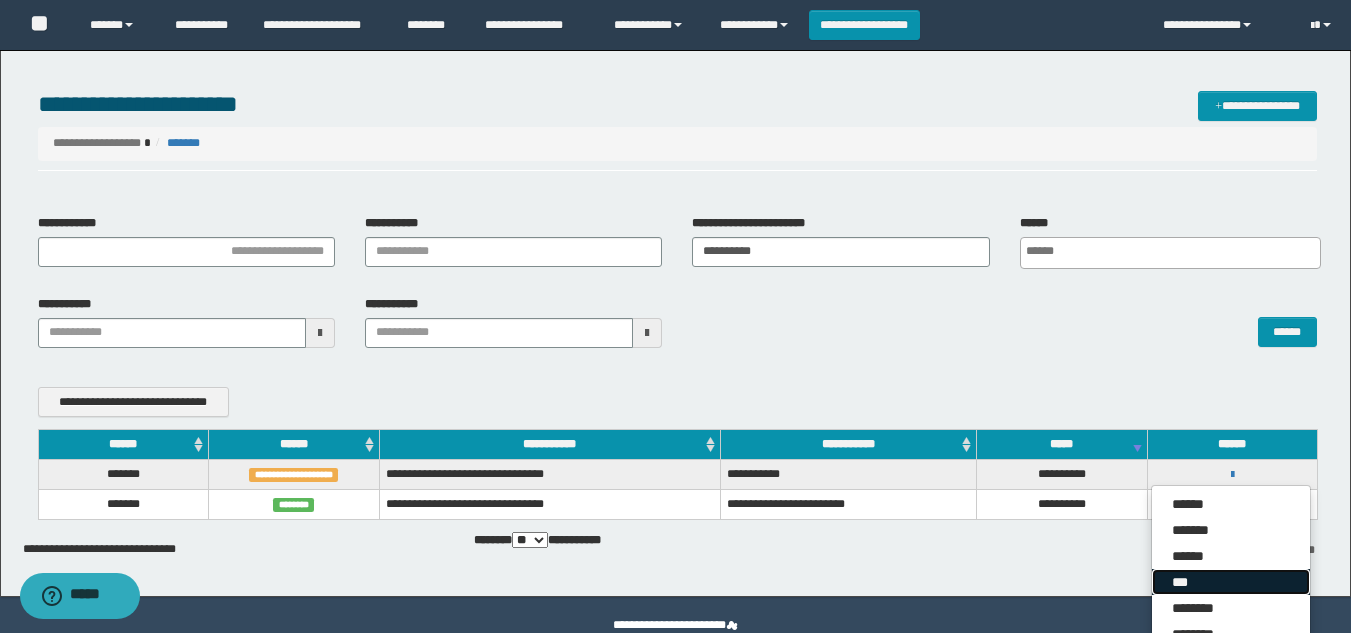 click on "***" at bounding box center [1231, 582] 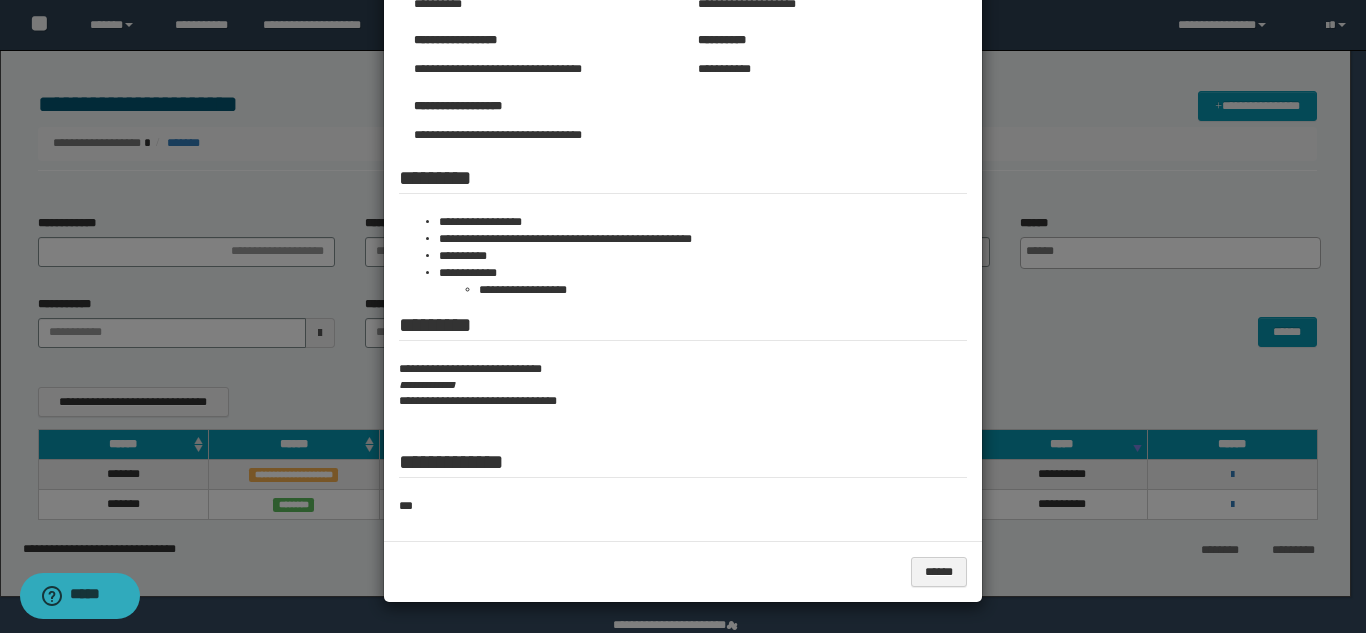 scroll, scrollTop: 0, scrollLeft: 0, axis: both 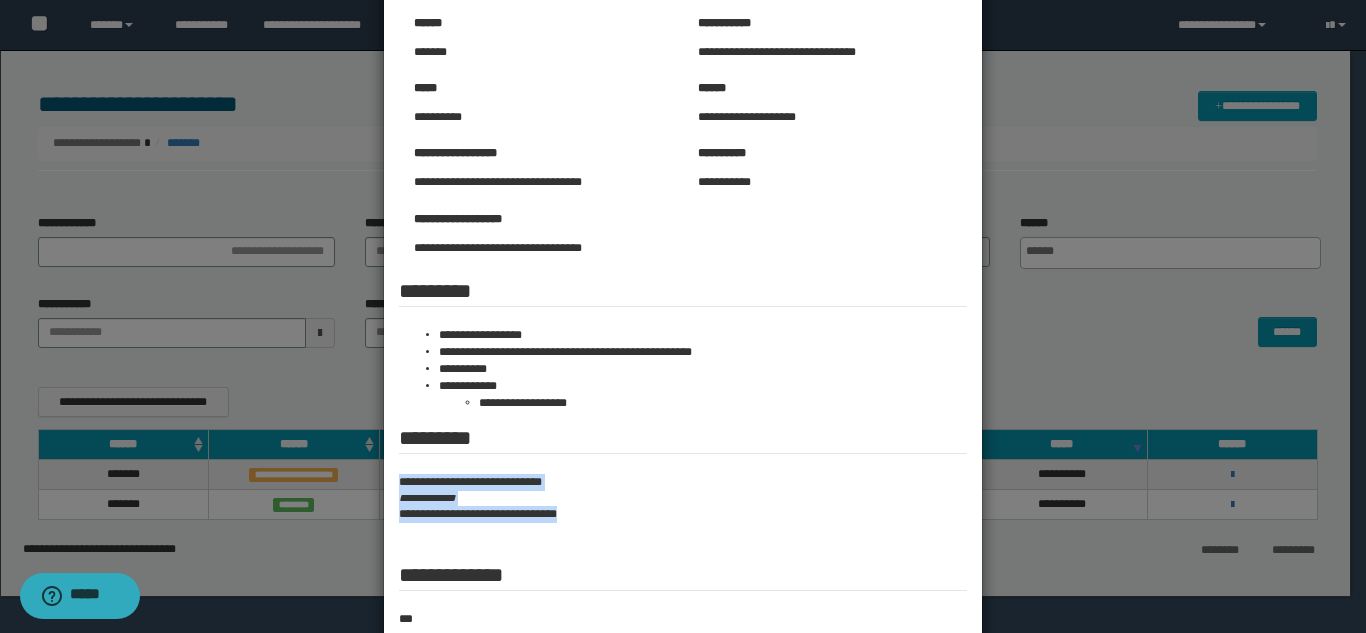 drag, startPoint x: 389, startPoint y: 477, endPoint x: 660, endPoint y: 531, distance: 276.3277 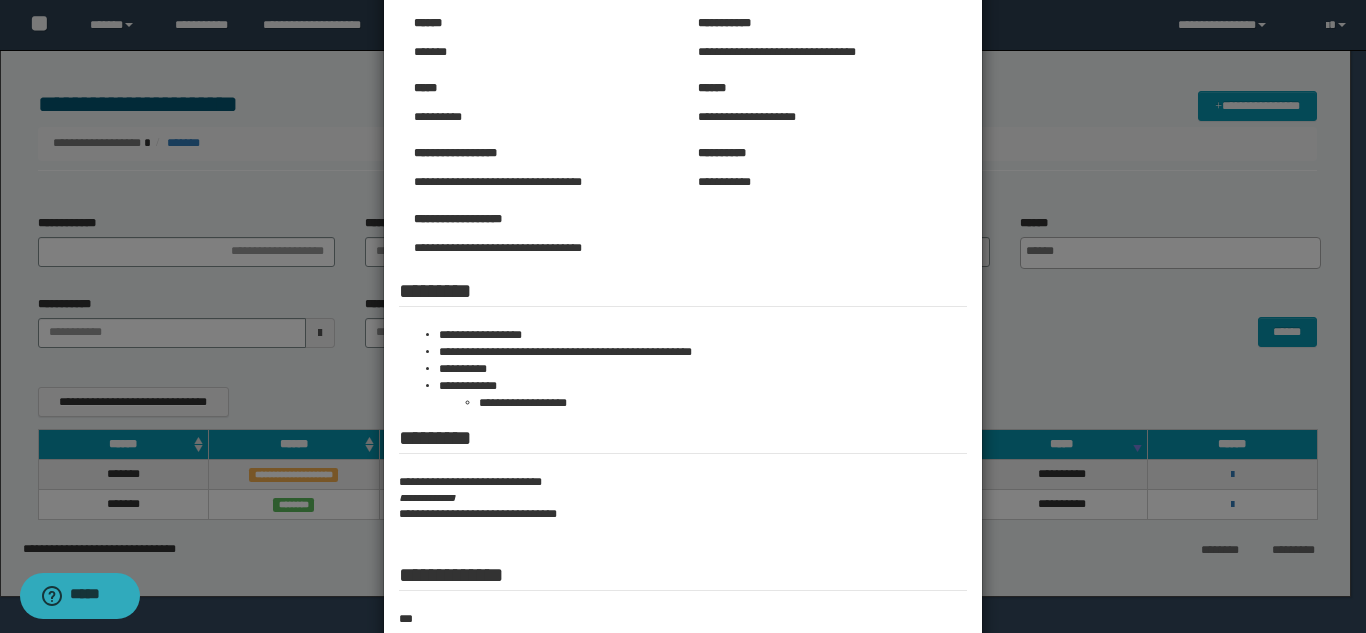 click at bounding box center [683, 323] 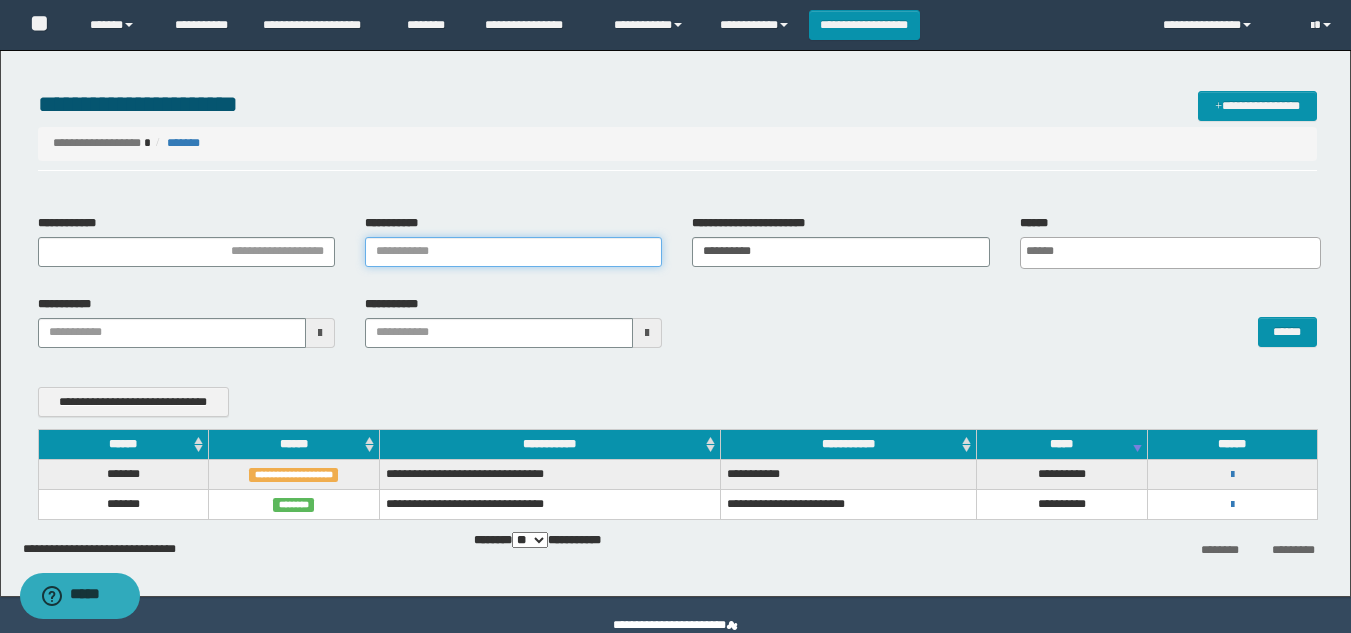 click on "**********" at bounding box center (513, 252) 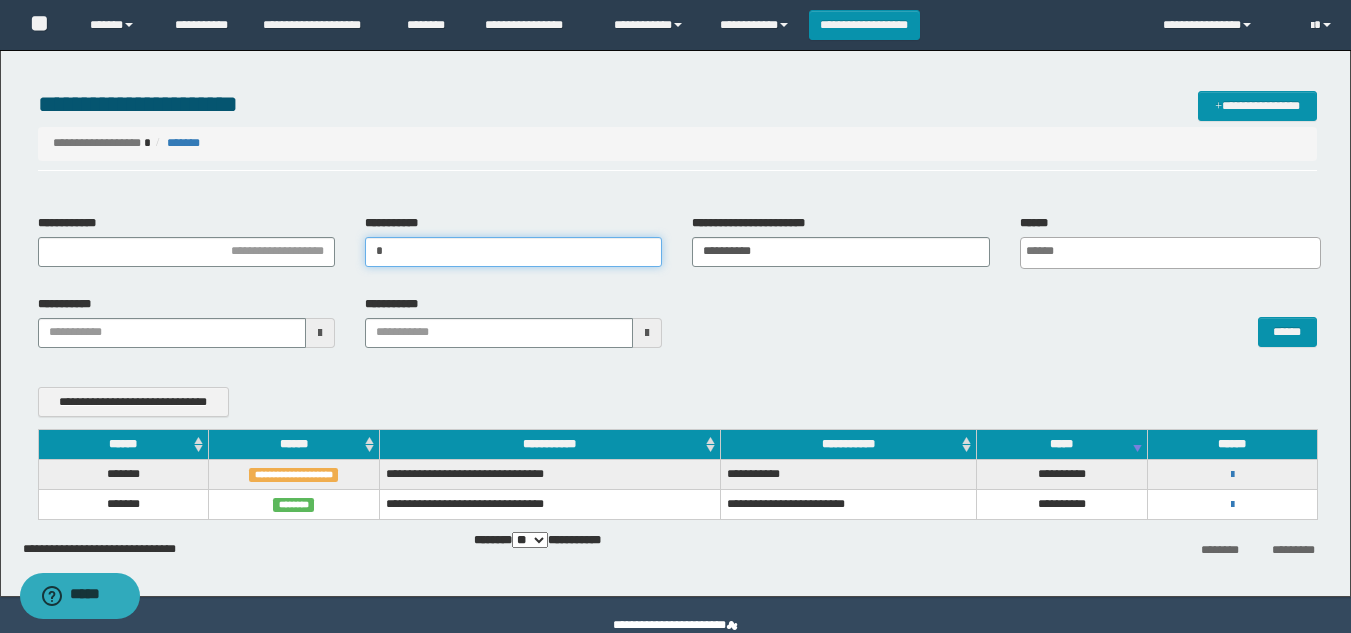 type 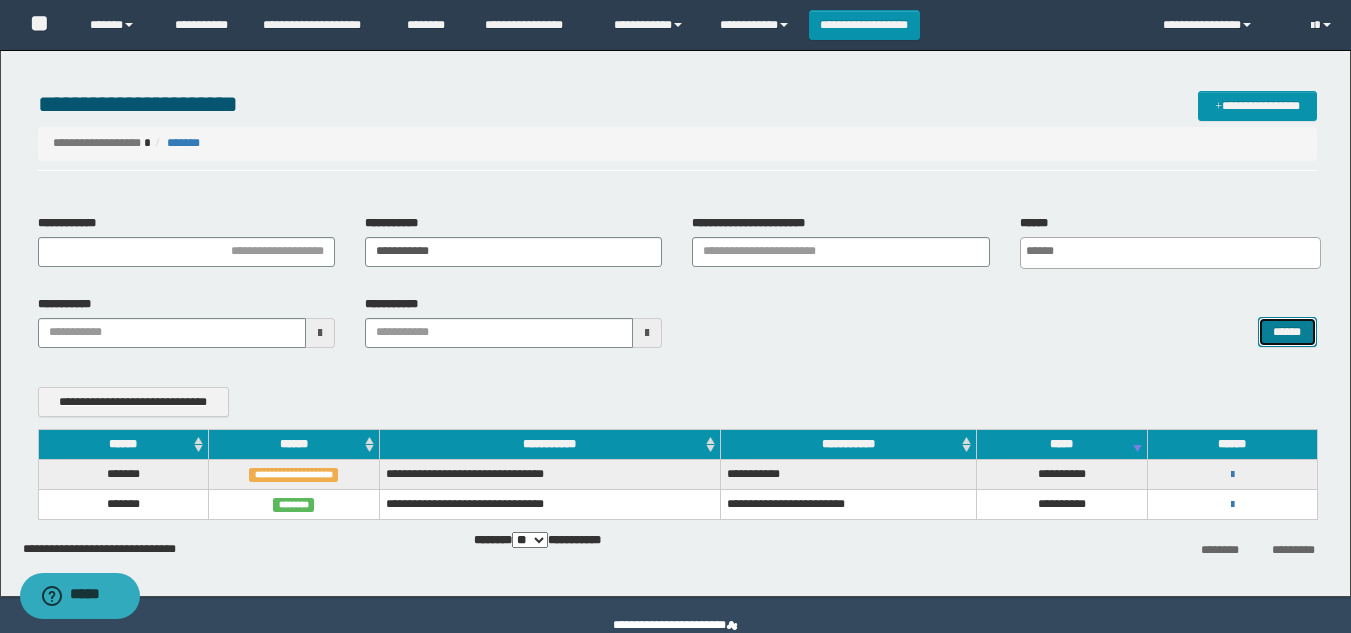 click on "******" at bounding box center [1287, 332] 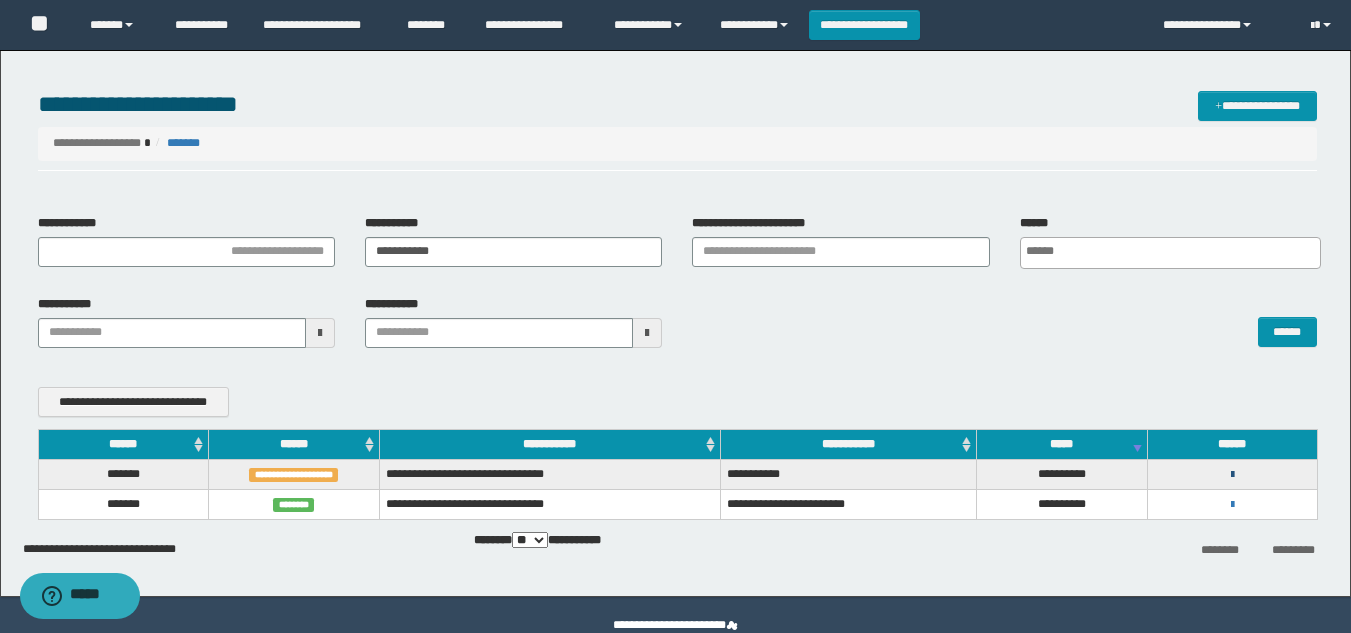 click at bounding box center (1232, 475) 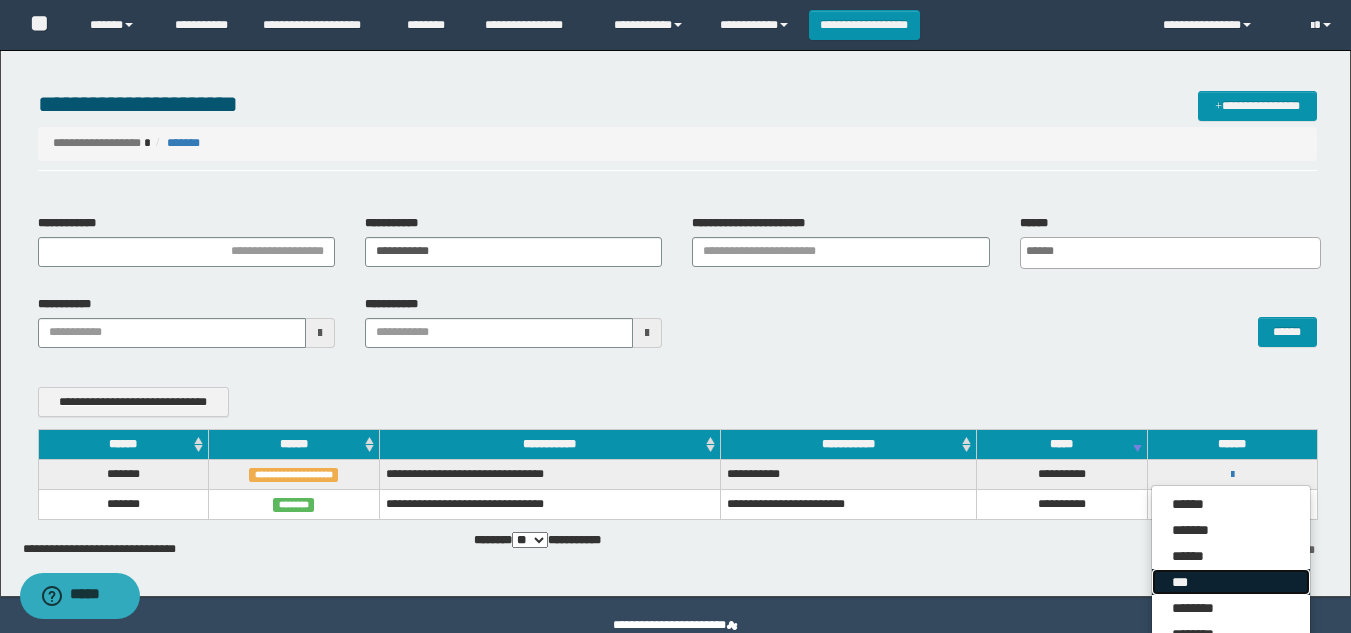 click on "***" at bounding box center (1231, 582) 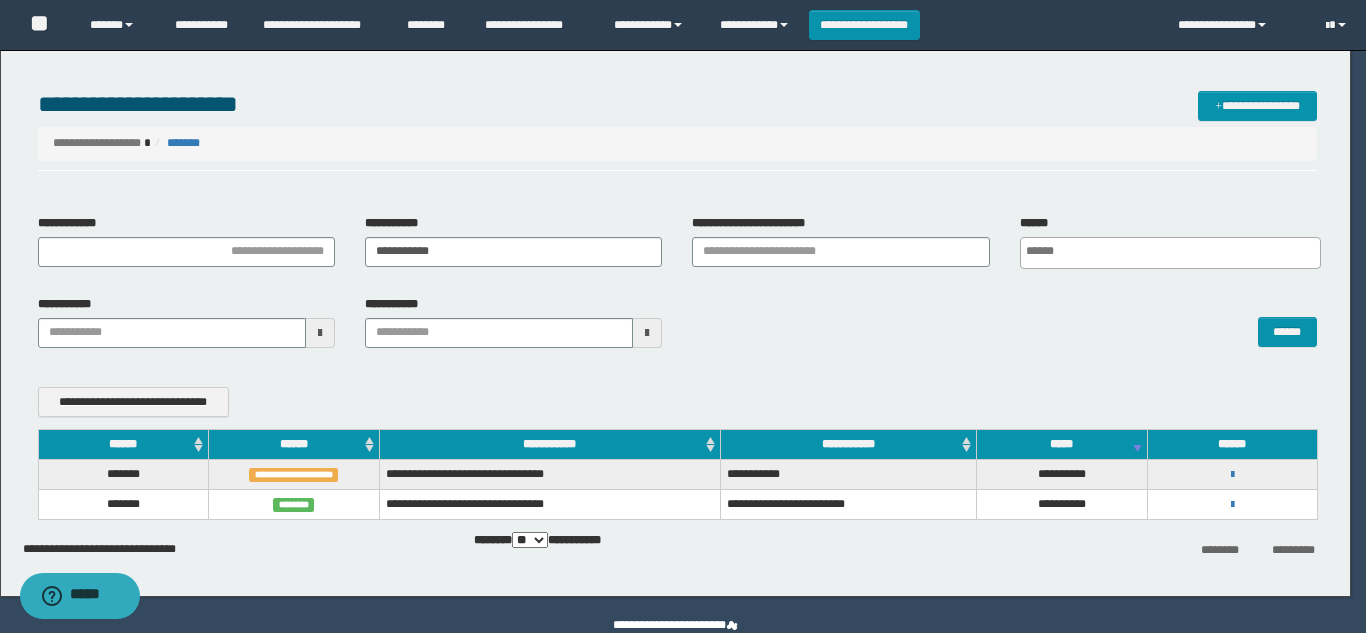scroll, scrollTop: 0, scrollLeft: 0, axis: both 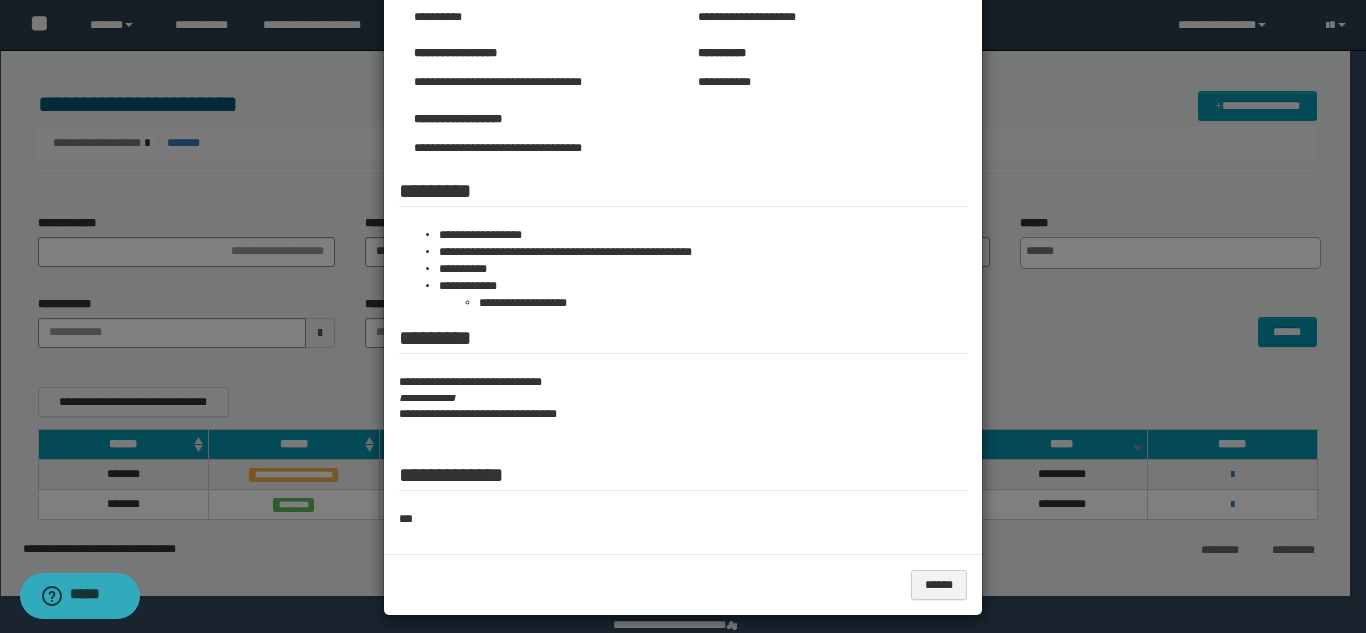 click at bounding box center [683, 223] 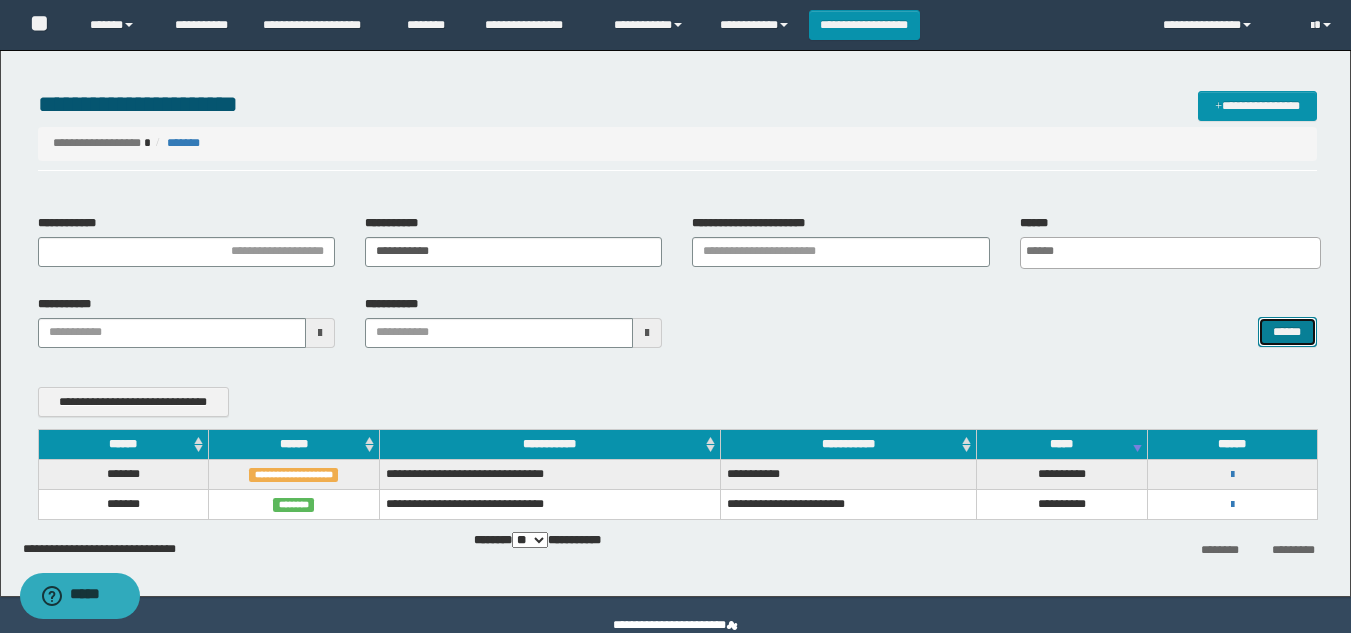 click on "******" at bounding box center [1287, 332] 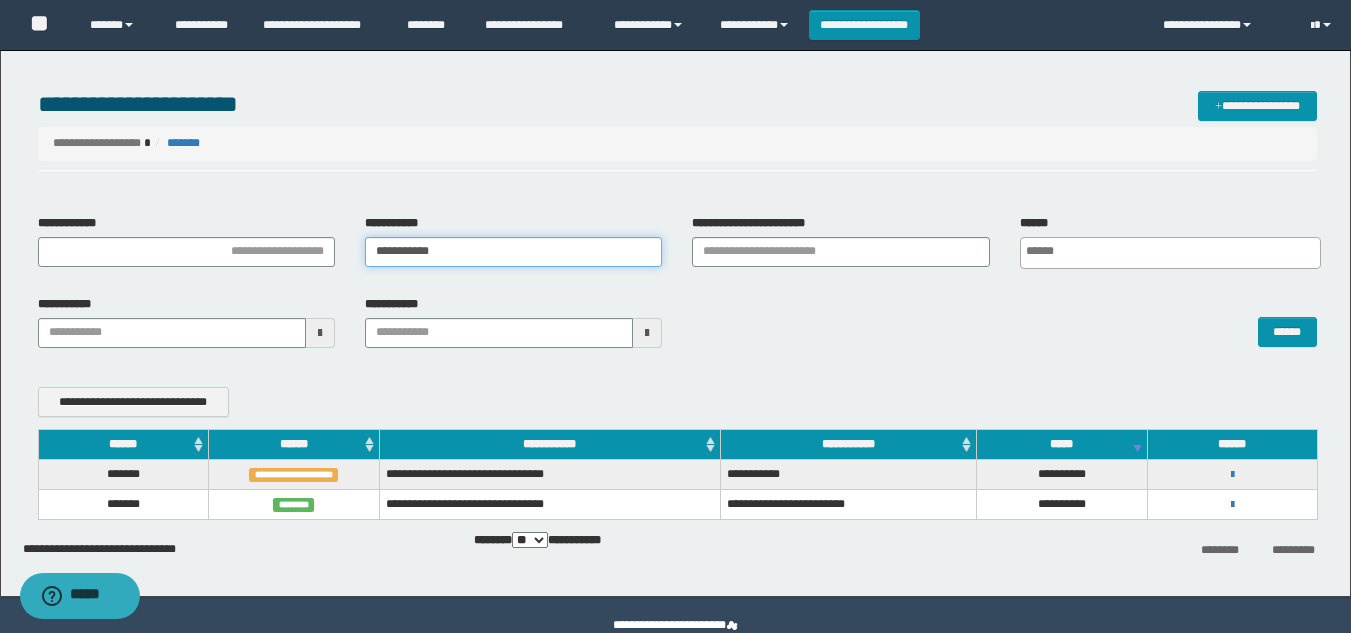click on "**********" at bounding box center [513, 252] 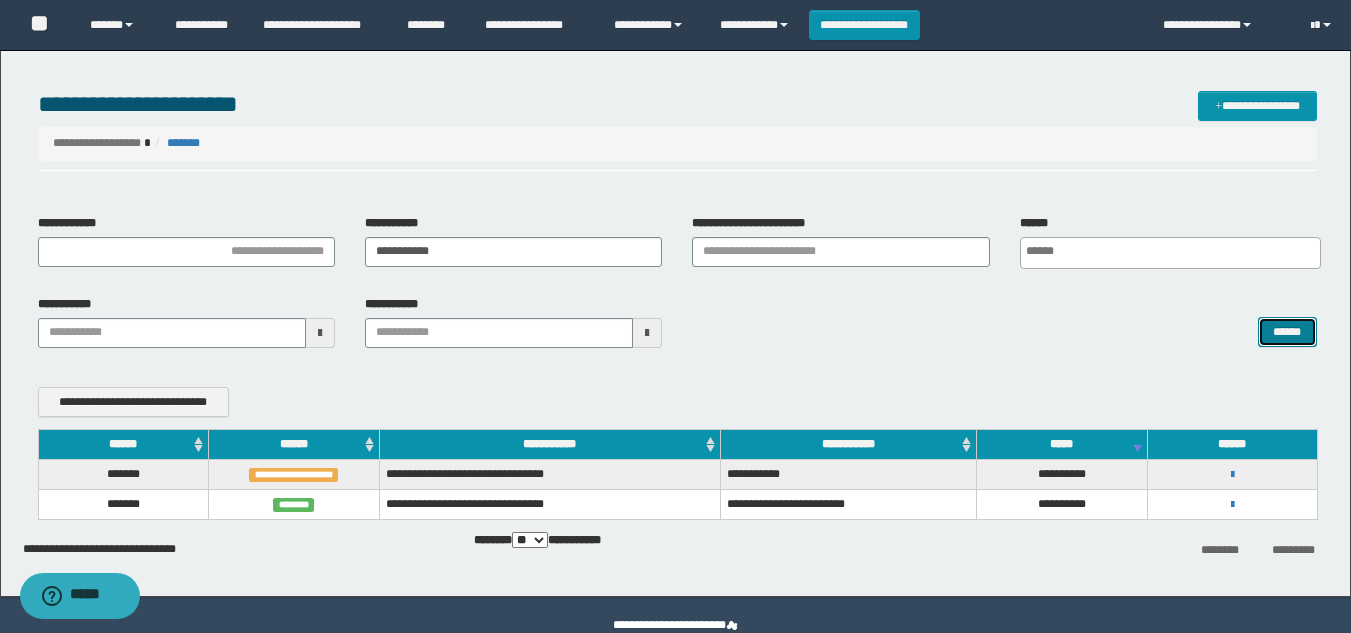 click on "******" at bounding box center (1287, 332) 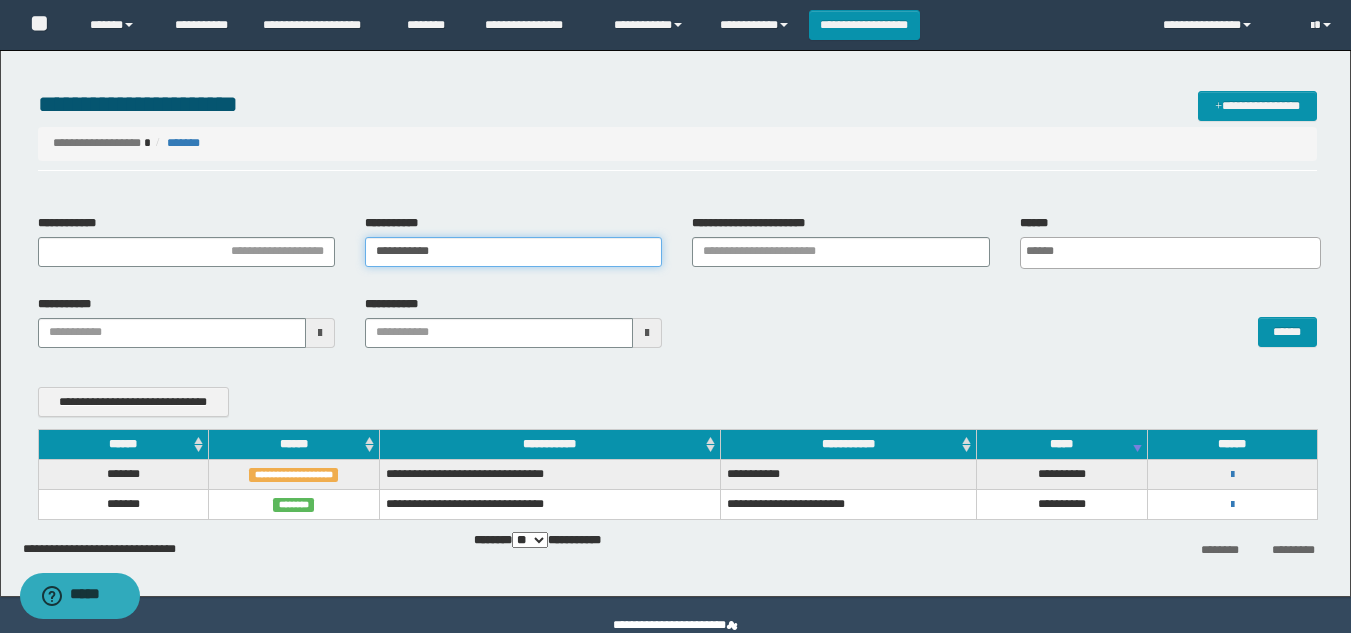 click on "**********" at bounding box center [513, 252] 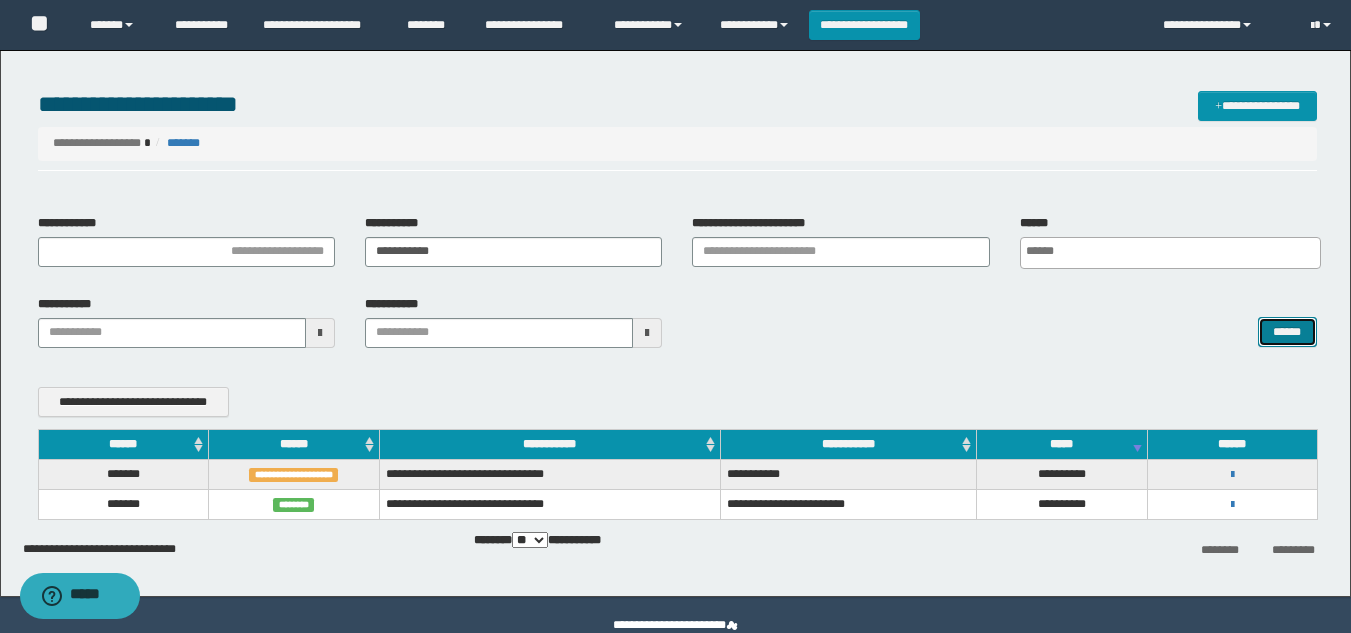 click on "******" at bounding box center [1287, 332] 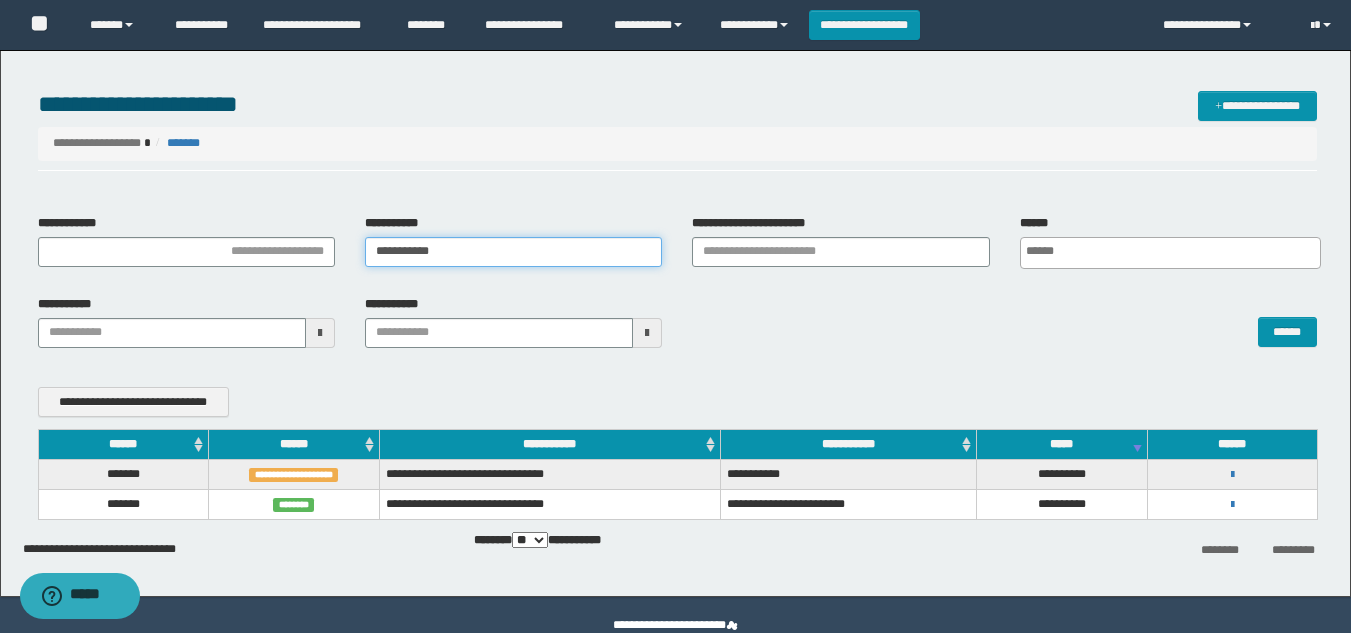 drag, startPoint x: 607, startPoint y: 259, endPoint x: 647, endPoint y: 230, distance: 49.40648 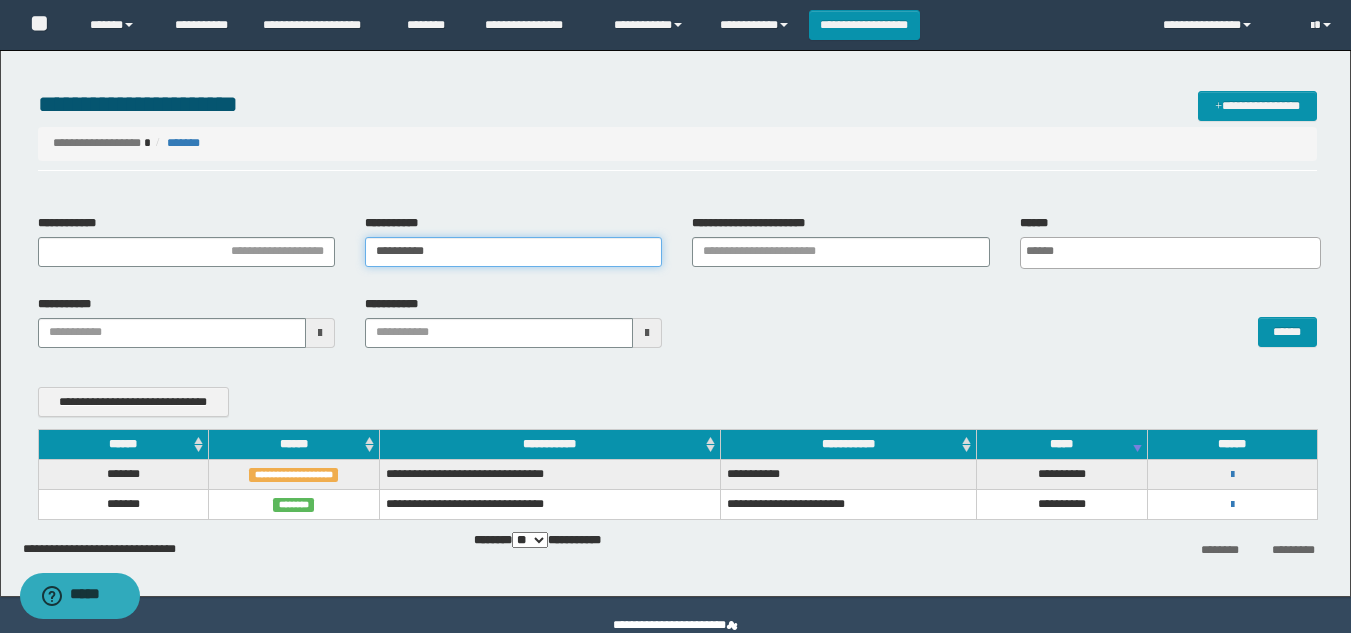 type on "**********" 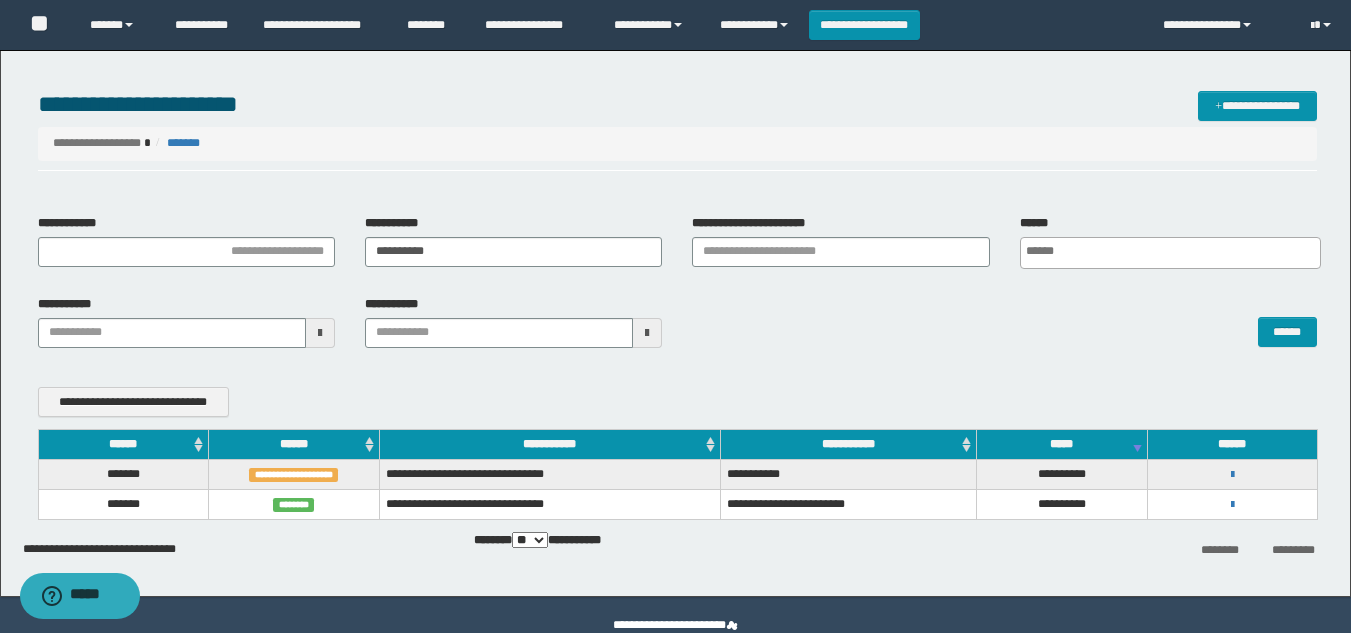 drag, startPoint x: 507, startPoint y: 271, endPoint x: 333, endPoint y: 269, distance: 174.01149 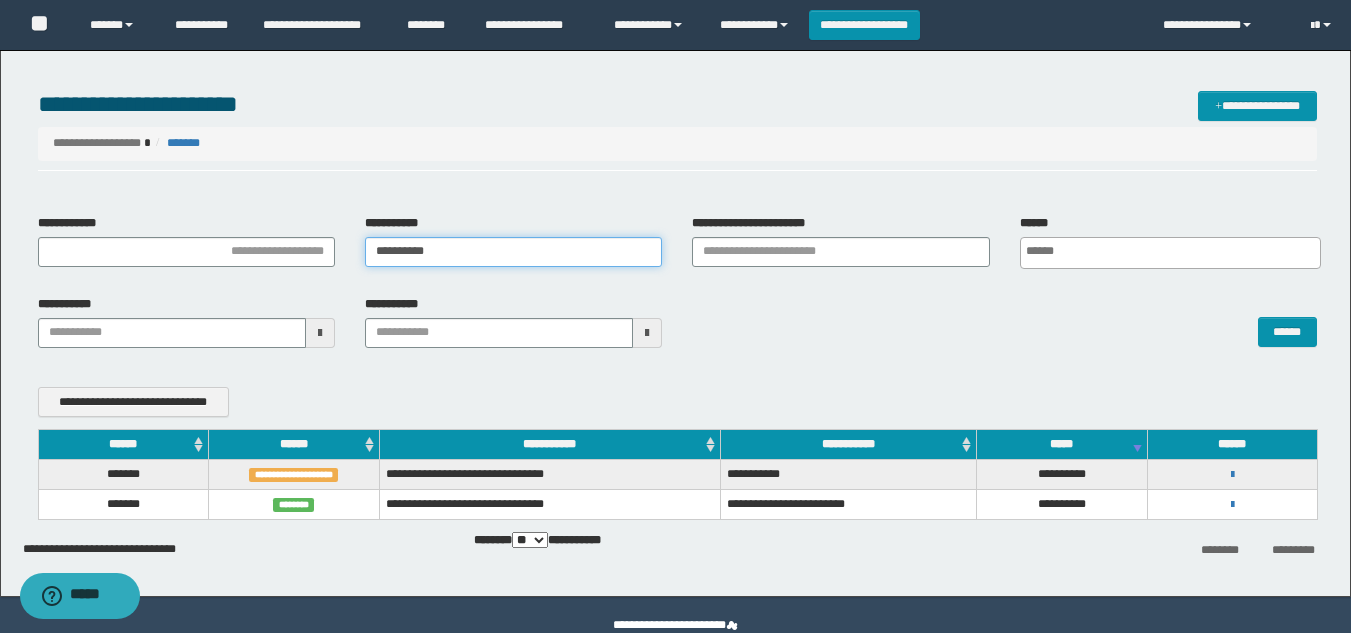 click on "**********" at bounding box center (513, 252) 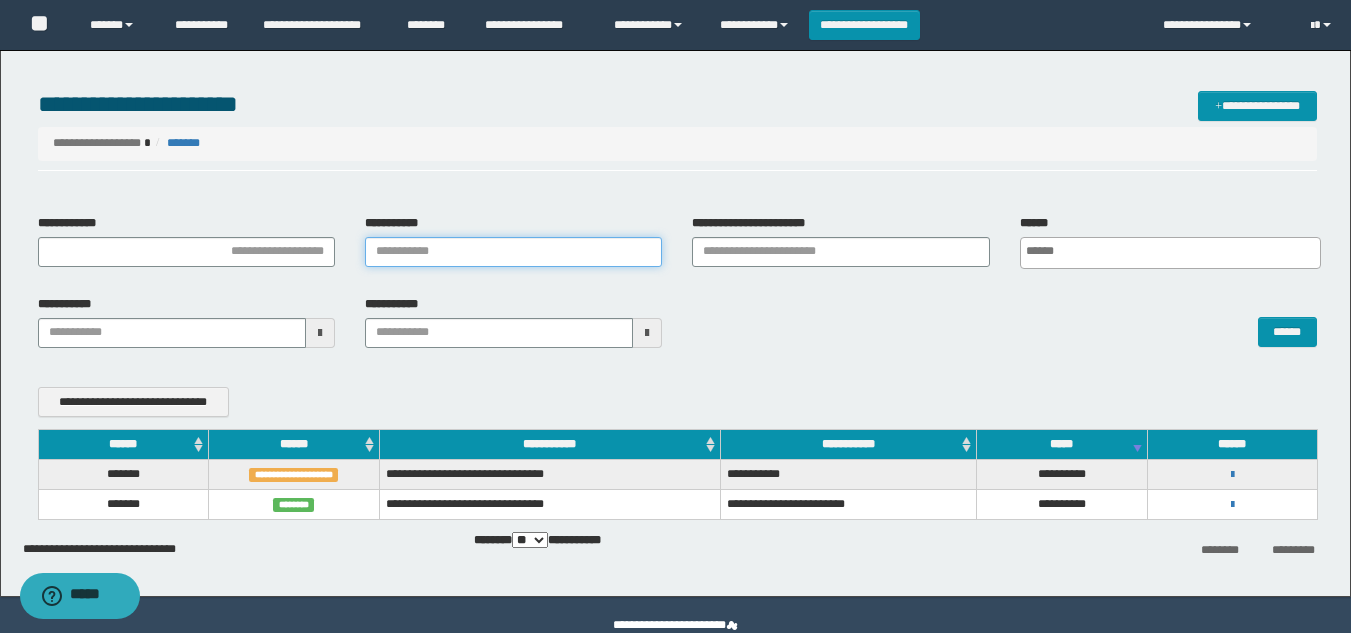 type 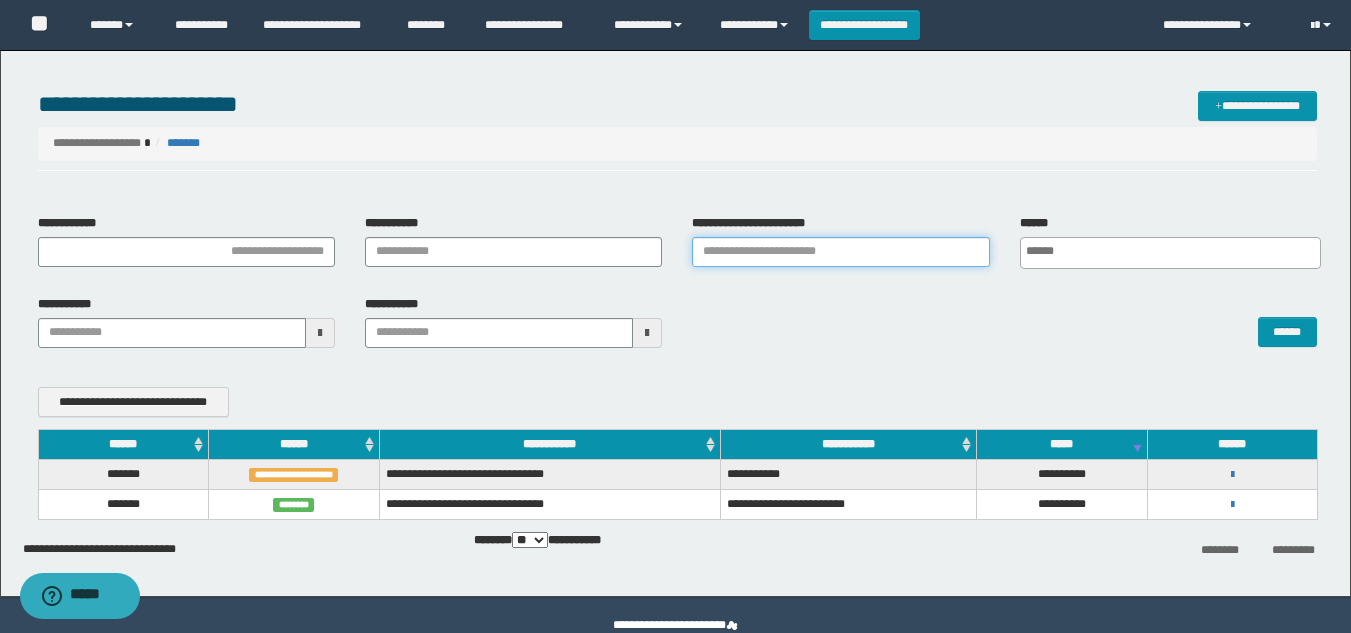 drag, startPoint x: 825, startPoint y: 250, endPoint x: 832, endPoint y: 202, distance: 48.507732 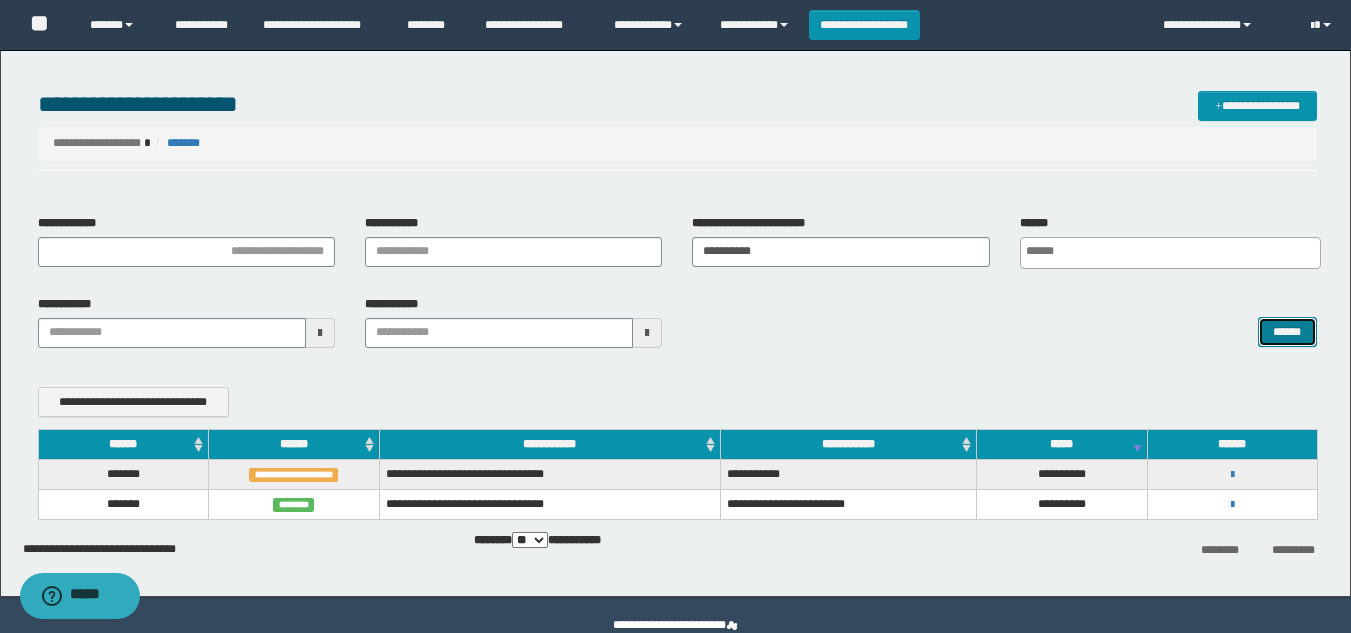 click on "******" at bounding box center [1287, 332] 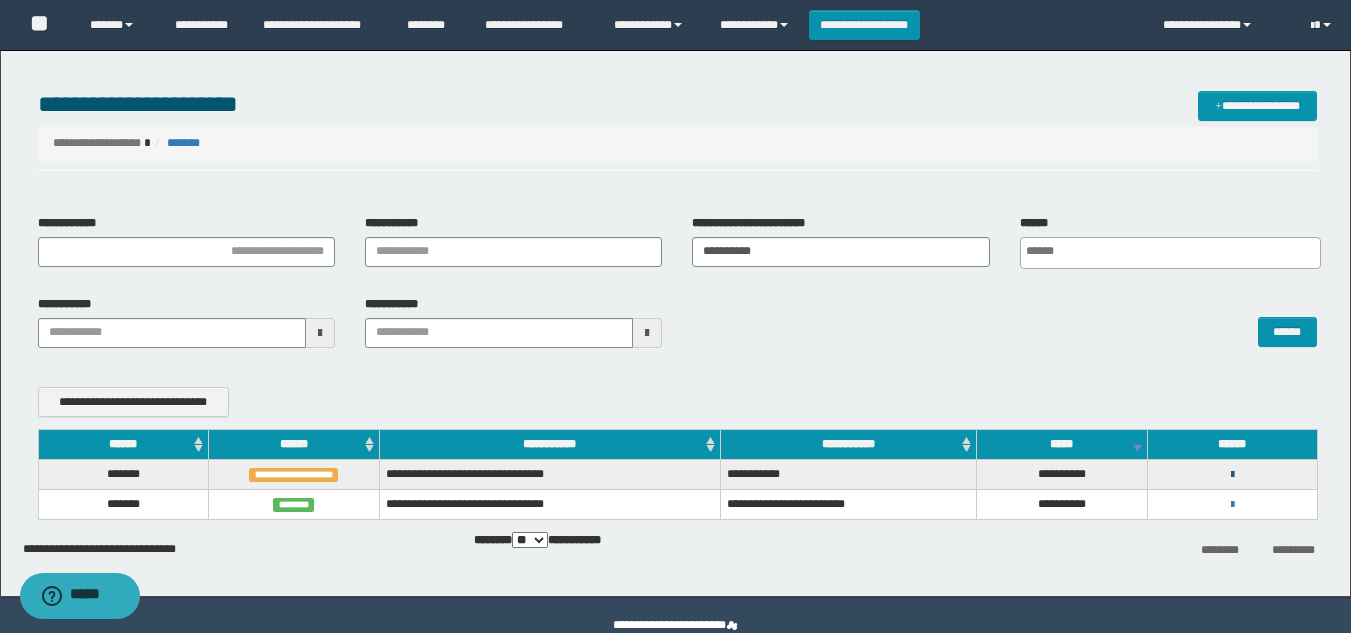 click at bounding box center [1232, 475] 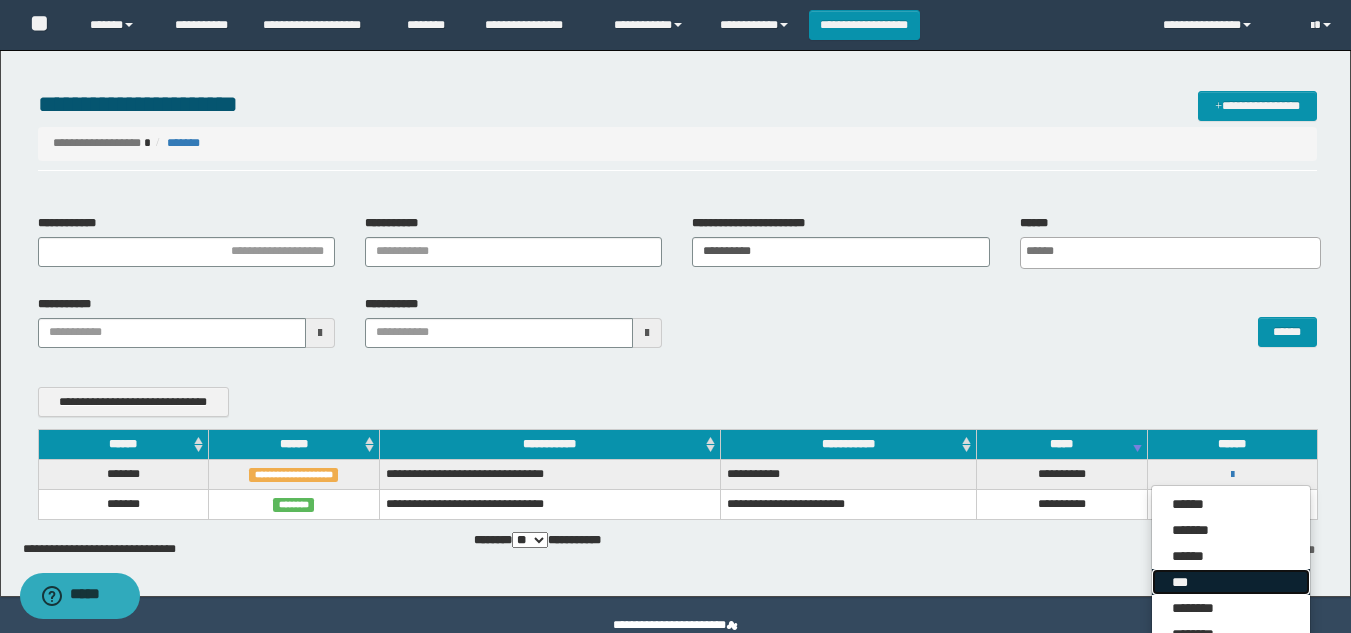 click on "***" at bounding box center (1231, 582) 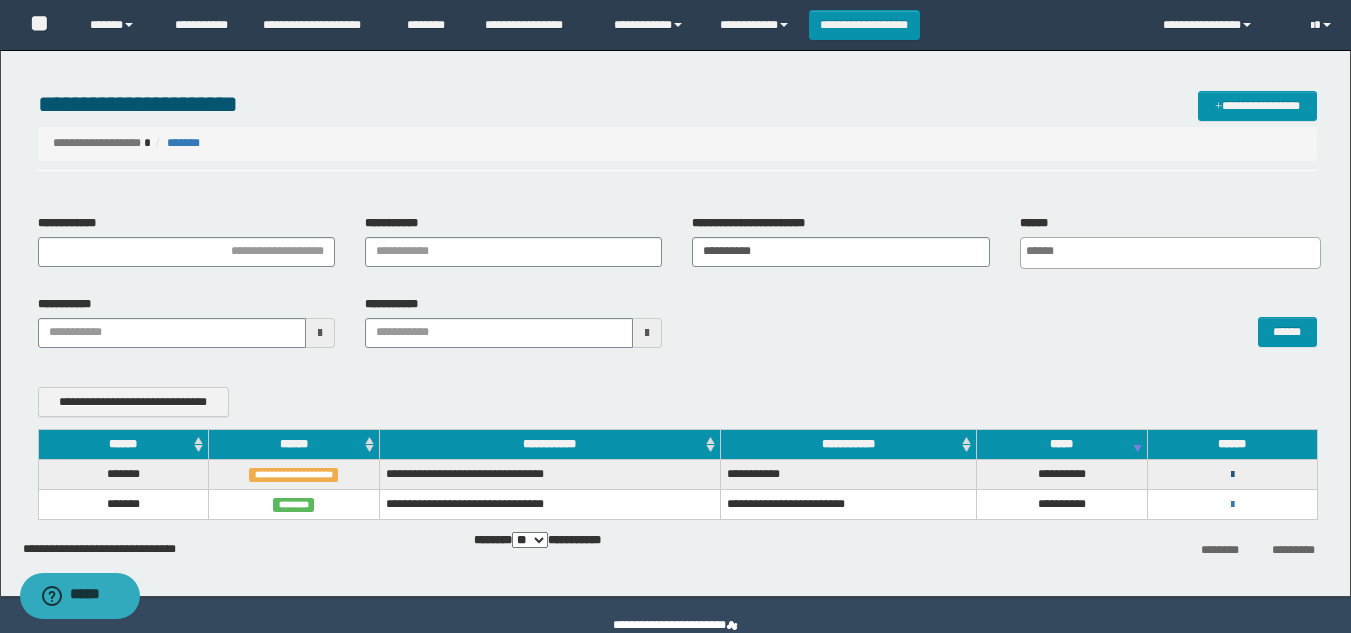 click at bounding box center [1232, 475] 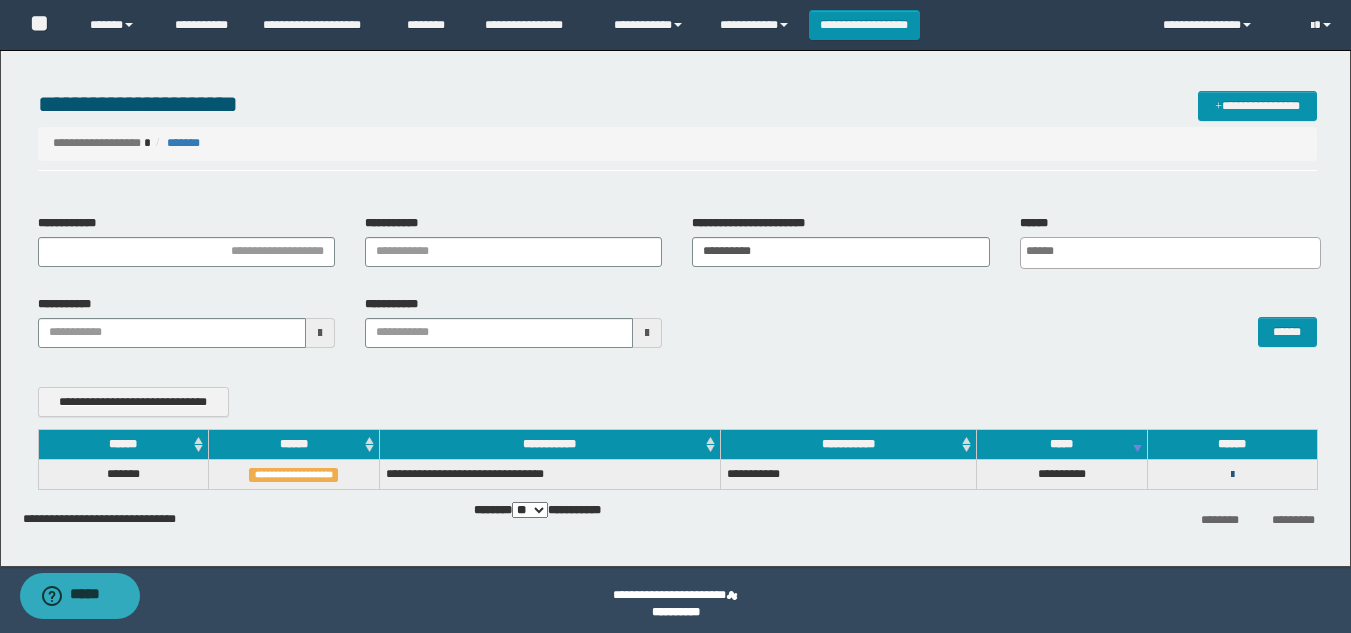 click at bounding box center (1232, 475) 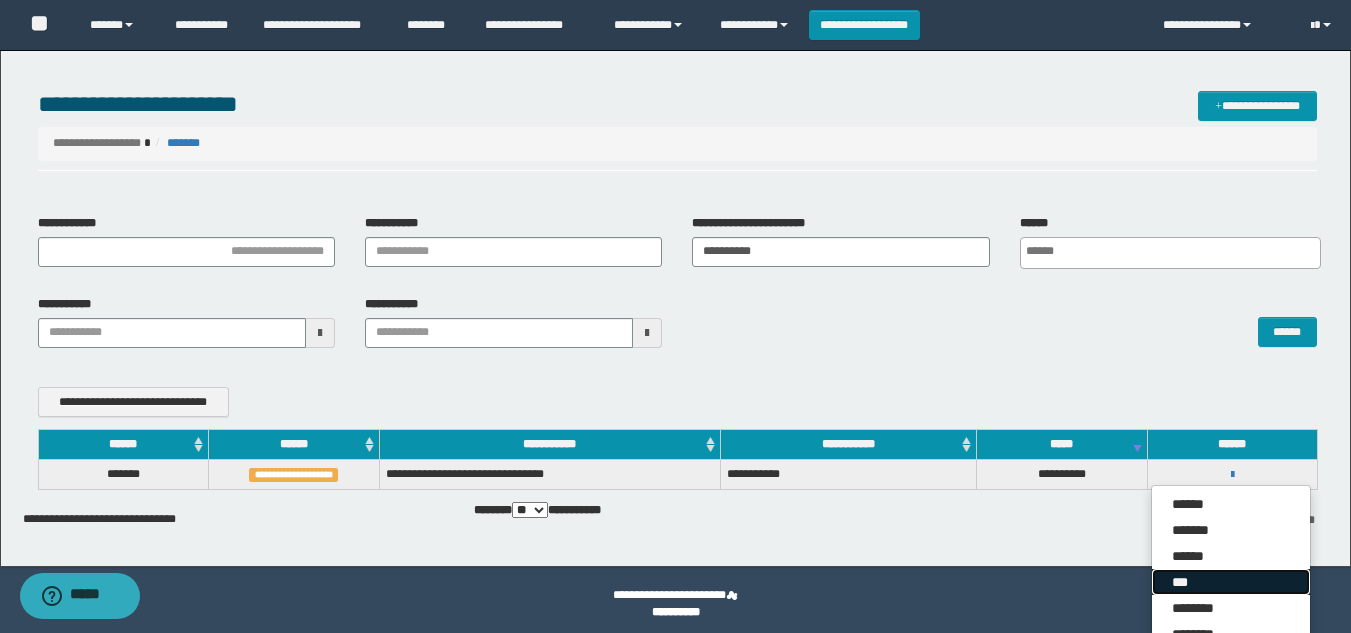 click on "***" at bounding box center [1231, 582] 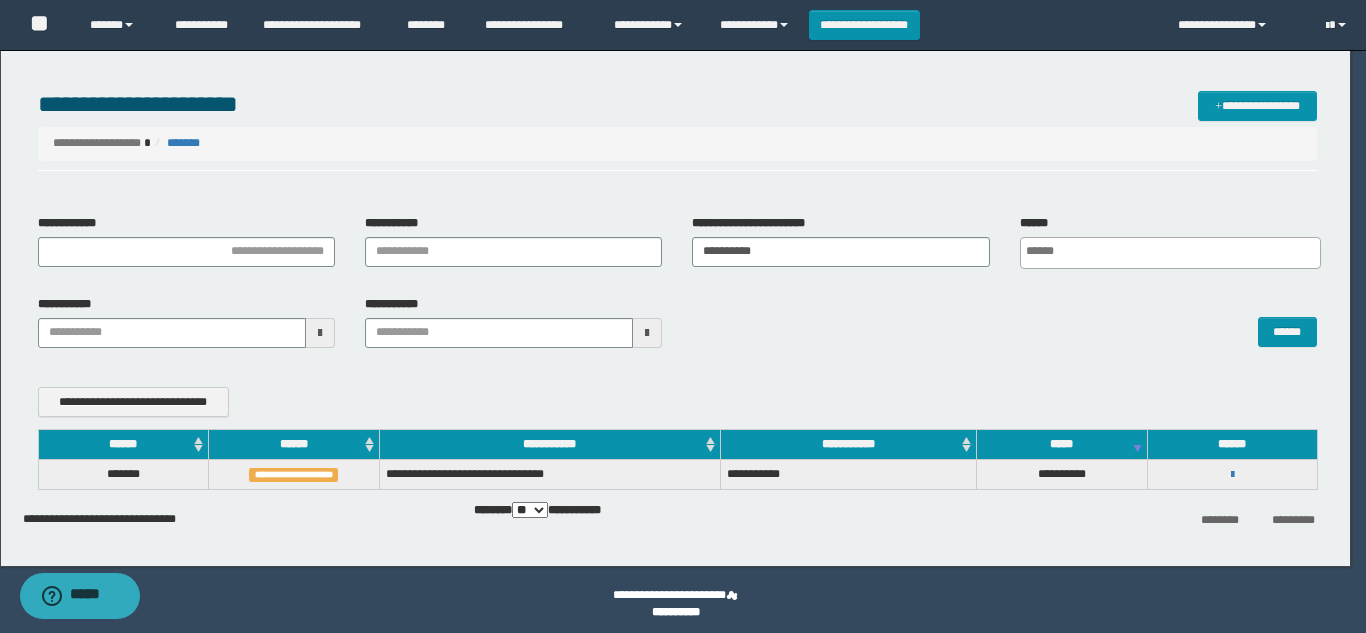 scroll, scrollTop: 0, scrollLeft: 0, axis: both 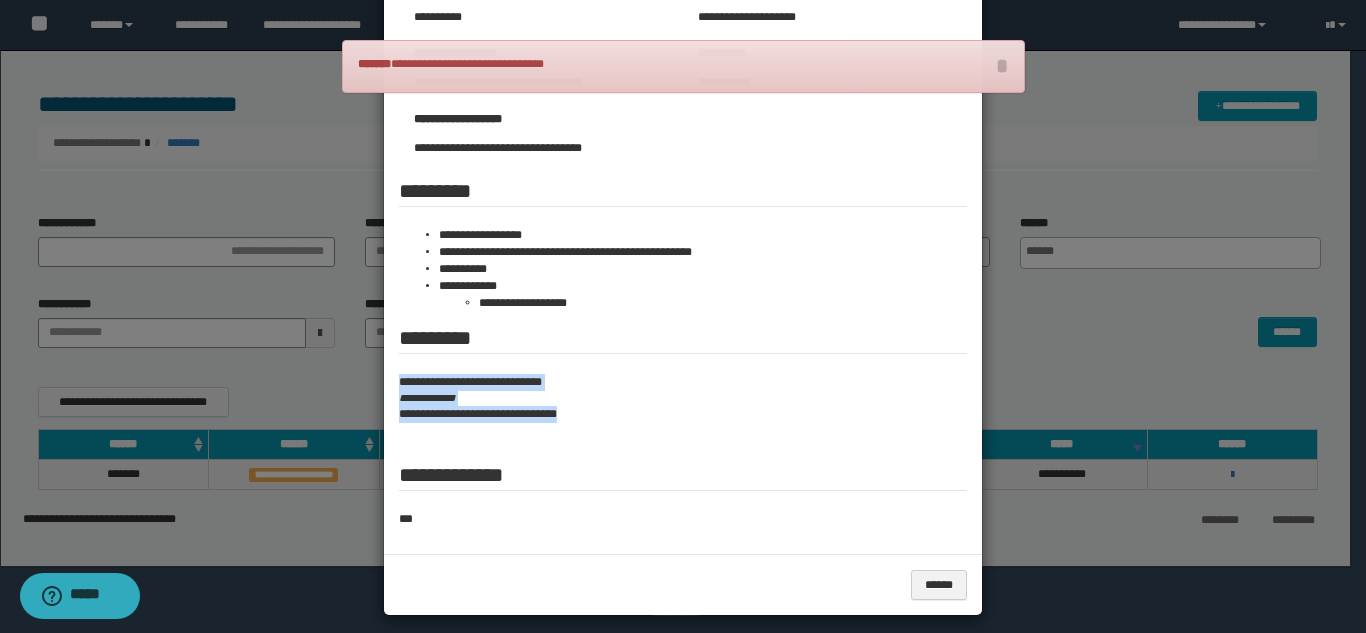 drag, startPoint x: 391, startPoint y: 383, endPoint x: 756, endPoint y: 454, distance: 371.84137 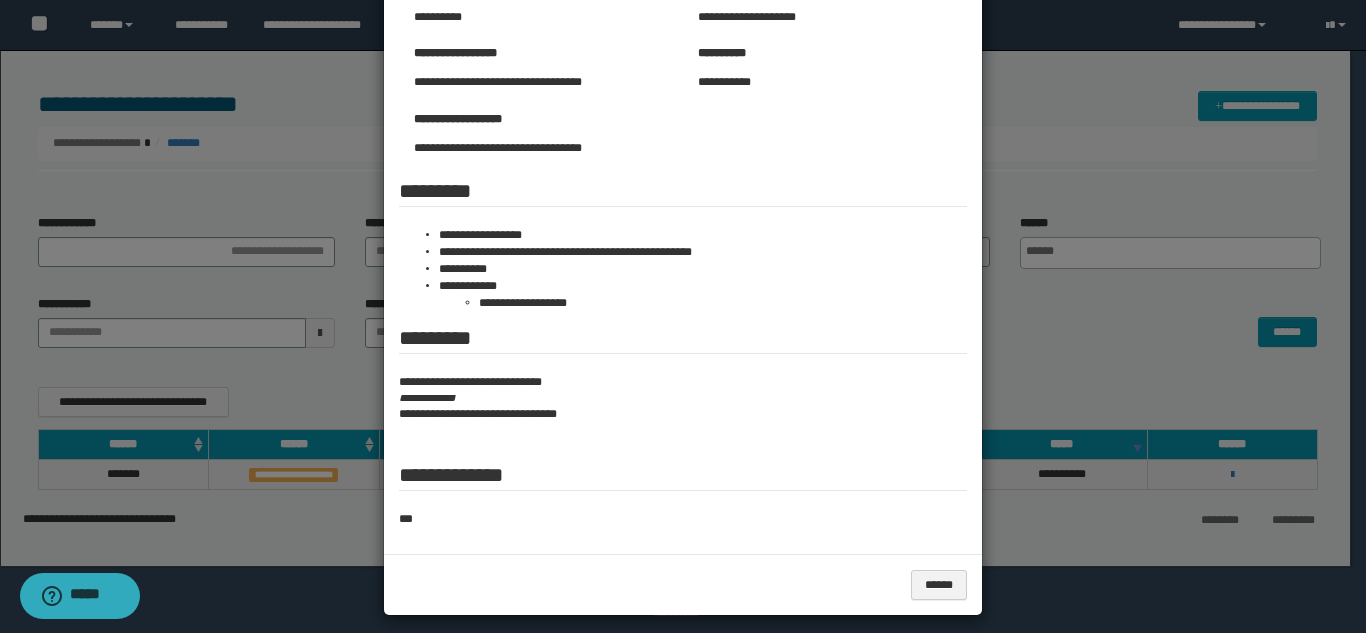 click at bounding box center (683, 223) 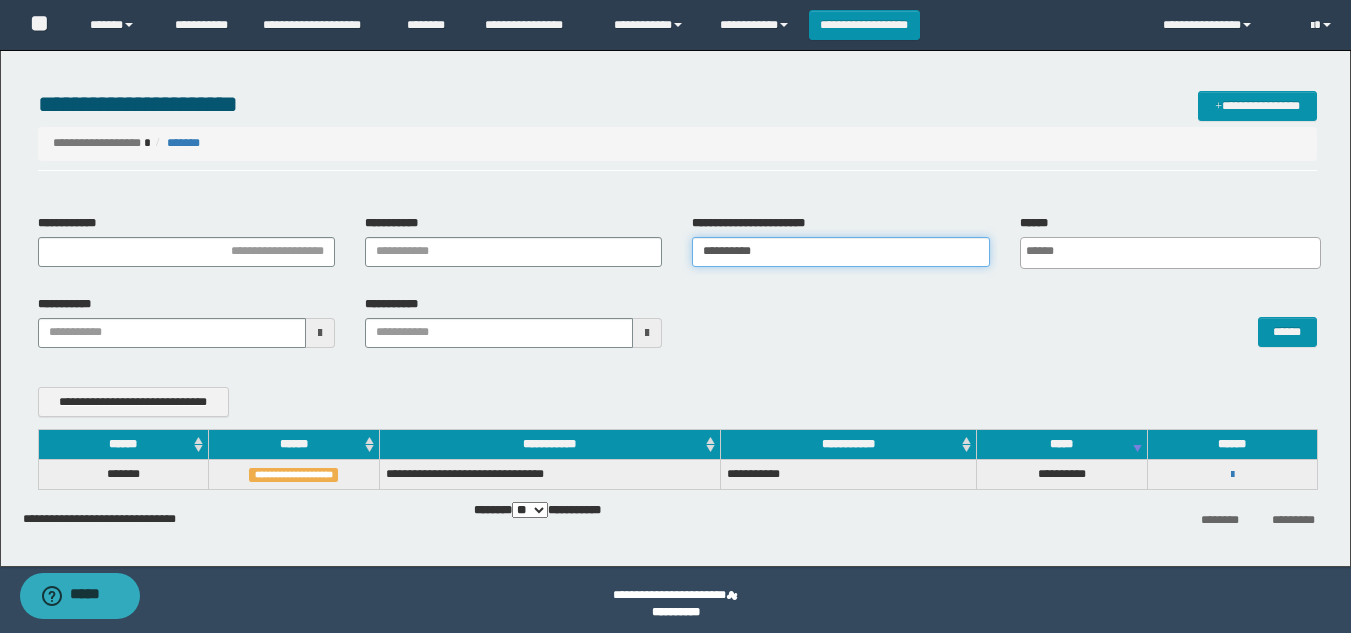 drag, startPoint x: 761, startPoint y: 260, endPoint x: 465, endPoint y: 251, distance: 296.13678 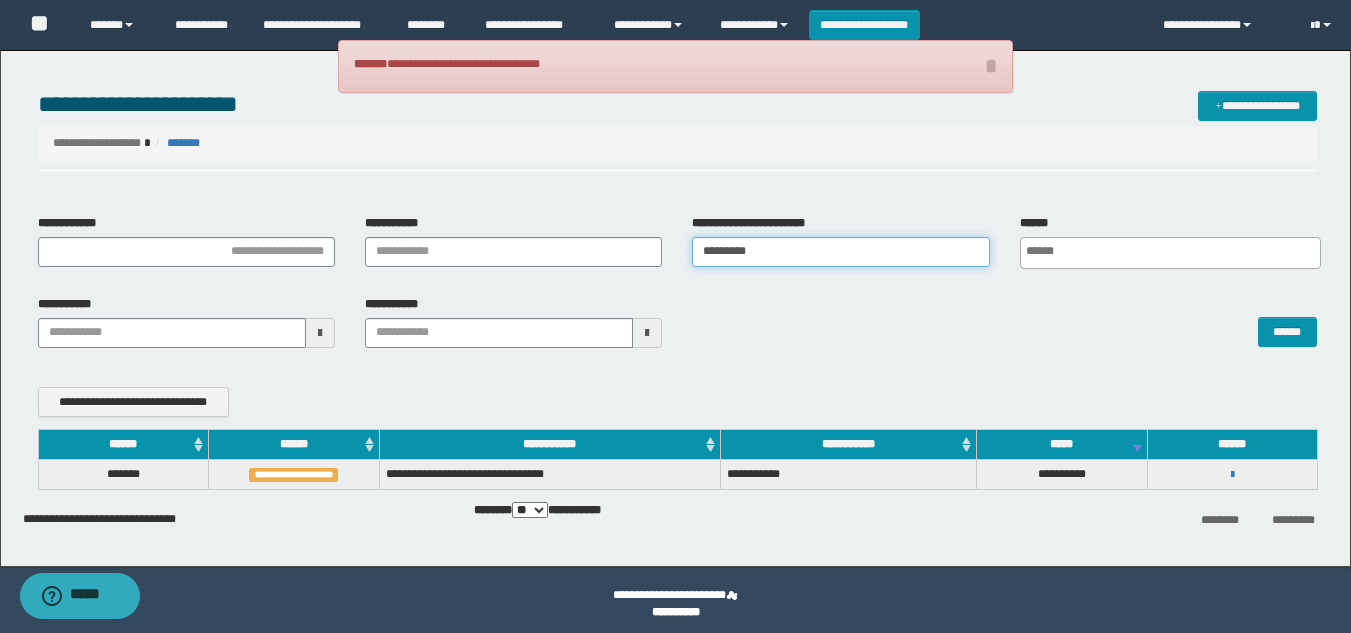 type on "**********" 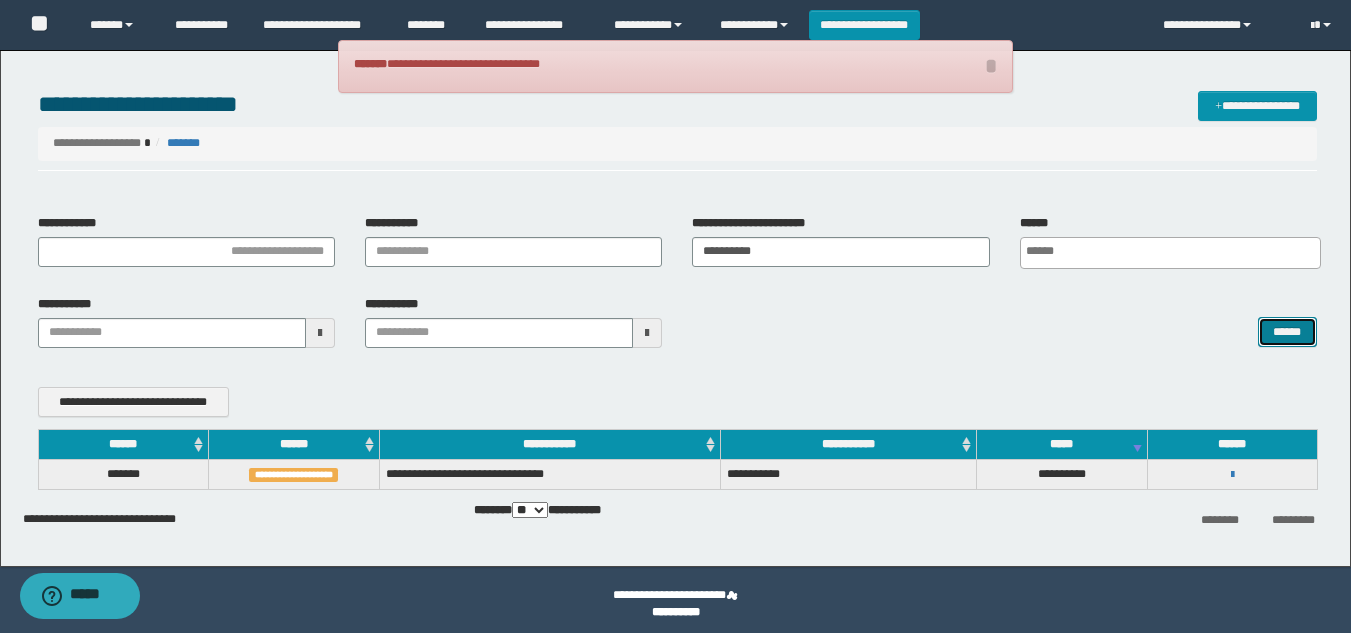 click on "******" at bounding box center (1287, 332) 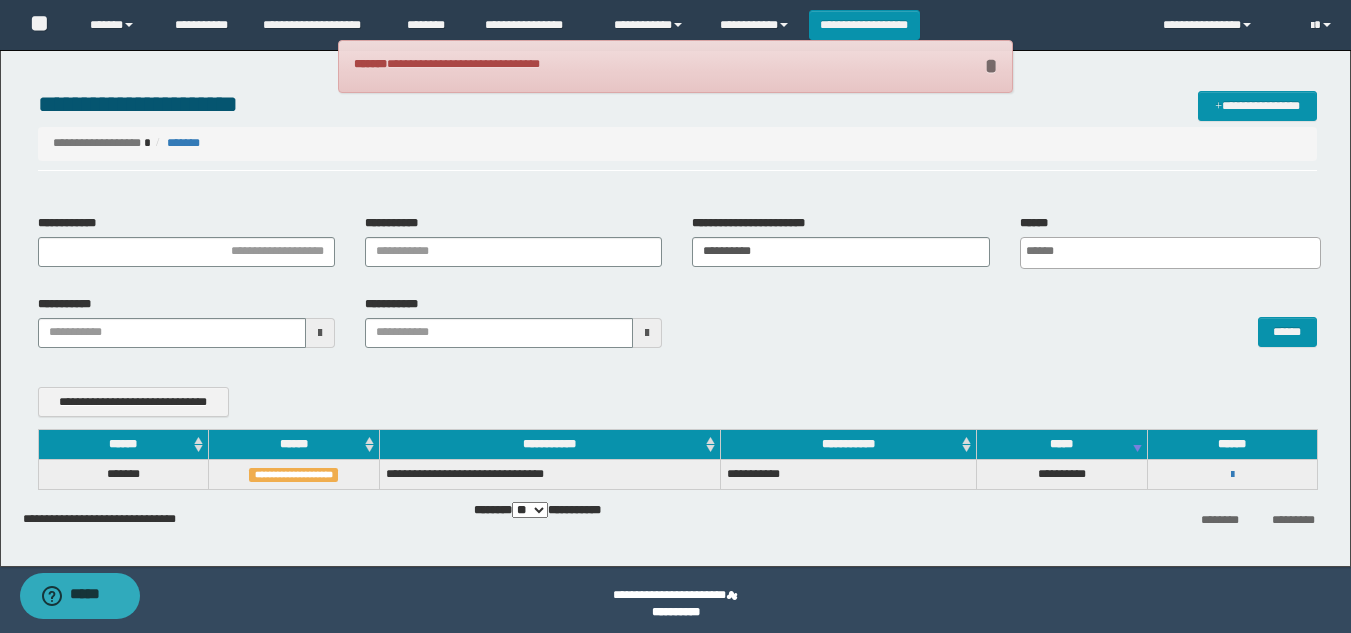 click on "*" at bounding box center (991, 66) 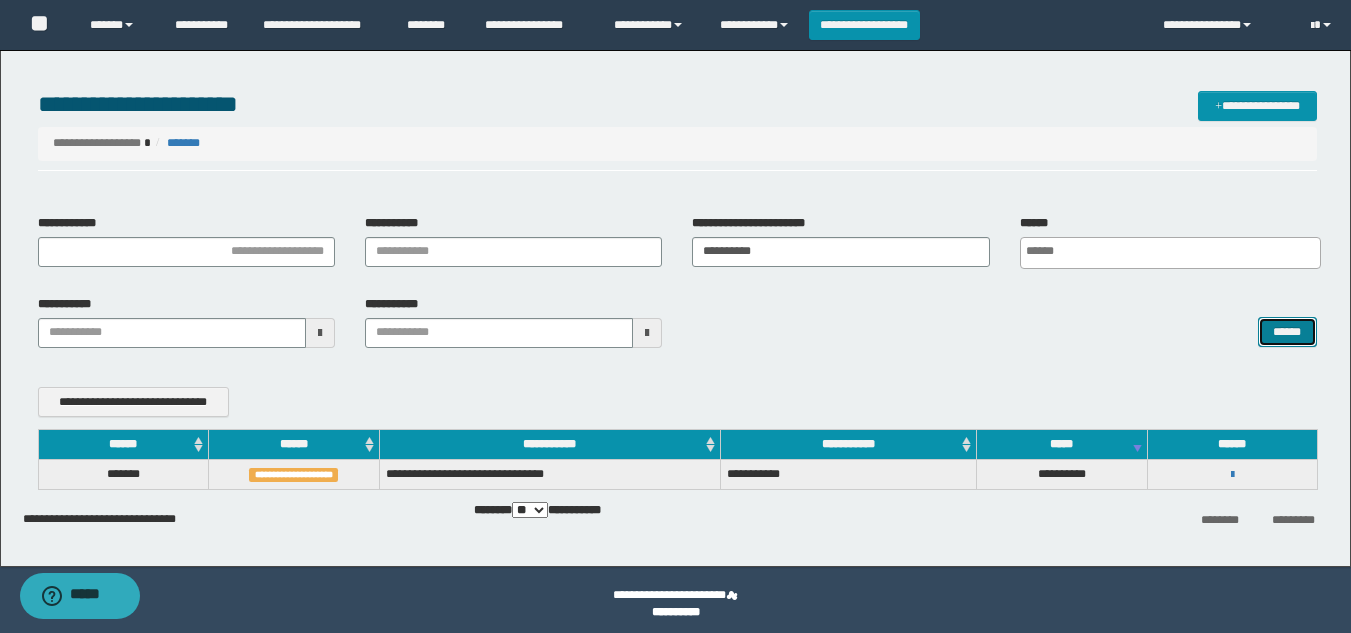 click on "******" at bounding box center [1287, 332] 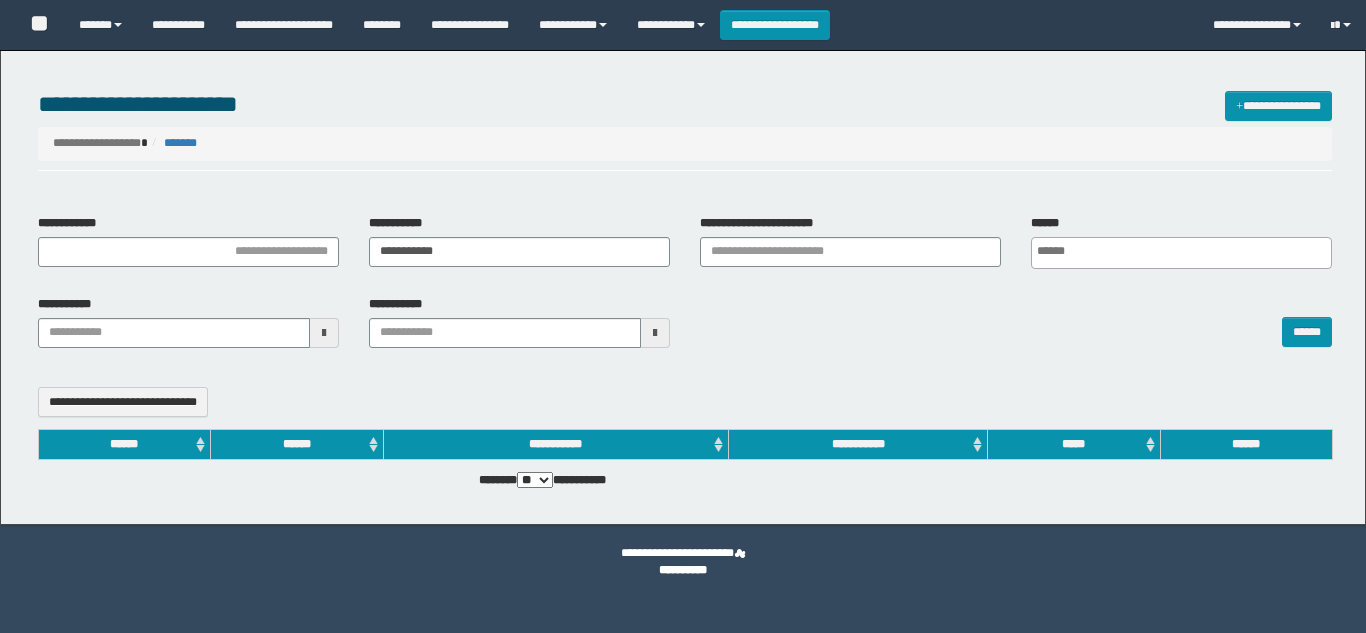select 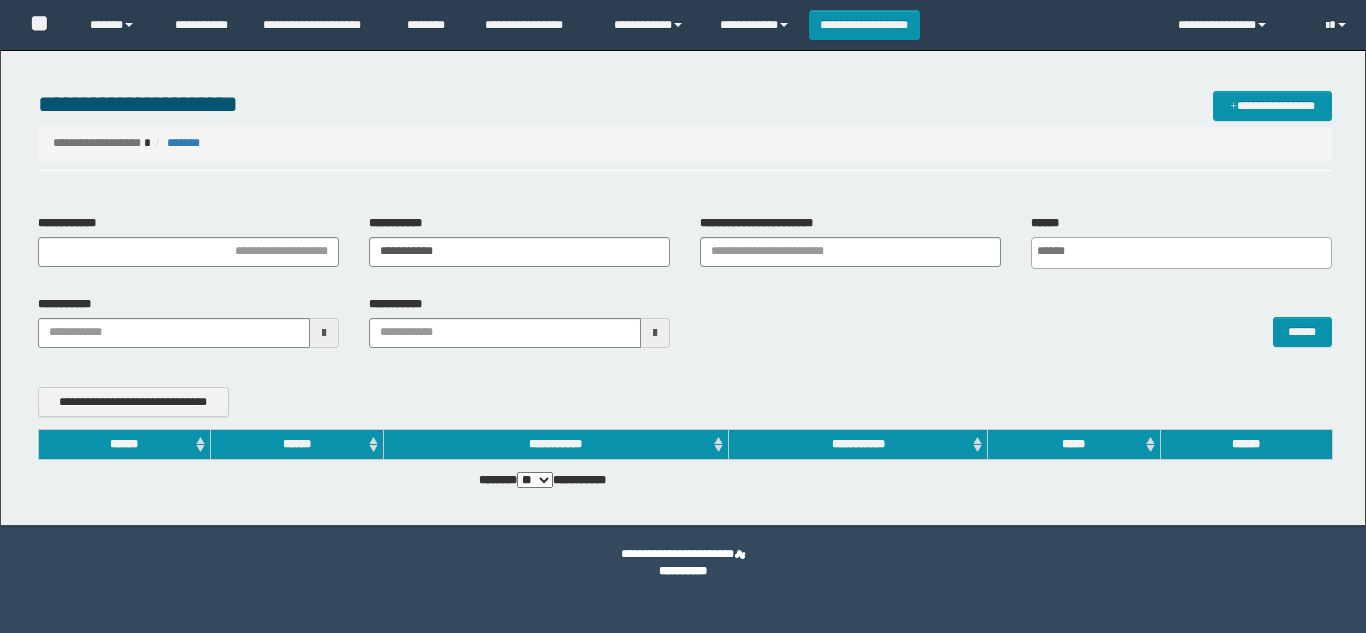 scroll, scrollTop: 0, scrollLeft: 0, axis: both 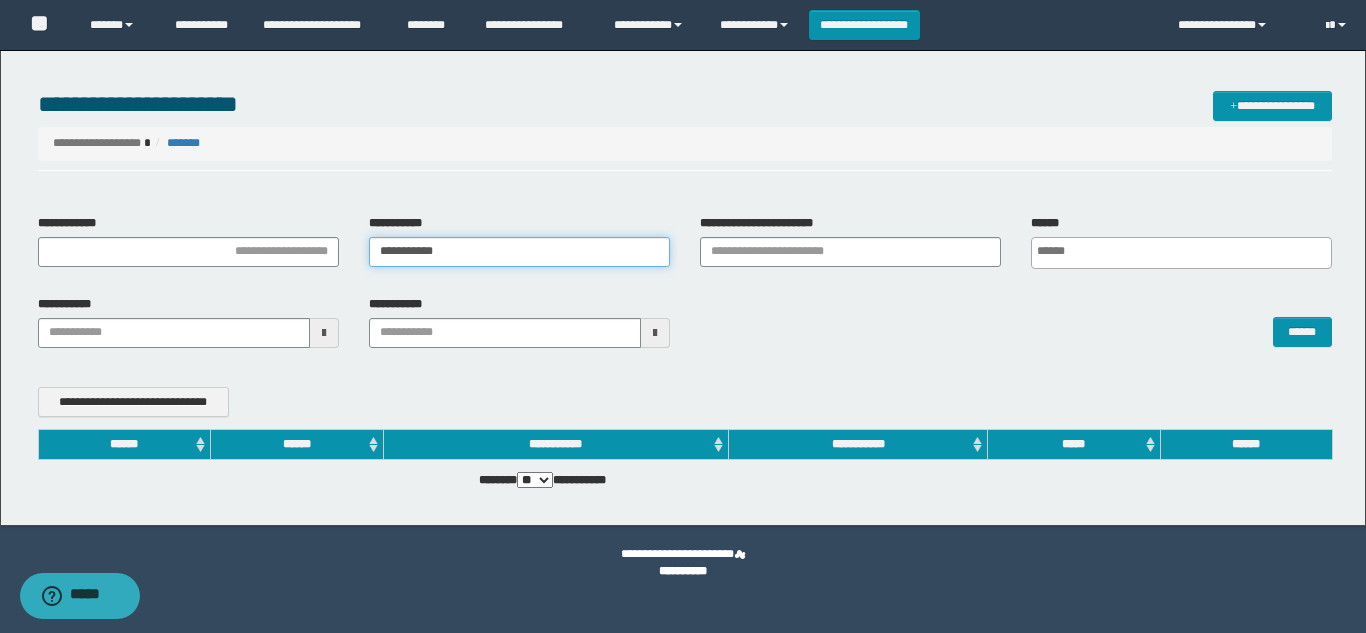 drag, startPoint x: 562, startPoint y: 252, endPoint x: 0, endPoint y: 202, distance: 564.2198 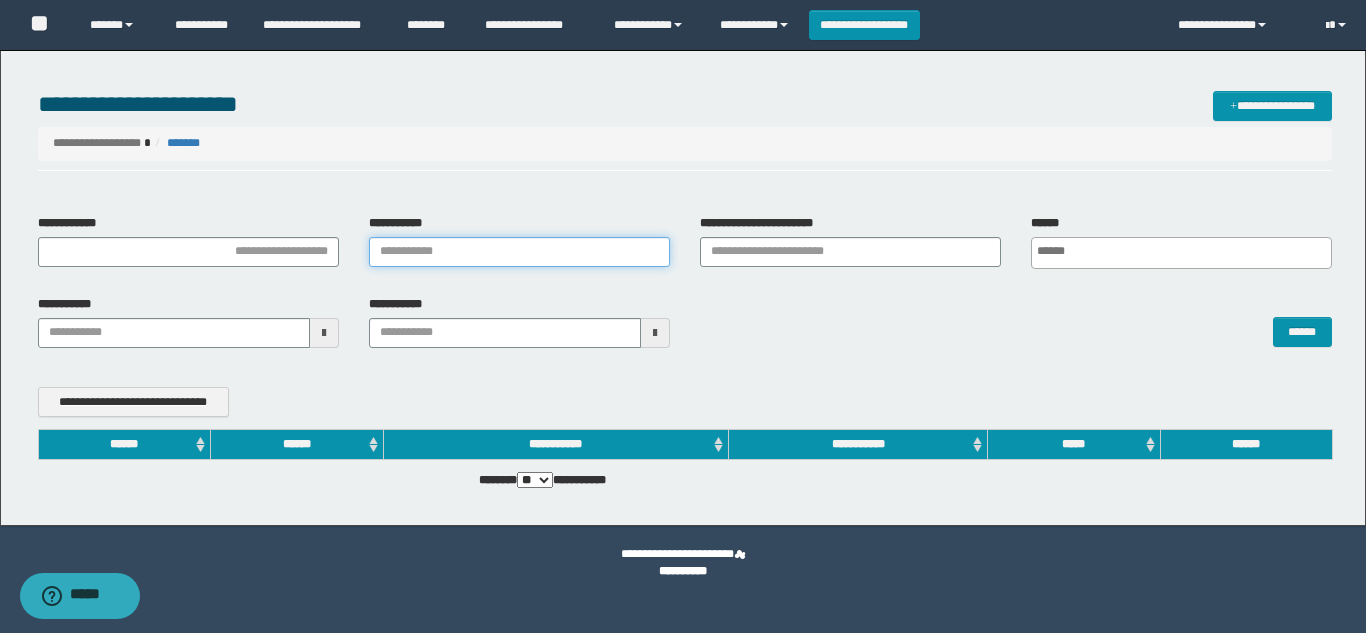type 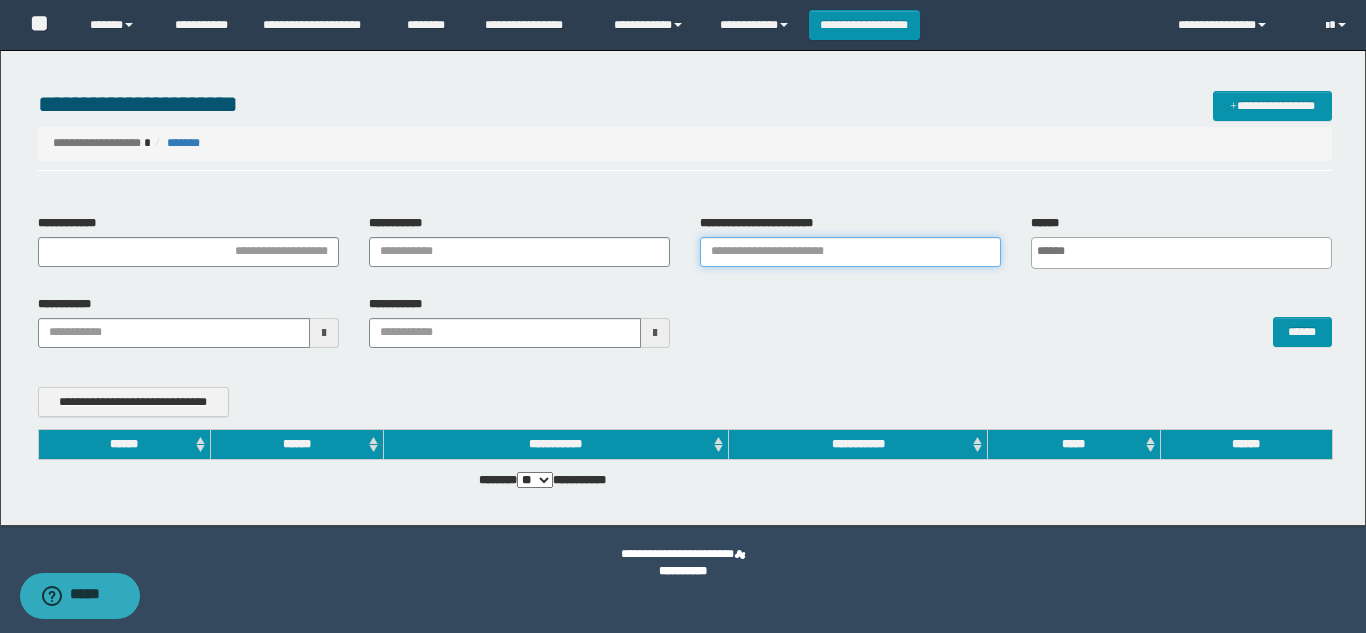 click on "**********" at bounding box center [850, 252] 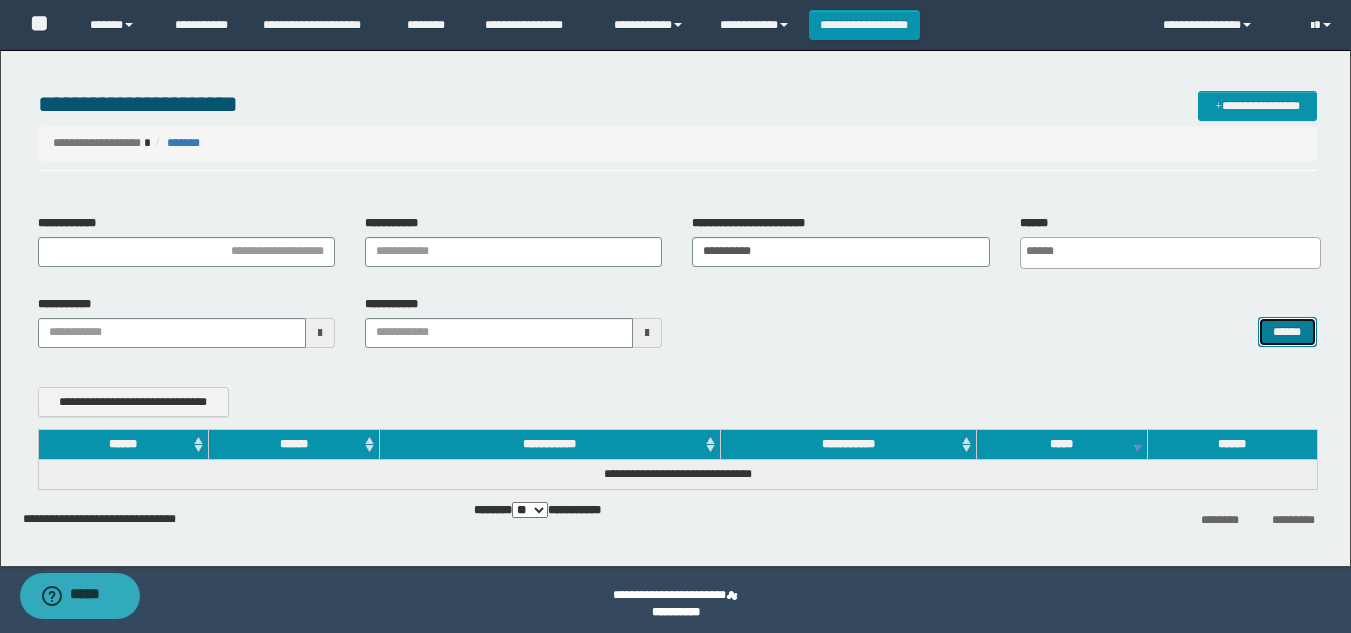 click on "******" at bounding box center (1287, 332) 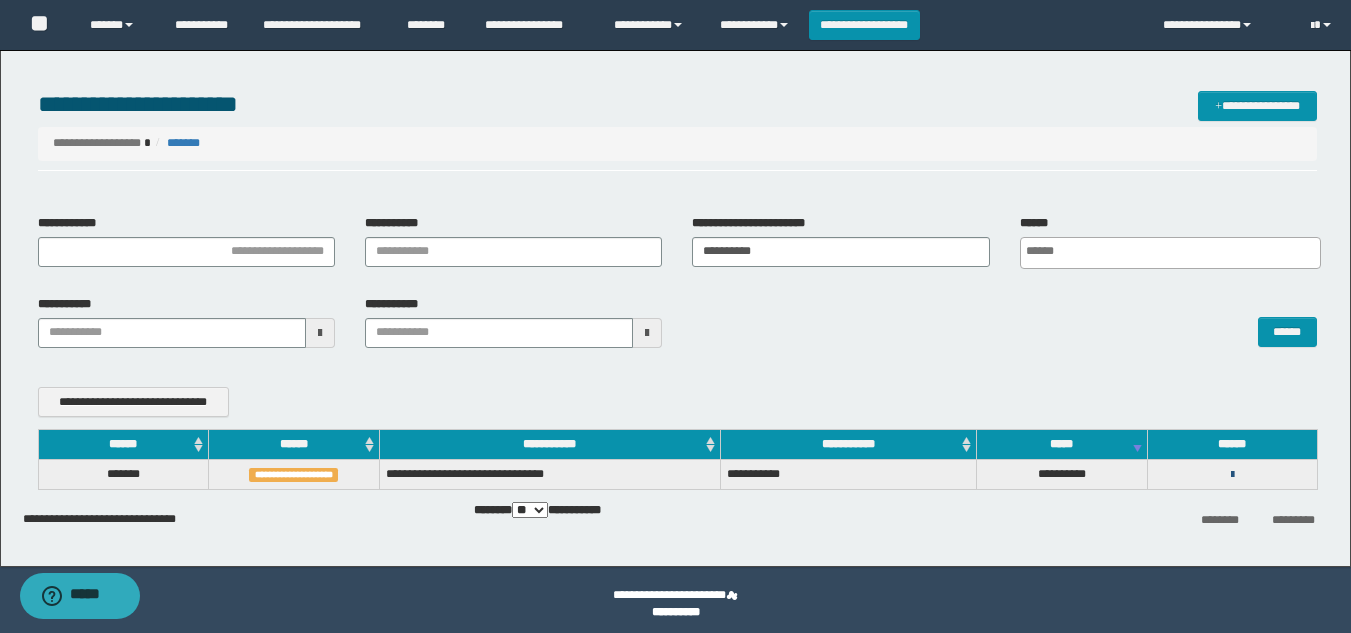 click at bounding box center [1232, 475] 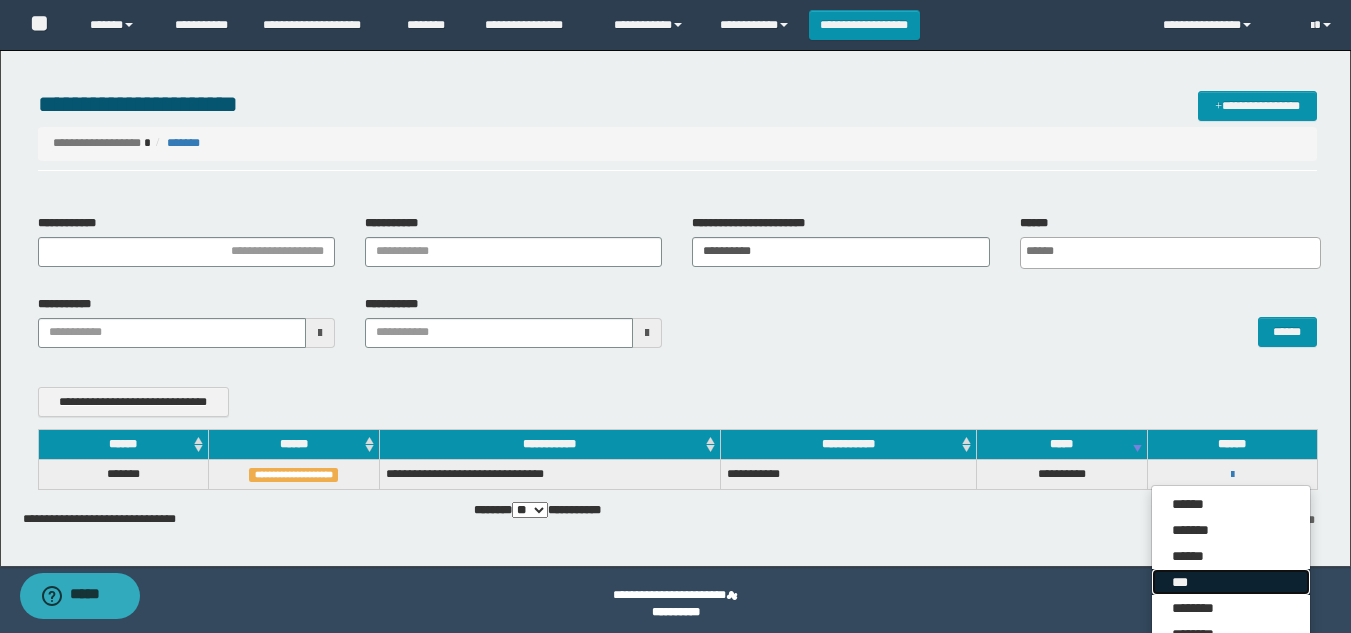 click on "***" at bounding box center [1231, 582] 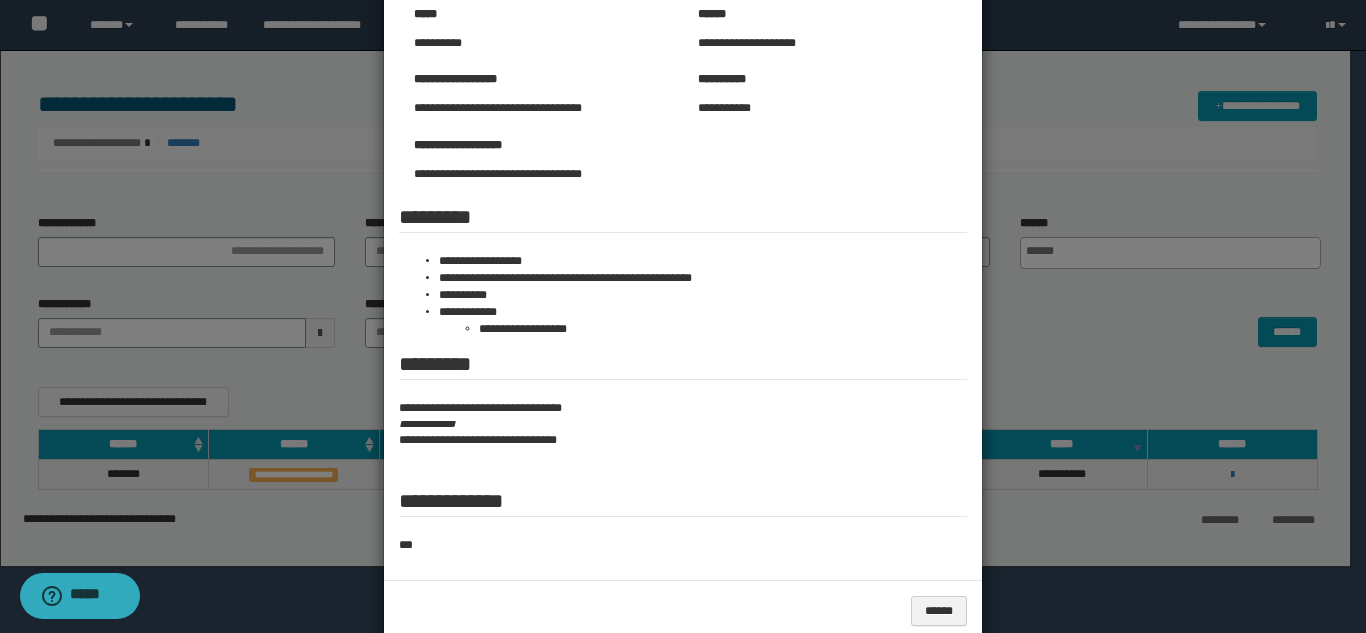 scroll, scrollTop: 100, scrollLeft: 0, axis: vertical 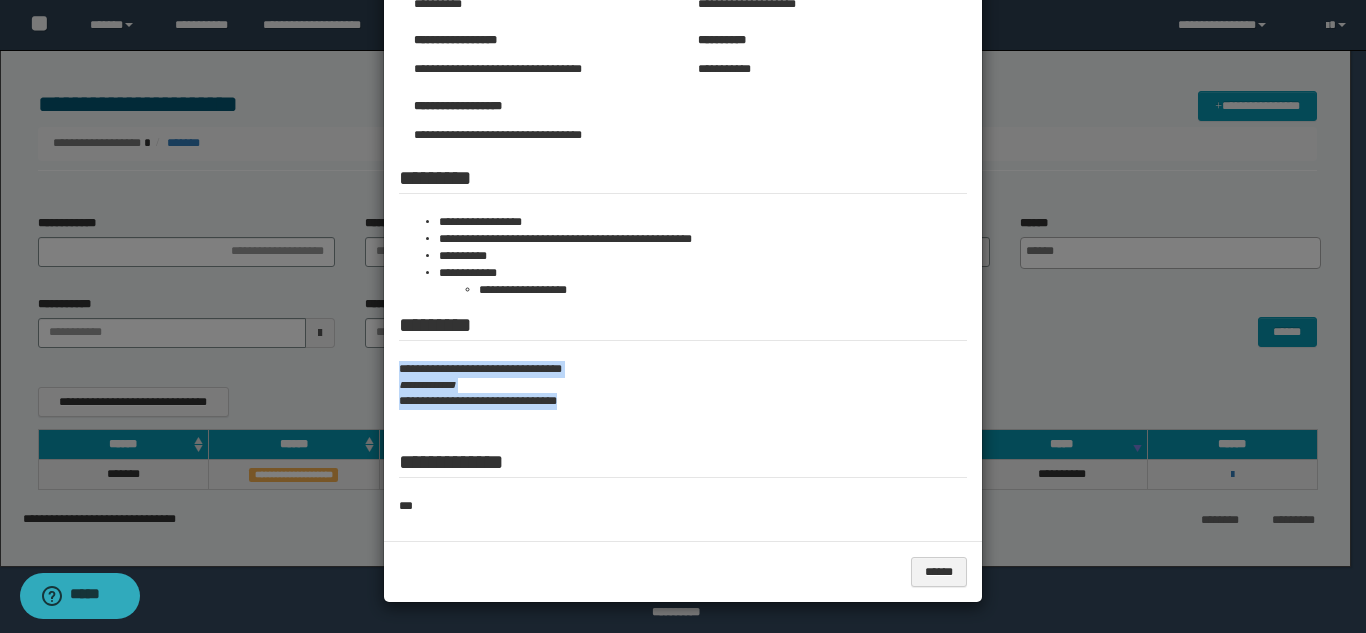 drag, startPoint x: 389, startPoint y: 370, endPoint x: 674, endPoint y: 404, distance: 287.0209 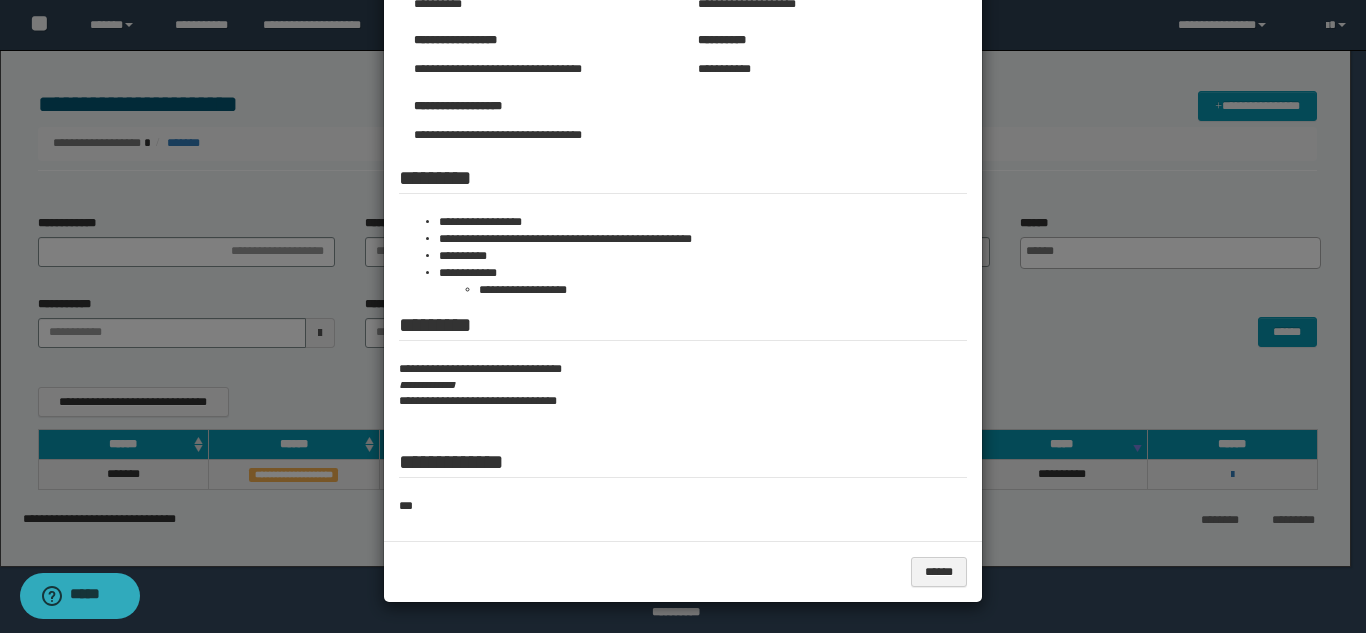 drag, startPoint x: 1038, startPoint y: 341, endPoint x: 991, endPoint y: 323, distance: 50.32892 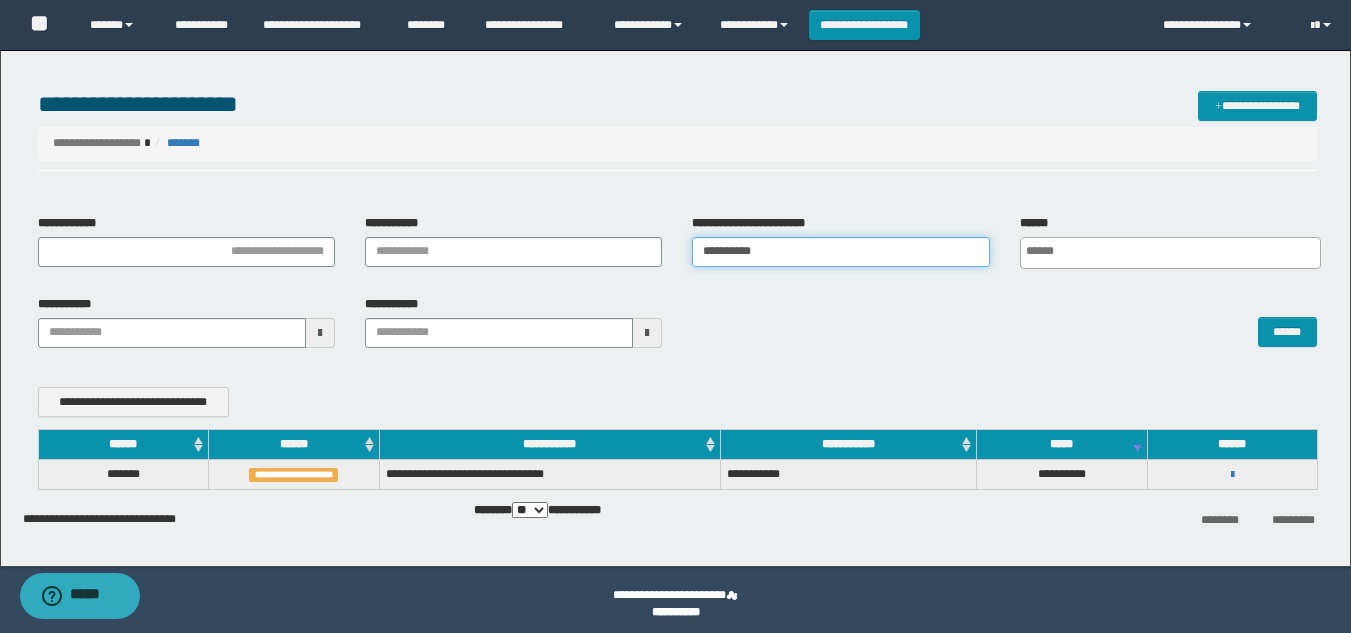 drag, startPoint x: 851, startPoint y: 258, endPoint x: 28, endPoint y: 228, distance: 823.5466 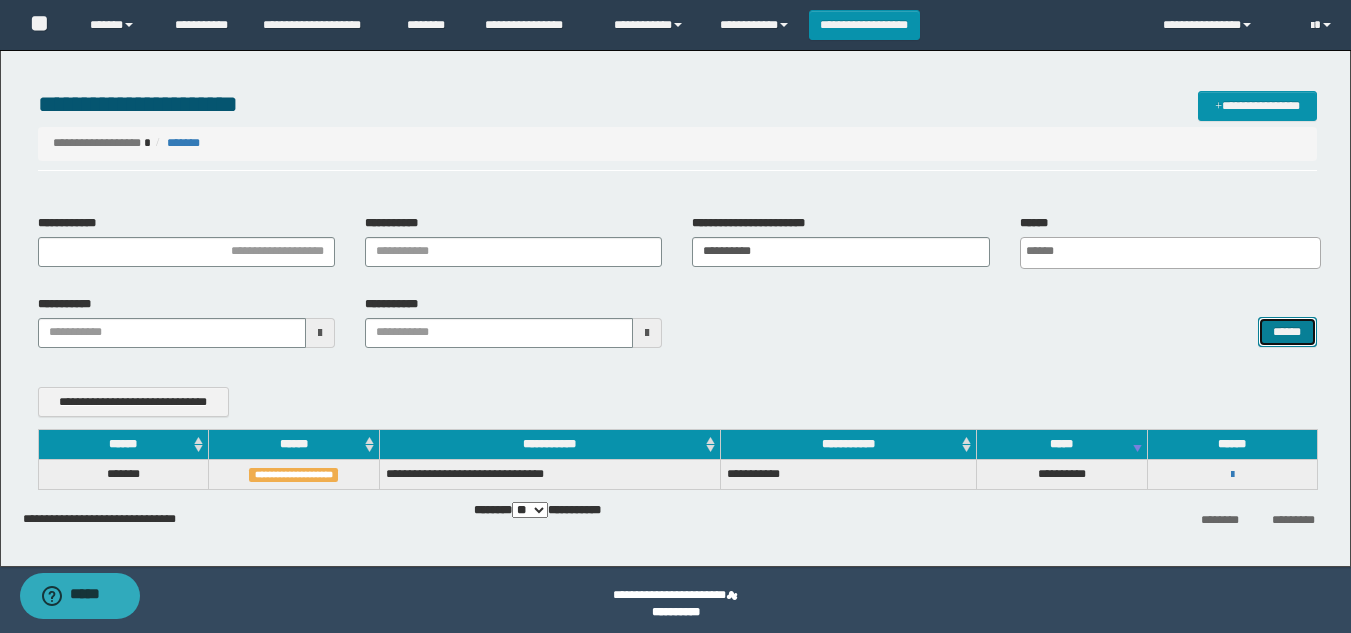 click on "******" at bounding box center (1287, 332) 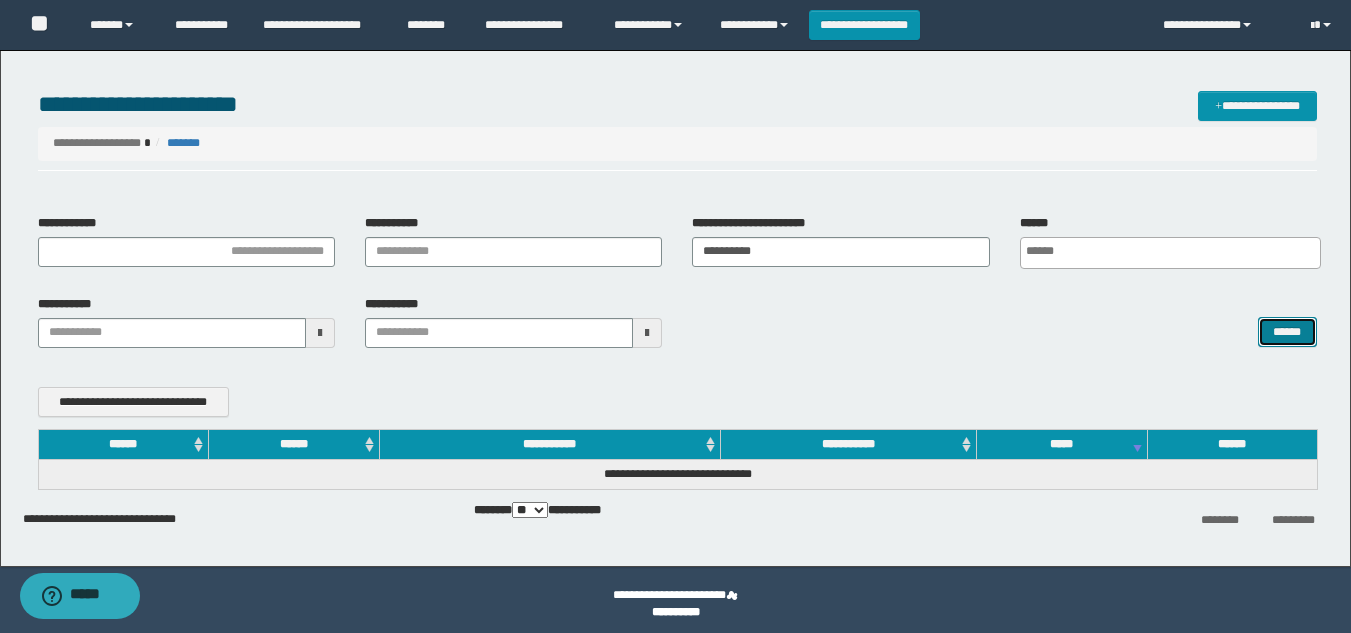 click on "******" at bounding box center [1287, 332] 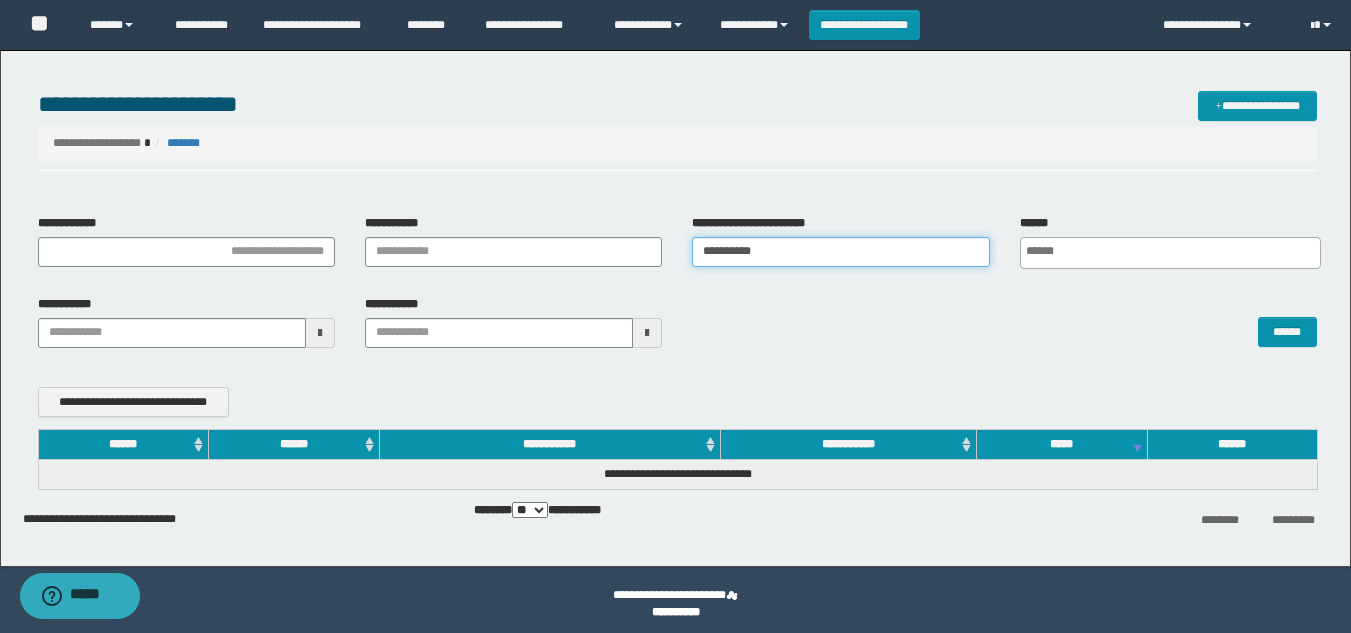 drag, startPoint x: 816, startPoint y: 254, endPoint x: 322, endPoint y: 233, distance: 494.44617 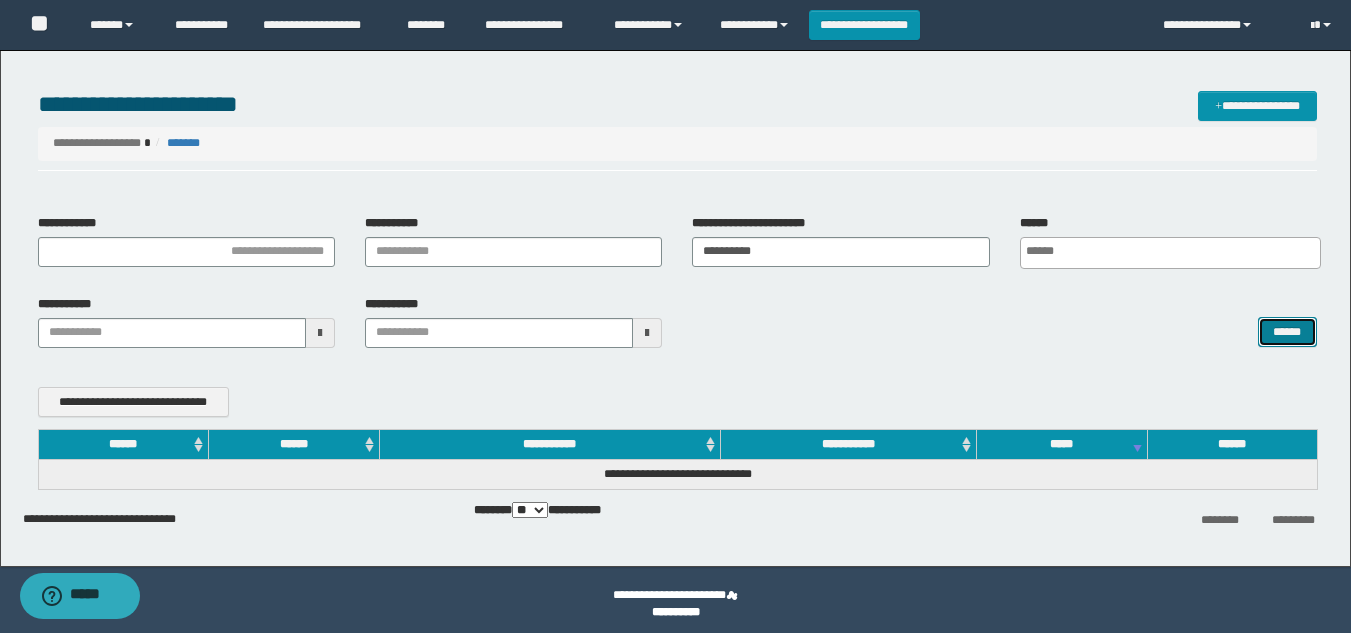 click on "******" at bounding box center [1287, 332] 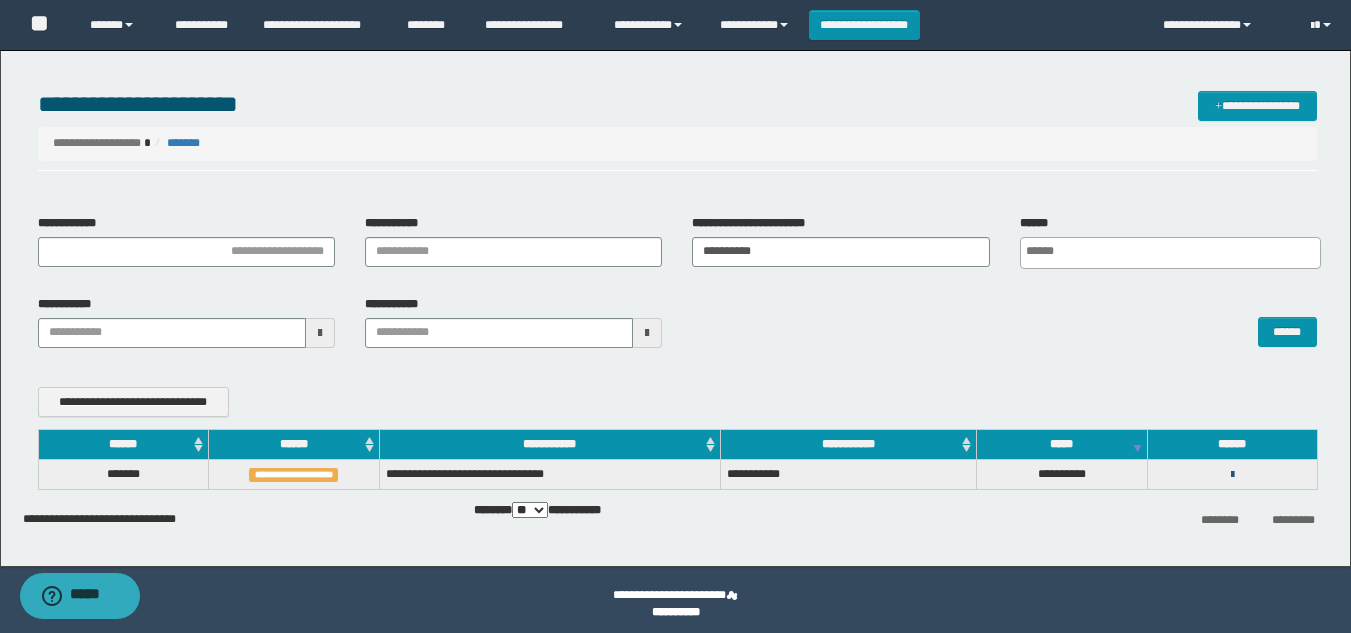 click at bounding box center (1232, 475) 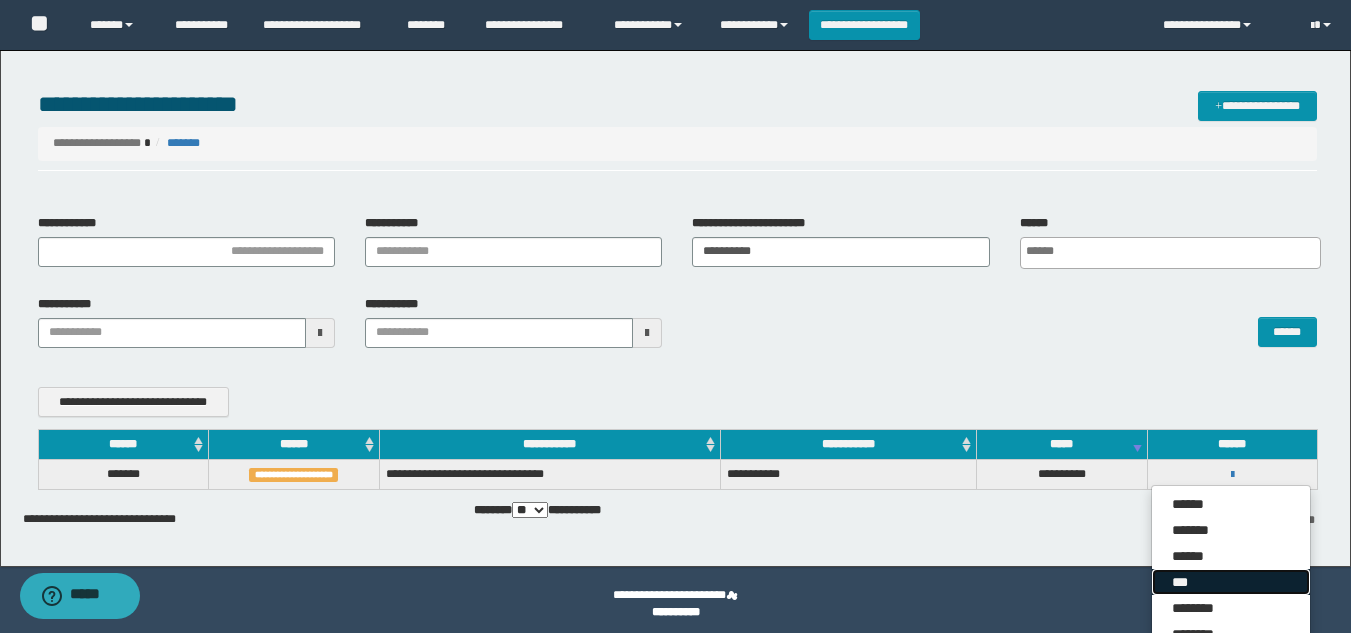 click on "***" at bounding box center [1231, 582] 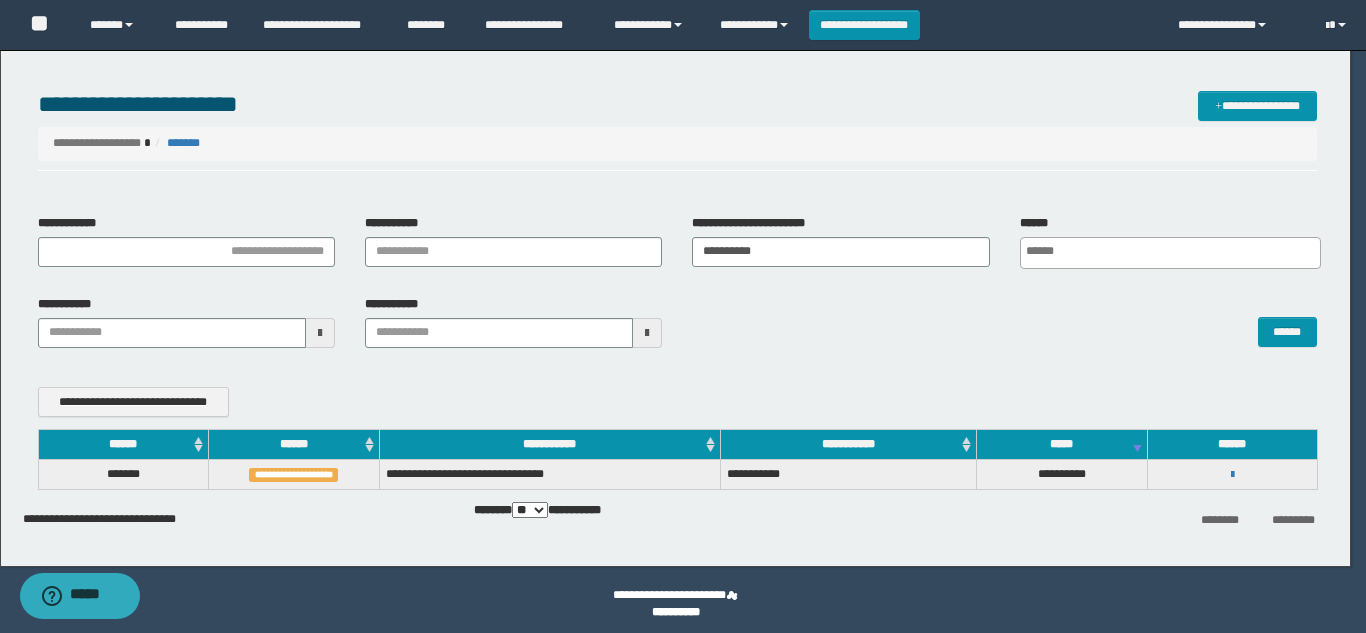 scroll, scrollTop: 0, scrollLeft: 0, axis: both 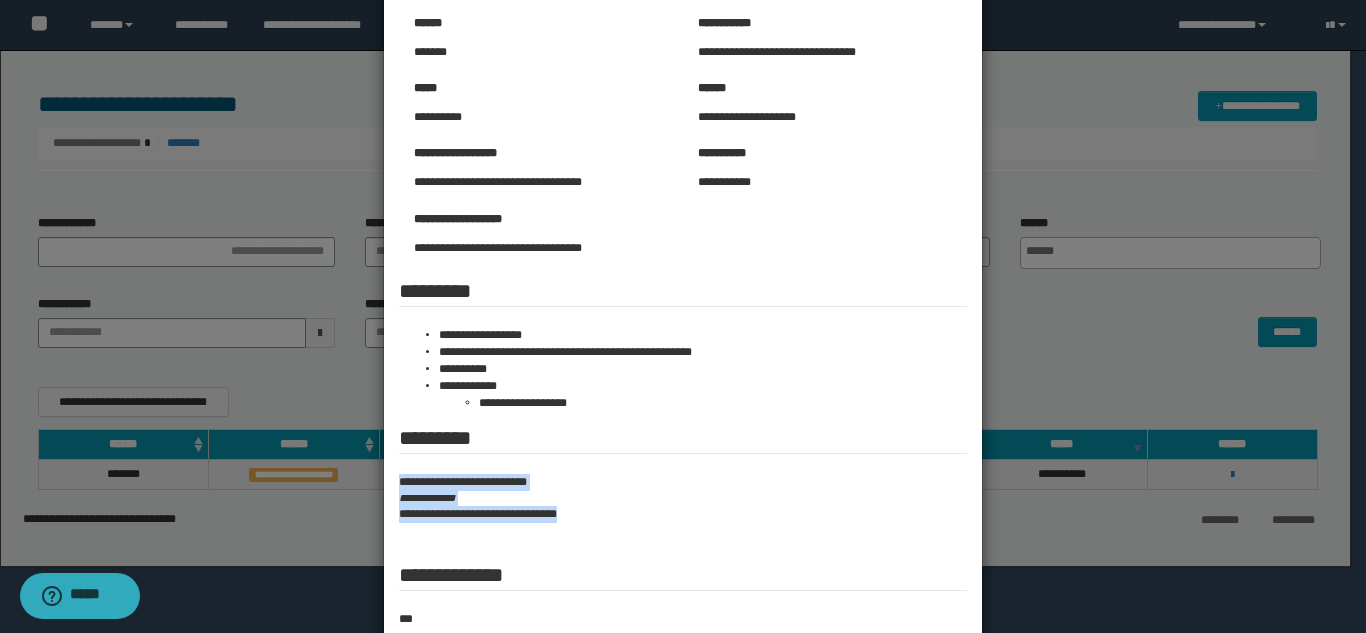 drag, startPoint x: 386, startPoint y: 479, endPoint x: 685, endPoint y: 514, distance: 301.04153 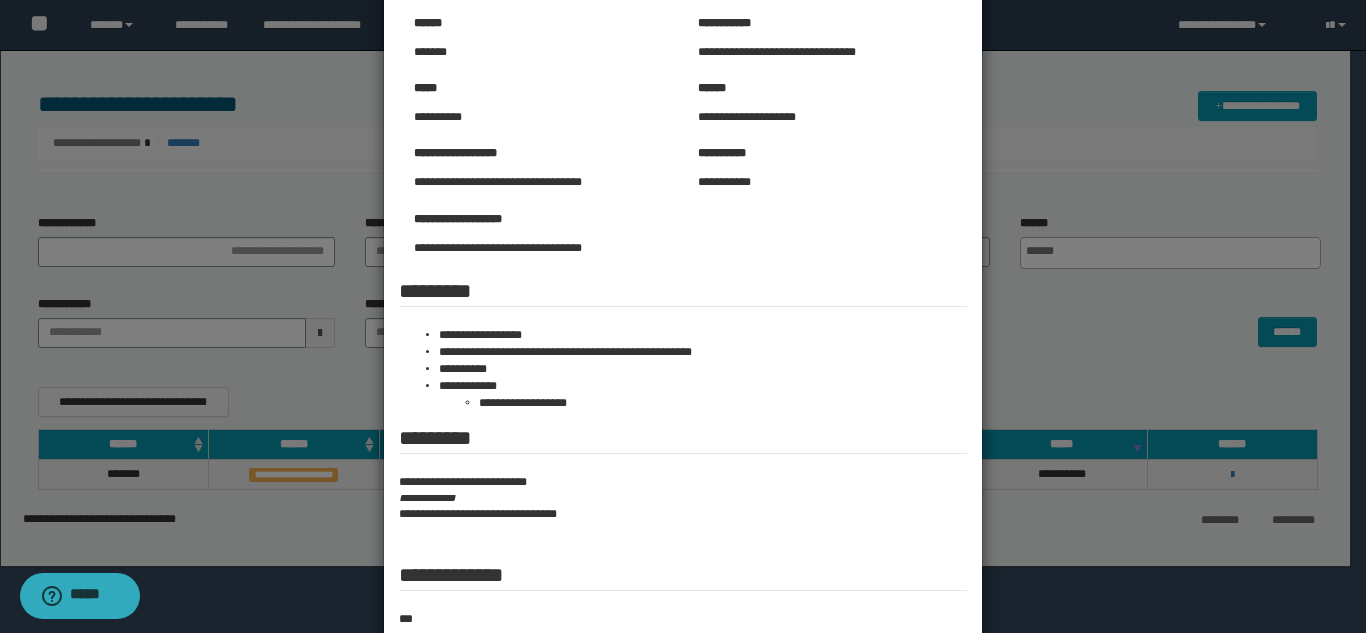 click at bounding box center [683, 323] 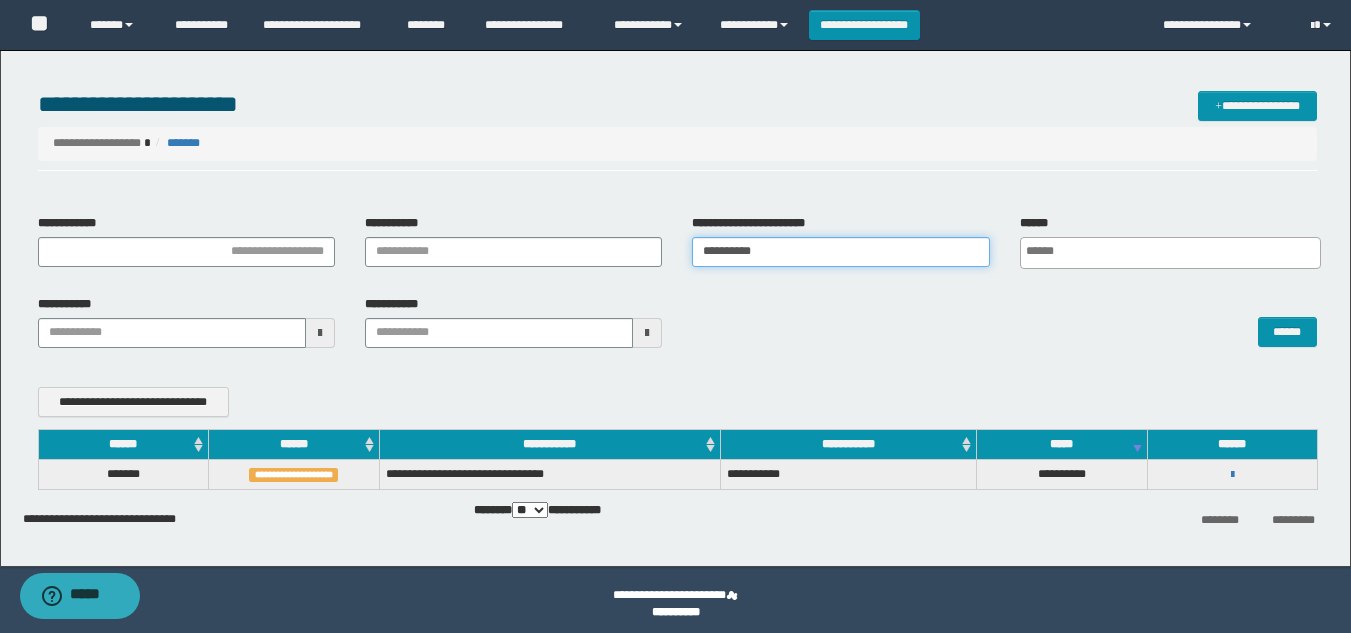 drag, startPoint x: 805, startPoint y: 248, endPoint x: 116, endPoint y: 253, distance: 689.0181 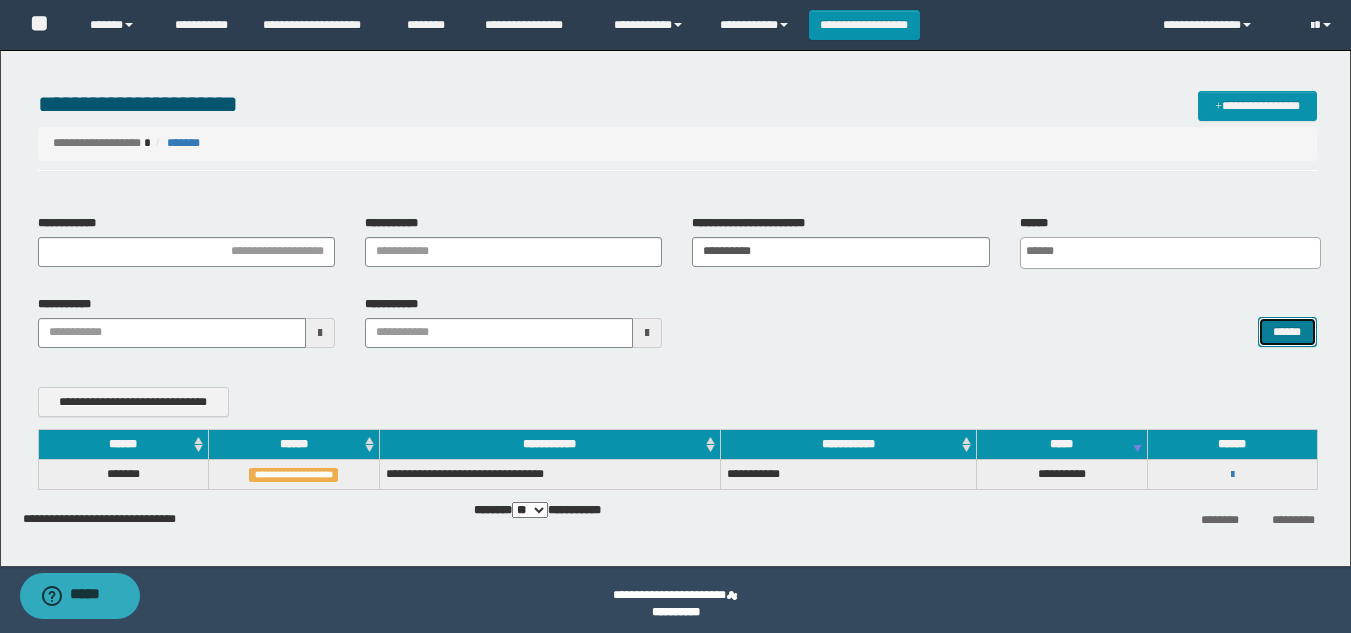 click on "******" at bounding box center (1287, 332) 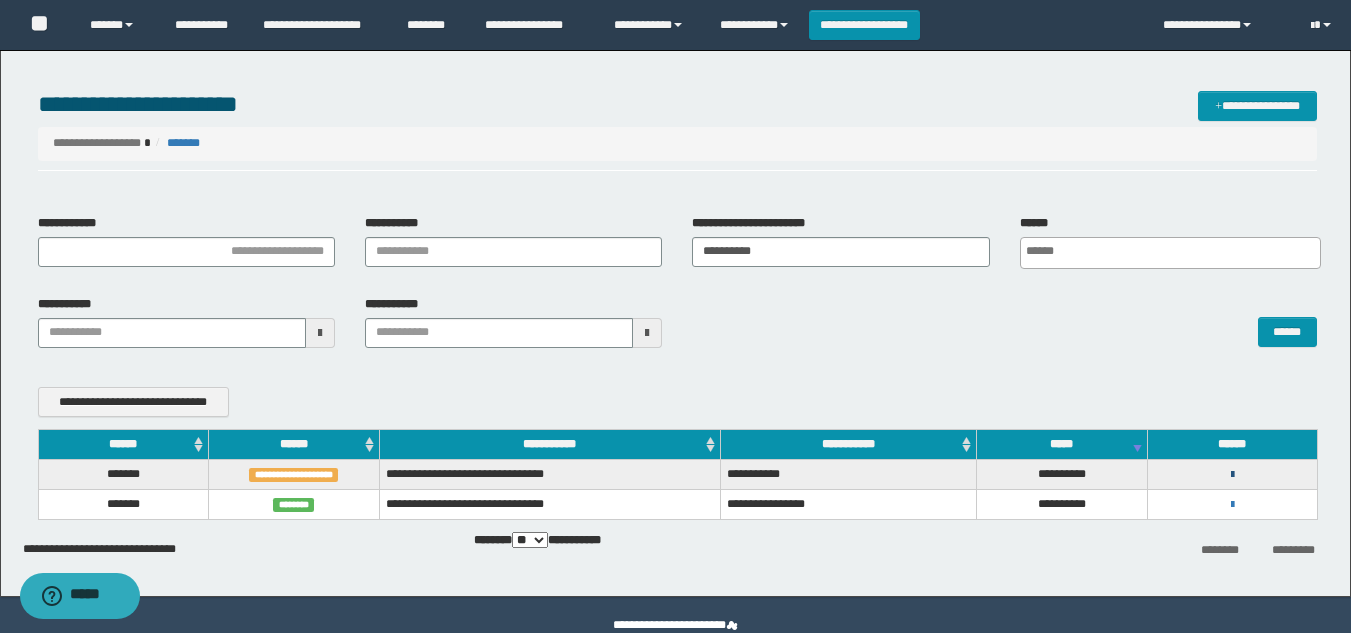 click at bounding box center (1232, 475) 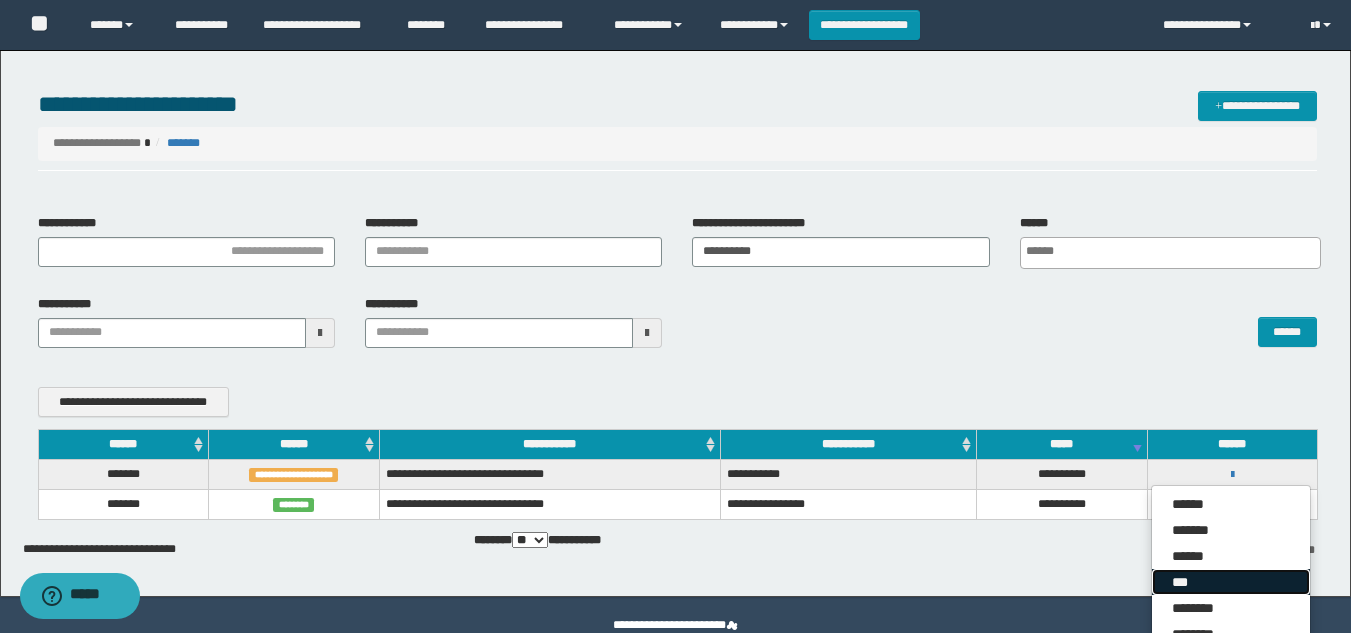 click on "***" at bounding box center (1231, 582) 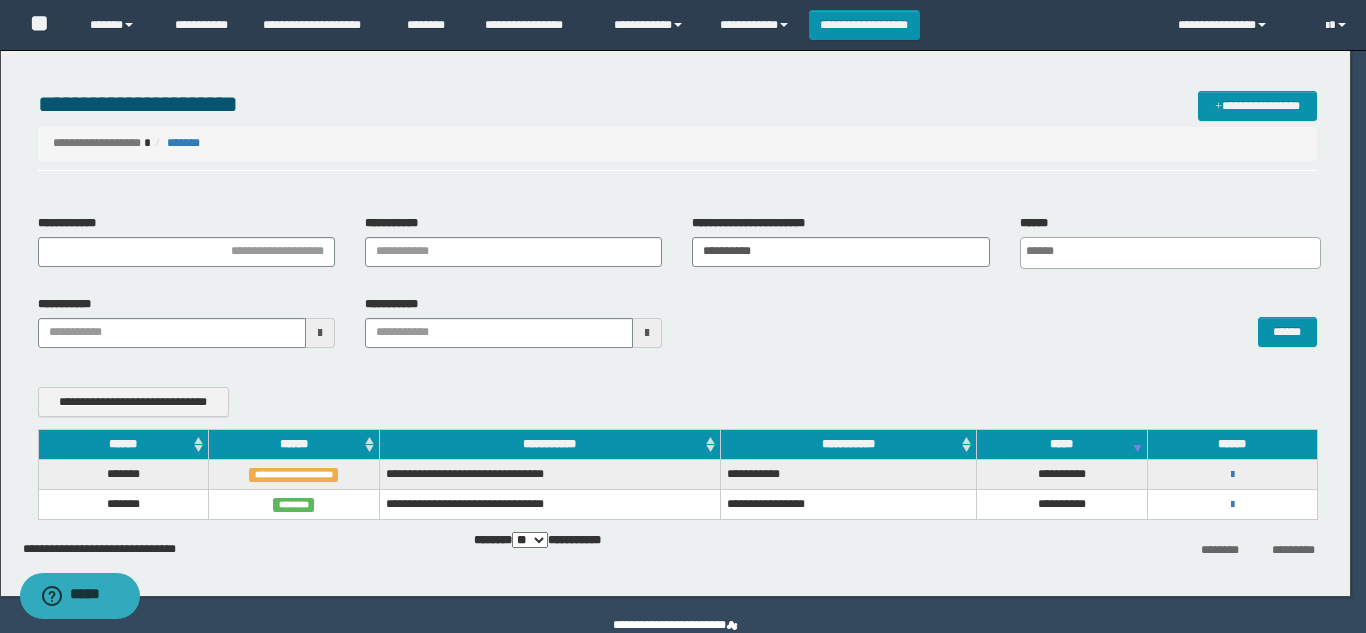 scroll, scrollTop: 0, scrollLeft: 0, axis: both 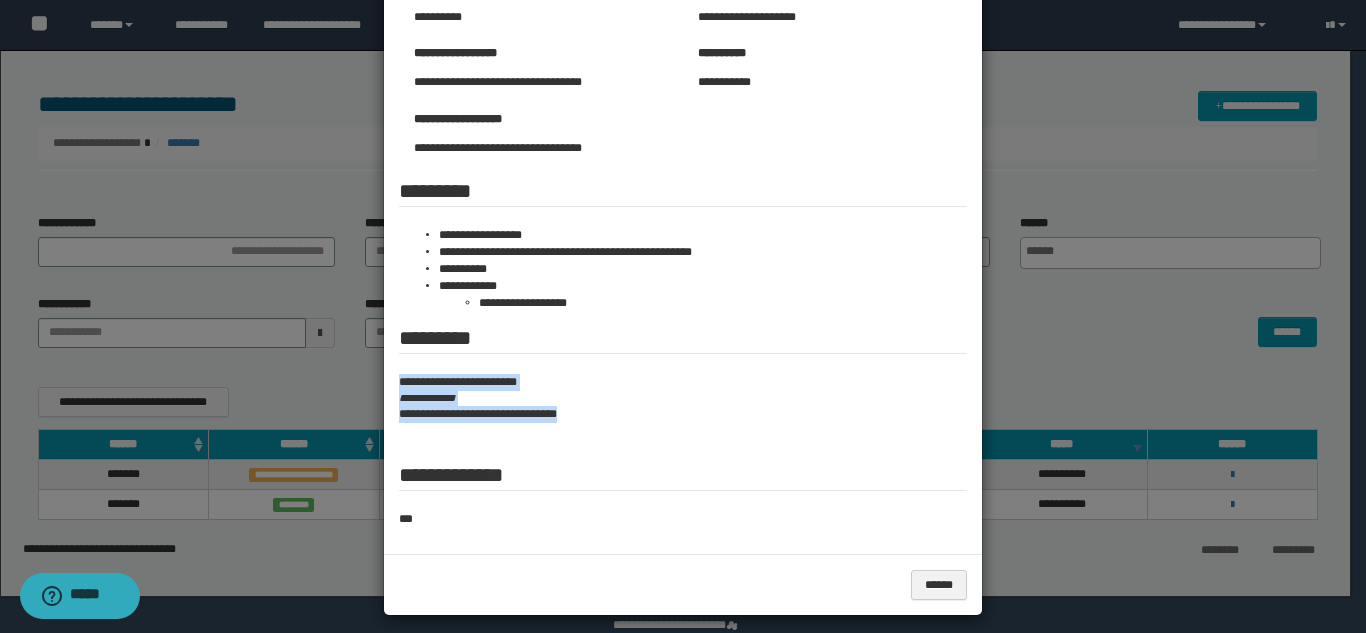 drag, startPoint x: 385, startPoint y: 383, endPoint x: 703, endPoint y: 447, distance: 324.3763 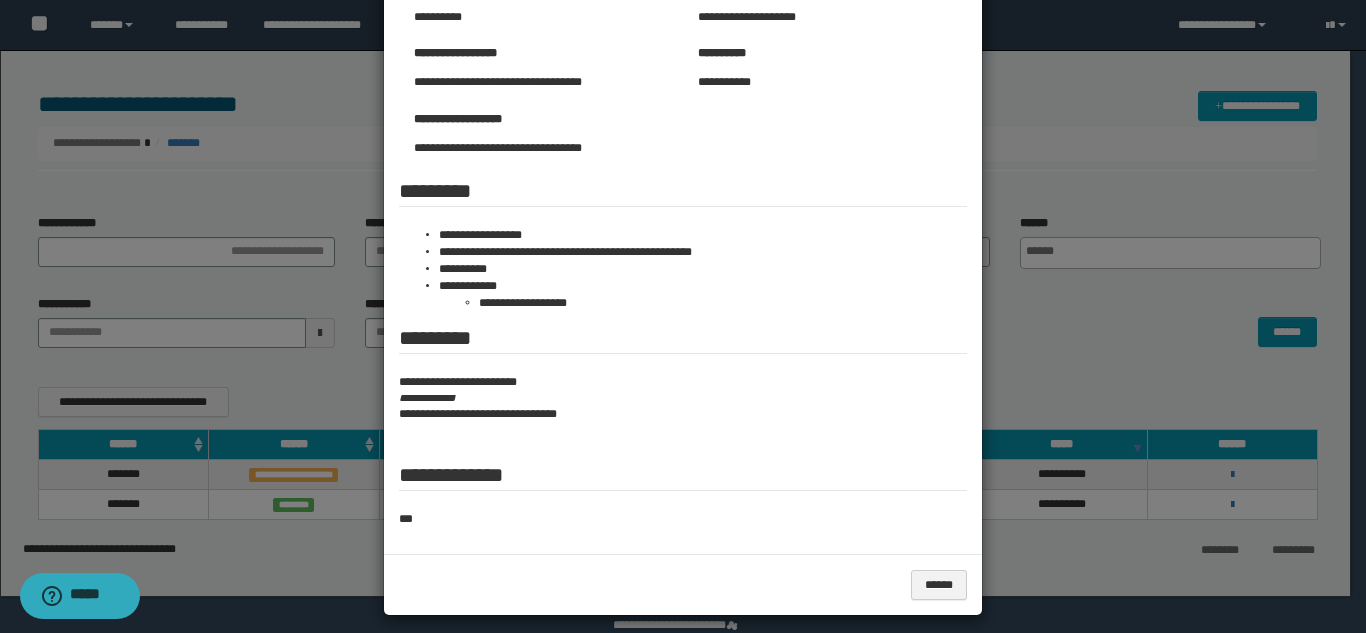 click at bounding box center (683, 223) 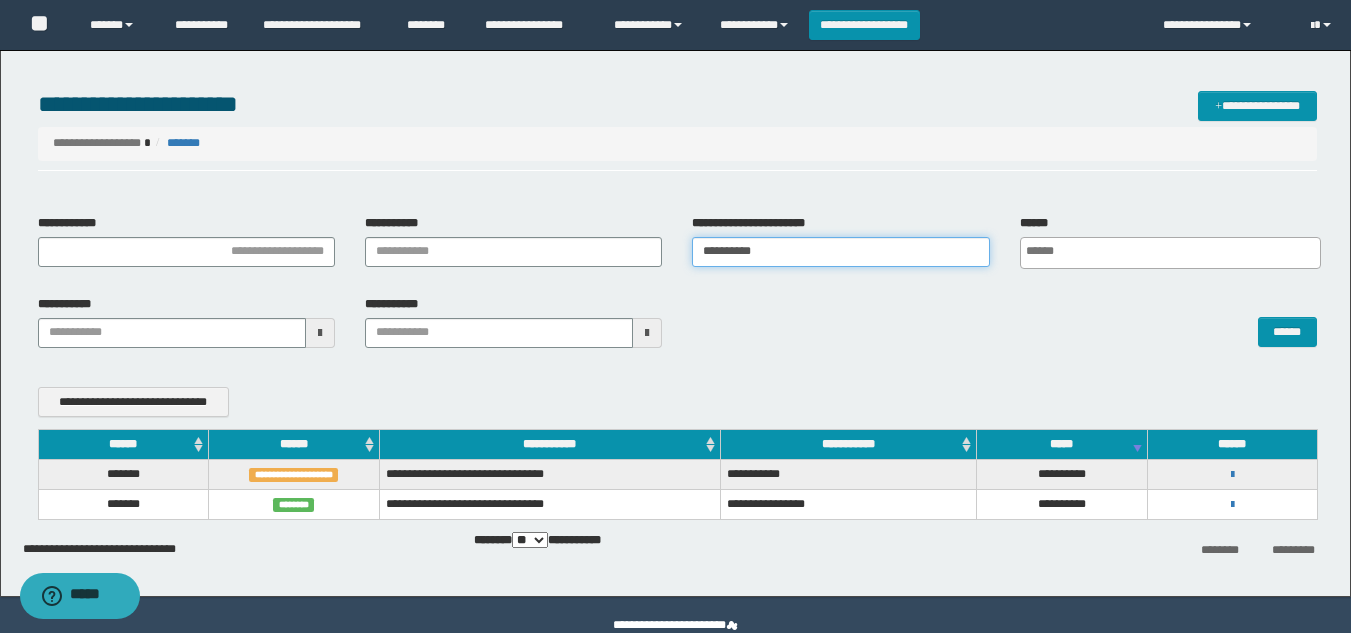 drag, startPoint x: 899, startPoint y: 247, endPoint x: 564, endPoint y: 255, distance: 335.09552 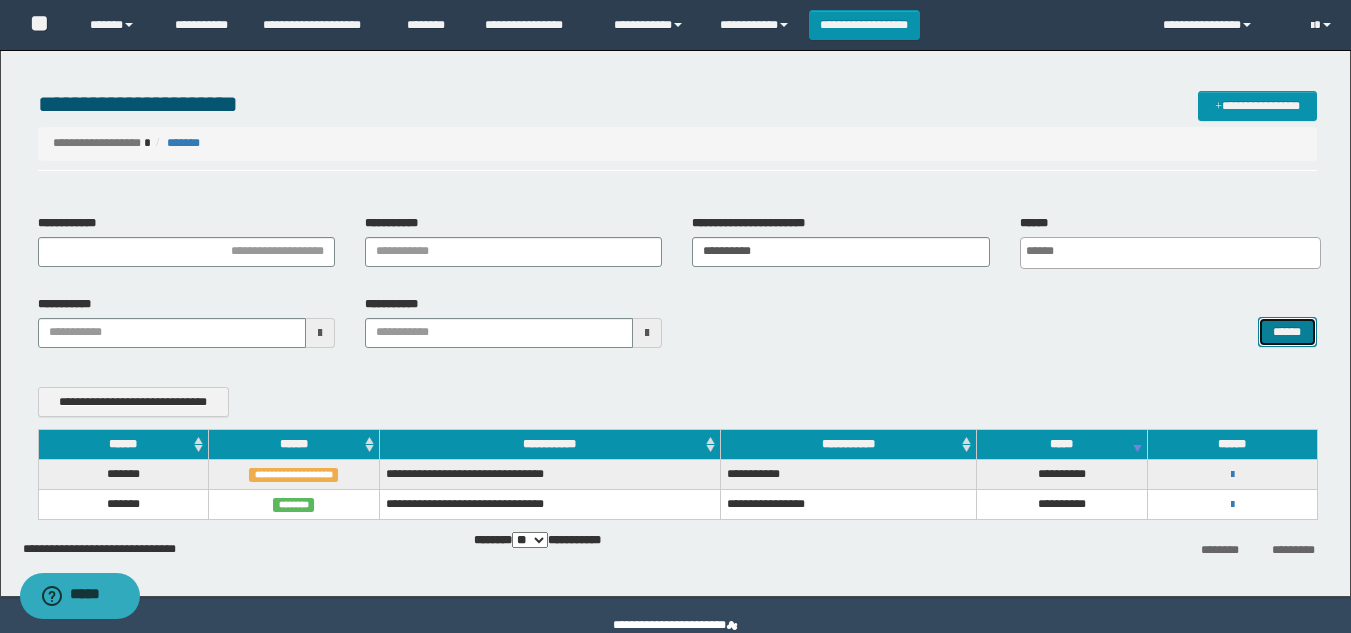 click on "******" at bounding box center (1287, 332) 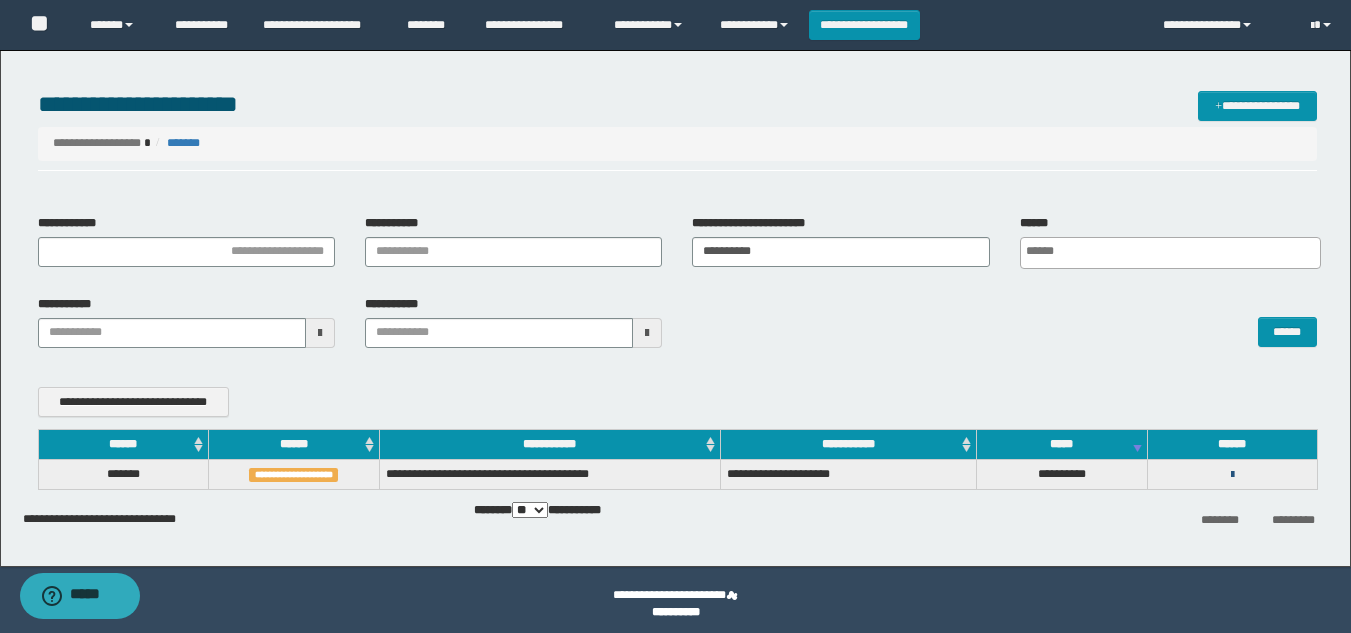 click at bounding box center (1232, 475) 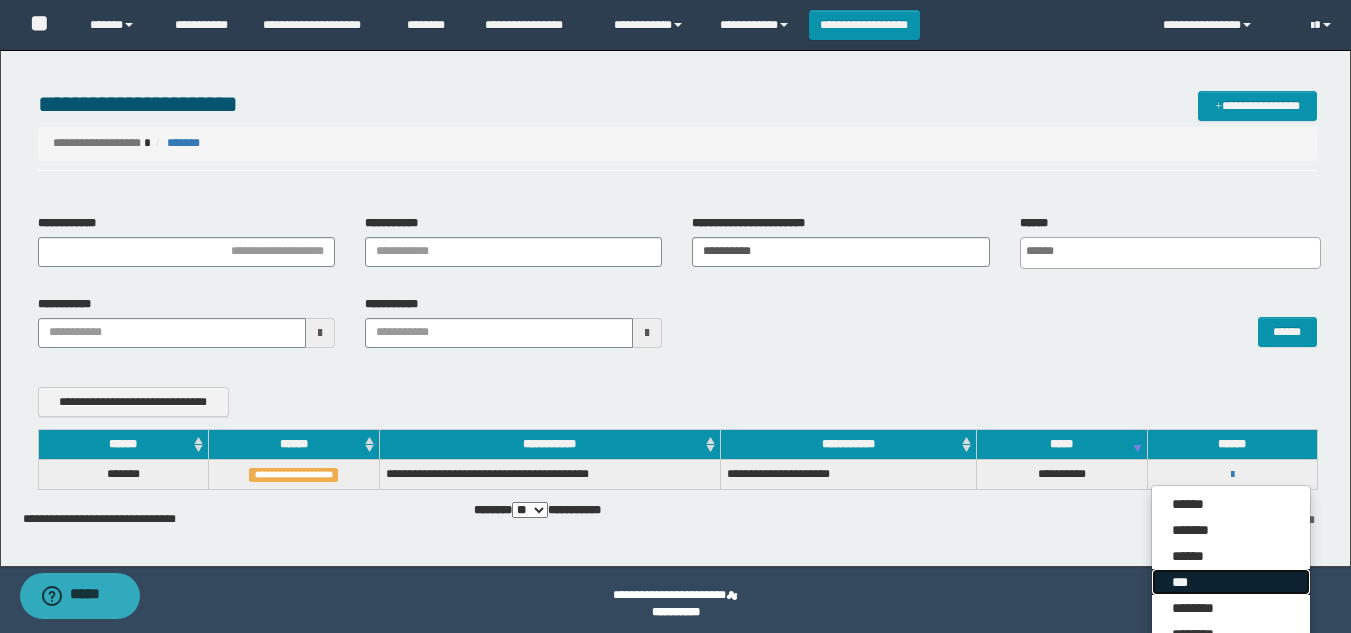 click on "***" at bounding box center [1231, 582] 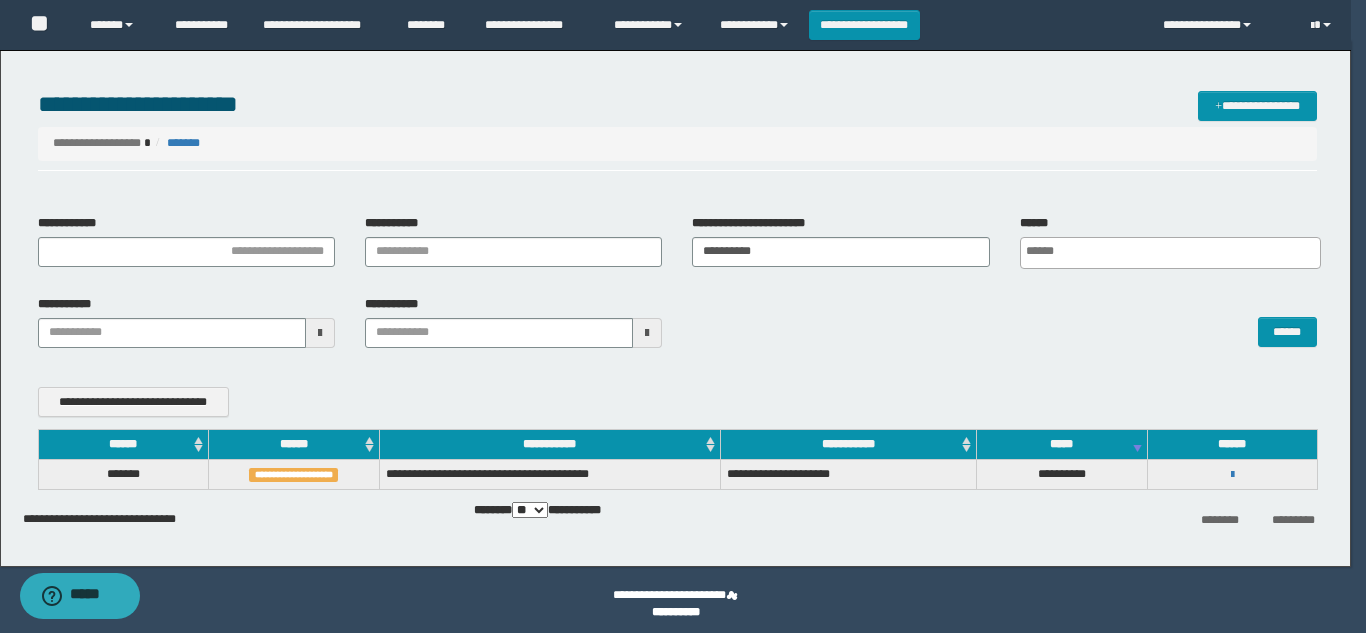 scroll, scrollTop: 0, scrollLeft: 0, axis: both 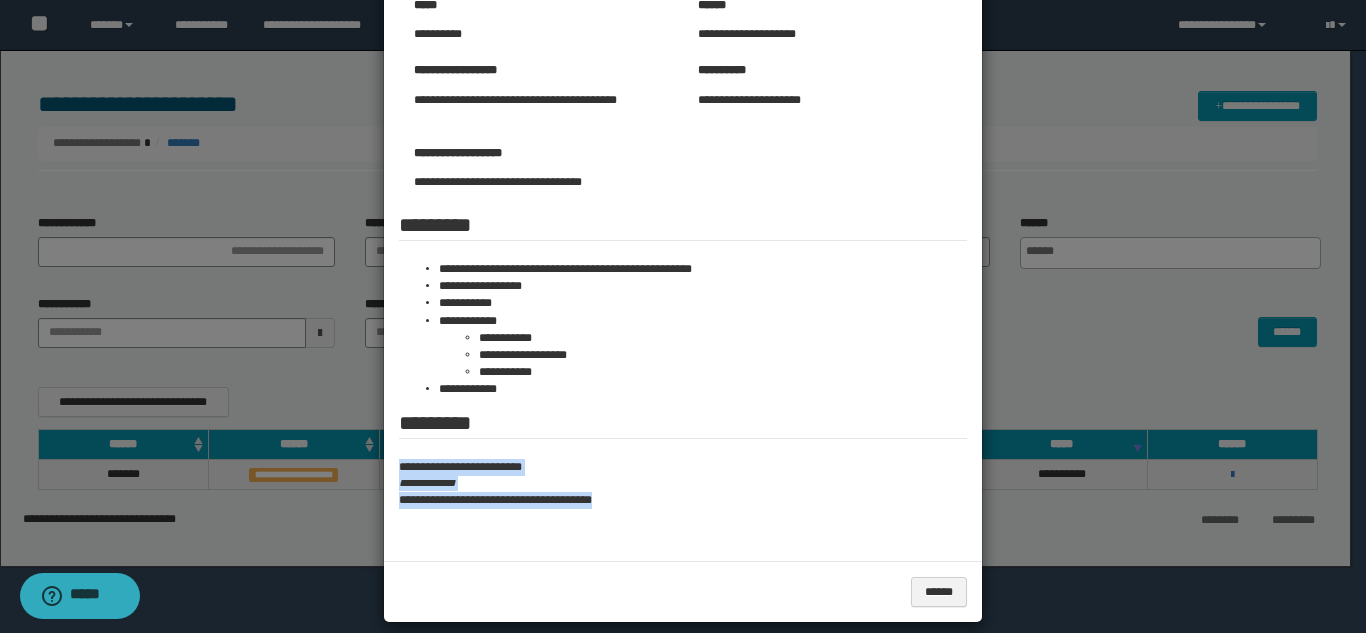 drag, startPoint x: 381, startPoint y: 459, endPoint x: 704, endPoint y: 521, distance: 328.89664 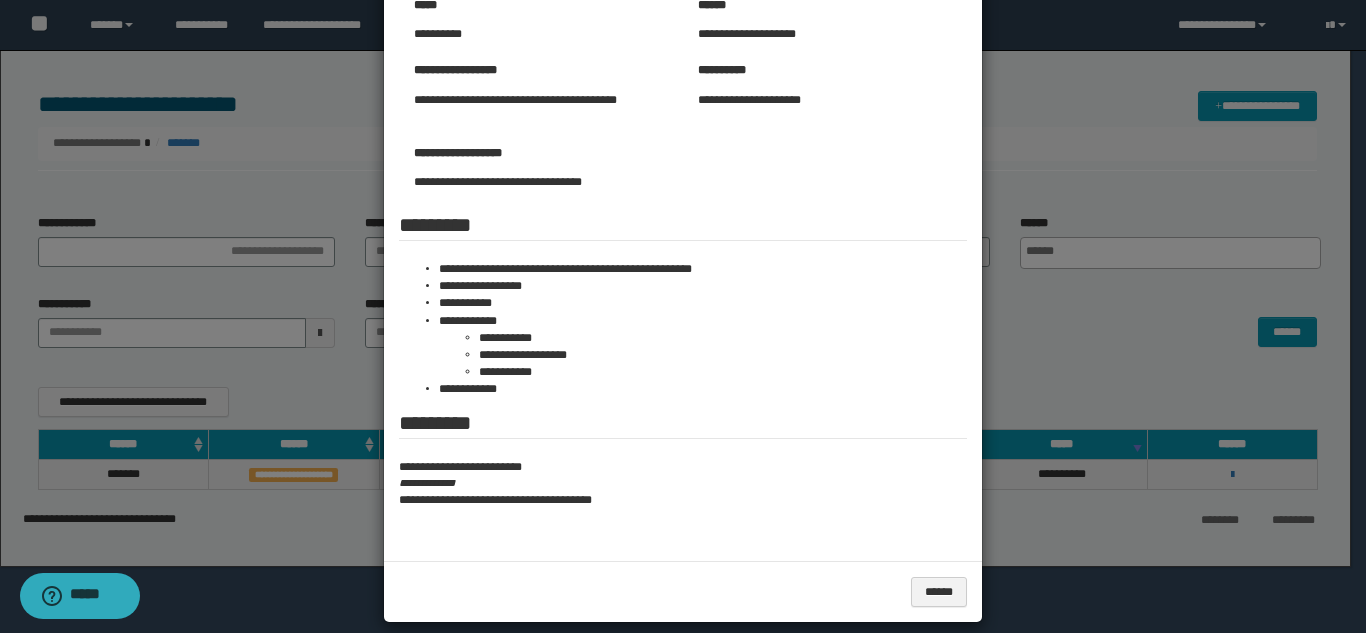 click at bounding box center [683, 226] 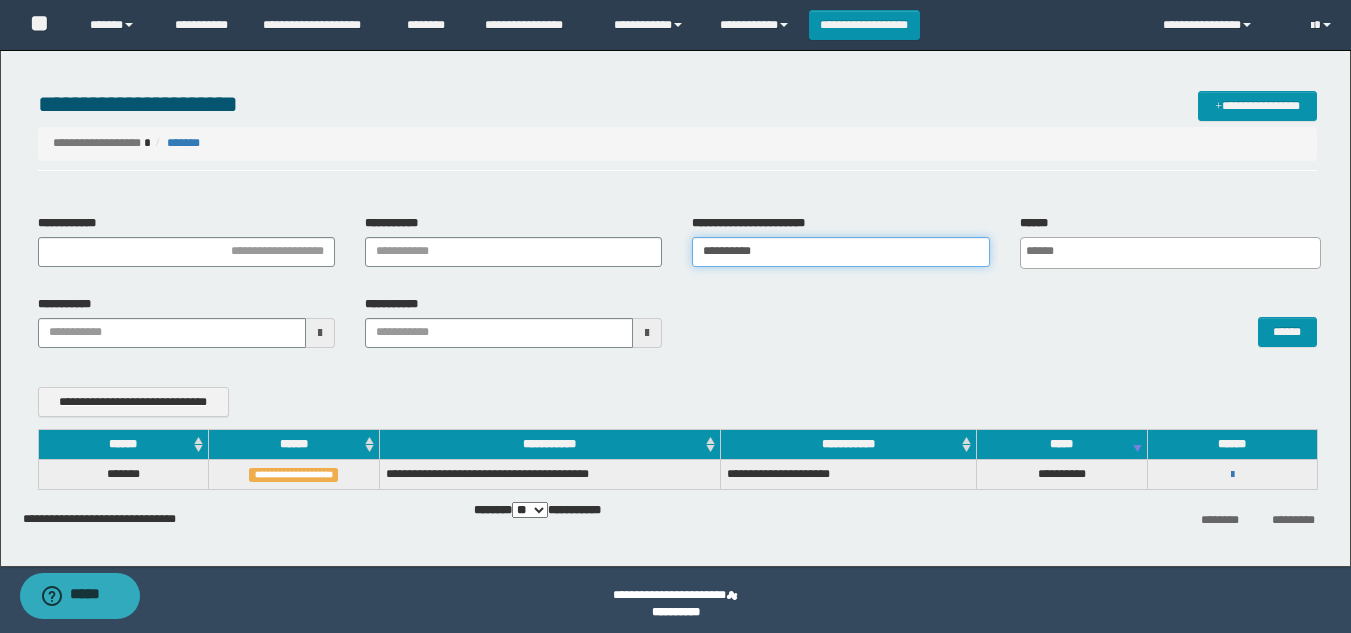 drag, startPoint x: 838, startPoint y: 259, endPoint x: 380, endPoint y: 251, distance: 458.06985 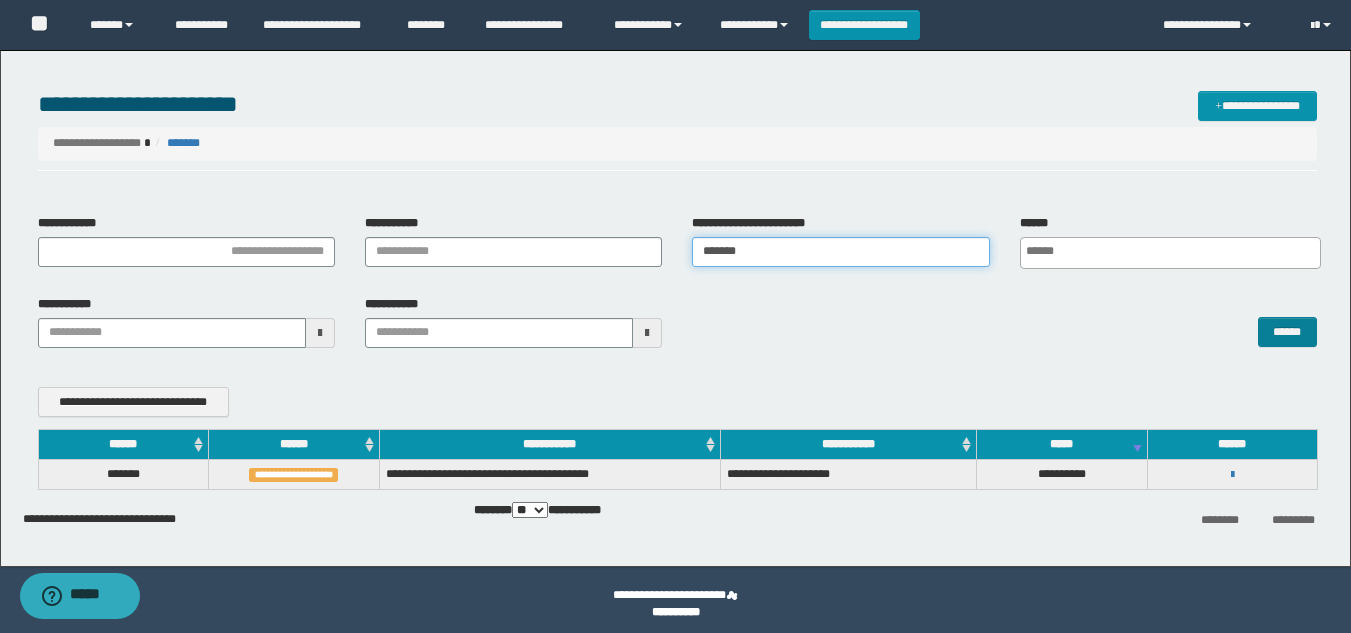 type on "*******" 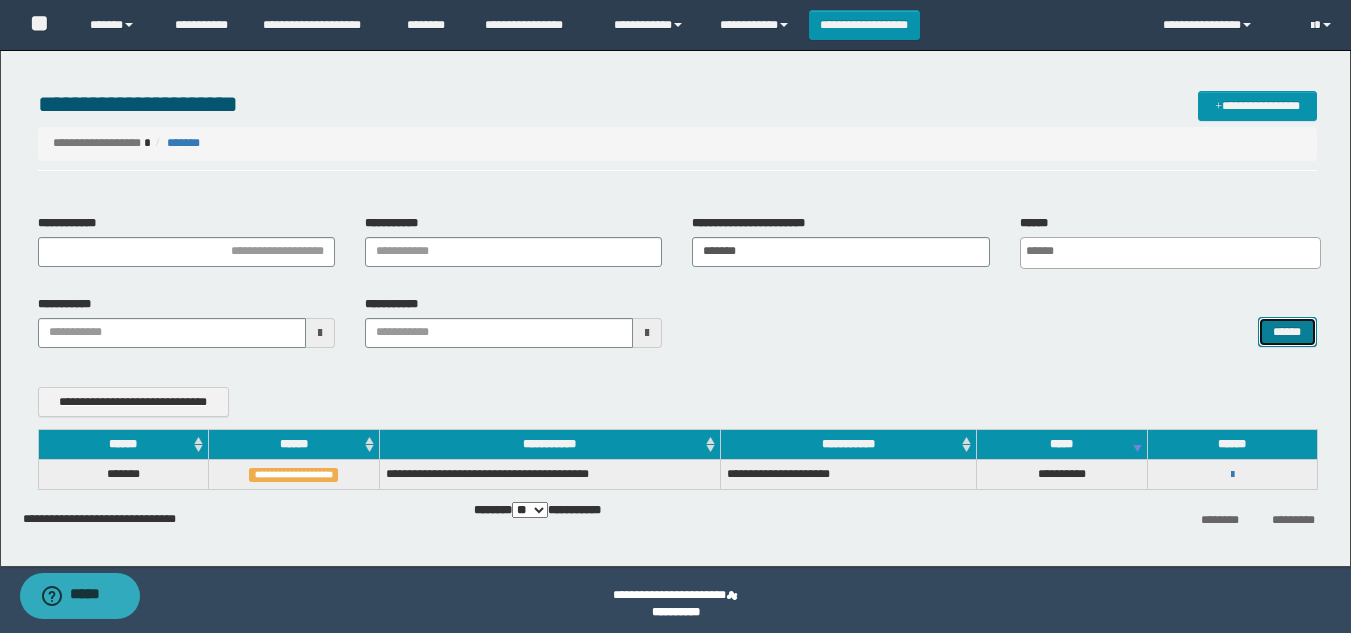 click on "******" at bounding box center (1287, 332) 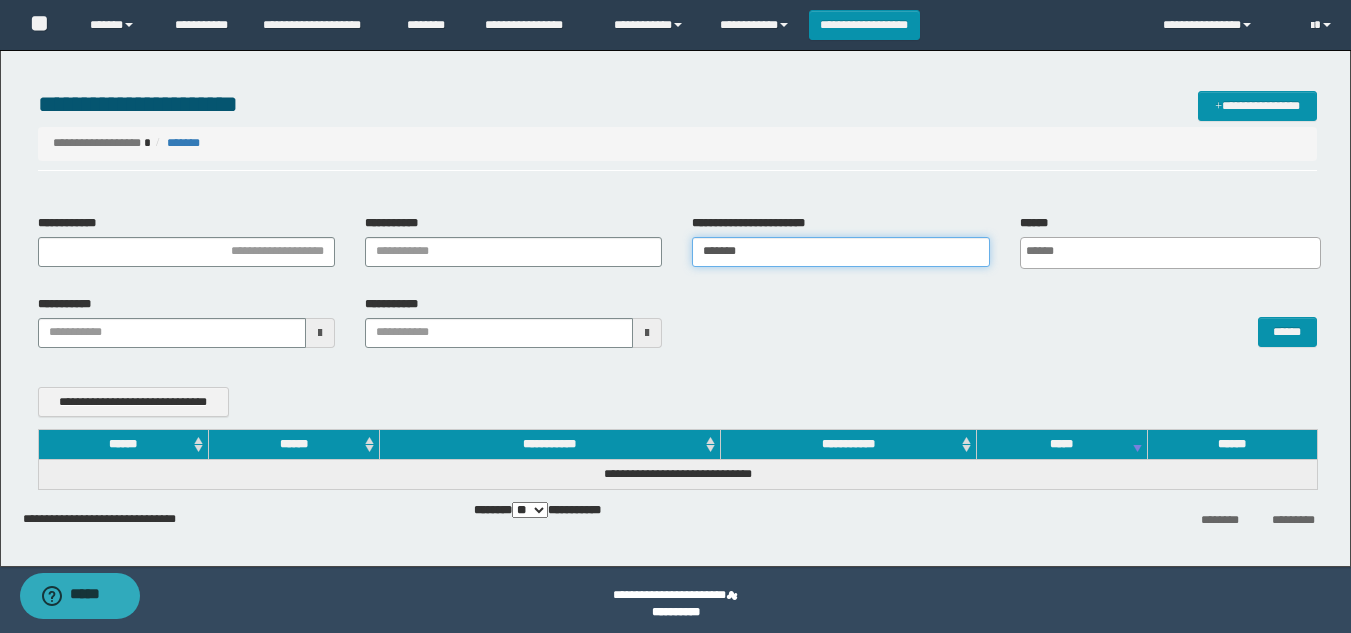 drag, startPoint x: 802, startPoint y: 259, endPoint x: 0, endPoint y: 190, distance: 804.9627 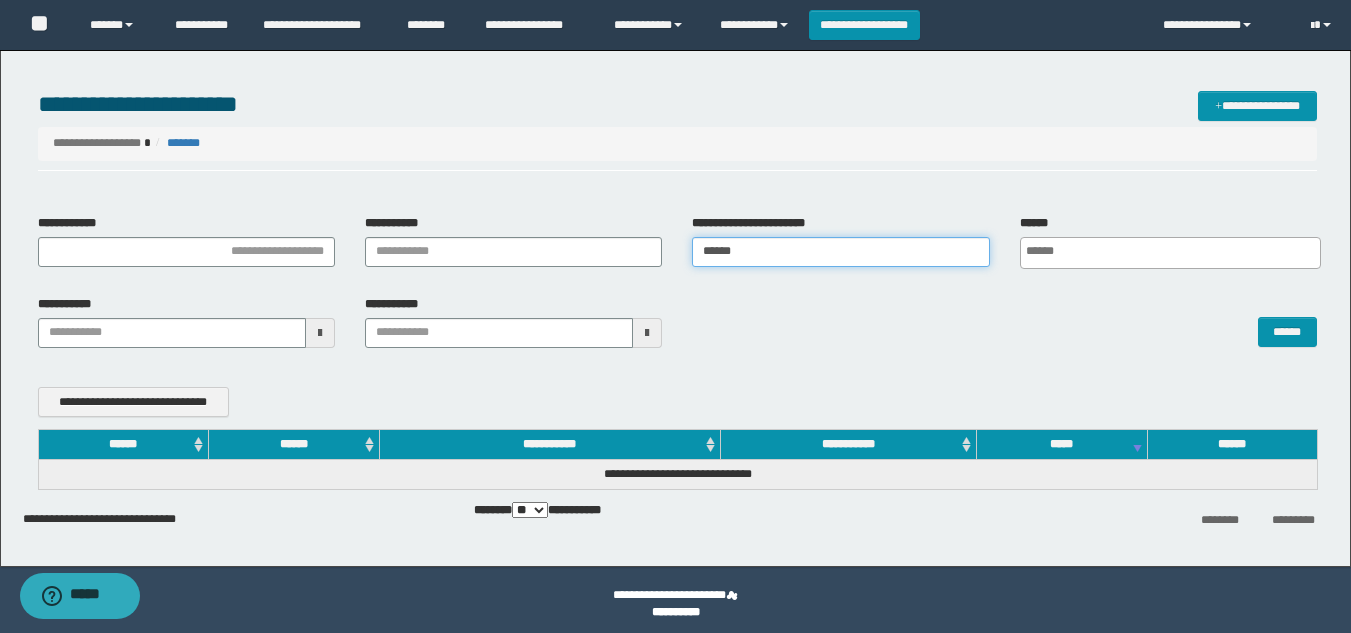 type on "*******" 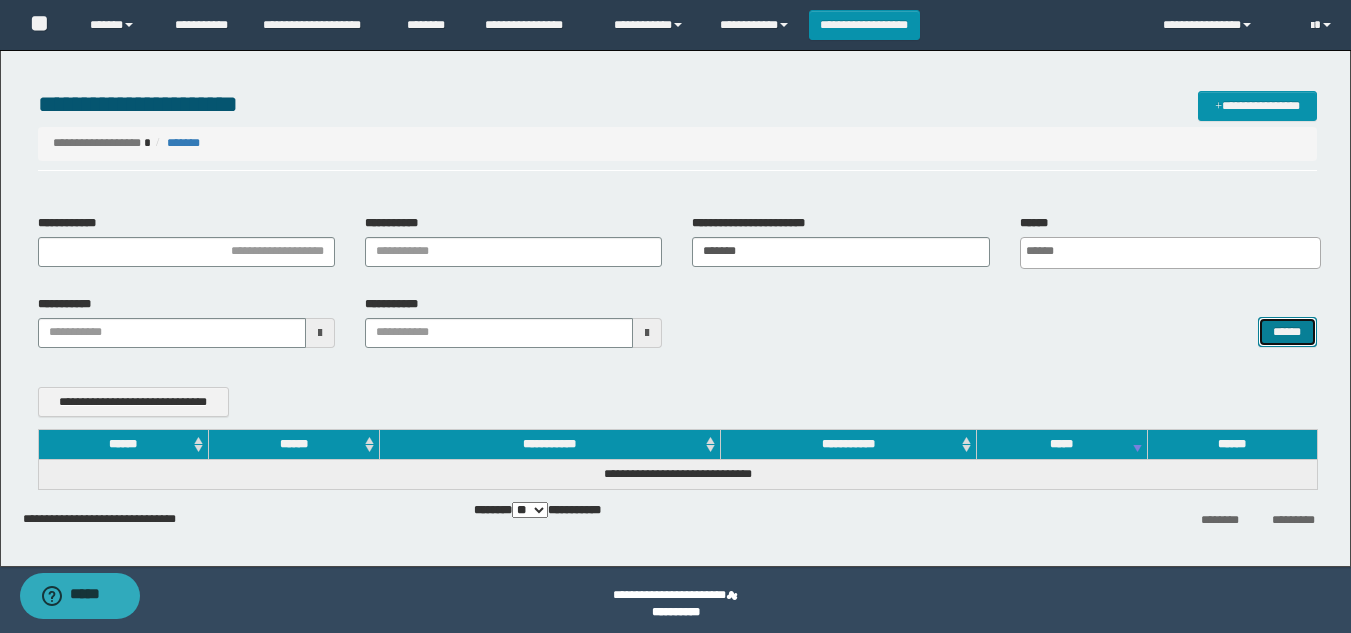 click on "******" at bounding box center (1287, 332) 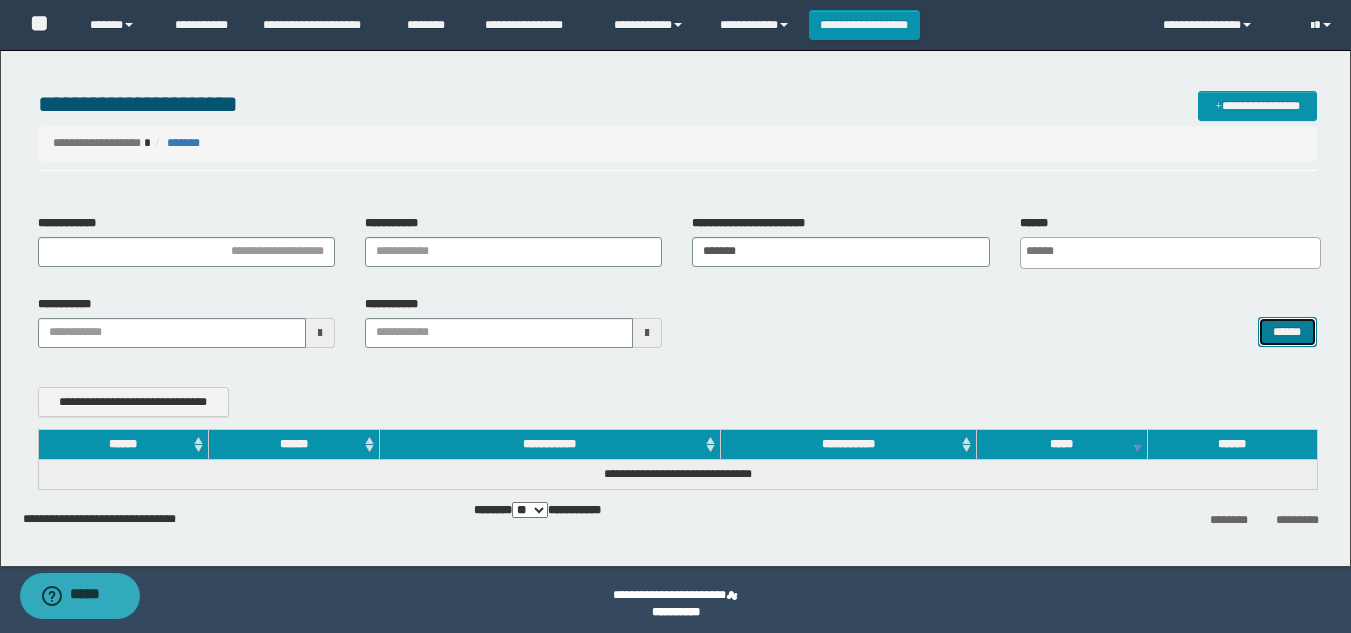 click on "******" at bounding box center [1287, 332] 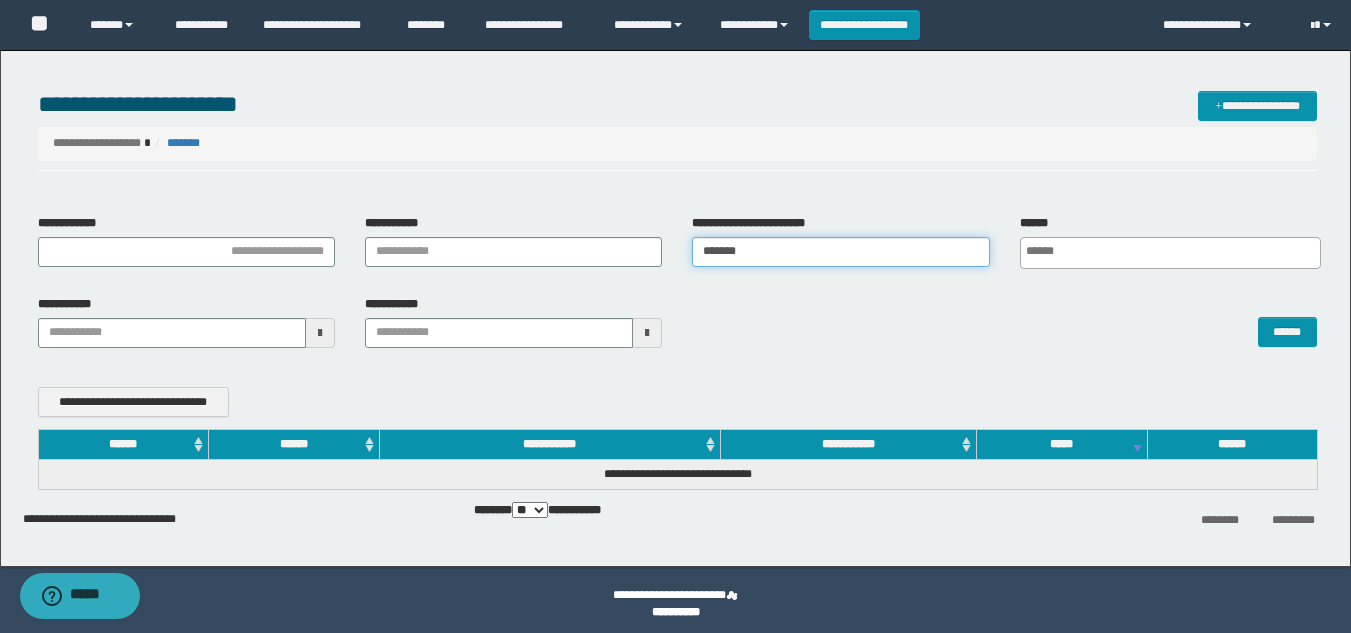drag, startPoint x: 666, startPoint y: 257, endPoint x: 602, endPoint y: 267, distance: 64.77654 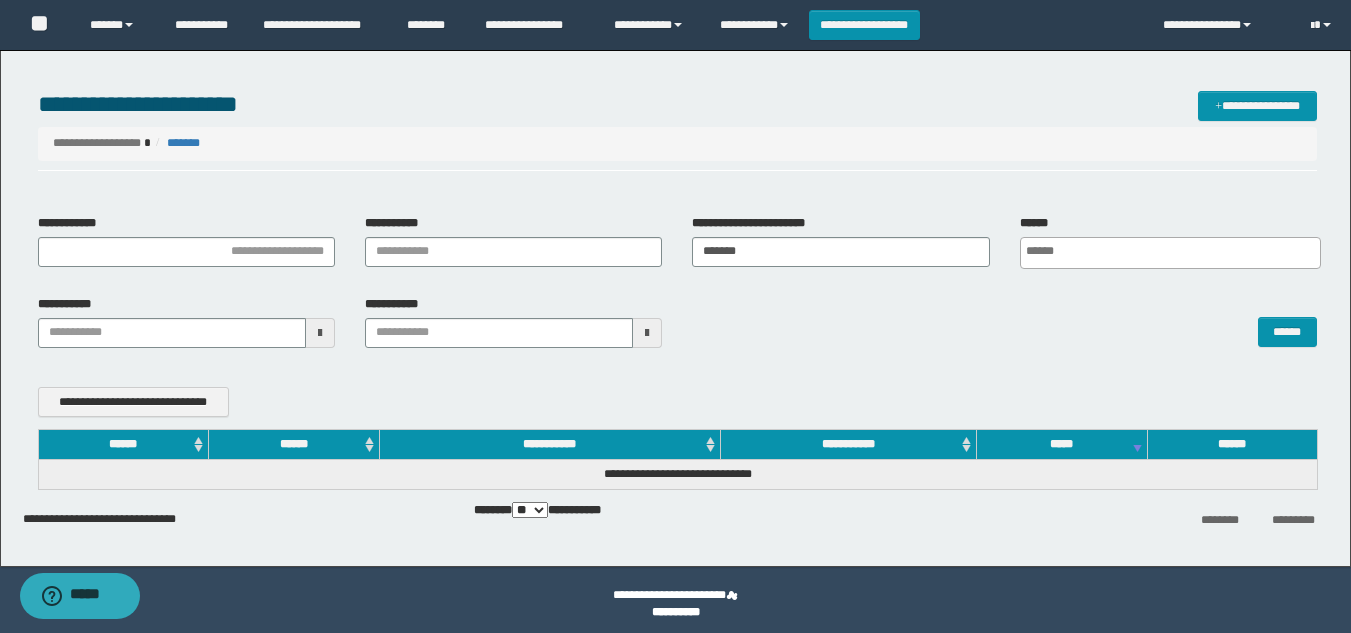click on "**********" at bounding box center [864, 25] 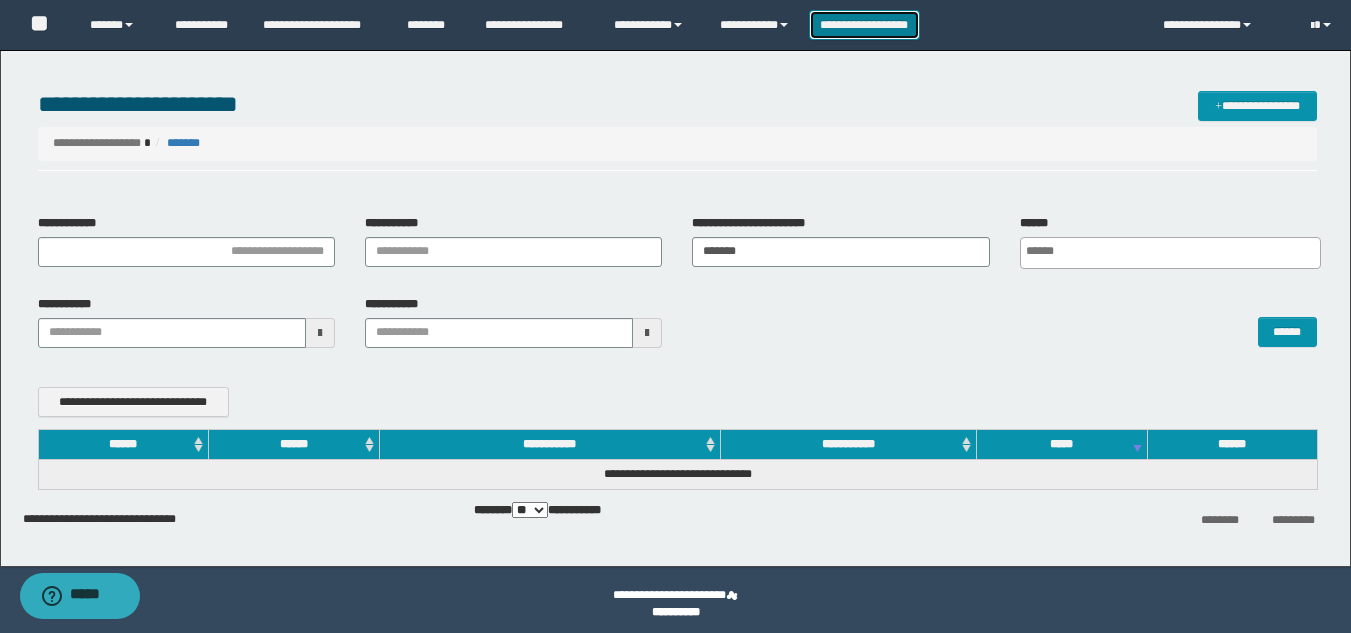 click on "**********" at bounding box center [864, 25] 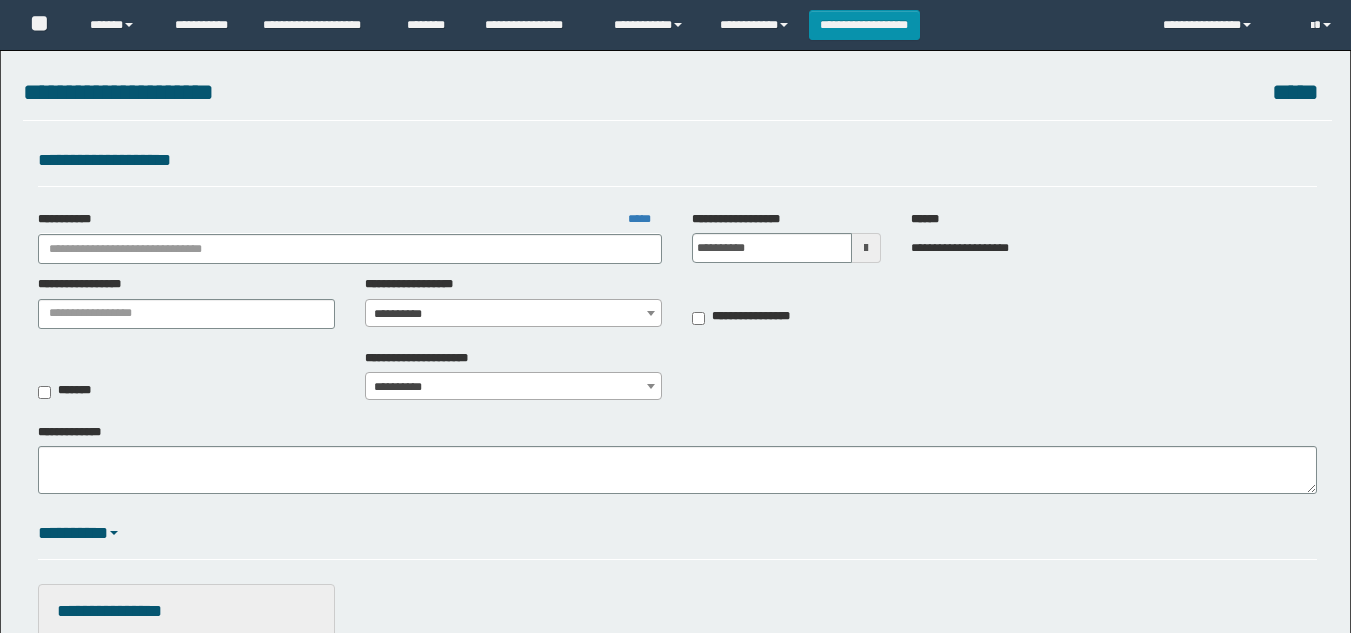 scroll, scrollTop: 0, scrollLeft: 0, axis: both 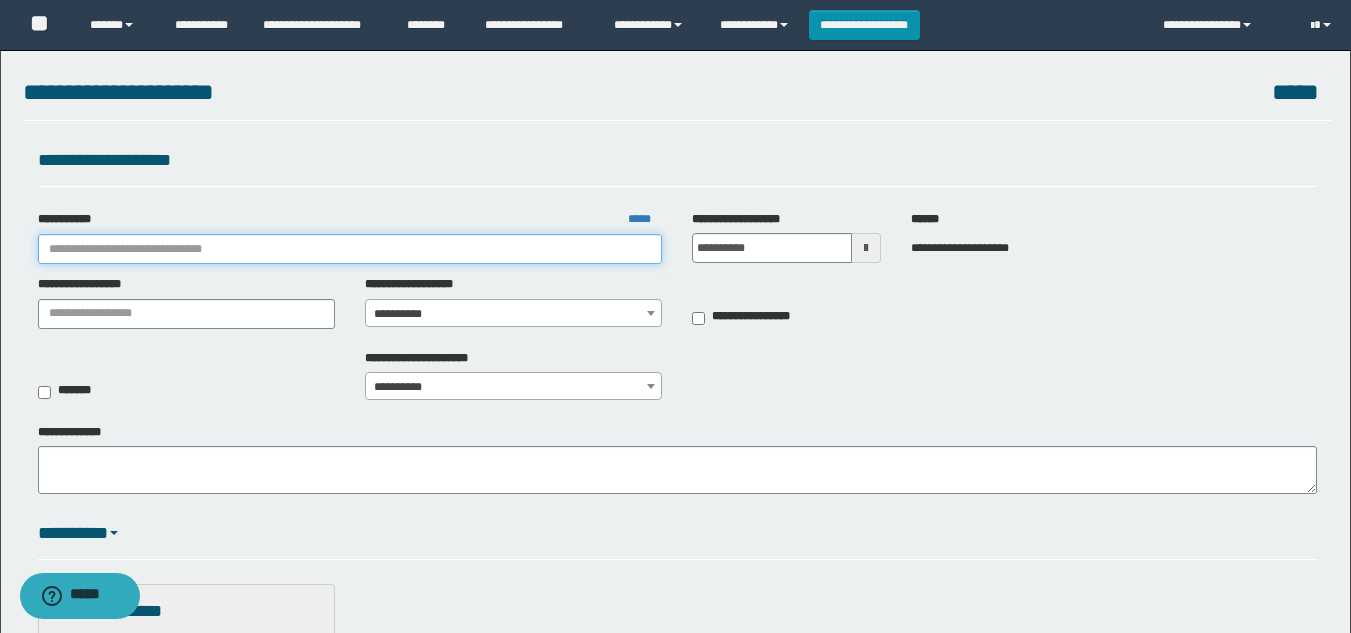 click on "**********" at bounding box center [350, 249] 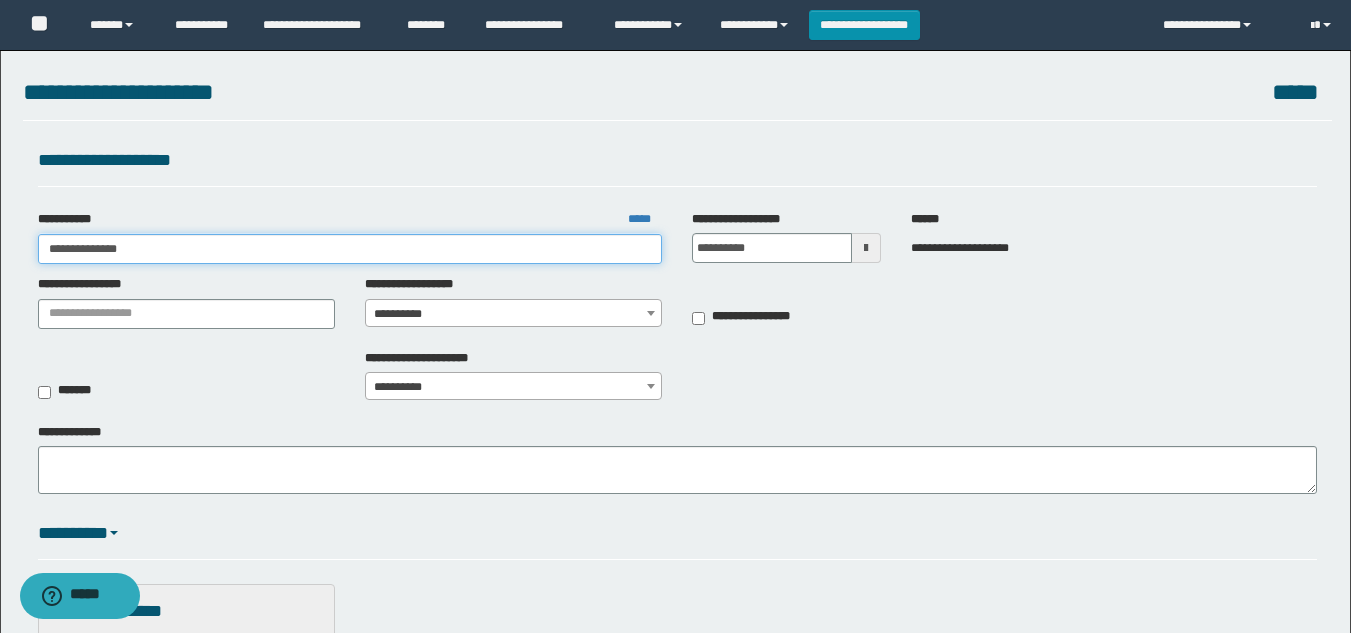 type on "**********" 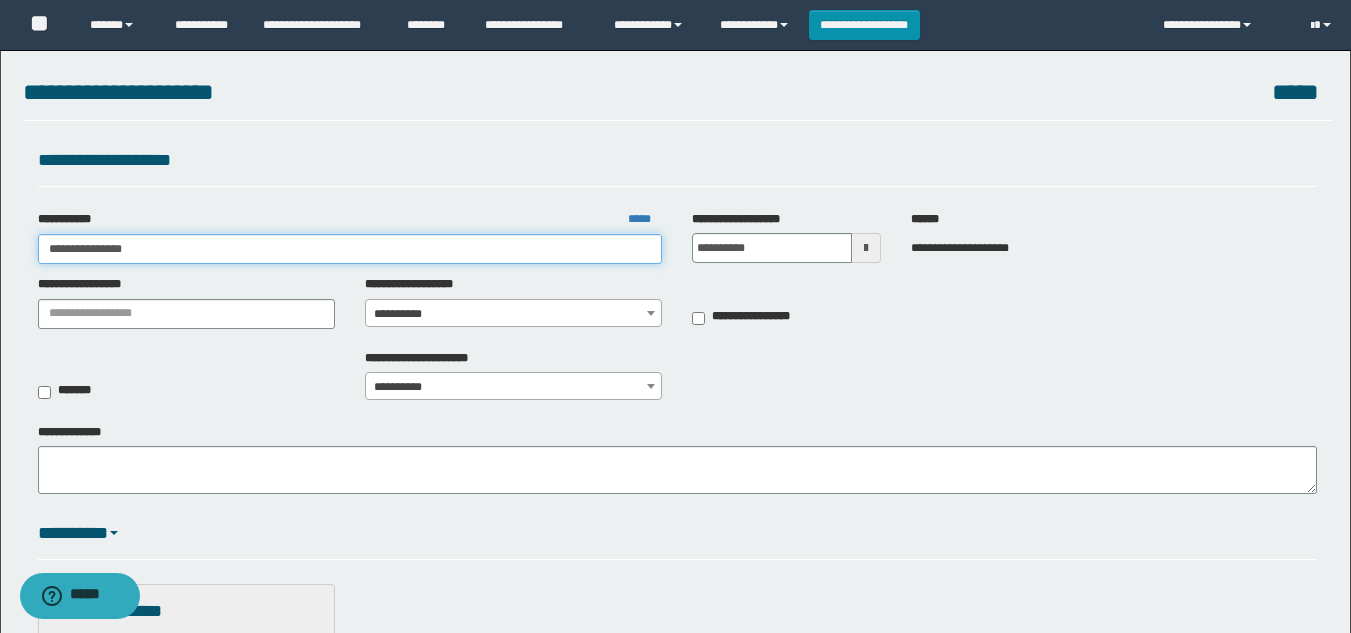 type on "**********" 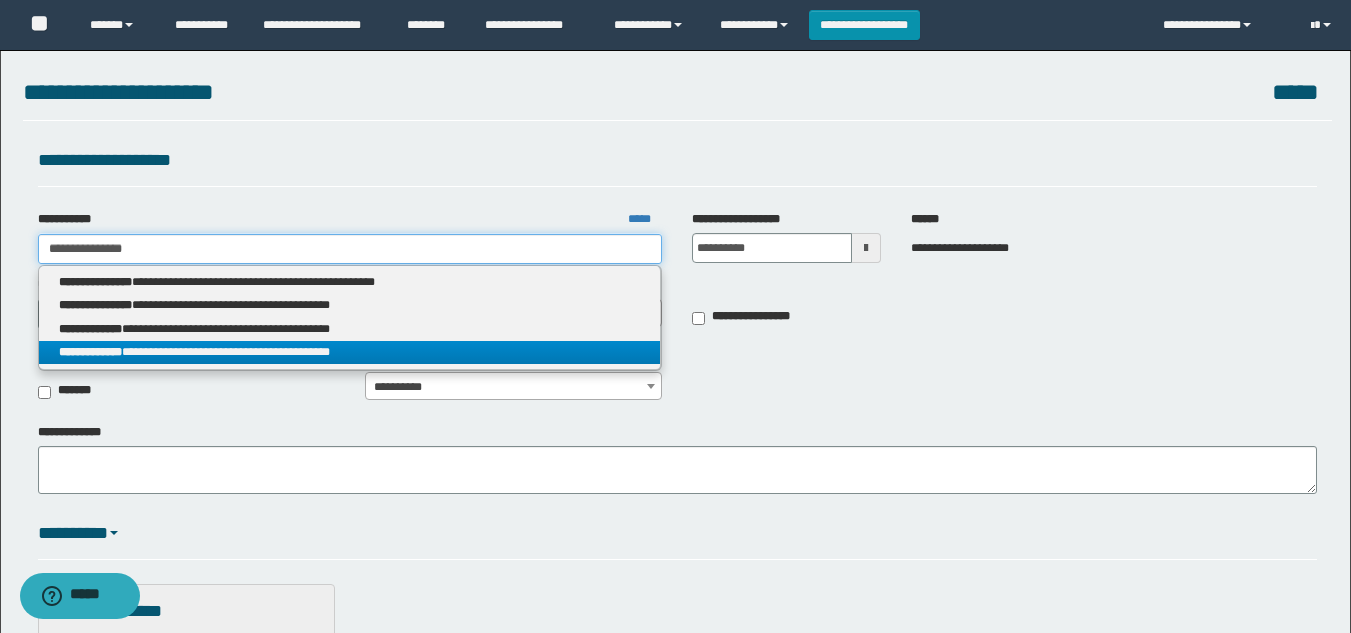 type on "**********" 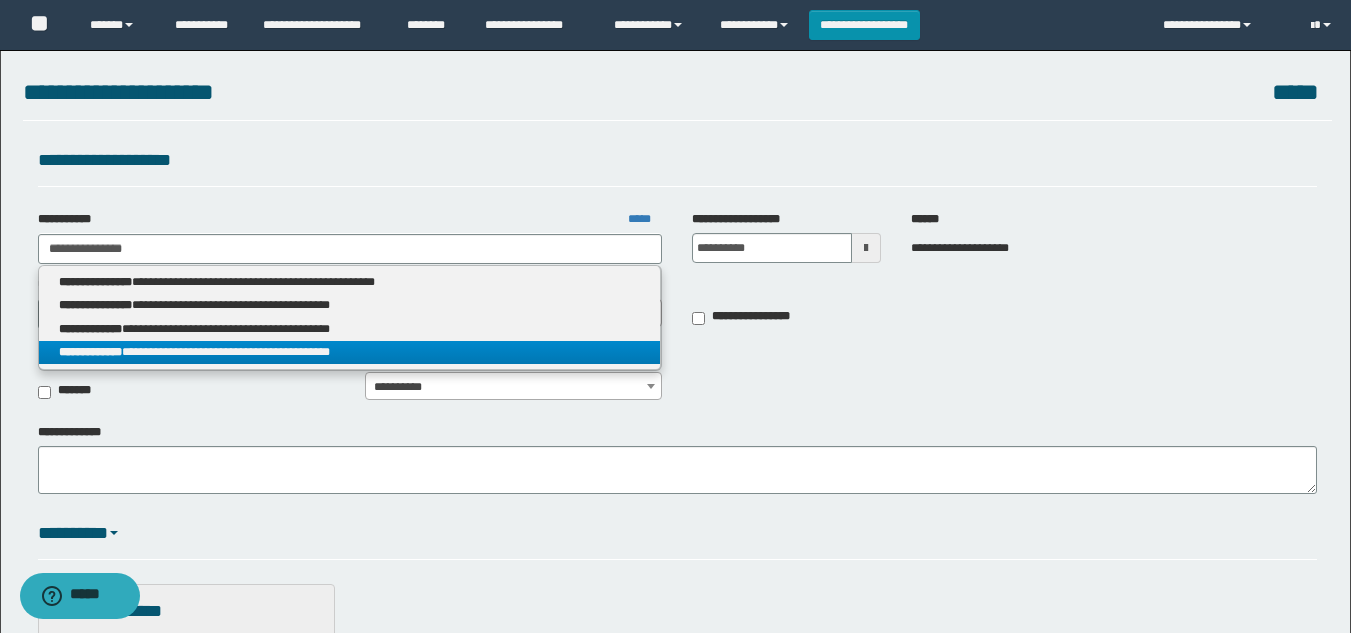 click on "**********" at bounding box center (350, 352) 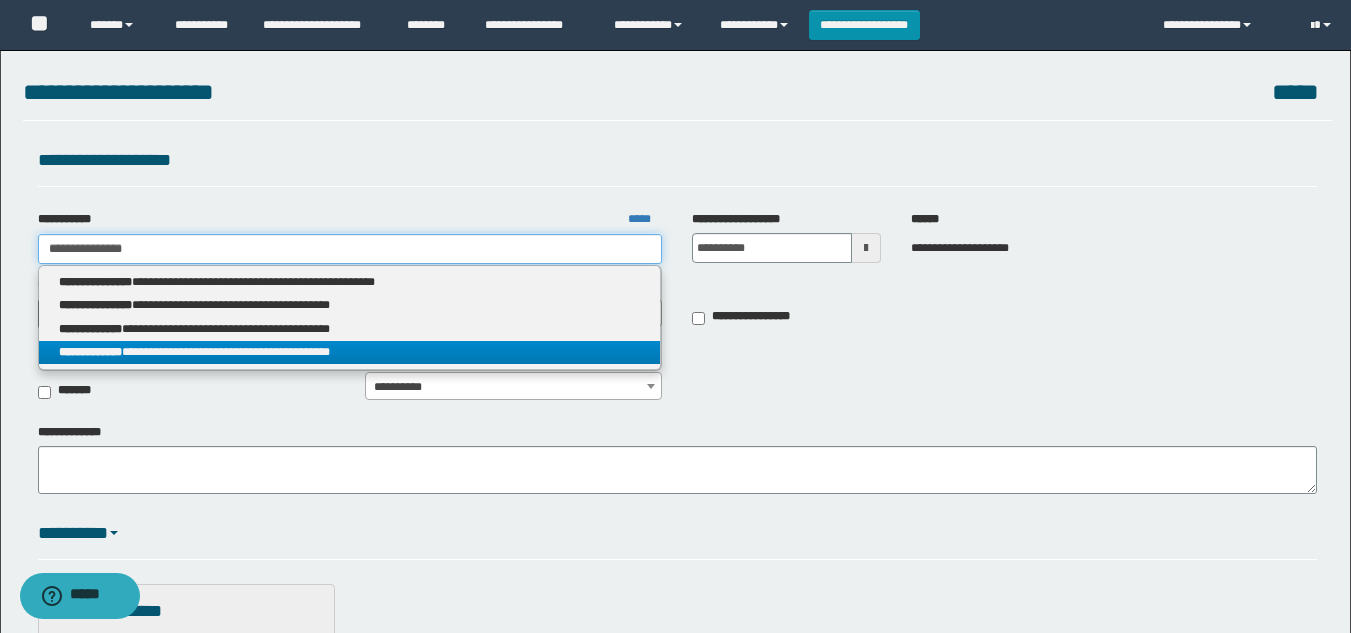 type 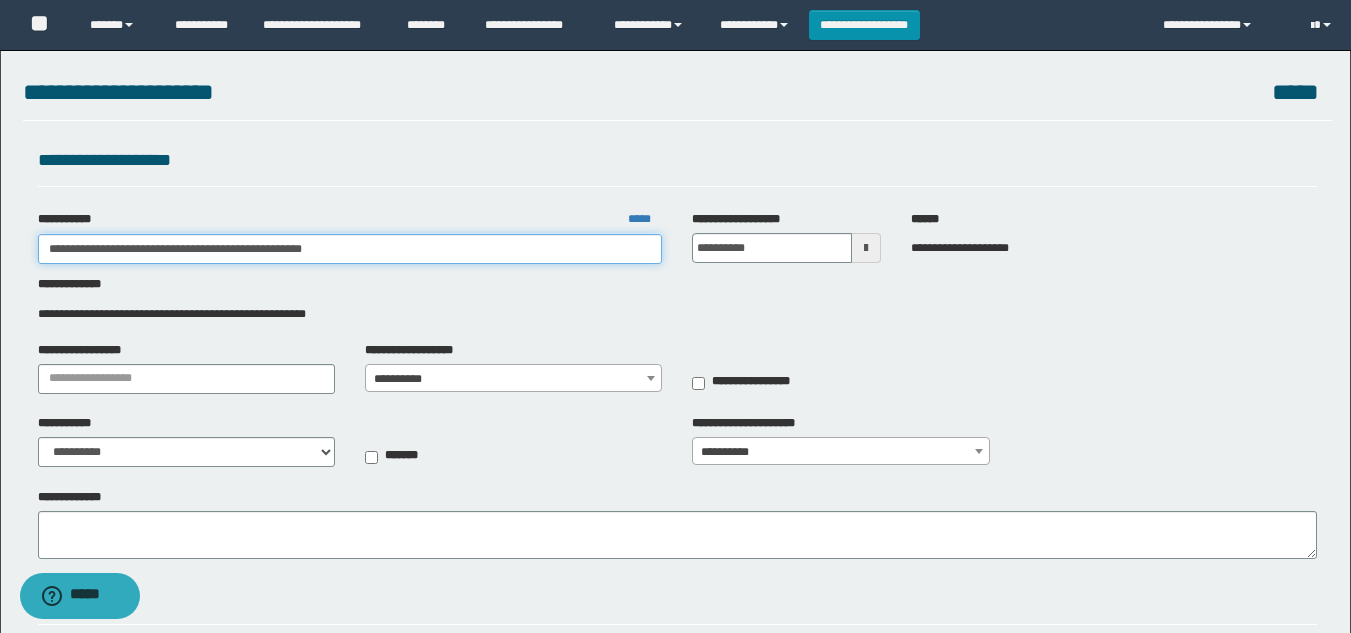 drag, startPoint x: 430, startPoint y: 257, endPoint x: 122, endPoint y: 259, distance: 308.0065 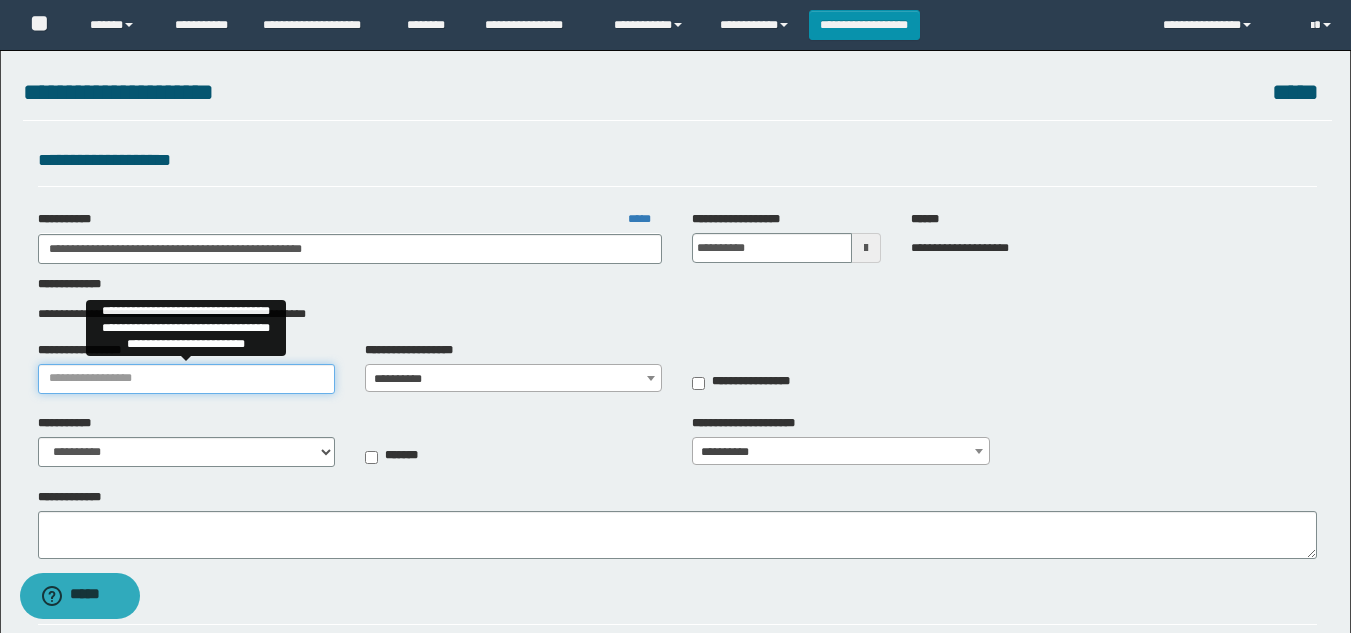 click on "**********" at bounding box center (186, 379) 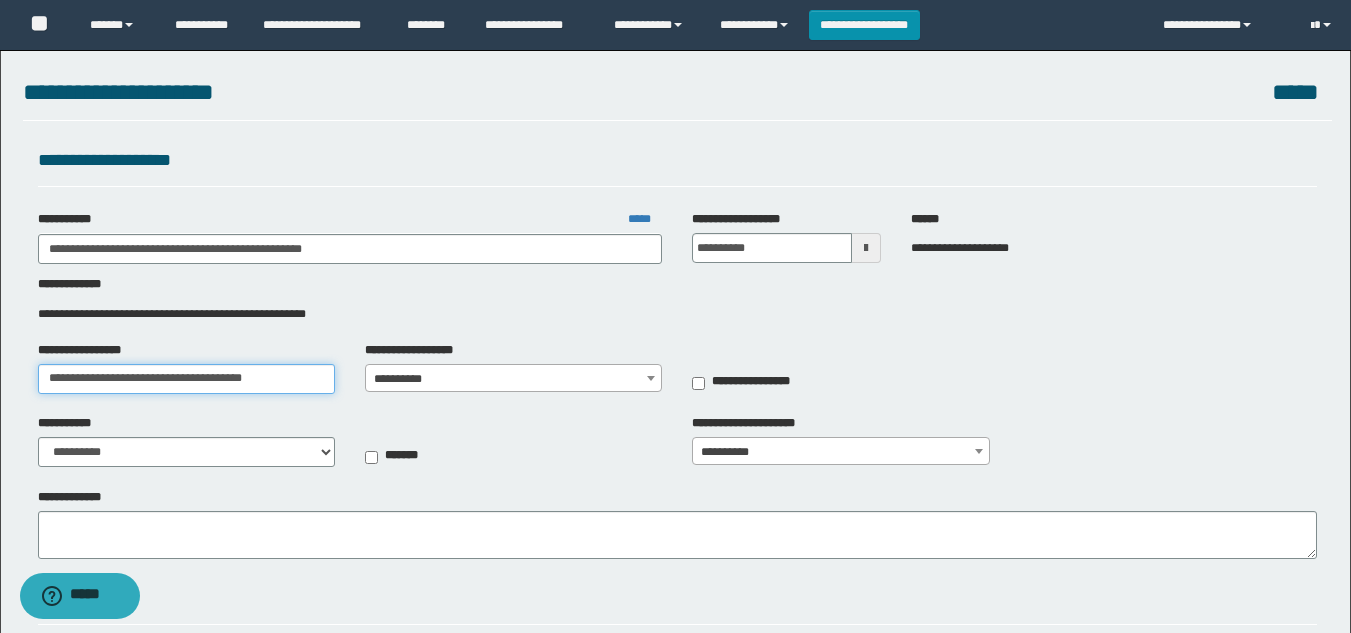 type on "**********" 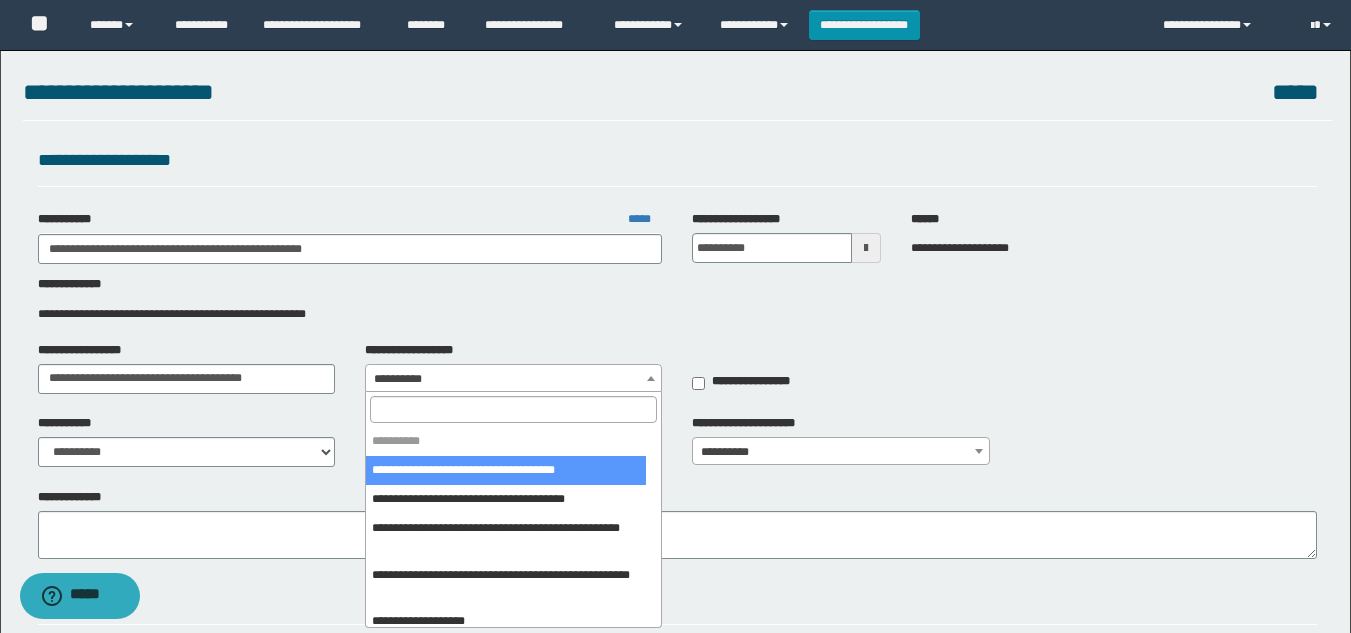 click on "**********" at bounding box center (513, 379) 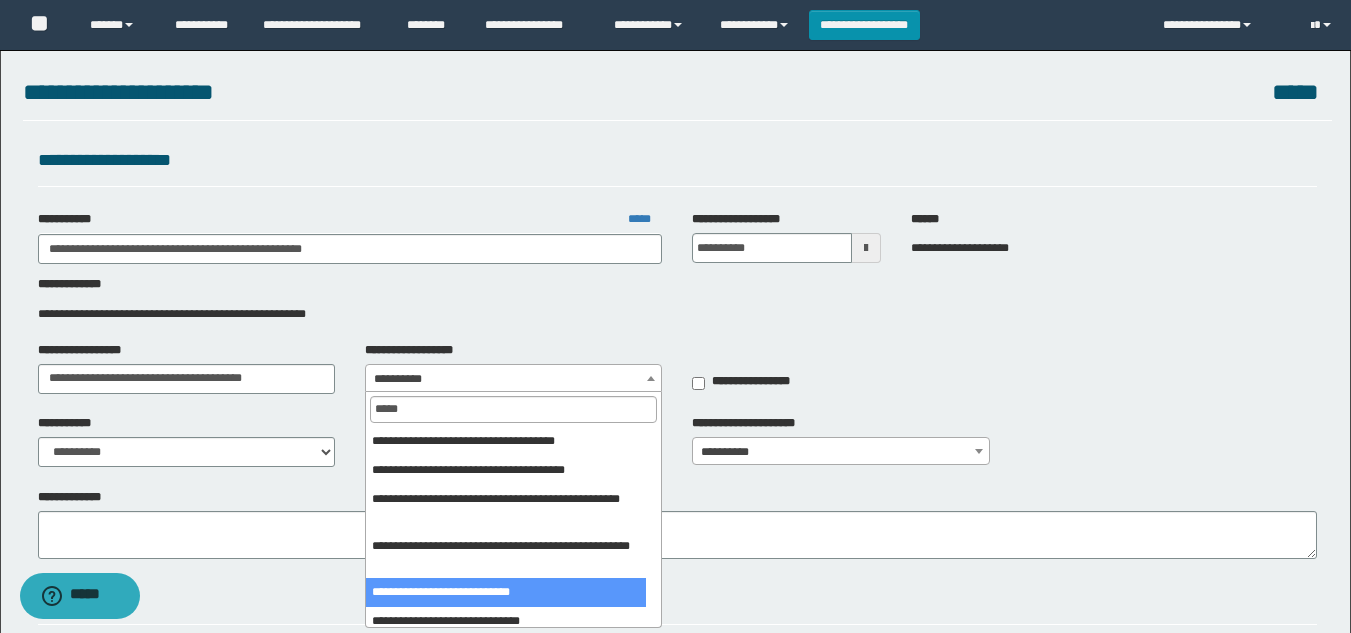 type on "*****" 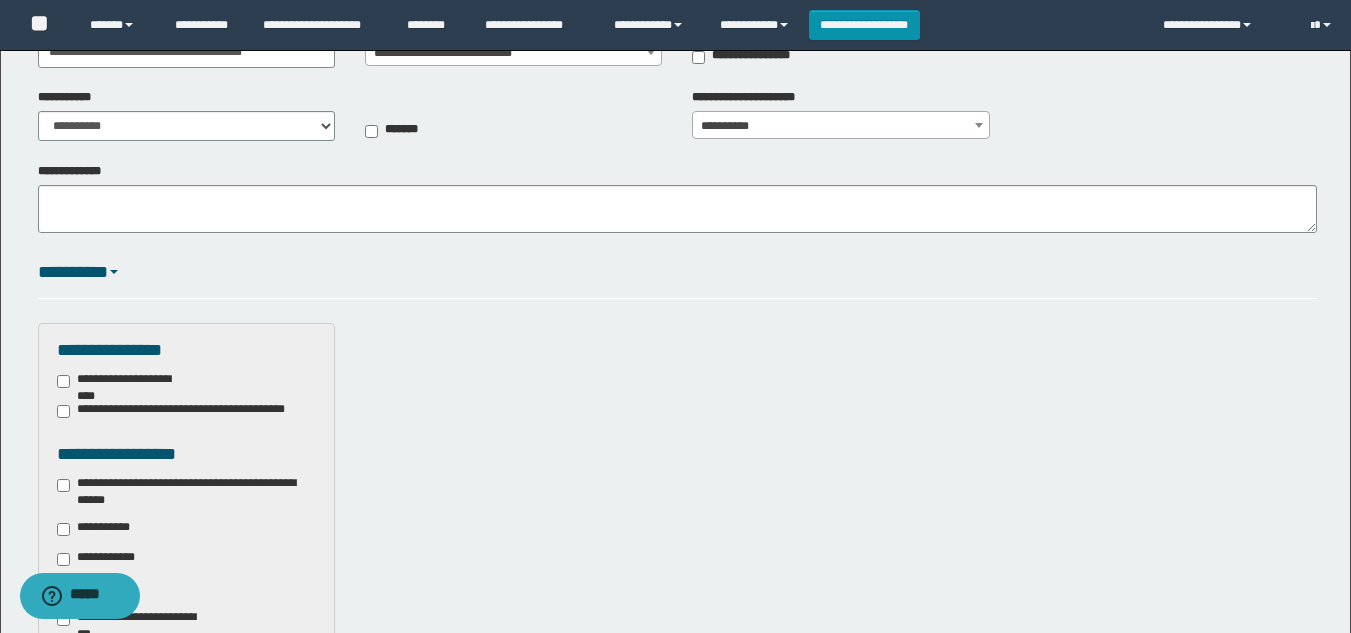 scroll, scrollTop: 400, scrollLeft: 0, axis: vertical 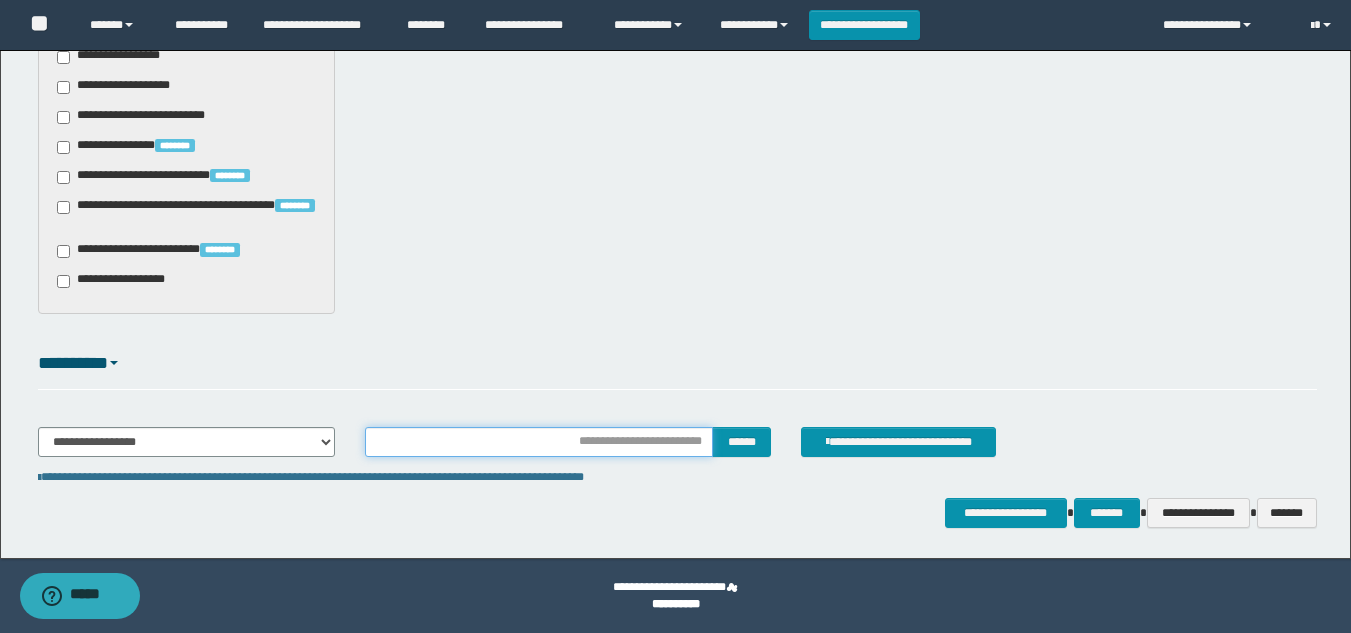 click at bounding box center (539, 442) 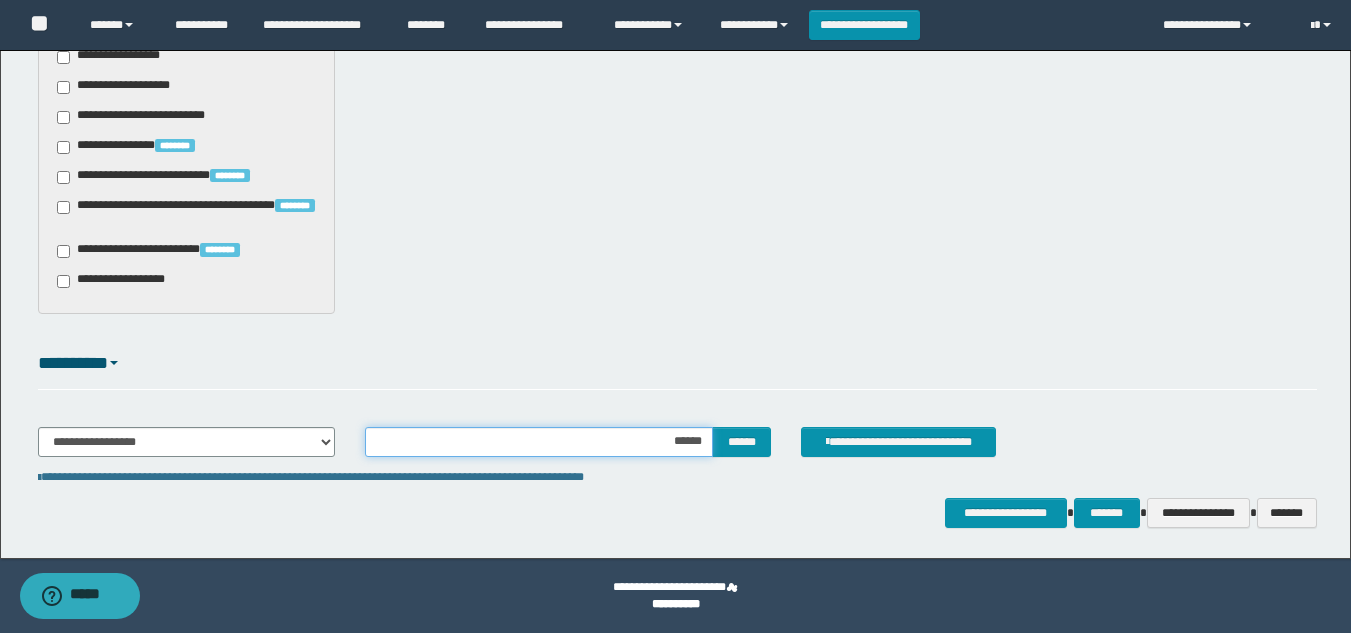 type on "*******" 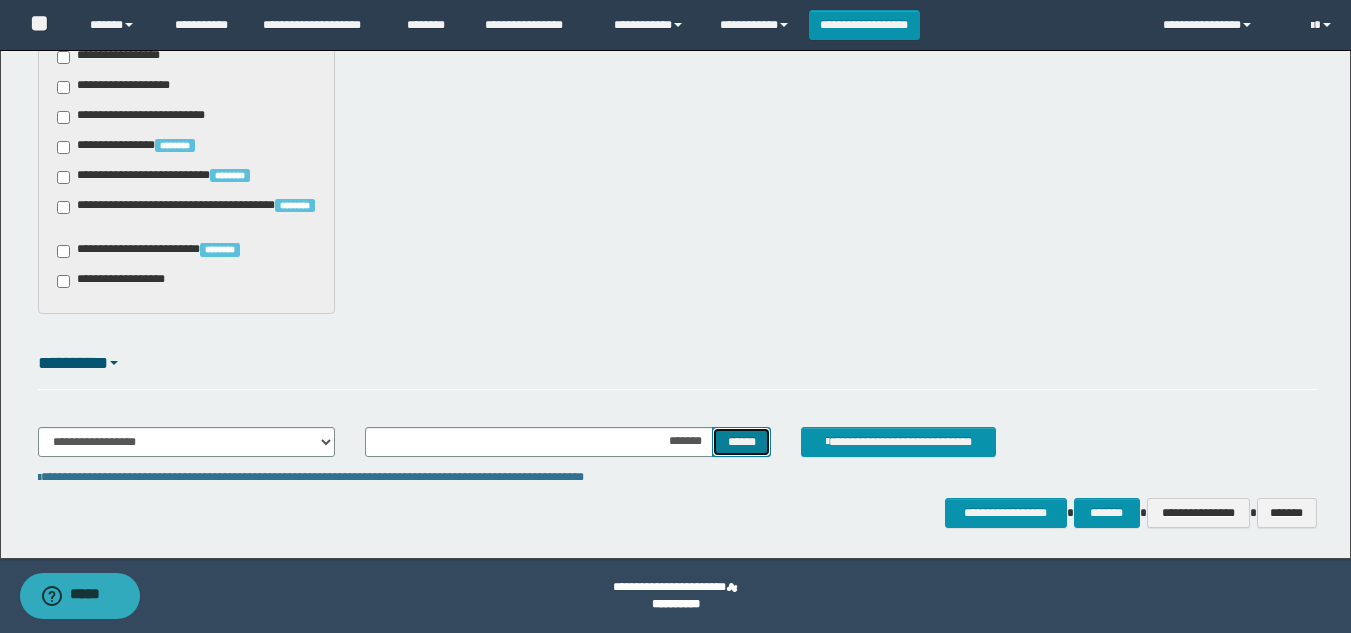 click on "******" at bounding box center (741, 442) 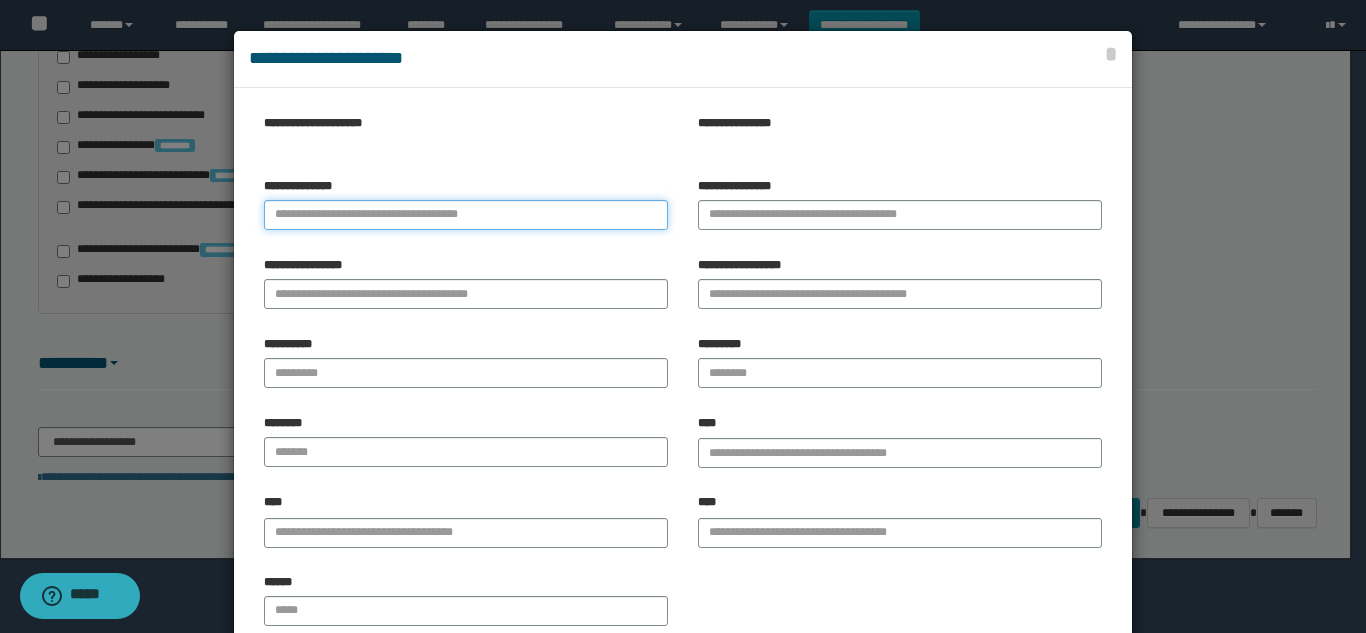 drag, startPoint x: 499, startPoint y: 202, endPoint x: 534, endPoint y: 197, distance: 35.35534 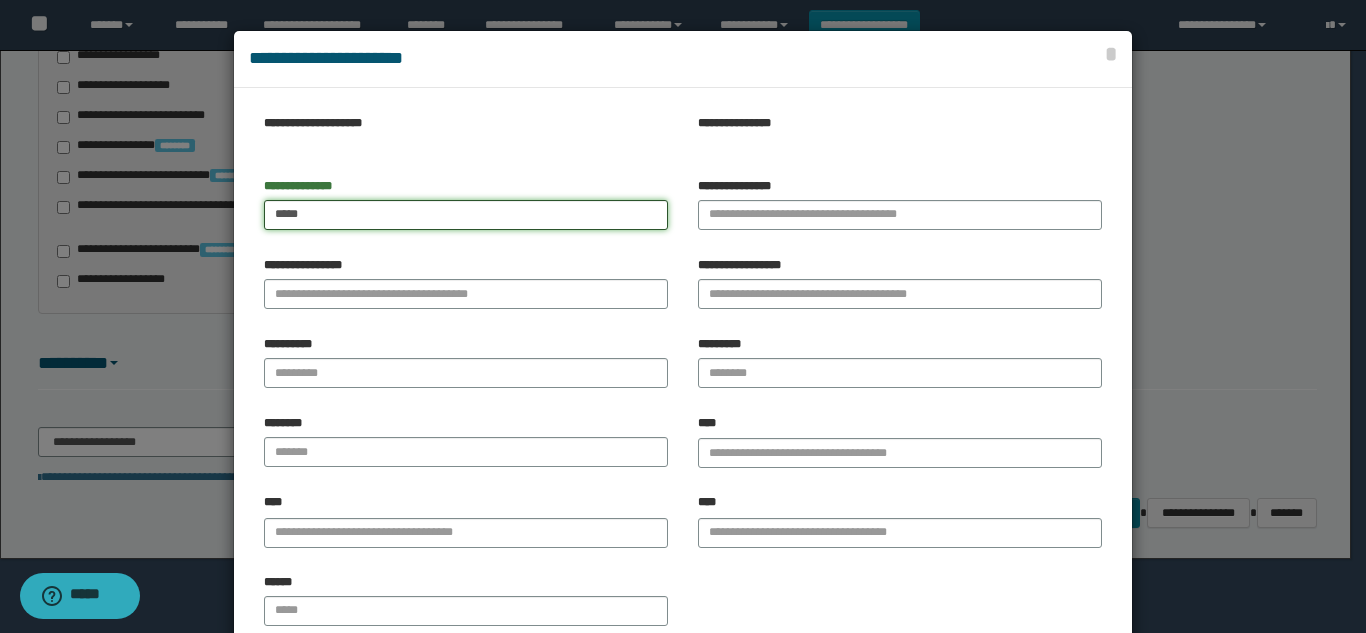 type on "*****" 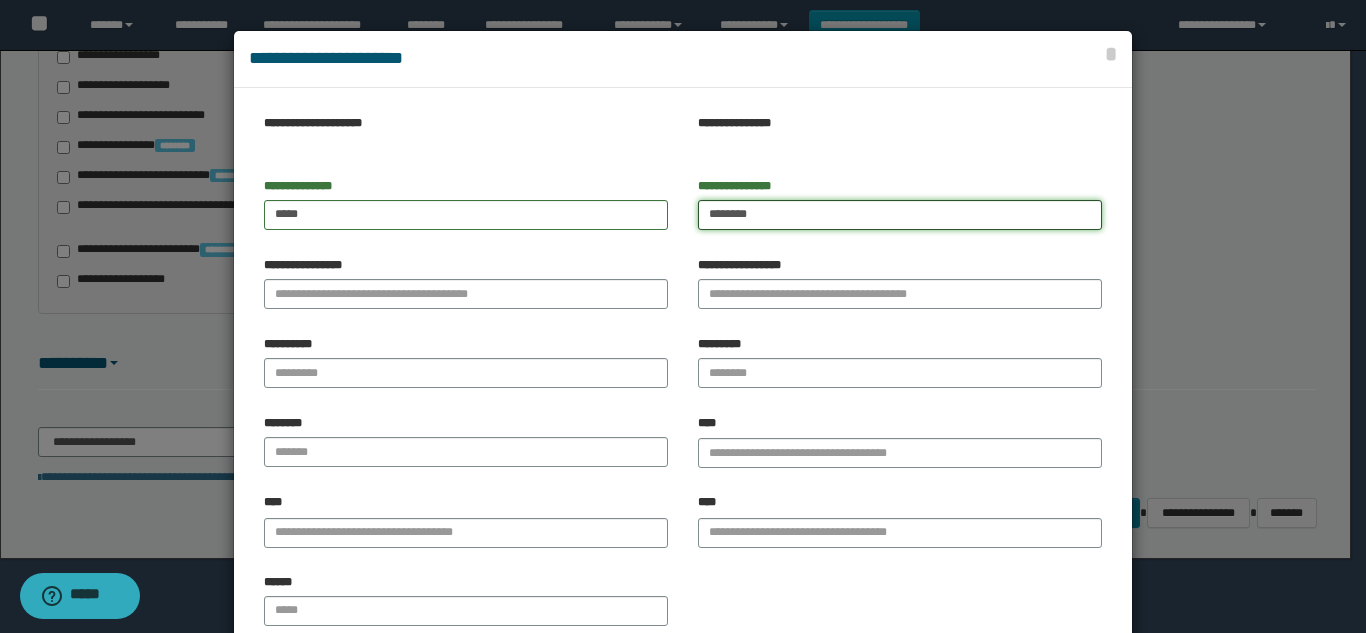 type on "********" 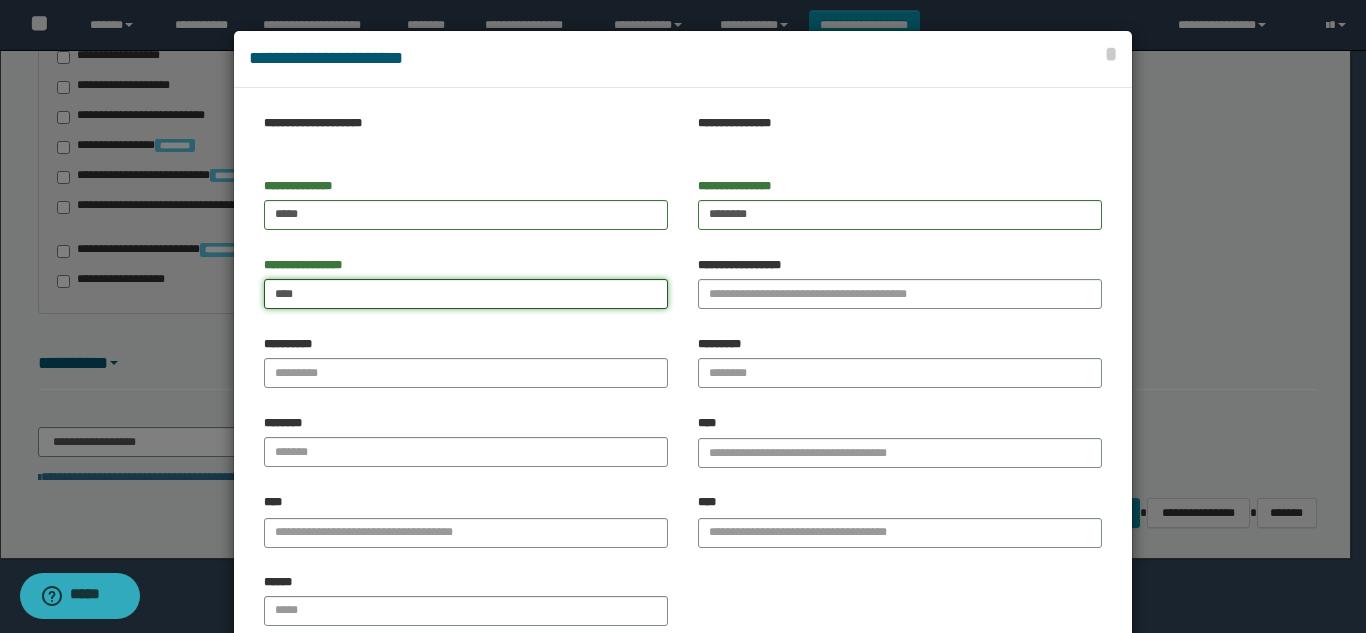 type on "****" 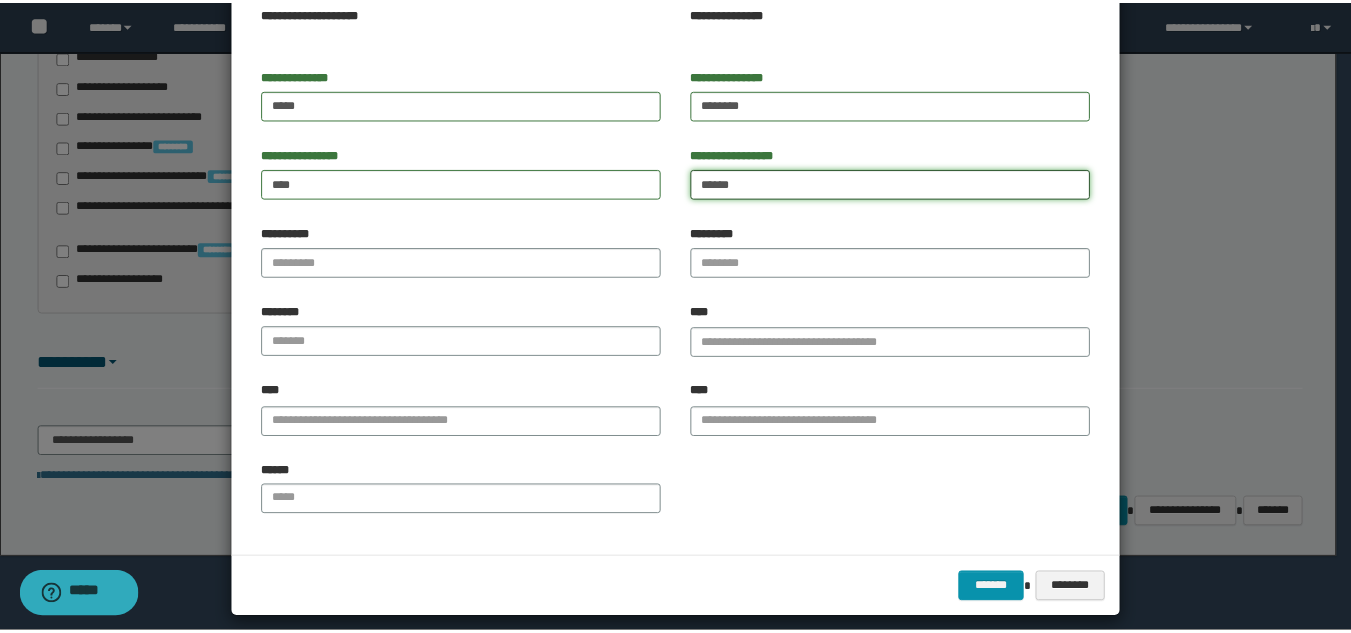 scroll, scrollTop: 127, scrollLeft: 0, axis: vertical 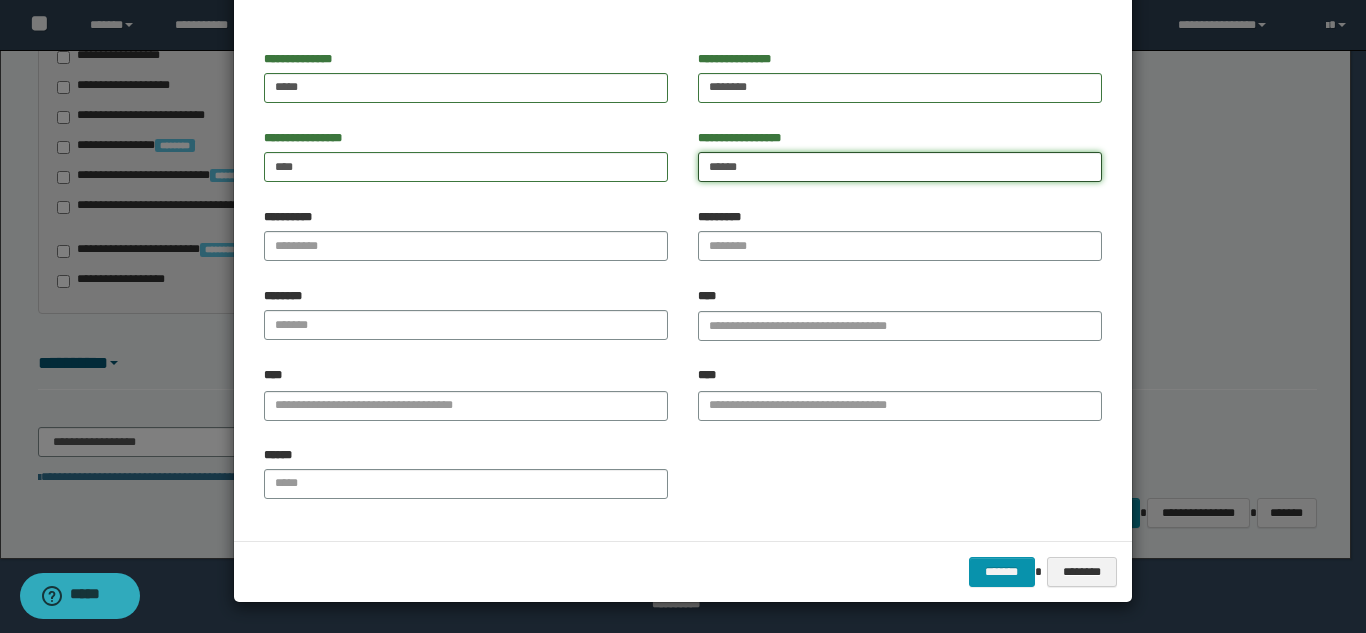 type on "******" 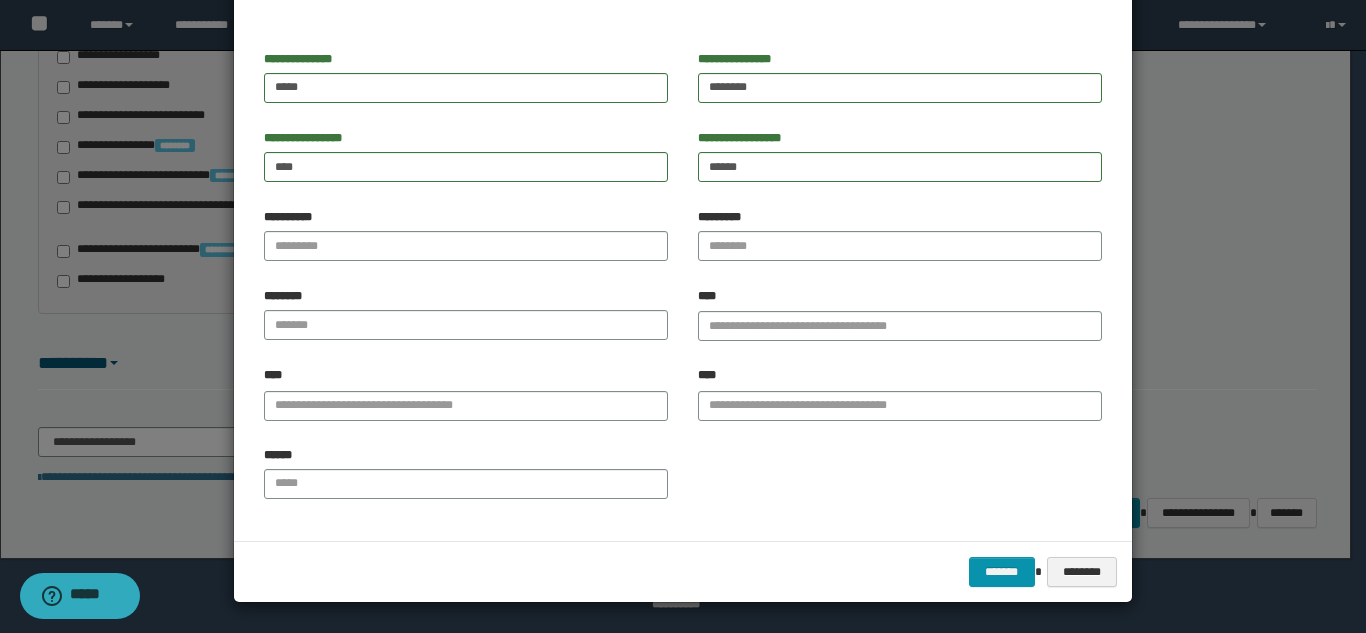 click on "******" at bounding box center [466, 473] 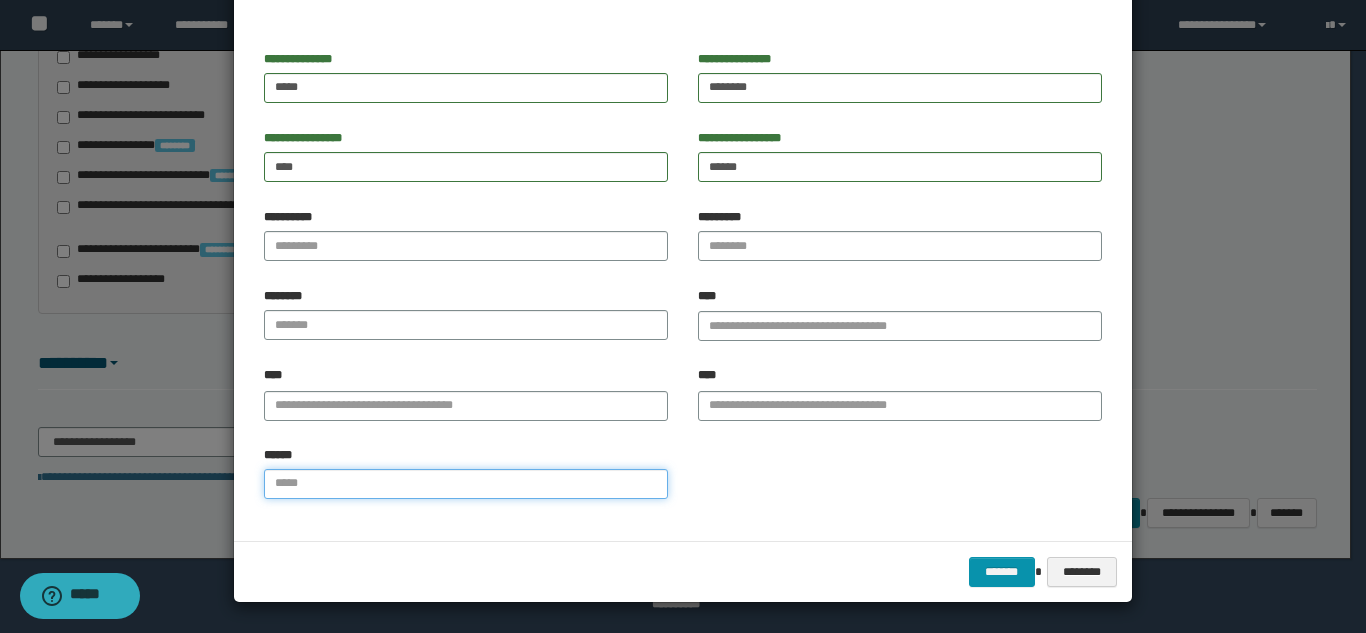 drag, startPoint x: 502, startPoint y: 478, endPoint x: 514, endPoint y: 484, distance: 13.416408 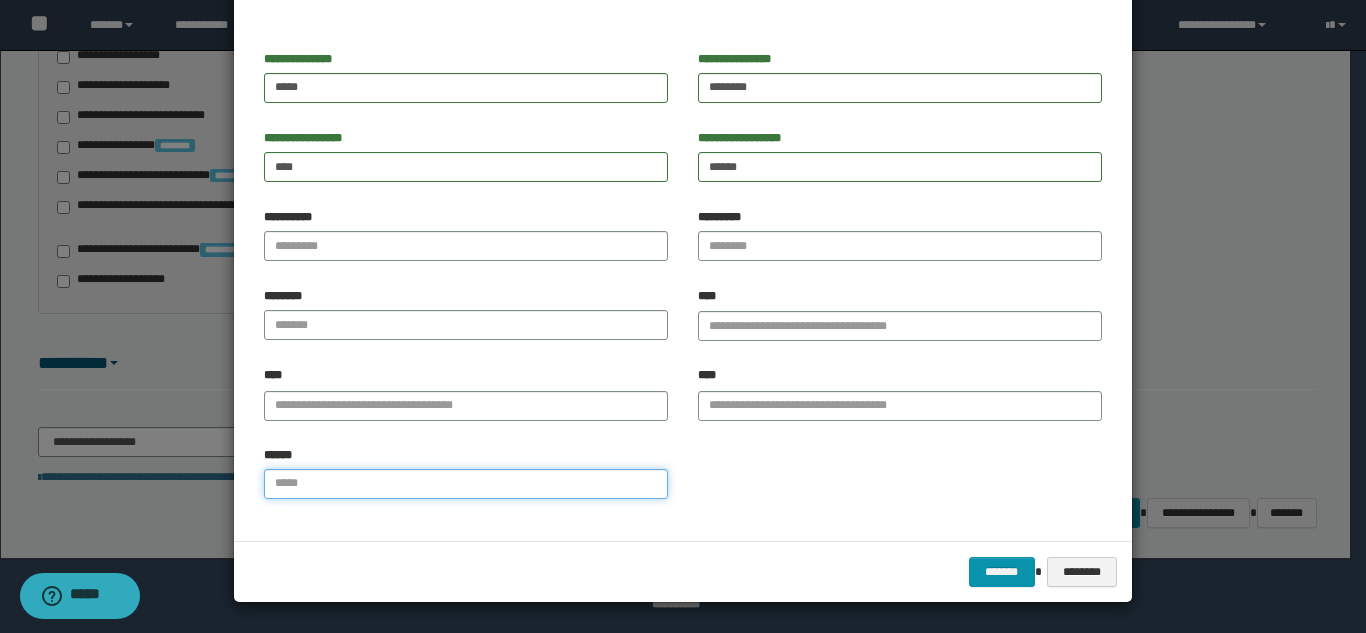 click on "******" at bounding box center [466, 484] 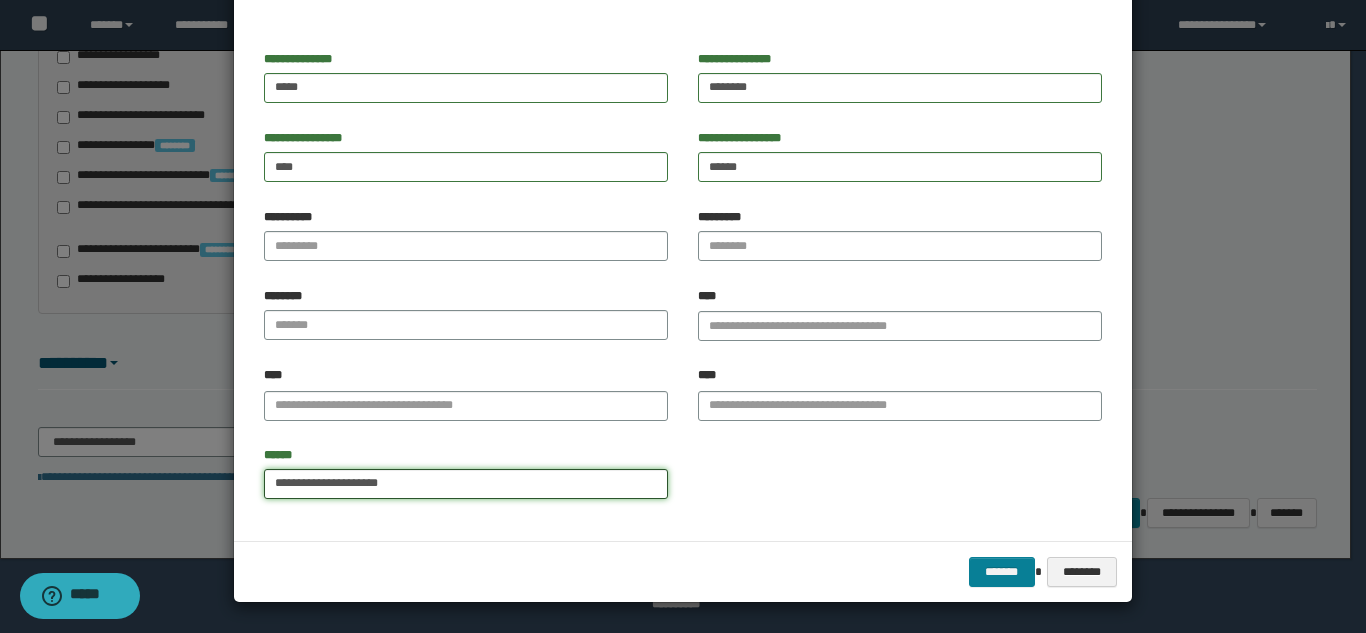 type on "**********" 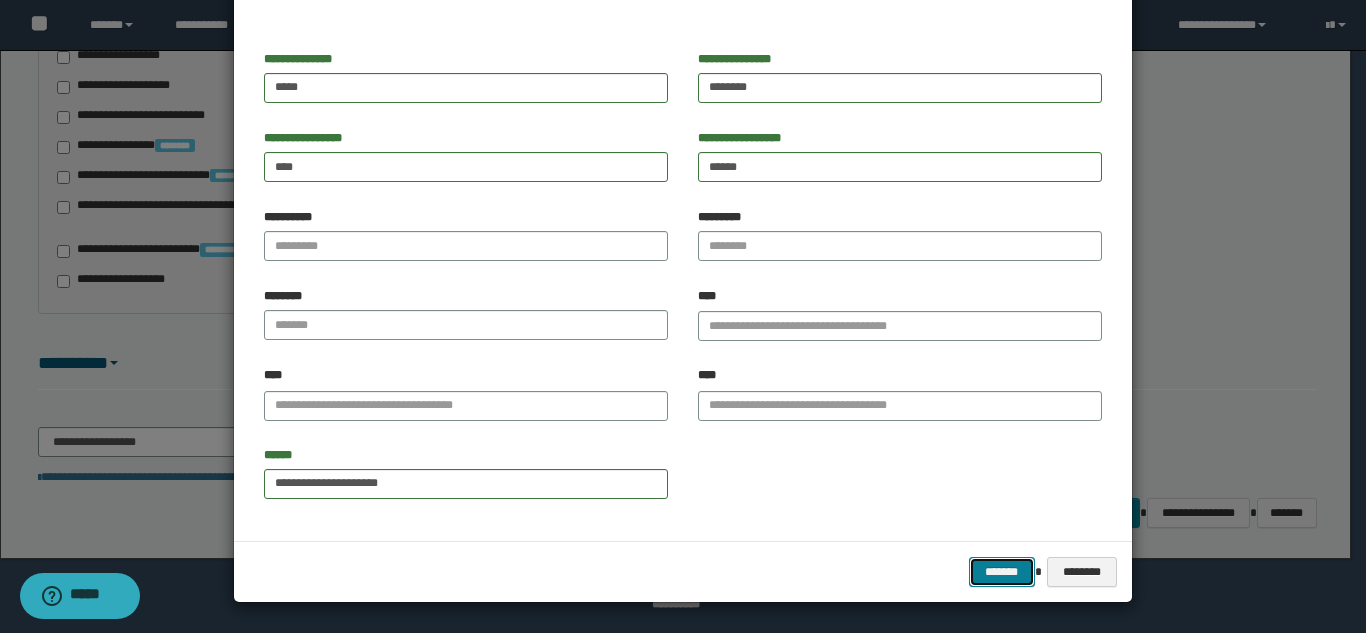click on "*******" at bounding box center (1002, 572) 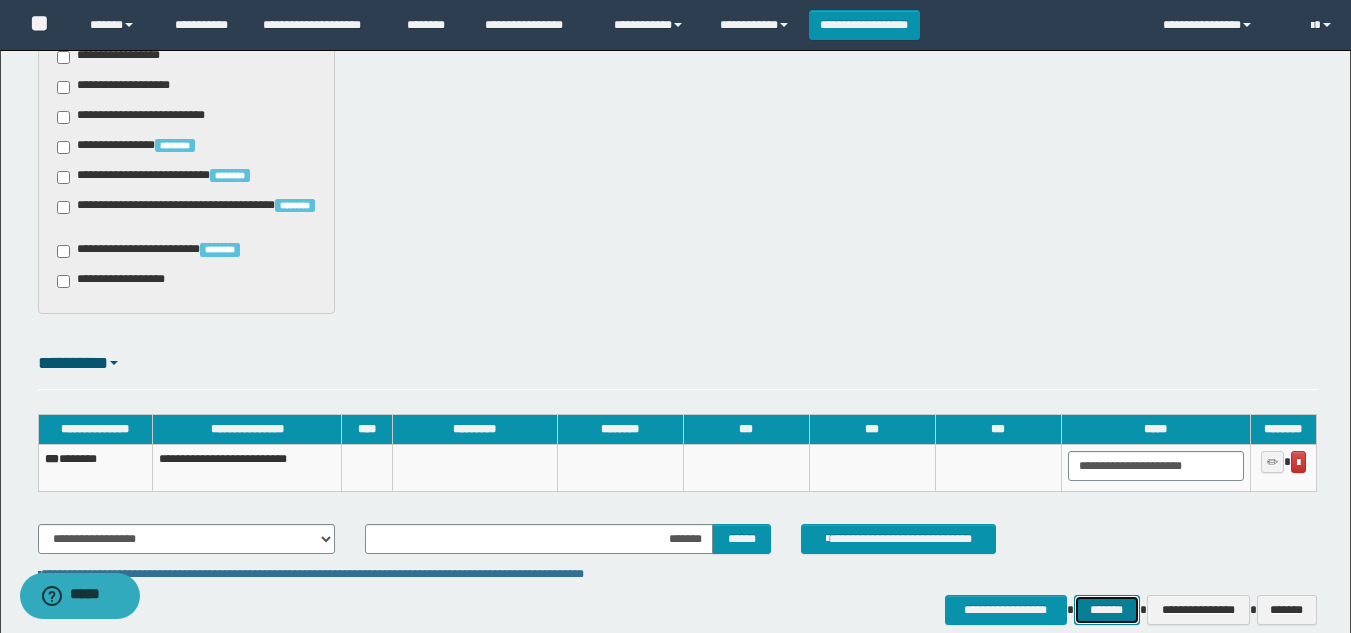 click on "*******" at bounding box center [1107, 610] 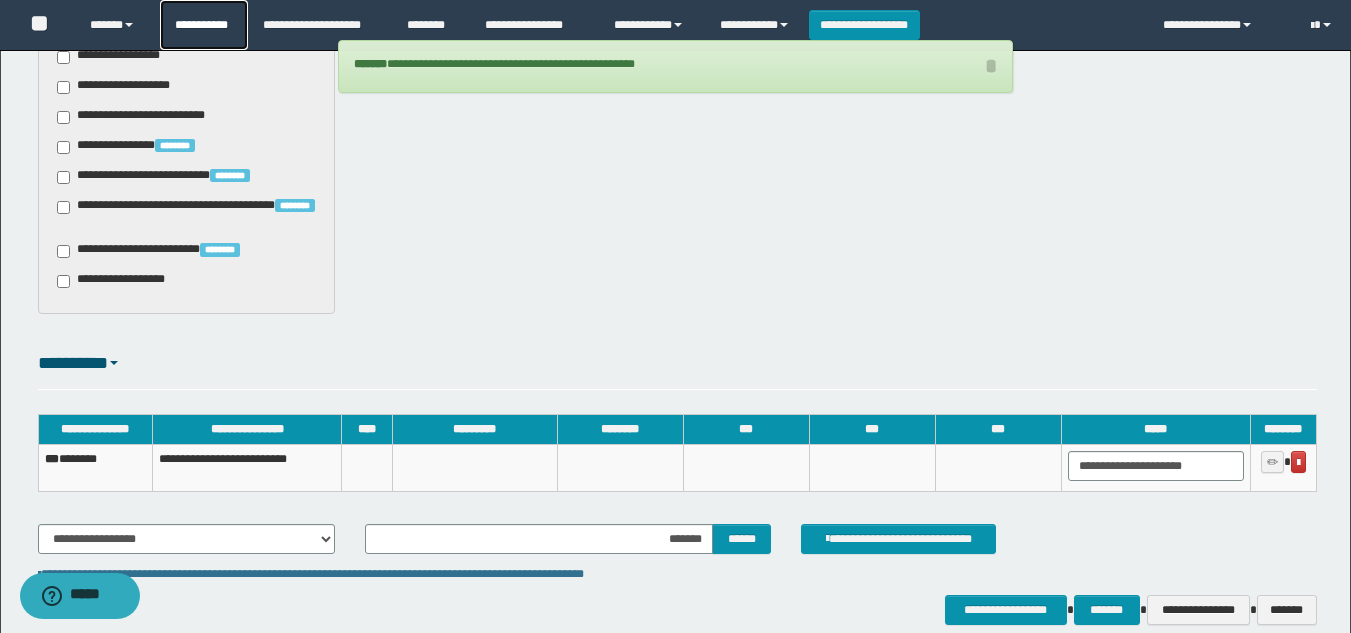 click on "**********" at bounding box center [204, 25] 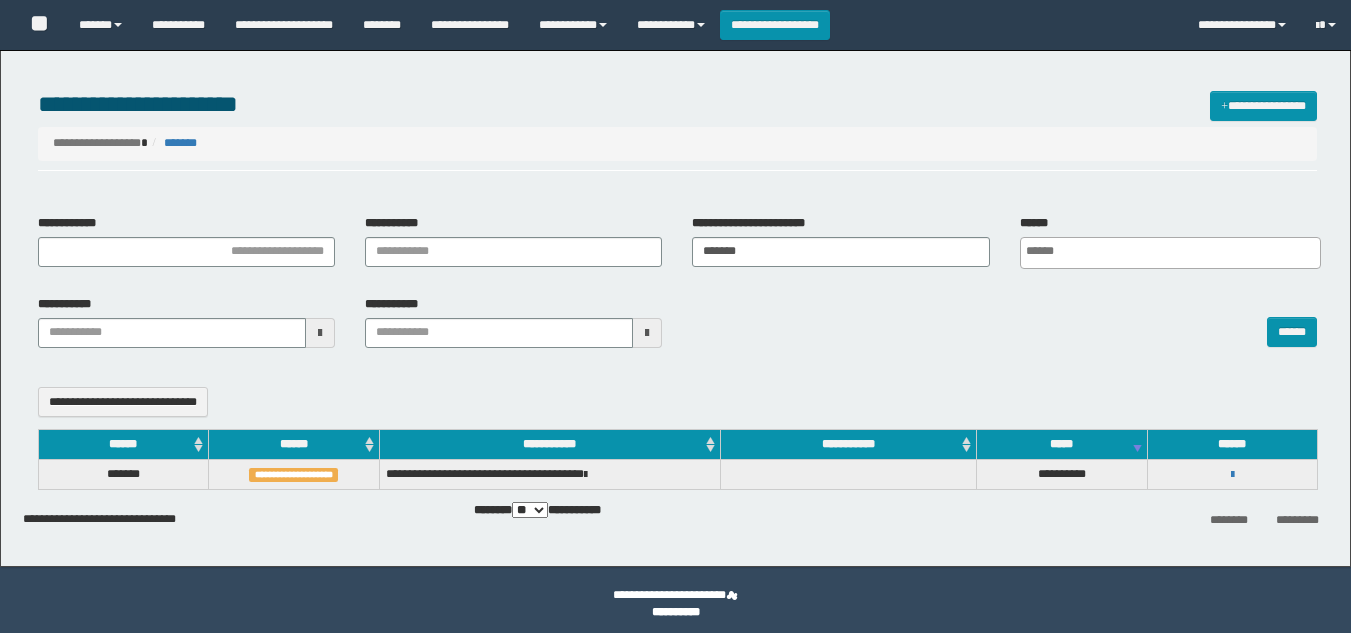 select 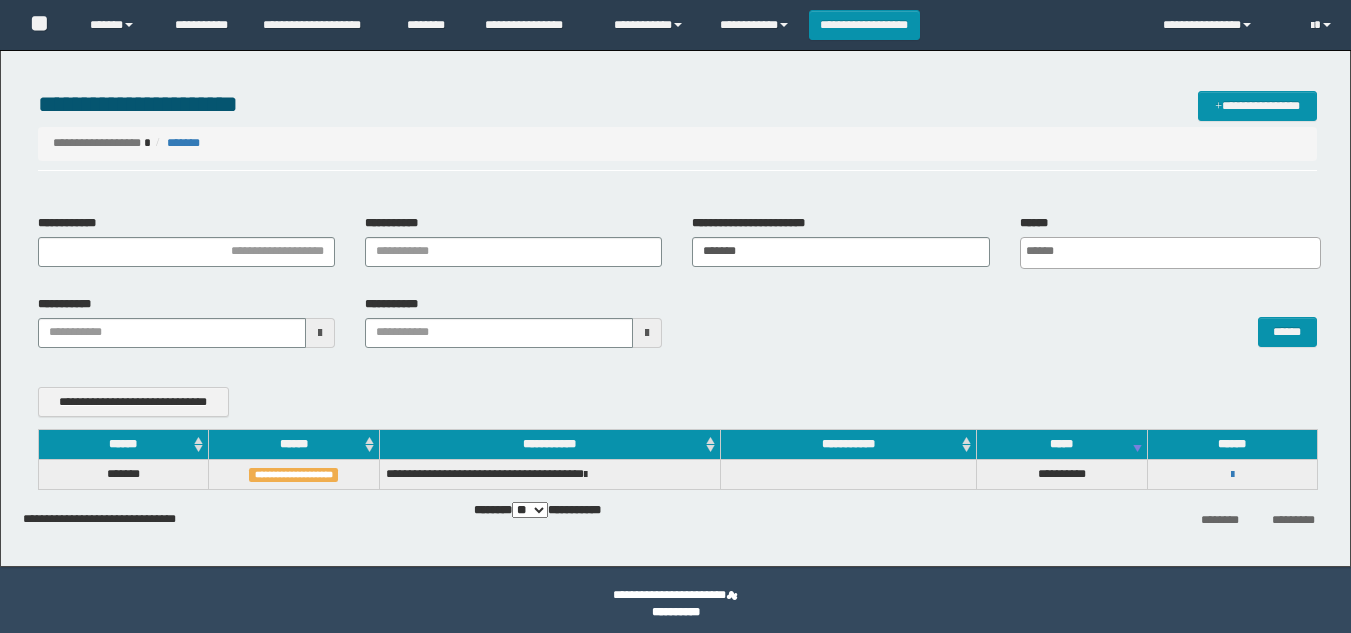 scroll, scrollTop: 0, scrollLeft: 0, axis: both 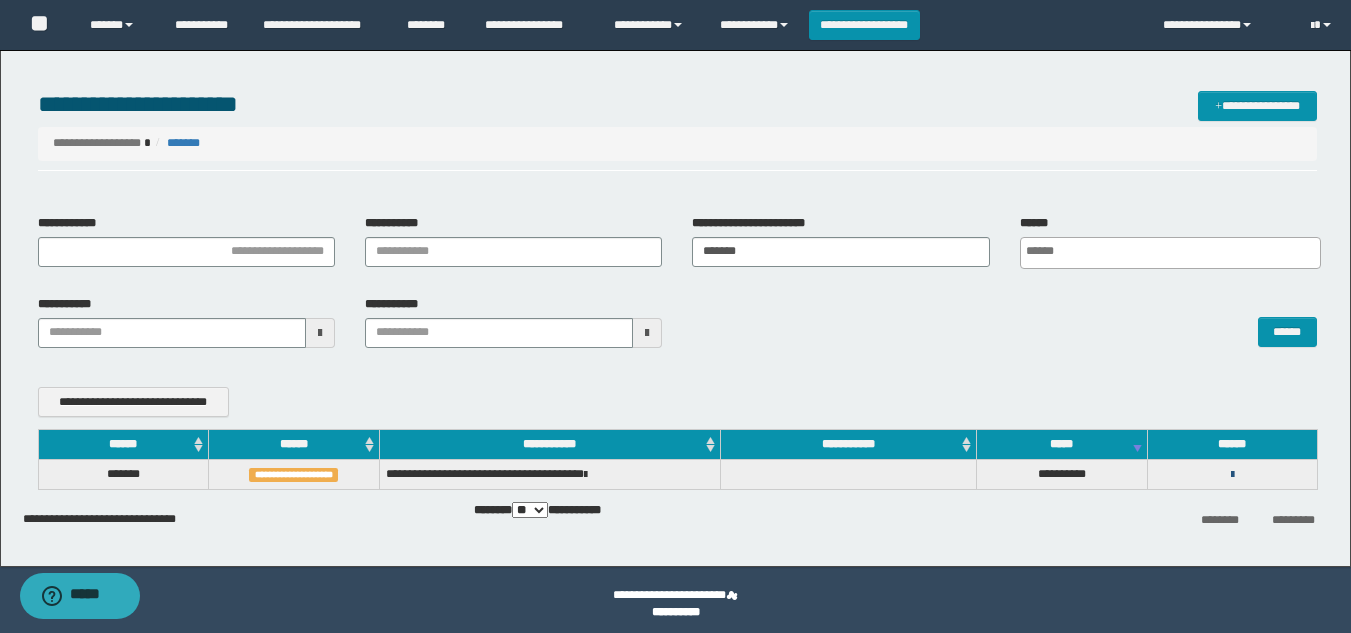 click at bounding box center [1232, 475] 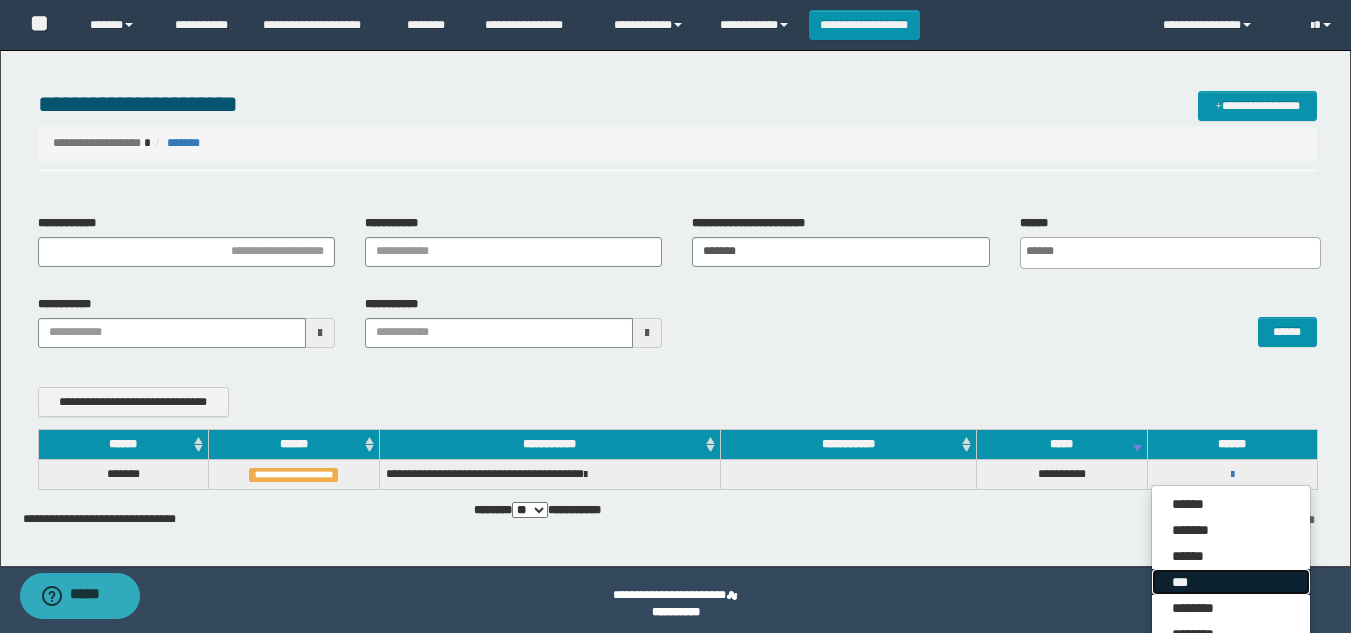 click on "***" at bounding box center (1231, 582) 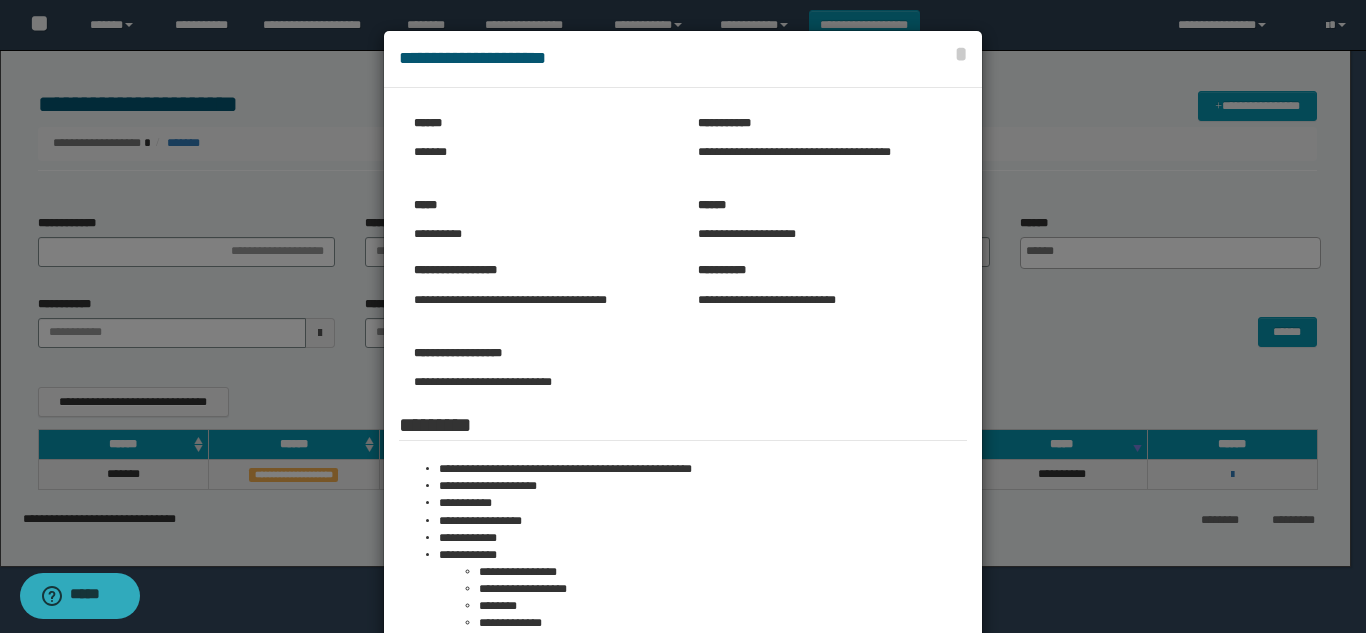 scroll, scrollTop: 100, scrollLeft: 0, axis: vertical 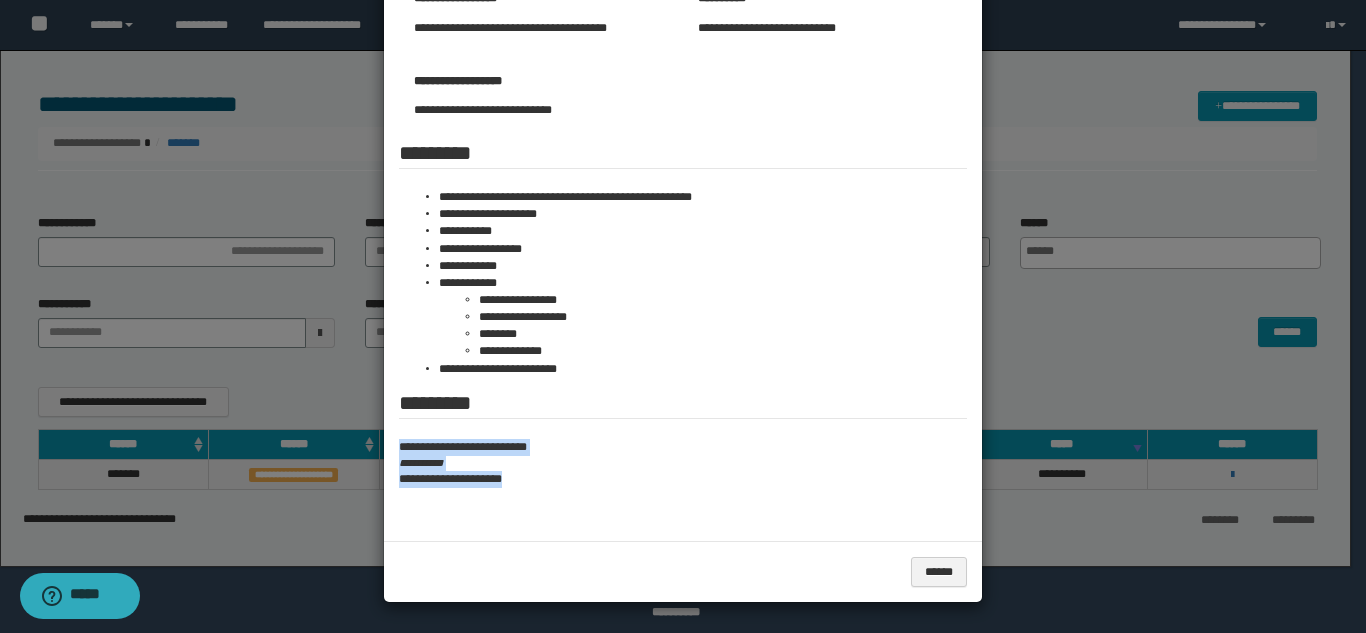 drag, startPoint x: 388, startPoint y: 446, endPoint x: 673, endPoint y: 504, distance: 290.8419 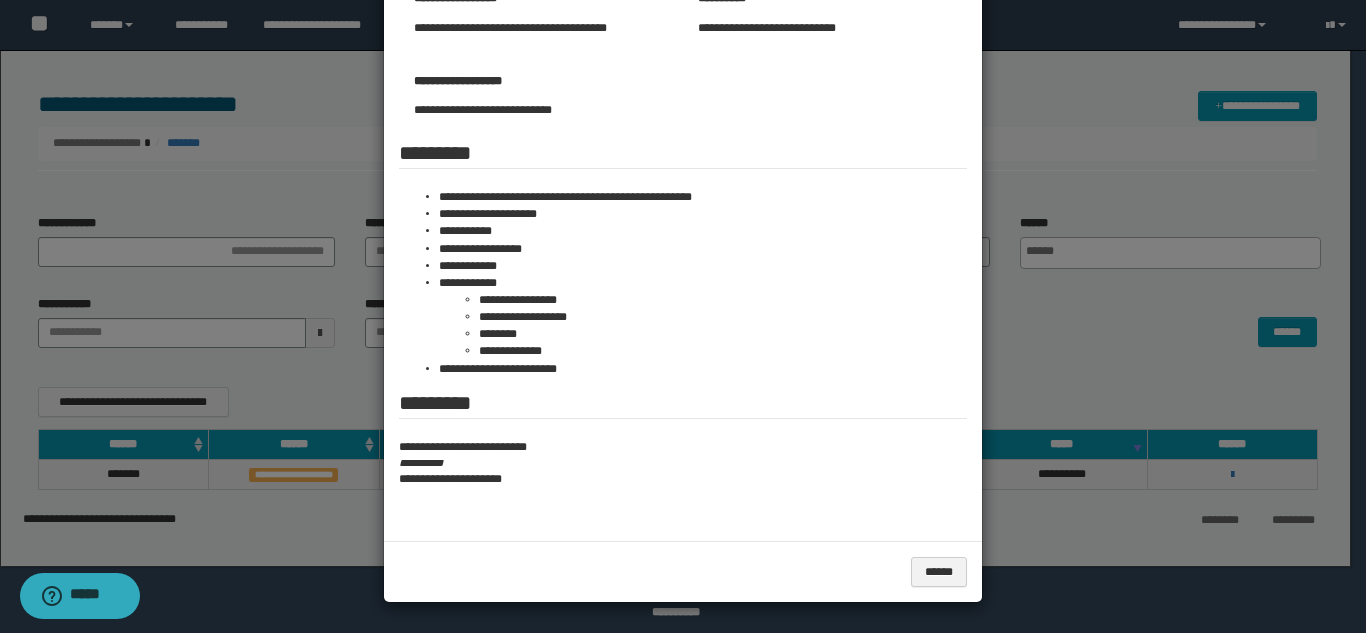 click at bounding box center (683, 180) 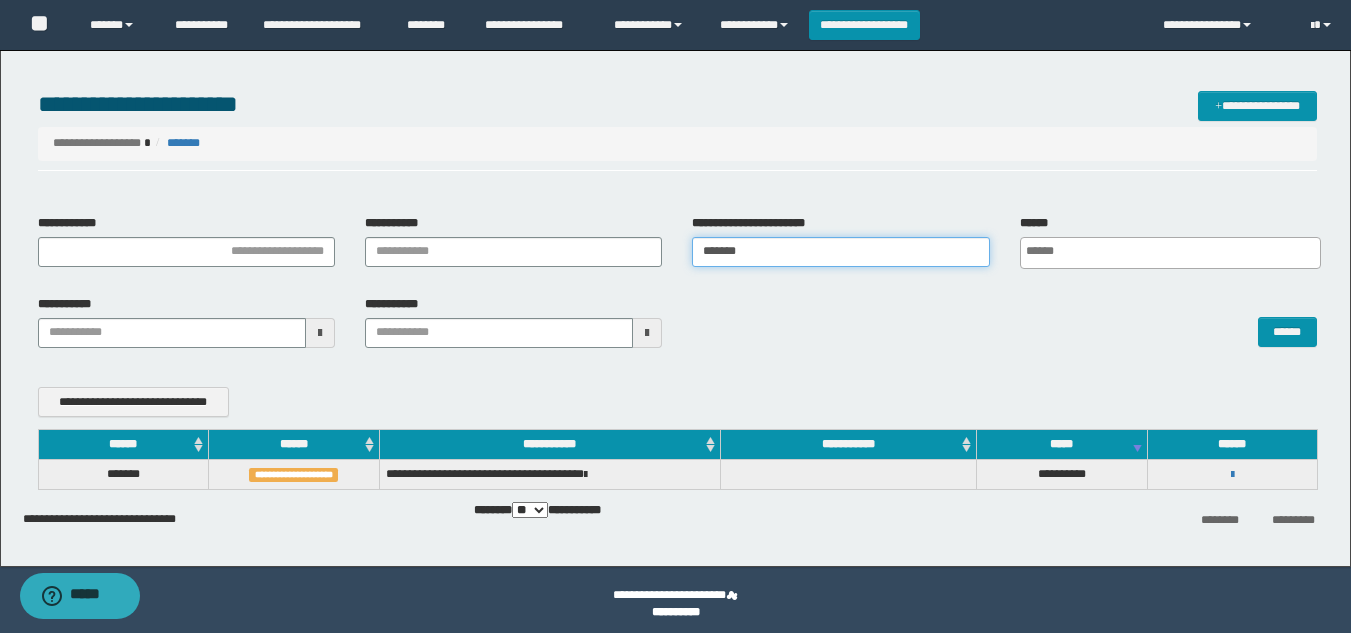 drag, startPoint x: 806, startPoint y: 255, endPoint x: 175, endPoint y: 285, distance: 631.71277 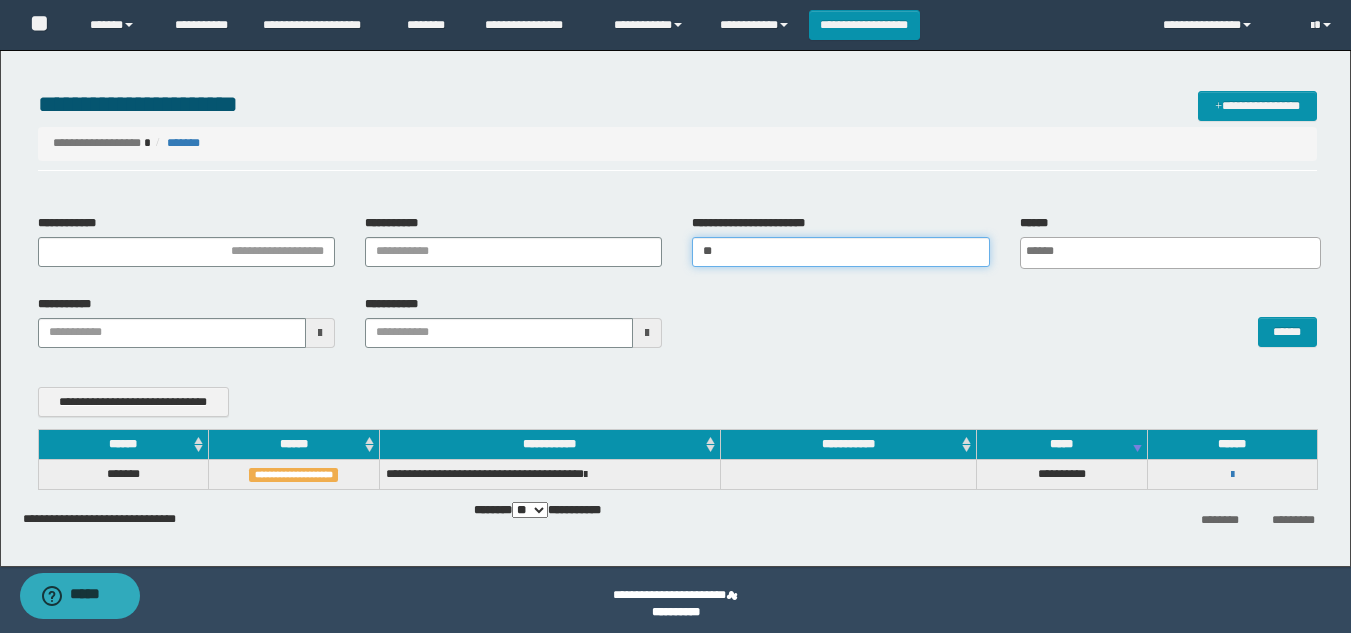 type on "*" 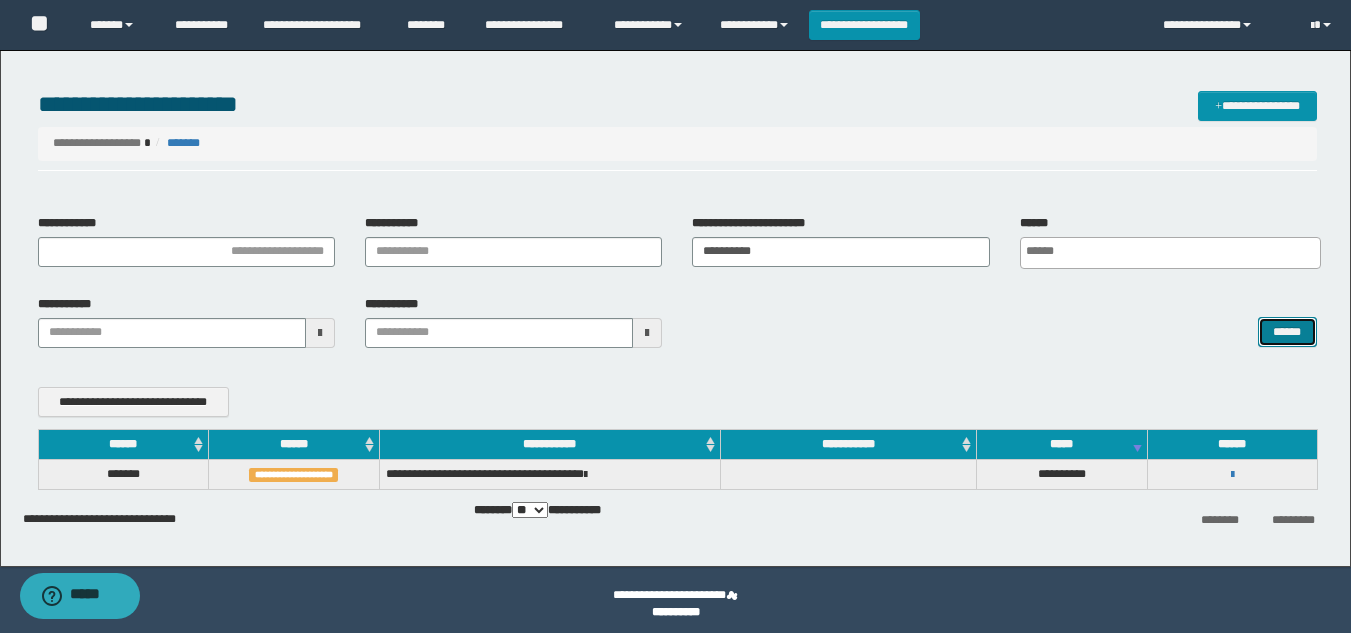 click on "******" at bounding box center [1287, 332] 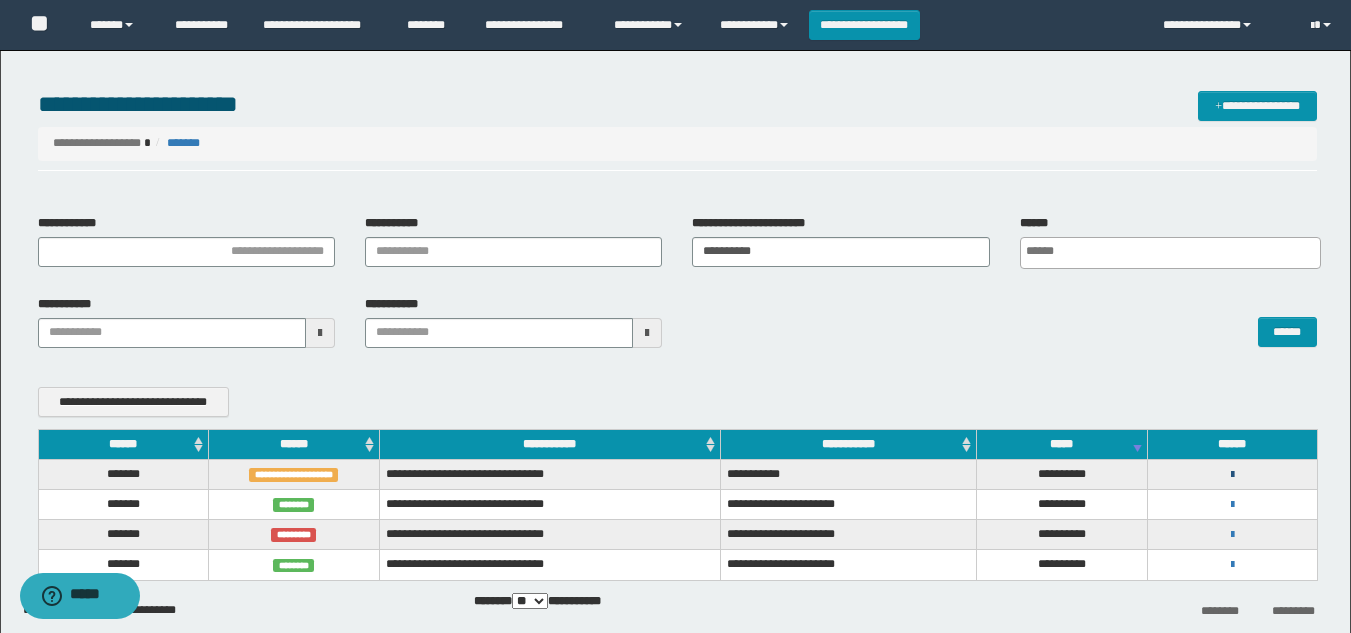 click at bounding box center (1232, 475) 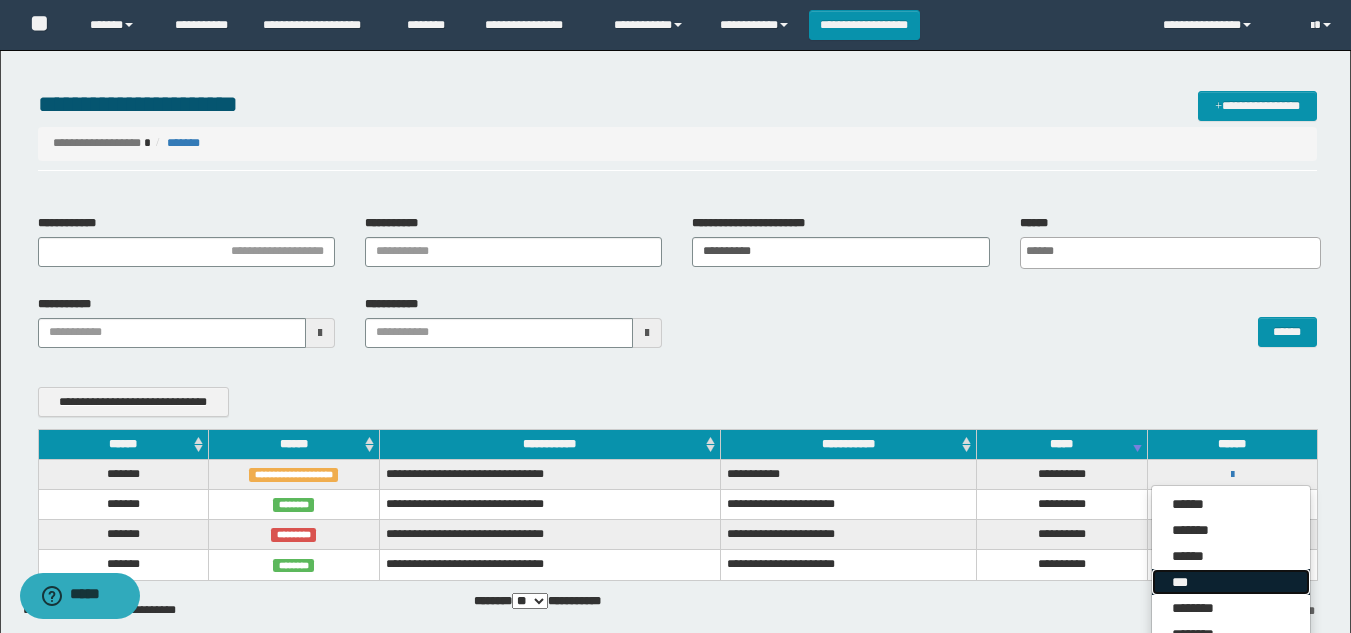 click on "***" at bounding box center [1231, 582] 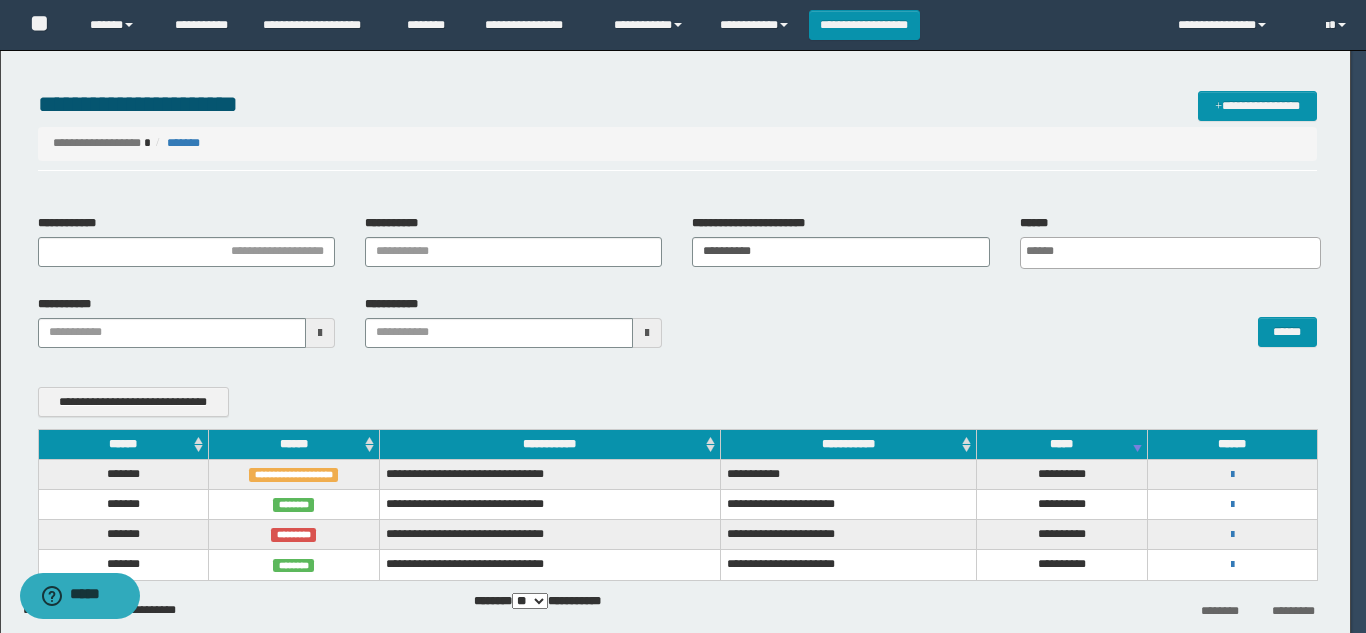 scroll, scrollTop: 0, scrollLeft: 0, axis: both 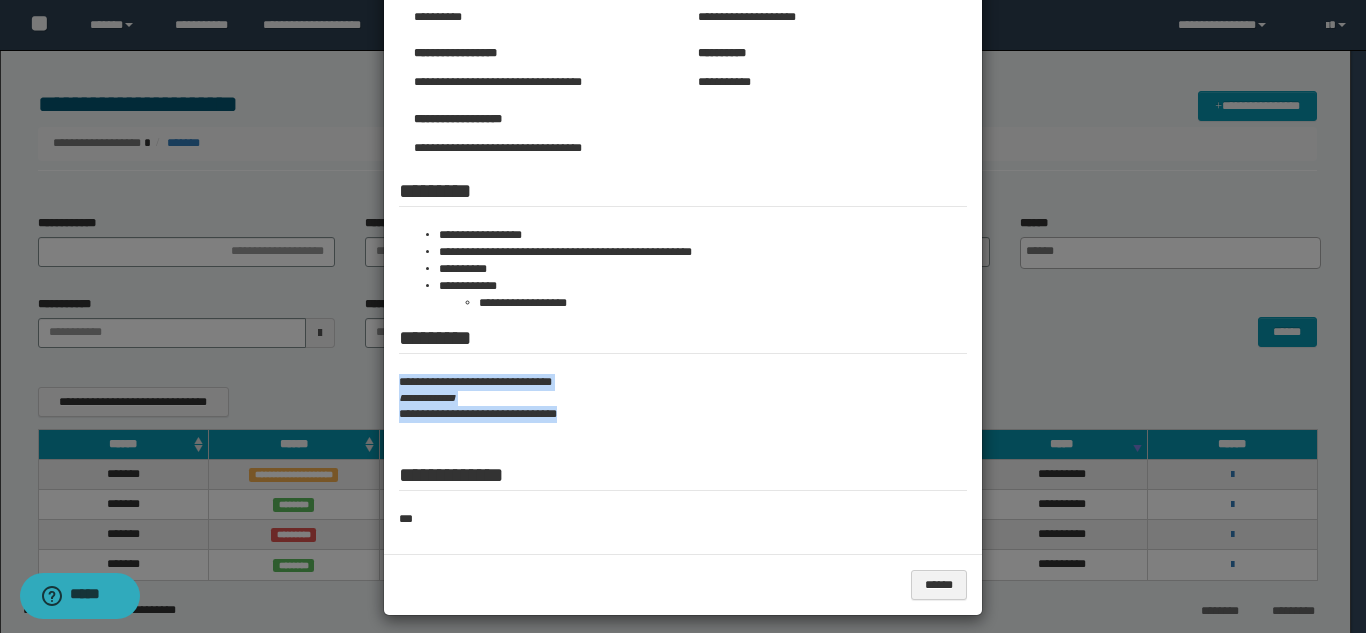 drag, startPoint x: 387, startPoint y: 378, endPoint x: 681, endPoint y: 433, distance: 299.1003 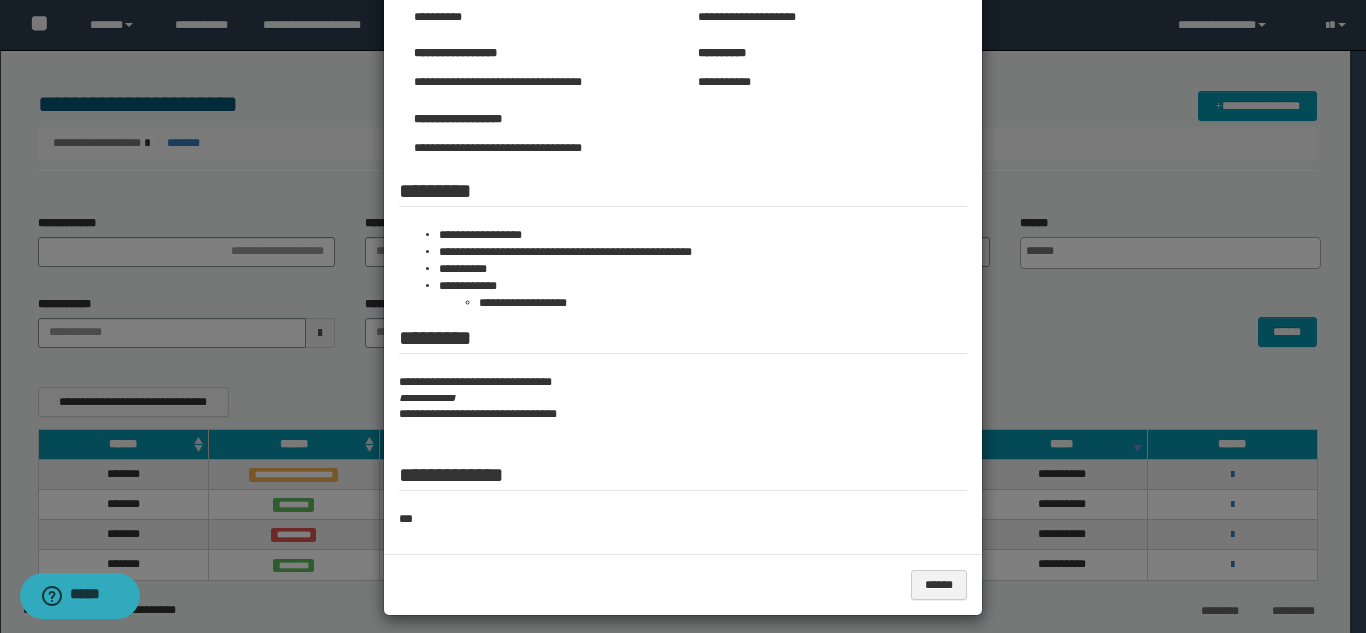 click at bounding box center (683, 223) 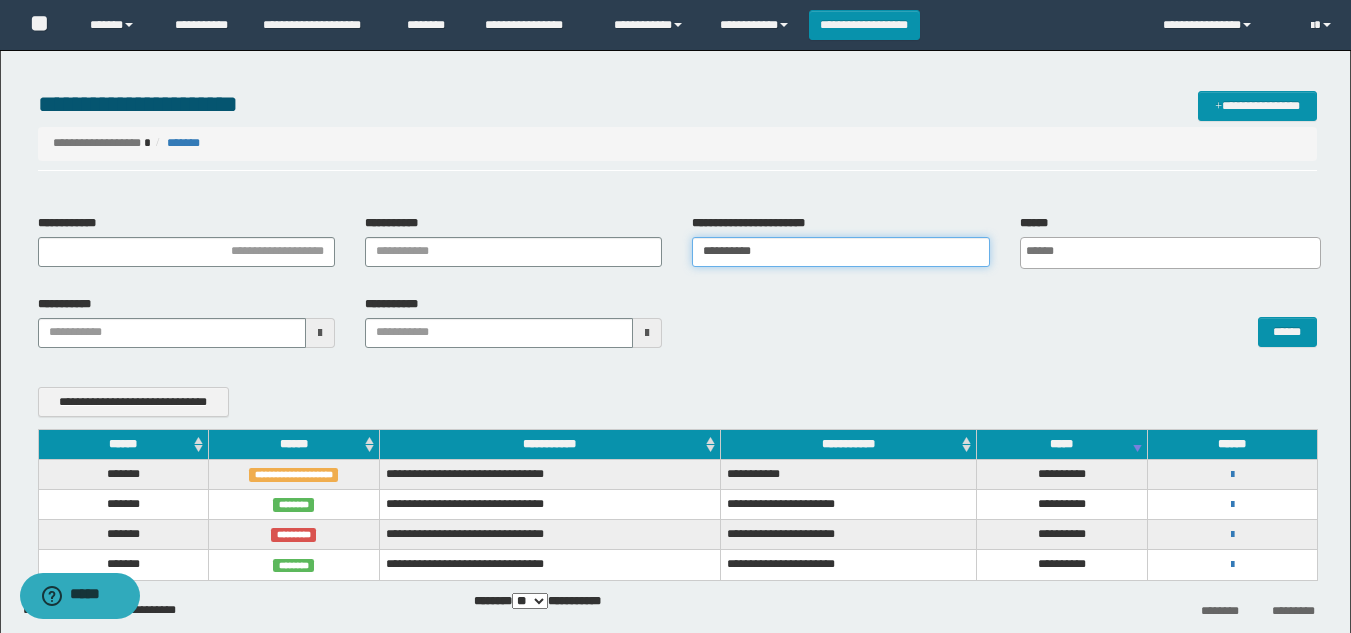 drag, startPoint x: 774, startPoint y: 238, endPoint x: 628, endPoint y: 291, distance: 155.32225 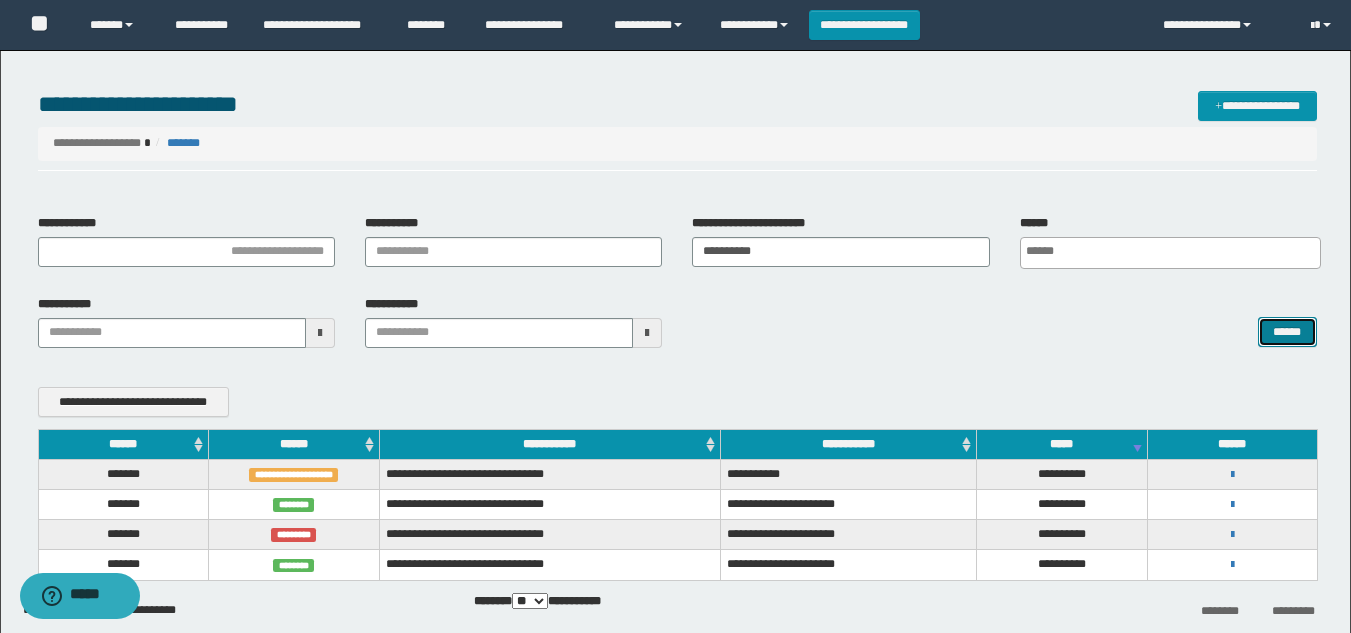 click on "******" at bounding box center [1287, 332] 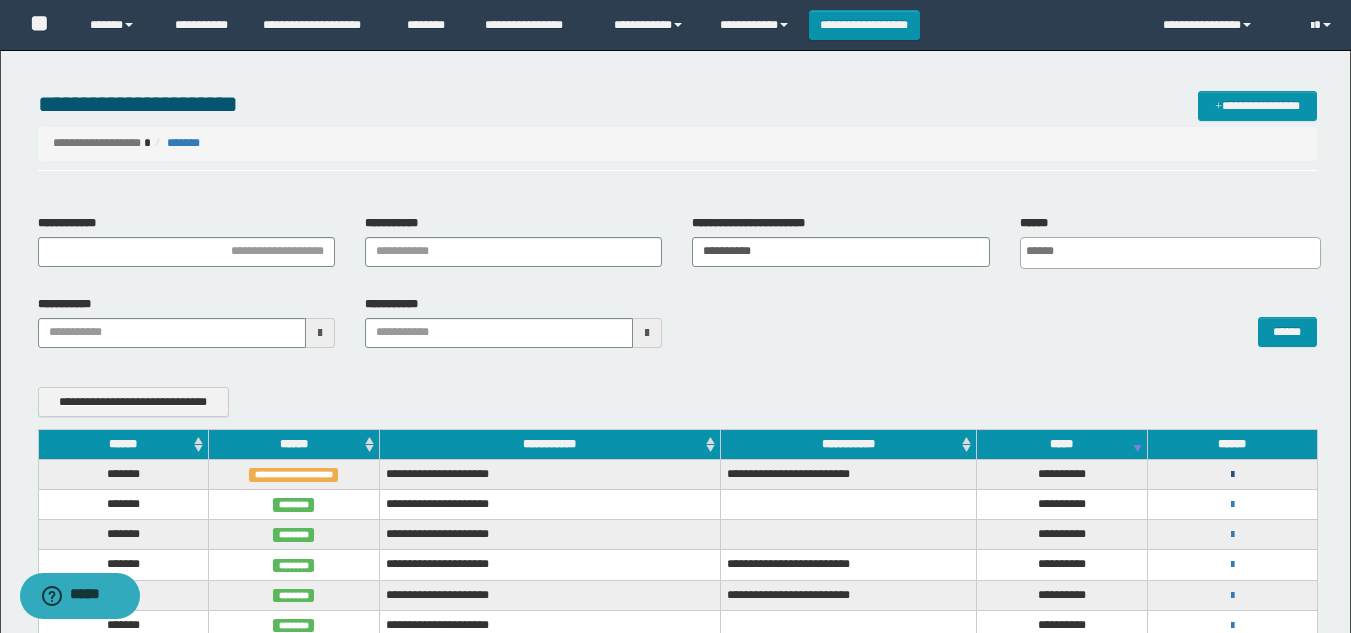 click at bounding box center (1232, 475) 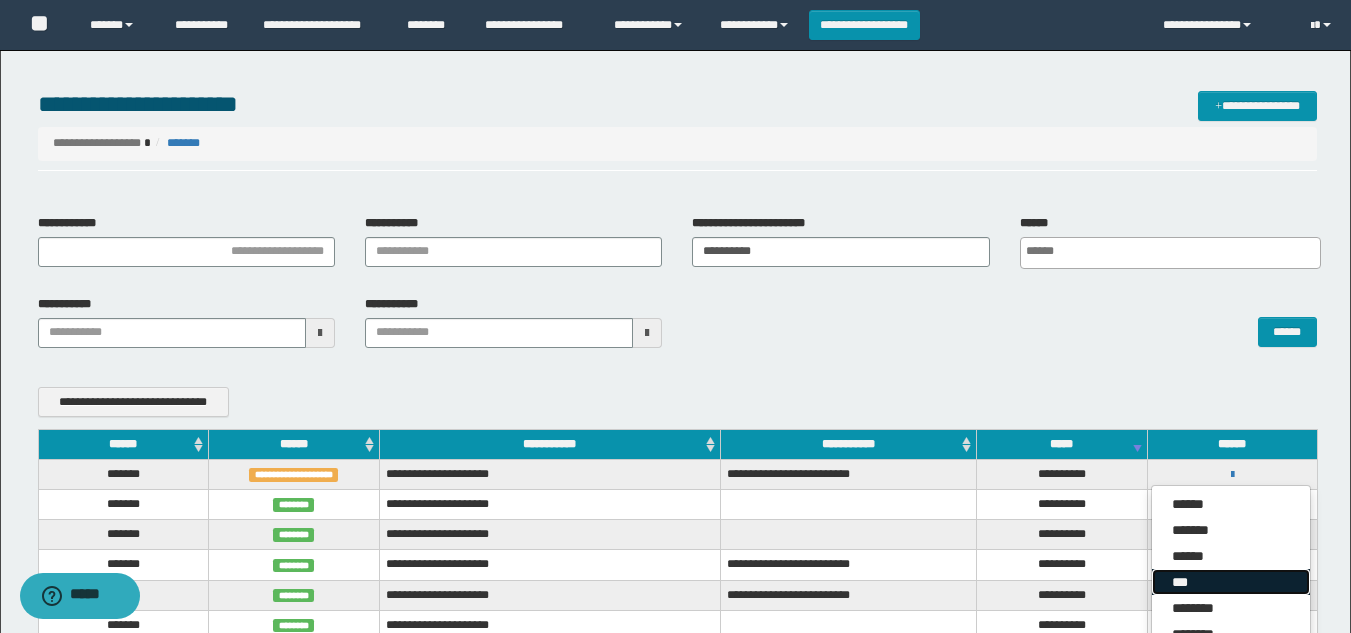 click on "***" at bounding box center [1231, 582] 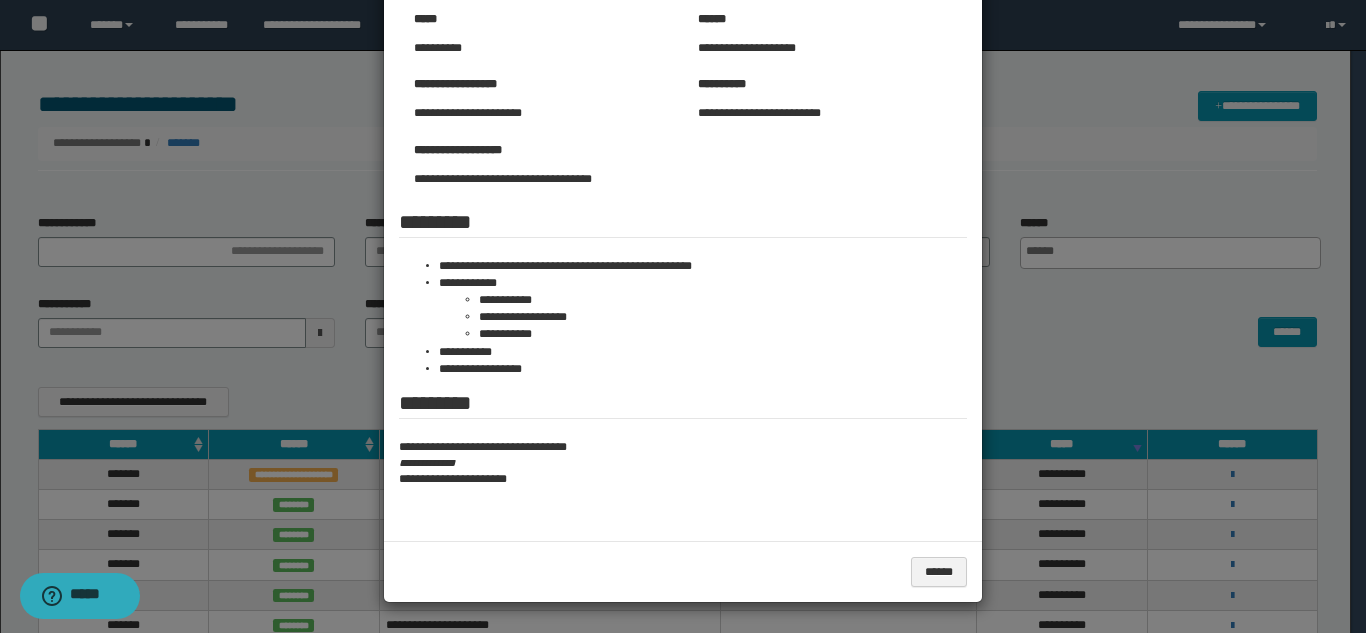 scroll, scrollTop: 0, scrollLeft: 0, axis: both 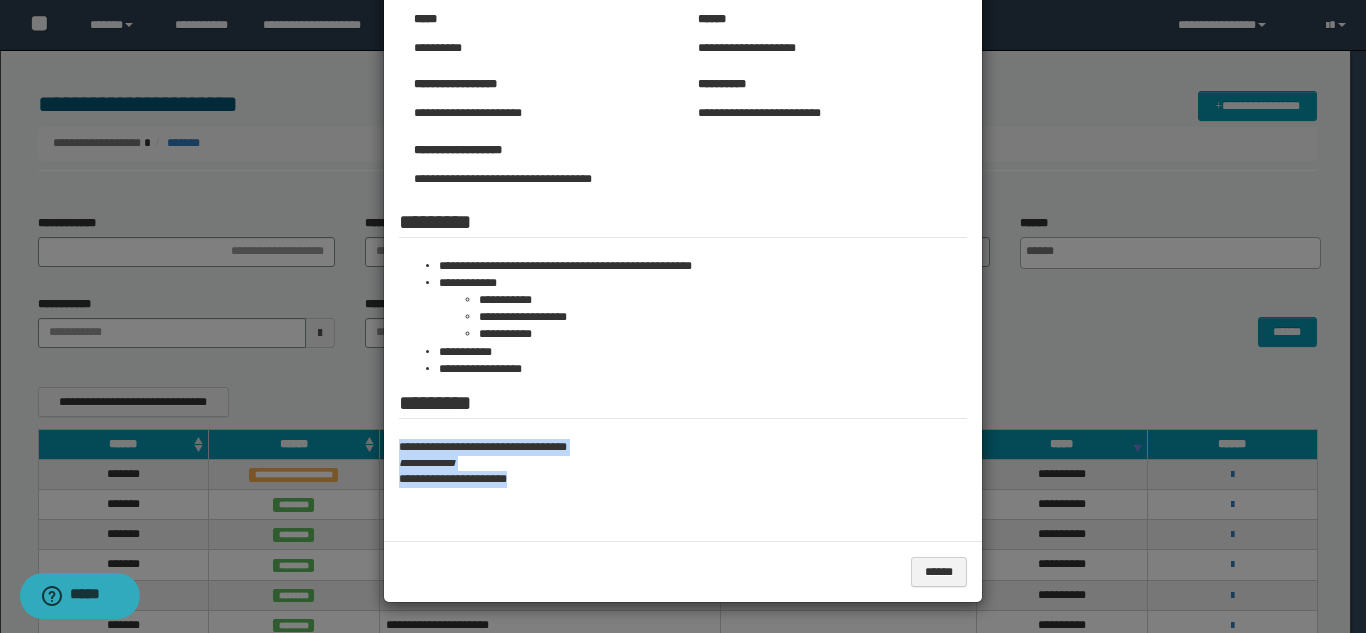 drag, startPoint x: 384, startPoint y: 441, endPoint x: 628, endPoint y: 505, distance: 252.25385 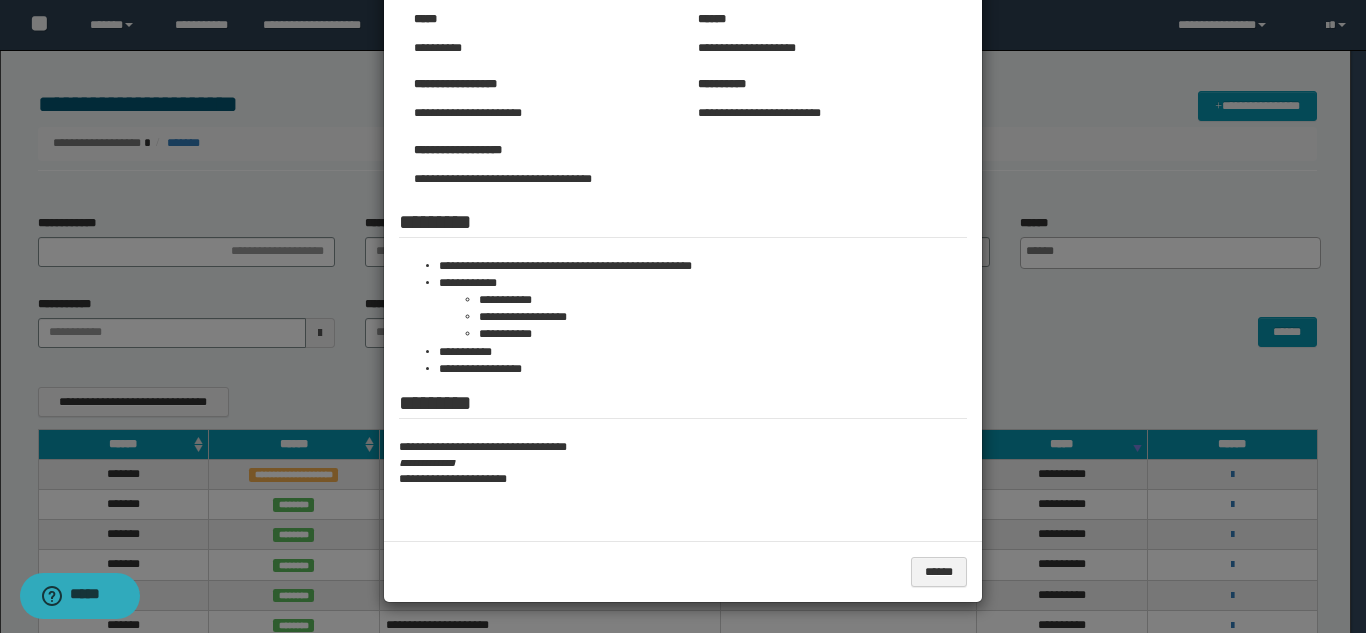 click at bounding box center (683, 232) 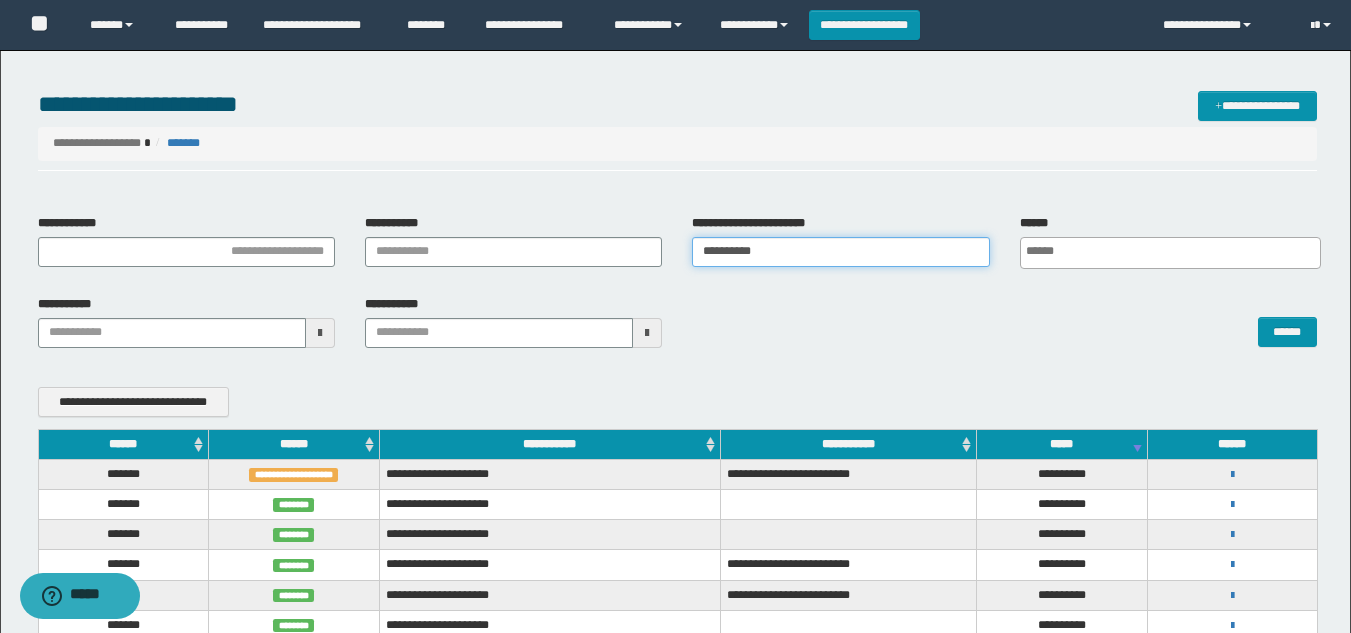 drag, startPoint x: 792, startPoint y: 240, endPoint x: 678, endPoint y: 265, distance: 116.70904 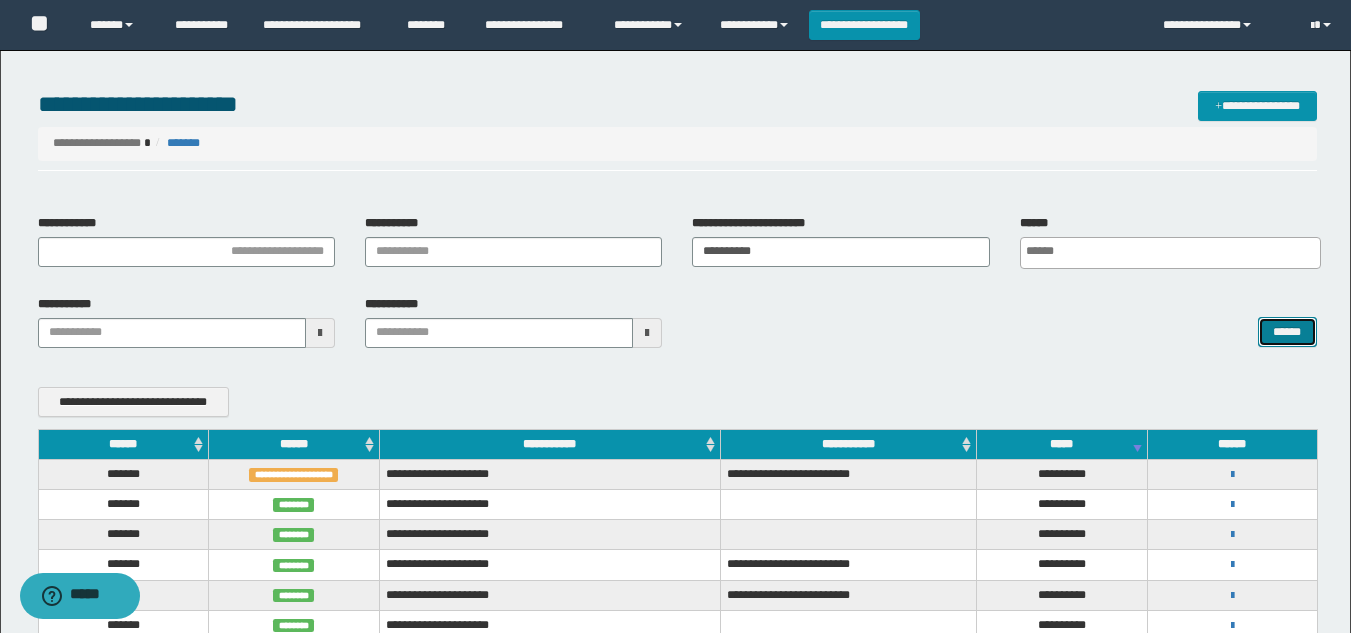 click on "******" at bounding box center (1287, 332) 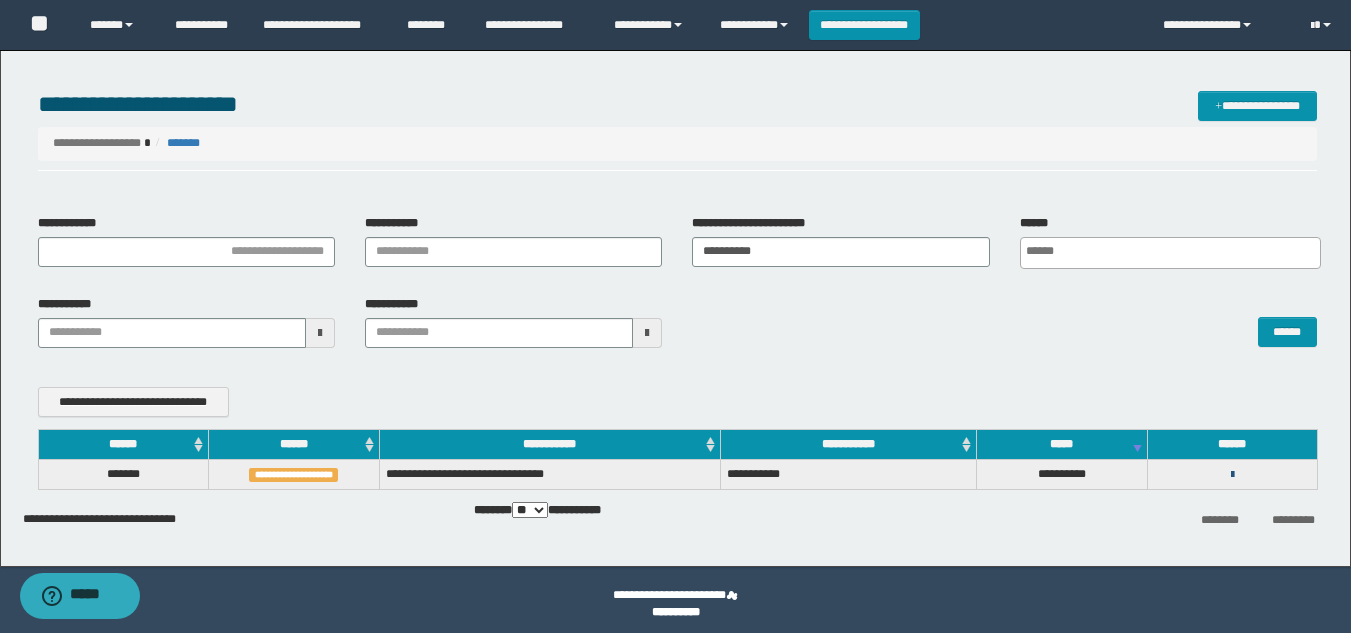 click at bounding box center (1232, 475) 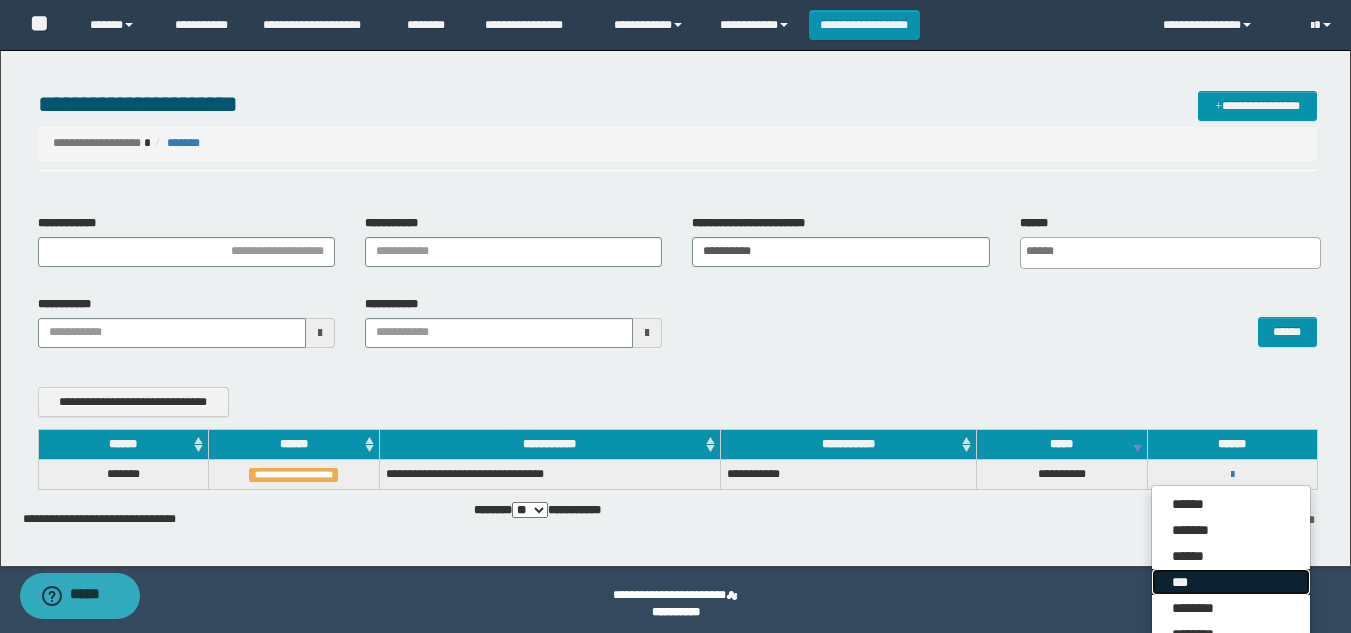 click on "***" at bounding box center (1231, 582) 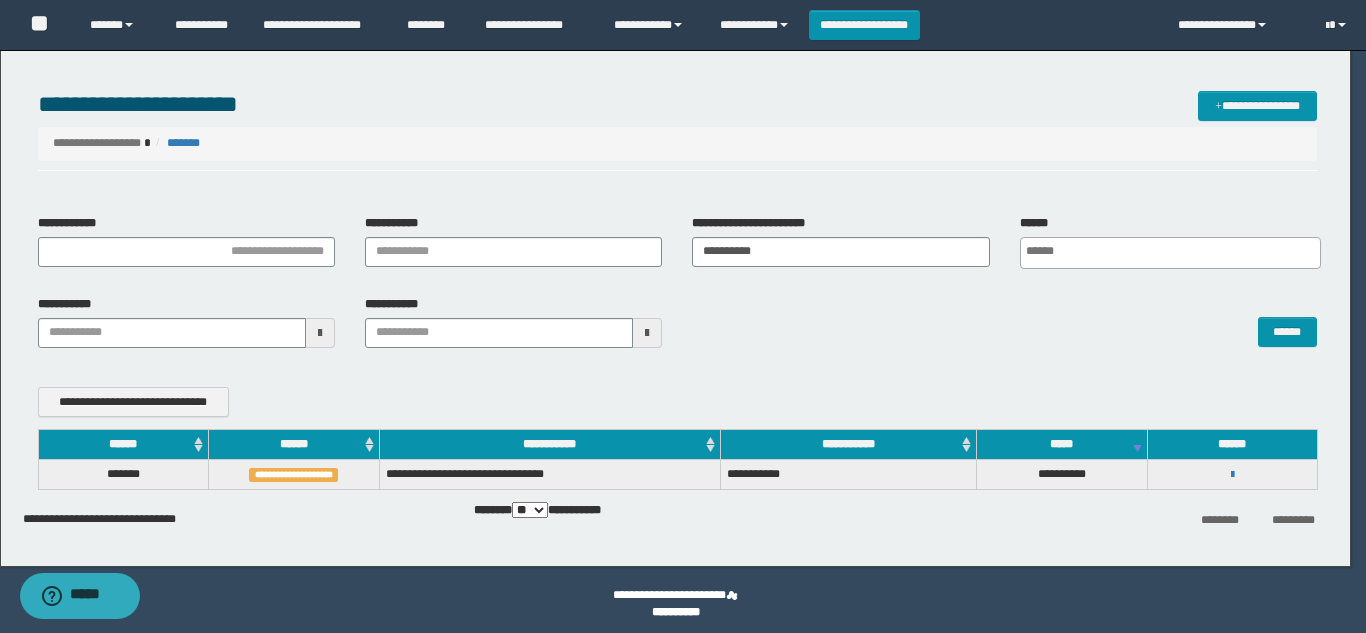 scroll, scrollTop: 0, scrollLeft: 0, axis: both 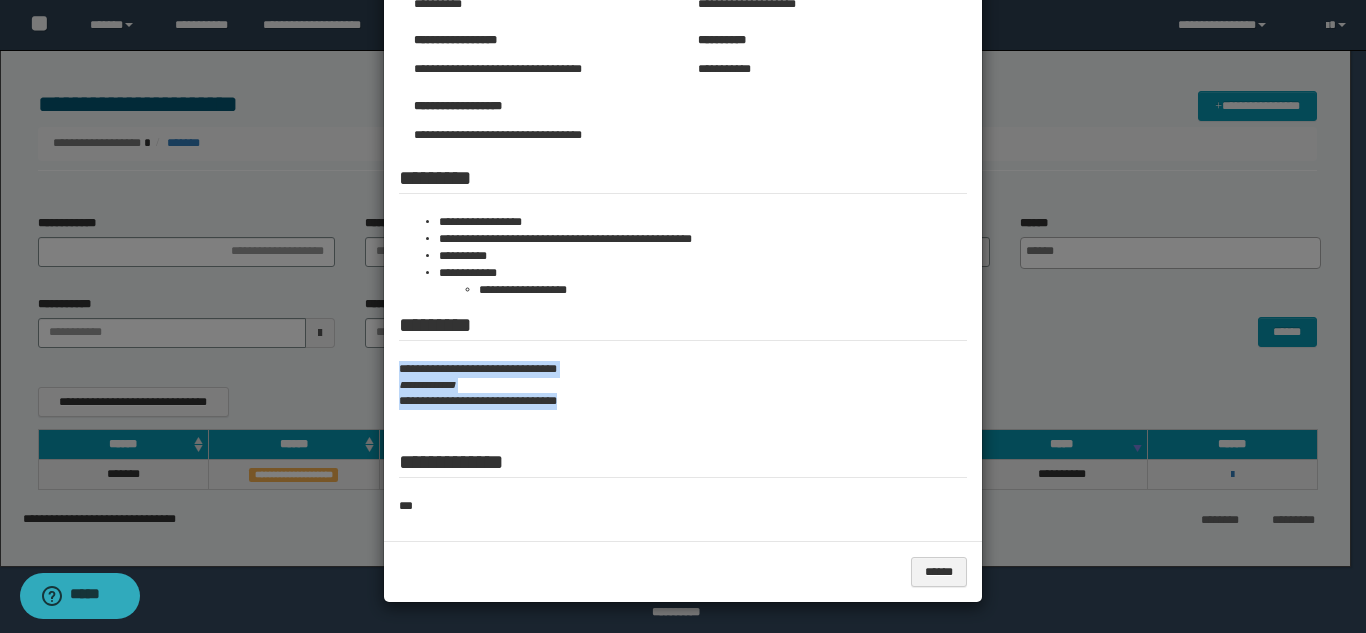 drag, startPoint x: 384, startPoint y: 364, endPoint x: 690, endPoint y: 436, distance: 314.35648 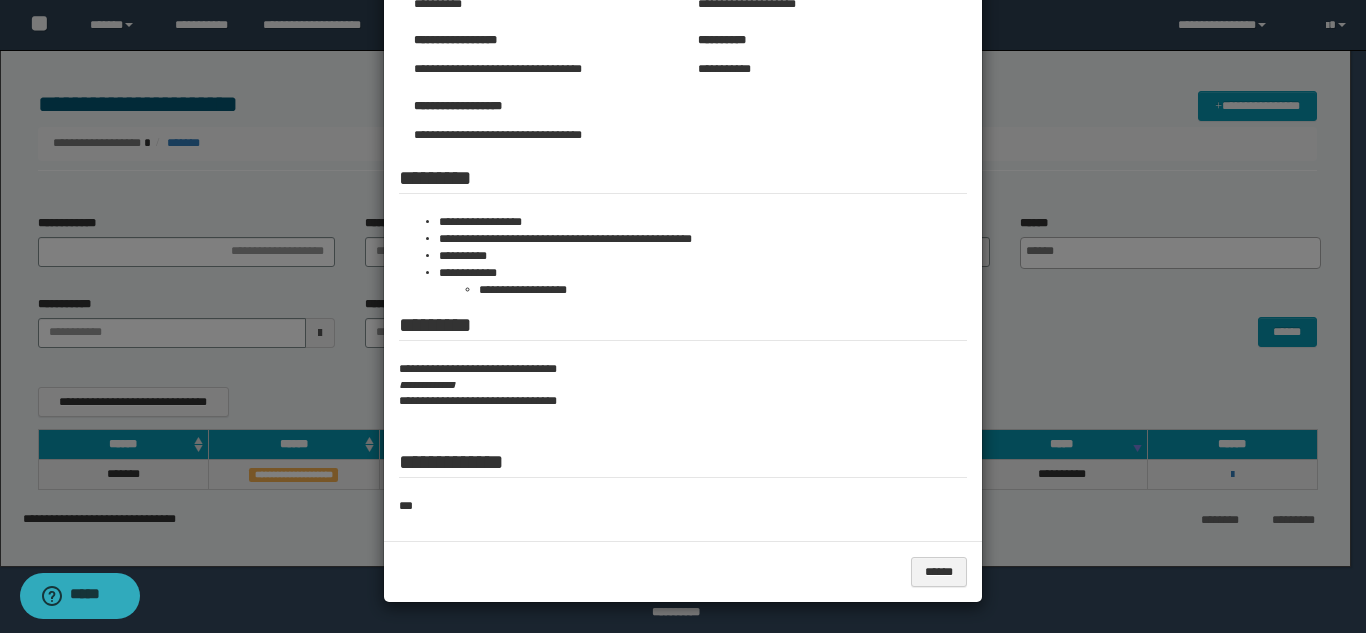 click at bounding box center [683, 210] 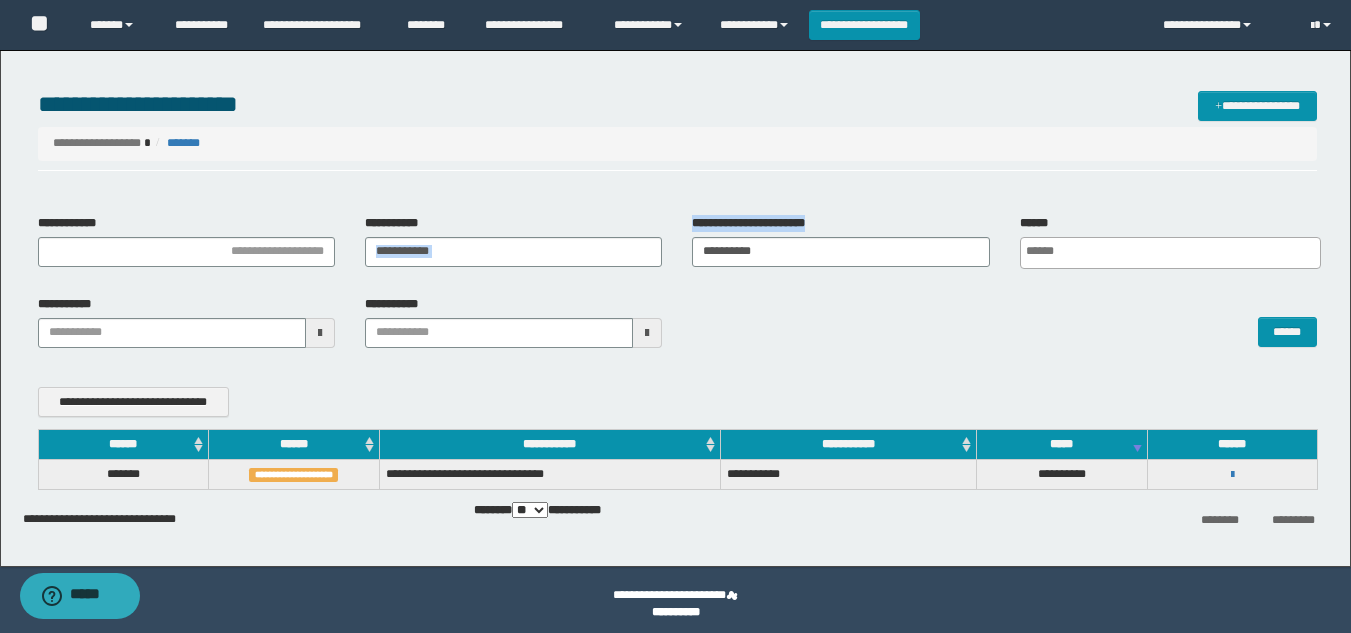 drag, startPoint x: 801, startPoint y: 235, endPoint x: 526, endPoint y: 266, distance: 276.74176 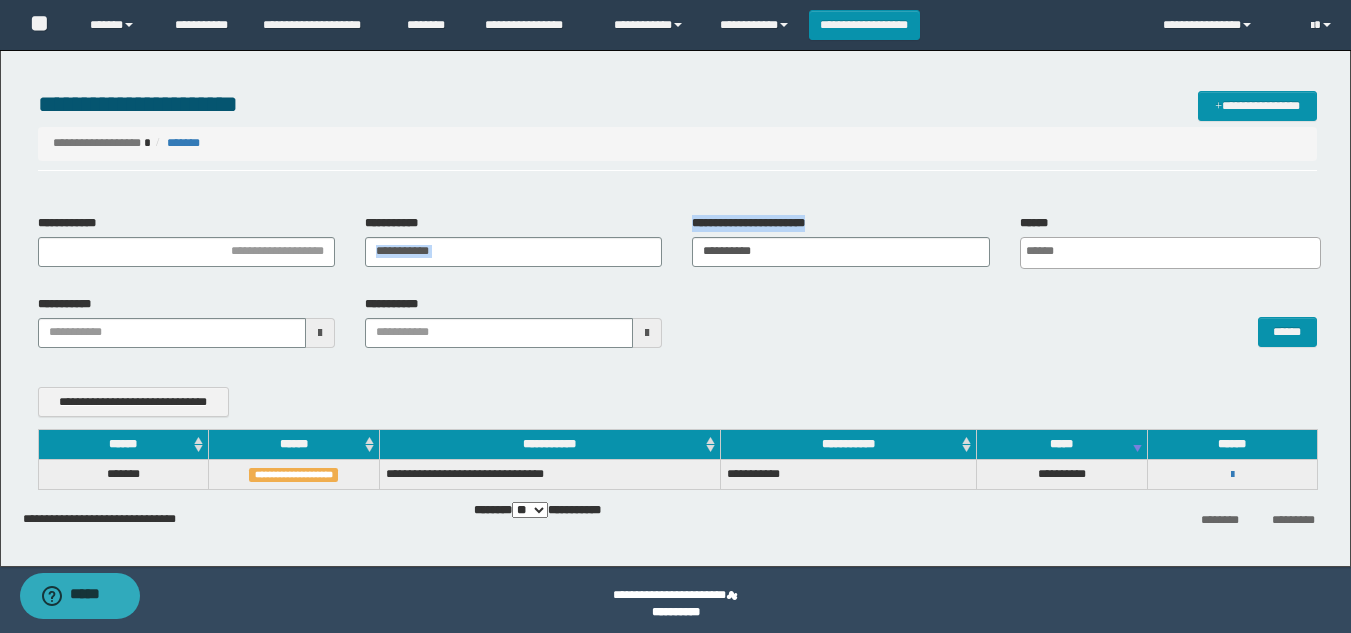 click on "**********" at bounding box center [677, 249] 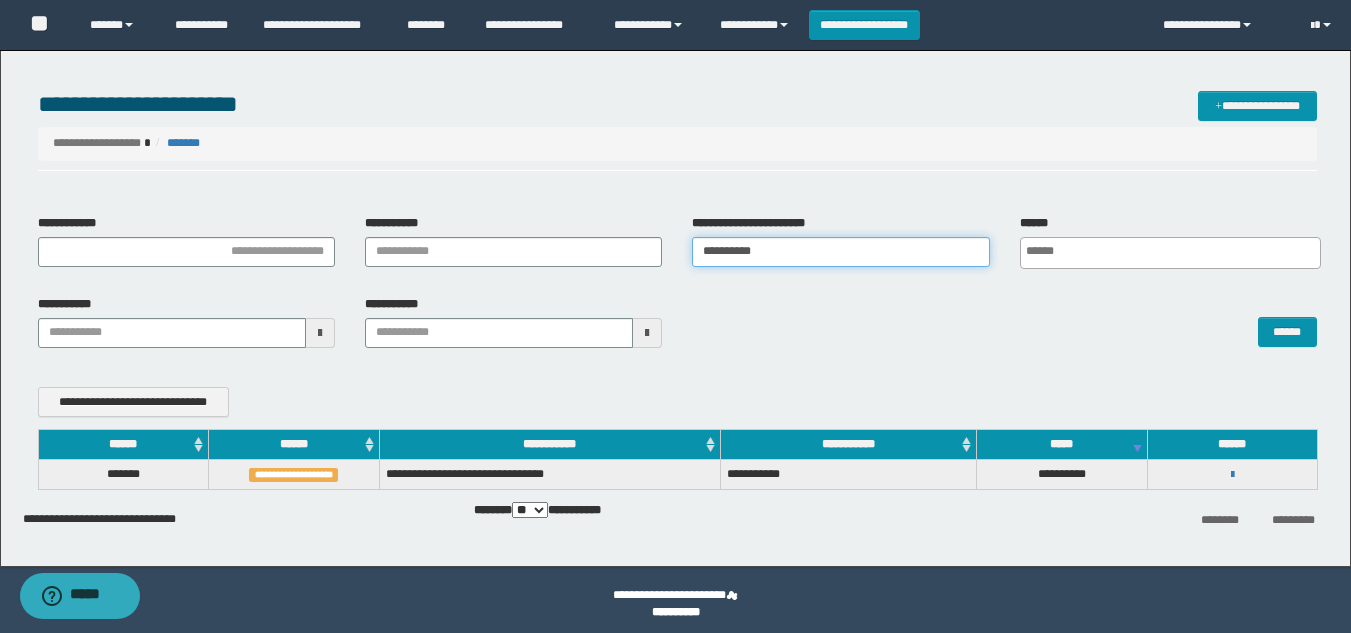 click on "**********" at bounding box center [840, 252] 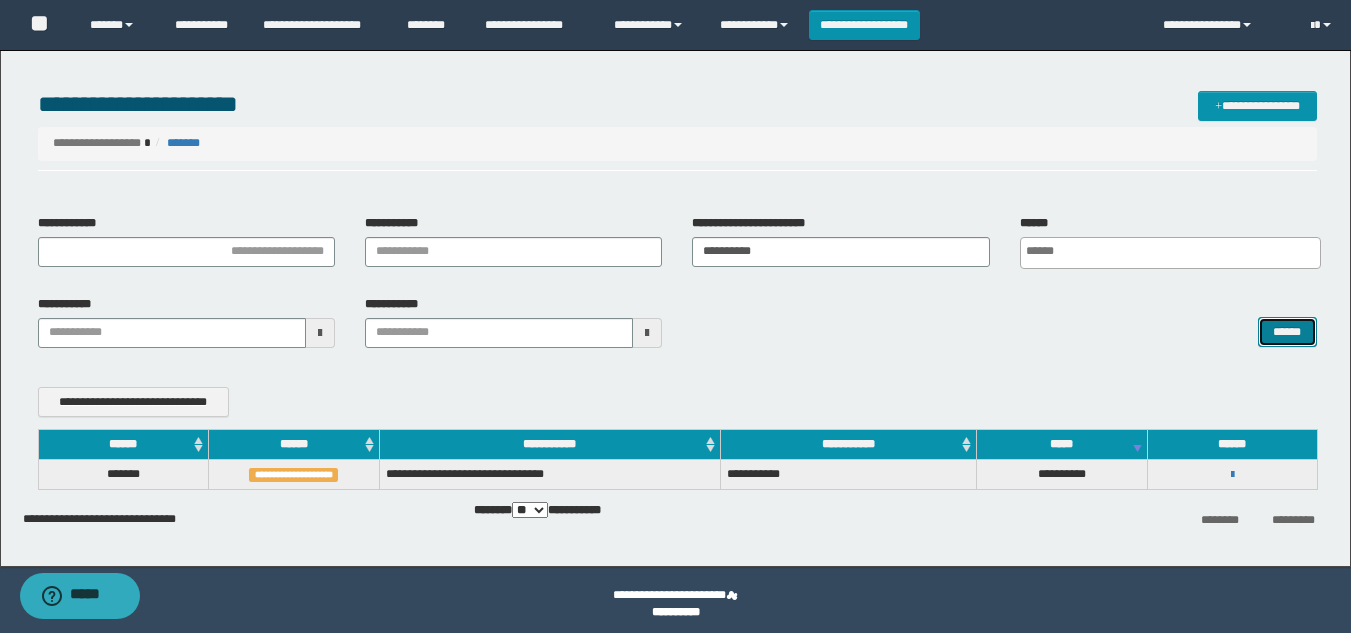 click on "******" at bounding box center [1287, 332] 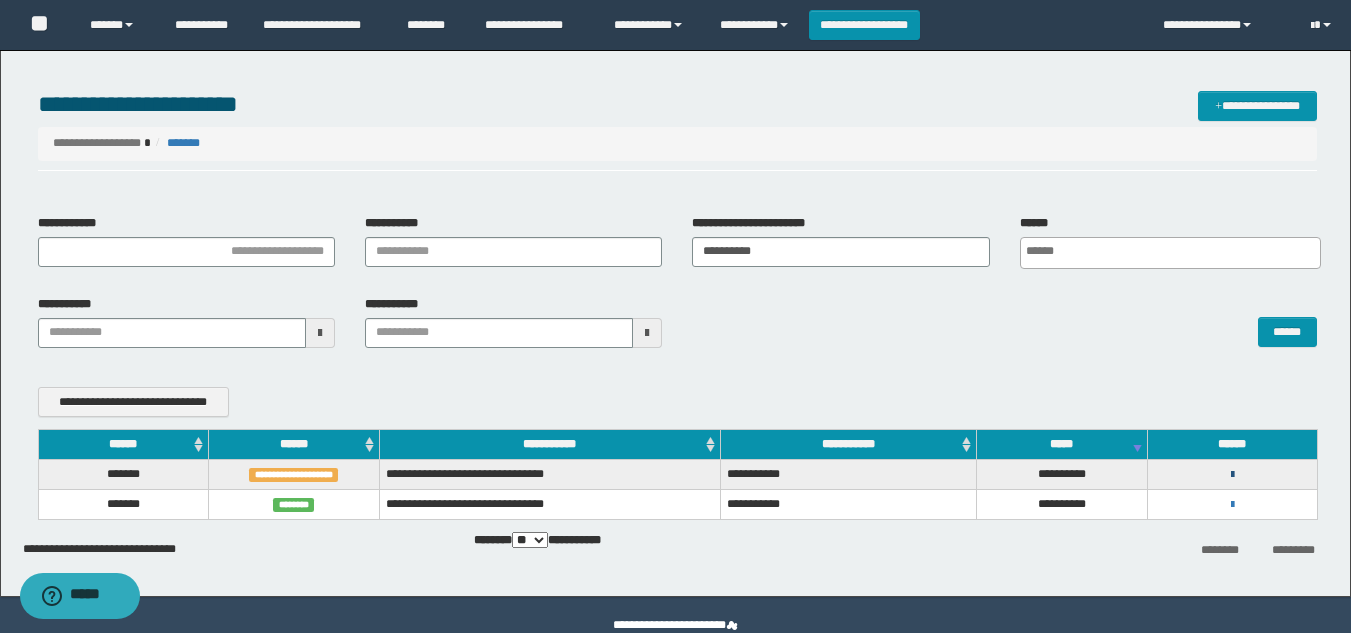 click at bounding box center (1232, 475) 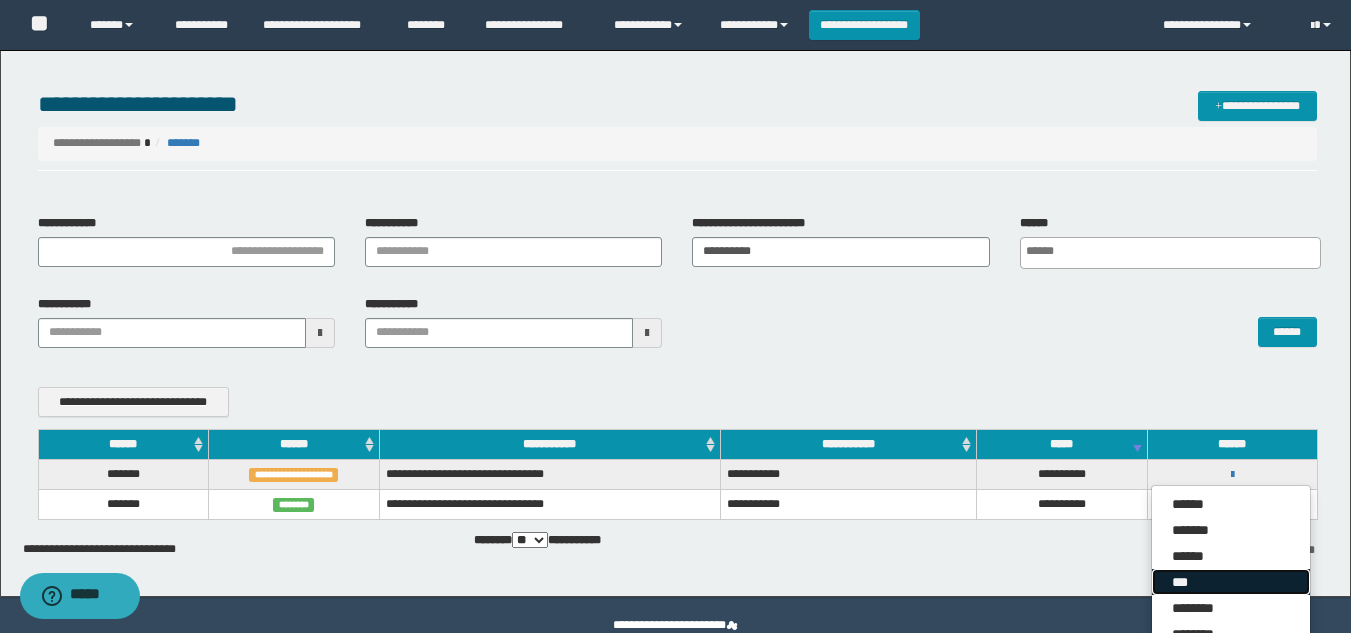 click on "***" at bounding box center [1231, 582] 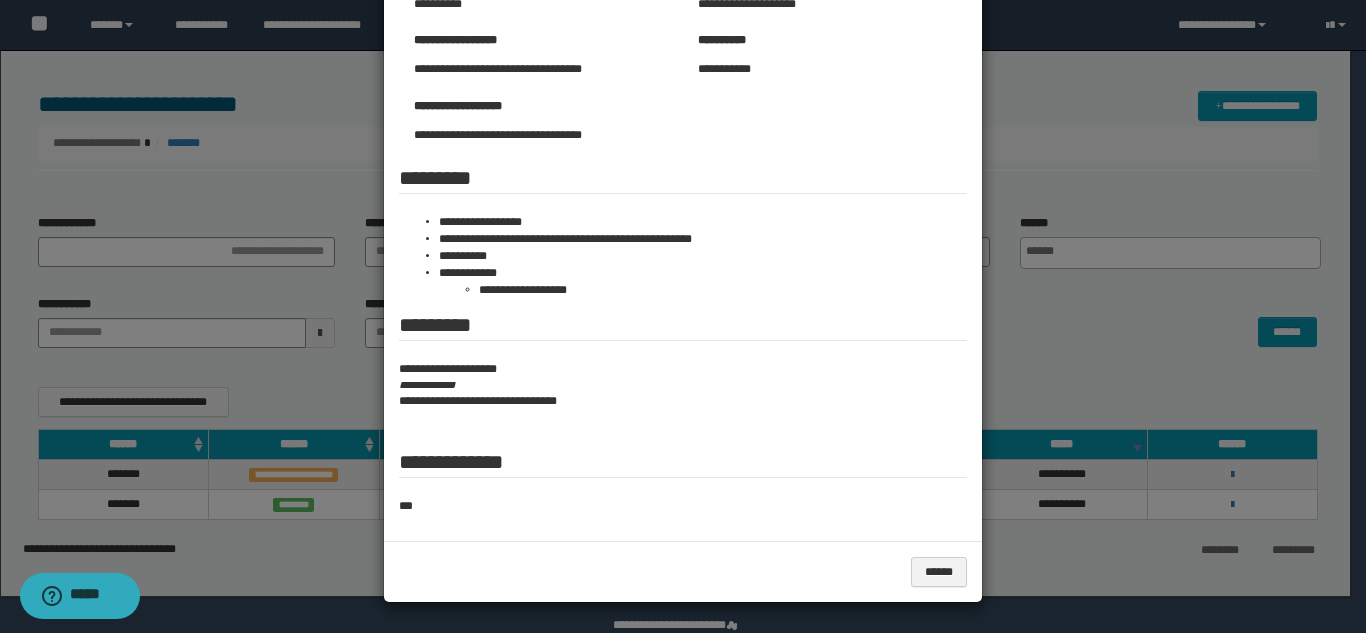 scroll, scrollTop: 0, scrollLeft: 0, axis: both 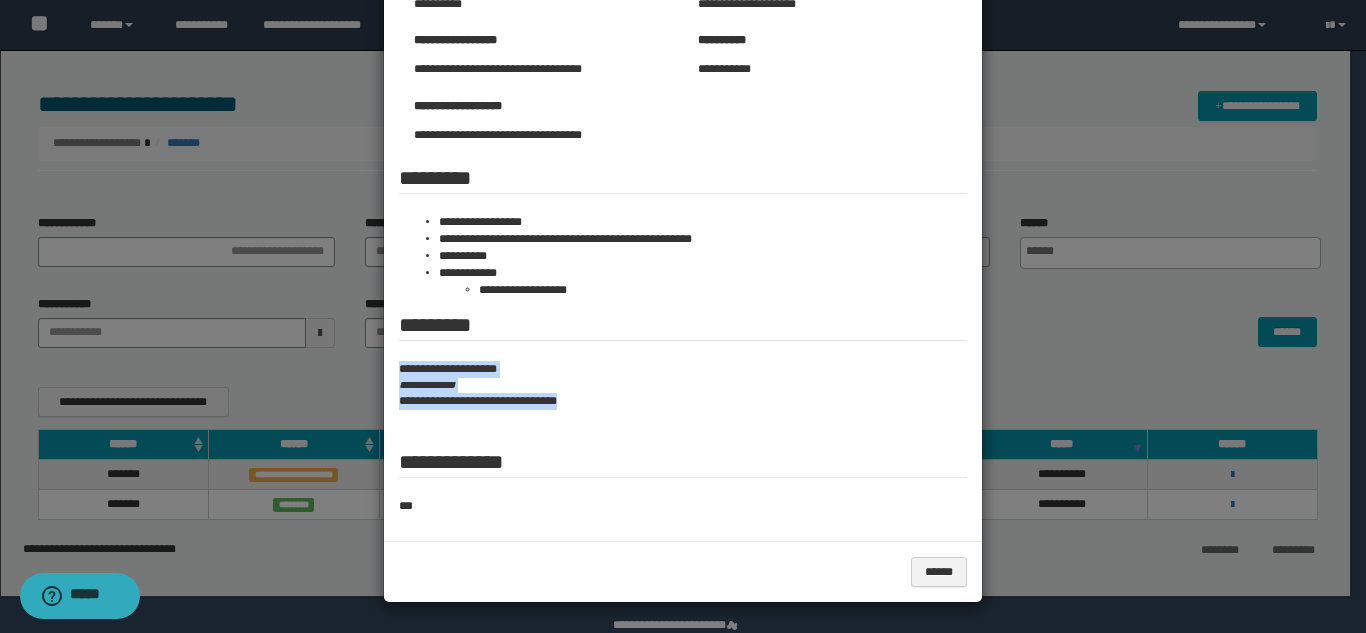drag, startPoint x: 395, startPoint y: 363, endPoint x: 705, endPoint y: 442, distance: 319.9078 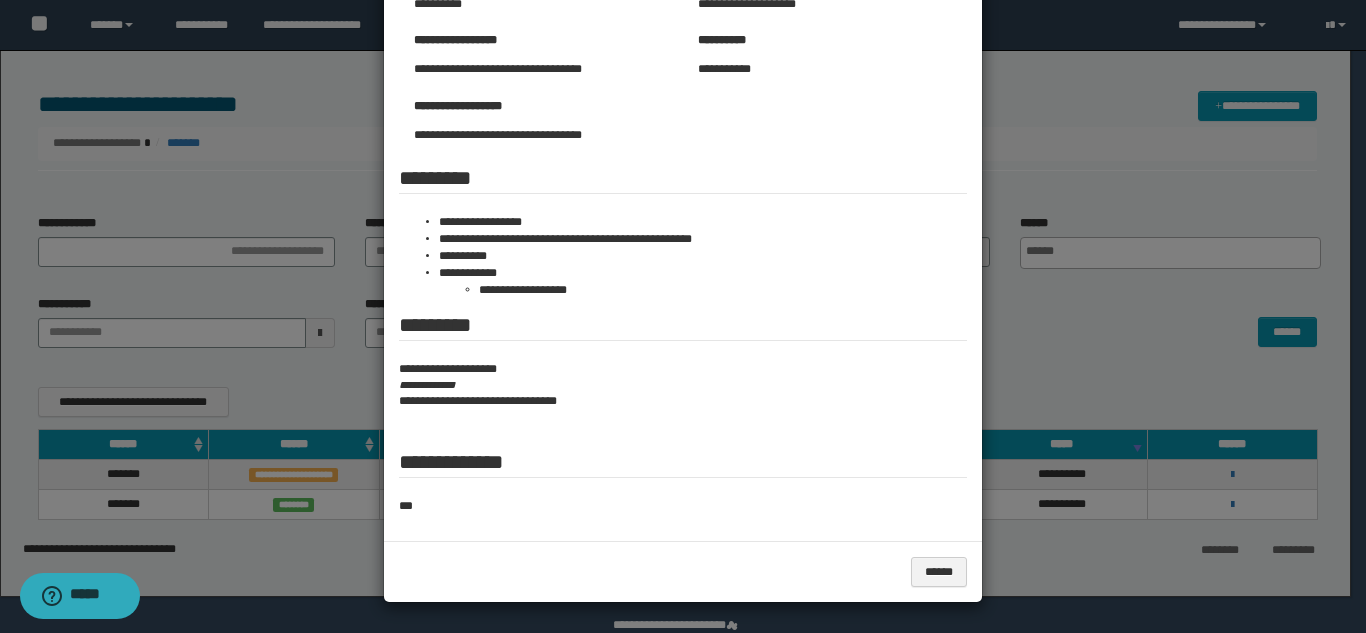click at bounding box center (683, 210) 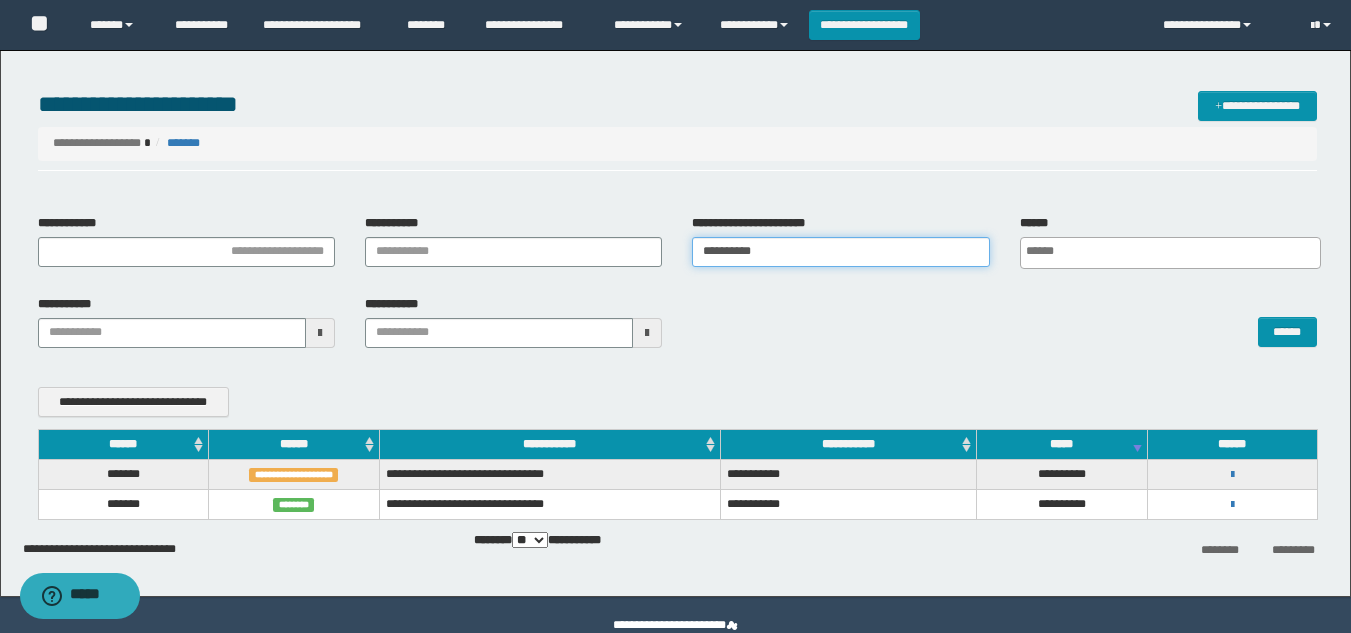 drag, startPoint x: 736, startPoint y: 273, endPoint x: 346, endPoint y: 282, distance: 390.10382 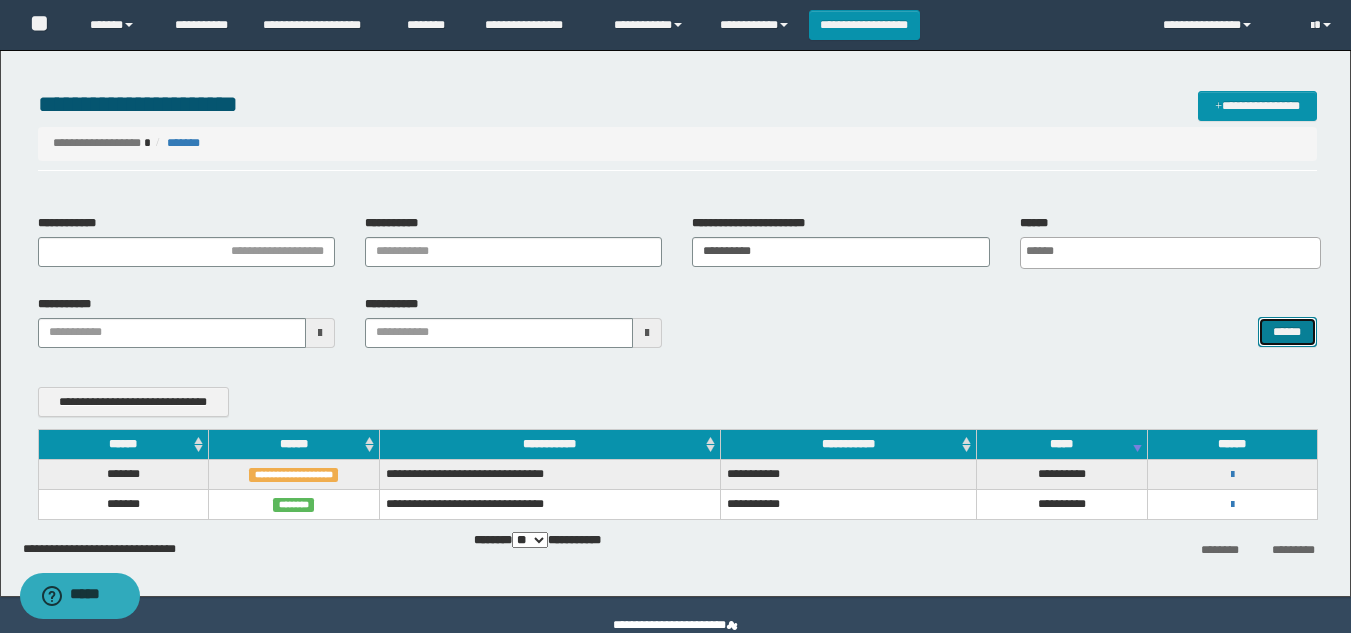 click on "******" at bounding box center [1287, 332] 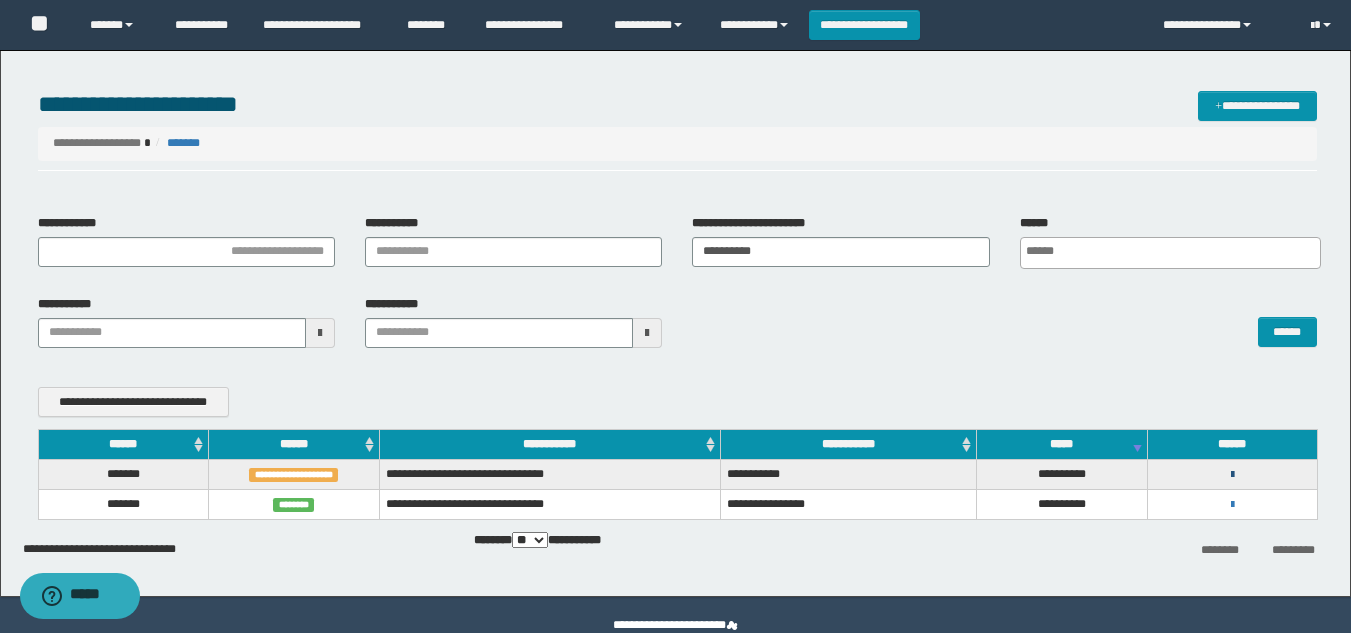 click at bounding box center (1232, 475) 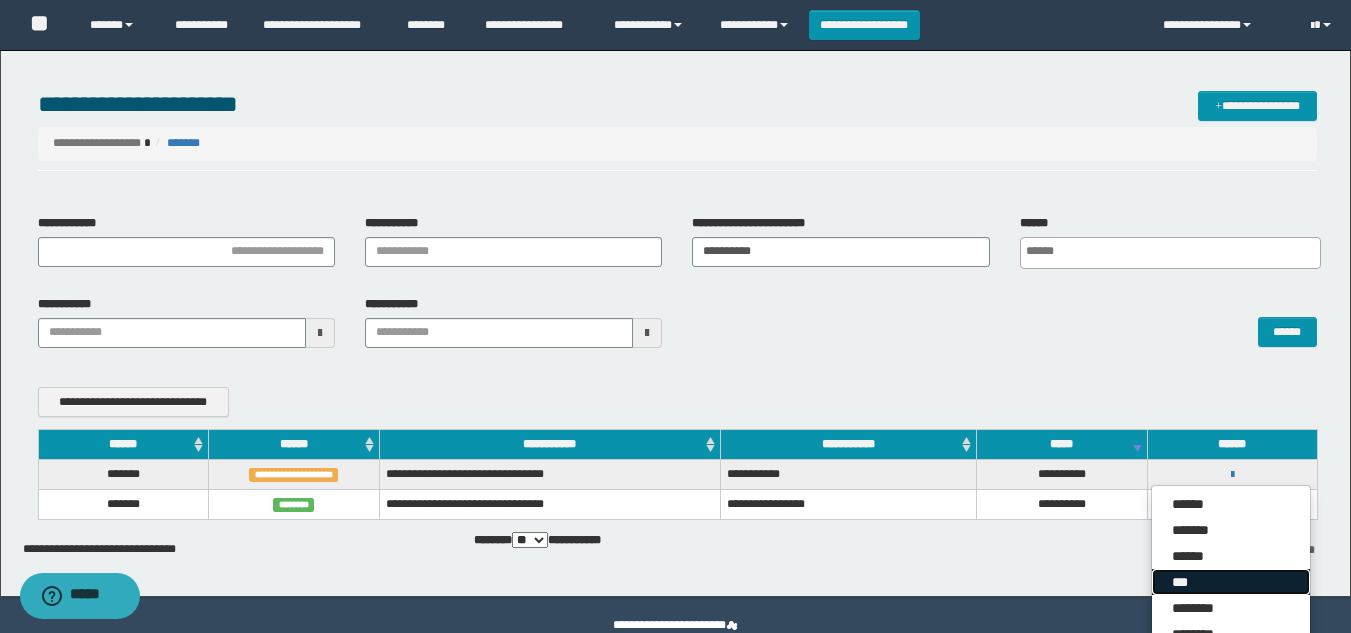 click on "***" at bounding box center (1231, 582) 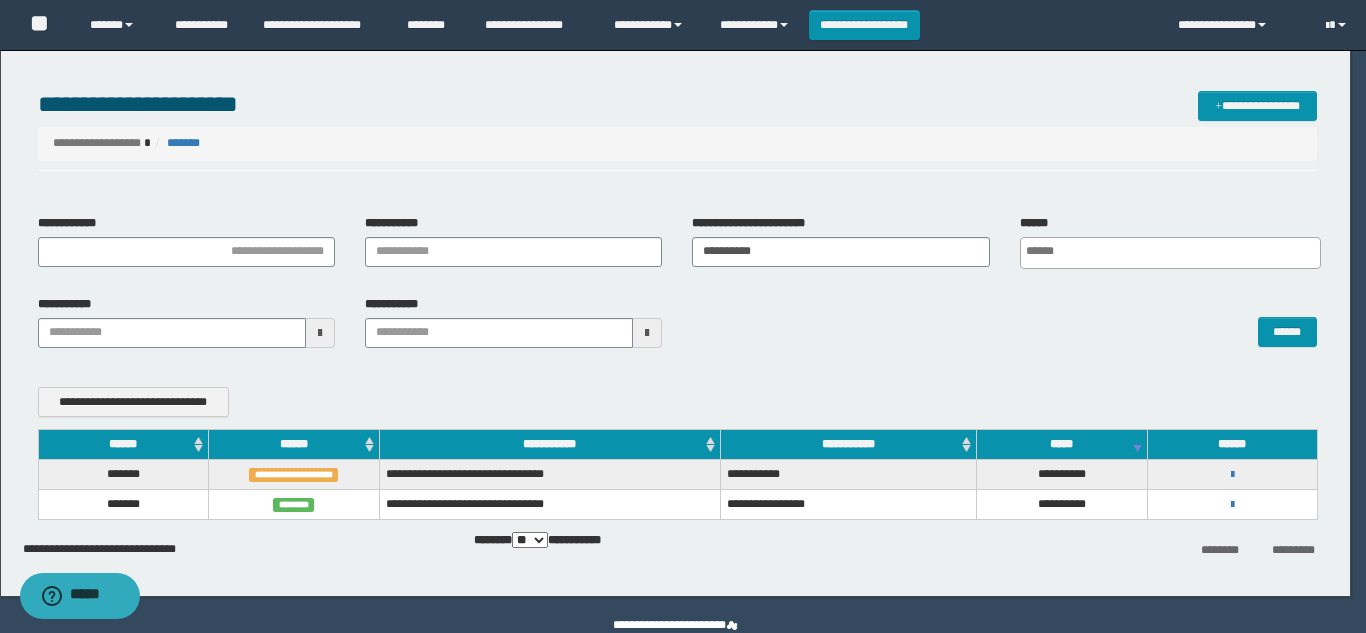 scroll, scrollTop: 0, scrollLeft: 0, axis: both 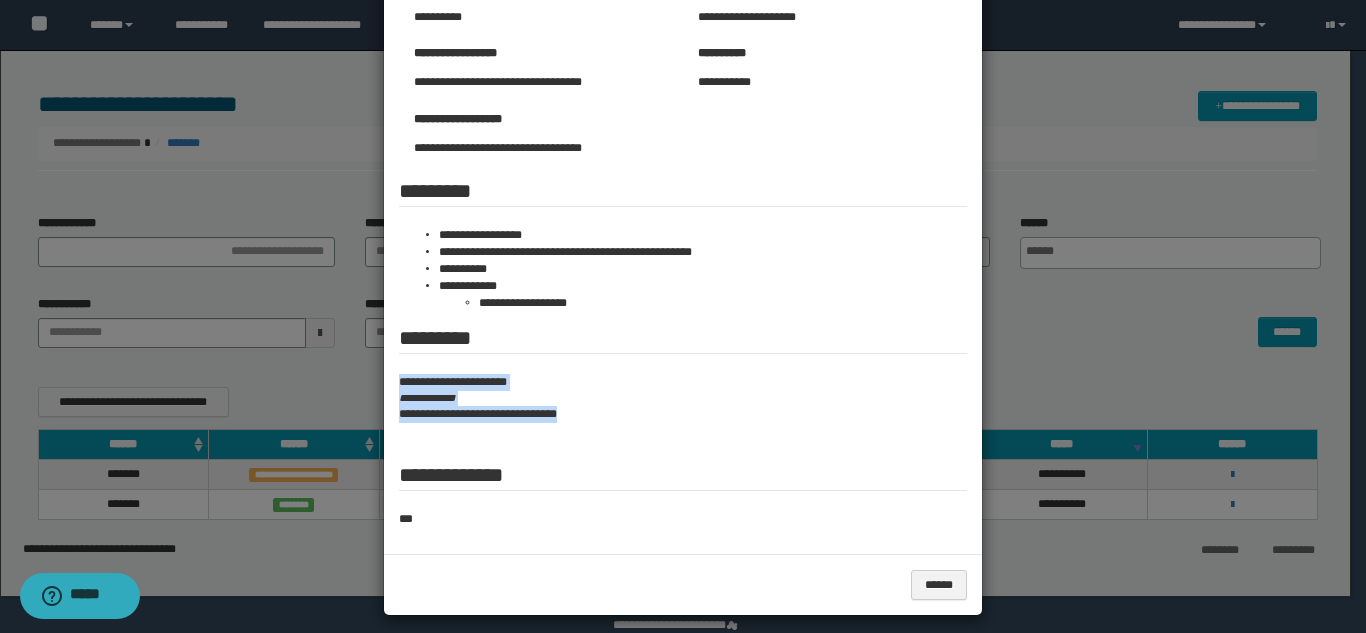 drag, startPoint x: 387, startPoint y: 373, endPoint x: 633, endPoint y: 441, distance: 255.22539 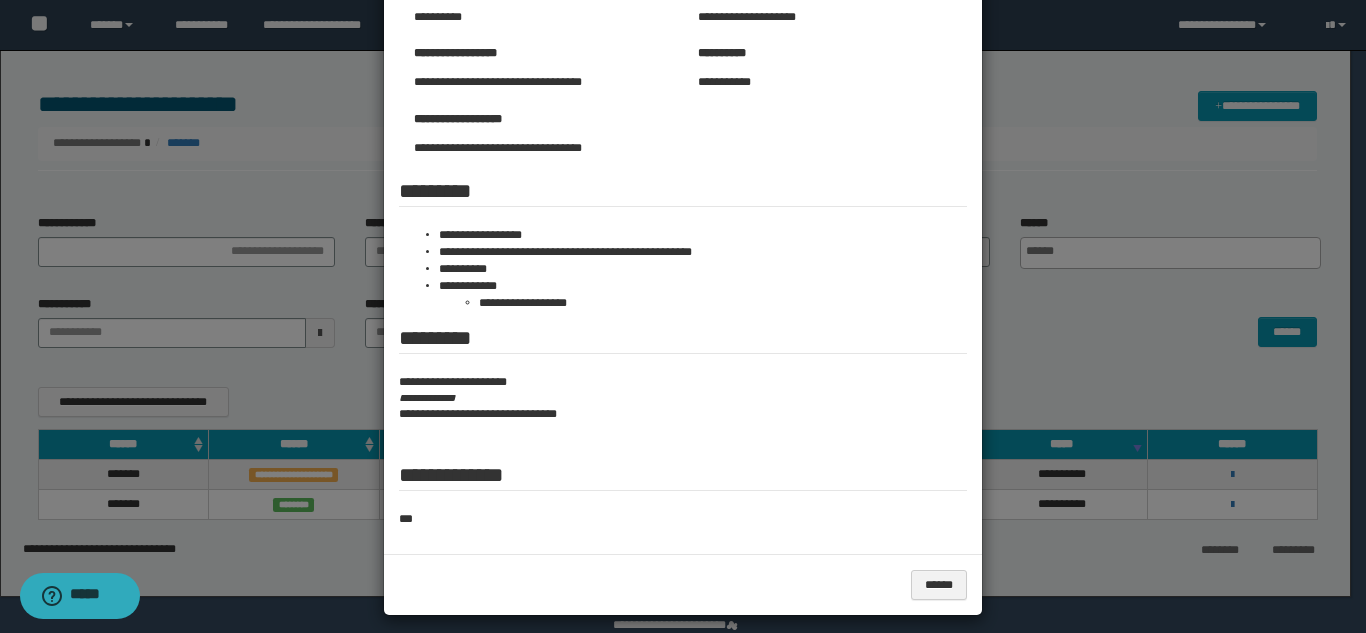 click at bounding box center [683, 223] 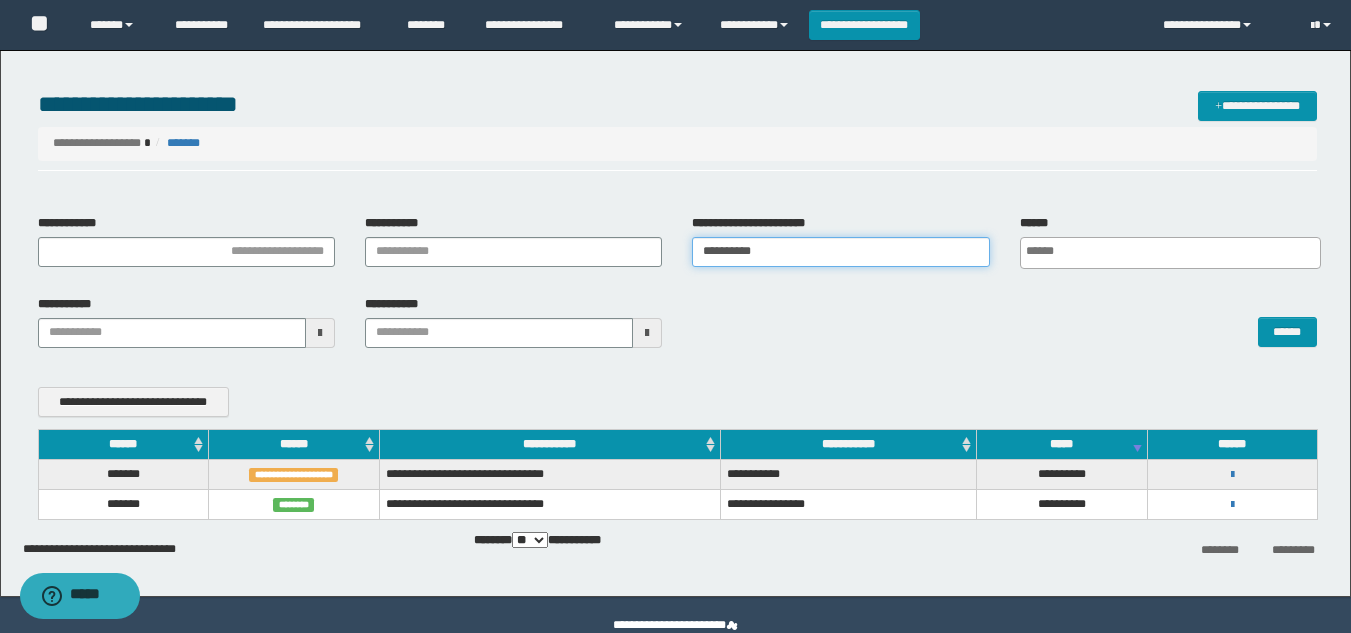 drag, startPoint x: 740, startPoint y: 252, endPoint x: 539, endPoint y: 251, distance: 201.00249 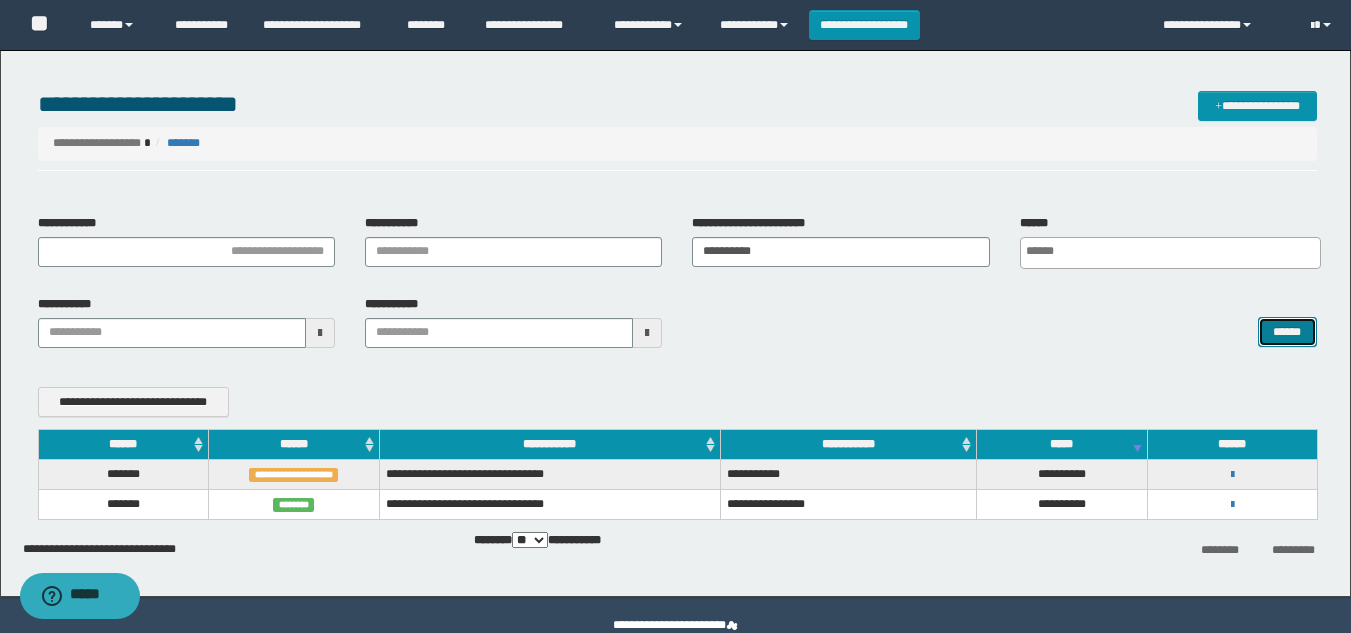 click on "******" at bounding box center (1287, 332) 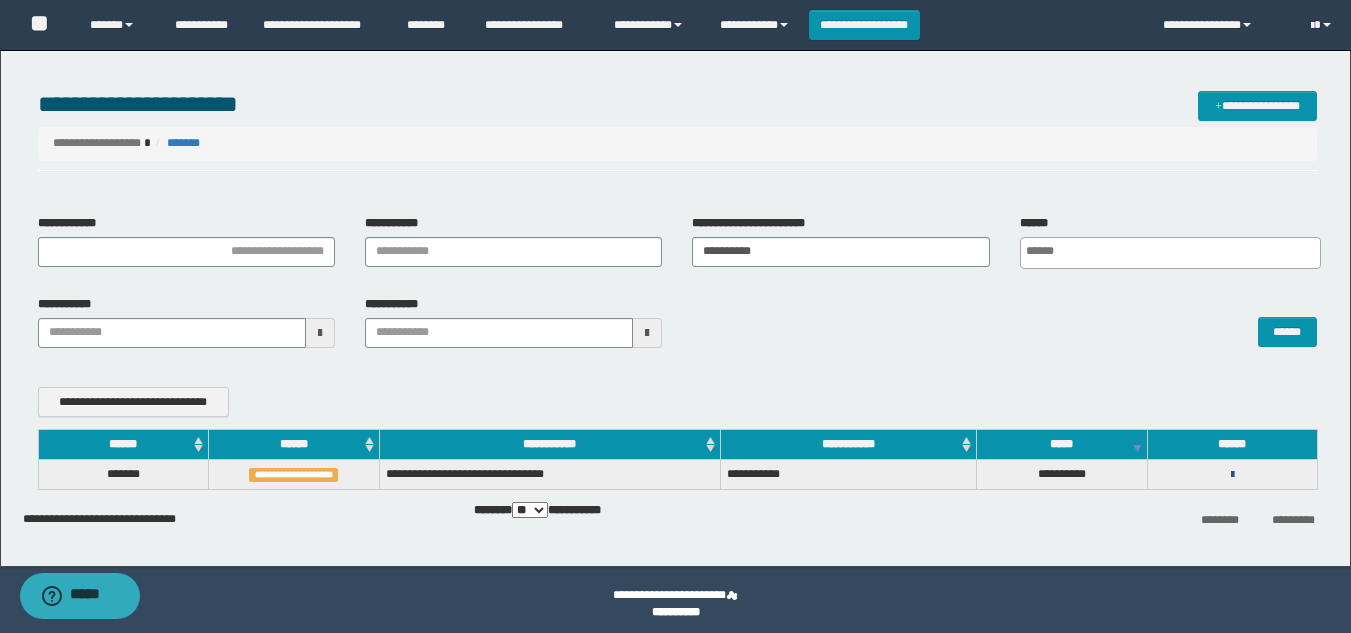 click at bounding box center (1232, 475) 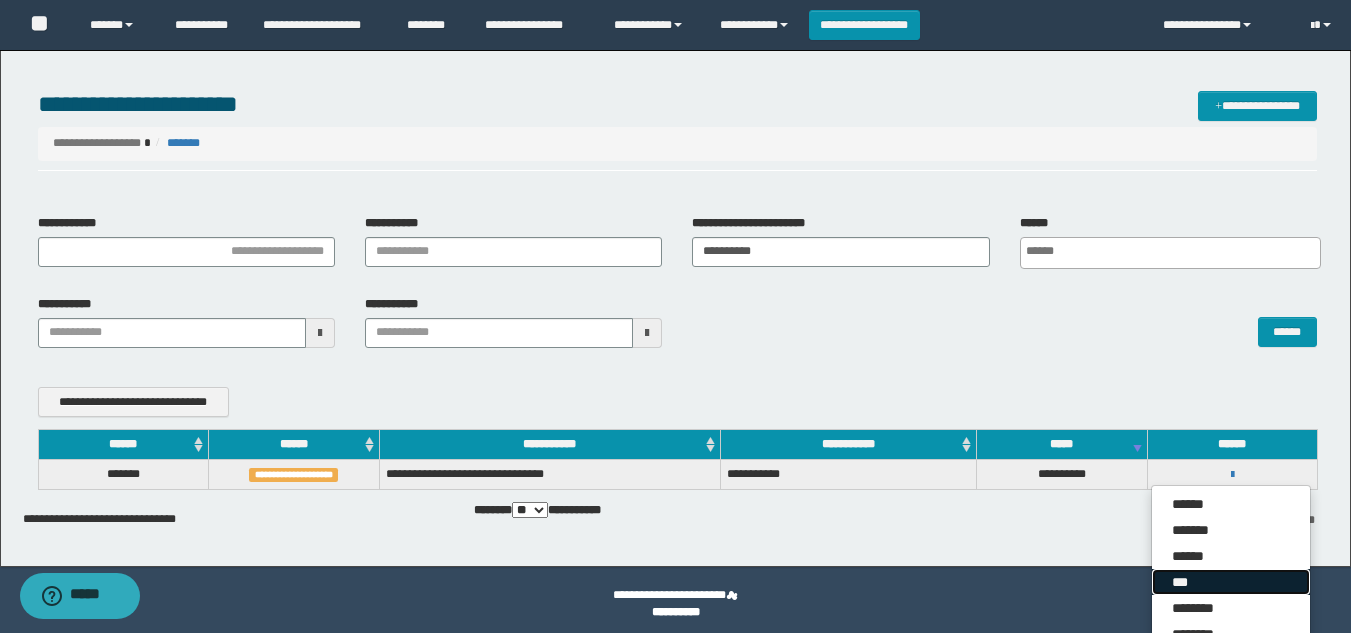 click on "***" at bounding box center (1231, 582) 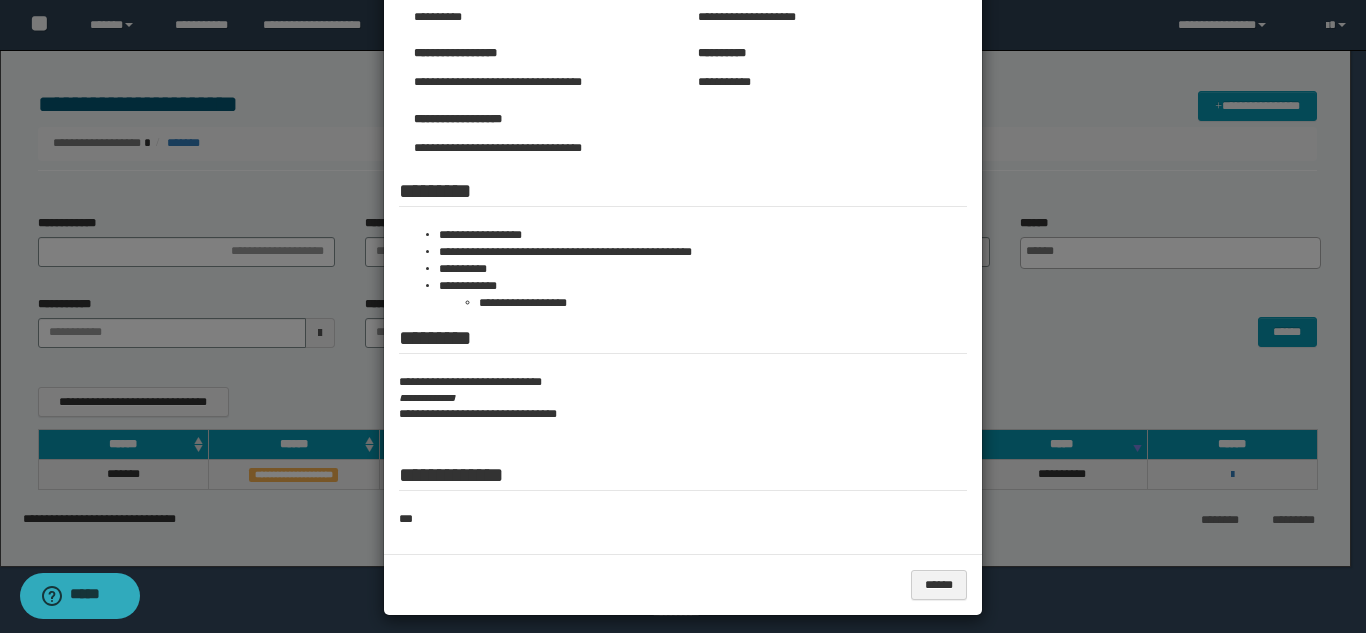 scroll, scrollTop: 0, scrollLeft: 0, axis: both 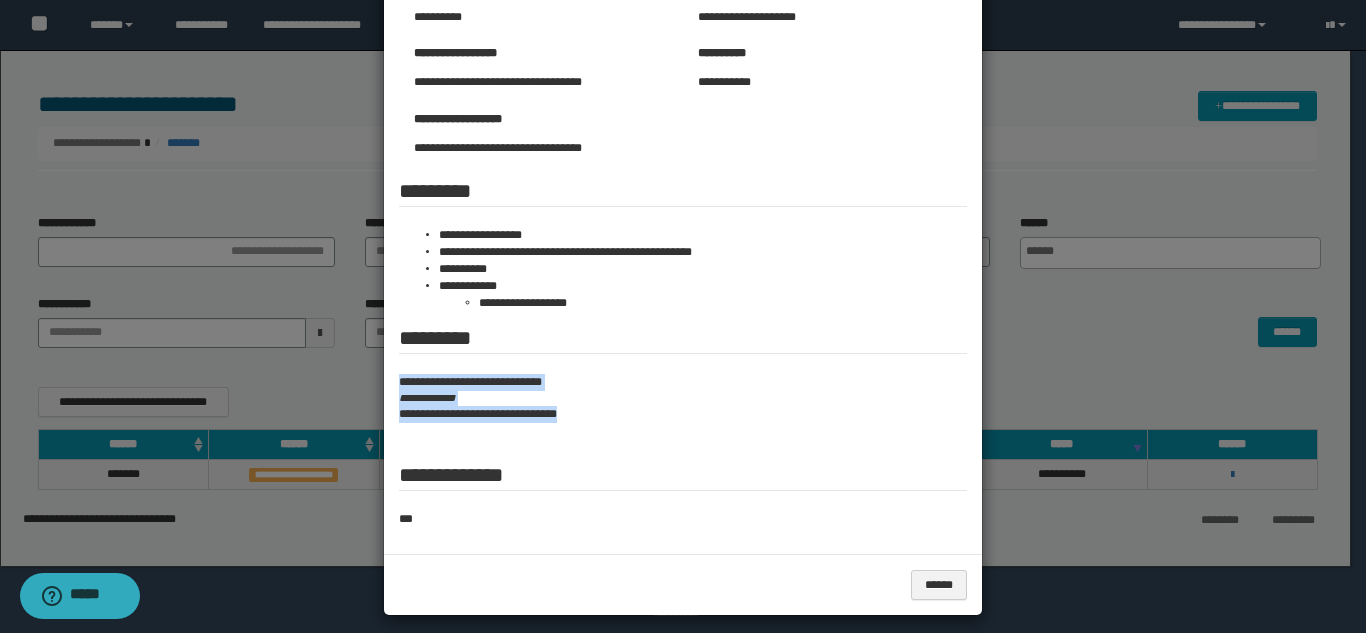 drag, startPoint x: 387, startPoint y: 377, endPoint x: 679, endPoint y: 452, distance: 301.47803 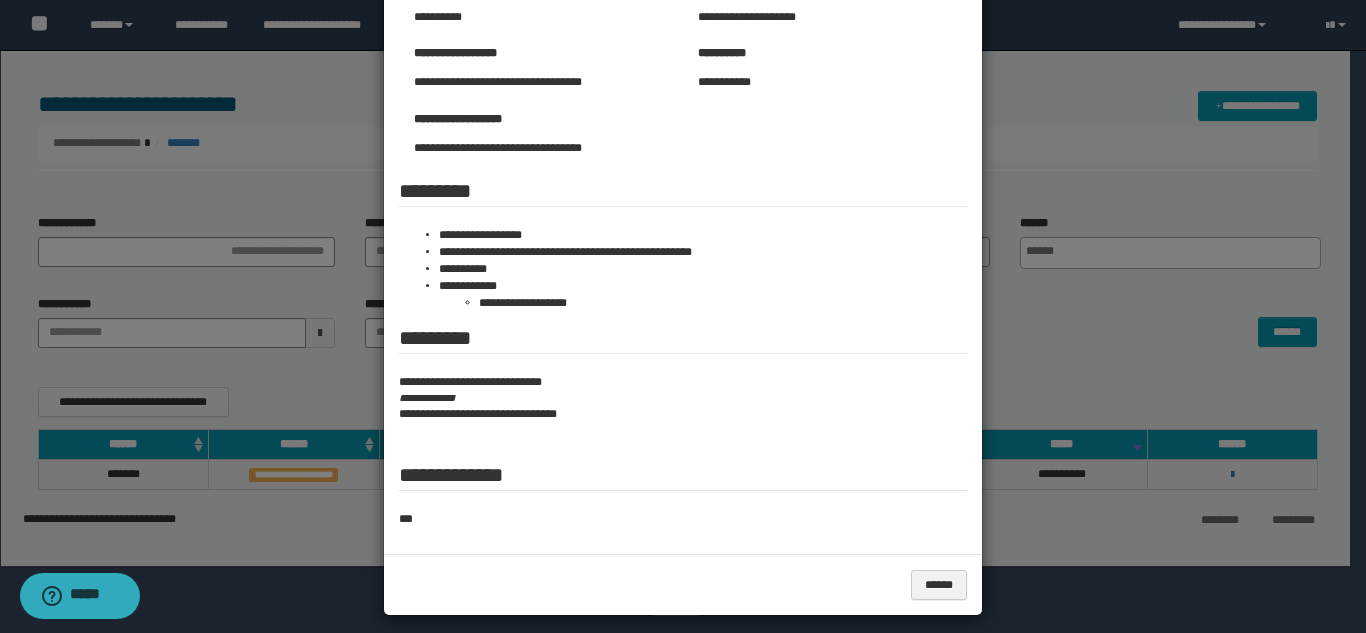 click at bounding box center (683, 223) 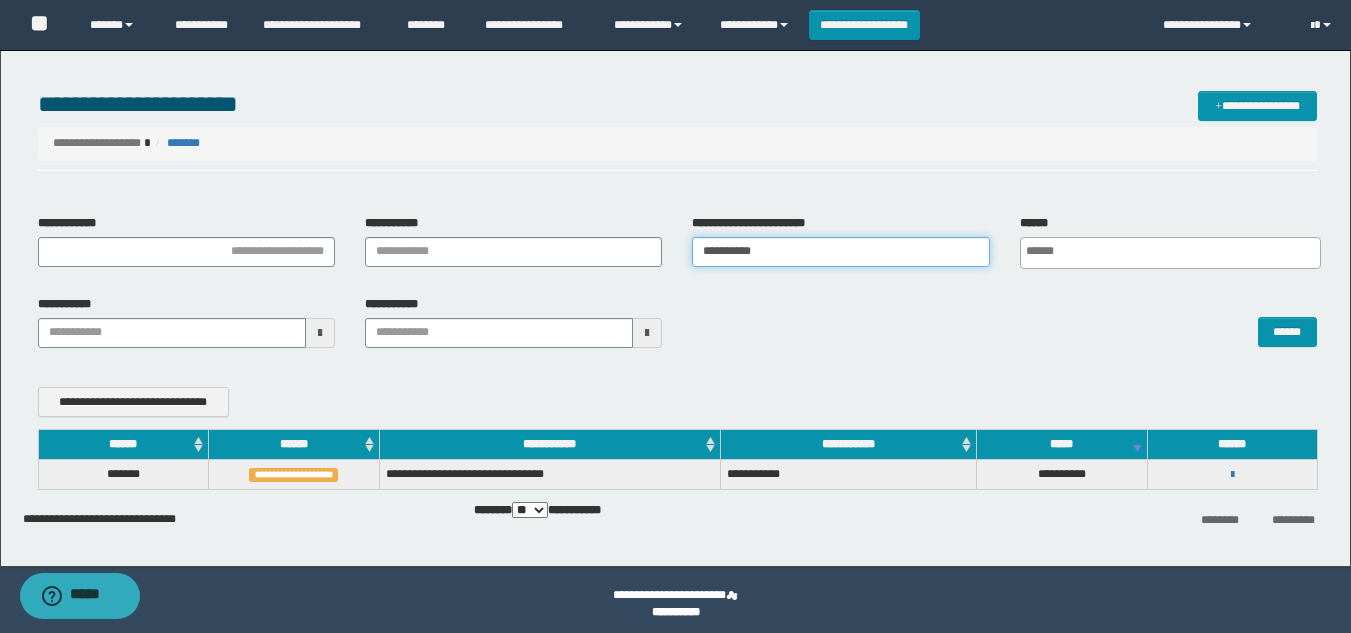 drag, startPoint x: 828, startPoint y: 253, endPoint x: 200, endPoint y: 248, distance: 628.0199 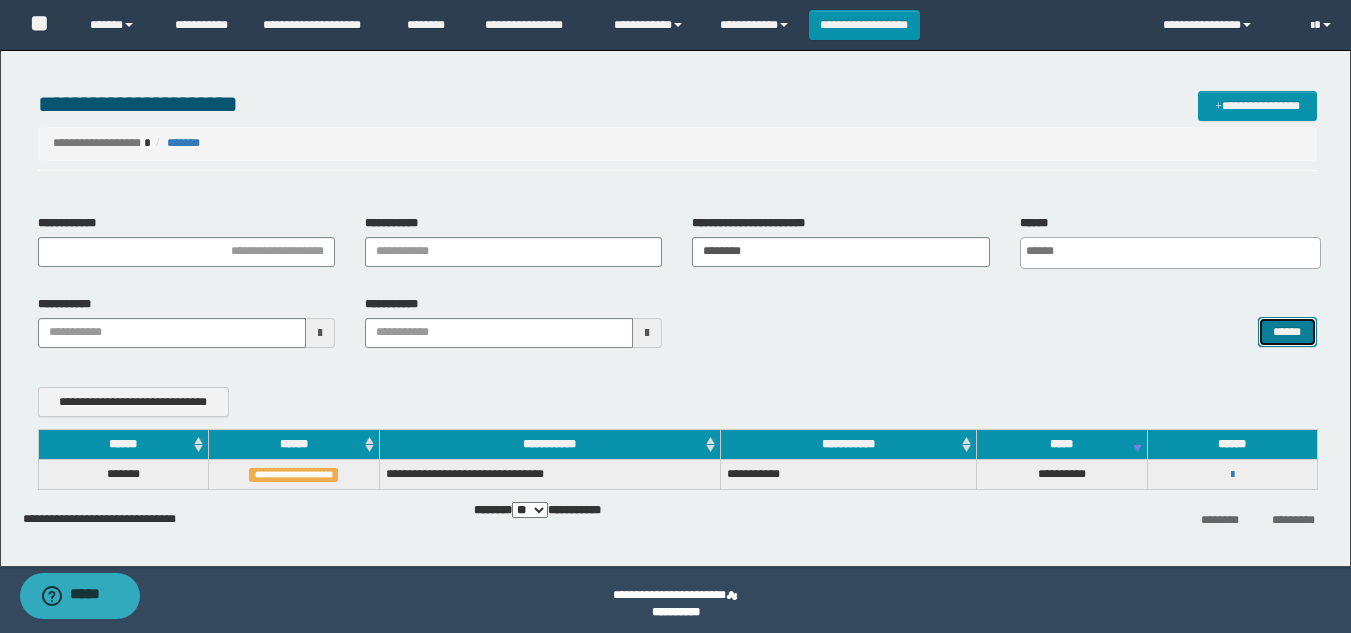 click on "******" at bounding box center (1287, 332) 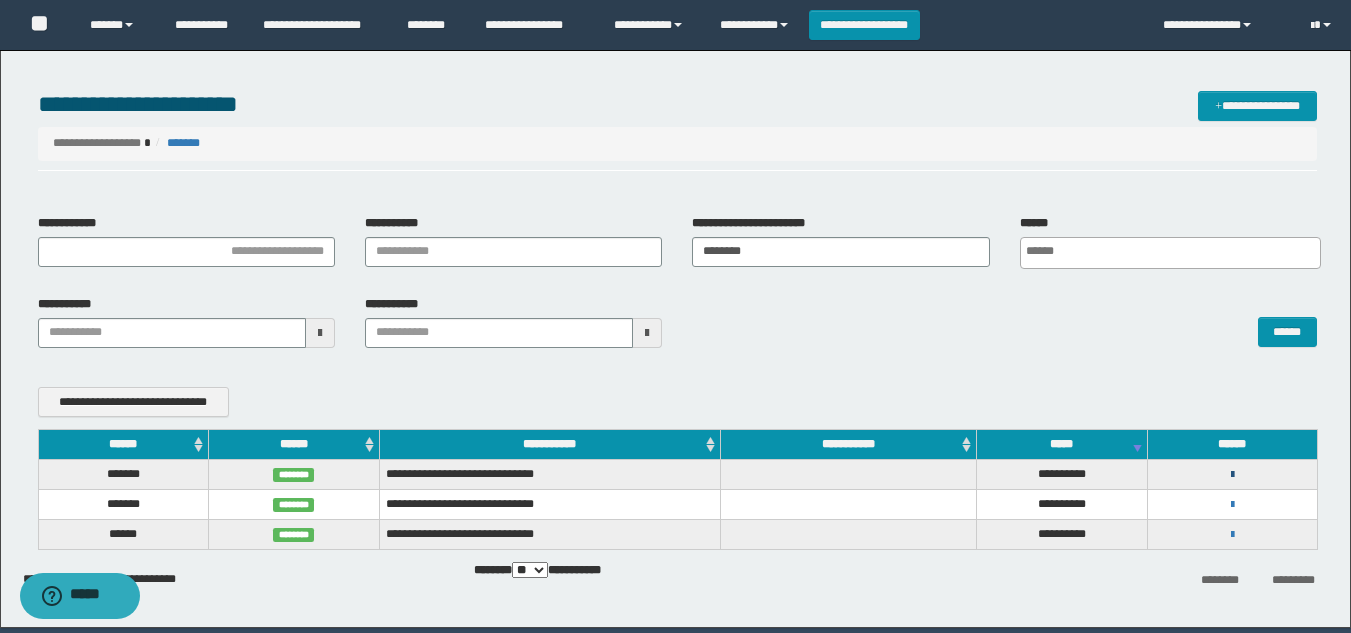 click at bounding box center [1232, 475] 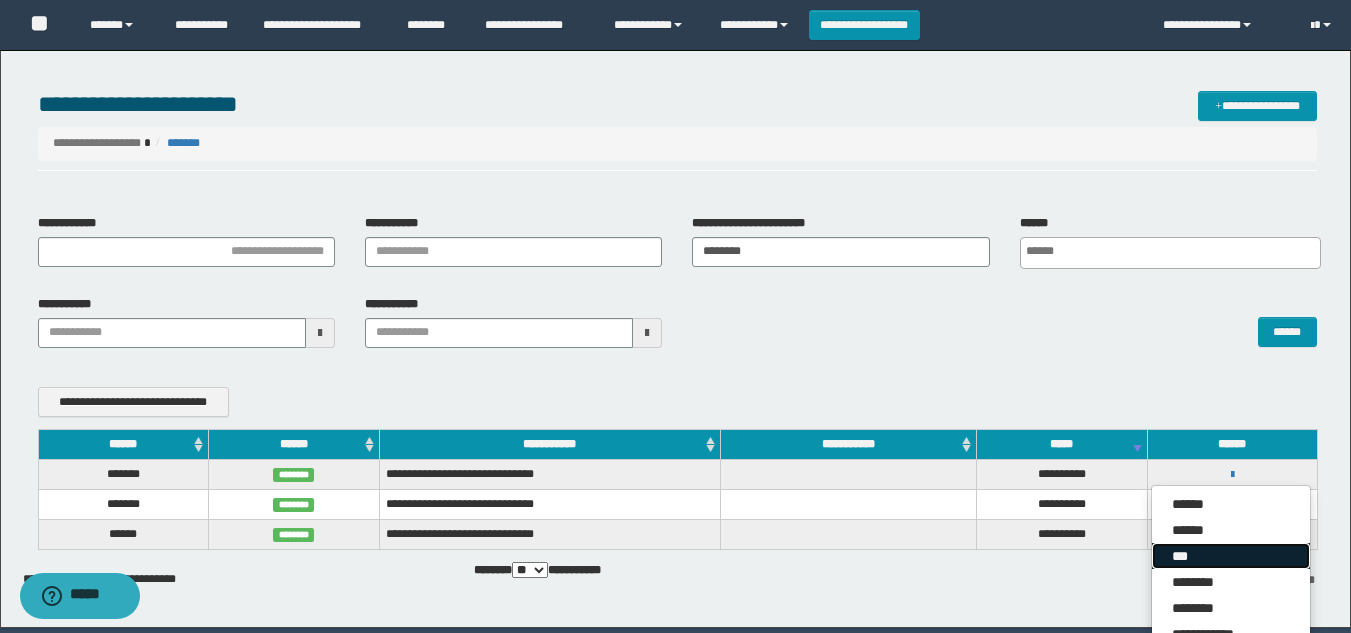 click on "***" at bounding box center (1231, 556) 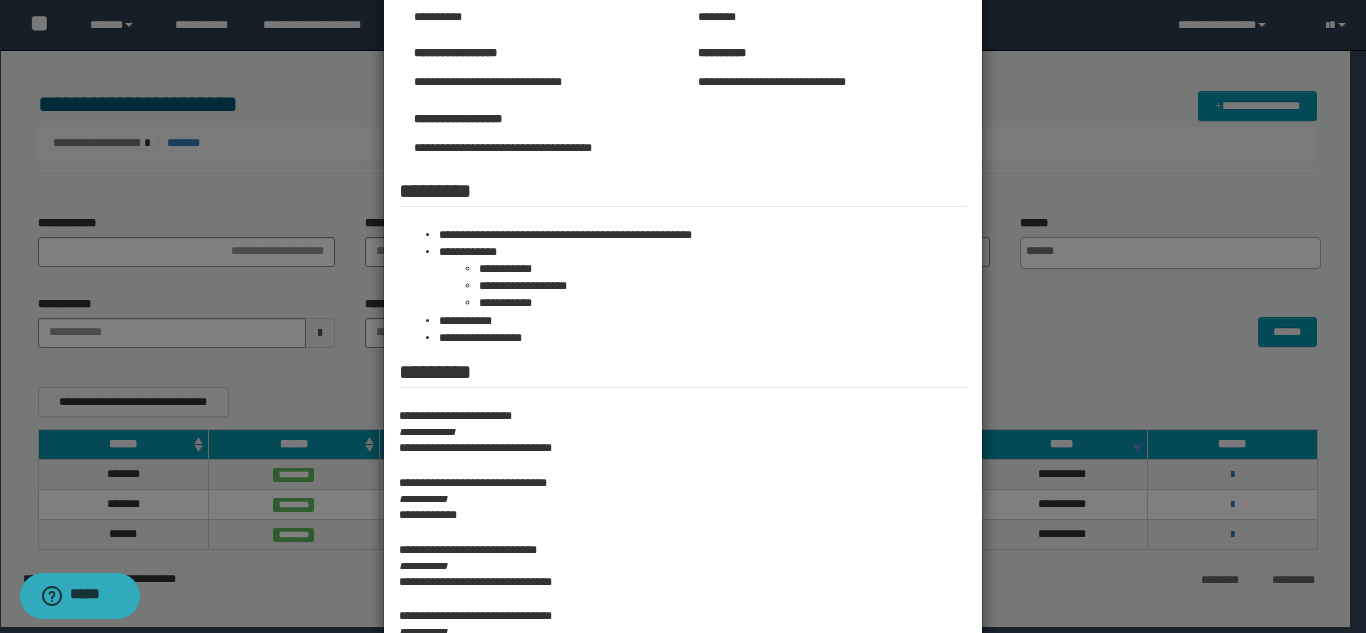 scroll, scrollTop: 0, scrollLeft: 0, axis: both 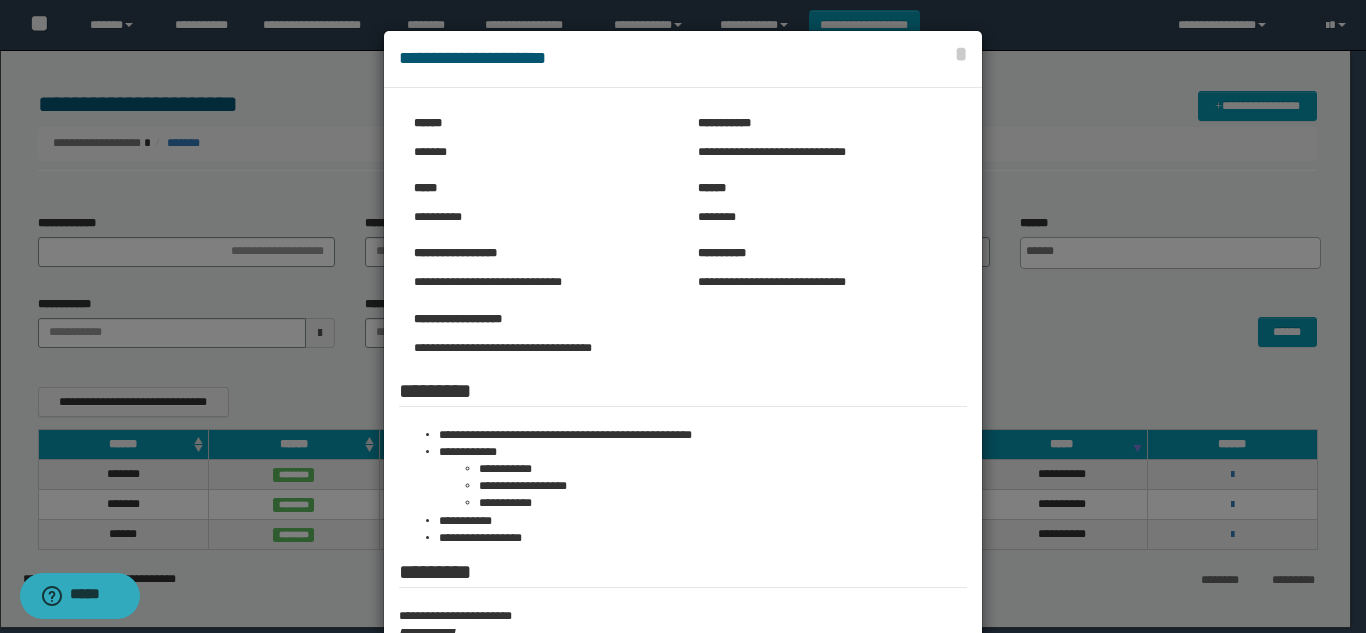 click at bounding box center (683, 969) 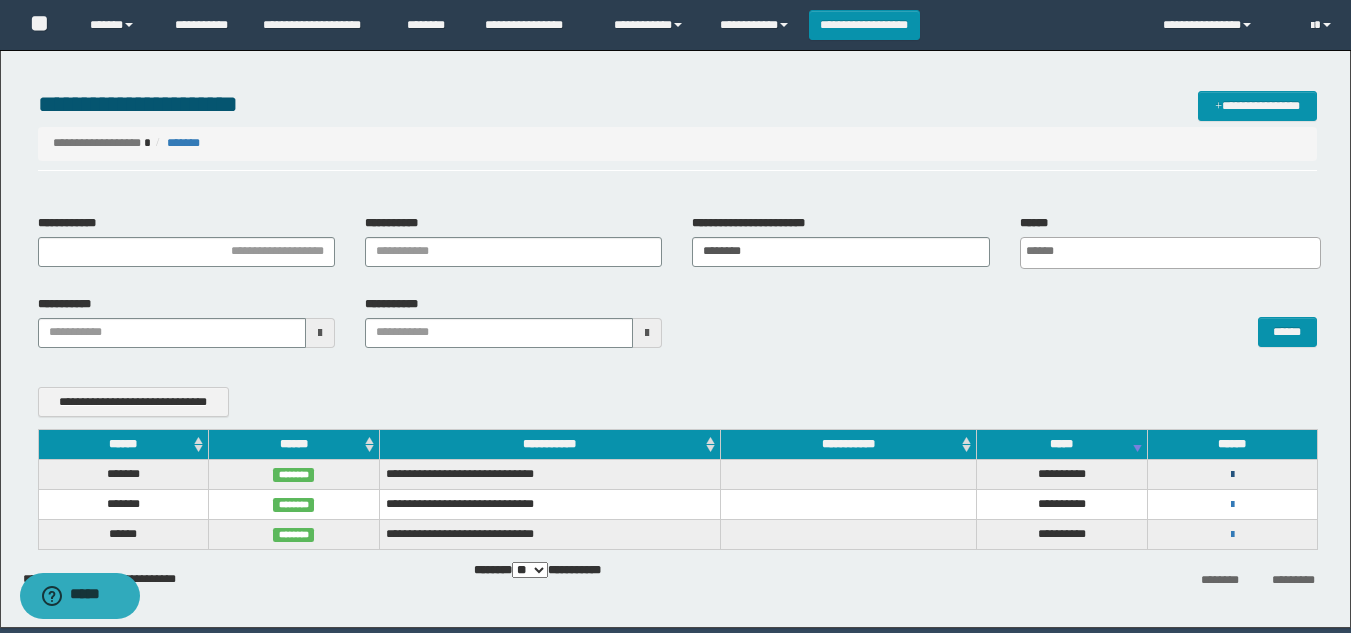 click at bounding box center (1232, 475) 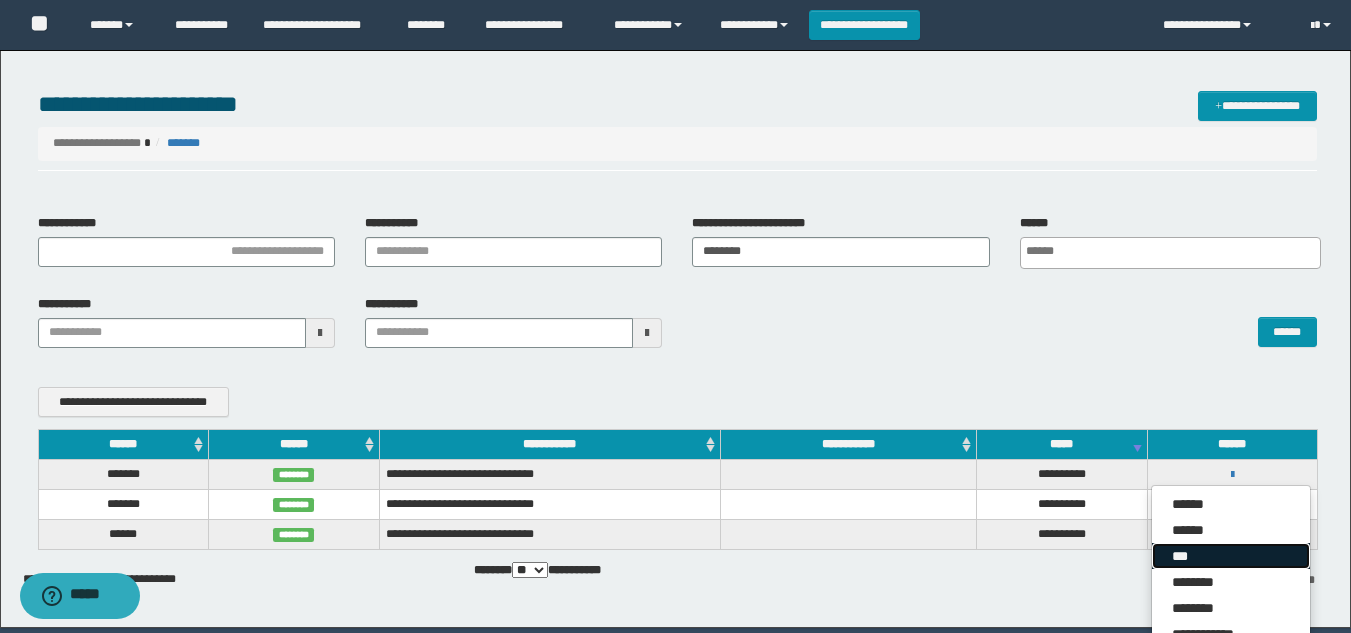 click on "***" at bounding box center (1231, 556) 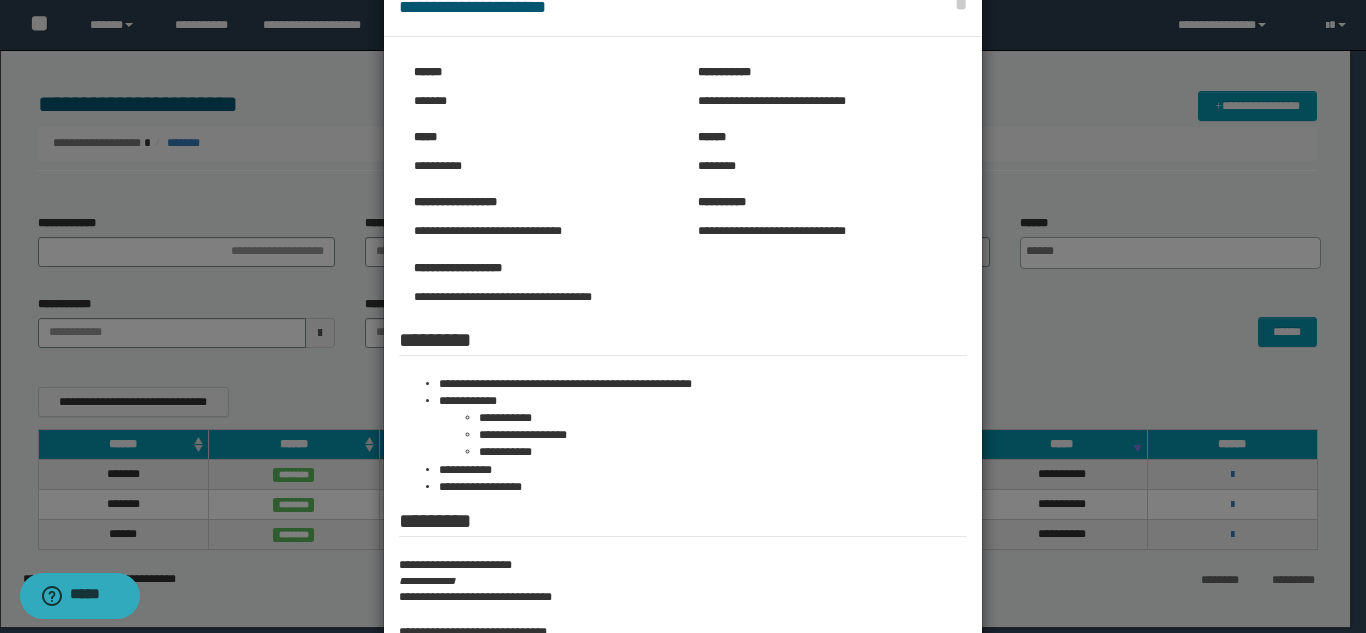 scroll, scrollTop: 100, scrollLeft: 0, axis: vertical 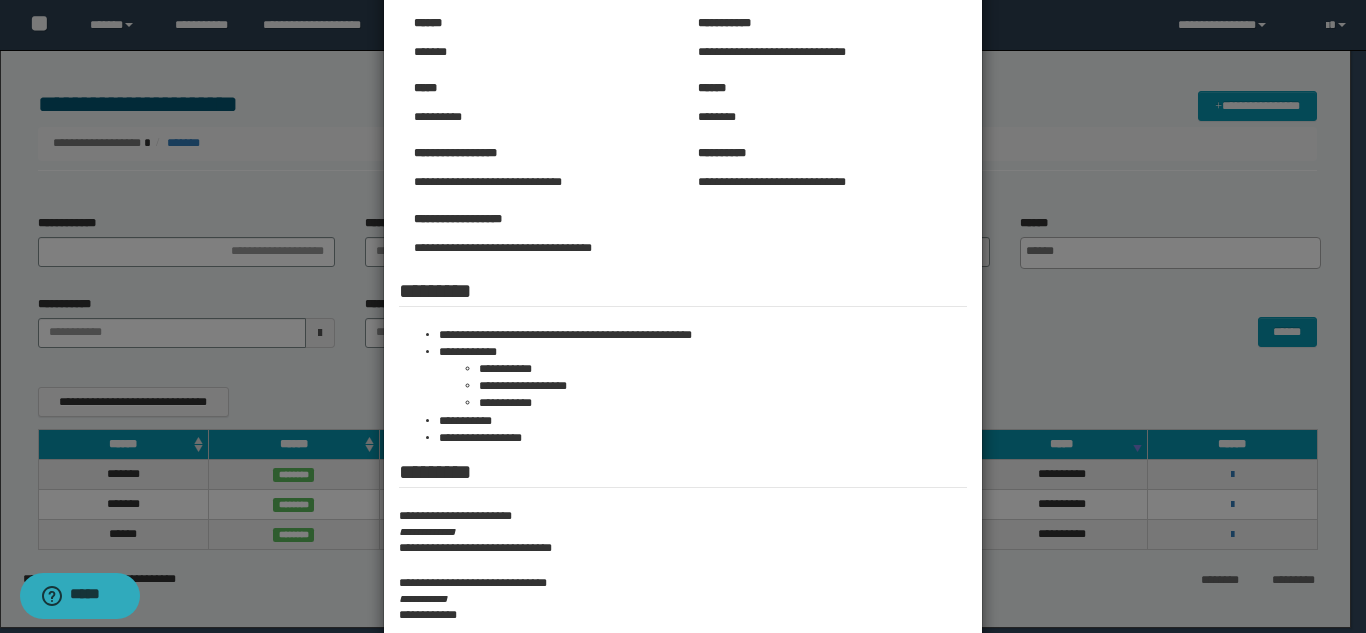 click at bounding box center [683, 869] 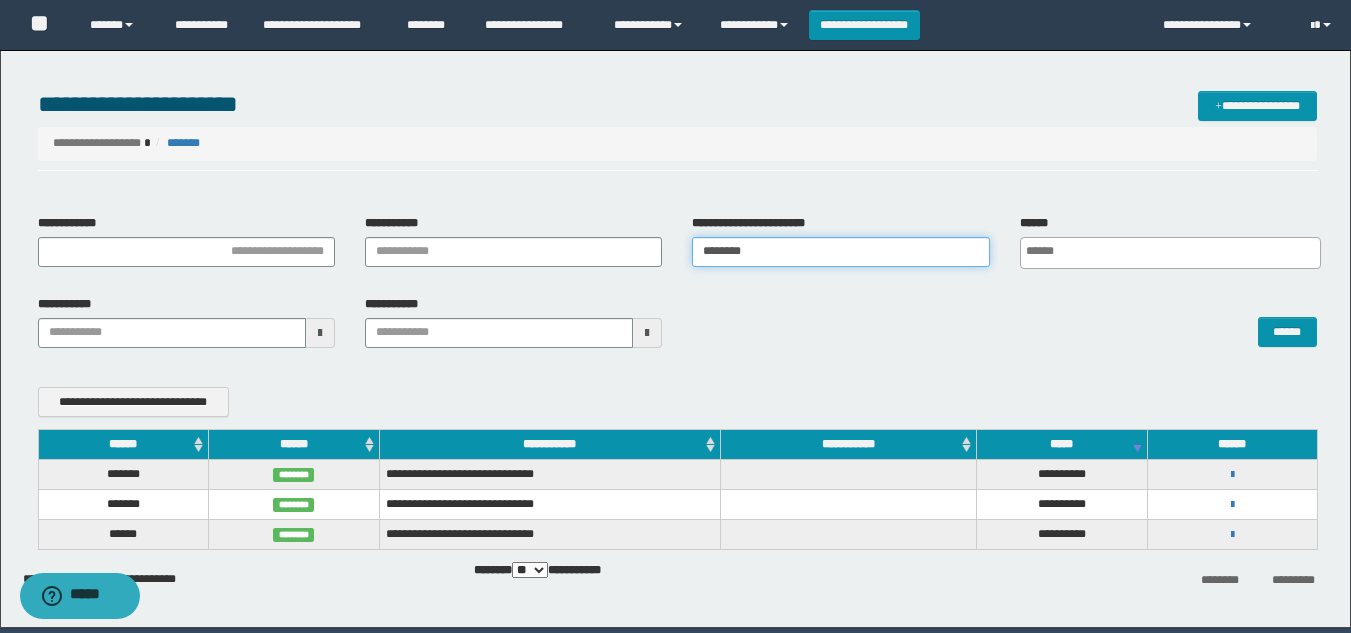 drag, startPoint x: 787, startPoint y: 247, endPoint x: 642, endPoint y: 256, distance: 145.27904 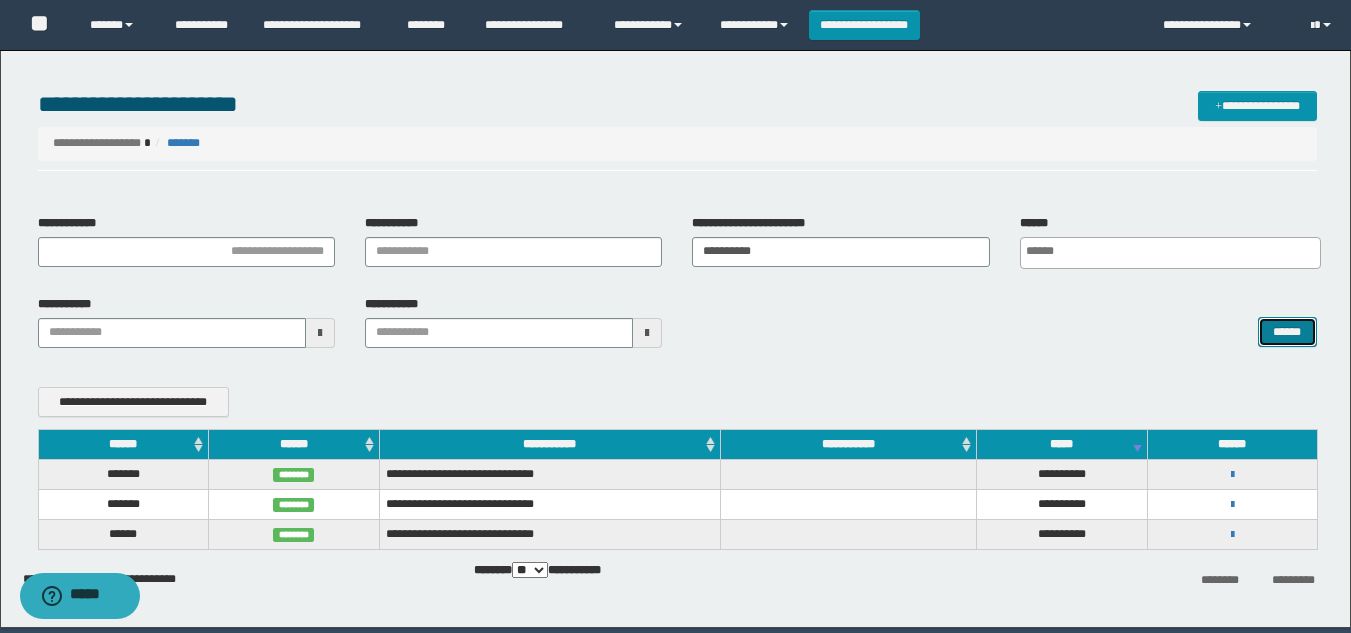 click on "******" at bounding box center [1287, 332] 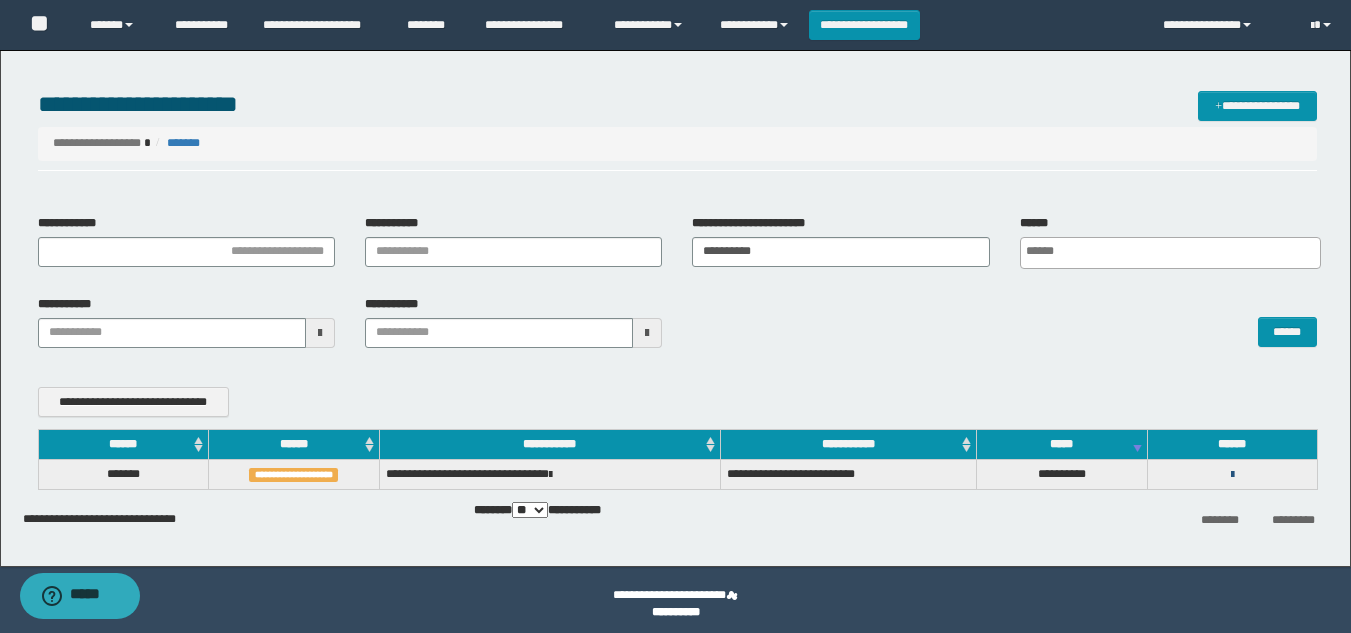 click at bounding box center (1232, 475) 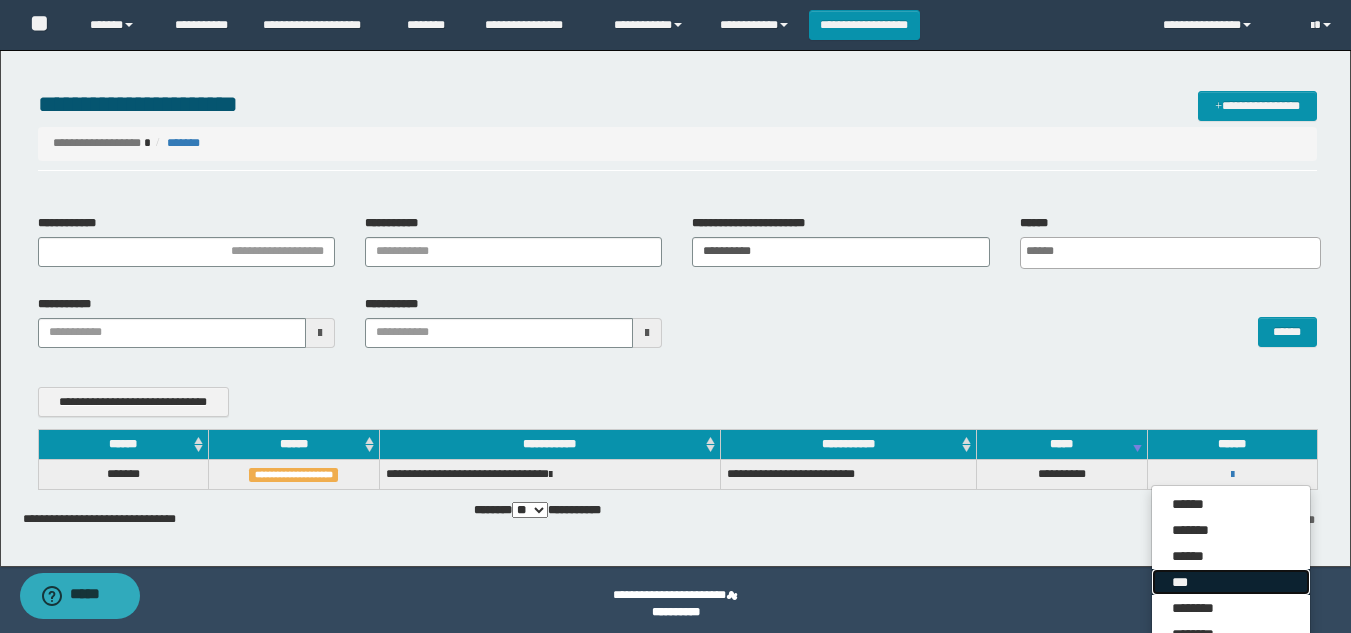 click on "***" at bounding box center (1231, 582) 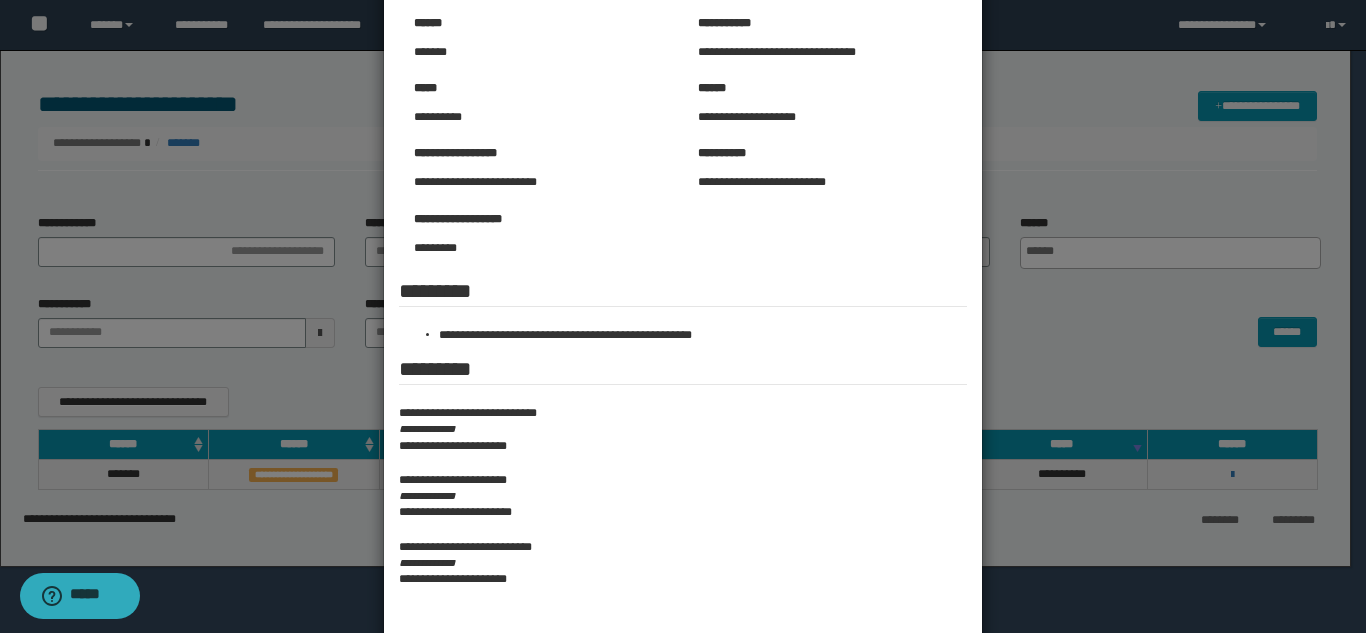 scroll, scrollTop: 0, scrollLeft: 0, axis: both 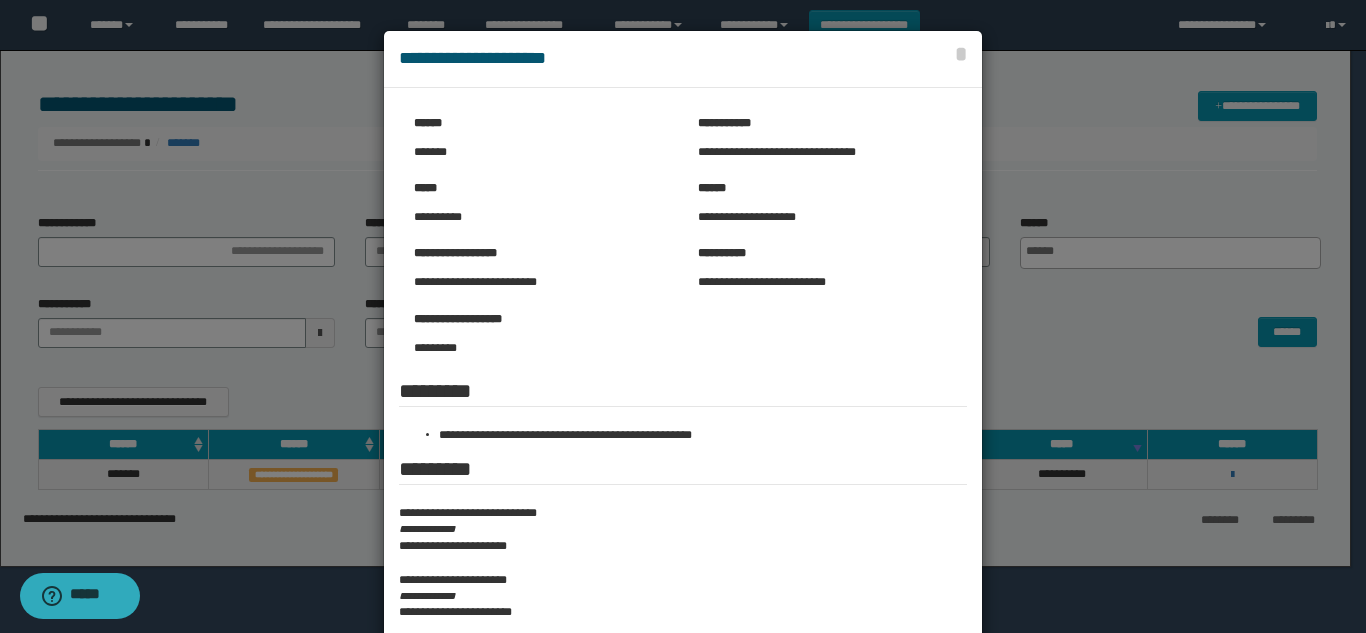 click at bounding box center (683, 416) 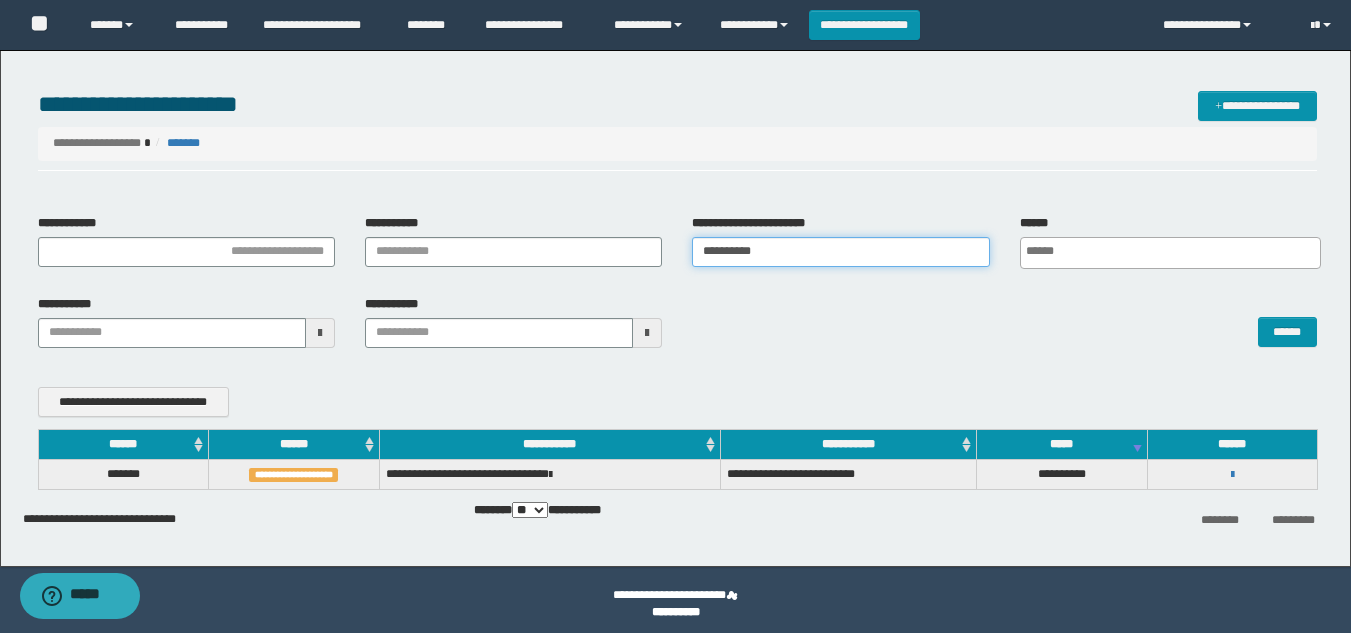 drag, startPoint x: 856, startPoint y: 262, endPoint x: 529, endPoint y: 259, distance: 327.01376 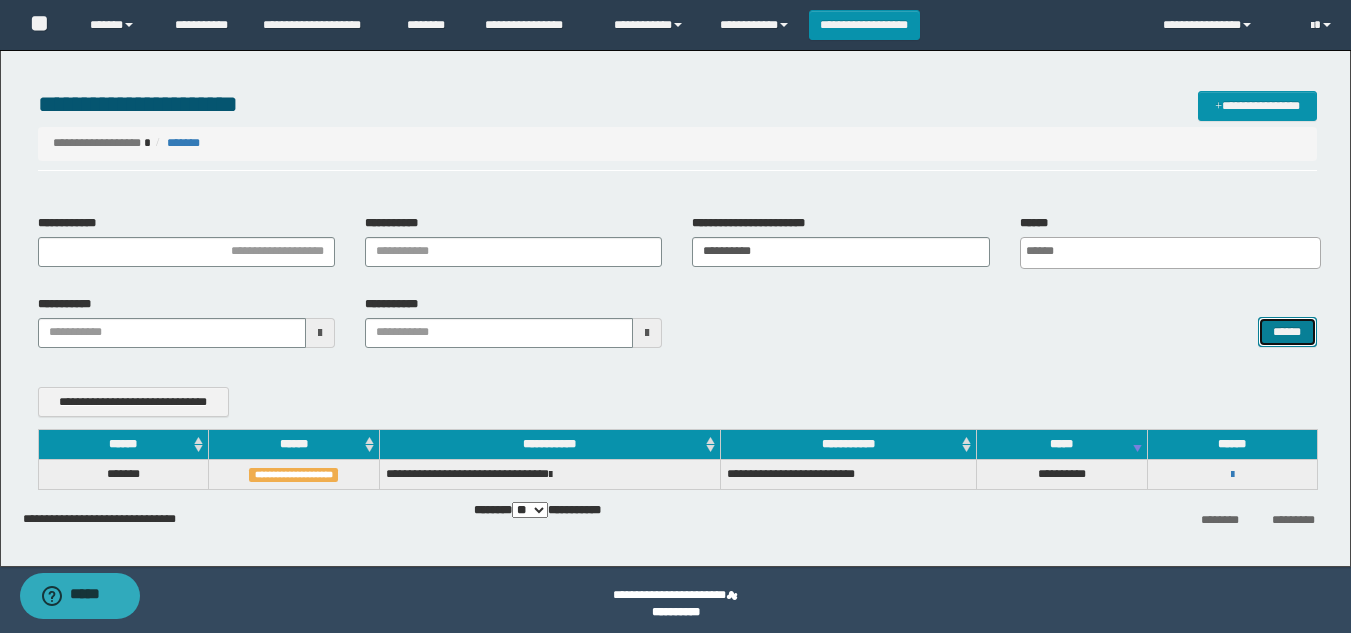 click on "******" at bounding box center (1287, 332) 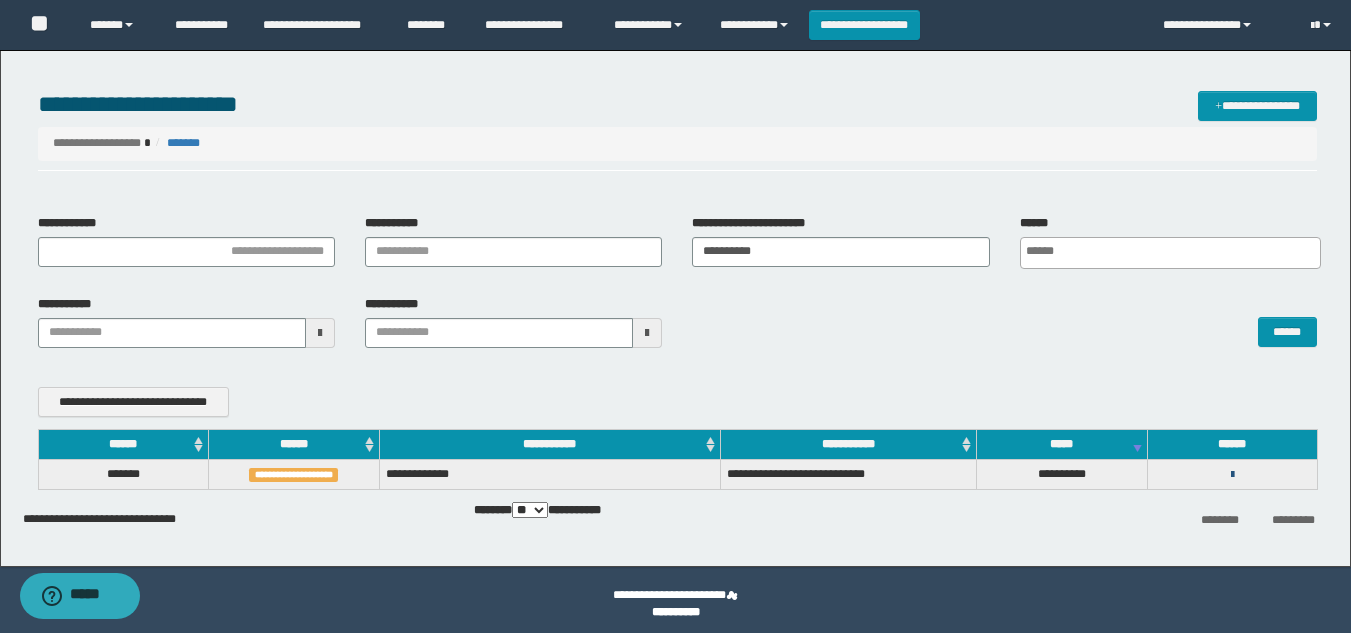 click at bounding box center [1232, 475] 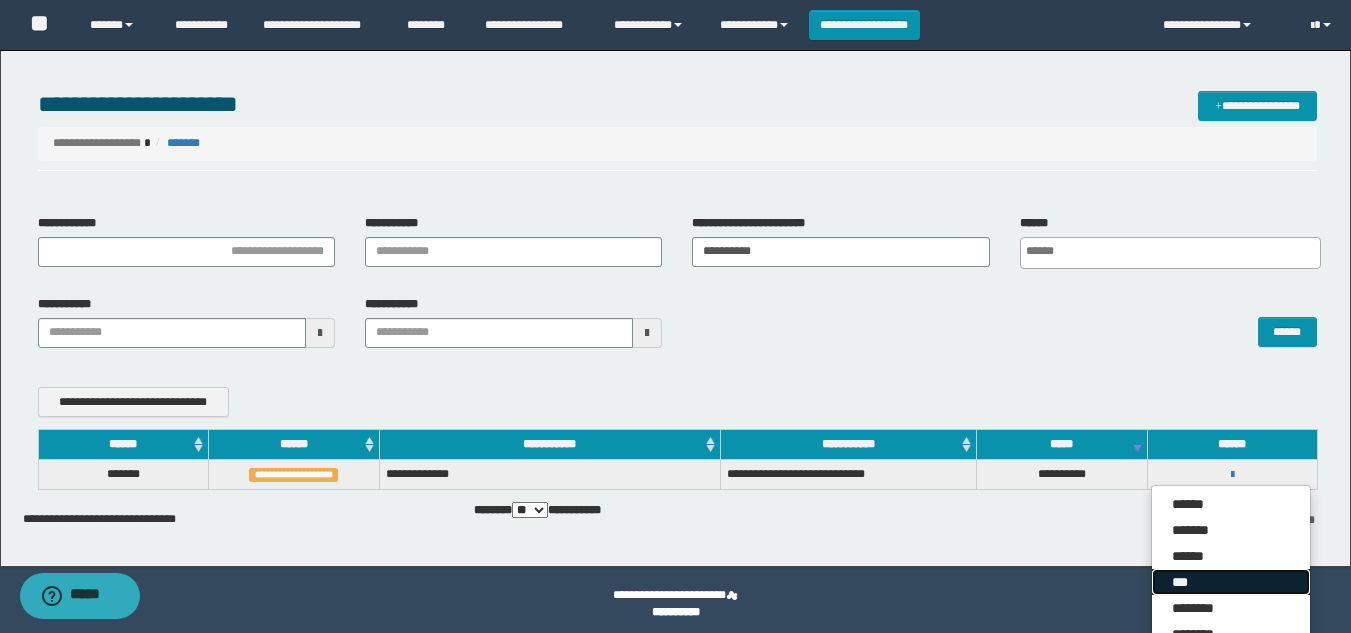 click on "***" at bounding box center (1231, 582) 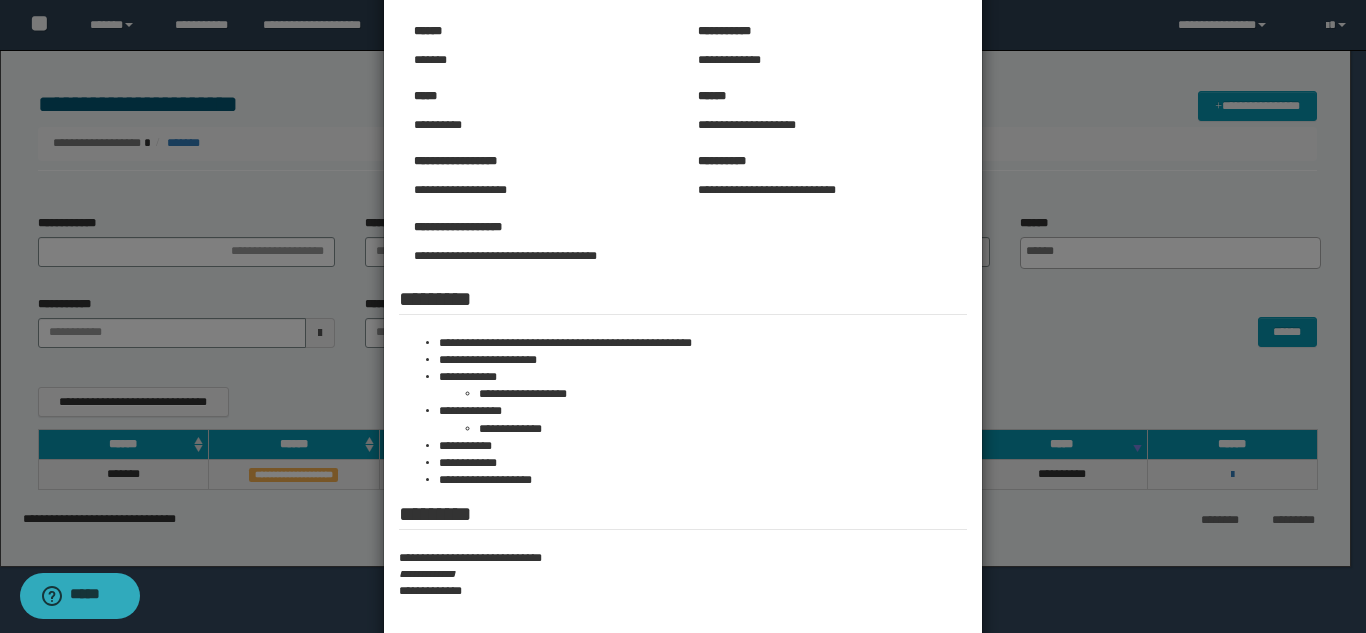 scroll, scrollTop: 203, scrollLeft: 0, axis: vertical 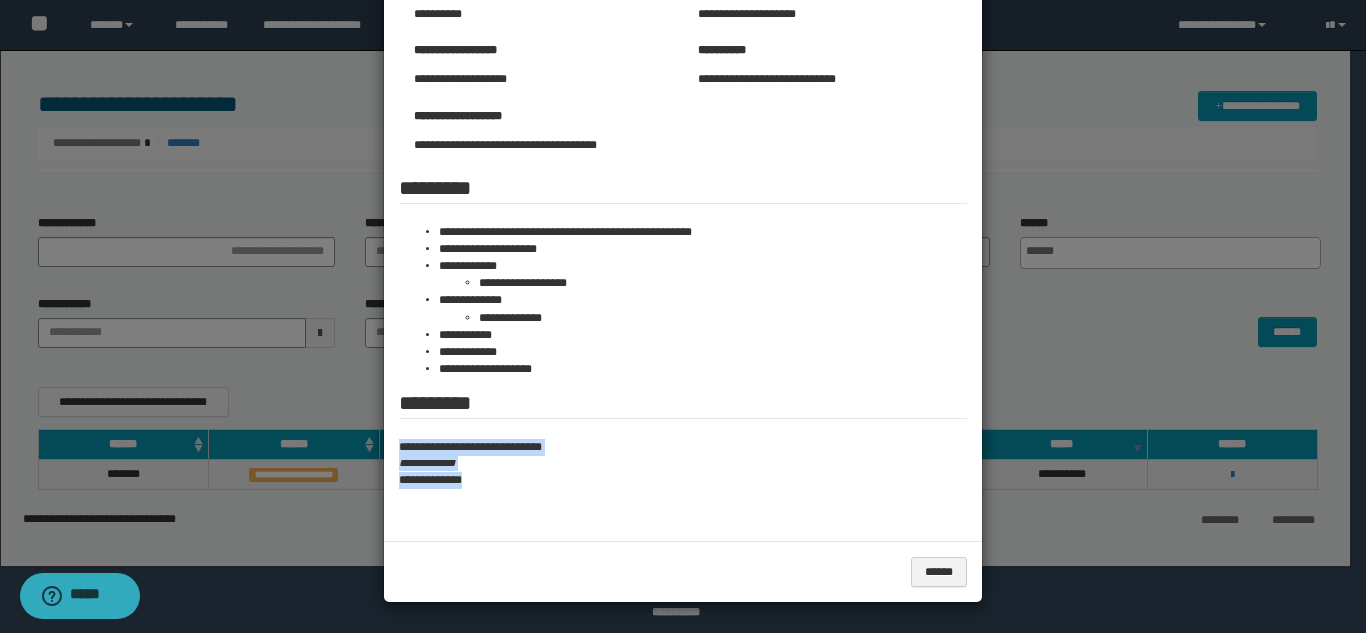 drag, startPoint x: 393, startPoint y: 436, endPoint x: 506, endPoint y: 478, distance: 120.552895 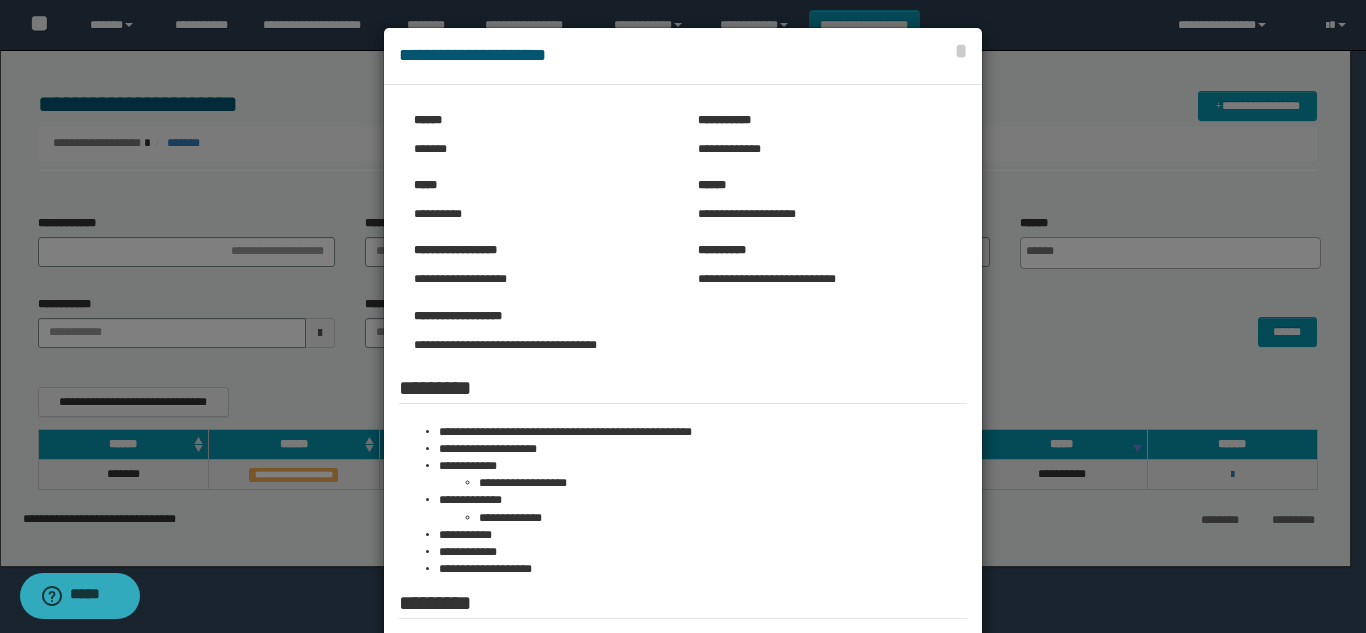 click at bounding box center (683, 415) 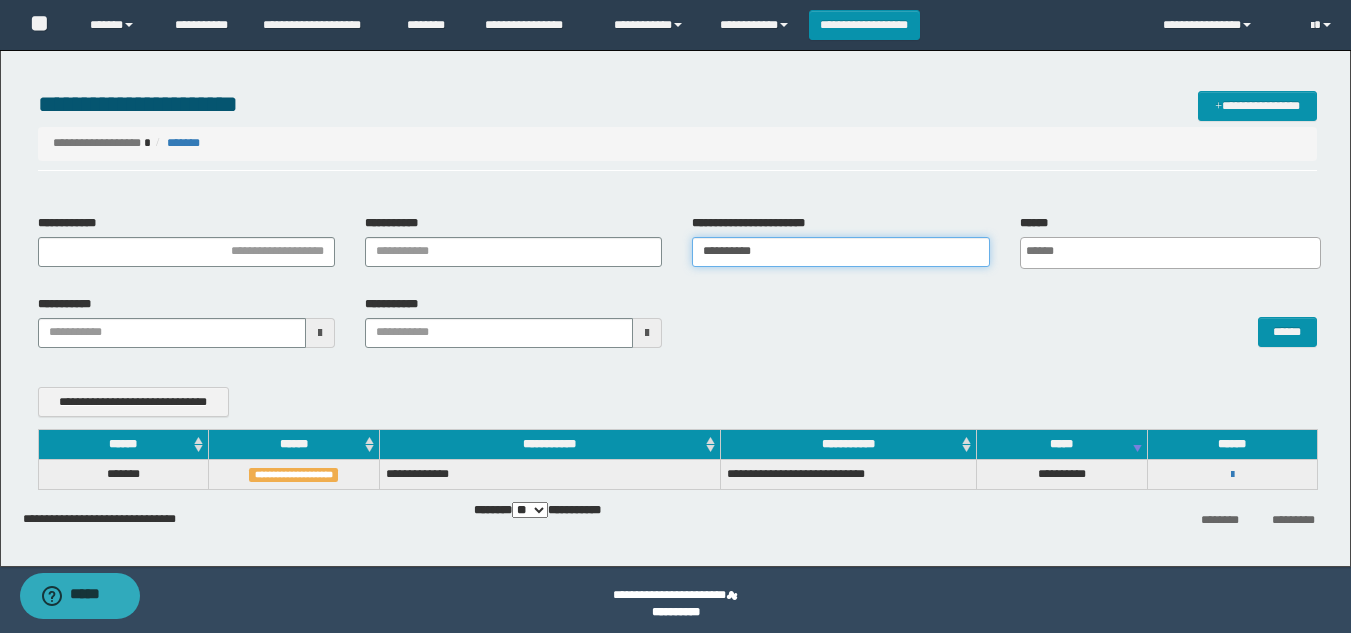 drag, startPoint x: 835, startPoint y: 260, endPoint x: 511, endPoint y: 223, distance: 326.1058 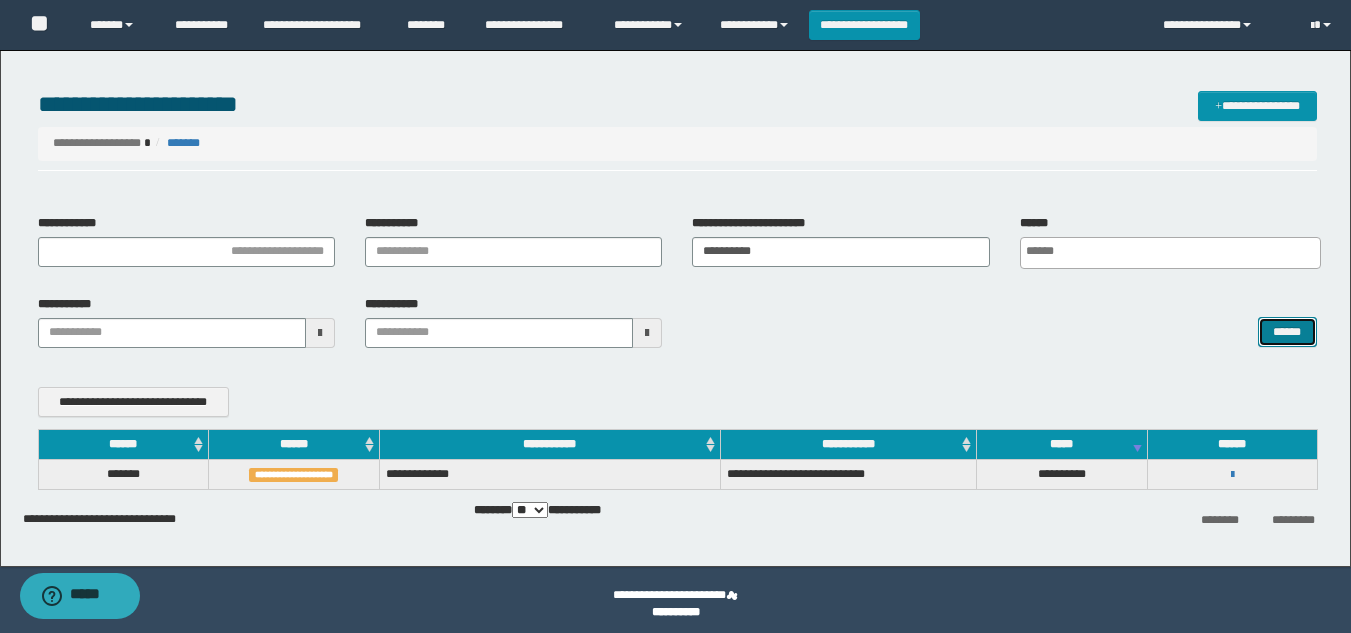 click on "******" at bounding box center (1287, 332) 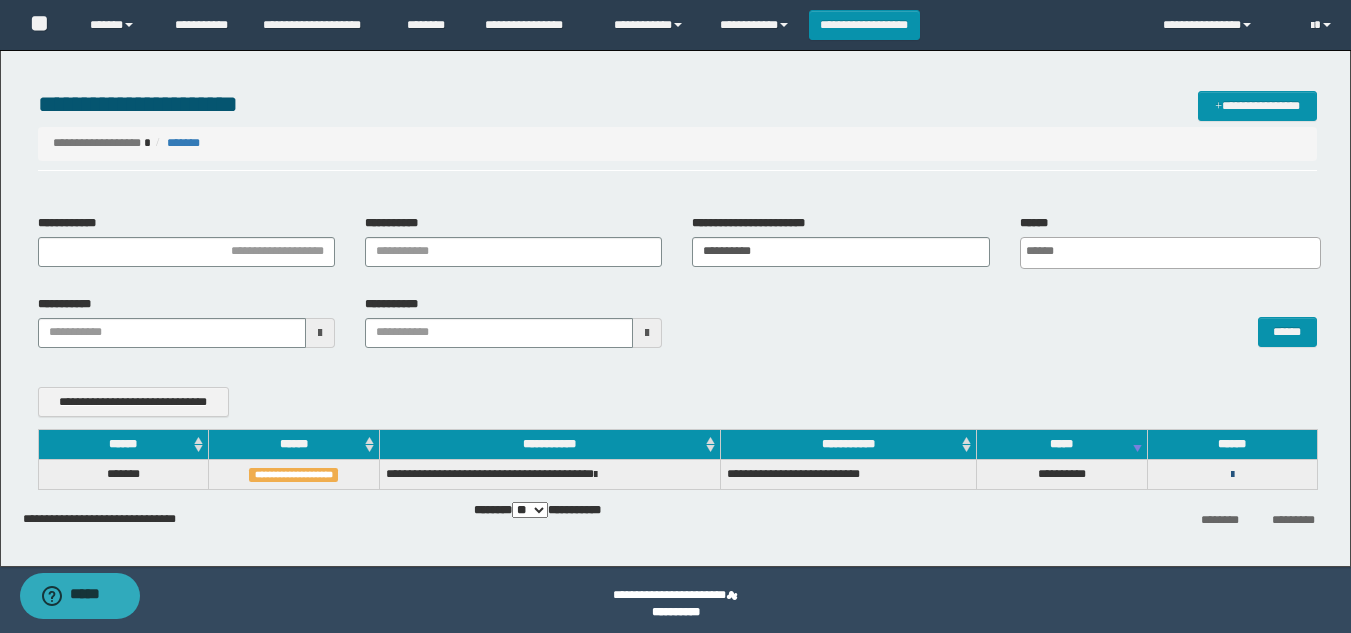 click at bounding box center [1232, 475] 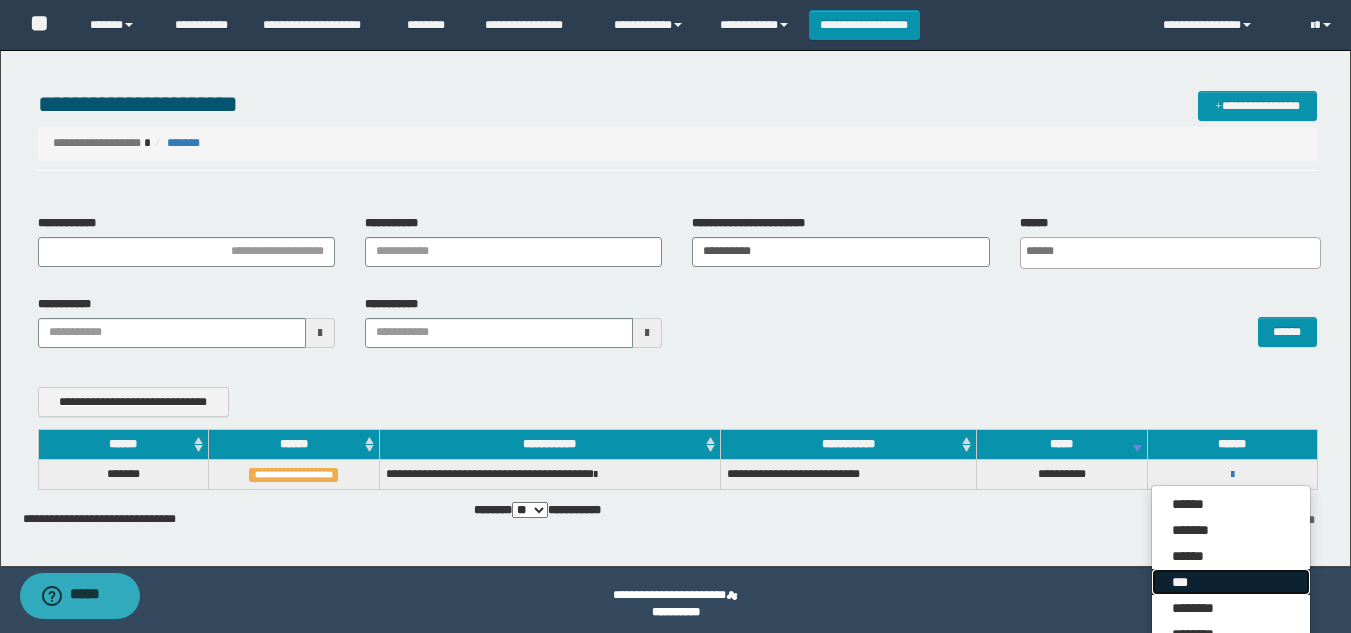 click on "***" at bounding box center [1231, 582] 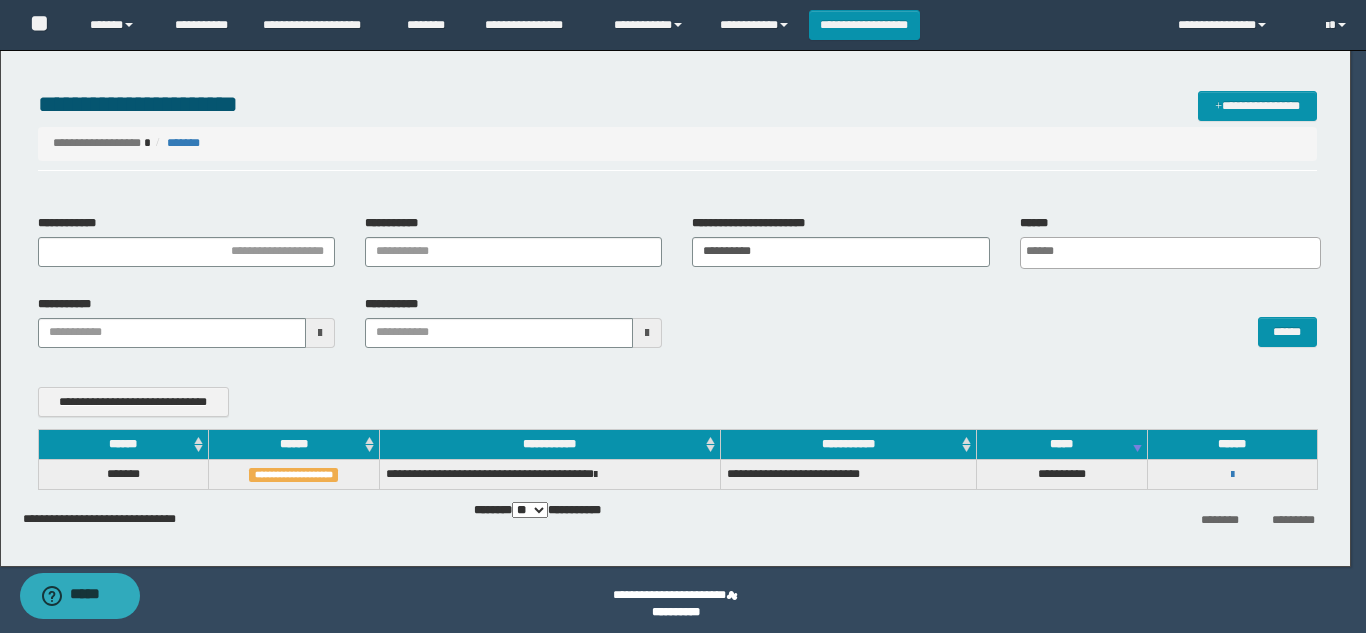 scroll, scrollTop: 0, scrollLeft: 0, axis: both 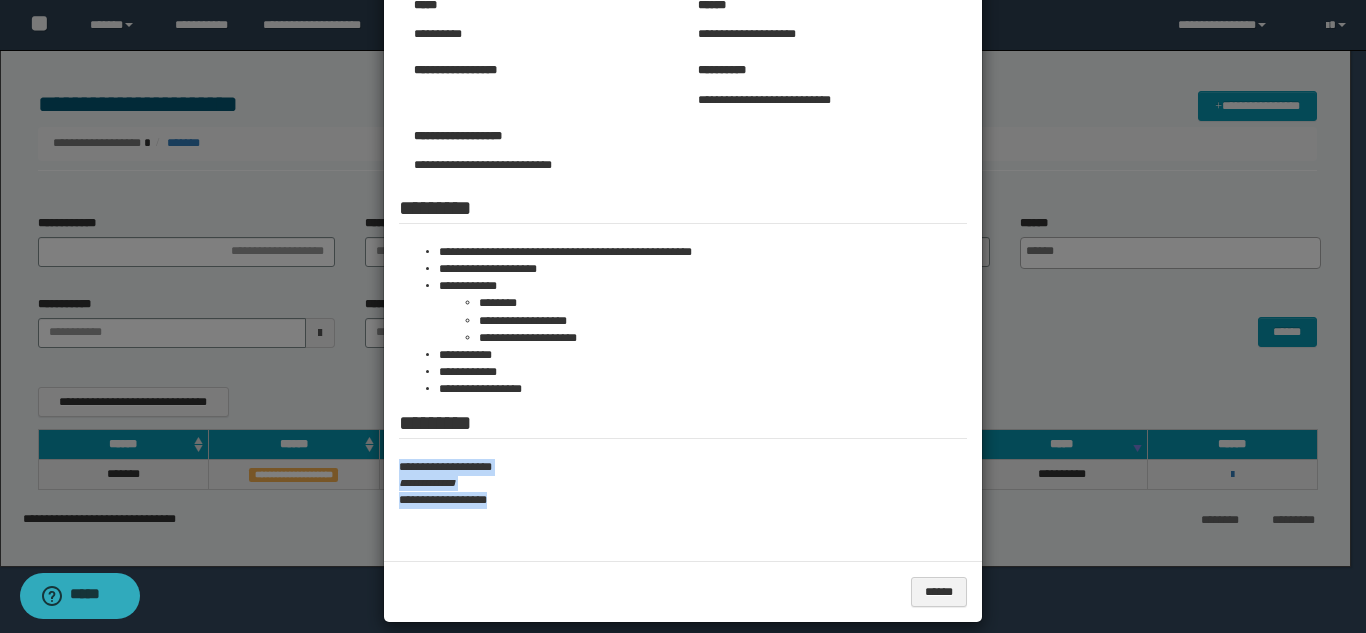 drag, startPoint x: 388, startPoint y: 466, endPoint x: 565, endPoint y: 512, distance: 182.87975 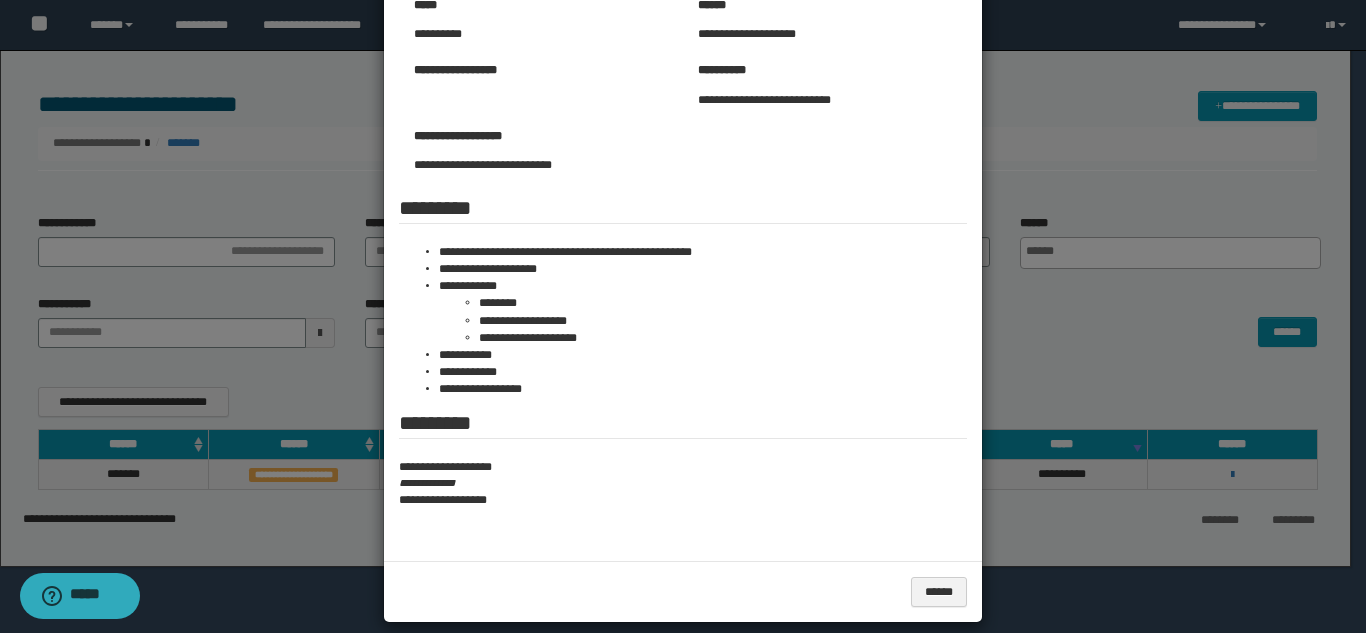 click at bounding box center [683, 226] 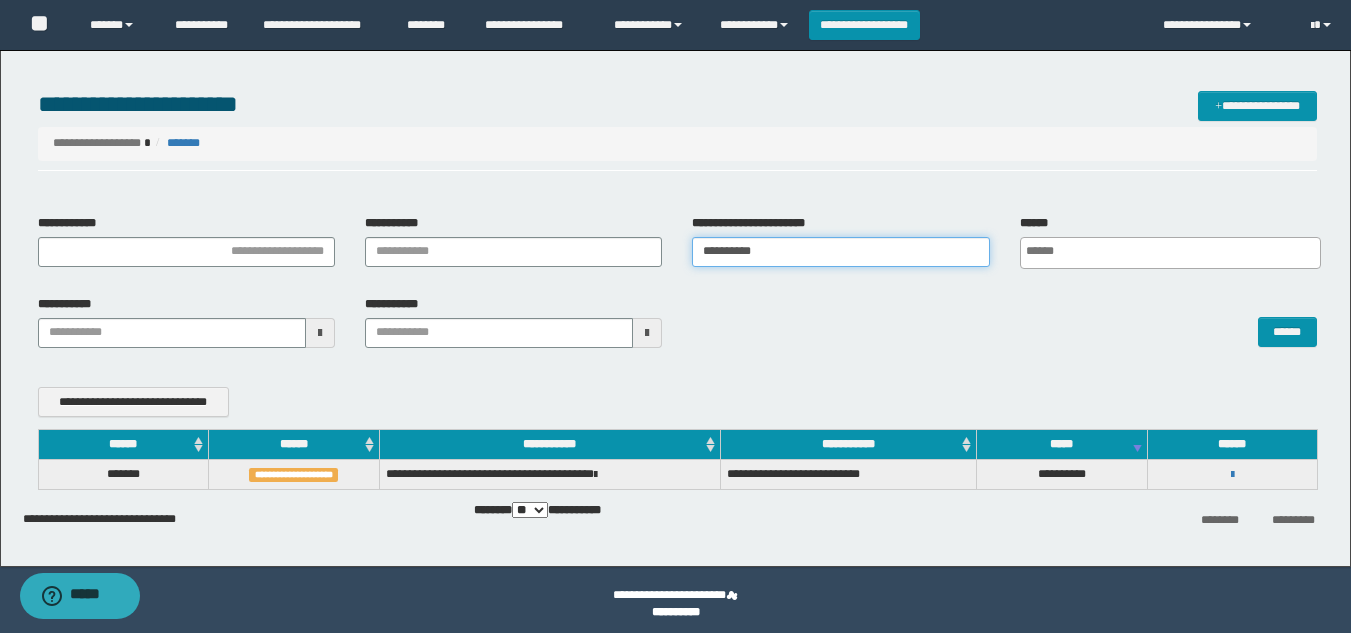 drag, startPoint x: 834, startPoint y: 249, endPoint x: 726, endPoint y: 281, distance: 112.64102 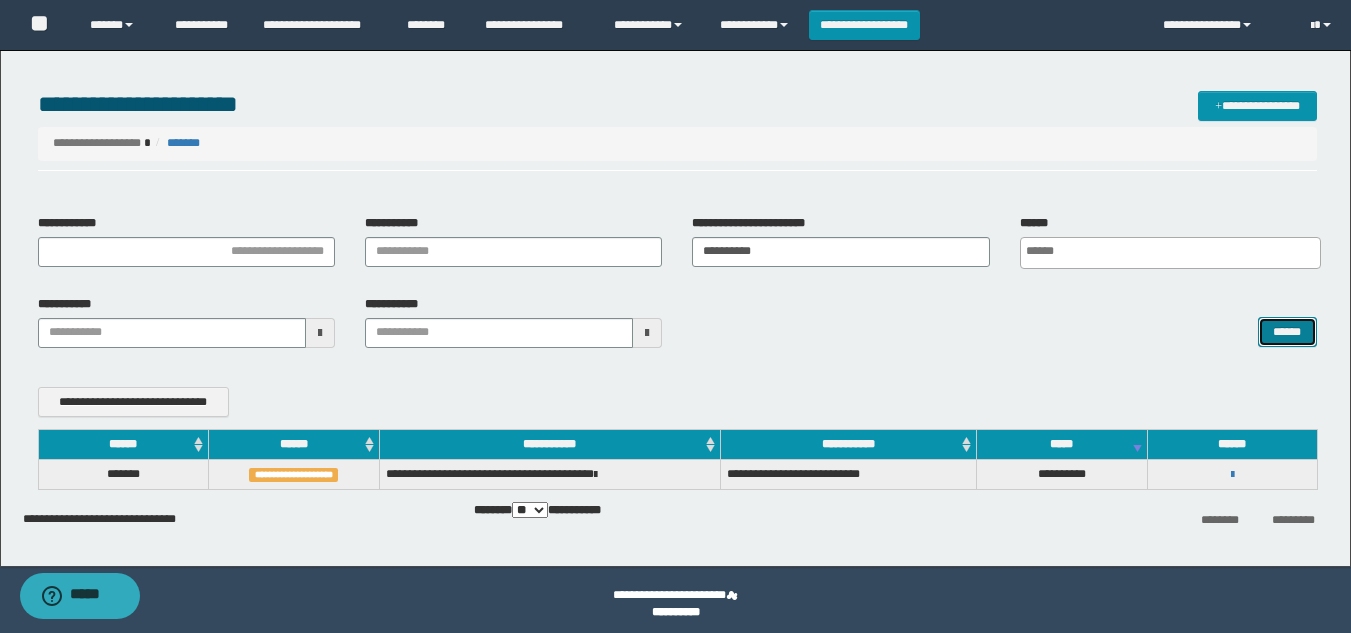 click on "******" at bounding box center [1287, 332] 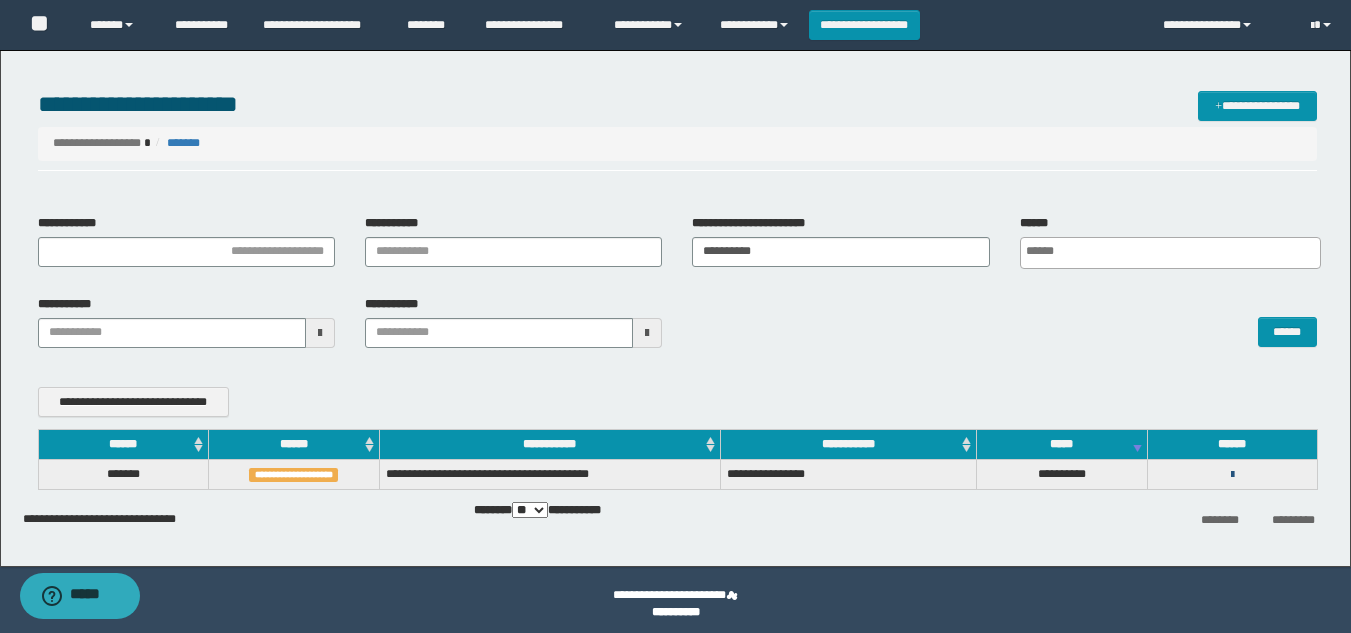 click at bounding box center [1232, 475] 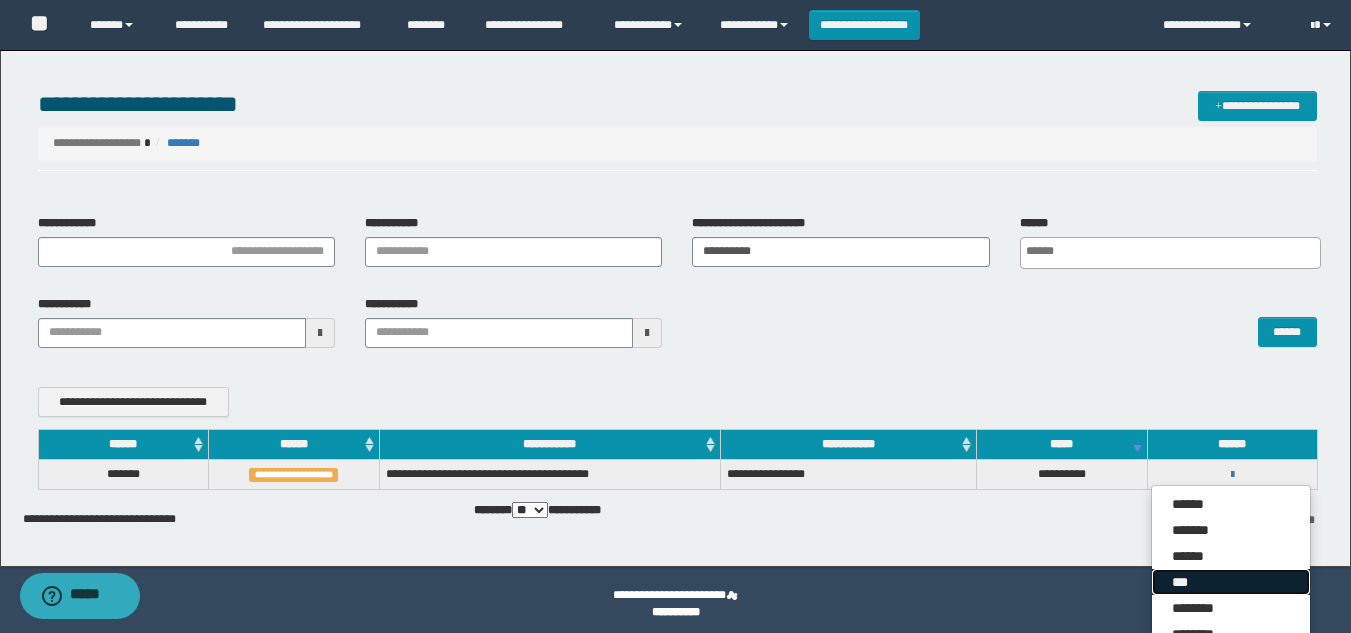 click on "***" at bounding box center (1231, 582) 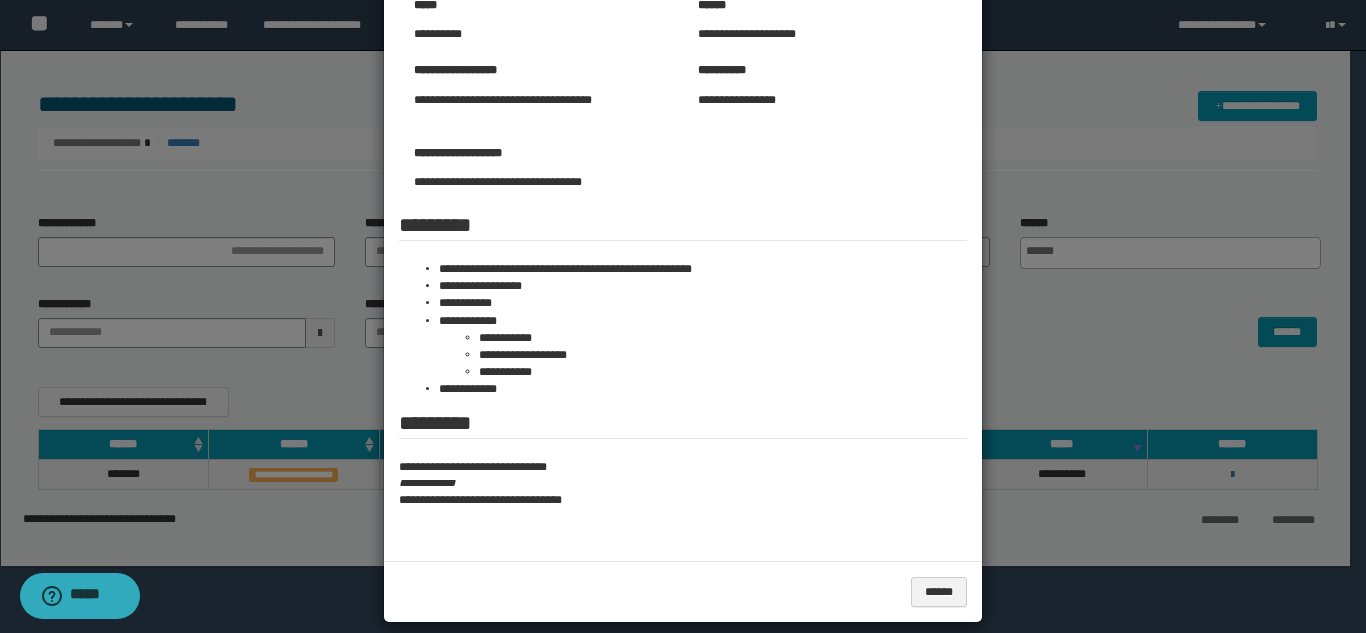 scroll, scrollTop: 0, scrollLeft: 0, axis: both 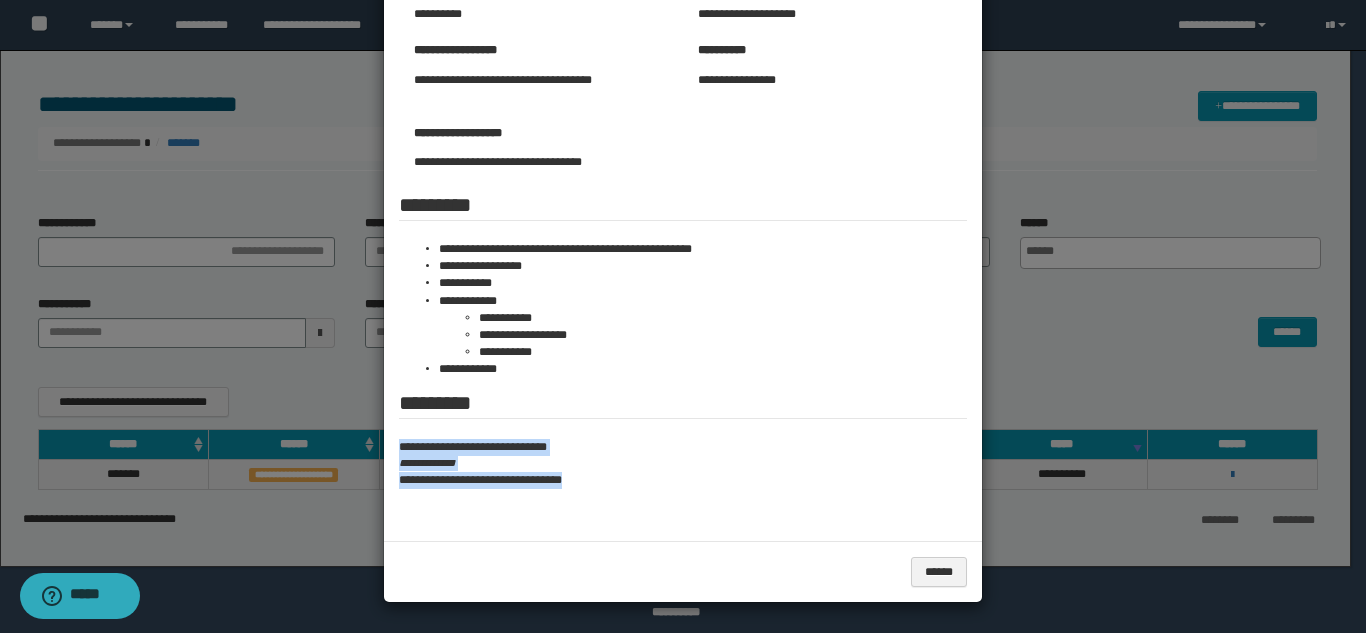 drag, startPoint x: 390, startPoint y: 446, endPoint x: 626, endPoint y: 512, distance: 245.0551 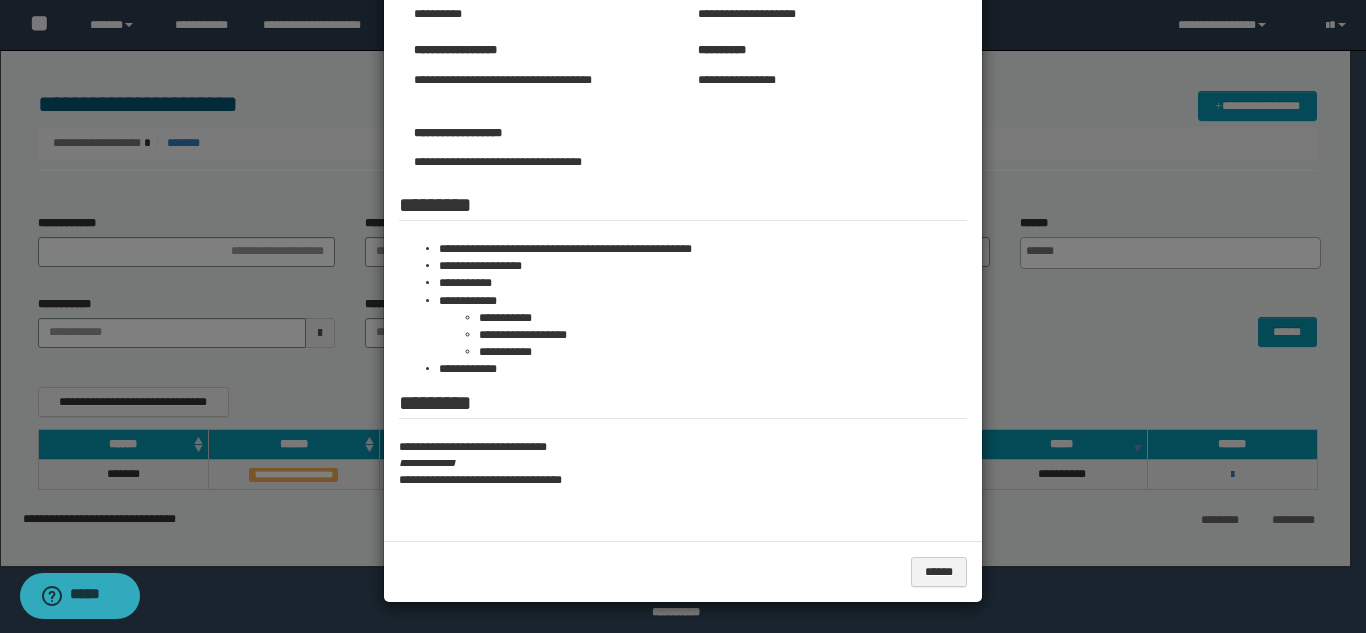 click at bounding box center (683, 206) 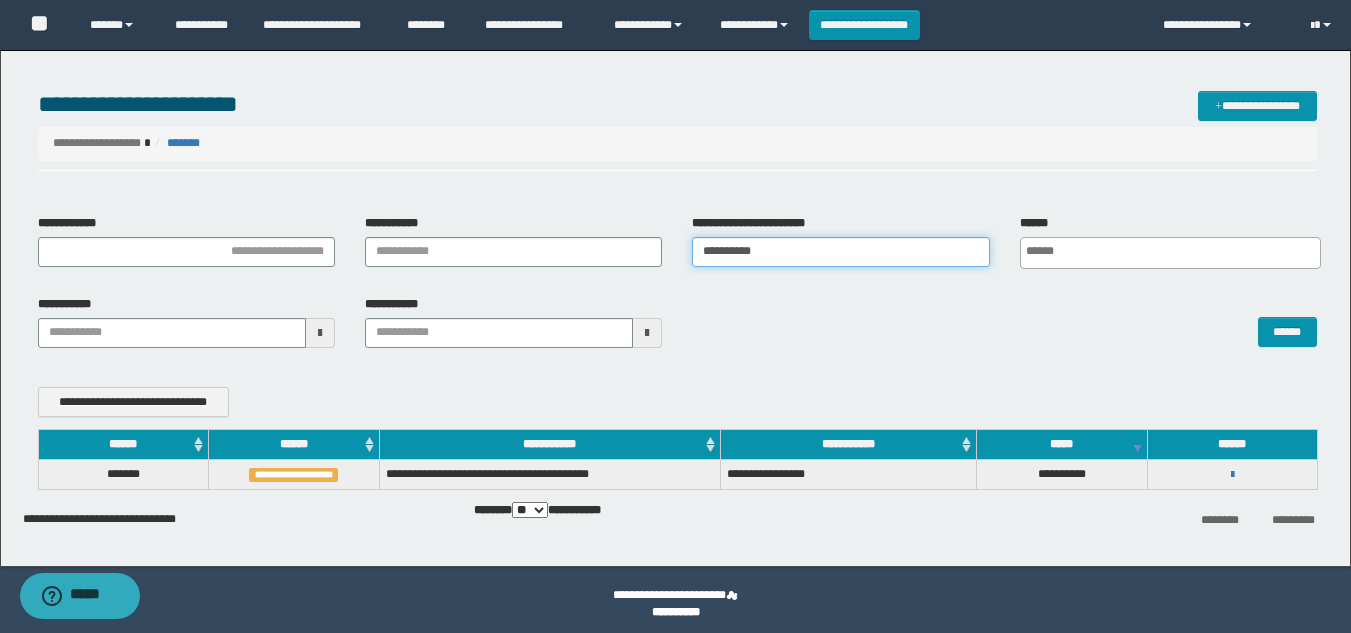 drag, startPoint x: 852, startPoint y: 255, endPoint x: 473, endPoint y: 263, distance: 379.0844 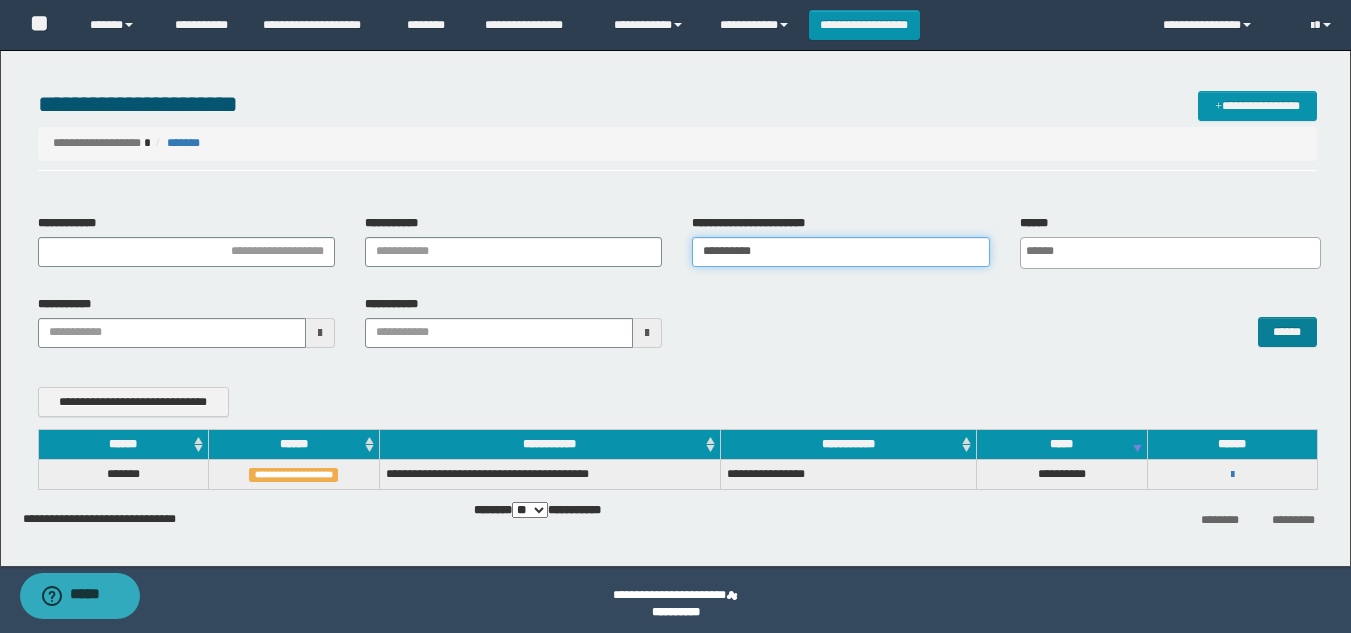 type on "**********" 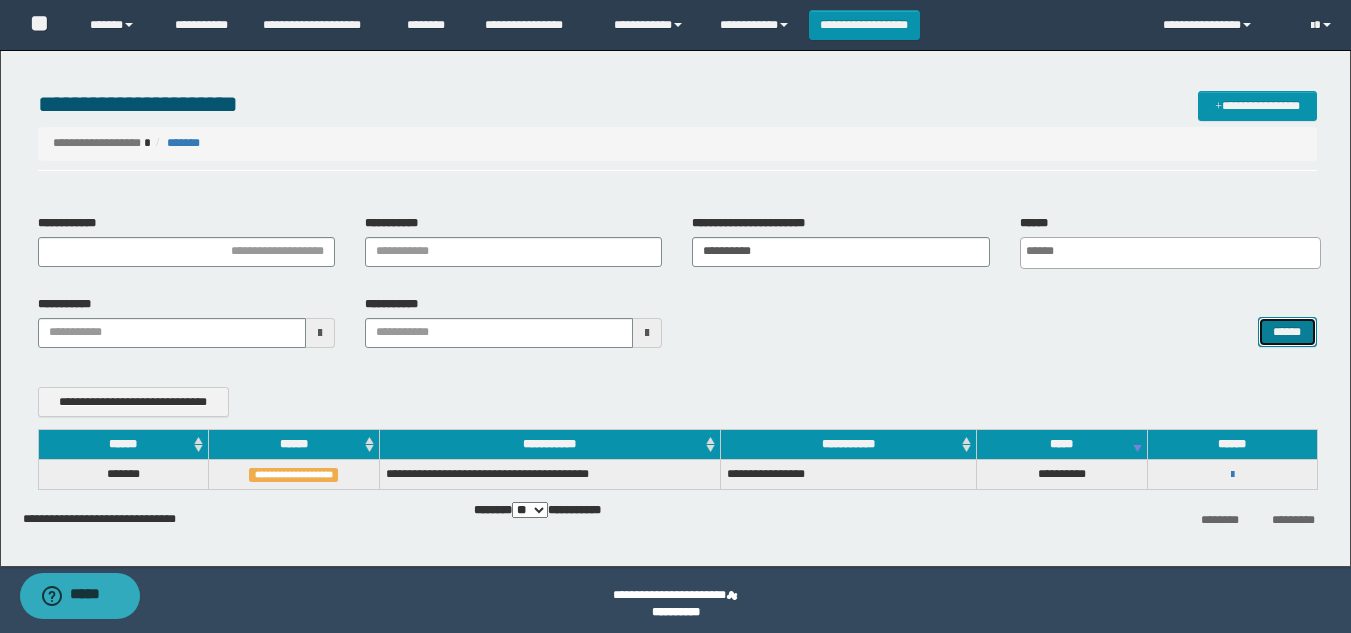 click on "******" at bounding box center [1287, 332] 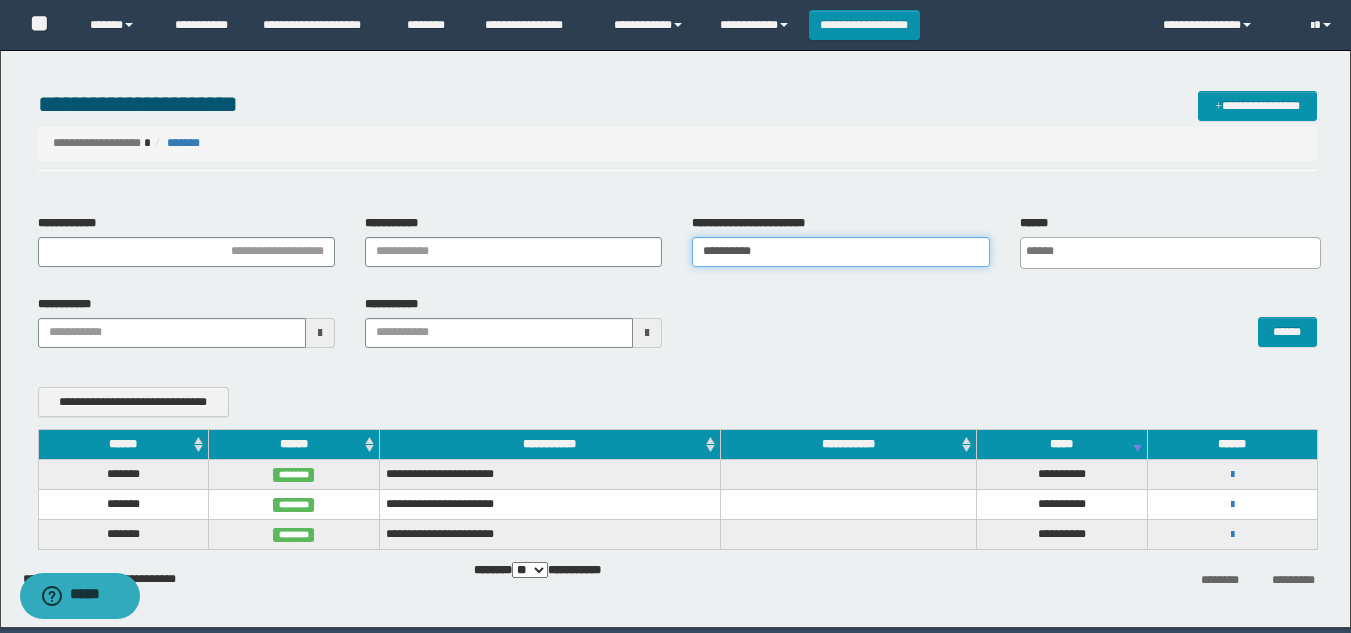 drag, startPoint x: 795, startPoint y: 252, endPoint x: 461, endPoint y: 256, distance: 334.02396 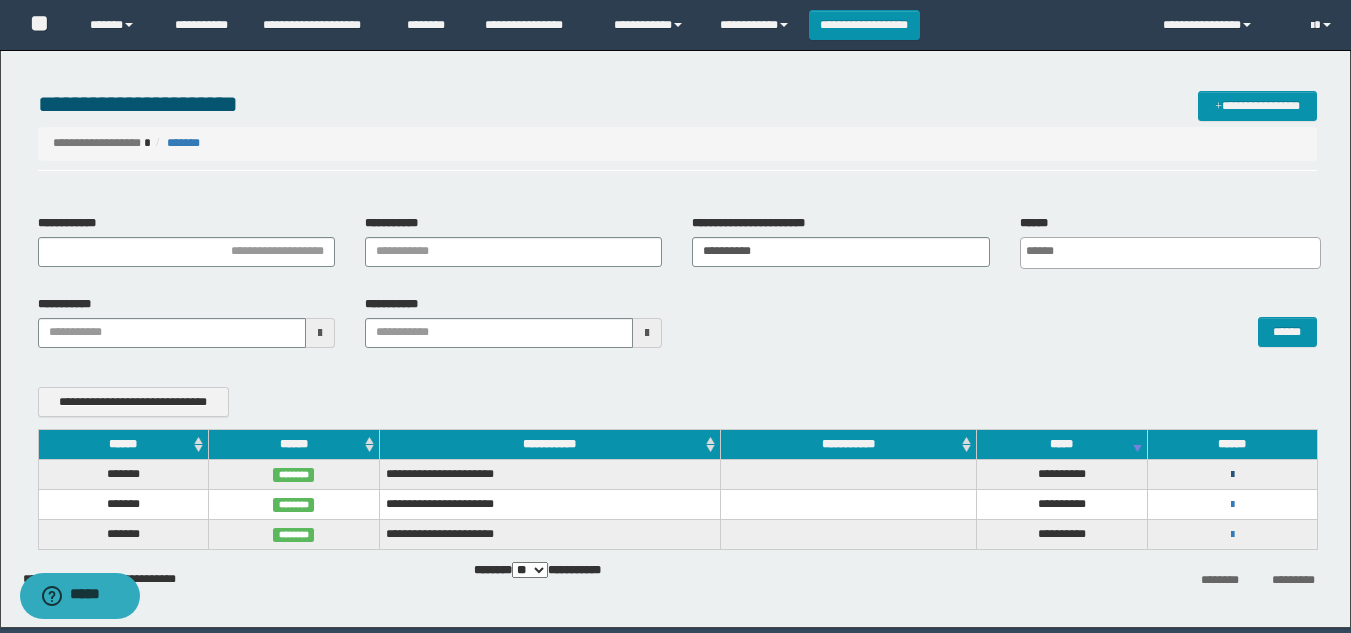 click at bounding box center (1232, 475) 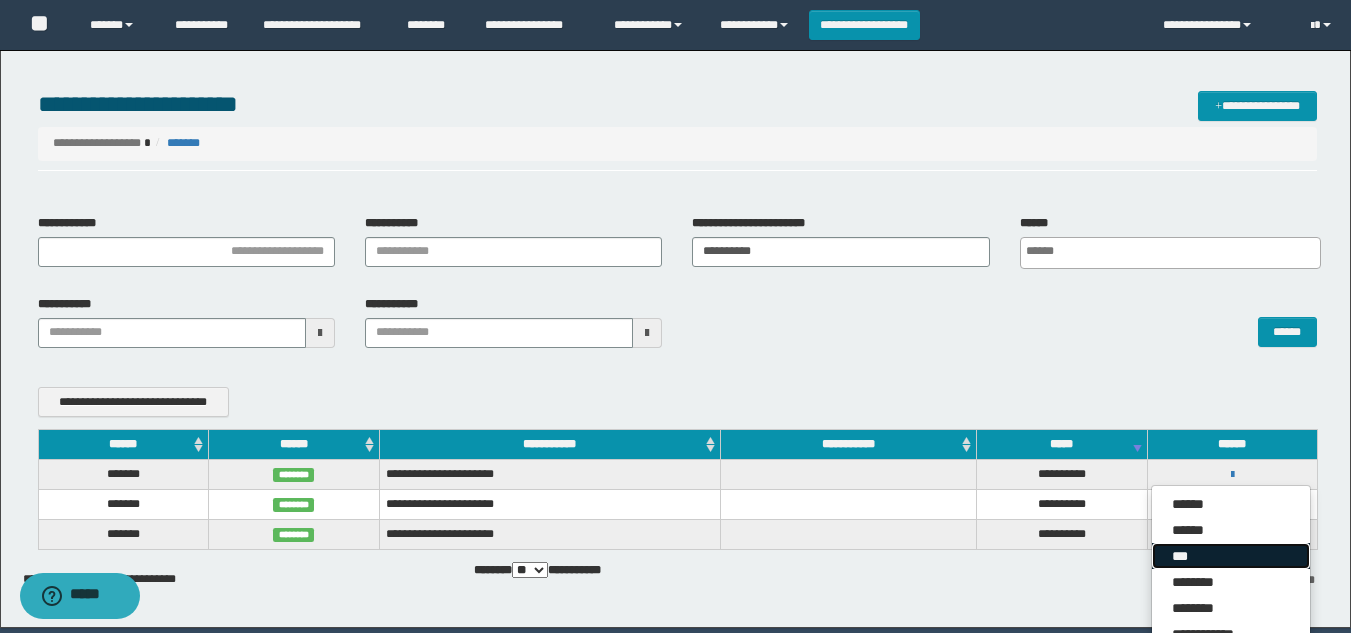 click on "***" at bounding box center (1231, 556) 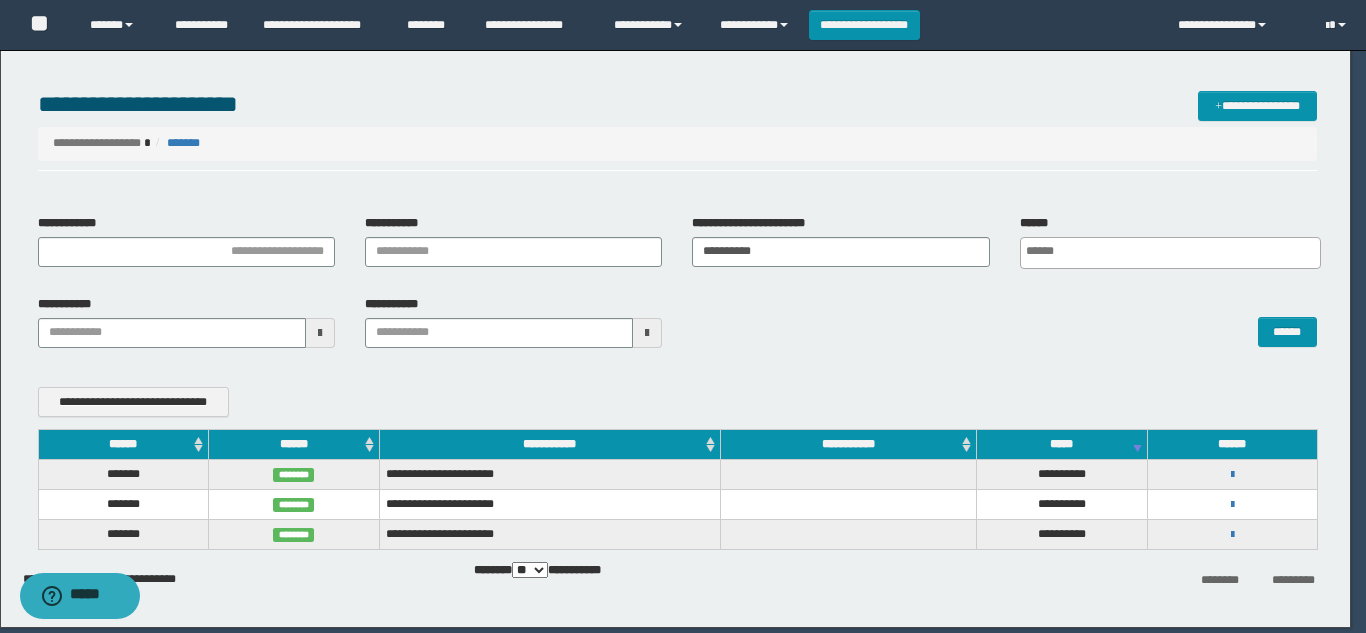 scroll, scrollTop: 0, scrollLeft: 0, axis: both 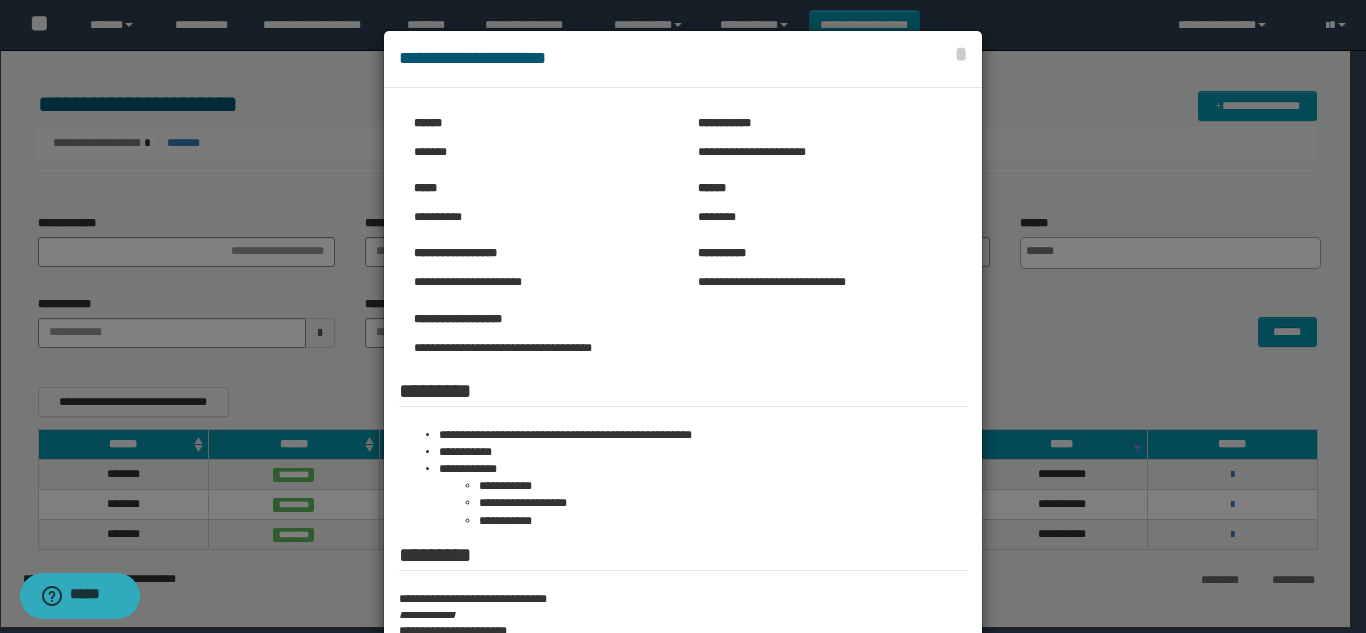 click at bounding box center [683, 392] 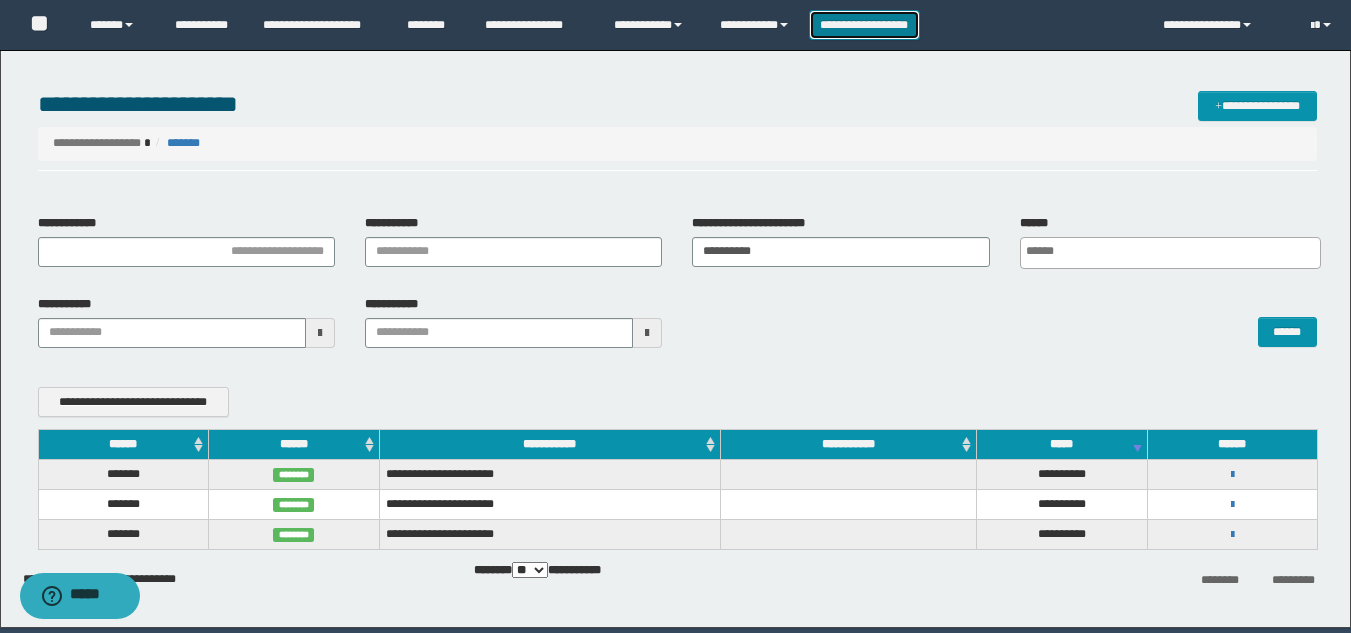 click on "**********" at bounding box center (864, 25) 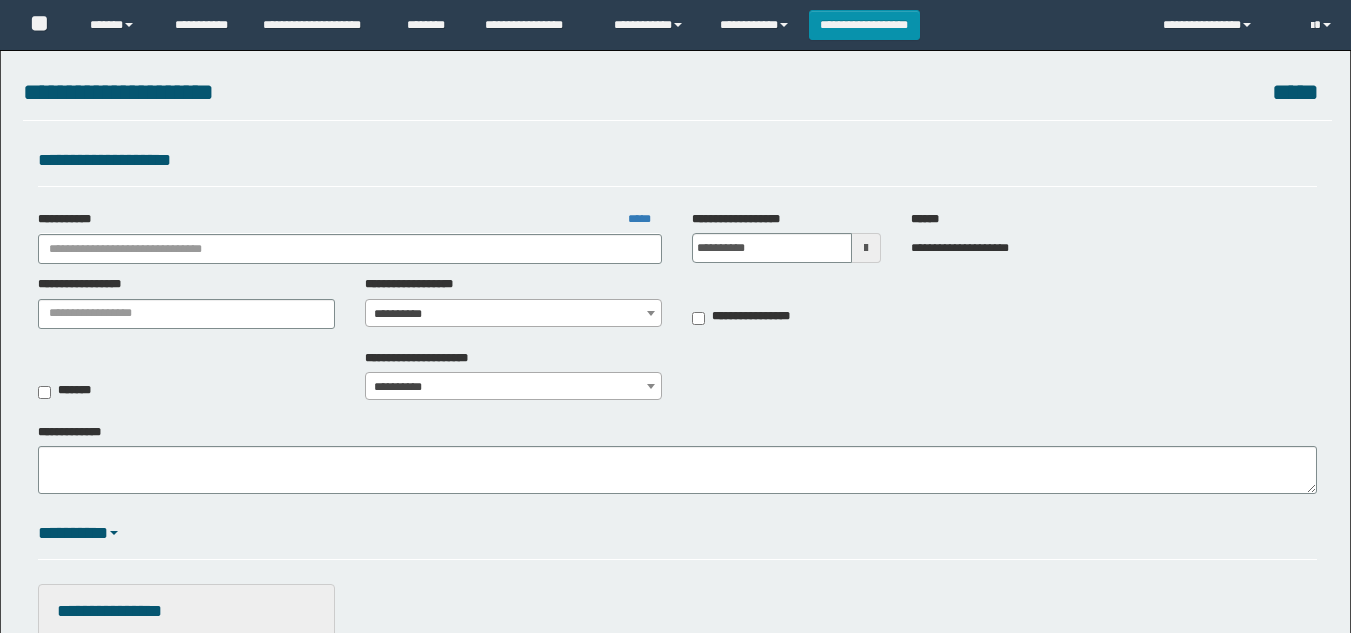 scroll, scrollTop: 0, scrollLeft: 0, axis: both 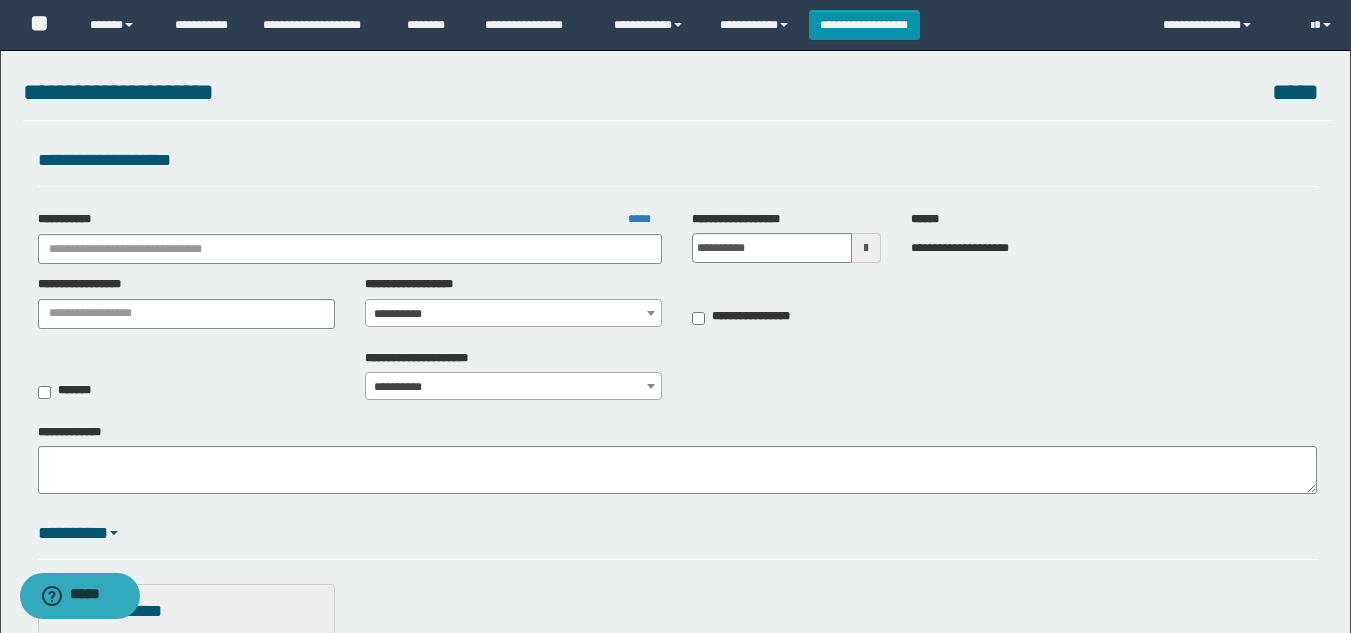 click on "**********" at bounding box center (350, 237) 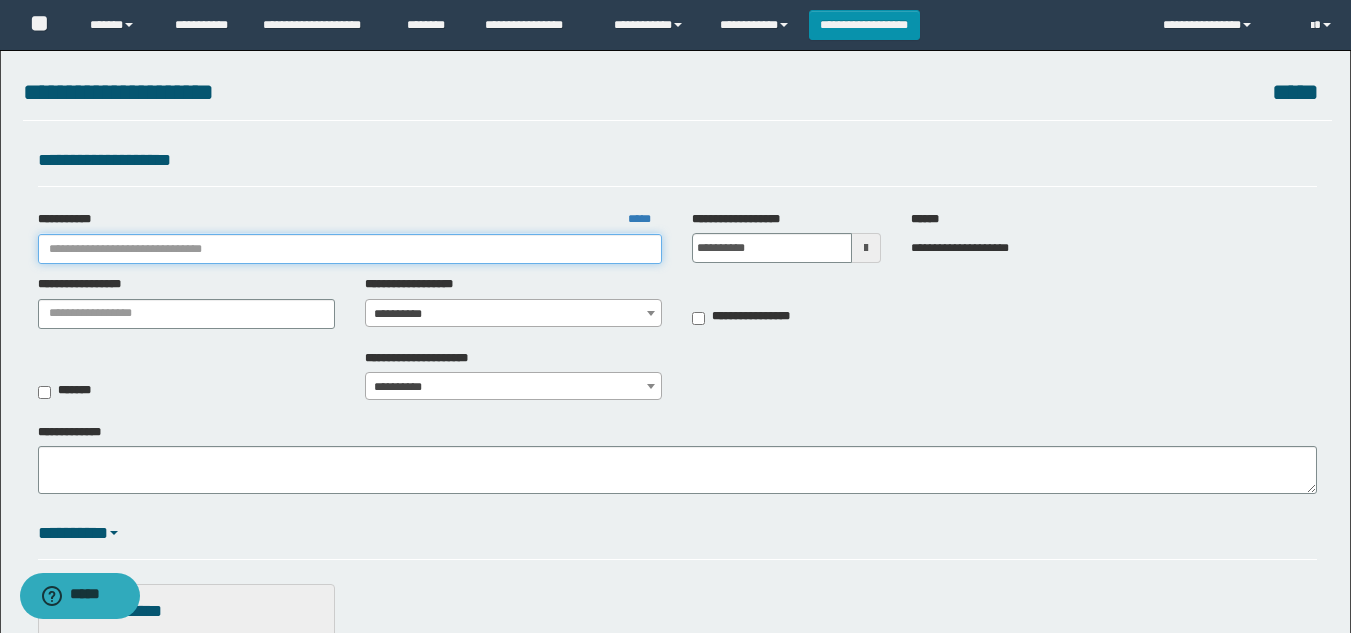 click on "**********" at bounding box center [350, 249] 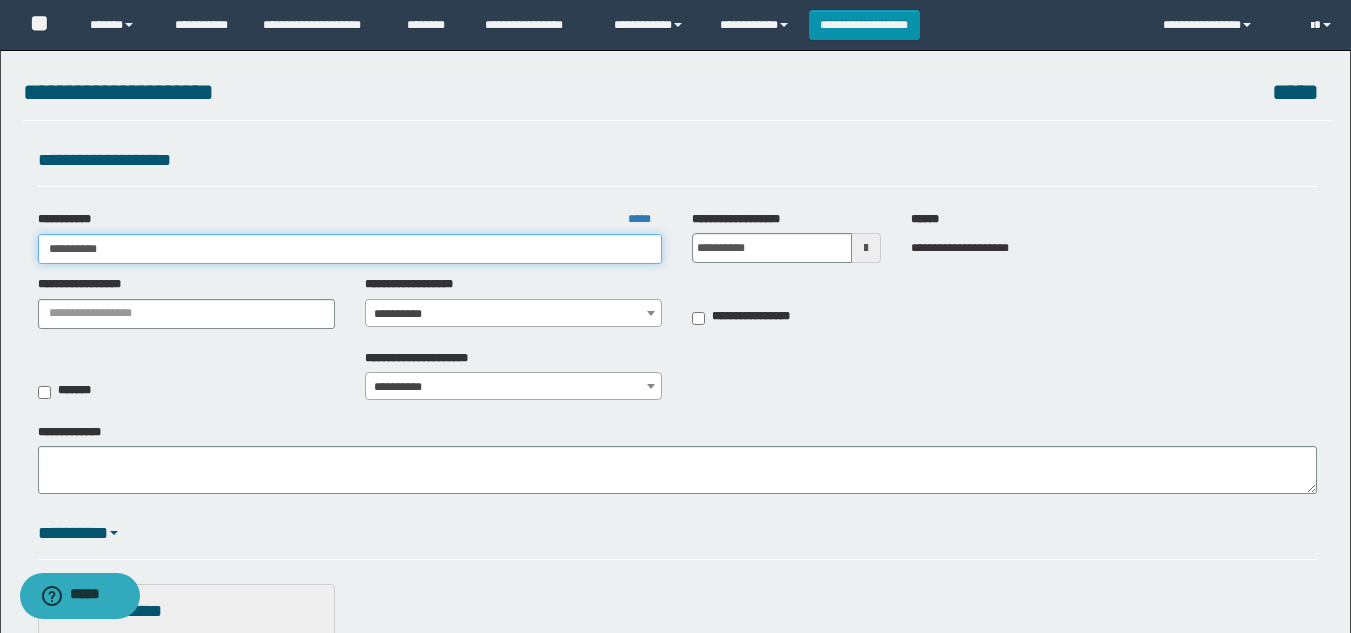 type on "*********" 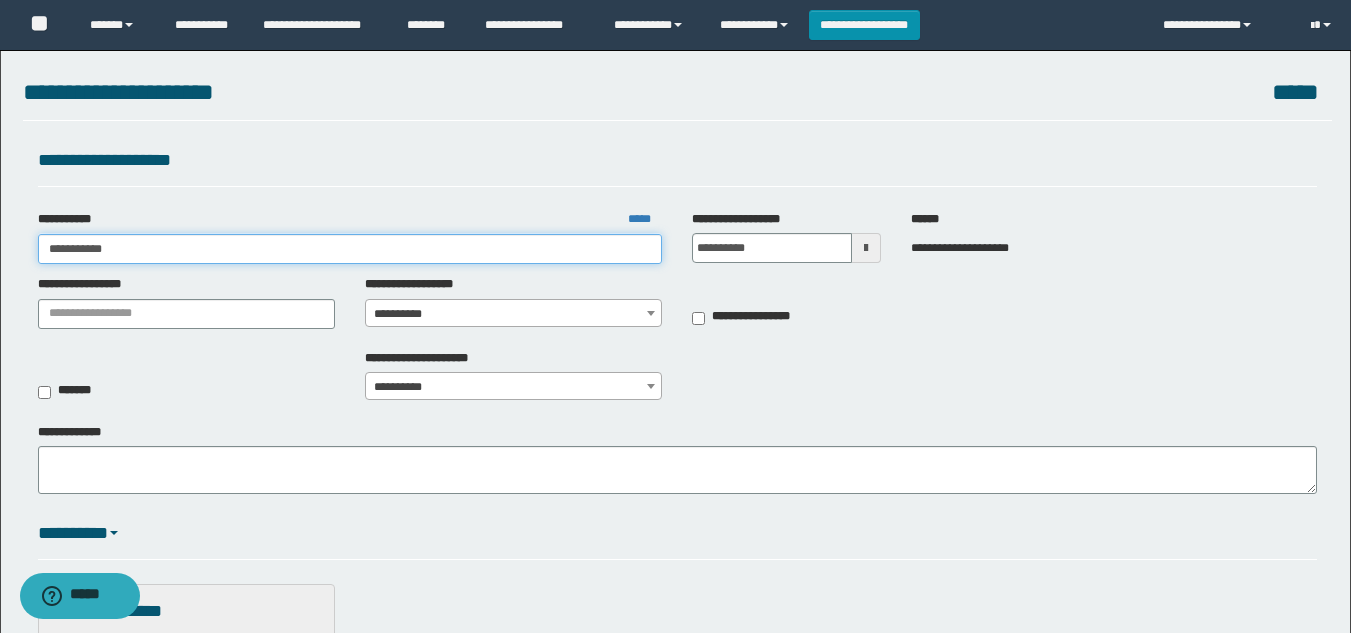 type on "*********" 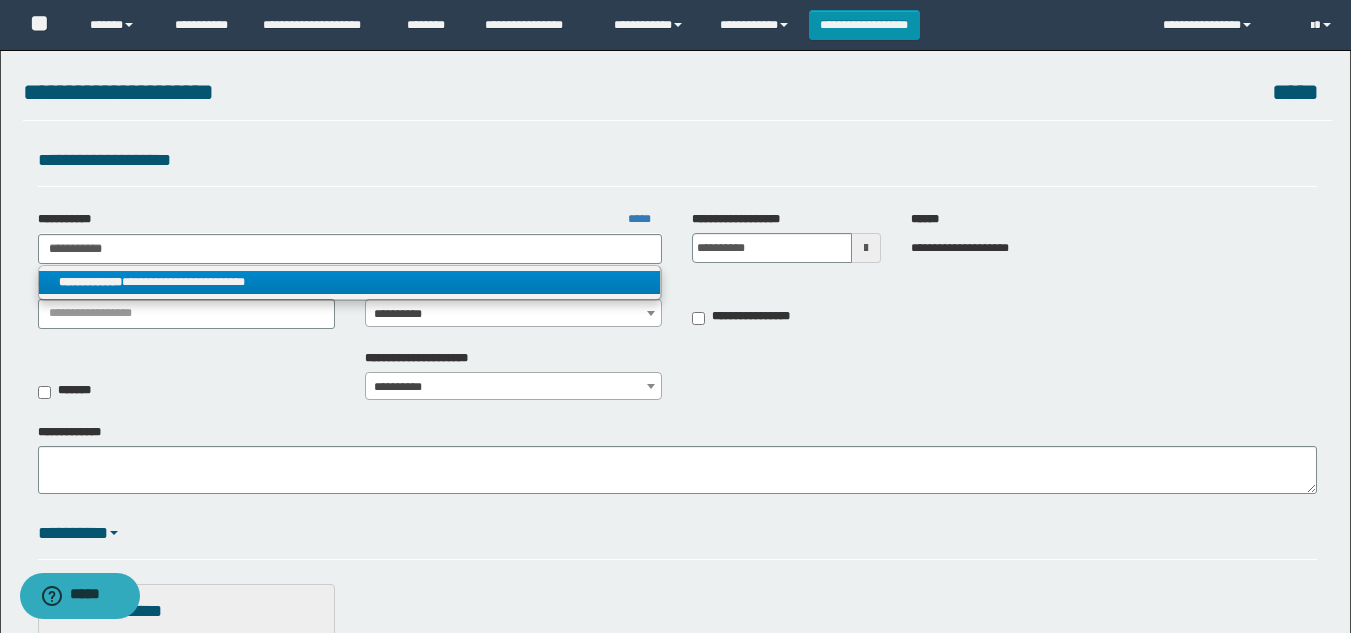 type on "*********" 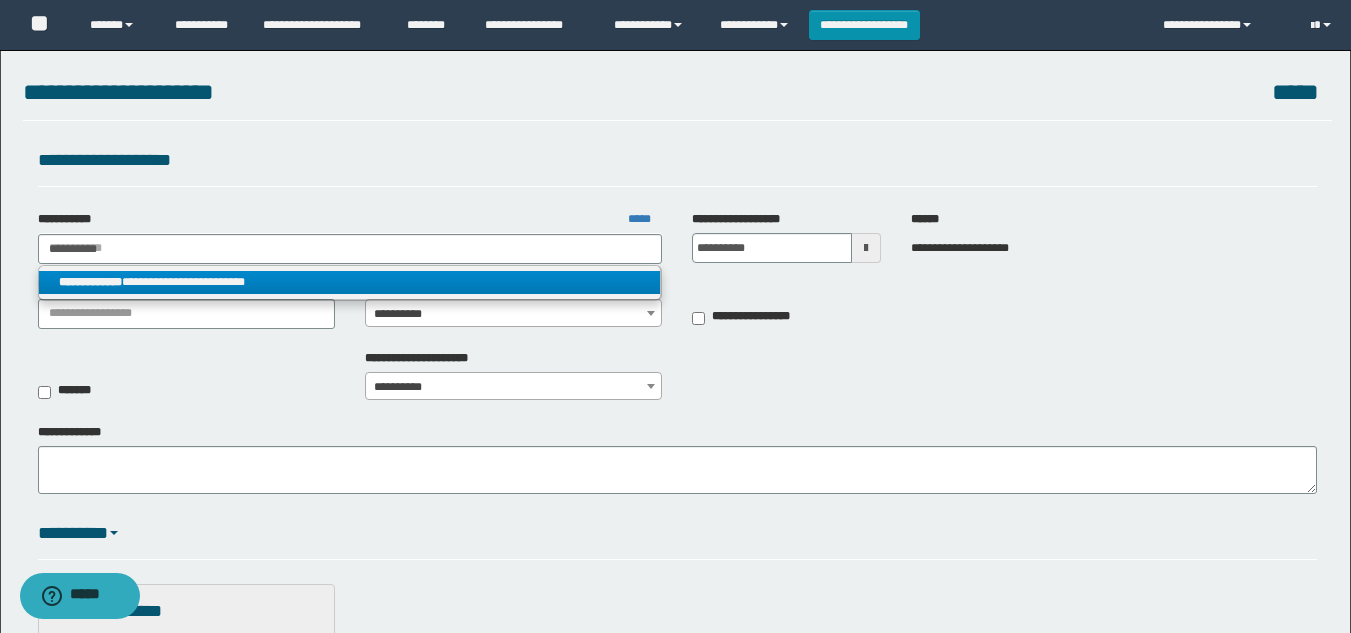 click on "**********" at bounding box center [350, 282] 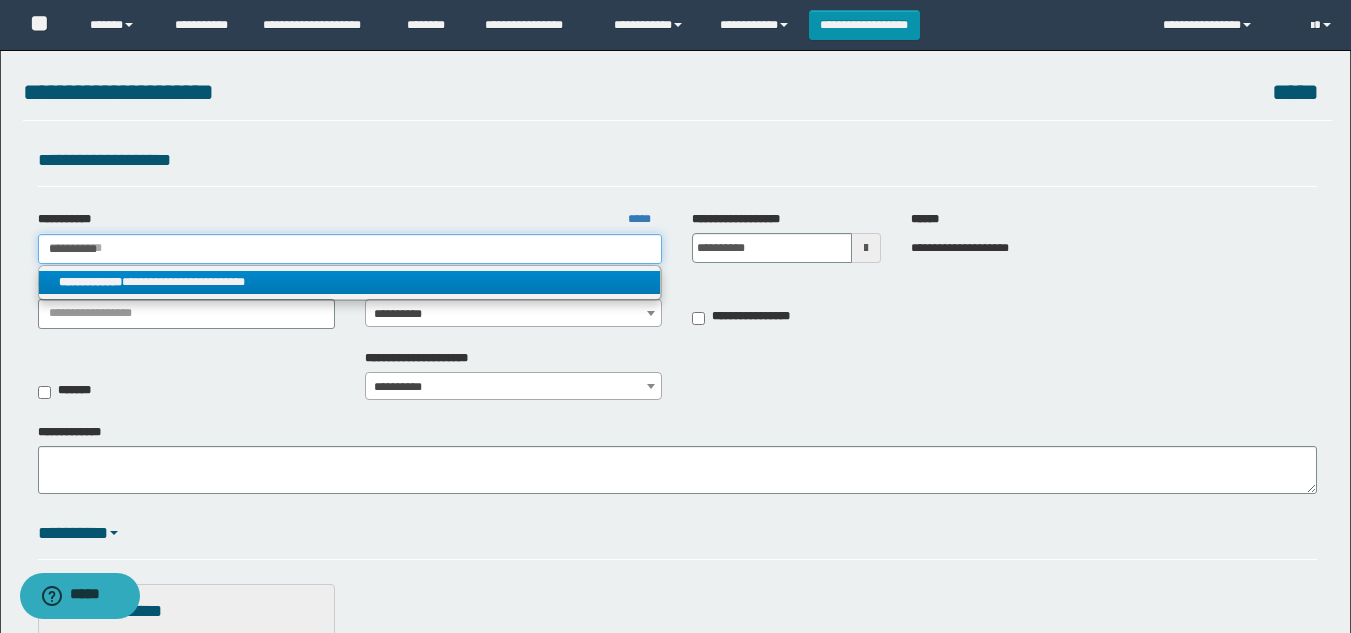 type 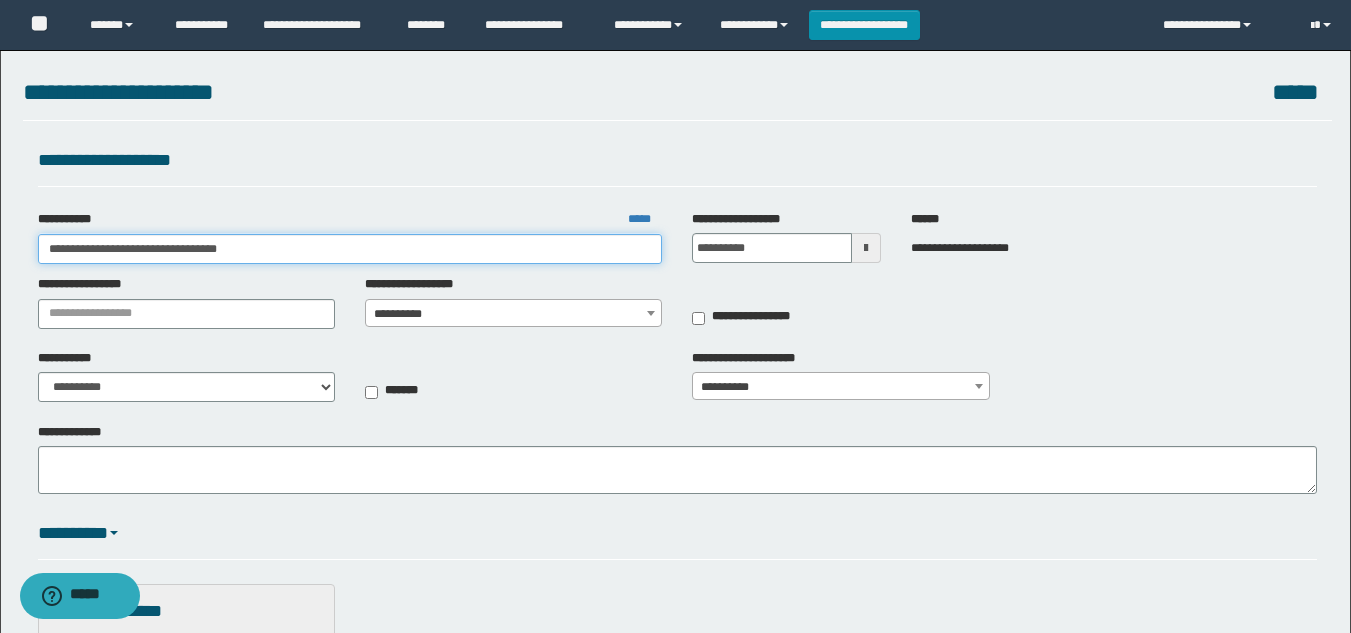 drag, startPoint x: 287, startPoint y: 254, endPoint x: 121, endPoint y: 250, distance: 166.04819 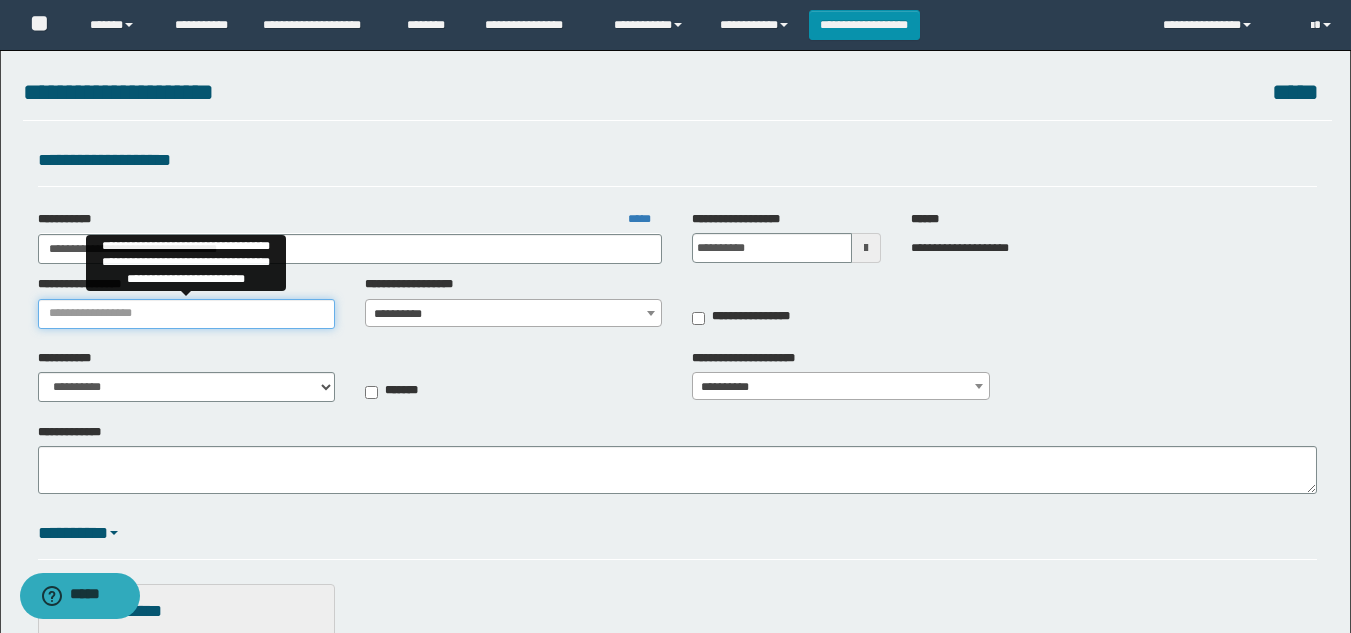 click on "**********" at bounding box center (186, 314) 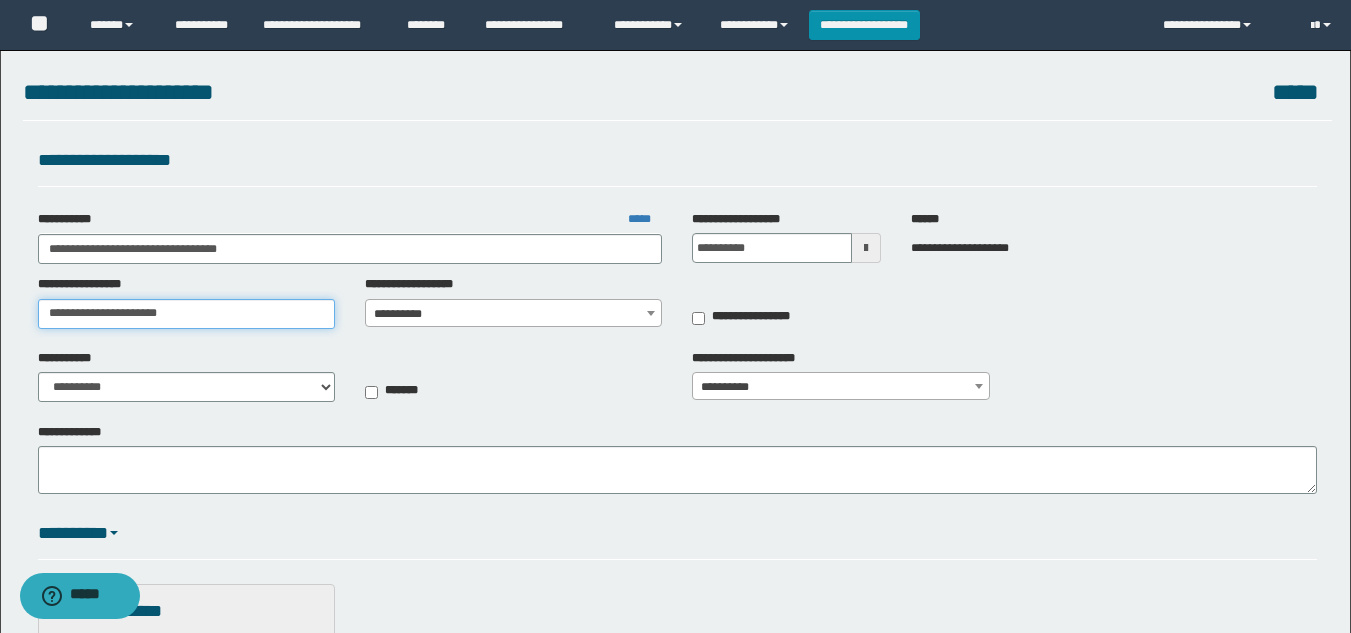 type on "**********" 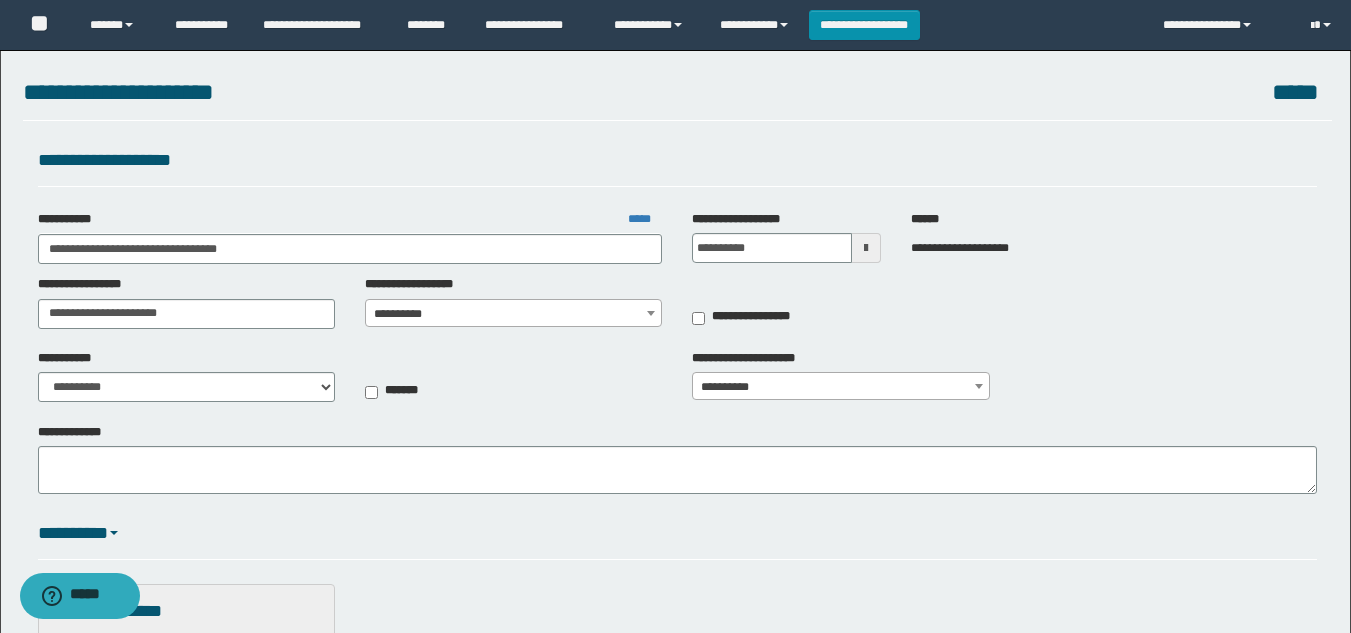 click on "**********" at bounding box center [513, 314] 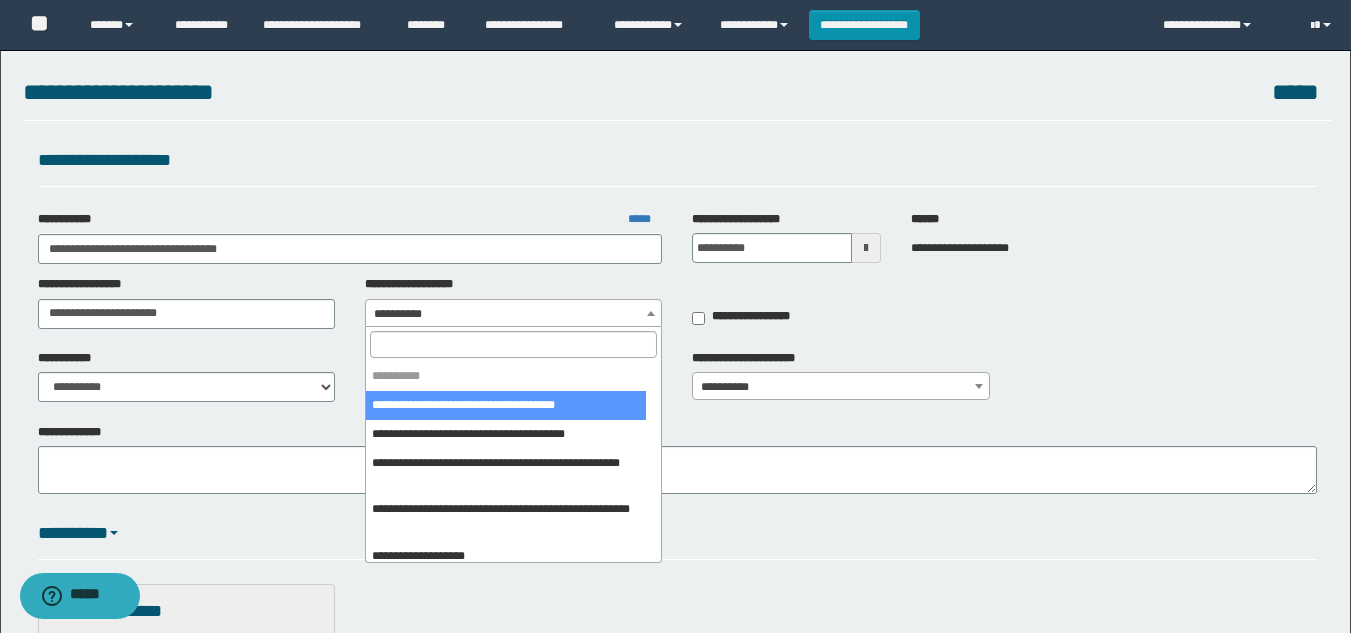 click at bounding box center [513, 344] 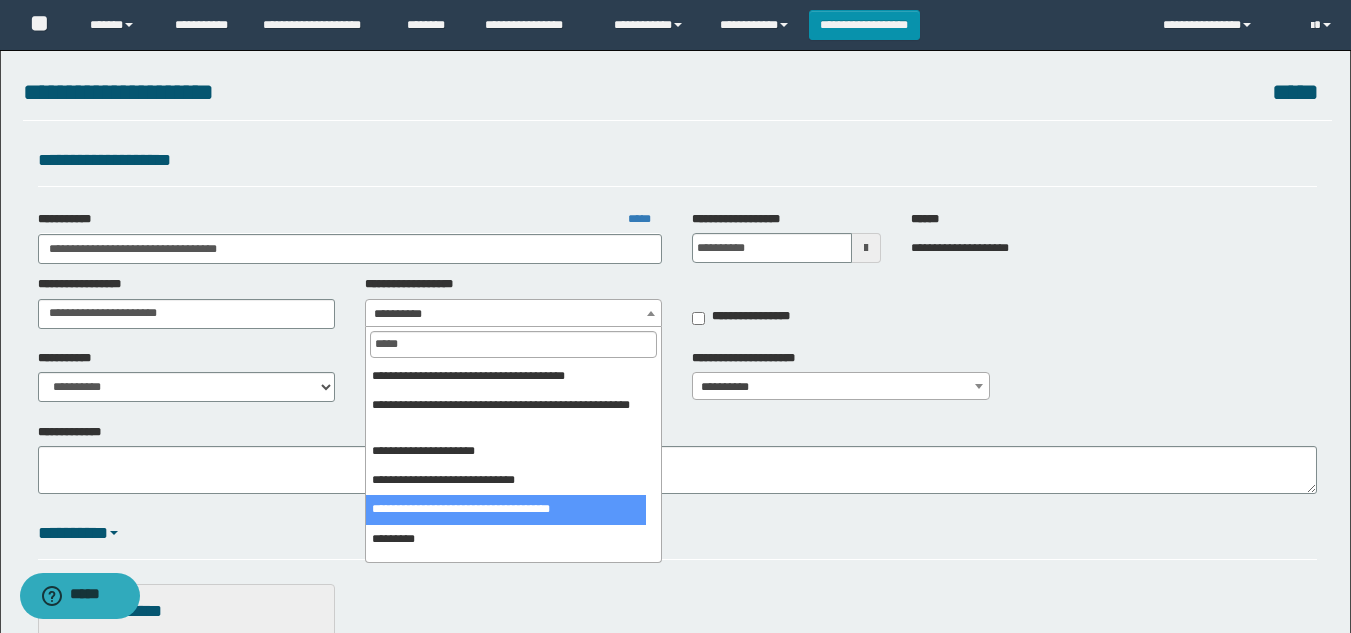type on "*****" 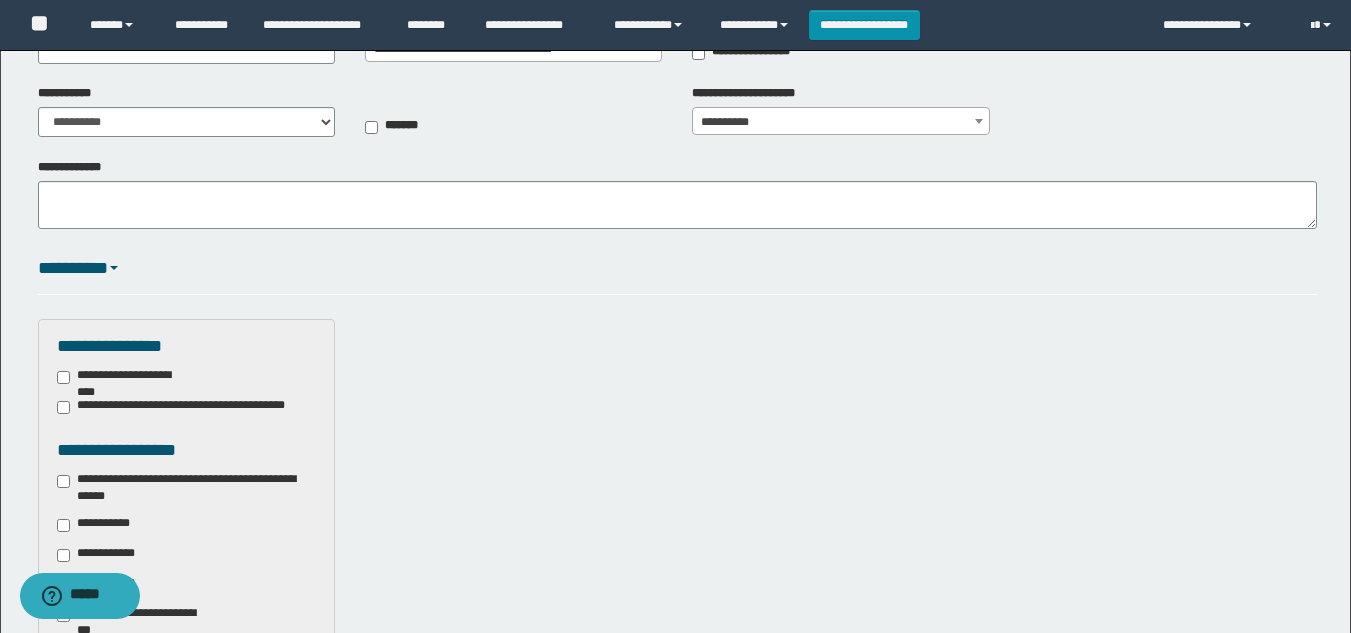 scroll, scrollTop: 300, scrollLeft: 0, axis: vertical 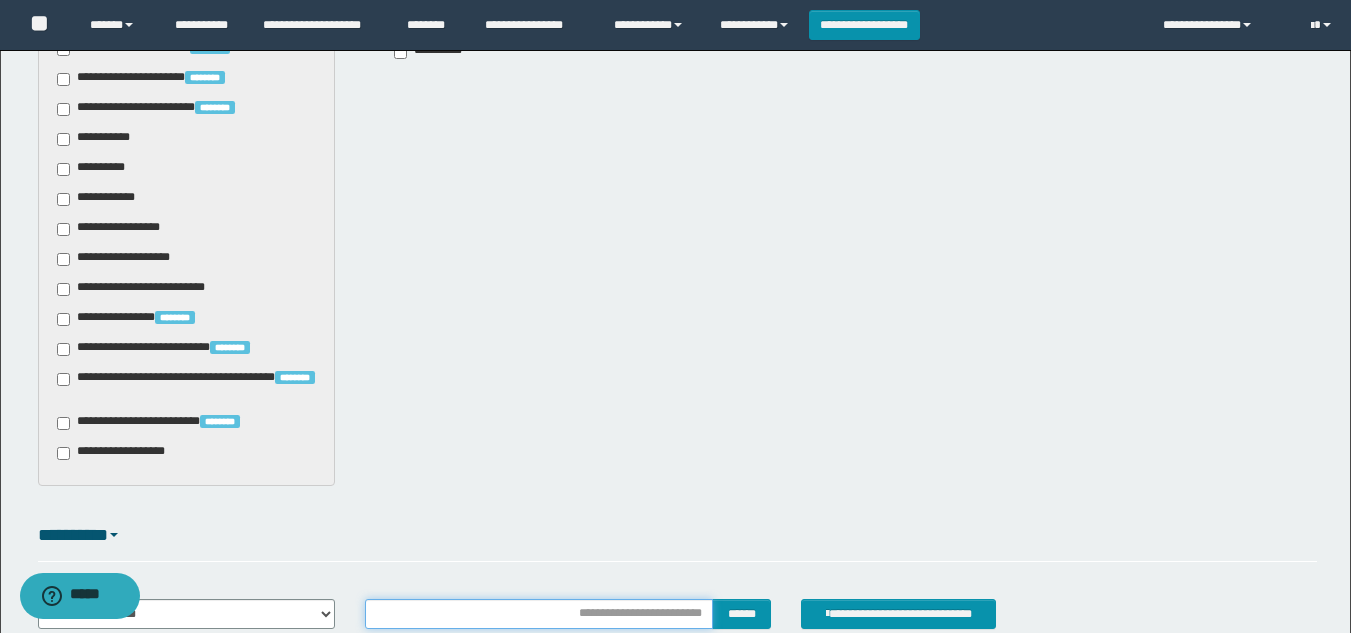 click at bounding box center [539, 614] 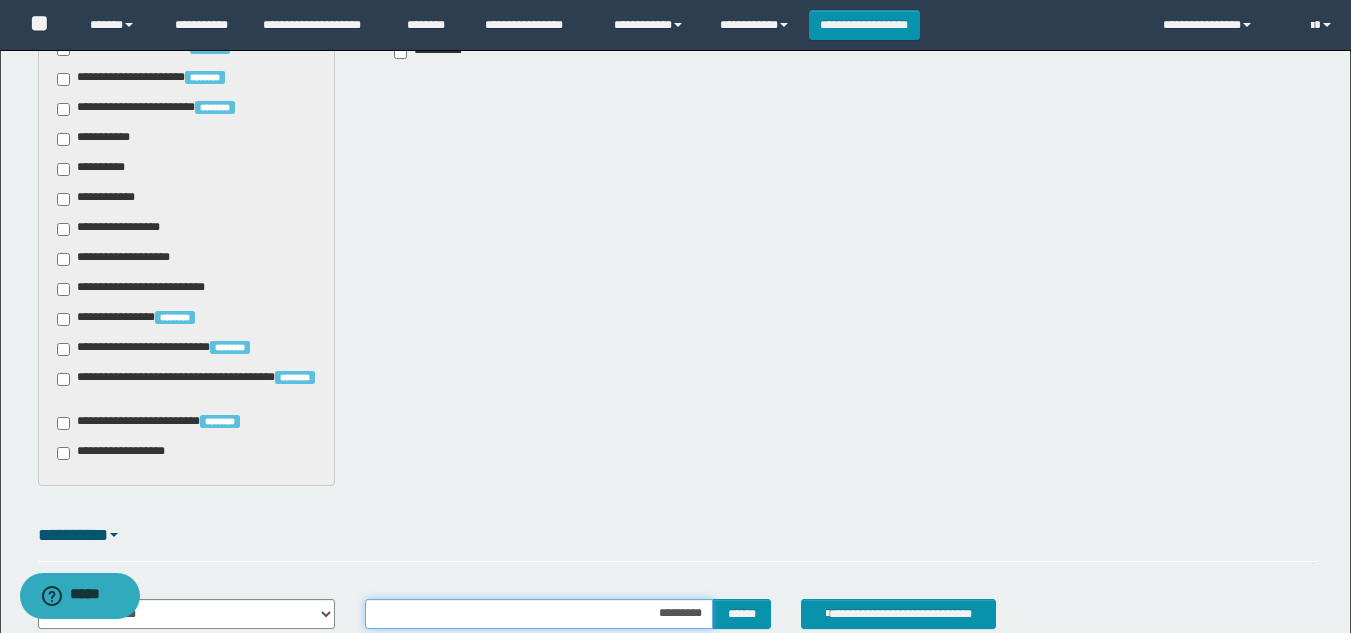 type on "**********" 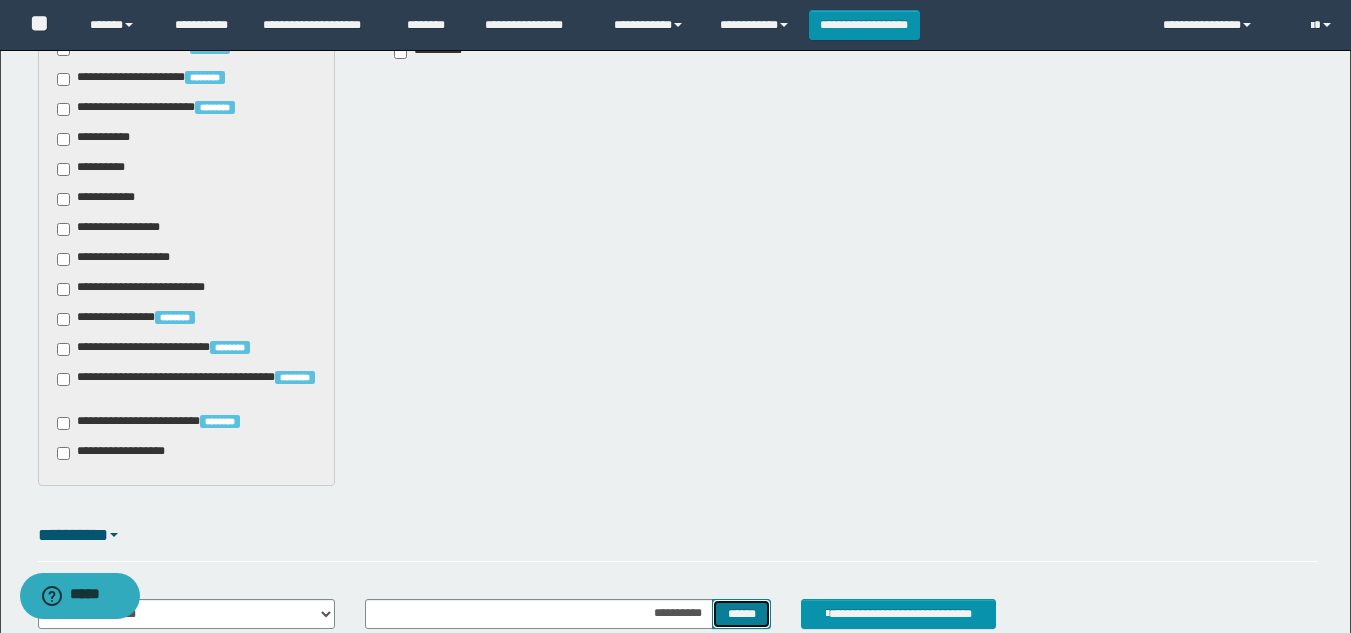 click on "******" at bounding box center (741, 614) 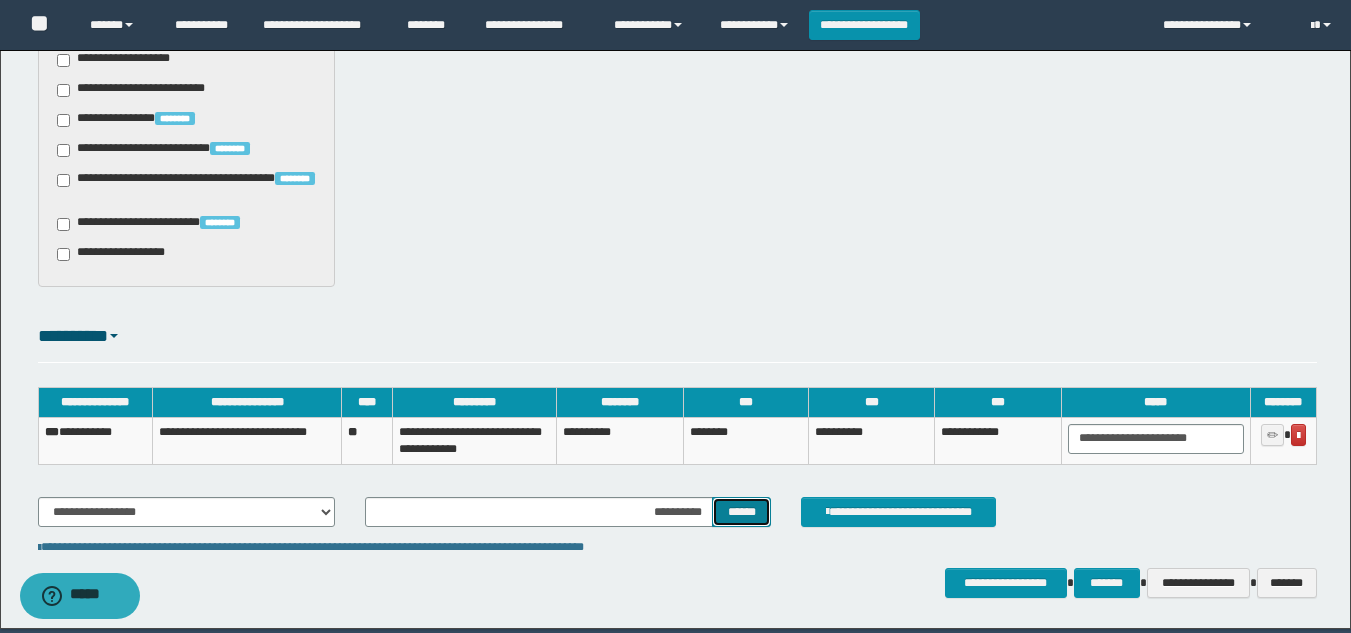 scroll, scrollTop: 1600, scrollLeft: 0, axis: vertical 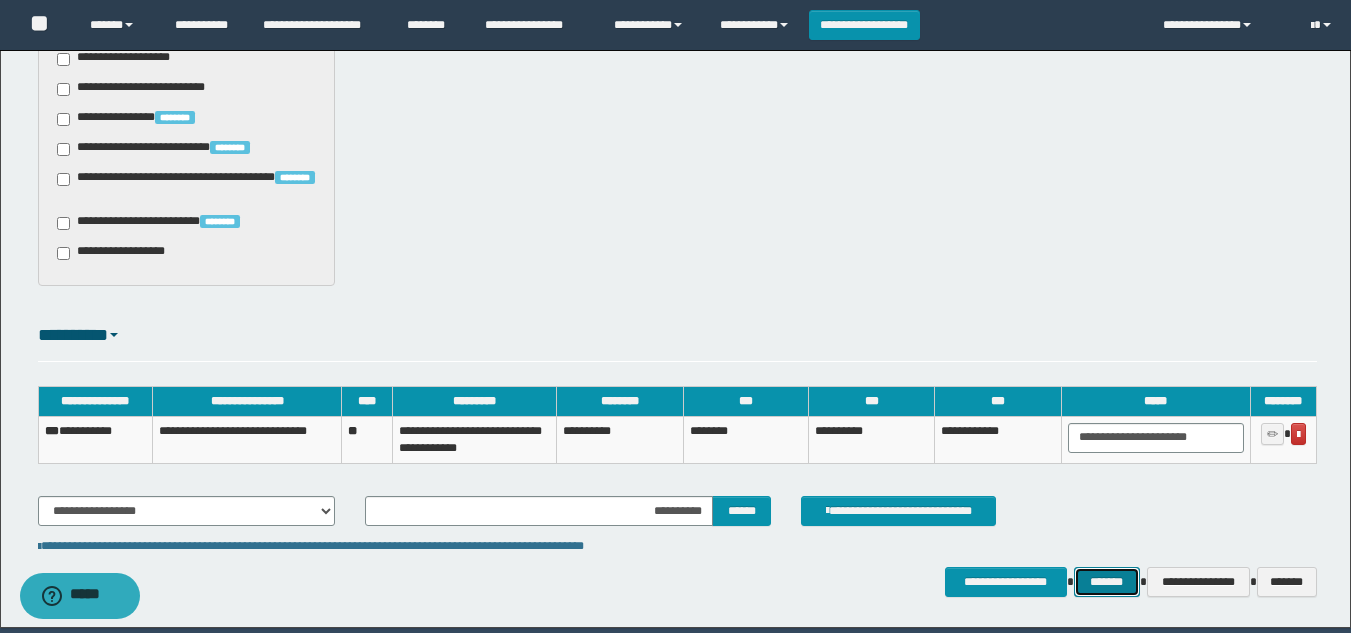 click on "*******" at bounding box center (1107, 582) 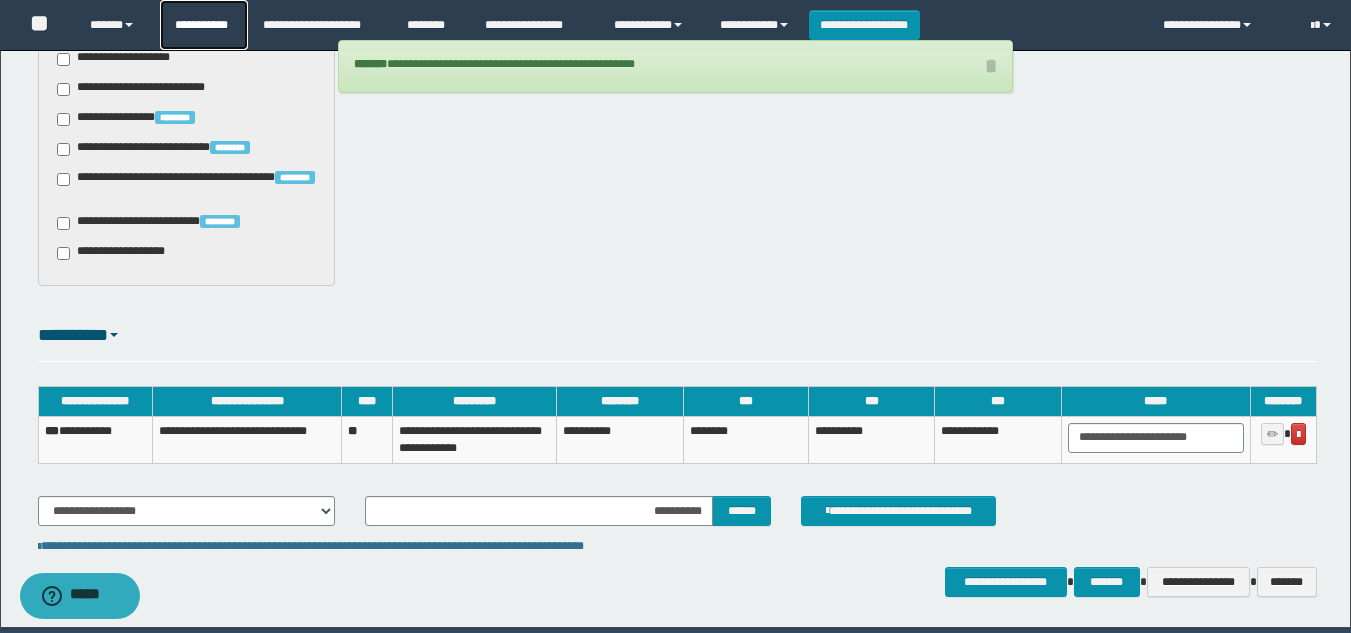 click on "**********" at bounding box center (204, 25) 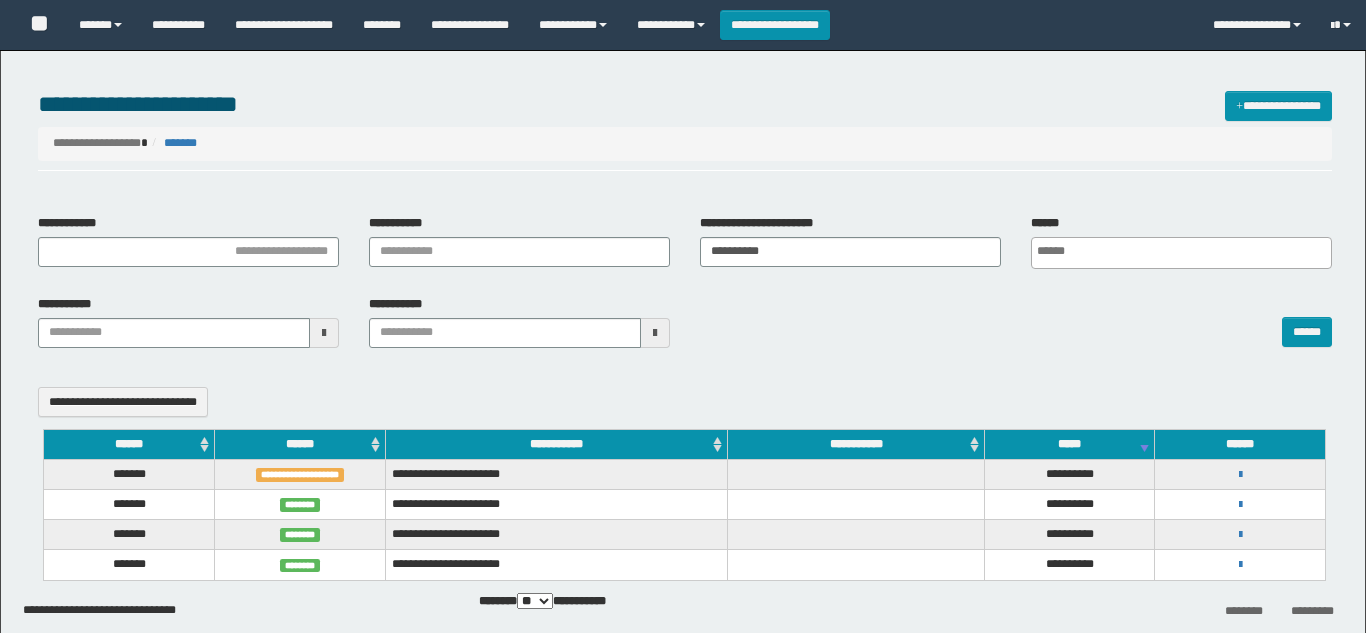 select 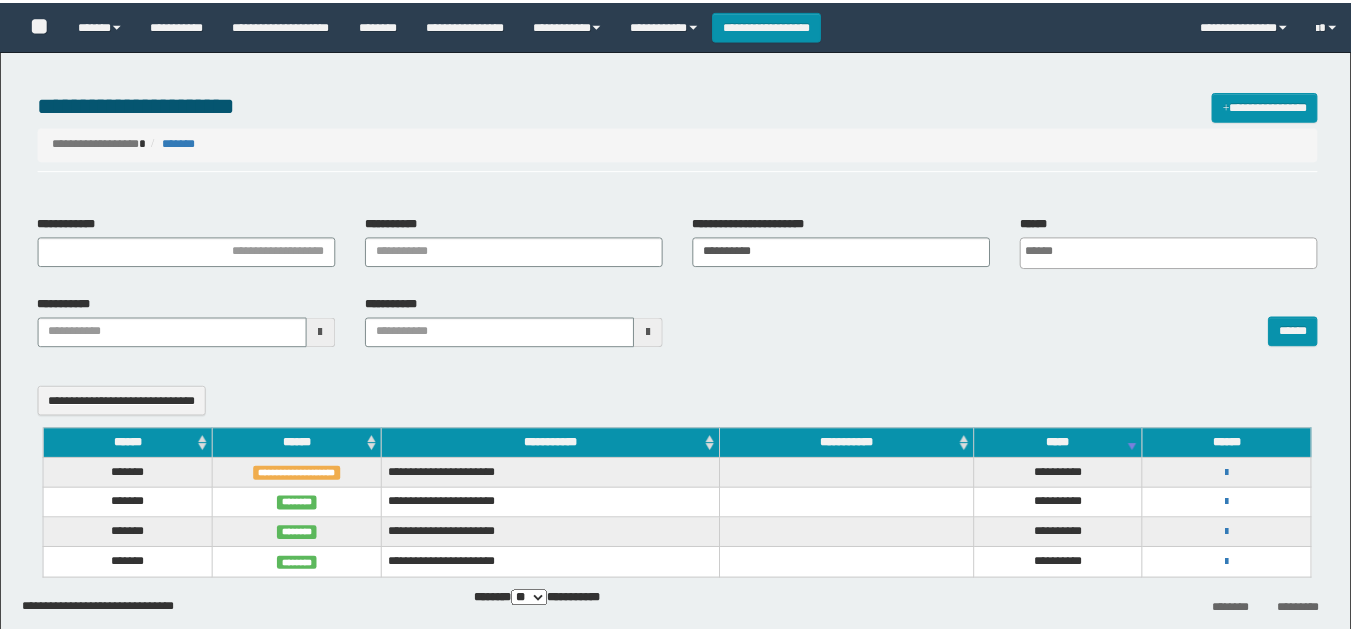 scroll, scrollTop: 0, scrollLeft: 0, axis: both 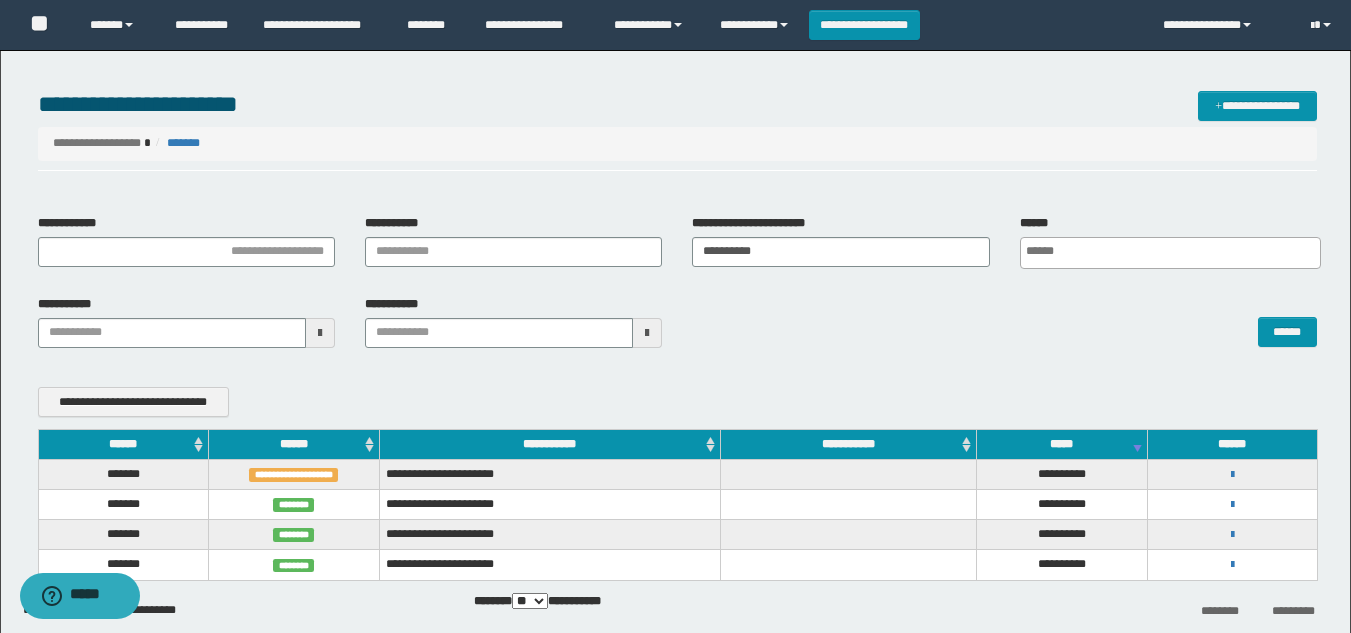 click on "**********" at bounding box center [1232, 504] 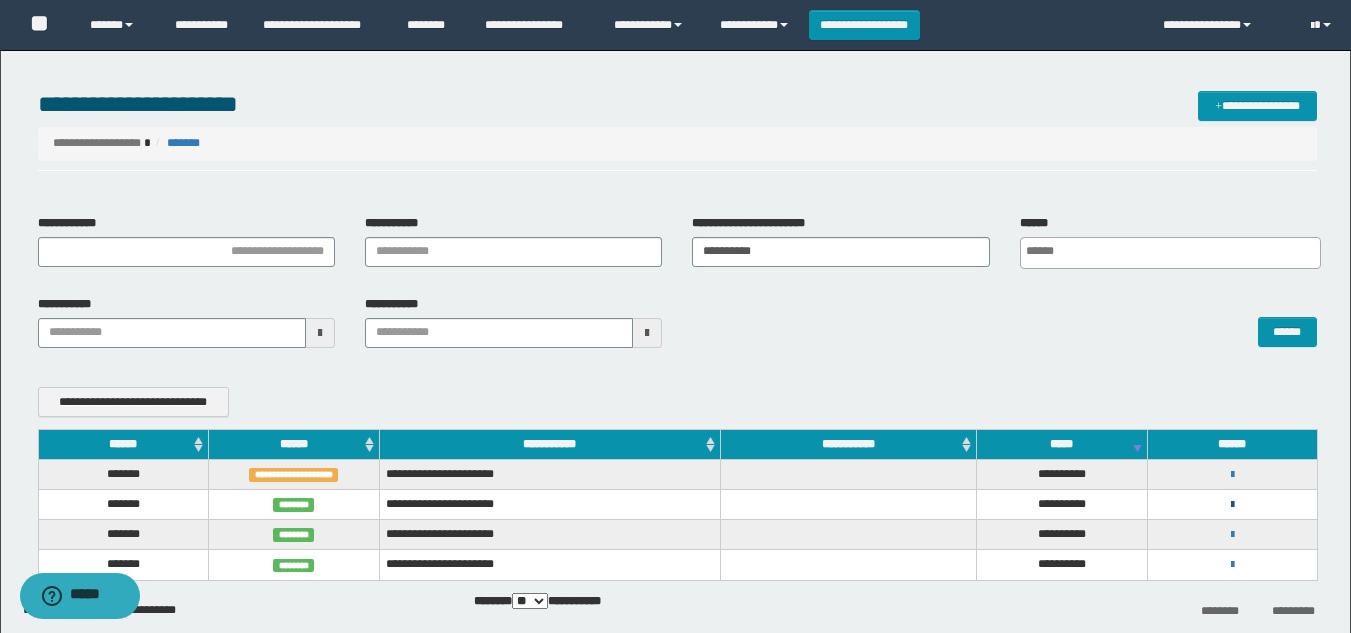 click at bounding box center (1232, 505) 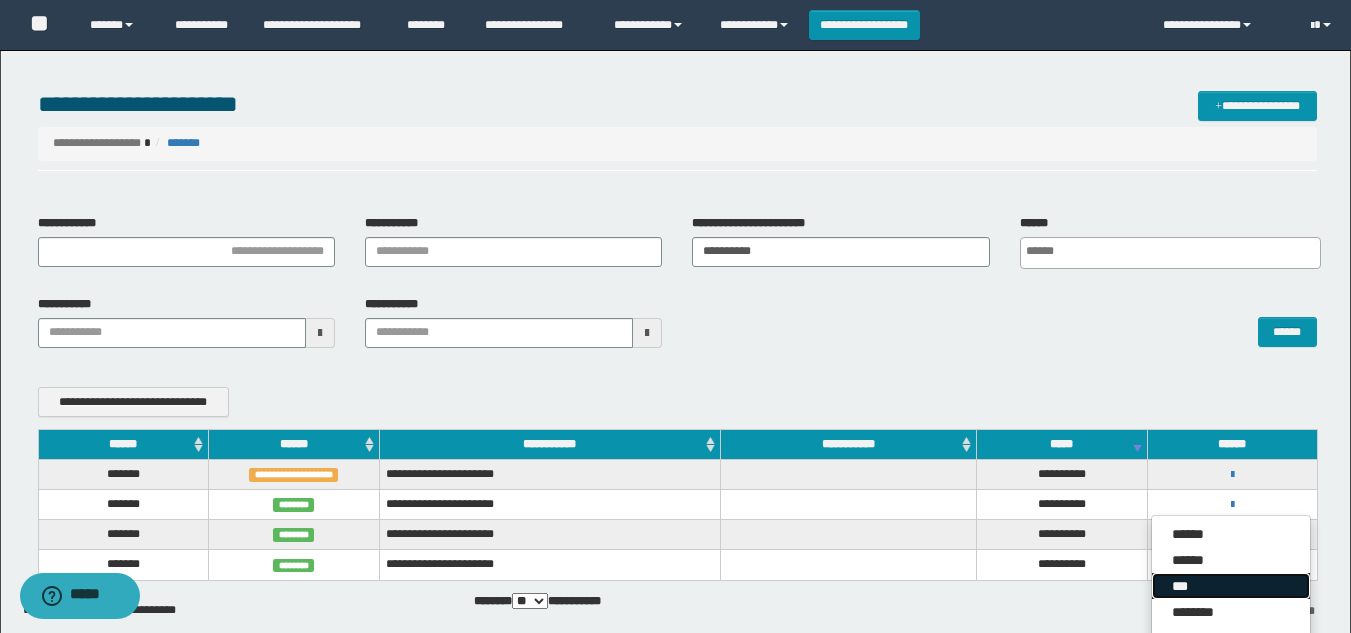 click on "***" at bounding box center [1231, 586] 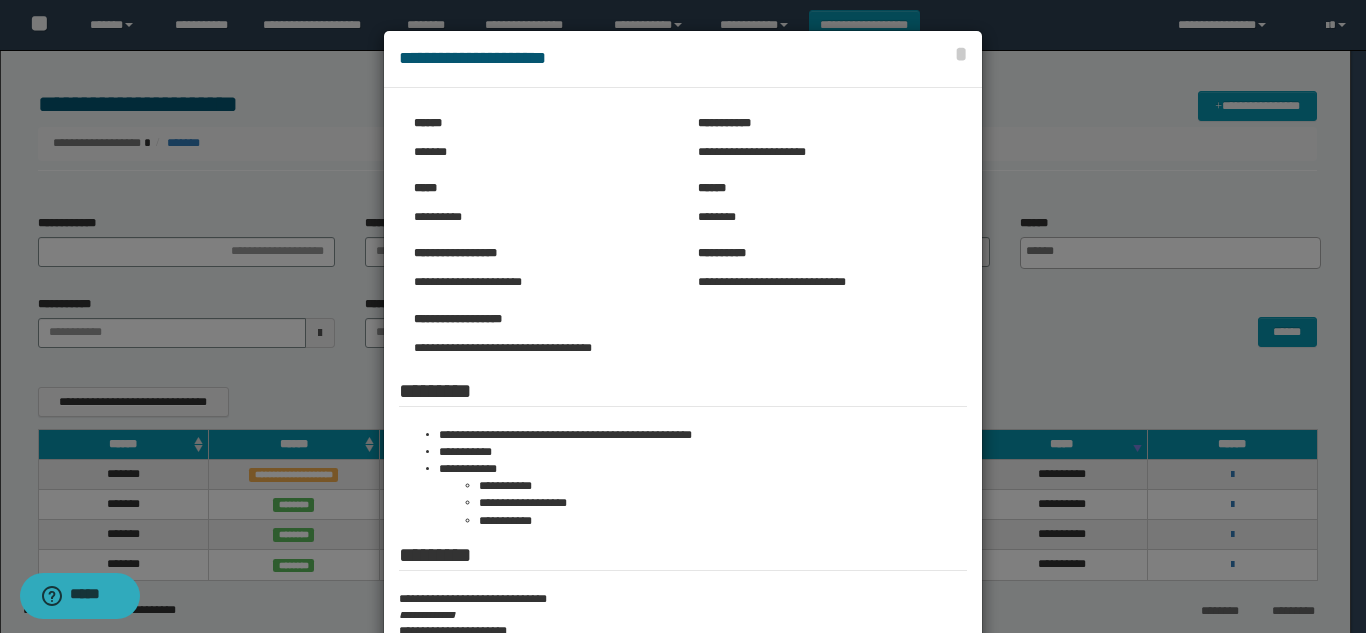 click at bounding box center [683, 392] 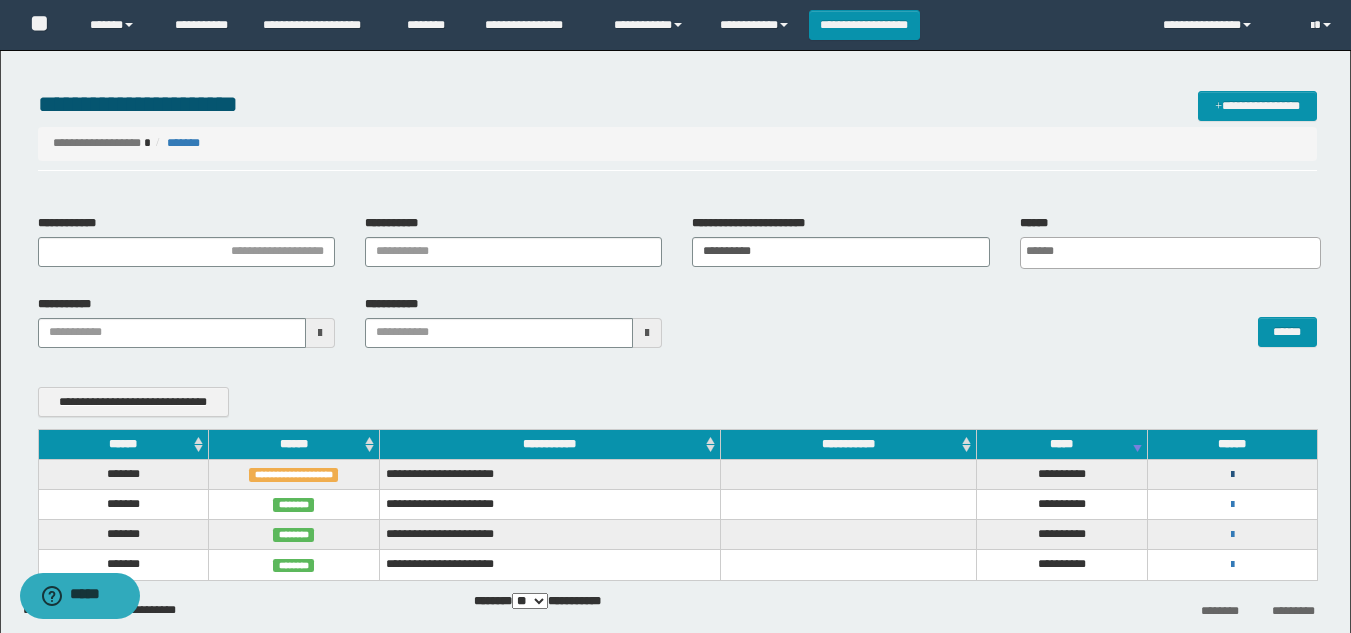 click at bounding box center (1232, 475) 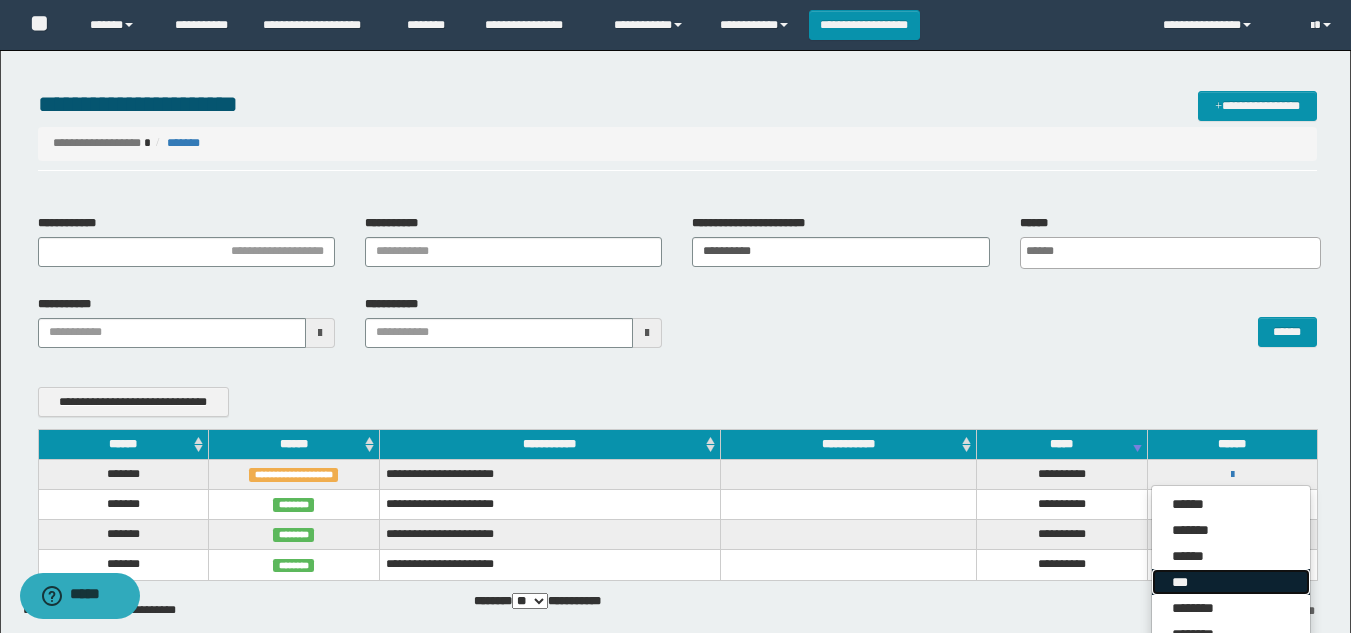 click on "***" at bounding box center (1231, 582) 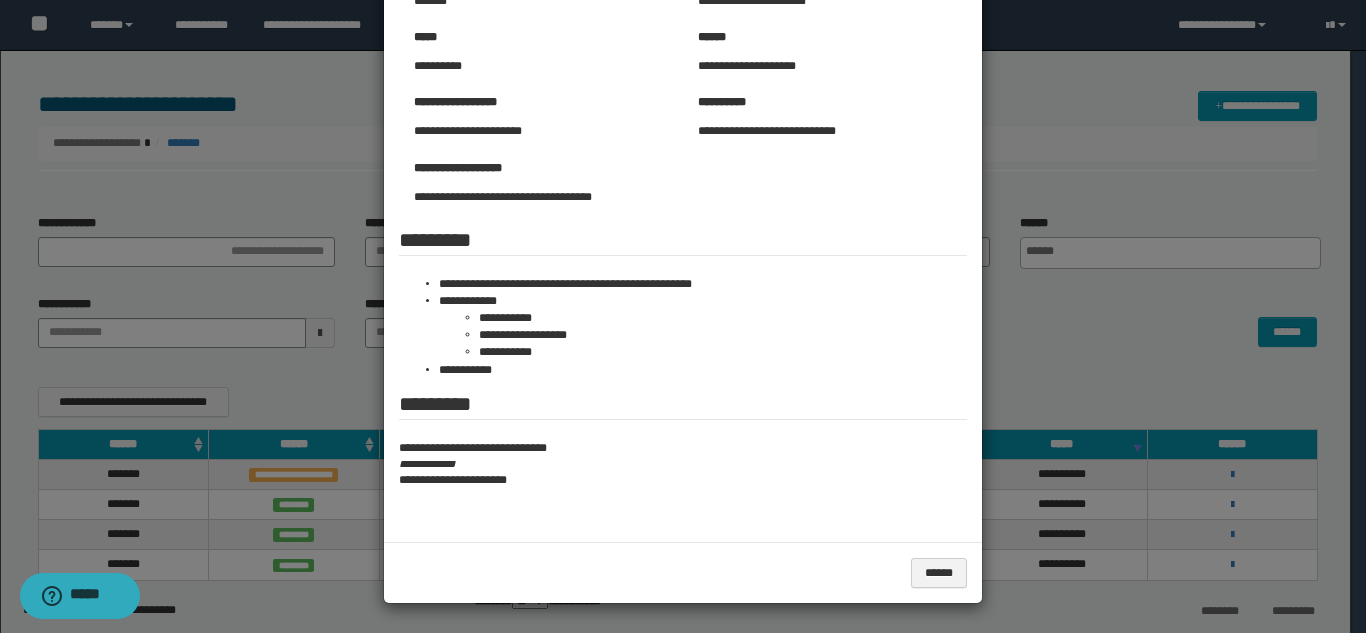 scroll, scrollTop: 152, scrollLeft: 0, axis: vertical 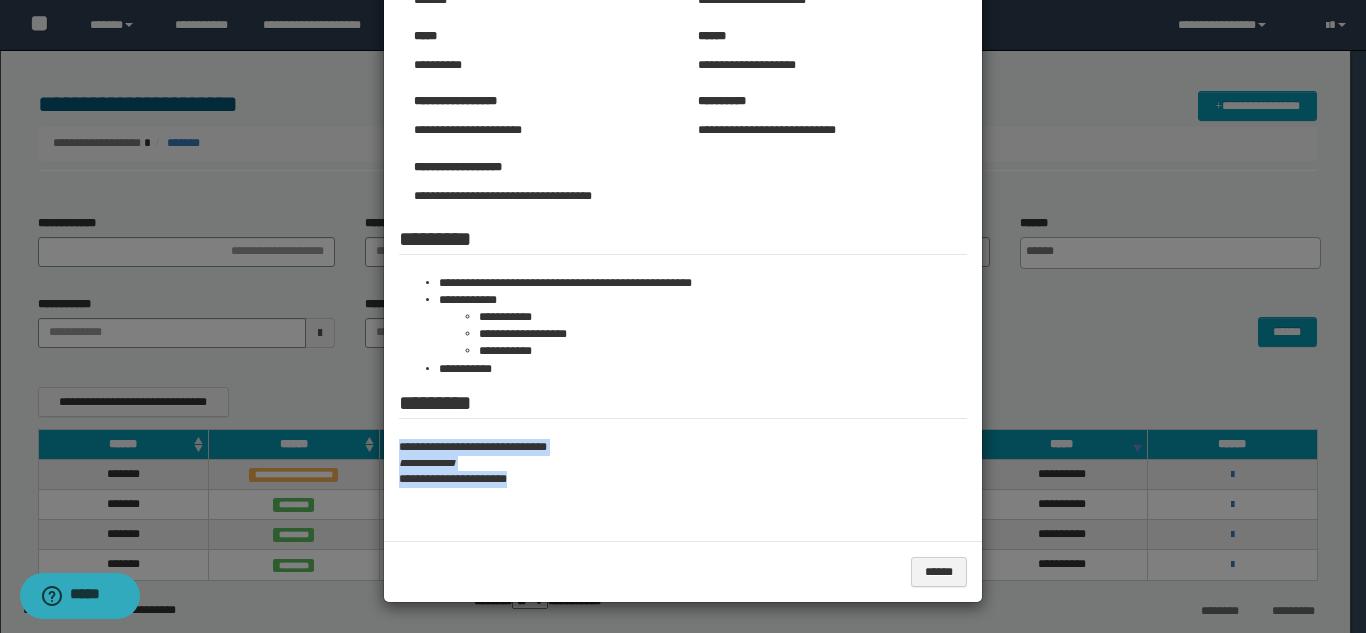 drag, startPoint x: 380, startPoint y: 445, endPoint x: 584, endPoint y: 490, distance: 208.90428 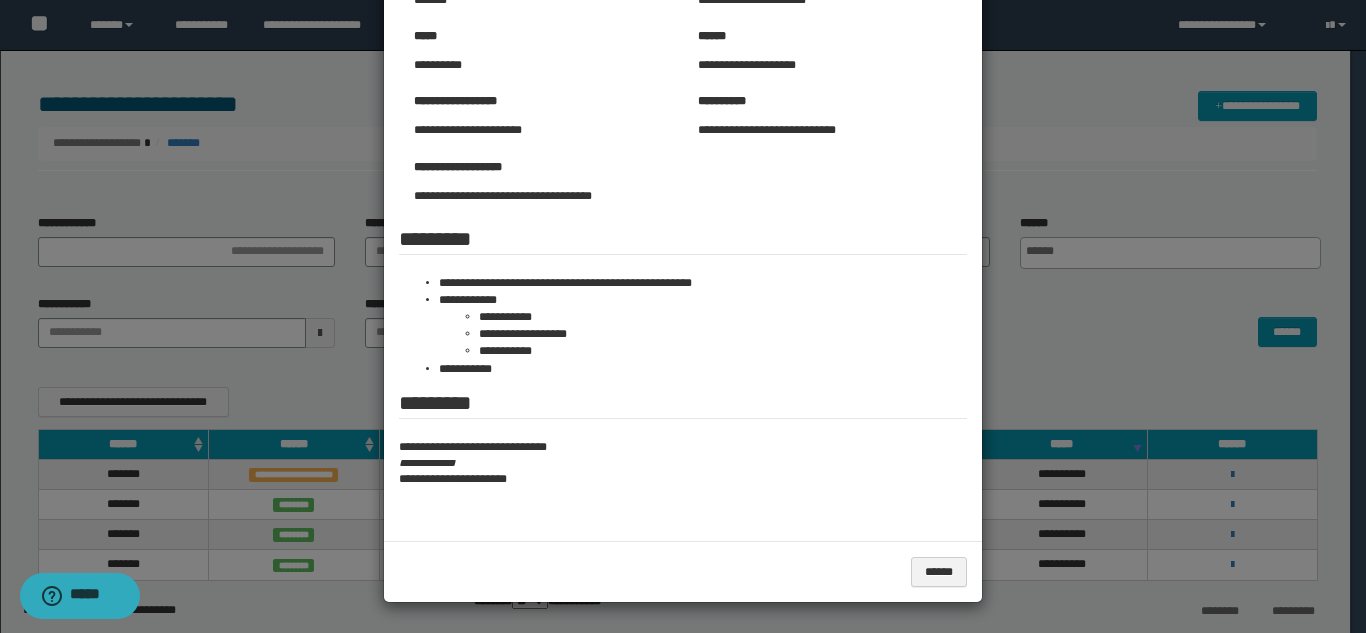 click at bounding box center [683, 240] 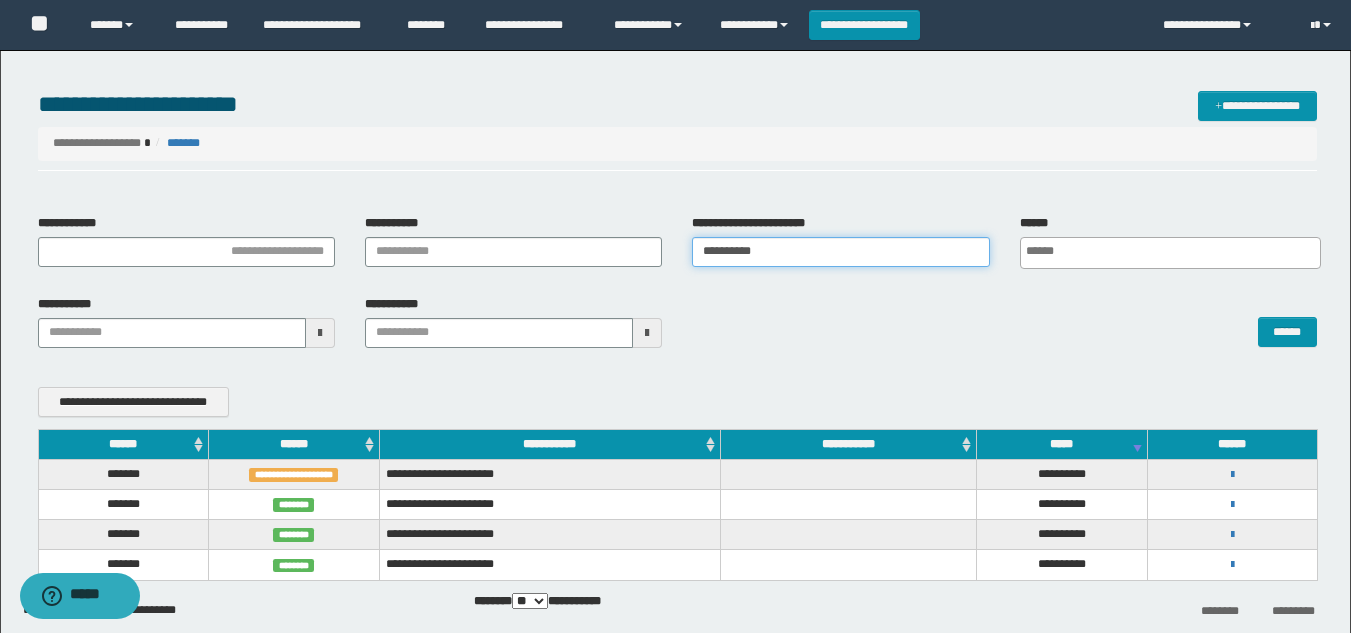 drag, startPoint x: 837, startPoint y: 258, endPoint x: 282, endPoint y: 251, distance: 555.0441 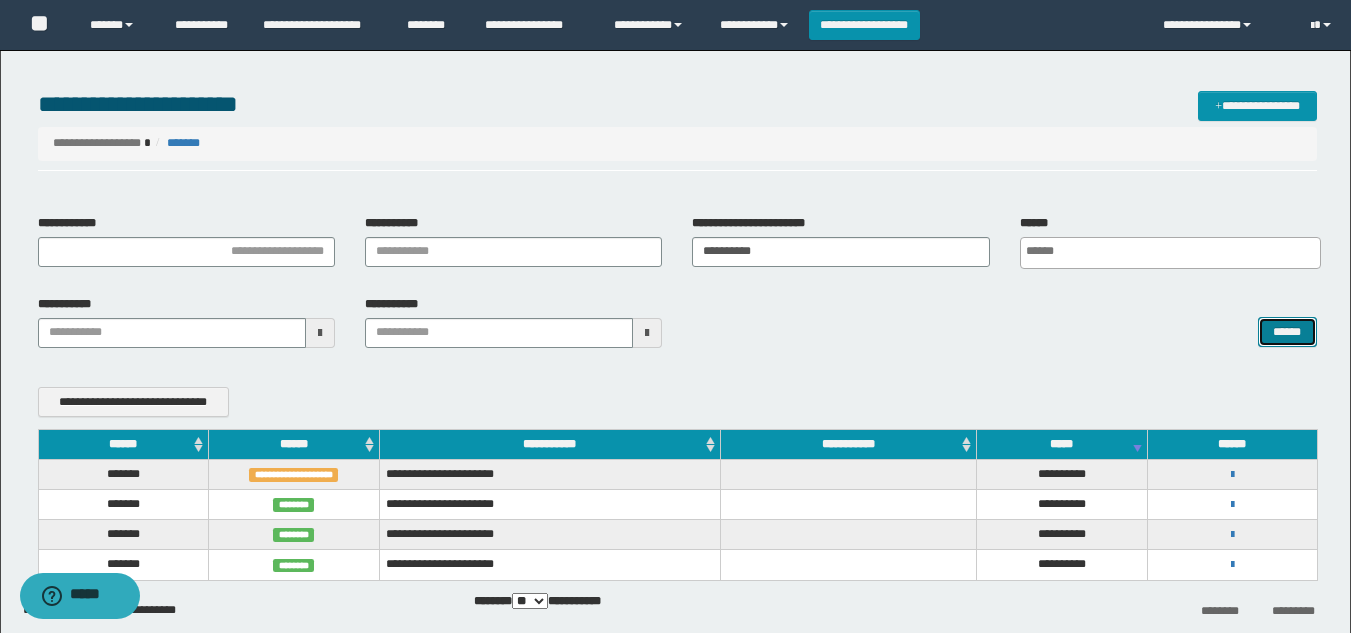 click on "******" at bounding box center (1287, 332) 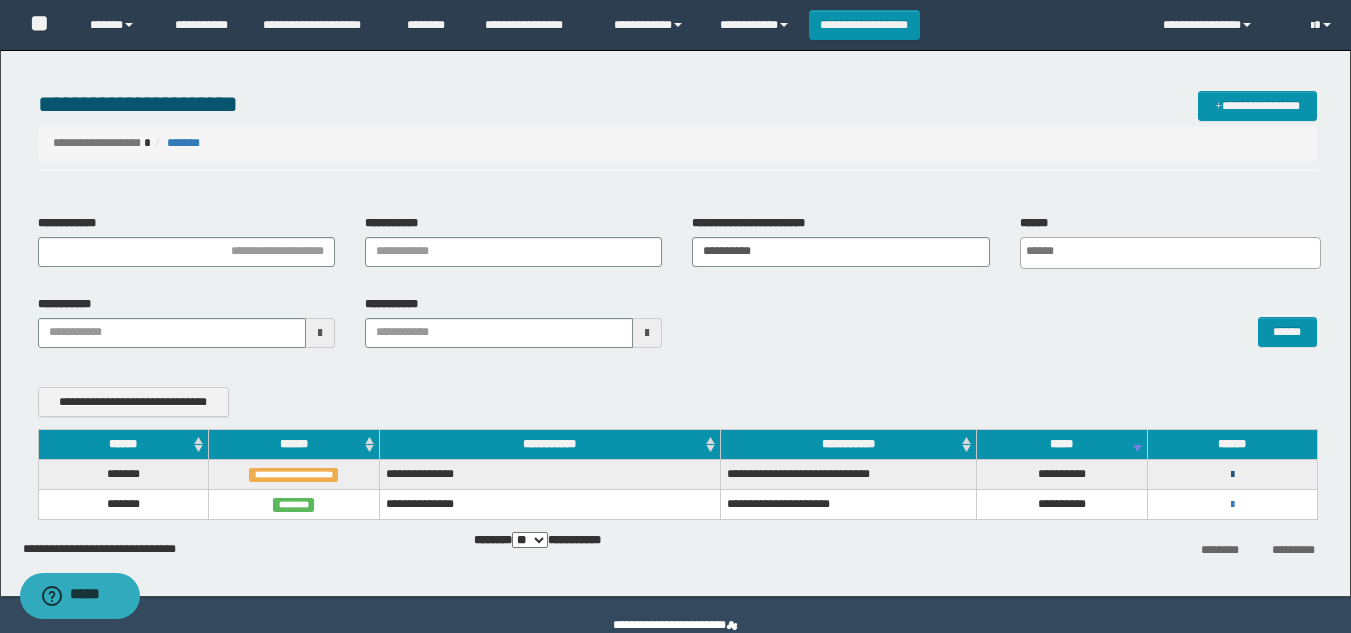 click at bounding box center (1232, 475) 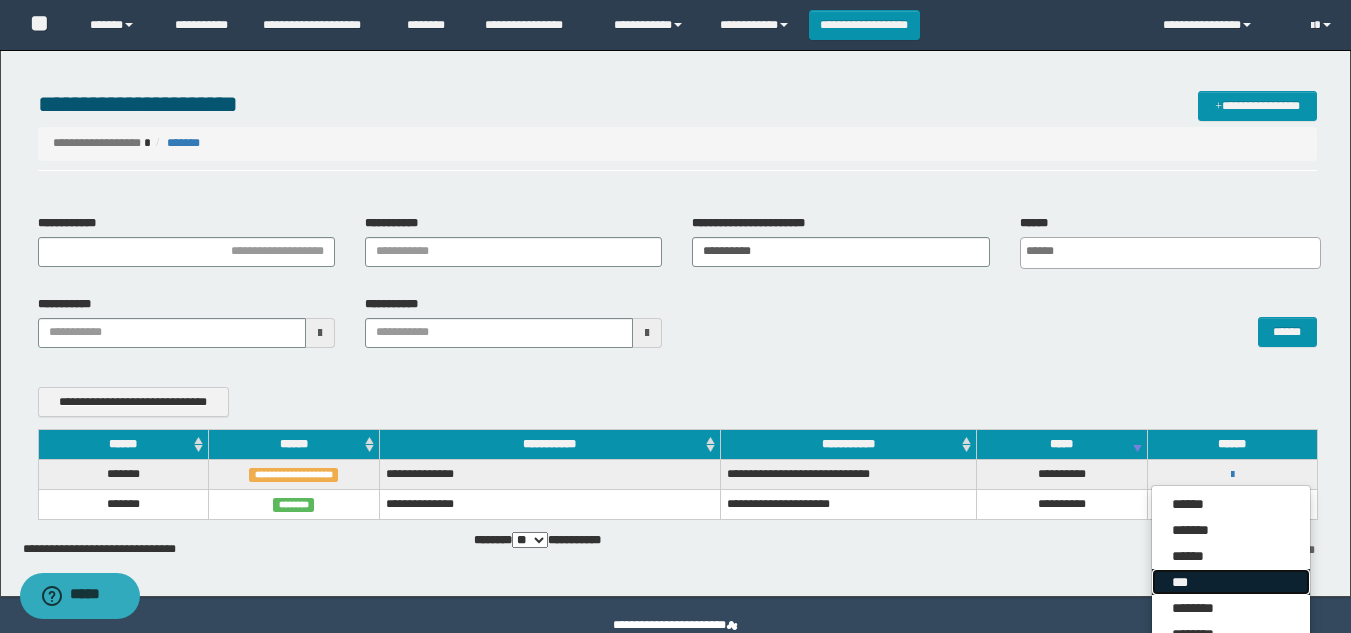 click on "***" at bounding box center [1231, 582] 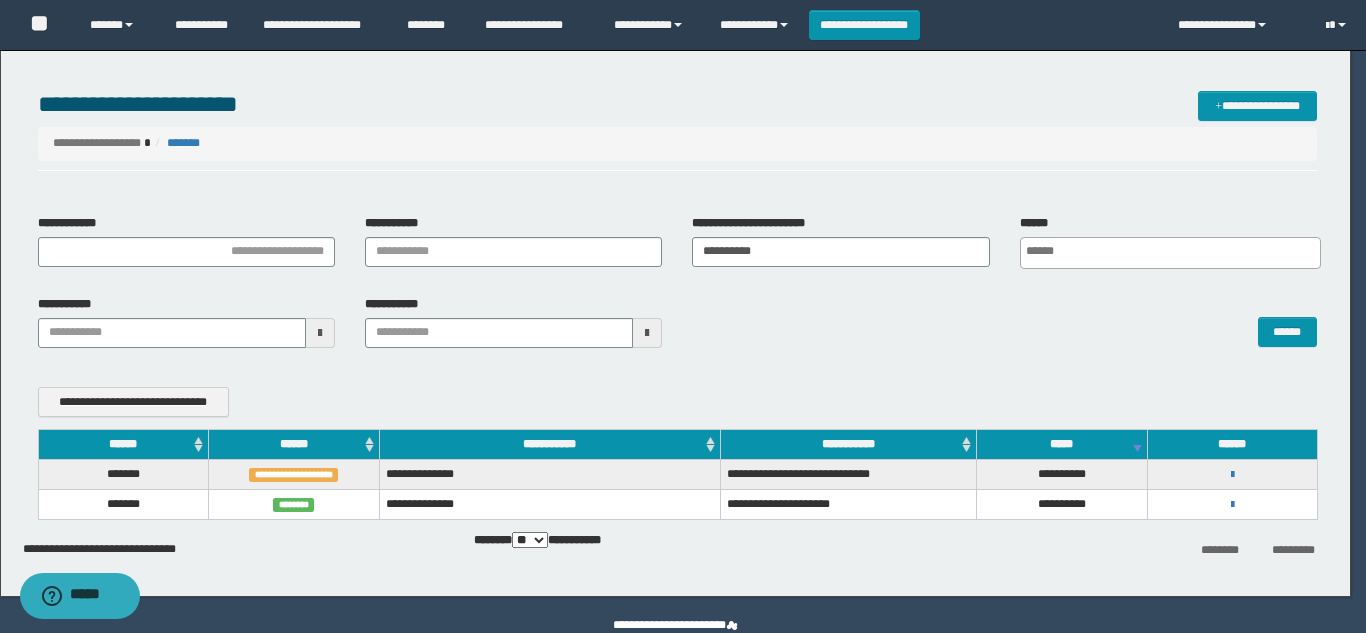 scroll, scrollTop: 0, scrollLeft: 0, axis: both 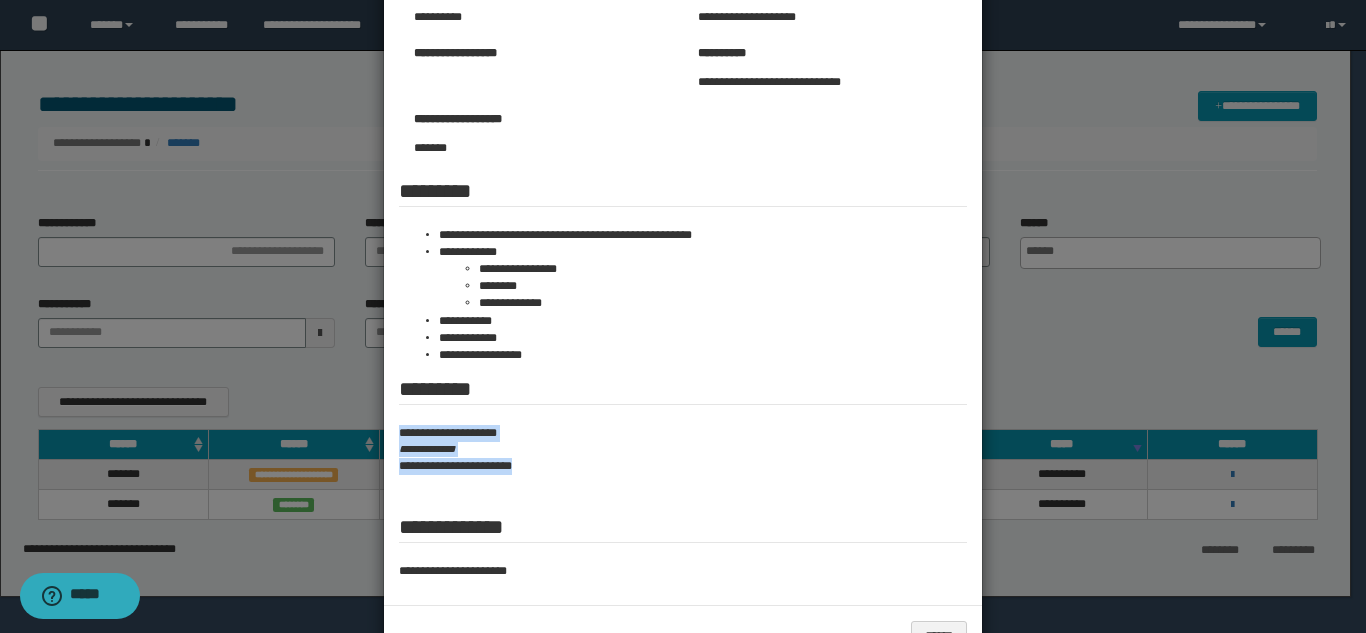 drag, startPoint x: 380, startPoint y: 422, endPoint x: 535, endPoint y: 477, distance: 164.46884 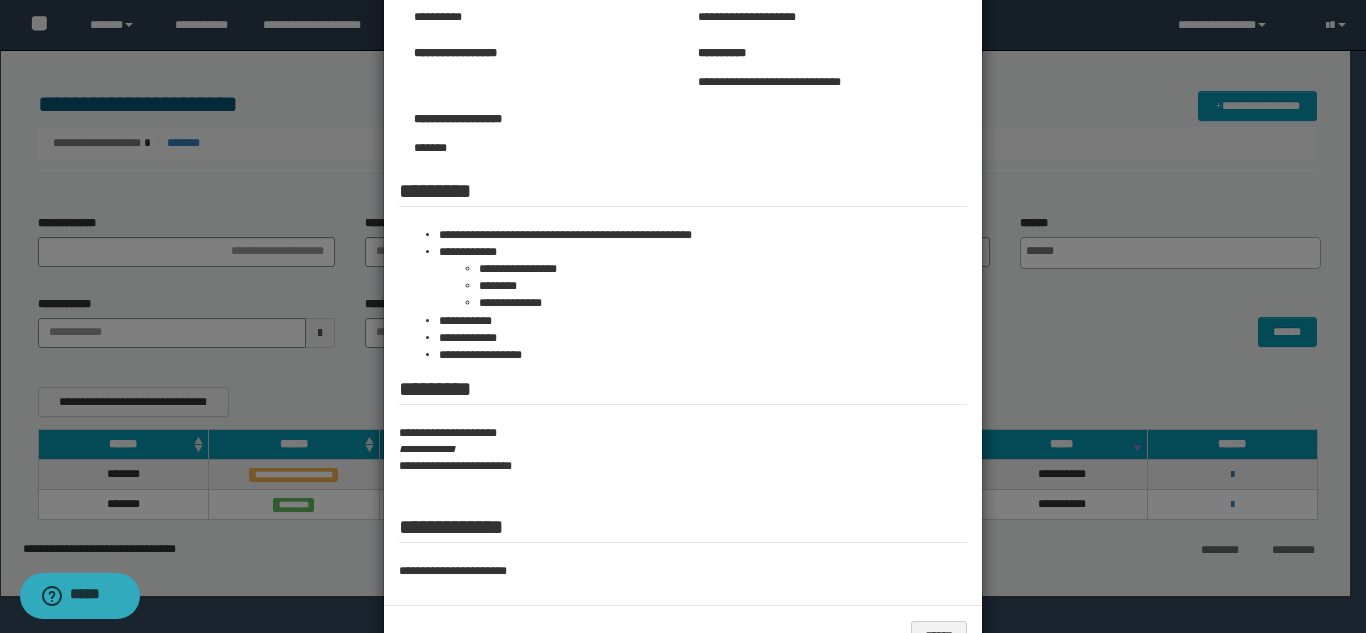 click at bounding box center (683, 248) 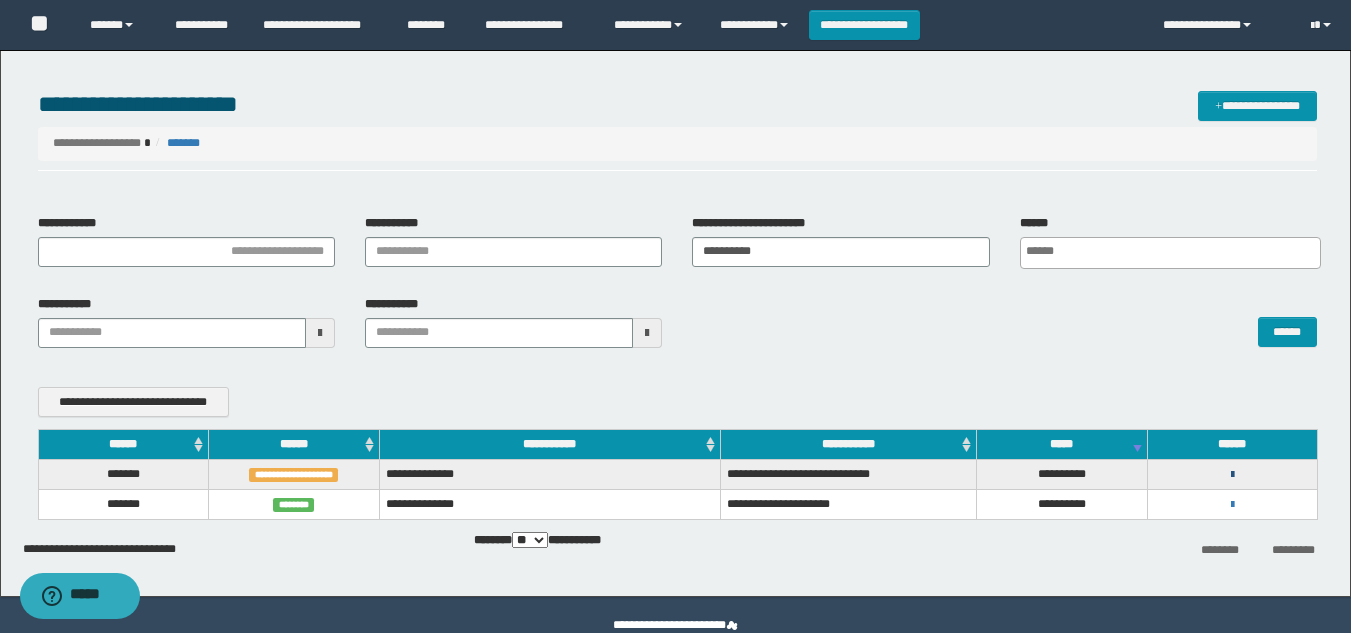 click at bounding box center [1232, 475] 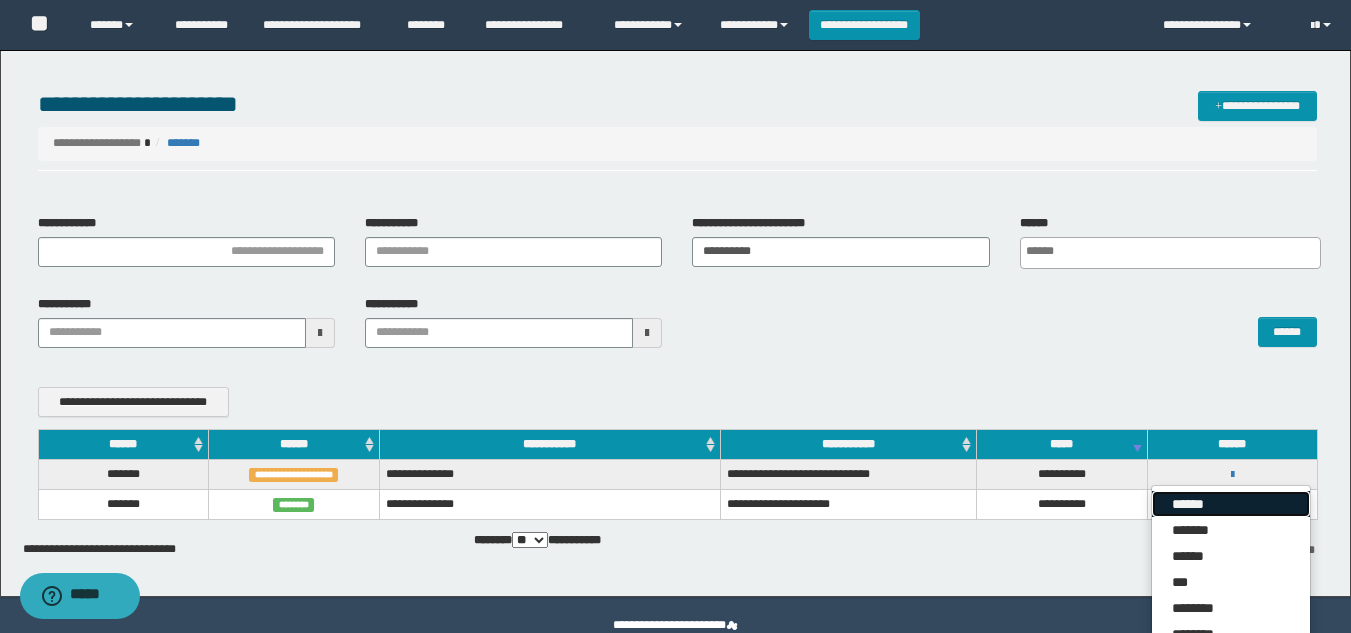 click on "******" at bounding box center (1231, 504) 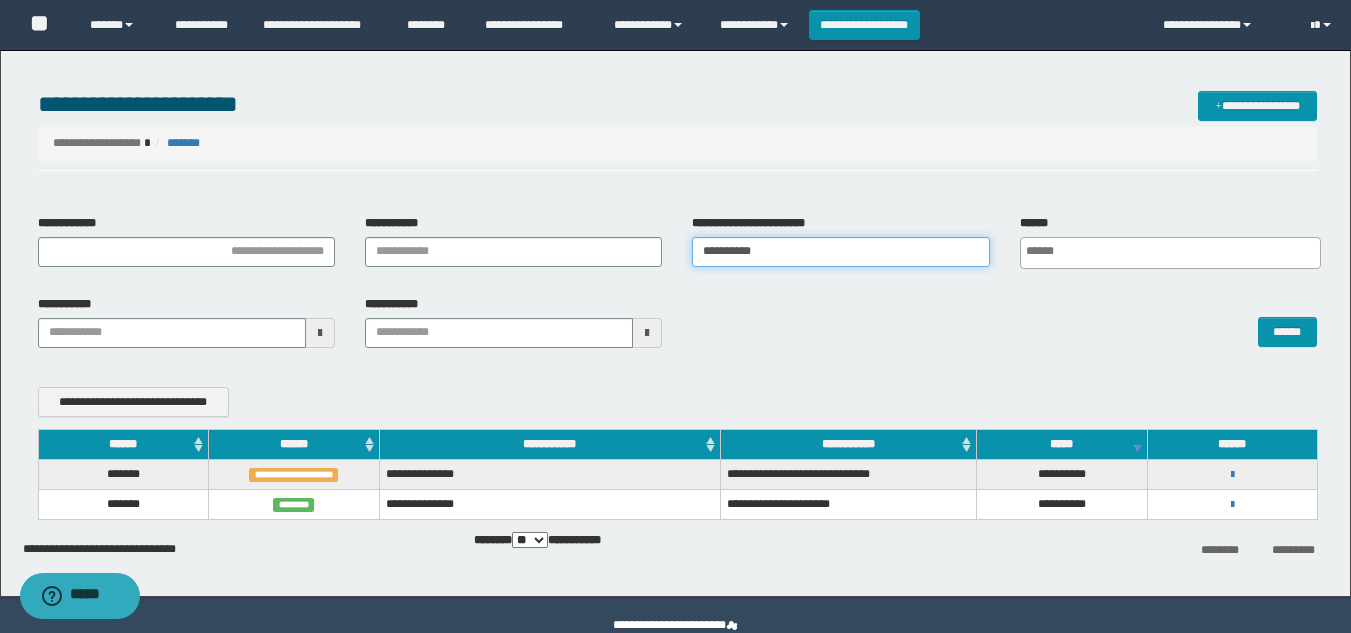 drag, startPoint x: 819, startPoint y: 266, endPoint x: 0, endPoint y: 269, distance: 819.0055 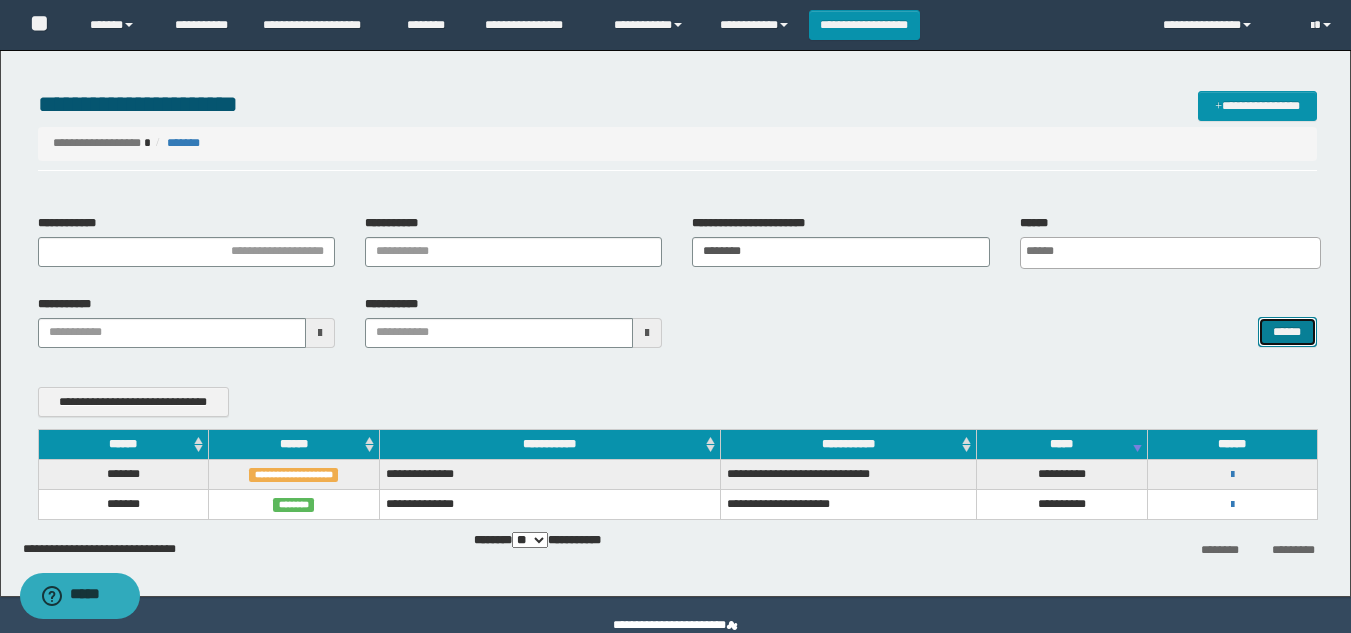 click on "******" at bounding box center (1287, 332) 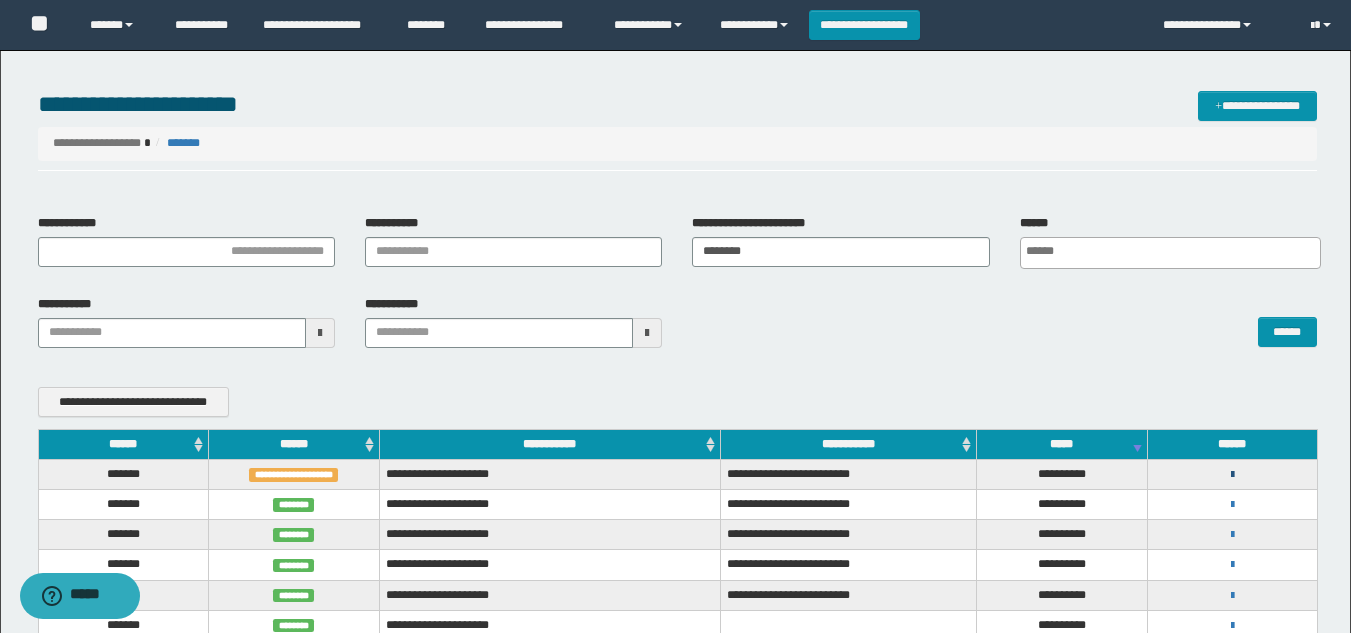 click at bounding box center [1232, 475] 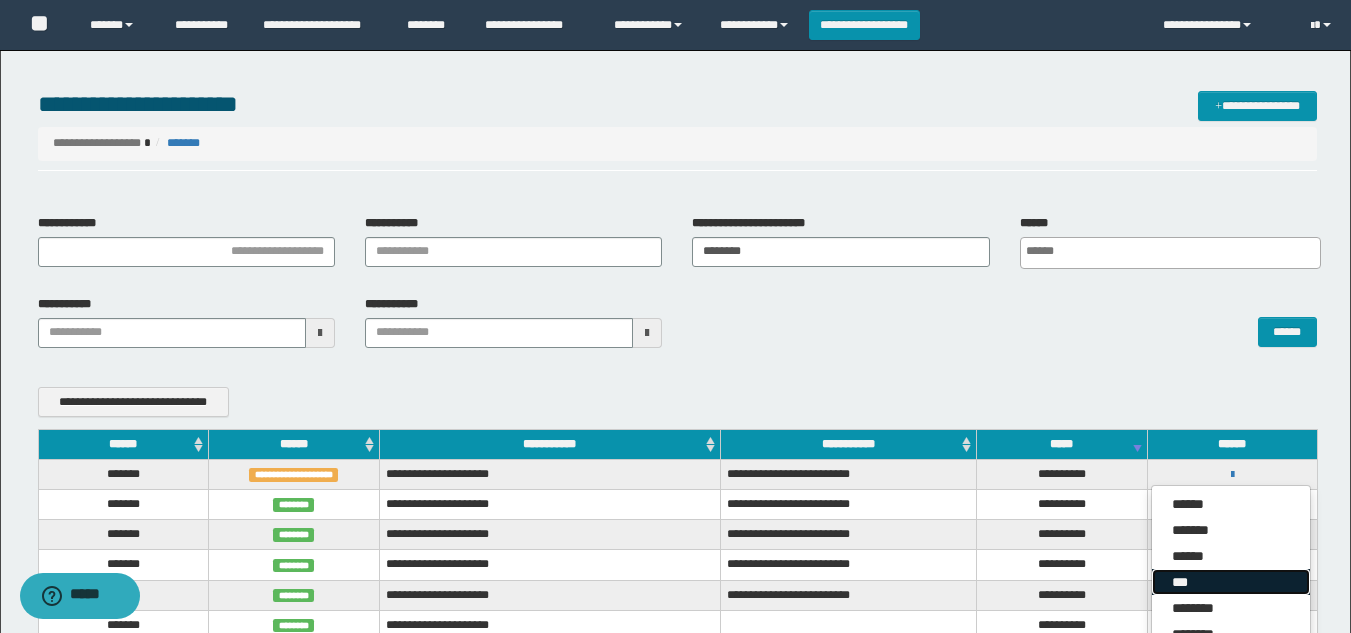 click on "***" at bounding box center (1231, 582) 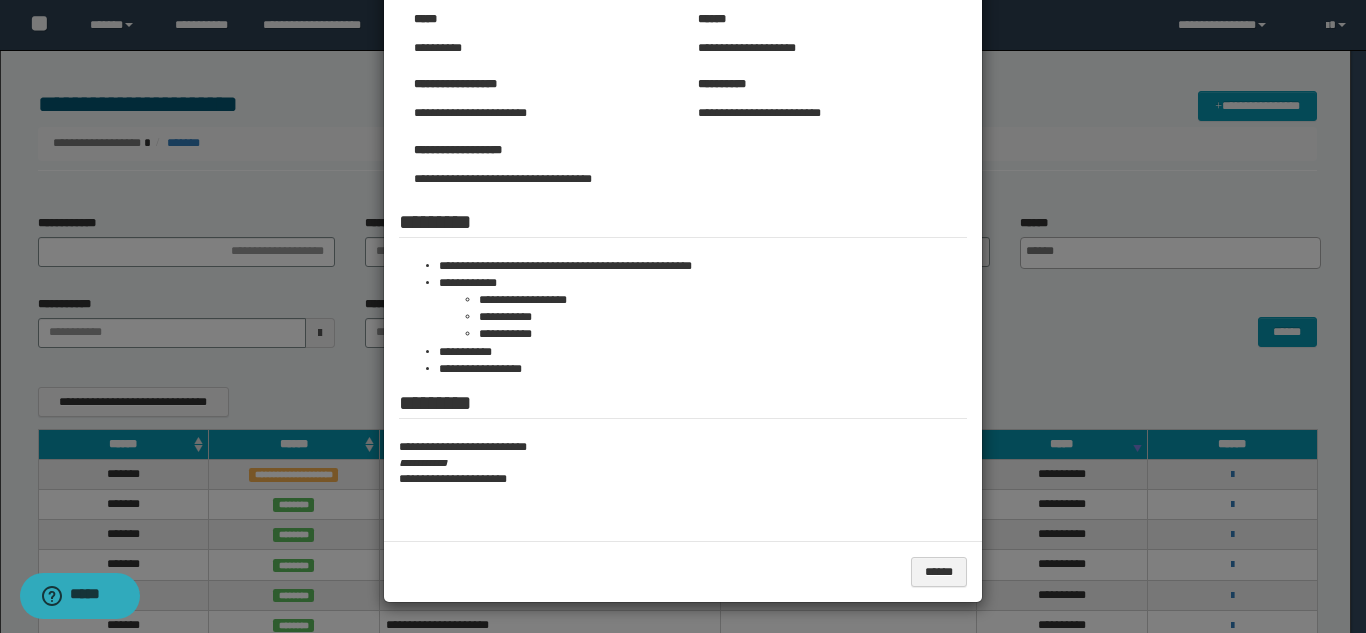 scroll, scrollTop: 0, scrollLeft: 0, axis: both 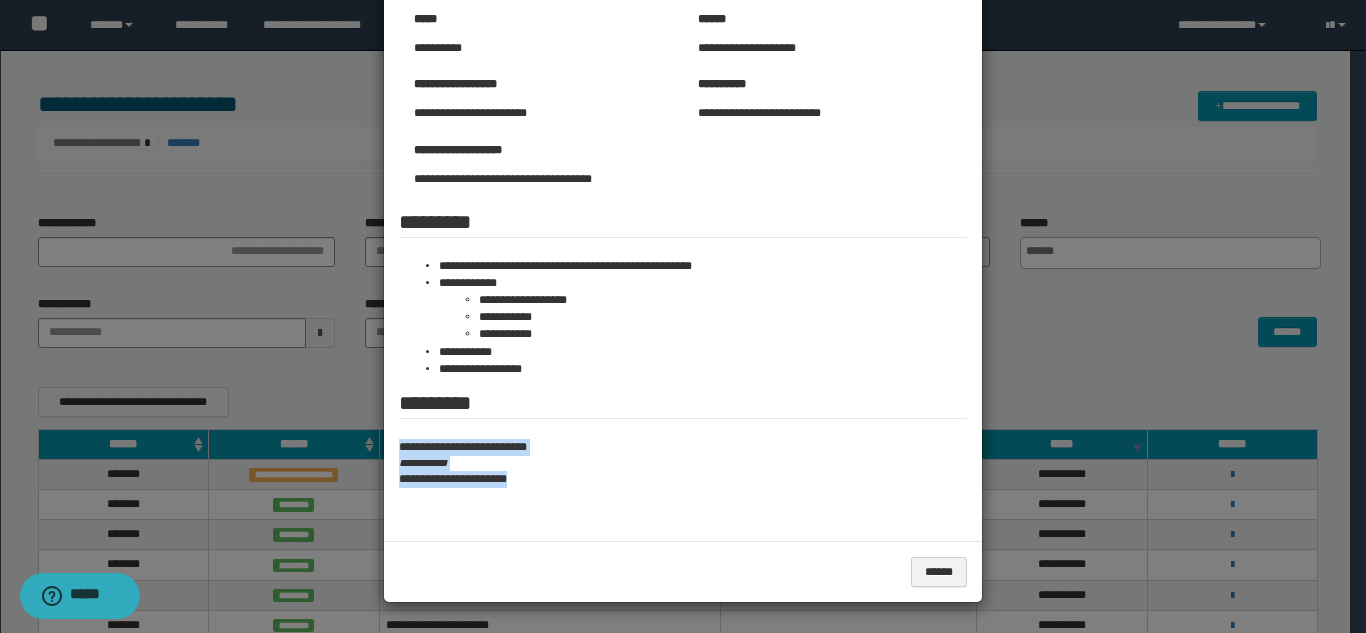 drag, startPoint x: 393, startPoint y: 448, endPoint x: 658, endPoint y: 500, distance: 270.0537 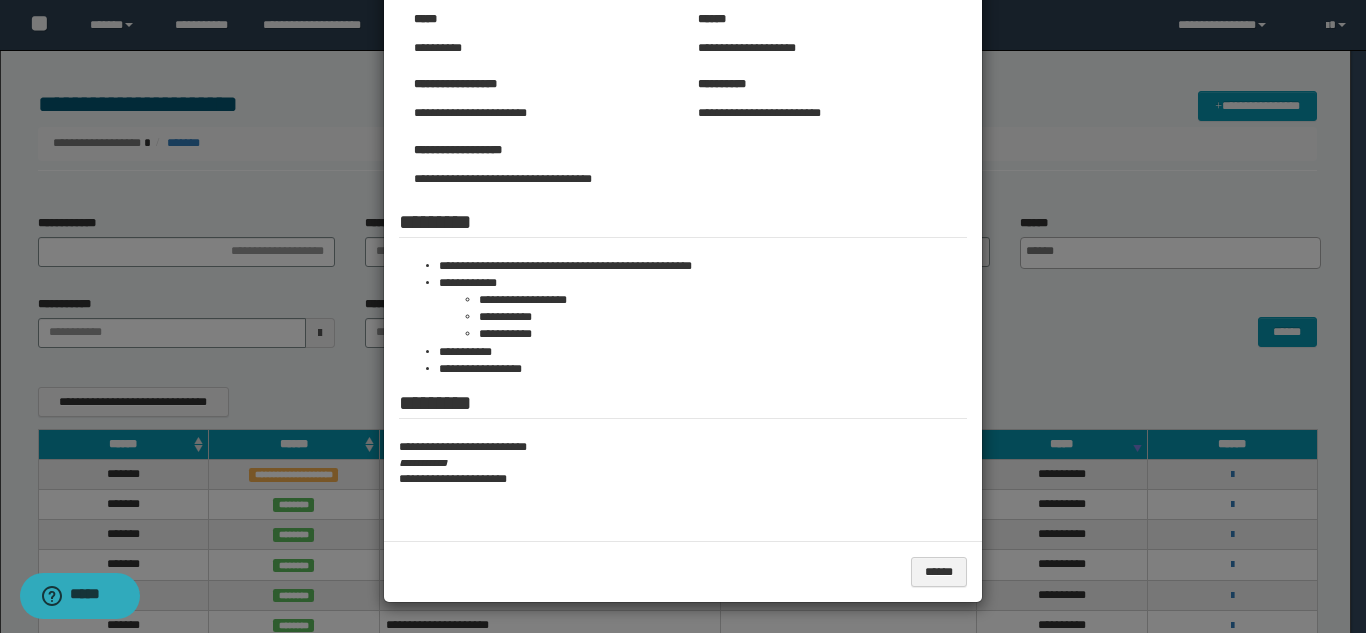 click at bounding box center (683, 232) 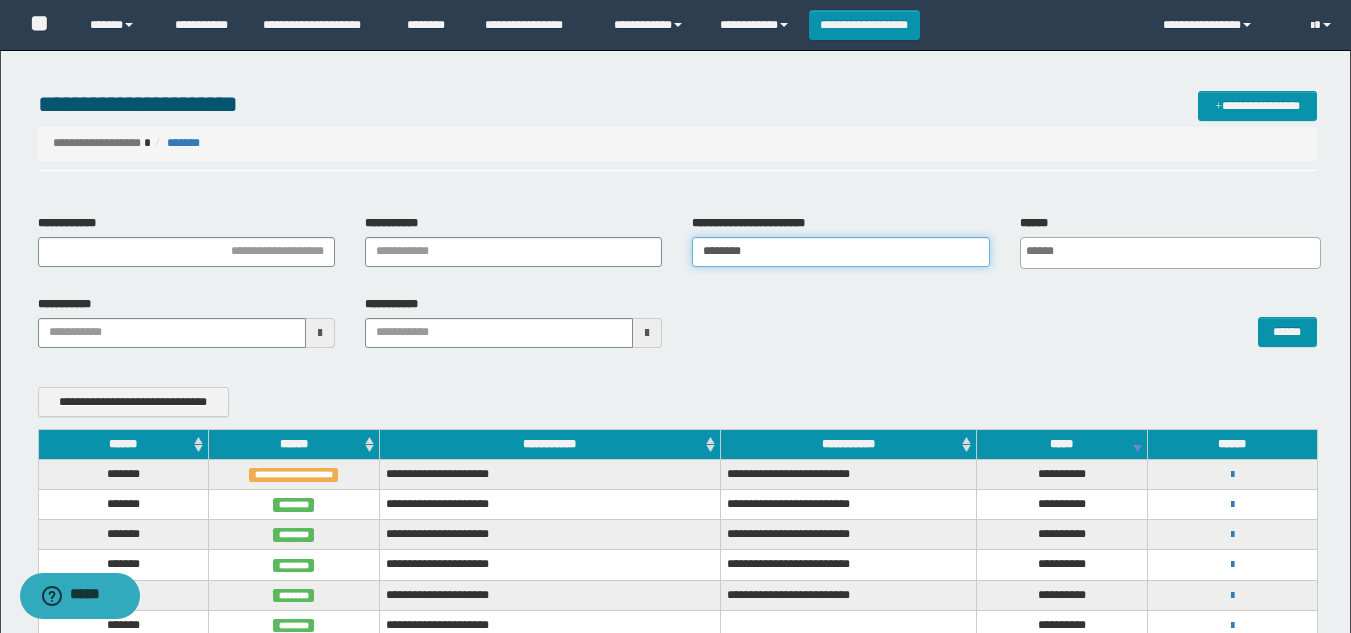 drag, startPoint x: 846, startPoint y: 253, endPoint x: 65, endPoint y: 232, distance: 781.2823 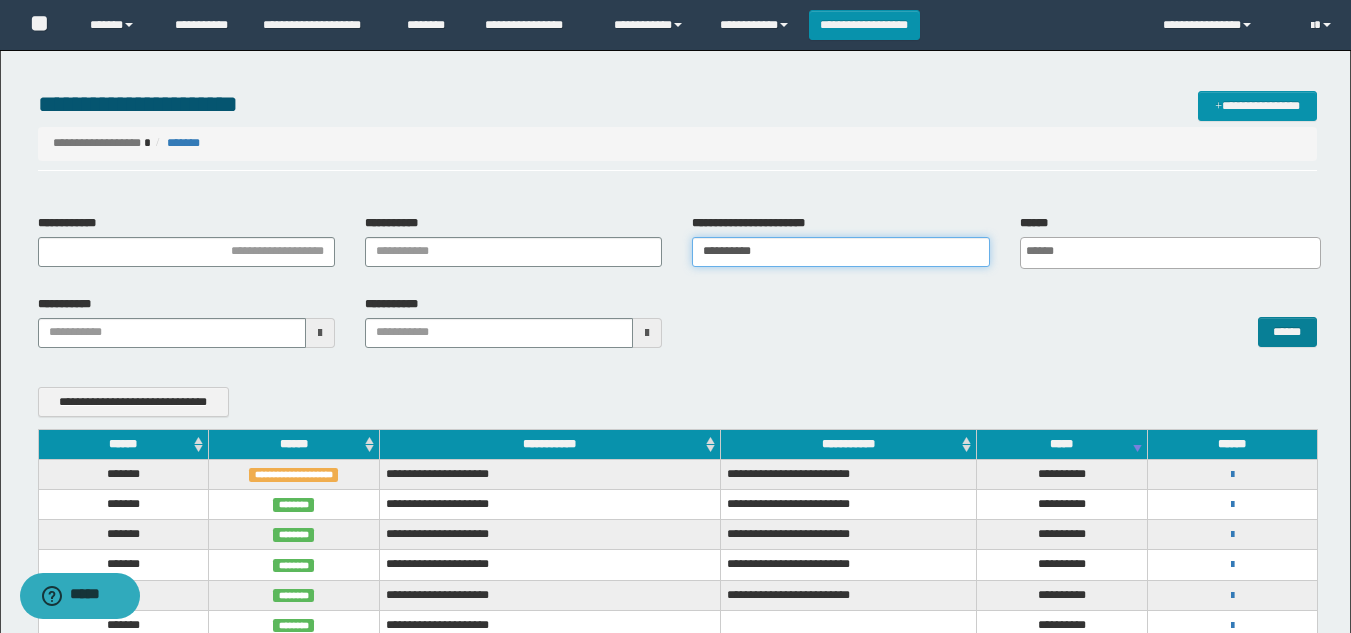 type on "**********" 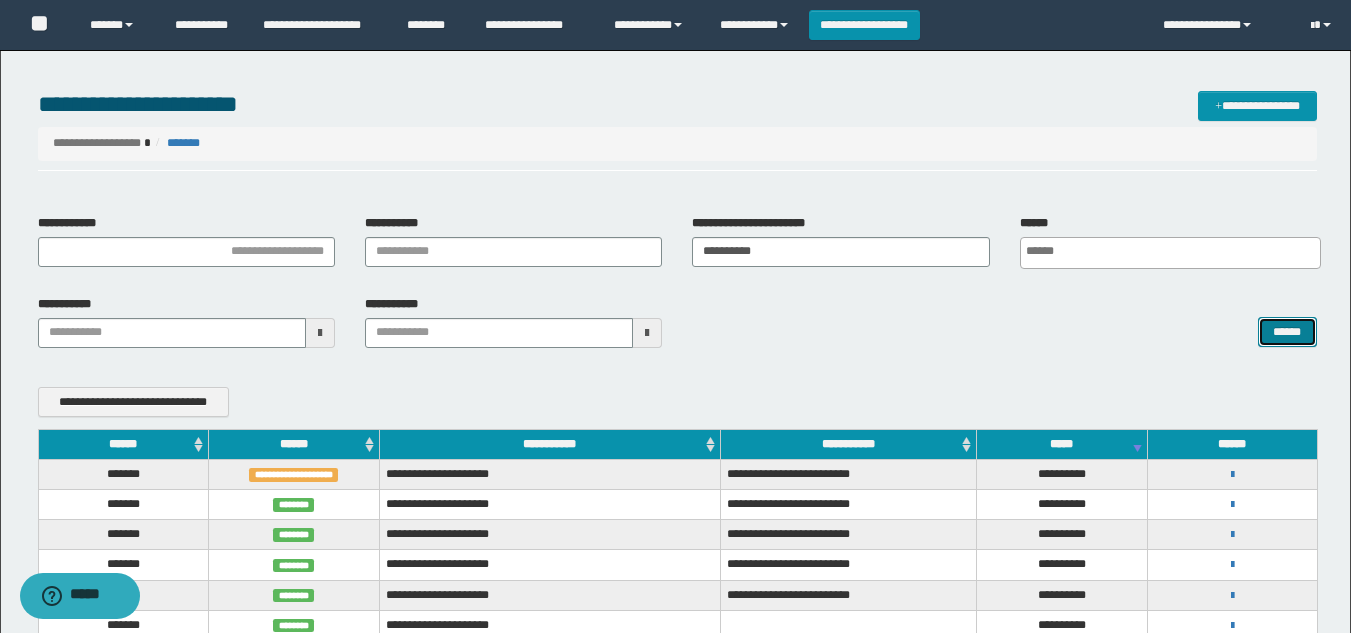 click on "******" at bounding box center [1287, 332] 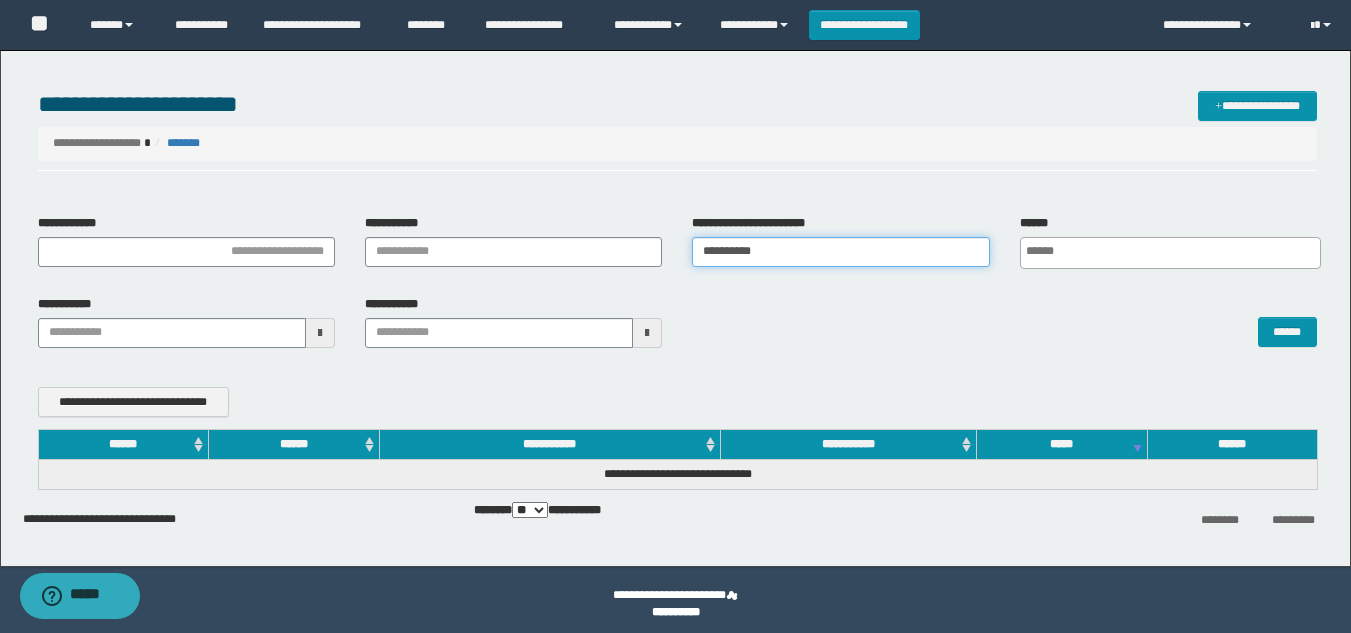 drag, startPoint x: 804, startPoint y: 252, endPoint x: 175, endPoint y: 283, distance: 629.7634 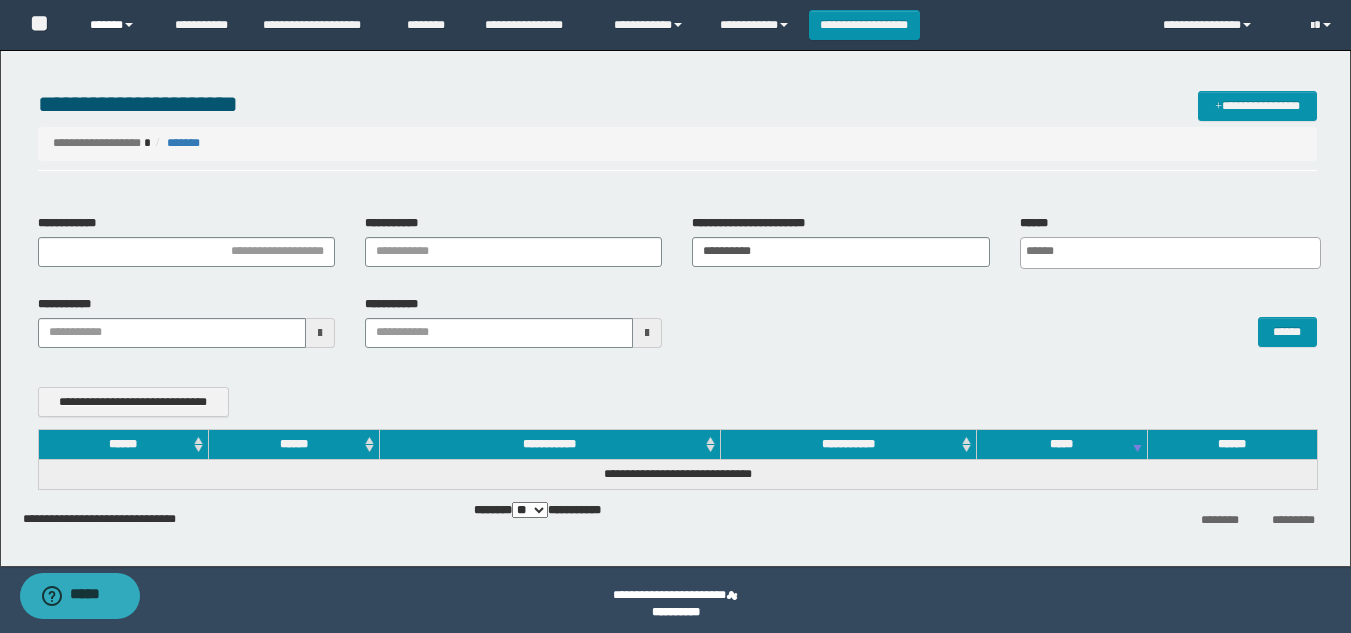 click on "******" at bounding box center [117, 25] 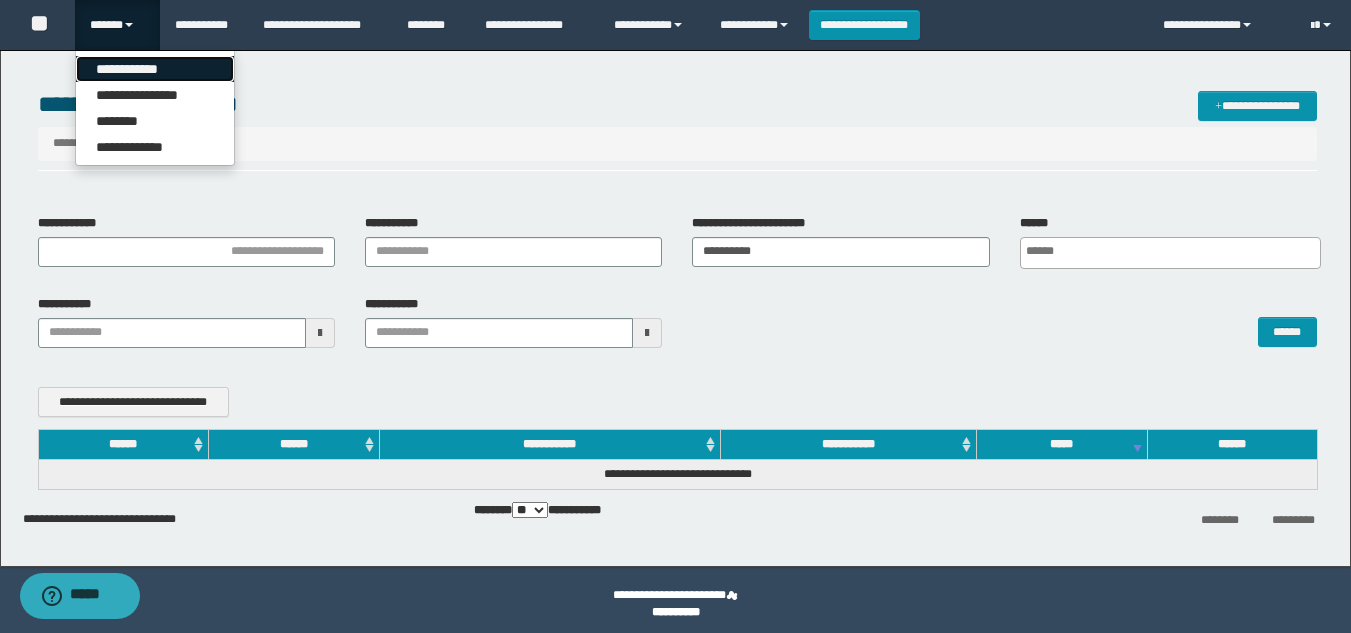 click on "**********" at bounding box center (155, 69) 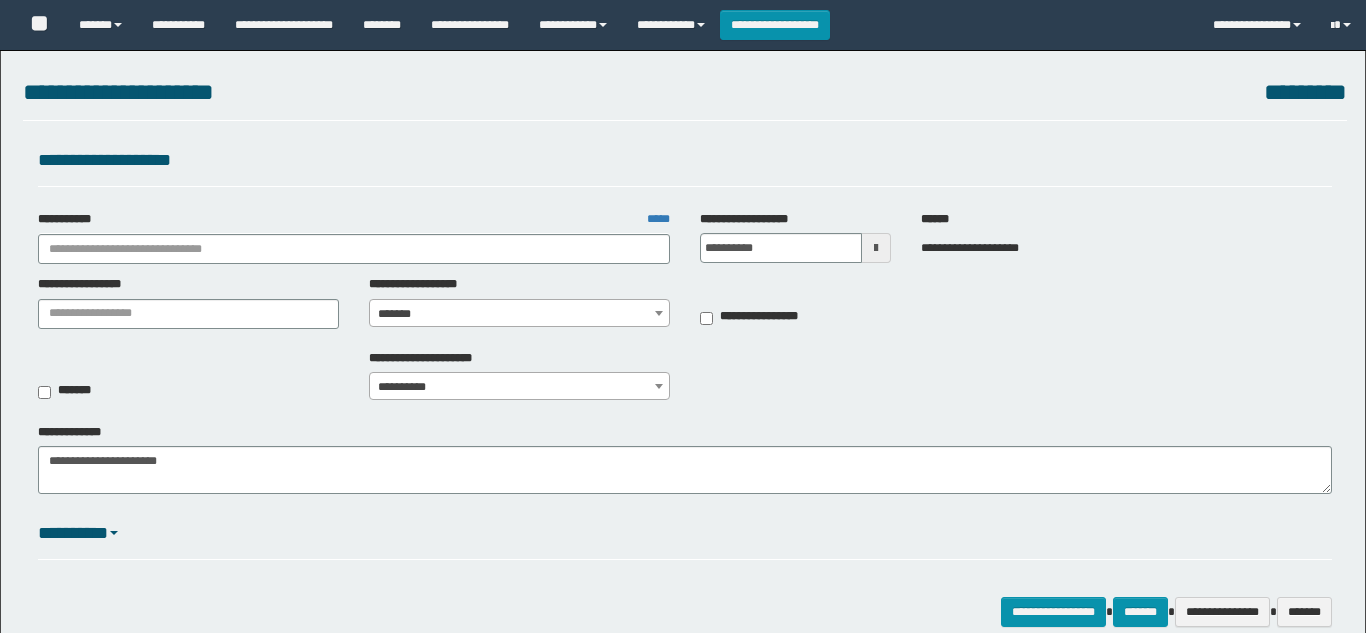 select on "***" 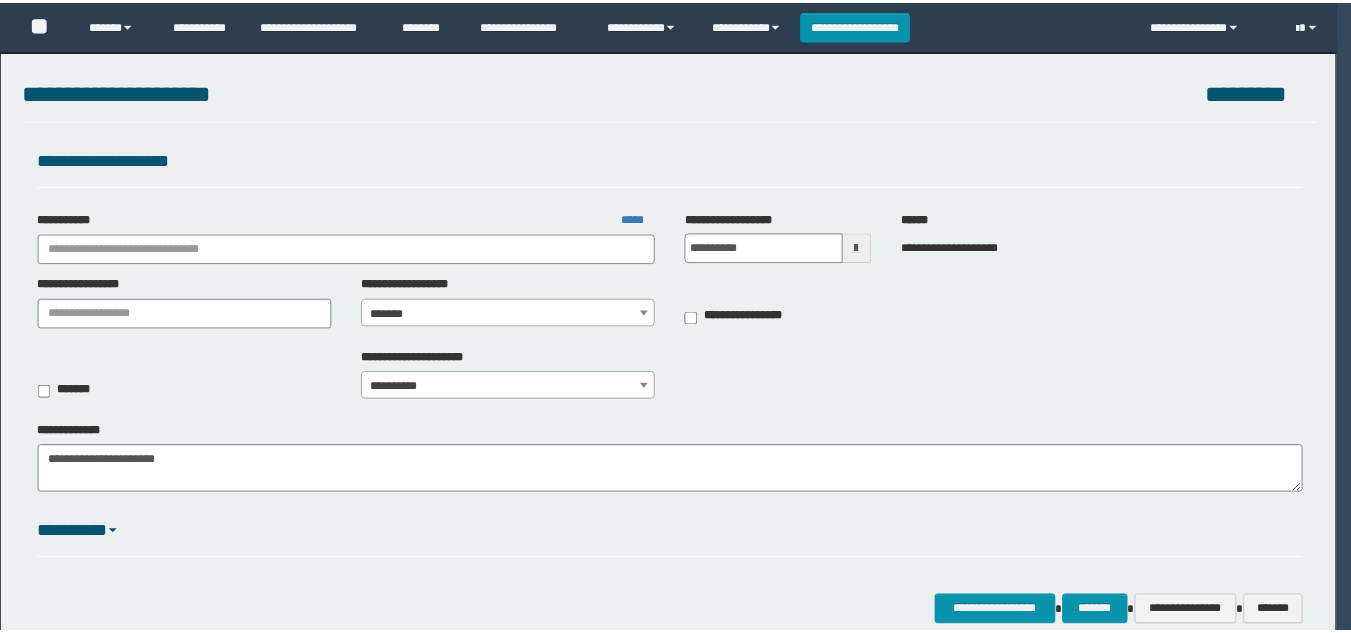 scroll, scrollTop: 0, scrollLeft: 0, axis: both 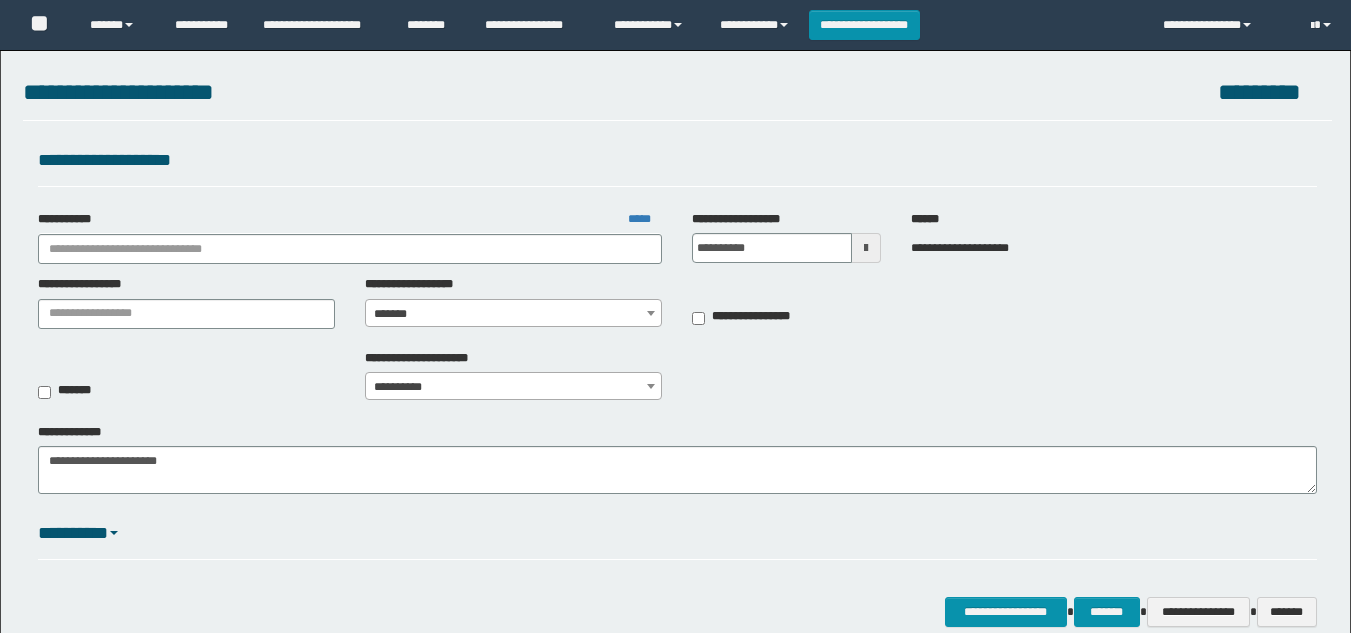 type on "**********" 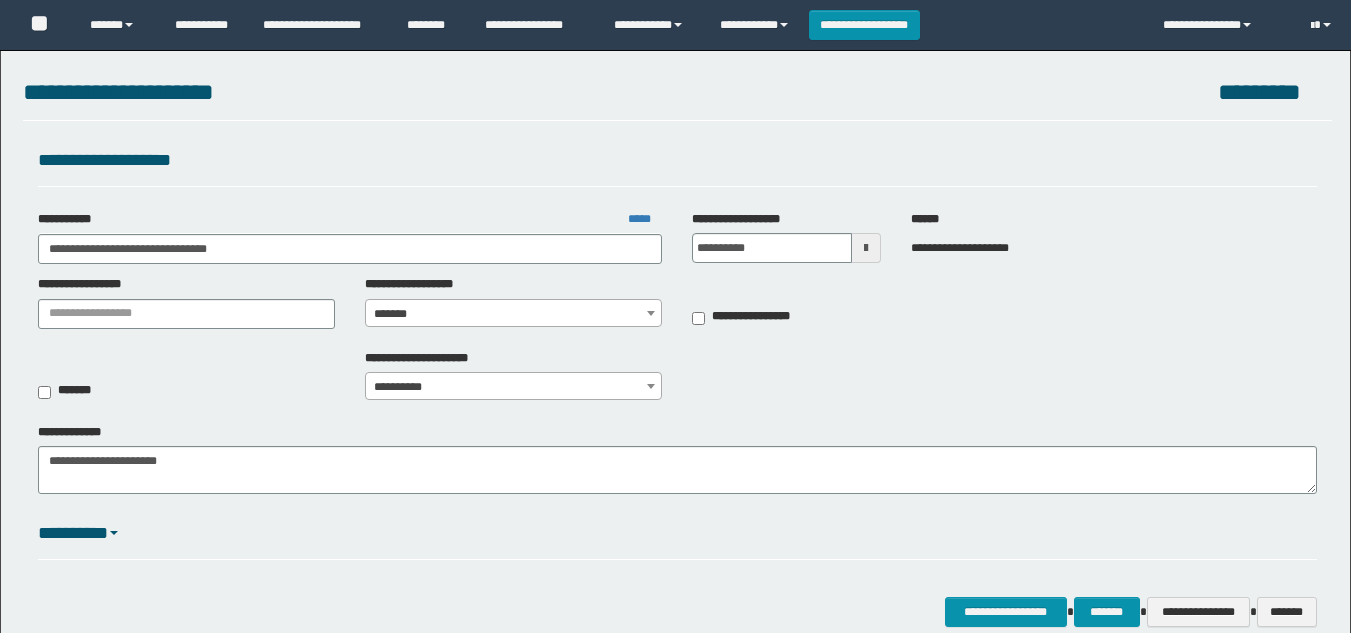 scroll, scrollTop: 0, scrollLeft: 0, axis: both 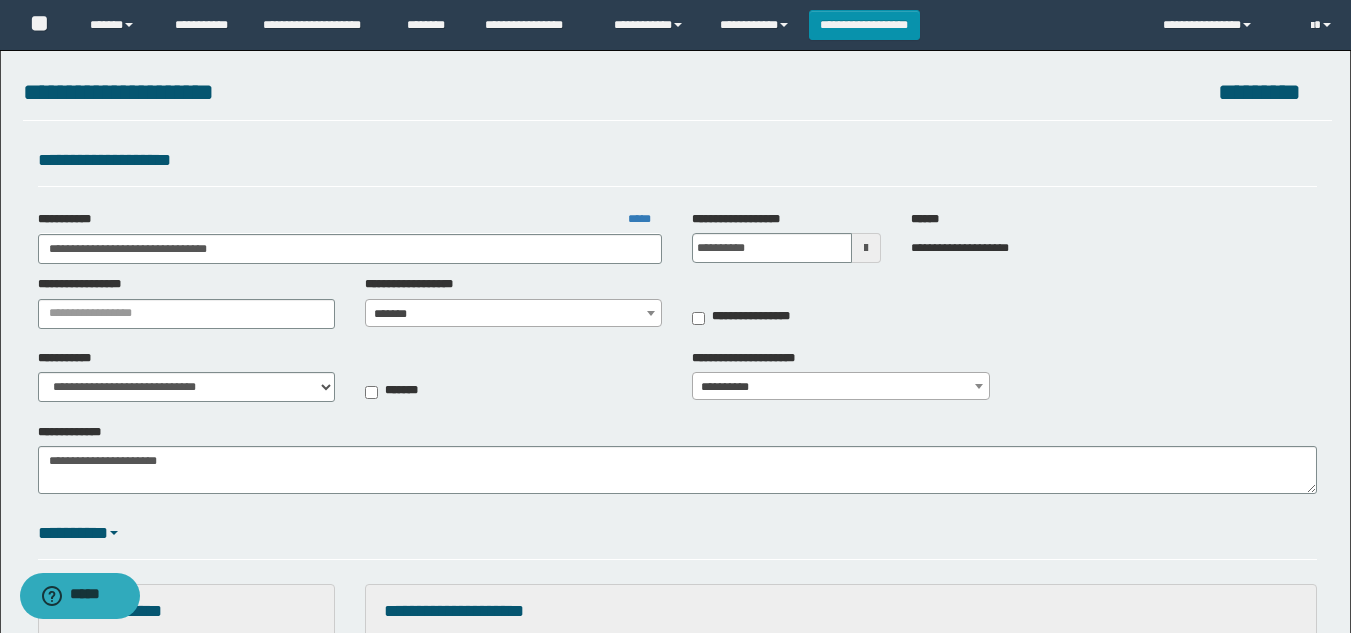 click on "*******" at bounding box center (513, 314) 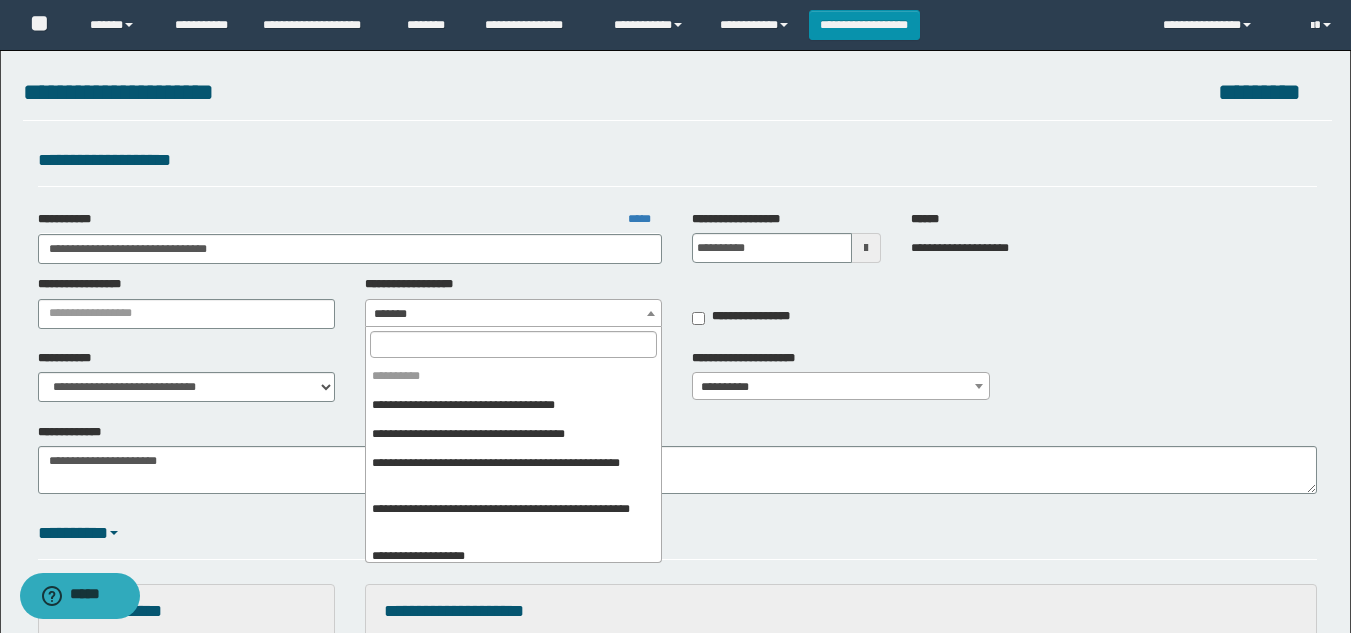 scroll, scrollTop: 355, scrollLeft: 0, axis: vertical 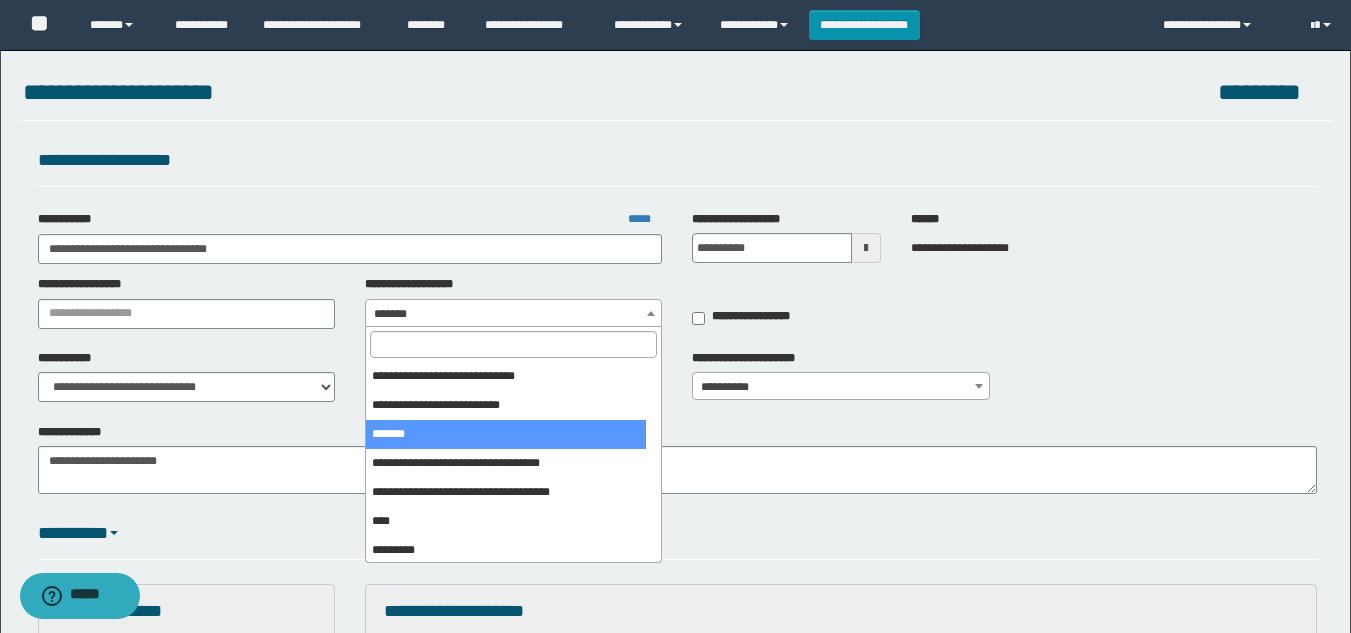 click at bounding box center (513, 344) 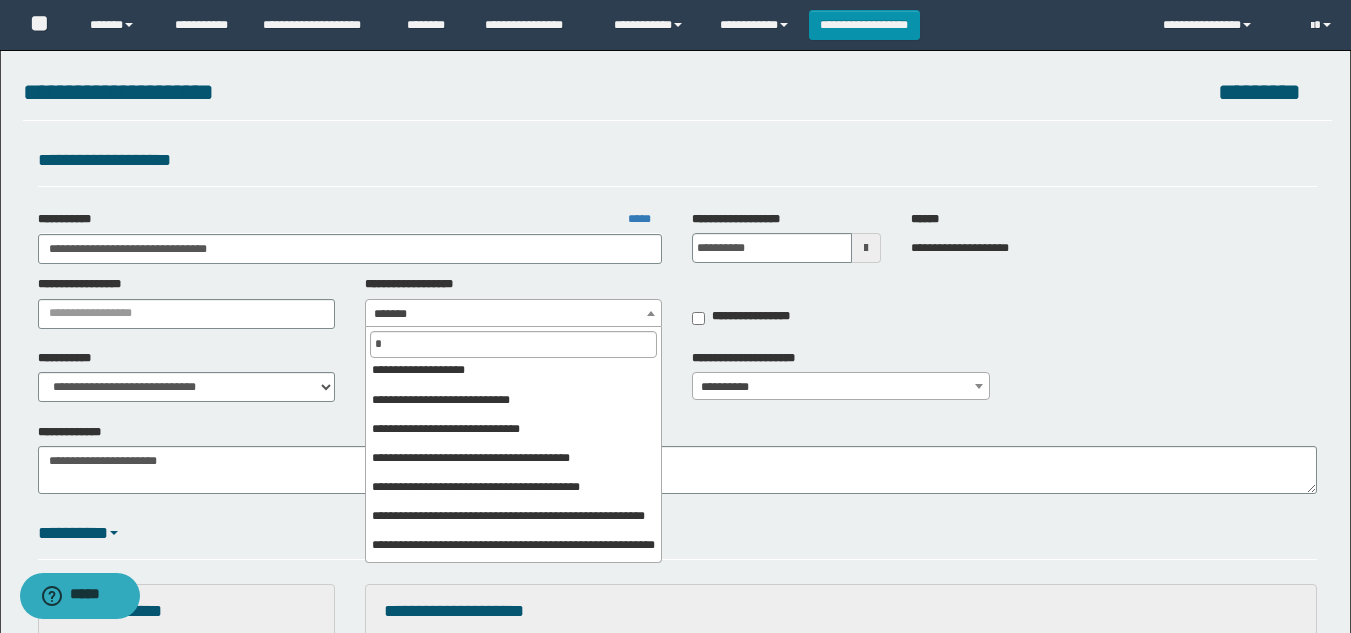 scroll, scrollTop: 0, scrollLeft: 0, axis: both 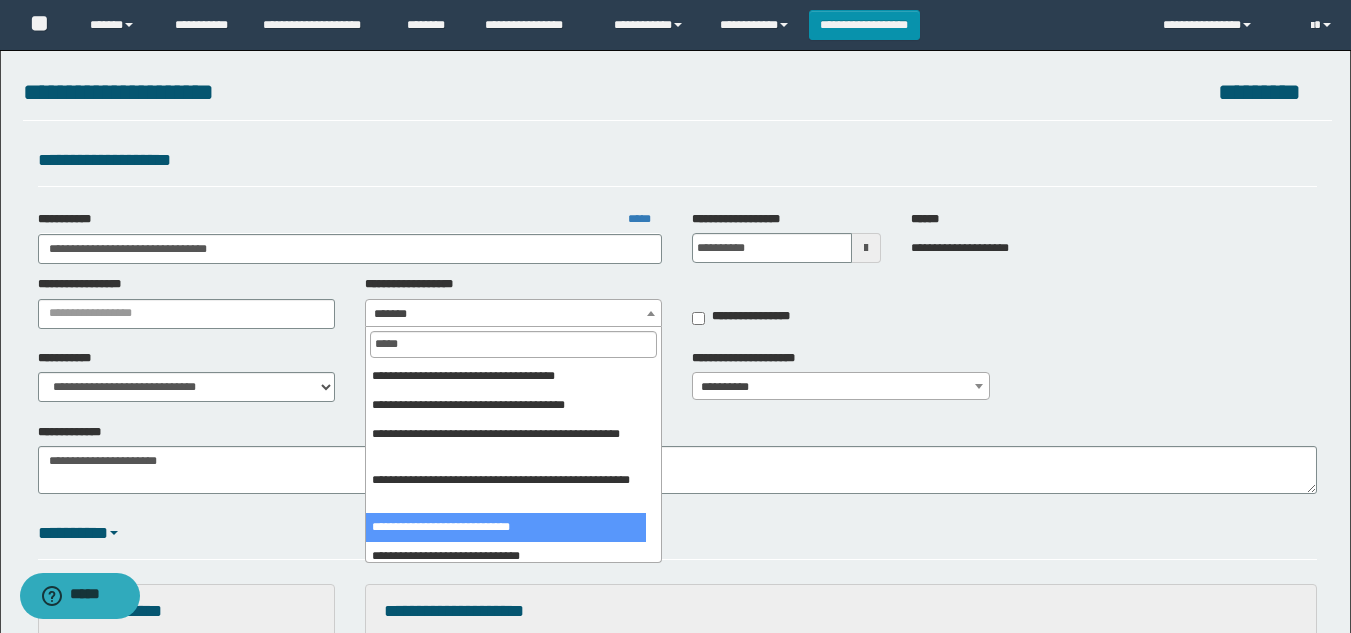 type on "*****" 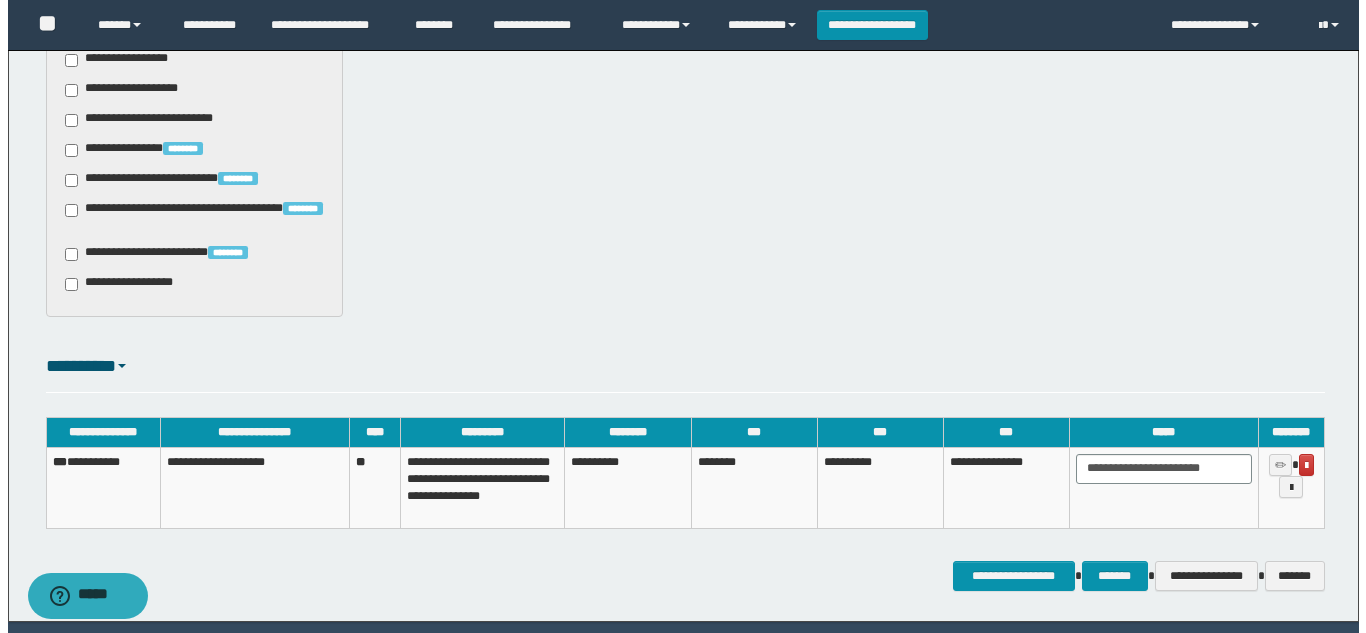 scroll, scrollTop: 1633, scrollLeft: 0, axis: vertical 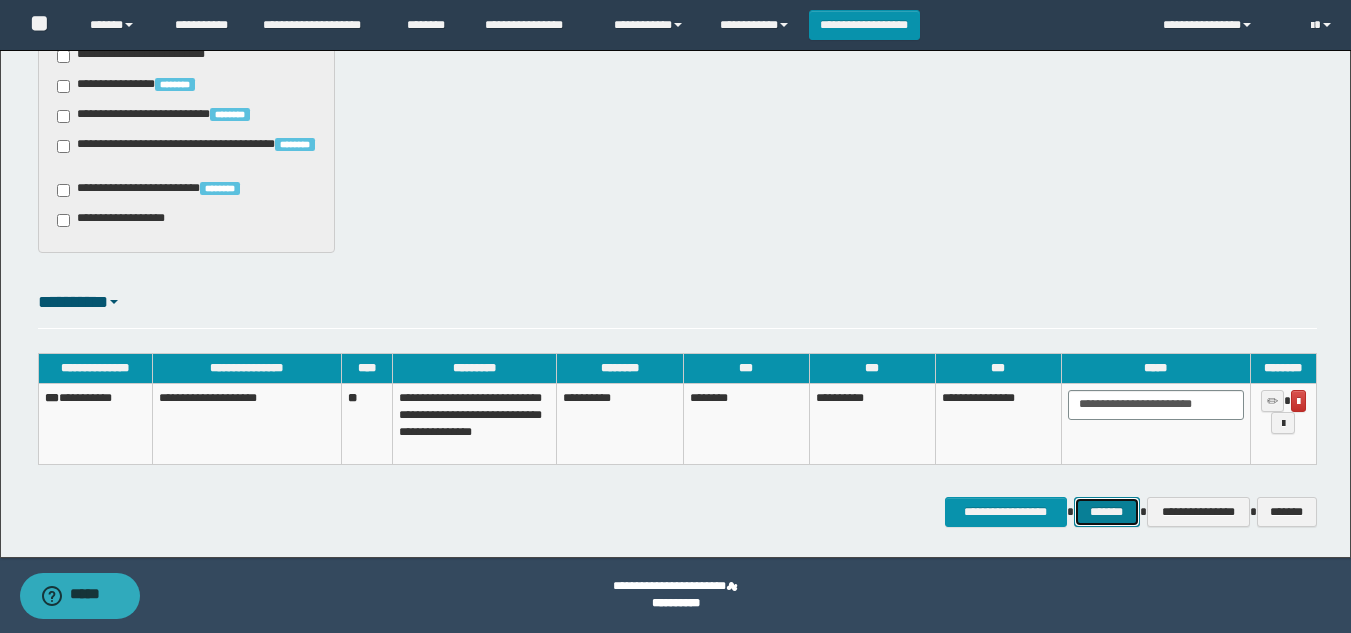 click on "*******" at bounding box center [1107, 512] 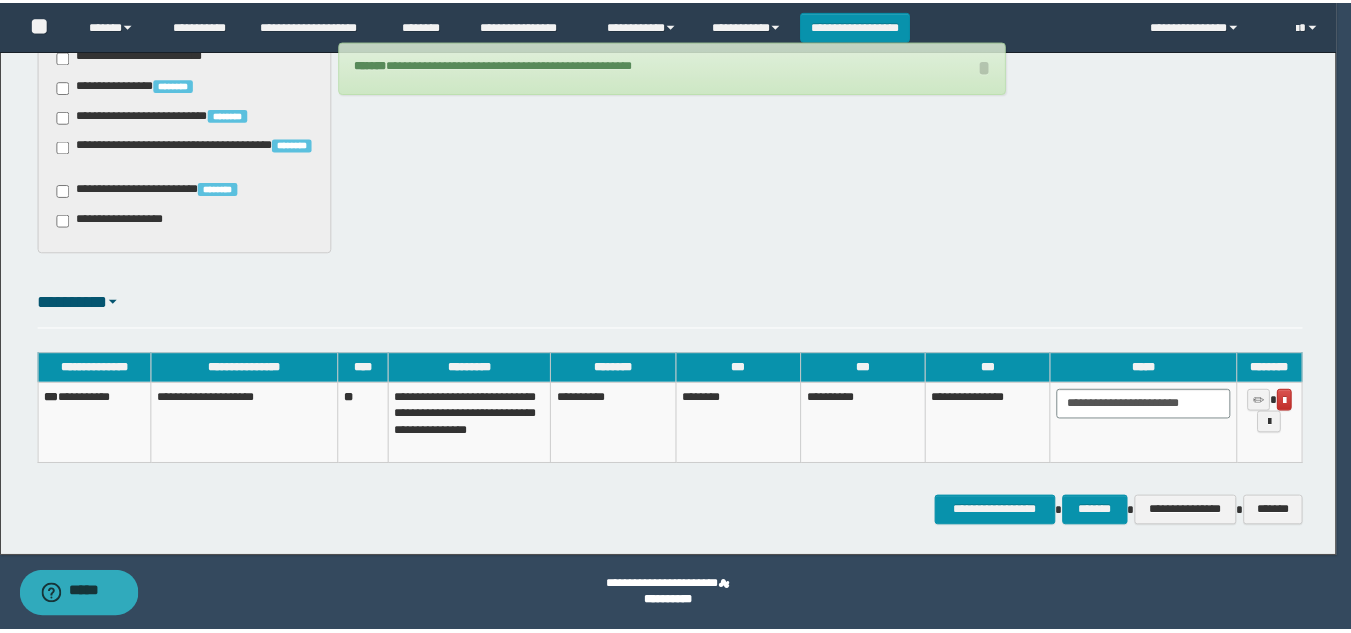 scroll, scrollTop: 1618, scrollLeft: 0, axis: vertical 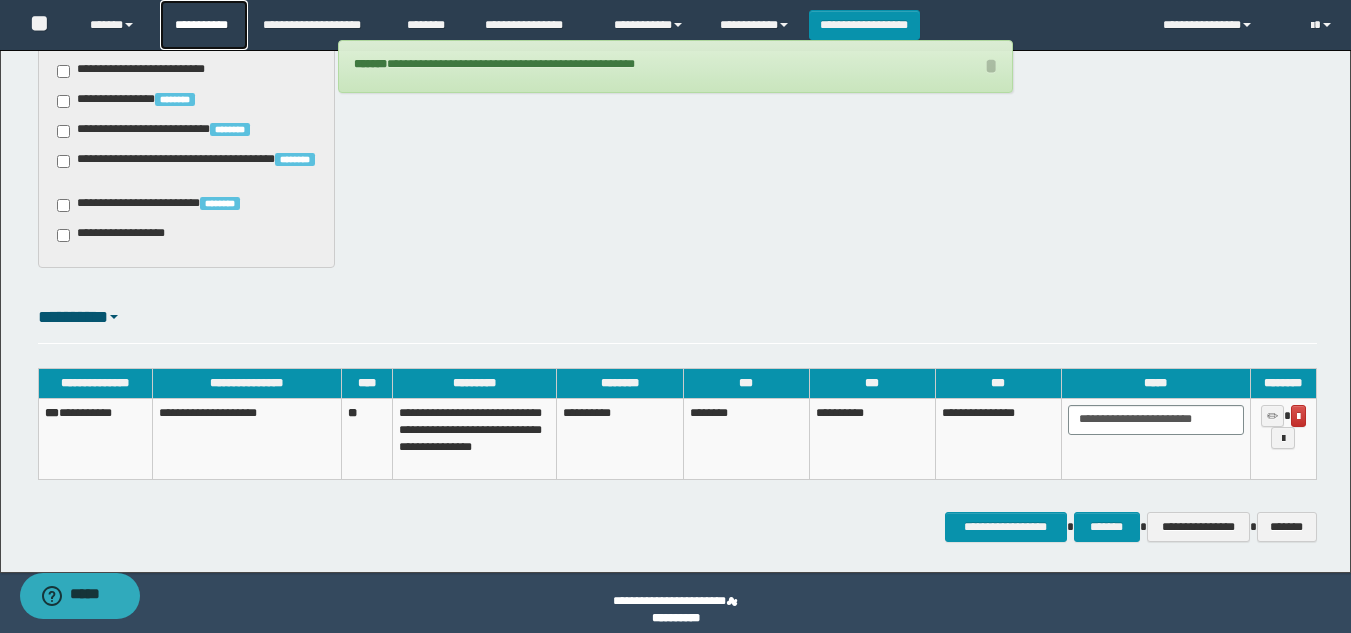 click on "**********" at bounding box center (204, 25) 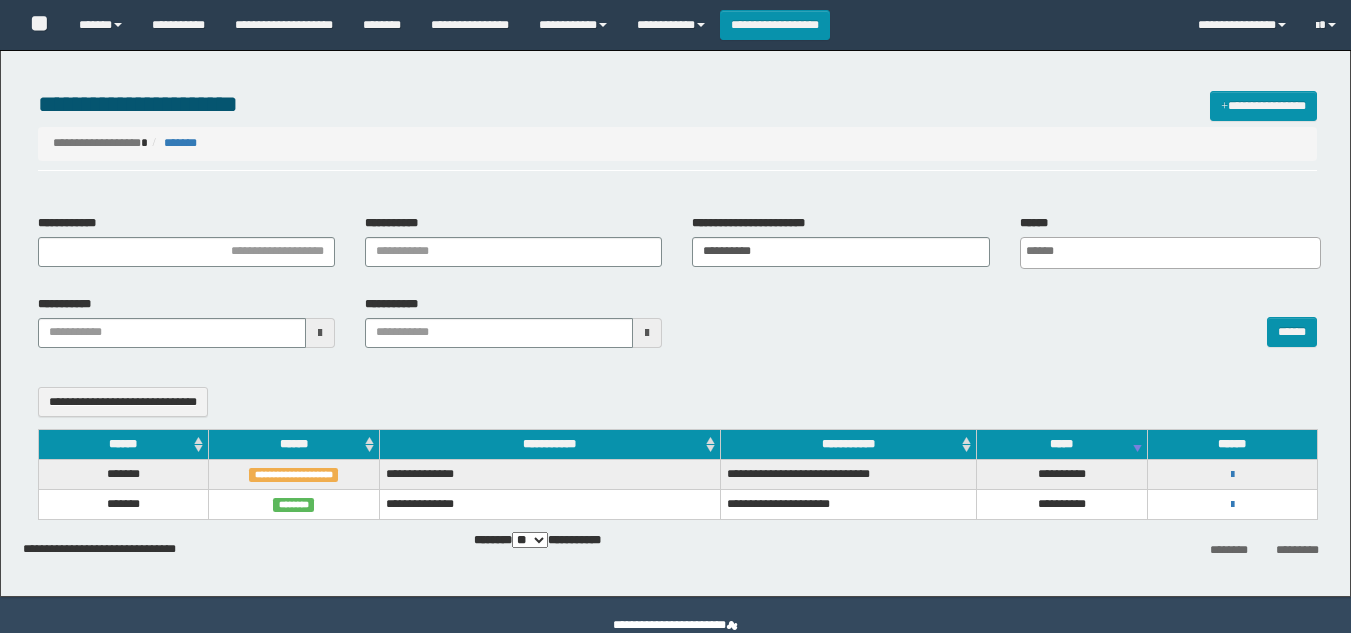 select 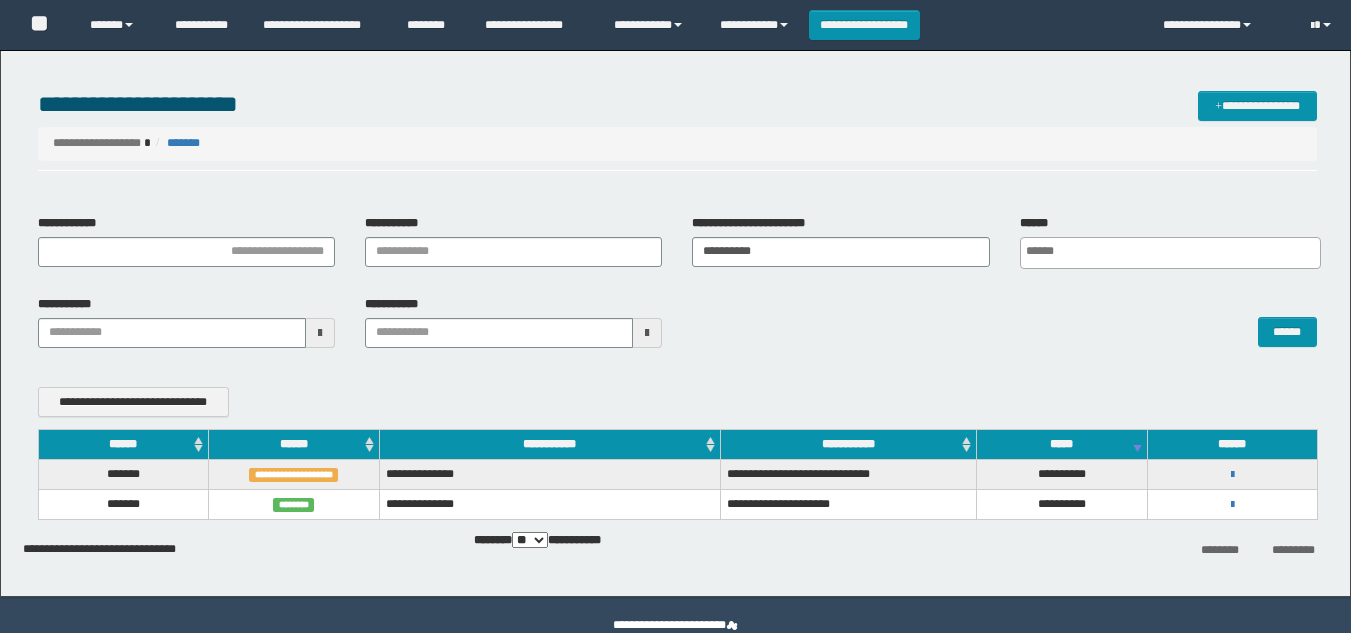 scroll, scrollTop: 0, scrollLeft: 0, axis: both 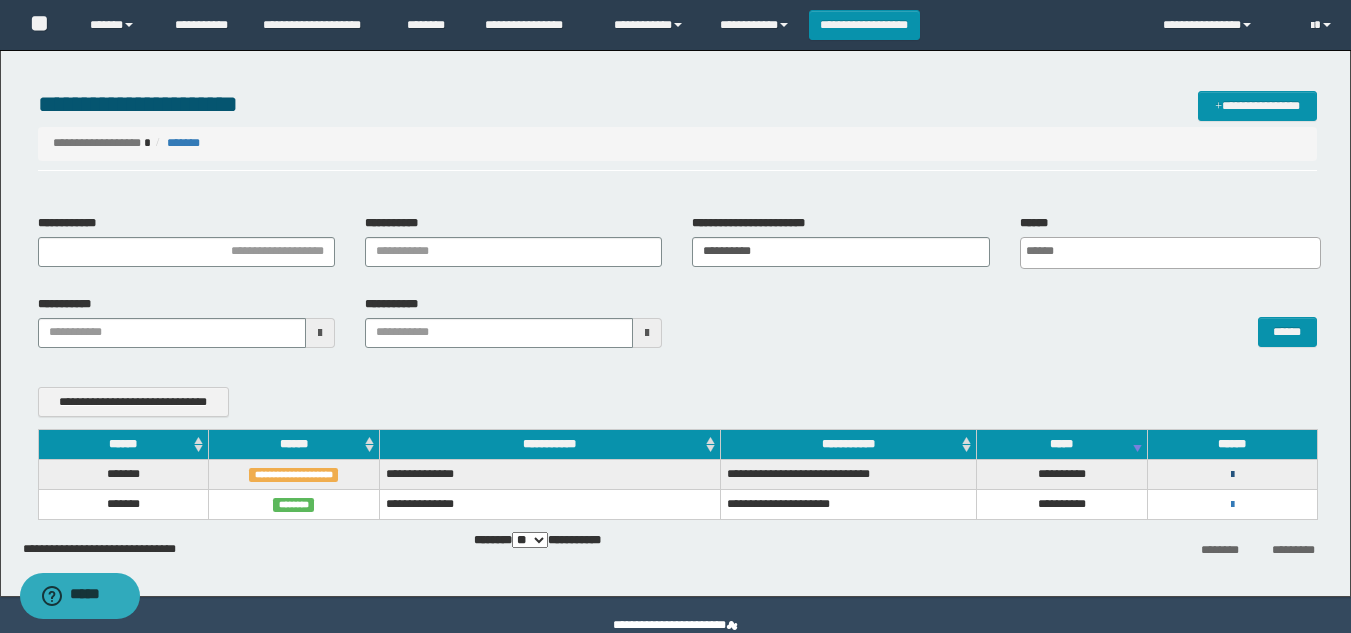 click at bounding box center [1232, 475] 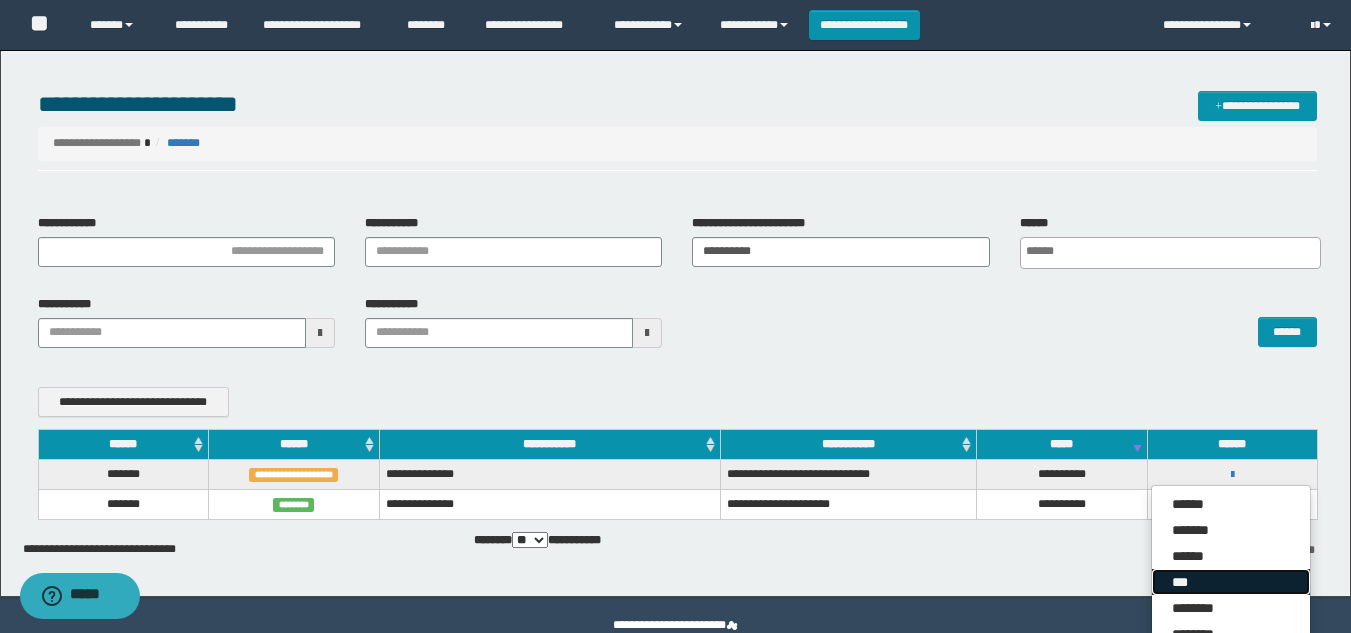 click on "***" at bounding box center (1231, 582) 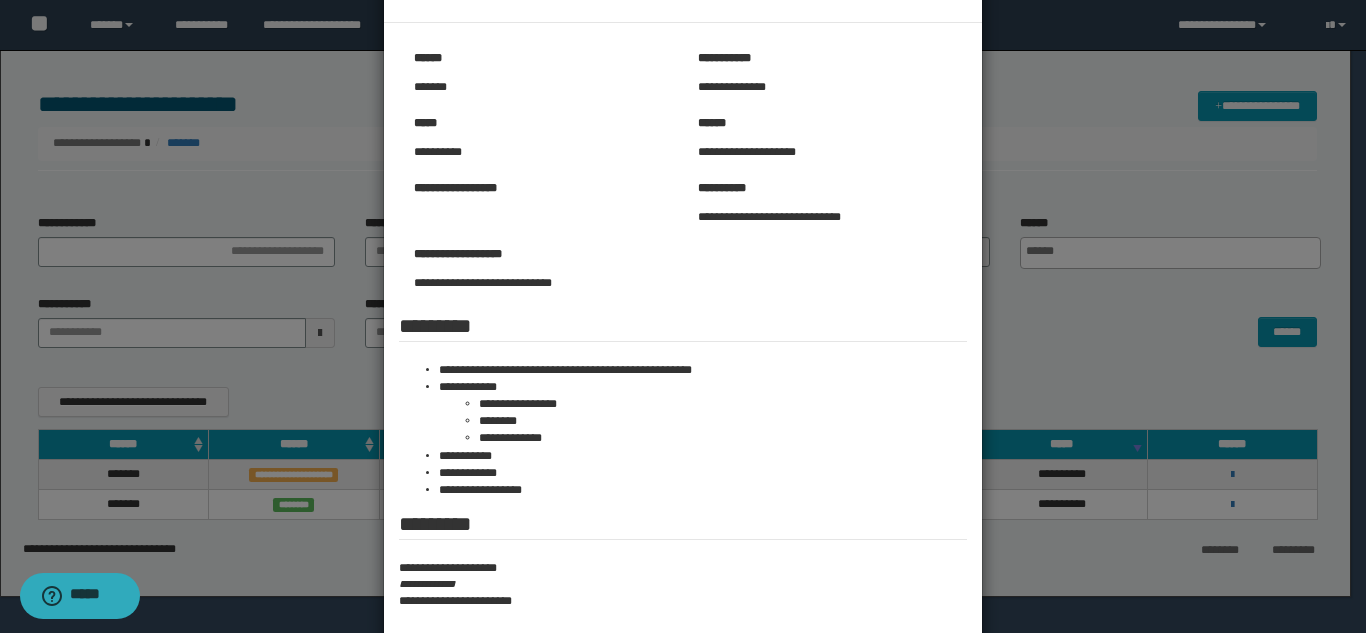scroll, scrollTop: 100, scrollLeft: 0, axis: vertical 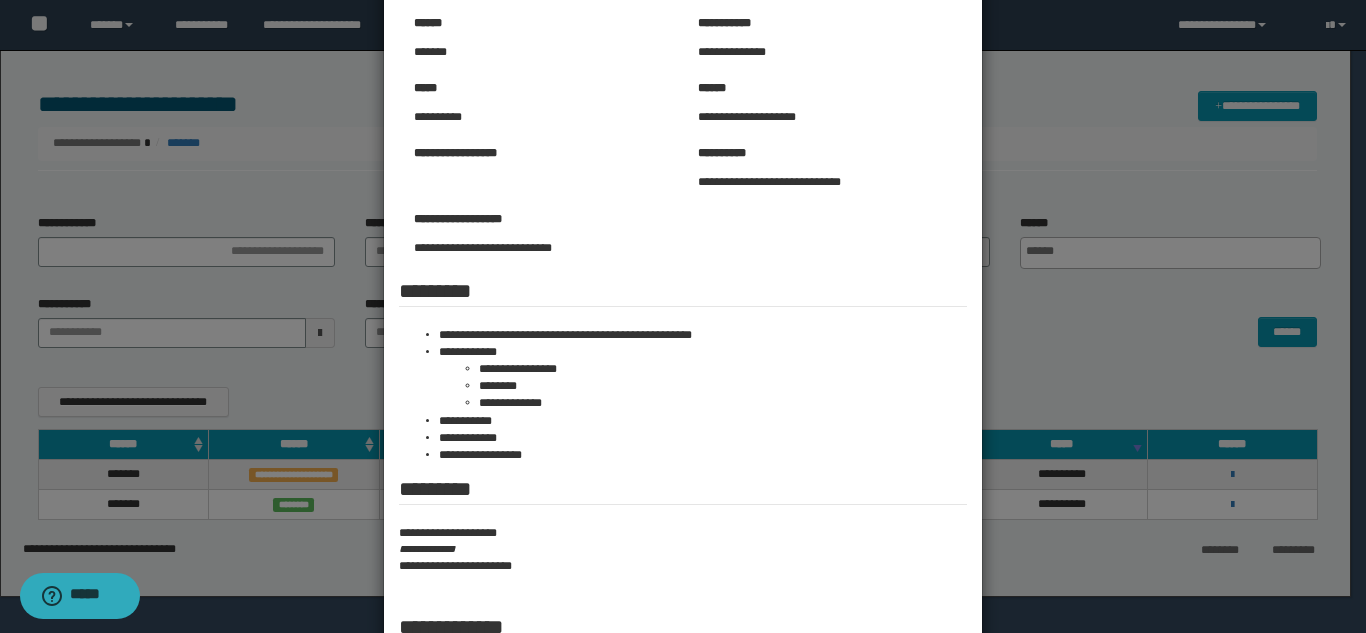 click at bounding box center [683, 348] 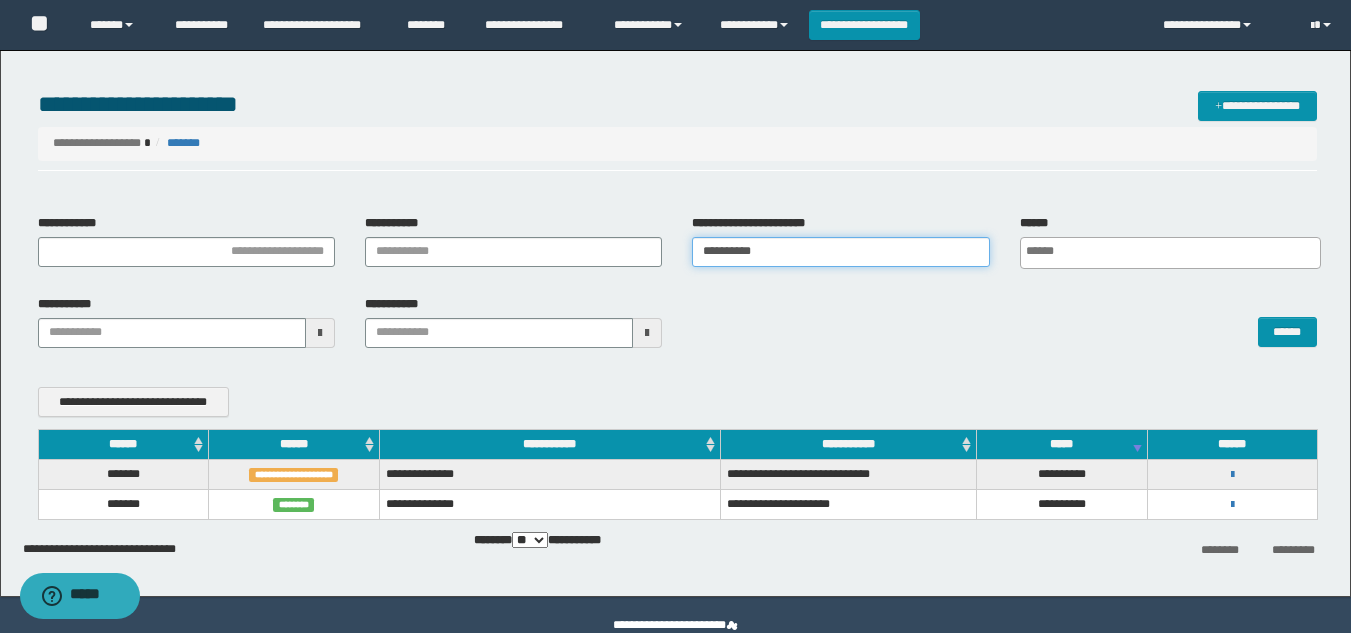 drag, startPoint x: 786, startPoint y: 260, endPoint x: 510, endPoint y: 245, distance: 276.40732 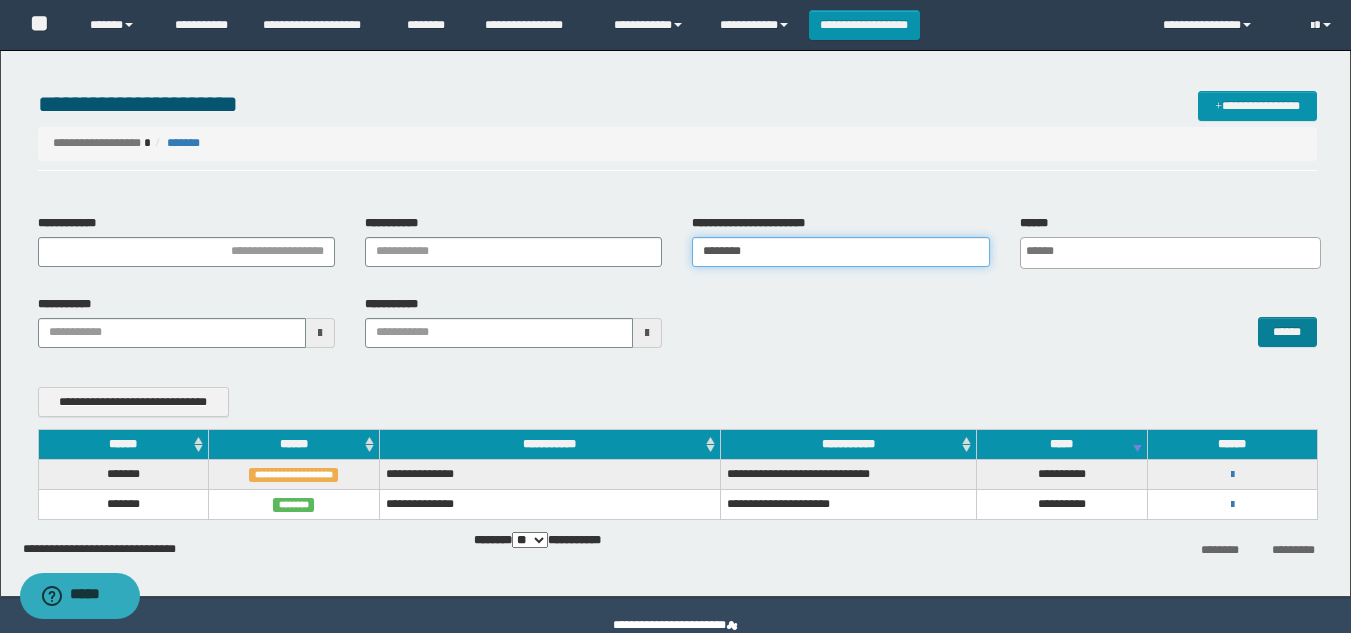 type on "********" 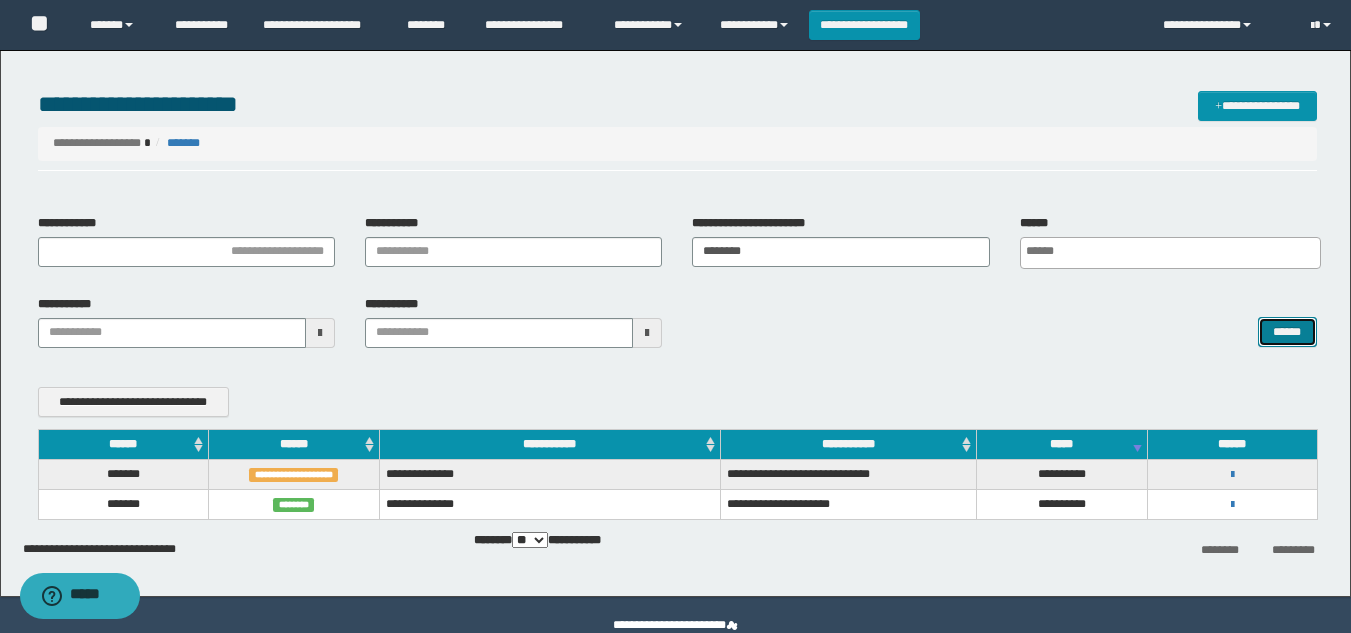 click on "******" at bounding box center [1287, 332] 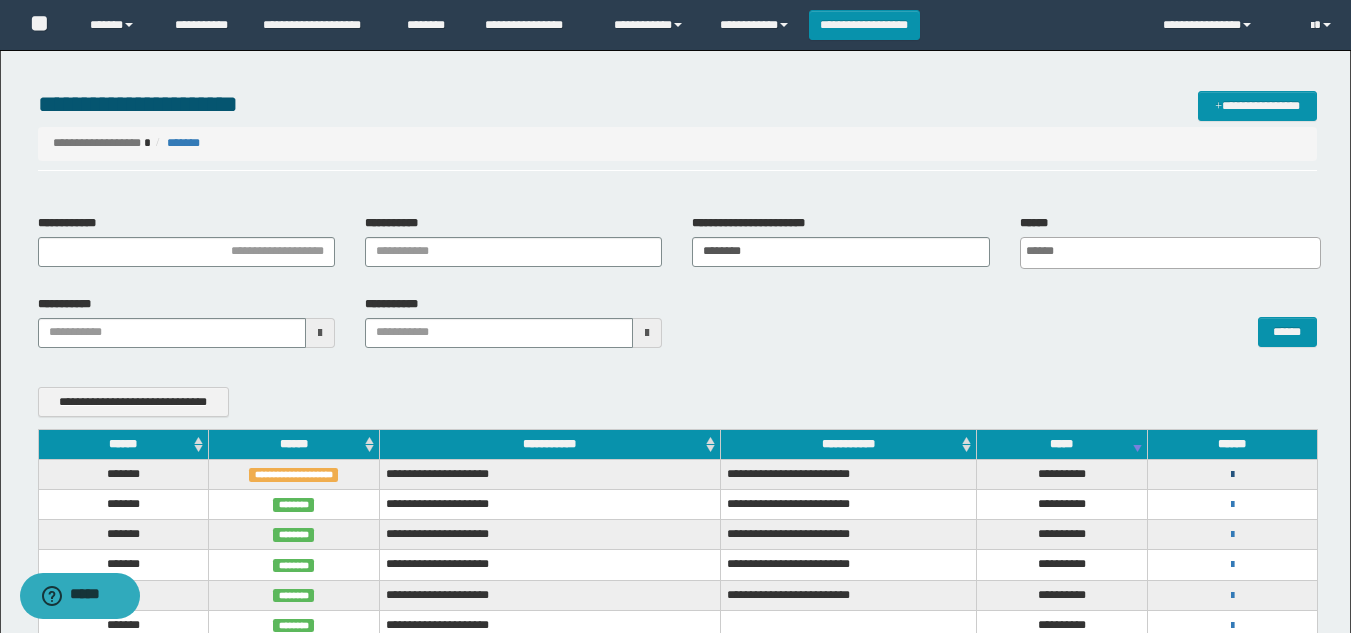 click at bounding box center (1232, 475) 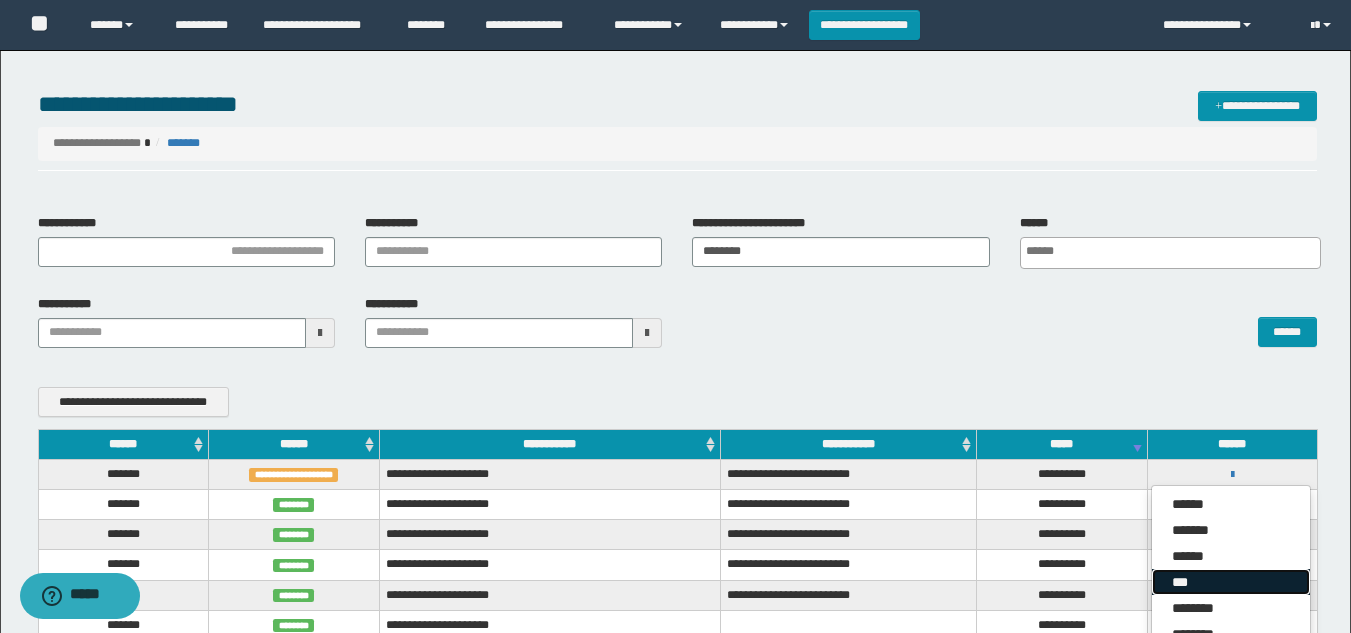 click on "***" at bounding box center (1231, 582) 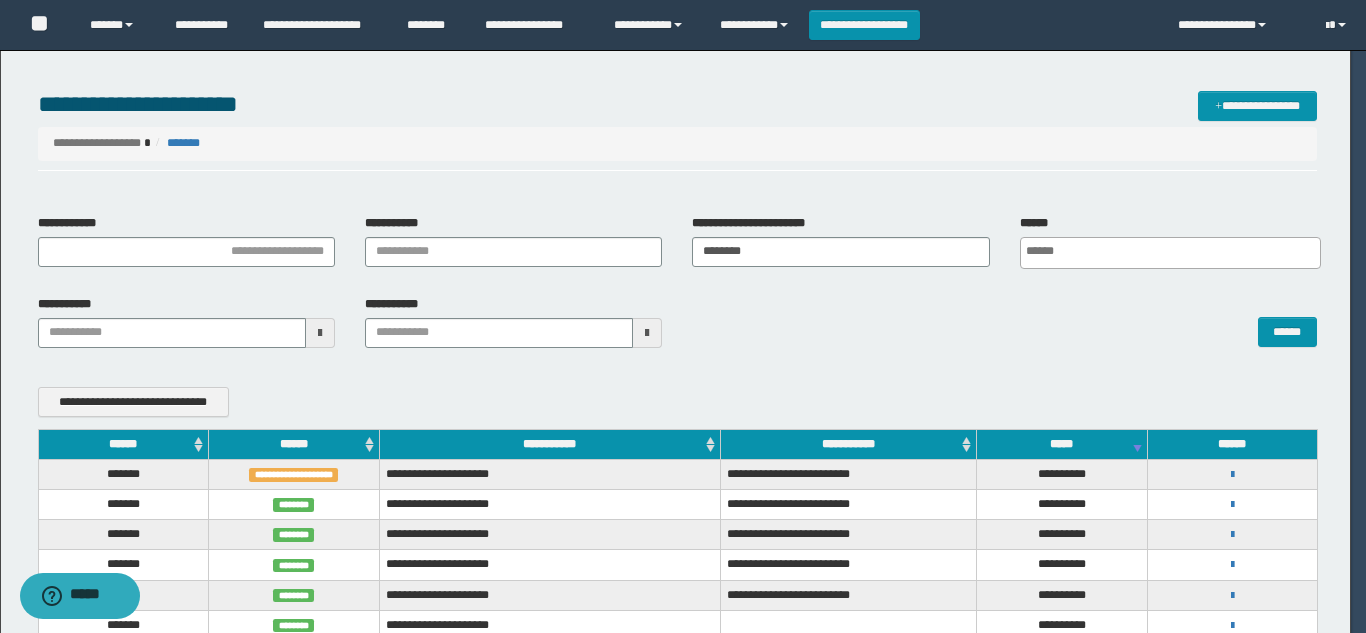 scroll, scrollTop: 0, scrollLeft: 0, axis: both 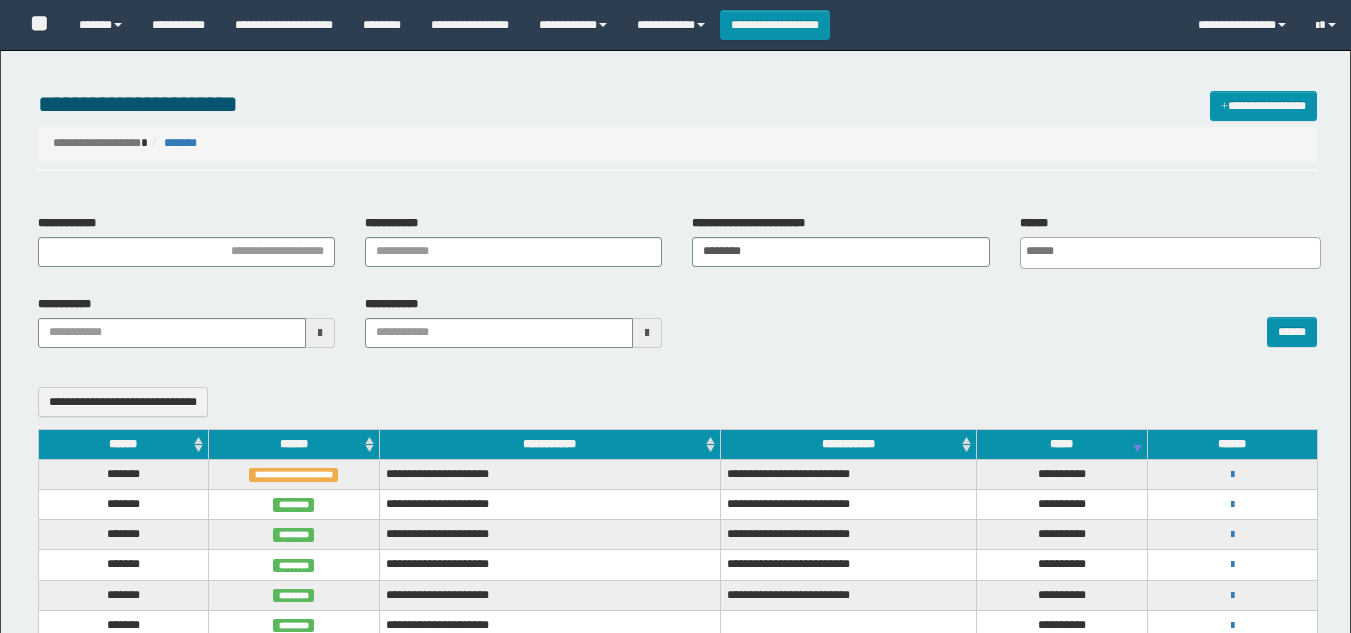 select 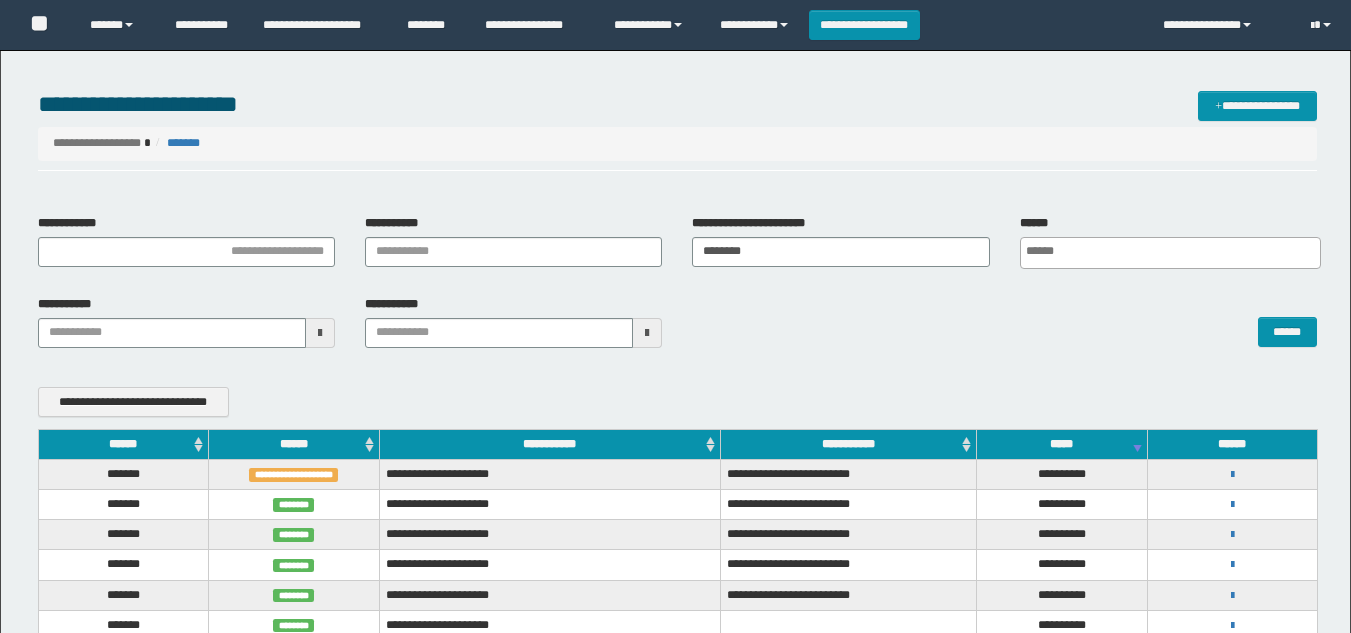 scroll, scrollTop: 0, scrollLeft: 0, axis: both 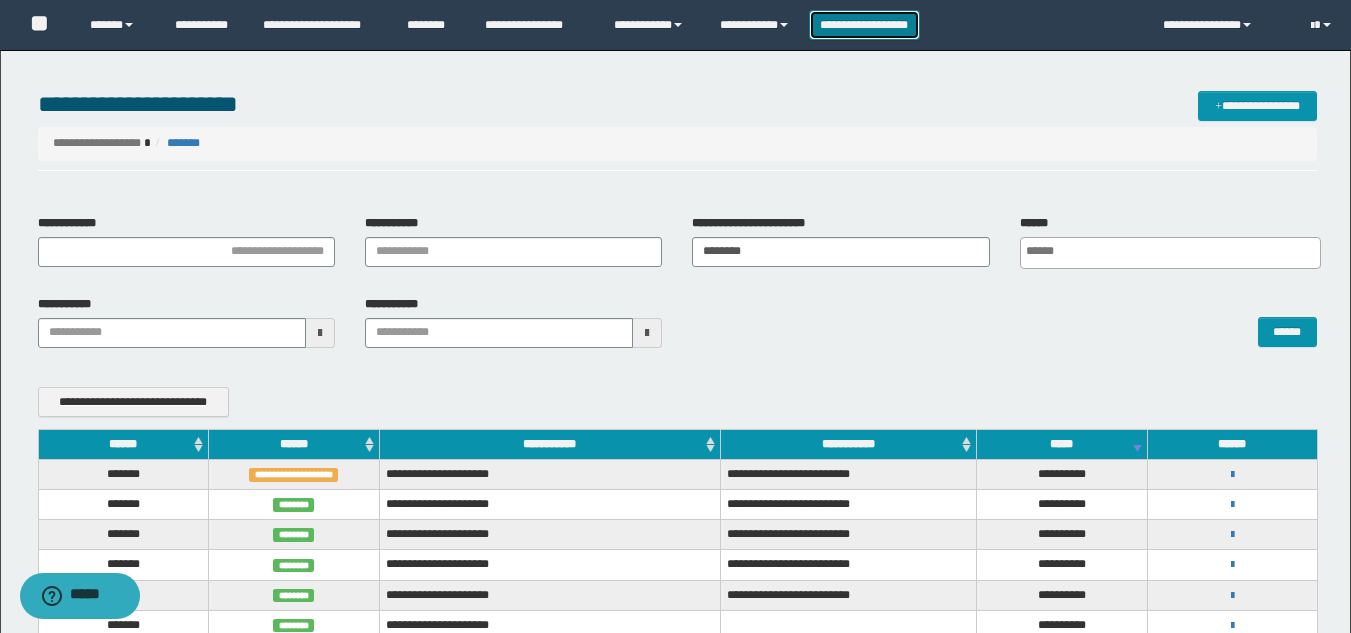 click on "**********" at bounding box center [864, 25] 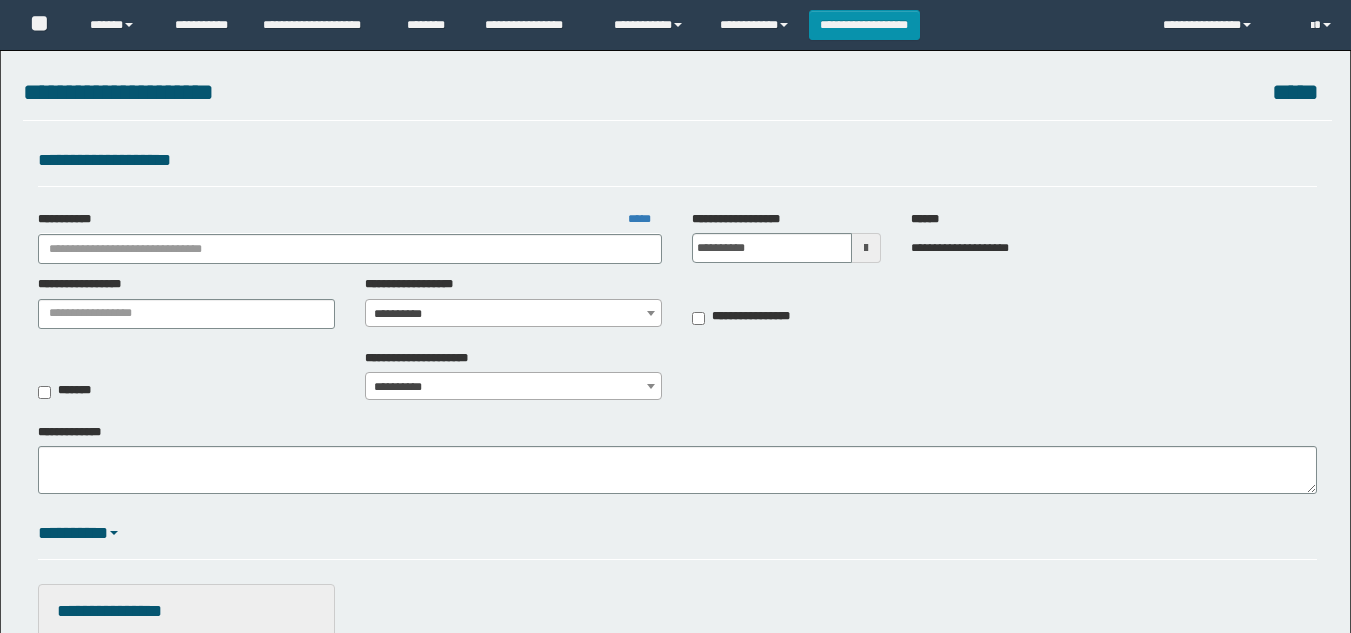 scroll, scrollTop: 0, scrollLeft: 0, axis: both 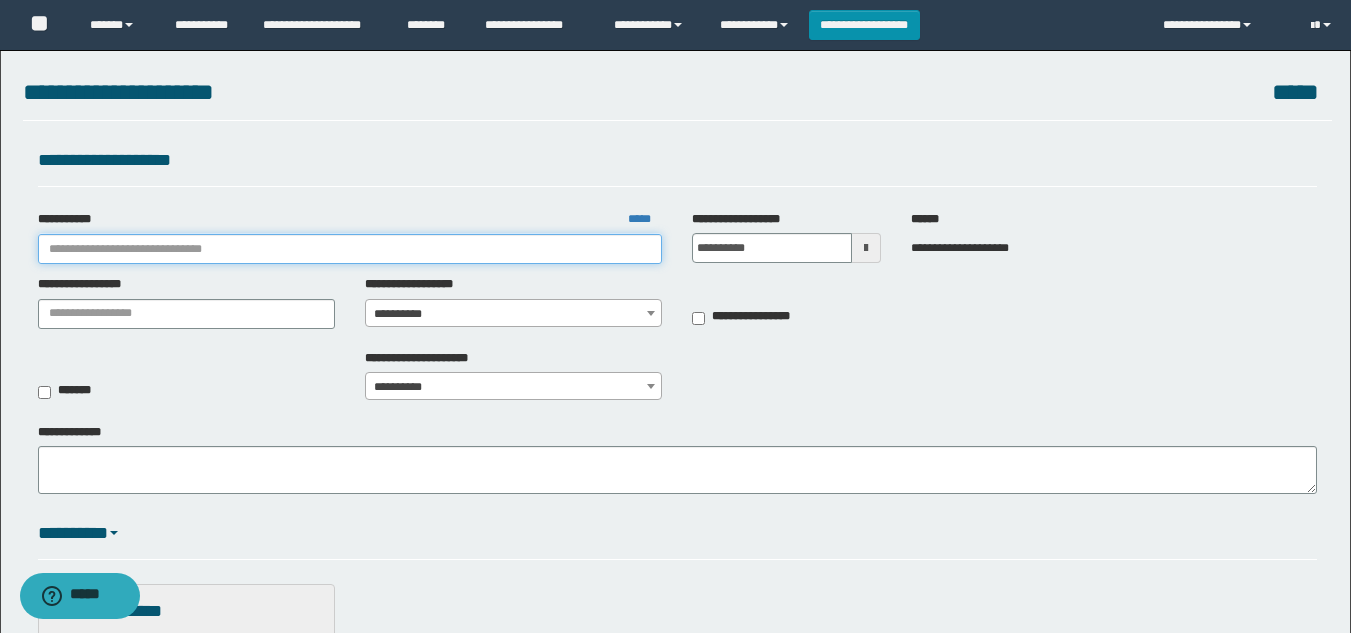 click on "**********" at bounding box center (350, 249) 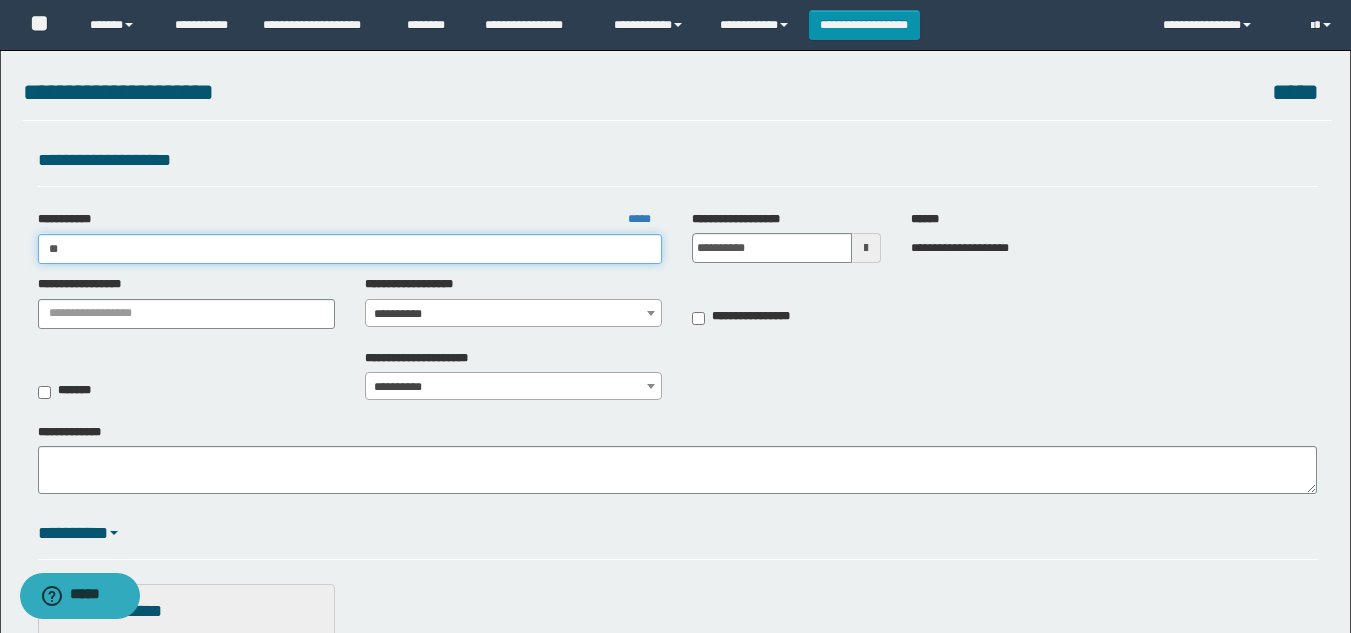 type on "***" 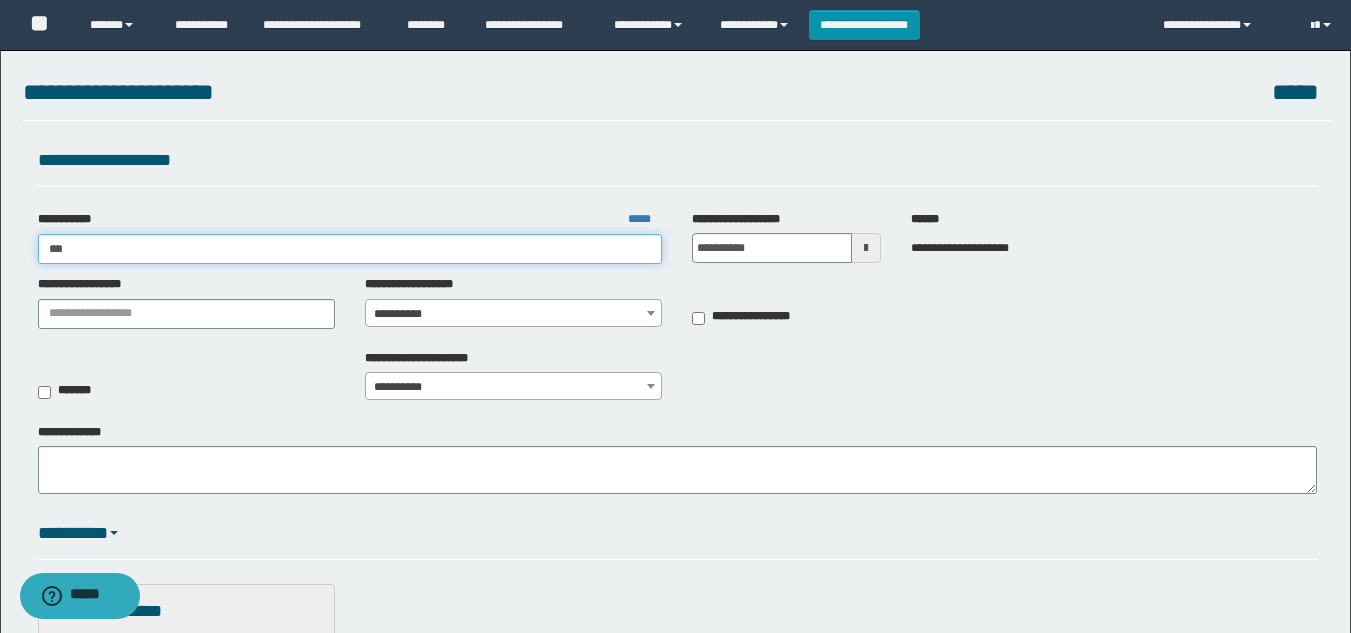 type on "***" 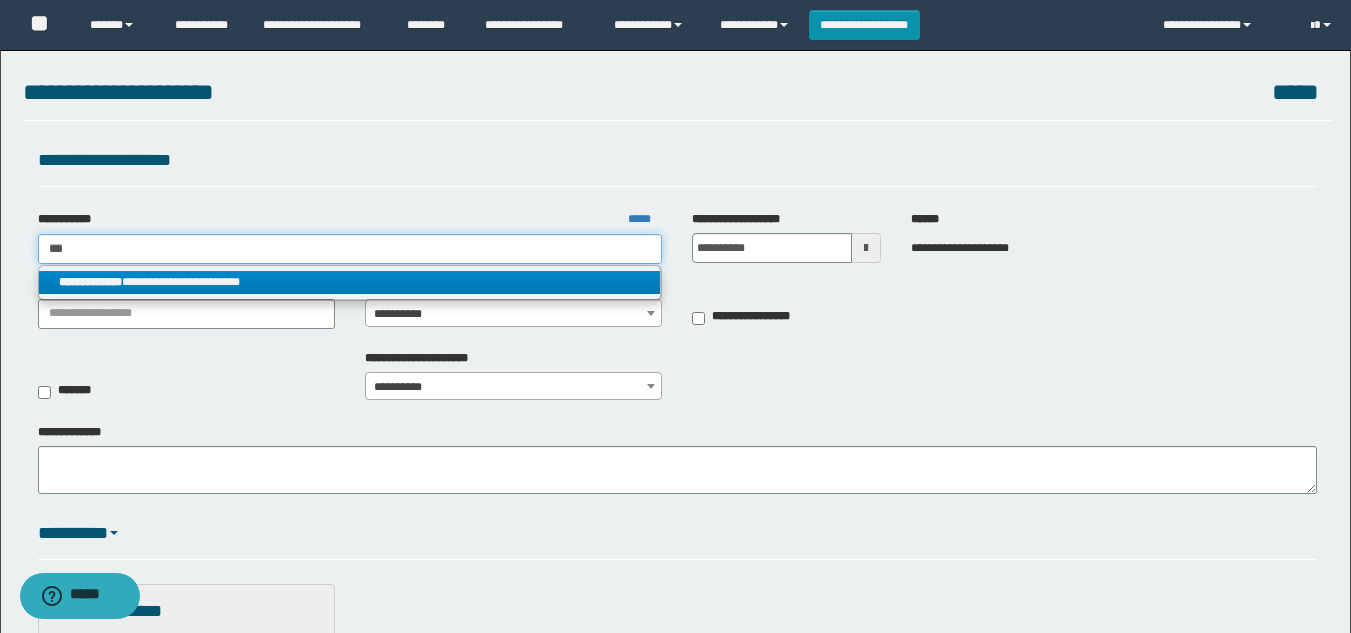 type on "***" 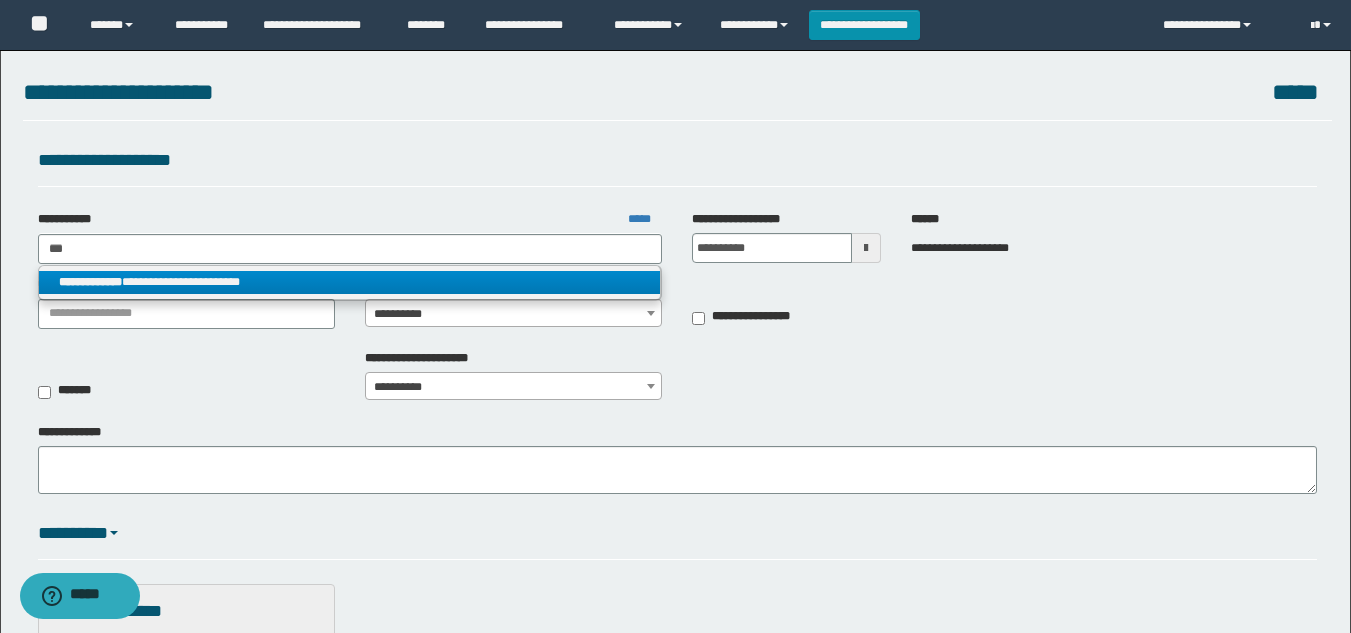 click on "**********" at bounding box center (350, 282) 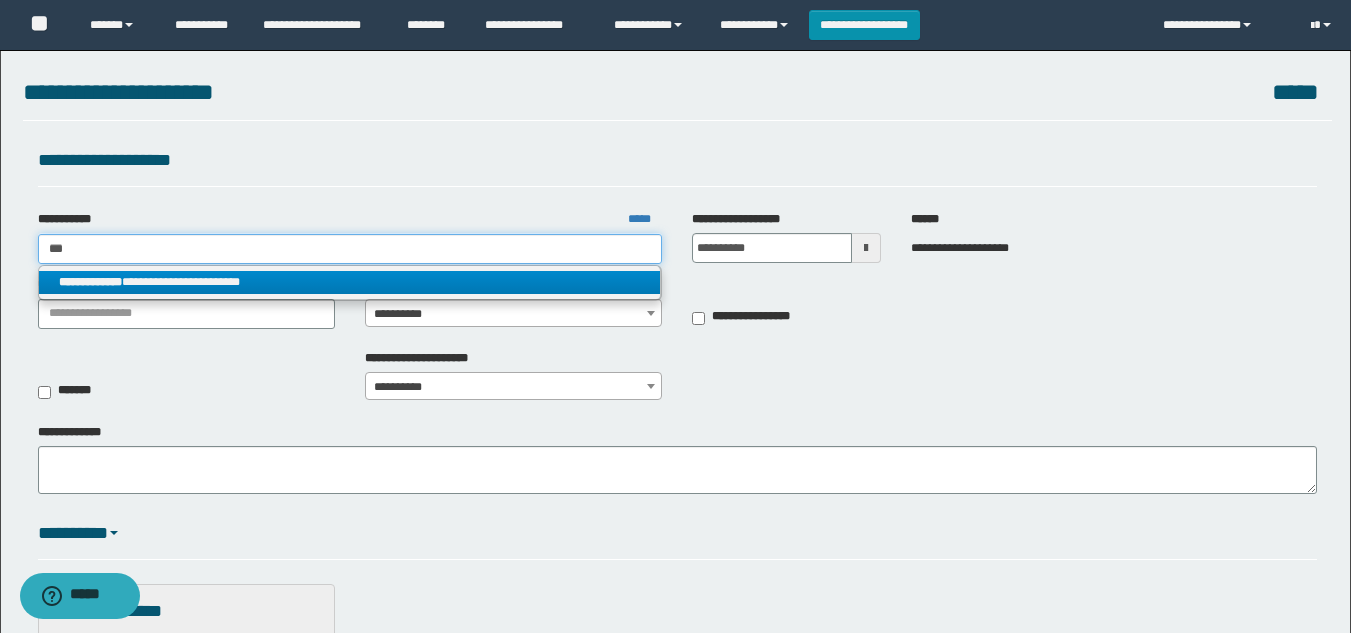type 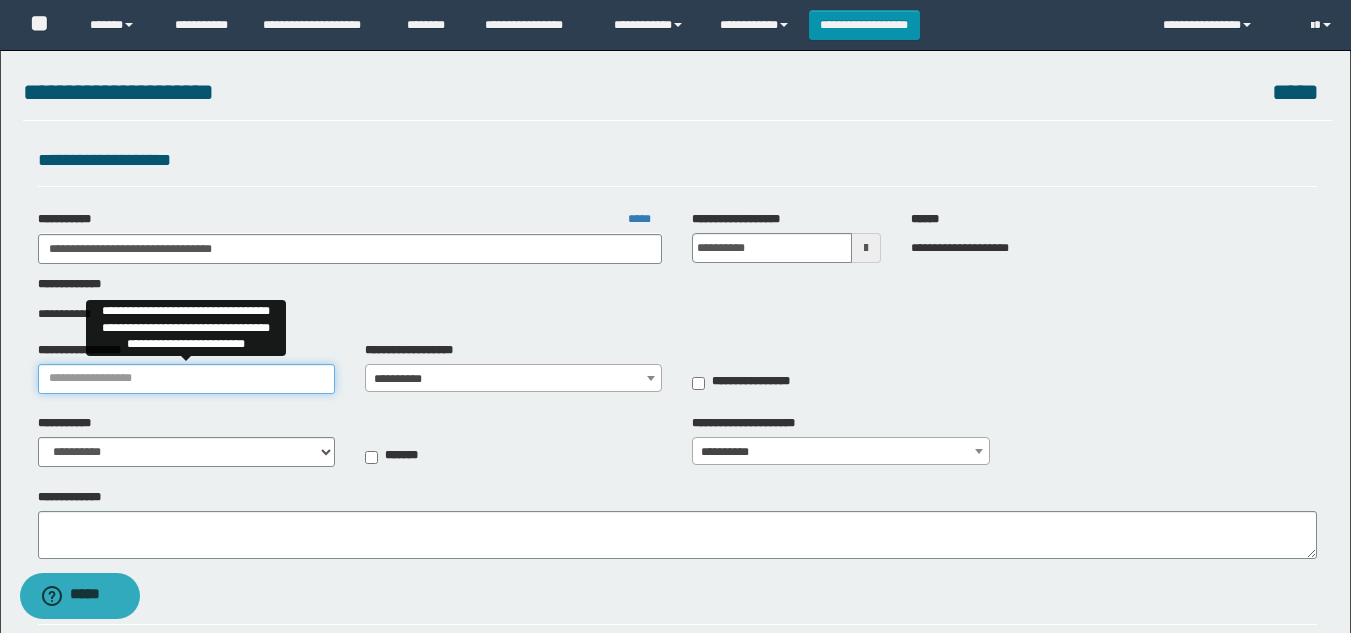 click on "**********" at bounding box center [186, 379] 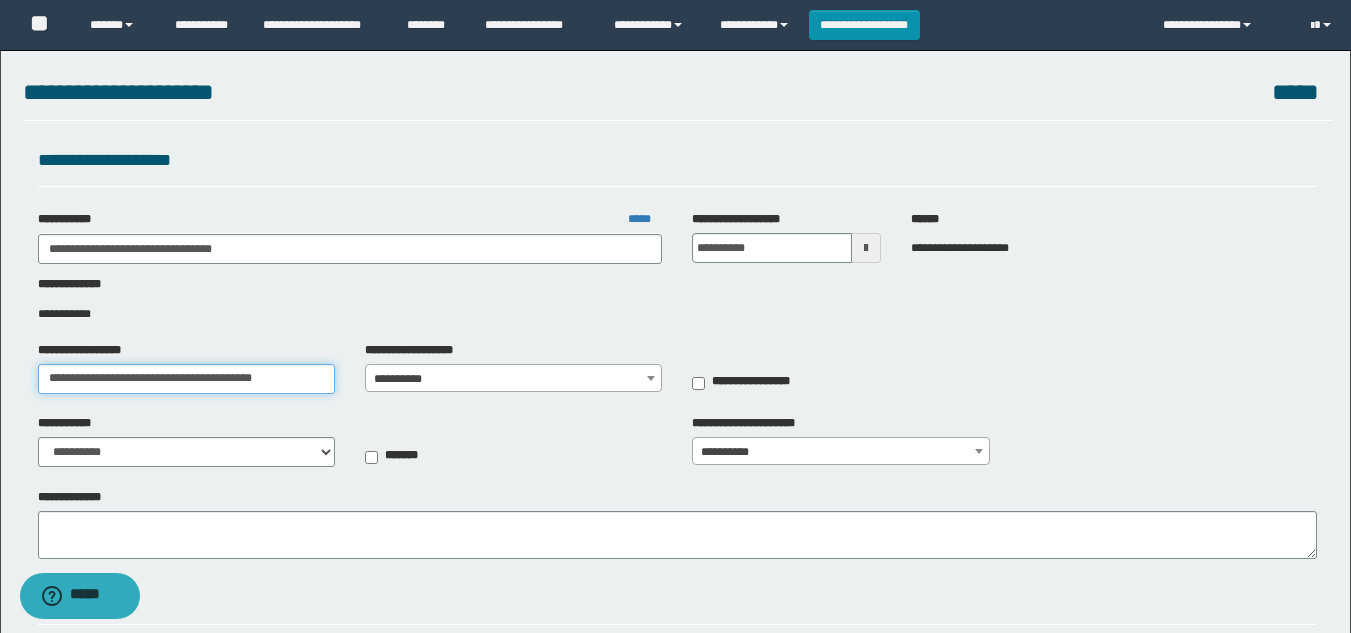 type on "**********" 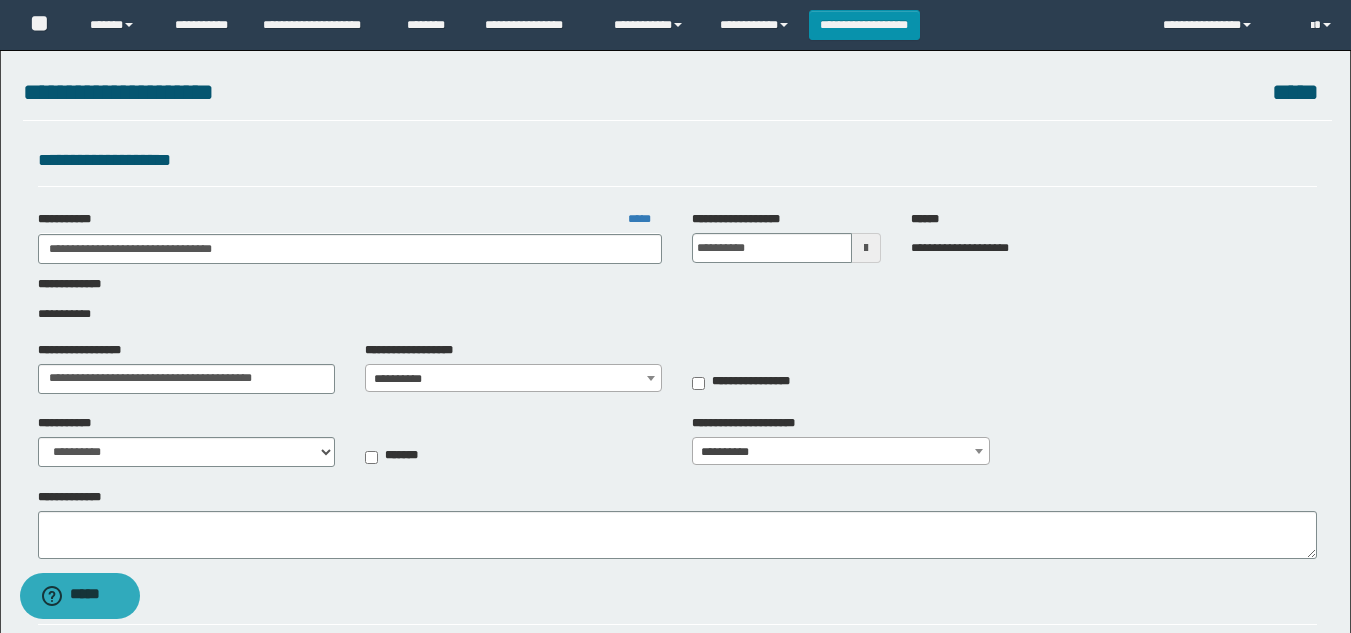 click on "**********" at bounding box center (513, 379) 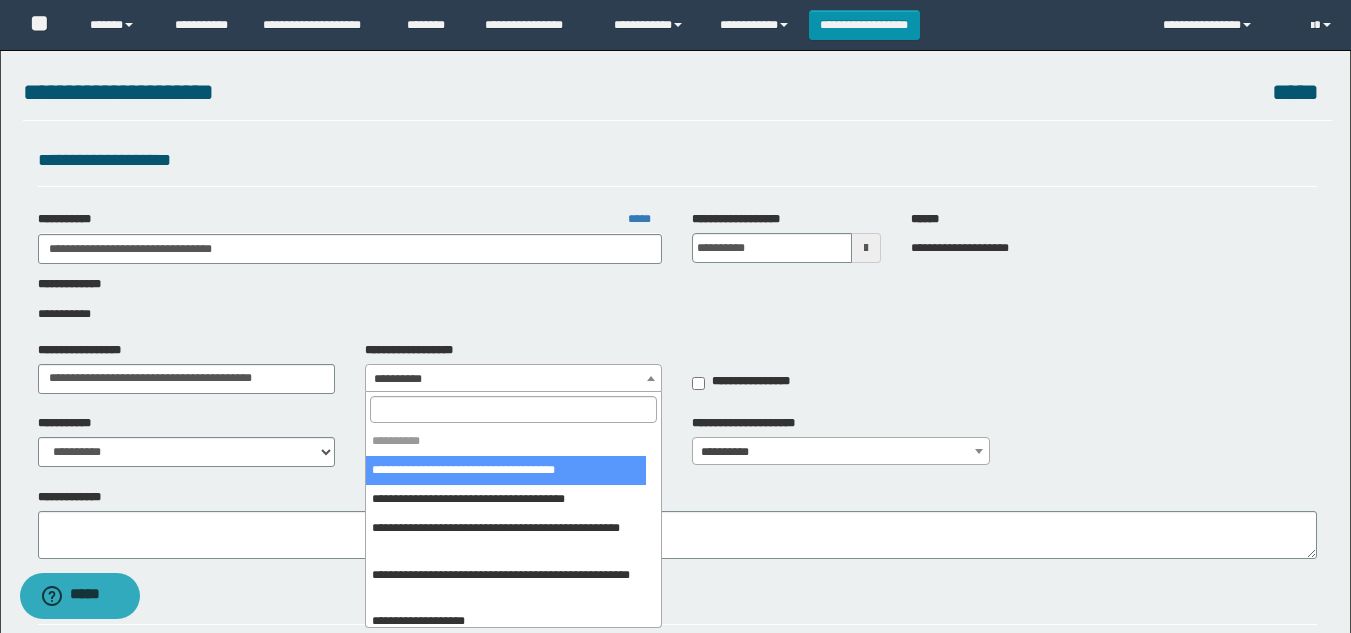 click at bounding box center [513, 409] 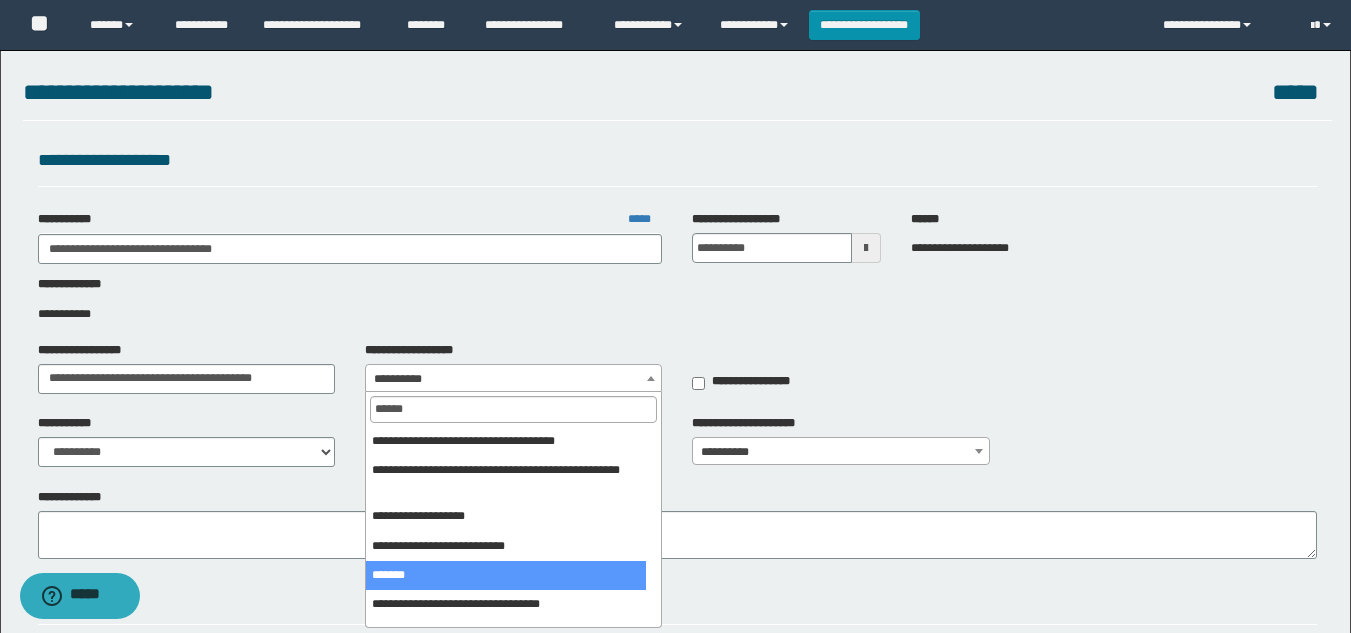 type on "******" 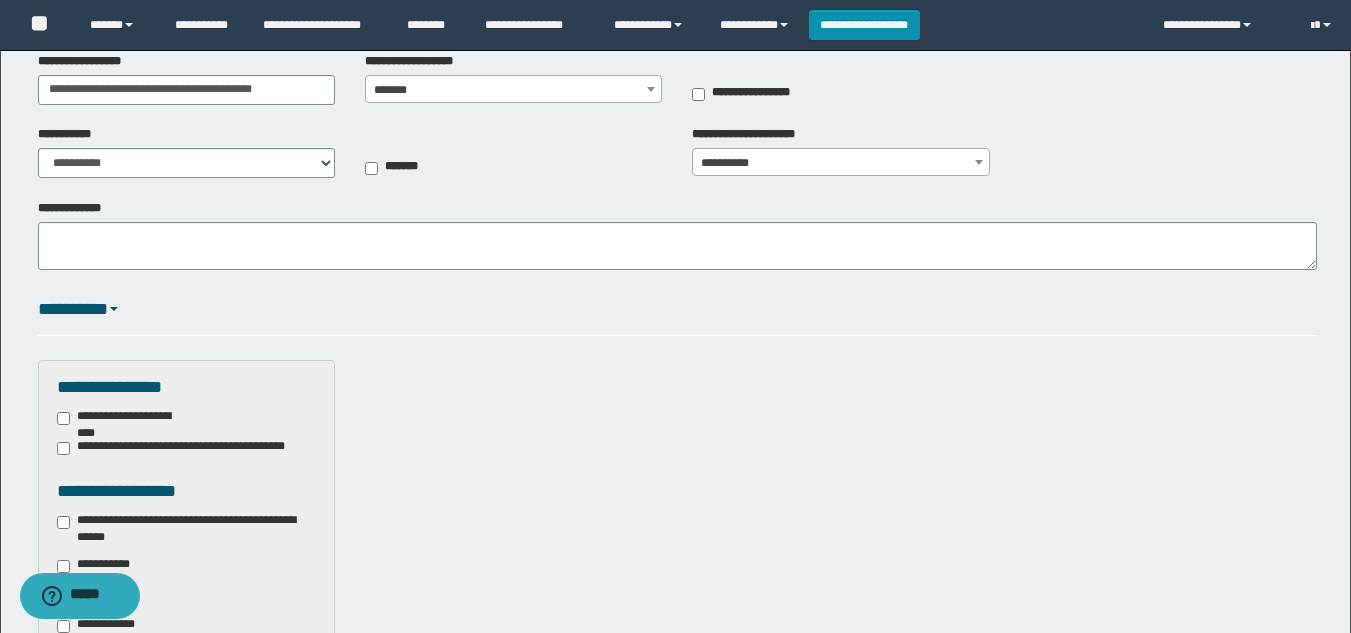 scroll, scrollTop: 300, scrollLeft: 0, axis: vertical 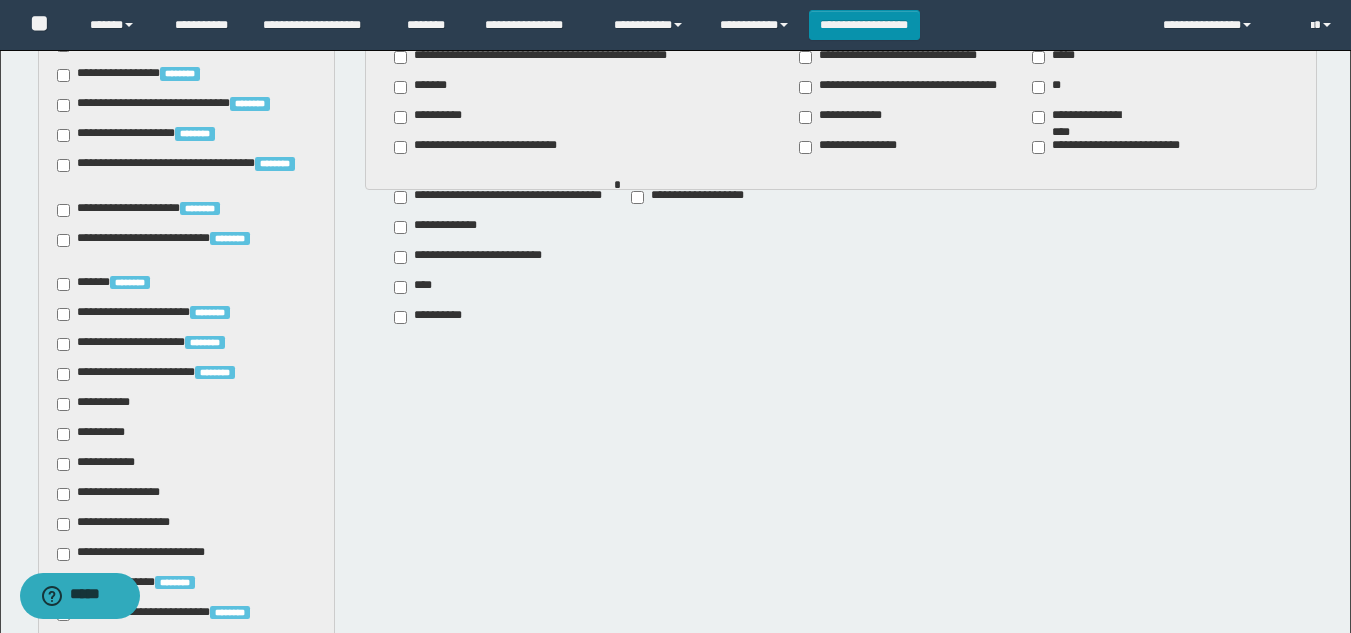 click on "**********" at bounding box center [97, 404] 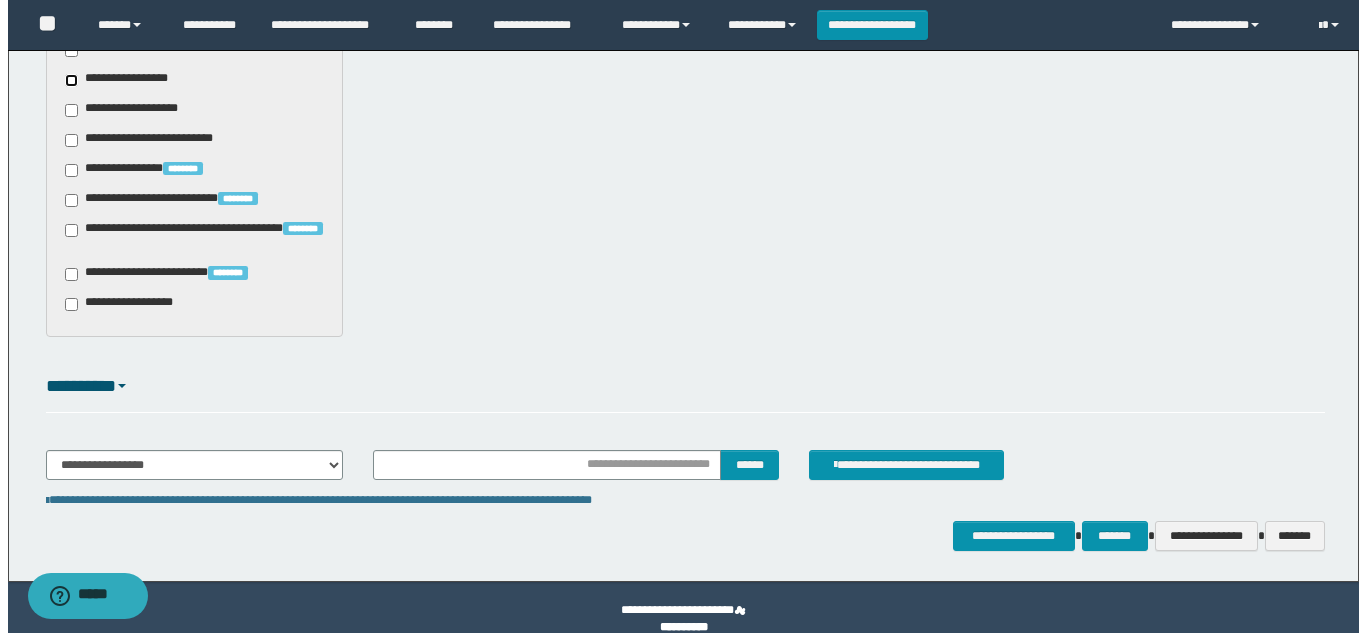 scroll, scrollTop: 1637, scrollLeft: 0, axis: vertical 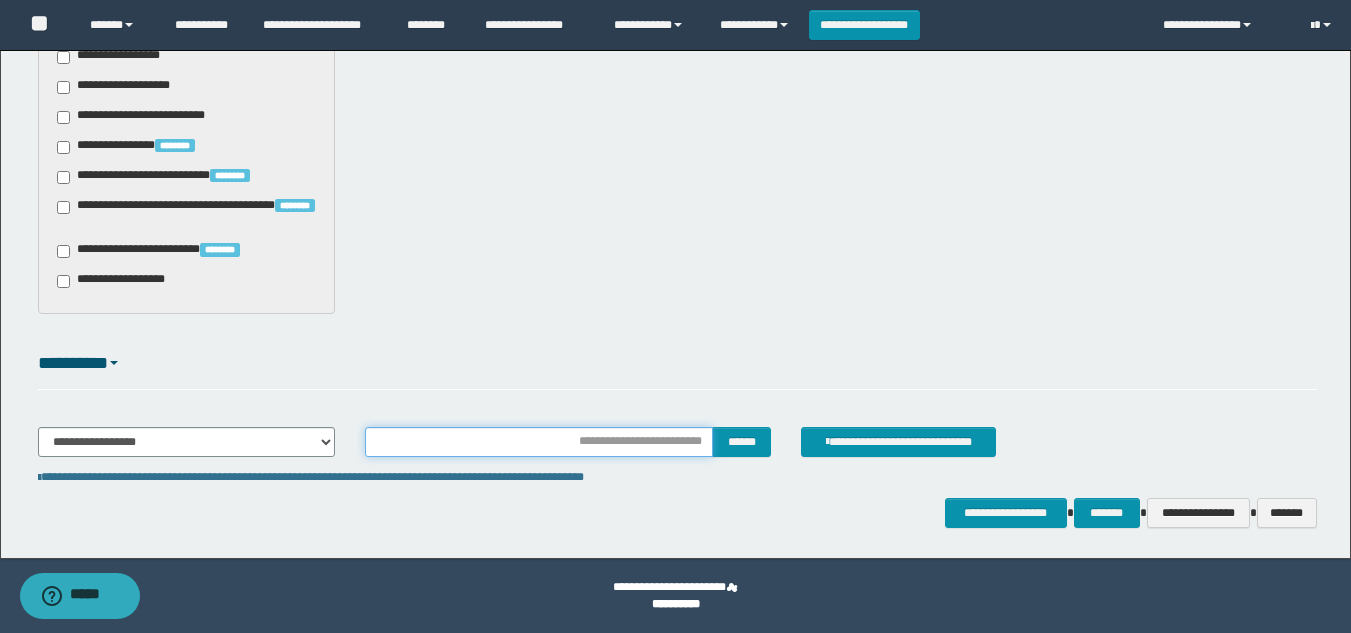 click at bounding box center [539, 442] 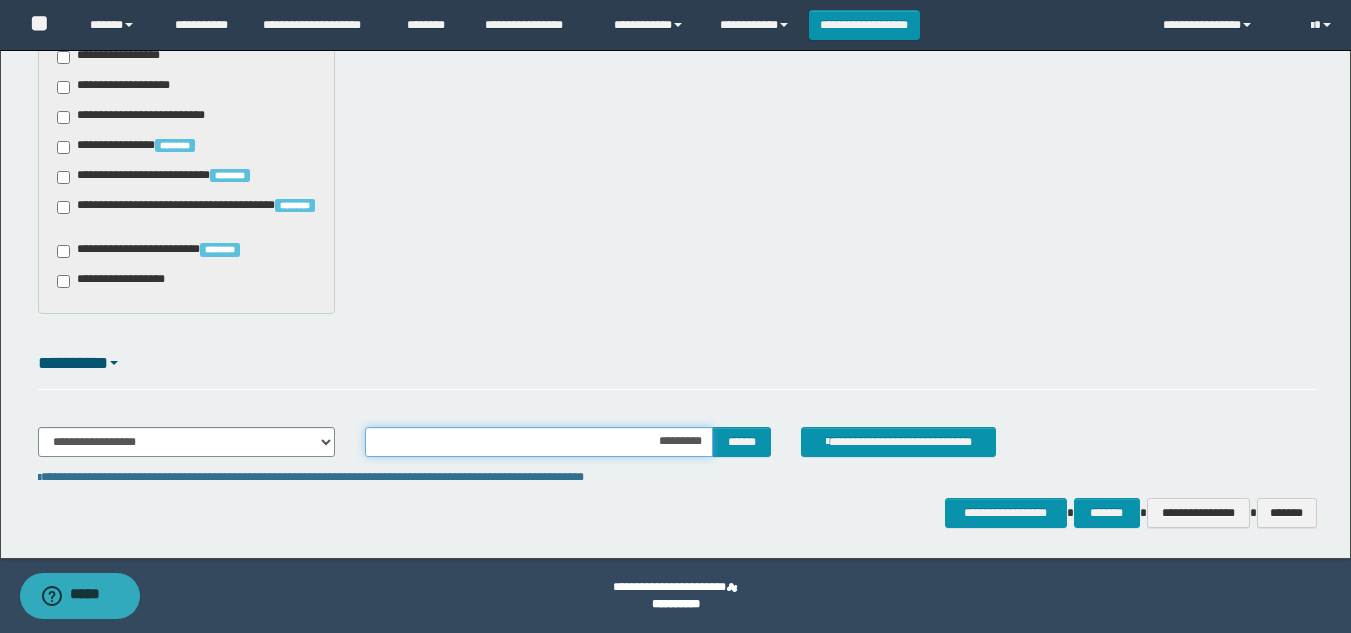 type on "**********" 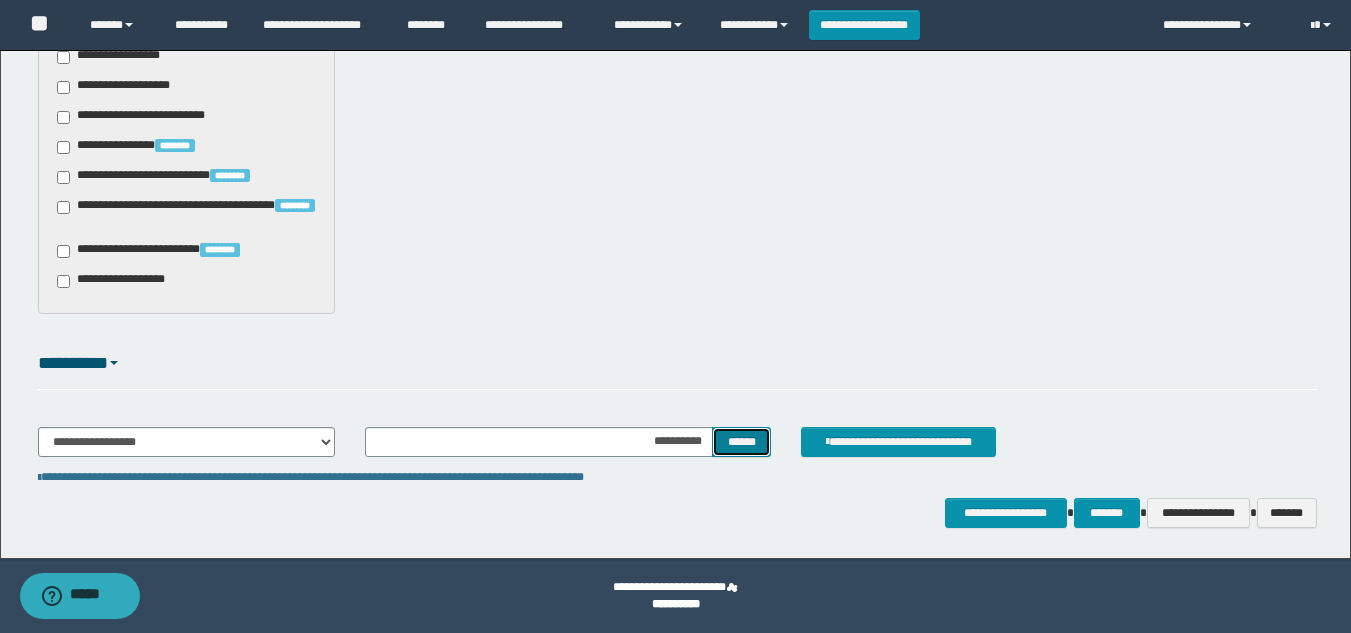 click on "******" at bounding box center [741, 442] 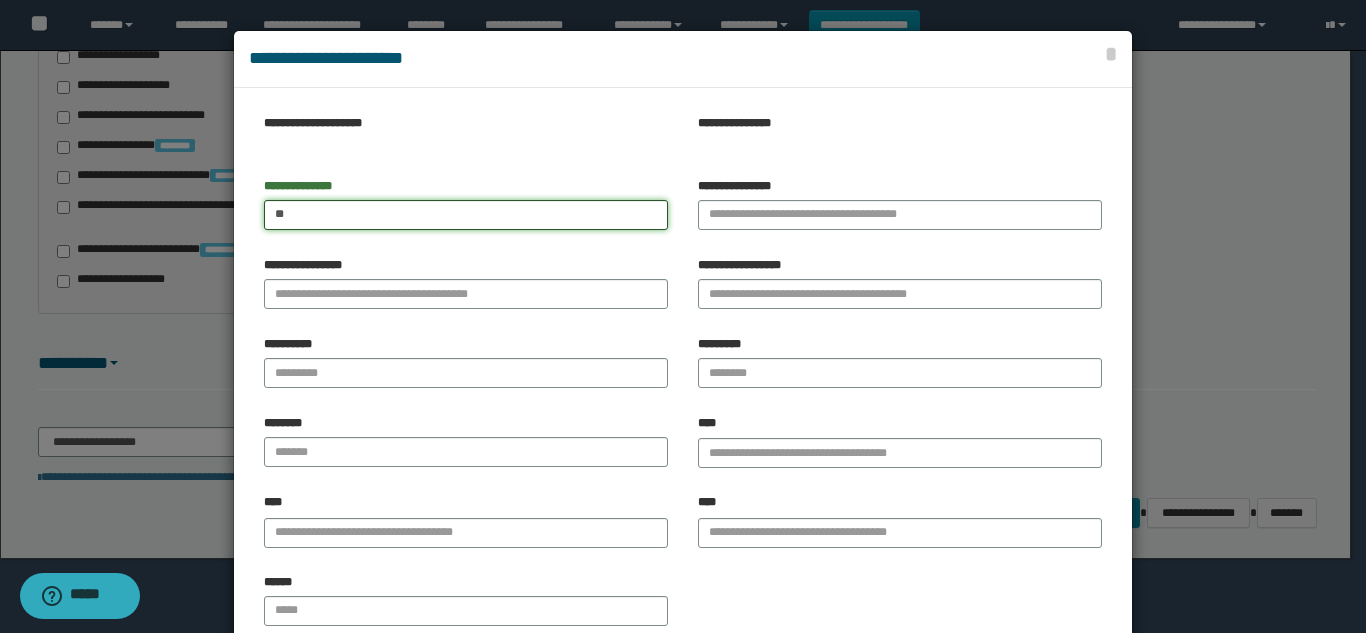 type on "*" 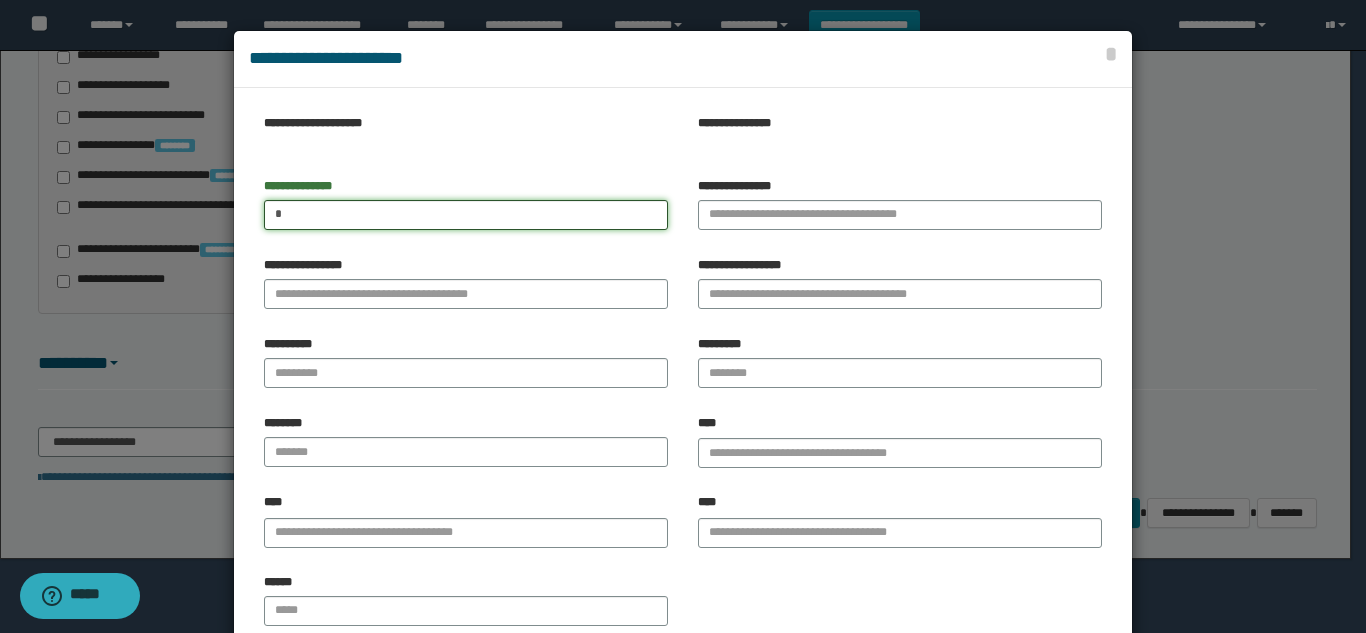 type 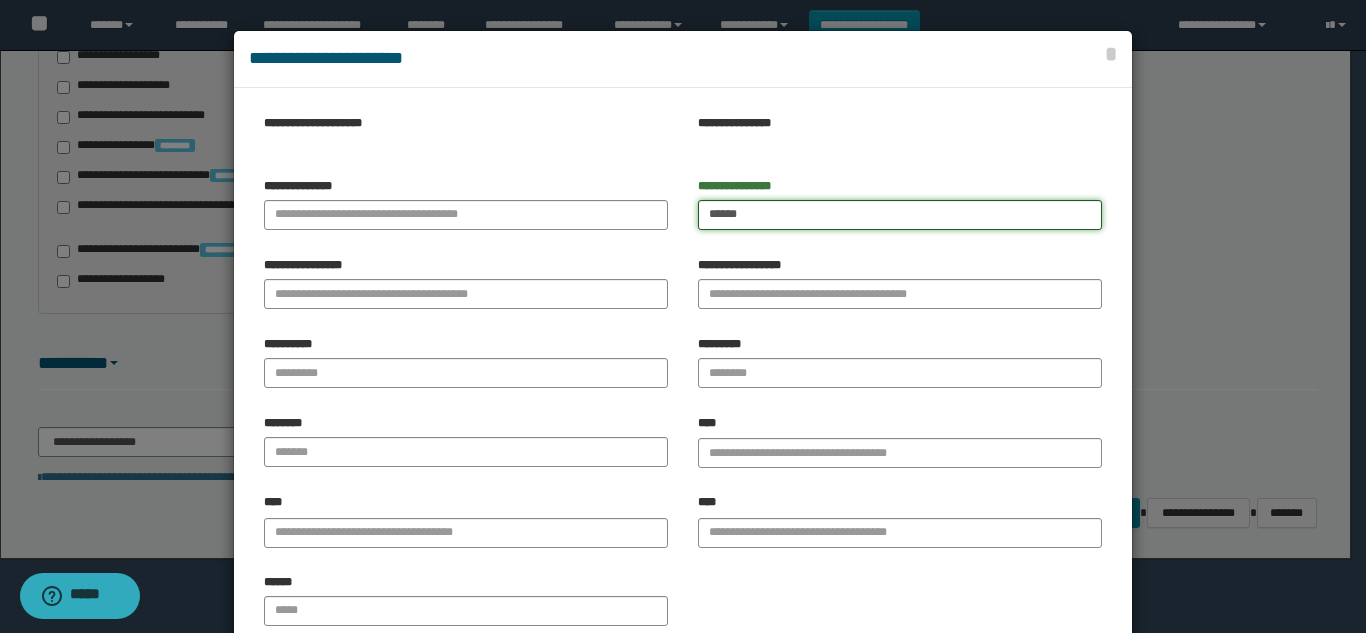 type on "******" 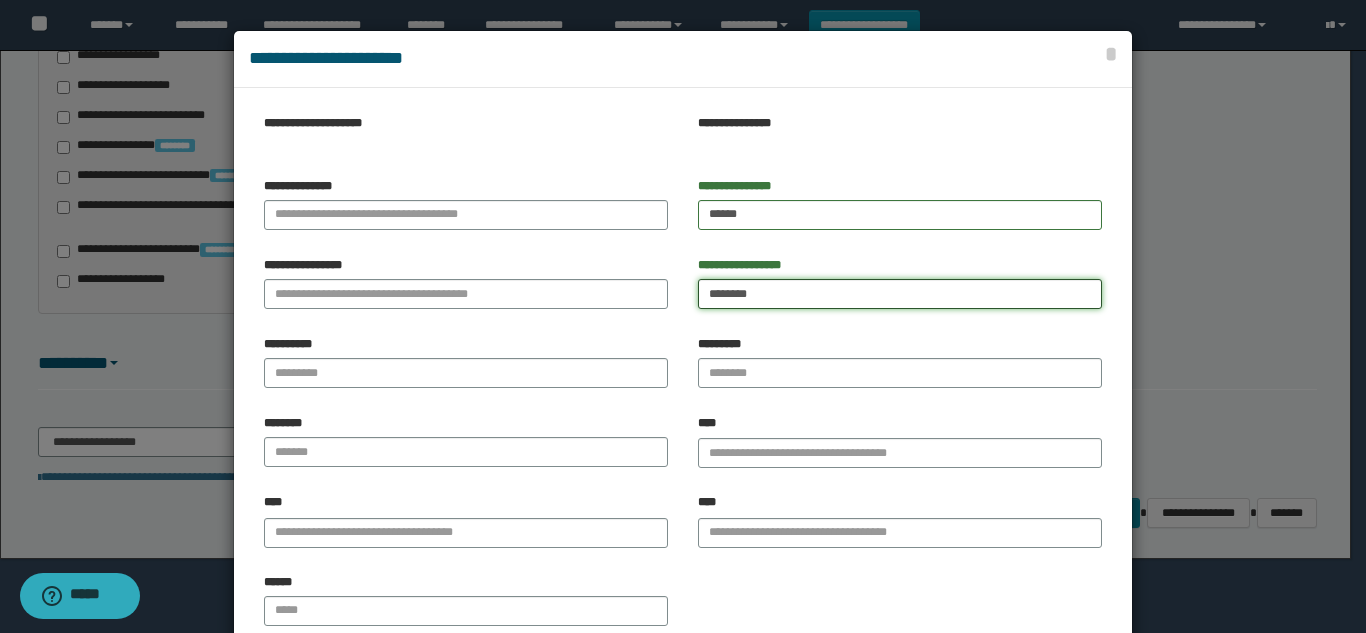 type on "********" 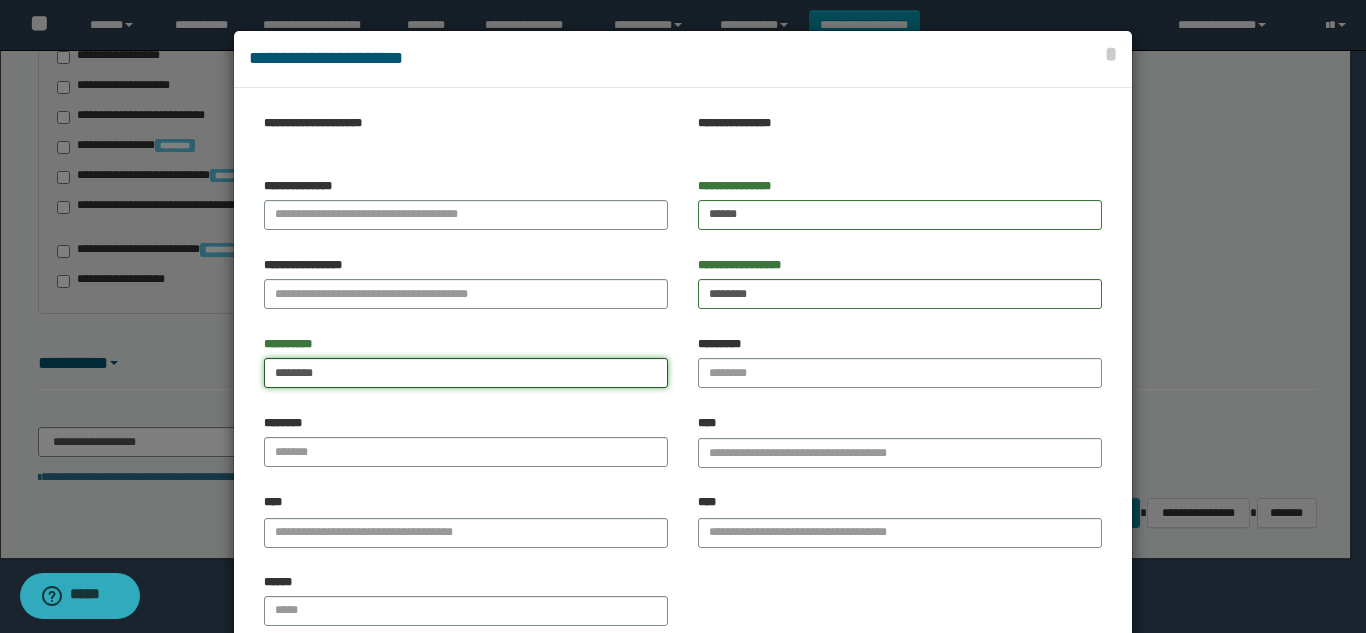 type on "********" 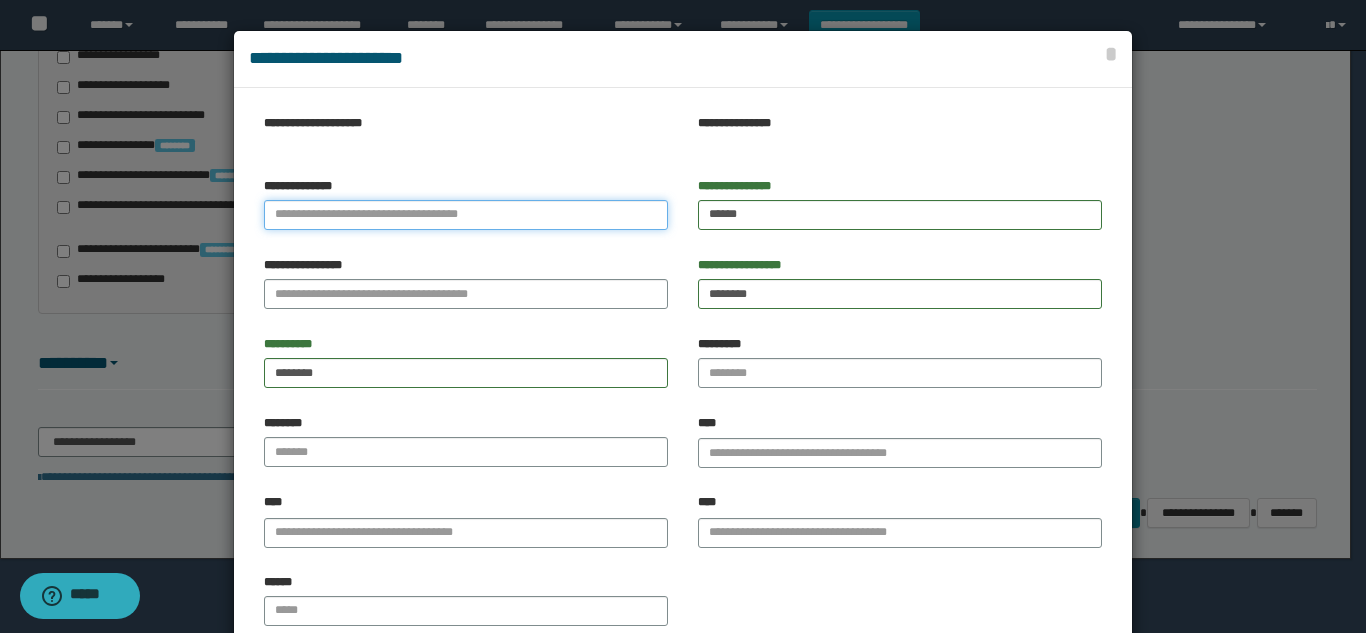 click on "**********" at bounding box center [466, 215] 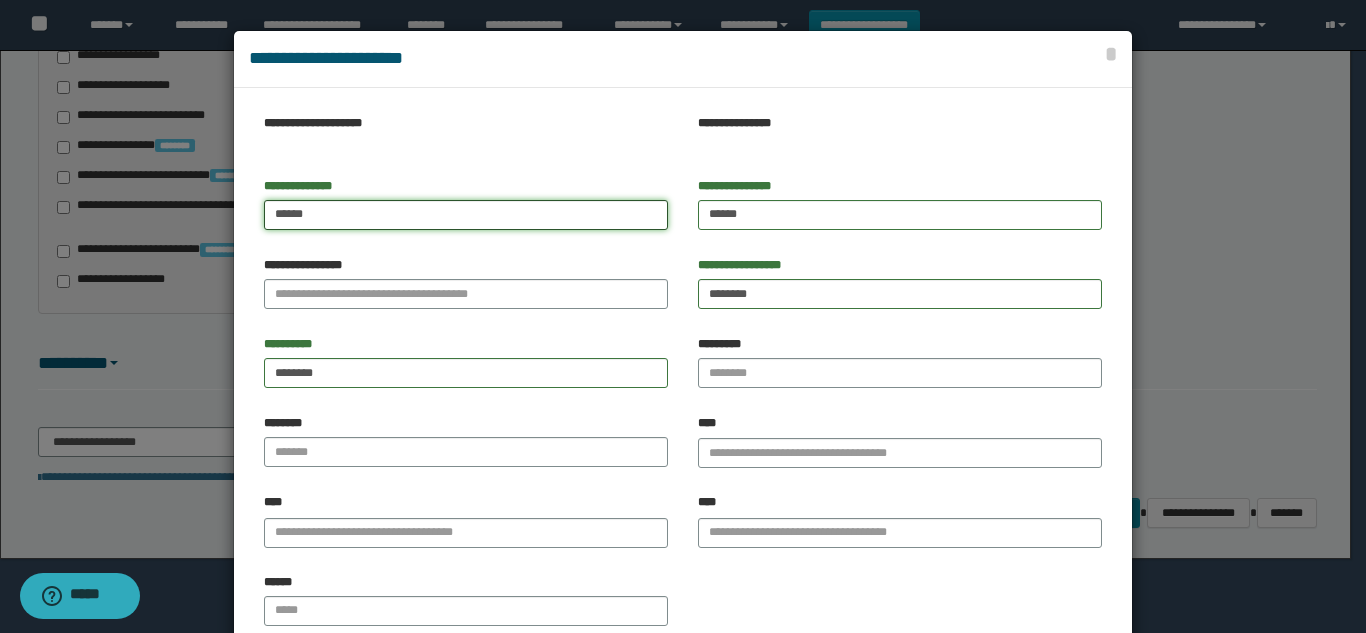 type on "******" 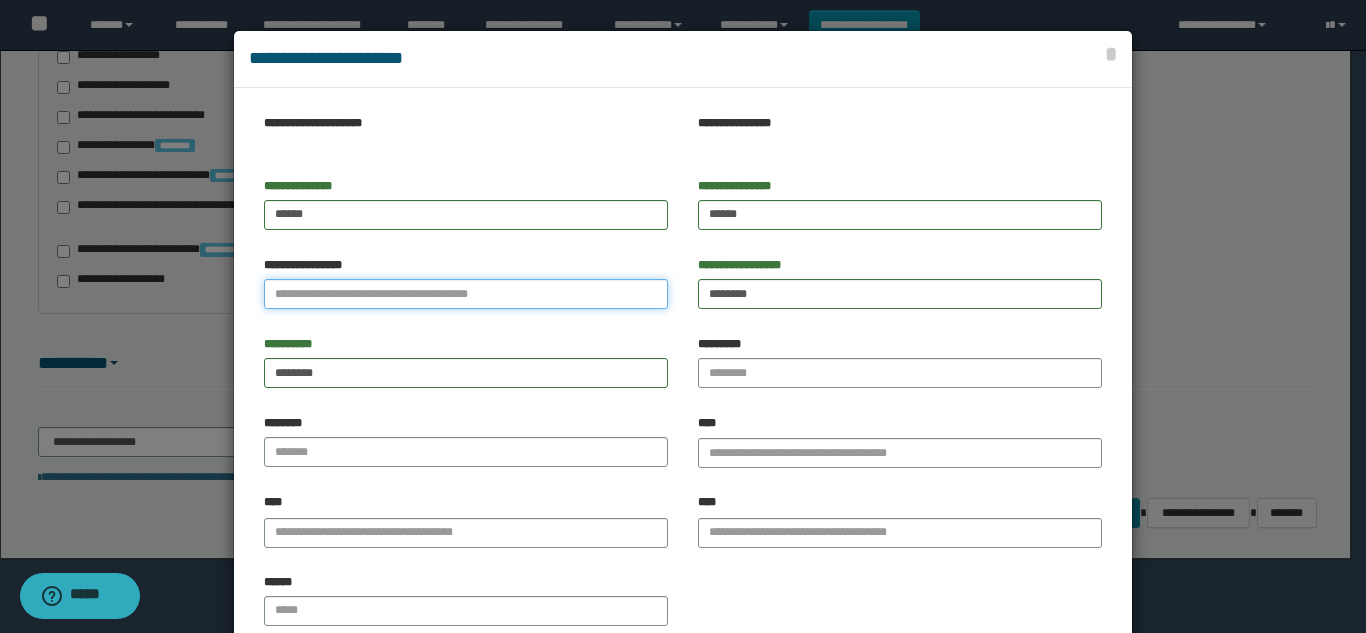 click on "**********" at bounding box center [466, 294] 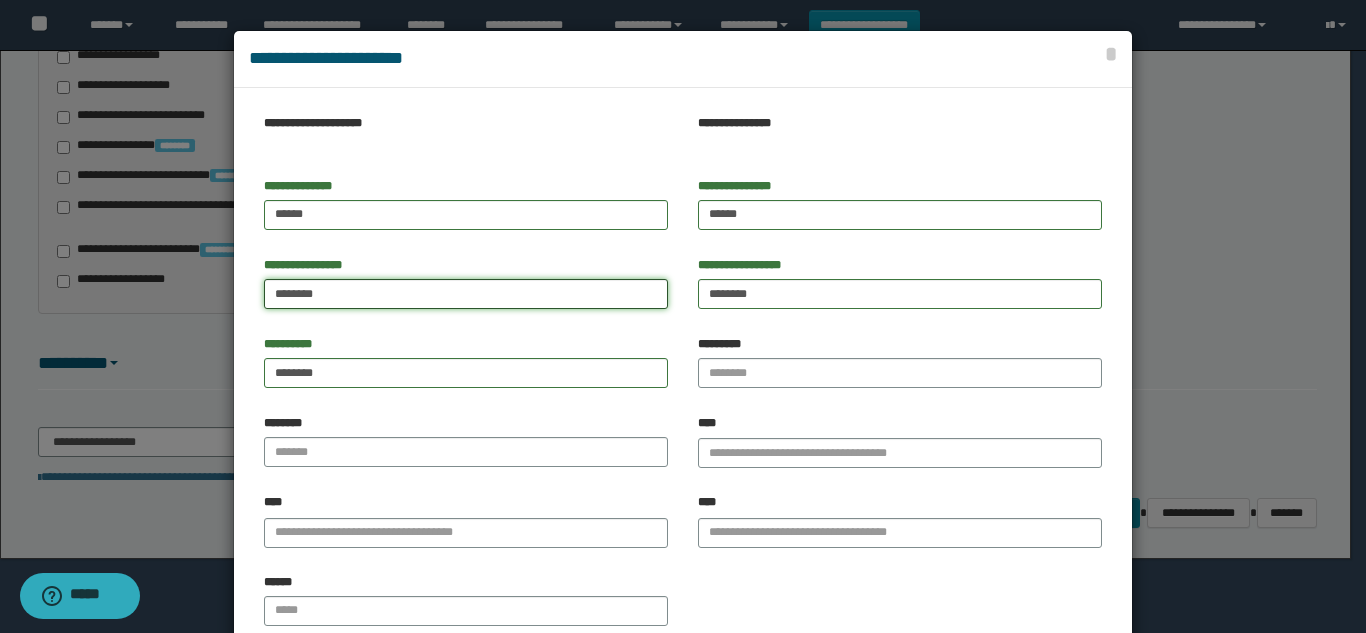 type on "********" 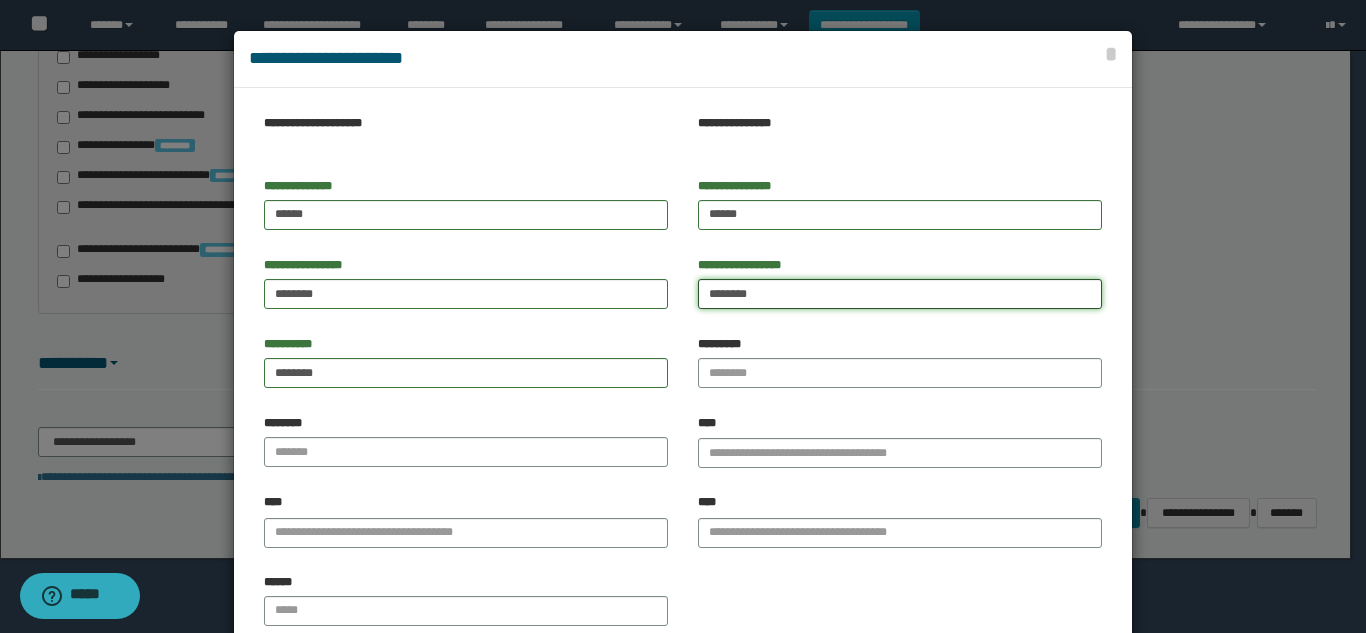 type on "********" 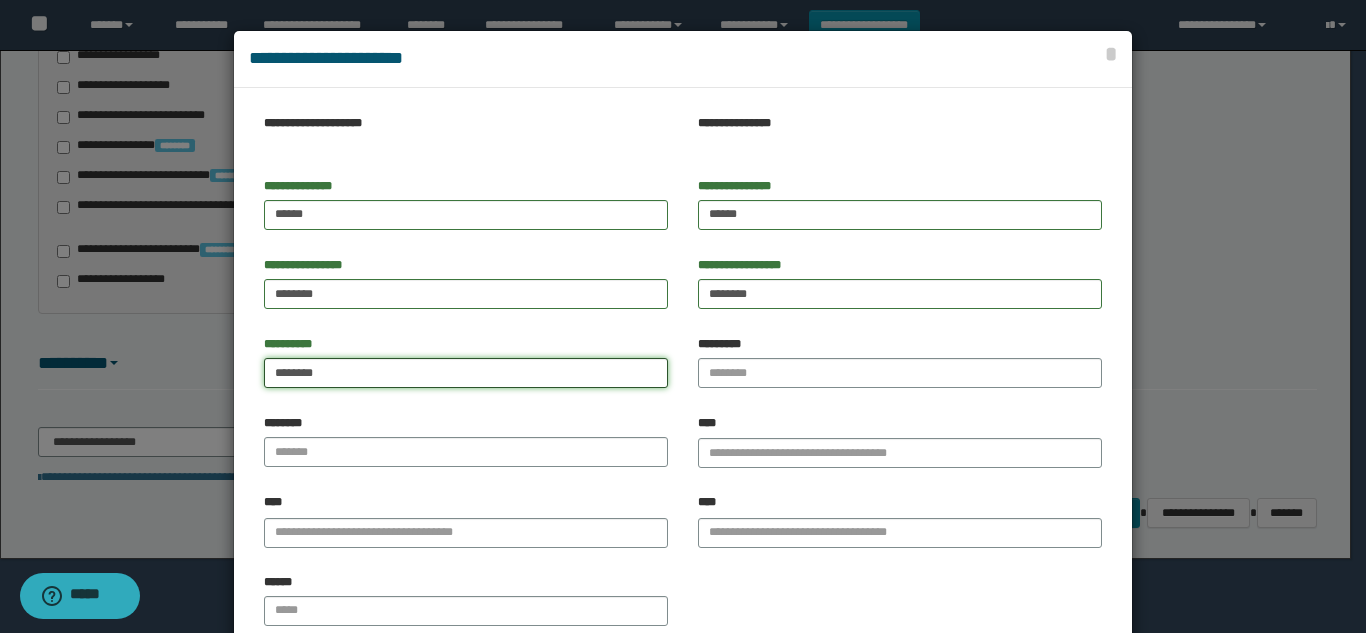 drag, startPoint x: 371, startPoint y: 380, endPoint x: 0, endPoint y: 356, distance: 371.77548 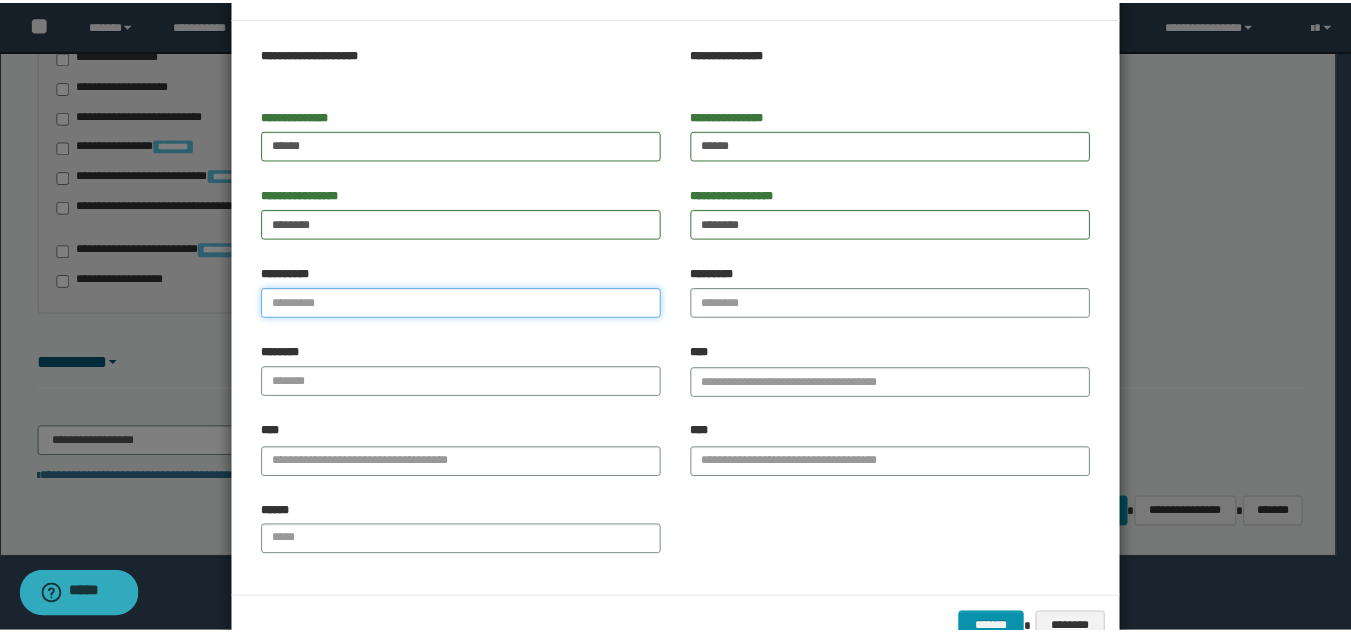 scroll, scrollTop: 127, scrollLeft: 0, axis: vertical 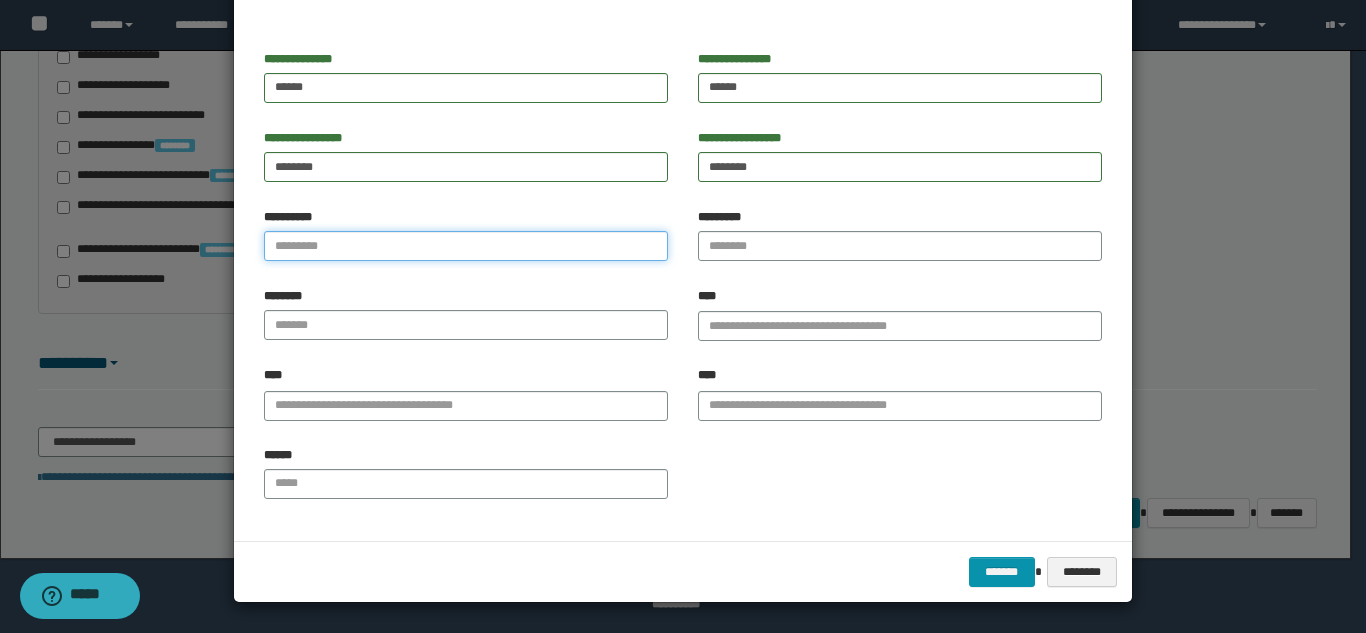 type 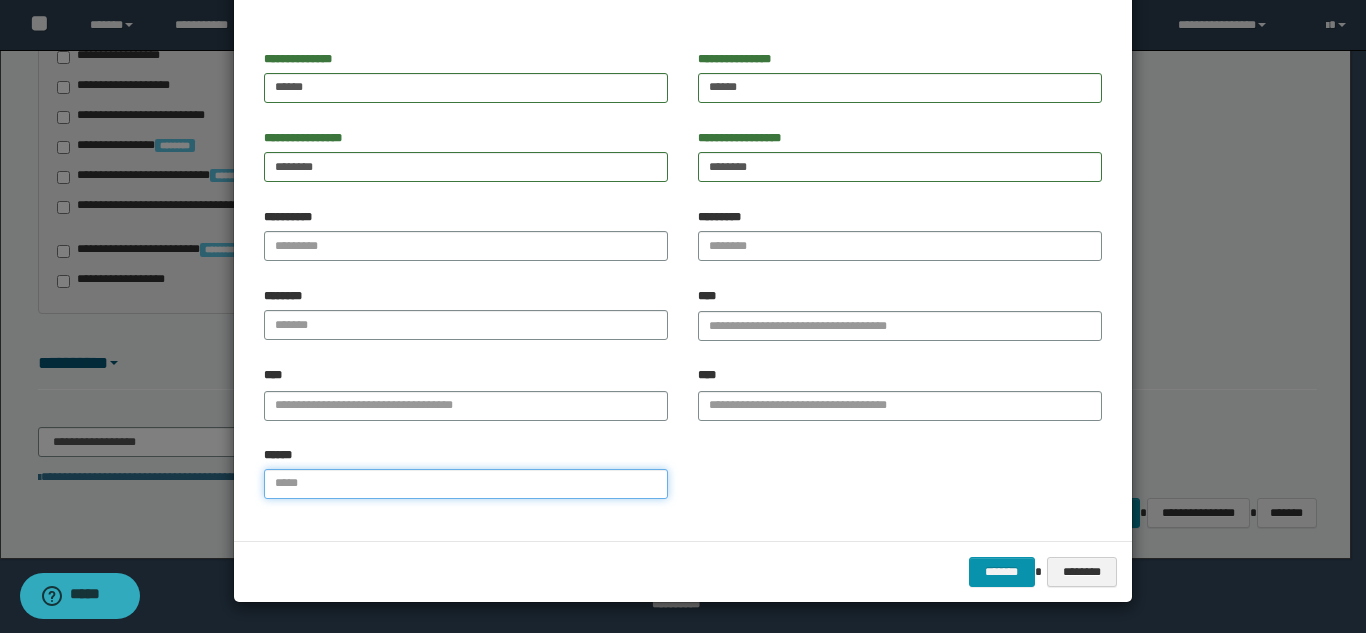 click on "******" at bounding box center (466, 484) 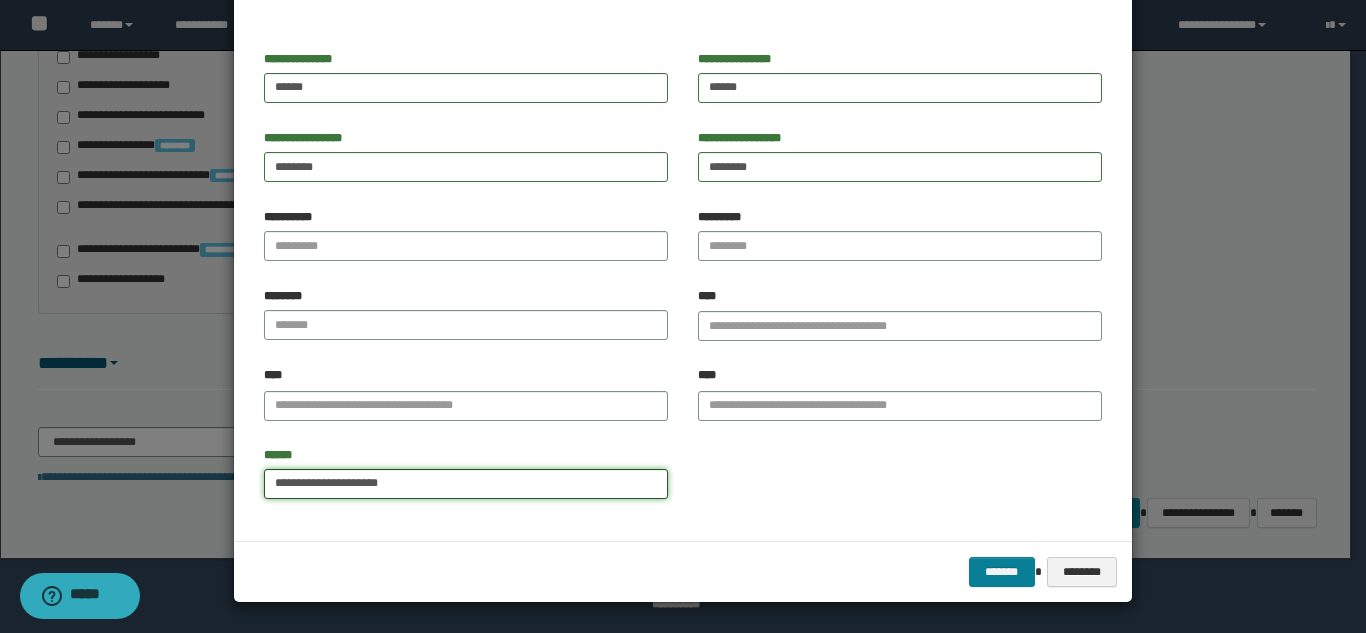 type on "**********" 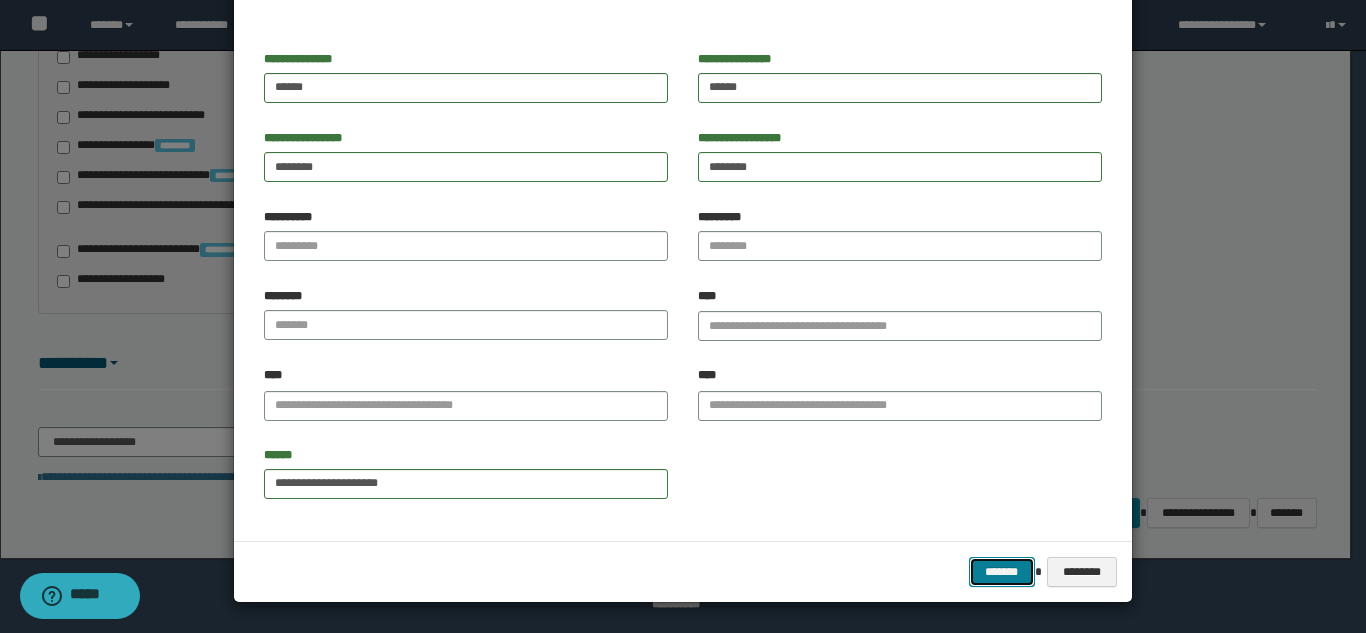 click on "*******" at bounding box center (1002, 572) 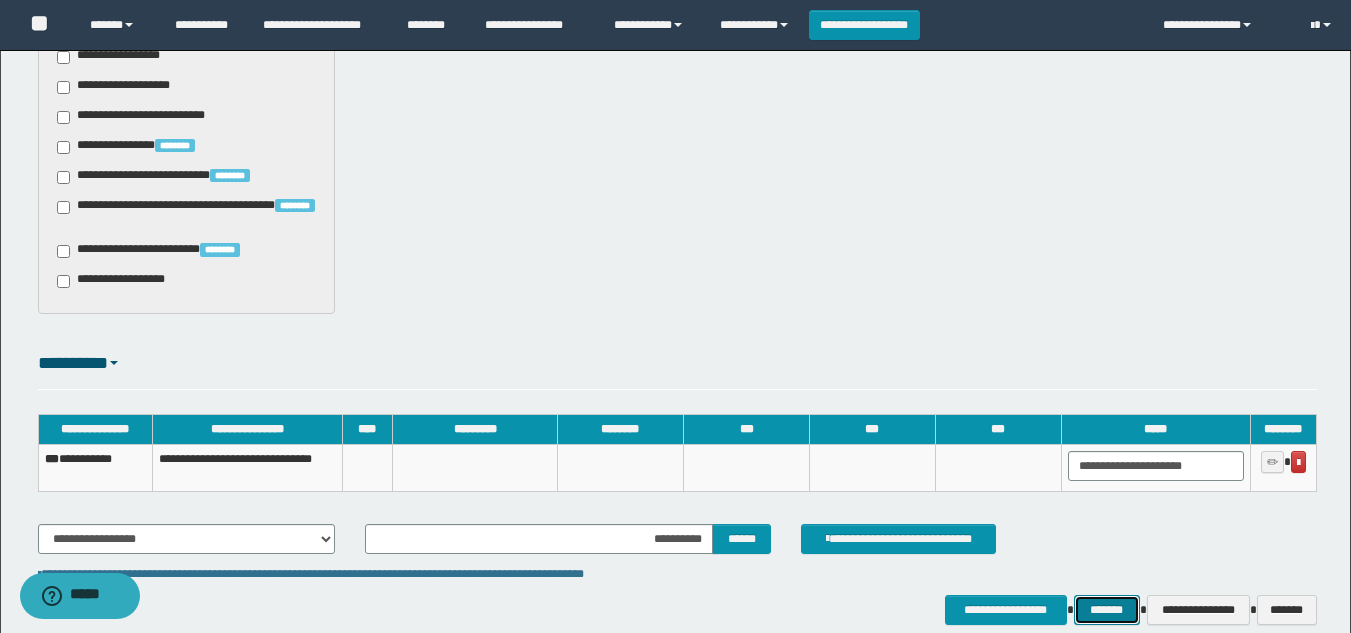 click on "*******" at bounding box center [1107, 610] 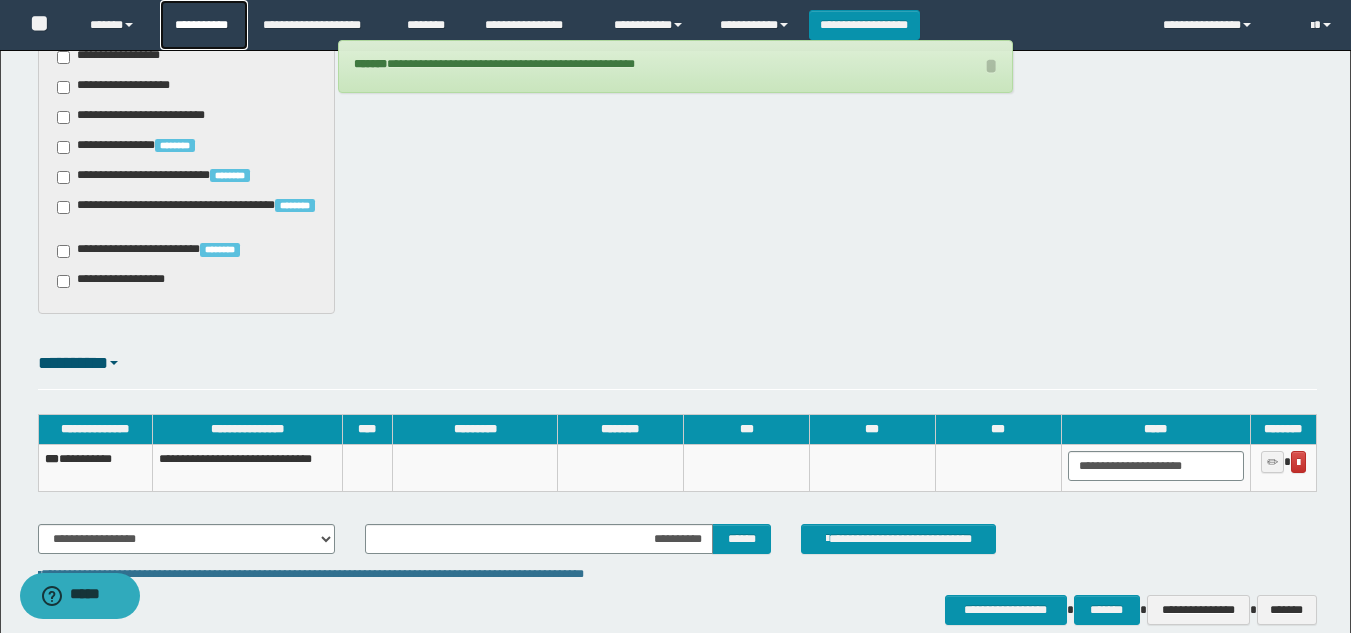 click on "**********" at bounding box center [204, 25] 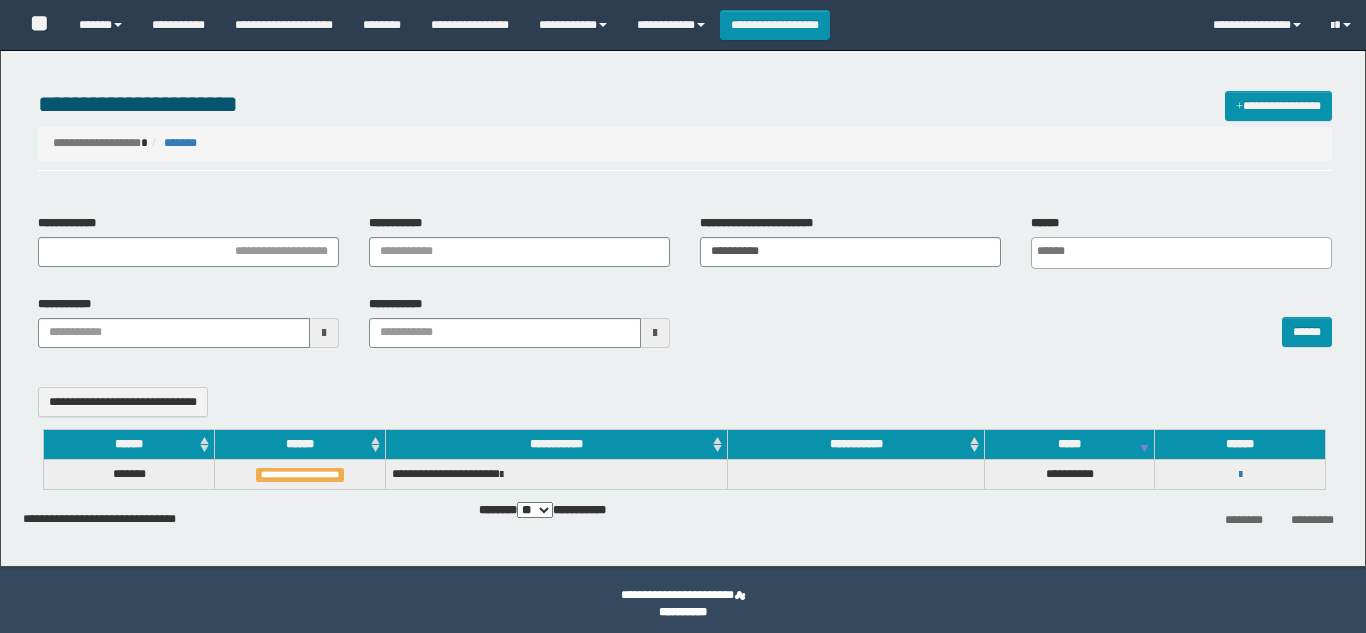 select 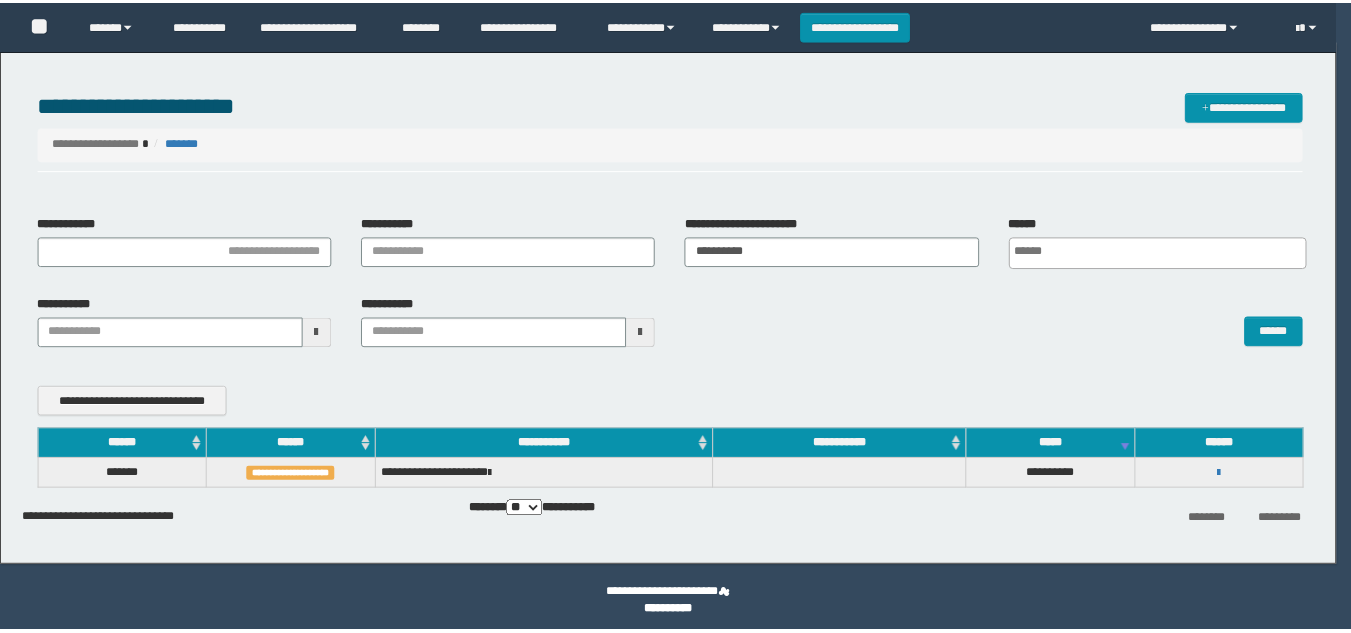 scroll, scrollTop: 0, scrollLeft: 0, axis: both 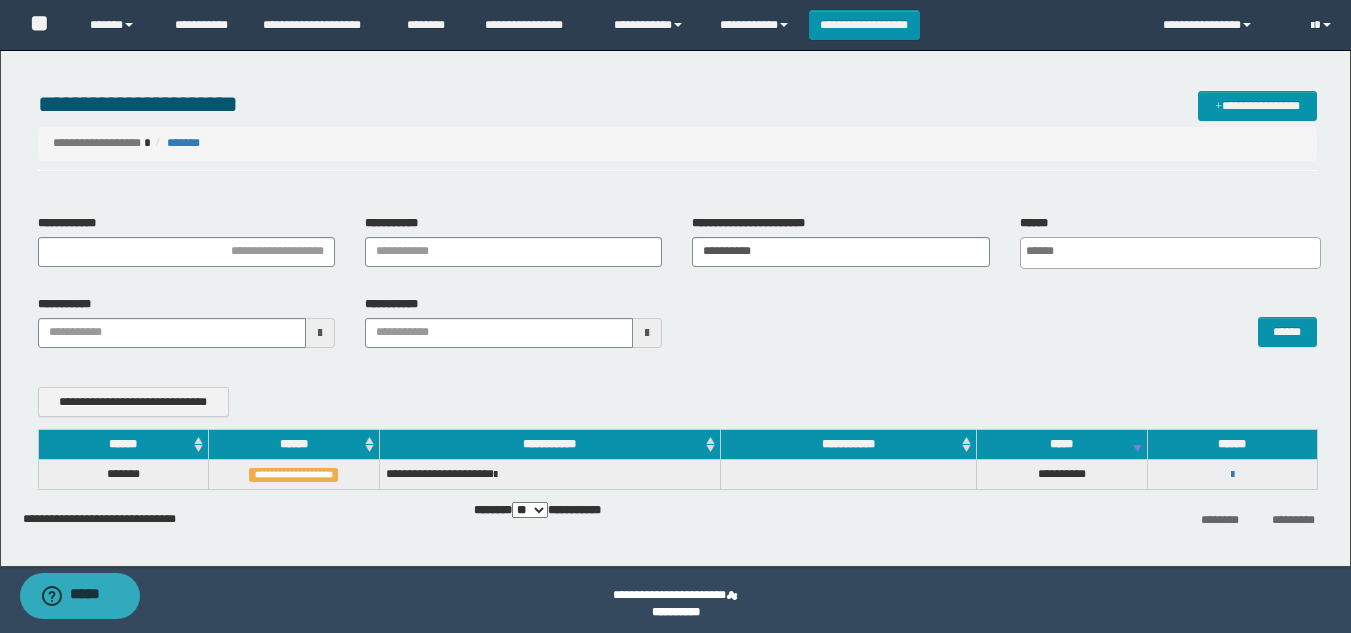 click on "**********" at bounding box center [1232, 474] 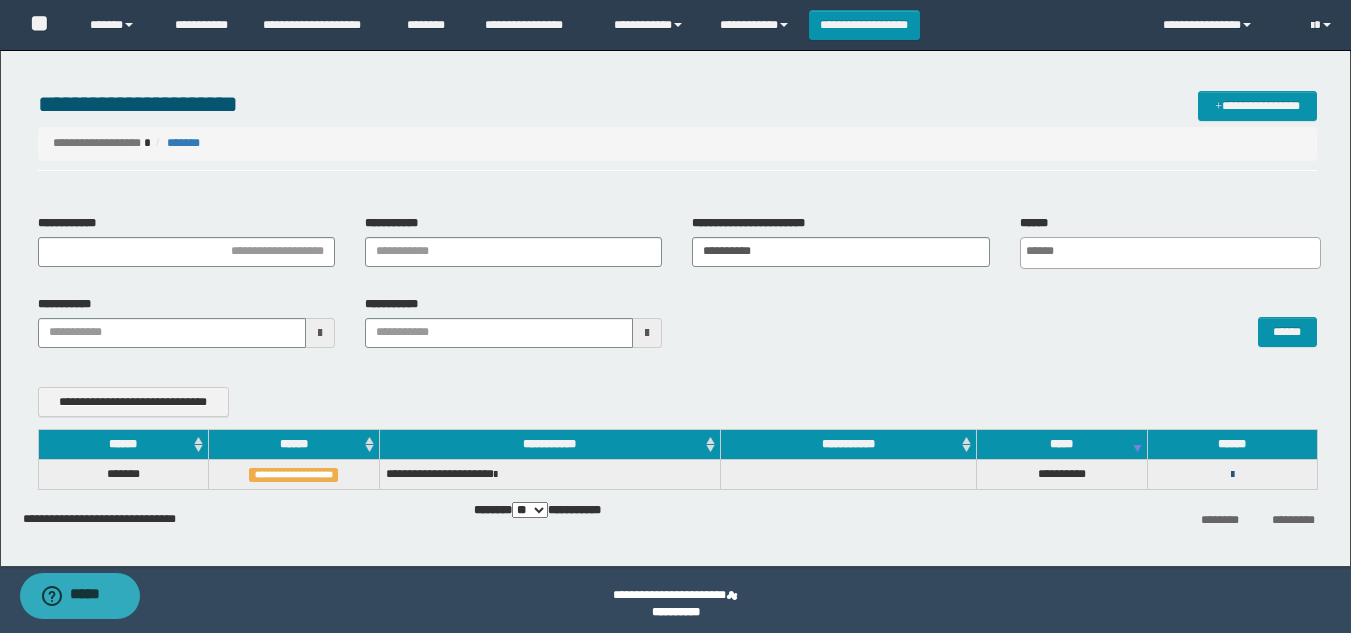 click at bounding box center (1232, 475) 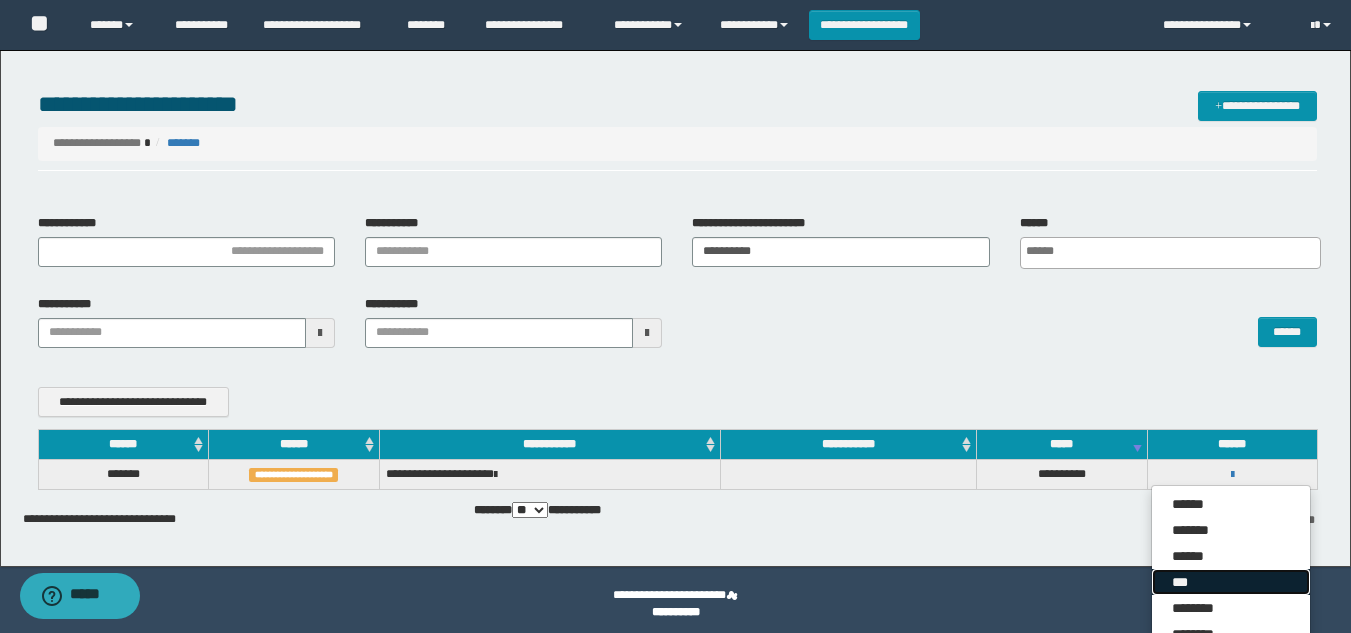 click on "***" at bounding box center (1231, 582) 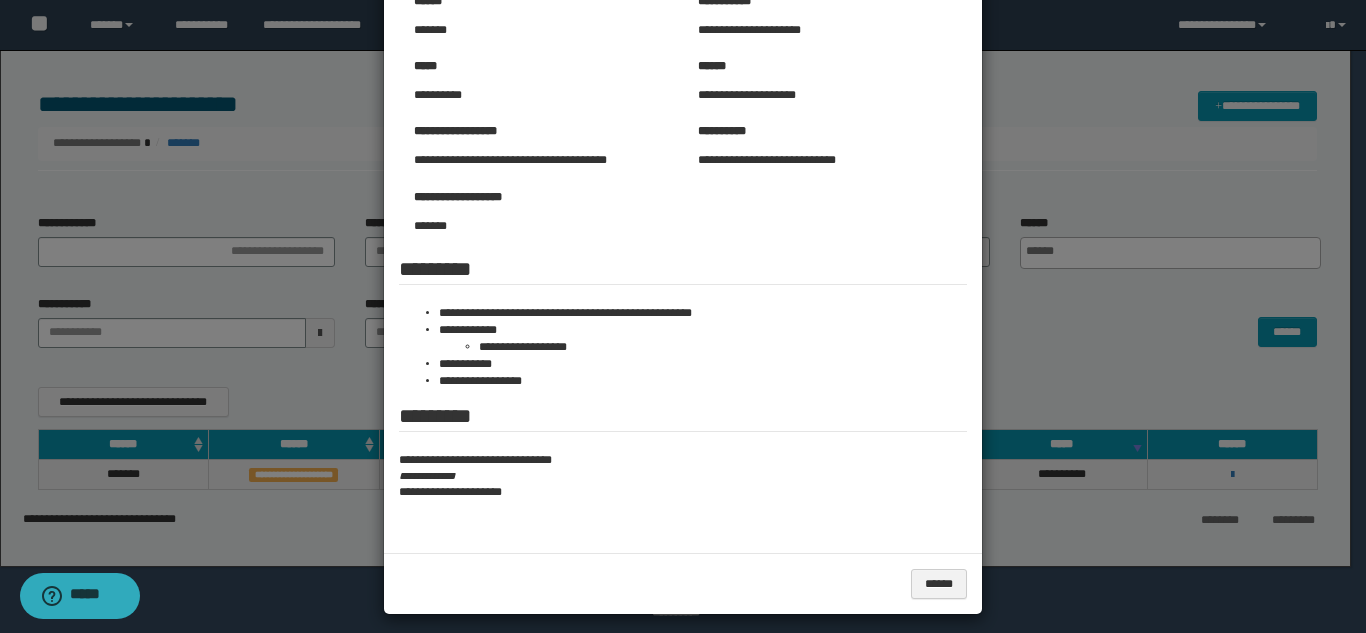 scroll, scrollTop: 134, scrollLeft: 0, axis: vertical 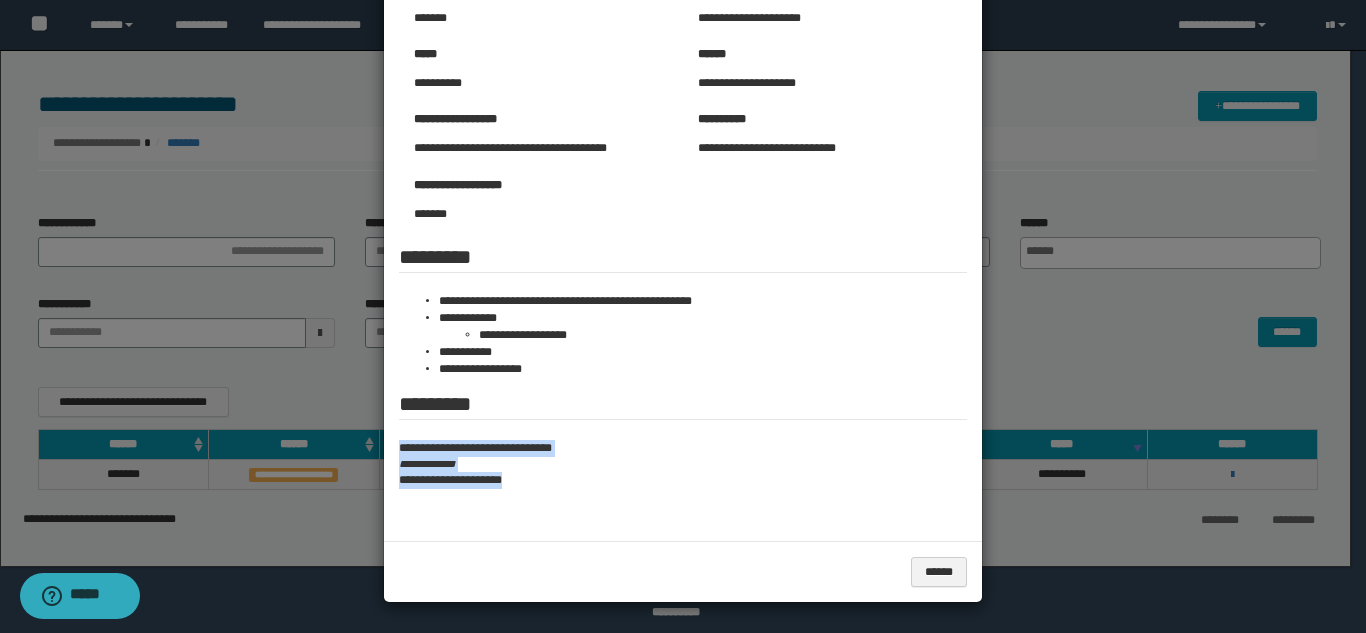 drag, startPoint x: 393, startPoint y: 453, endPoint x: 608, endPoint y: 501, distance: 220.29298 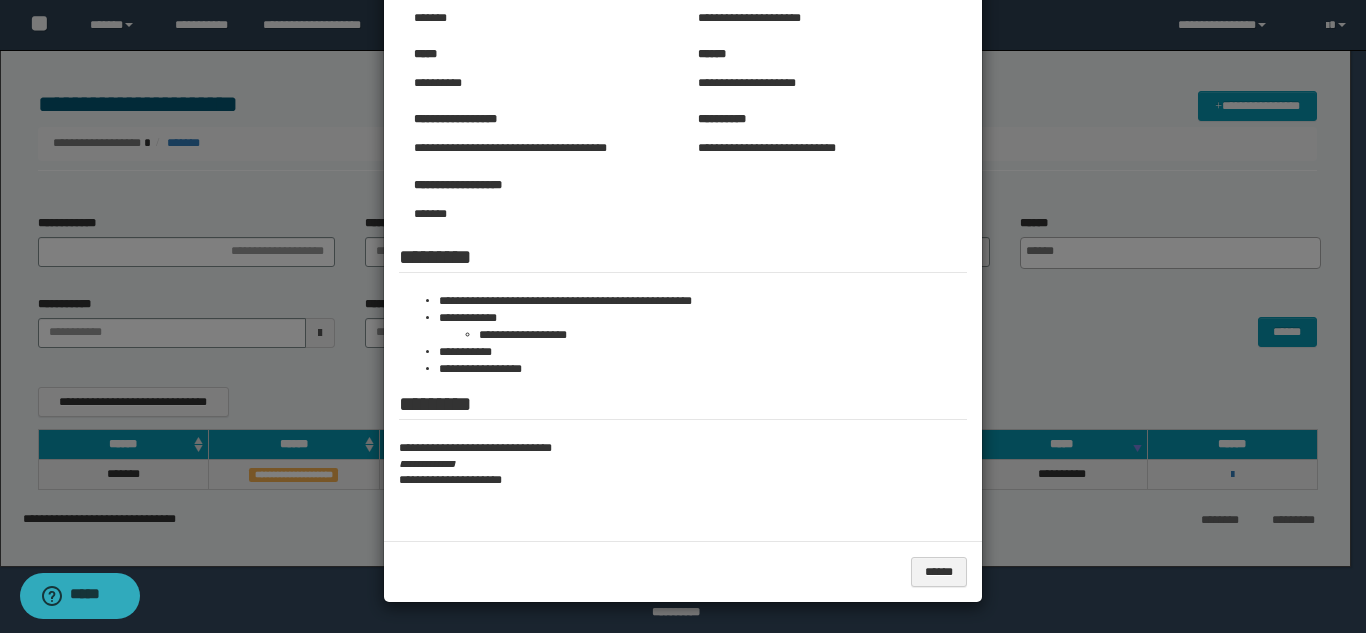 click at bounding box center (683, 249) 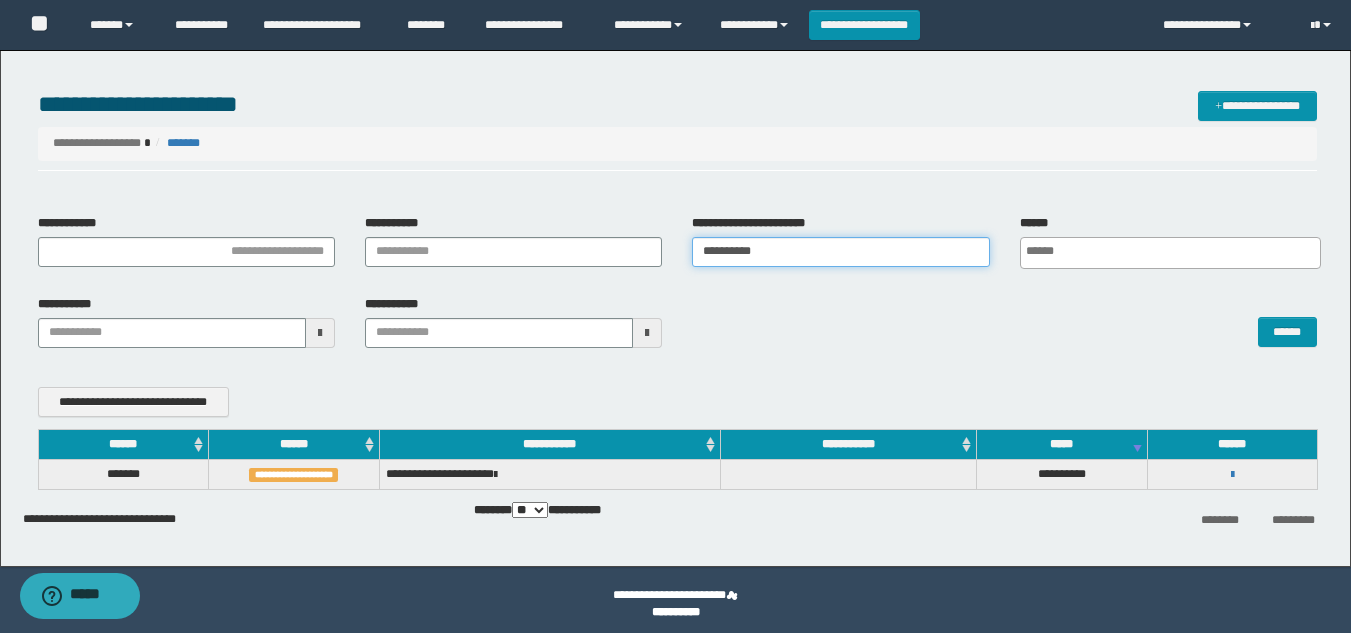 drag, startPoint x: 837, startPoint y: 259, endPoint x: 618, endPoint y: 289, distance: 221.04524 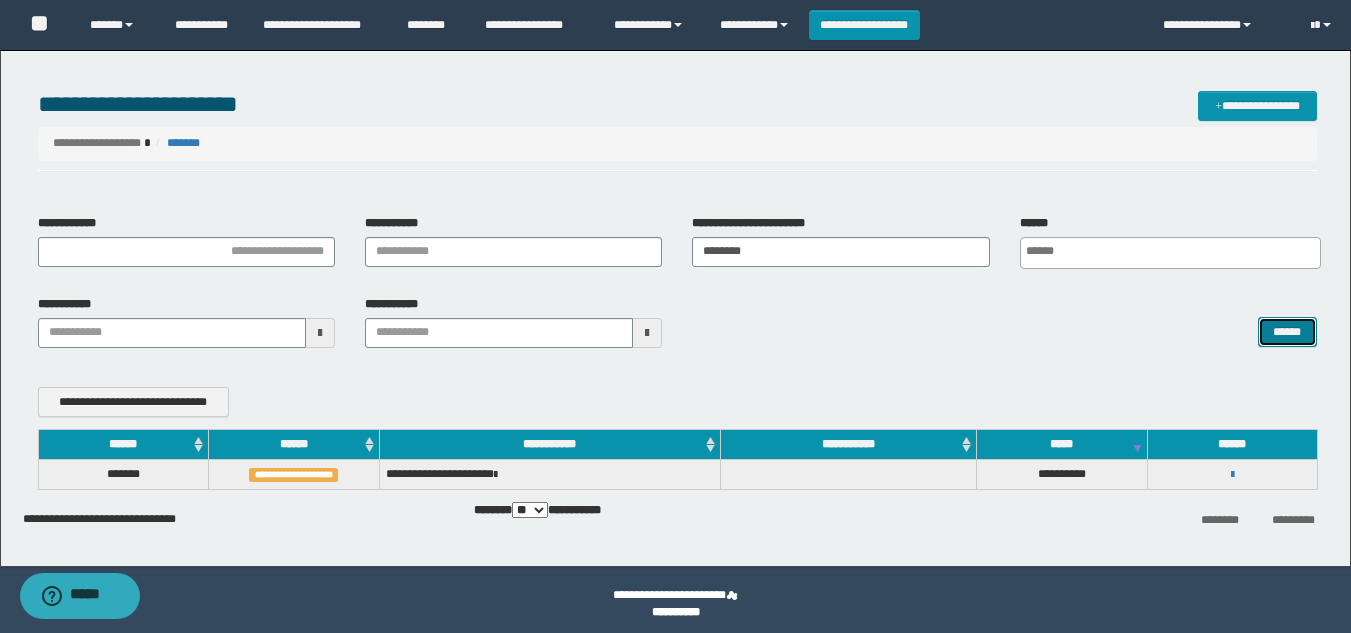 click on "******" at bounding box center [1287, 332] 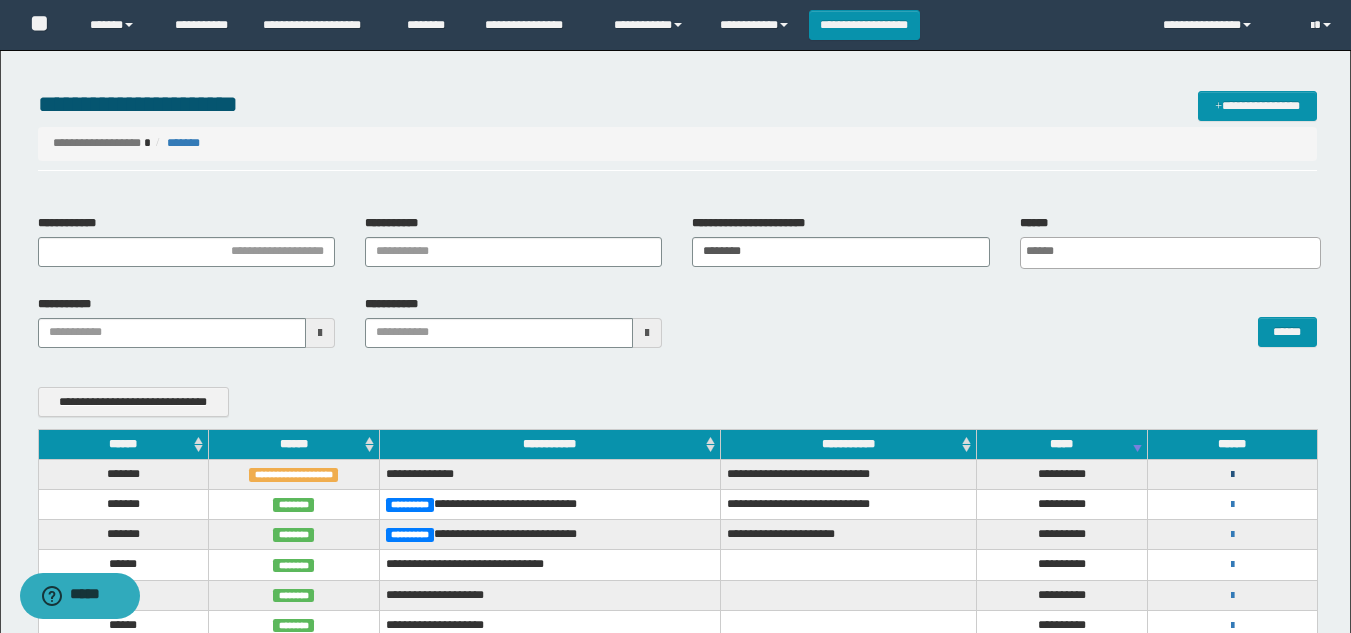 click at bounding box center (1232, 475) 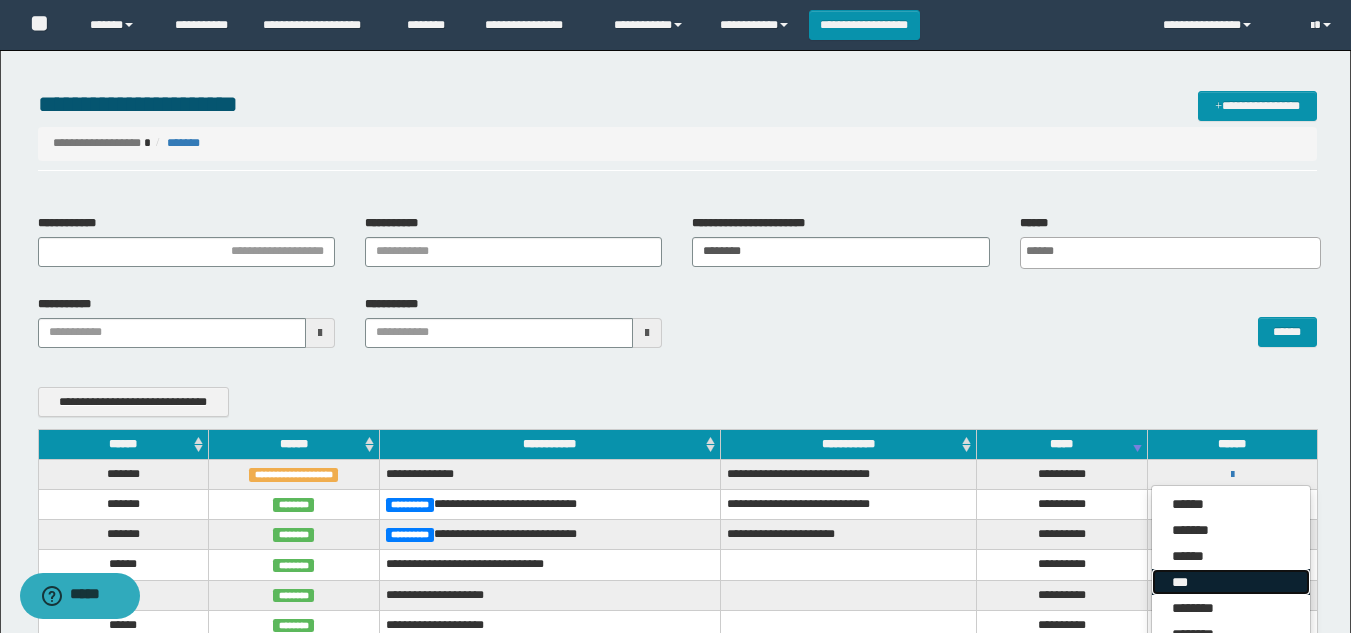 click on "***" at bounding box center [1231, 582] 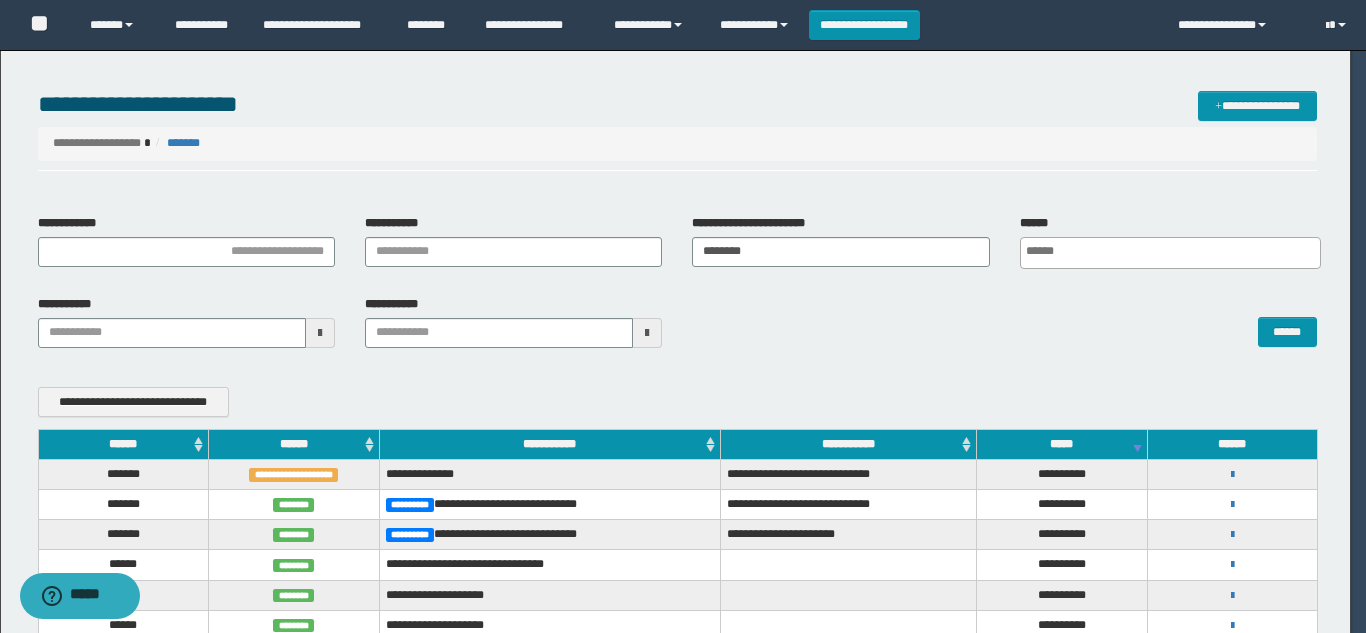 scroll, scrollTop: 0, scrollLeft: 0, axis: both 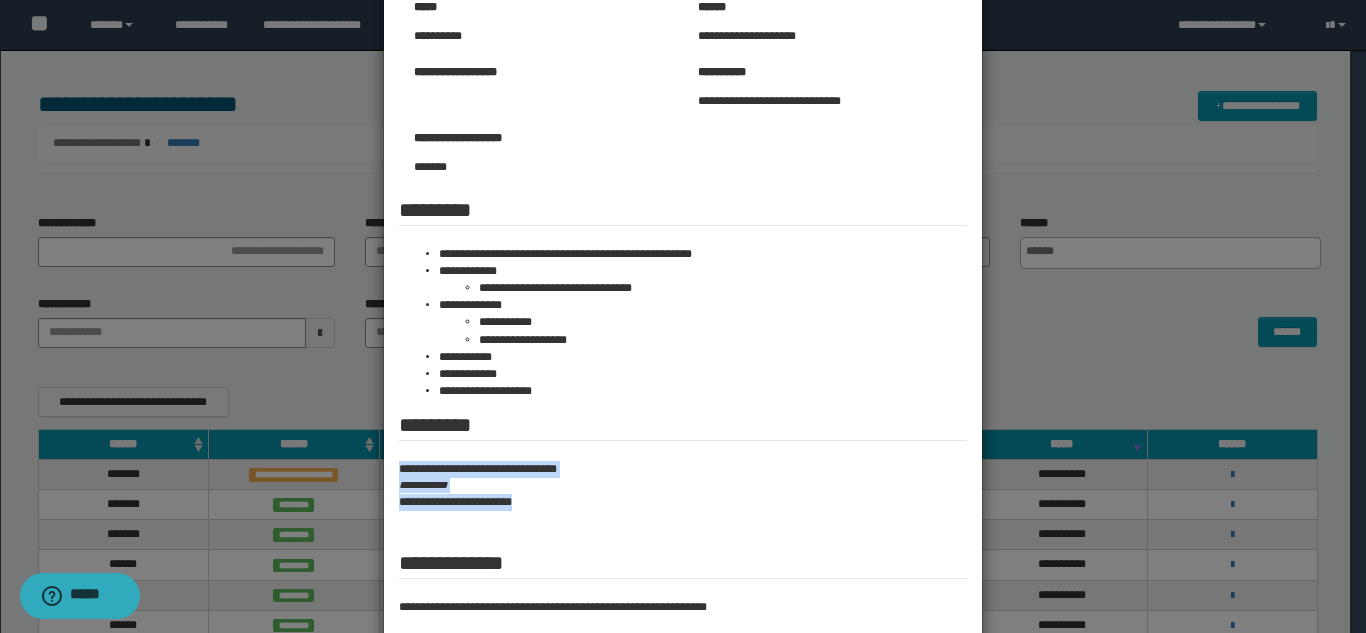 drag, startPoint x: 394, startPoint y: 468, endPoint x: 624, endPoint y: 512, distance: 234.17088 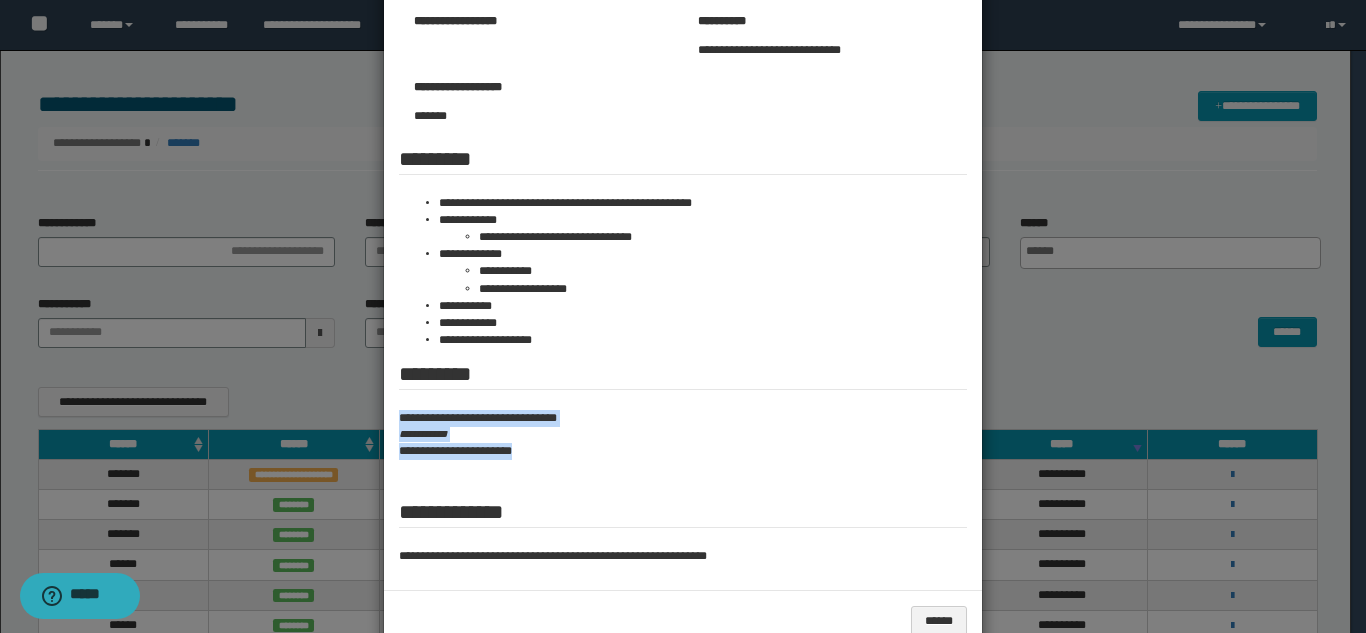 scroll, scrollTop: 281, scrollLeft: 0, axis: vertical 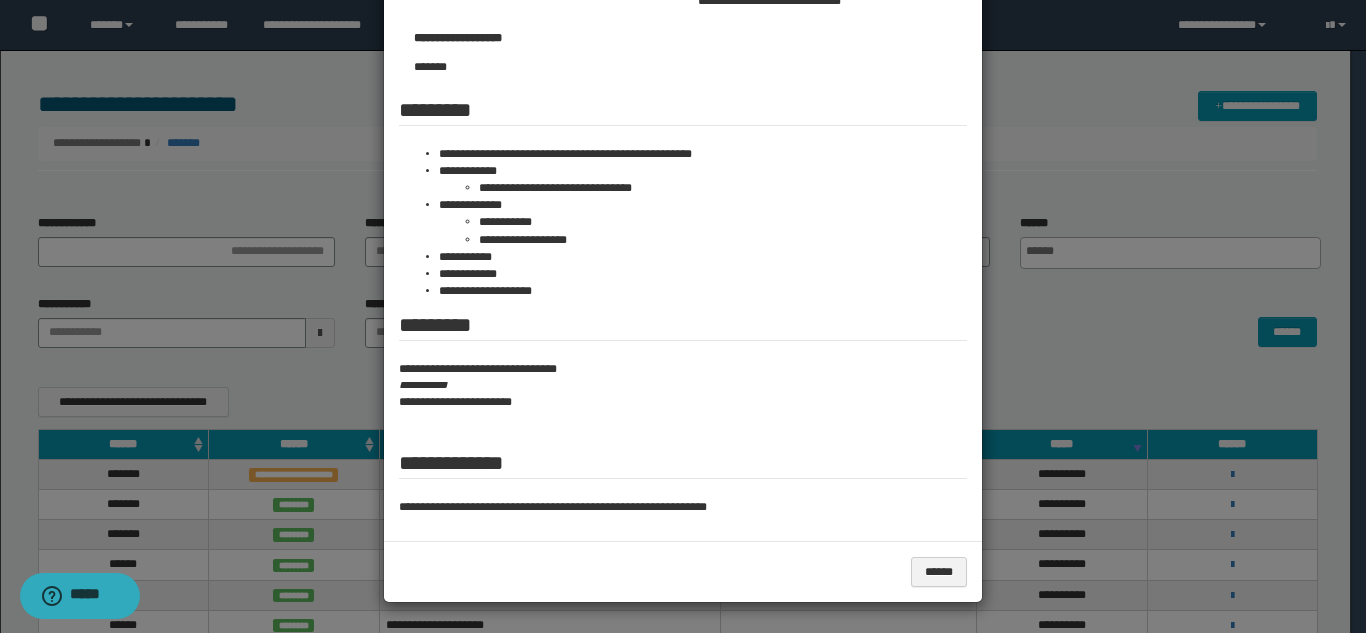 click at bounding box center (683, 176) 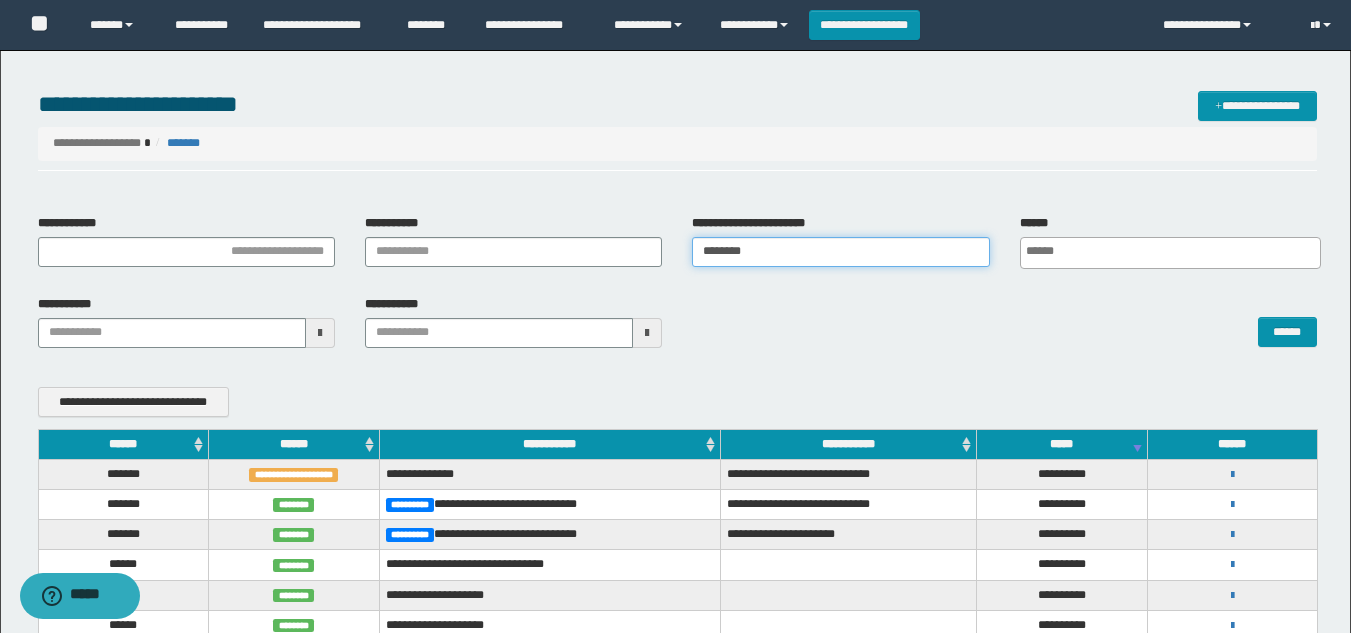 drag, startPoint x: 864, startPoint y: 252, endPoint x: 0, endPoint y: 265, distance: 864.0978 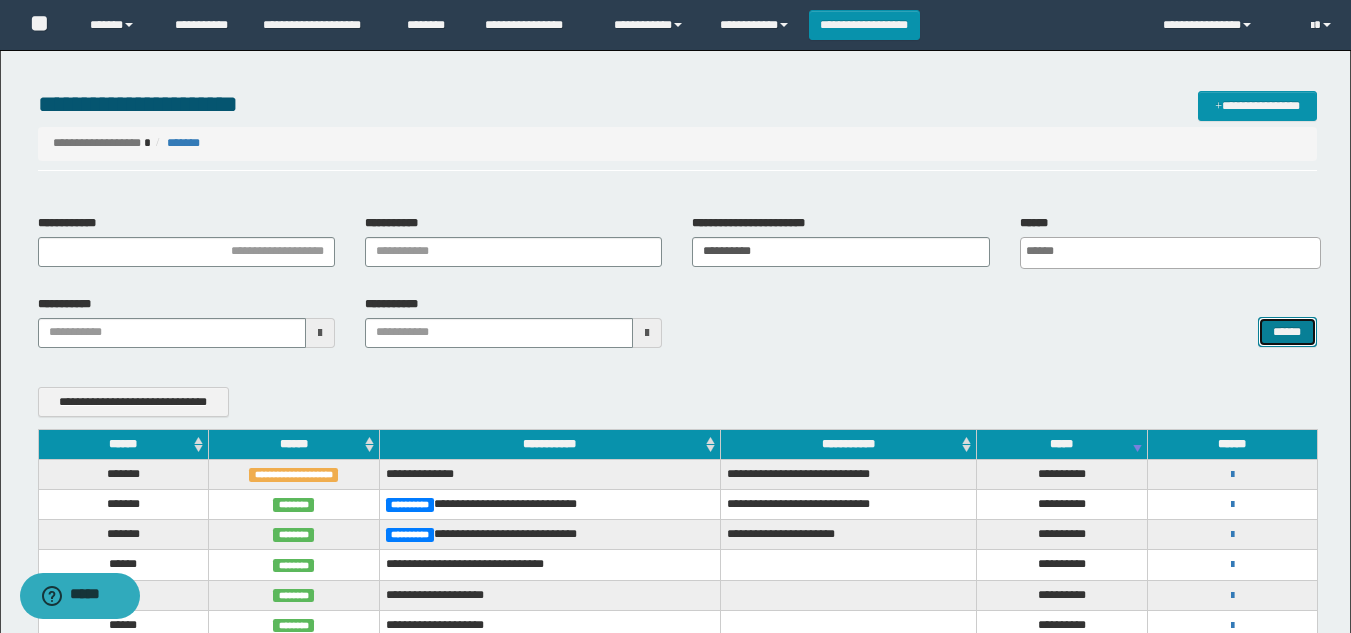 click on "******" at bounding box center (1287, 332) 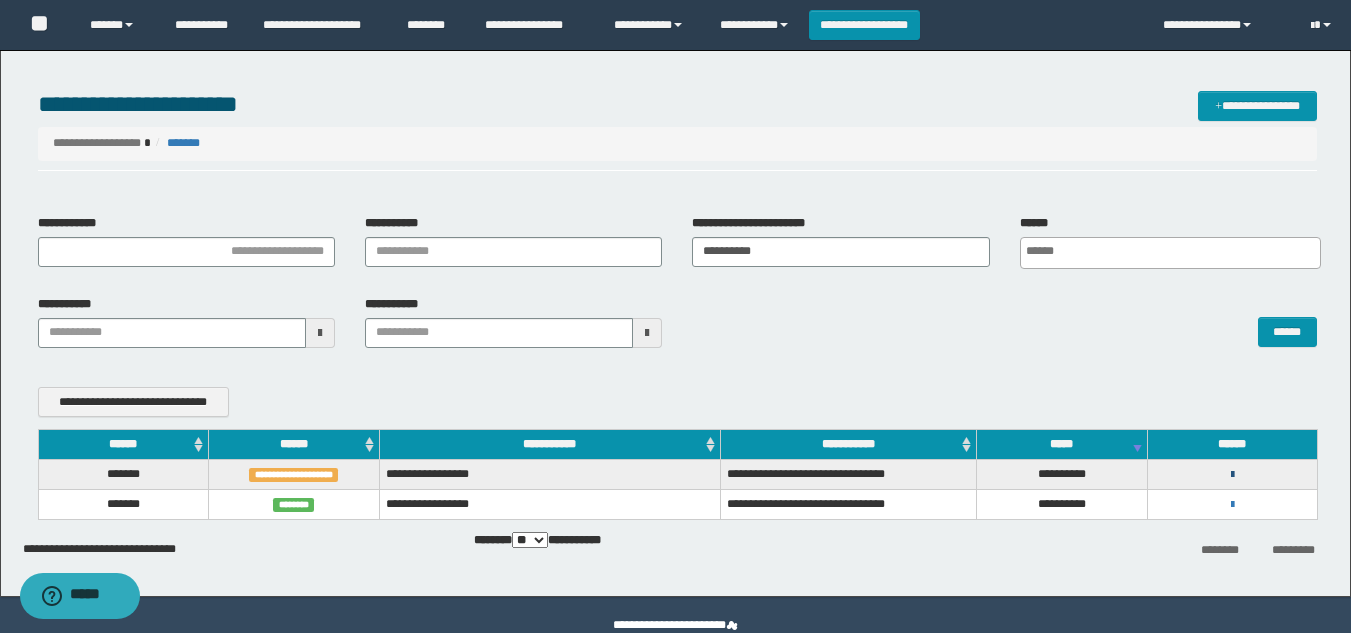 click at bounding box center [1232, 475] 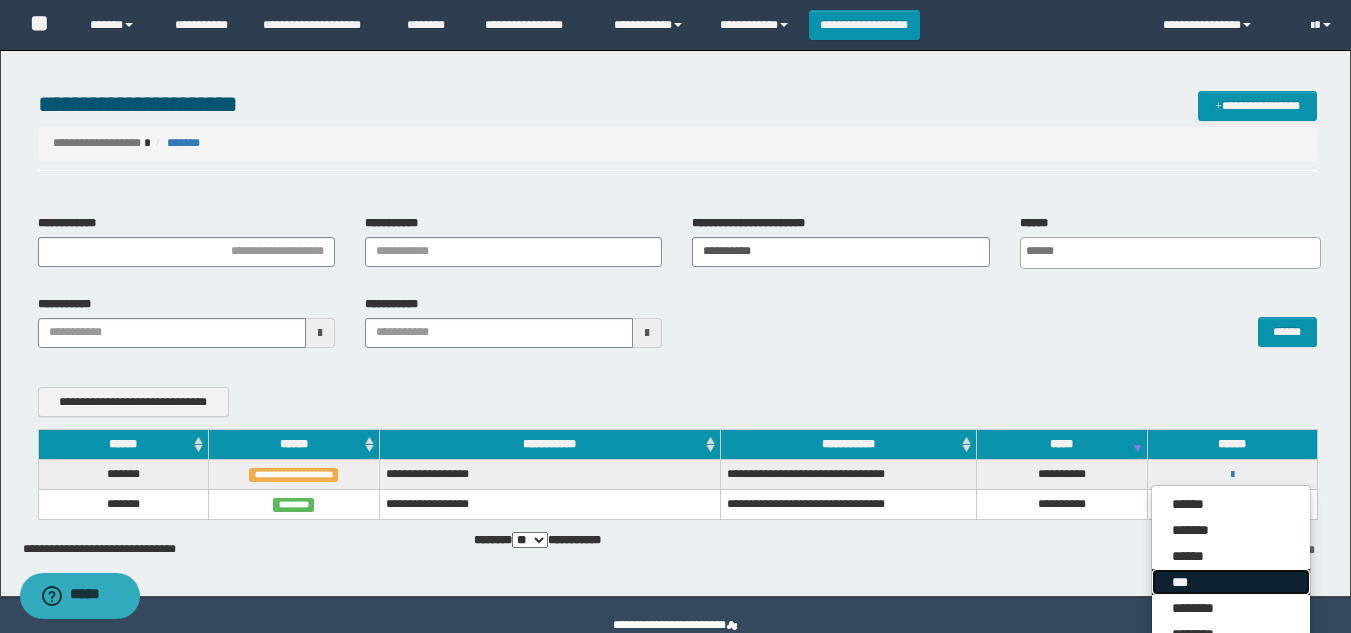 click on "***" at bounding box center [1231, 582] 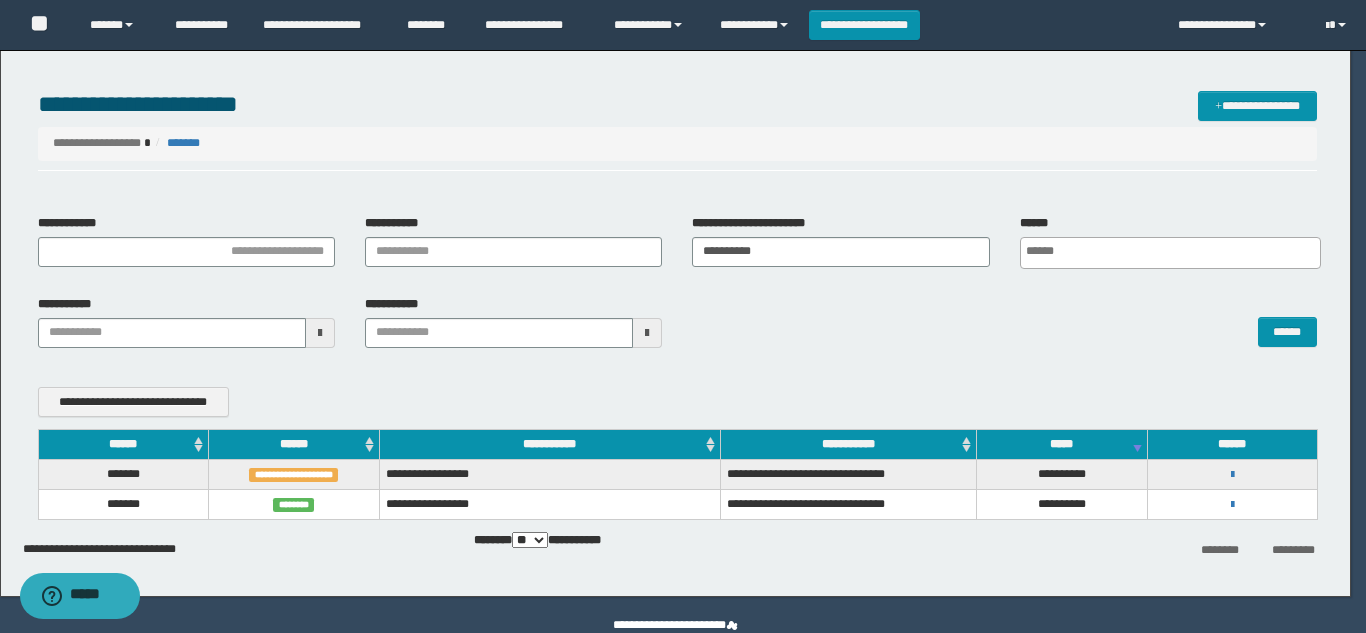 scroll, scrollTop: 0, scrollLeft: 0, axis: both 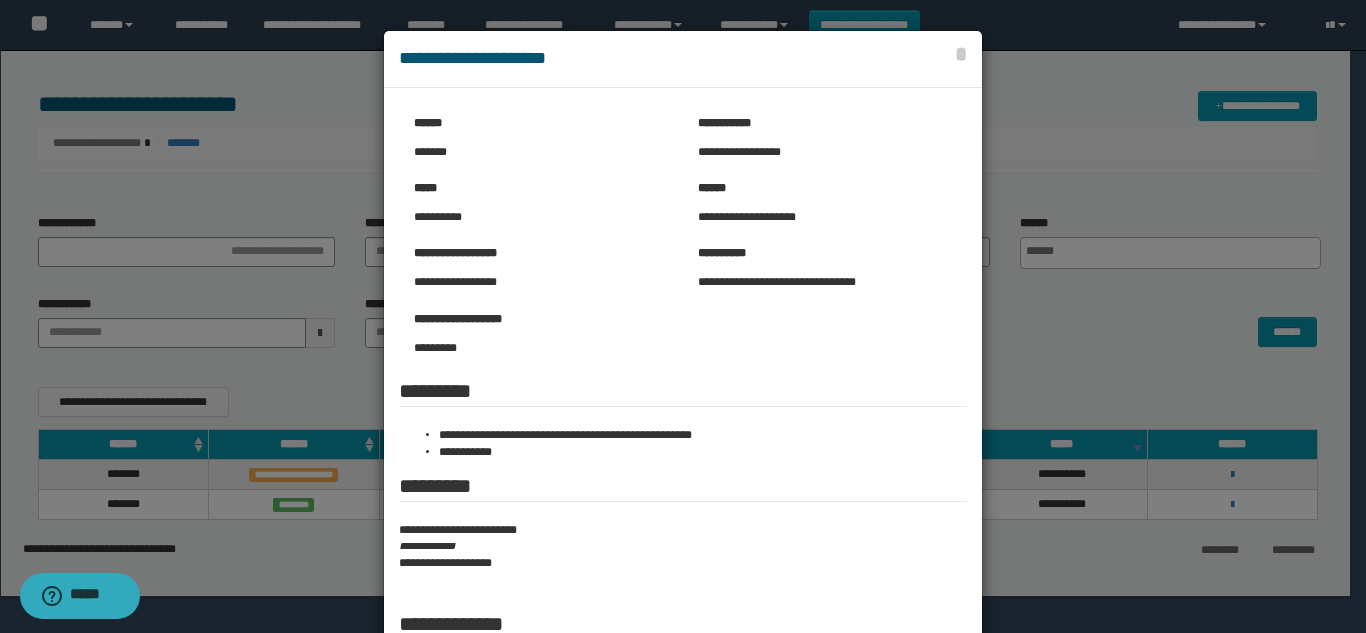 click at bounding box center [683, 397] 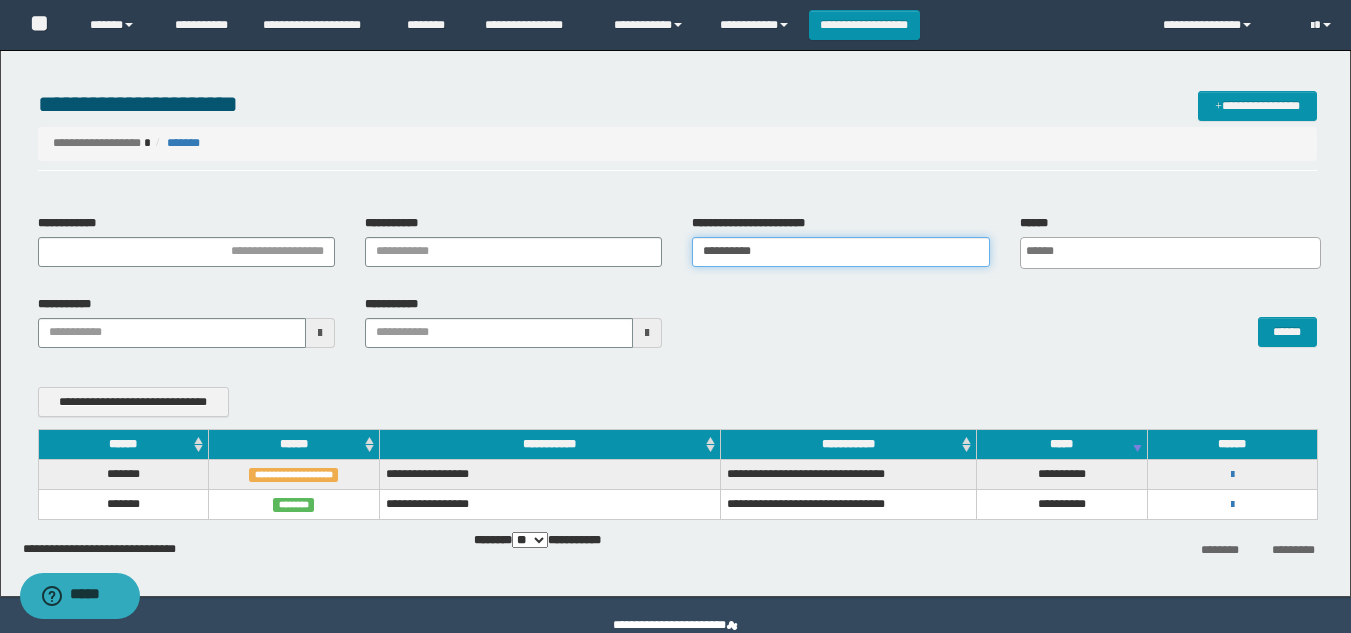 drag, startPoint x: 815, startPoint y: 261, endPoint x: 556, endPoint y: 302, distance: 262.2251 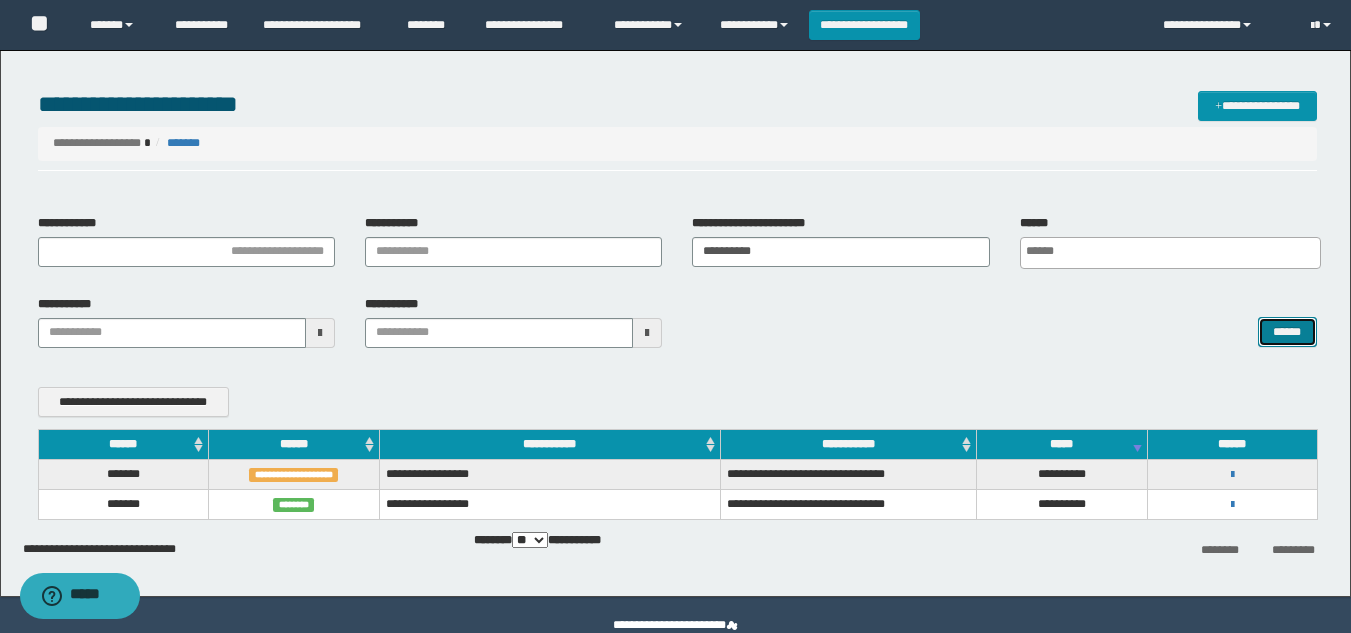 click on "******" at bounding box center (1287, 332) 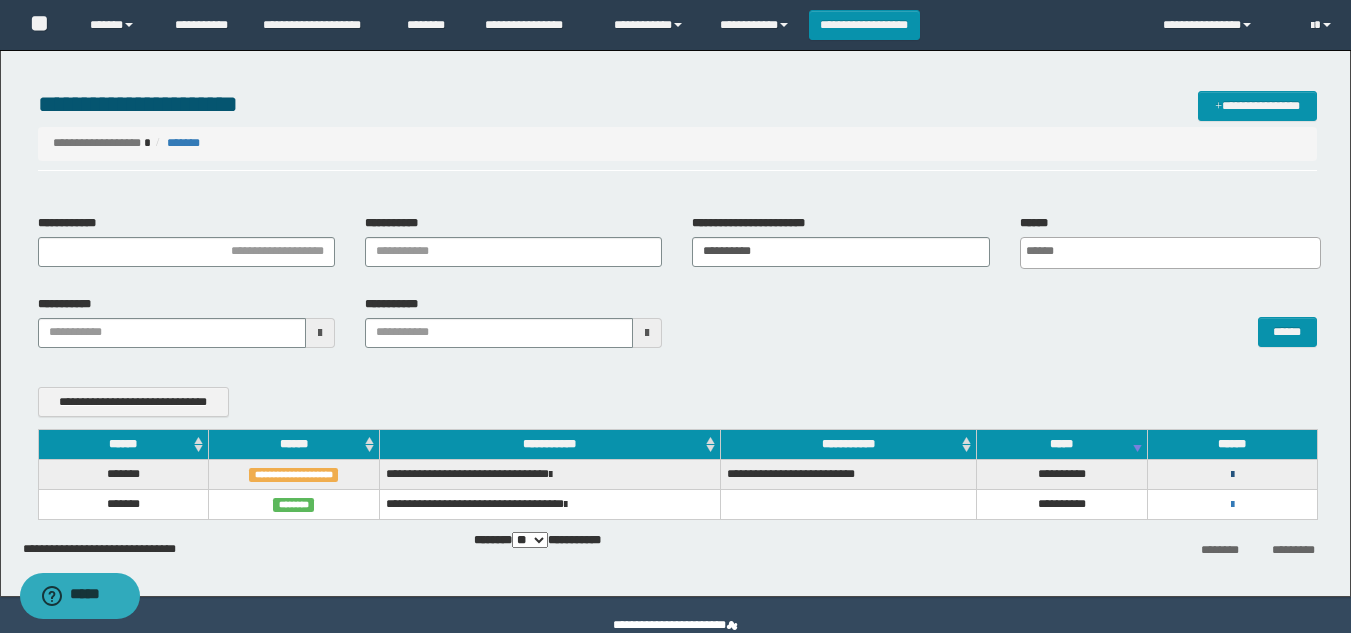 click at bounding box center (1232, 475) 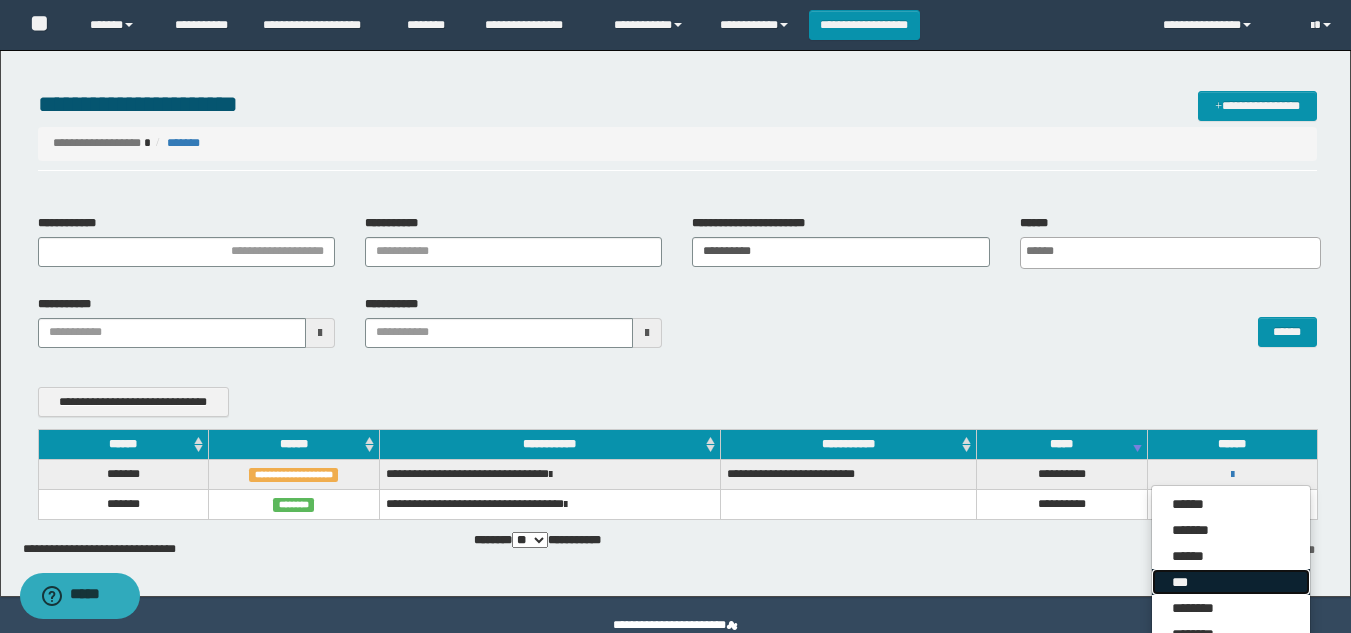 click on "***" at bounding box center [1231, 582] 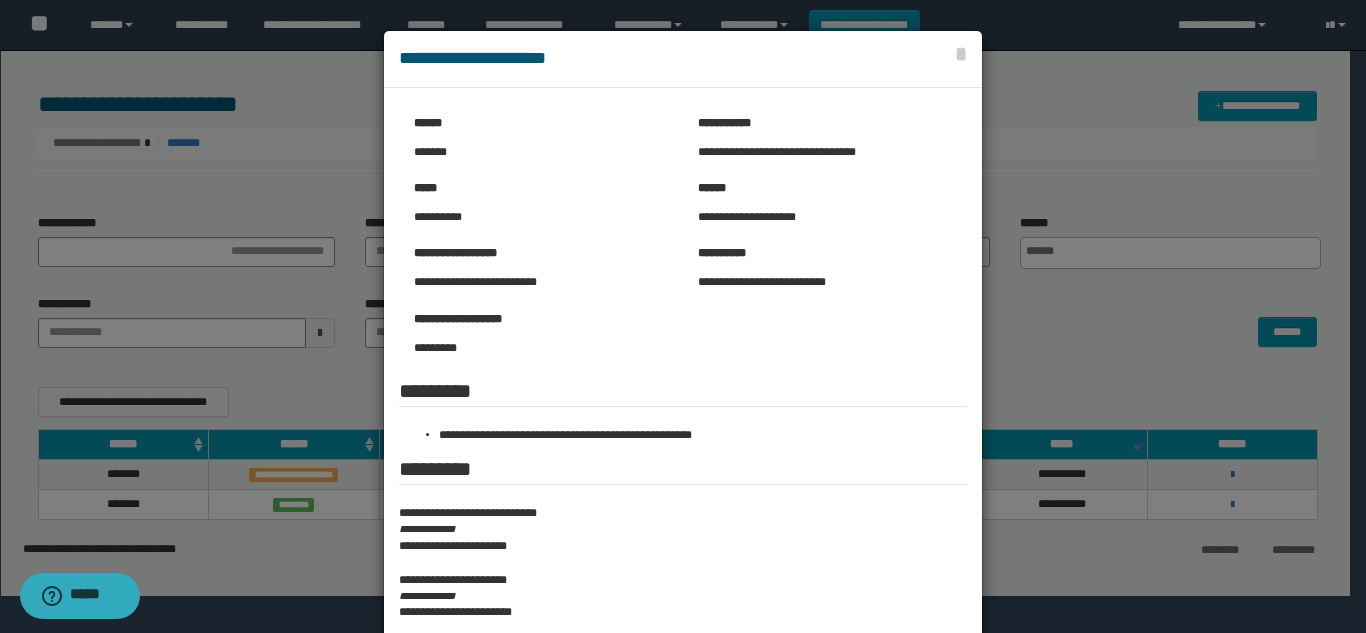 click at bounding box center (683, 416) 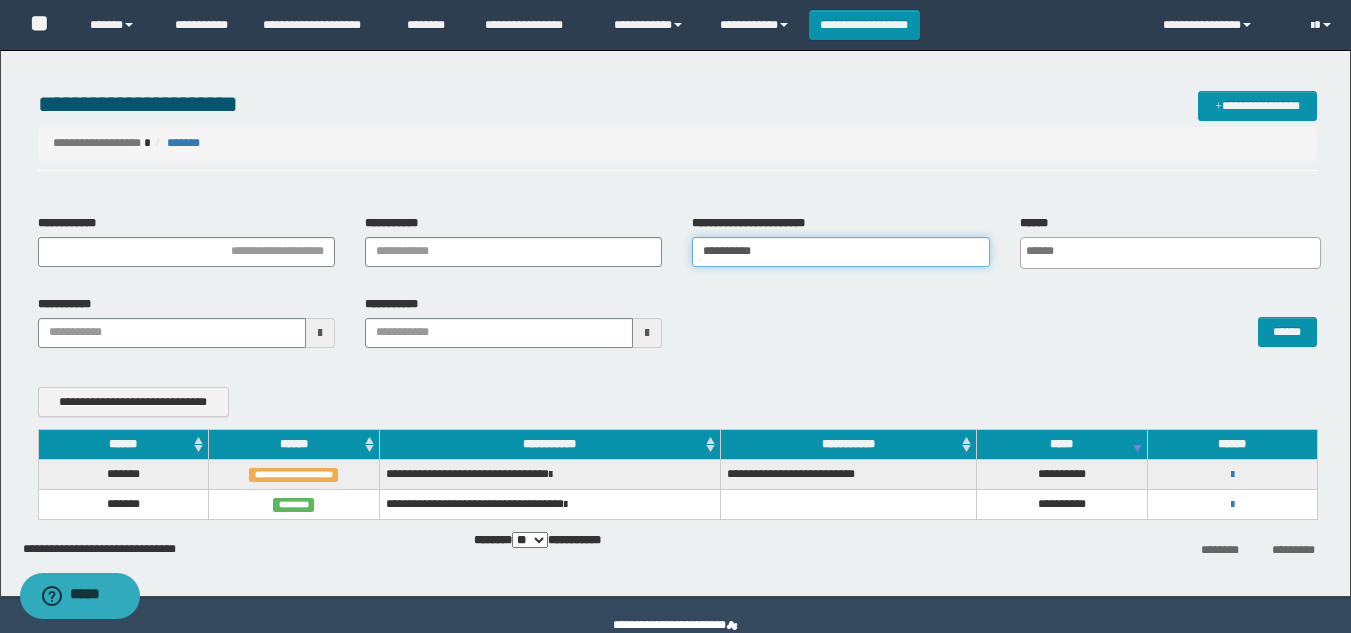 drag, startPoint x: 842, startPoint y: 250, endPoint x: 578, endPoint y: 252, distance: 264.00757 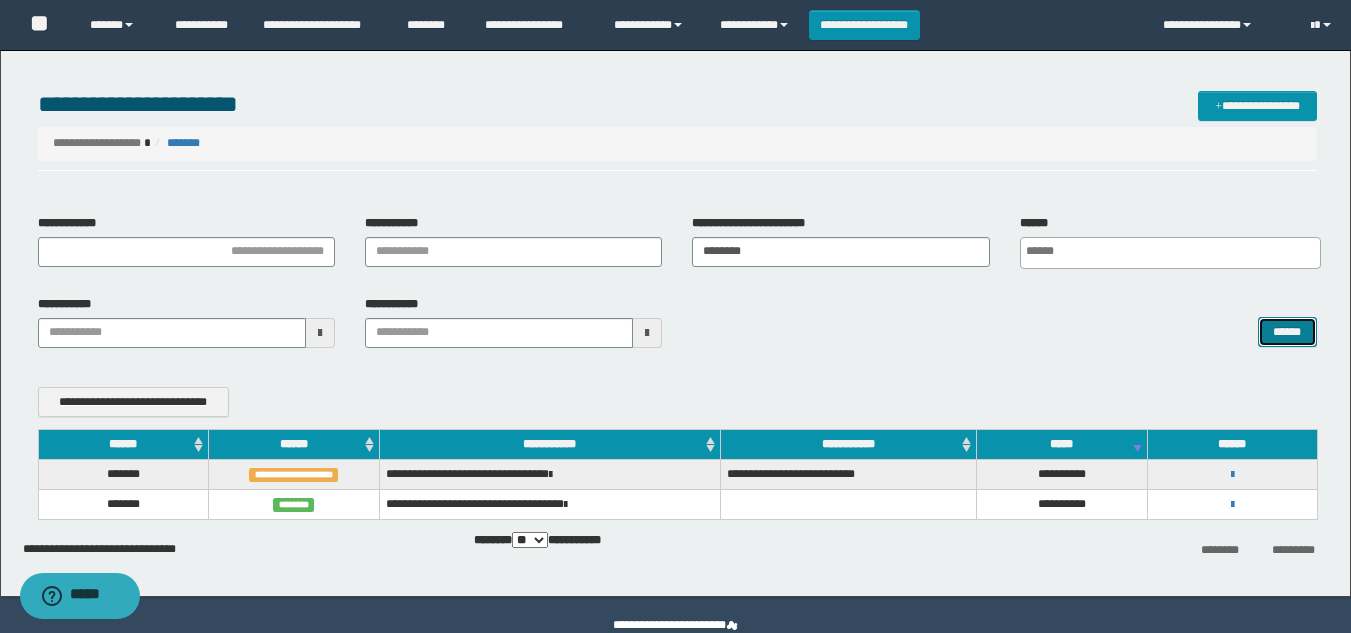 click on "******" at bounding box center (1287, 332) 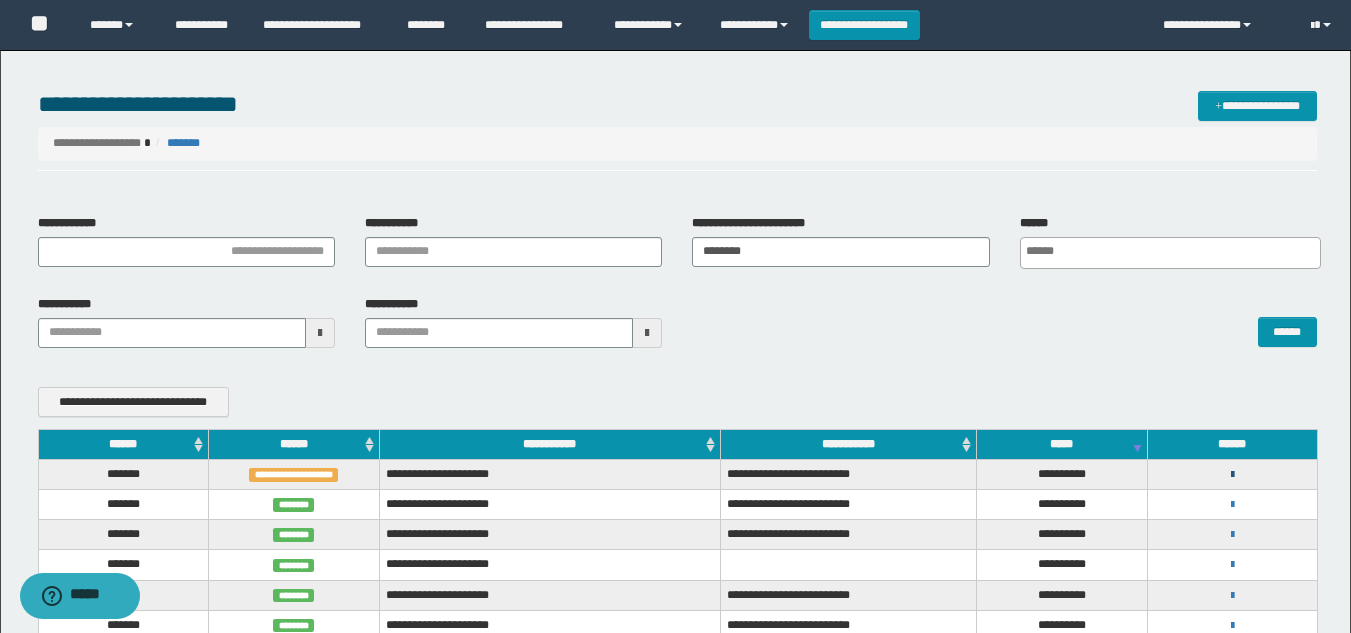 click at bounding box center (1232, 475) 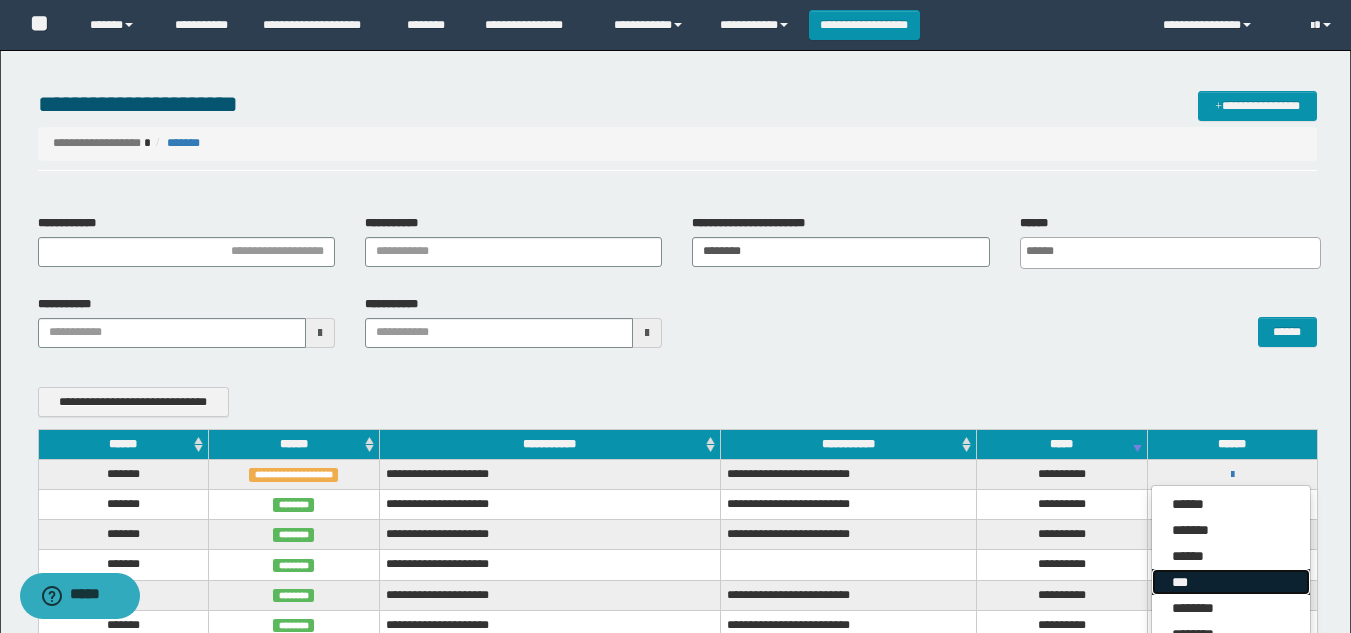 click on "***" at bounding box center [1231, 582] 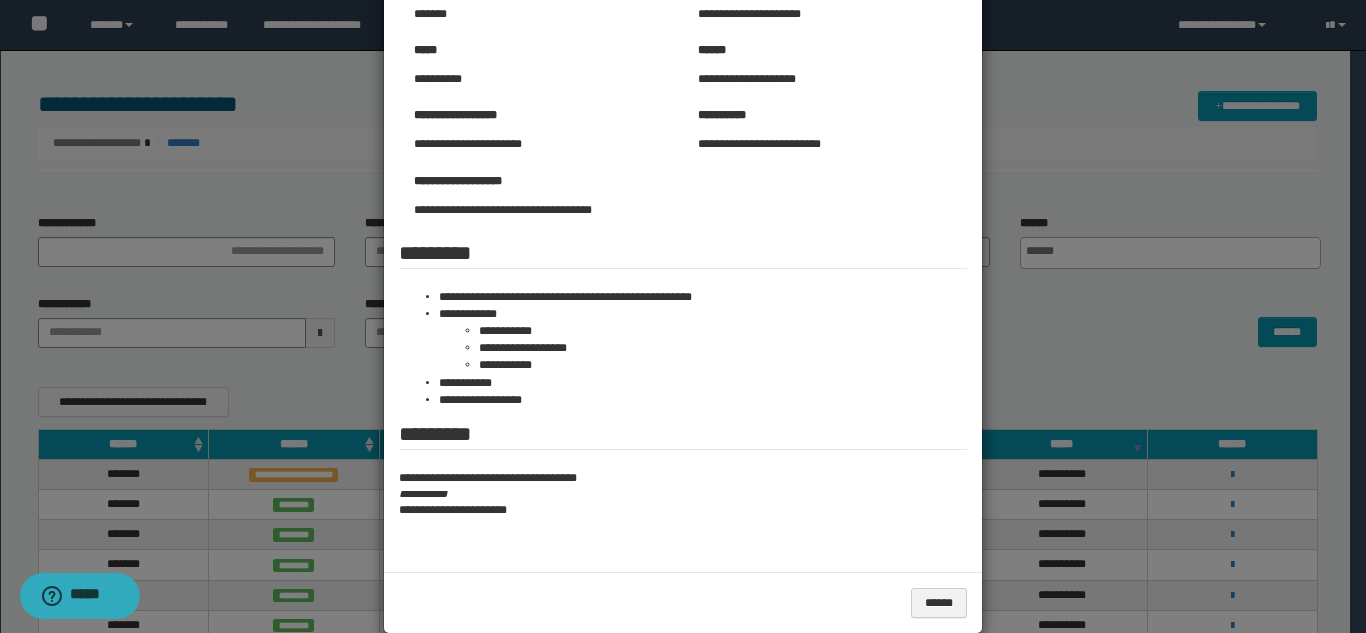 scroll, scrollTop: 169, scrollLeft: 0, axis: vertical 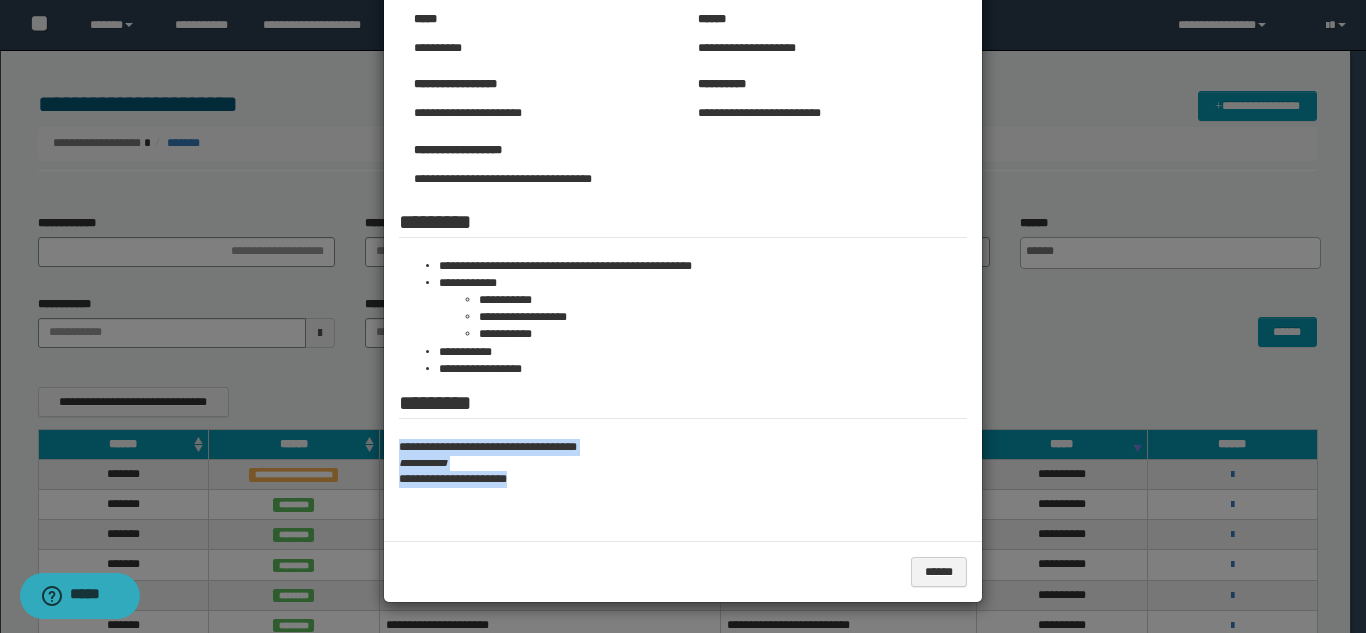 drag, startPoint x: 392, startPoint y: 445, endPoint x: 556, endPoint y: 490, distance: 170.06175 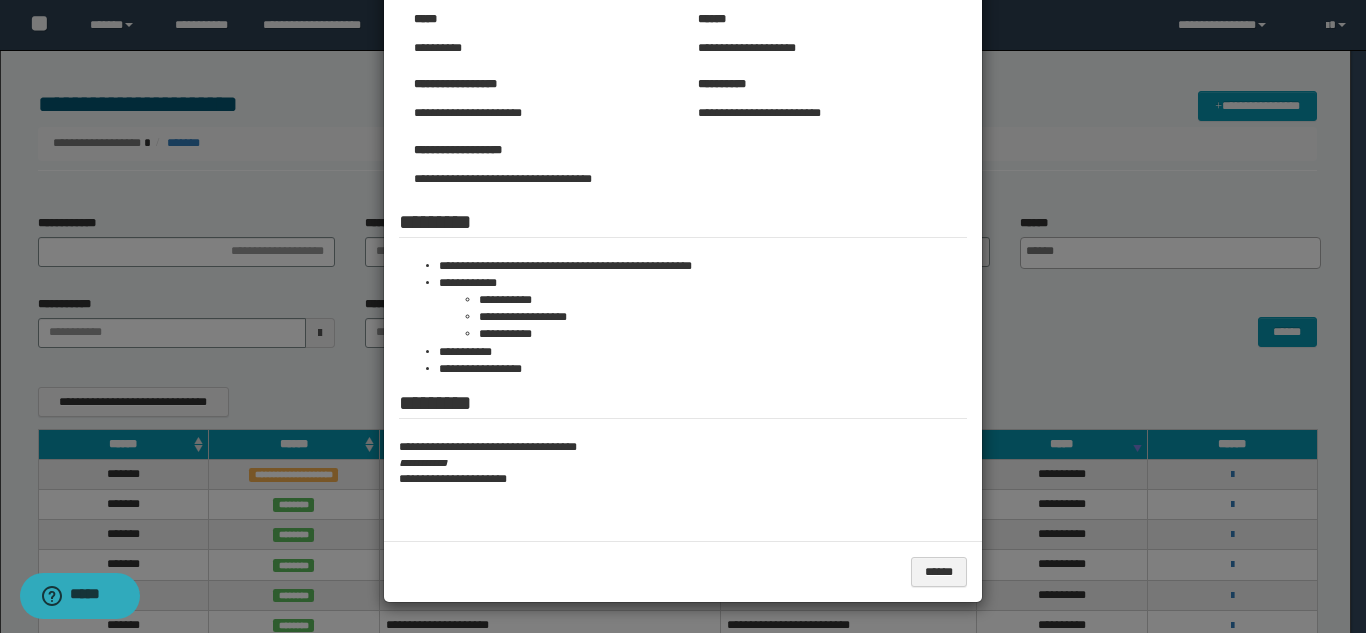 click at bounding box center [683, 232] 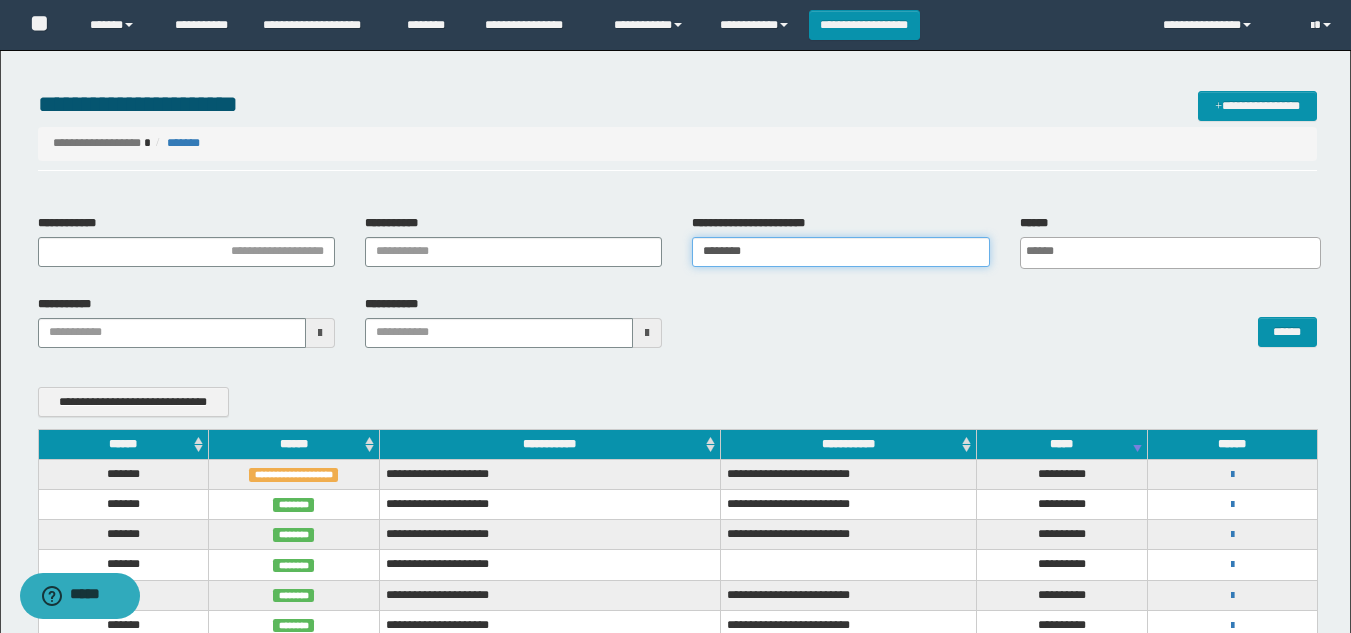 drag, startPoint x: 474, startPoint y: 245, endPoint x: 288, endPoint y: 222, distance: 187.41664 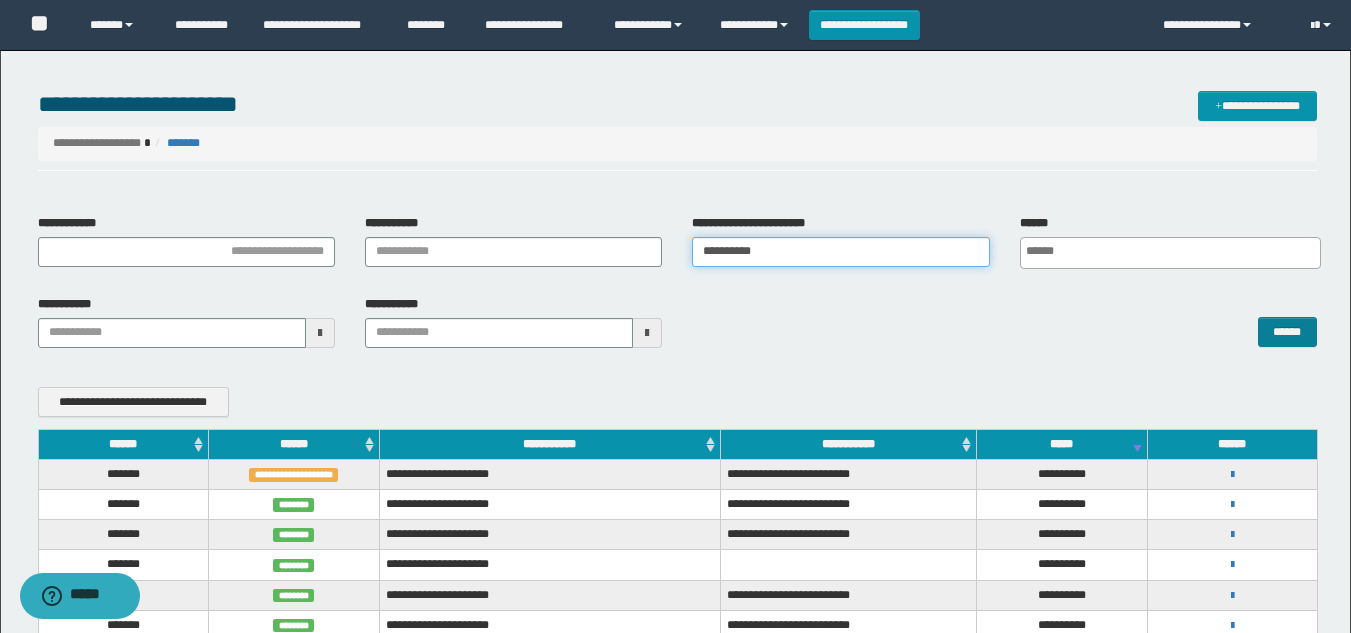 type on "**********" 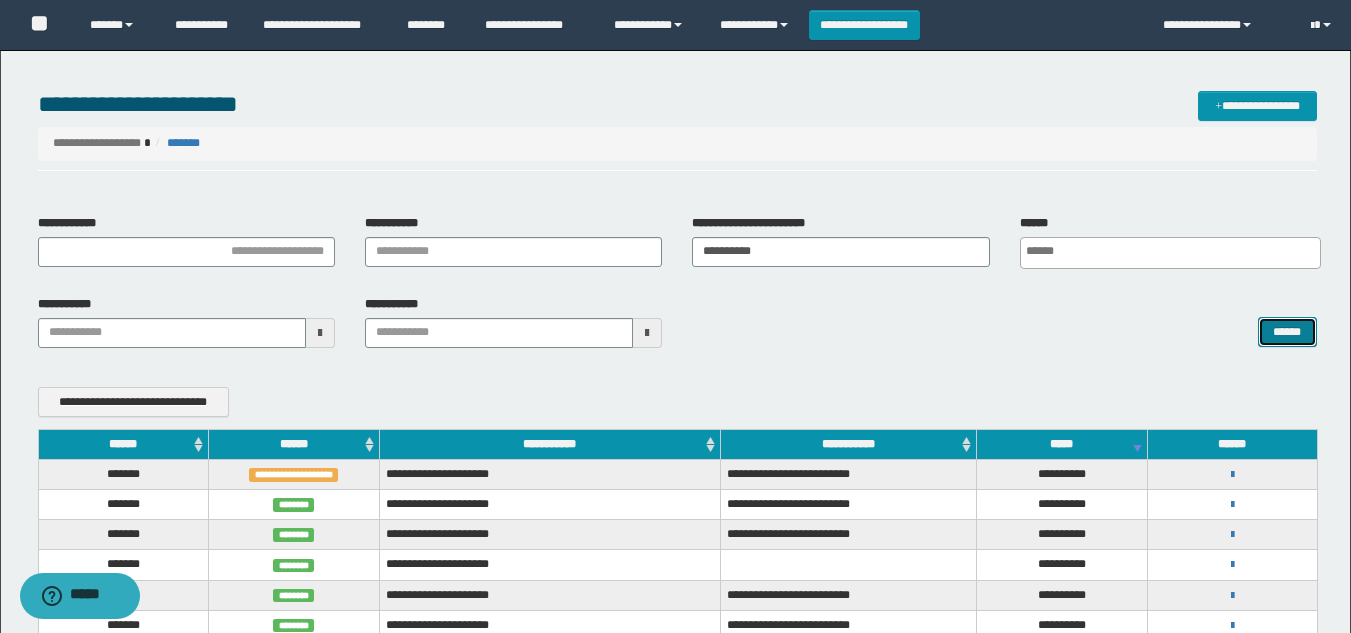 click on "******" at bounding box center [1287, 332] 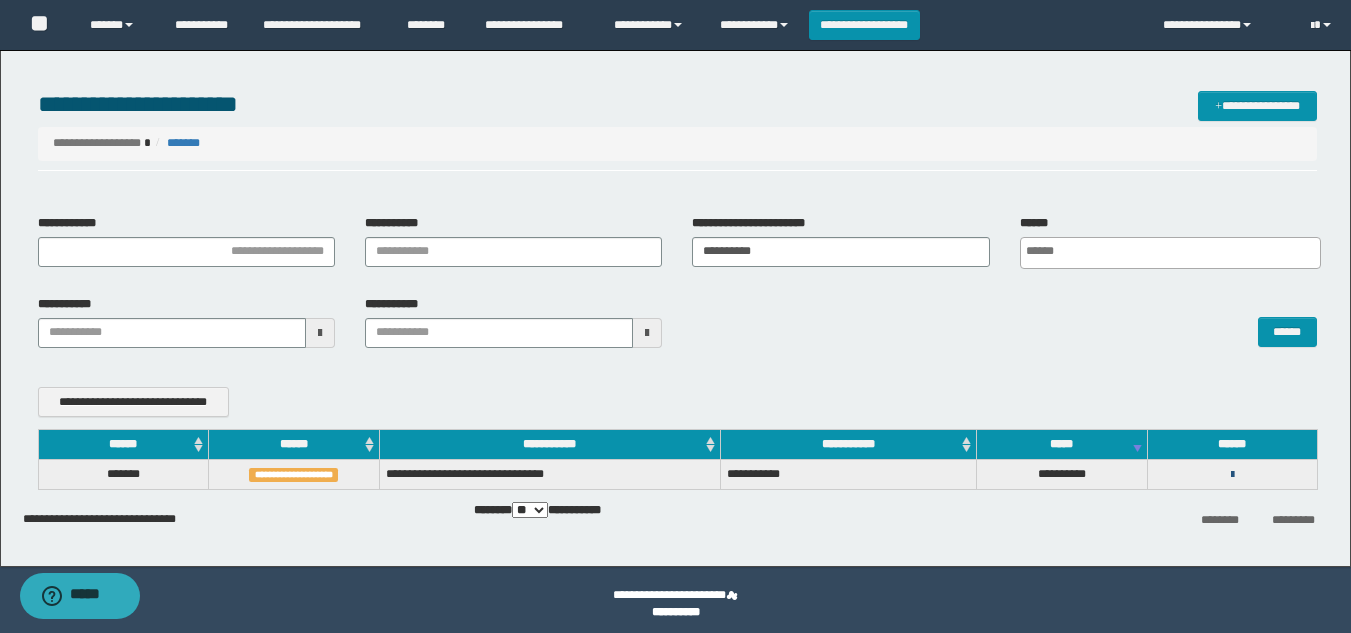 click at bounding box center (1232, 475) 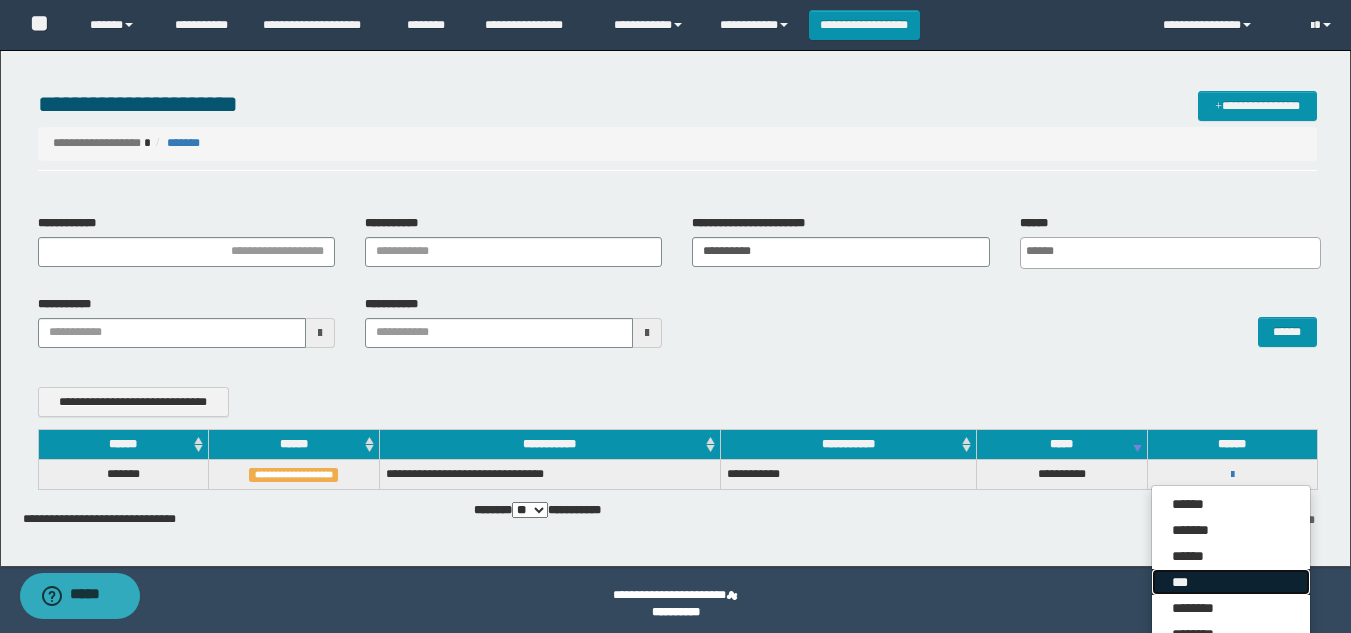 click on "***" at bounding box center (1231, 582) 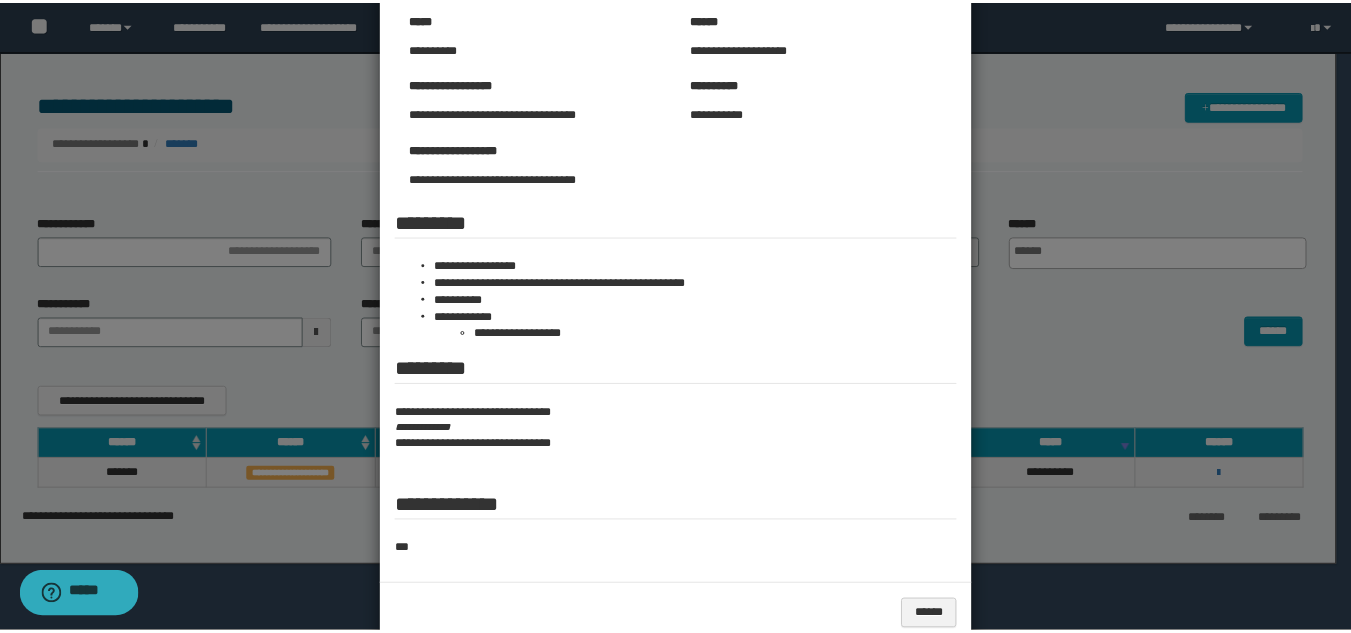 scroll, scrollTop: 0, scrollLeft: 0, axis: both 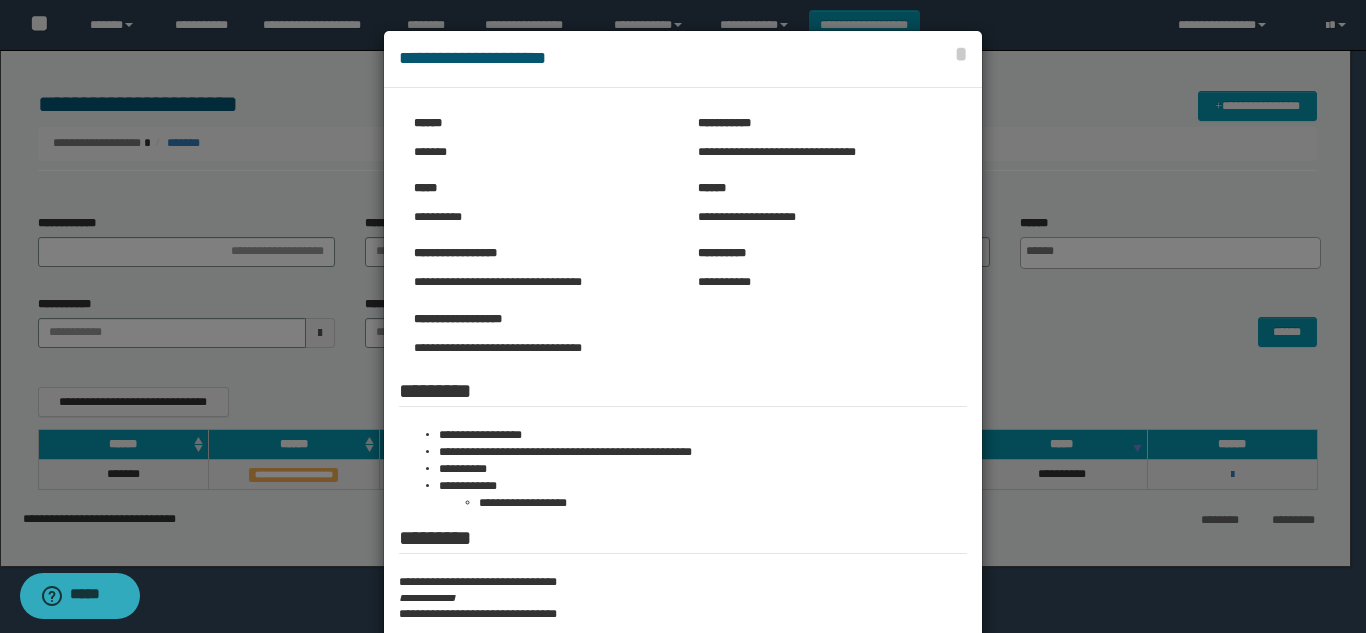 click at bounding box center [683, 423] 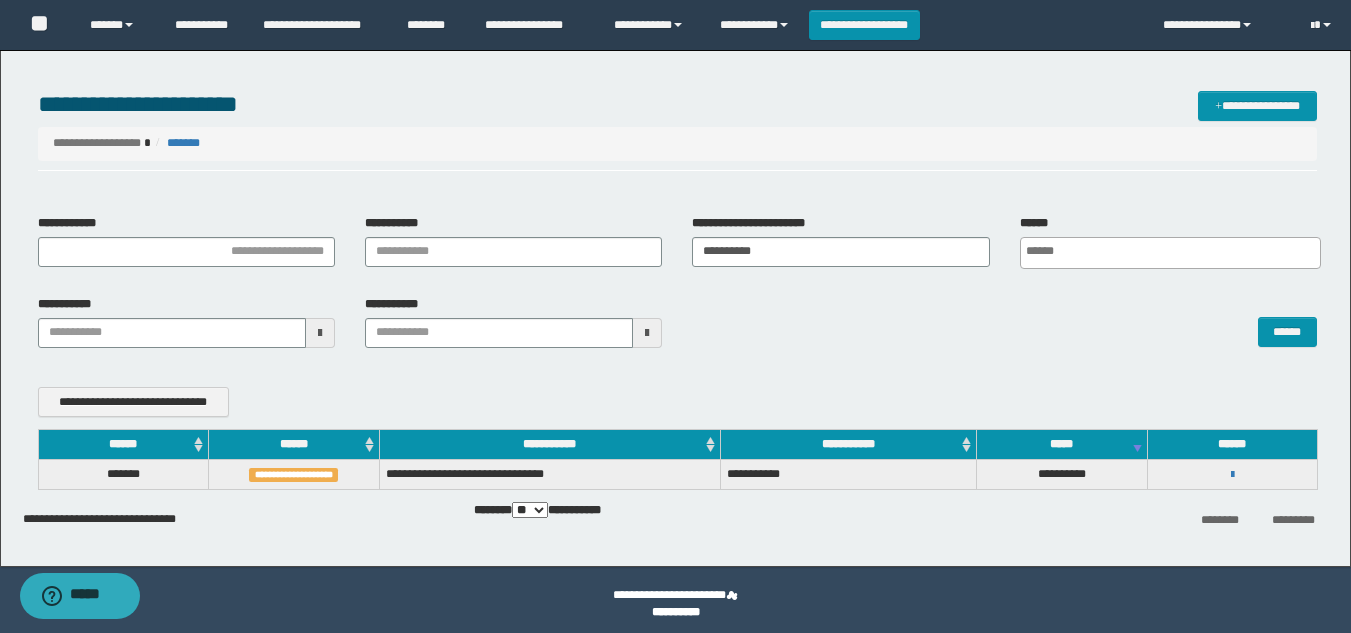click on "**********" at bounding box center (1232, 474) 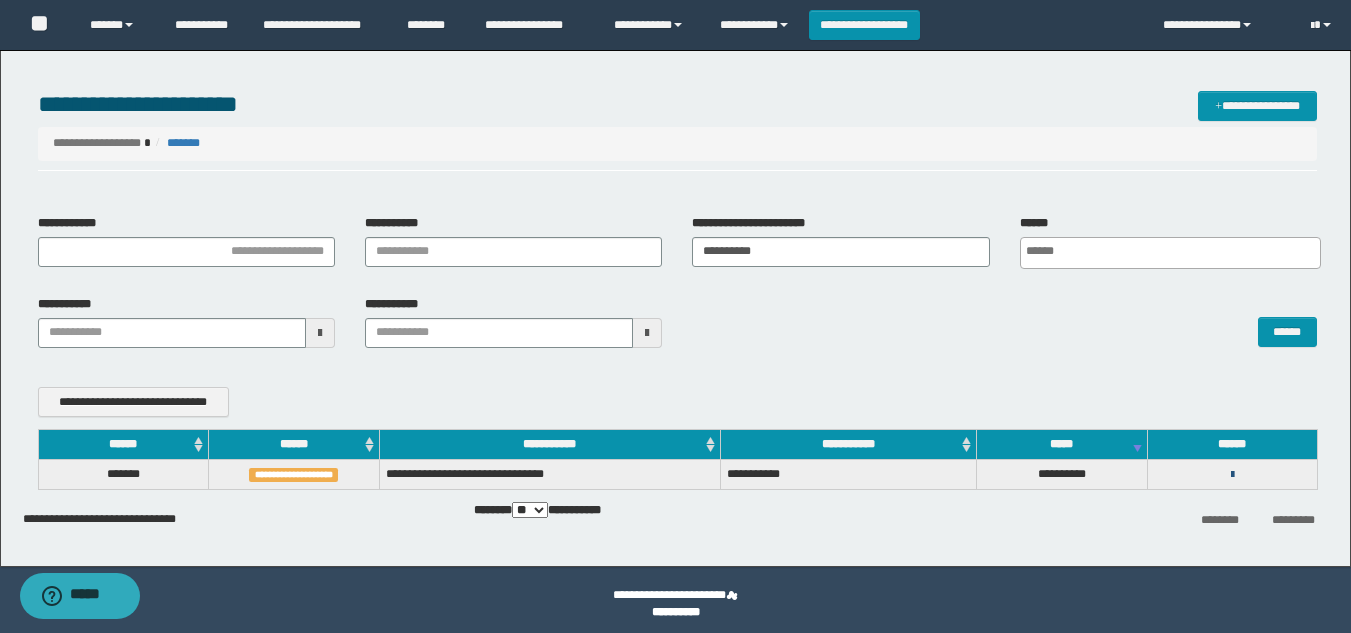 click at bounding box center [1232, 475] 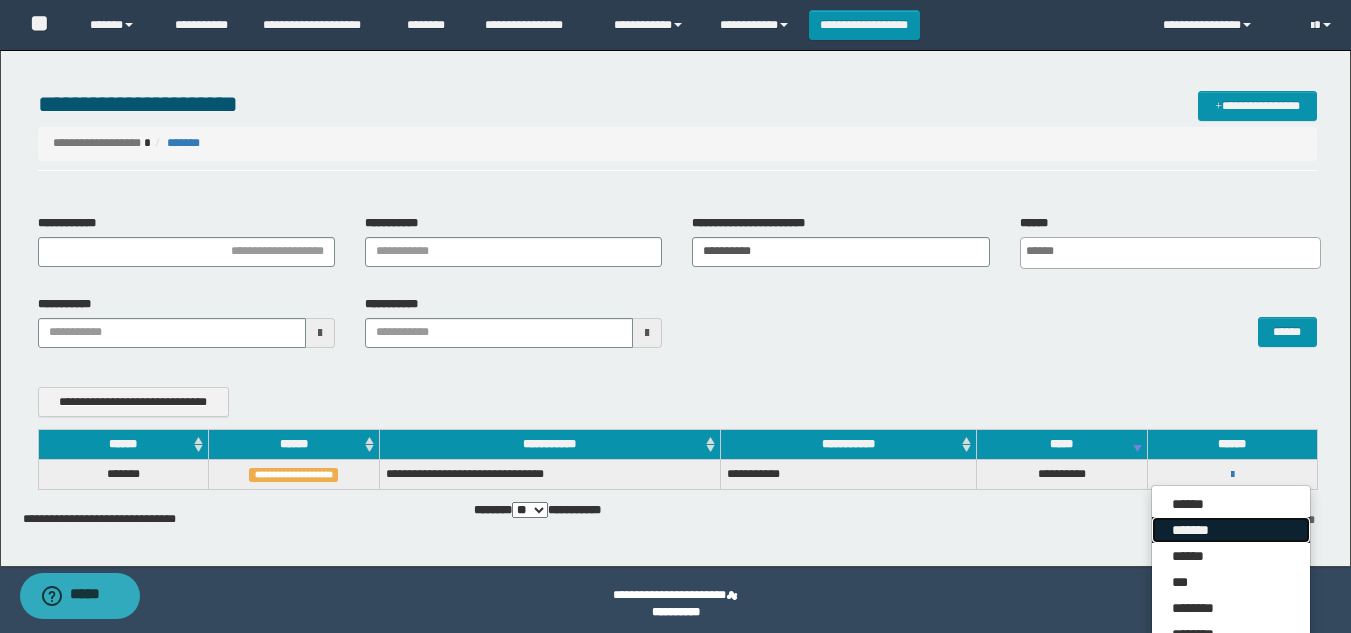 click on "*******" at bounding box center (1231, 530) 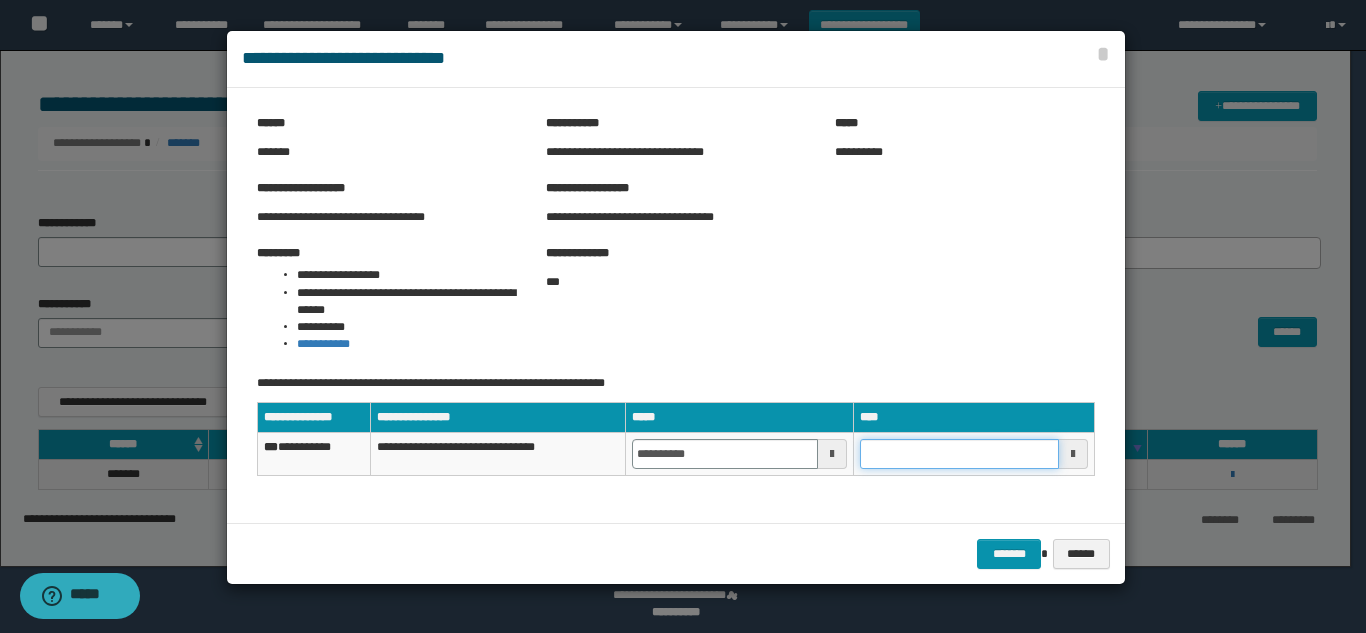 click at bounding box center [959, 454] 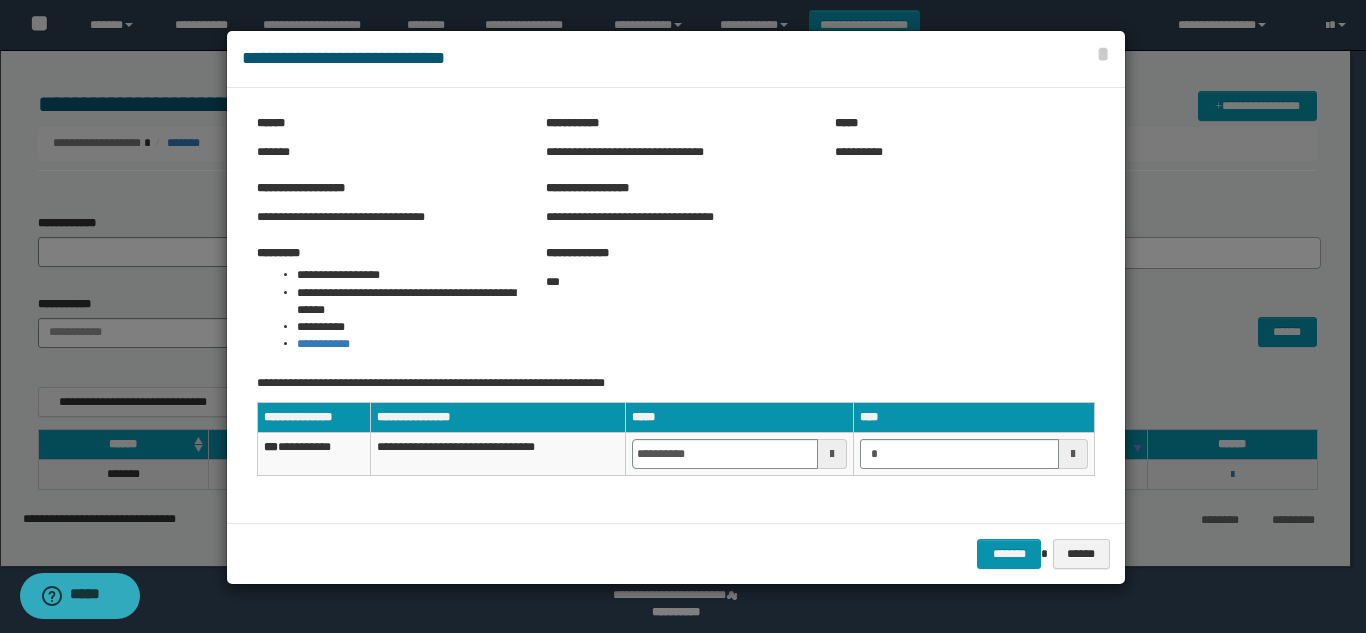 type on "********" 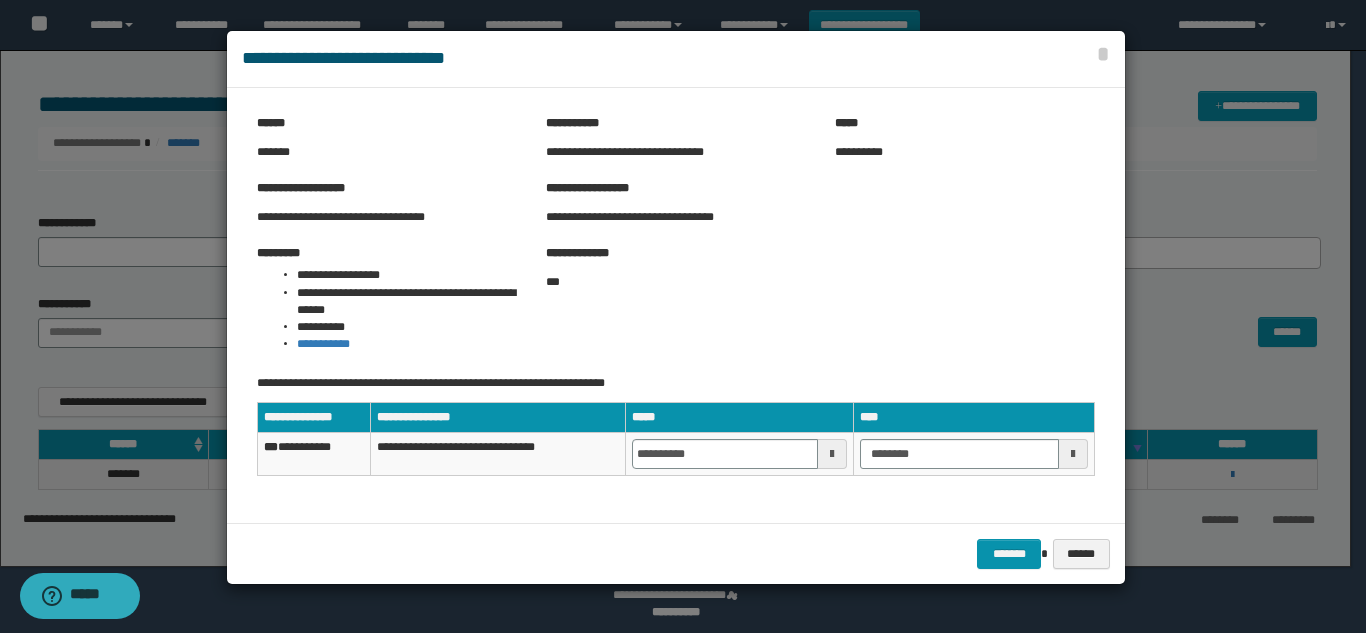 click on "**********" at bounding box center (676, 306) 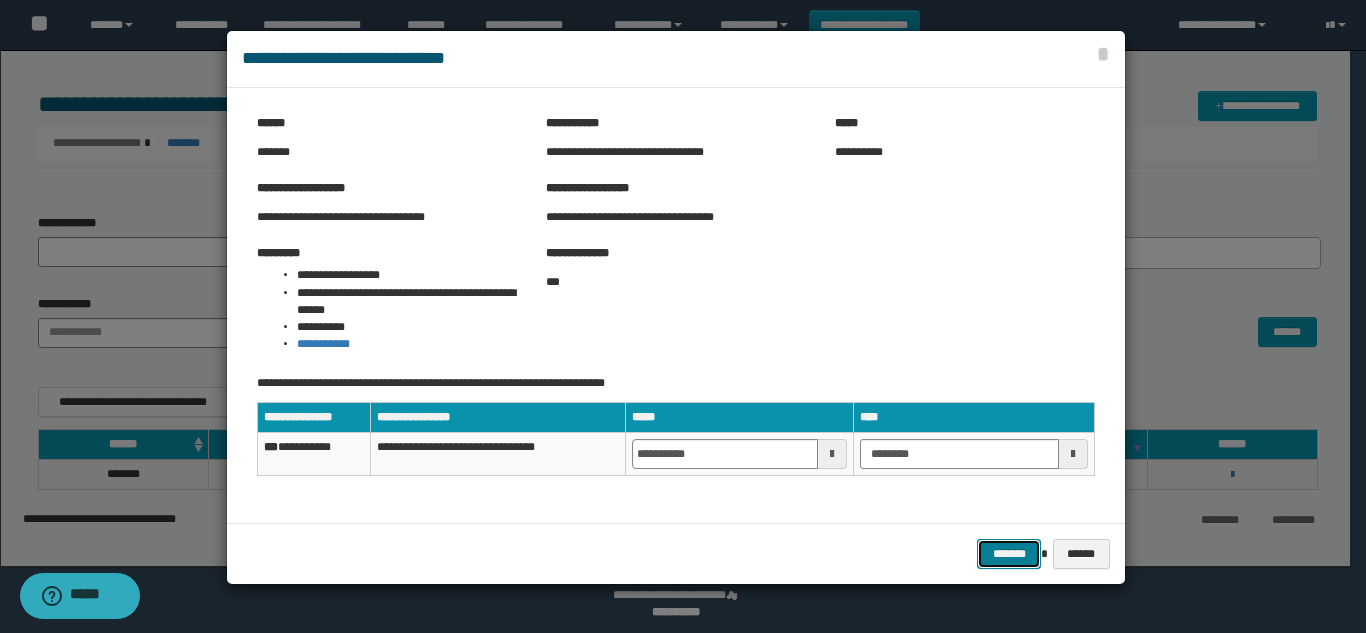 click on "*******" at bounding box center [1009, 554] 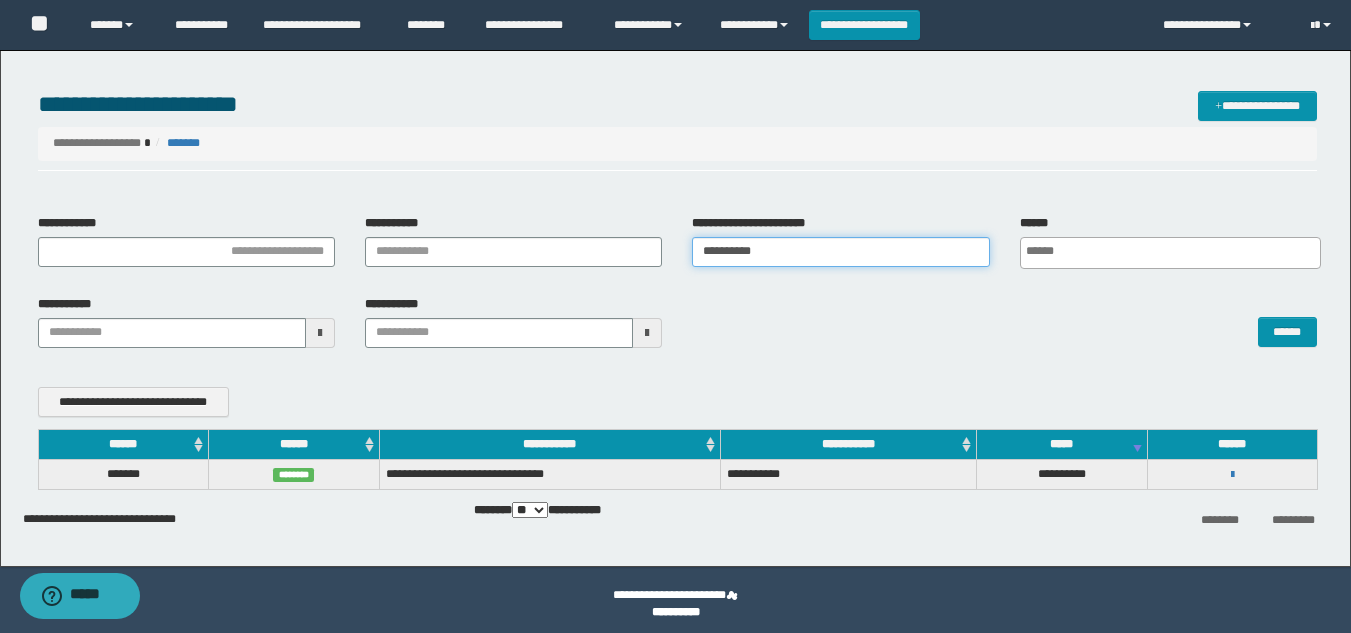 drag, startPoint x: 784, startPoint y: 250, endPoint x: 306, endPoint y: 249, distance: 478.00104 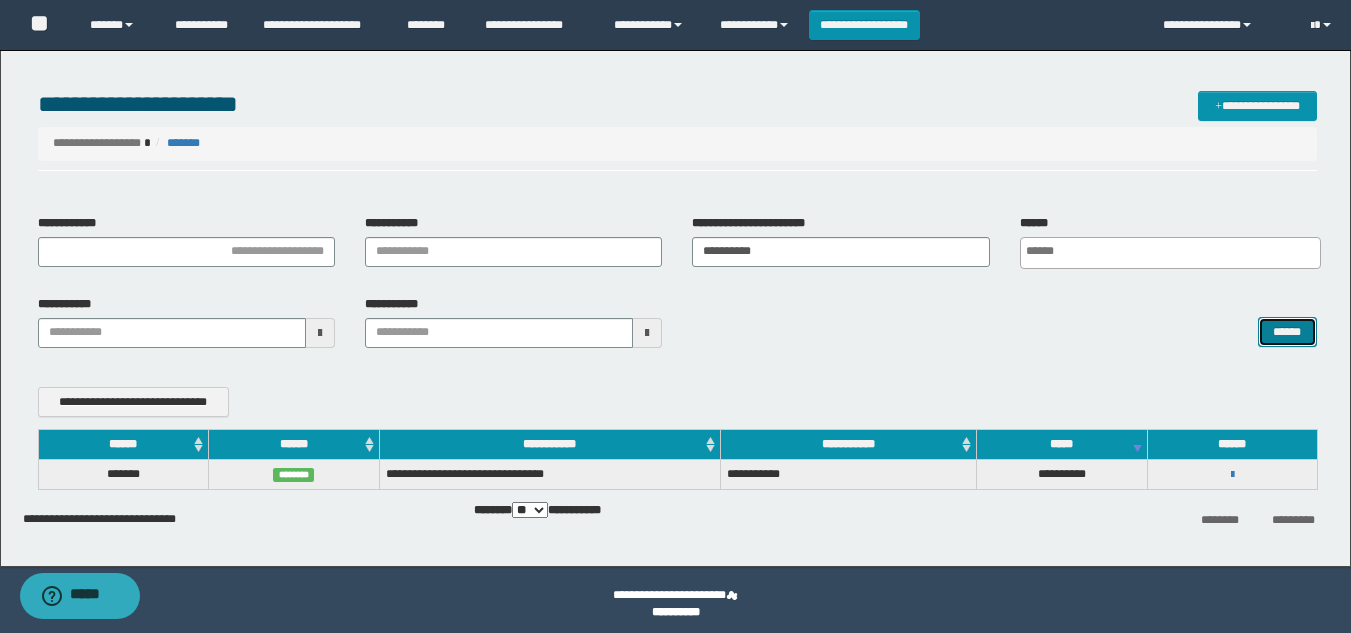 click on "******" at bounding box center [1287, 332] 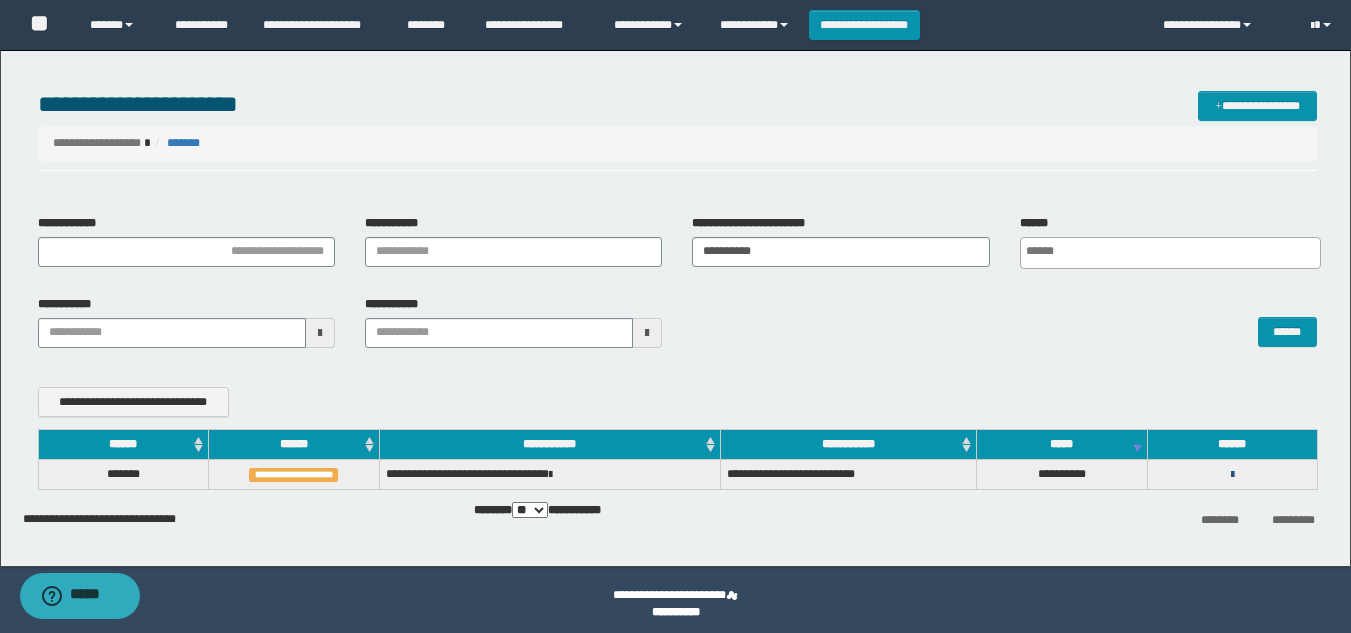 click at bounding box center [1232, 475] 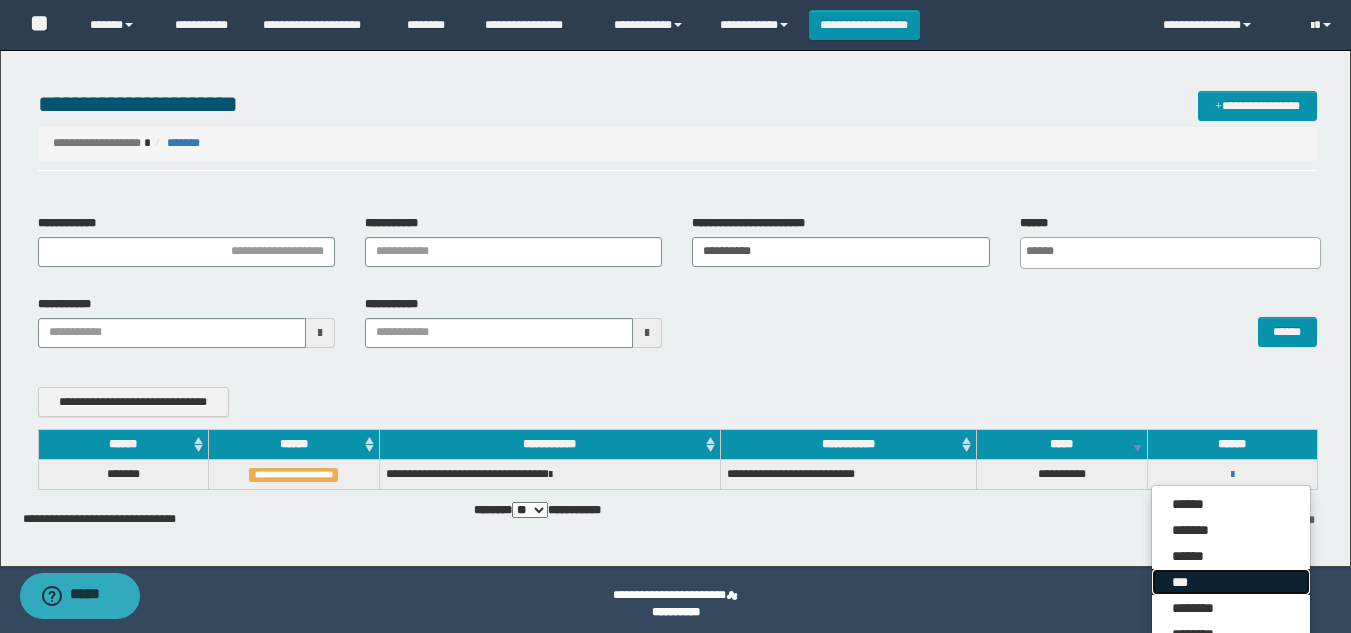 click on "***" at bounding box center [1231, 582] 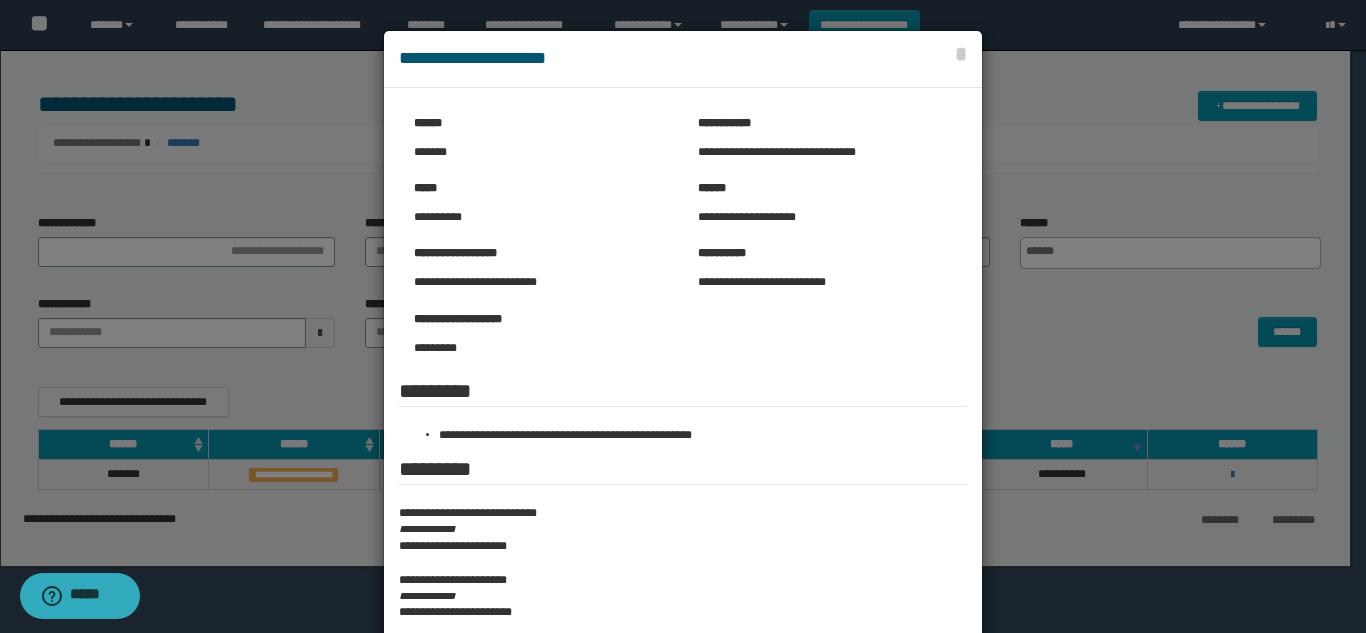 click at bounding box center [683, 416] 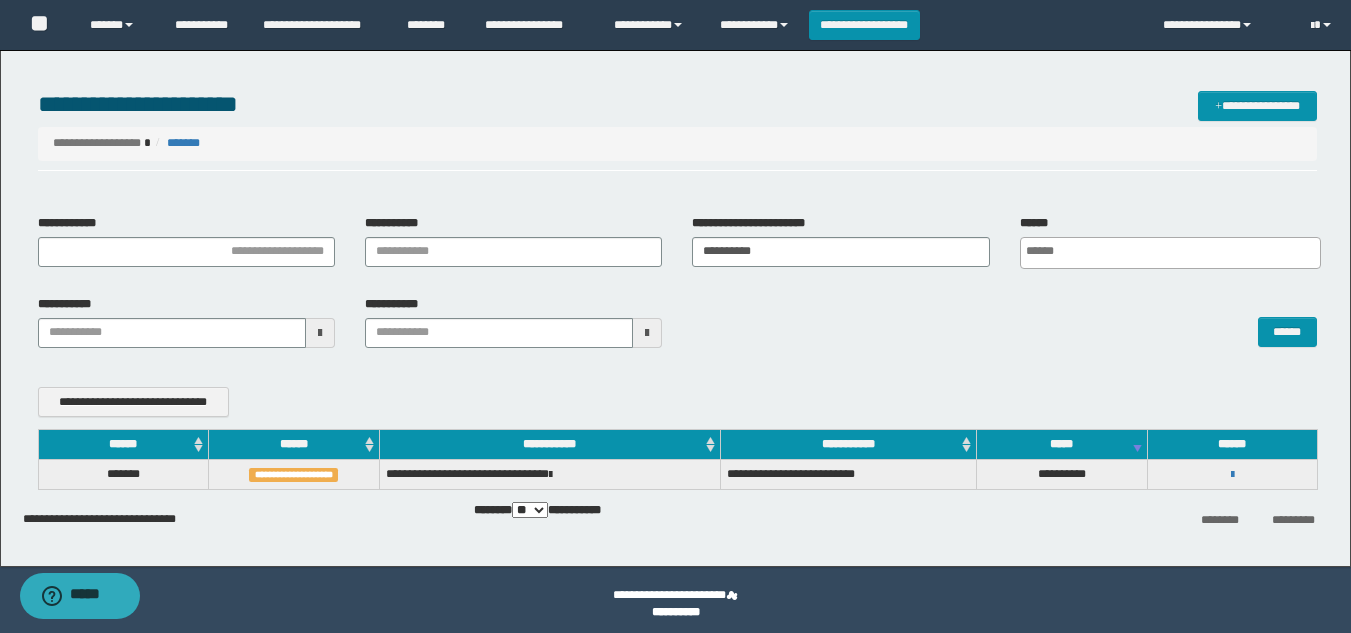 click on "**********" at bounding box center [677, 249] 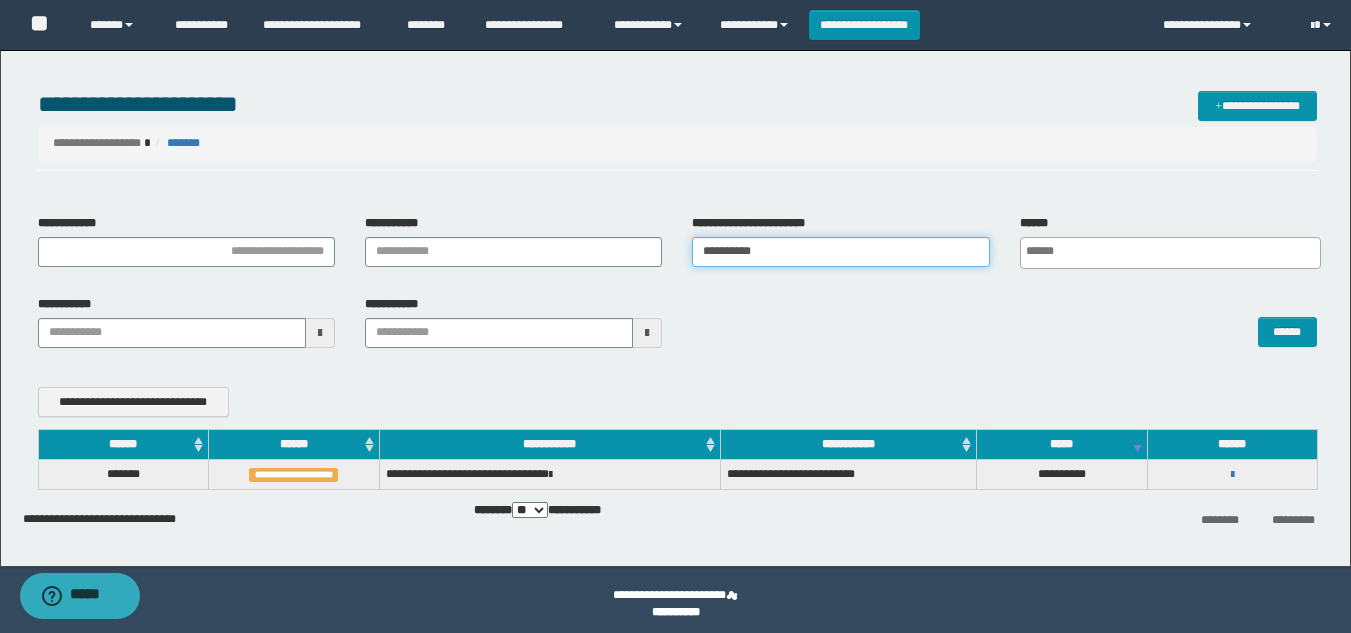 drag, startPoint x: 800, startPoint y: 257, endPoint x: 557, endPoint y: 244, distance: 243.34749 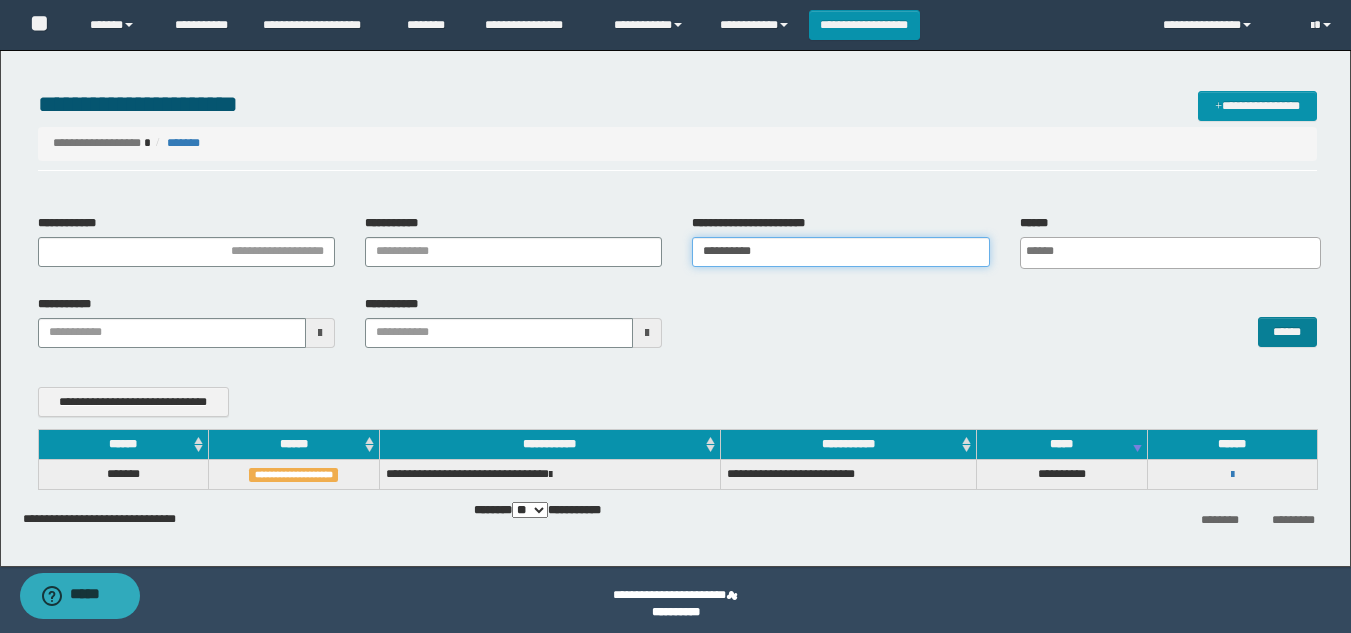 type on "**********" 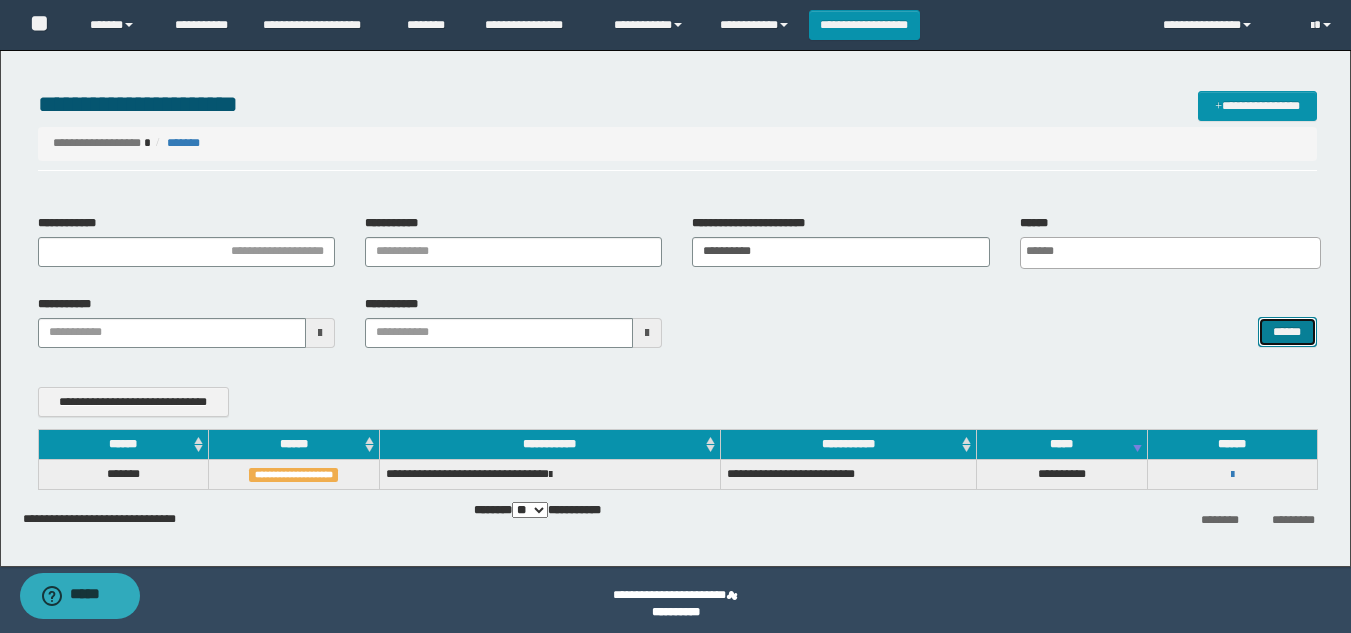 click on "******" at bounding box center (1287, 332) 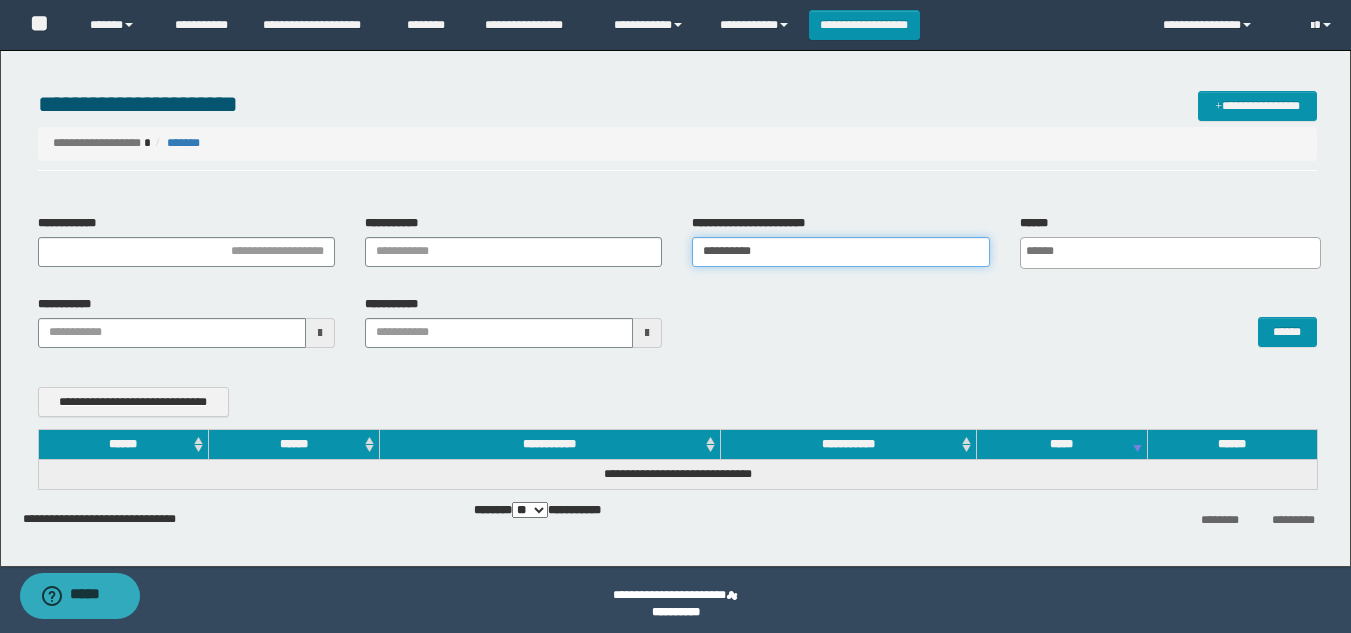 drag, startPoint x: 799, startPoint y: 247, endPoint x: 286, endPoint y: 288, distance: 514.6358 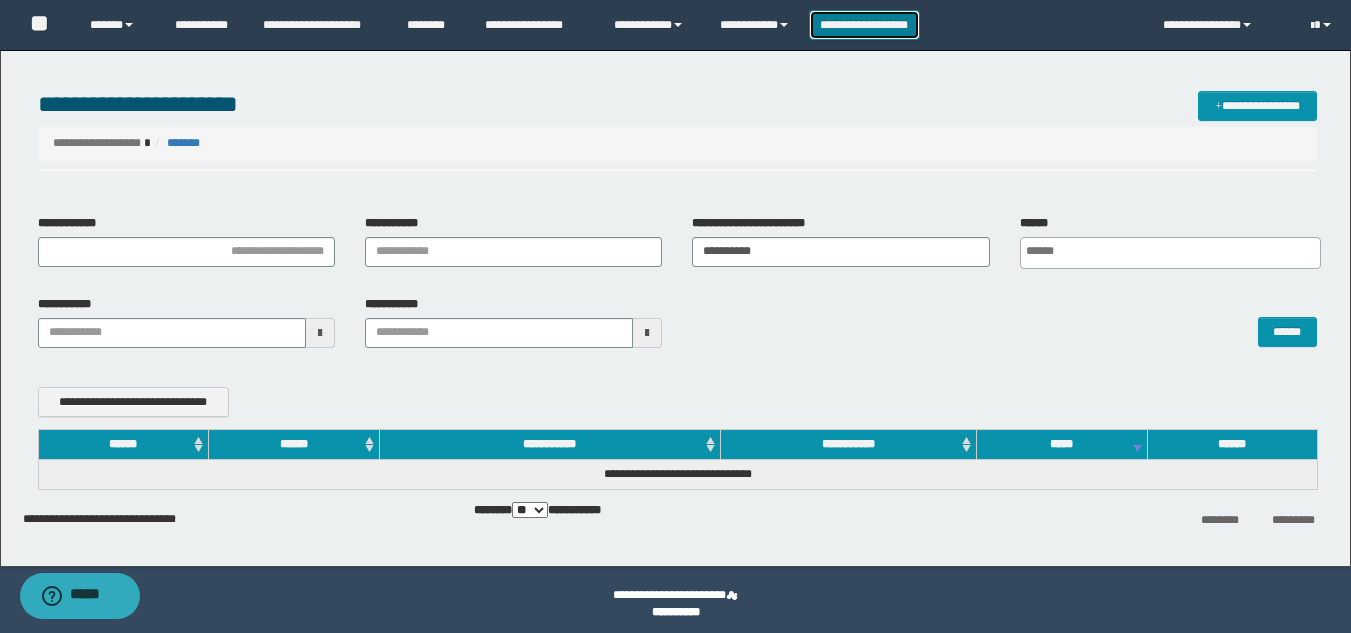 click on "**********" at bounding box center [864, 25] 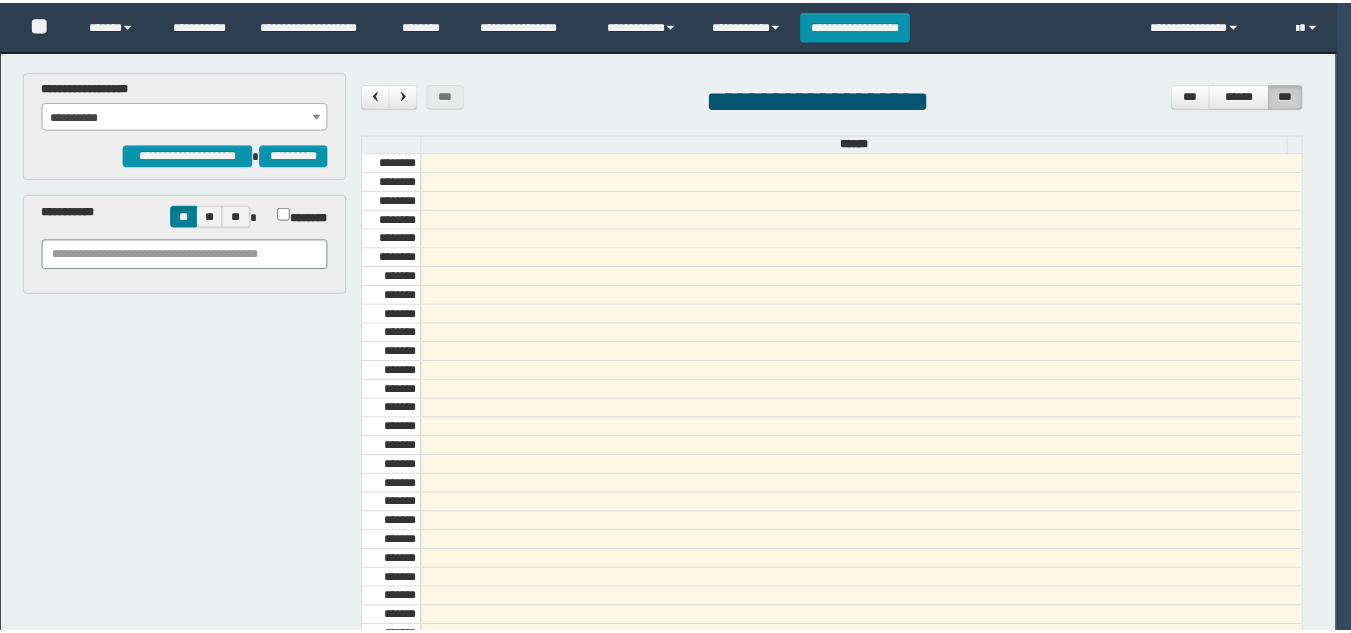 scroll, scrollTop: 0, scrollLeft: 0, axis: both 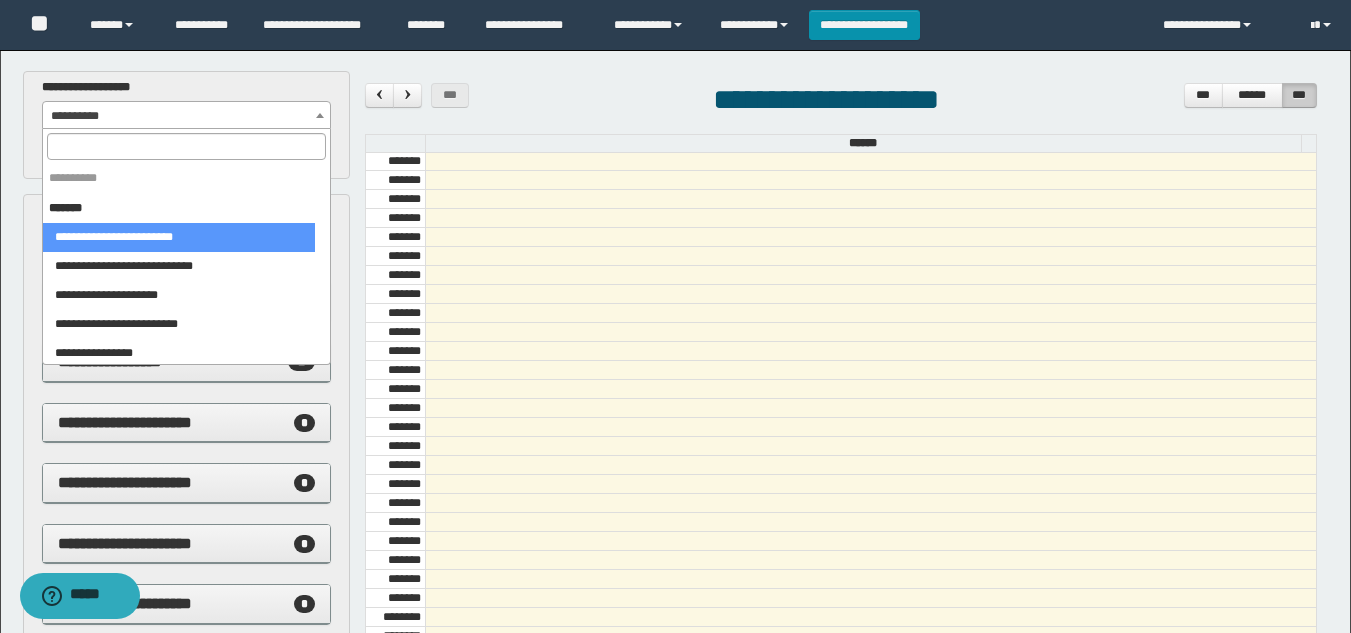 click on "**********" at bounding box center (186, 116) 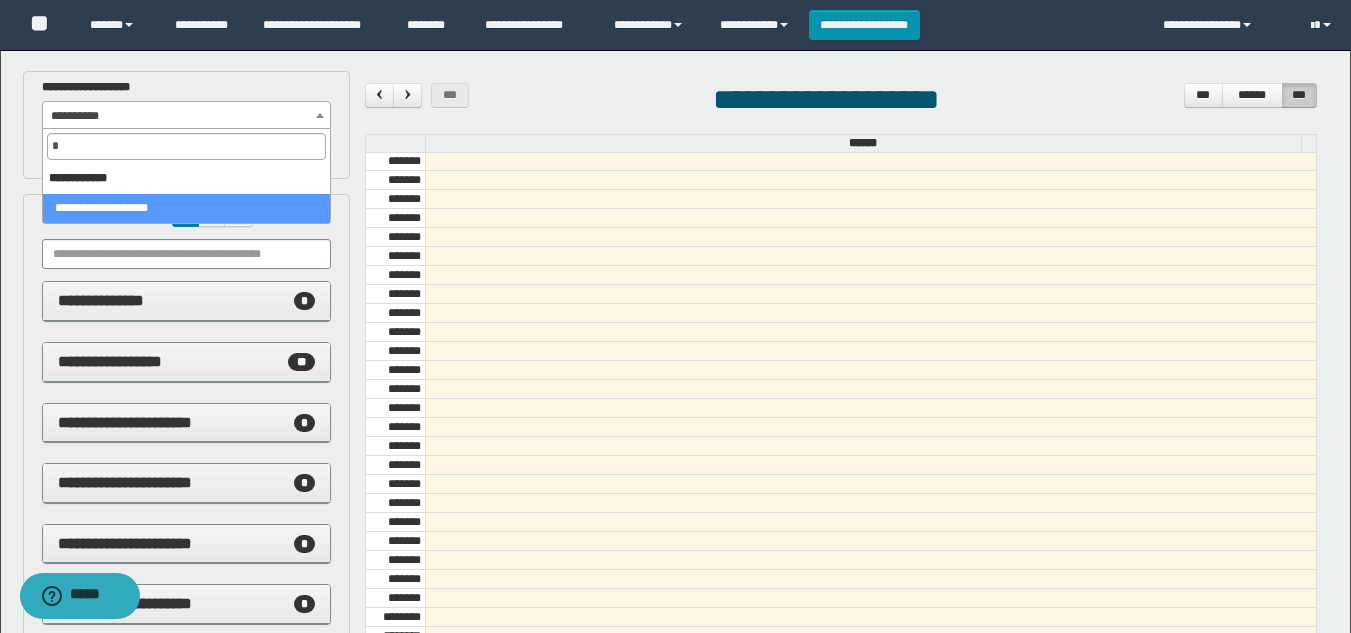 type on "*" 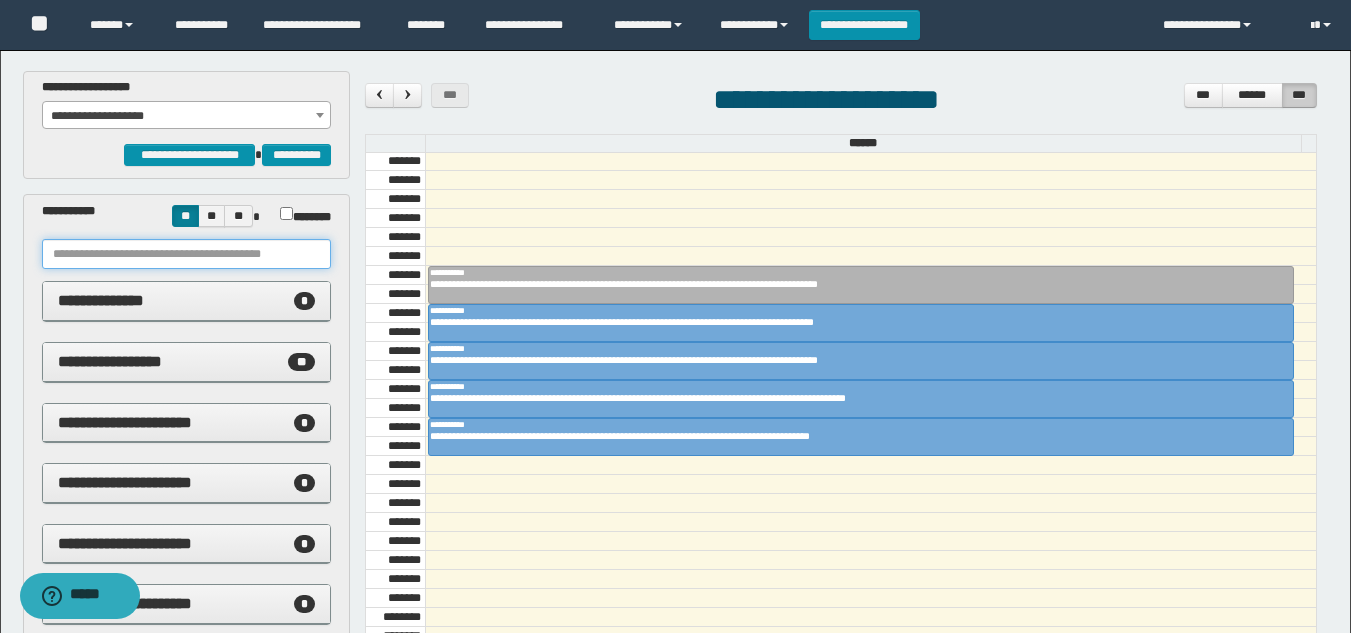 click at bounding box center (186, 254) 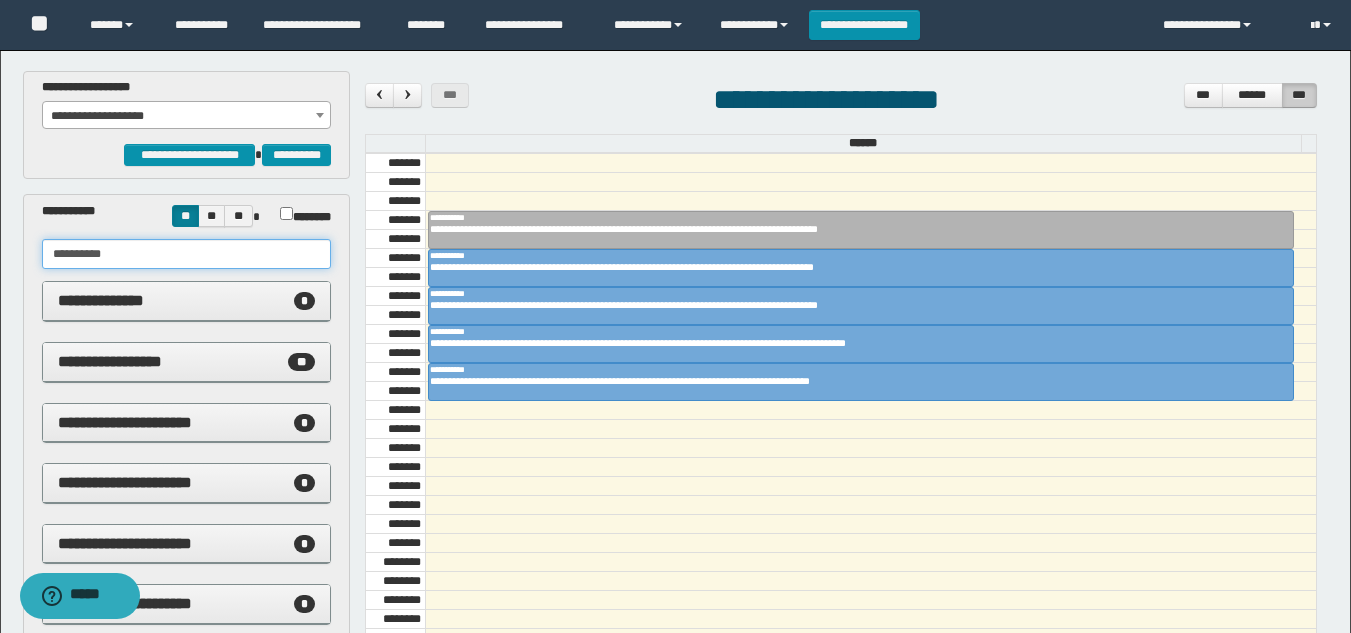 scroll, scrollTop: 785, scrollLeft: 0, axis: vertical 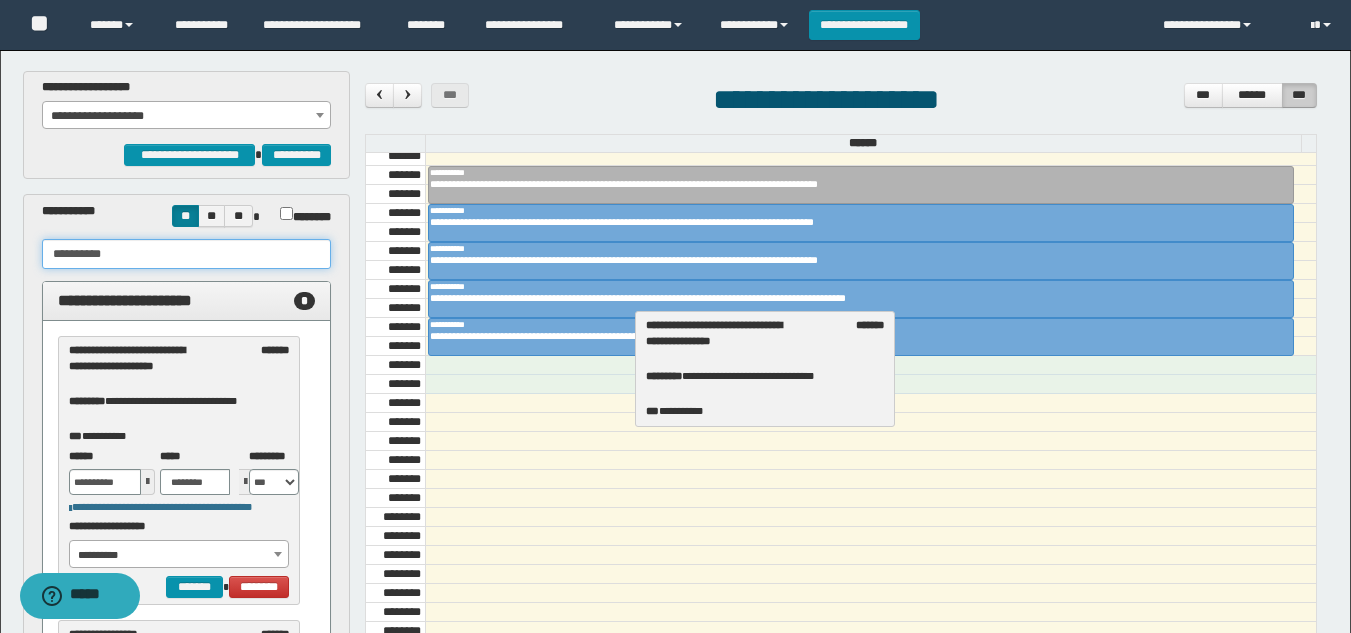drag, startPoint x: 159, startPoint y: 397, endPoint x: 736, endPoint y: 372, distance: 577.5413 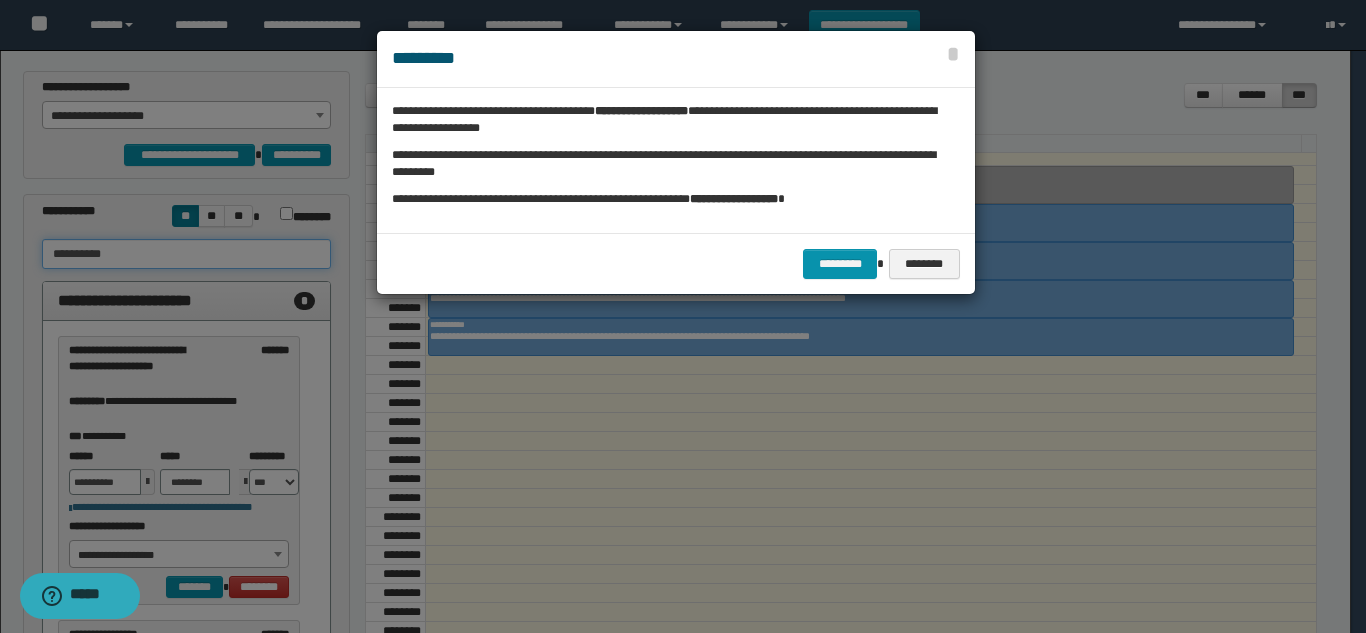 type on "**********" 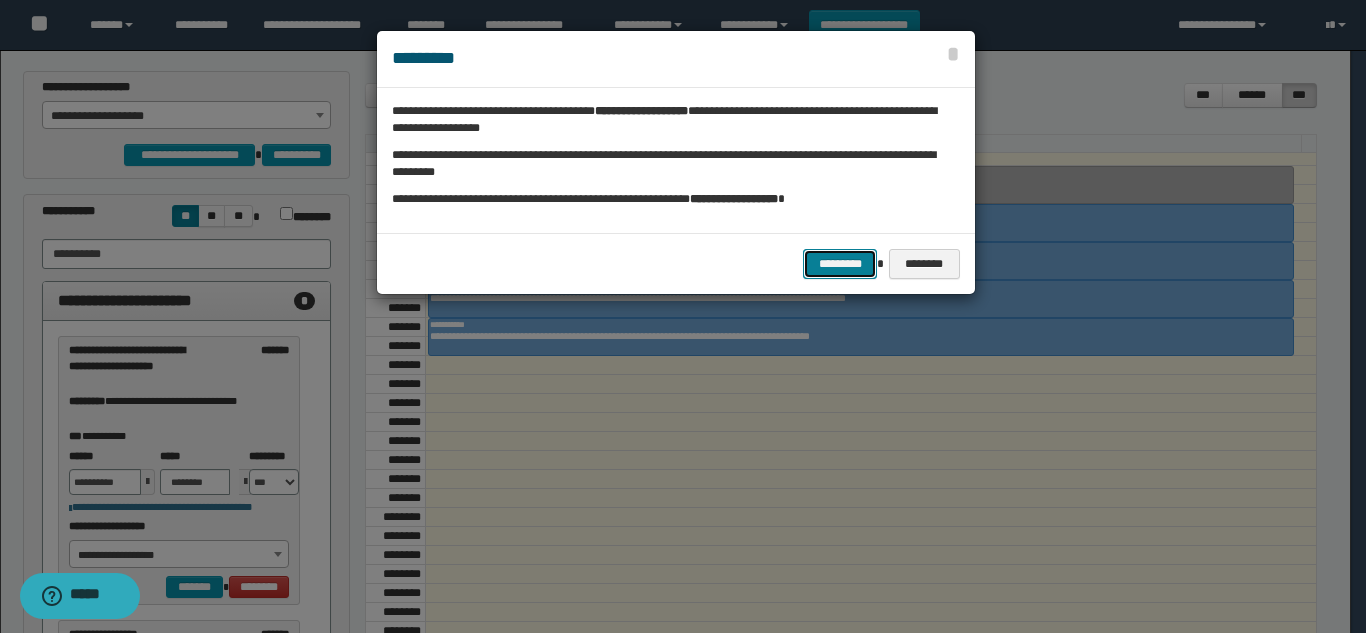 click on "*********" at bounding box center [840, 264] 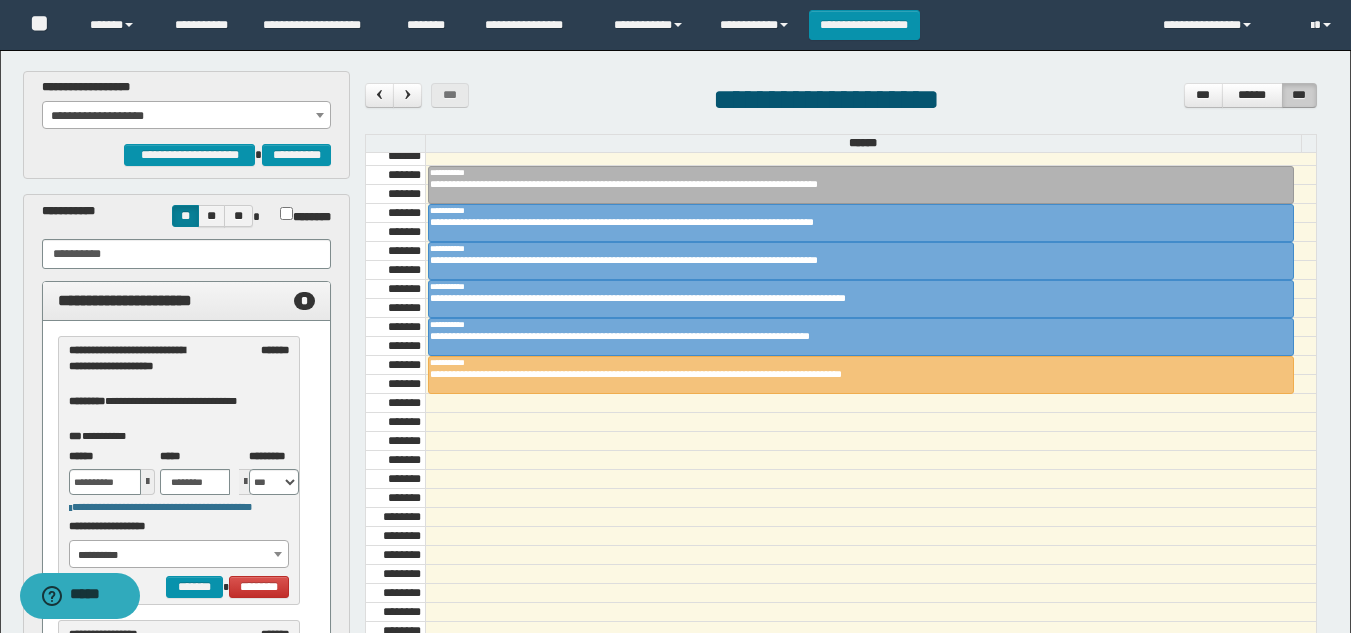 click on "**********" at bounding box center (186, 116) 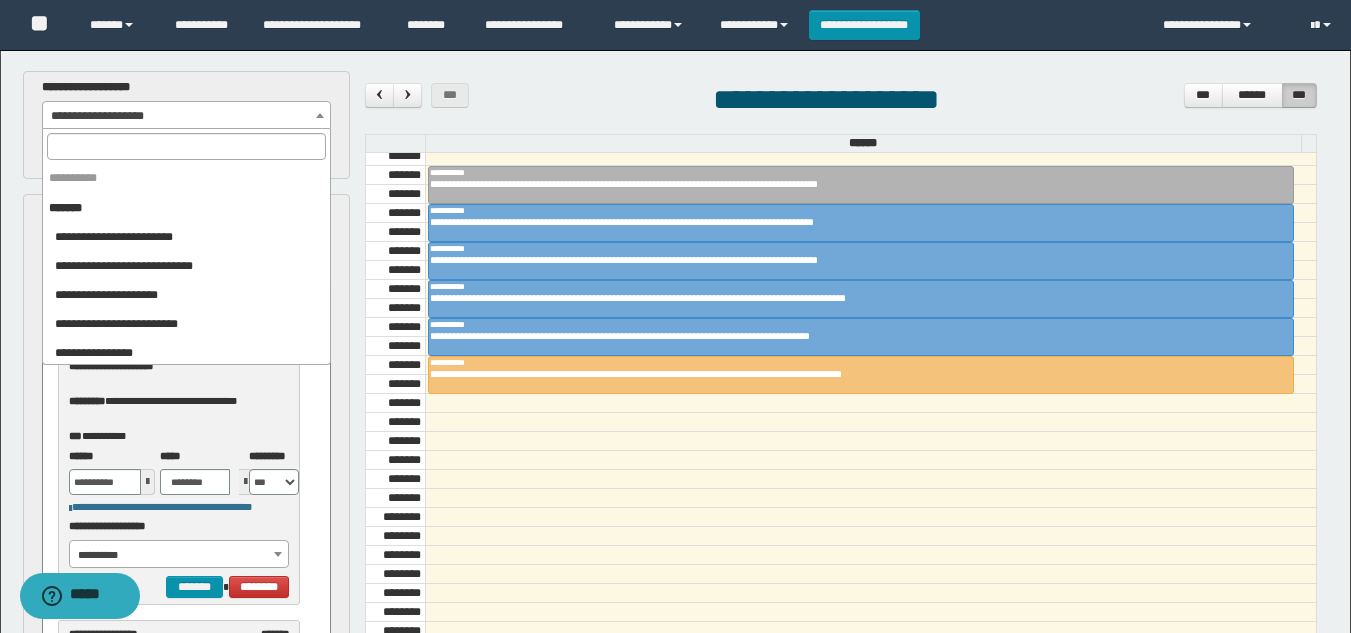 scroll, scrollTop: 1982, scrollLeft: 0, axis: vertical 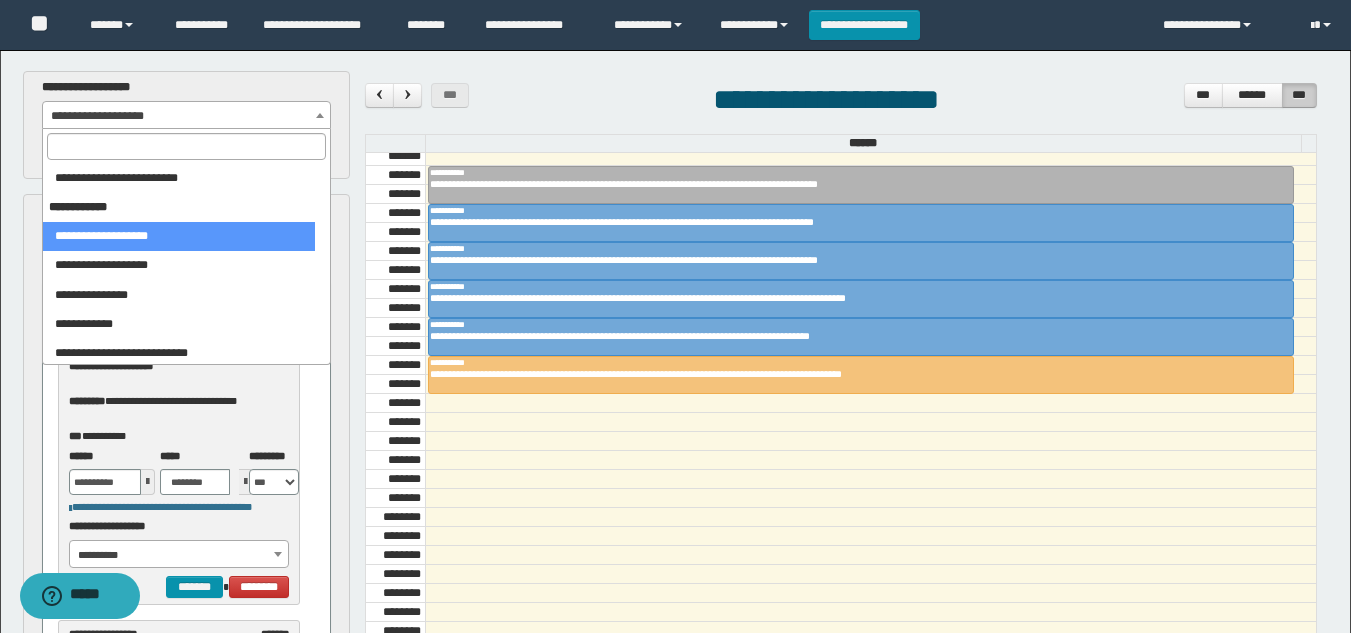 click at bounding box center [186, 146] 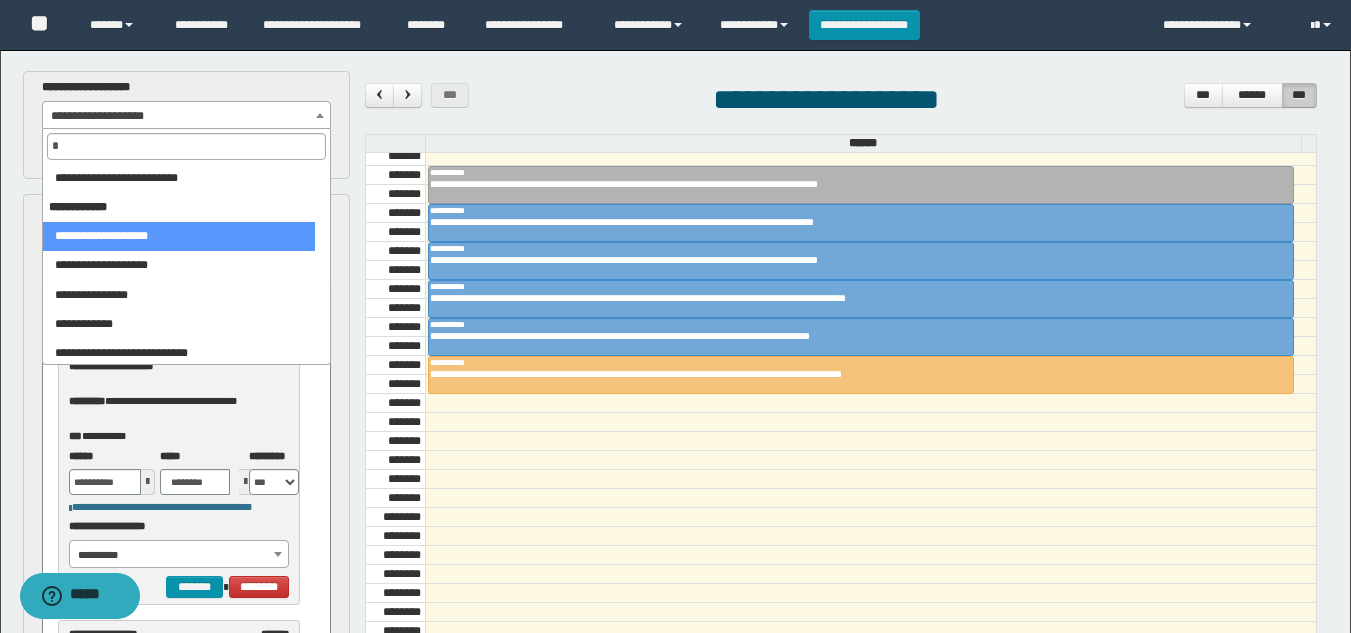 scroll, scrollTop: 0, scrollLeft: 0, axis: both 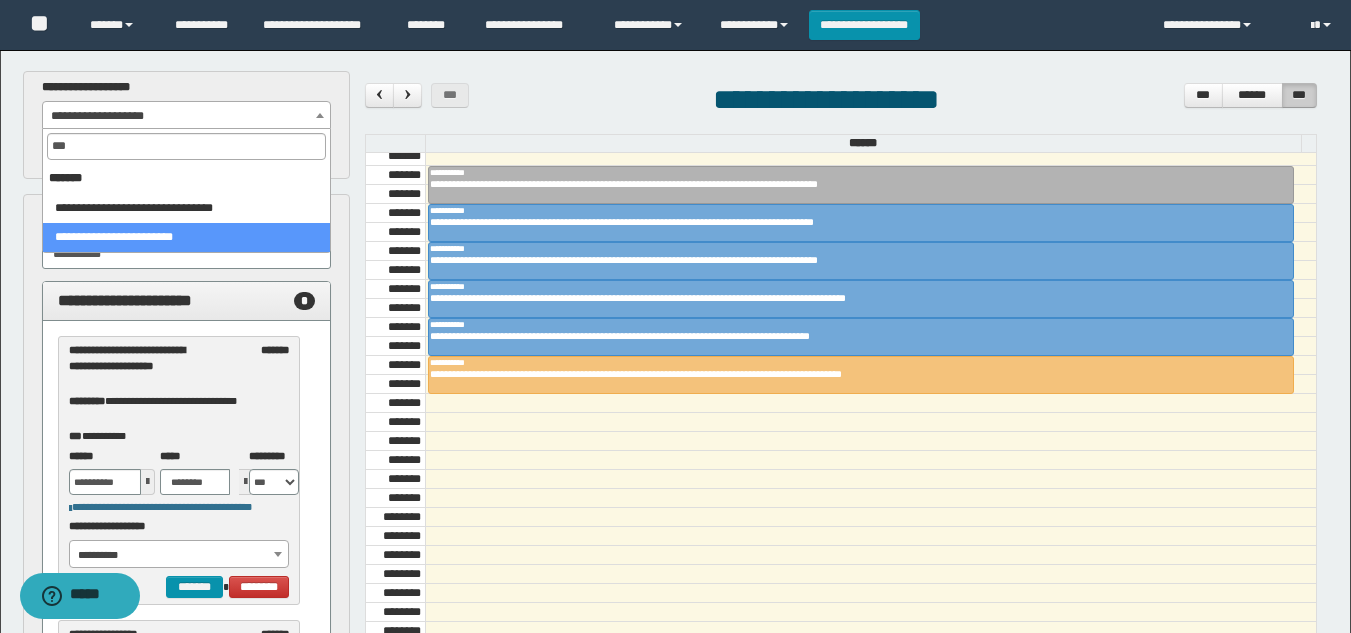 type on "***" 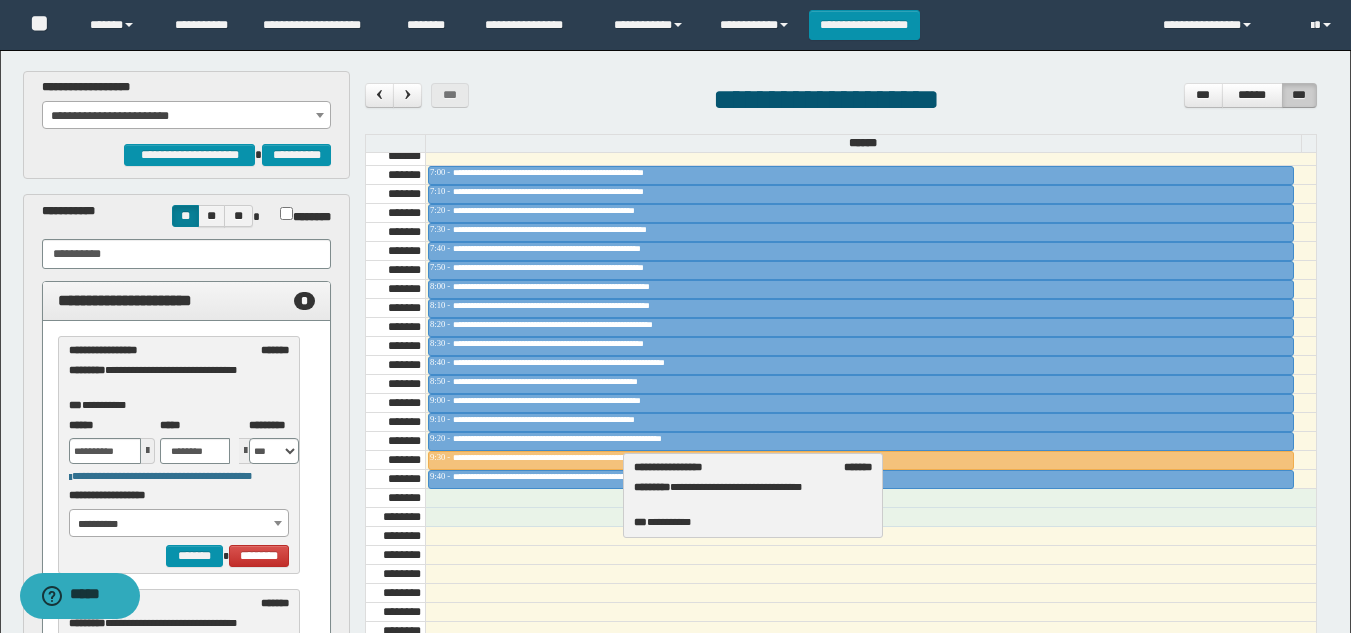 drag, startPoint x: 177, startPoint y: 381, endPoint x: 742, endPoint y: 498, distance: 576.987 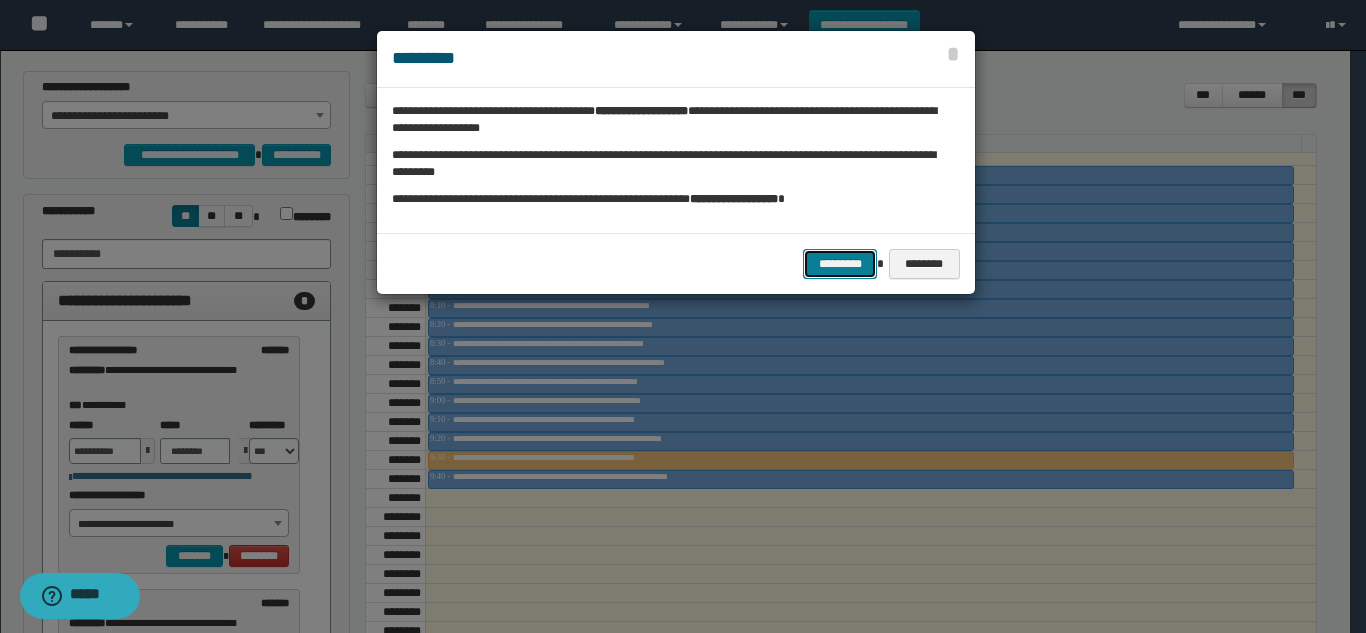 click on "*********" at bounding box center (840, 264) 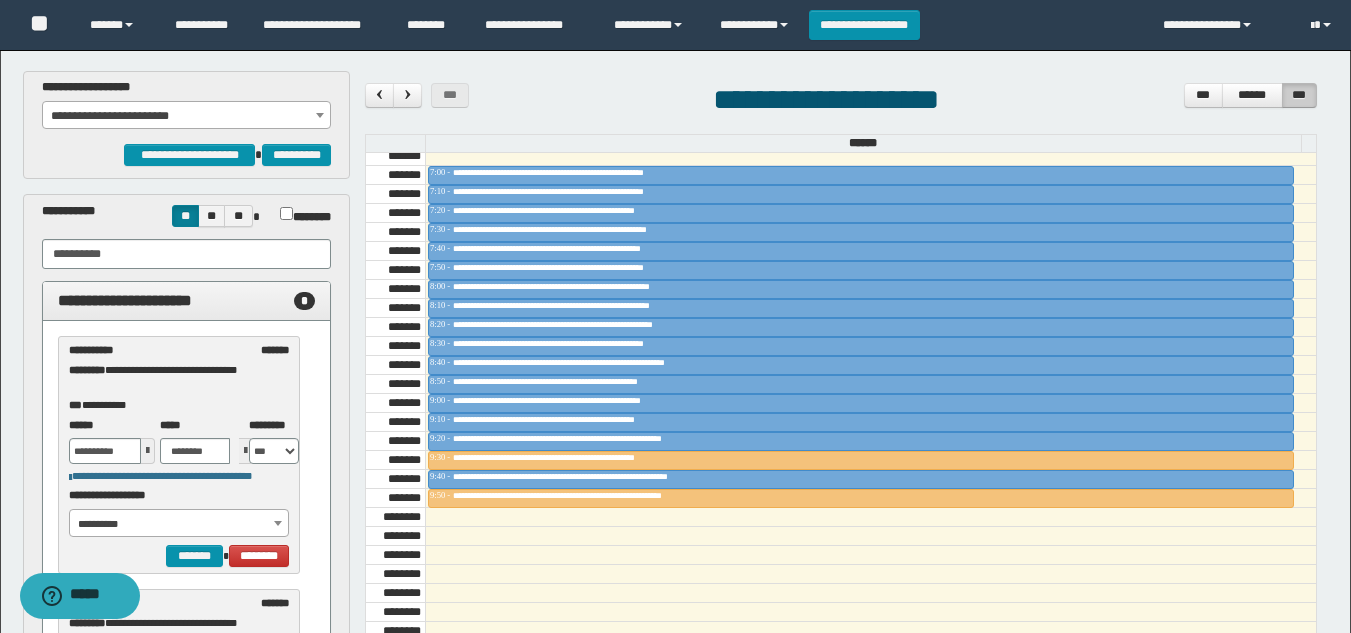 click on "**********" at bounding box center [186, 116] 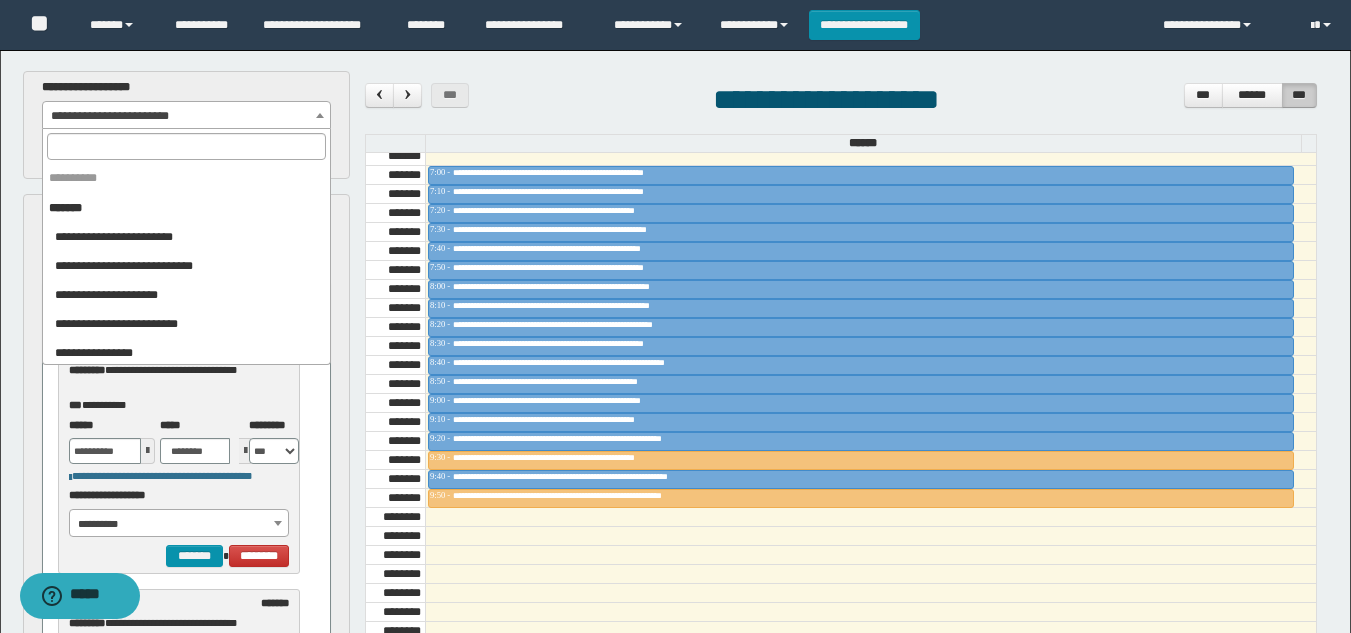 scroll, scrollTop: 612, scrollLeft: 0, axis: vertical 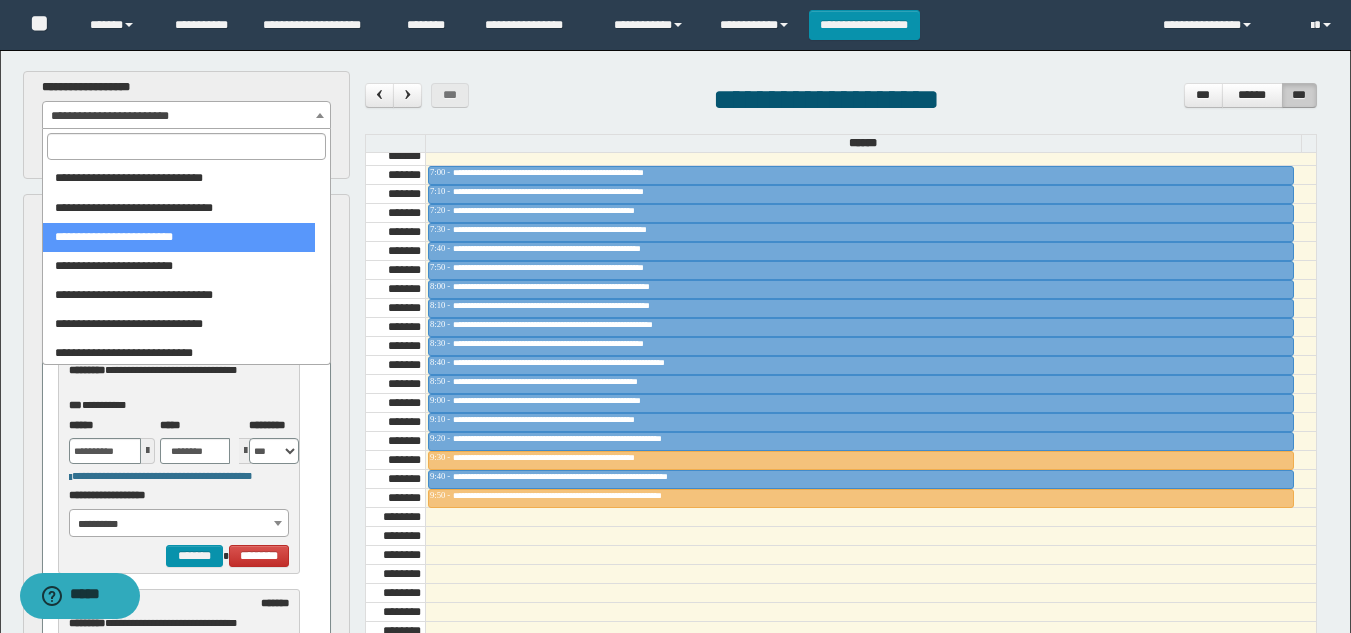 click at bounding box center [186, 146] 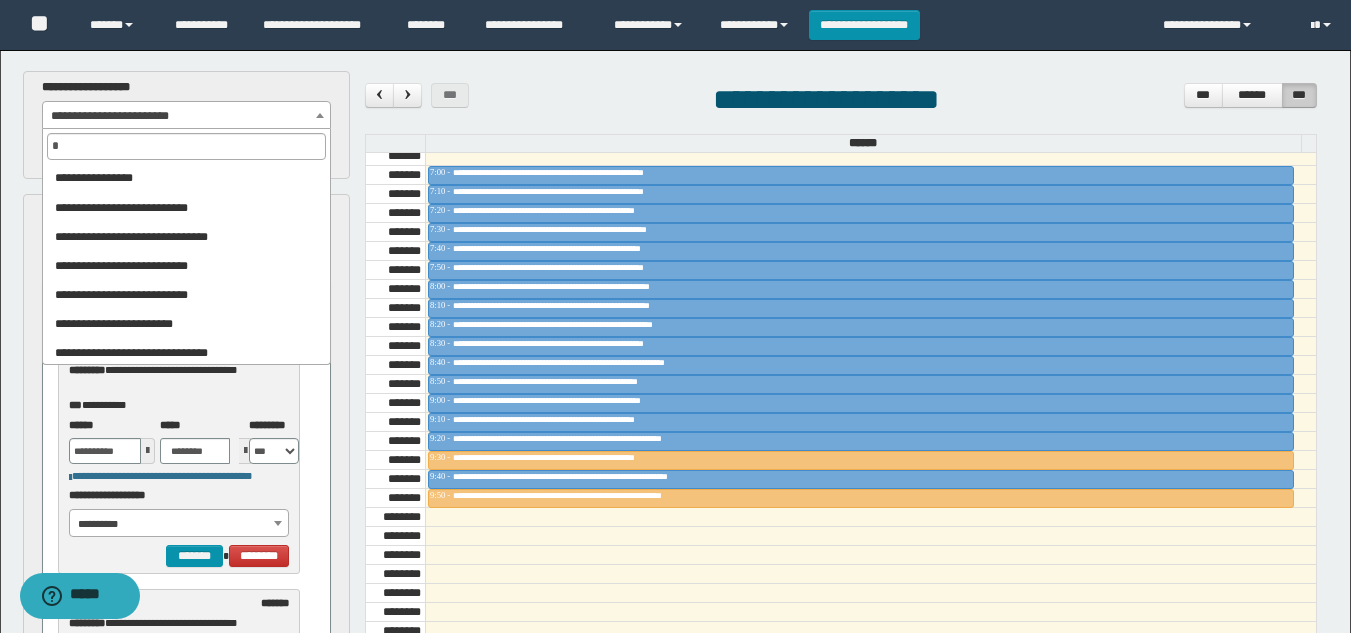 scroll, scrollTop: 0, scrollLeft: 0, axis: both 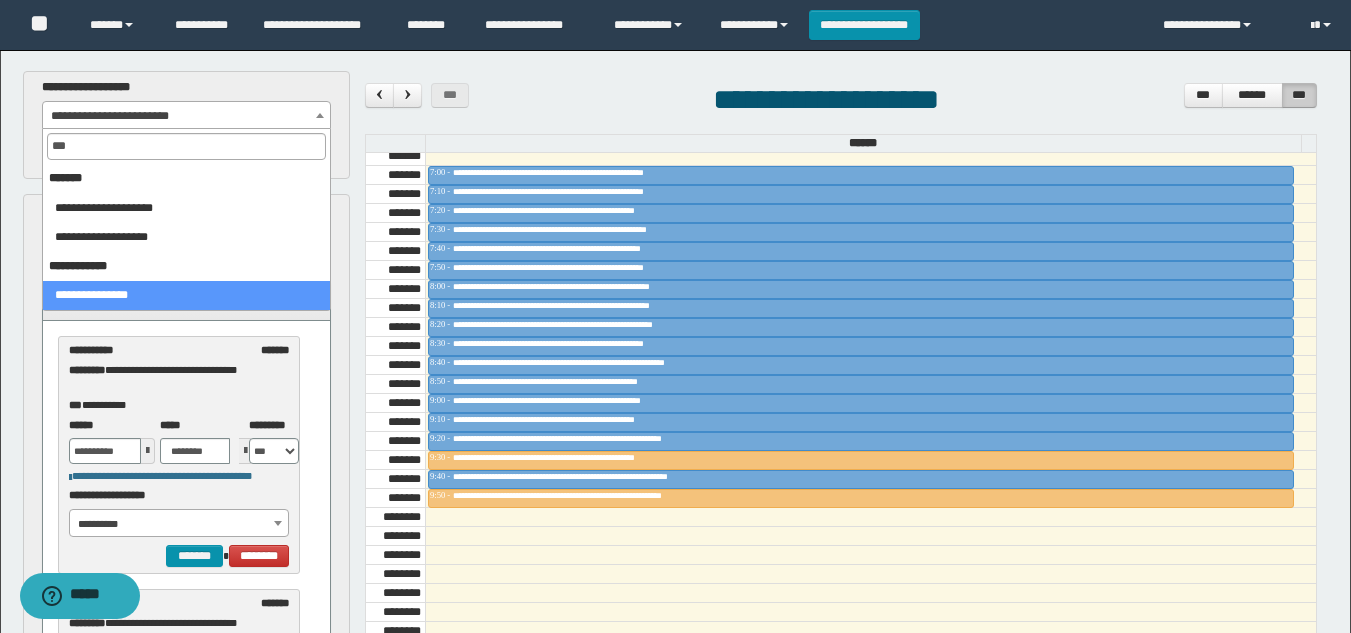 type on "***" 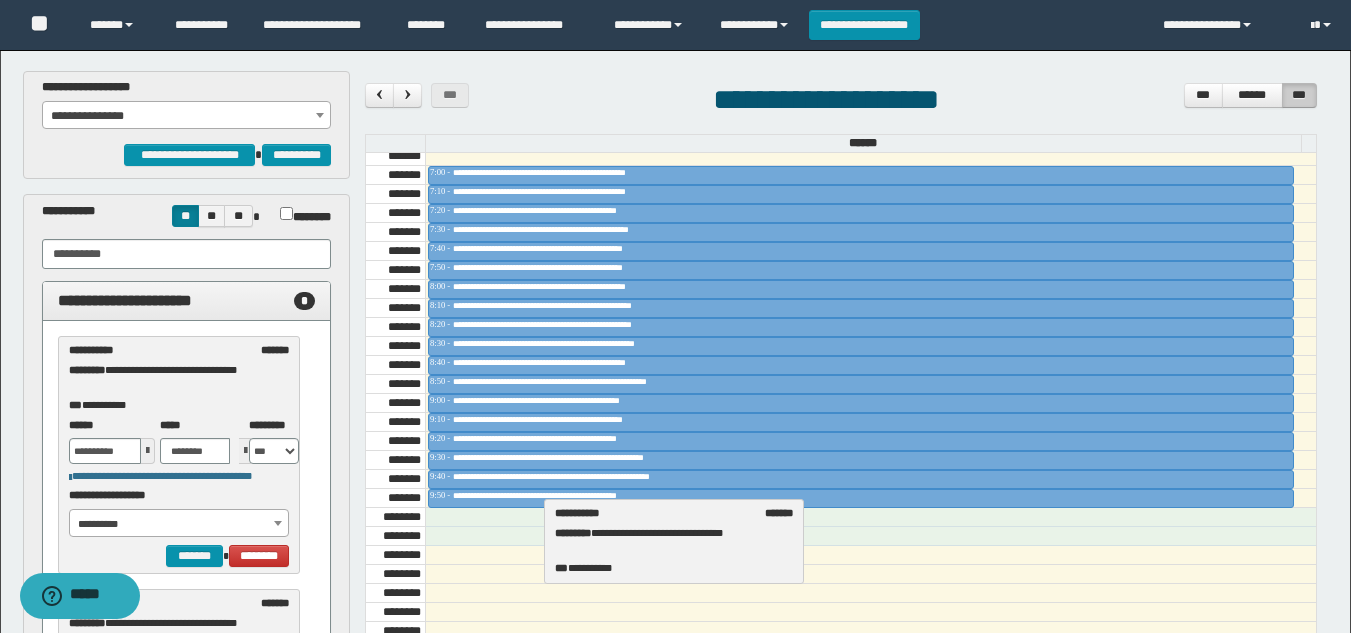 drag, startPoint x: 177, startPoint y: 356, endPoint x: 663, endPoint y: 519, distance: 512.6061 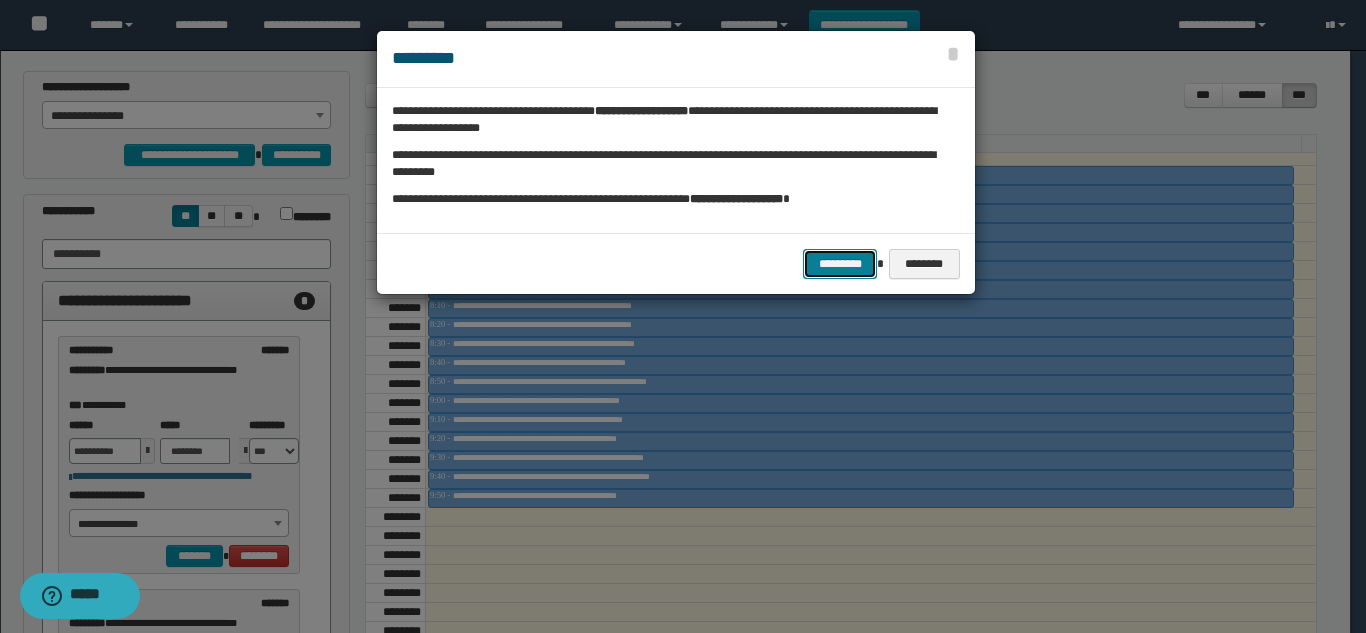 click on "*********" at bounding box center [840, 264] 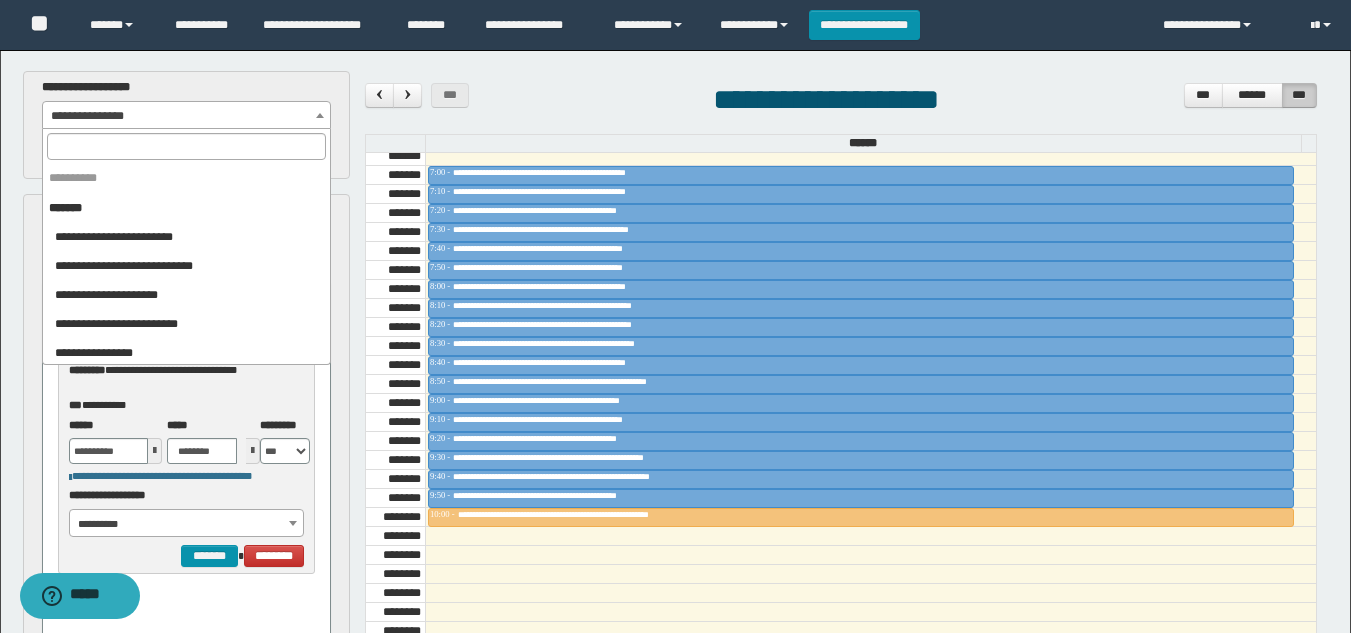 click on "**********" at bounding box center (186, 116) 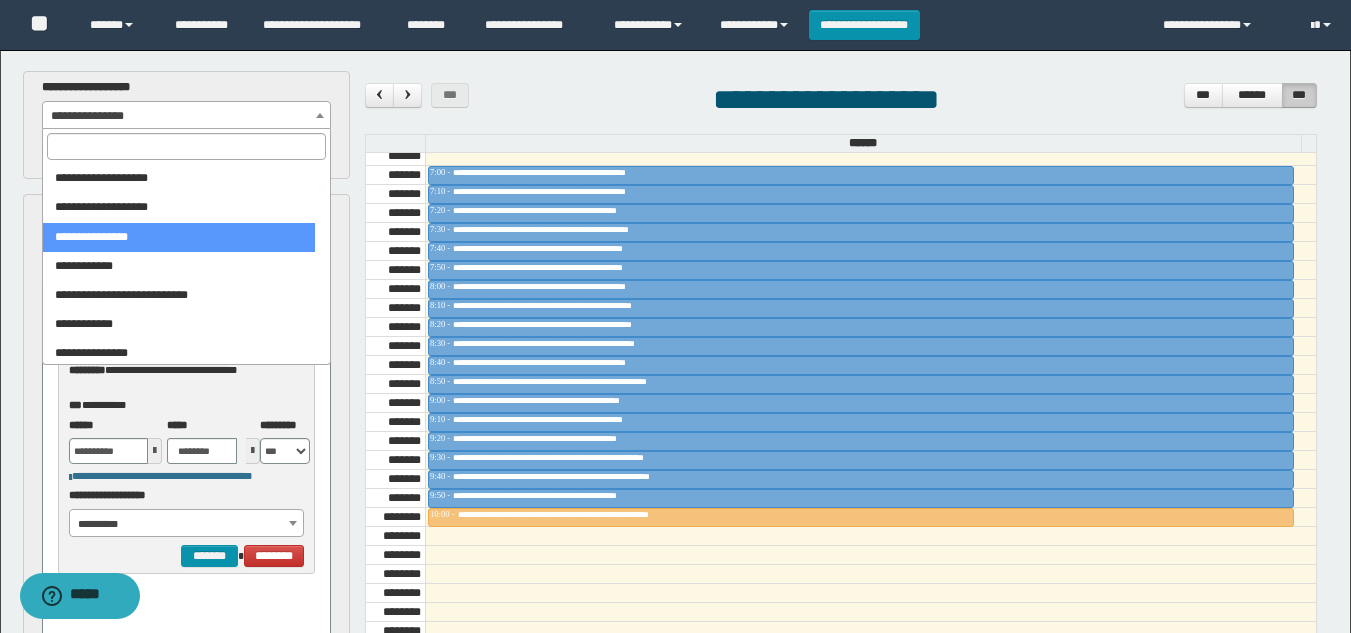 click at bounding box center (186, 146) 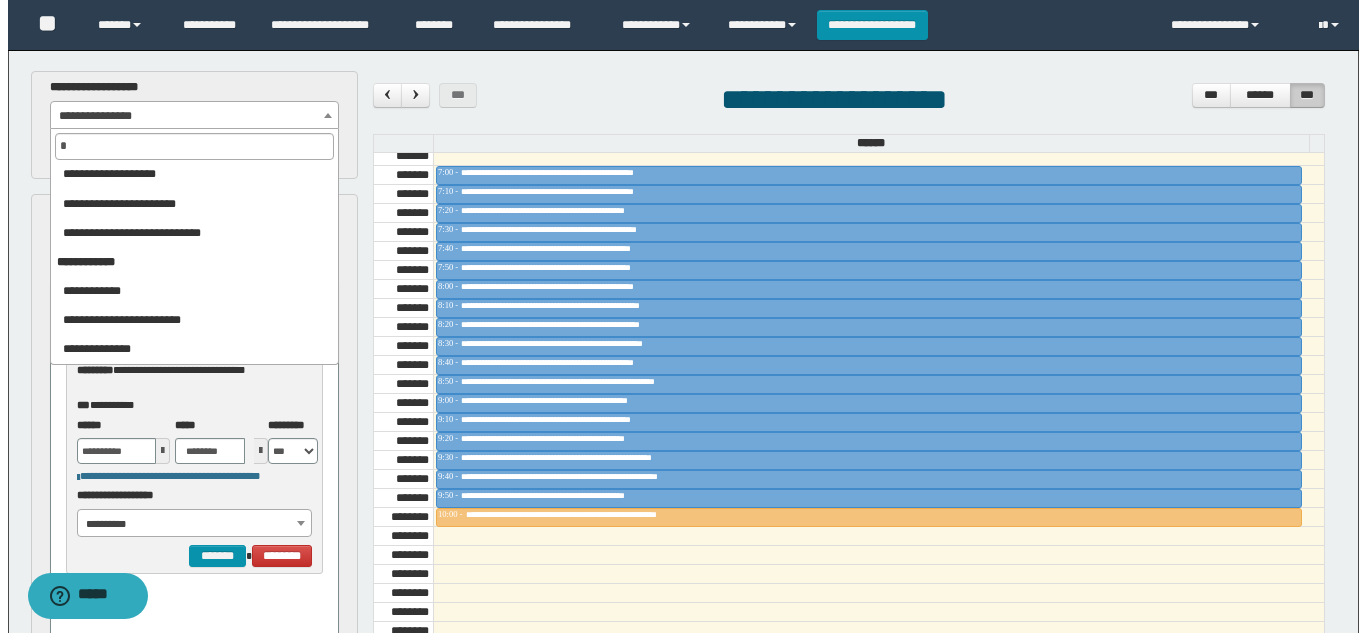 scroll, scrollTop: 0, scrollLeft: 0, axis: both 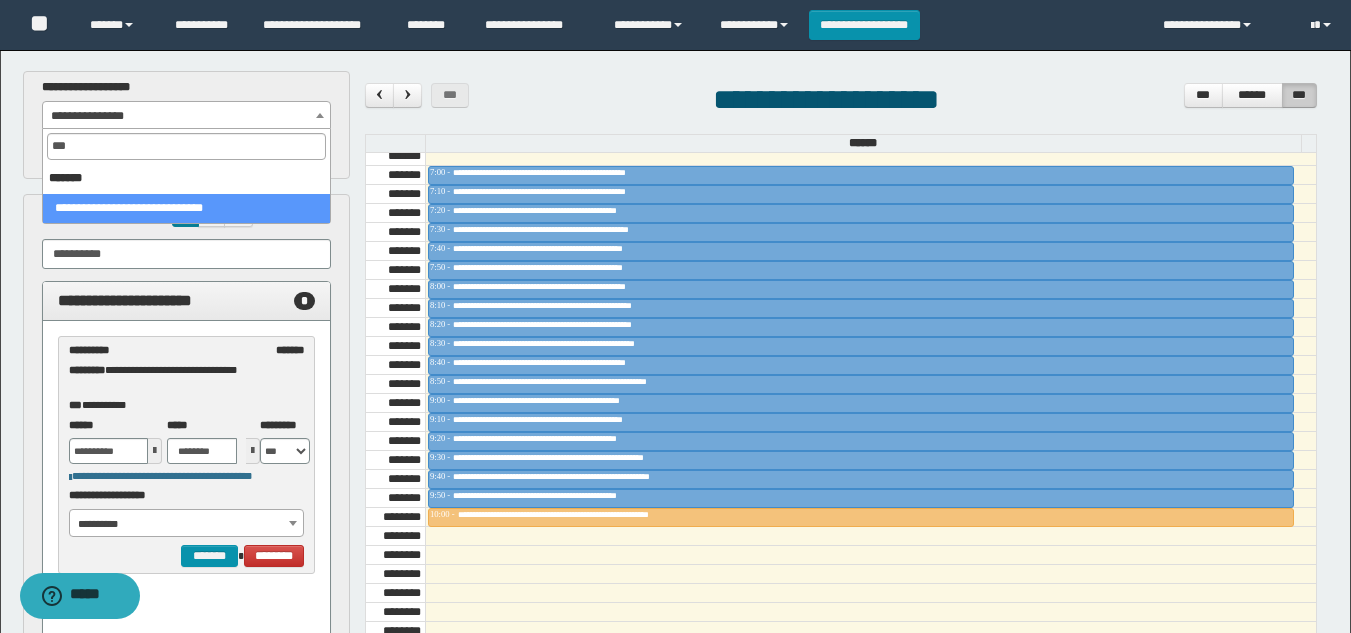 type on "***" 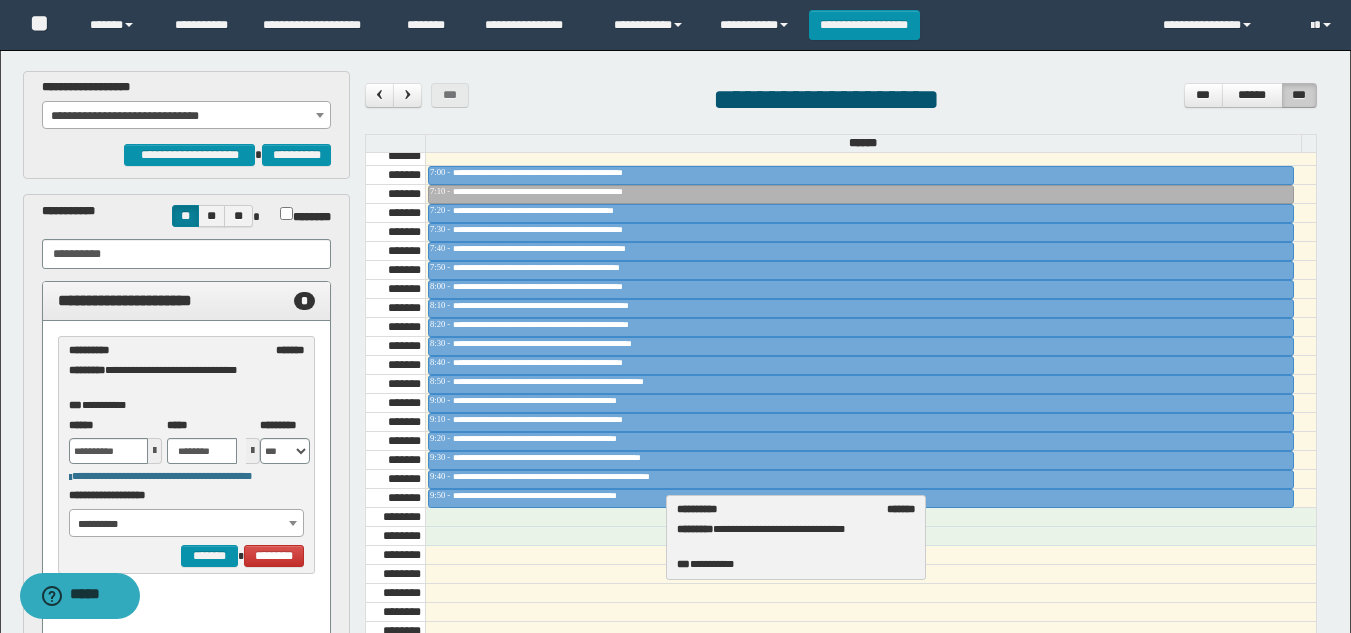 drag, startPoint x: 145, startPoint y: 357, endPoint x: 753, endPoint y: 516, distance: 628.4465 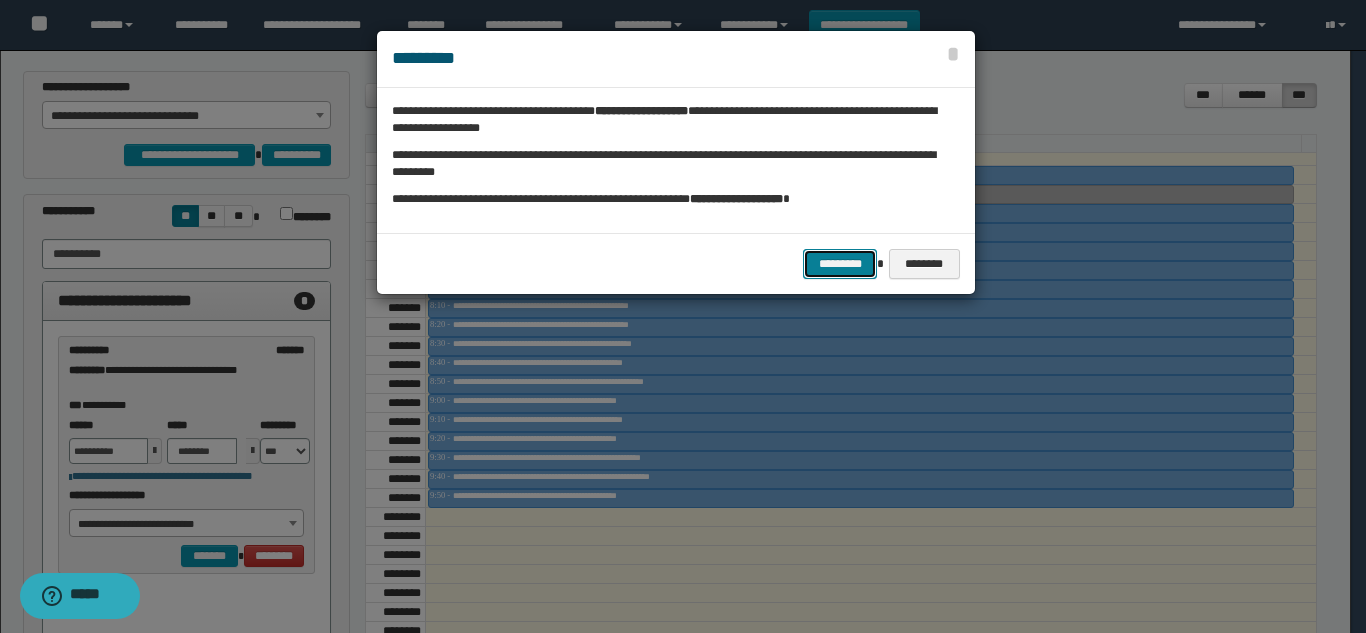 click on "*********" at bounding box center [840, 264] 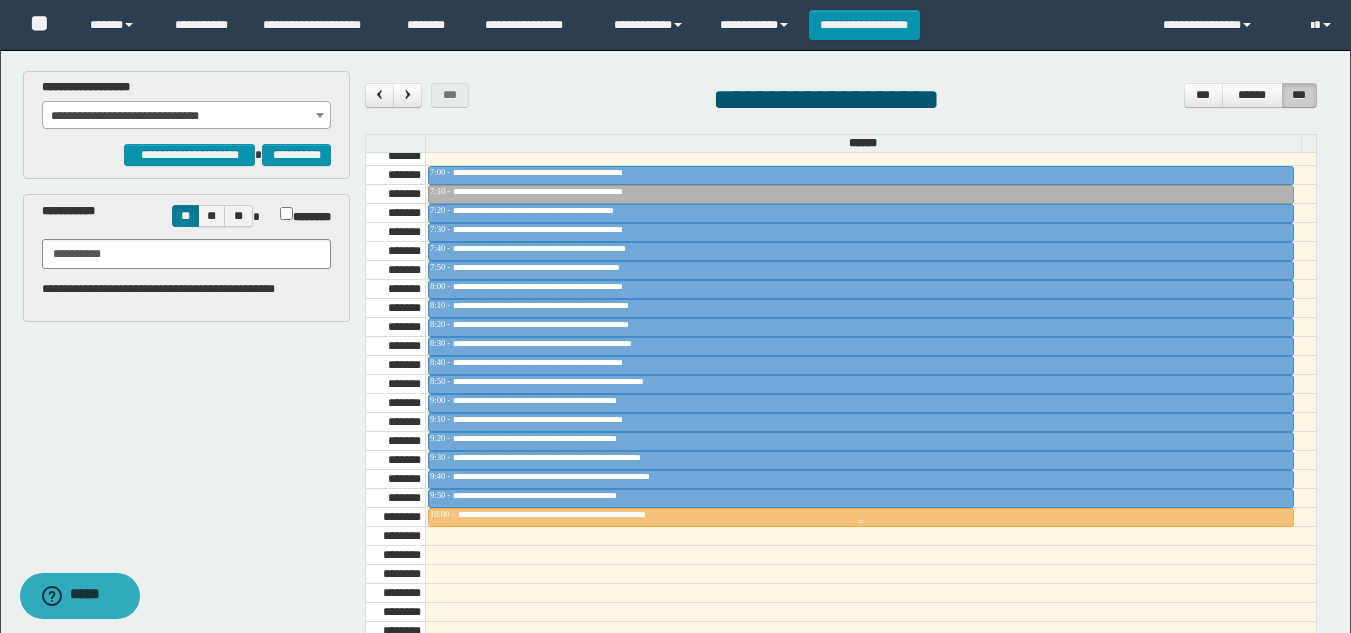 click at bounding box center (861, 522) 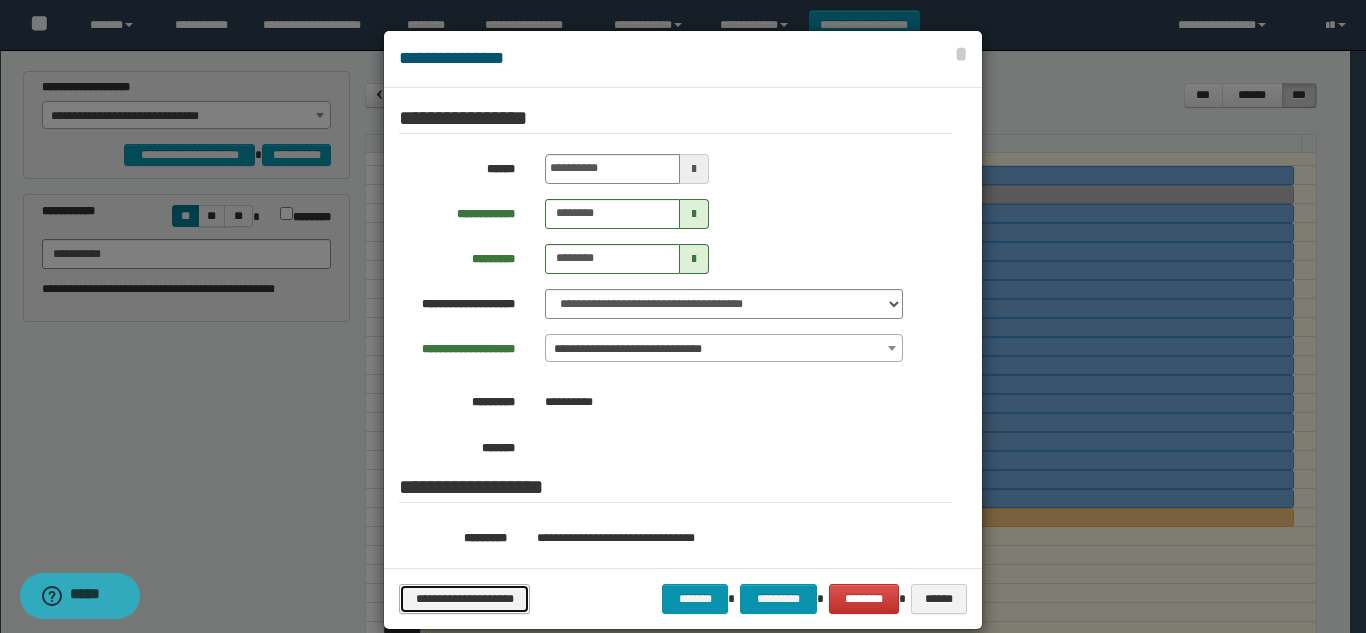 click on "**********" at bounding box center [464, 599] 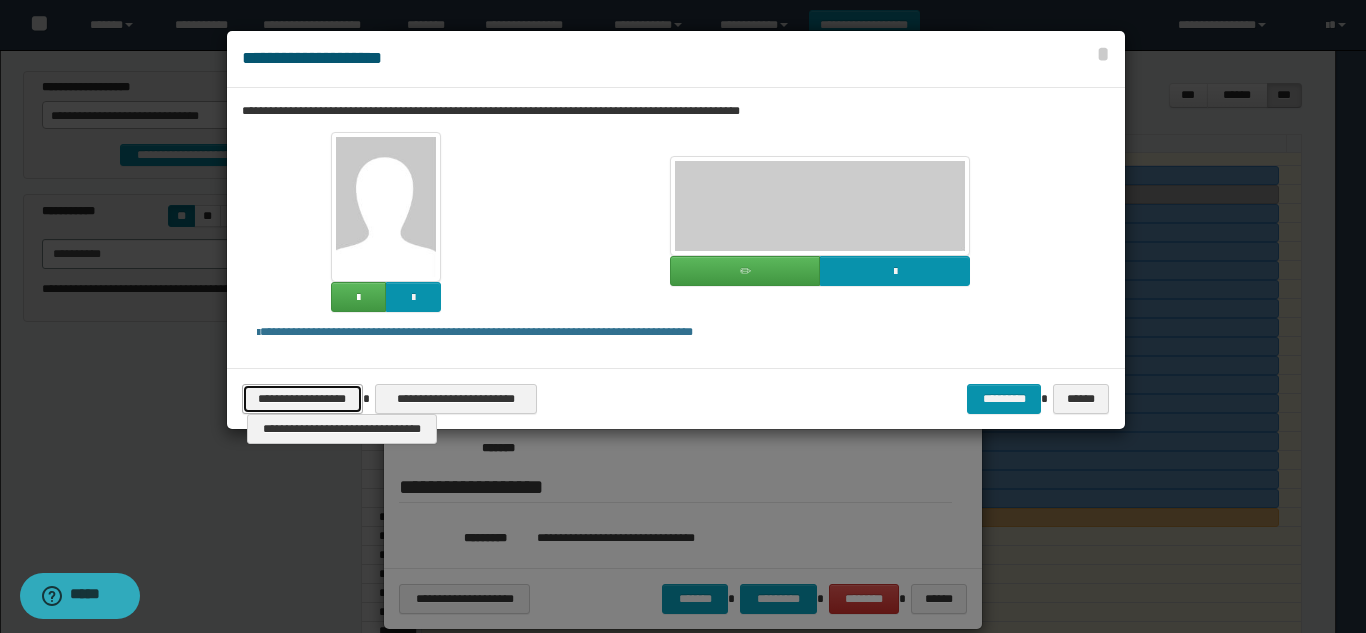 click on "**********" at bounding box center [302, 399] 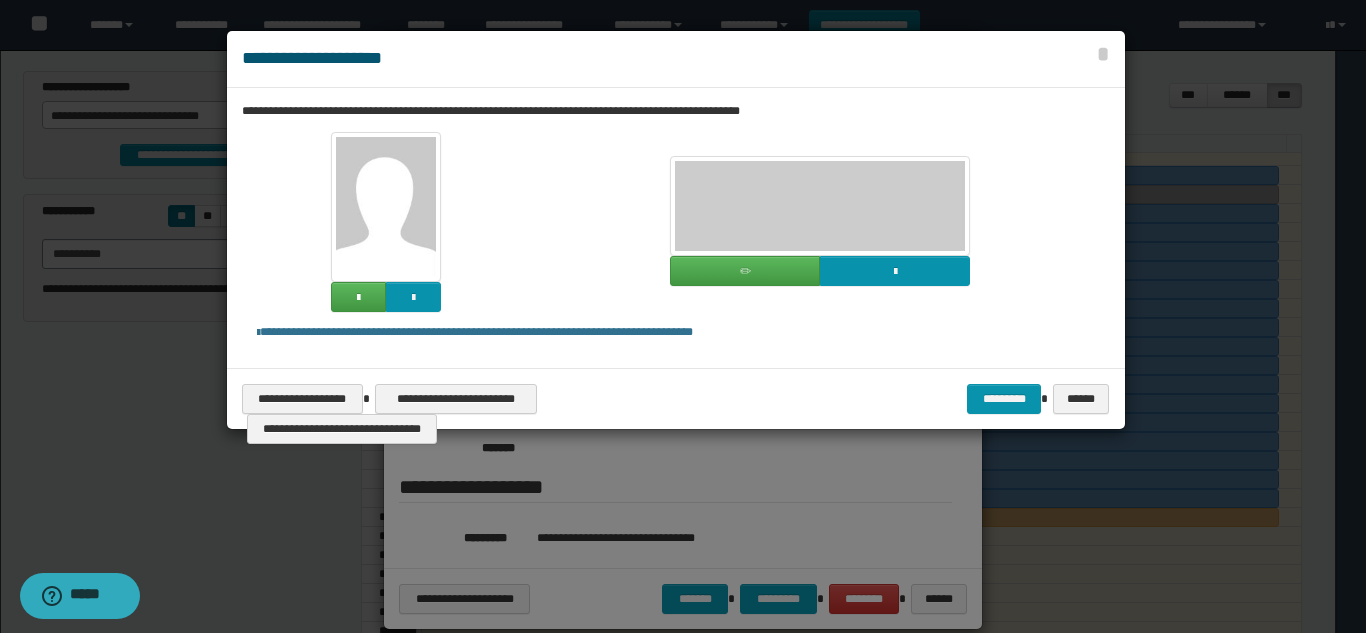 click on "**********" at bounding box center [676, 222] 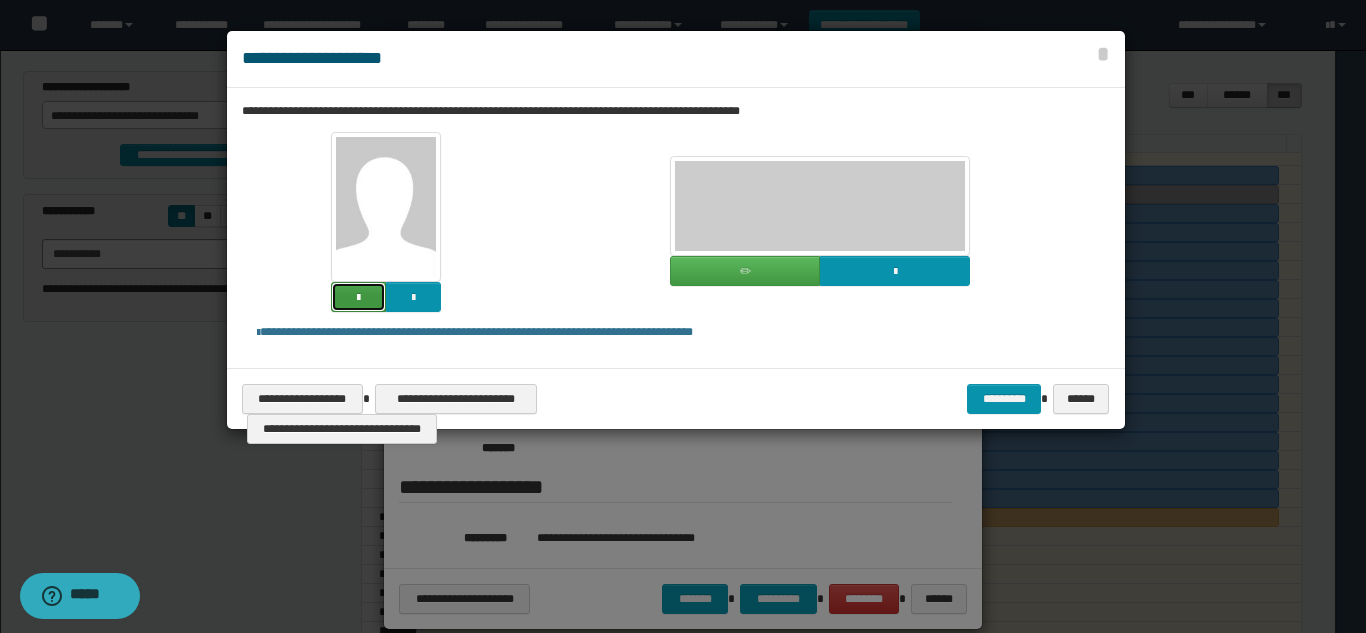 click at bounding box center [358, 298] 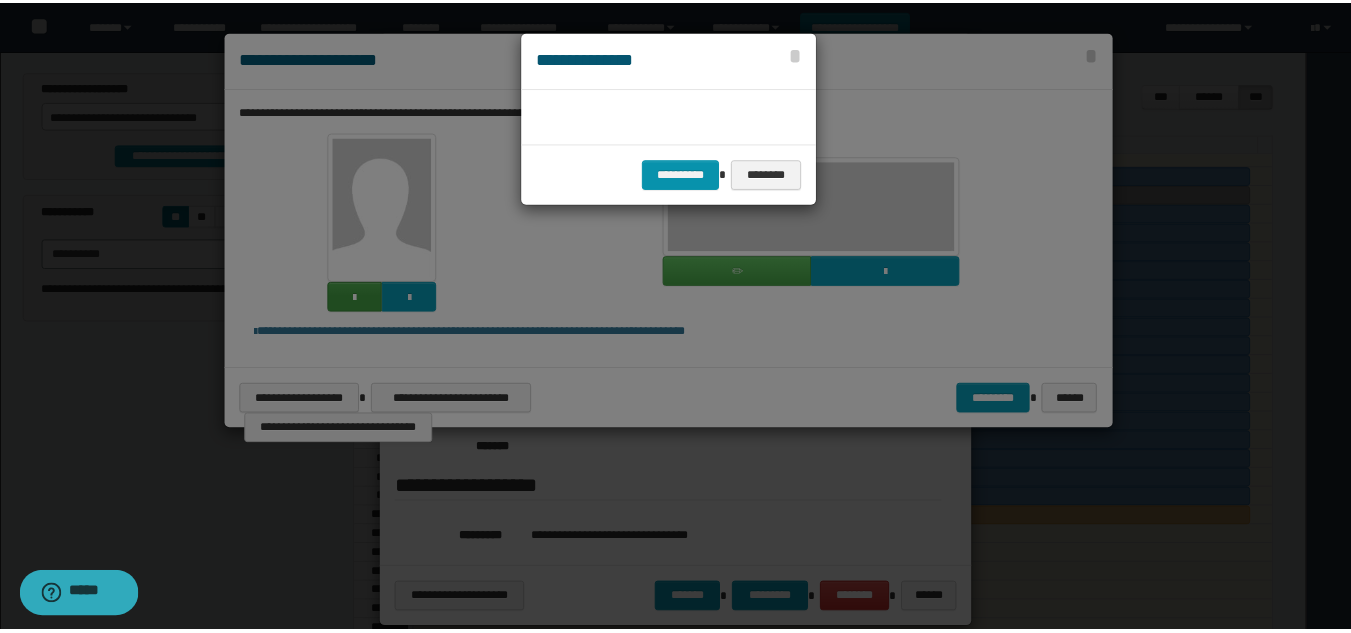 scroll, scrollTop: 45, scrollLeft: 105, axis: both 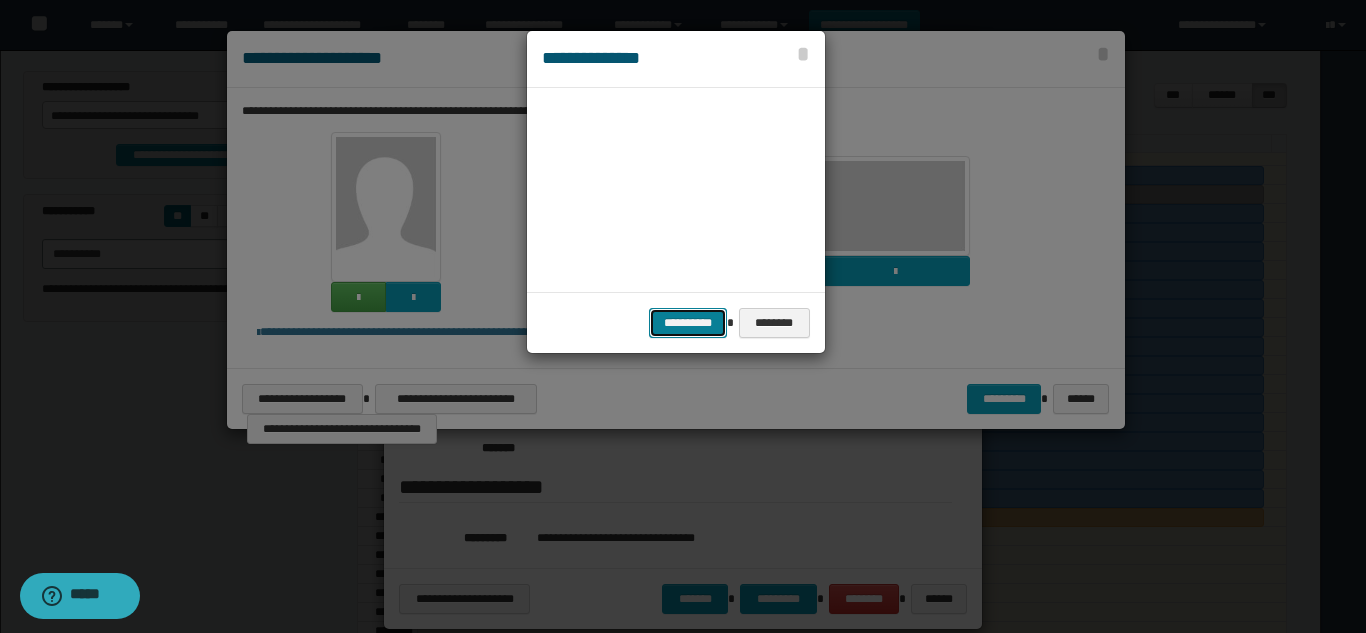 click on "**********" at bounding box center [688, 323] 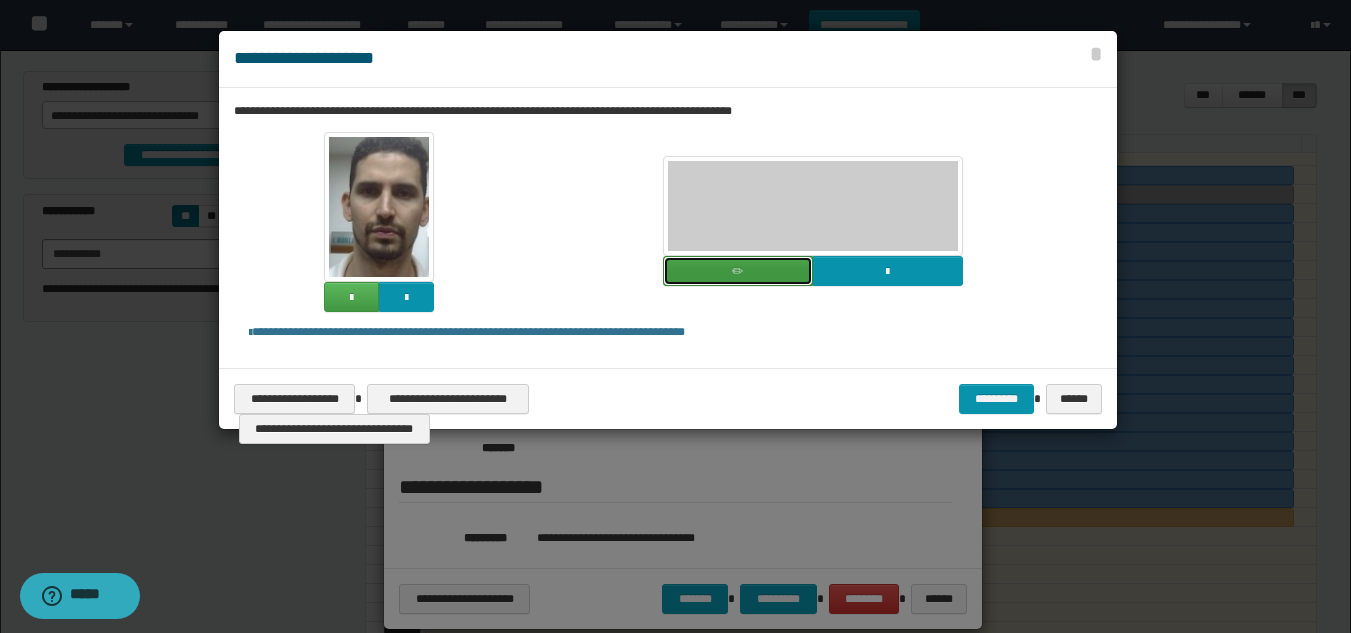 click at bounding box center [738, 271] 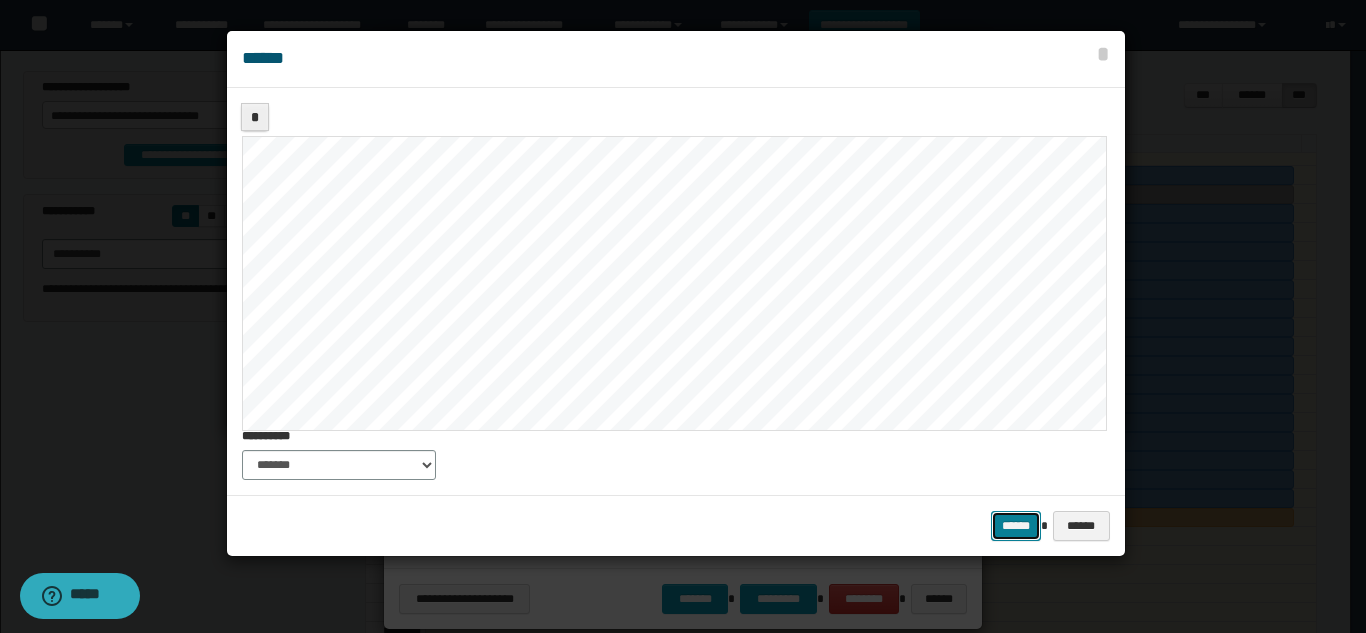 click on "******" at bounding box center [1016, 526] 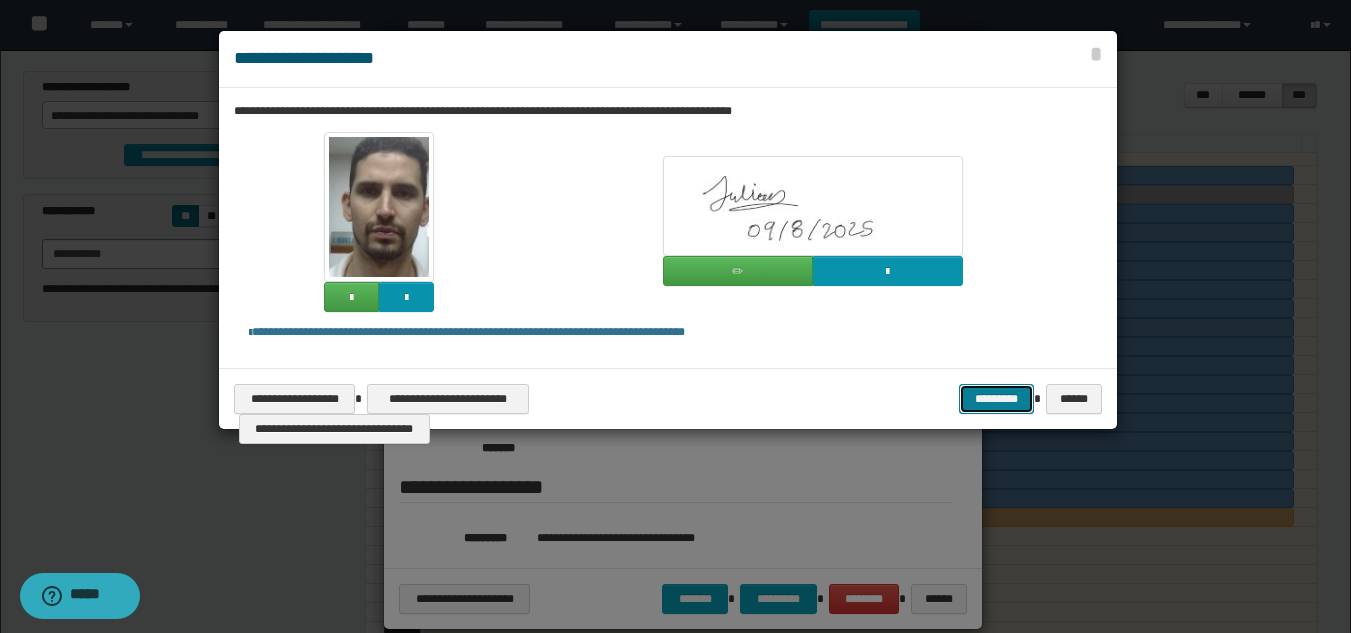 click on "*********" at bounding box center [996, 399] 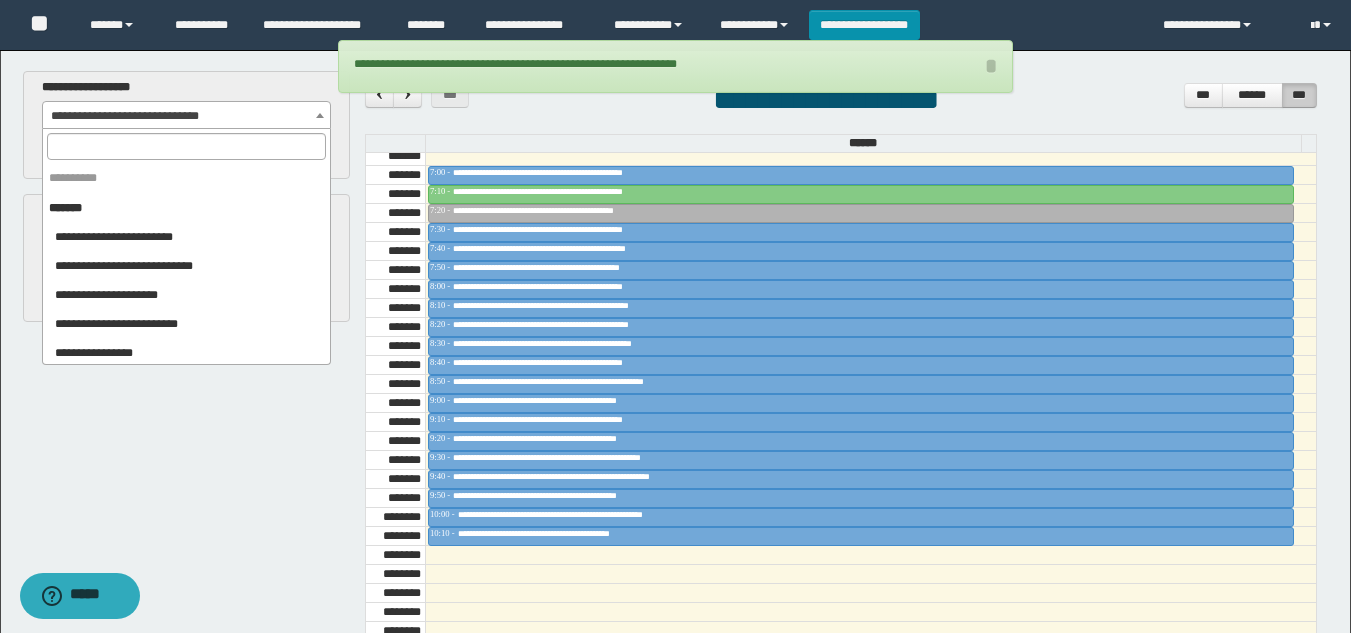 click on "**********" at bounding box center [186, 116] 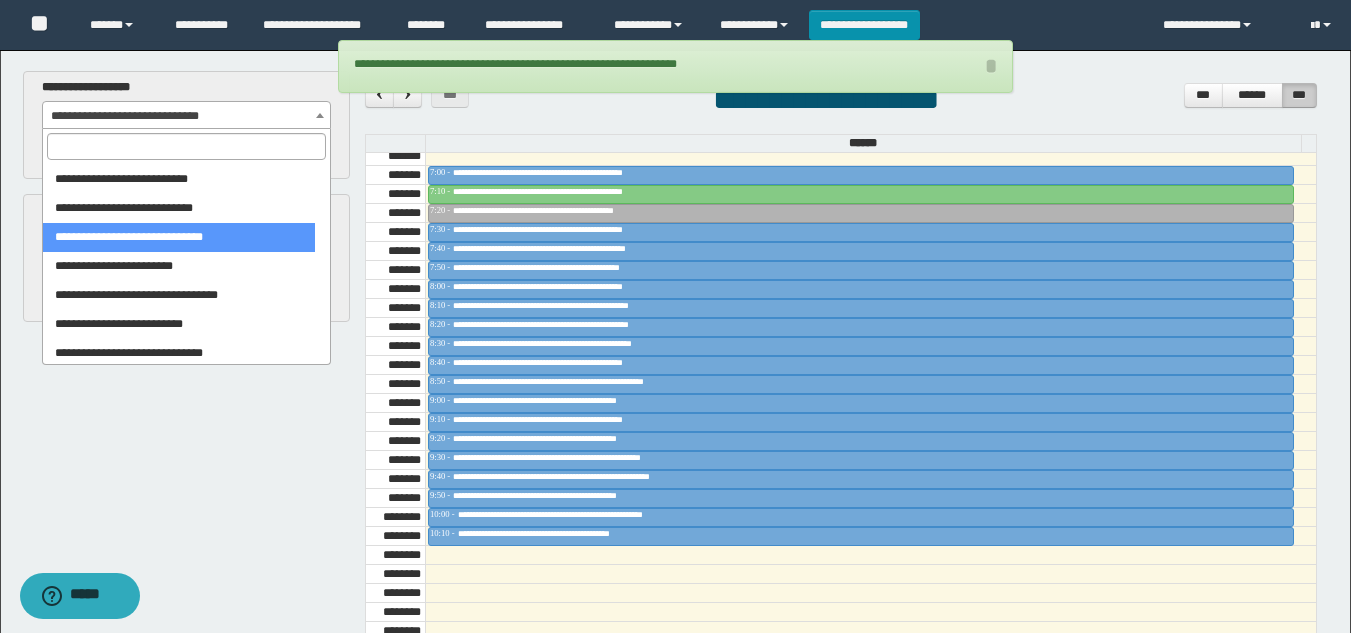 click at bounding box center [186, 146] 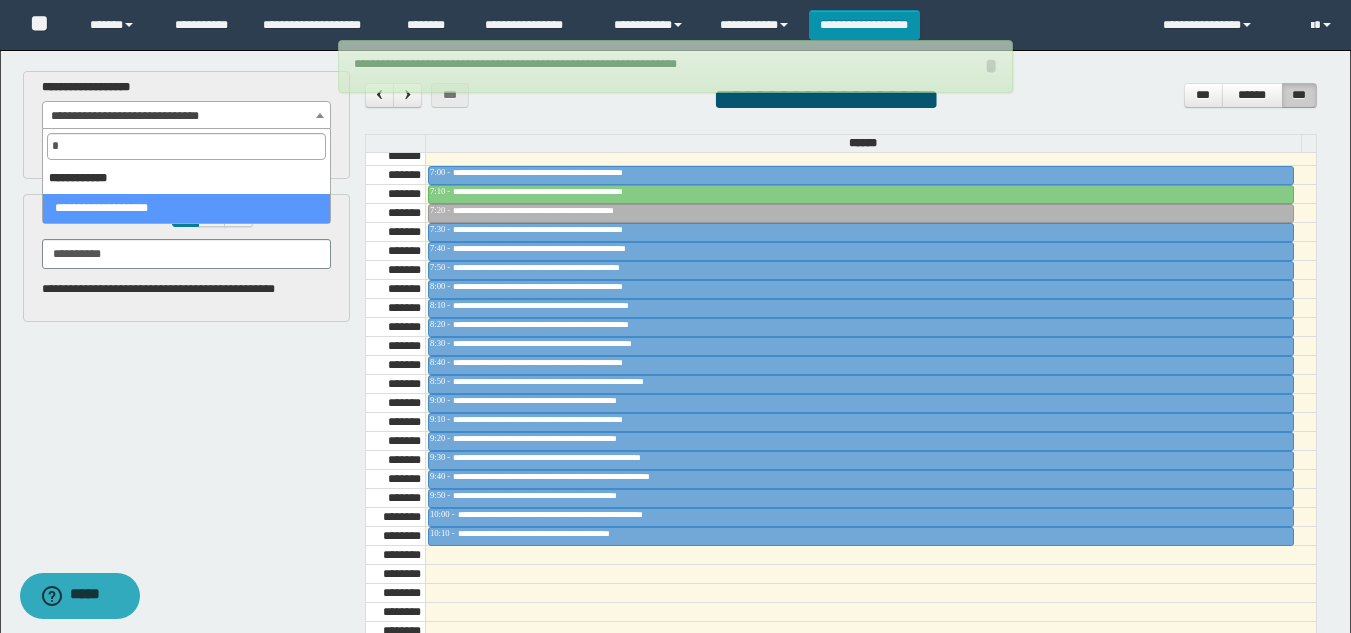 scroll, scrollTop: 0, scrollLeft: 0, axis: both 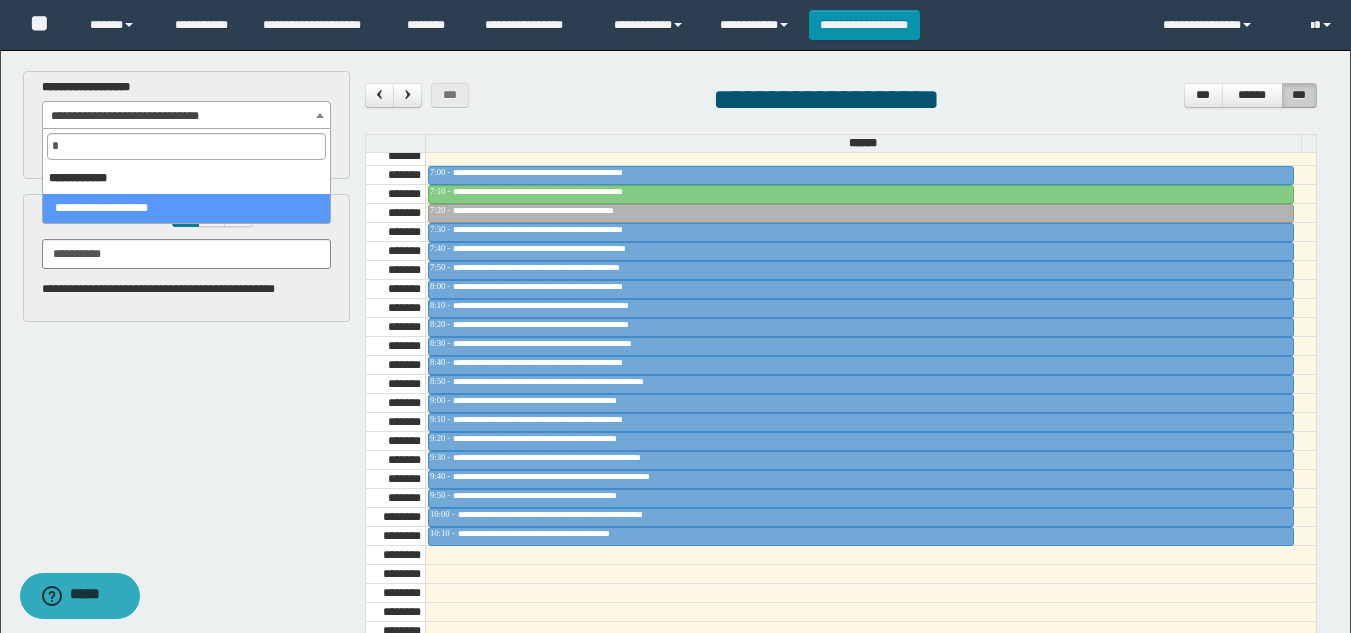 type on "*" 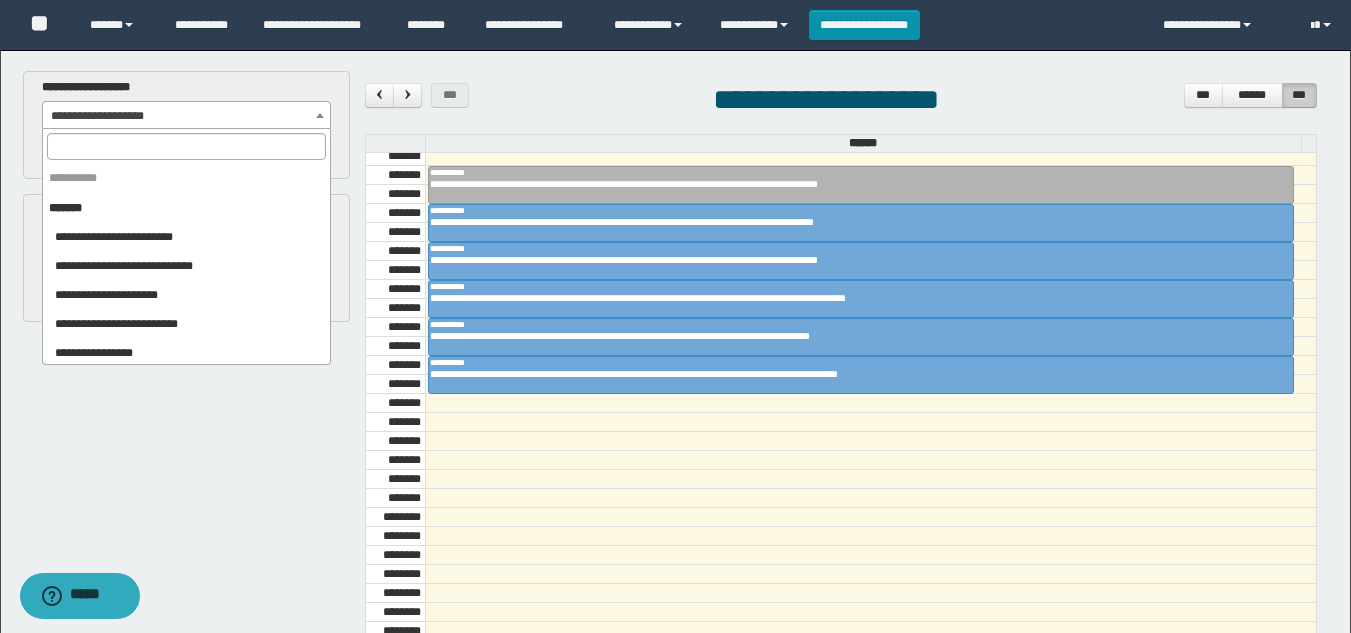 click on "**********" at bounding box center [186, 116] 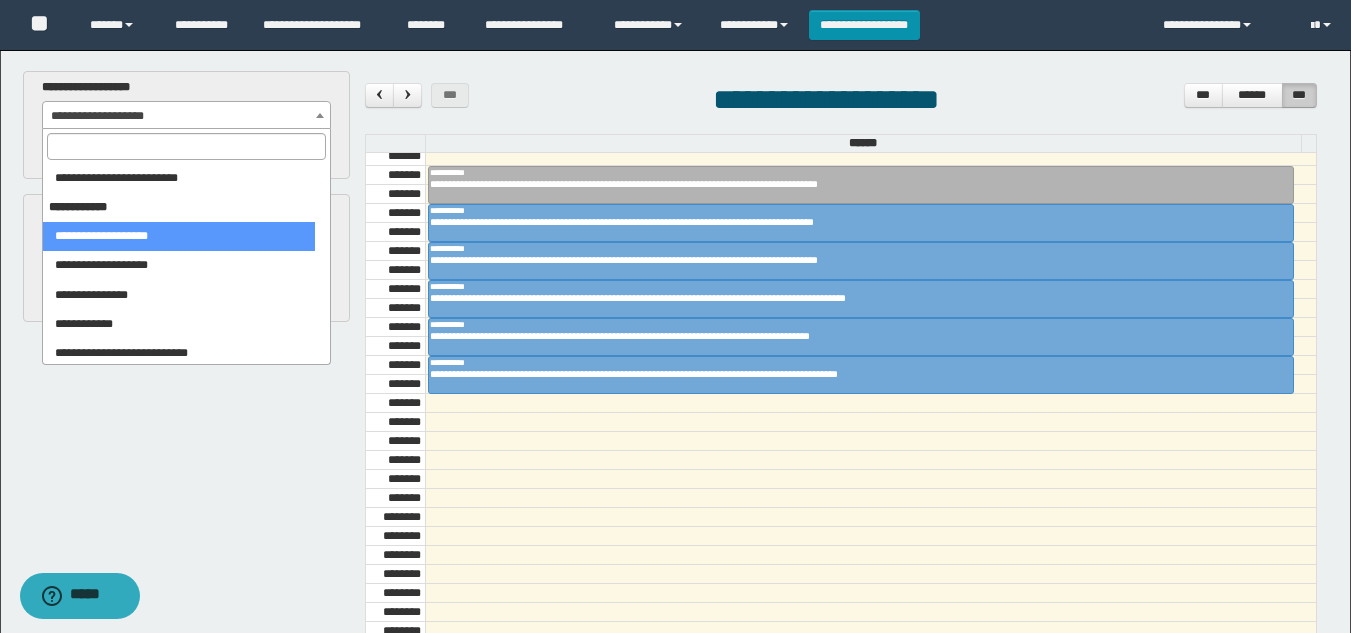 click at bounding box center (186, 146) 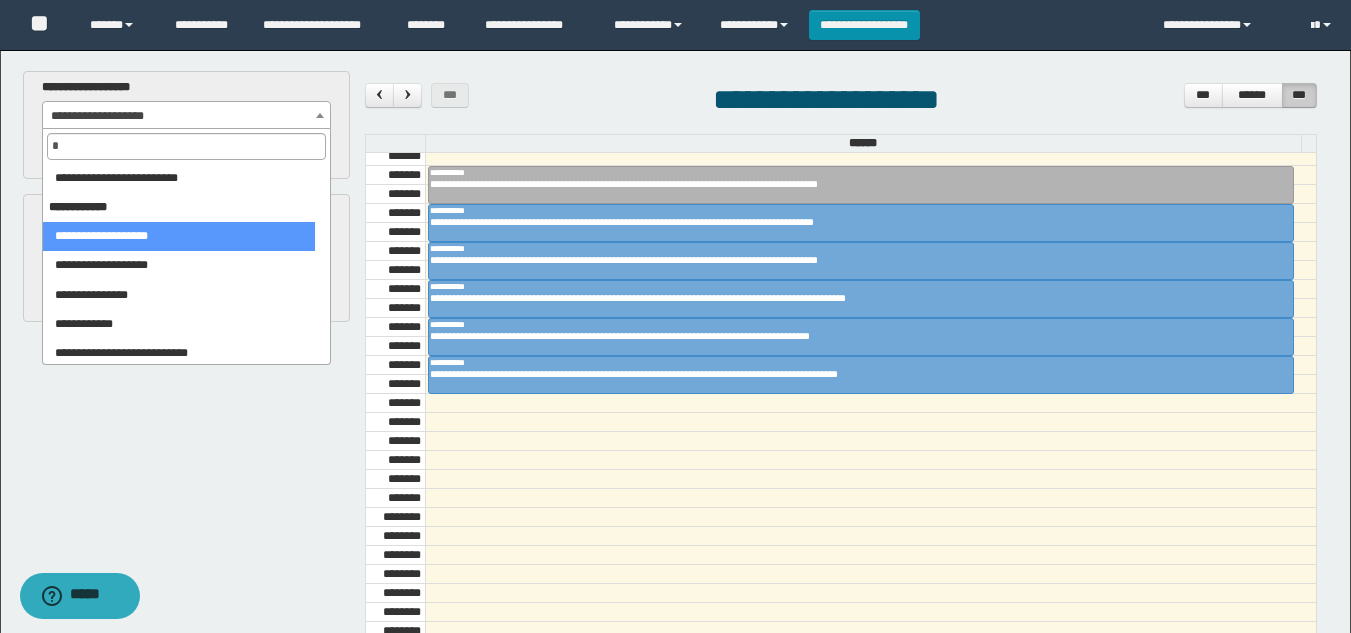 scroll, scrollTop: 0, scrollLeft: 0, axis: both 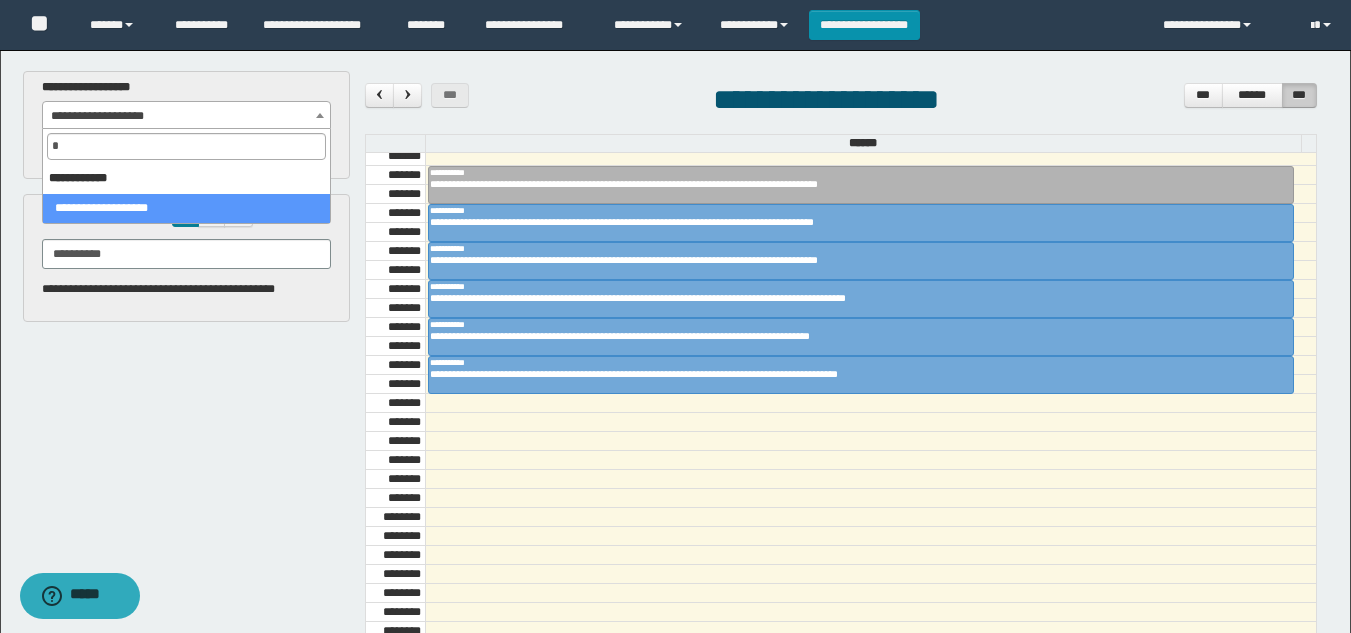 type on "*" 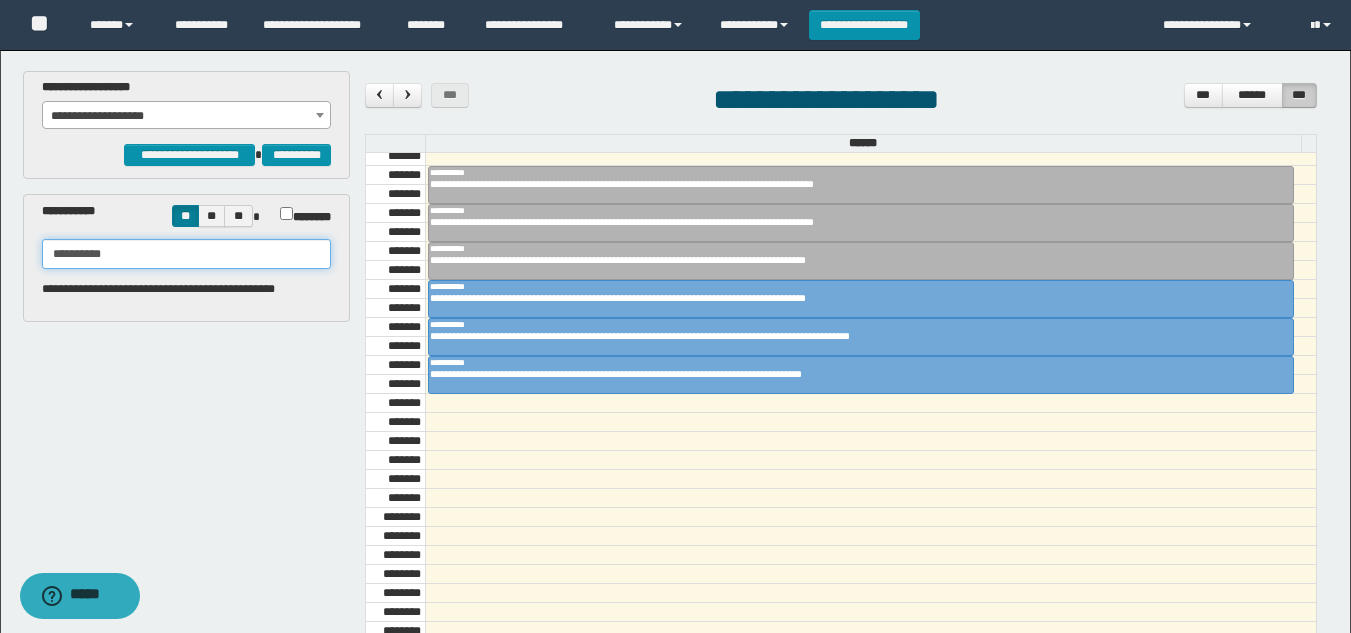 drag, startPoint x: 127, startPoint y: 255, endPoint x: 0, endPoint y: 215, distance: 133.15028 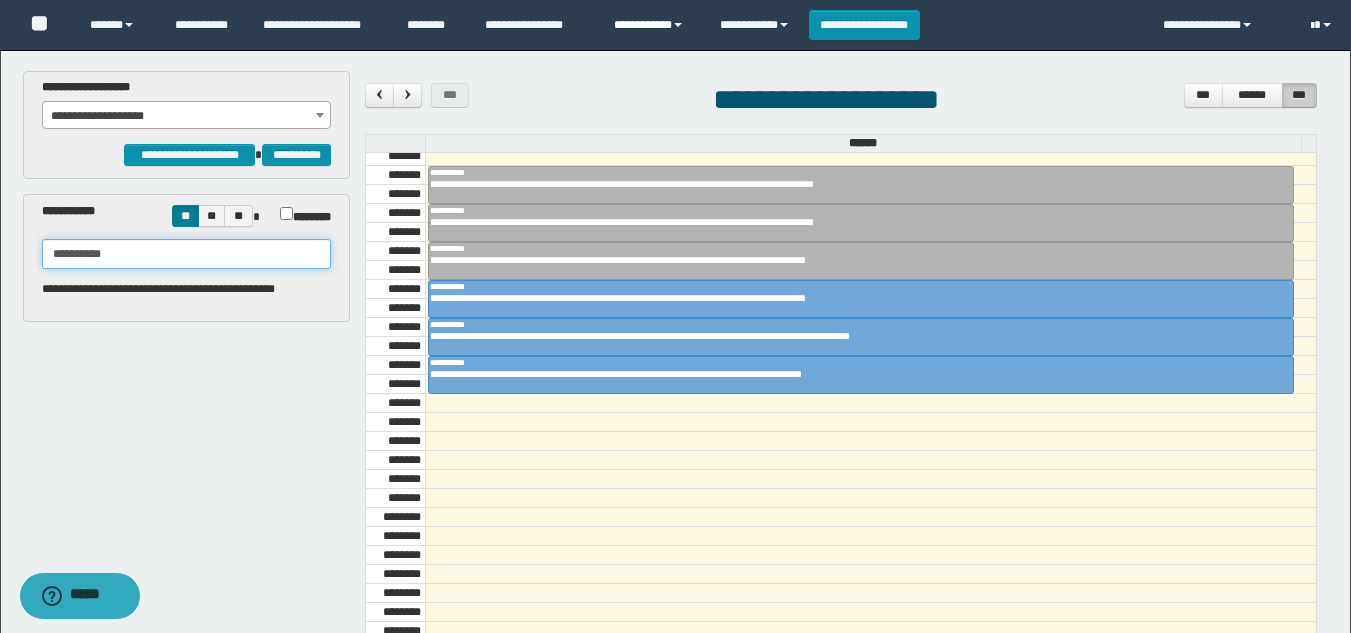 type on "**********" 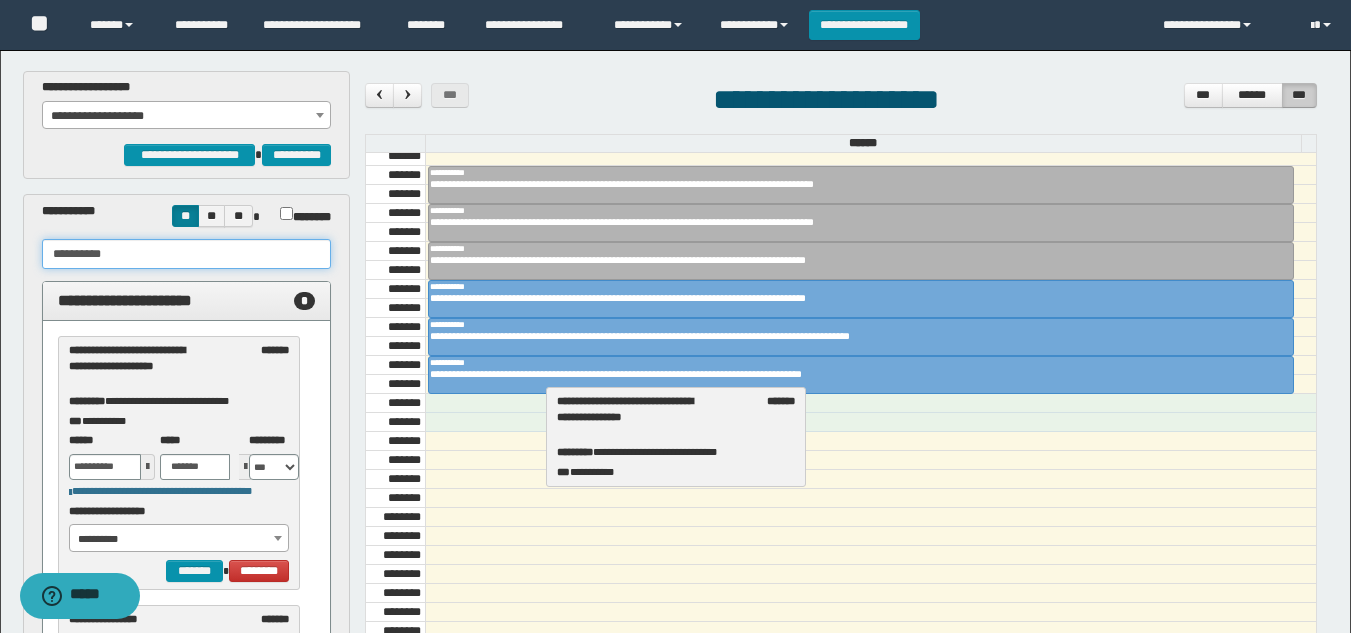 drag, startPoint x: 169, startPoint y: 358, endPoint x: 657, endPoint y: 409, distance: 490.6577 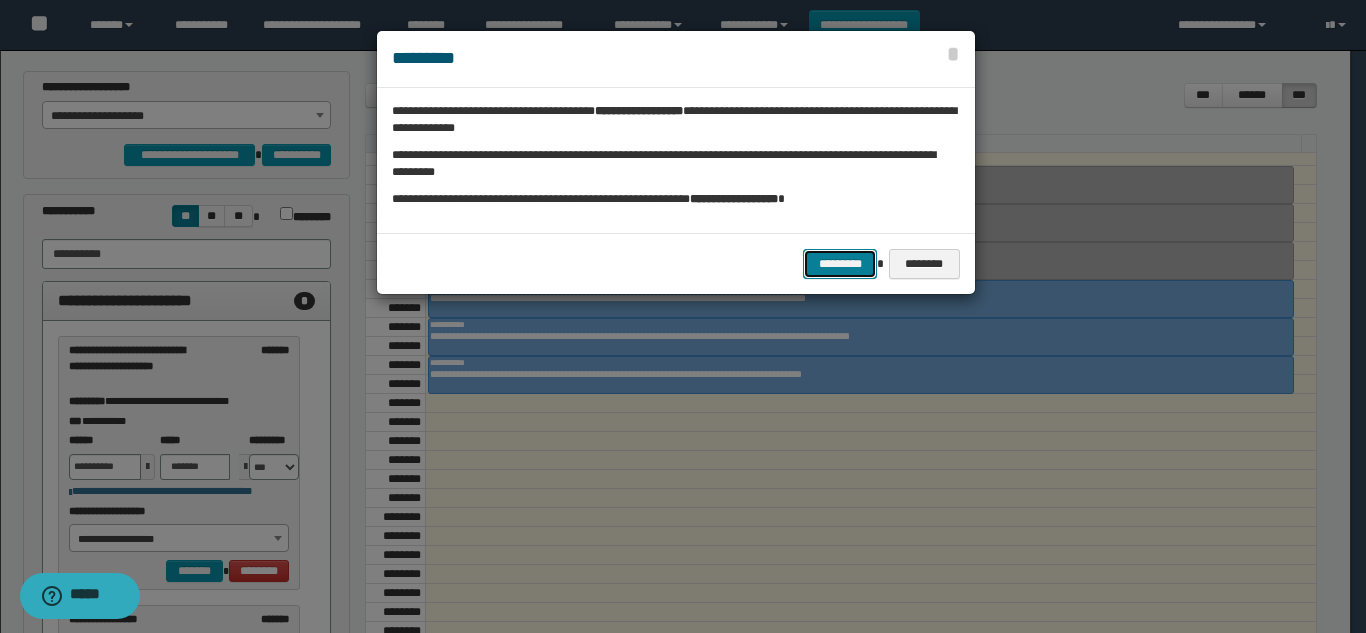 click on "*********" at bounding box center (840, 264) 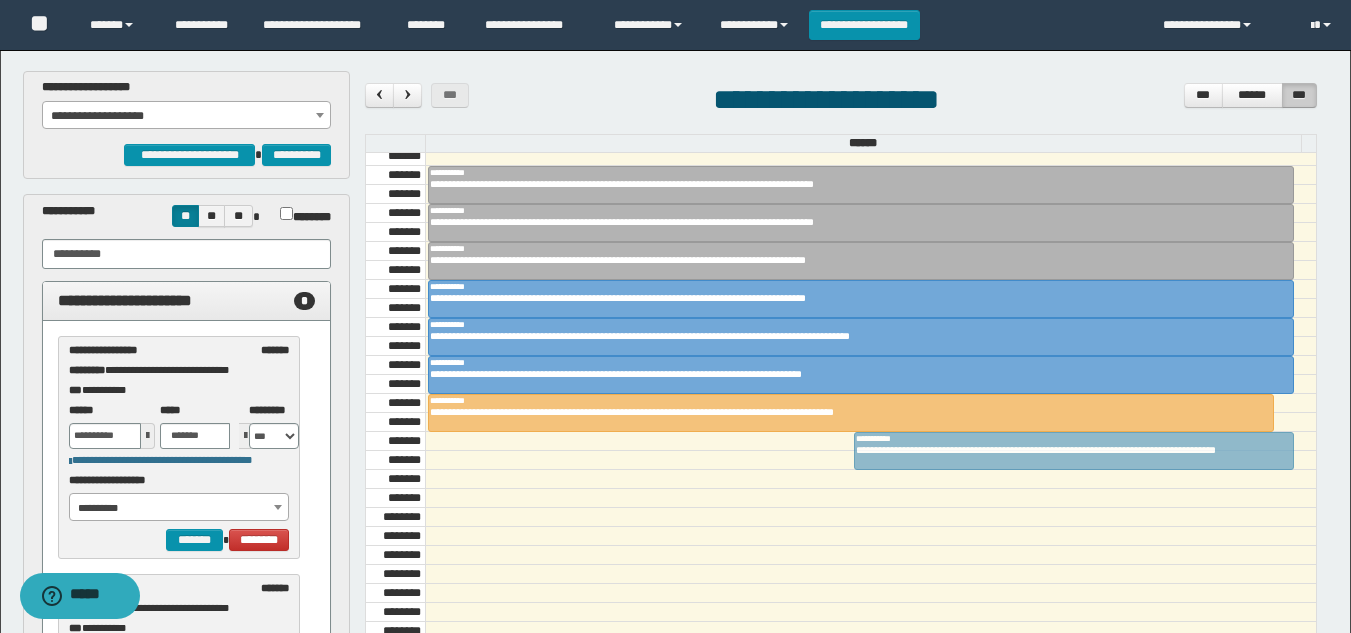 drag, startPoint x: 914, startPoint y: 418, endPoint x: 896, endPoint y: 462, distance: 47.539455 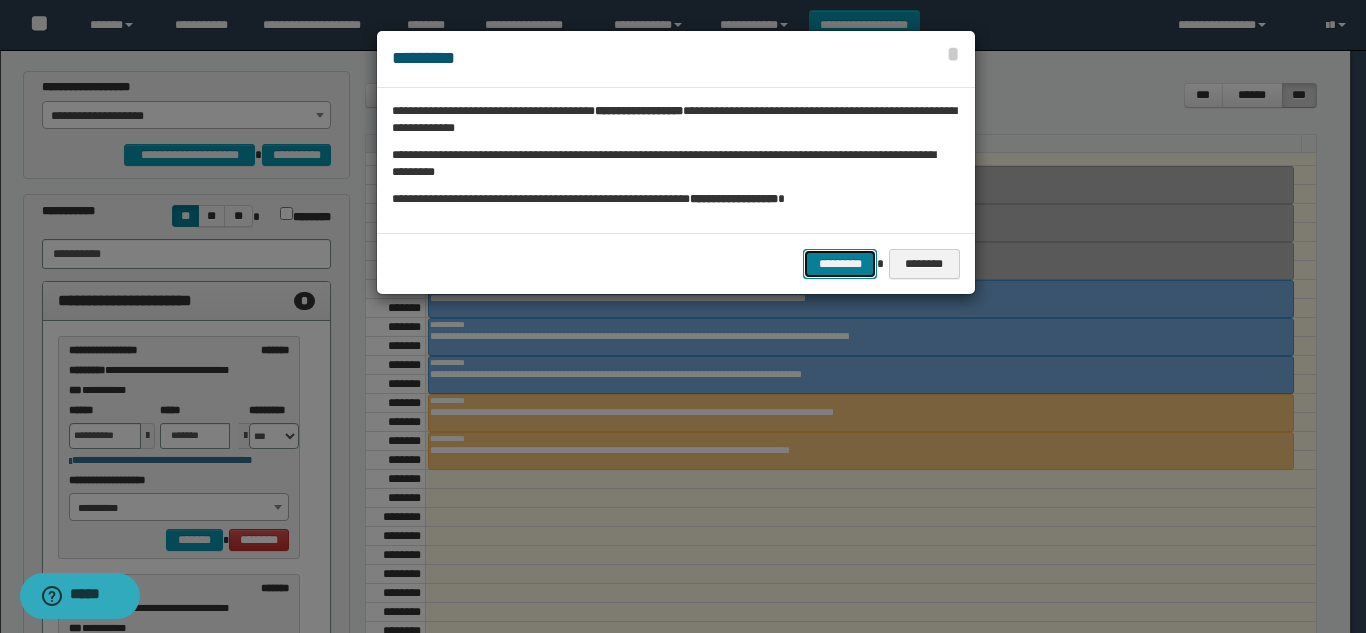 click on "*********" at bounding box center [840, 264] 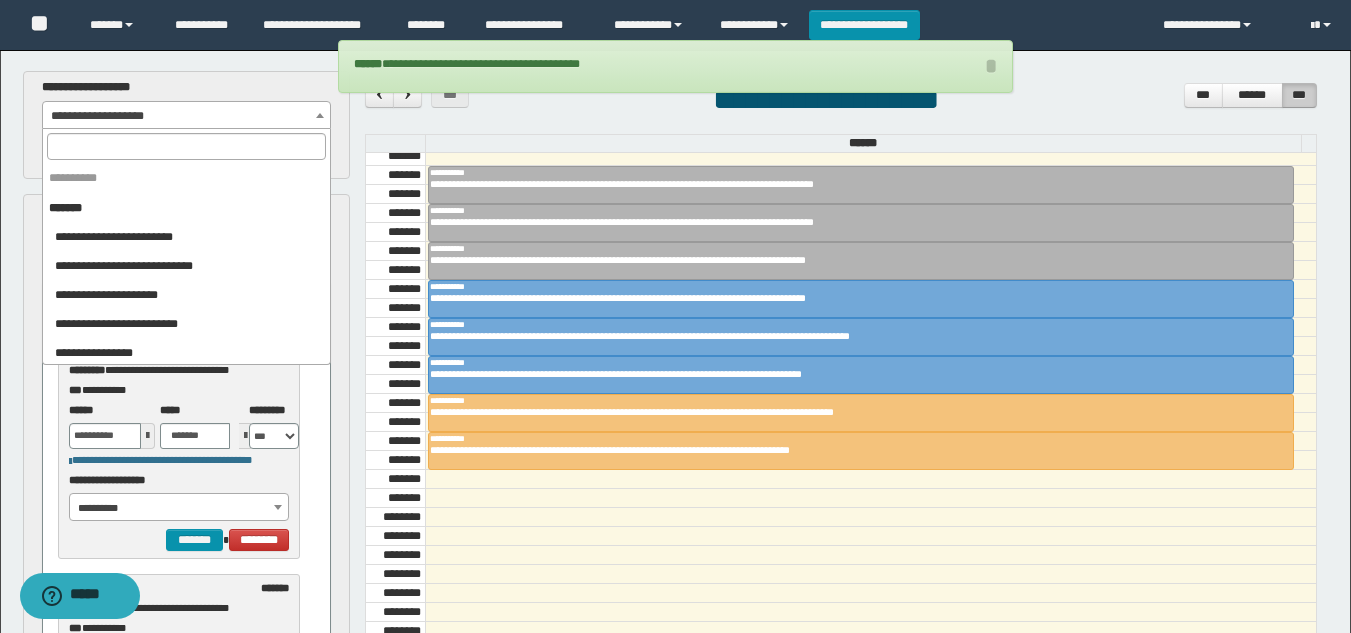 click on "**********" at bounding box center (186, 116) 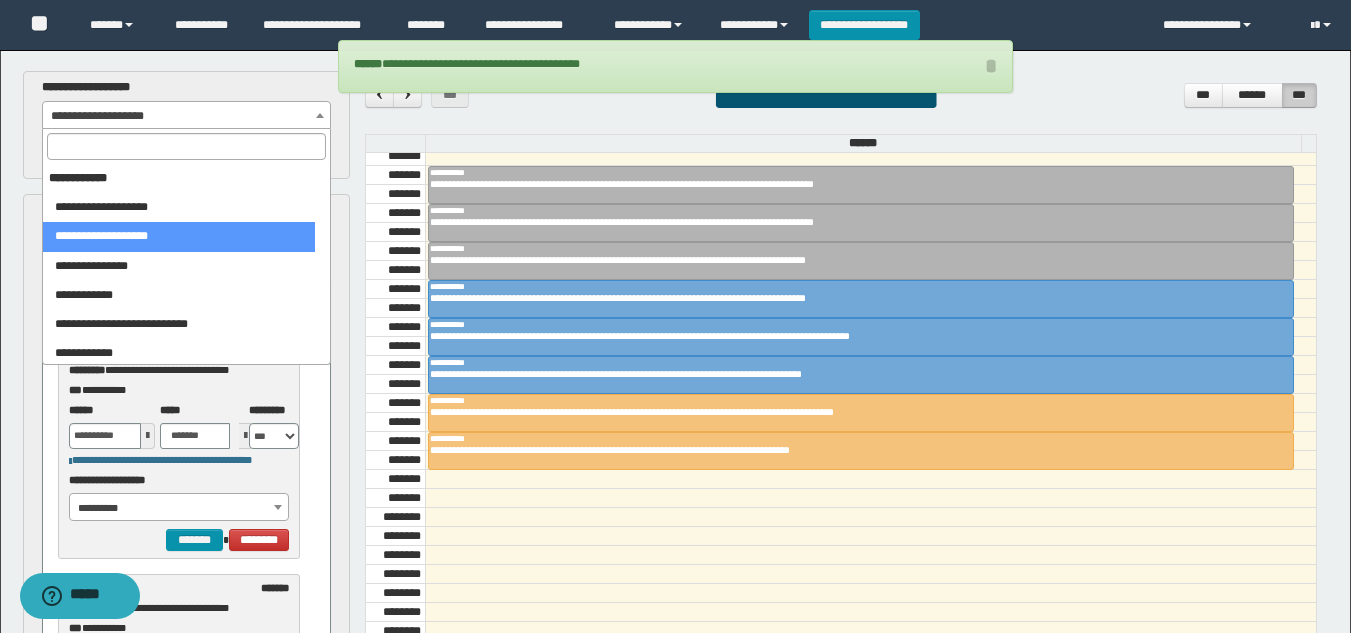 click at bounding box center [186, 146] 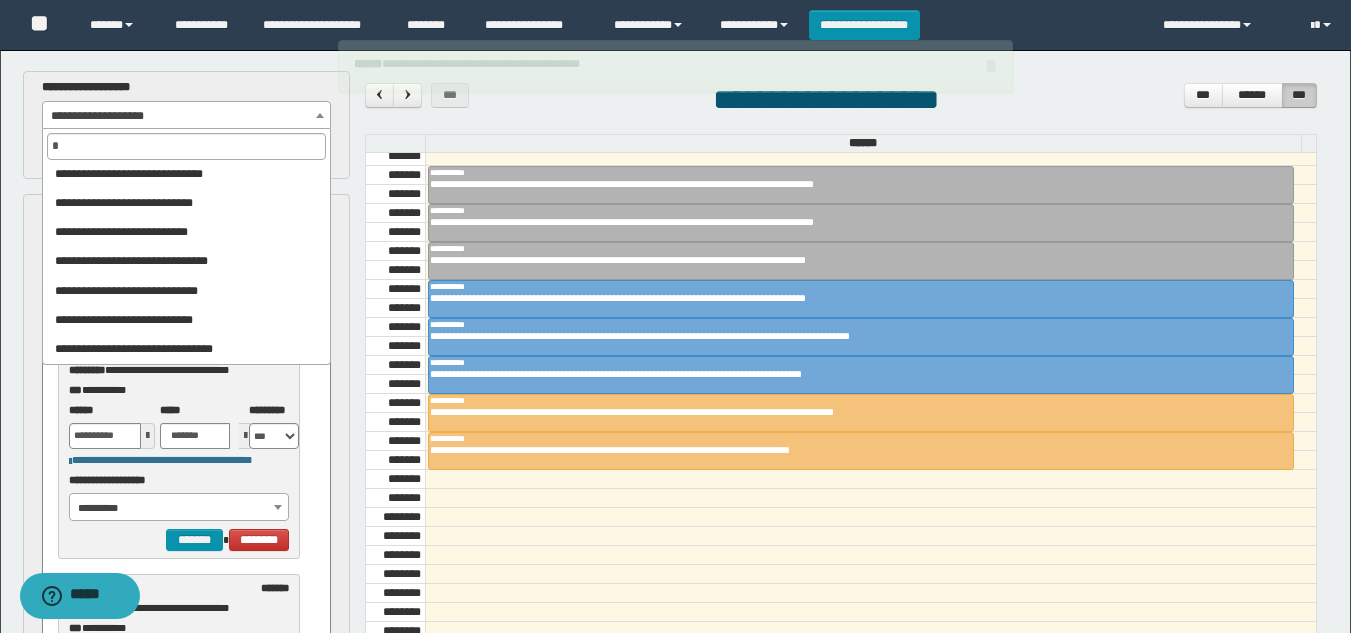 scroll, scrollTop: 0, scrollLeft: 0, axis: both 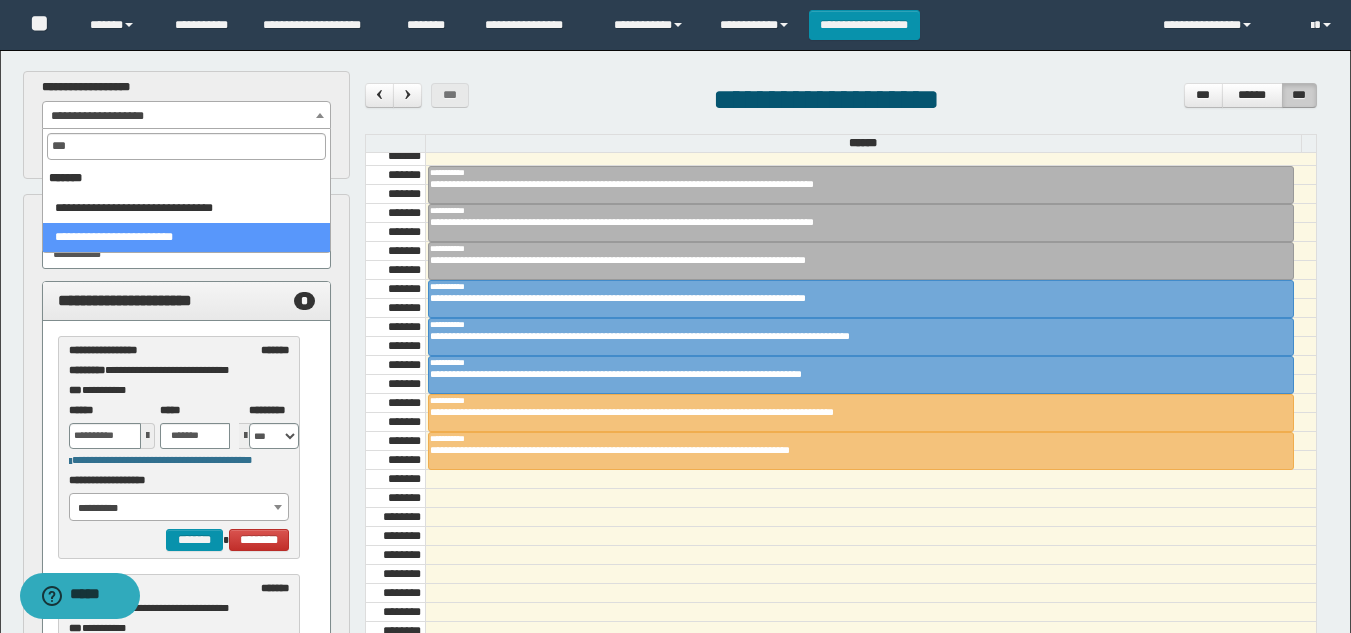 type on "***" 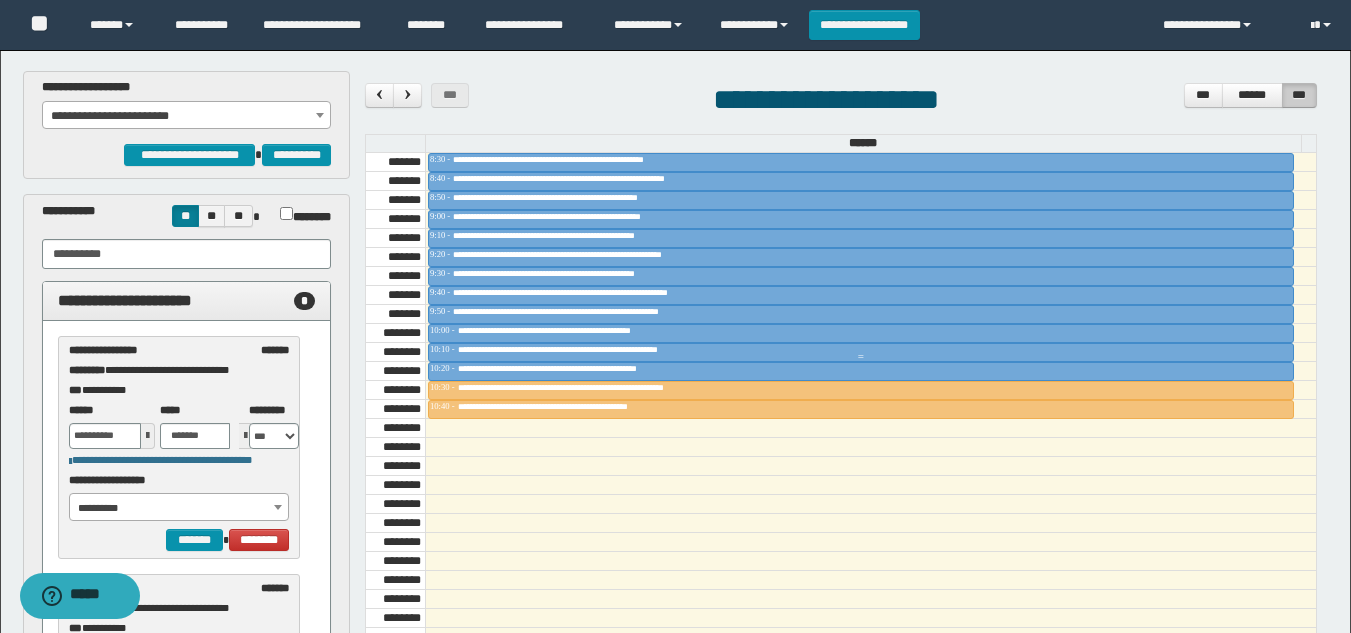 scroll, scrollTop: 985, scrollLeft: 0, axis: vertical 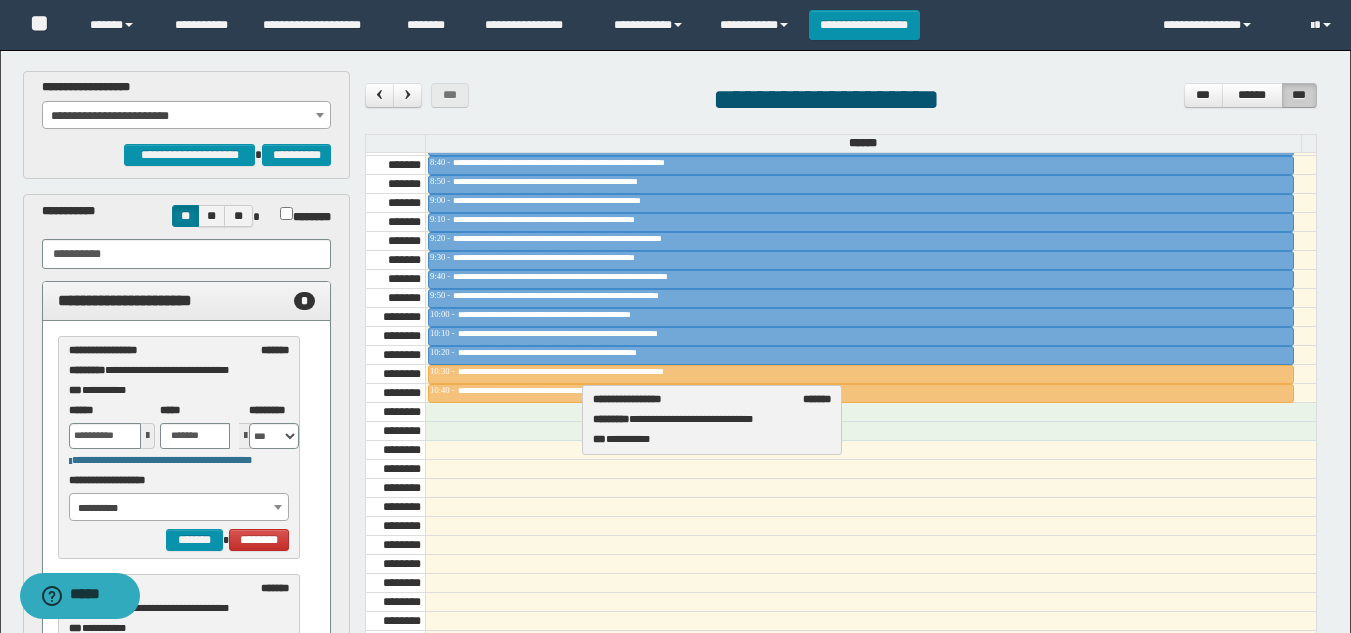 drag, startPoint x: 115, startPoint y: 370, endPoint x: 639, endPoint y: 419, distance: 526.2861 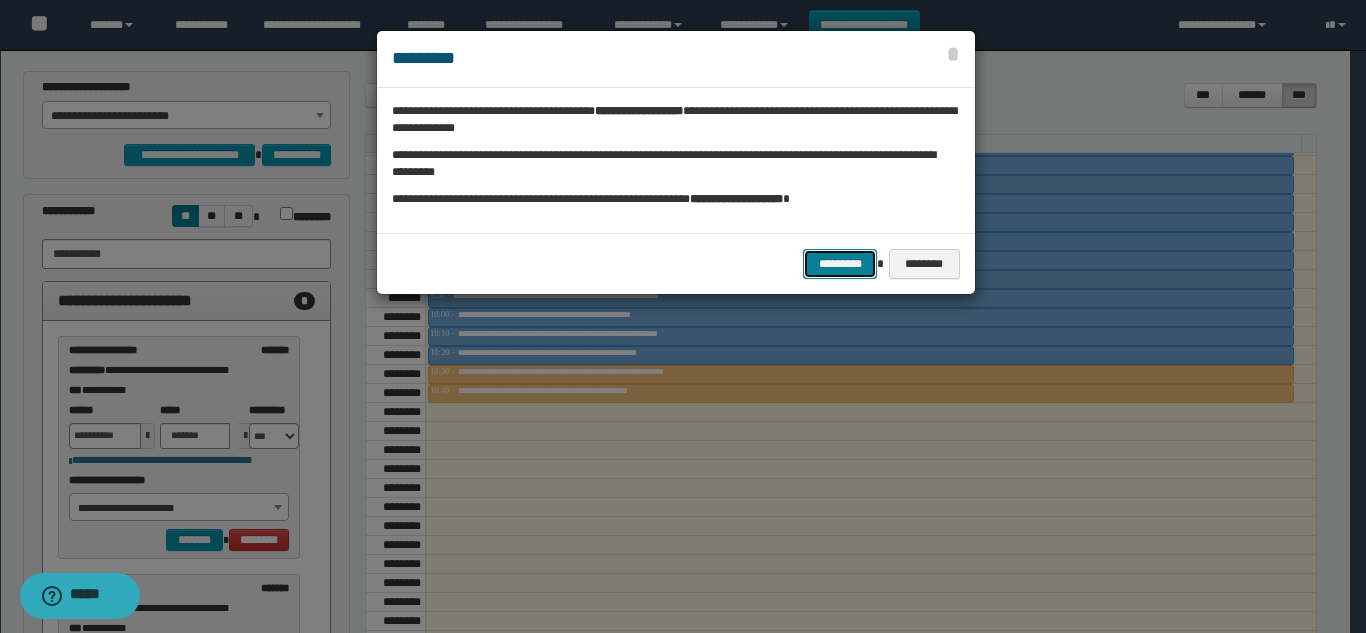 click on "*********" at bounding box center (840, 264) 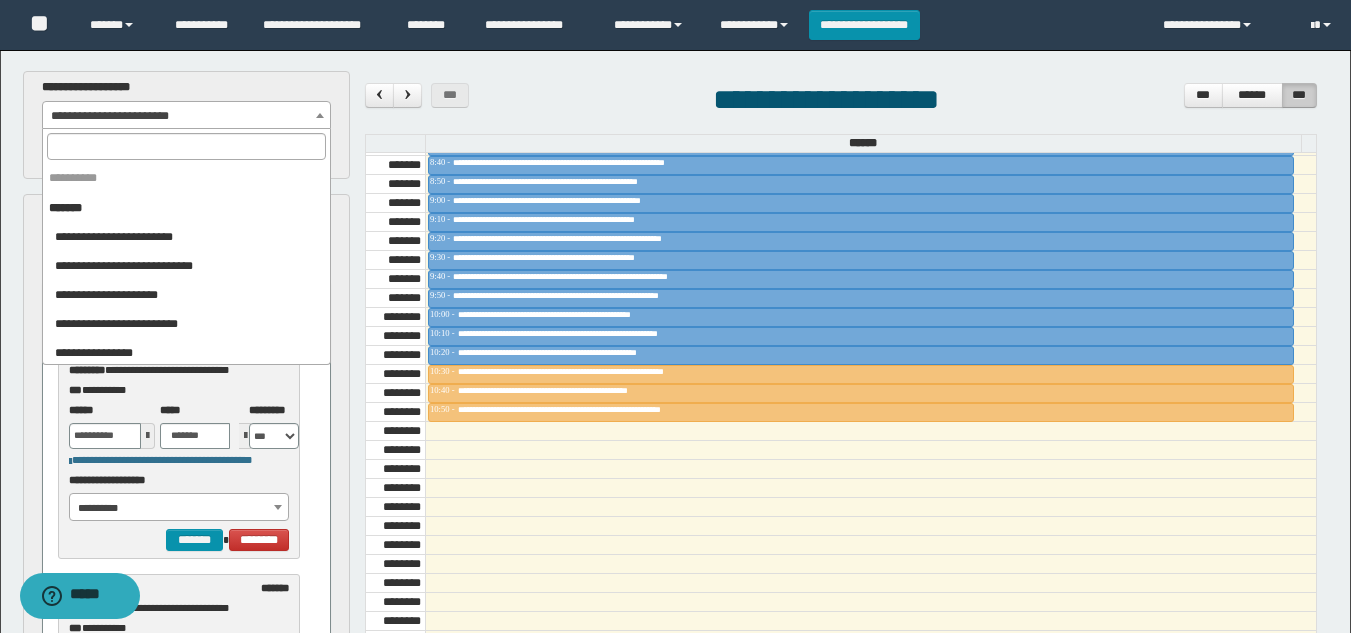 click on "**********" at bounding box center [186, 116] 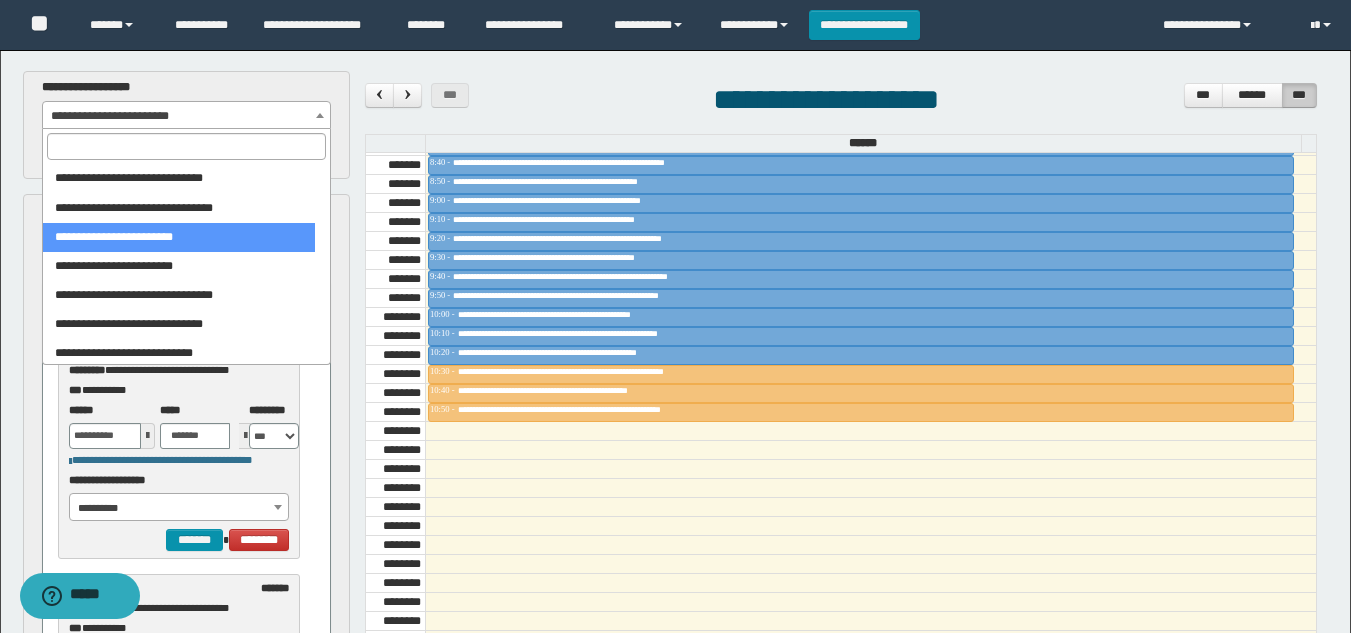 click at bounding box center (186, 146) 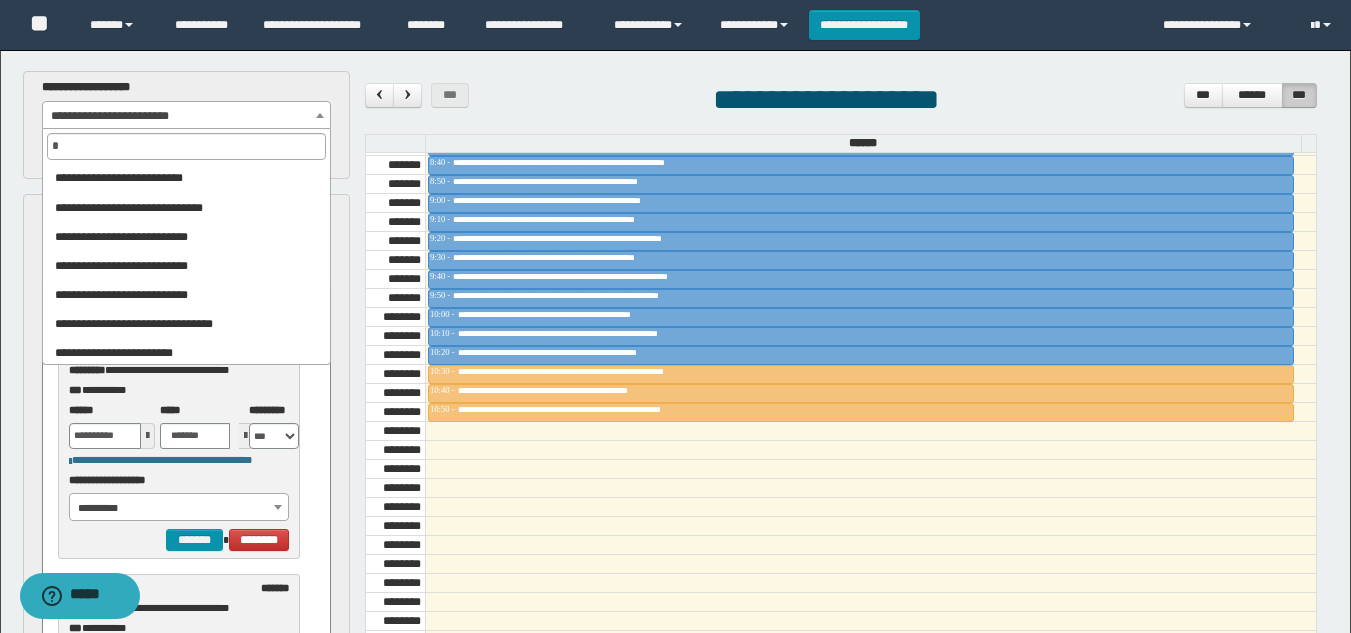scroll, scrollTop: 0, scrollLeft: 0, axis: both 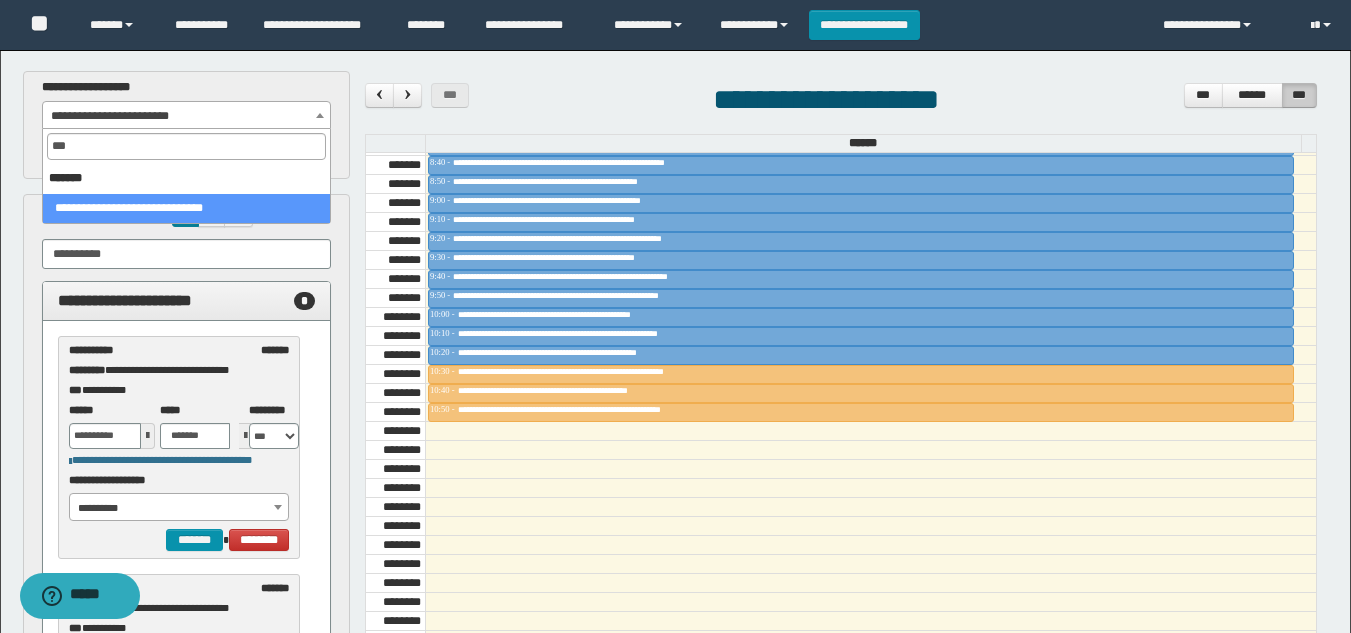 type on "***" 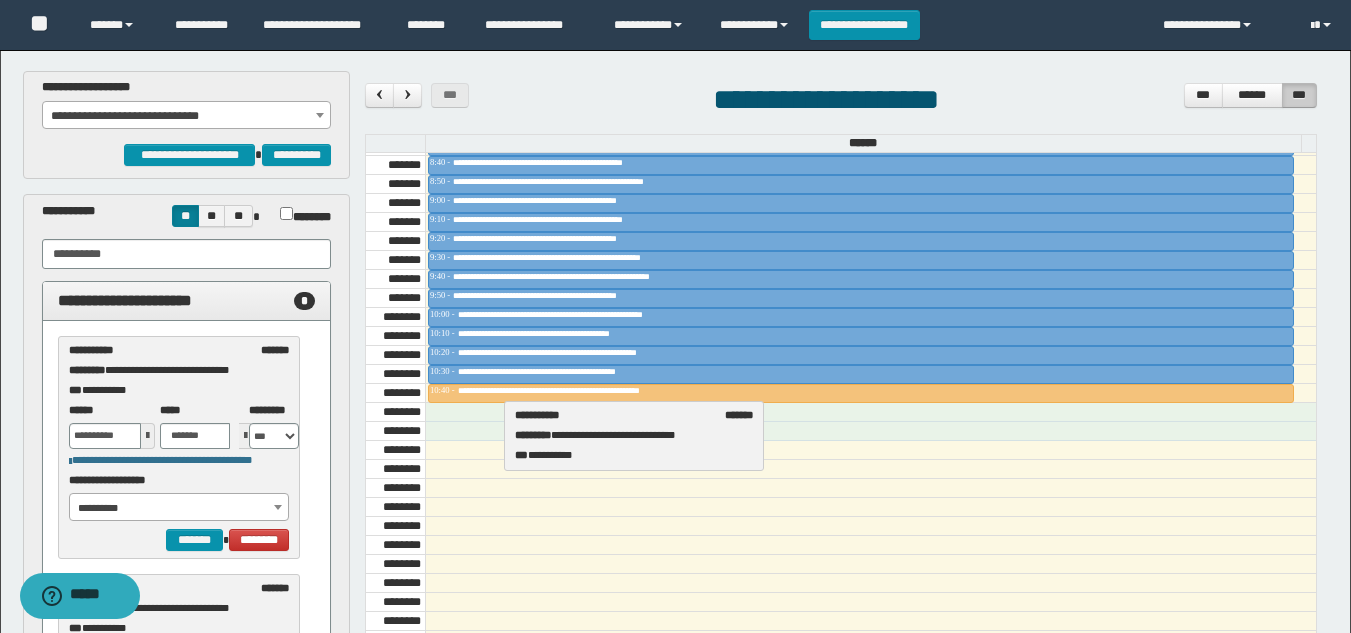 drag, startPoint x: 138, startPoint y: 352, endPoint x: 584, endPoint y: 415, distance: 450.42758 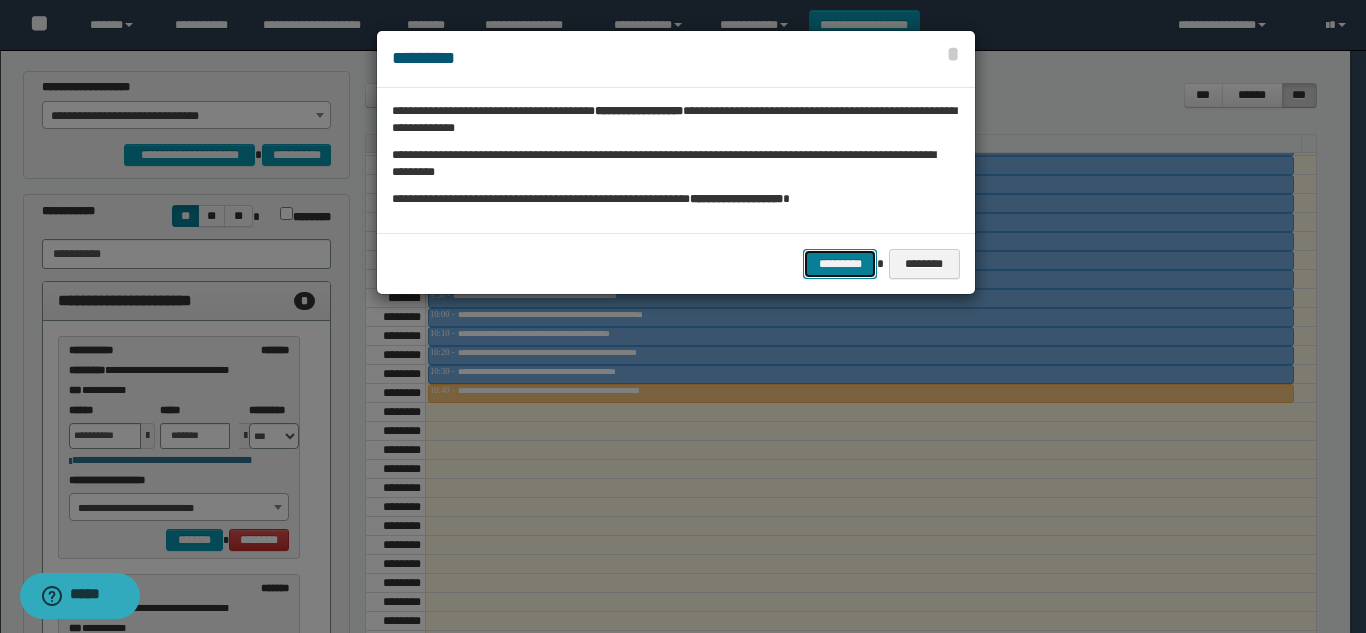 click on "*********" at bounding box center [840, 264] 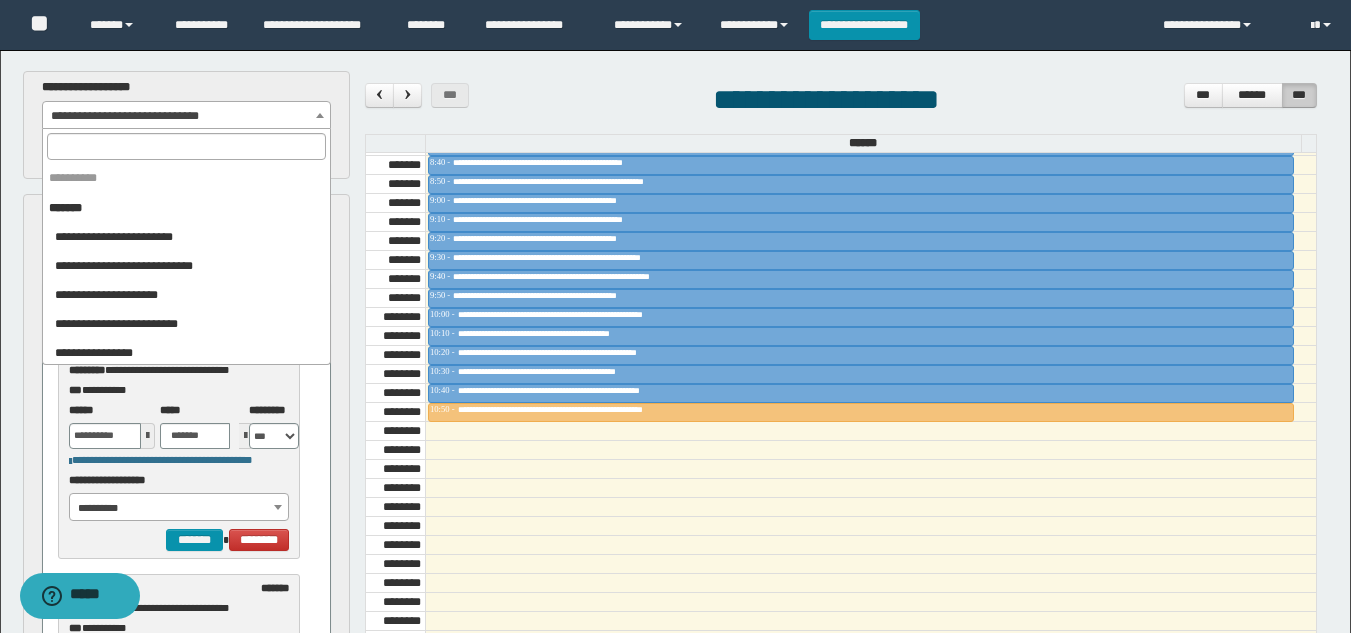 click on "**********" at bounding box center [186, 116] 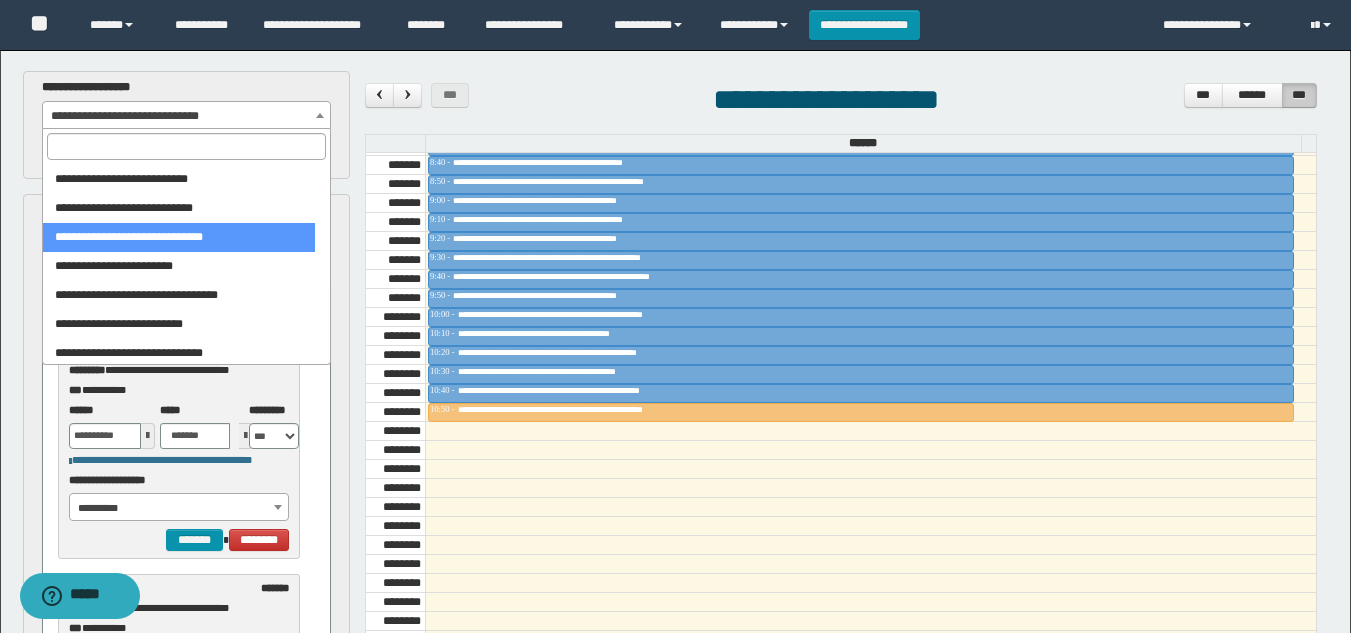click at bounding box center (186, 146) 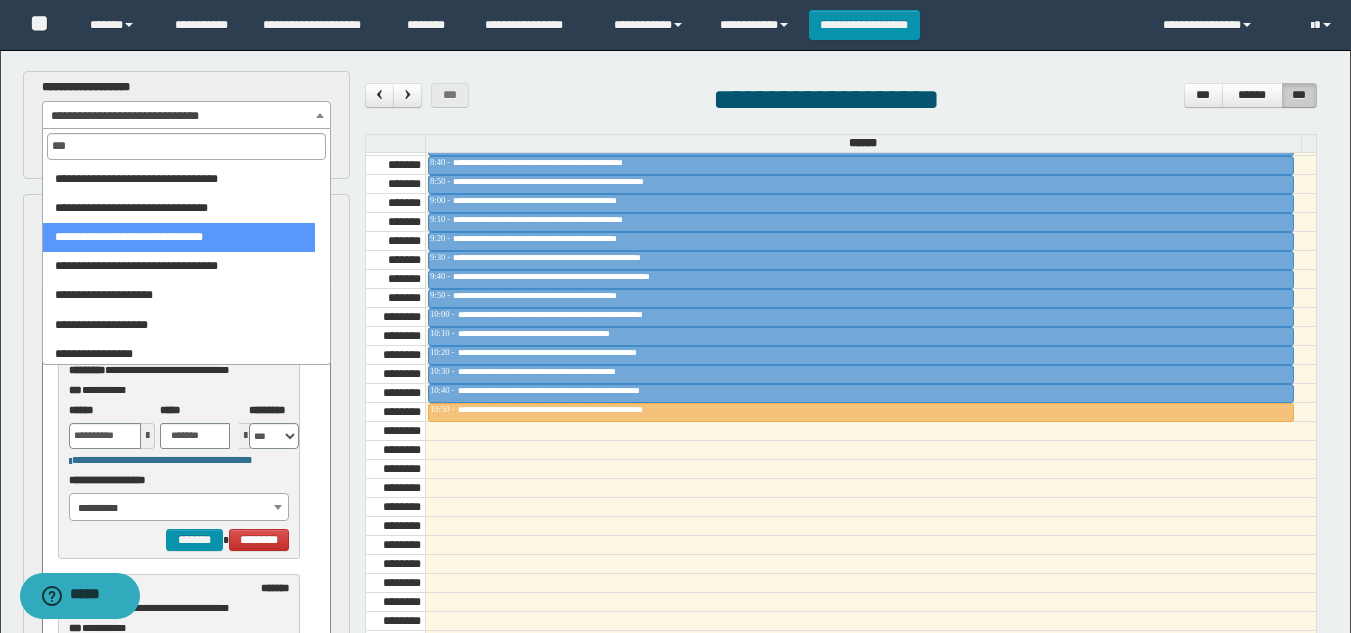 scroll, scrollTop: 0, scrollLeft: 0, axis: both 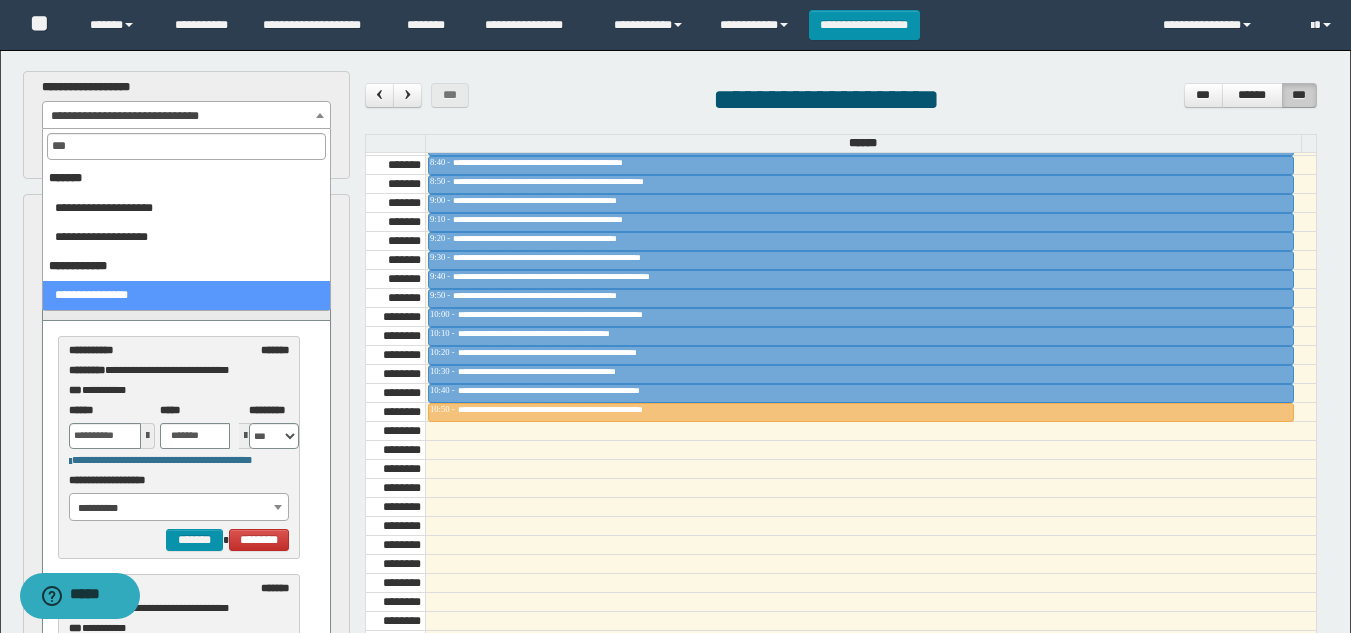 type on "***" 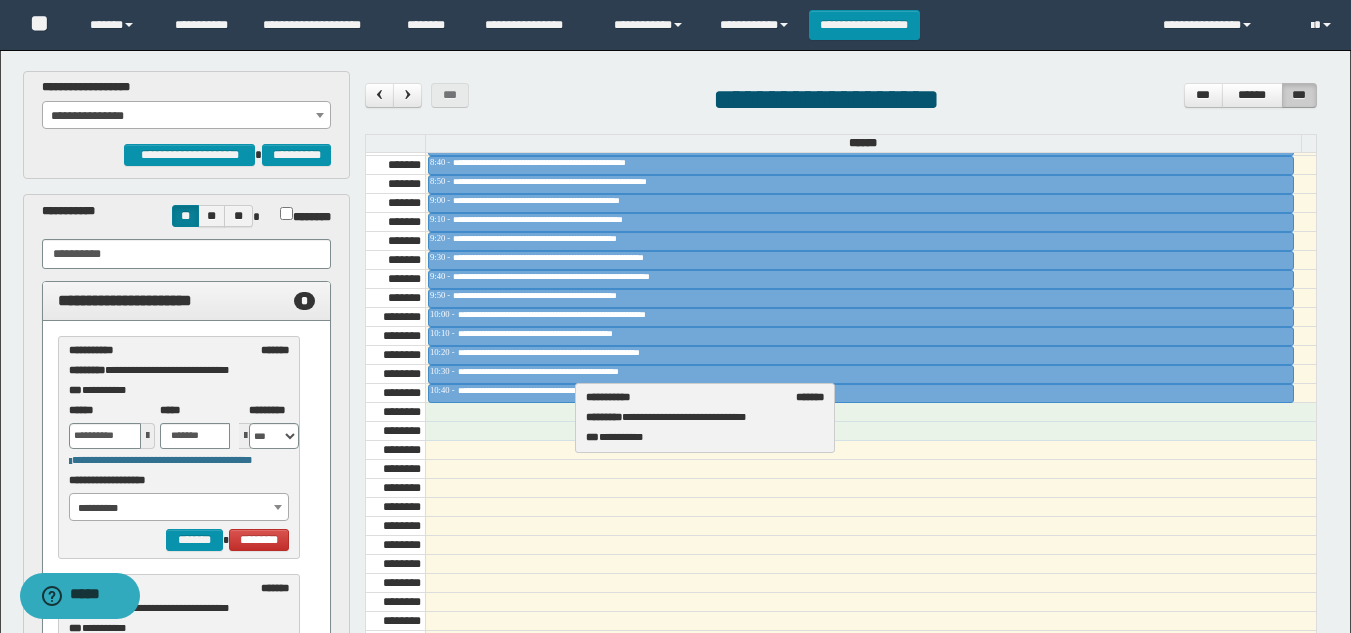 drag, startPoint x: 131, startPoint y: 358, endPoint x: 648, endPoint y: 405, distance: 519.13196 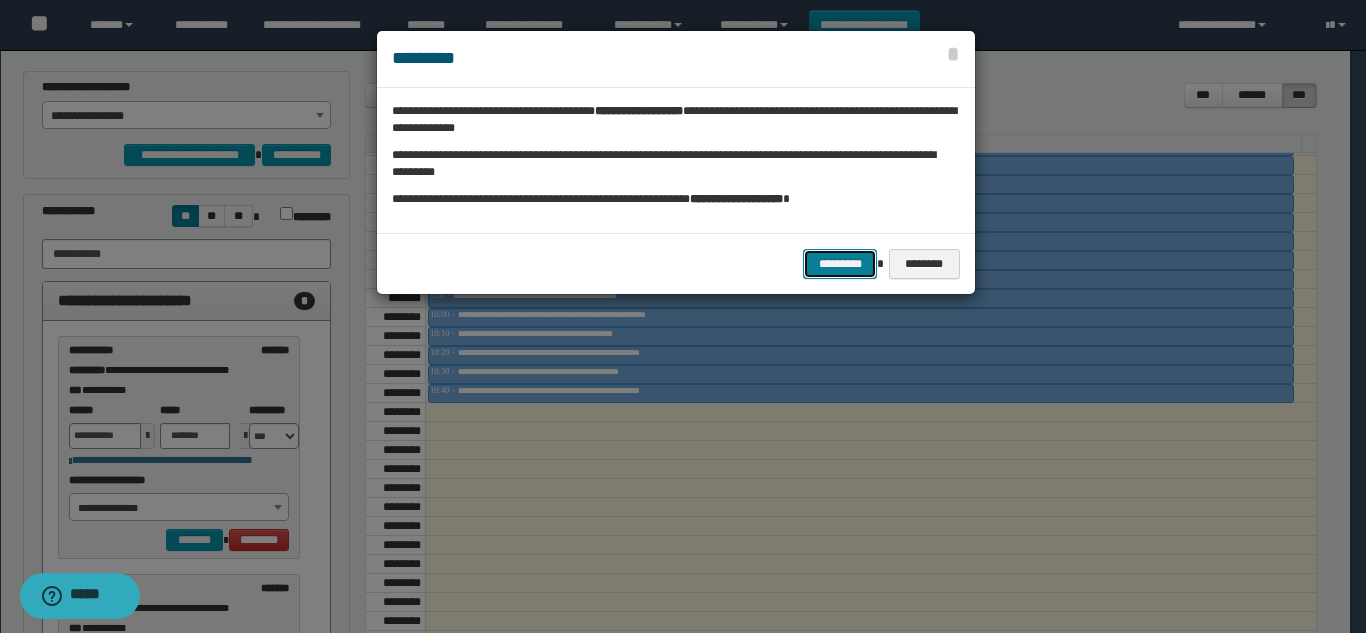 click on "*********" at bounding box center [840, 264] 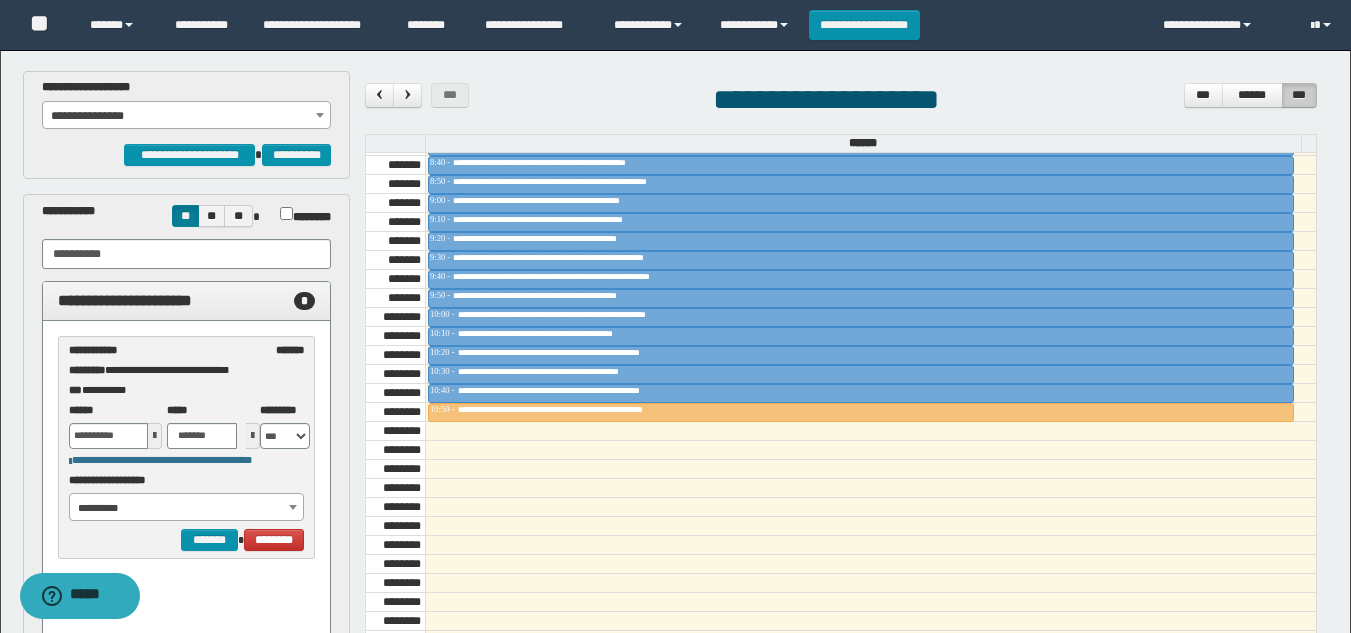 click on "**********" at bounding box center [186, 116] 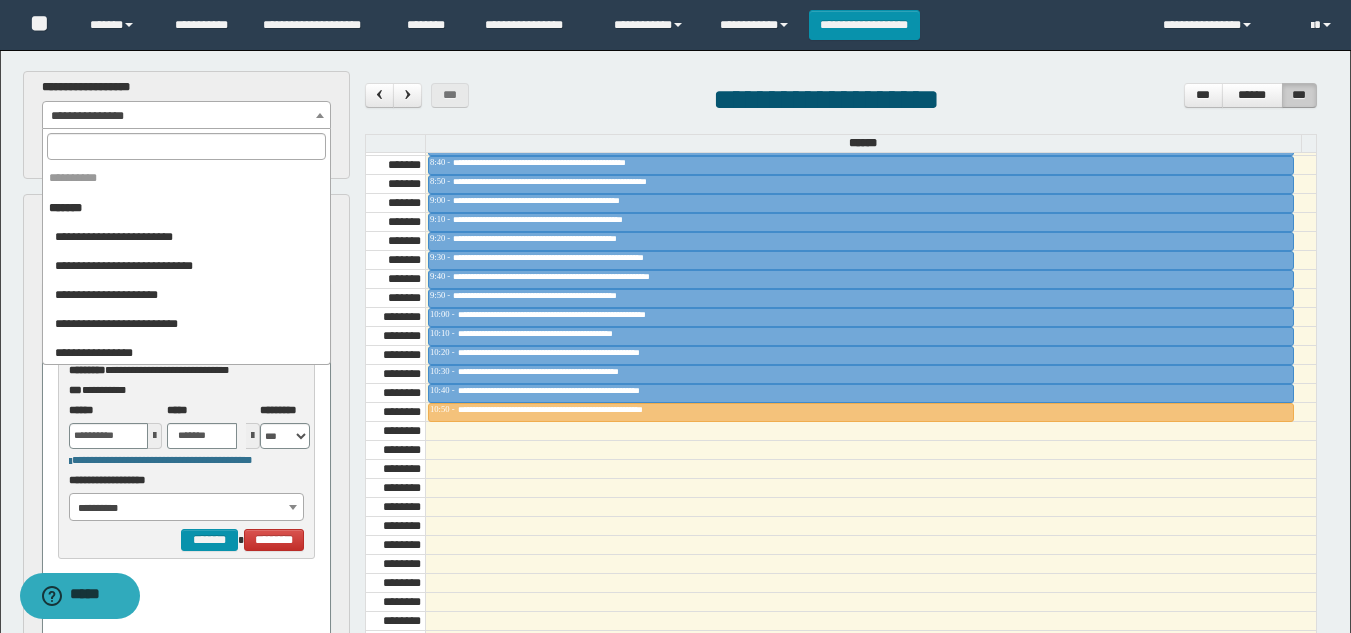 scroll, scrollTop: 2040, scrollLeft: 0, axis: vertical 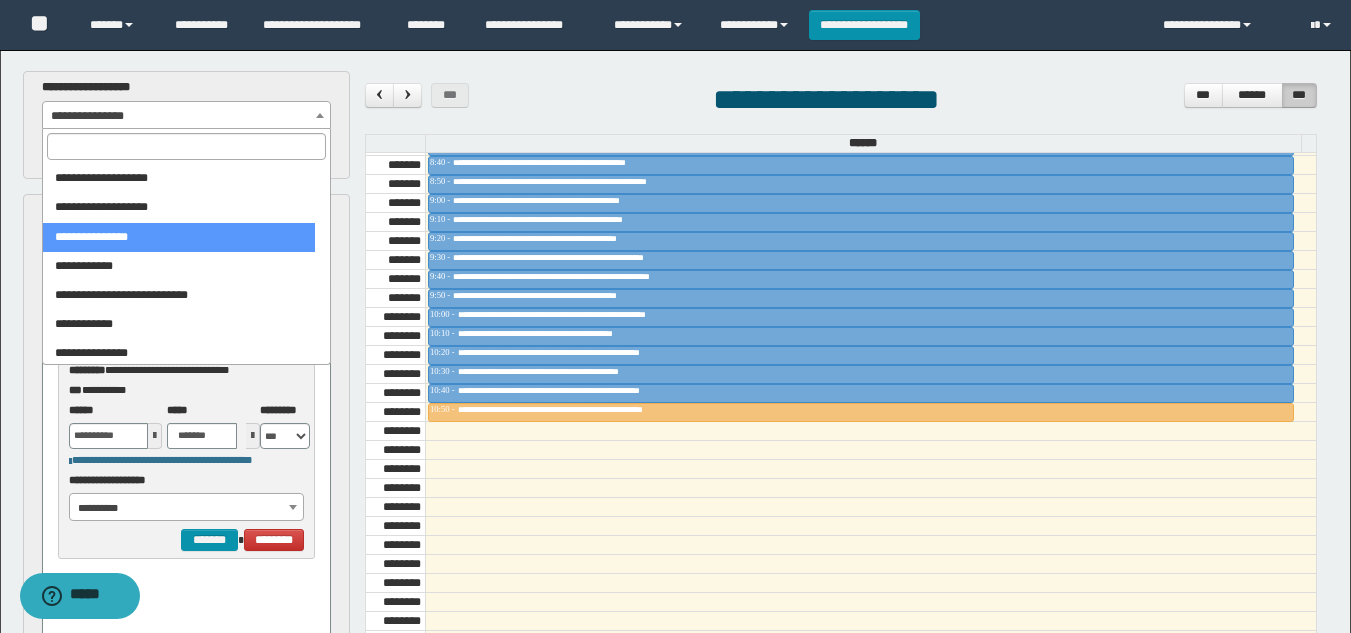 click at bounding box center [186, 146] 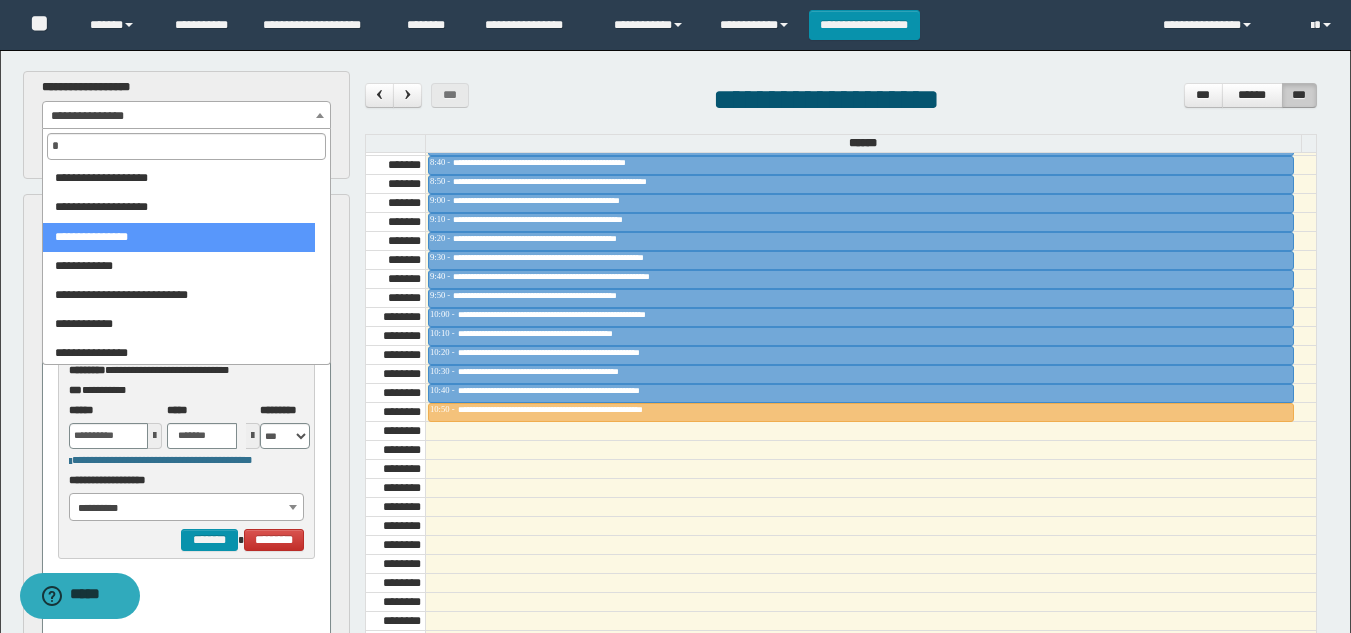scroll, scrollTop: 0, scrollLeft: 0, axis: both 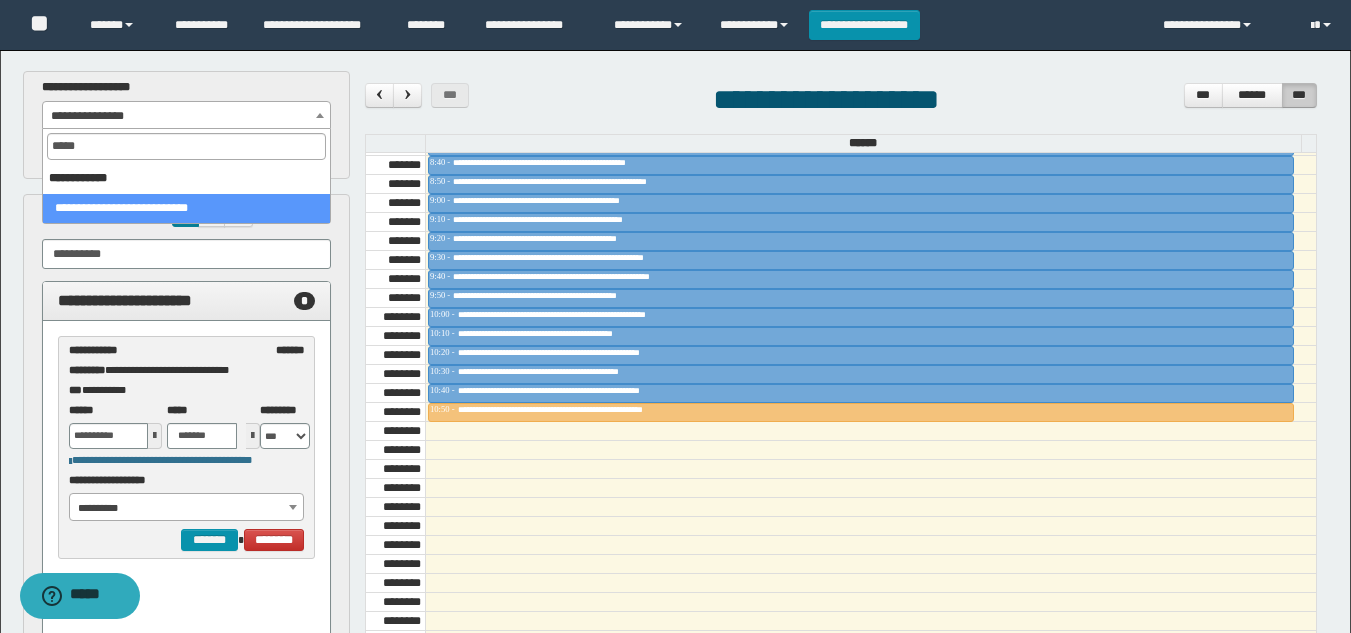 type on "*****" 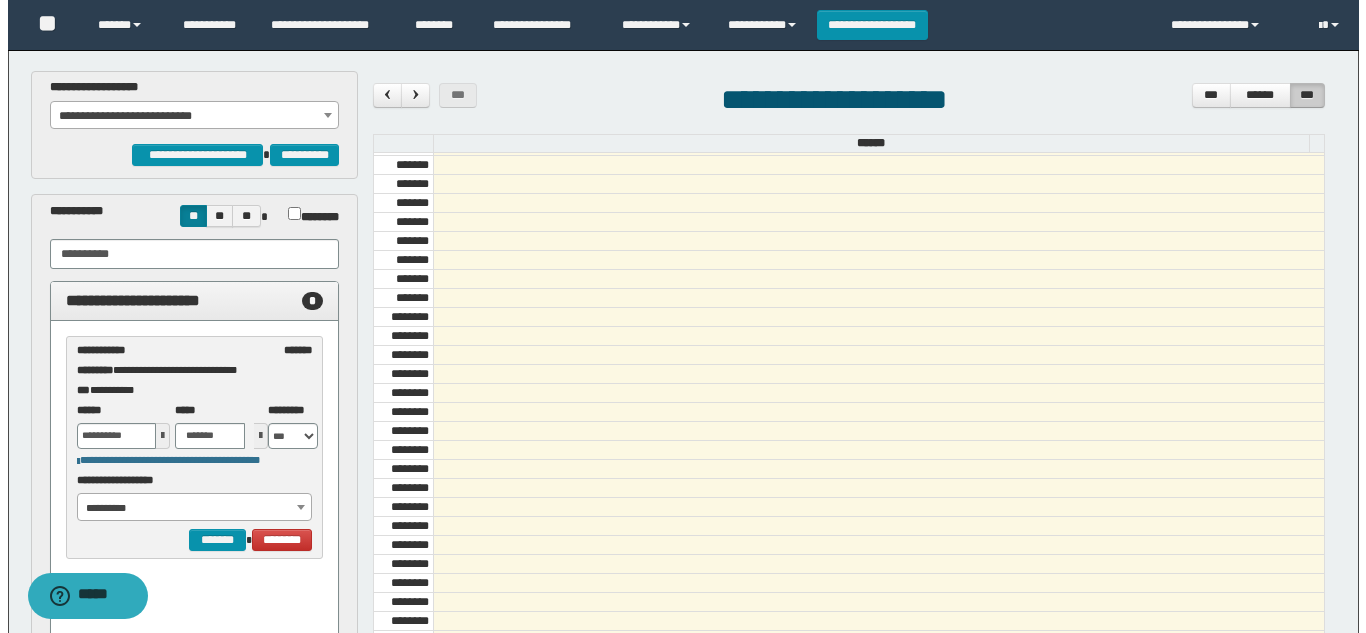 scroll, scrollTop: 785, scrollLeft: 0, axis: vertical 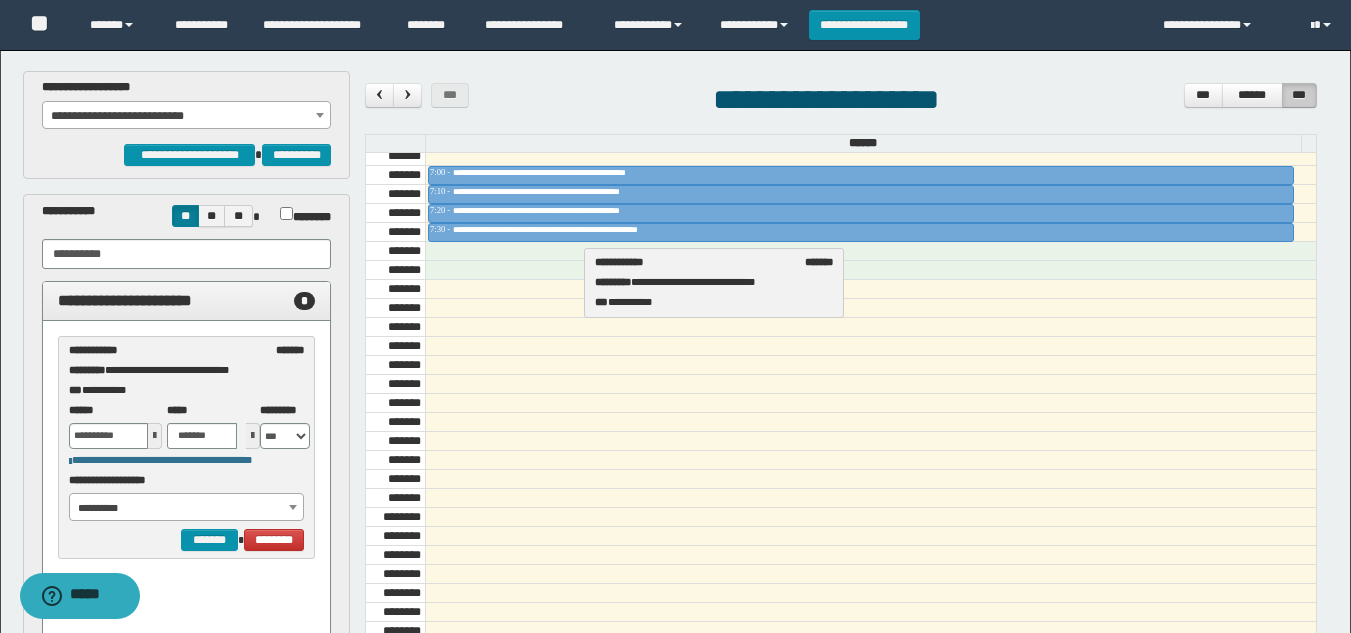 drag, startPoint x: 90, startPoint y: 340, endPoint x: 616, endPoint y: 251, distance: 533.4763 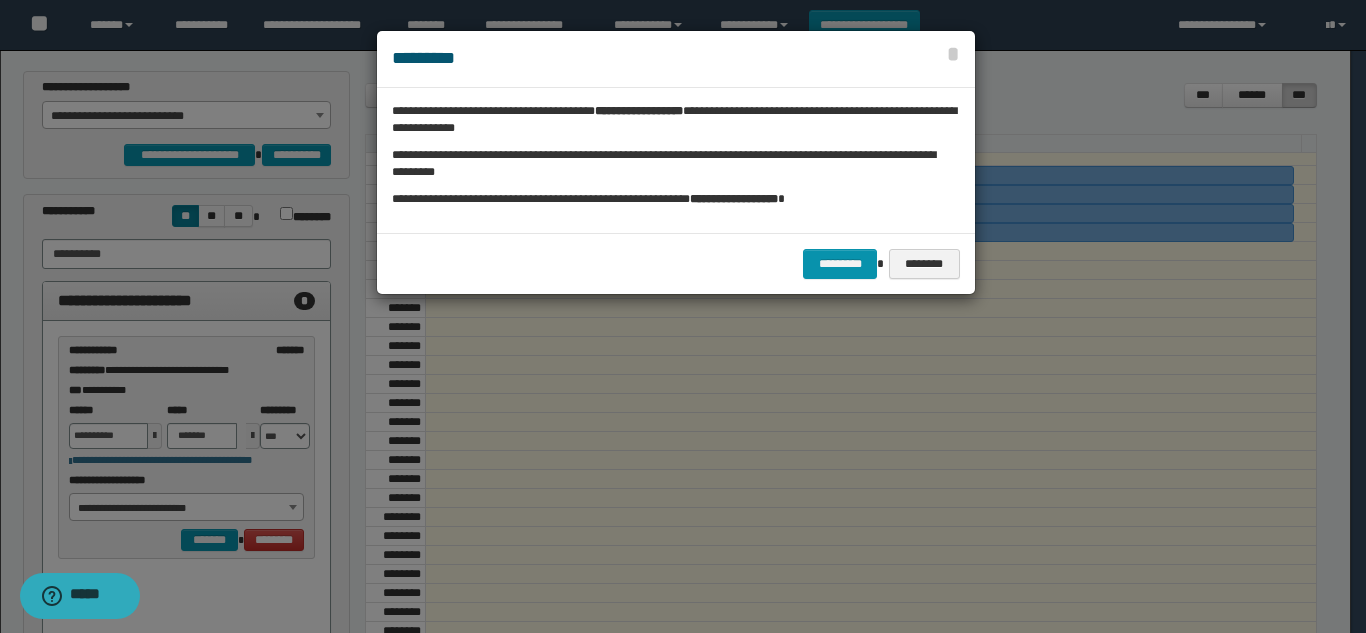 click on "*********
********" at bounding box center (676, 263) 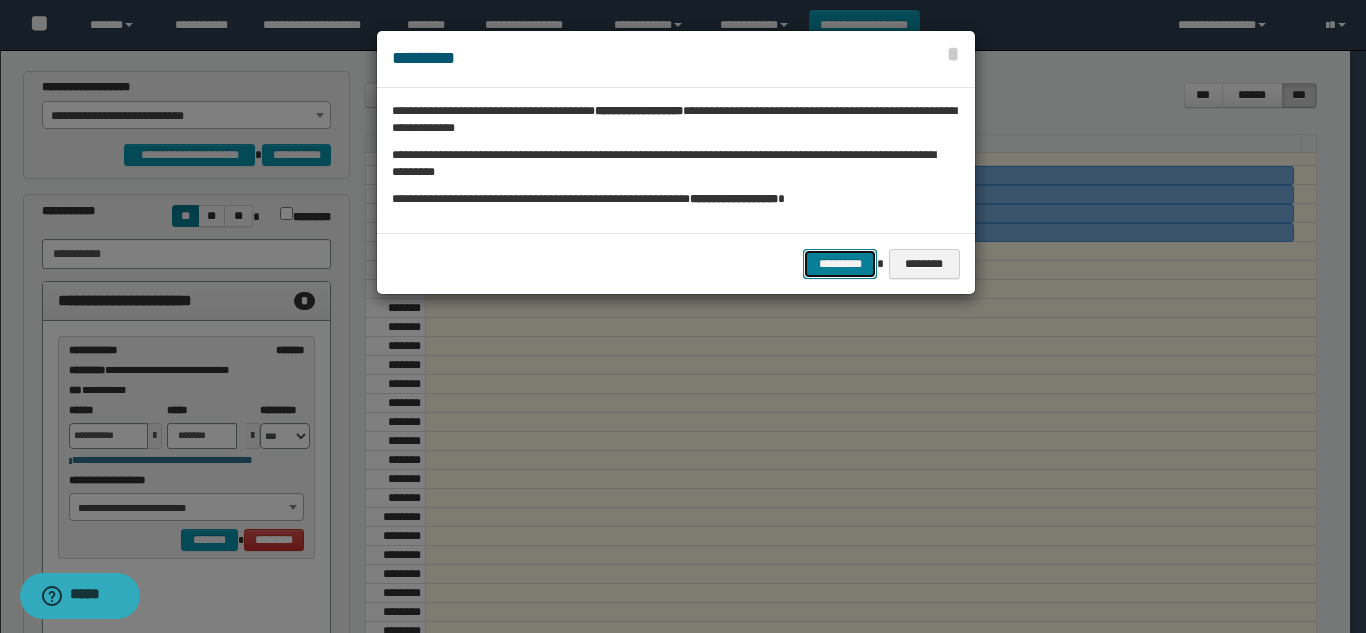 click on "*********" at bounding box center (840, 264) 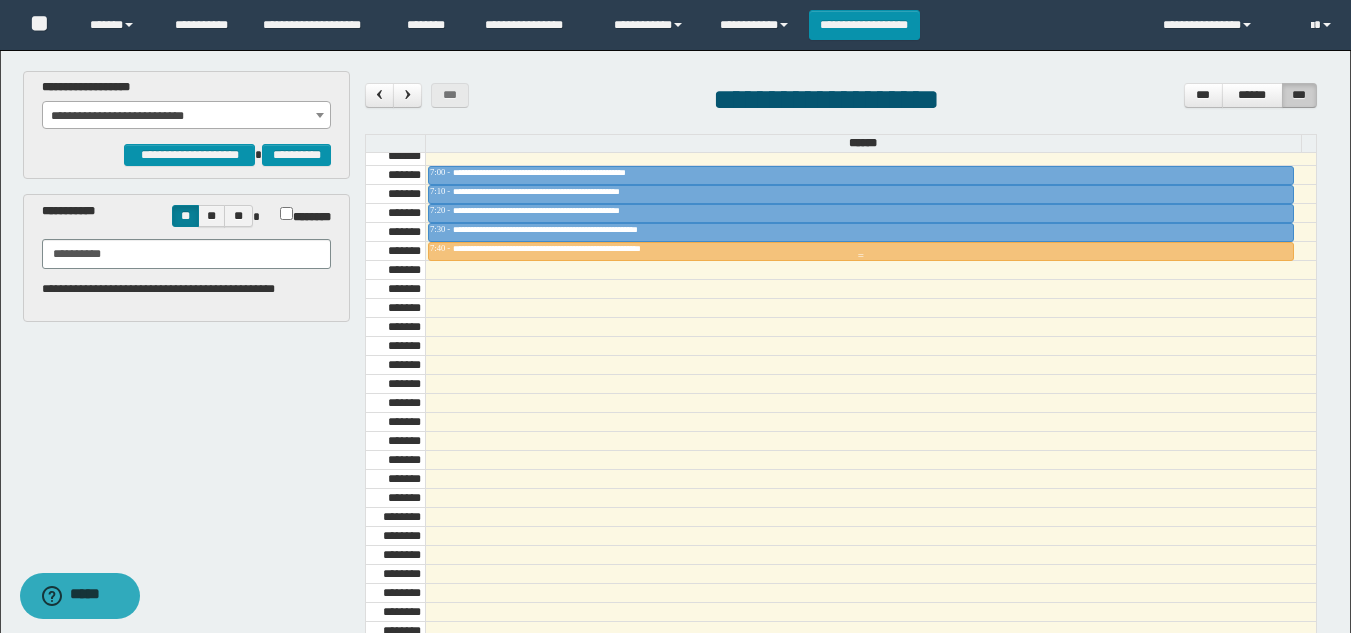 click on "**********" at bounding box center (861, 249) 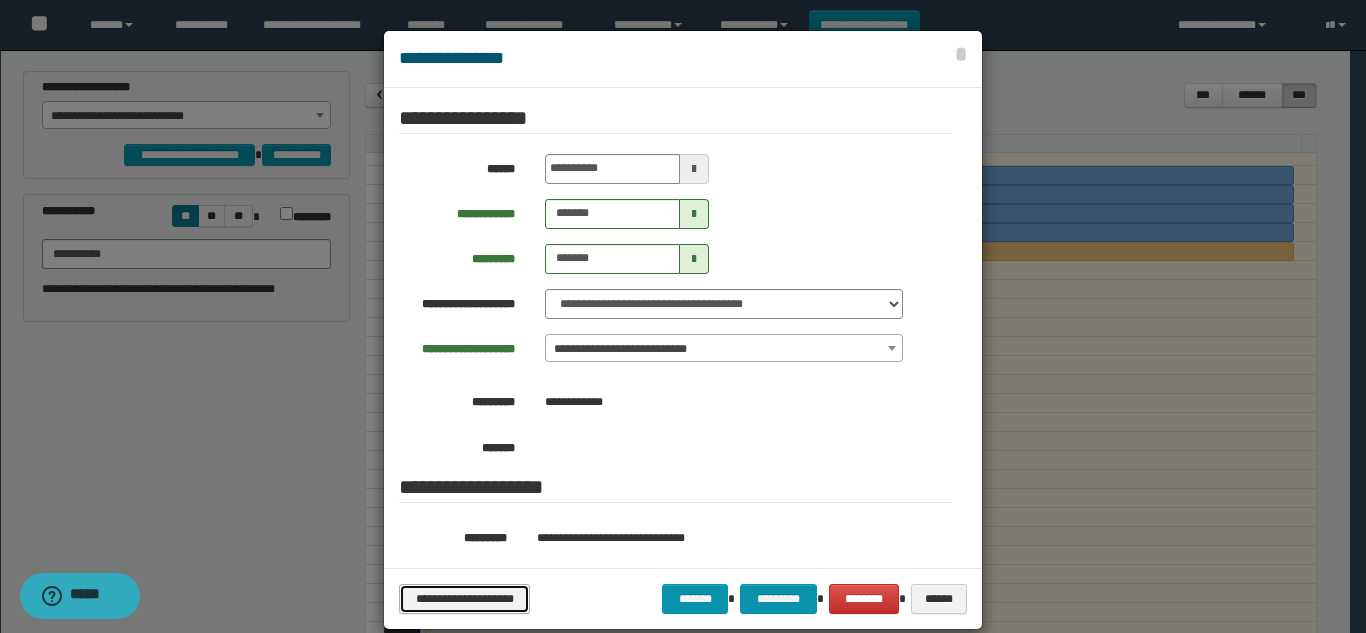 click on "**********" at bounding box center (464, 599) 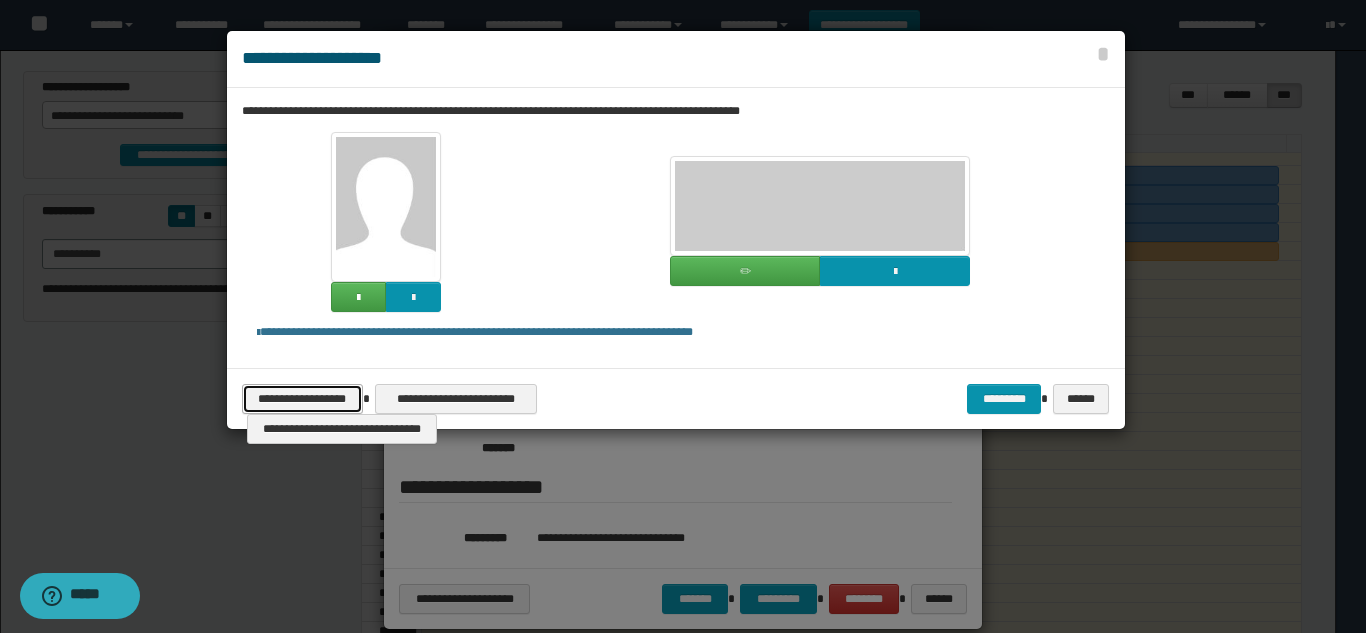 click on "**********" at bounding box center (302, 399) 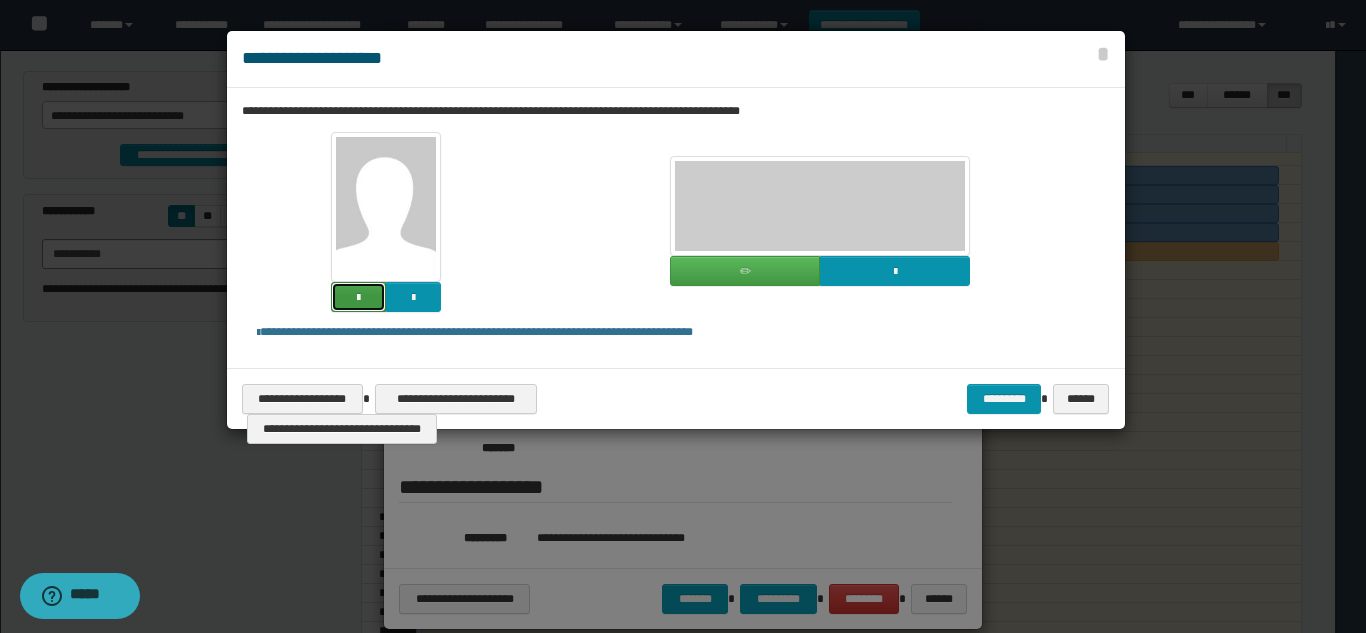 click at bounding box center [358, 298] 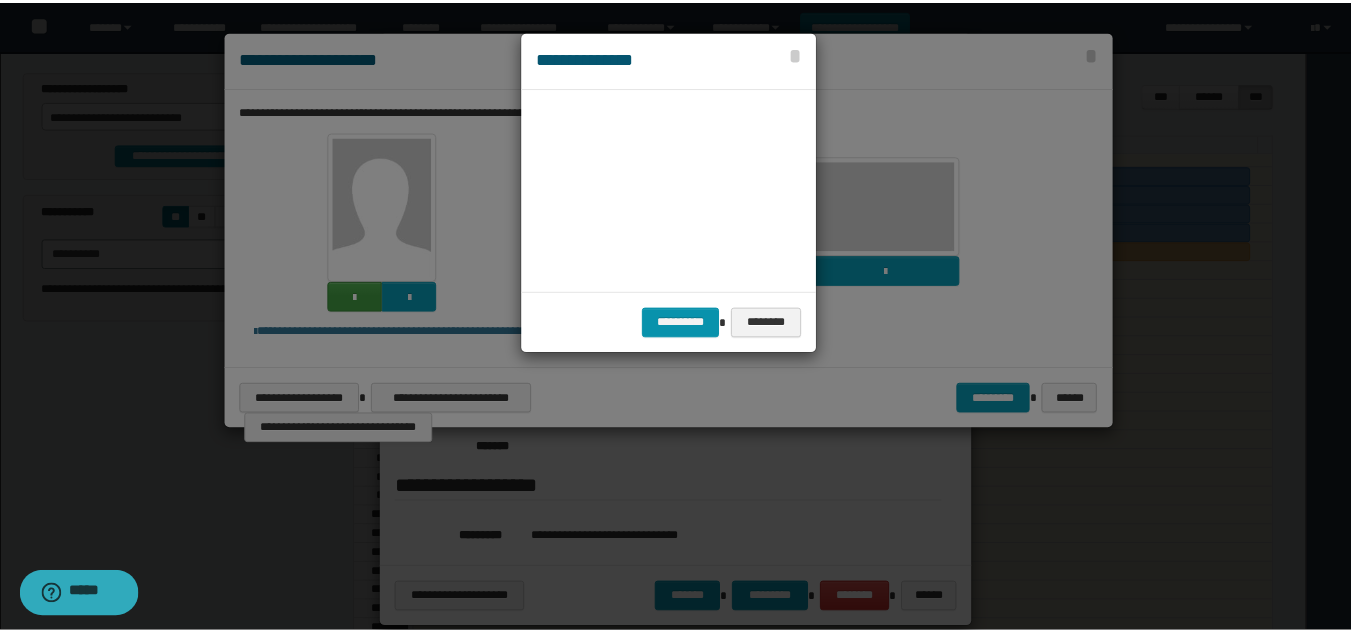 scroll, scrollTop: 45, scrollLeft: 105, axis: both 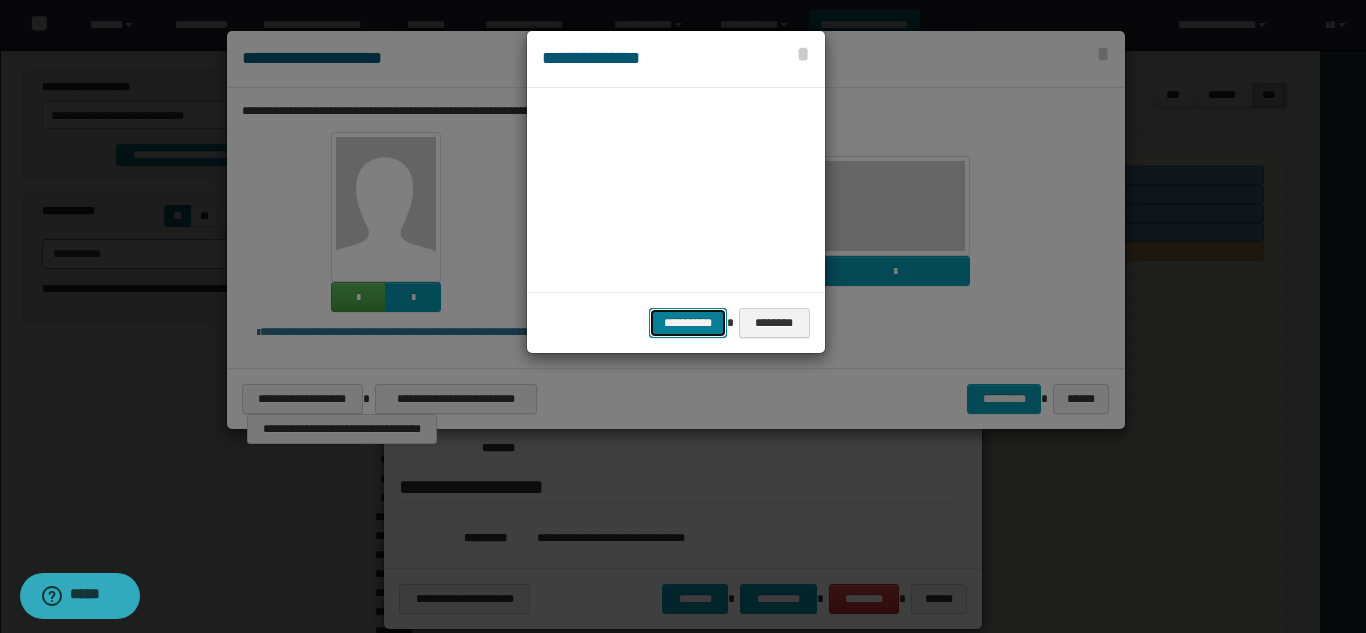click on "**********" at bounding box center [688, 323] 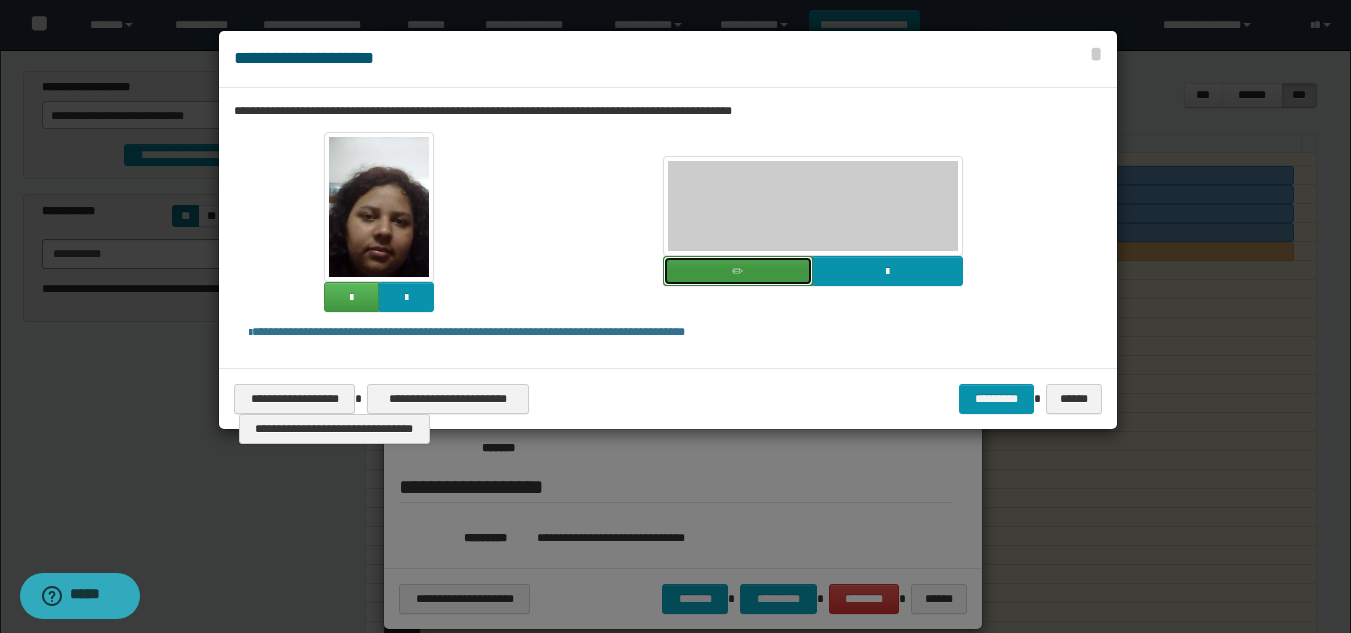 click at bounding box center (738, 271) 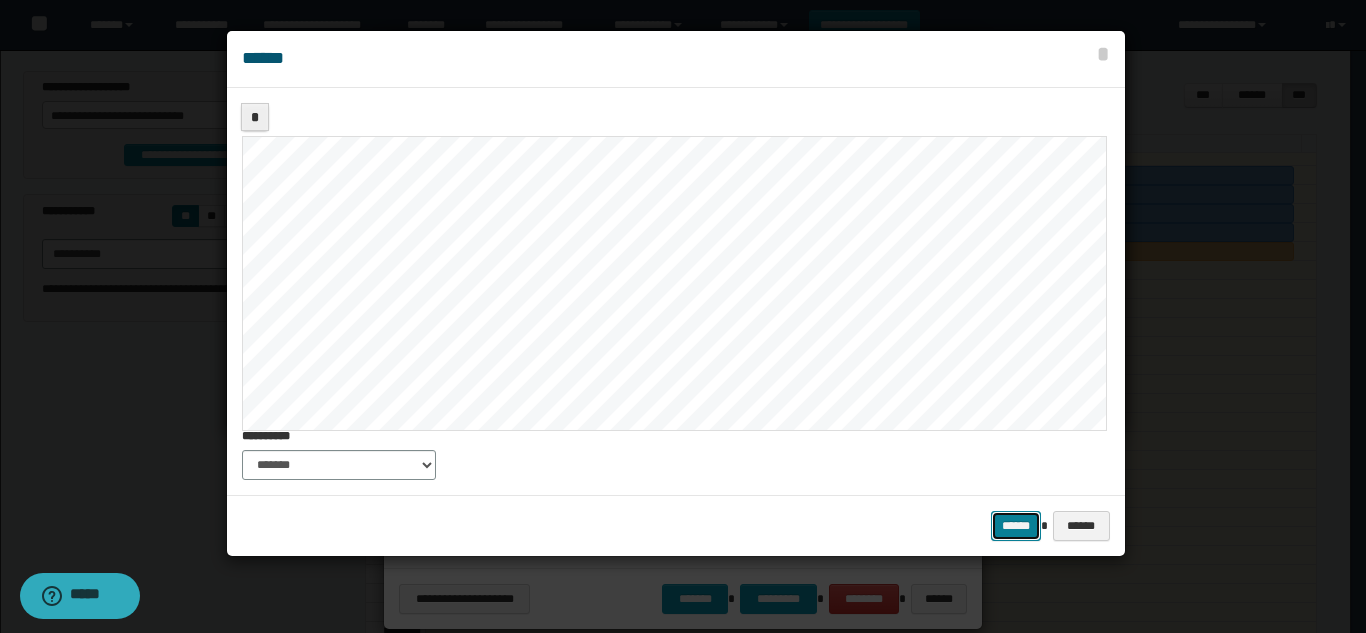 click on "******" at bounding box center (1016, 526) 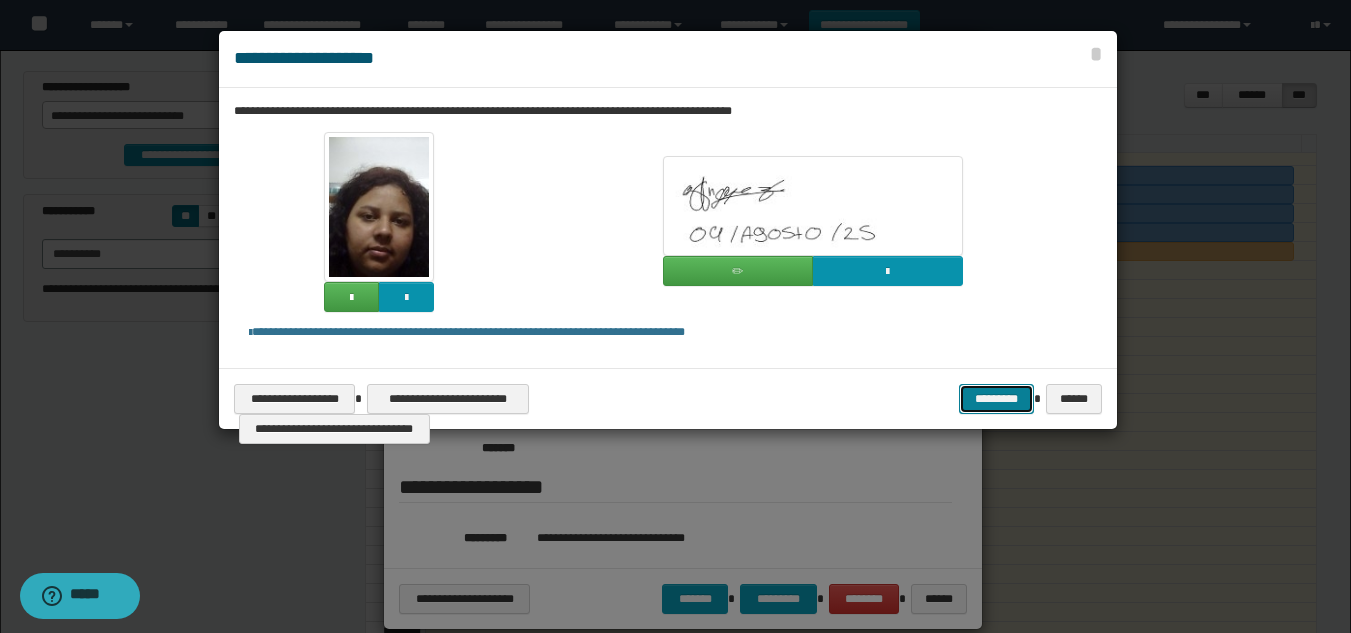 click on "*********" at bounding box center [996, 399] 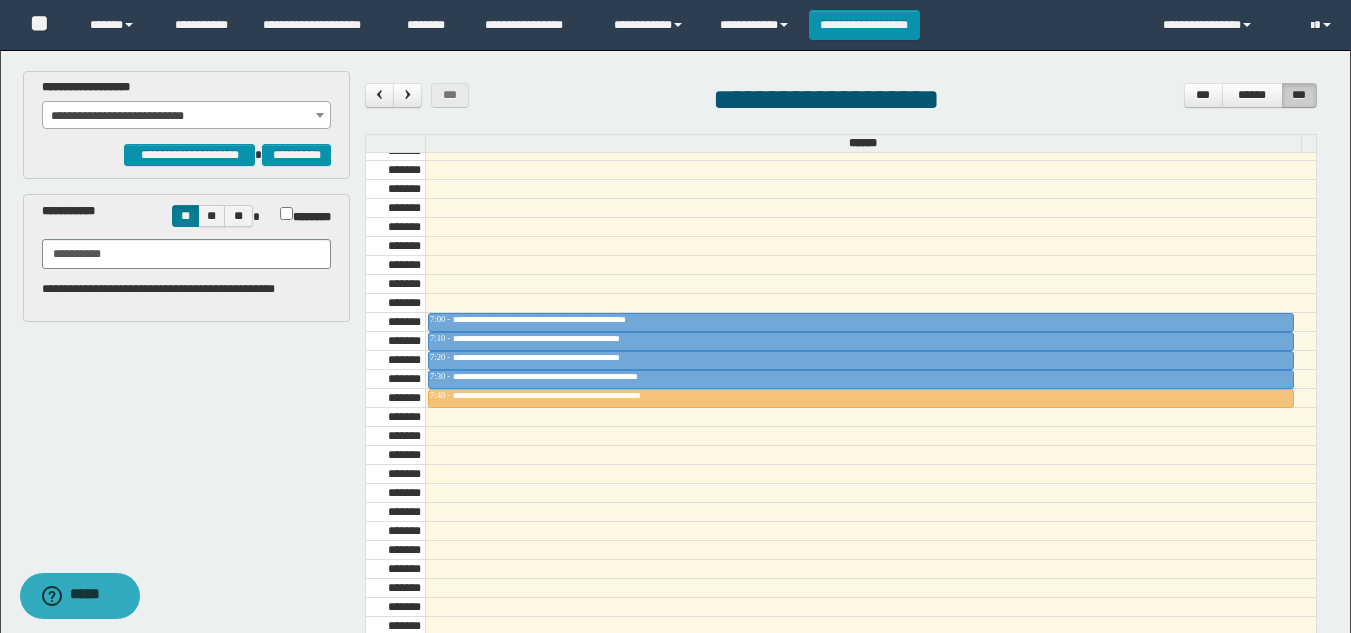 scroll, scrollTop: 685, scrollLeft: 0, axis: vertical 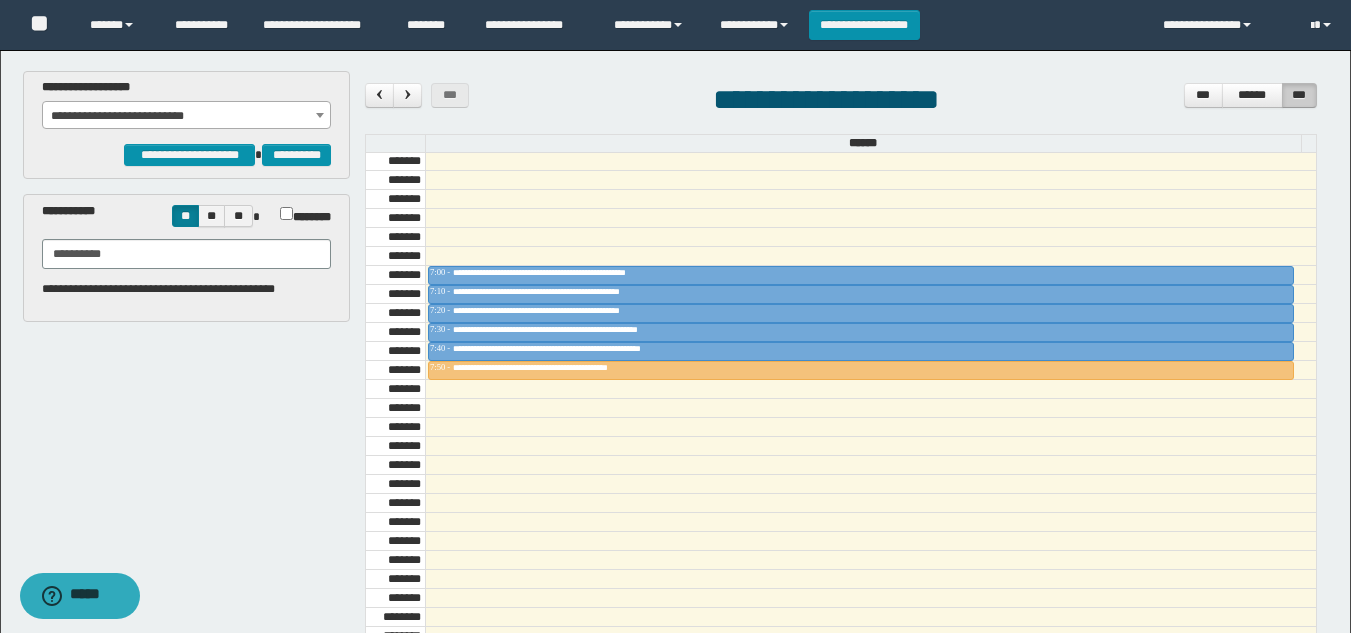 click on "**********" at bounding box center [186, 116] 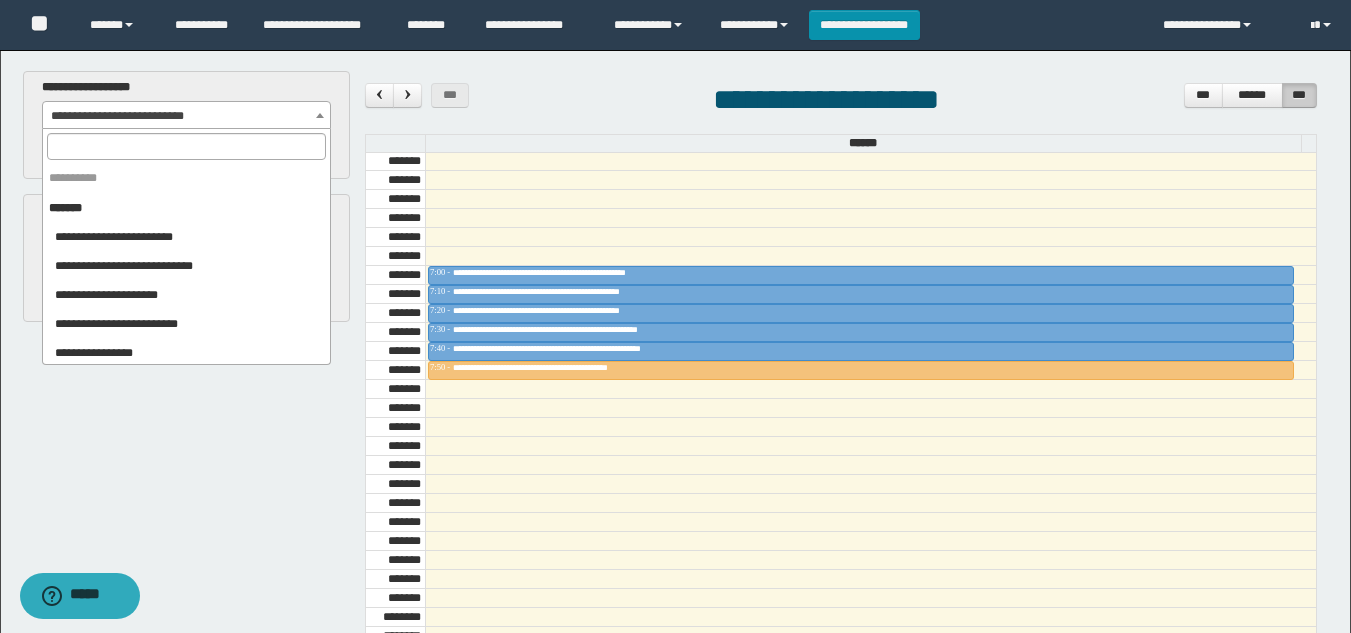 scroll, scrollTop: 2098, scrollLeft: 0, axis: vertical 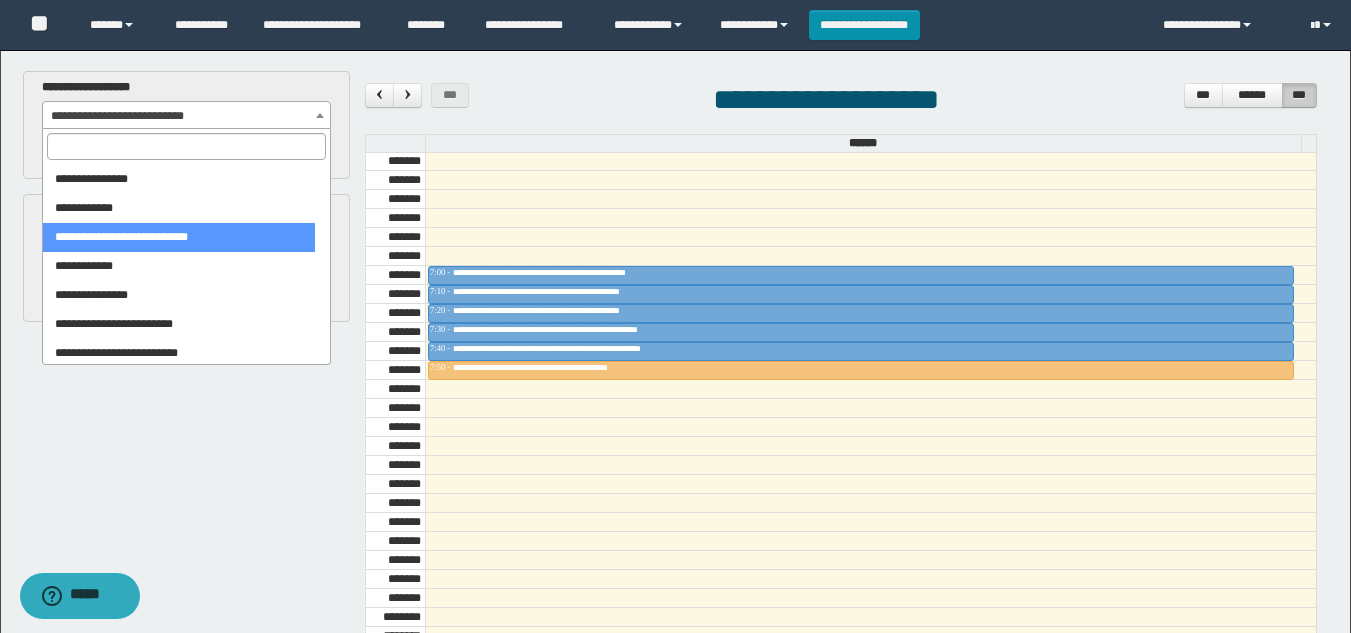 click at bounding box center (186, 146) 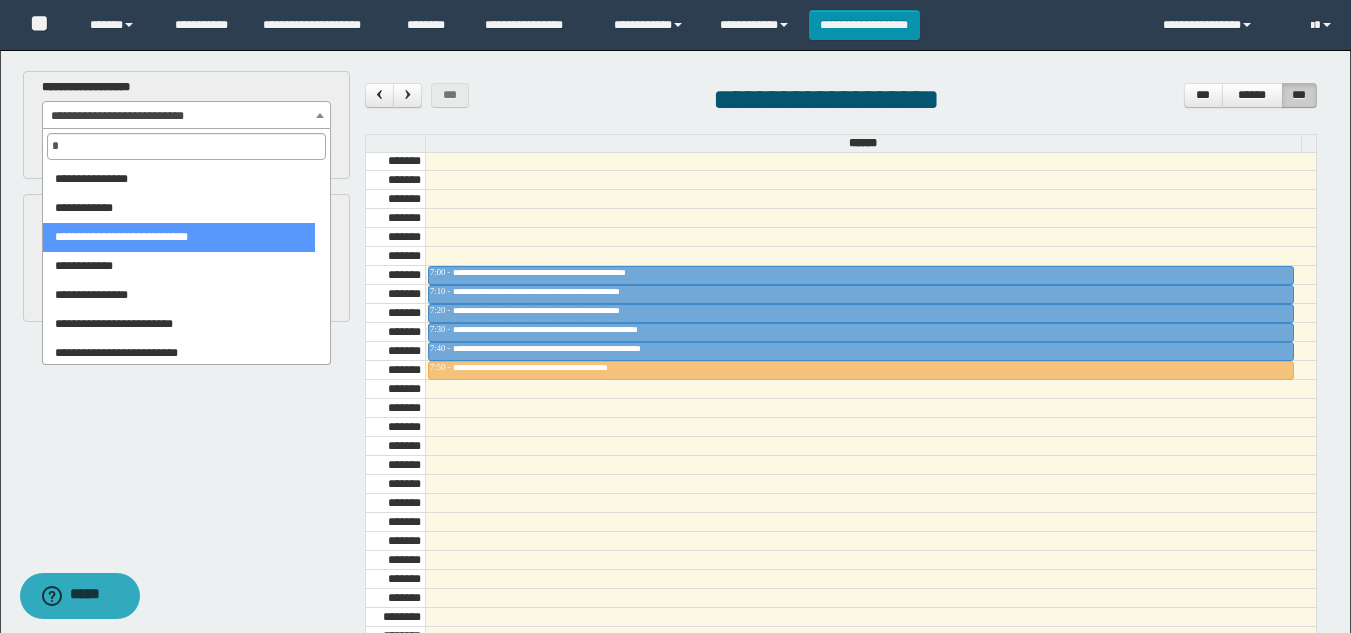 scroll, scrollTop: 0, scrollLeft: 0, axis: both 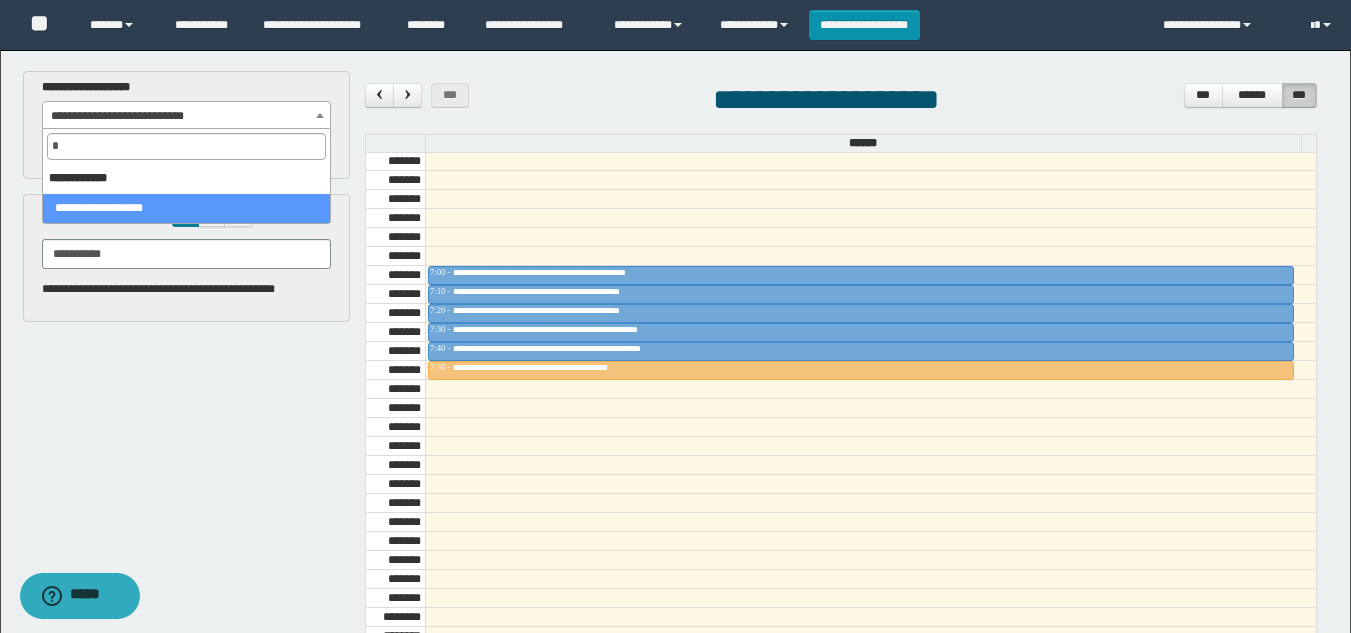 type on "*" 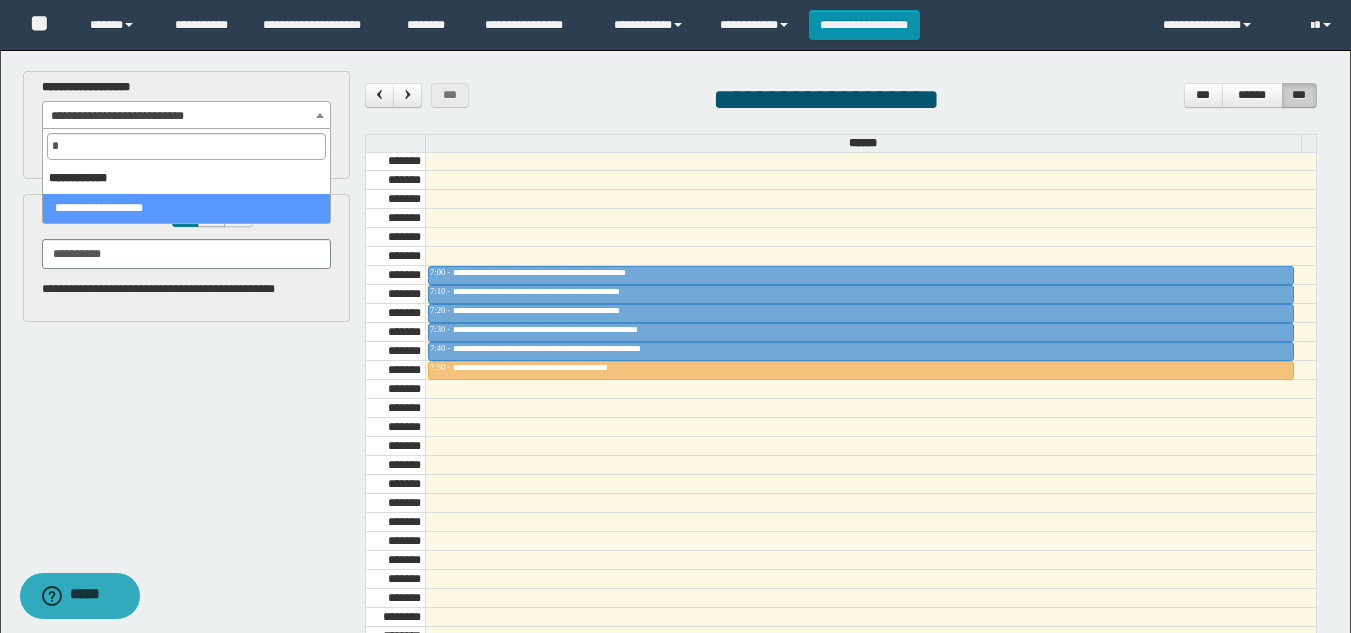 select on "****" 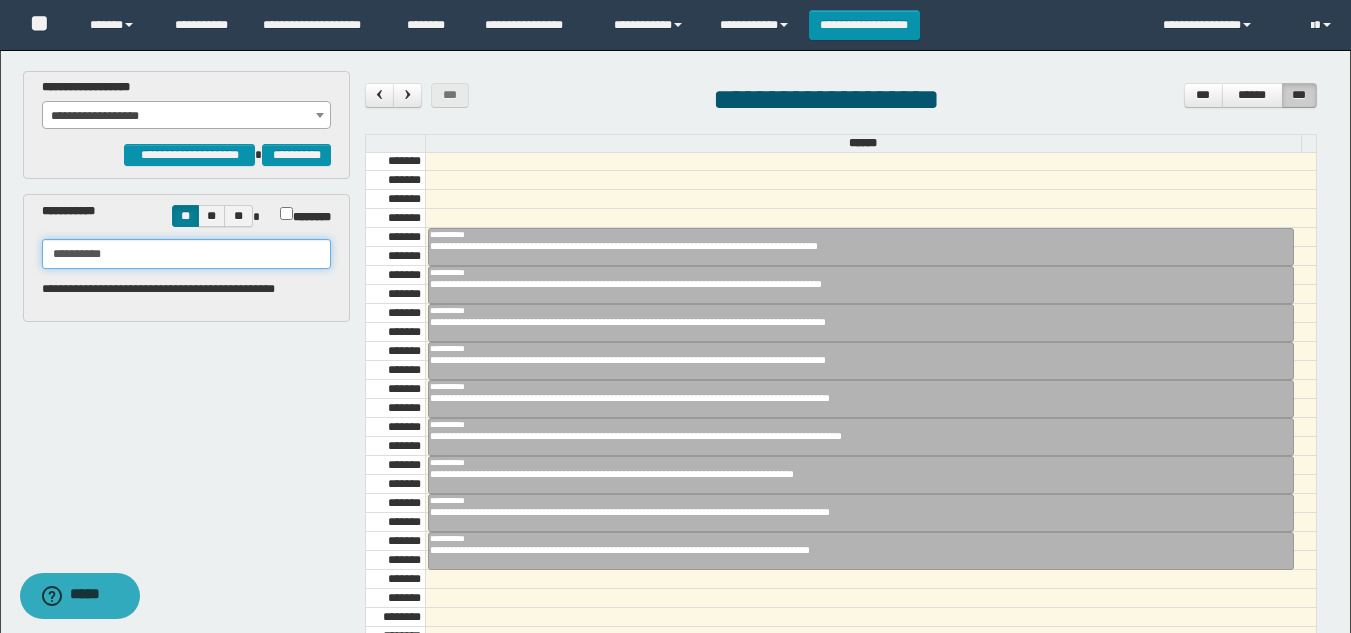 drag, startPoint x: 181, startPoint y: 263, endPoint x: 0, endPoint y: 253, distance: 181.27603 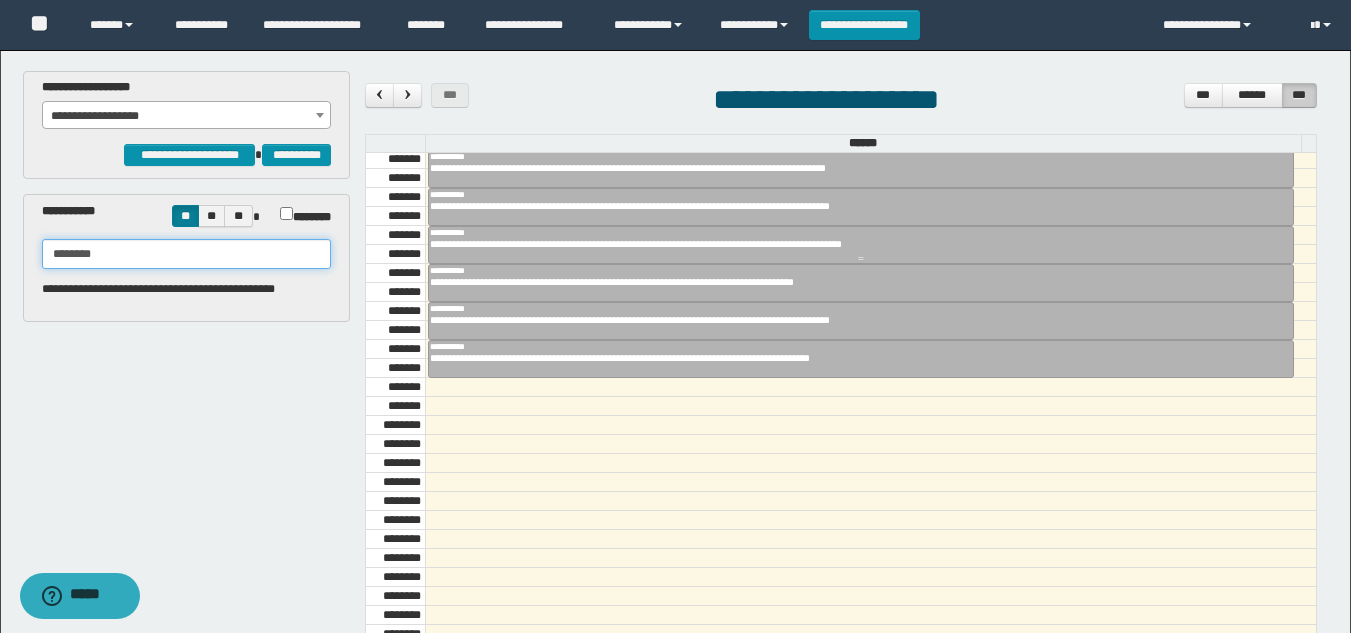 scroll, scrollTop: 885, scrollLeft: 0, axis: vertical 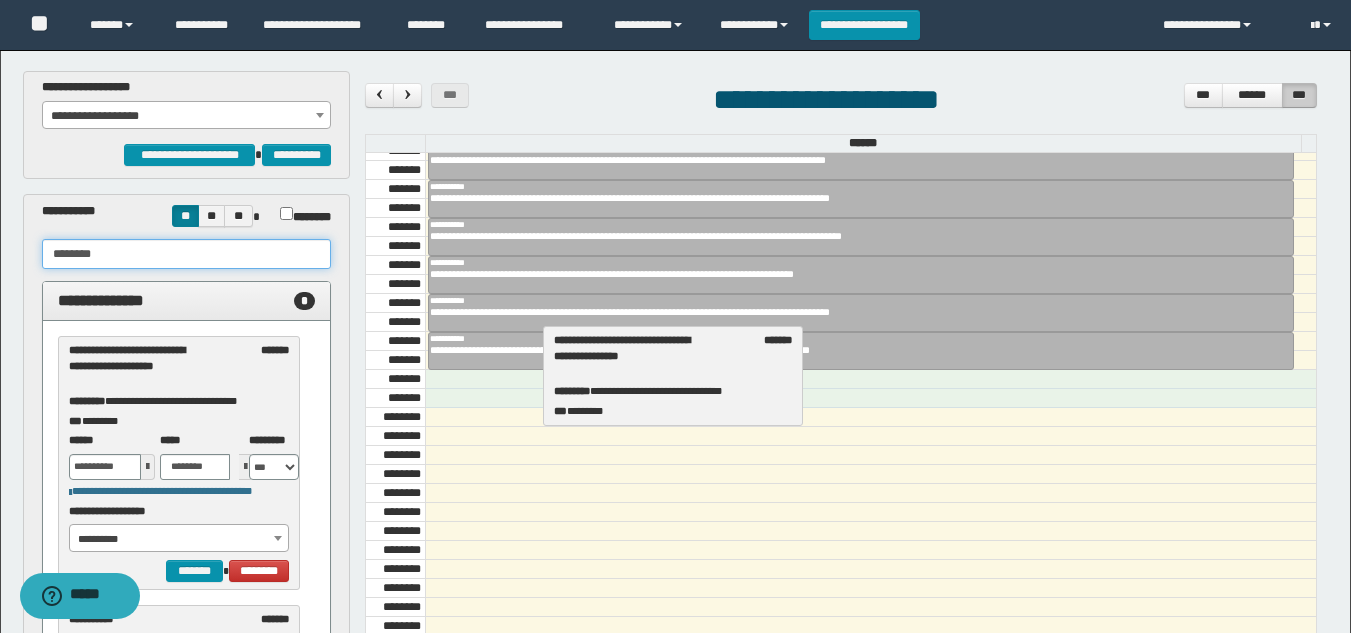 drag, startPoint x: 209, startPoint y: 380, endPoint x: 696, endPoint y: 369, distance: 487.1242 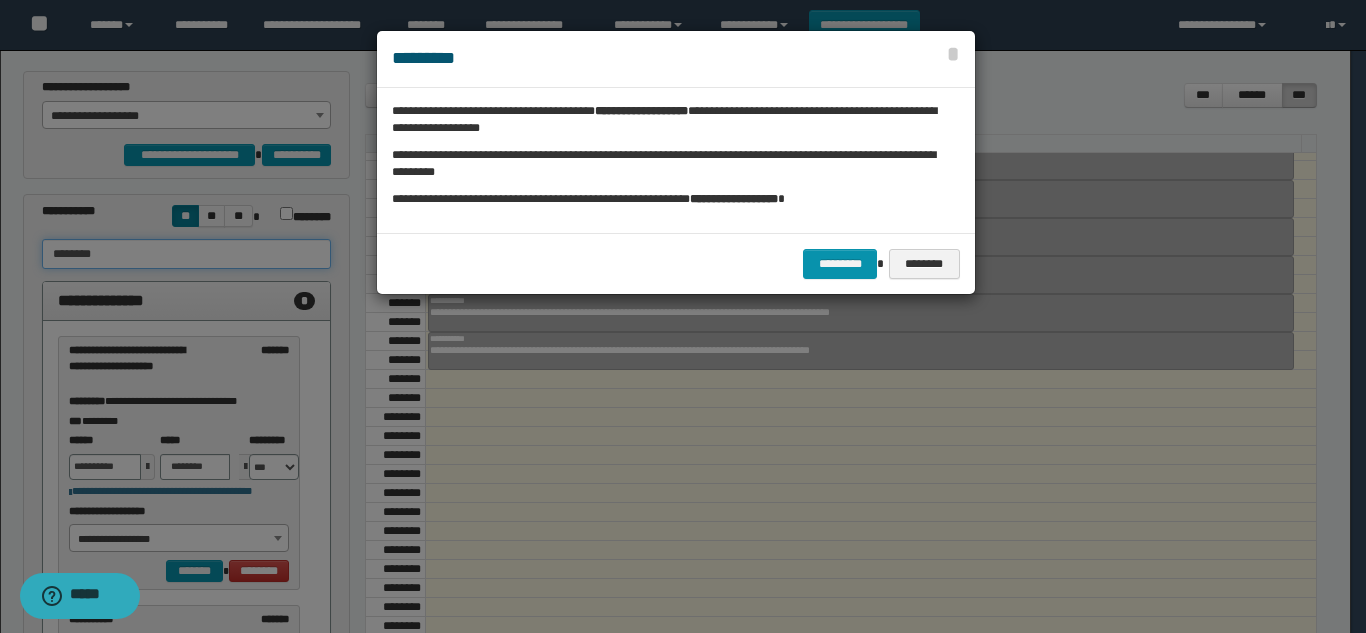 type on "********" 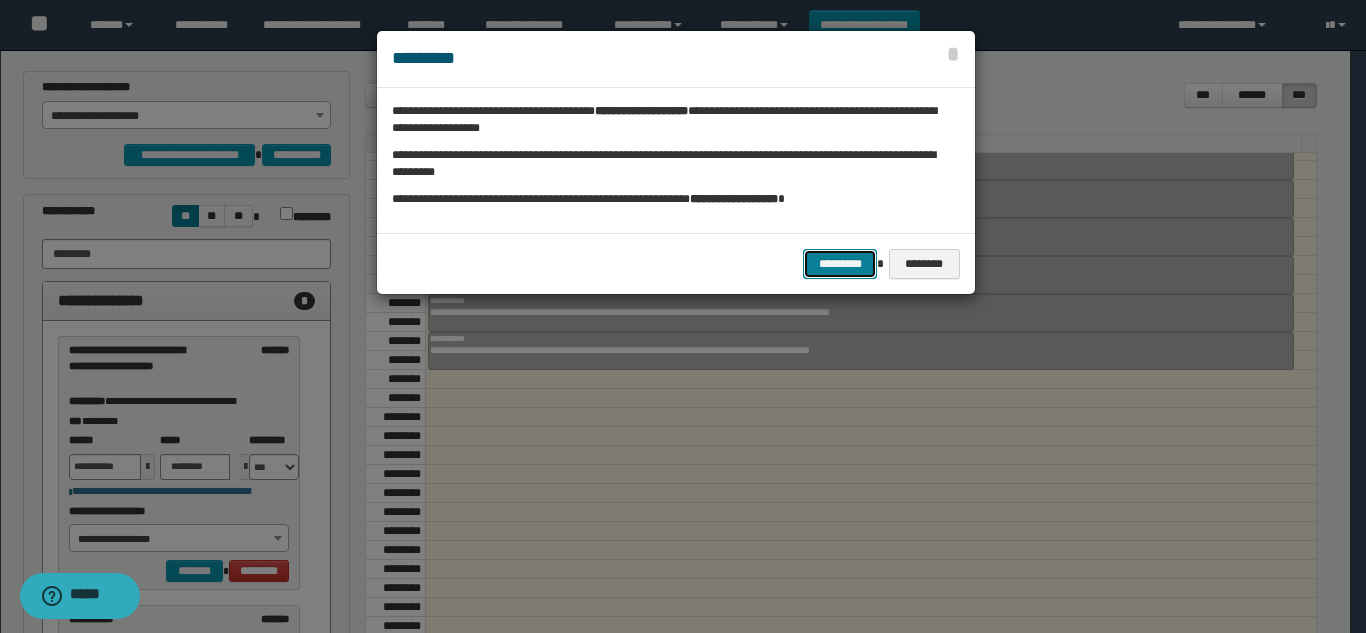 click on "*********" at bounding box center (840, 264) 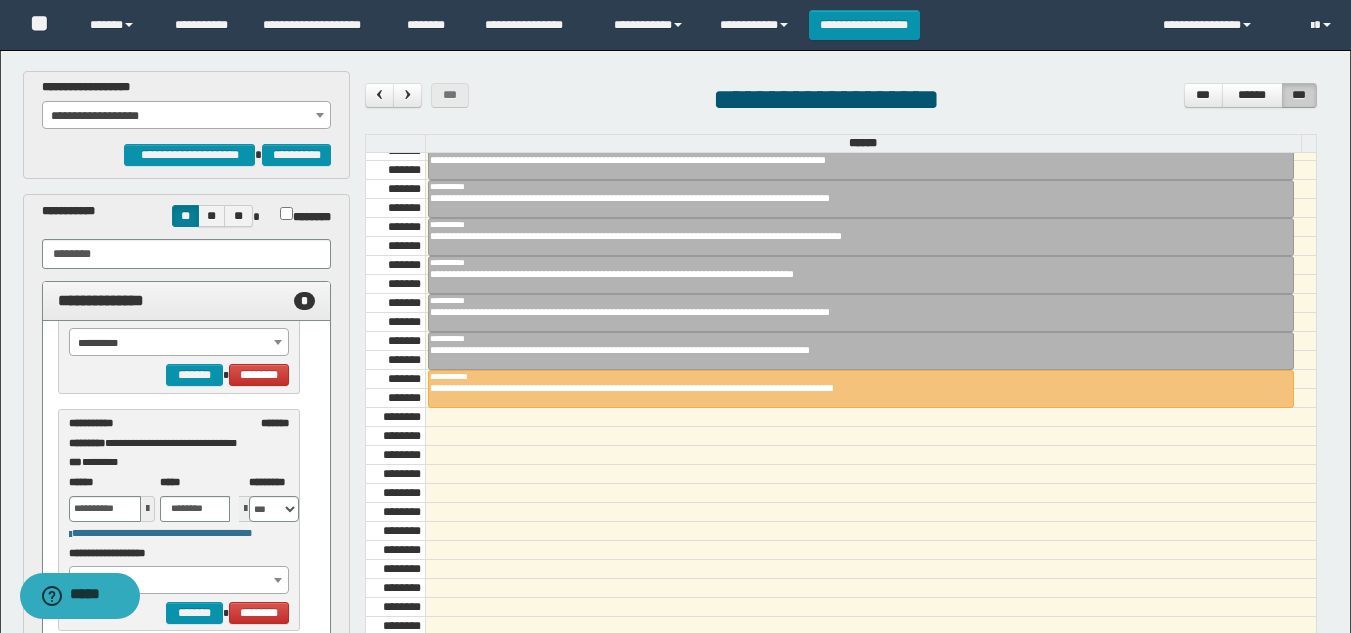 scroll, scrollTop: 200, scrollLeft: 0, axis: vertical 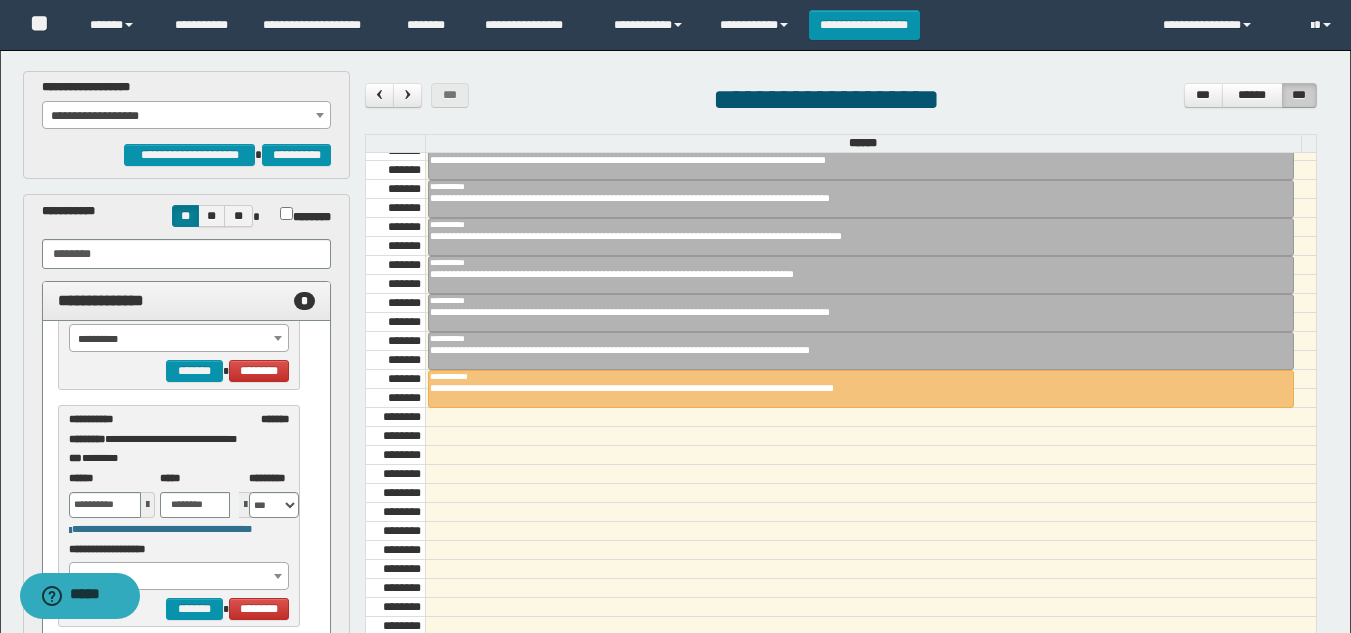 click on "**********" at bounding box center [675, 316] 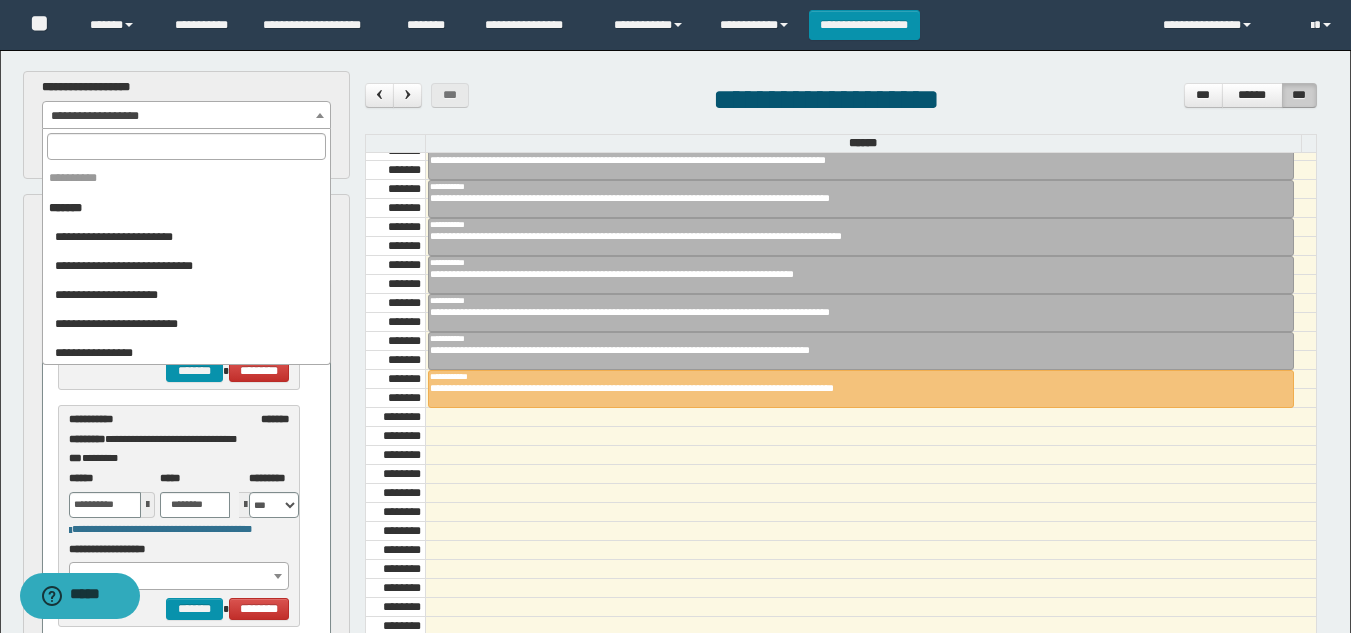 scroll, scrollTop: 2248, scrollLeft: 0, axis: vertical 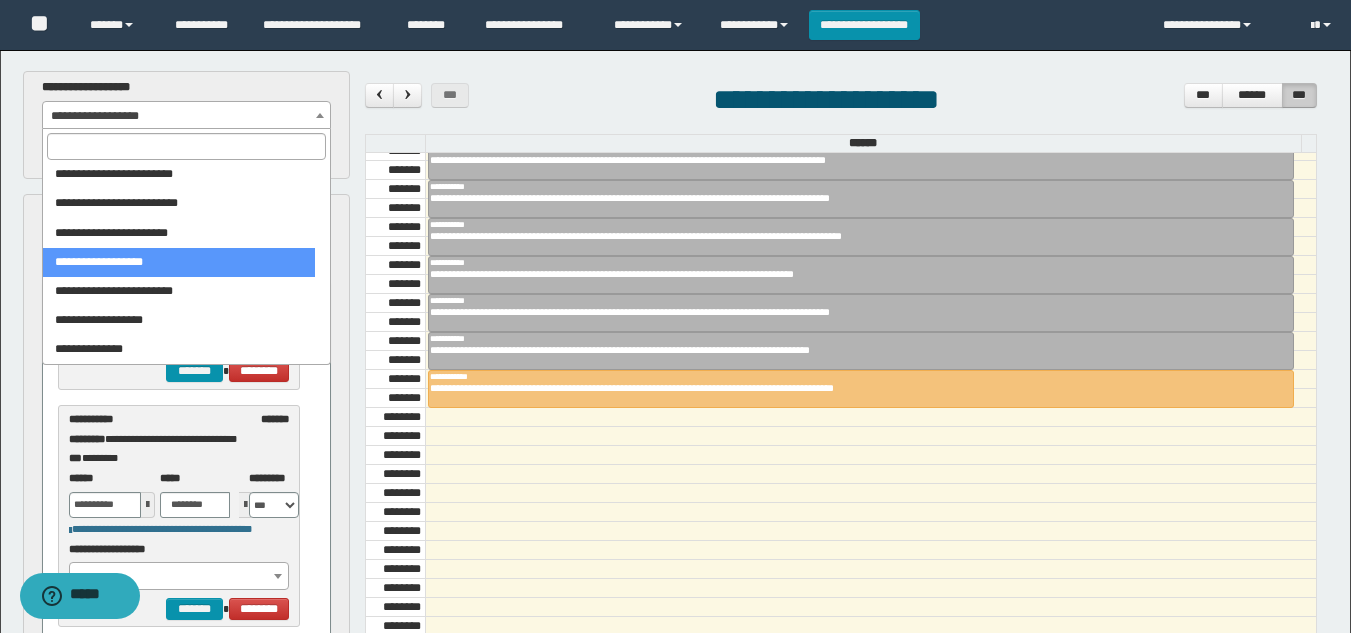 click at bounding box center [186, 146] 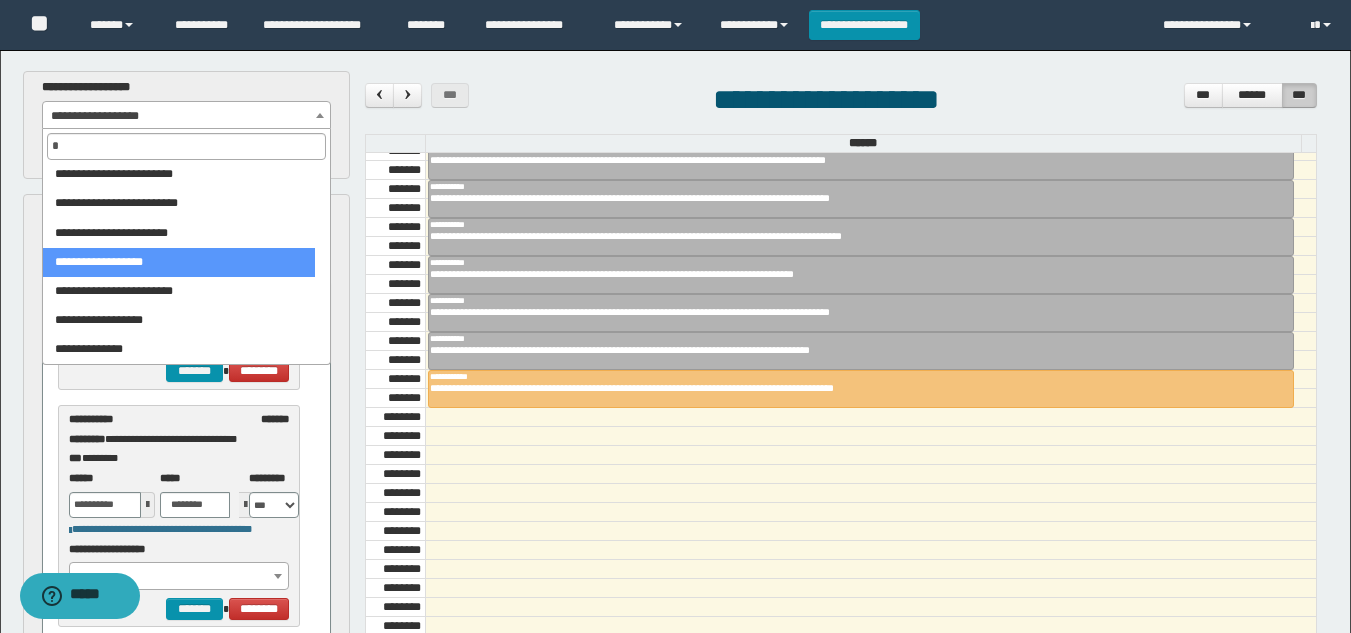 scroll, scrollTop: 0, scrollLeft: 0, axis: both 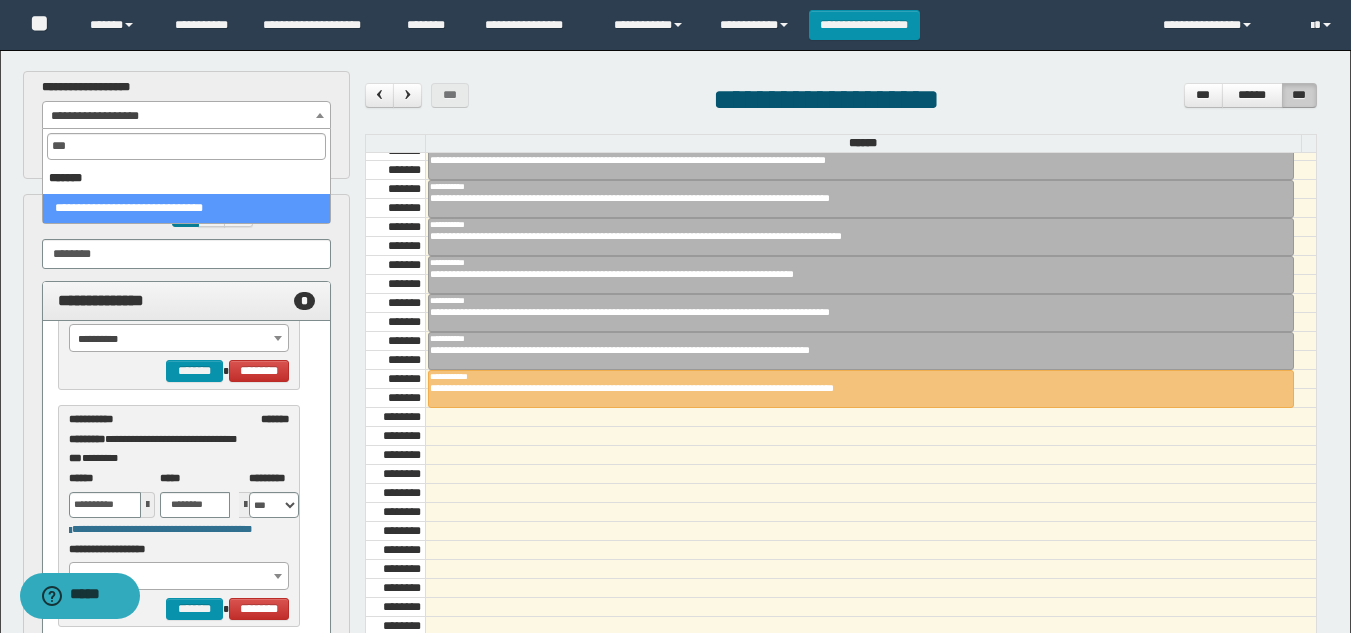 type on "***" 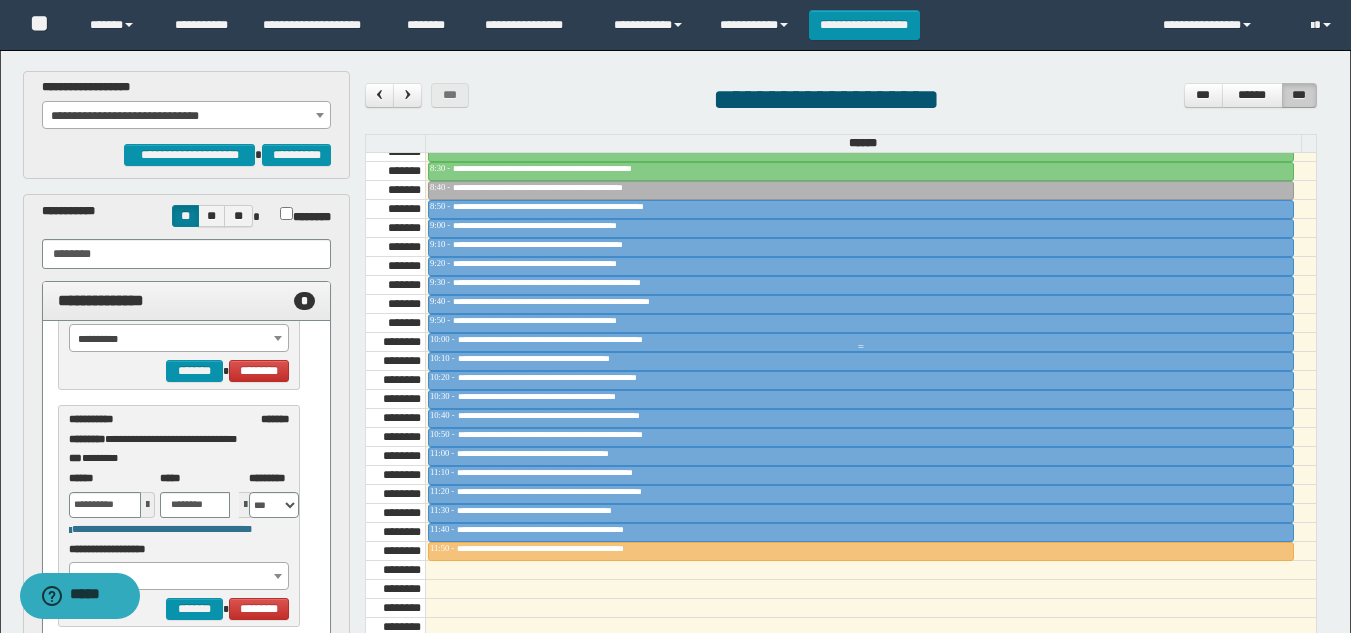 scroll, scrollTop: 1085, scrollLeft: 0, axis: vertical 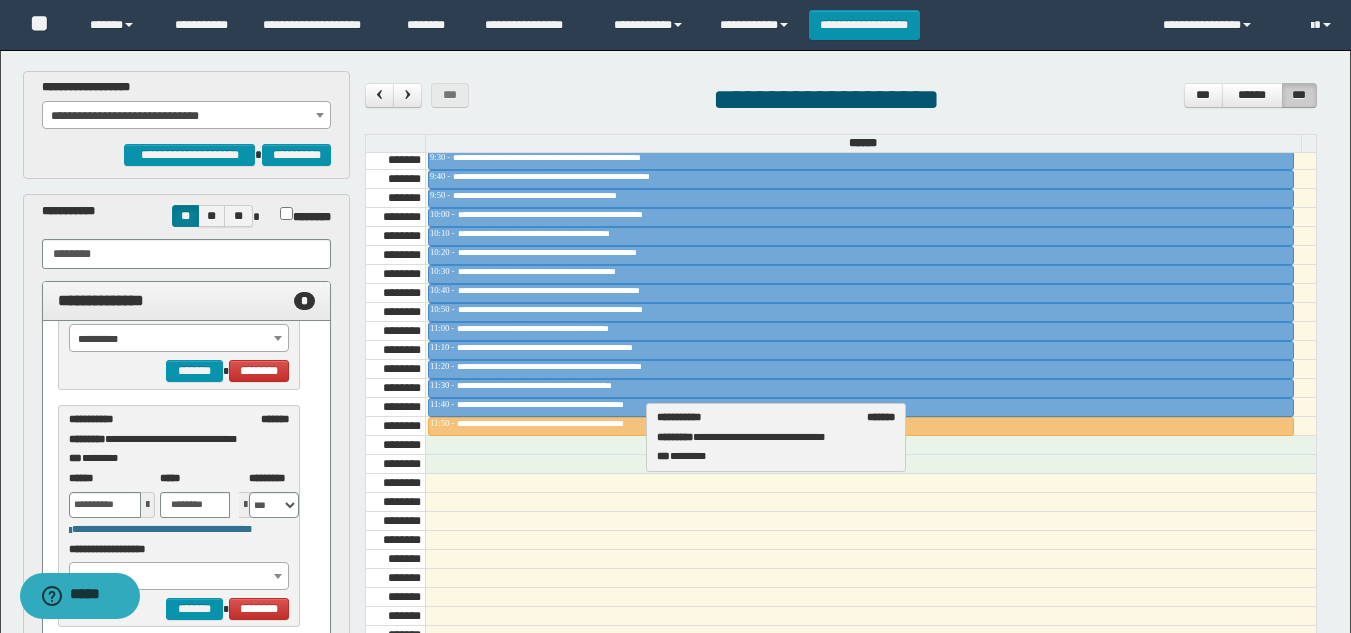 drag, startPoint x: 158, startPoint y: 448, endPoint x: 746, endPoint y: 446, distance: 588.0034 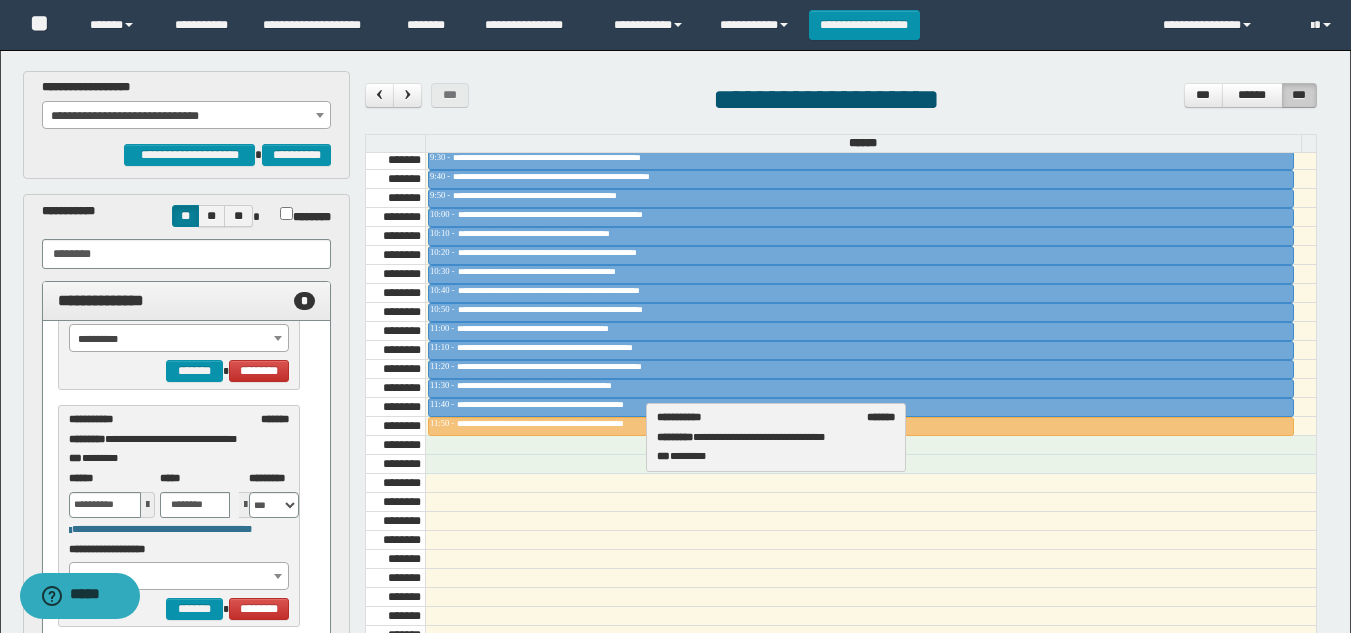 select on "******" 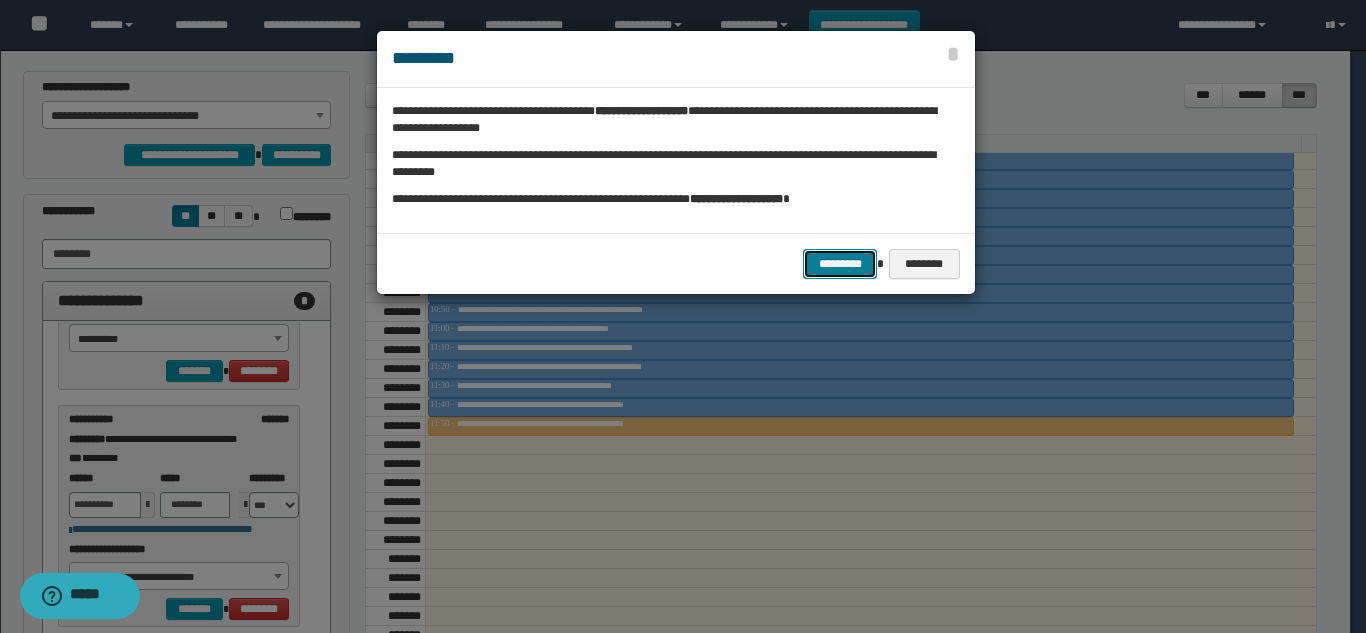 click on "*********" at bounding box center (840, 264) 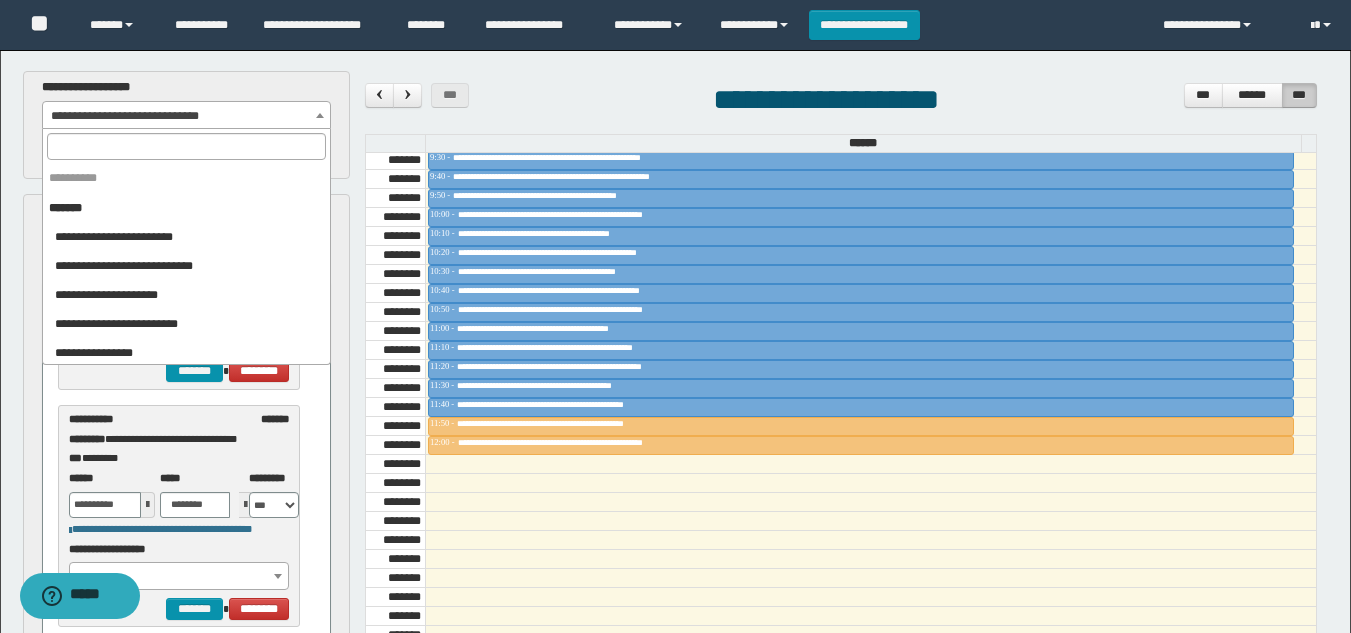 click on "**********" at bounding box center [186, 116] 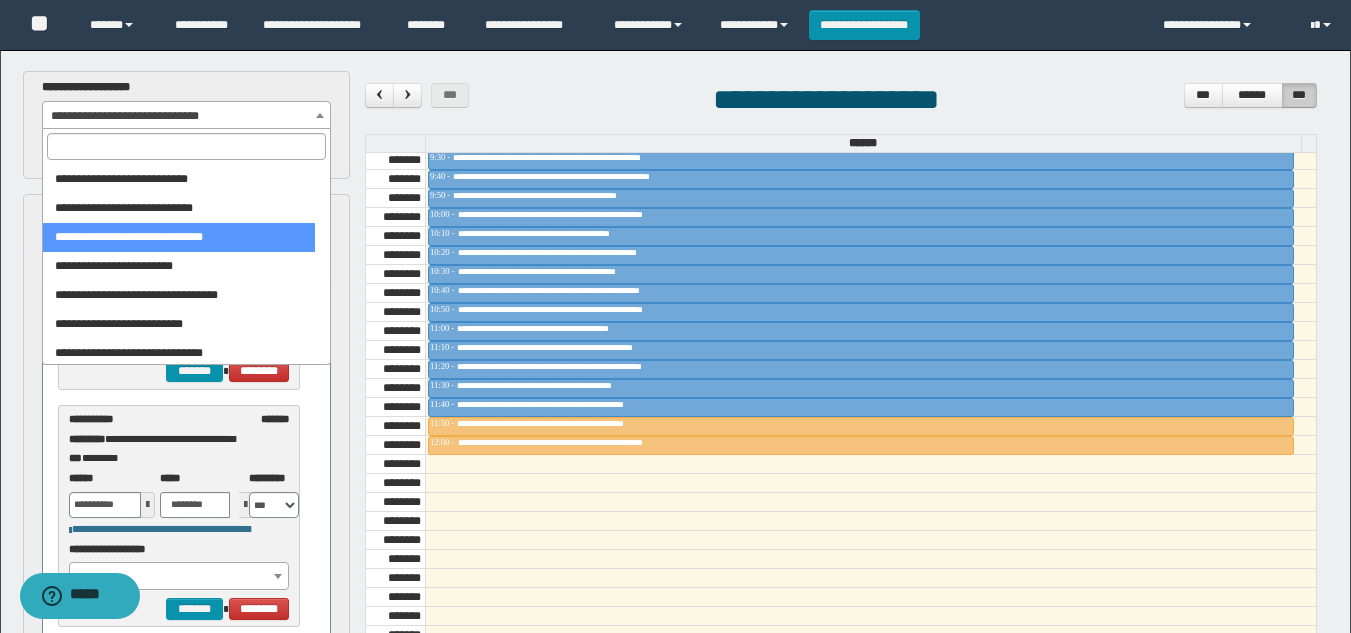 click at bounding box center (186, 146) 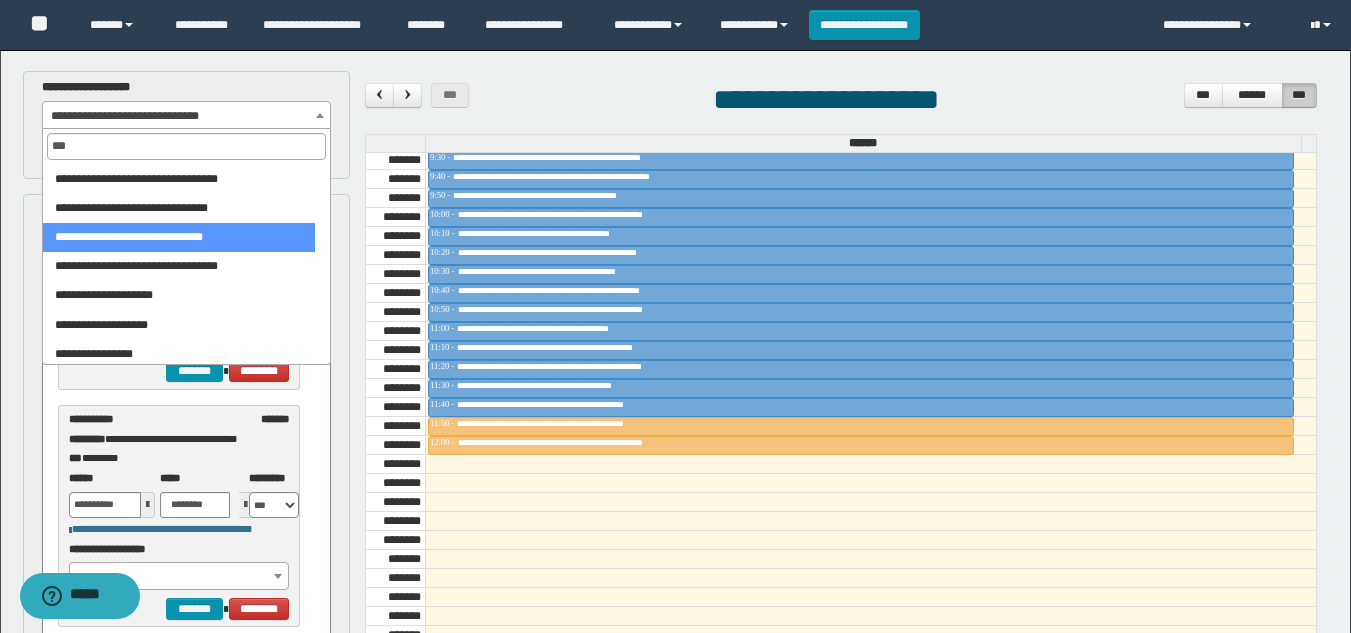 scroll, scrollTop: 0, scrollLeft: 0, axis: both 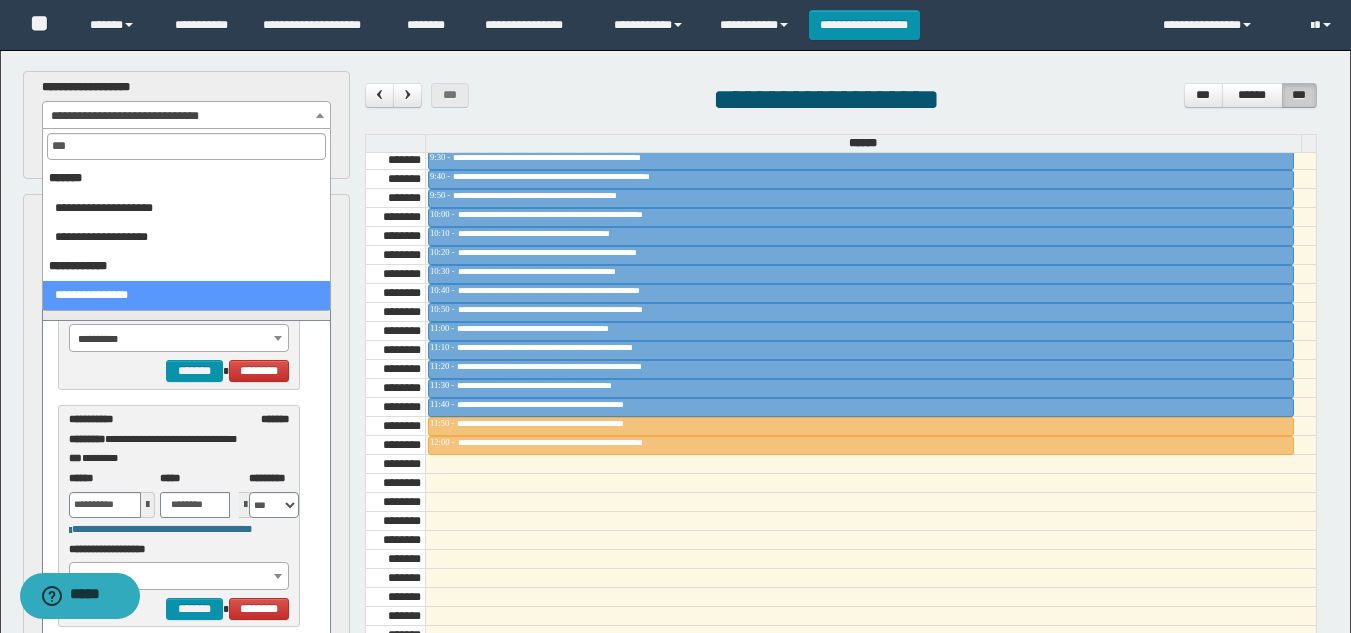 type on "***" 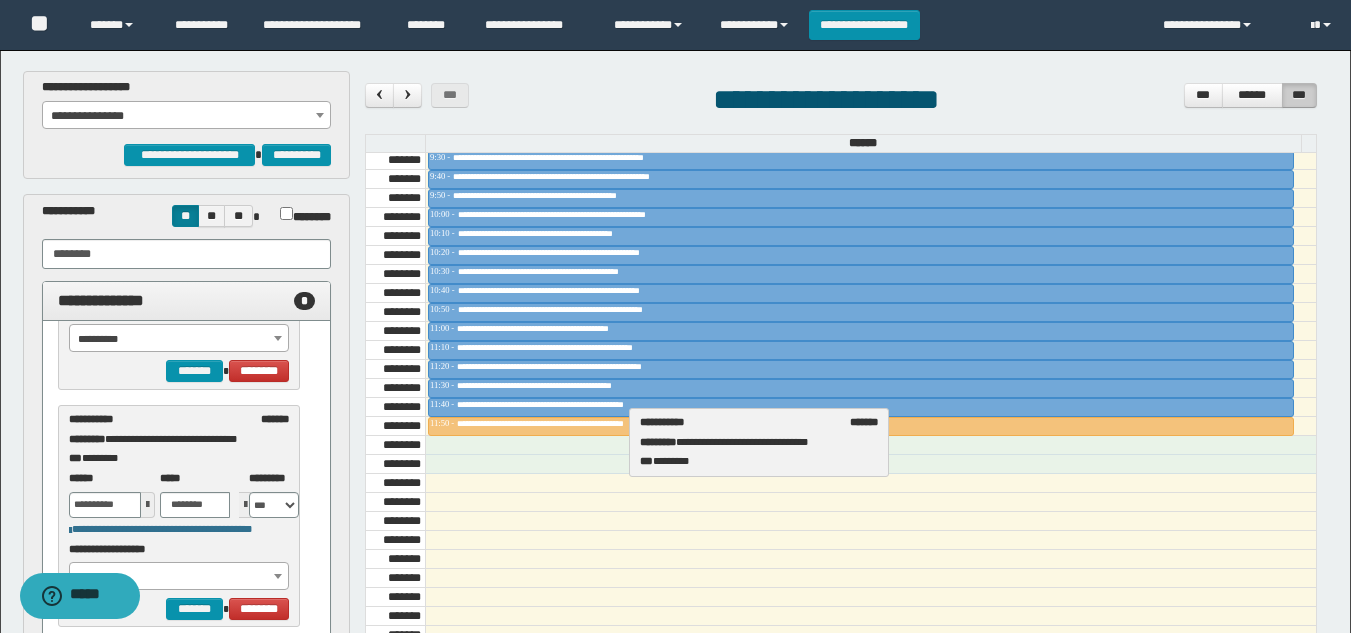 drag, startPoint x: 112, startPoint y: 446, endPoint x: 683, endPoint y: 449, distance: 571.0079 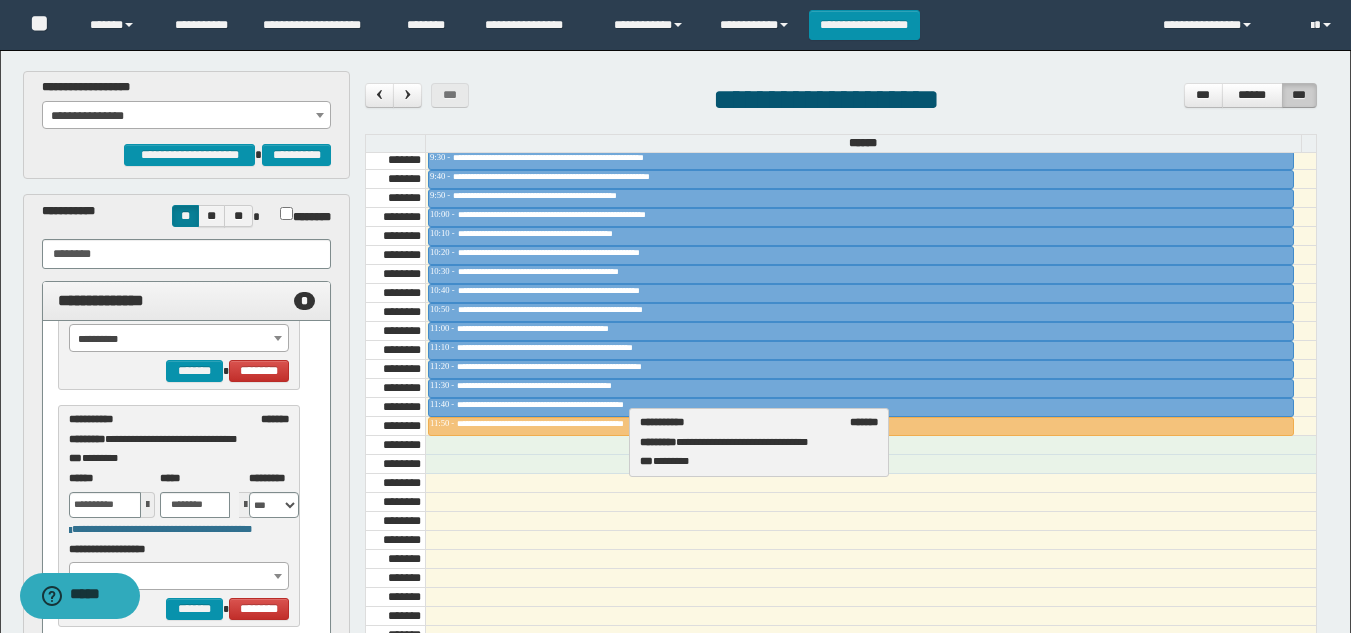 select on "****" 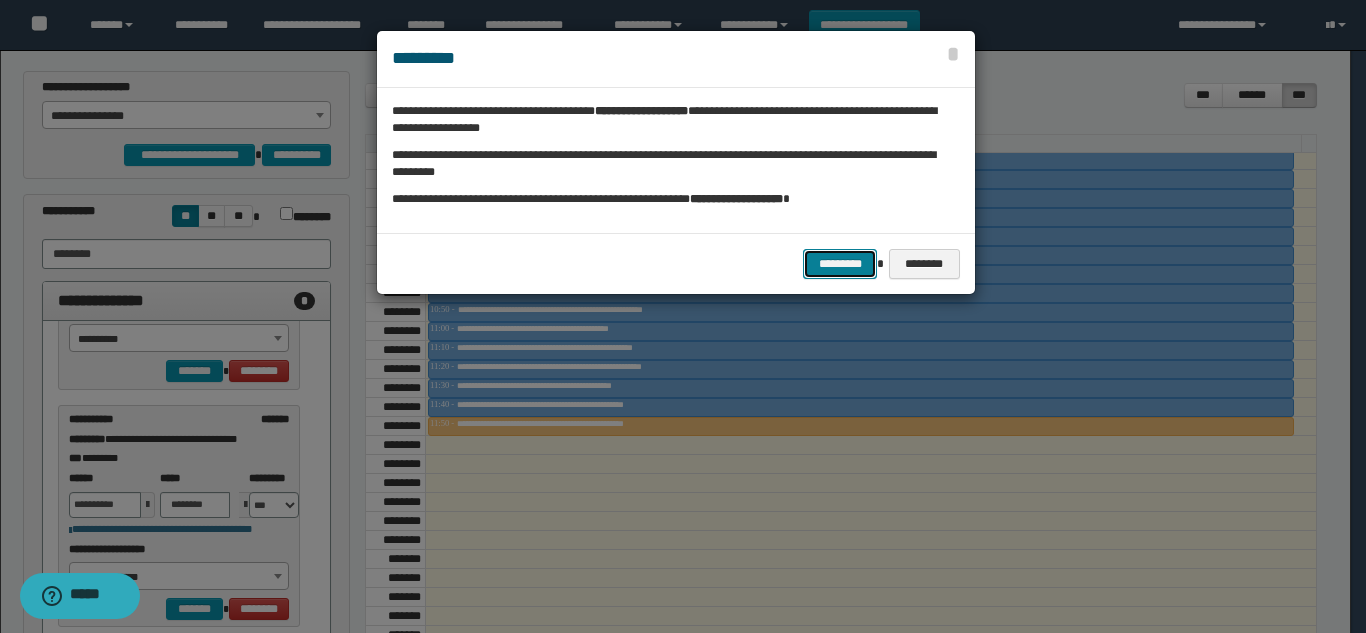 click on "*********" at bounding box center (840, 264) 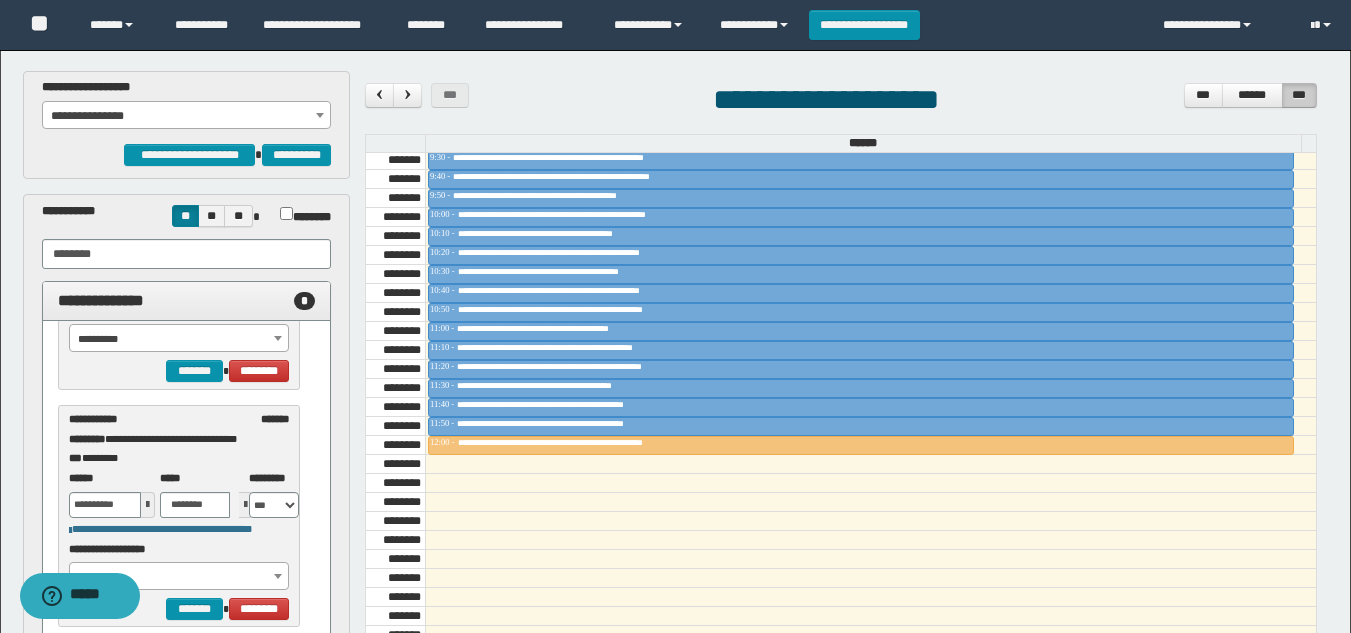 click on "**********" at bounding box center (186, 116) 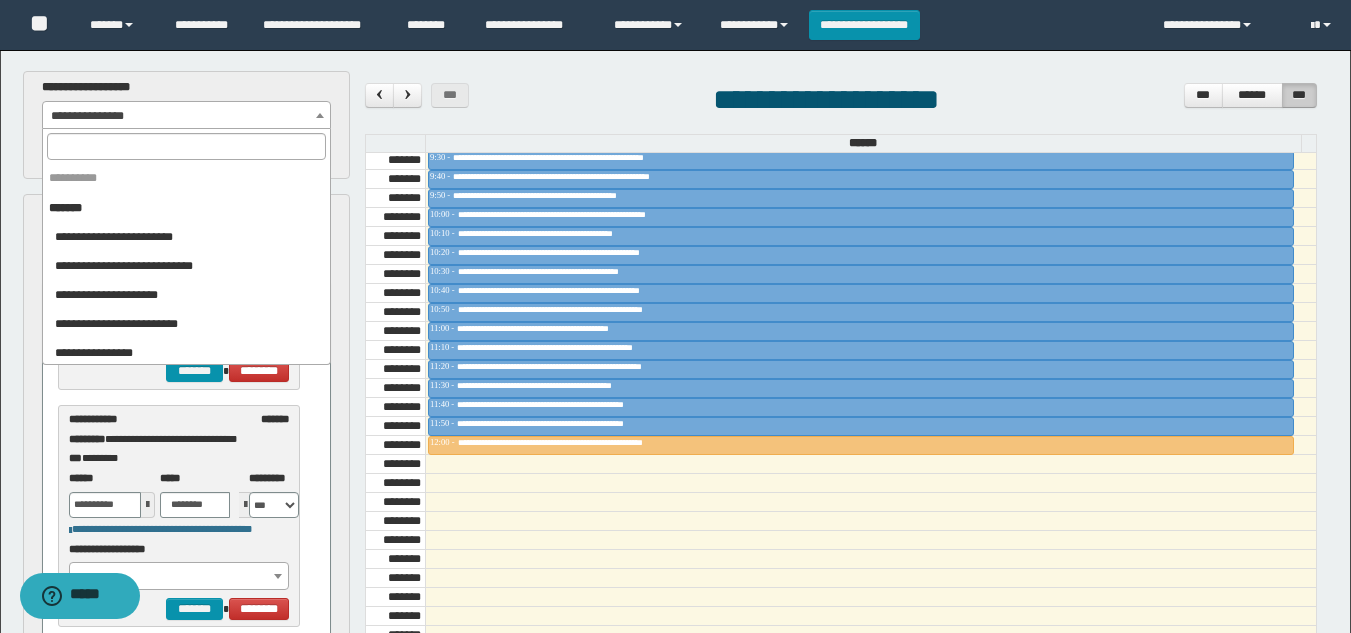 scroll, scrollTop: 2040, scrollLeft: 0, axis: vertical 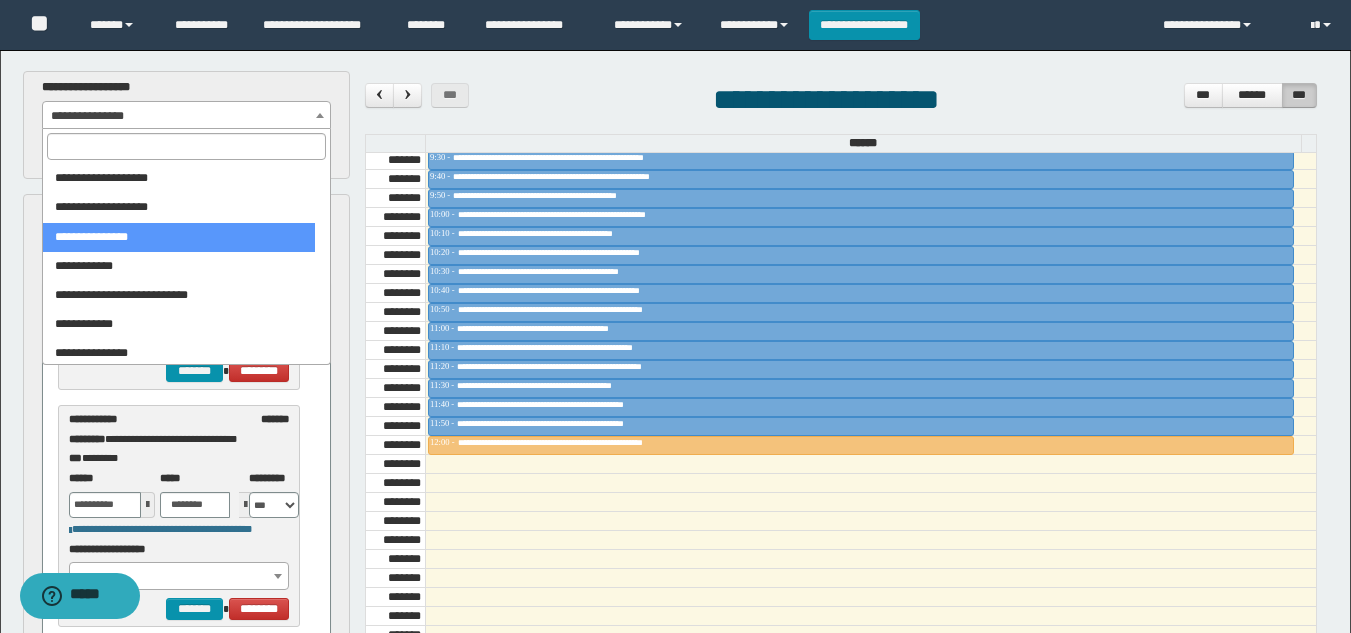 click at bounding box center [186, 146] 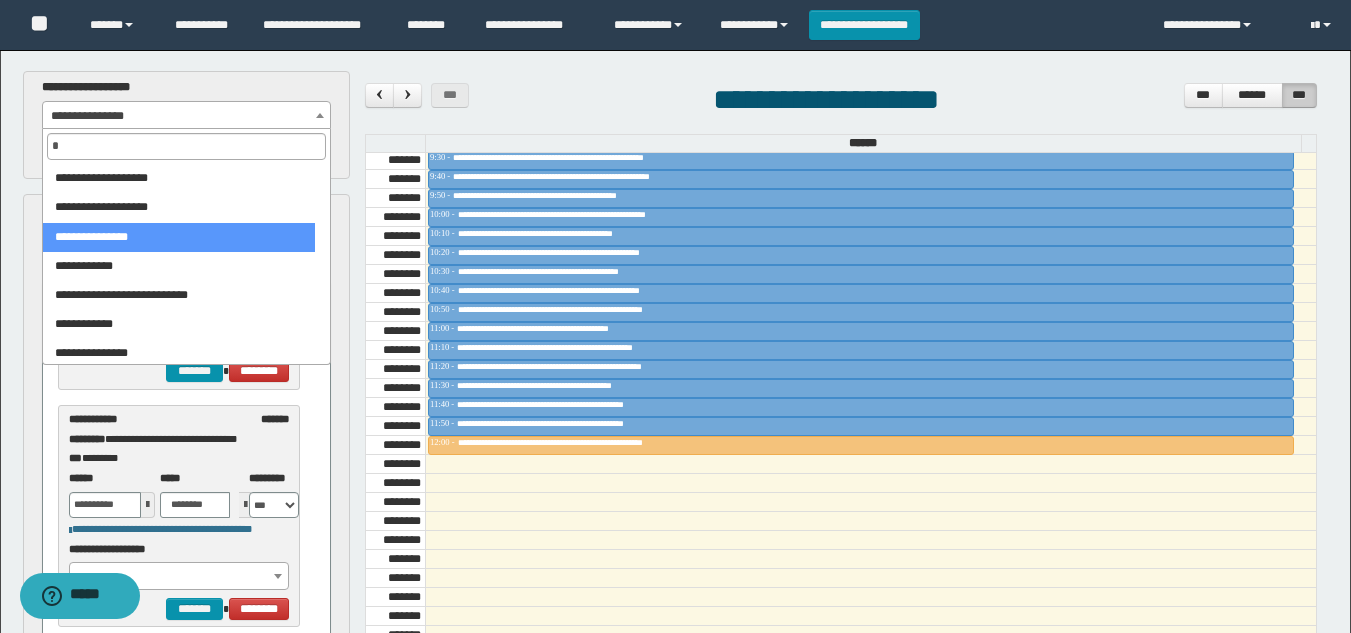 scroll, scrollTop: 0, scrollLeft: 0, axis: both 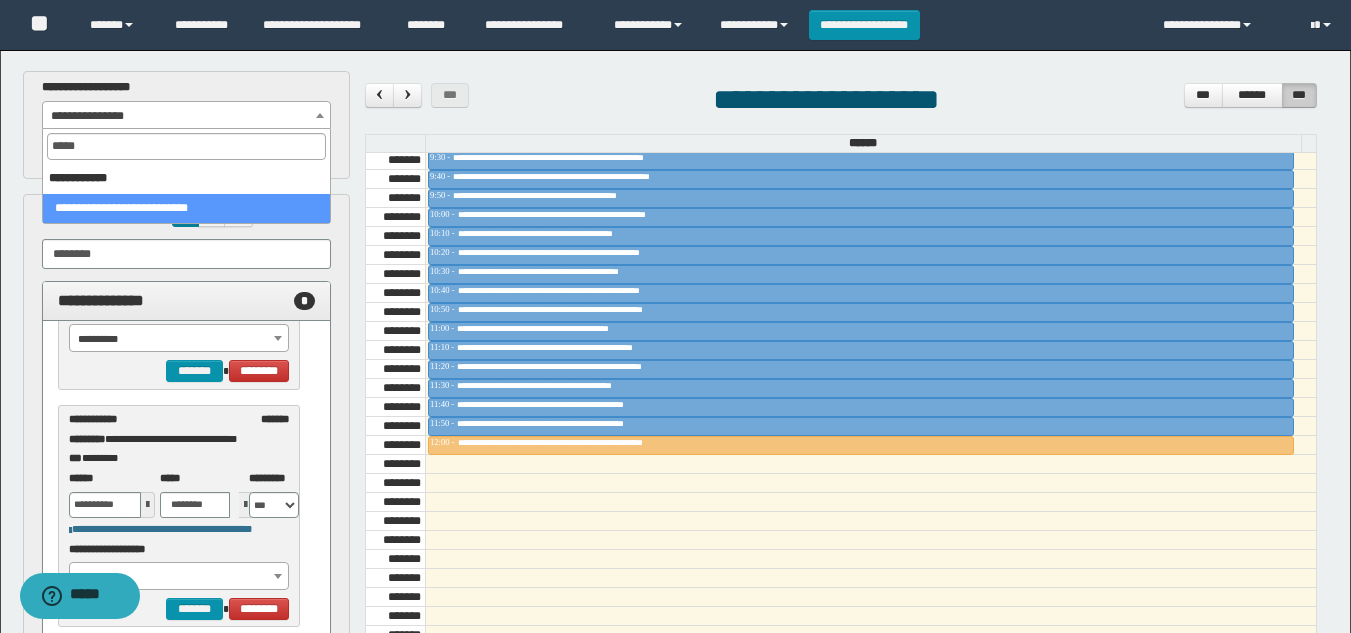 type on "*****" 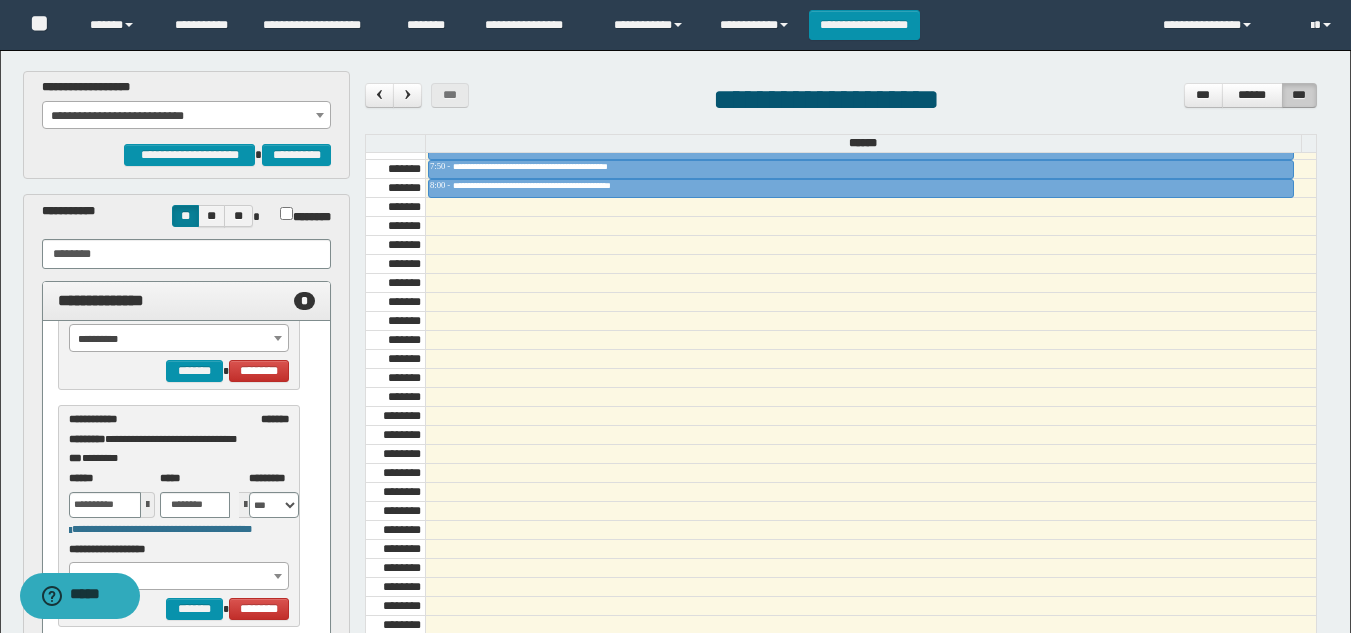 scroll, scrollTop: 885, scrollLeft: 0, axis: vertical 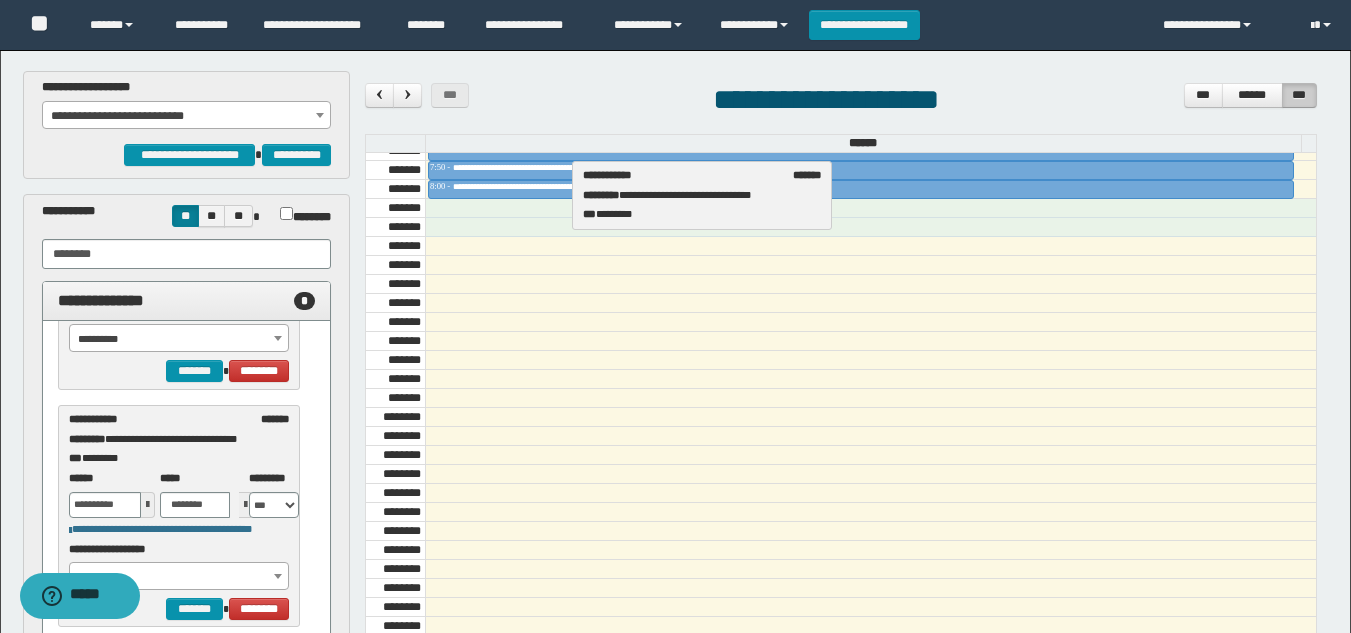 drag, startPoint x: 201, startPoint y: 446, endPoint x: 715, endPoint y: 202, distance: 568.9745 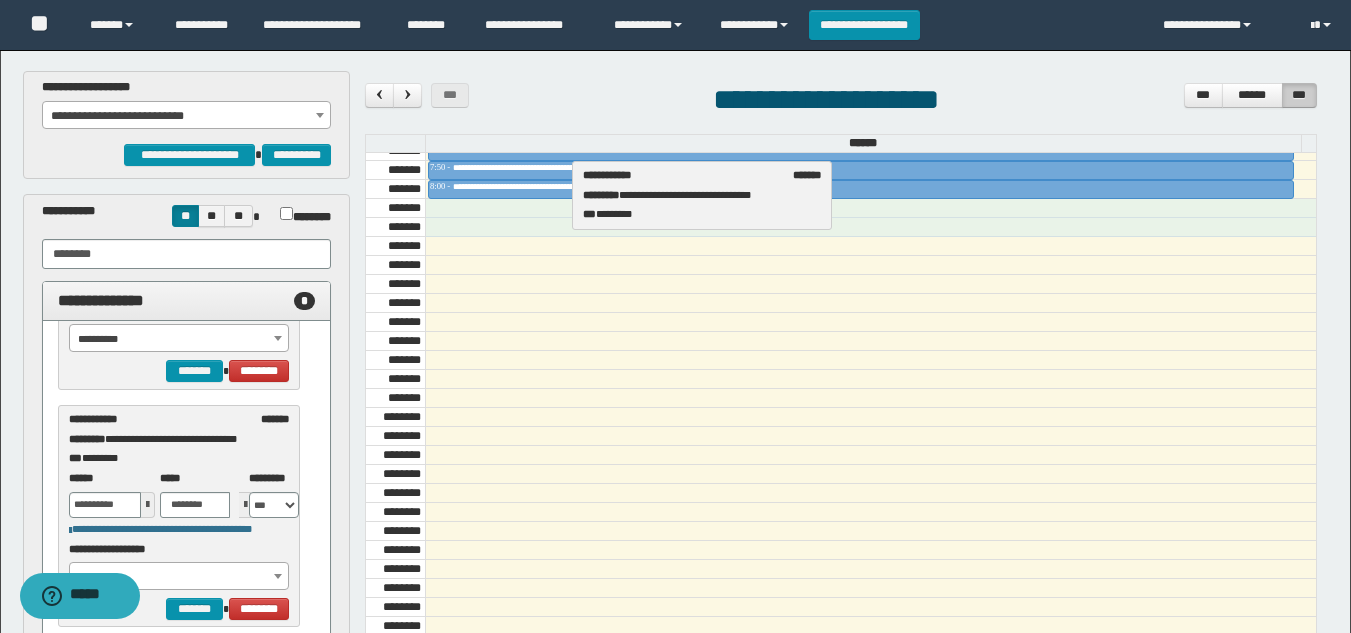 select on "****" 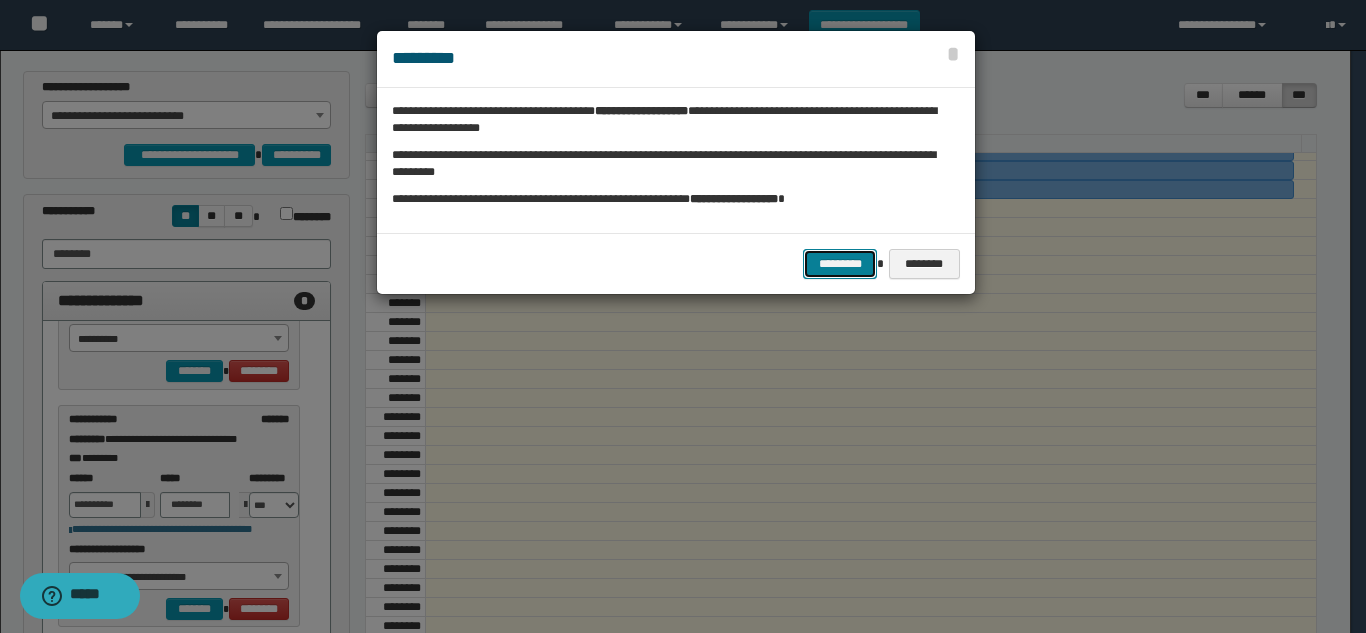 click on "*********" at bounding box center [840, 264] 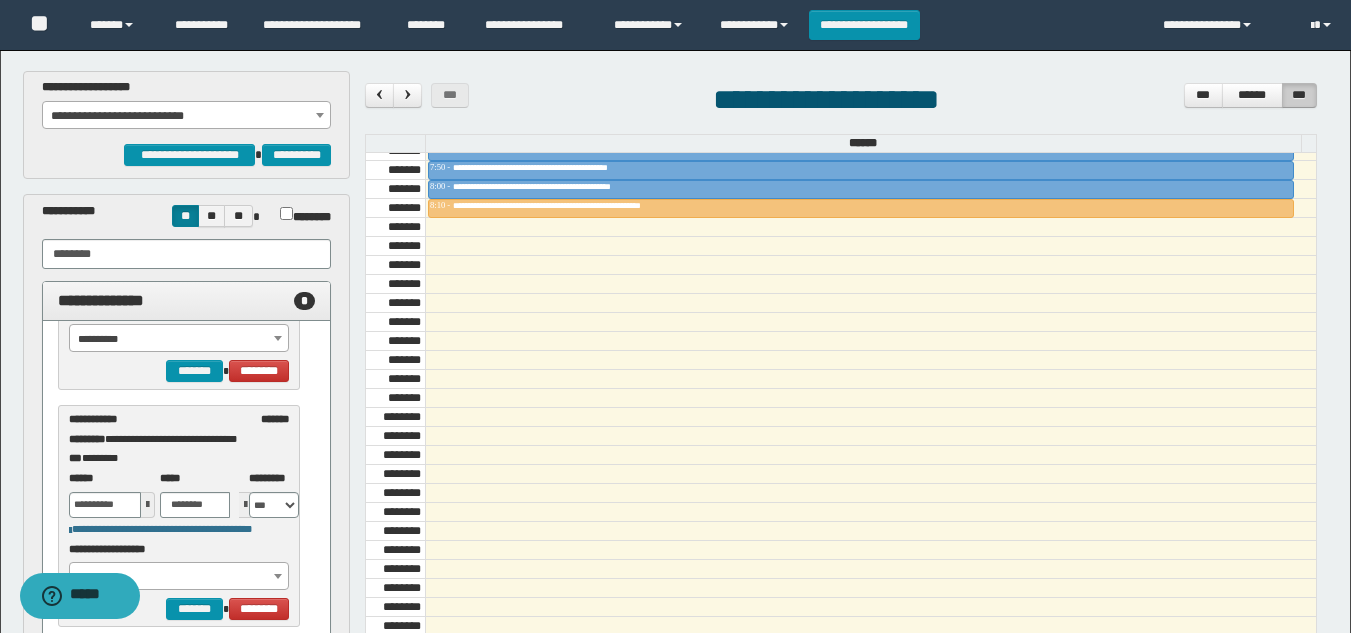 click on "**********" at bounding box center (186, 116) 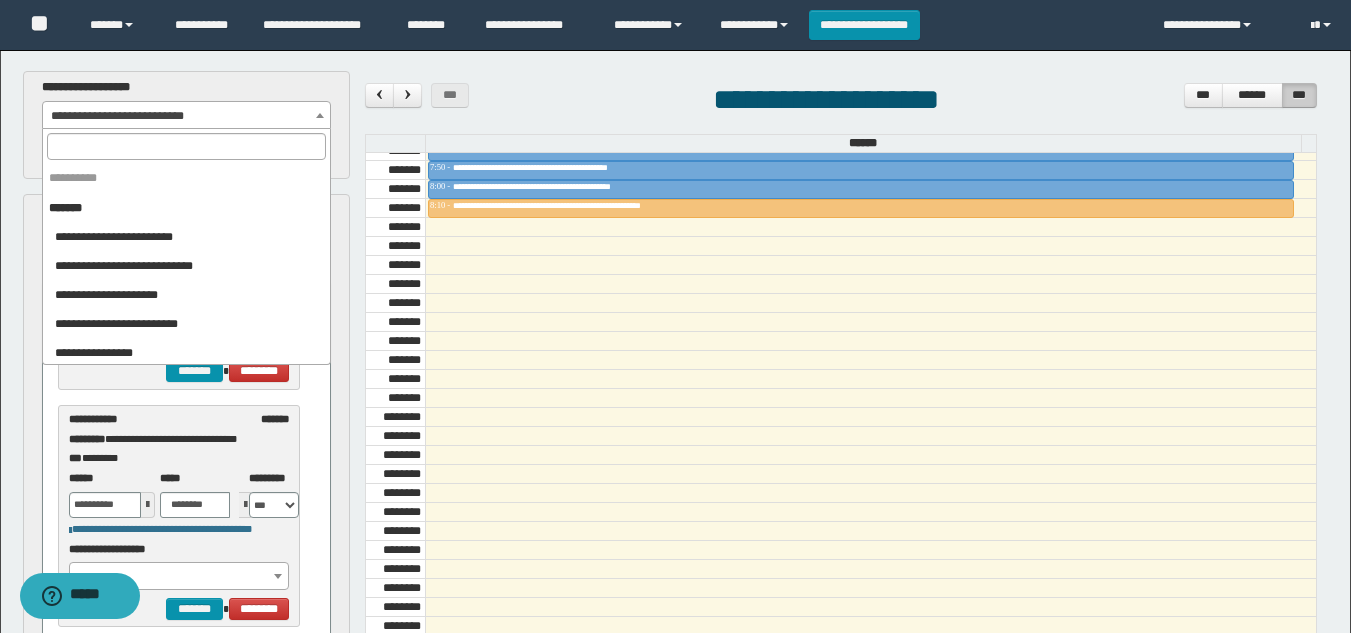 scroll, scrollTop: 2098, scrollLeft: 0, axis: vertical 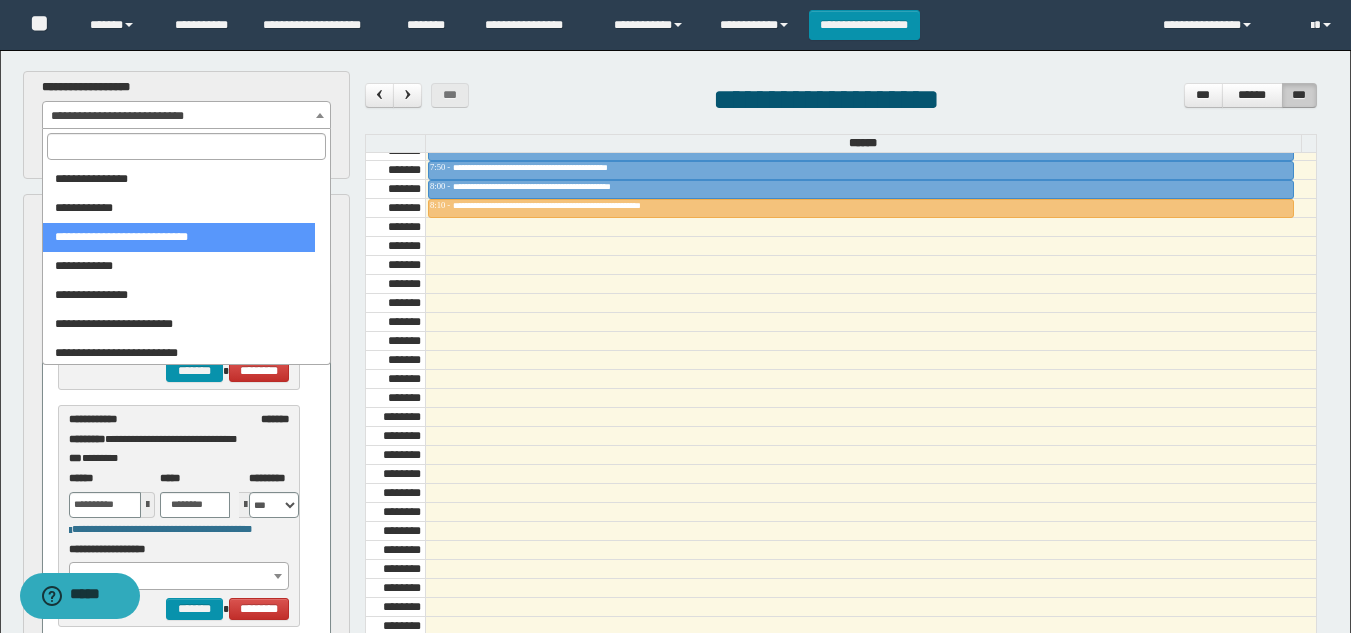 click at bounding box center (186, 146) 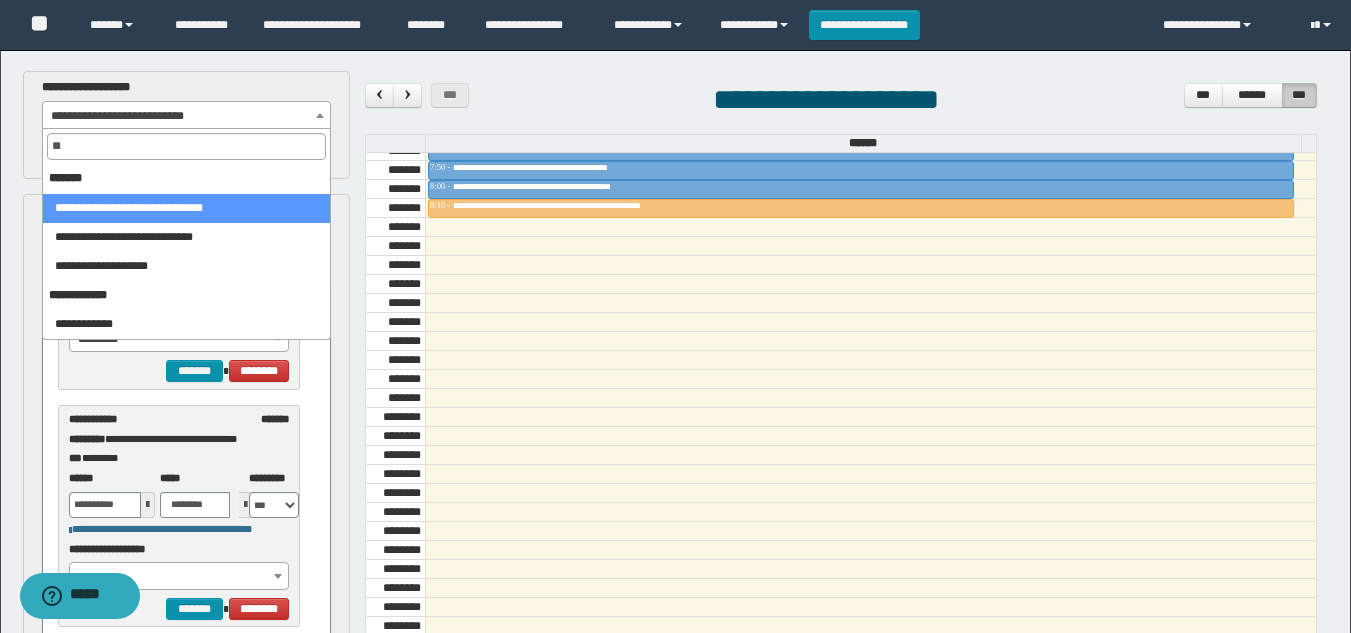 scroll, scrollTop: 0, scrollLeft: 0, axis: both 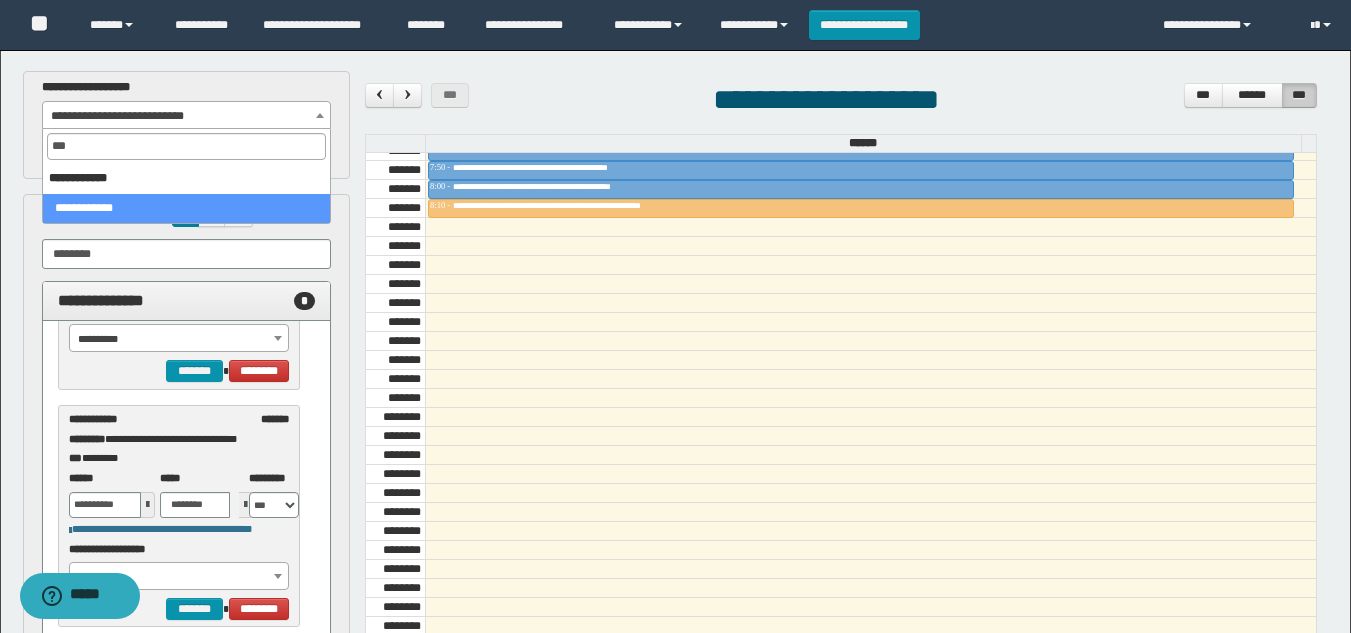type on "***" 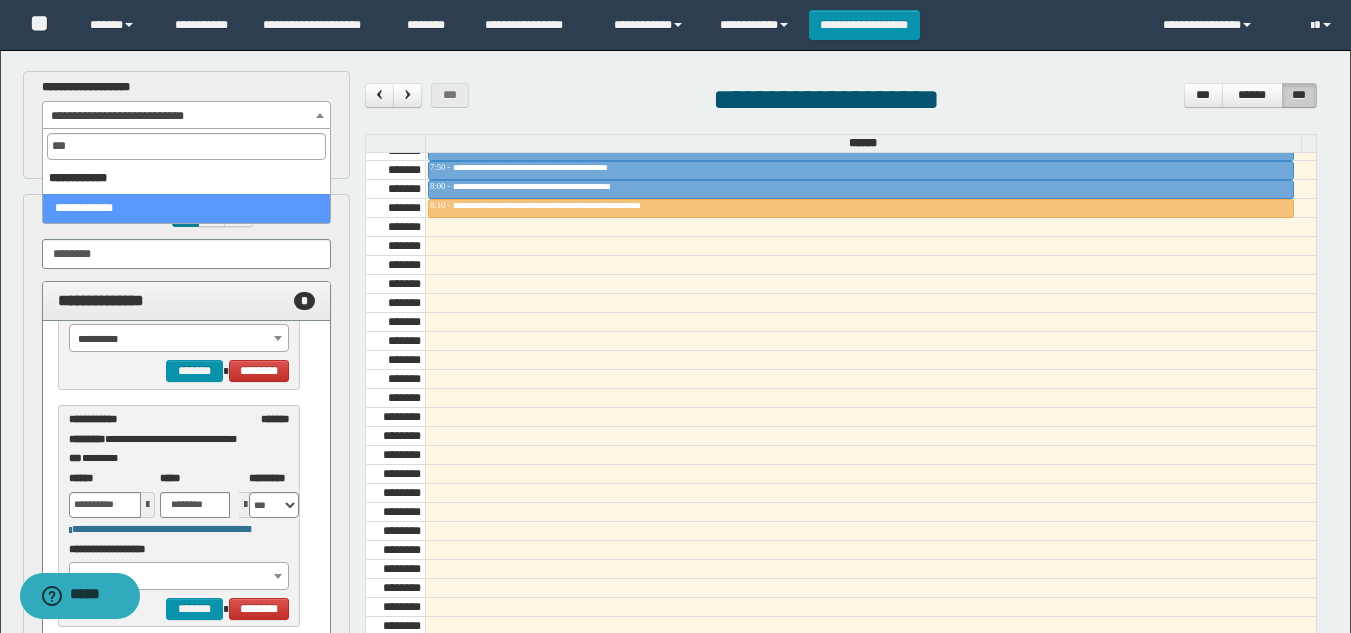 select on "****" 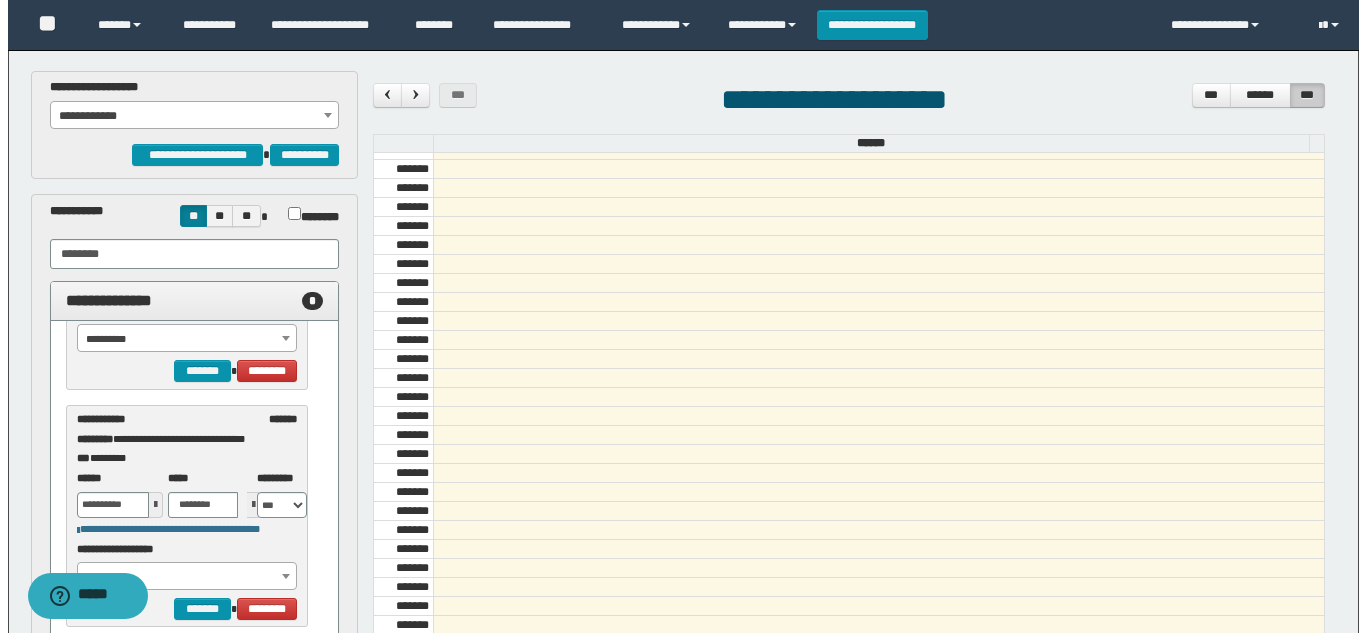 scroll, scrollTop: 685, scrollLeft: 0, axis: vertical 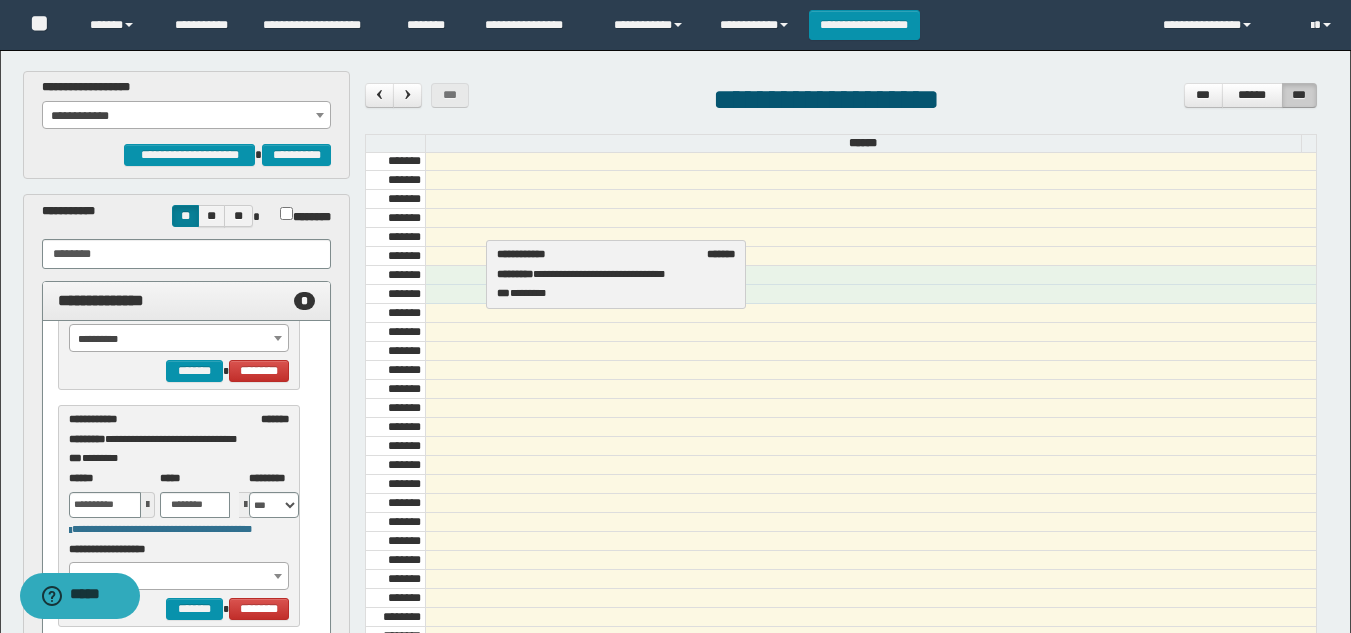 drag, startPoint x: 122, startPoint y: 437, endPoint x: 550, endPoint y: 272, distance: 458.7036 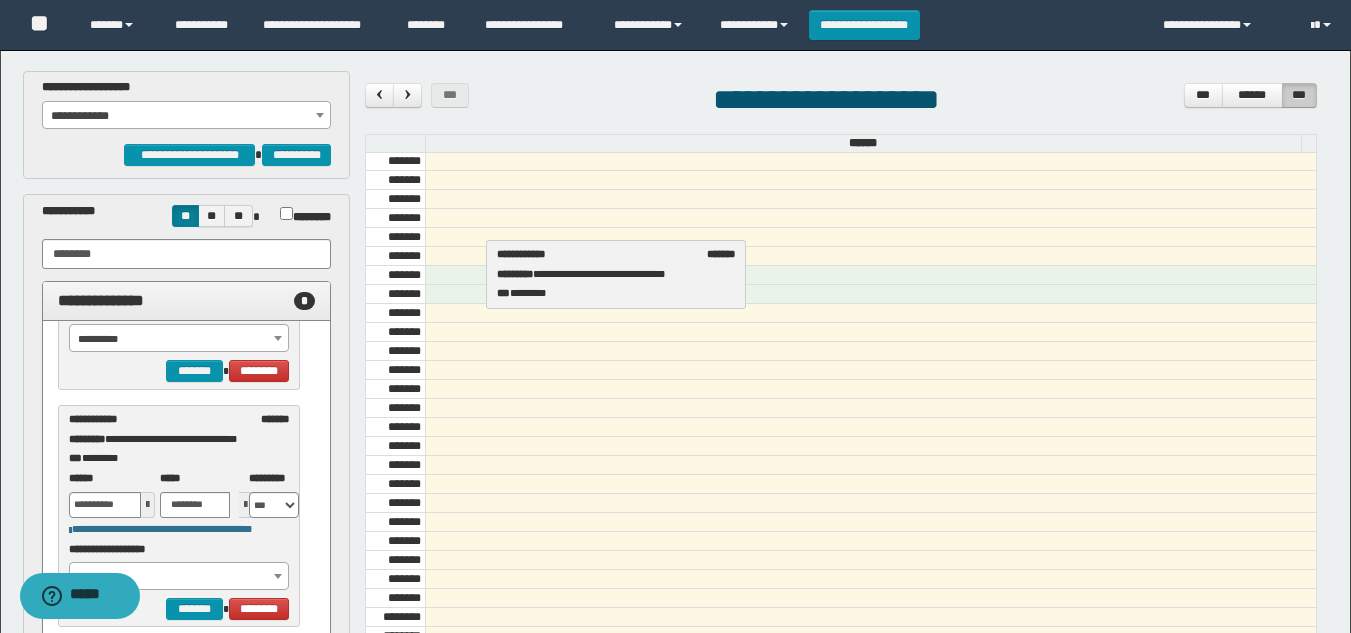 select on "****" 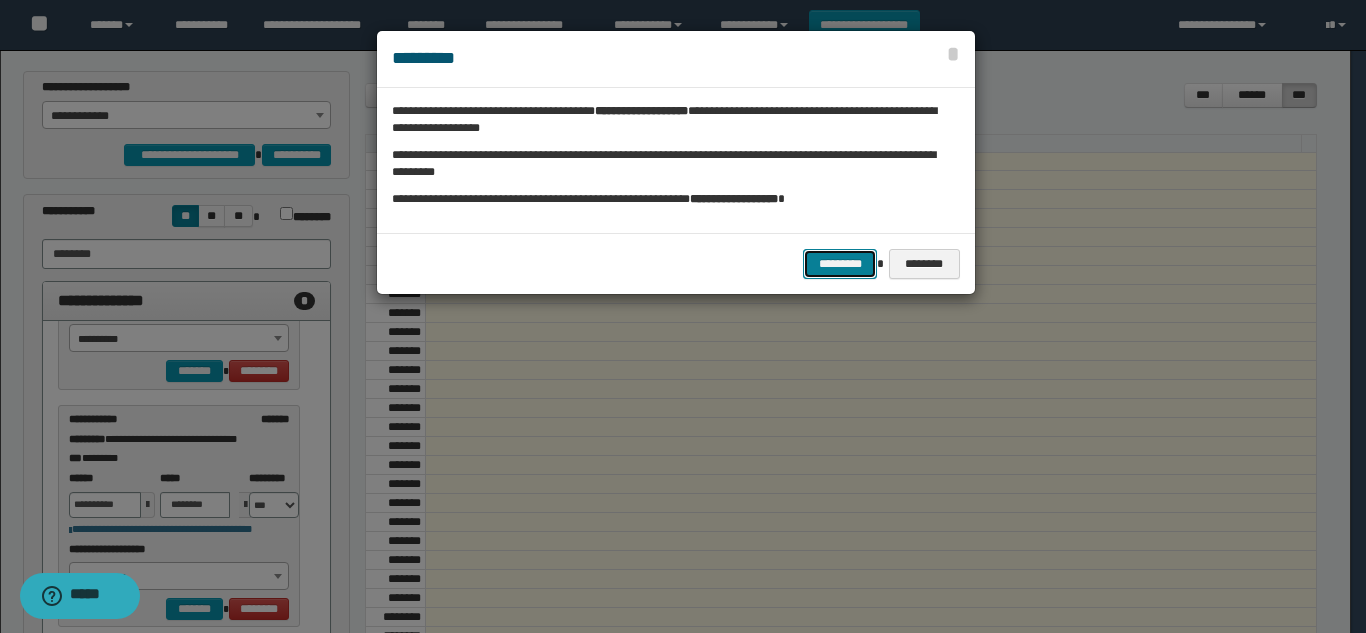 click on "*********" at bounding box center (840, 264) 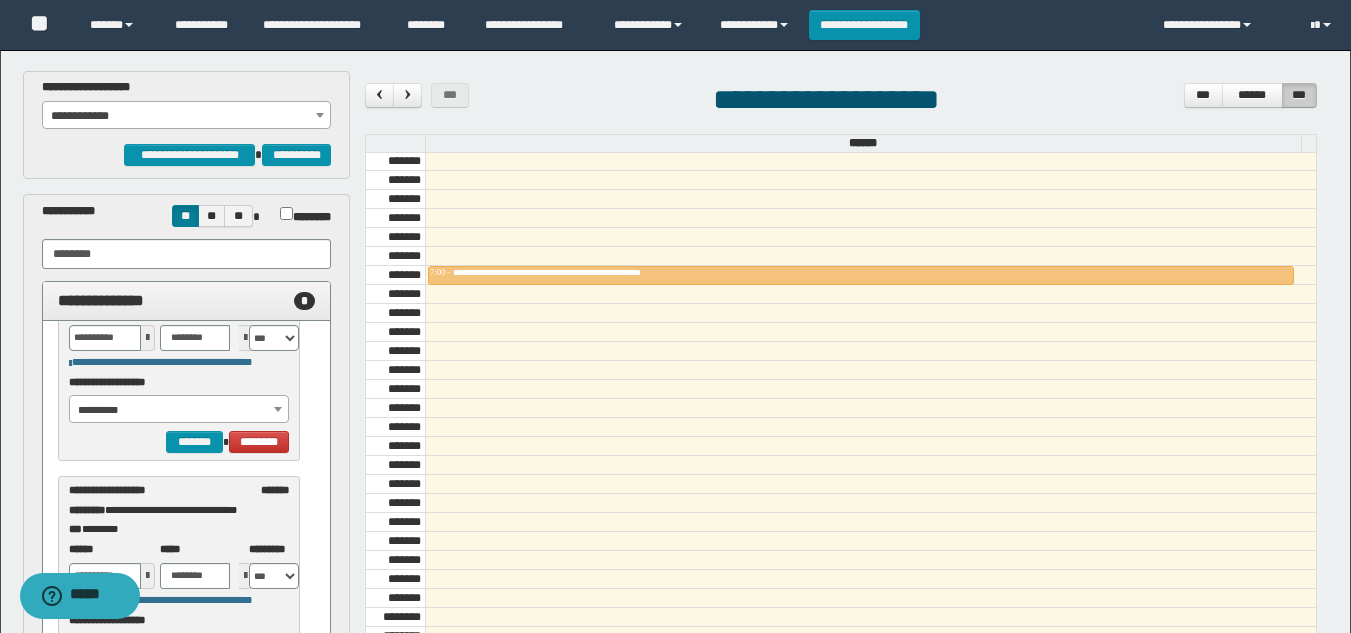 scroll, scrollTop: 136, scrollLeft: 0, axis: vertical 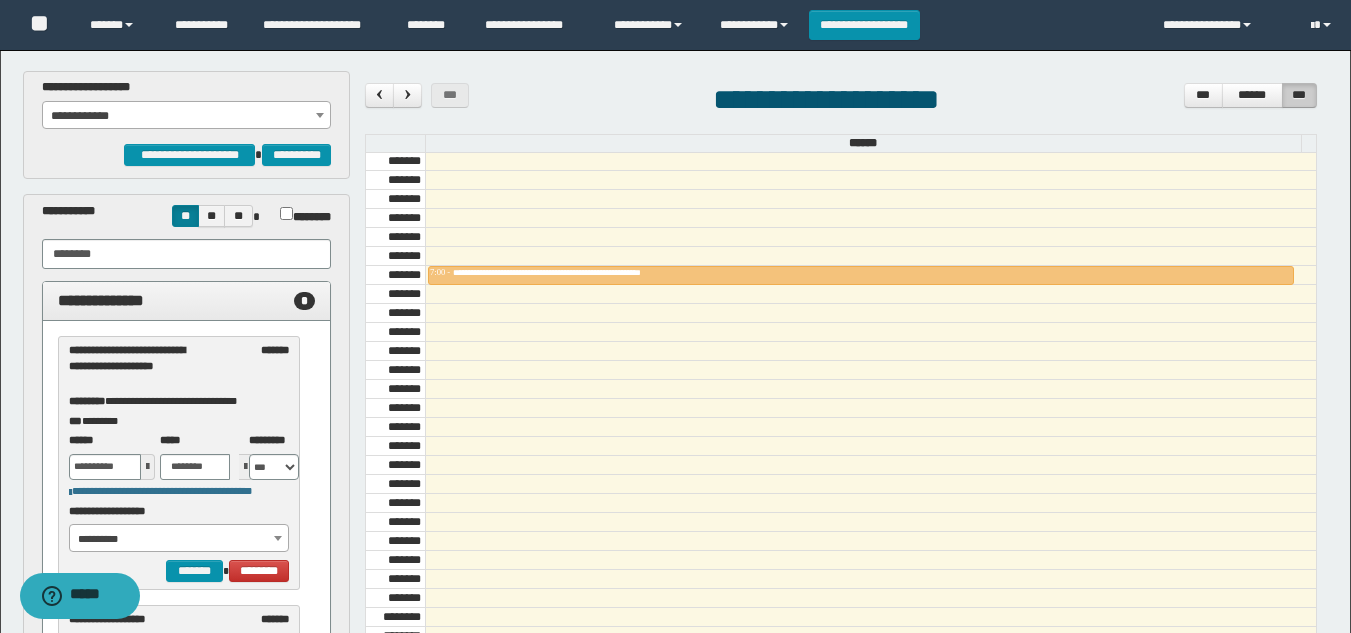 click on "**********" at bounding box center (186, 116) 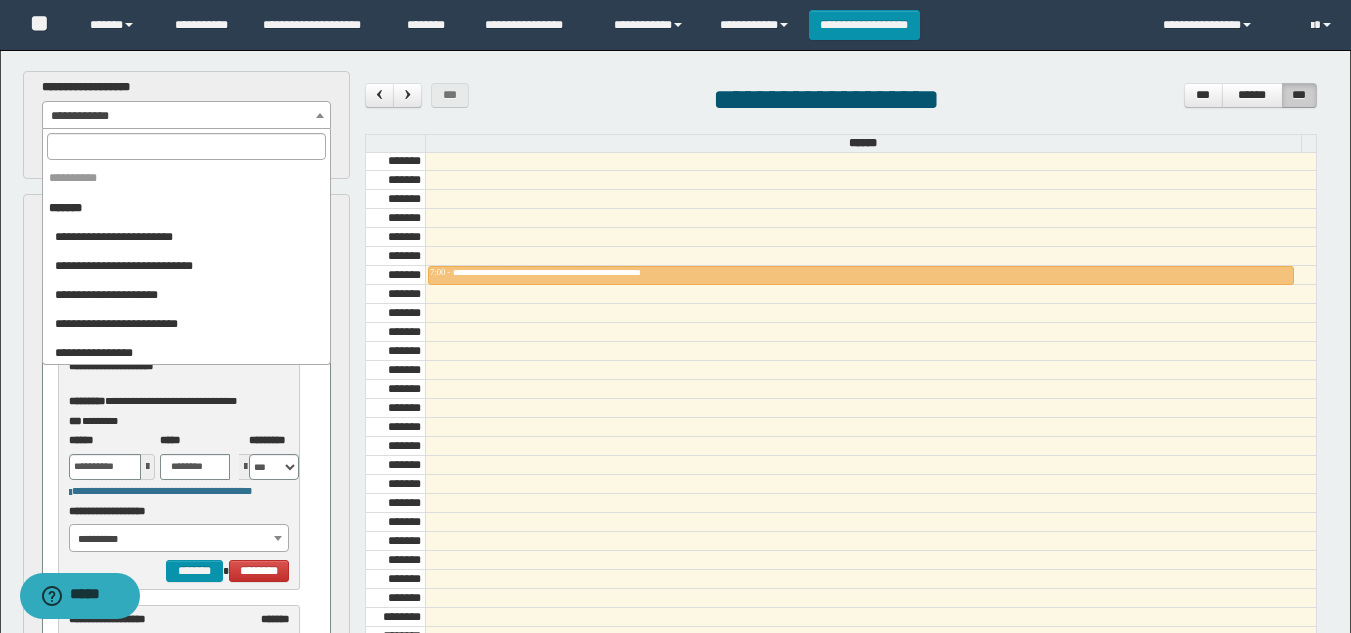 scroll, scrollTop: 2069, scrollLeft: 0, axis: vertical 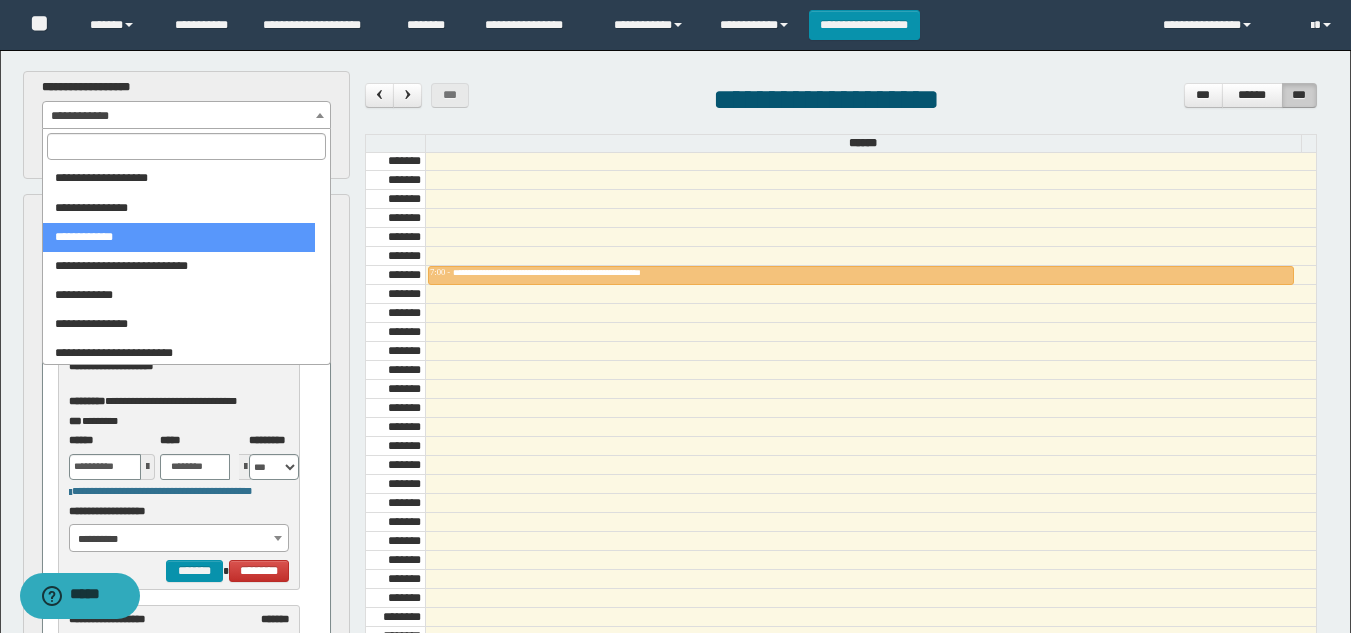 click at bounding box center [186, 146] 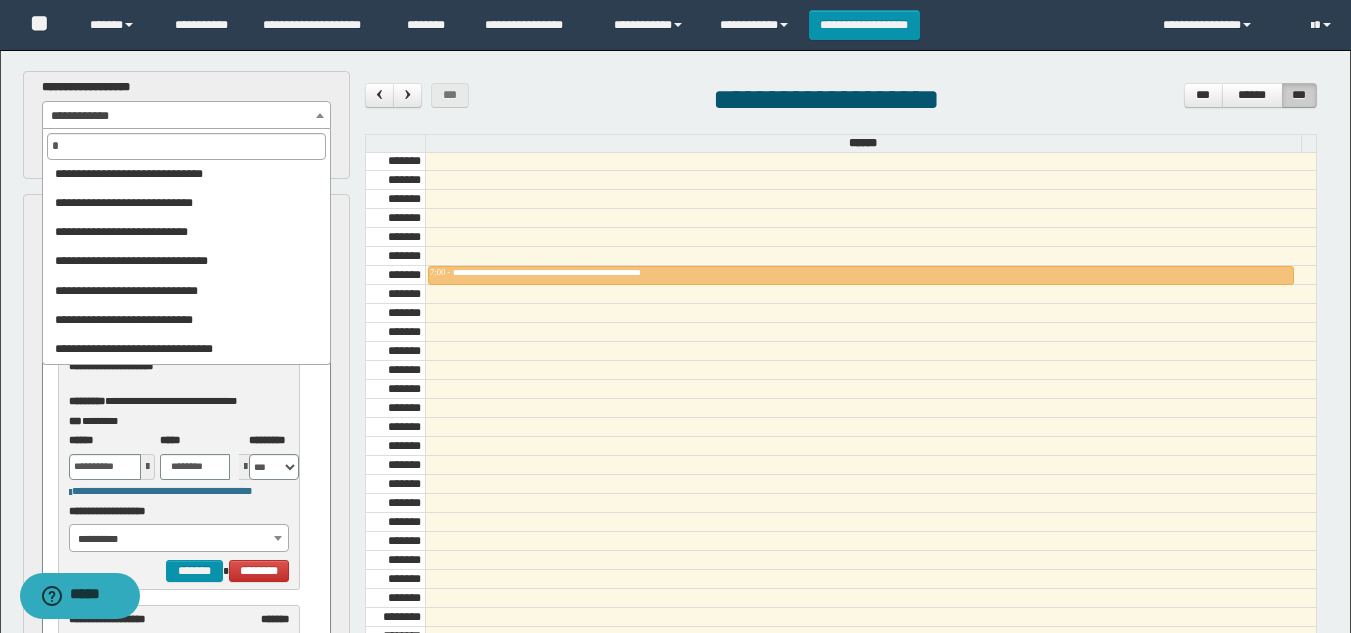 scroll, scrollTop: 0, scrollLeft: 0, axis: both 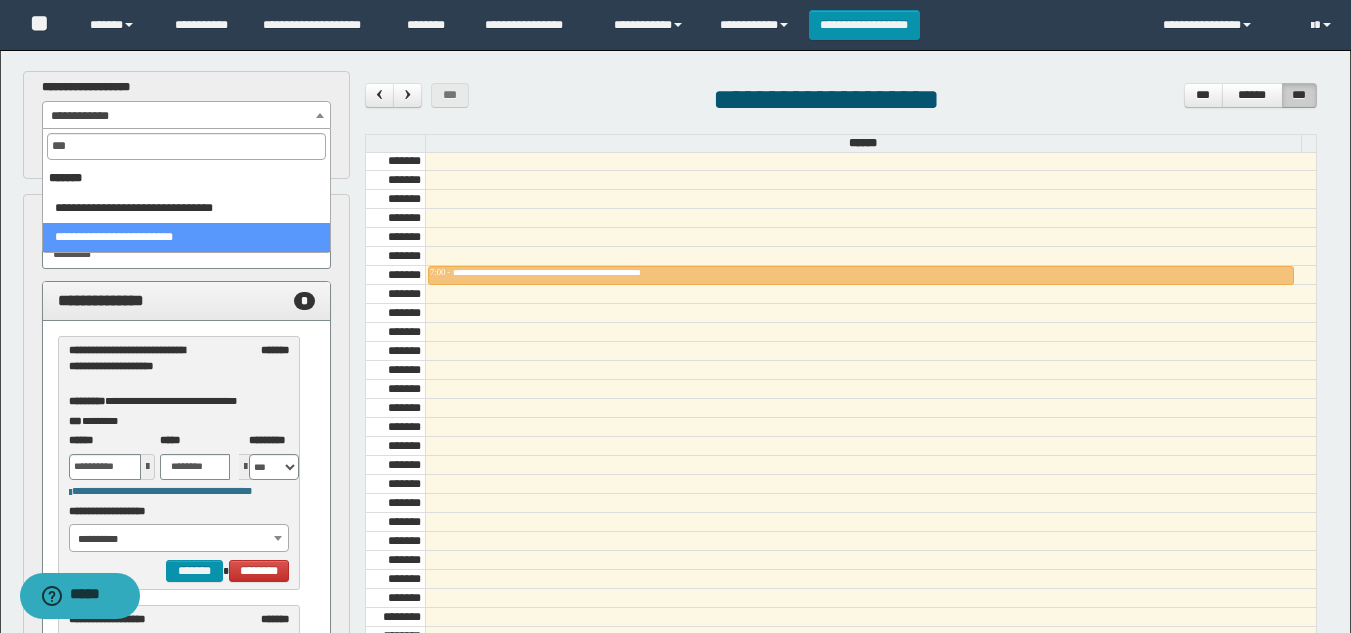 type on "***" 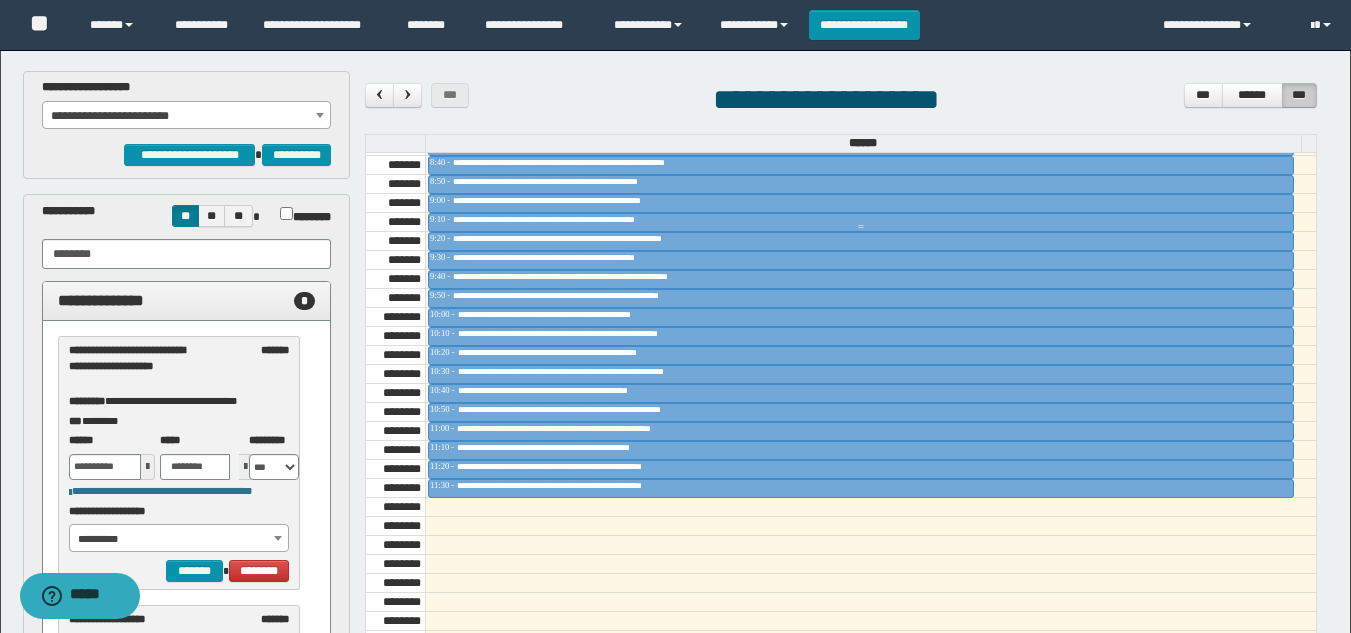 scroll, scrollTop: 1085, scrollLeft: 0, axis: vertical 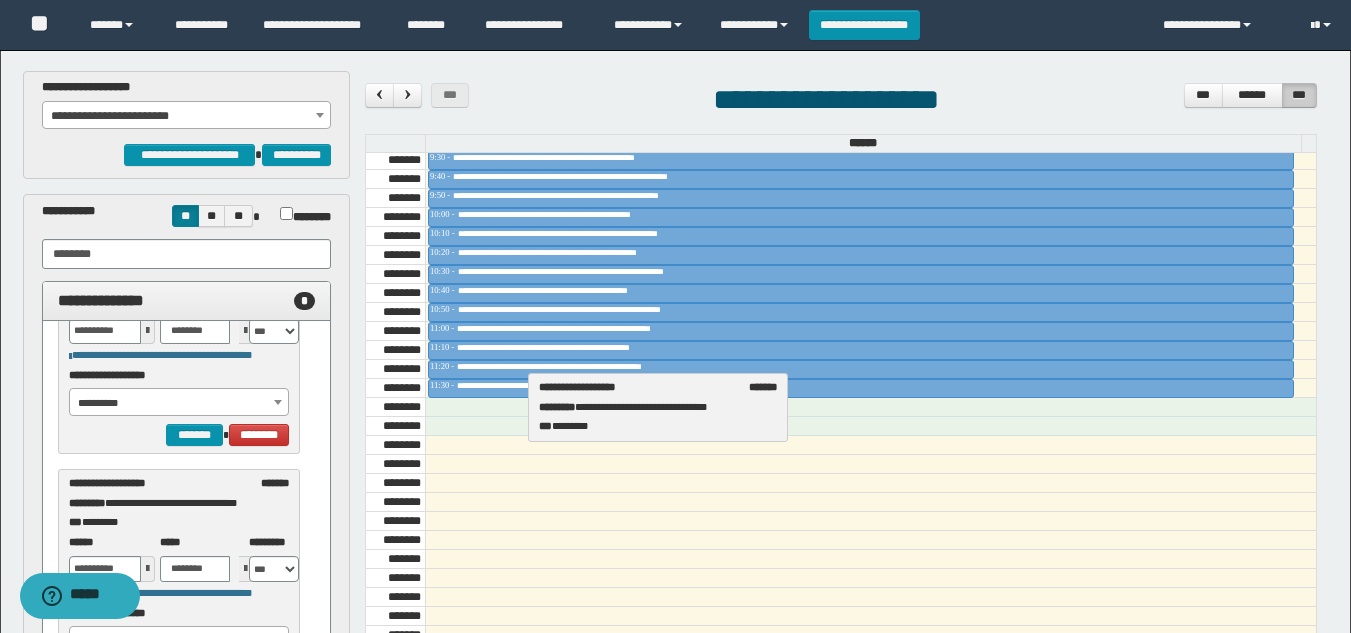 drag, startPoint x: 151, startPoint y: 503, endPoint x: 621, endPoint y: 407, distance: 479.70407 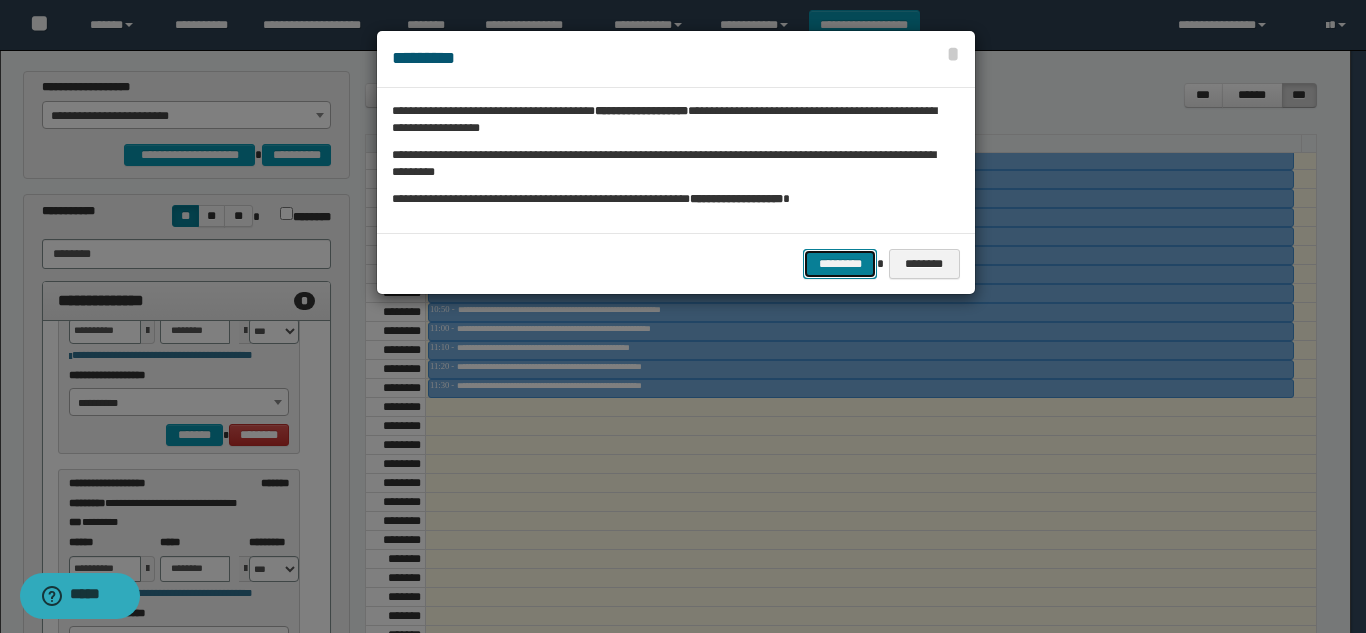 click on "*********" at bounding box center (840, 264) 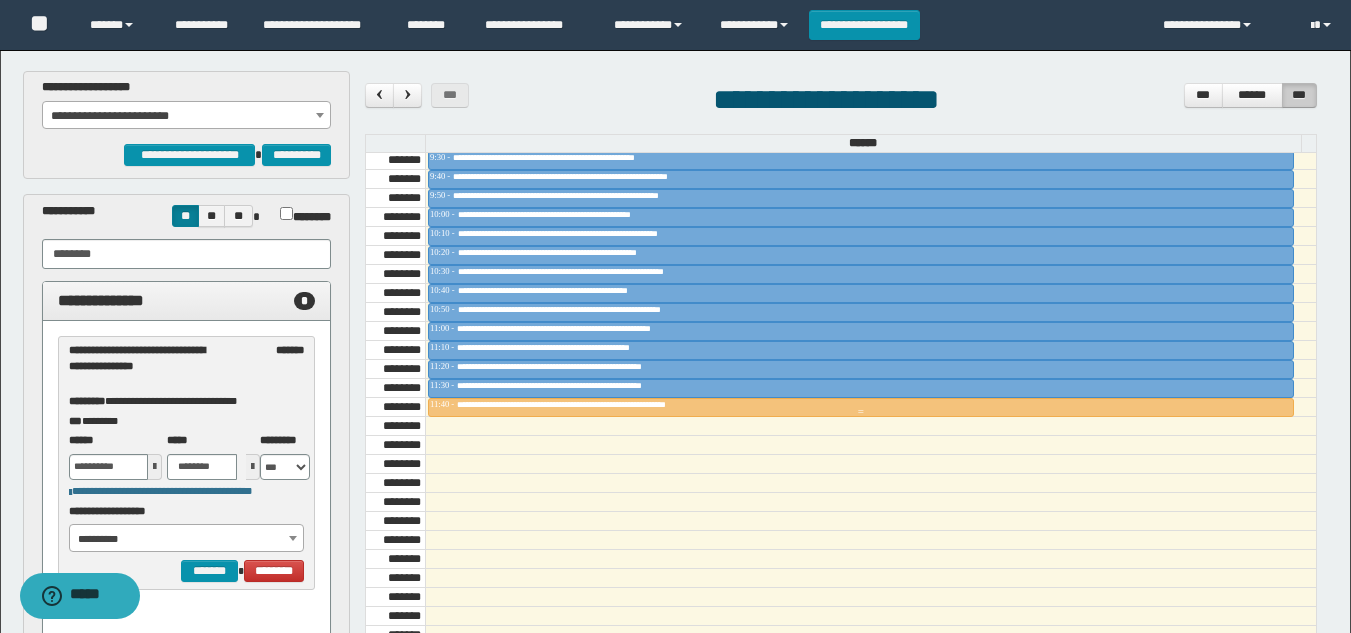 click at bounding box center [861, 412] 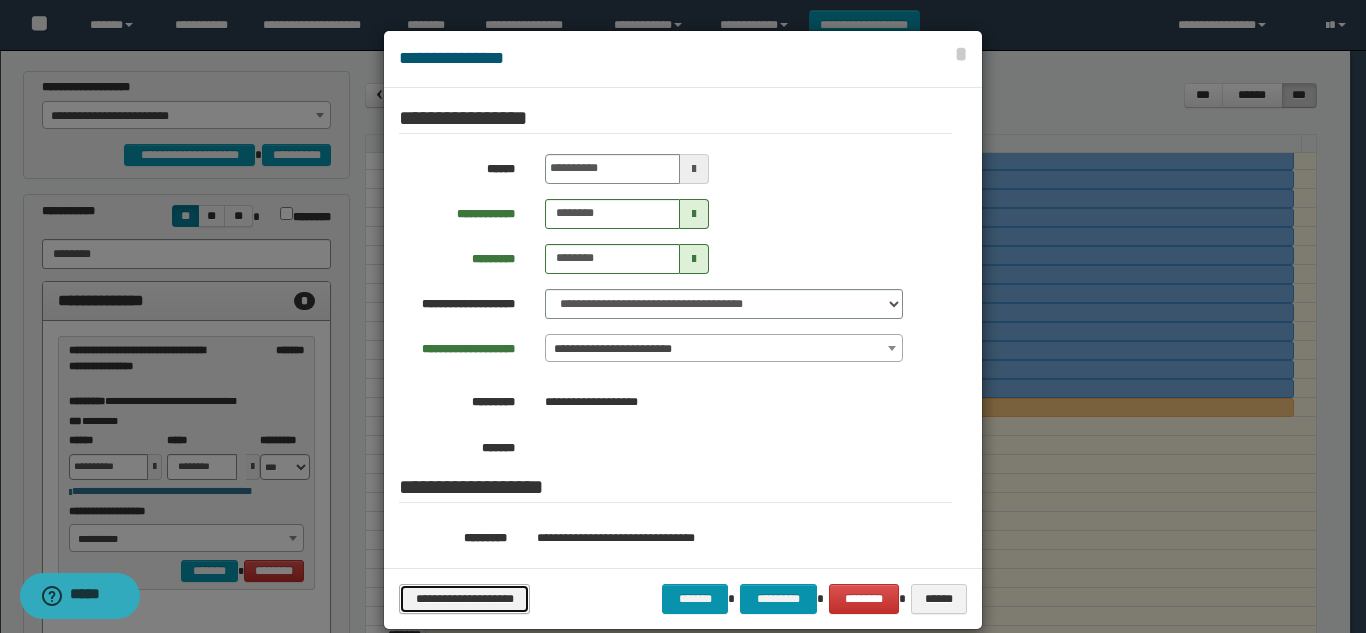 click on "**********" at bounding box center [464, 599] 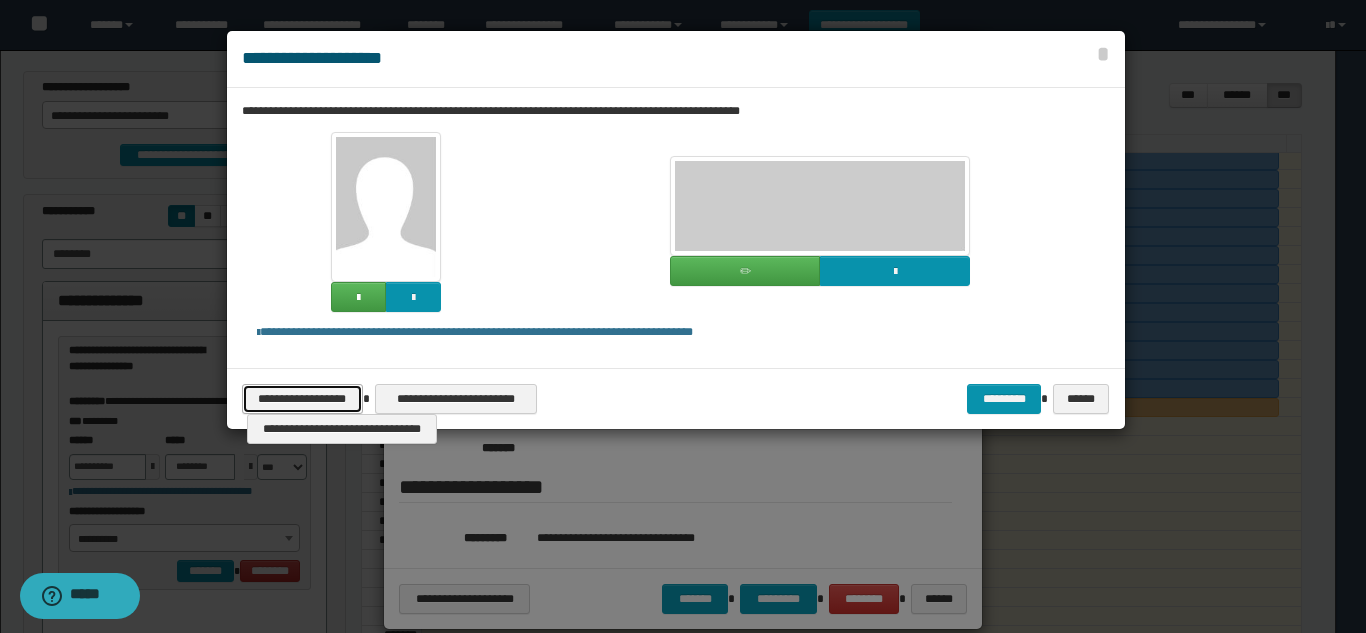 click on "**********" at bounding box center [302, 399] 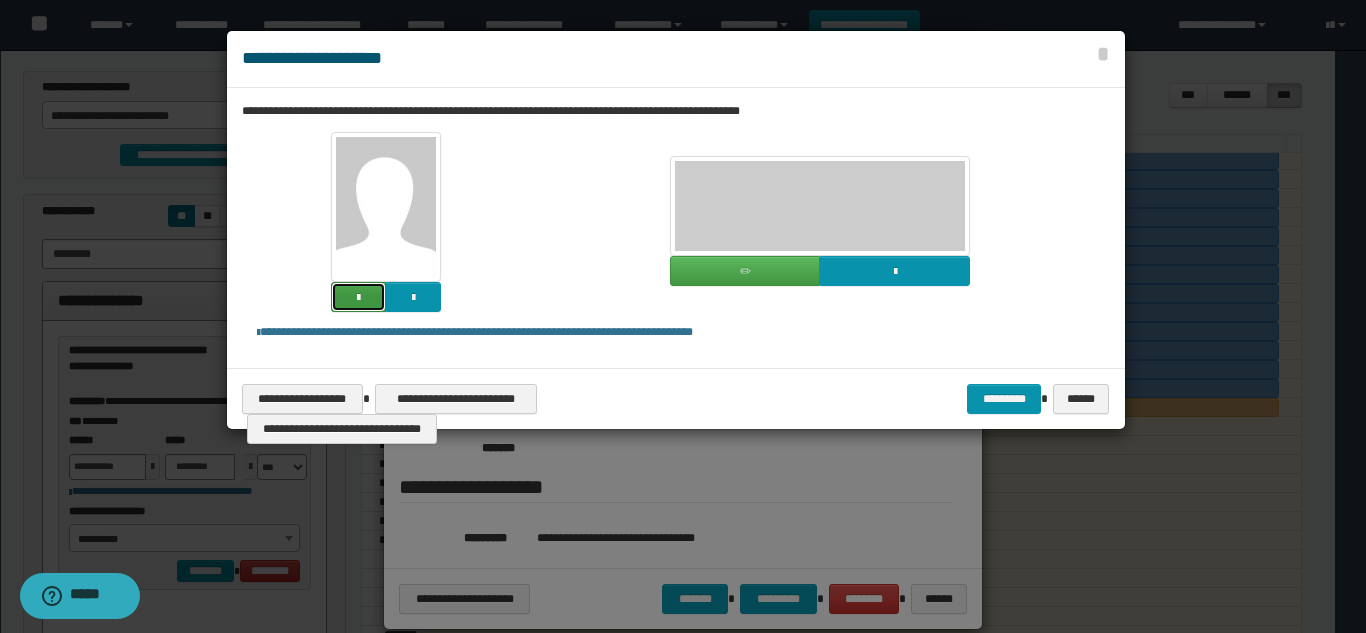 click at bounding box center (358, 297) 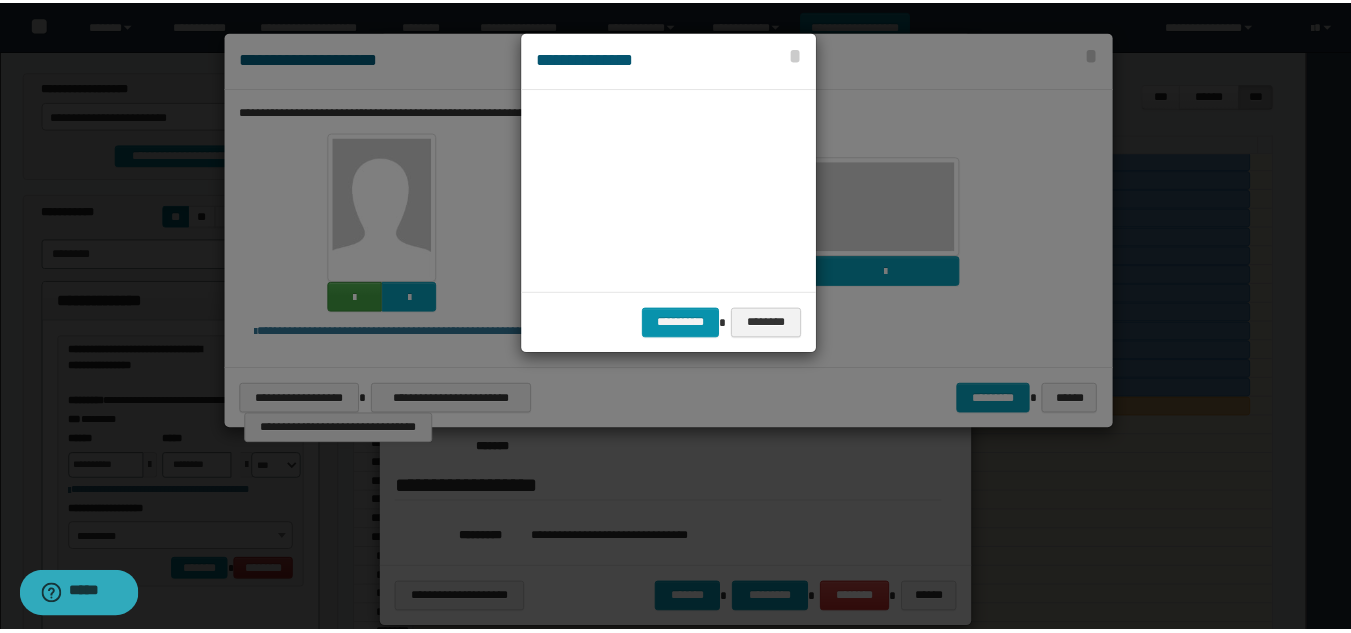 scroll, scrollTop: 45, scrollLeft: 105, axis: both 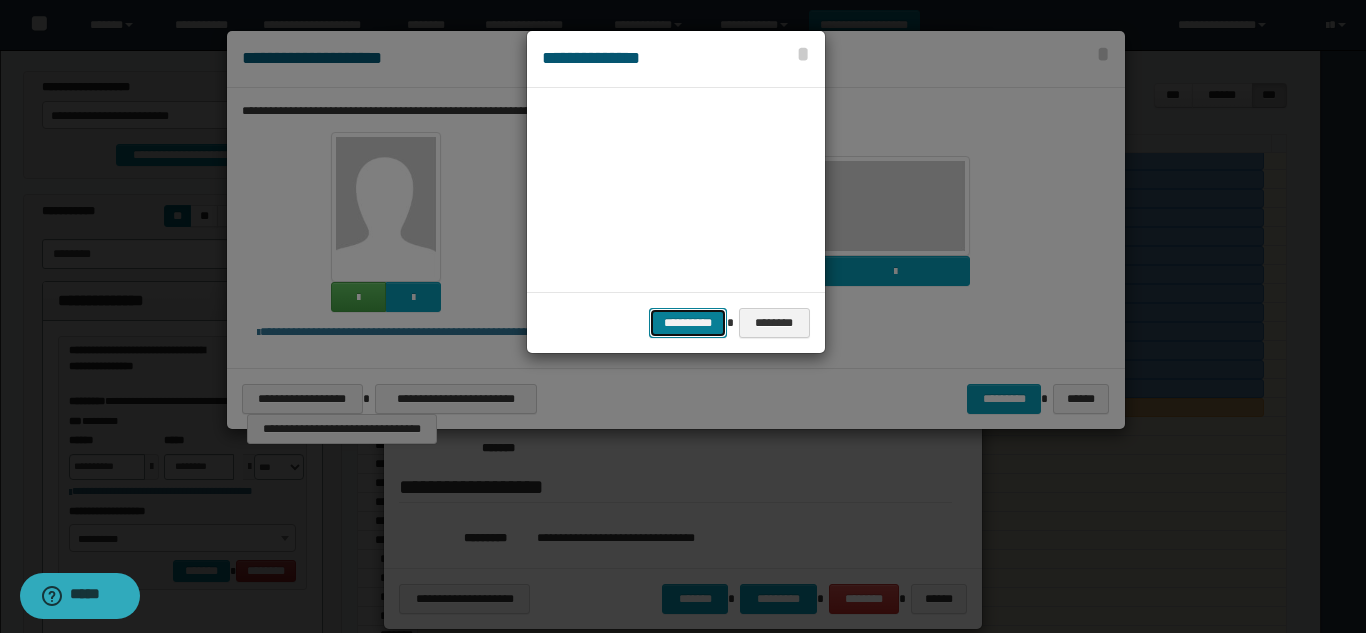 click on "**********" at bounding box center (688, 323) 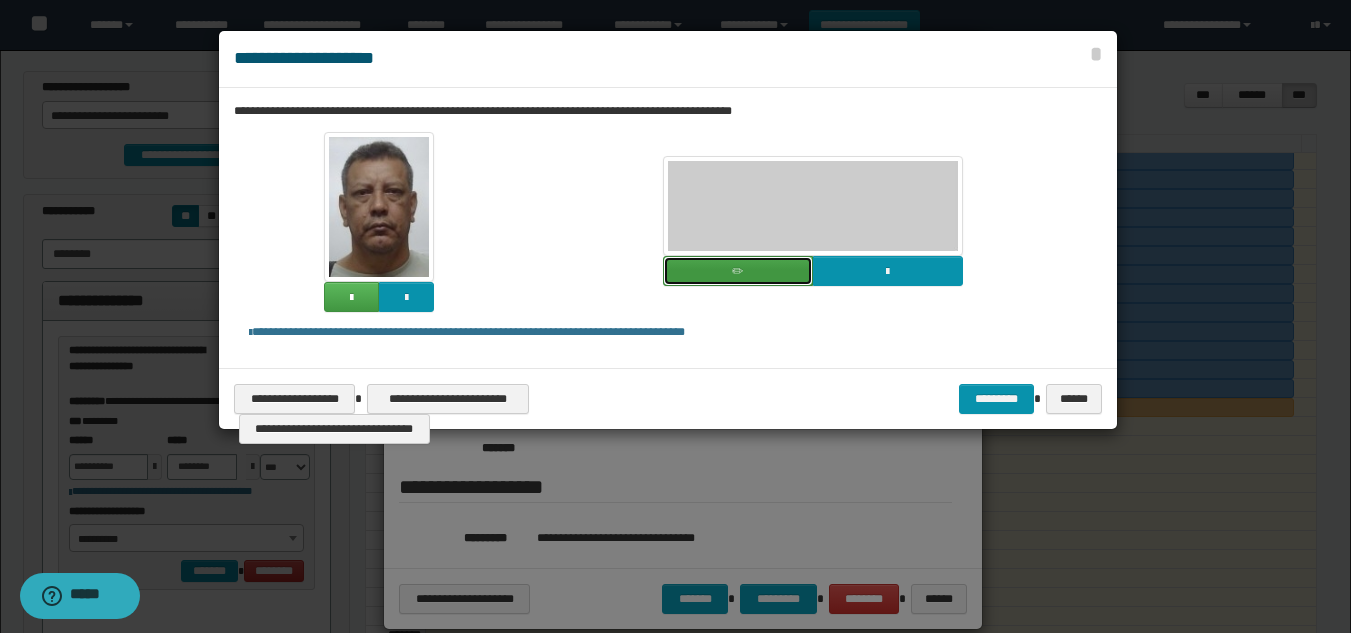 click at bounding box center (738, 271) 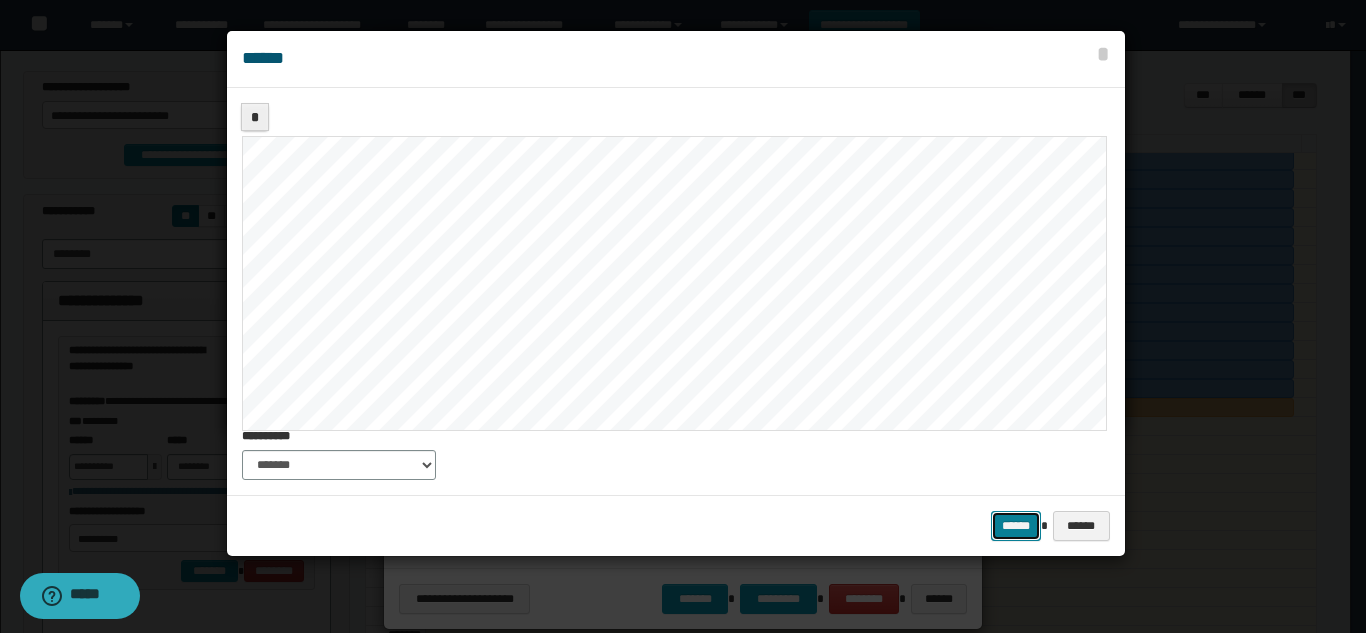 click on "******" at bounding box center [1016, 526] 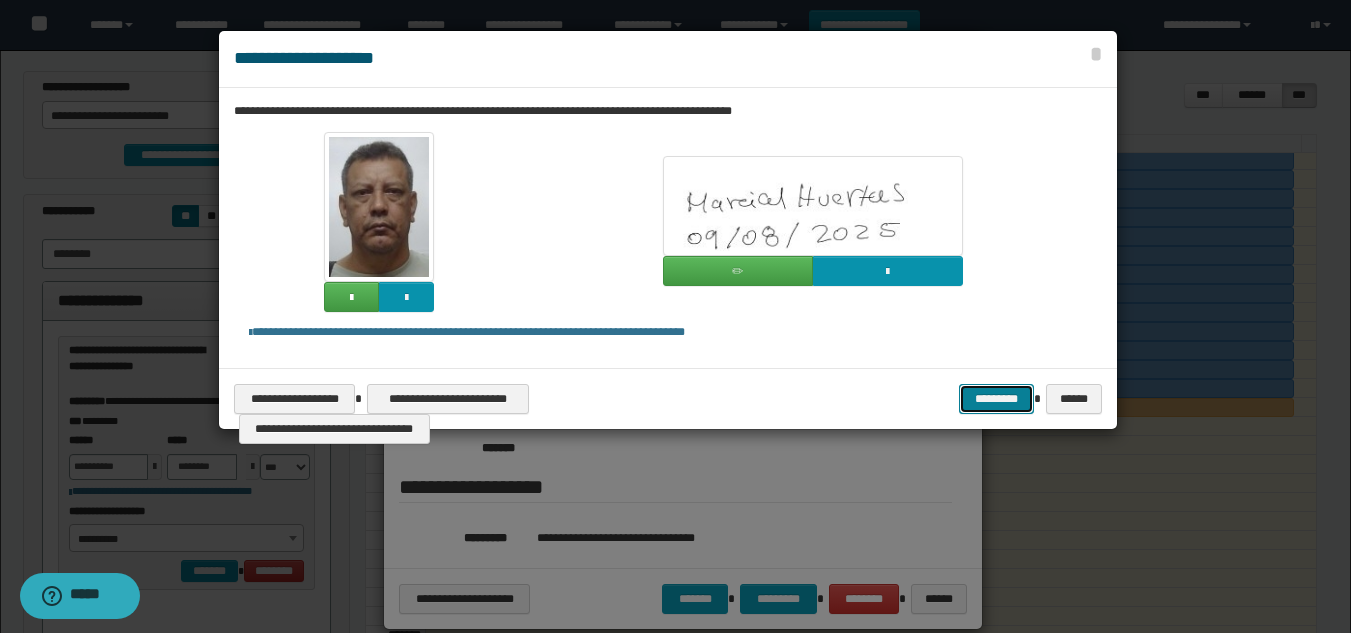 click on "*********" at bounding box center (996, 399) 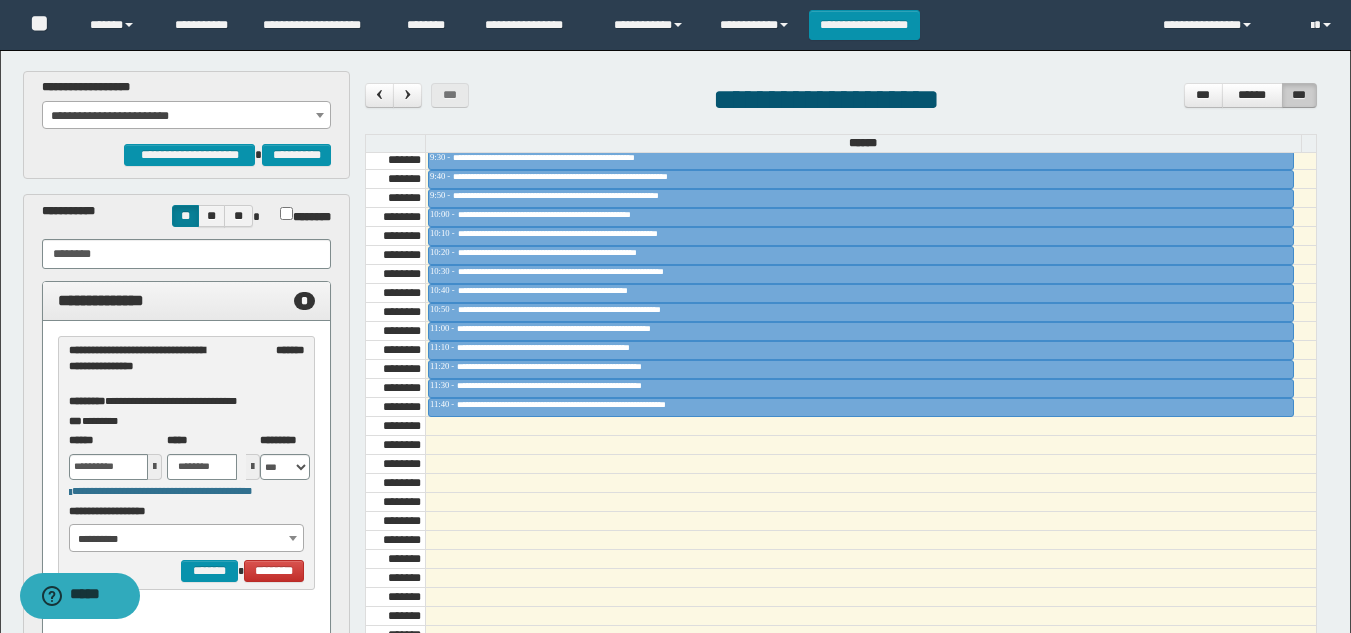 click on "**********" at bounding box center (186, 116) 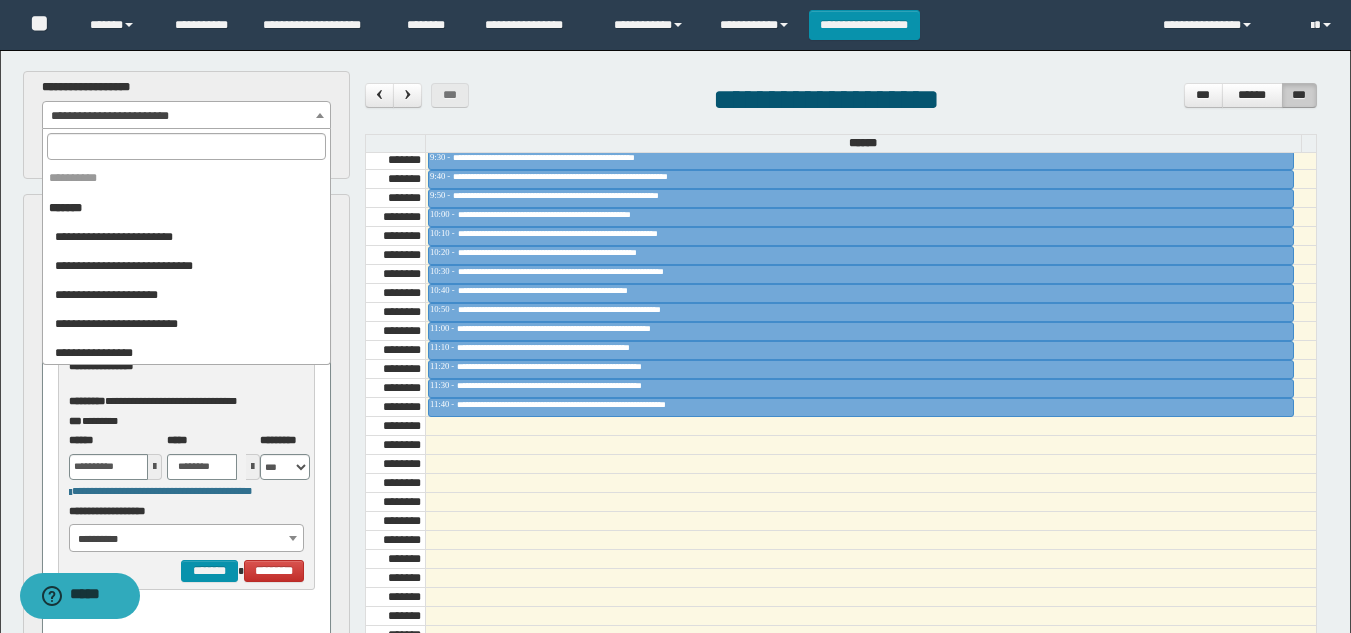 scroll, scrollTop: 612, scrollLeft: 0, axis: vertical 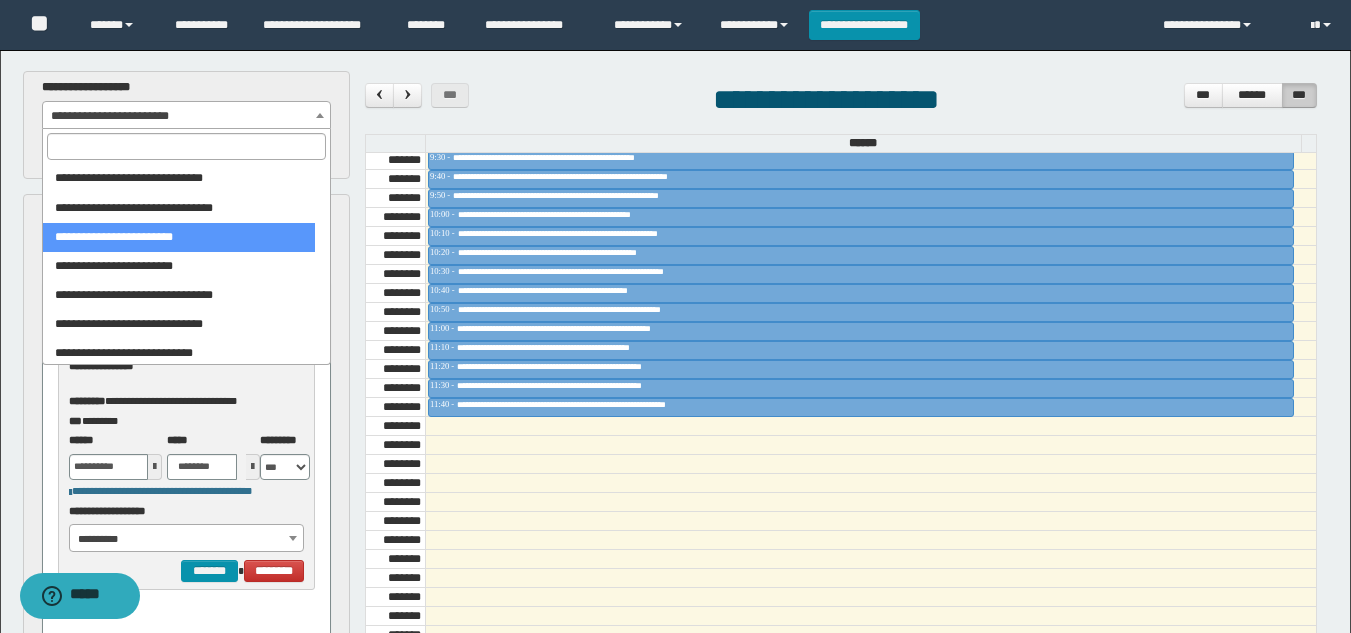 click at bounding box center [186, 146] 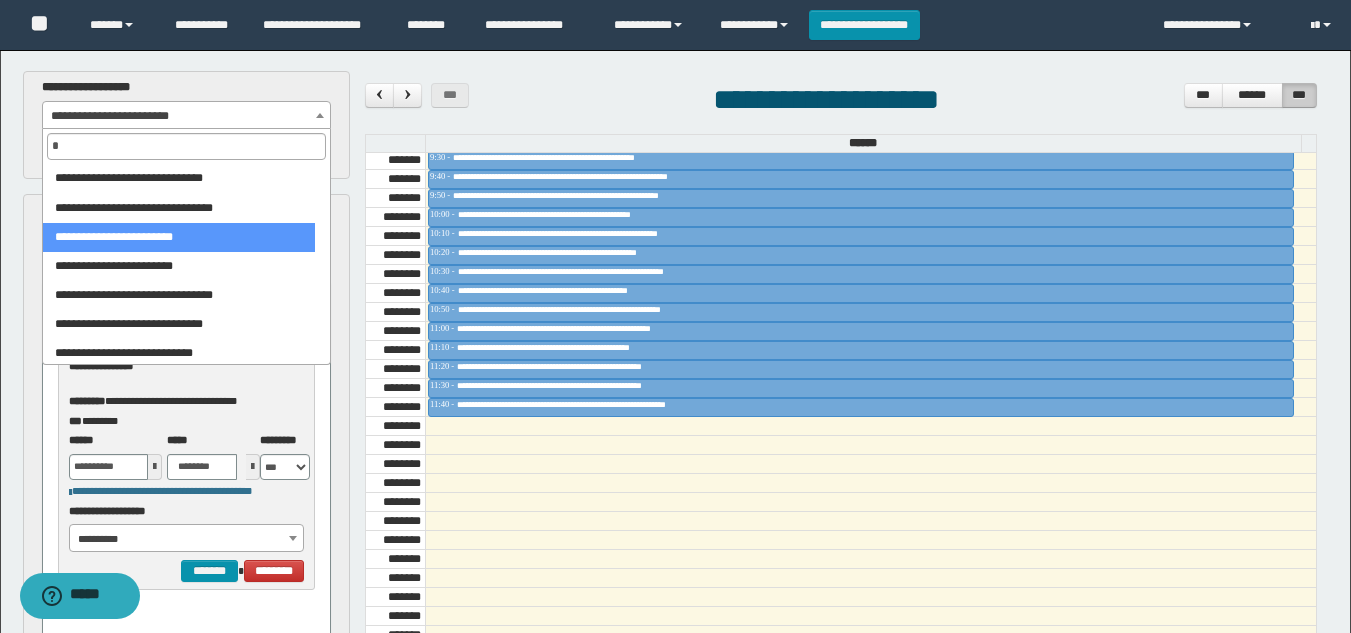 scroll, scrollTop: 0, scrollLeft: 0, axis: both 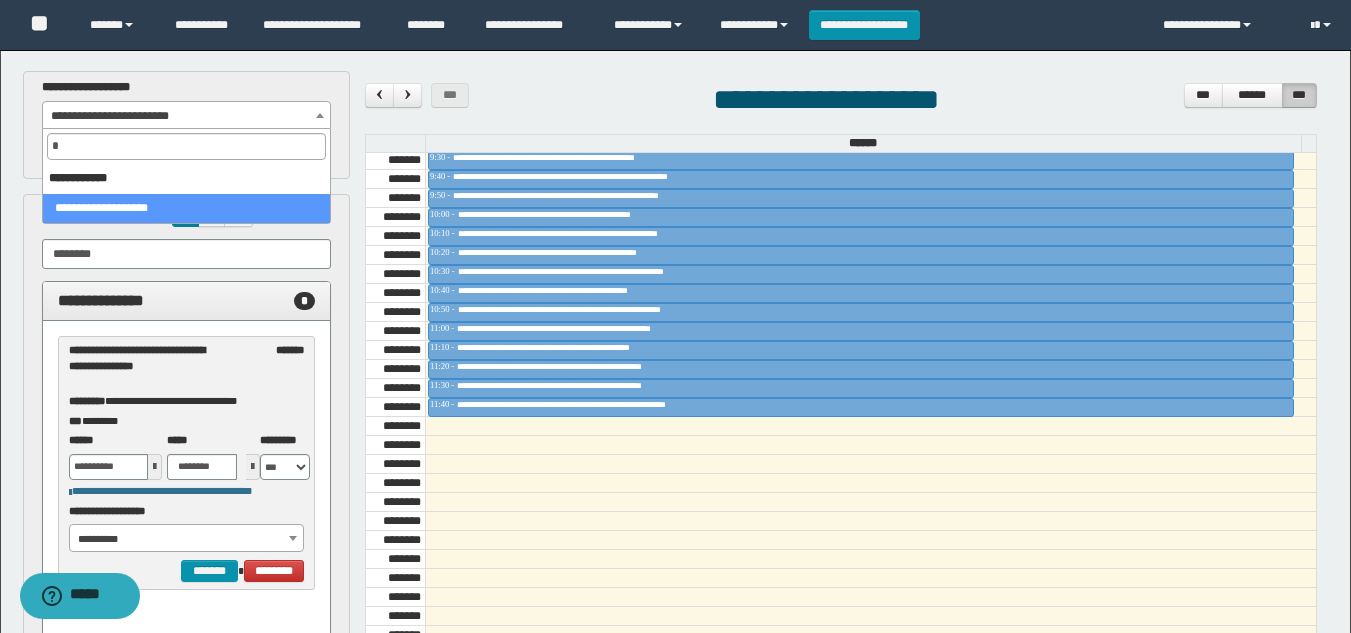 type on "*" 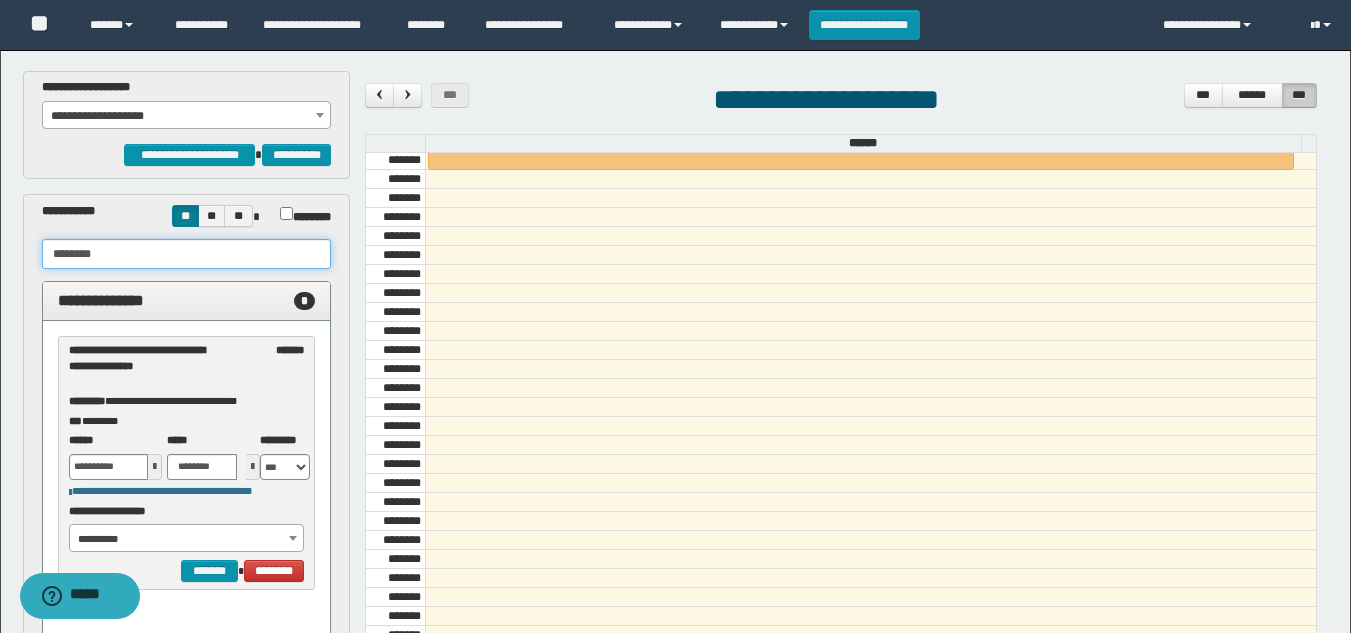 drag, startPoint x: 195, startPoint y: 258, endPoint x: 0, endPoint y: 247, distance: 195.31001 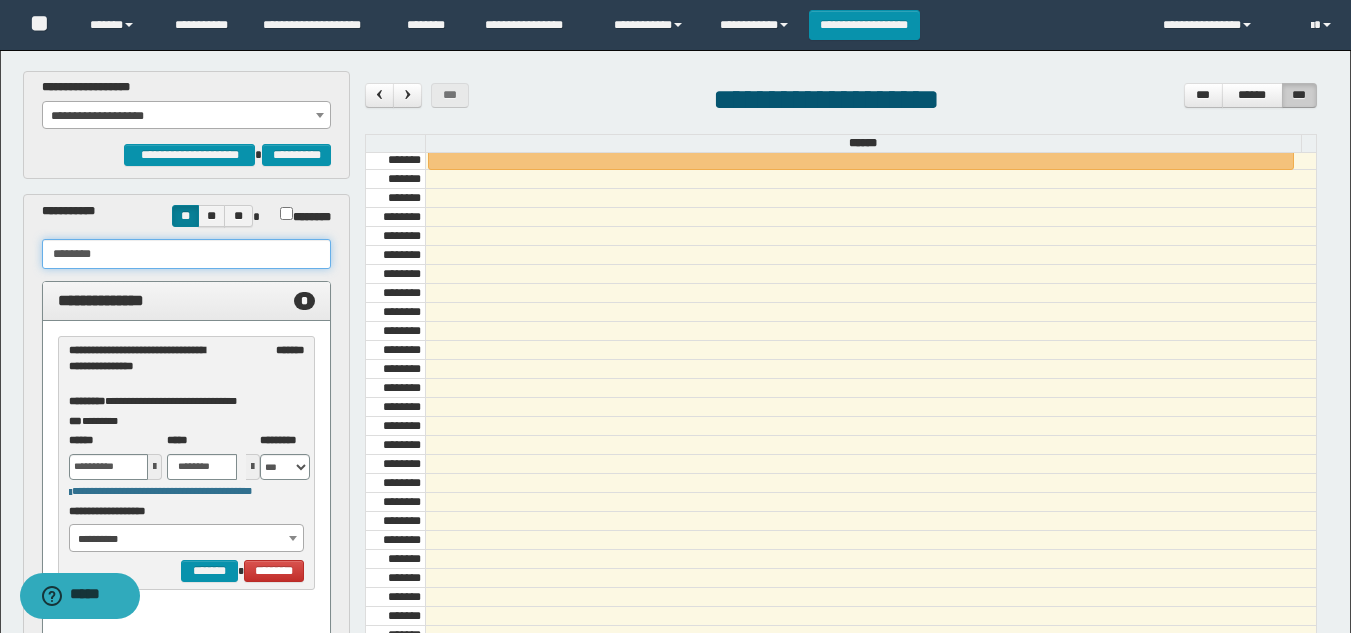 paste 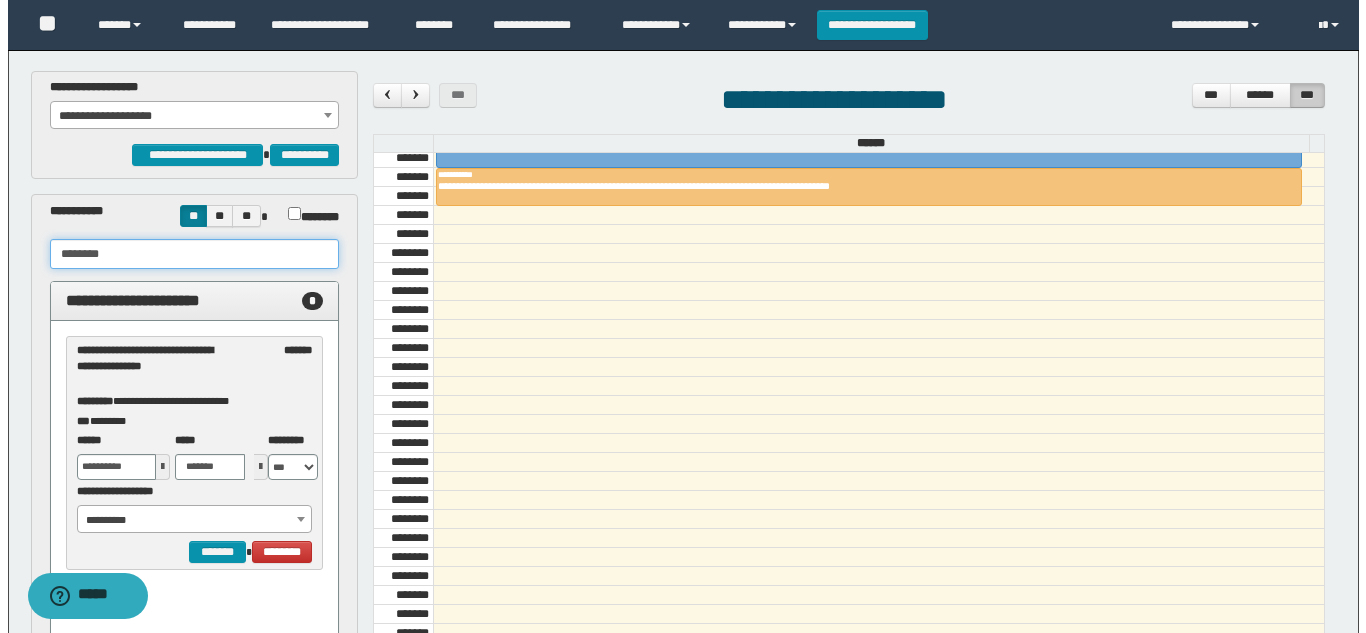 scroll, scrollTop: 985, scrollLeft: 0, axis: vertical 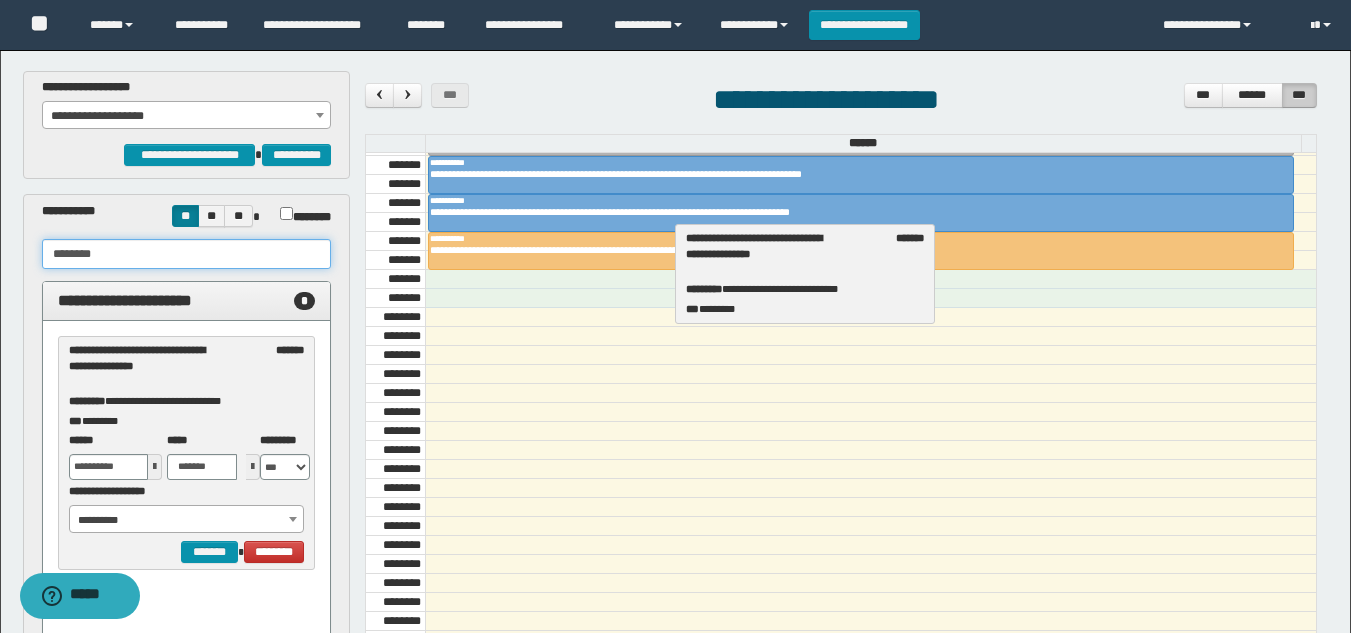 drag, startPoint x: 206, startPoint y: 385, endPoint x: 823, endPoint y: 274, distance: 626.9051 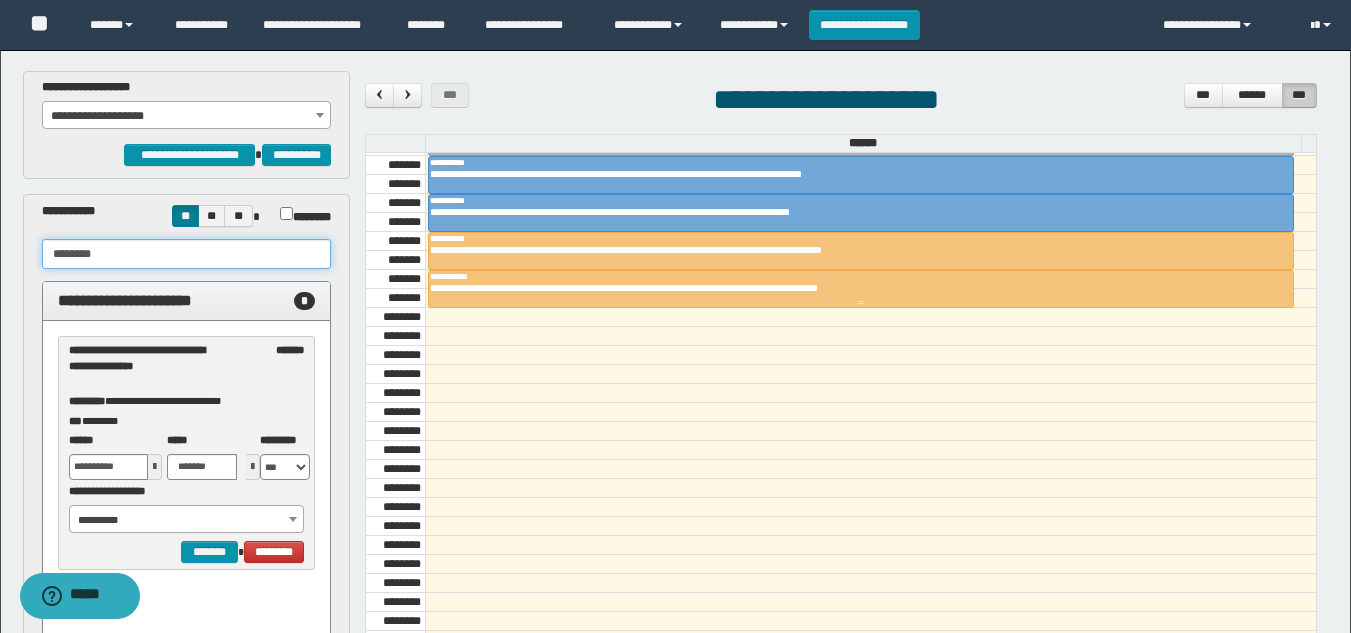 click at bounding box center (861, 289) 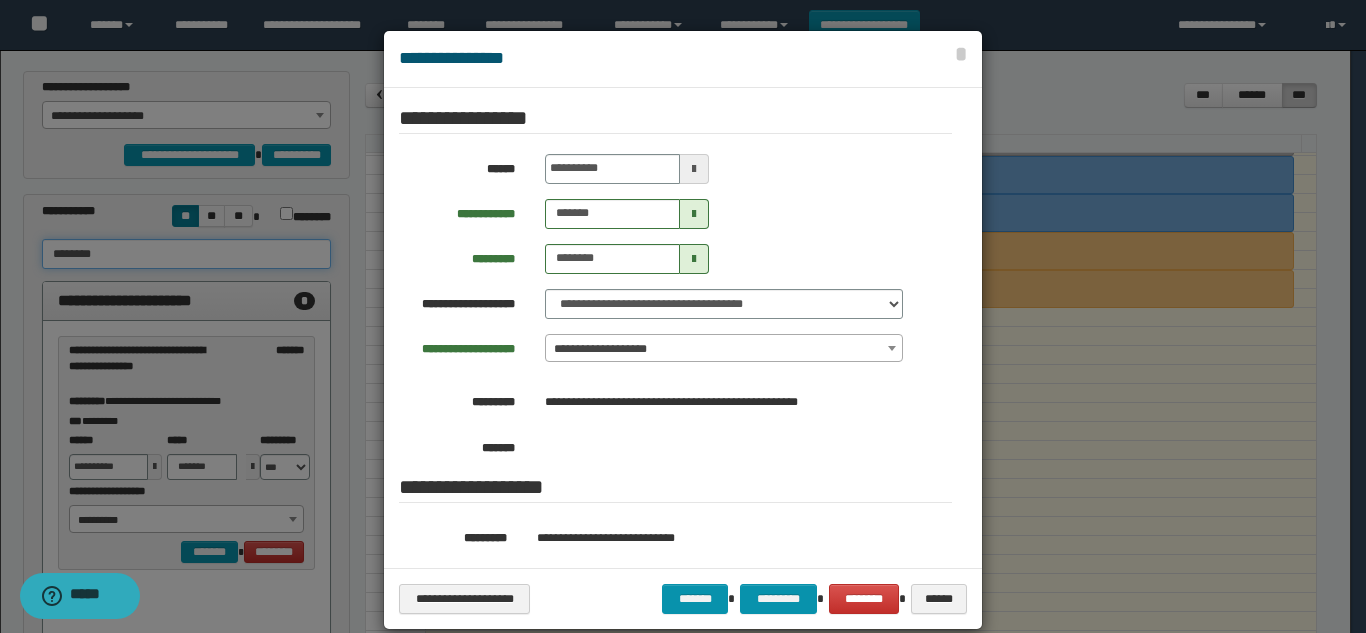 type on "********" 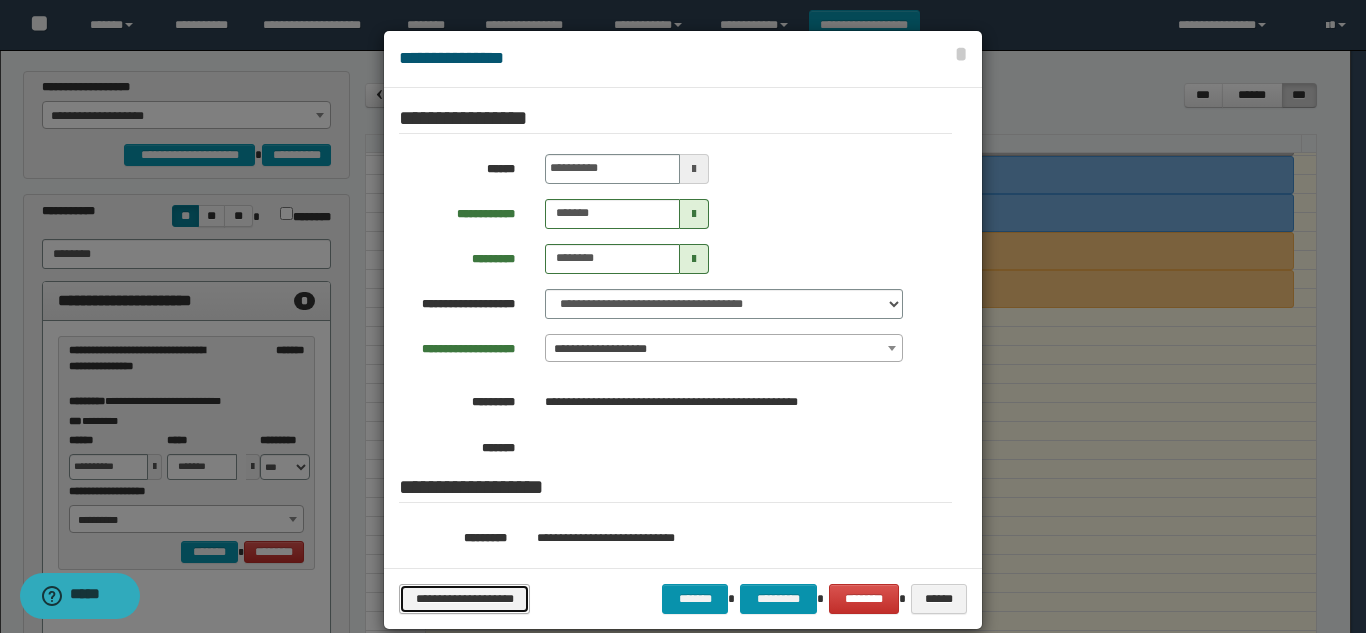 click on "**********" at bounding box center (464, 599) 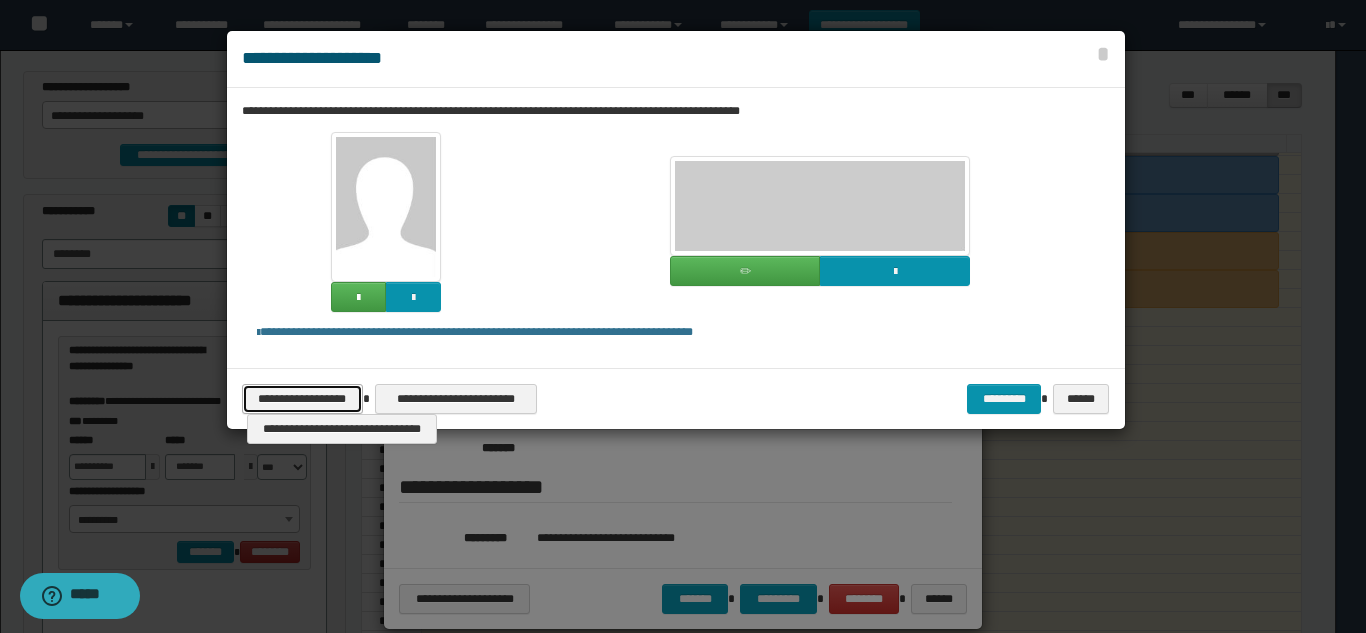 click on "**********" at bounding box center [302, 399] 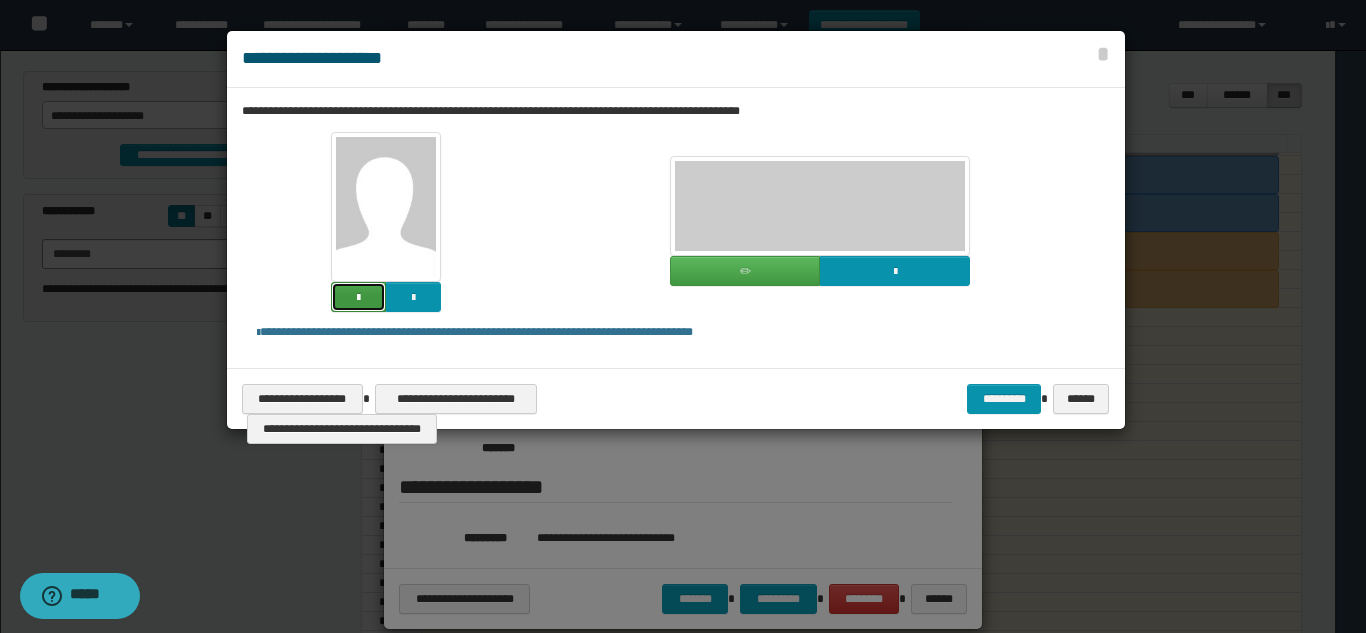 click at bounding box center (358, 297) 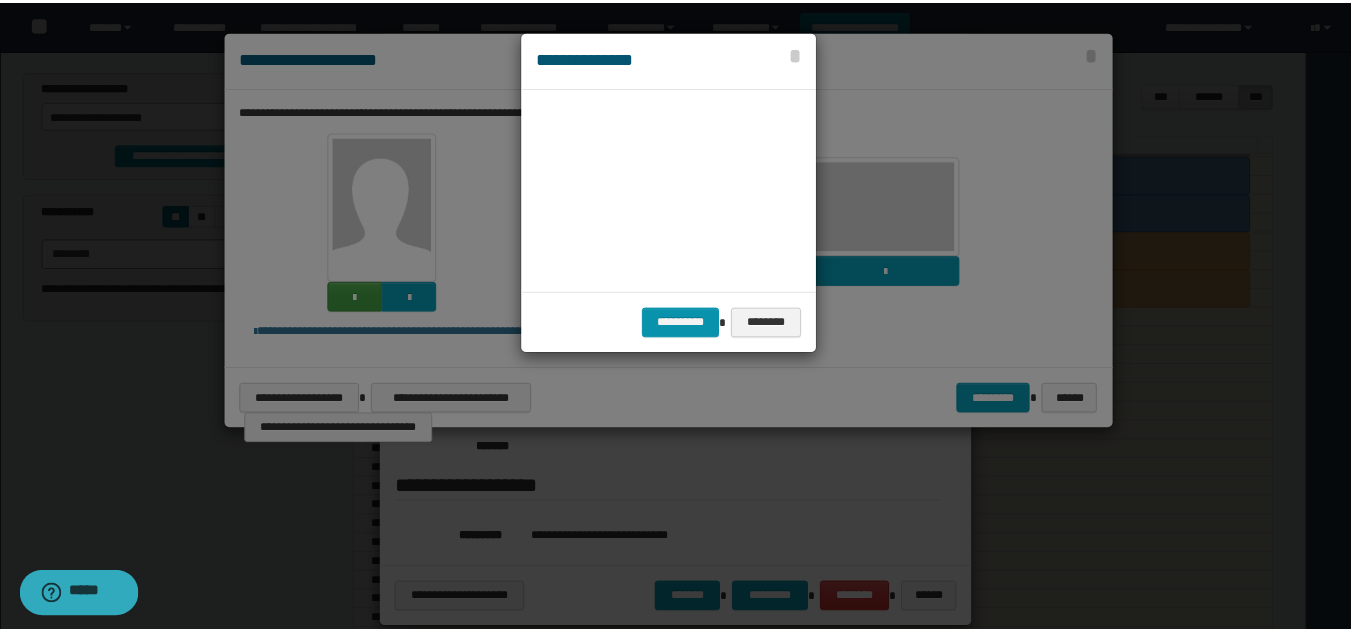 scroll, scrollTop: 45, scrollLeft: 105, axis: both 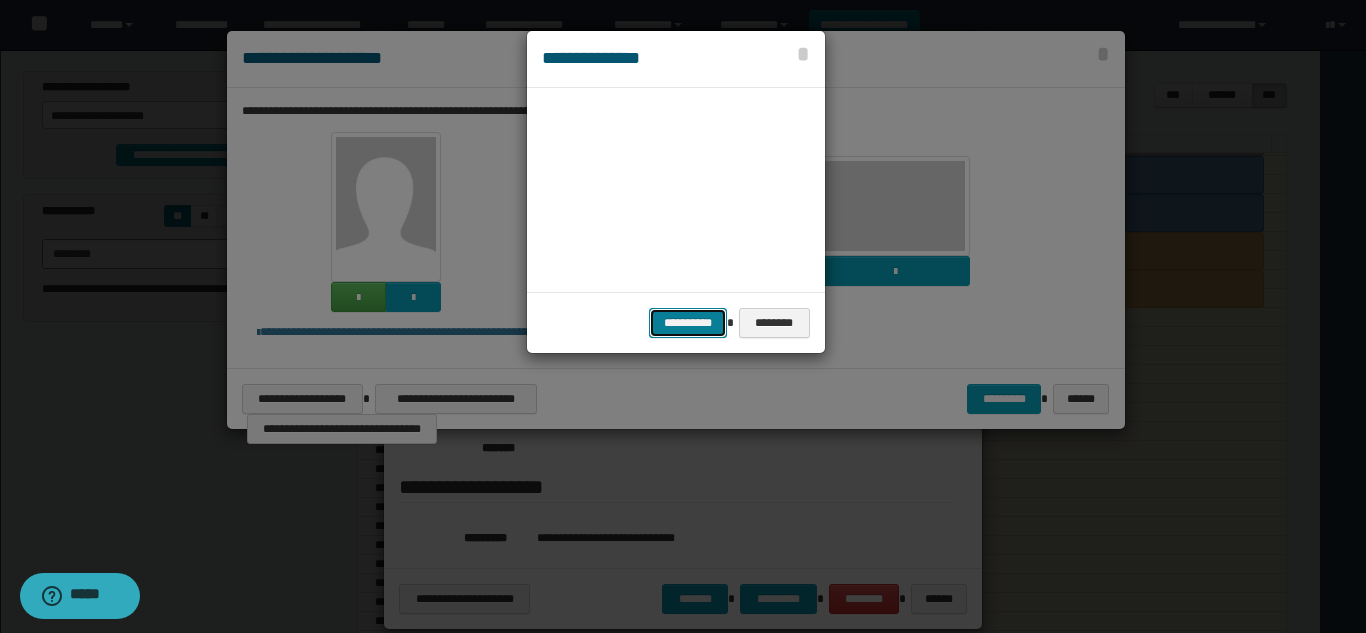 click on "**********" at bounding box center (688, 323) 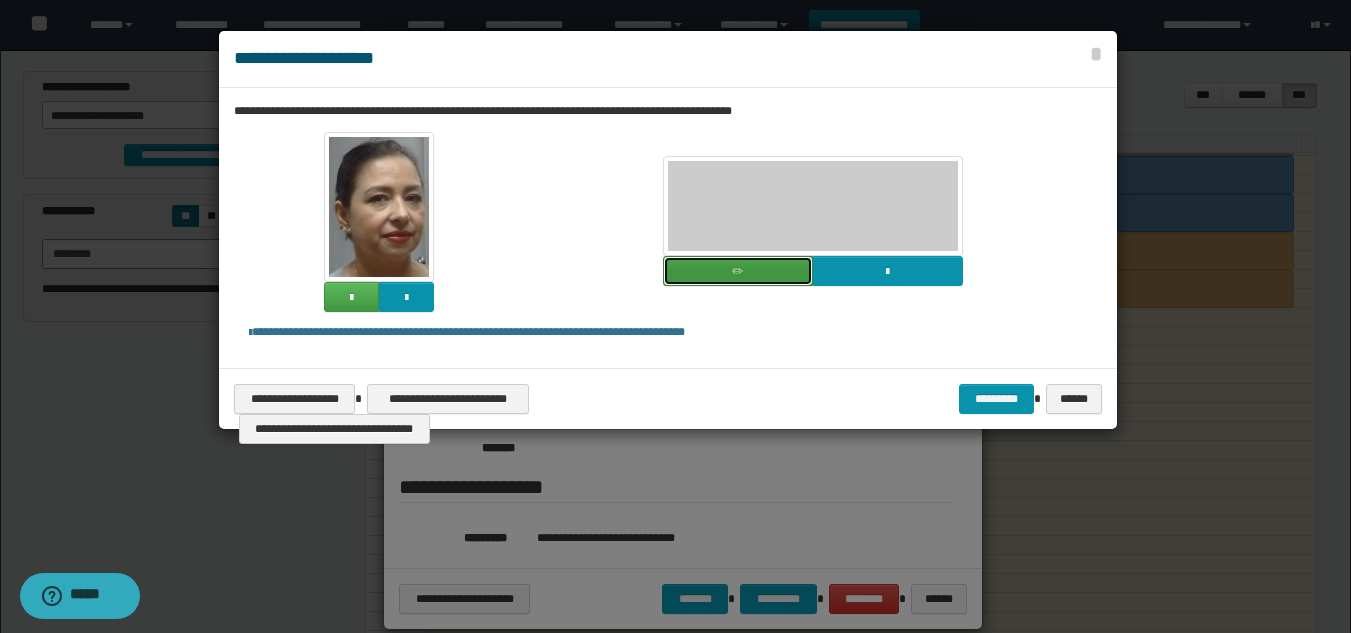 click at bounding box center (738, 271) 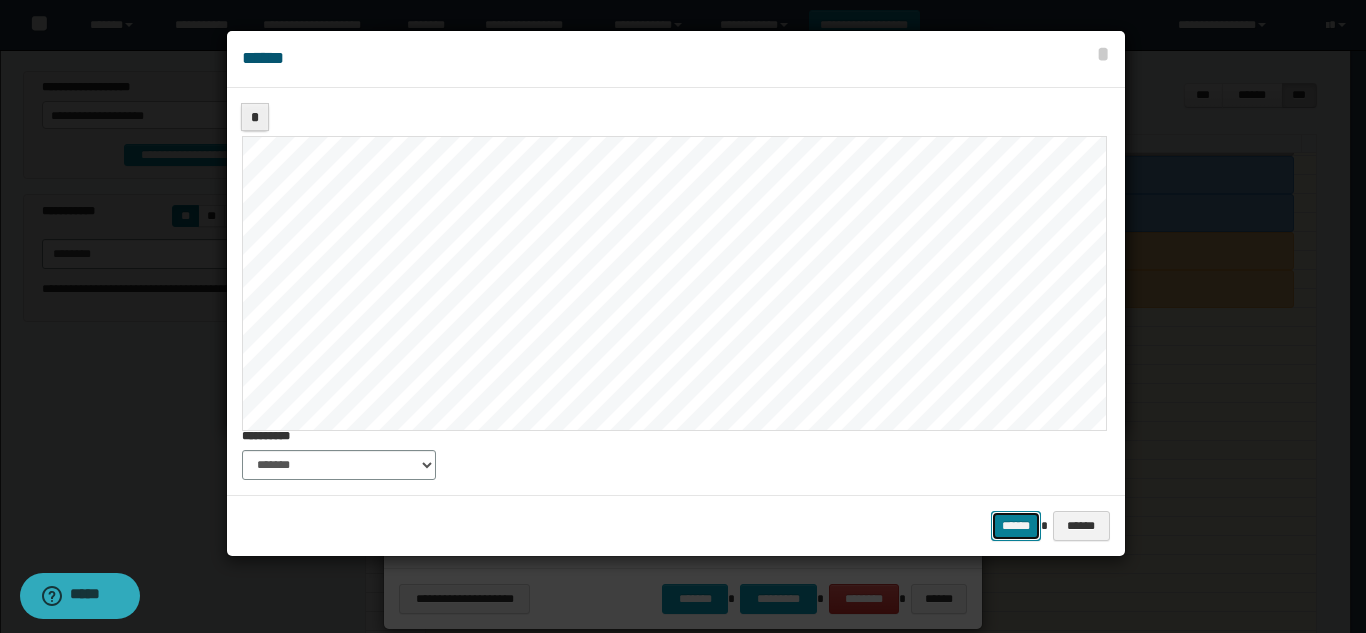 click on "******" at bounding box center [1016, 526] 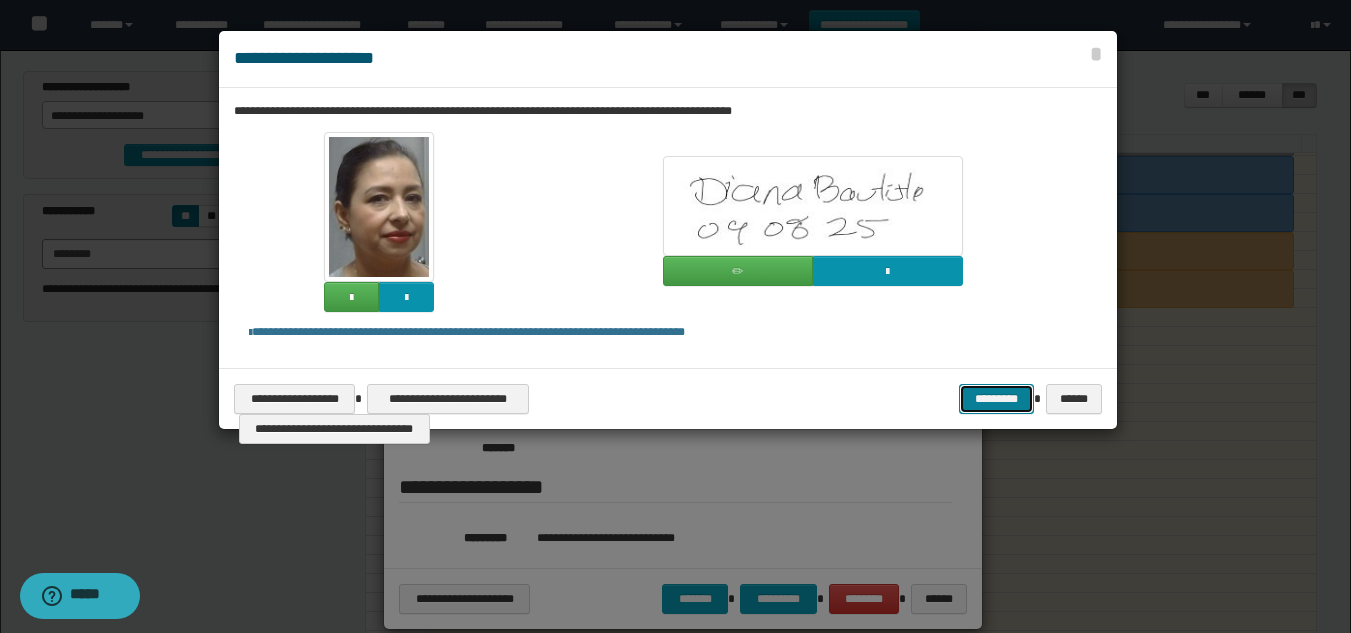 click on "*********" at bounding box center (996, 399) 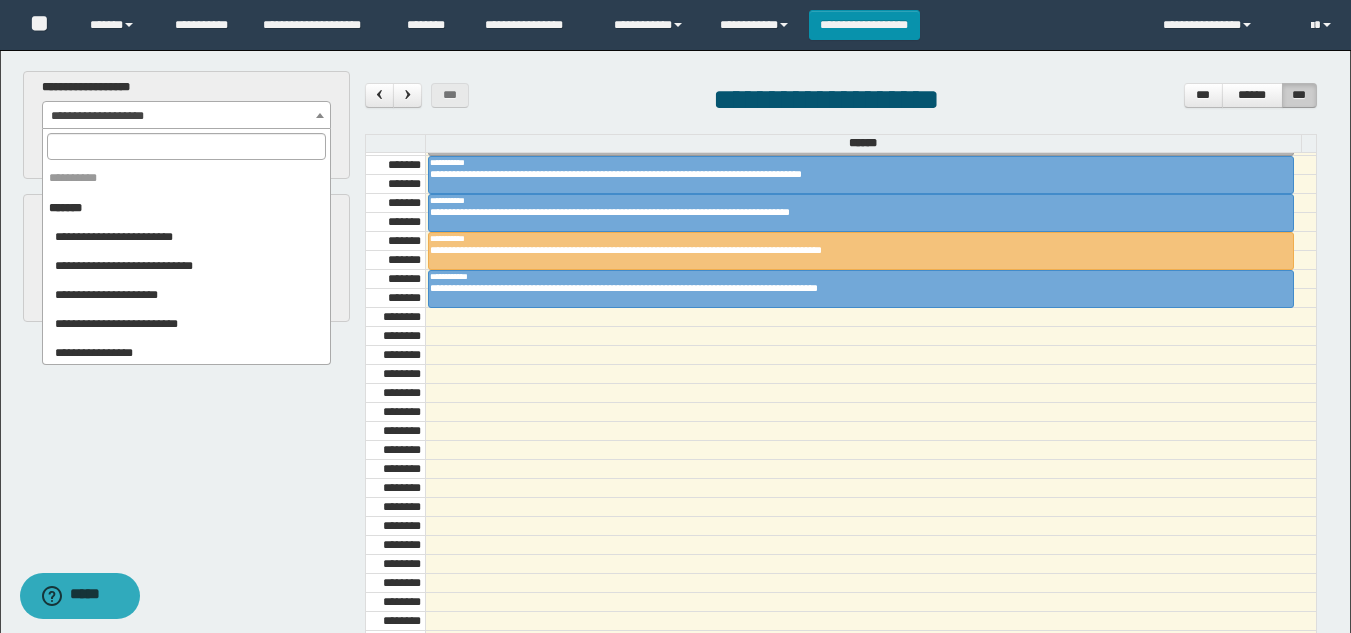 click on "**********" at bounding box center (186, 116) 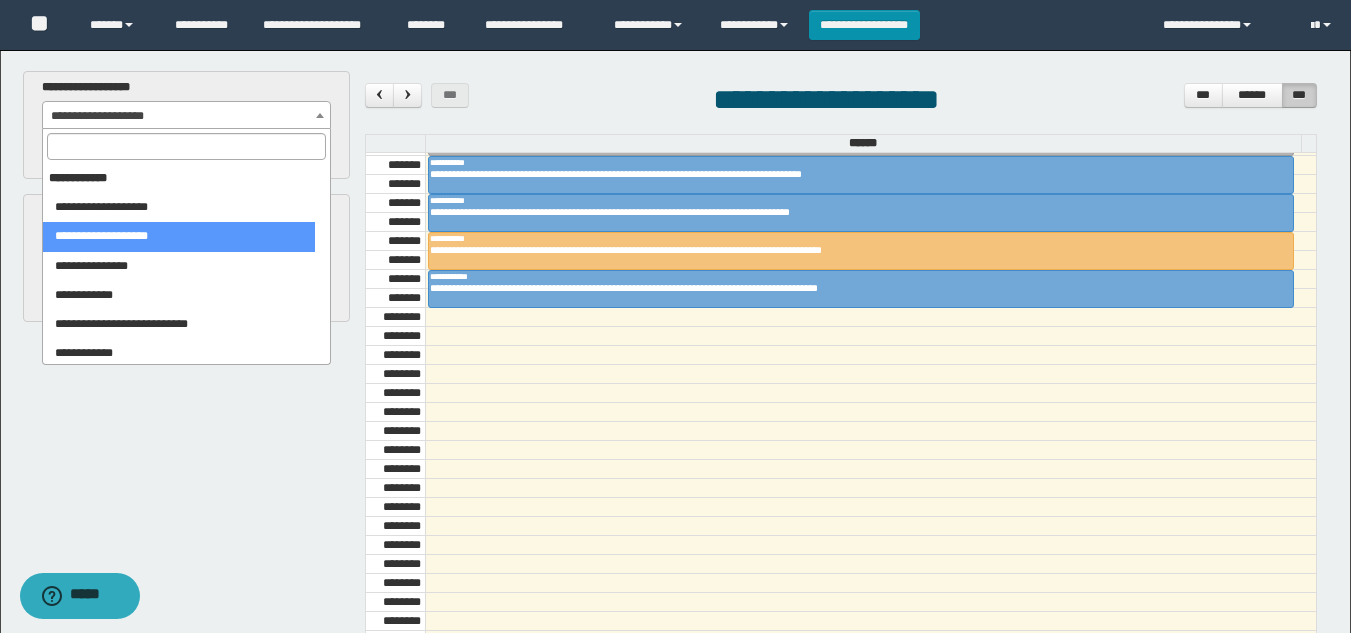 click at bounding box center (186, 146) 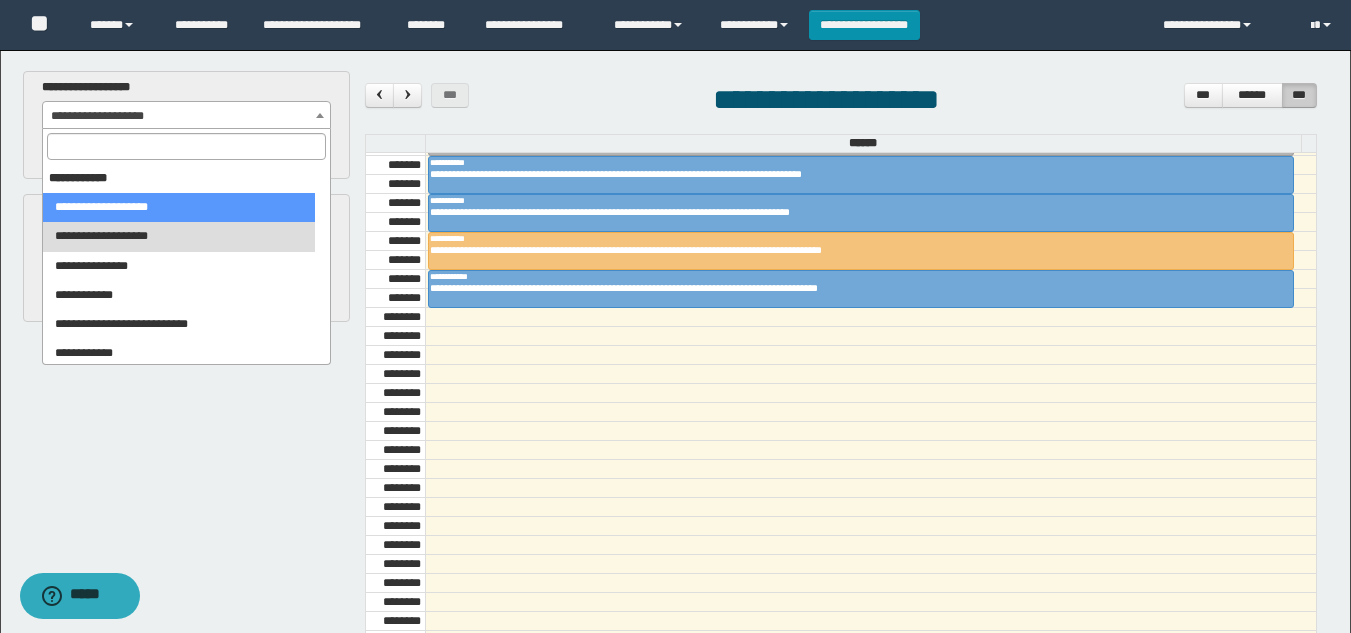 click at bounding box center (186, 146) 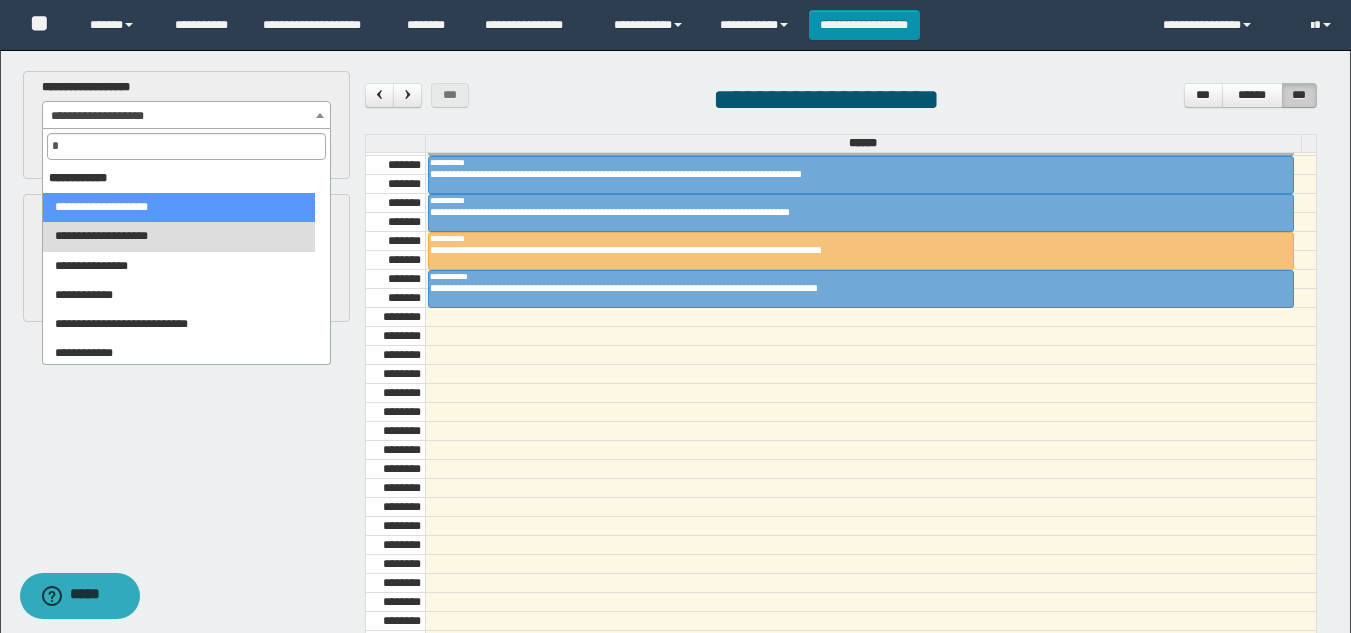 scroll, scrollTop: 0, scrollLeft: 0, axis: both 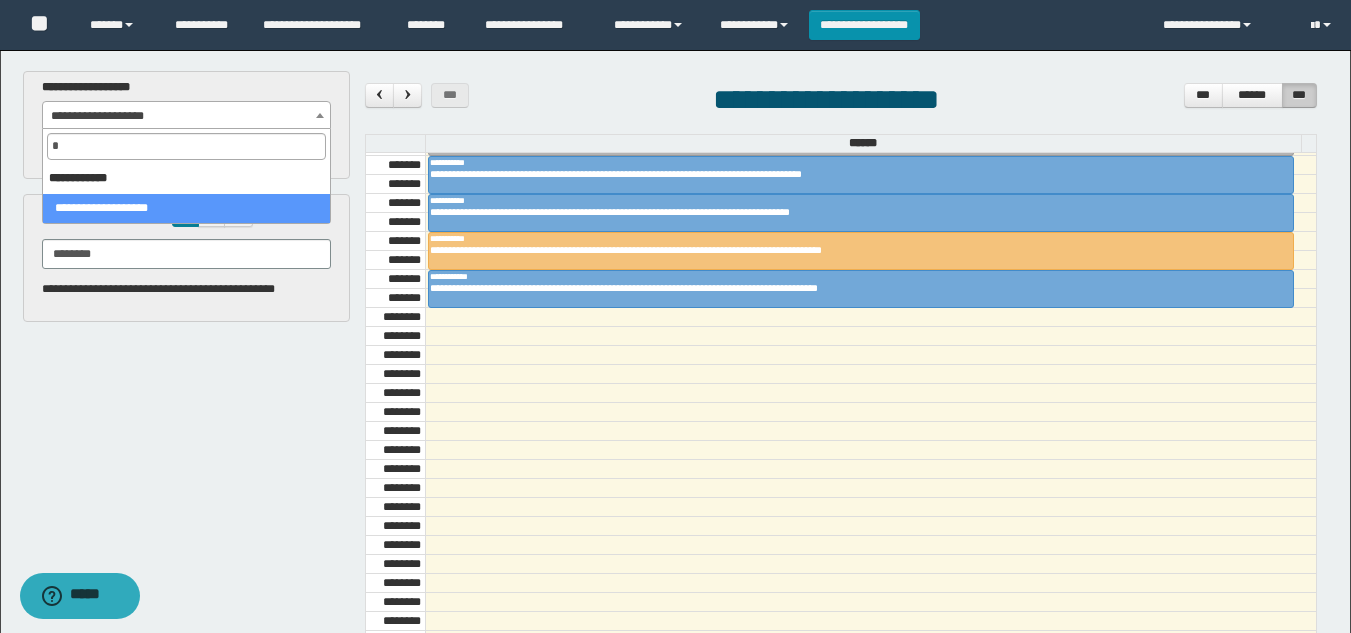 type on "*" 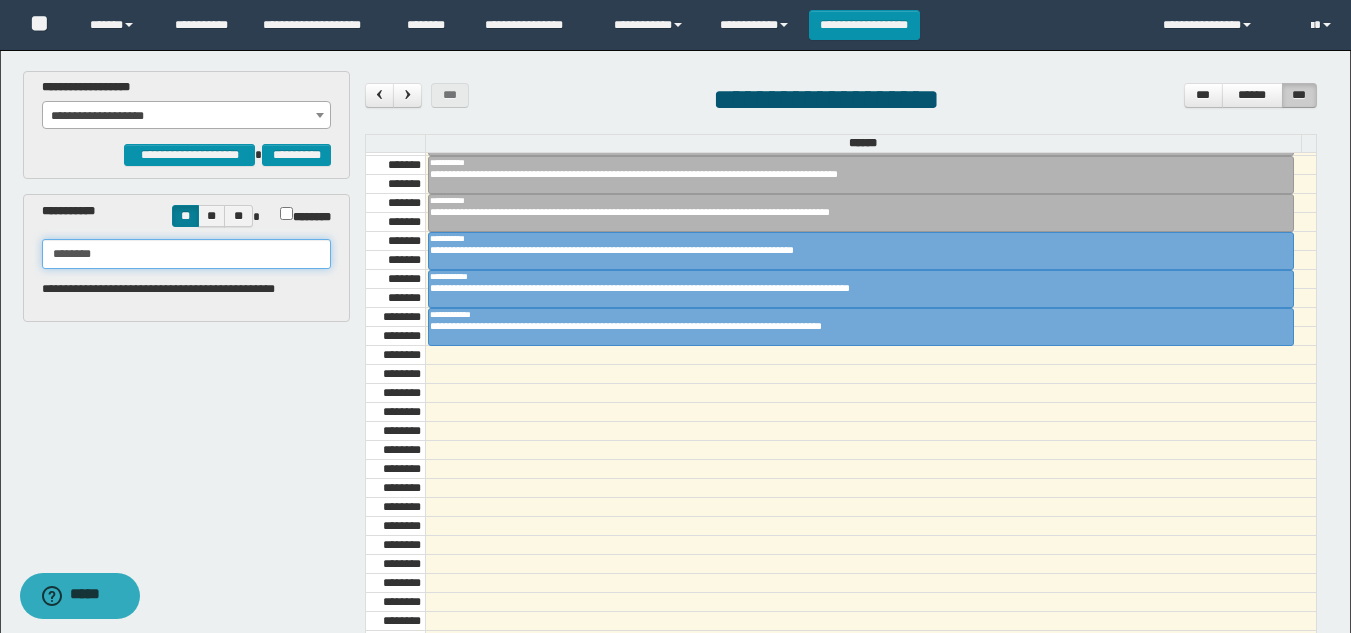 drag, startPoint x: 224, startPoint y: 253, endPoint x: 0, endPoint y: 288, distance: 226.71788 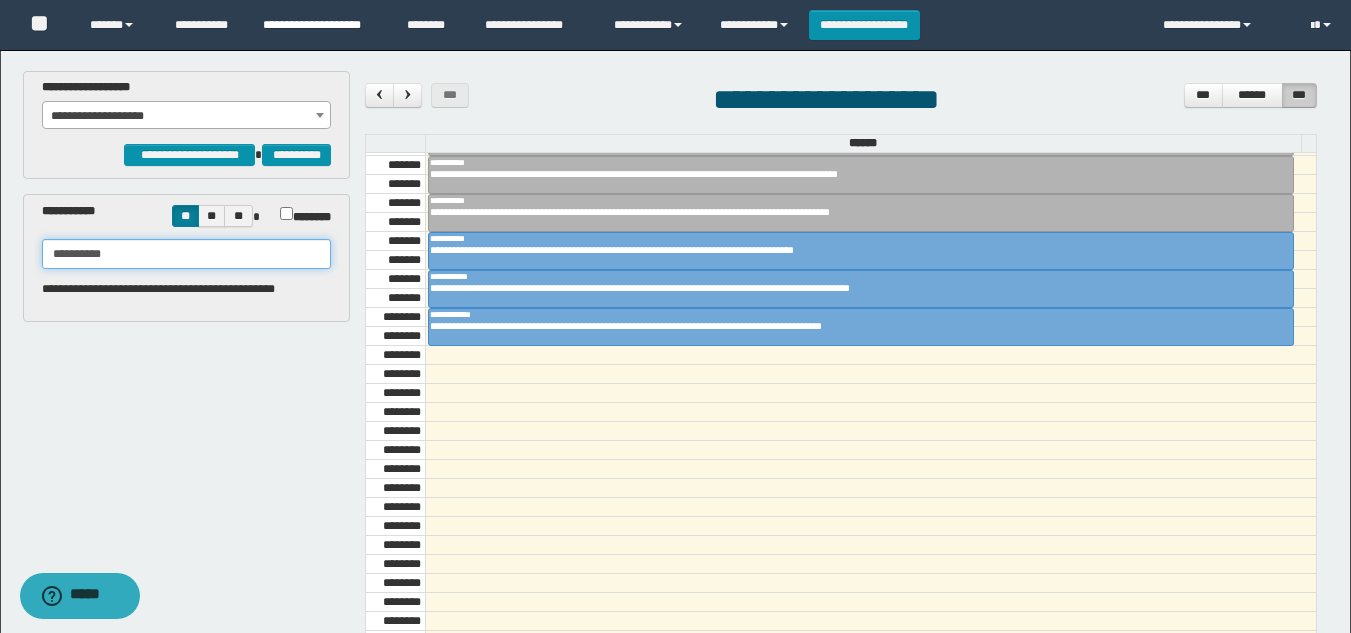 type on "**********" 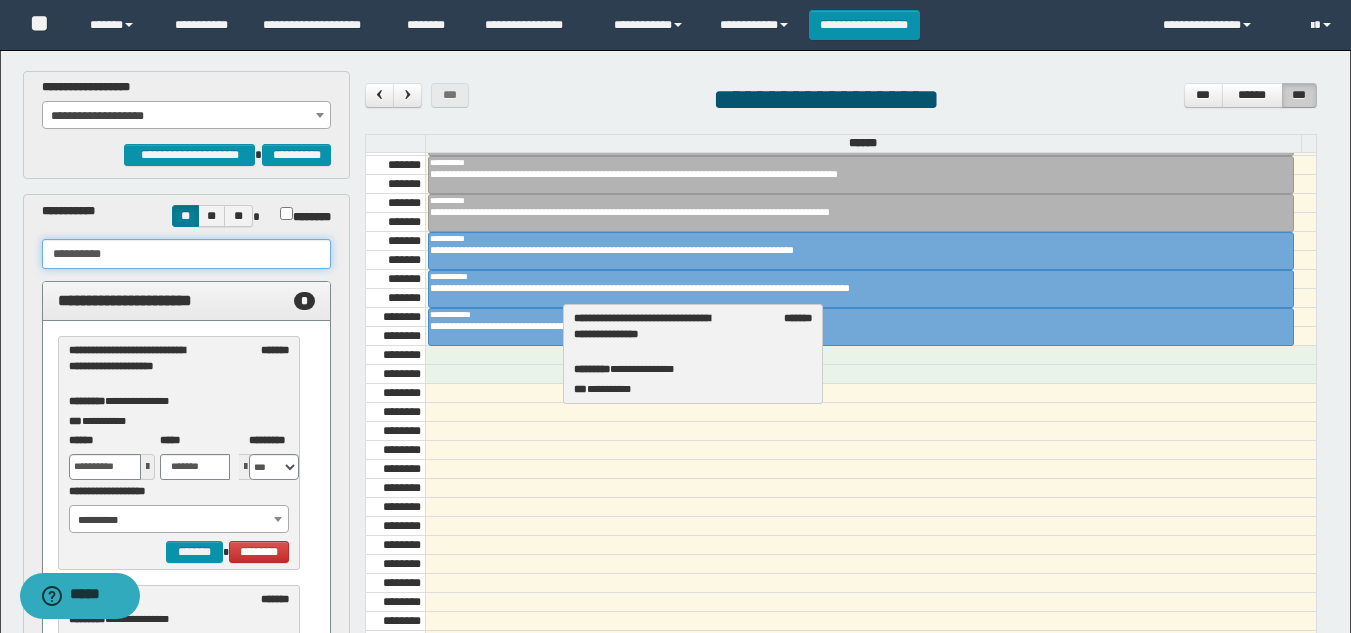 drag, startPoint x: 194, startPoint y: 380, endPoint x: 699, endPoint y: 348, distance: 506.01285 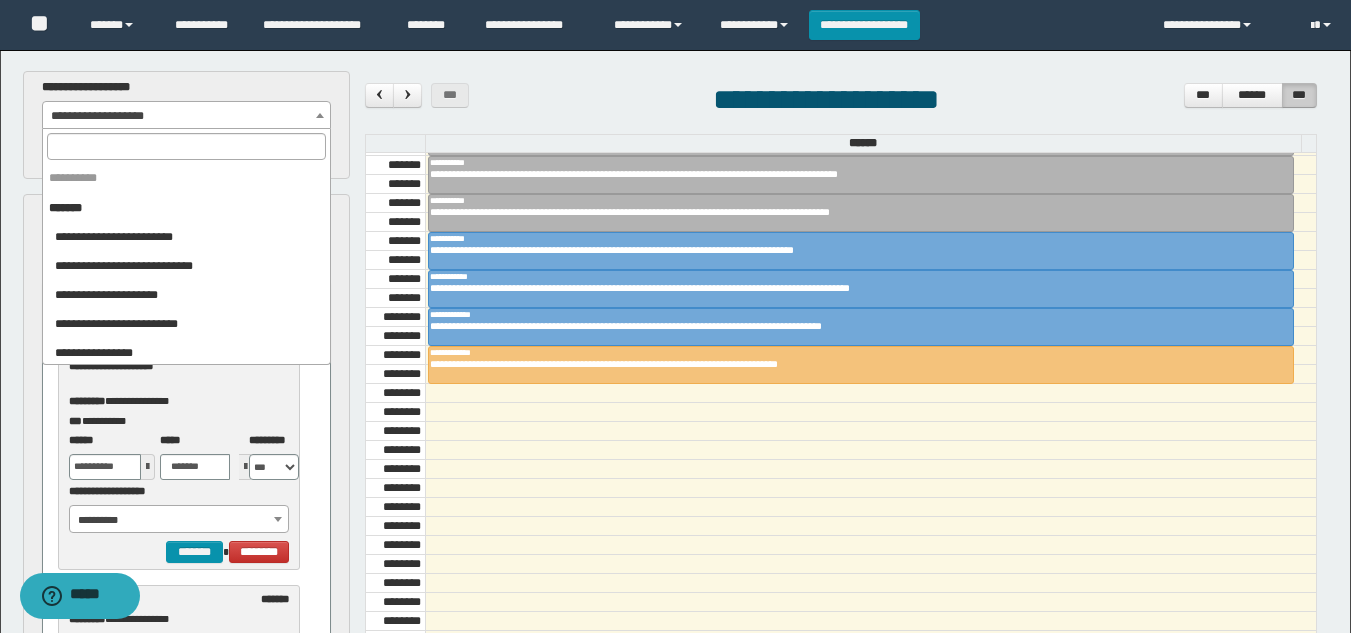 click on "**********" at bounding box center [186, 116] 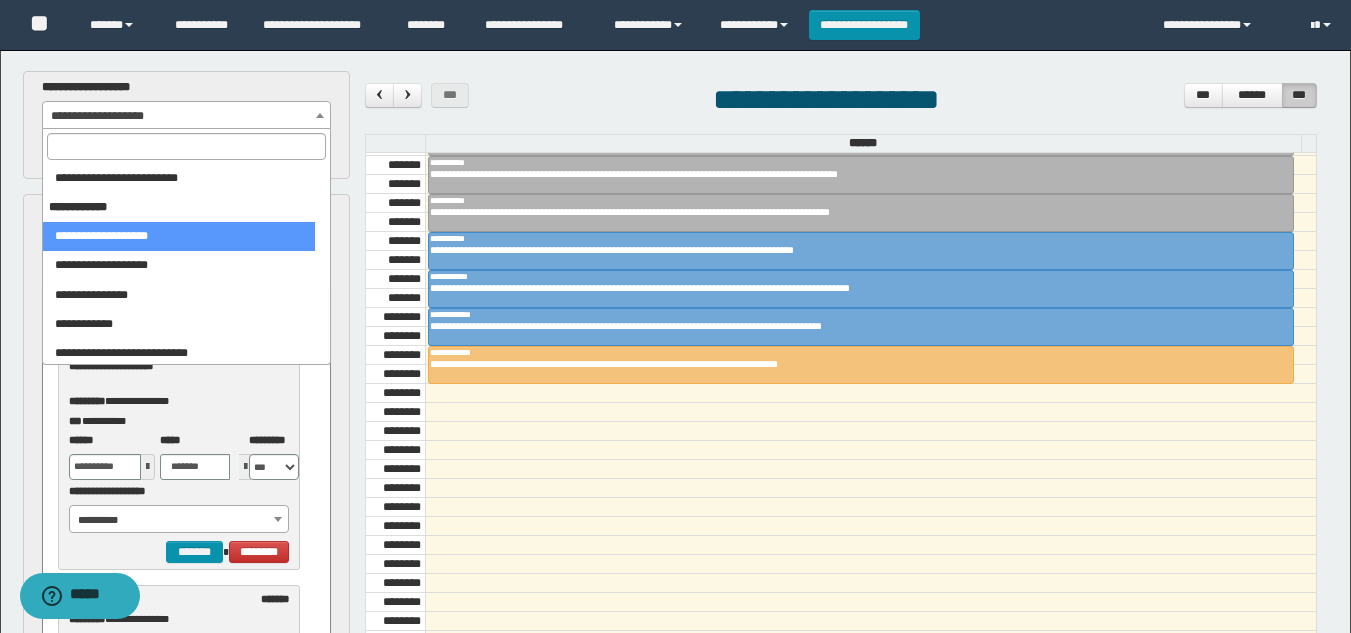 click at bounding box center (186, 146) 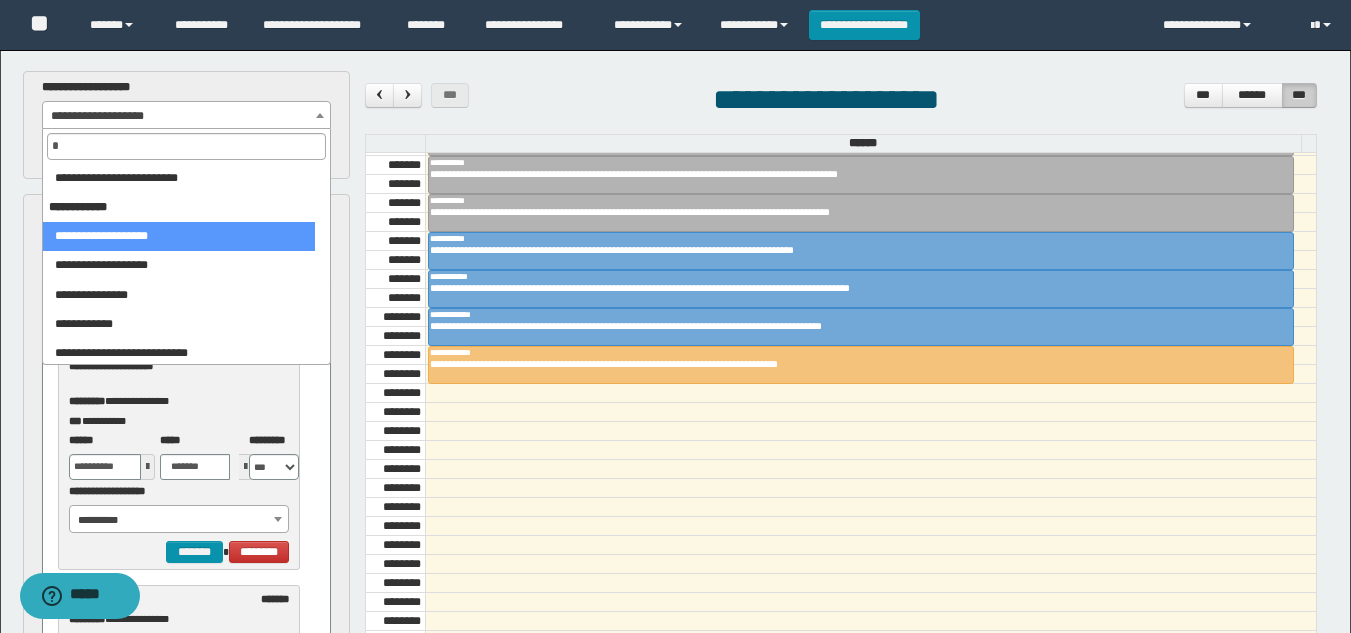 scroll, scrollTop: 0, scrollLeft: 0, axis: both 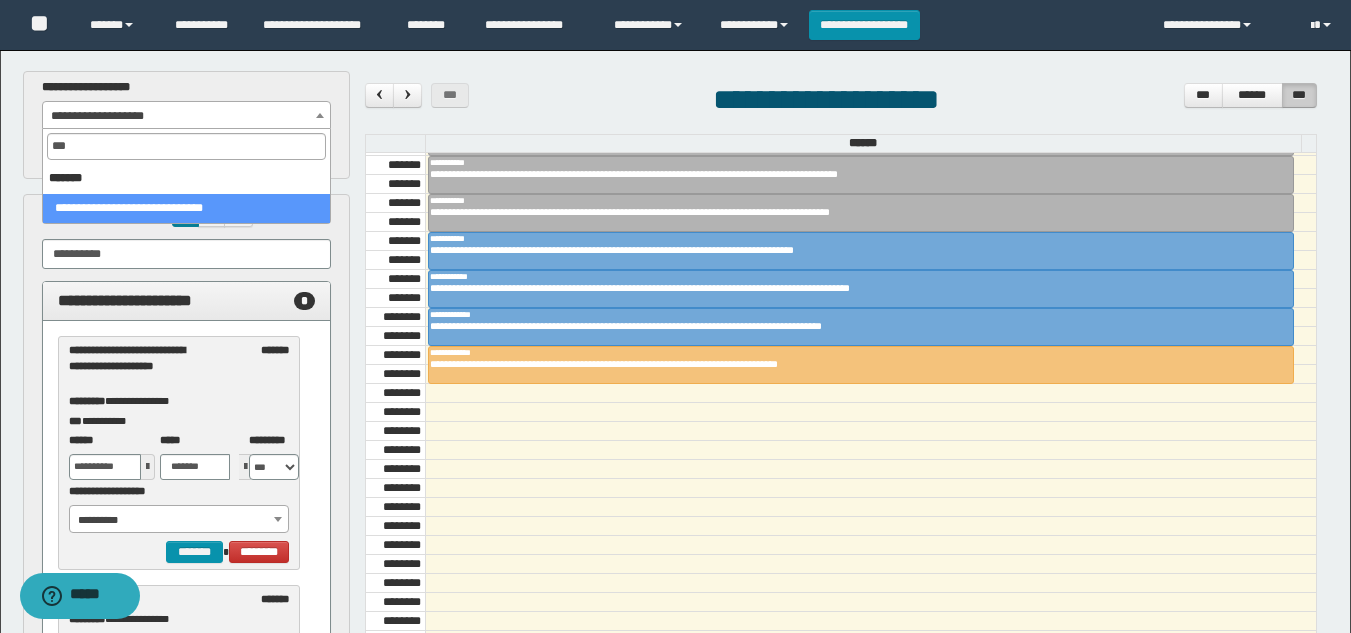 type on "***" 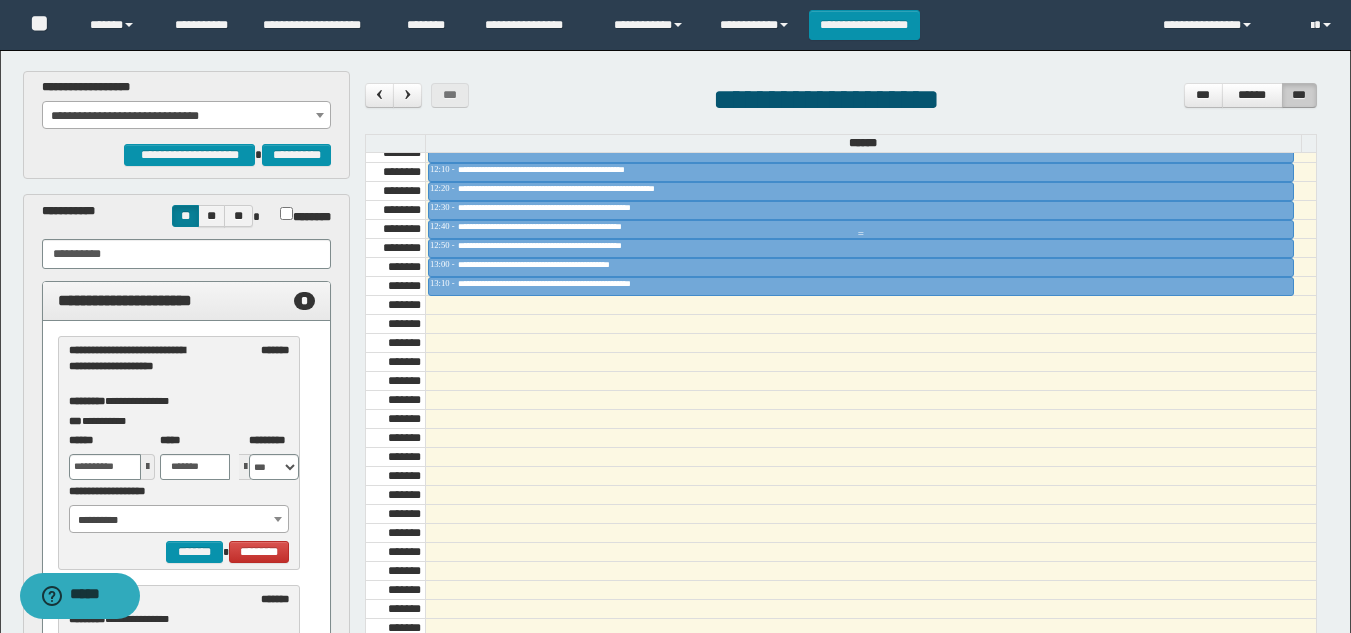 scroll, scrollTop: 1385, scrollLeft: 0, axis: vertical 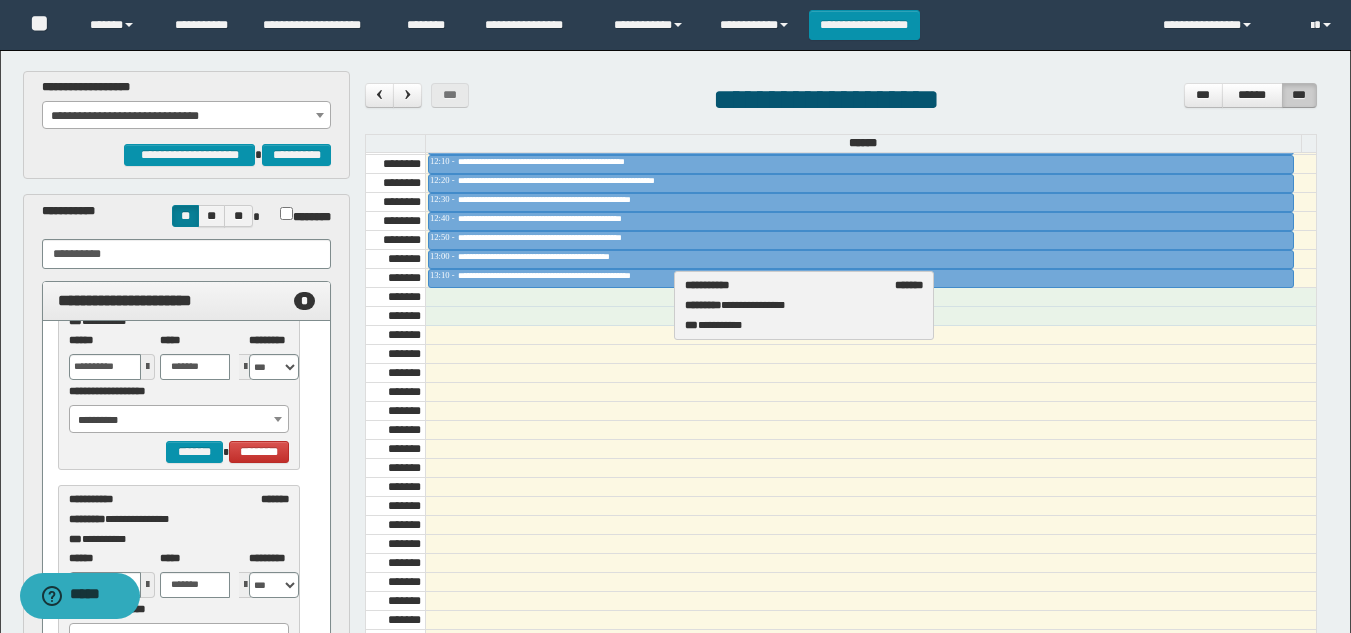 drag, startPoint x: 156, startPoint y: 515, endPoint x: 772, endPoint y: 301, distance: 652.11346 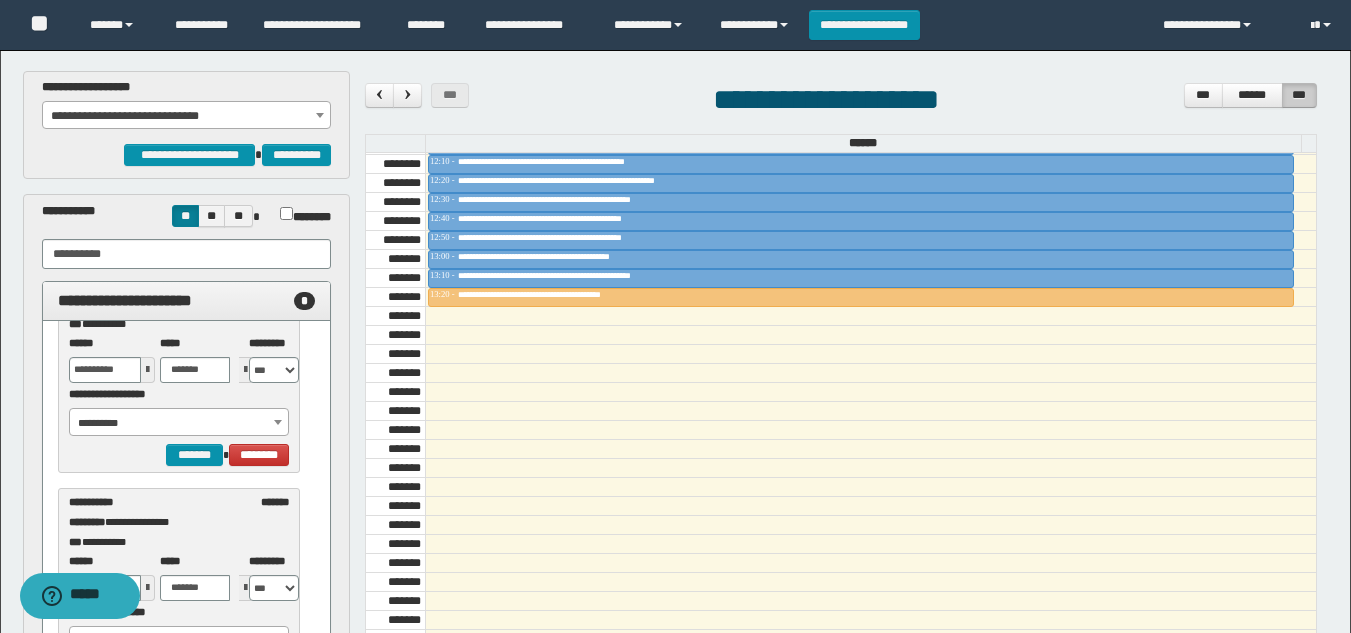 click on "**********" at bounding box center [186, 116] 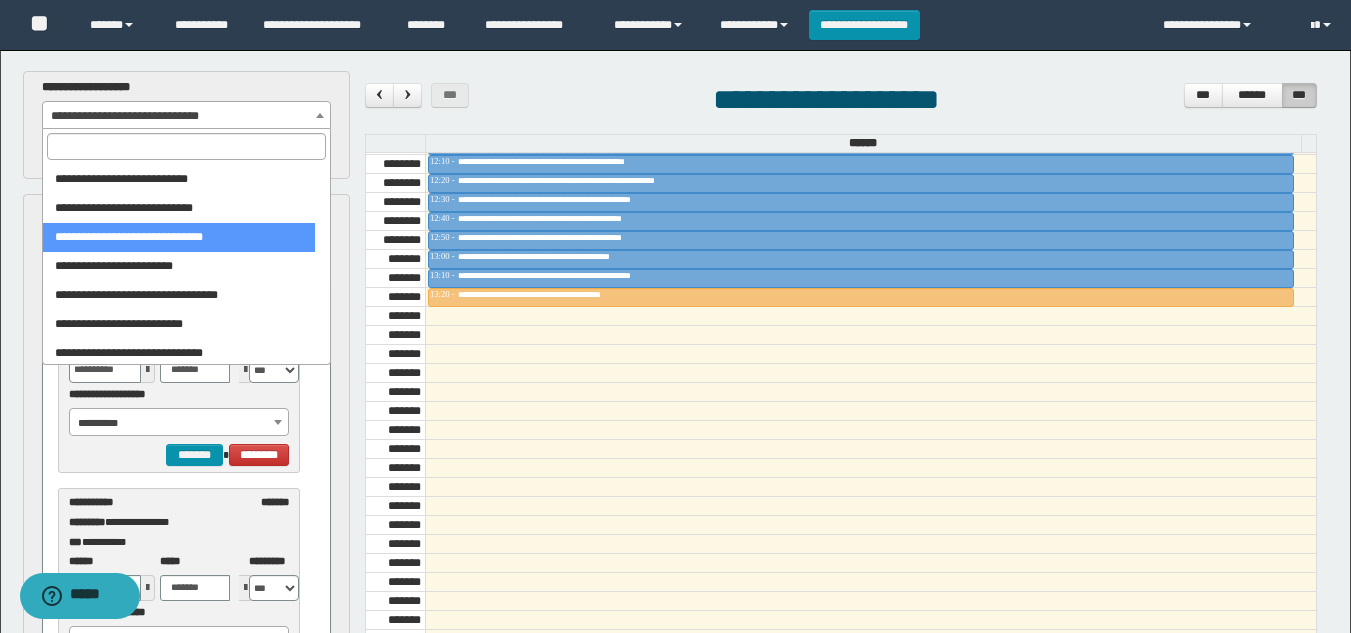 click at bounding box center (186, 146) 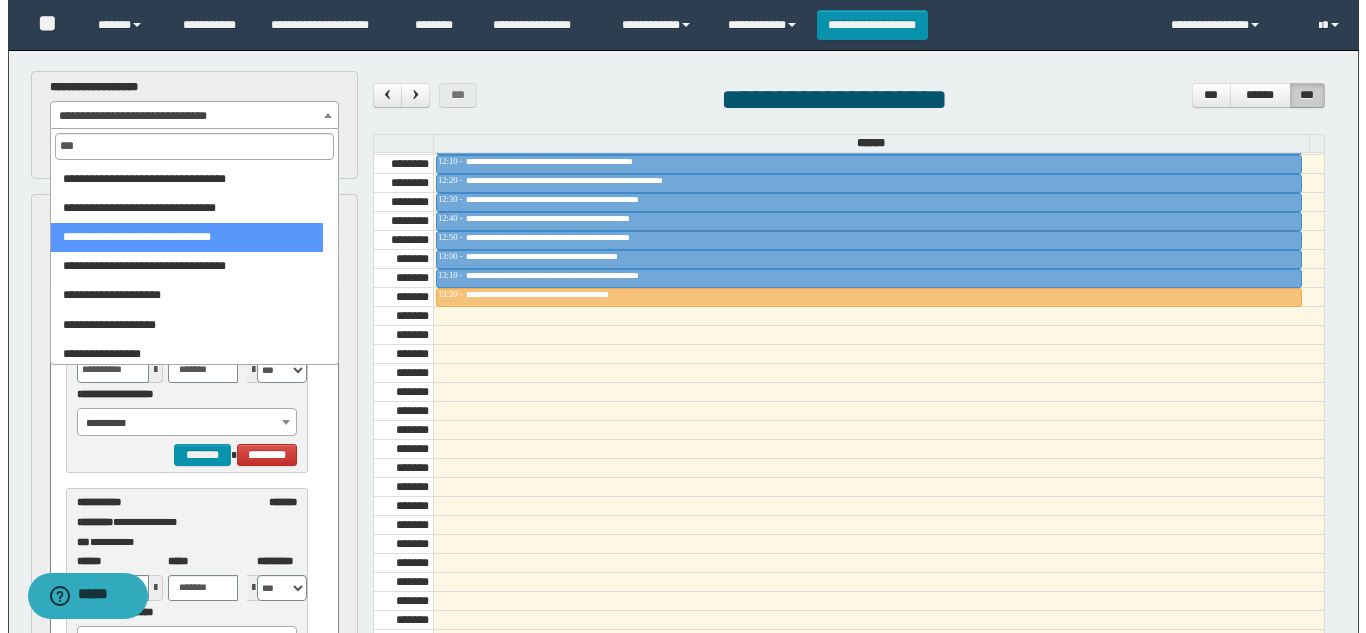 scroll, scrollTop: 0, scrollLeft: 0, axis: both 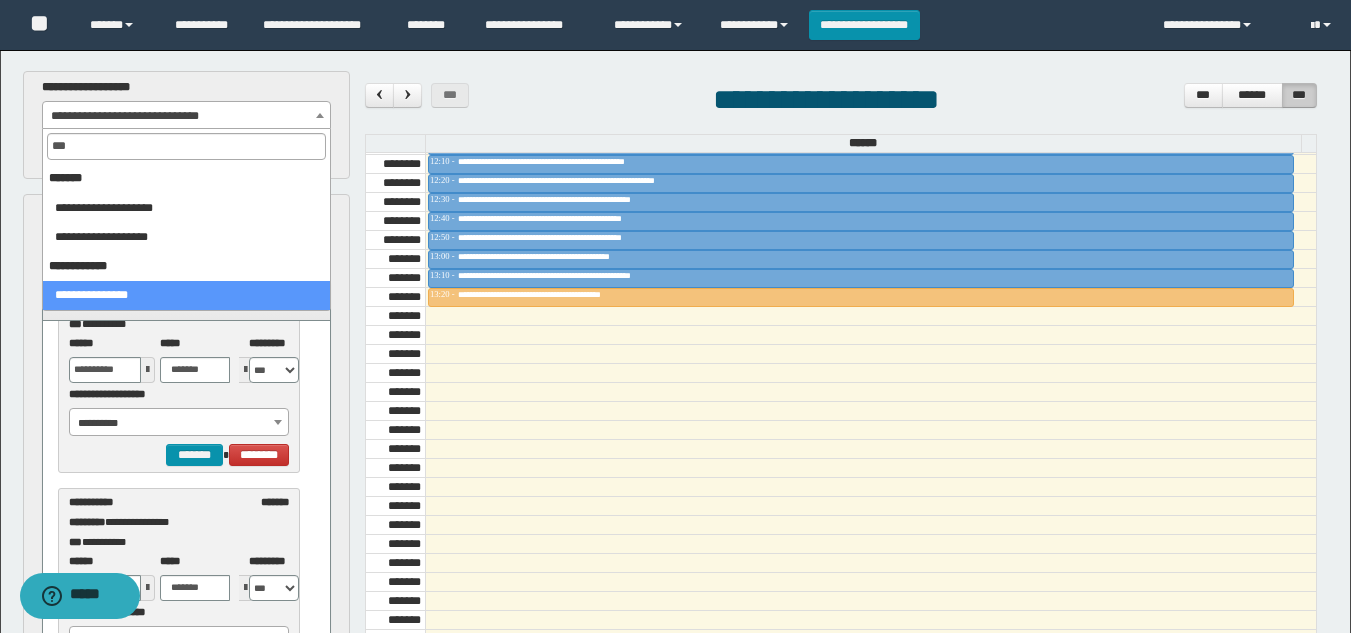 type on "***" 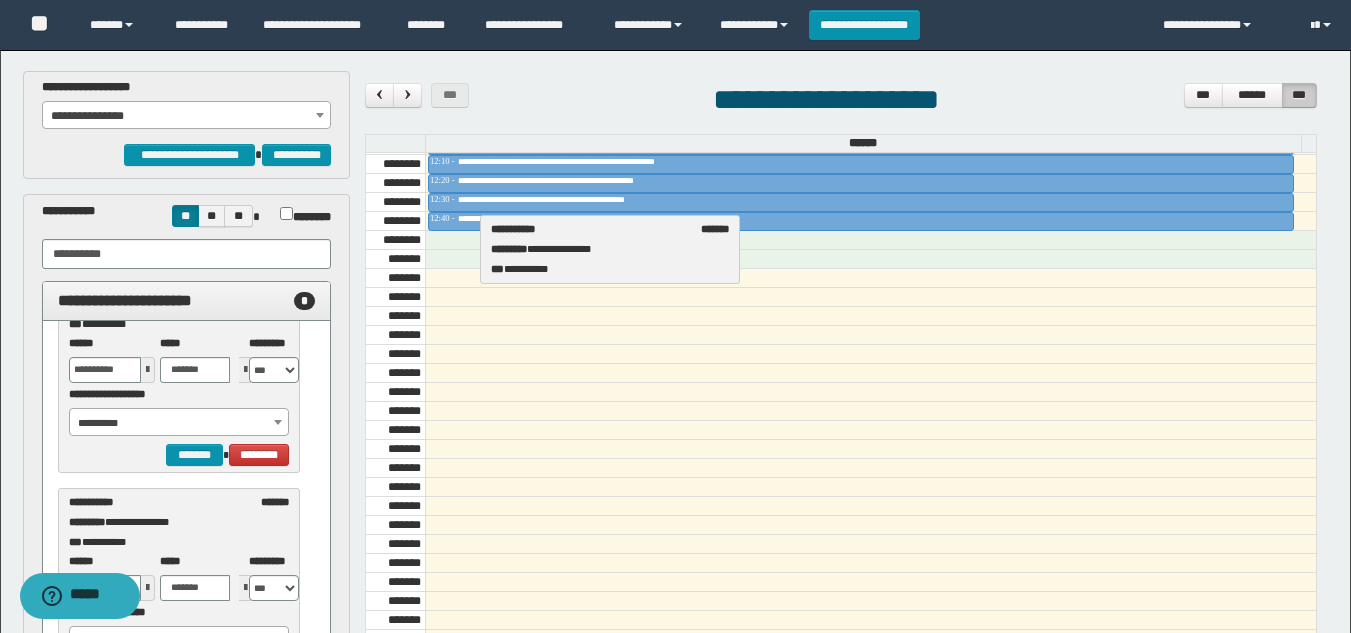 drag, startPoint x: 174, startPoint y: 504, endPoint x: 596, endPoint y: 231, distance: 502.6062 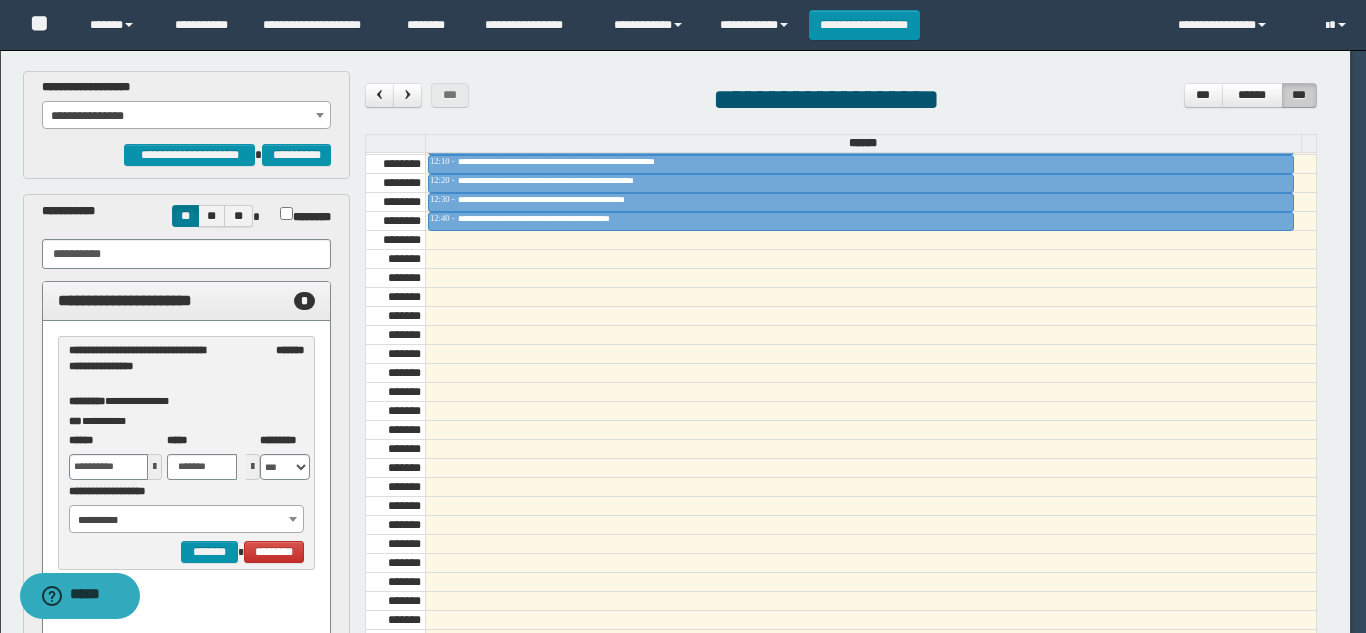 scroll, scrollTop: 0, scrollLeft: 0, axis: both 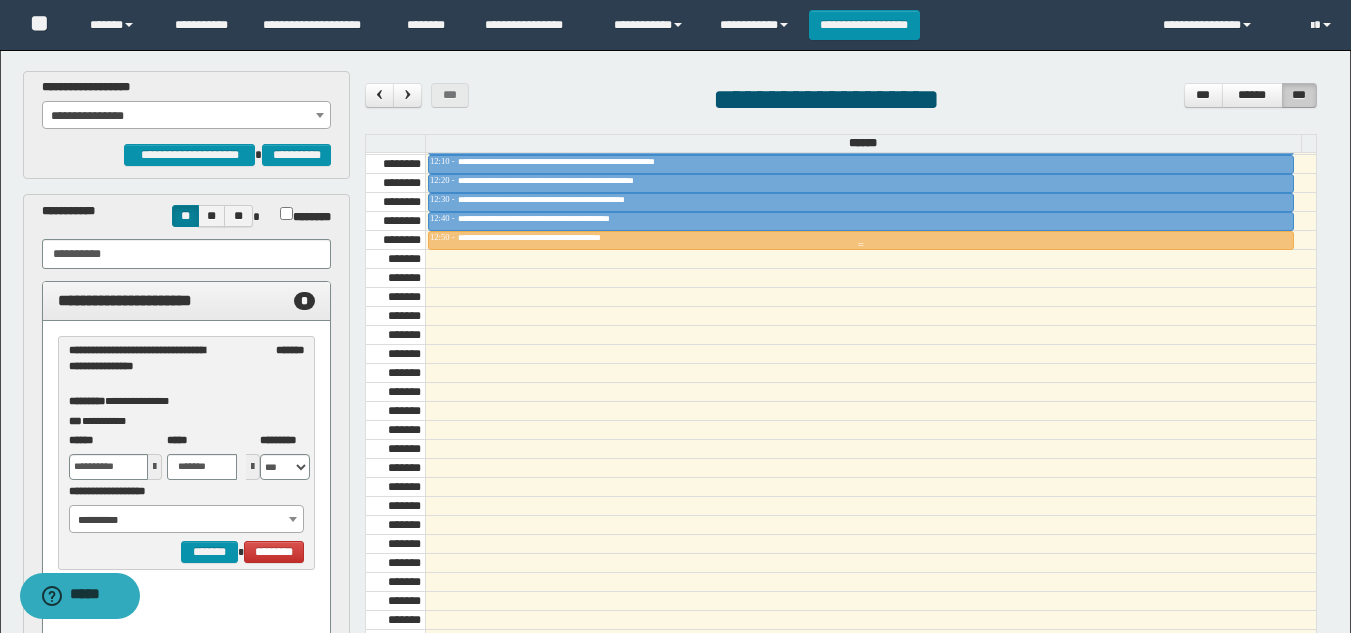 click on "**********" at bounding box center [551, 237] 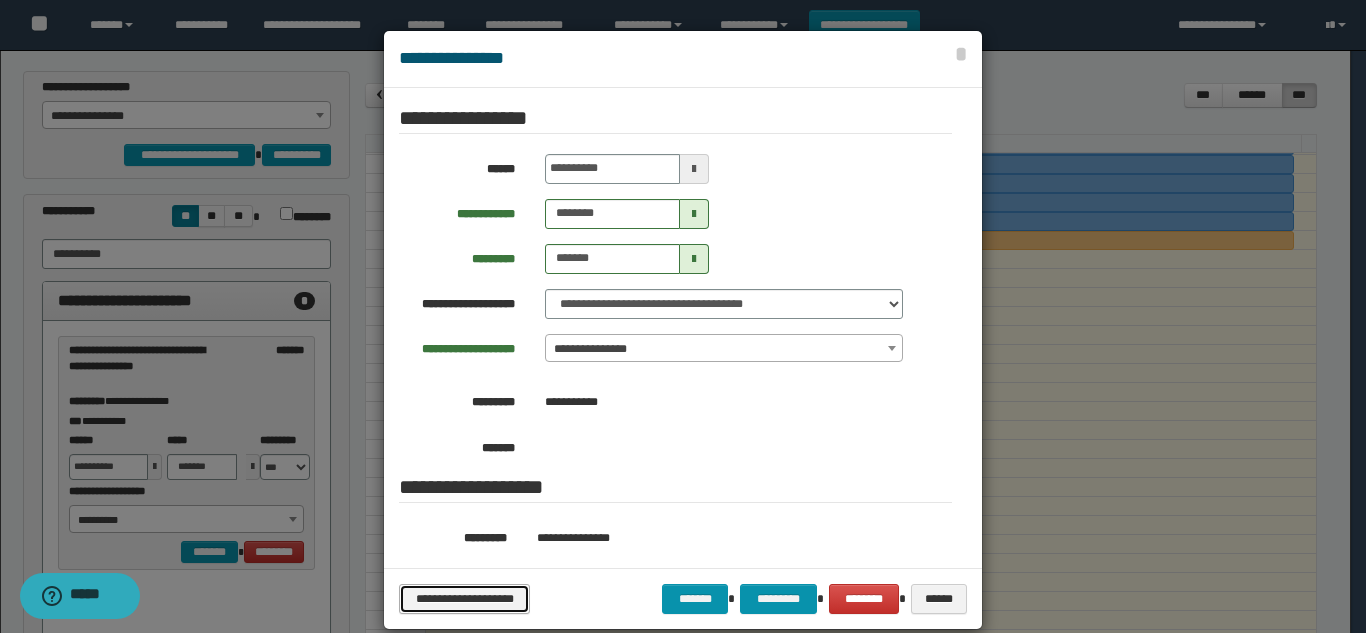 click on "**********" at bounding box center (464, 599) 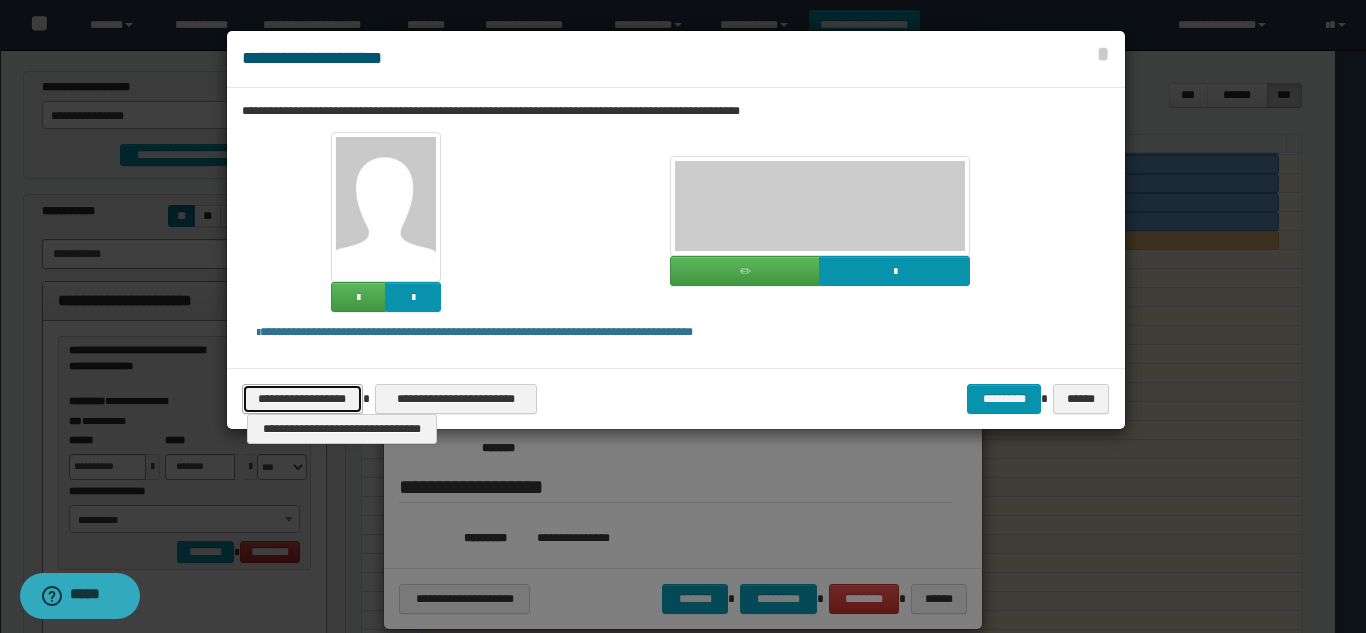 click on "**********" at bounding box center (302, 399) 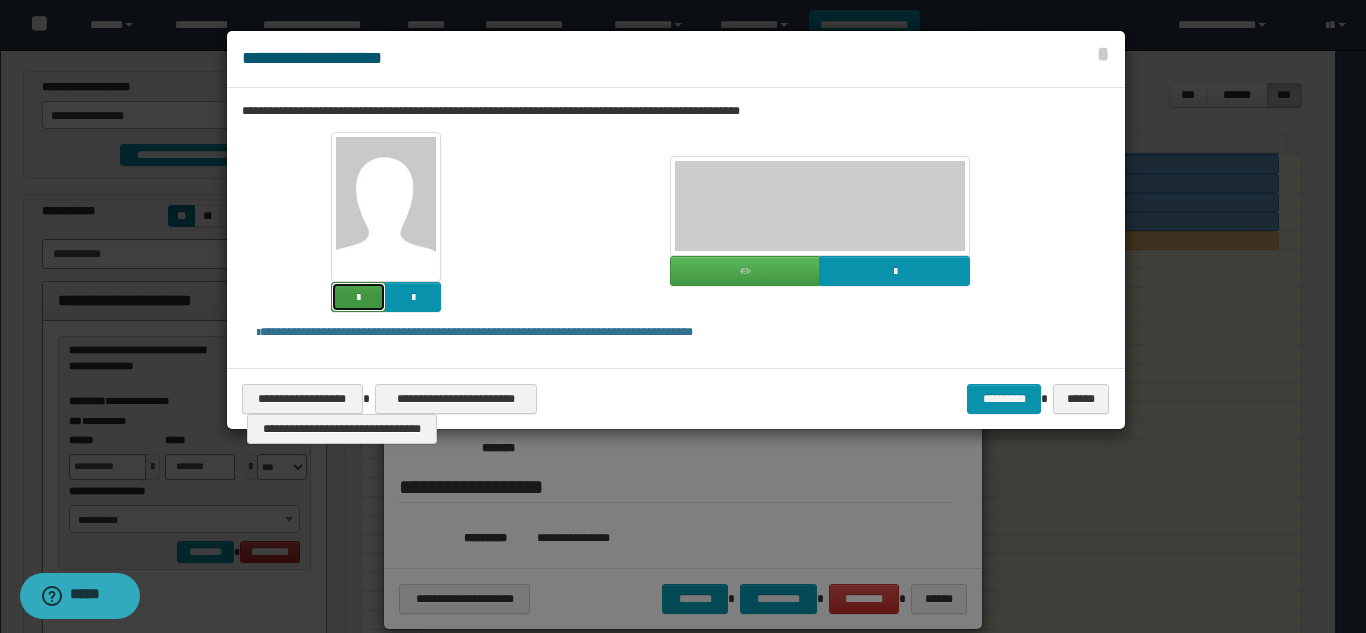 click at bounding box center (358, 298) 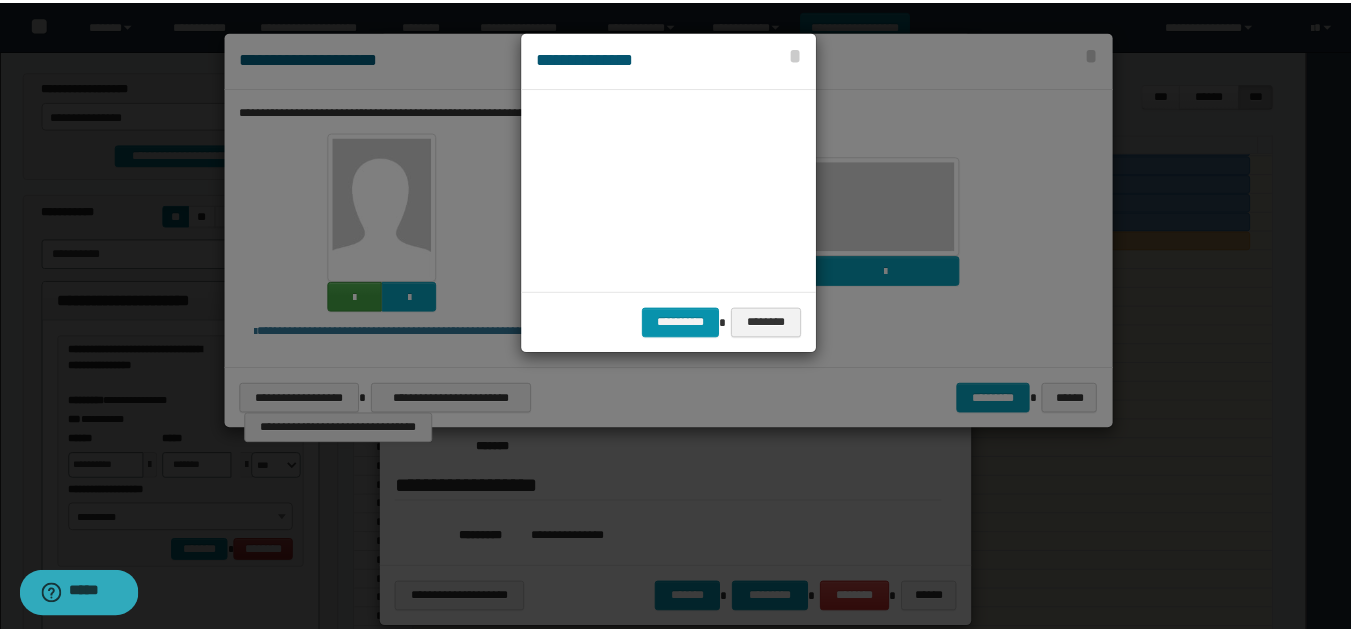 scroll, scrollTop: 45, scrollLeft: 105, axis: both 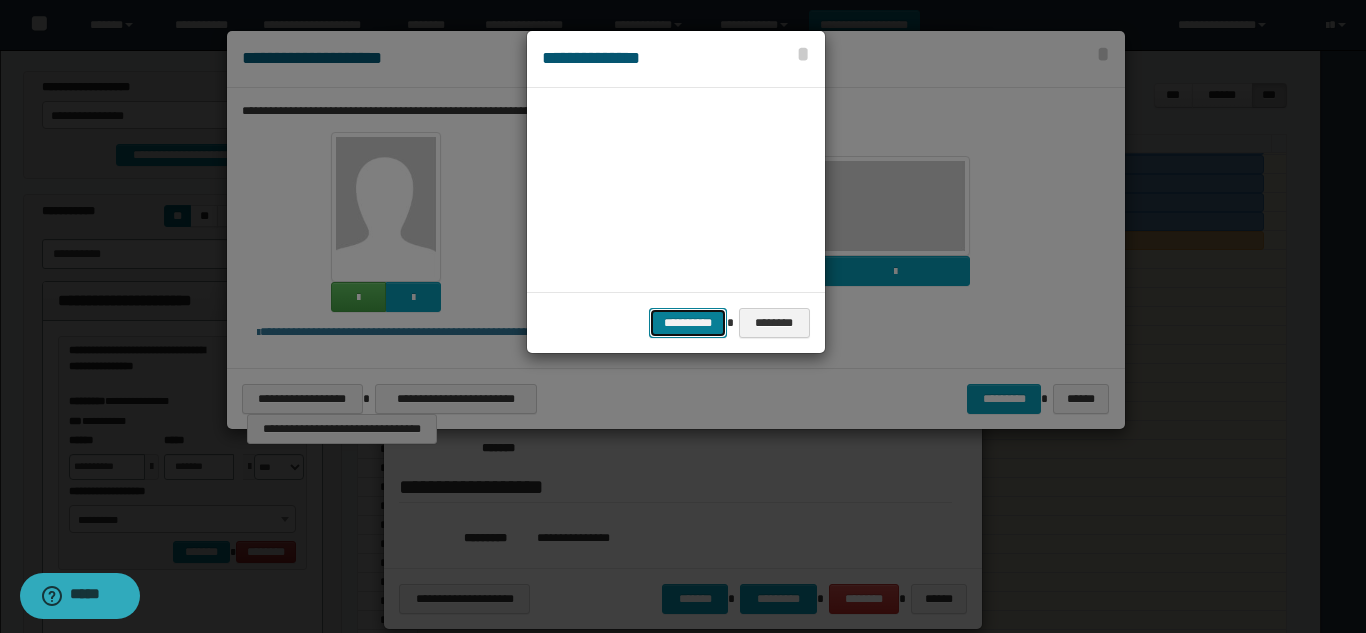 click on "**********" at bounding box center (688, 323) 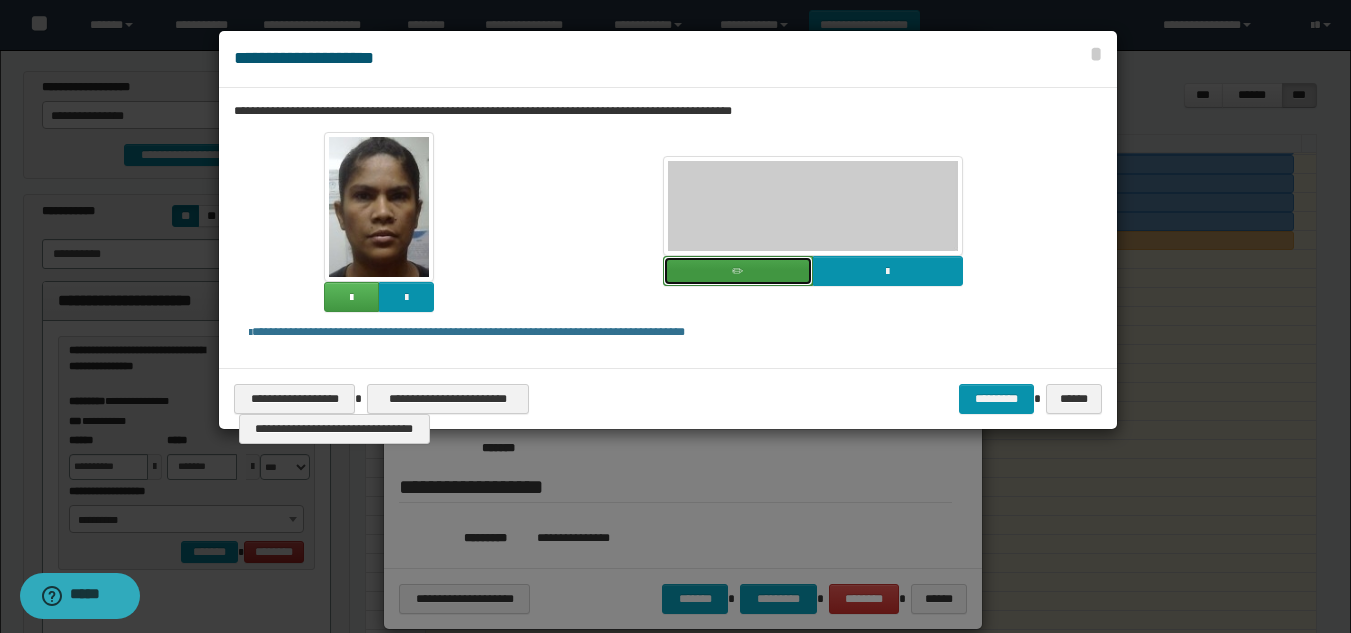 click at bounding box center (738, 271) 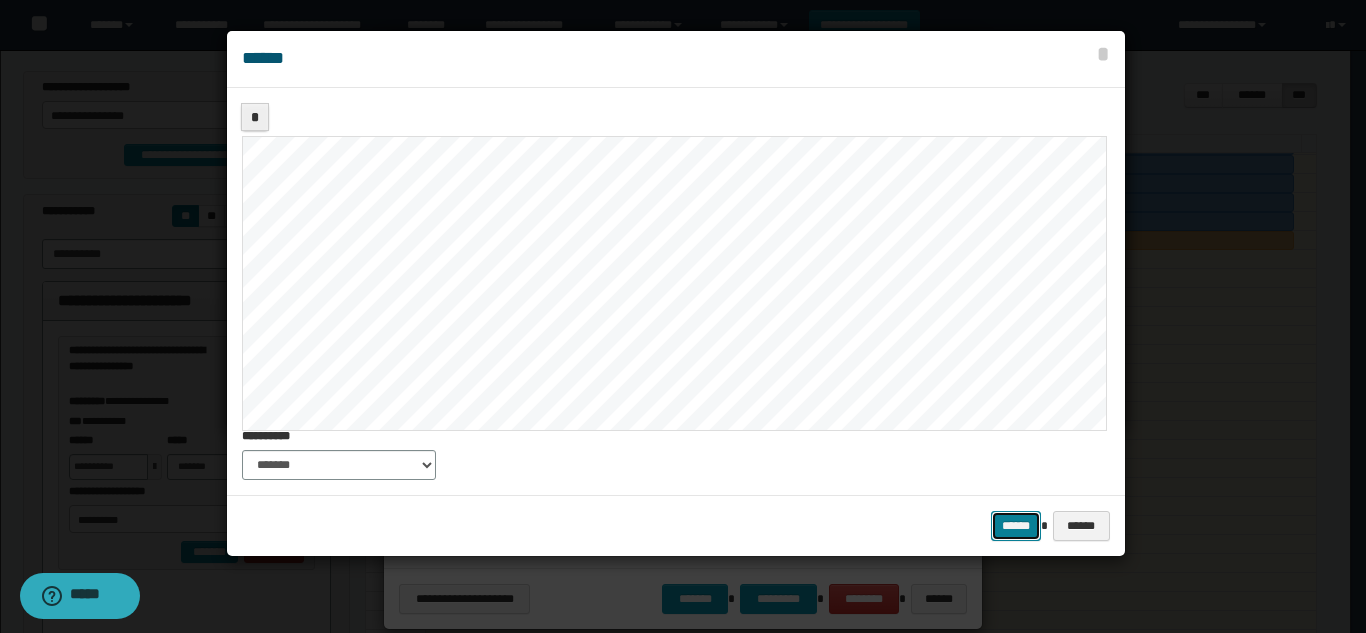 click on "******" at bounding box center [1016, 526] 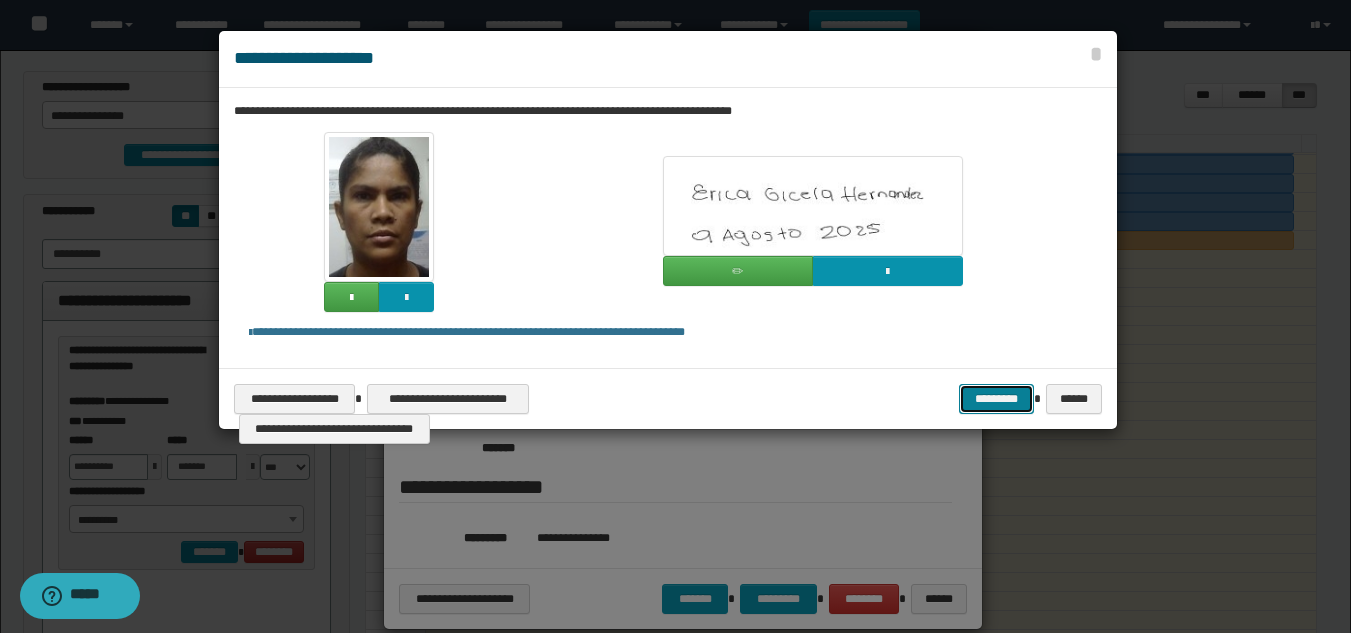 click on "*********" at bounding box center [996, 399] 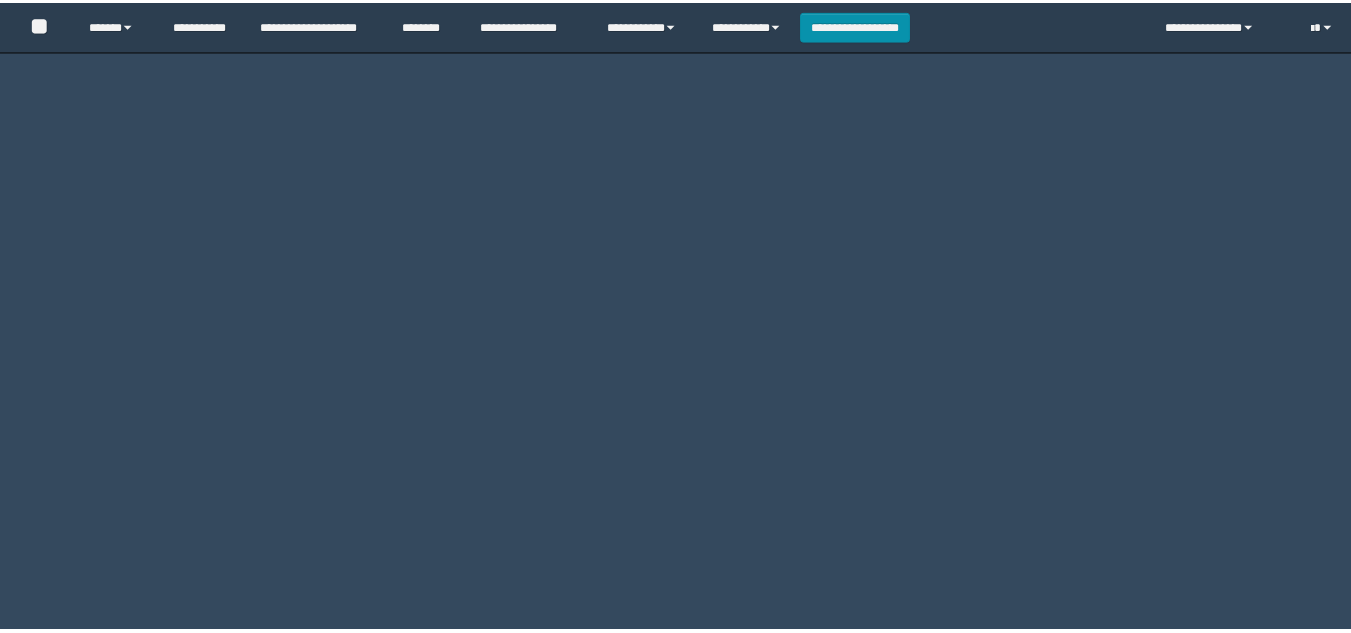 scroll, scrollTop: 0, scrollLeft: 0, axis: both 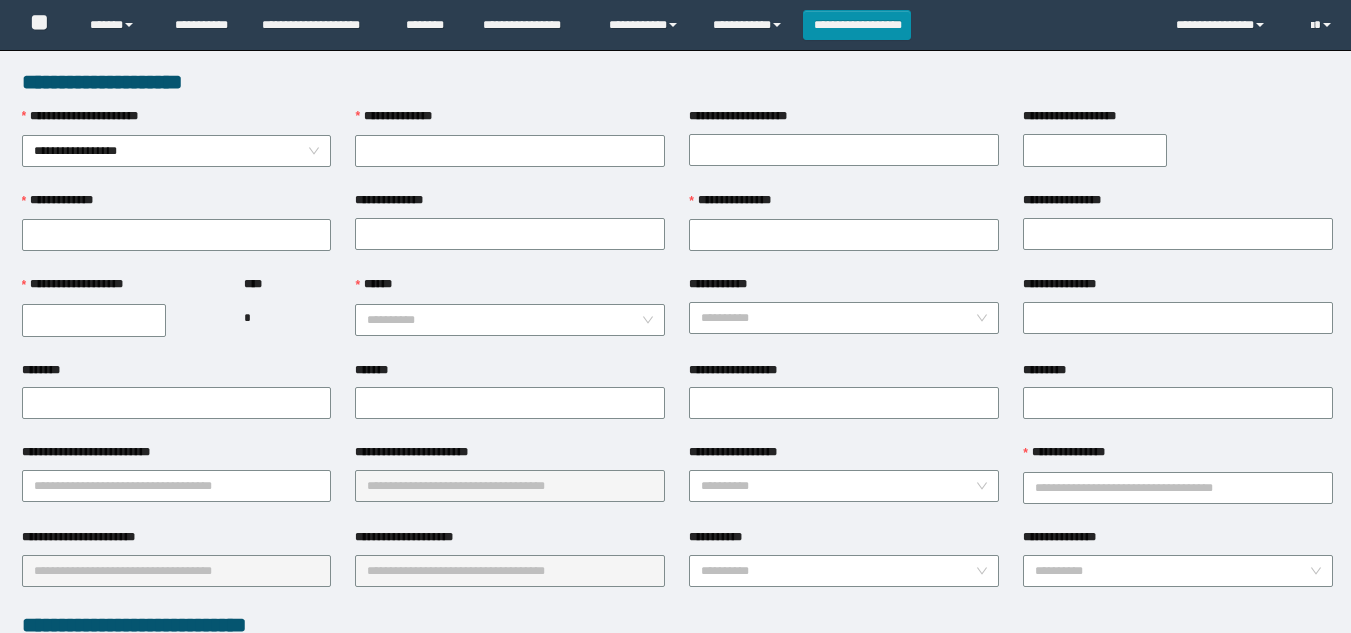 type on "**********" 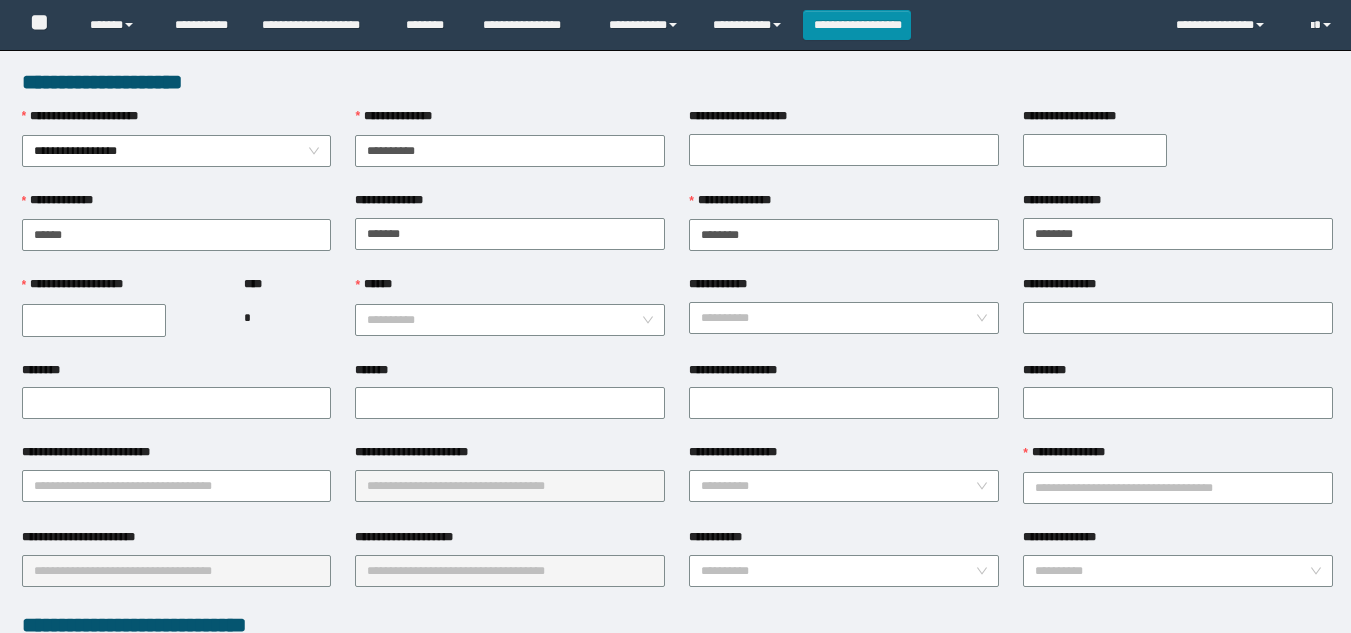 type on "**********" 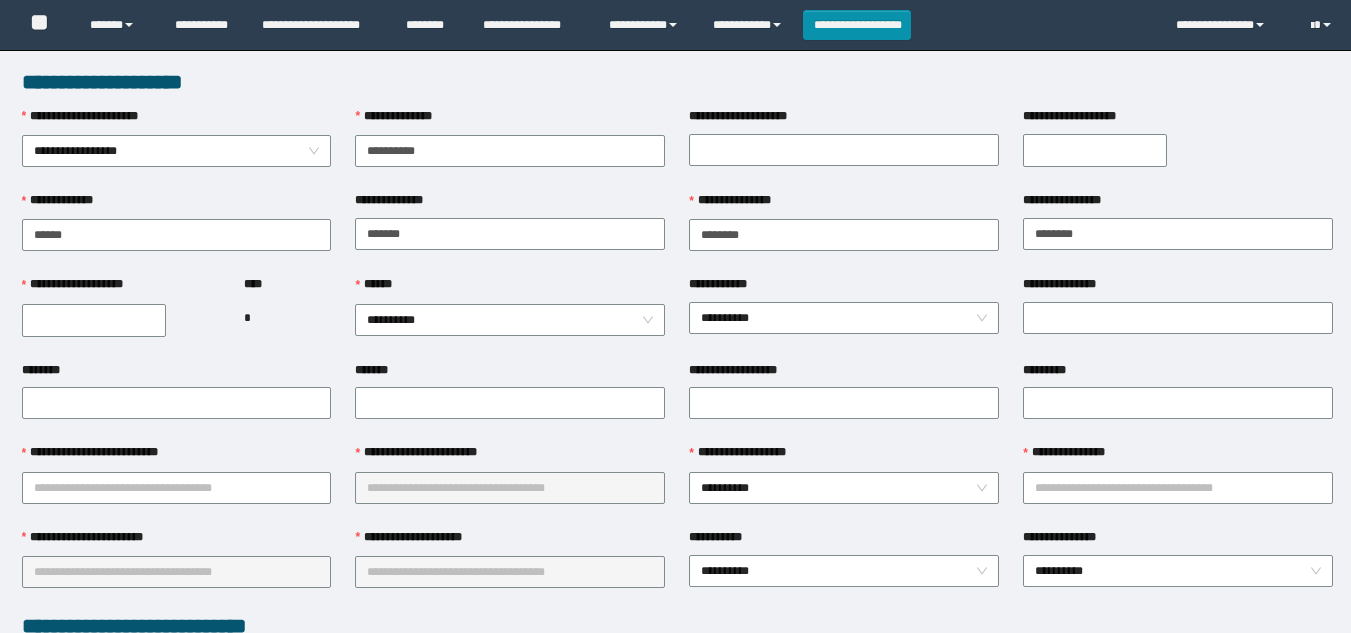 scroll, scrollTop: 0, scrollLeft: 0, axis: both 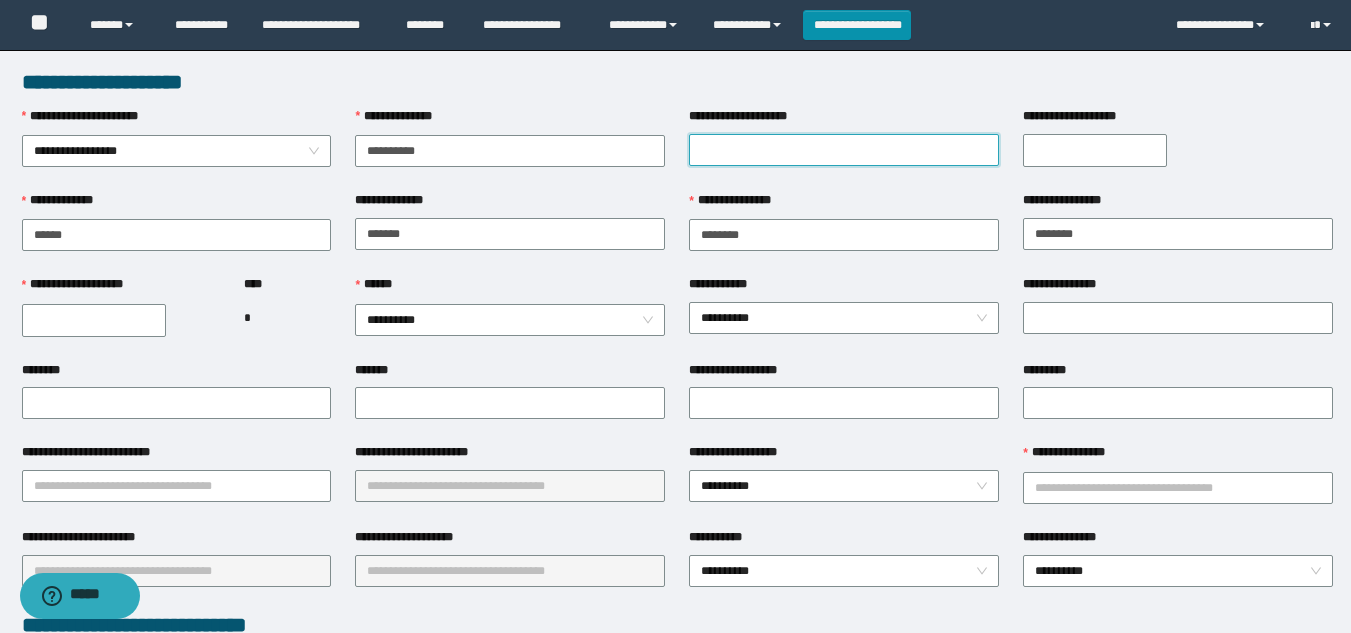 click on "**********" at bounding box center [844, 150] 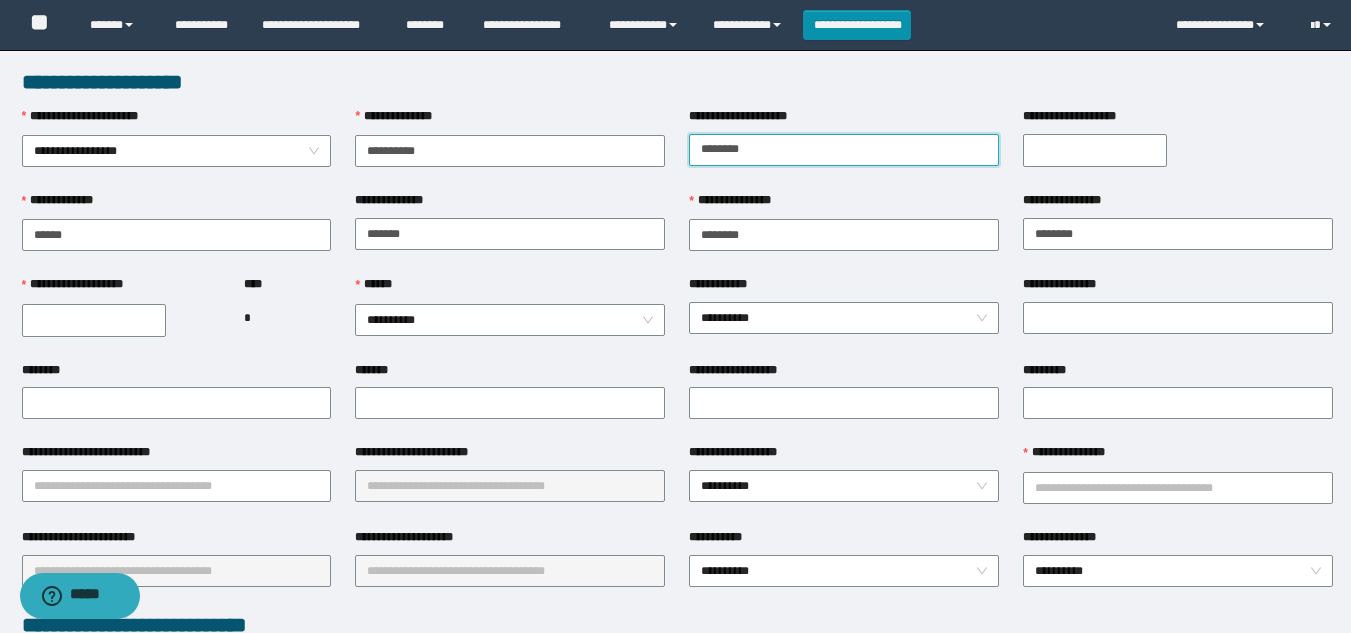 type on "********" 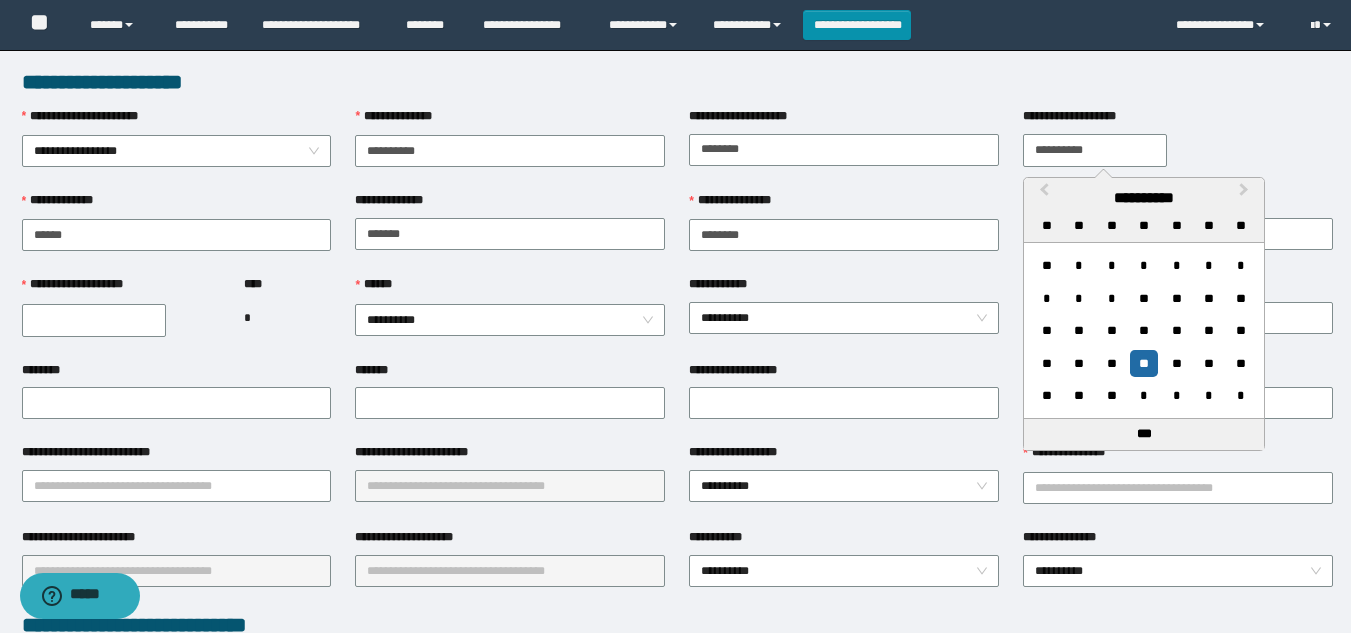 type on "**********" 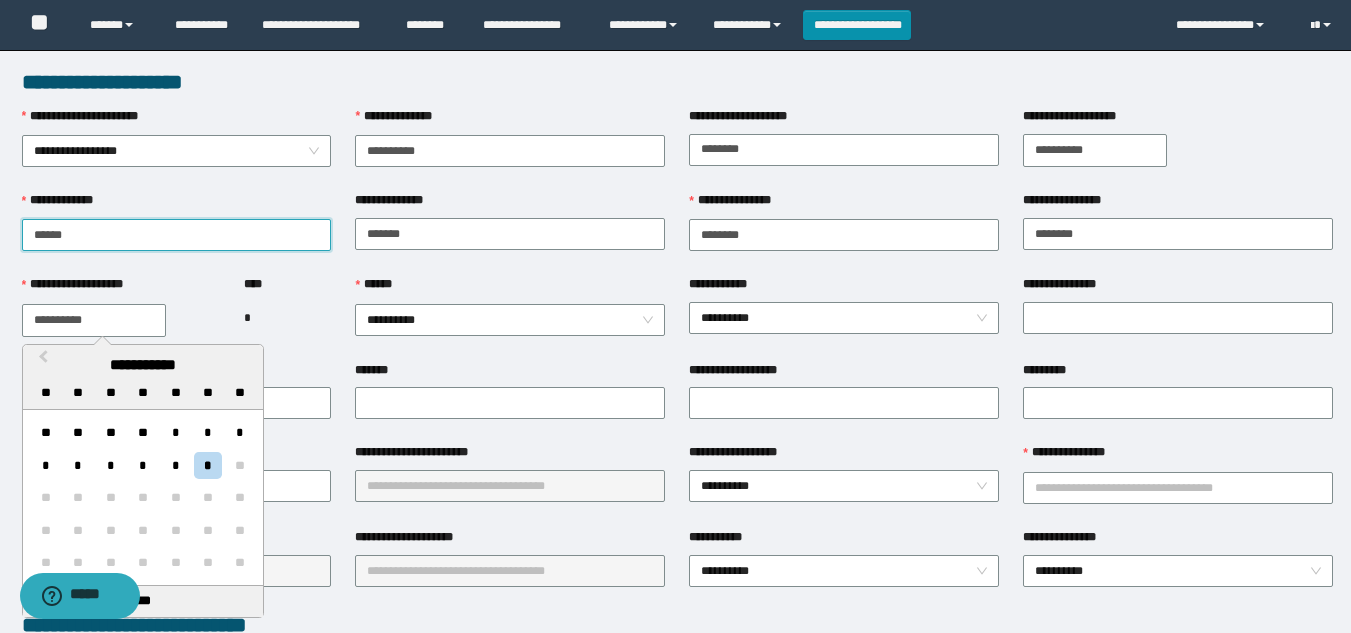 type 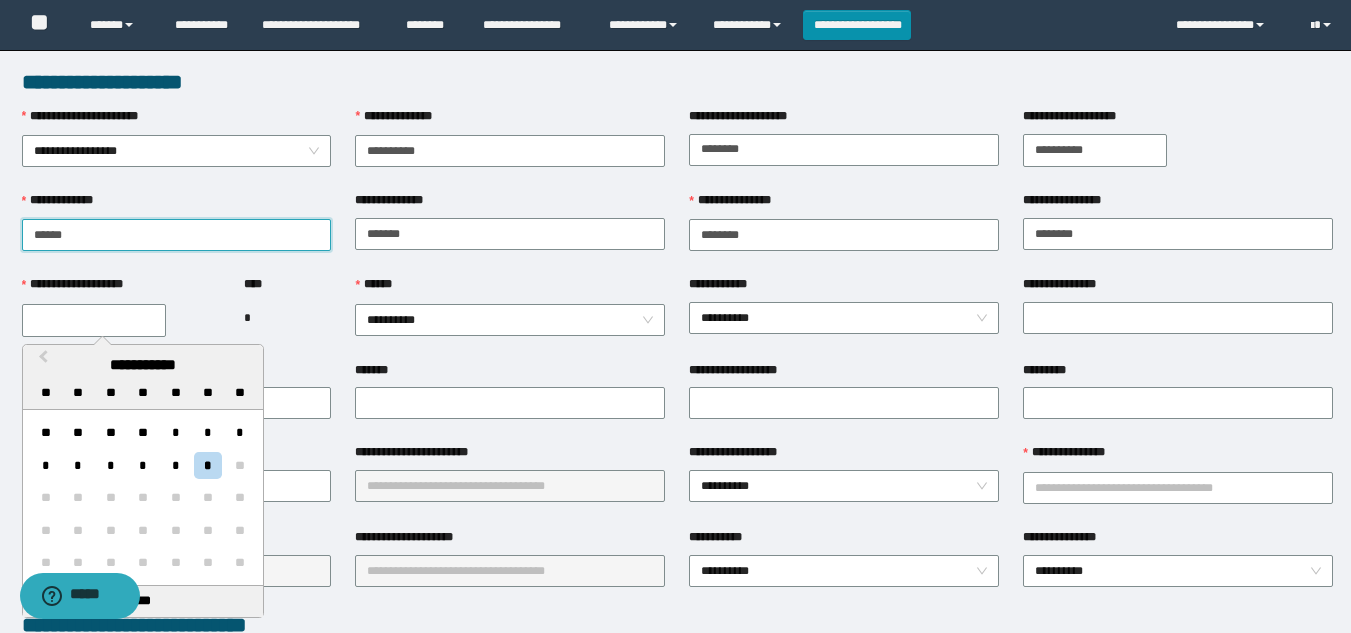 click on "******" at bounding box center (177, 235) 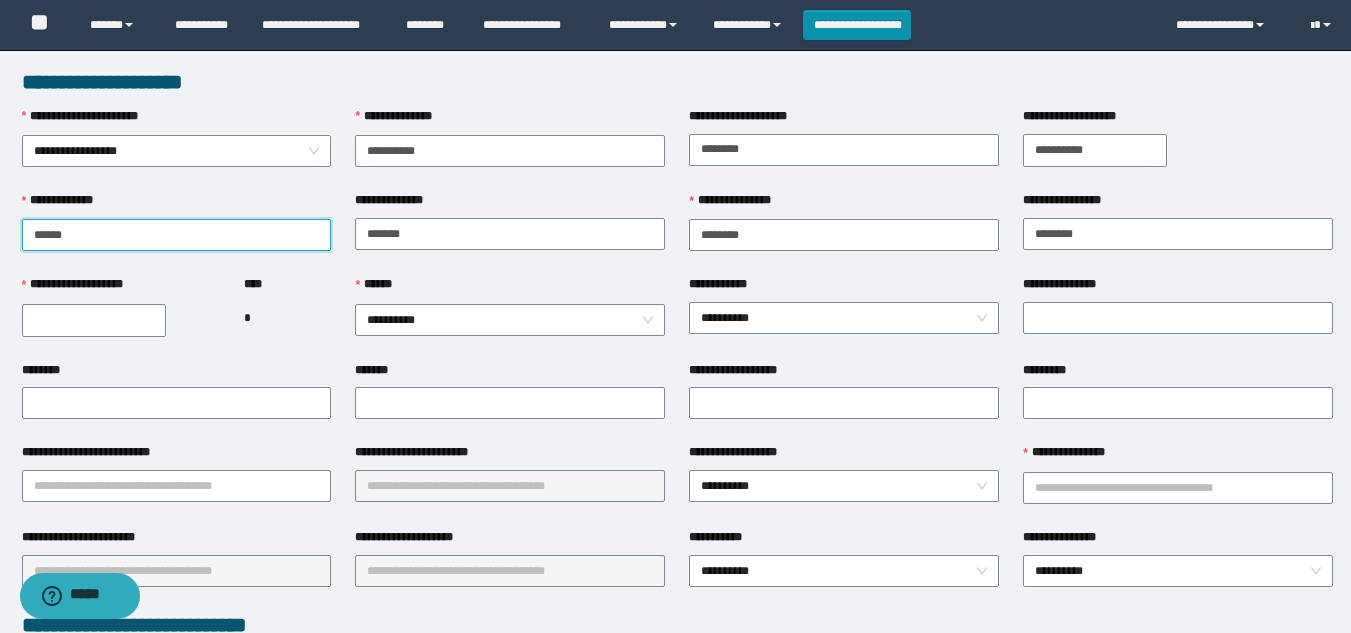 type on "******" 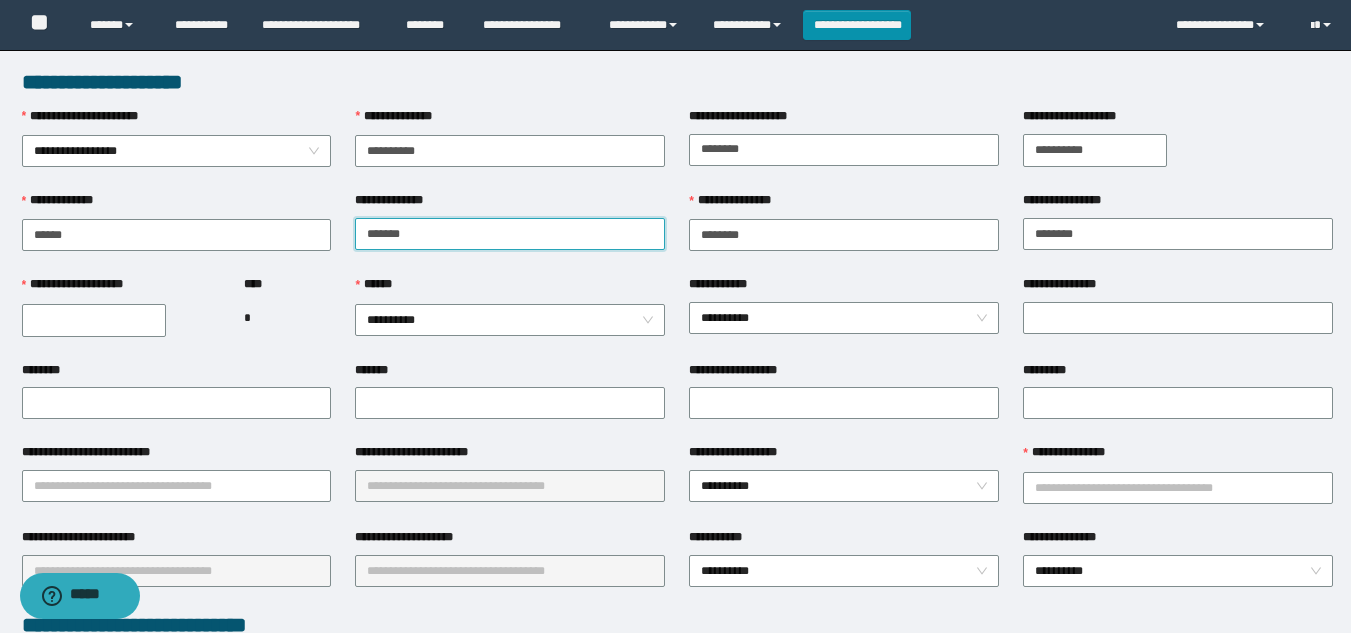click on "*******" at bounding box center [510, 234] 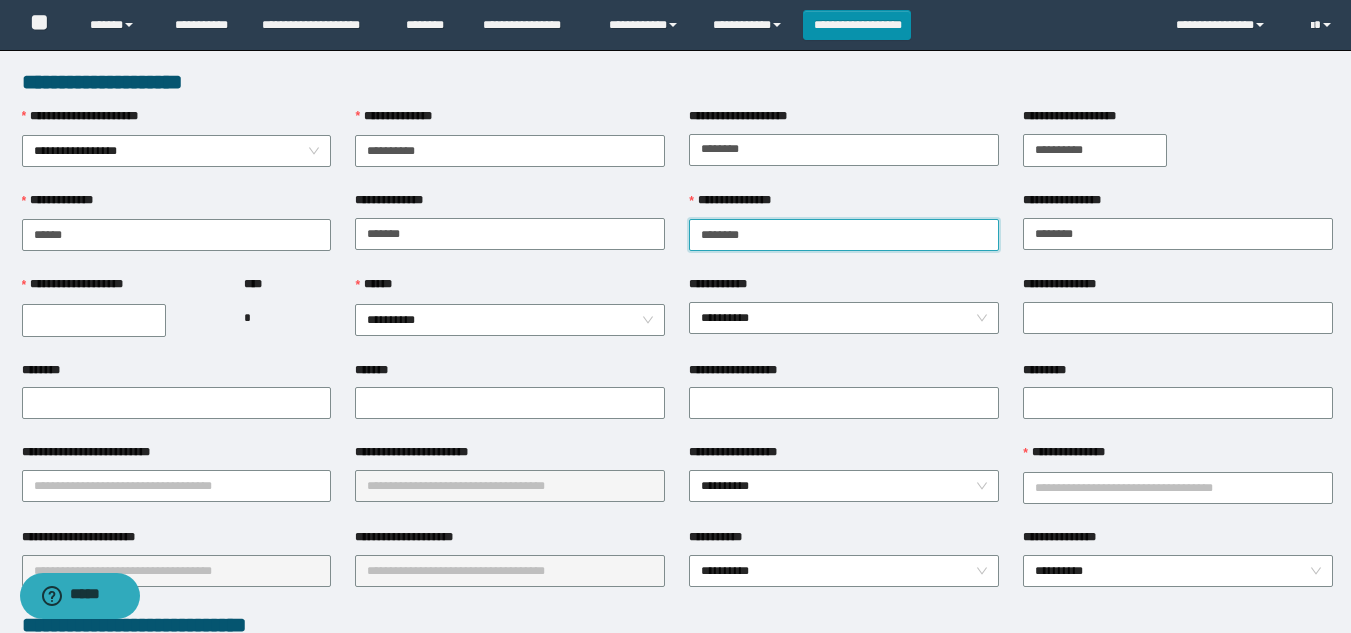 click on "********" at bounding box center (844, 235) 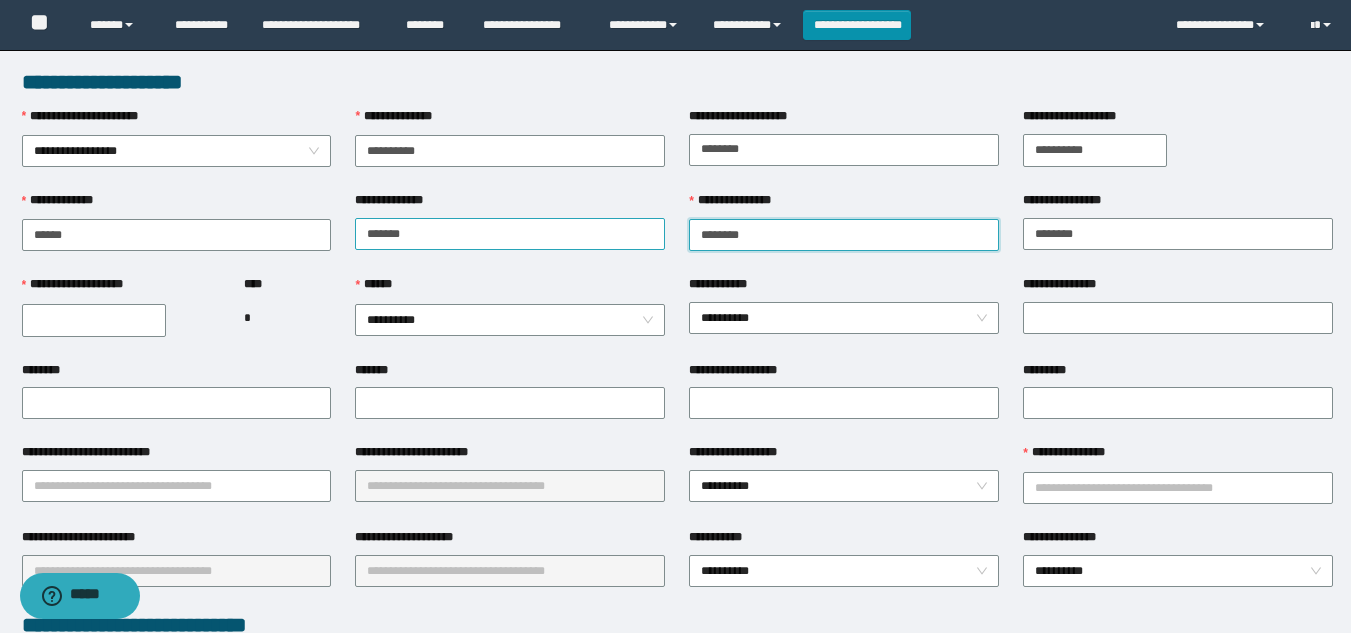 drag, startPoint x: 762, startPoint y: 240, endPoint x: 587, endPoint y: 240, distance: 175 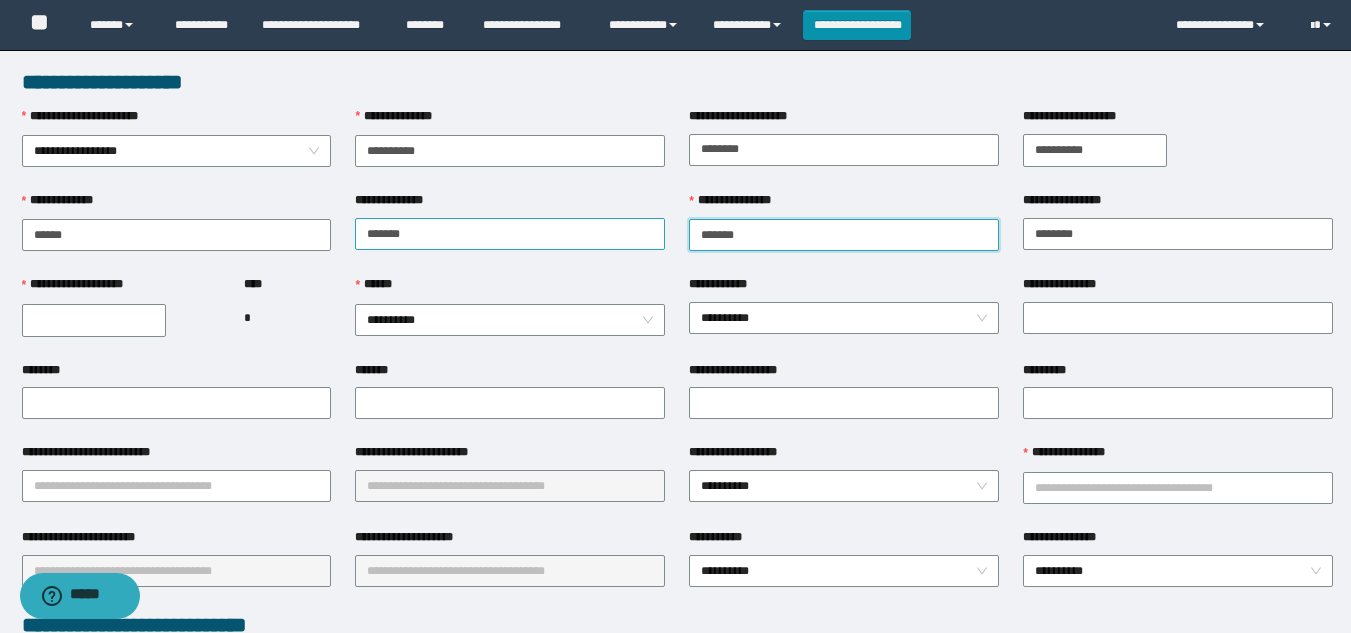 type on "*******" 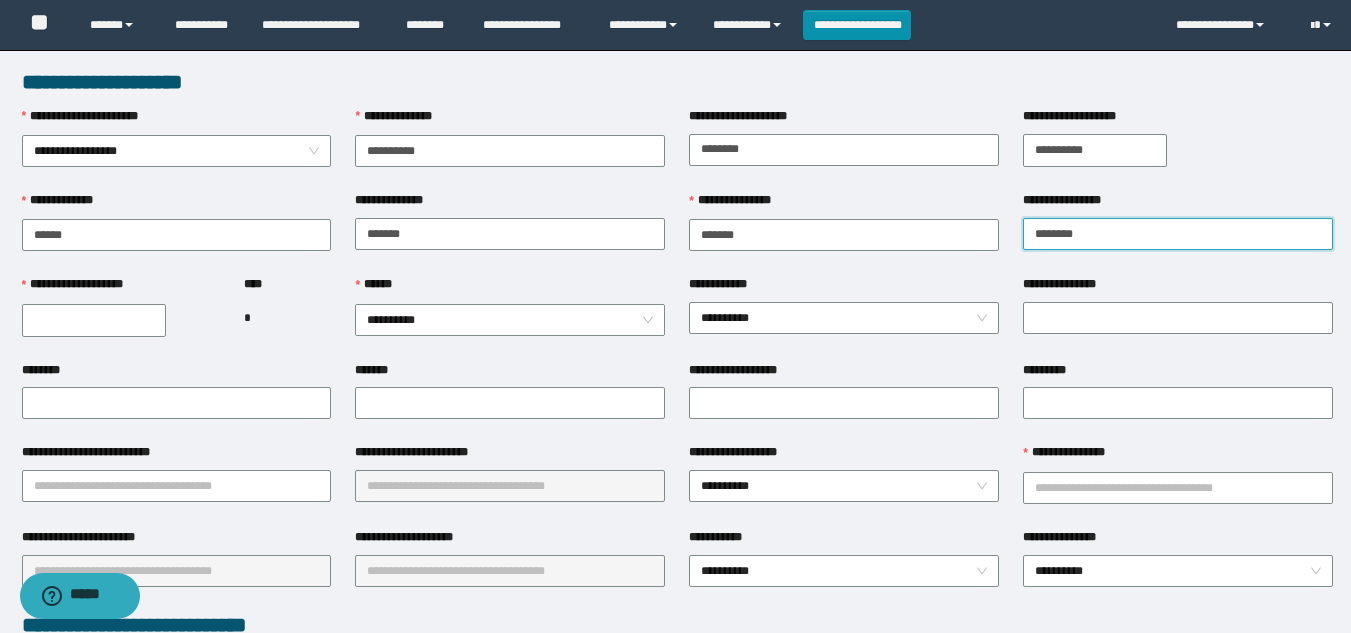 click on "********" at bounding box center (1178, 234) 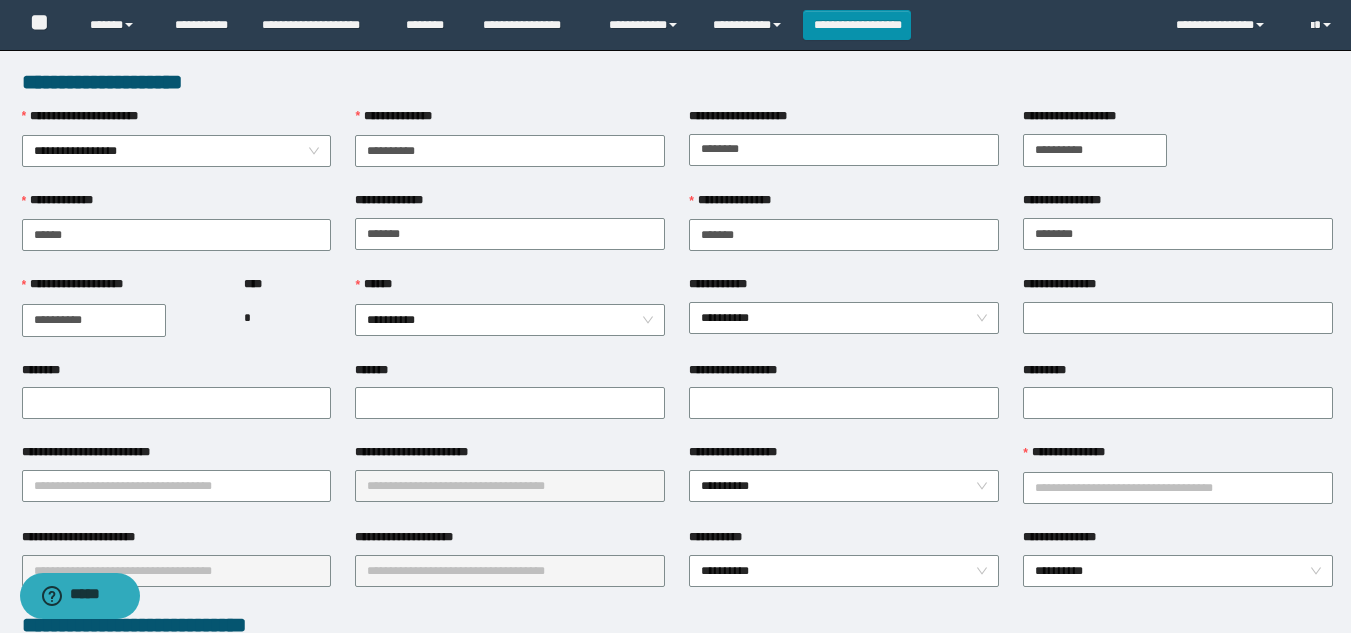 click on "**********" at bounding box center [94, 320] 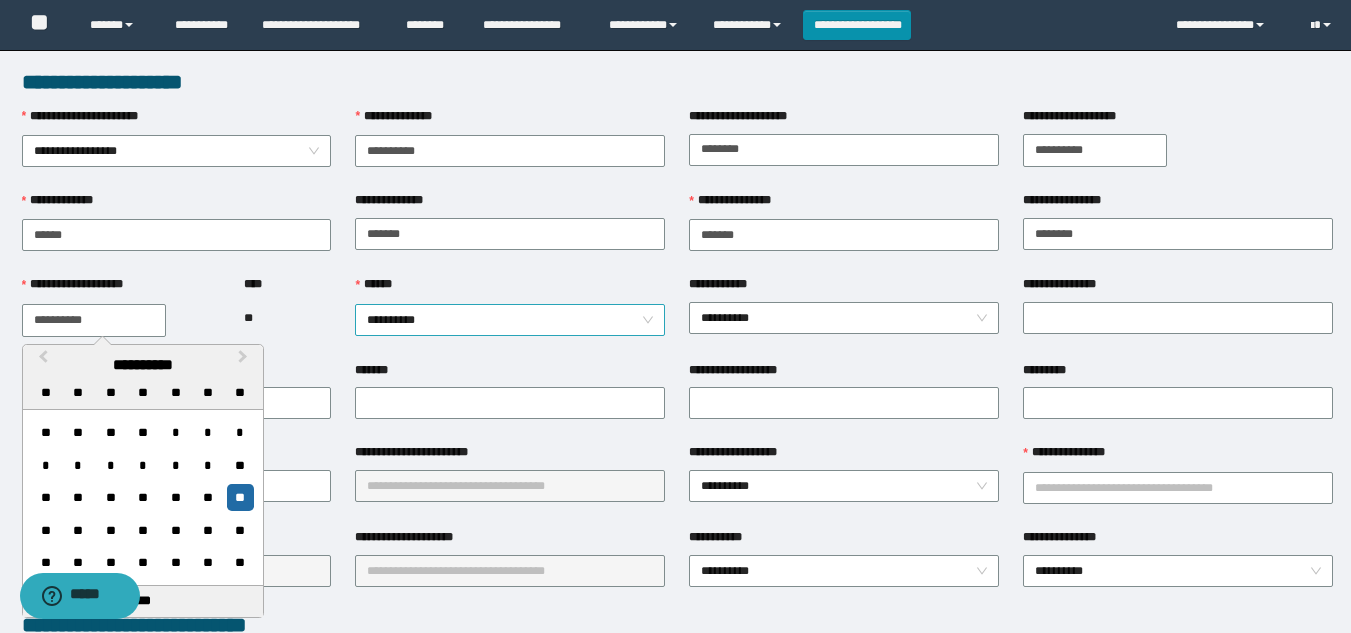 type on "**********" 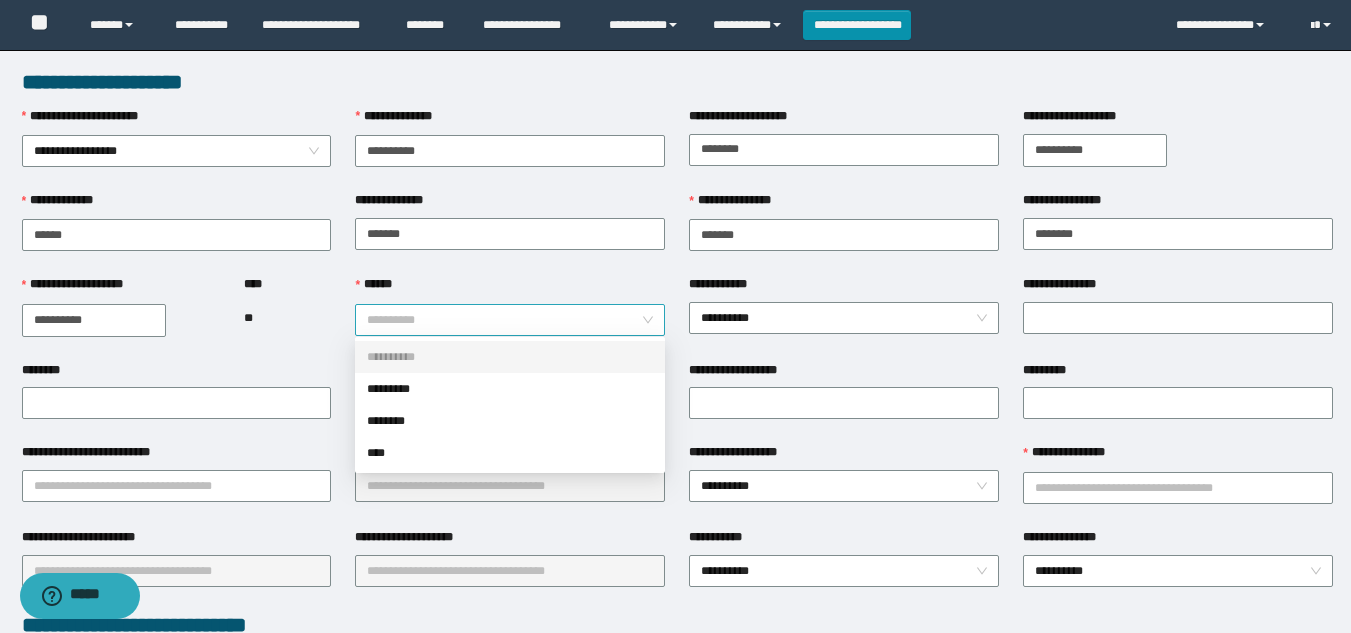 click on "**********" at bounding box center (510, 320) 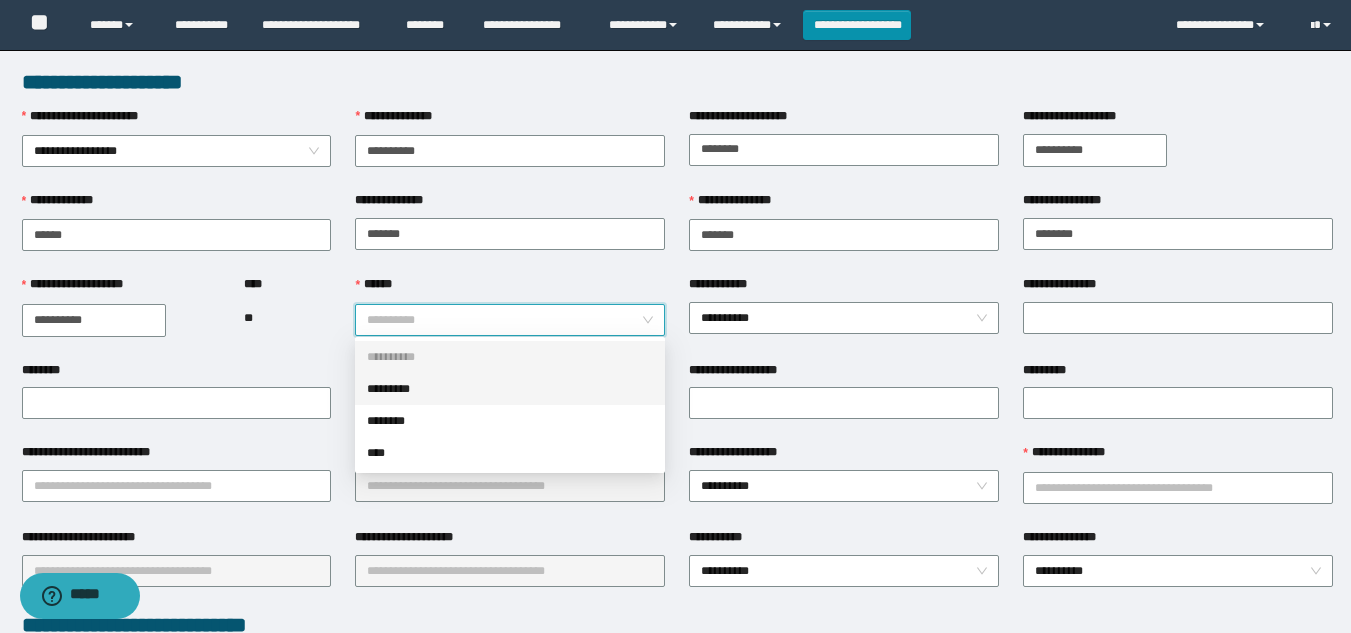 click on "*********" at bounding box center (510, 389) 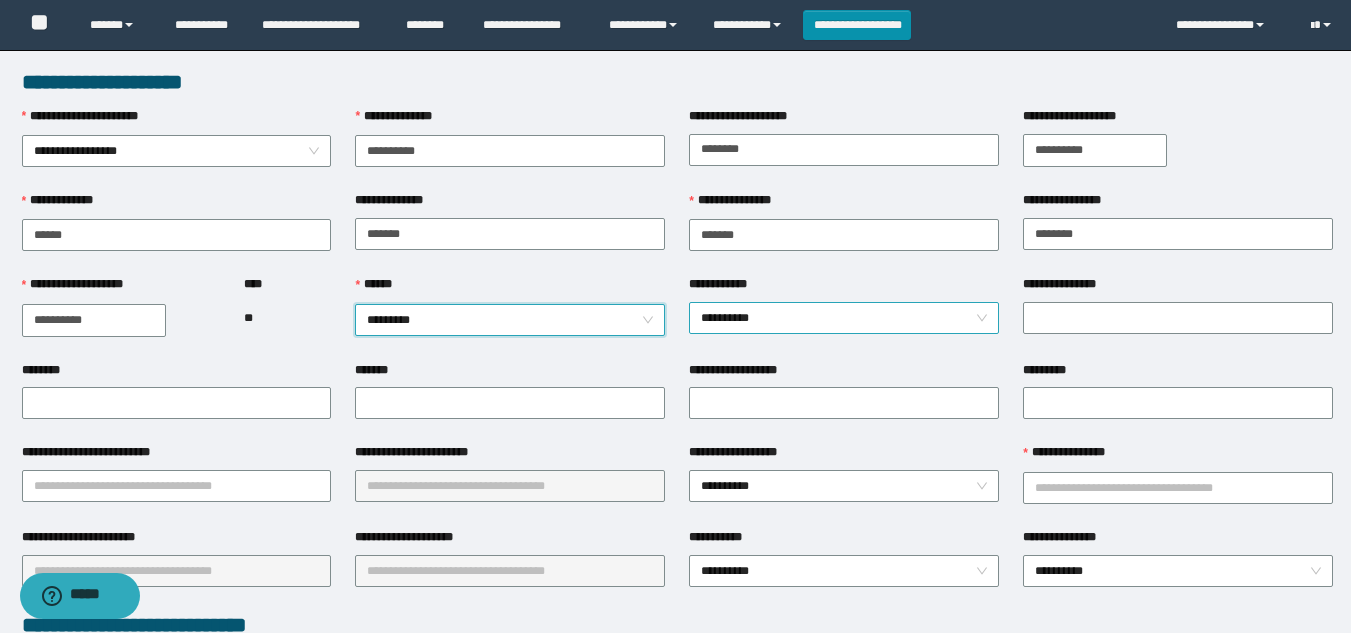 click on "**********" at bounding box center [844, 318] 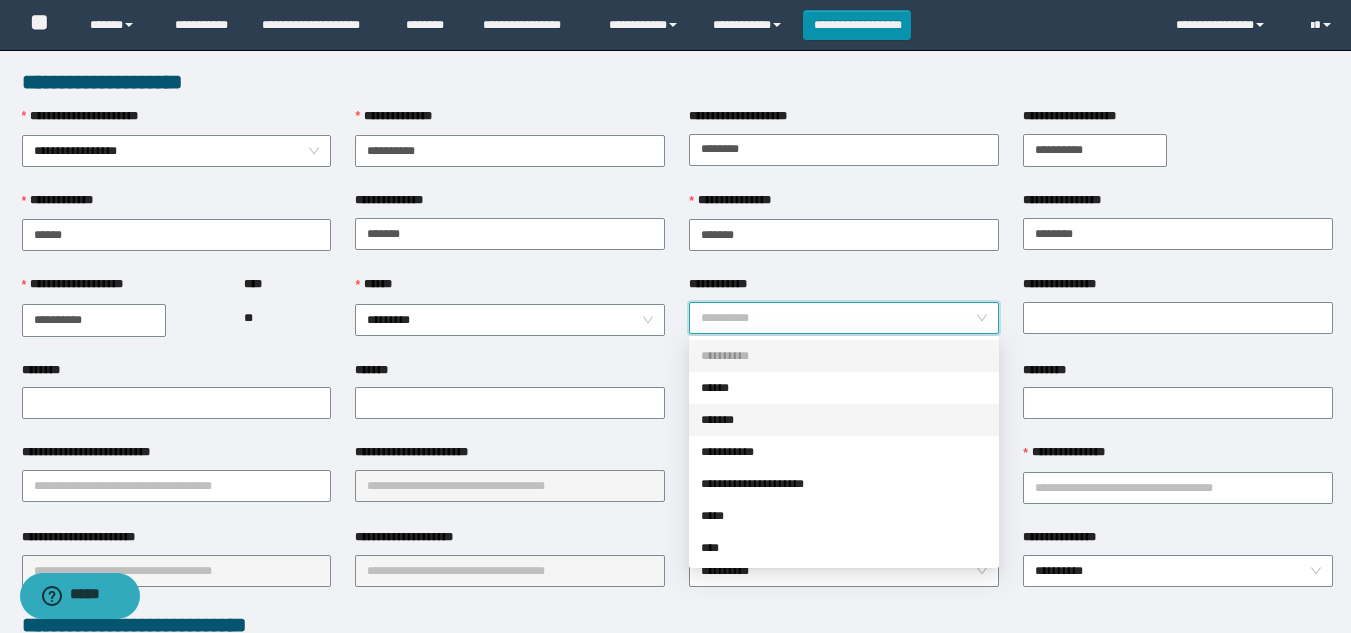 click on "*******" at bounding box center (844, 420) 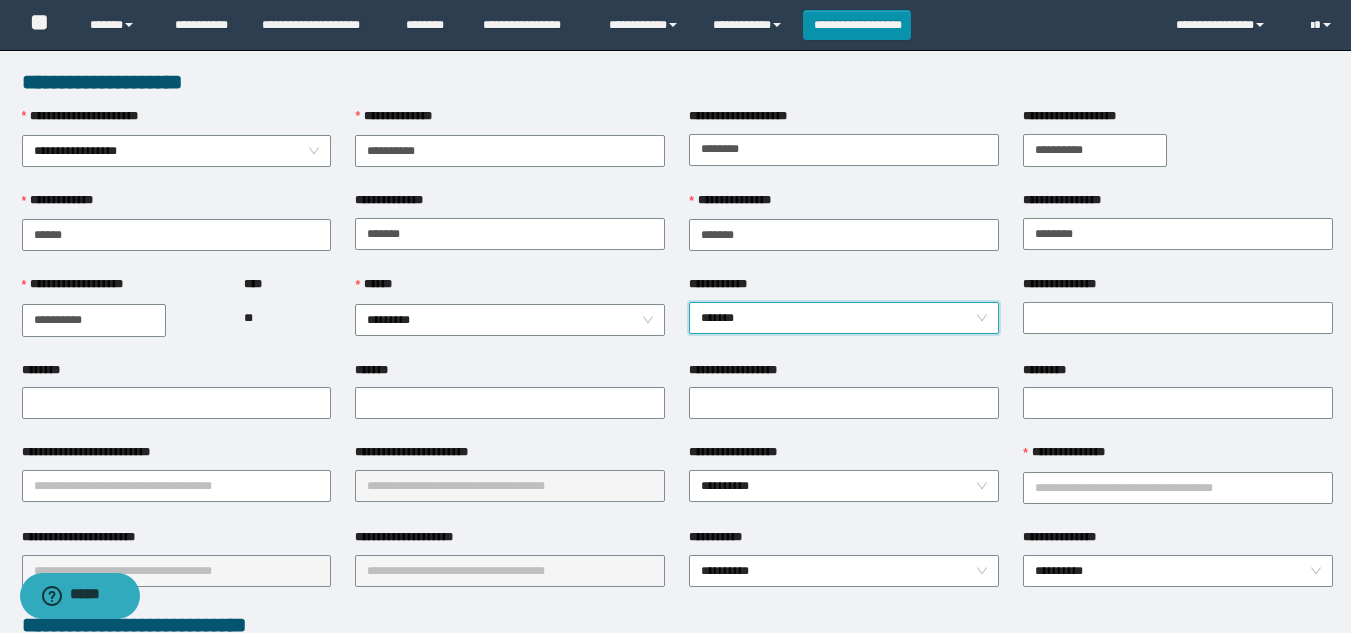 click on "**********" at bounding box center (1178, 317) 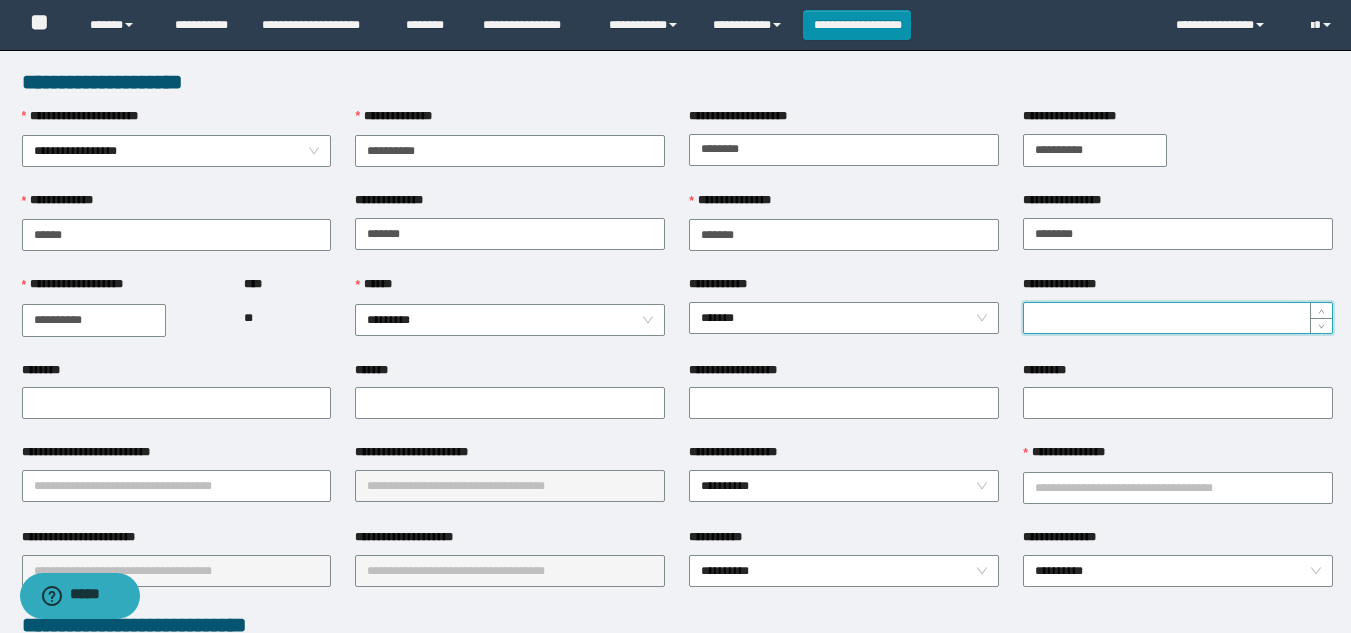 click on "**********" at bounding box center (1178, 318) 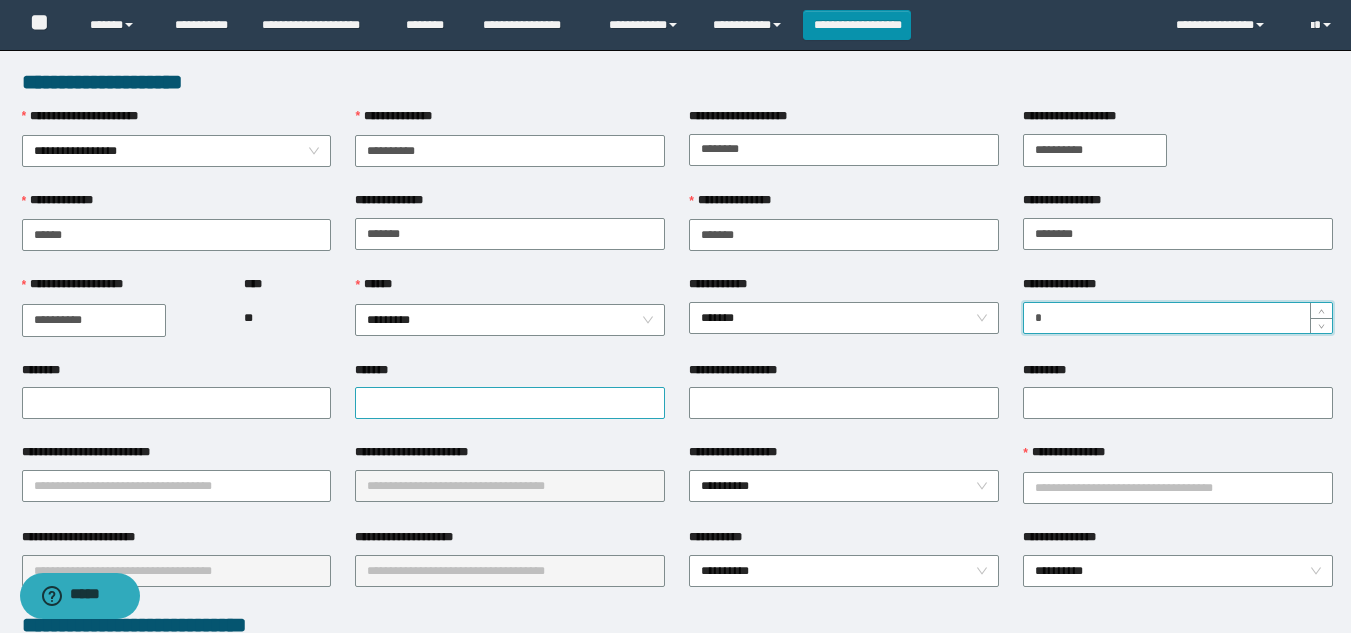 type on "*" 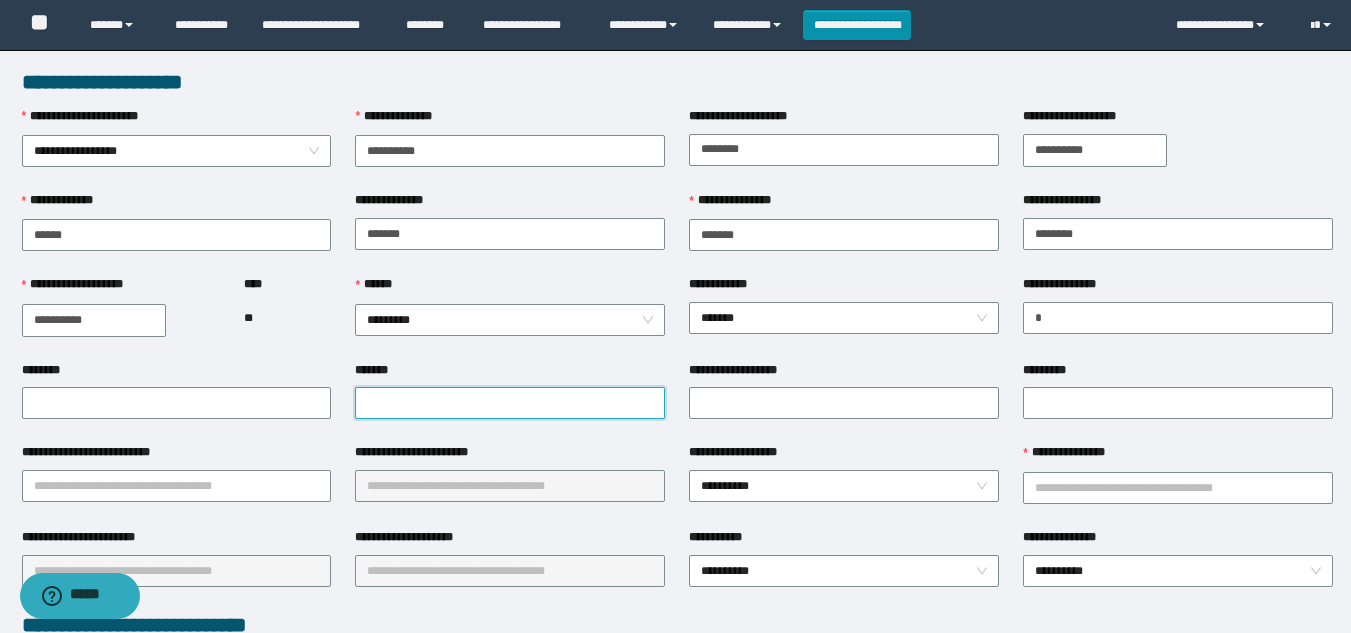 click on "*******" at bounding box center (510, 403) 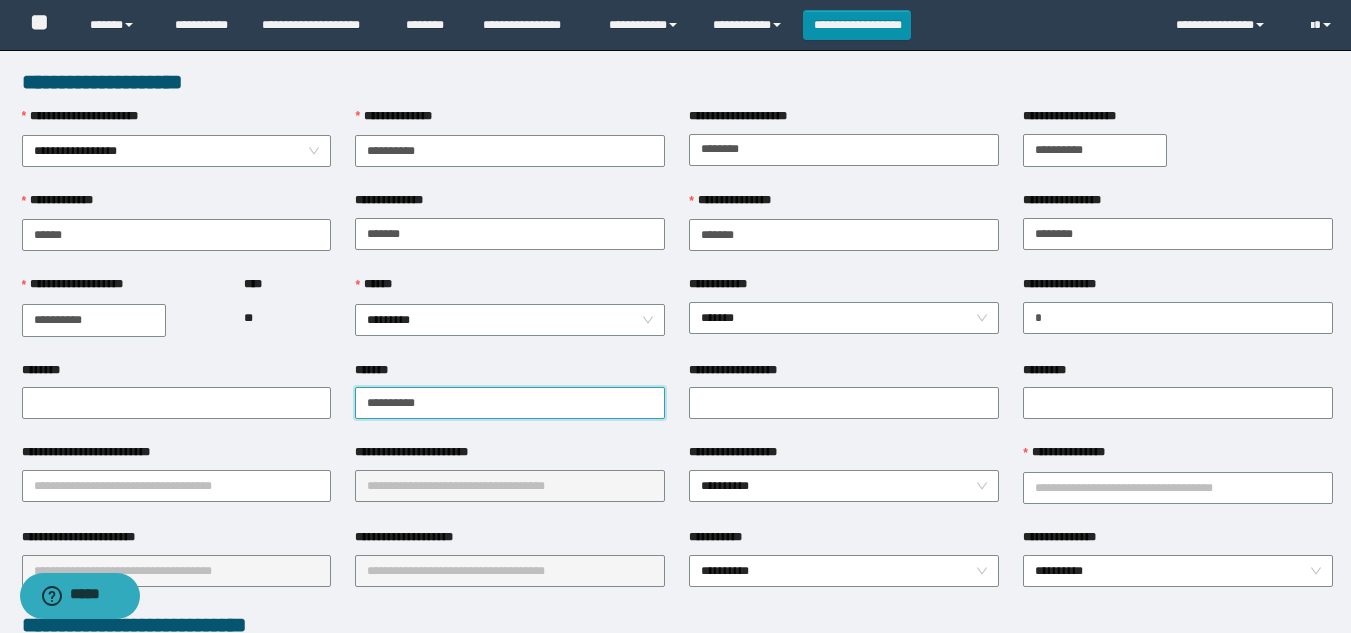 drag, startPoint x: 466, startPoint y: 403, endPoint x: 0, endPoint y: 373, distance: 466.96466 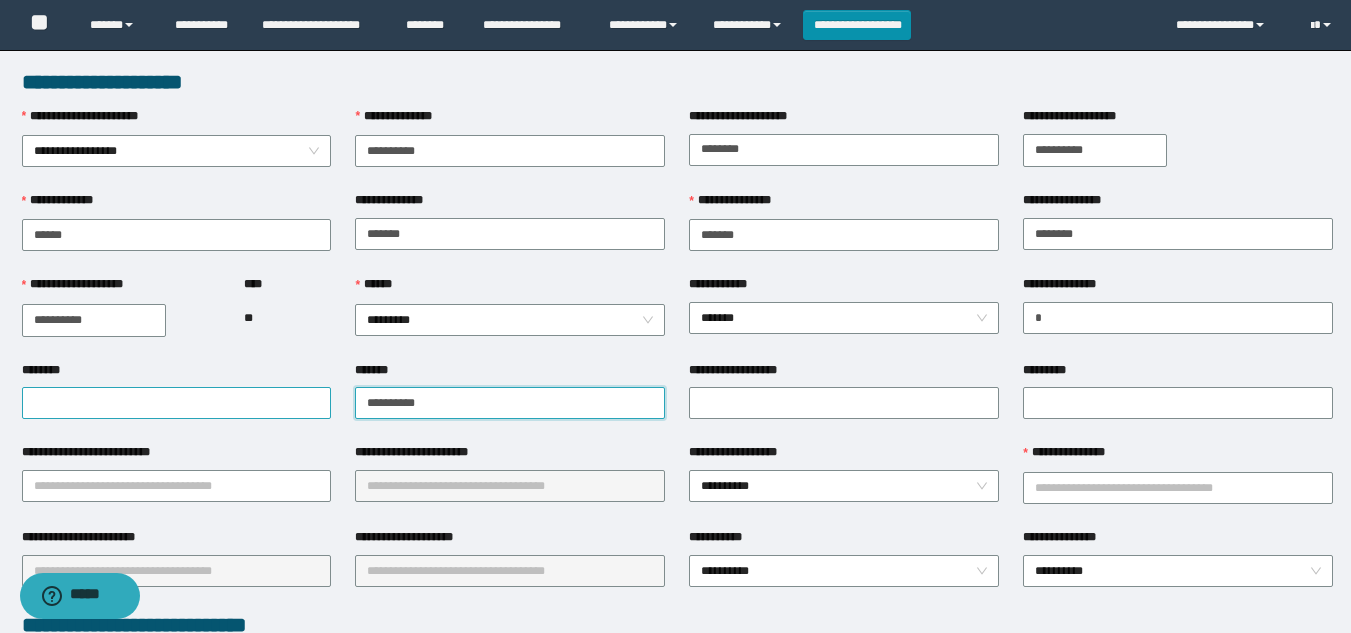 type on "**********" 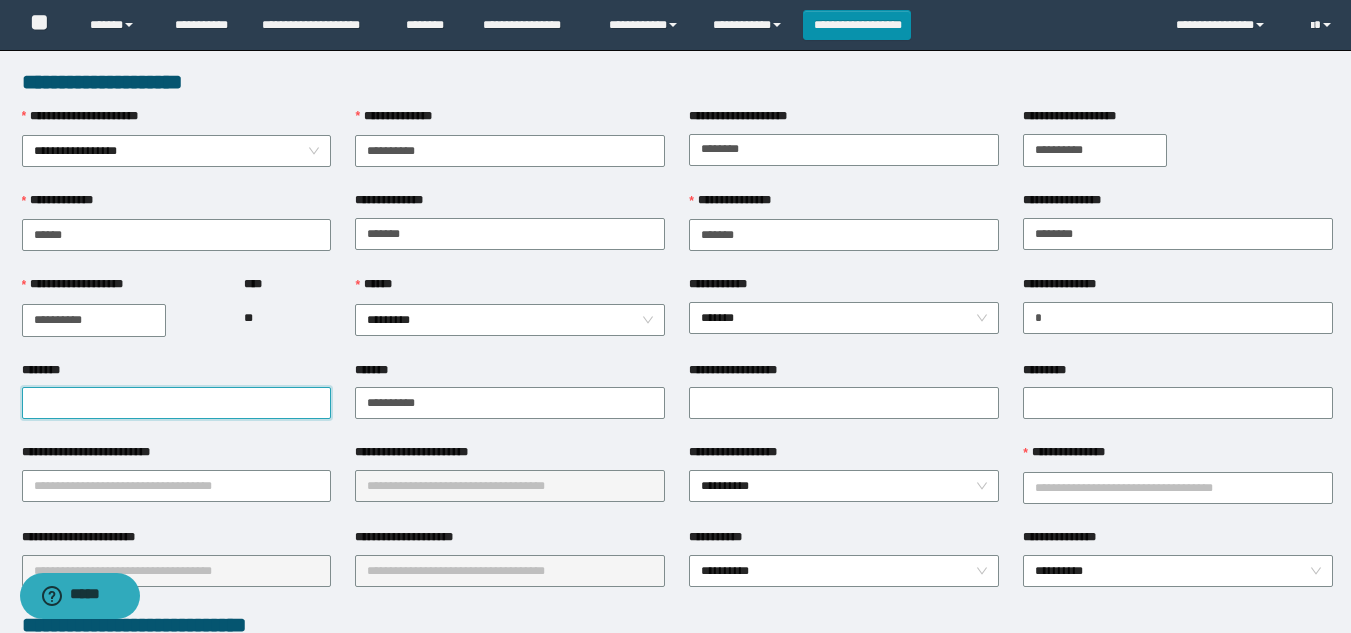 click on "********" at bounding box center [177, 403] 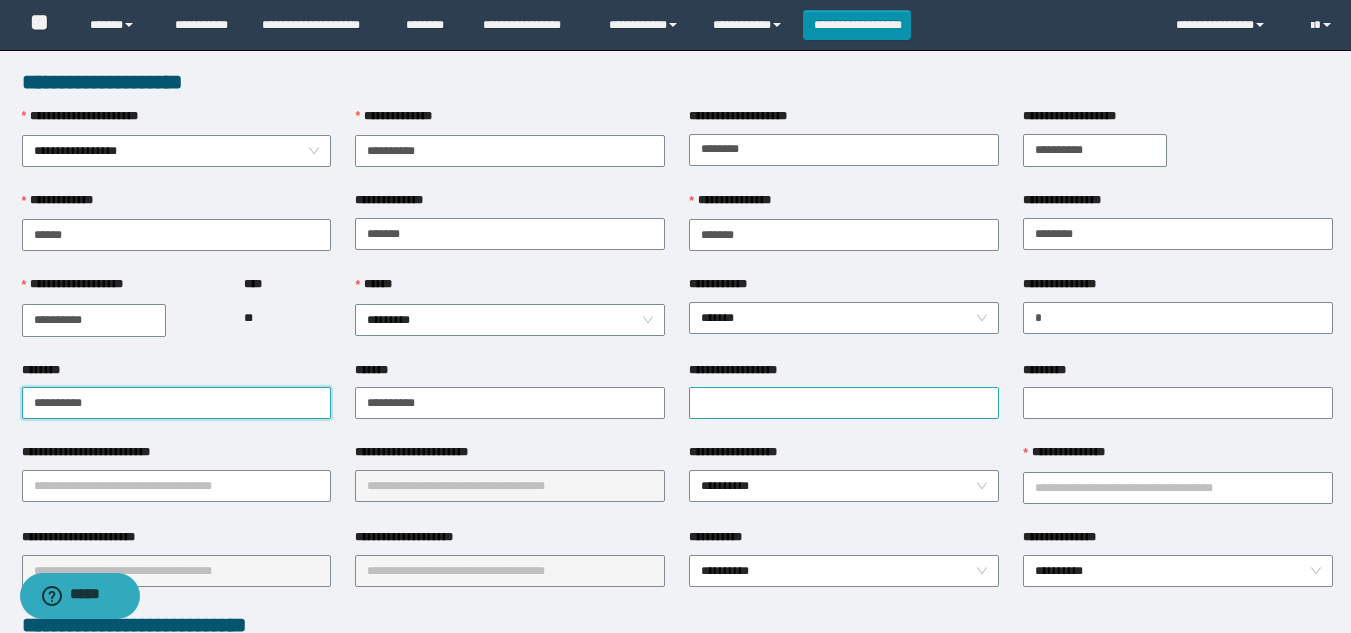 type on "**********" 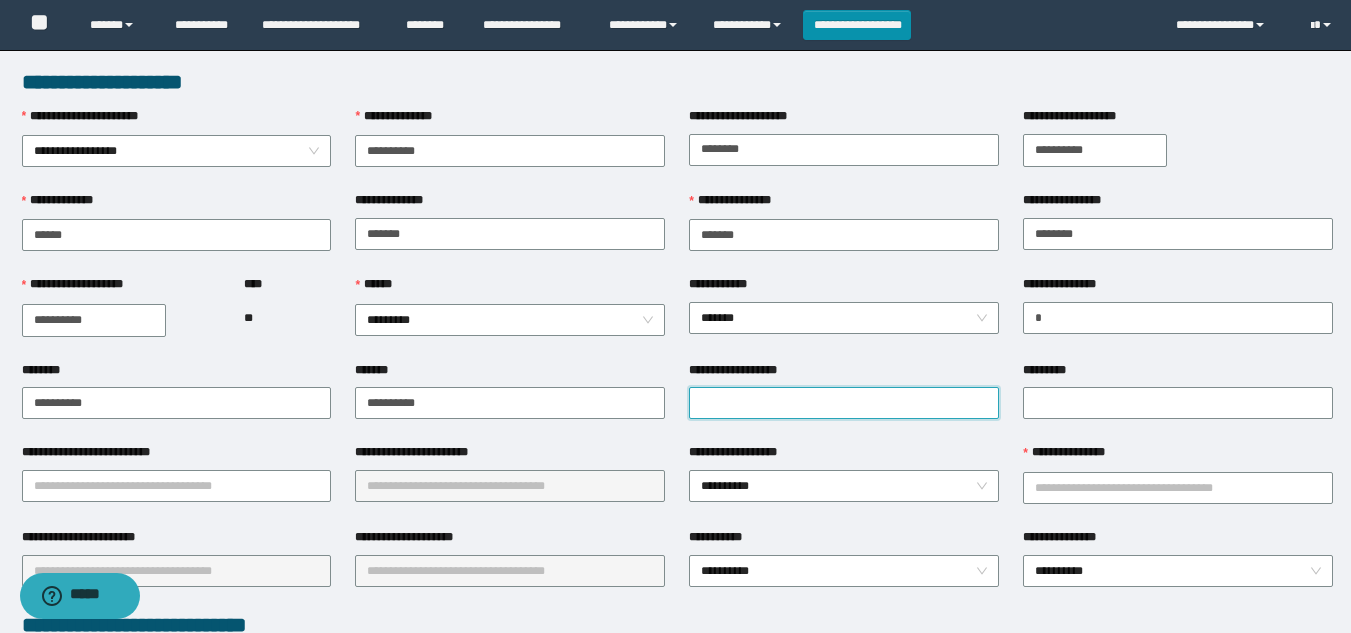 drag, startPoint x: 867, startPoint y: 411, endPoint x: 882, endPoint y: 402, distance: 17.492855 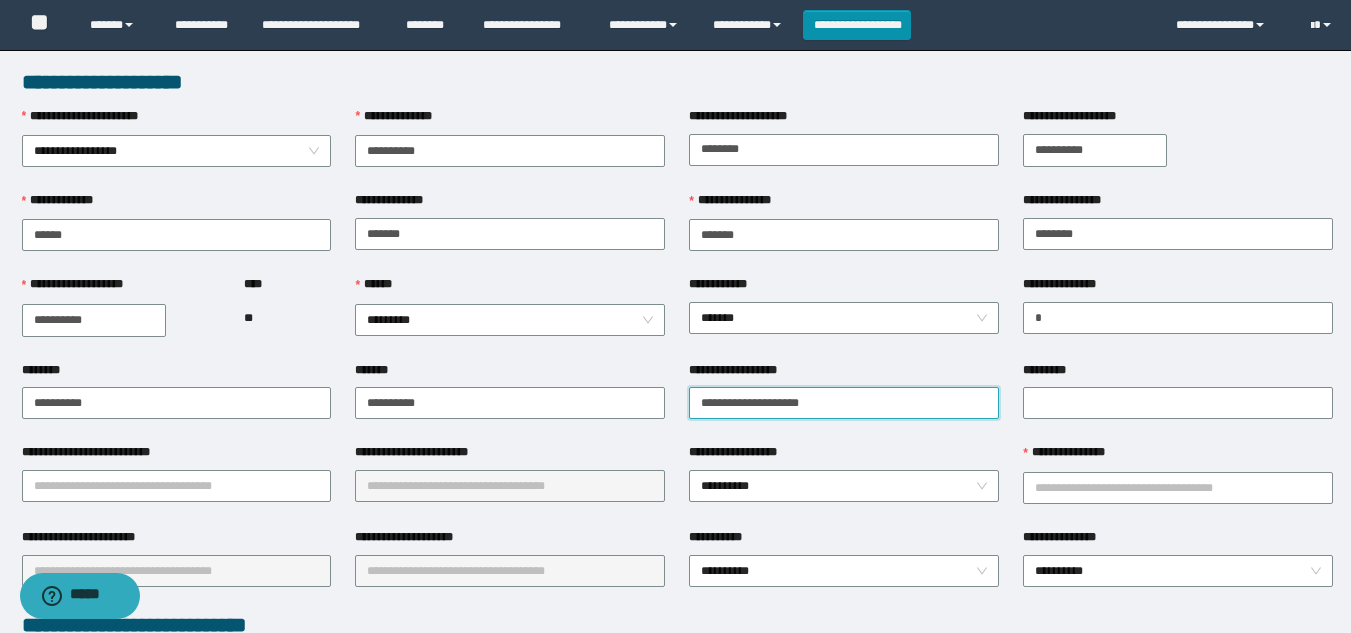 type on "**********" 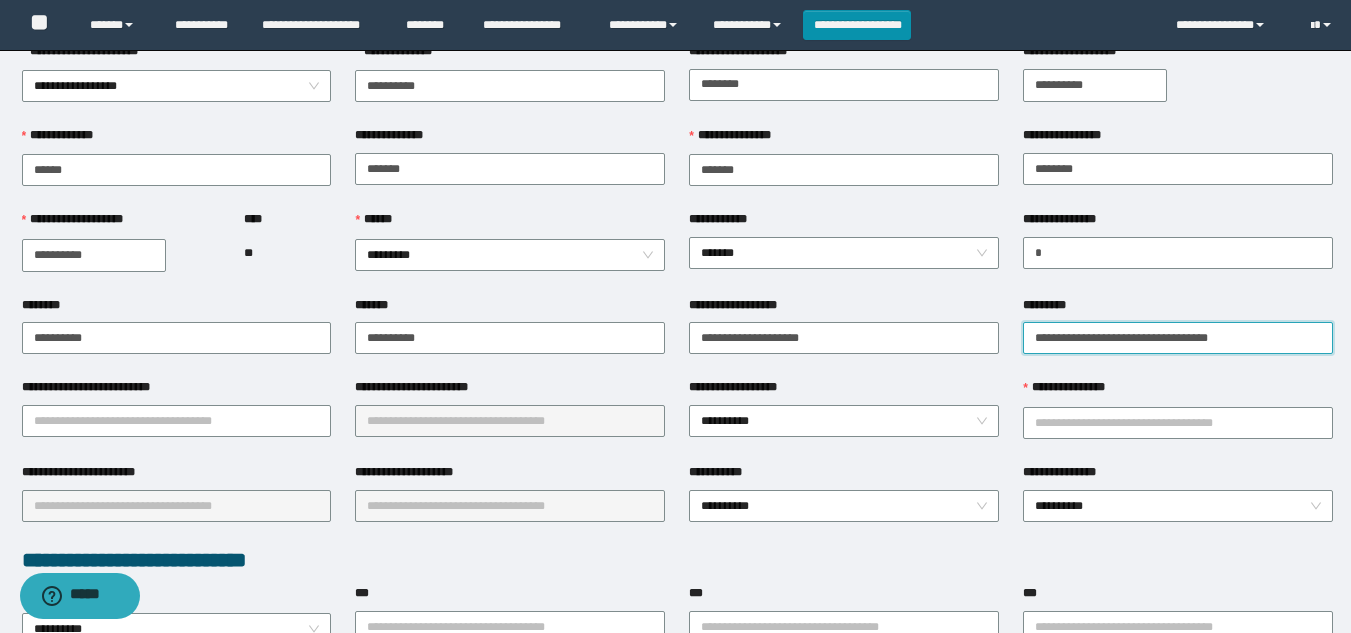 scroll, scrollTop: 100, scrollLeft: 0, axis: vertical 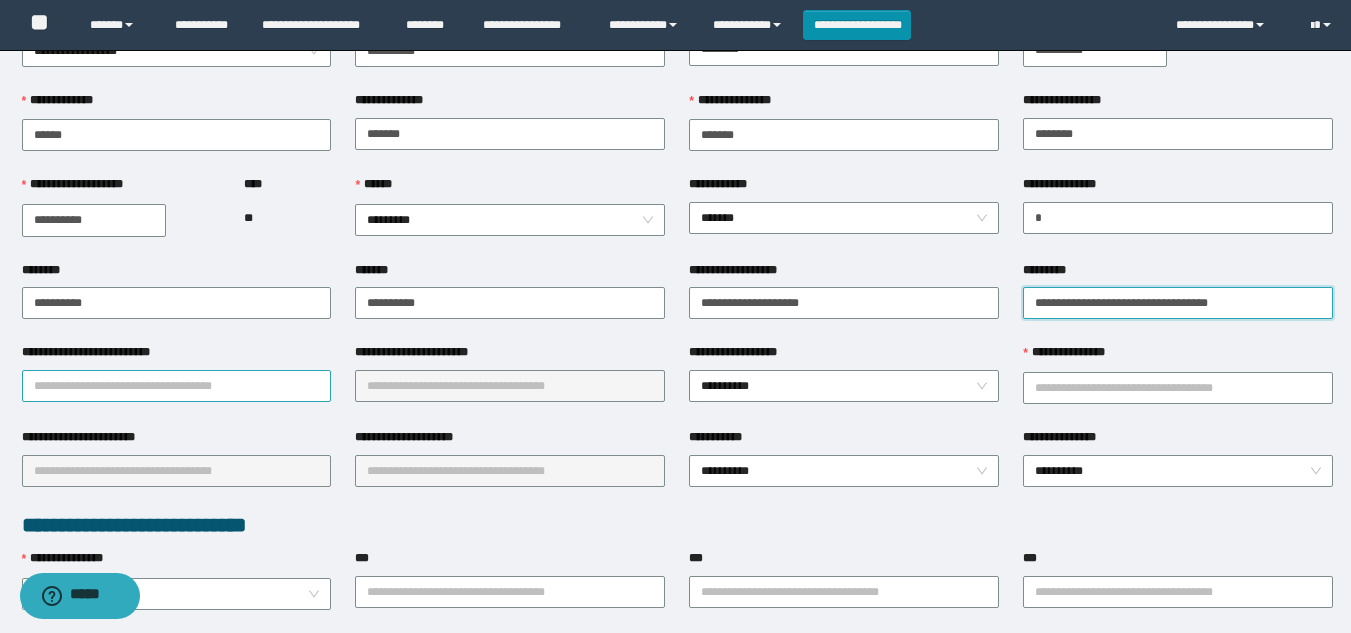 type on "**********" 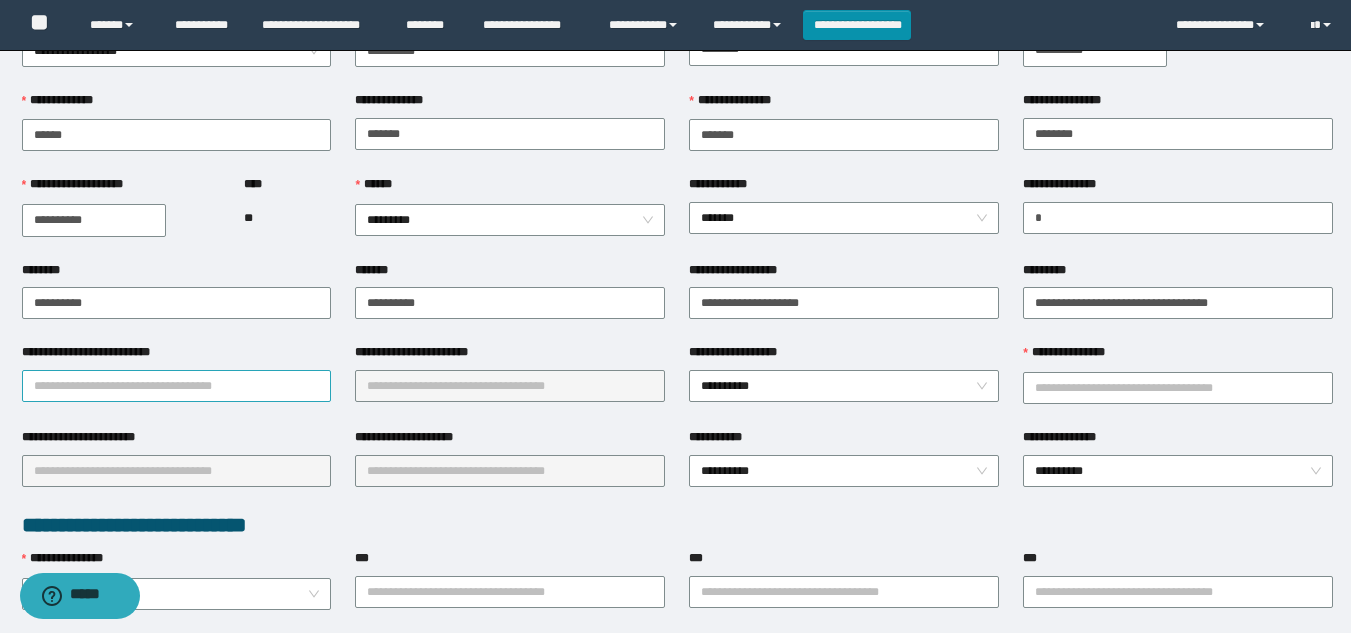 click on "**********" at bounding box center [177, 386] 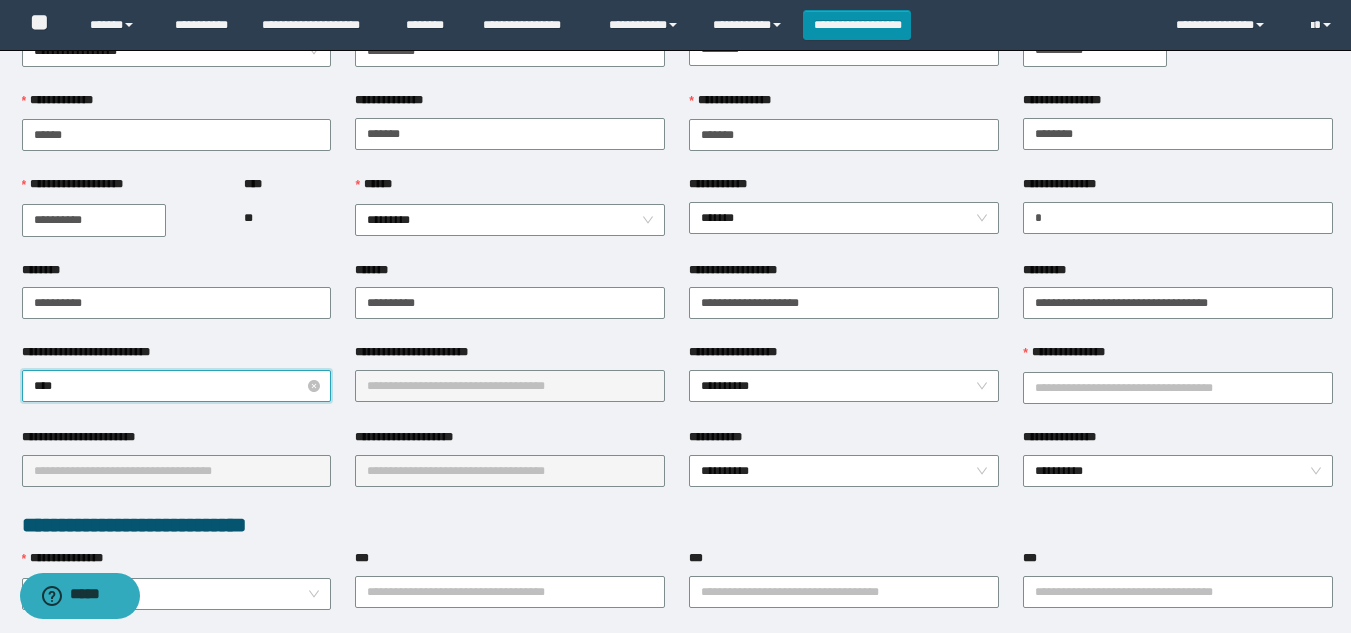 type on "*****" 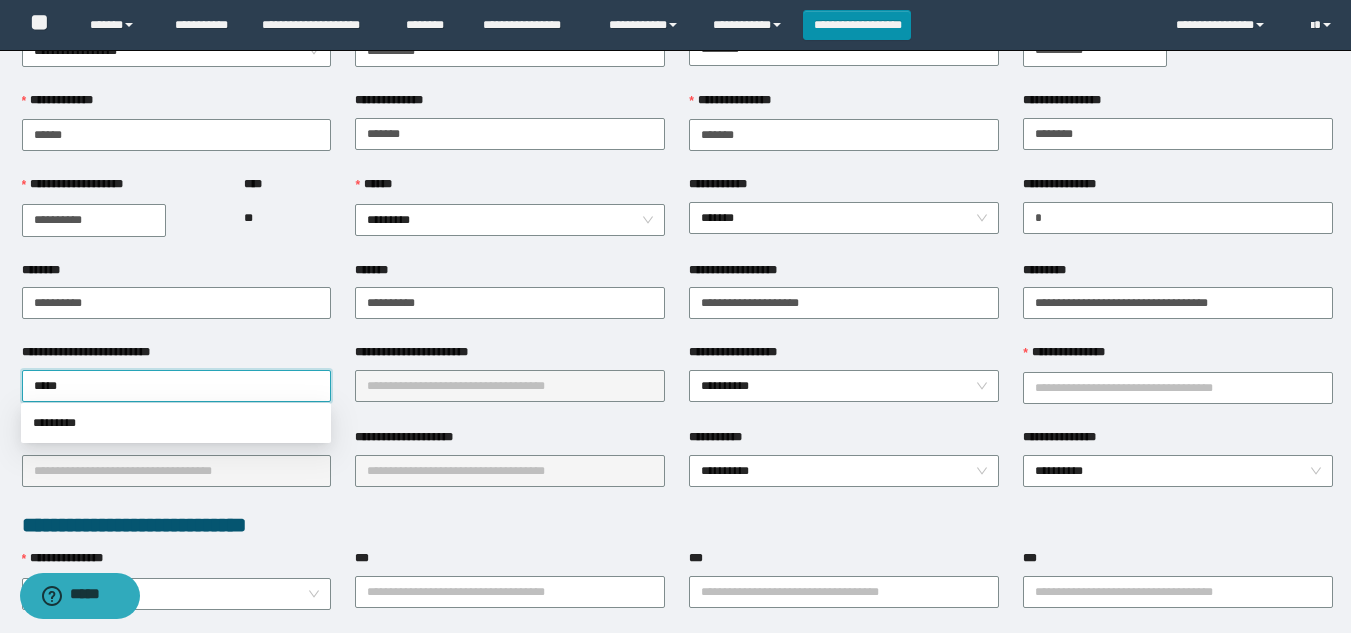 click on "*********" at bounding box center [176, 423] 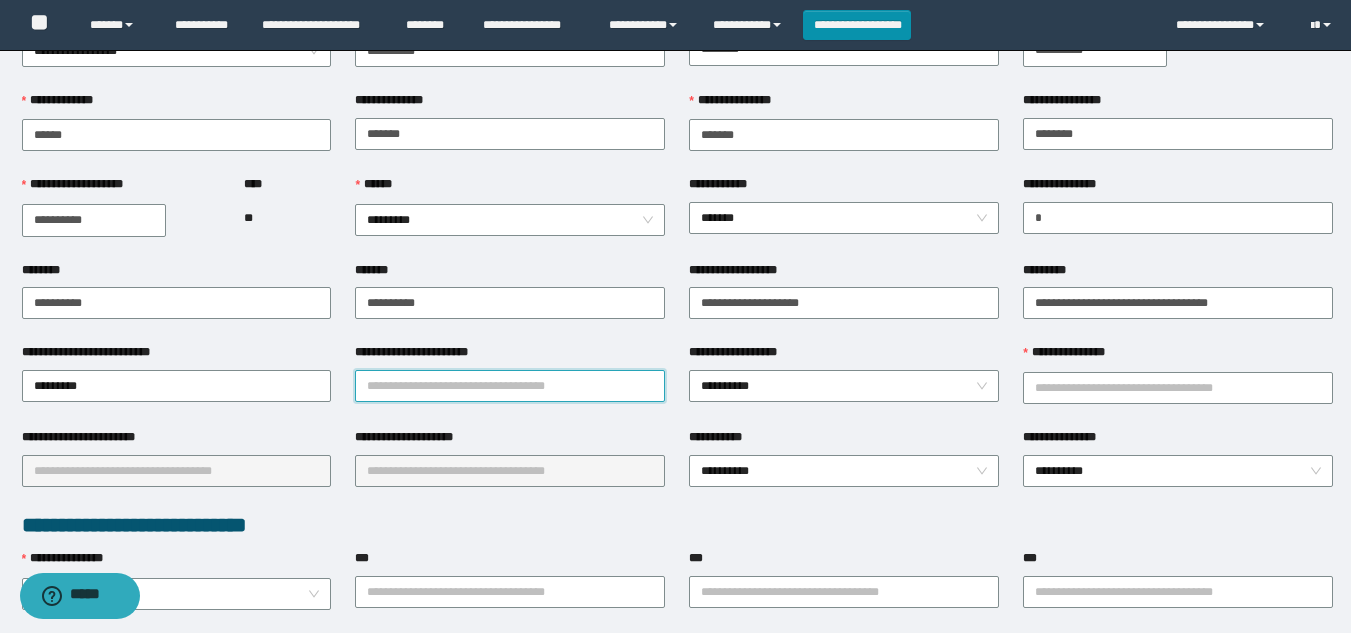 click on "**********" at bounding box center (510, 386) 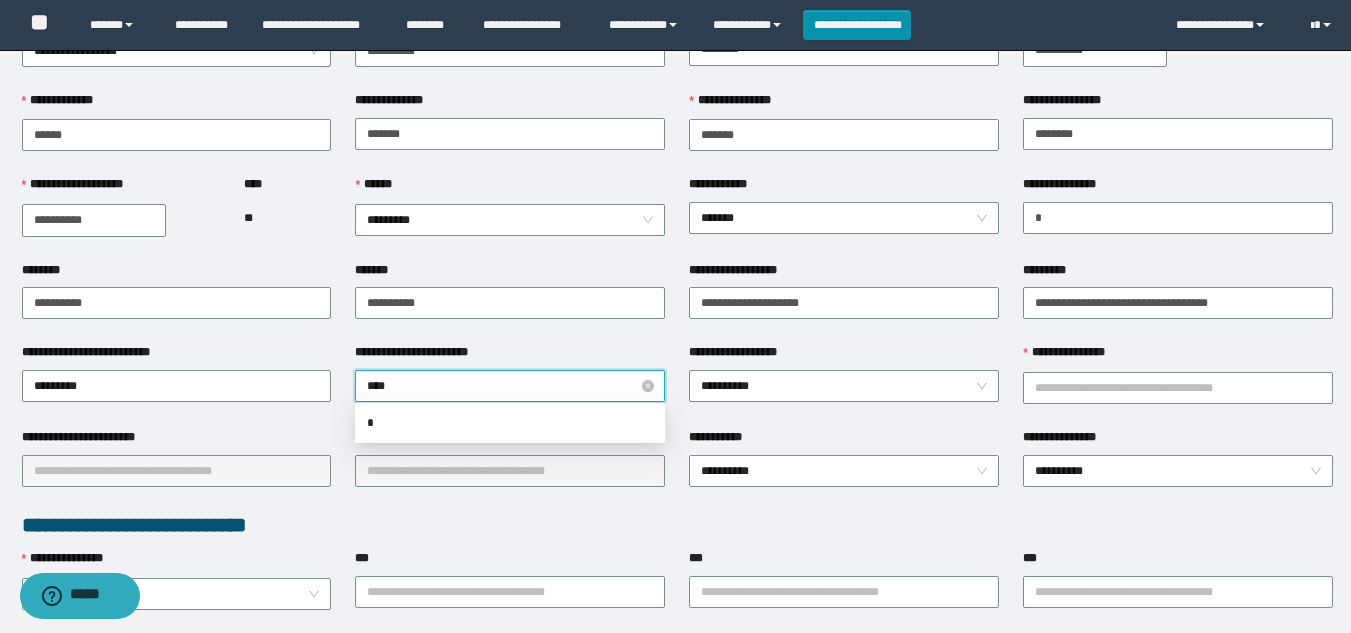 type on "*****" 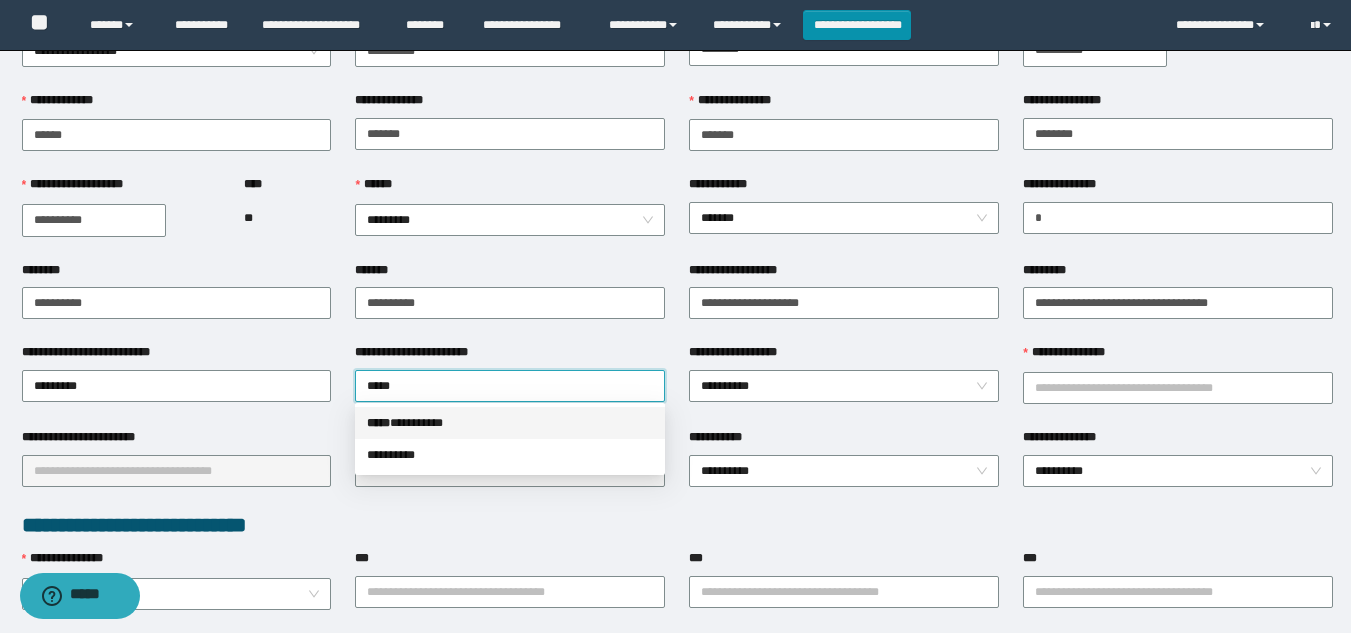 click on "***** * ********" at bounding box center [510, 423] 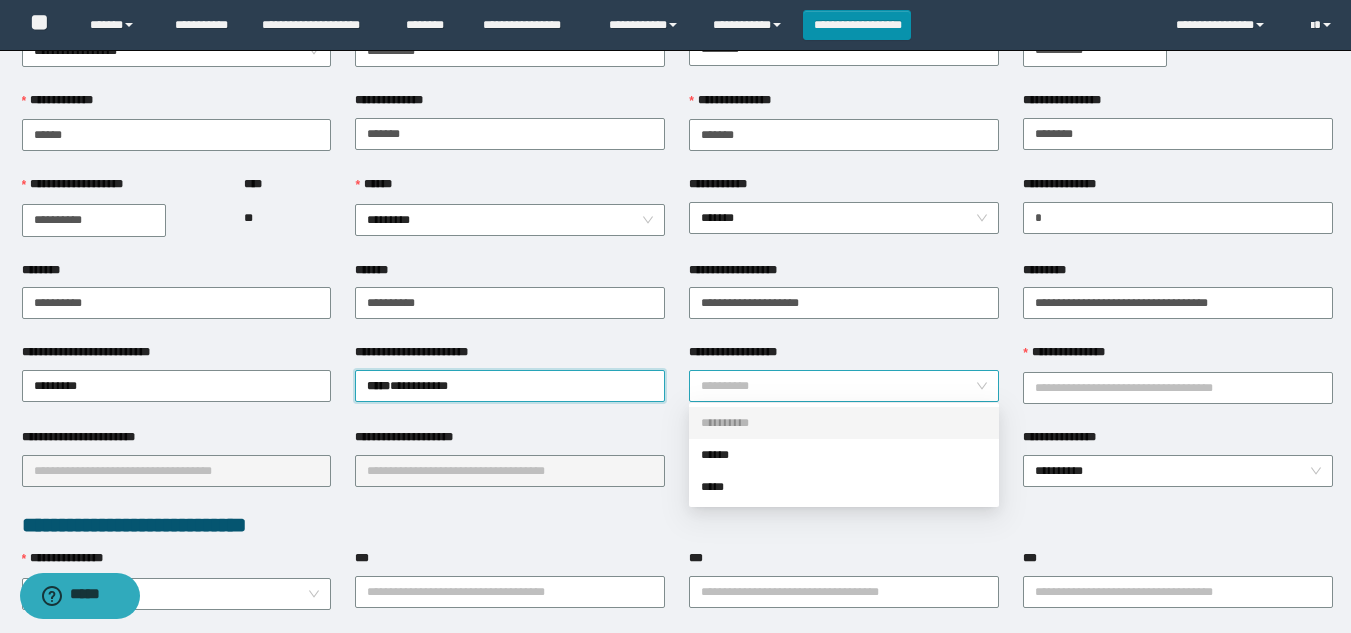 click on "**********" at bounding box center (844, 386) 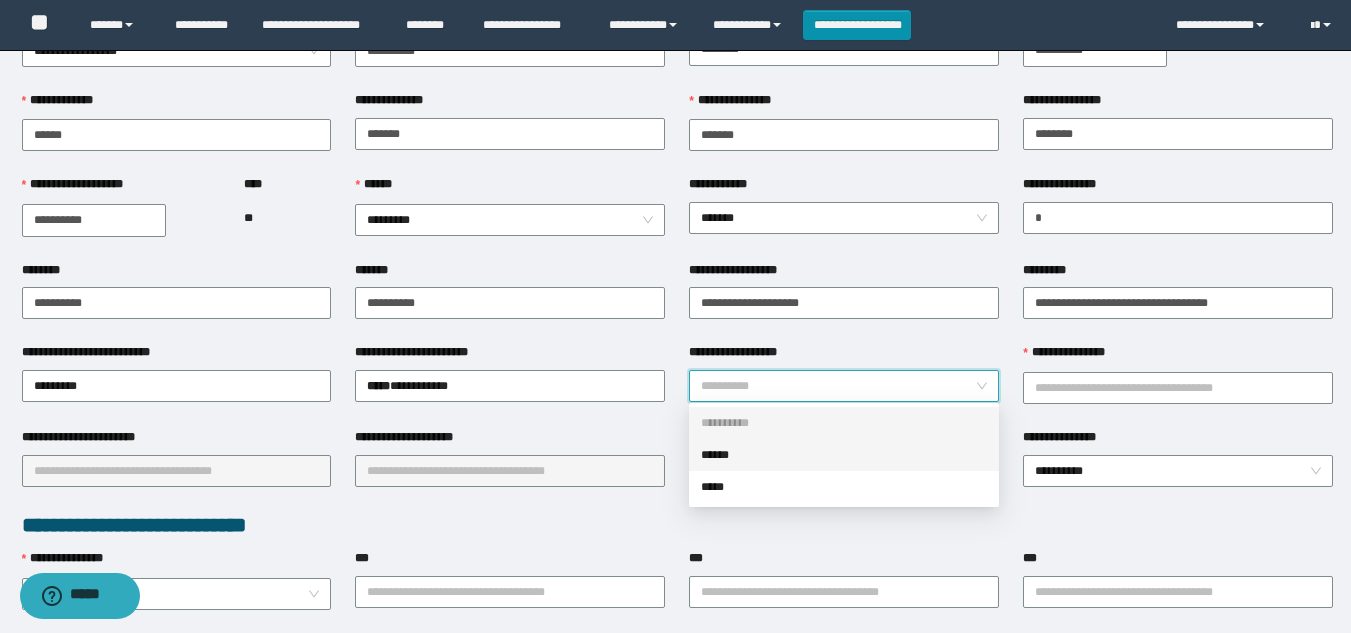 click on "******" at bounding box center [844, 455] 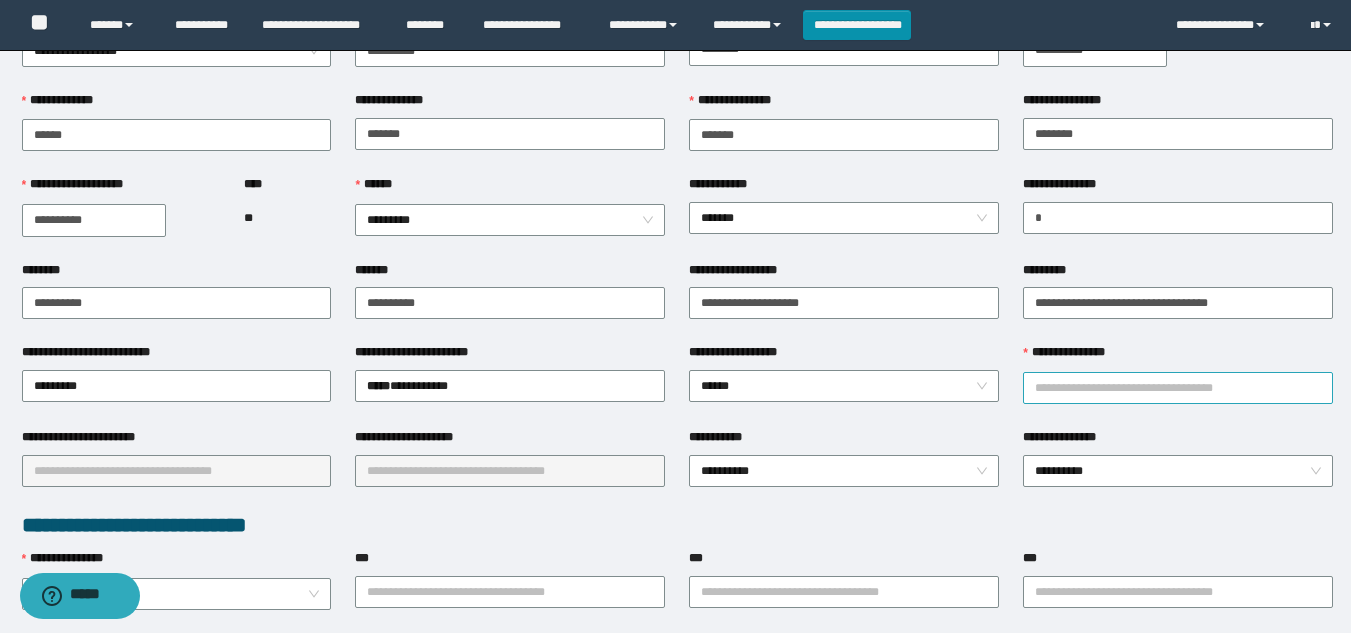 click on "**********" at bounding box center [1178, 388] 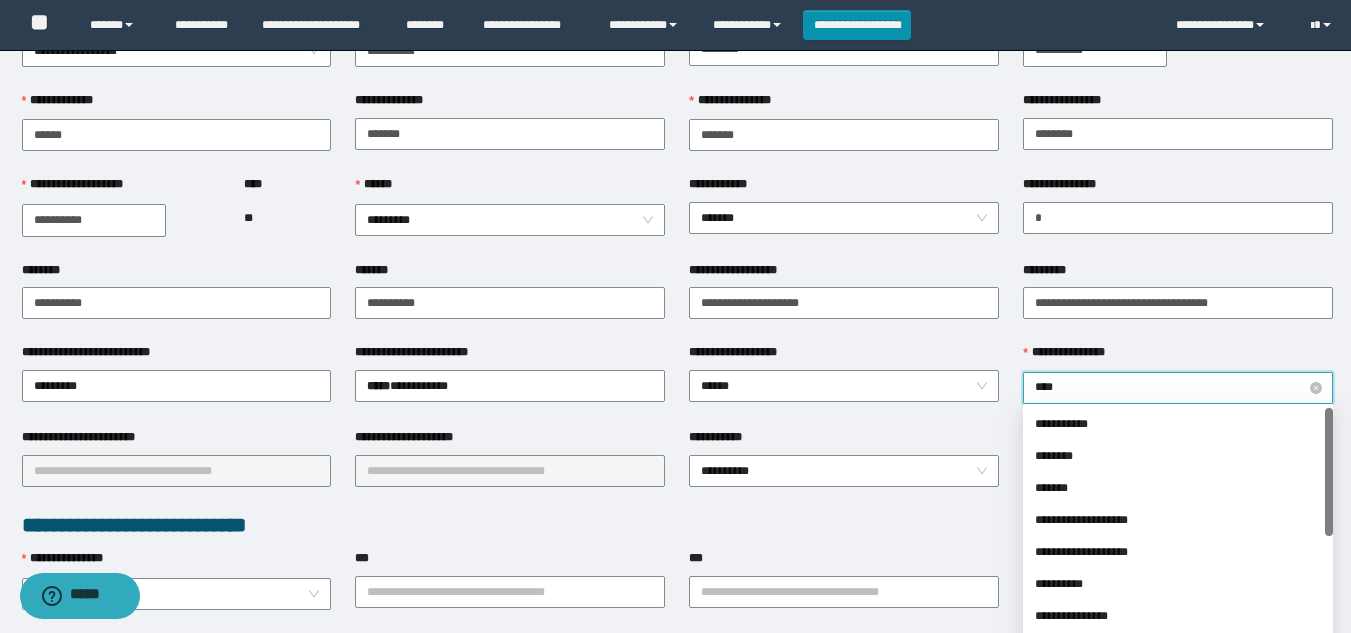 type on "*****" 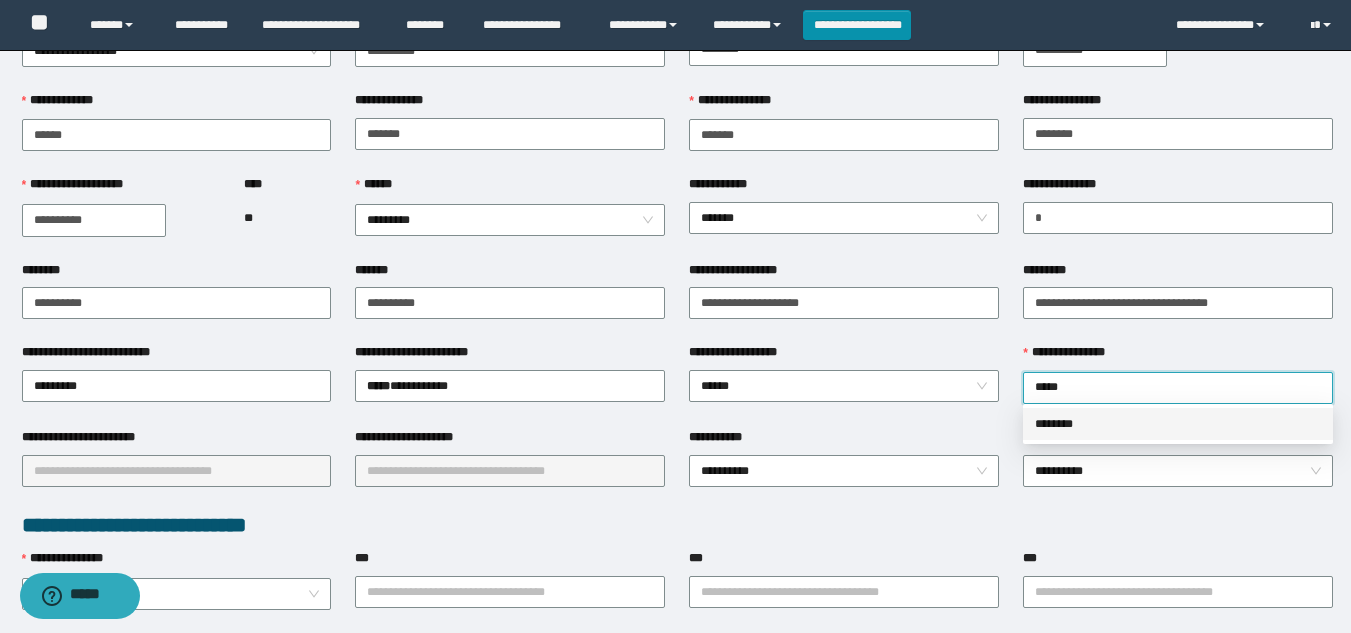 click on "********" at bounding box center (1178, 424) 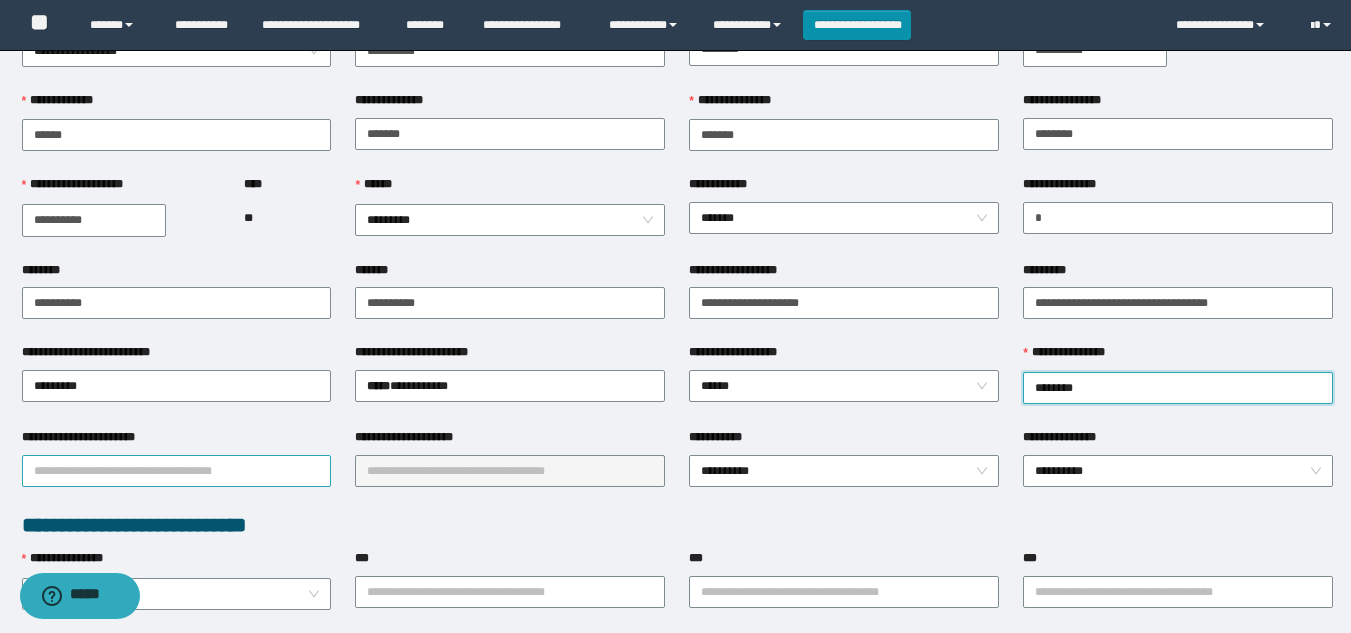 click on "**********" at bounding box center (177, 471) 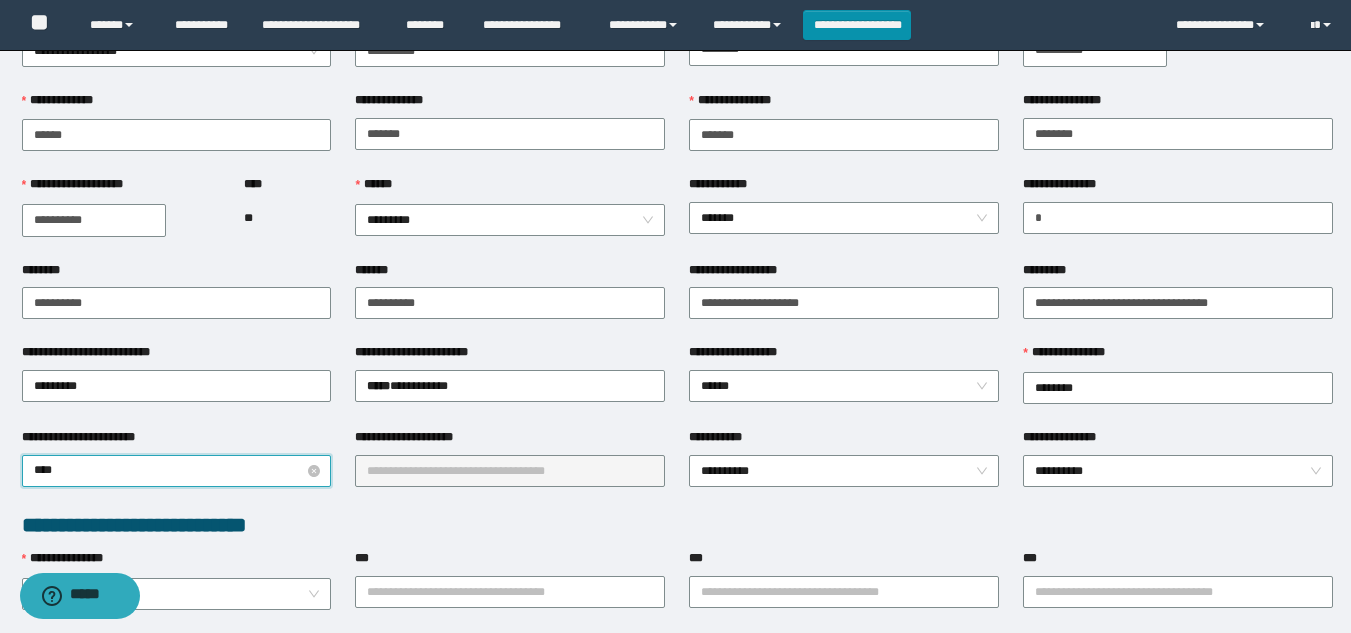 type on "*****" 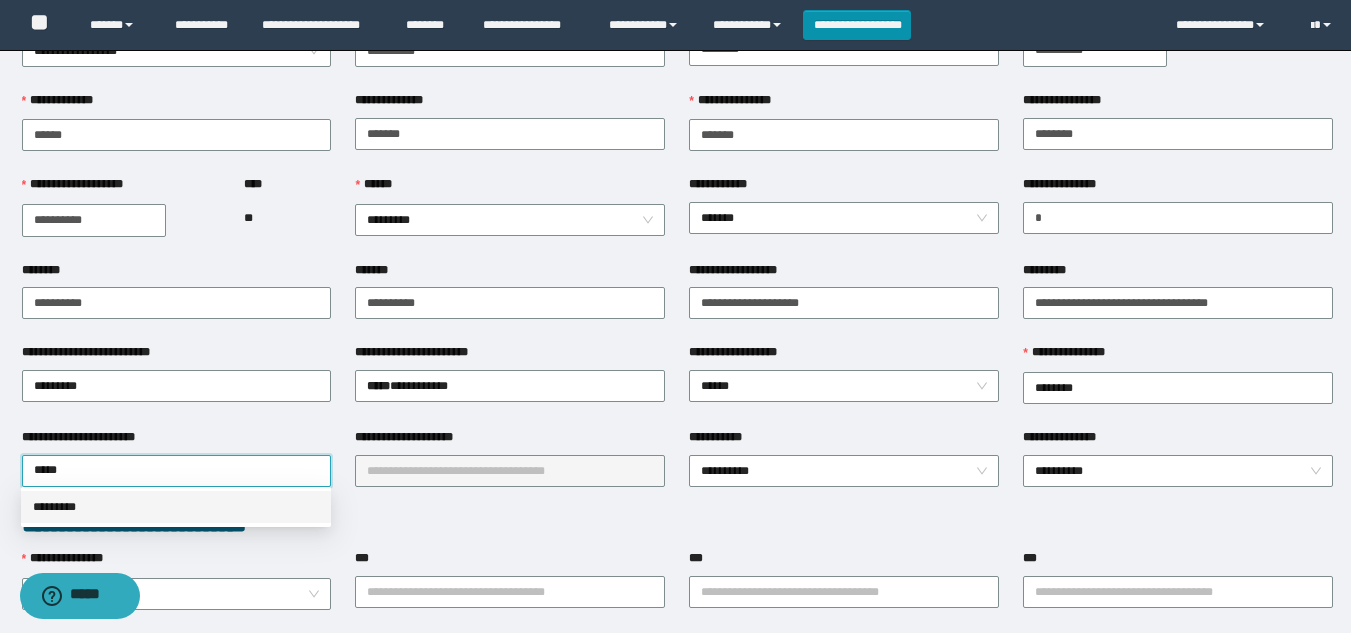 click on "*********" at bounding box center [176, 507] 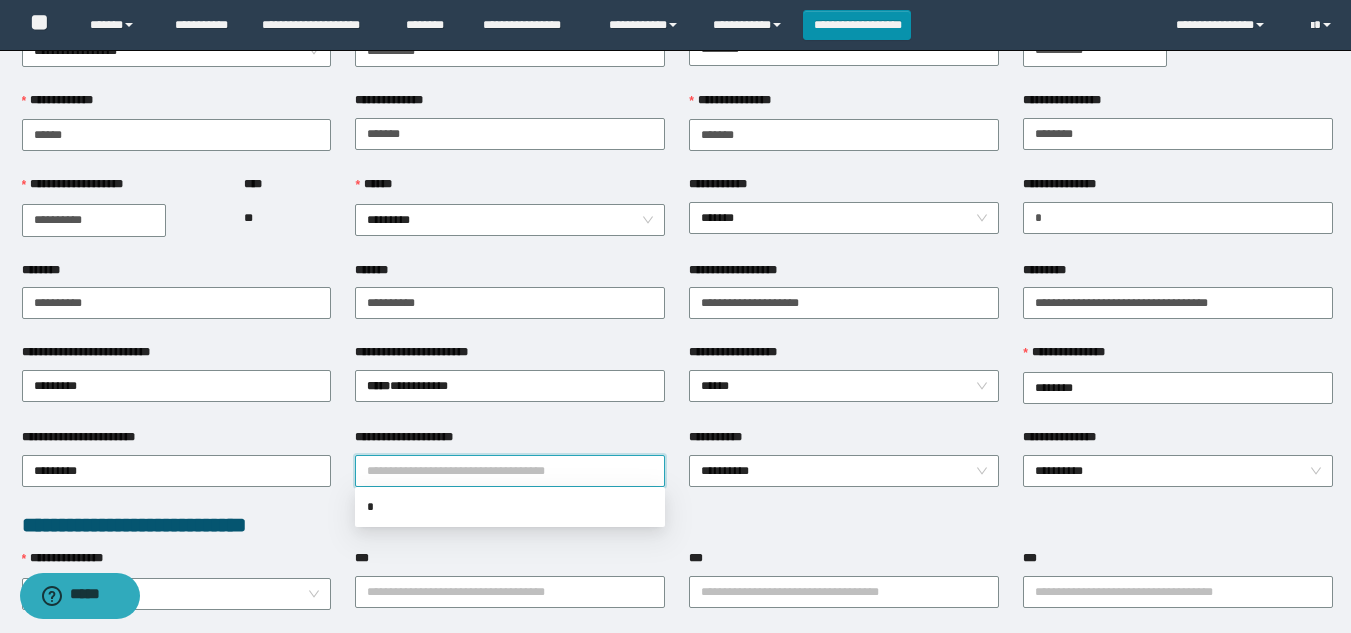 click on "**********" at bounding box center (510, 471) 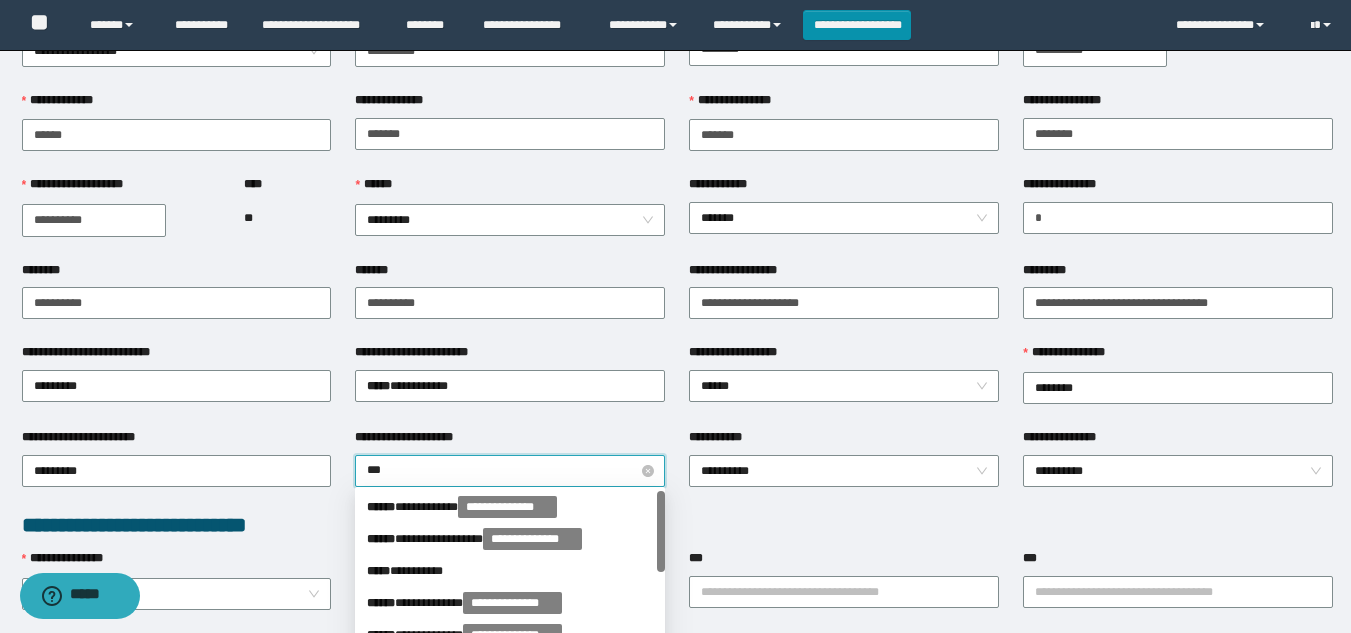 type on "****" 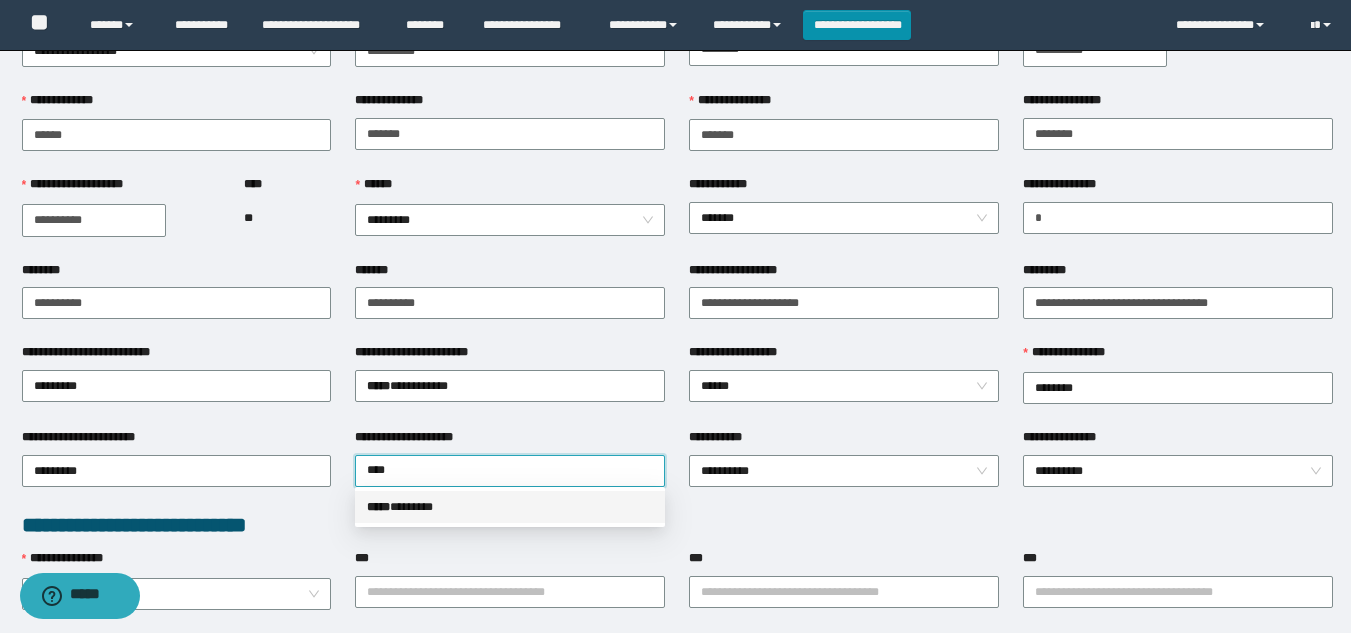 click on "***** * ******" at bounding box center [510, 507] 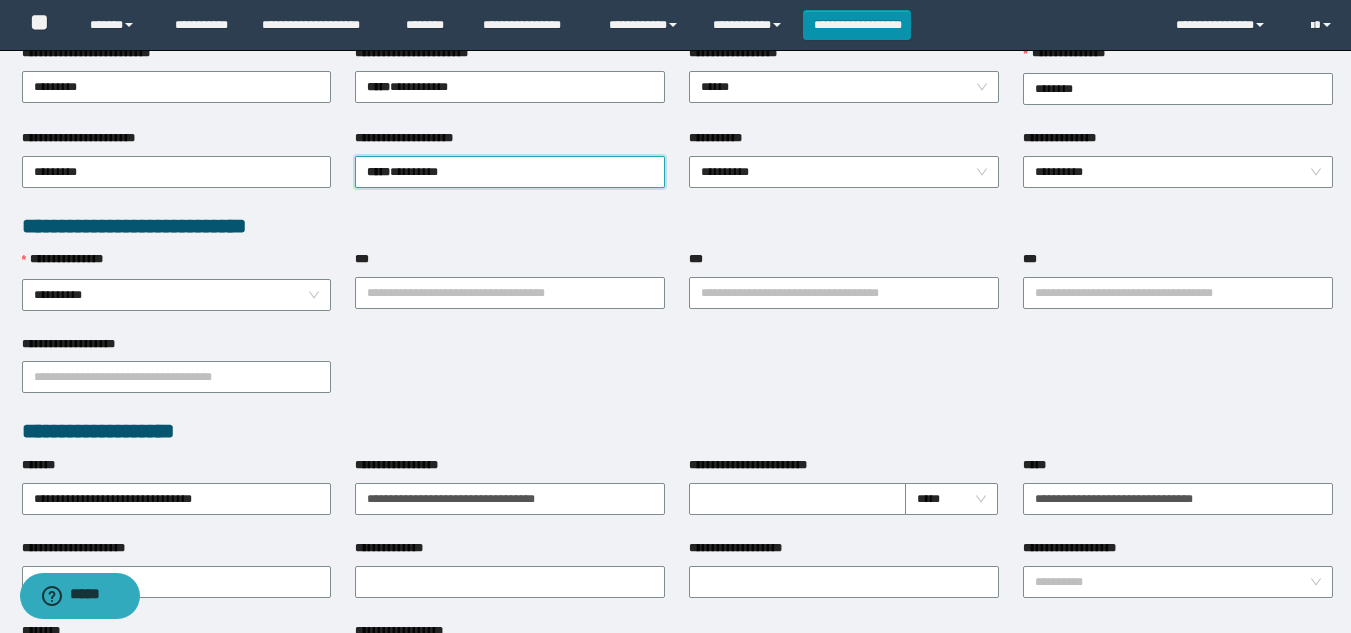 scroll, scrollTop: 400, scrollLeft: 0, axis: vertical 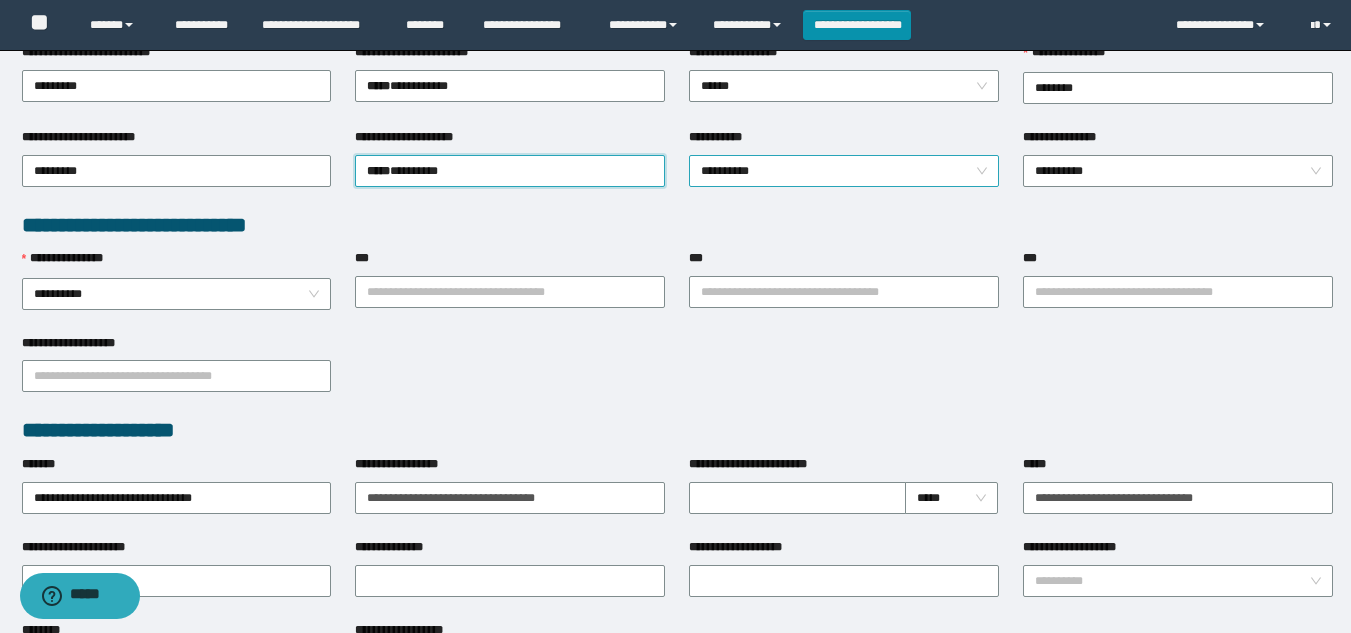 click on "**********" at bounding box center [844, 171] 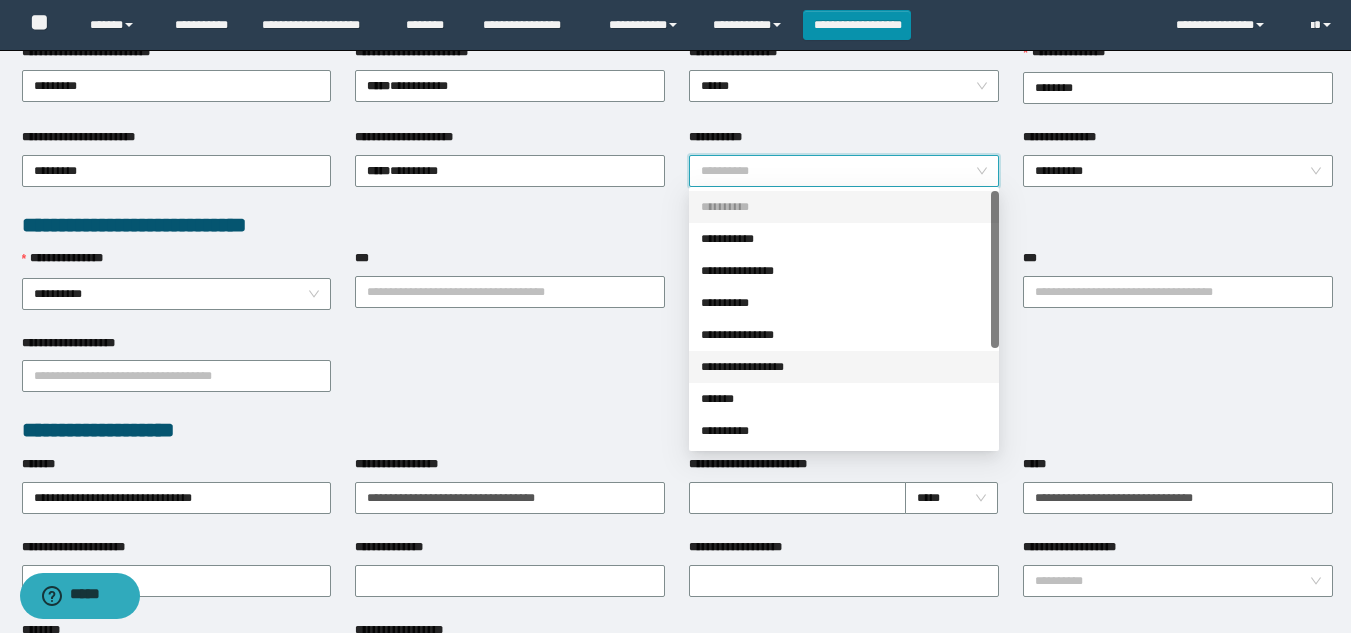 click on "**********" at bounding box center [844, 367] 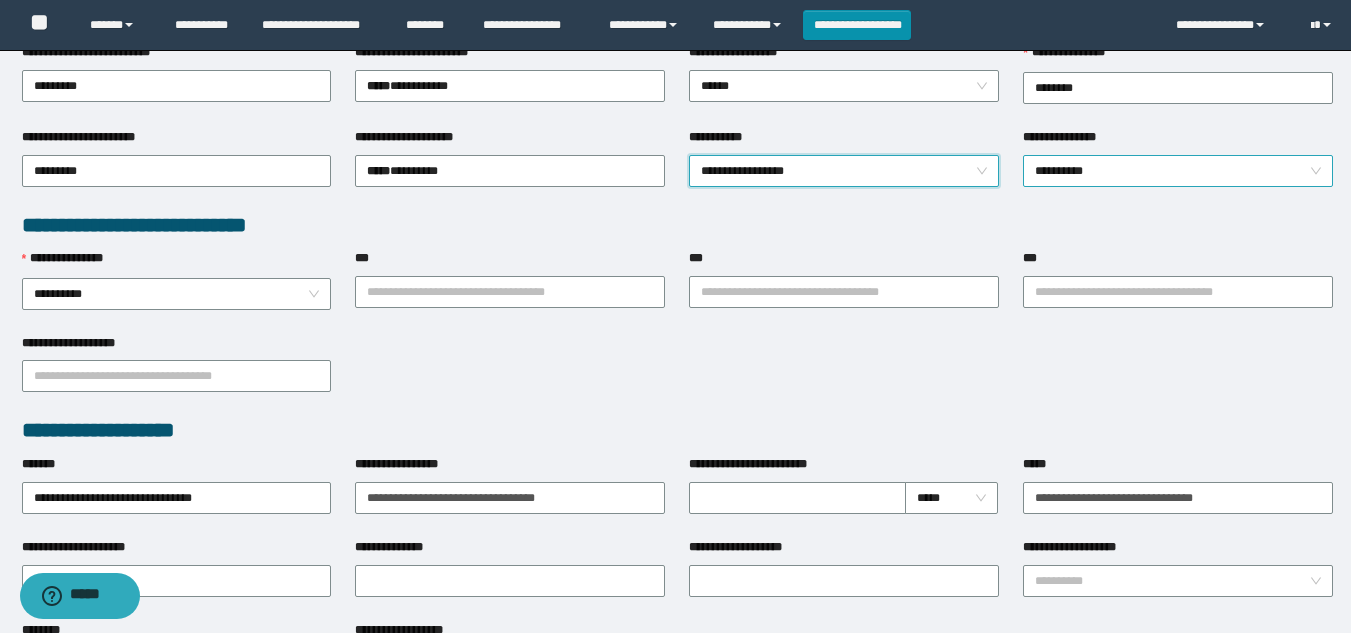 click on "**********" at bounding box center (1178, 171) 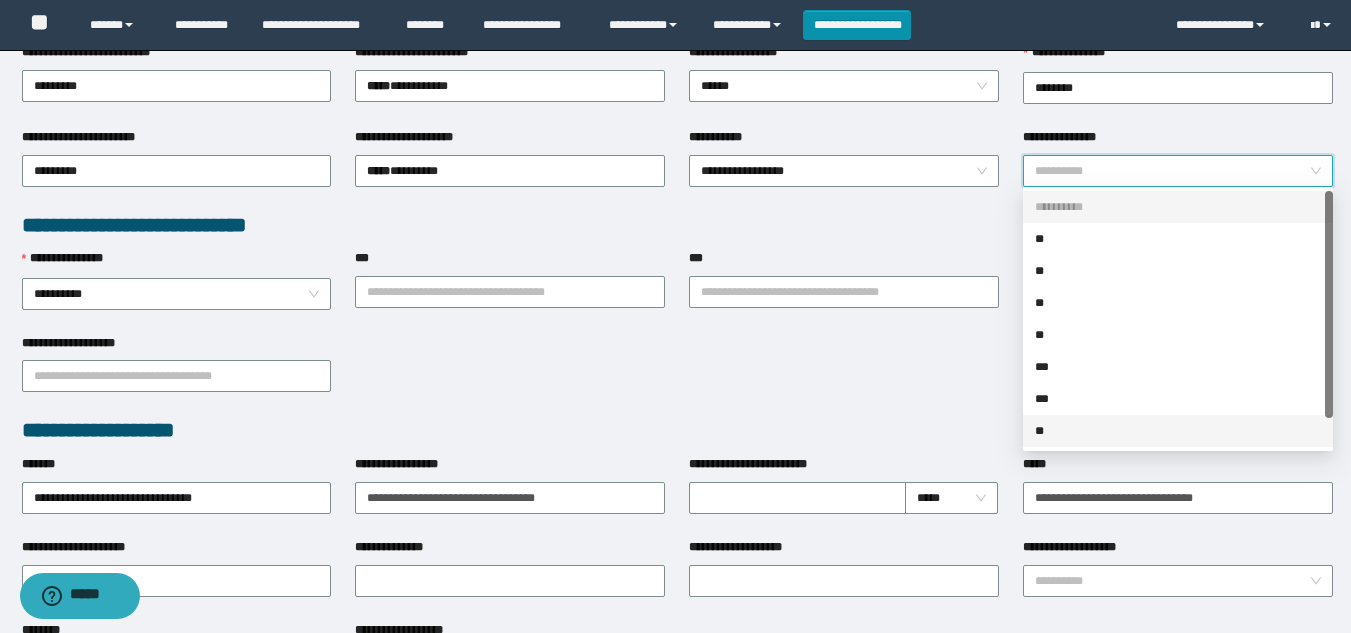 click on "**" at bounding box center [1178, 431] 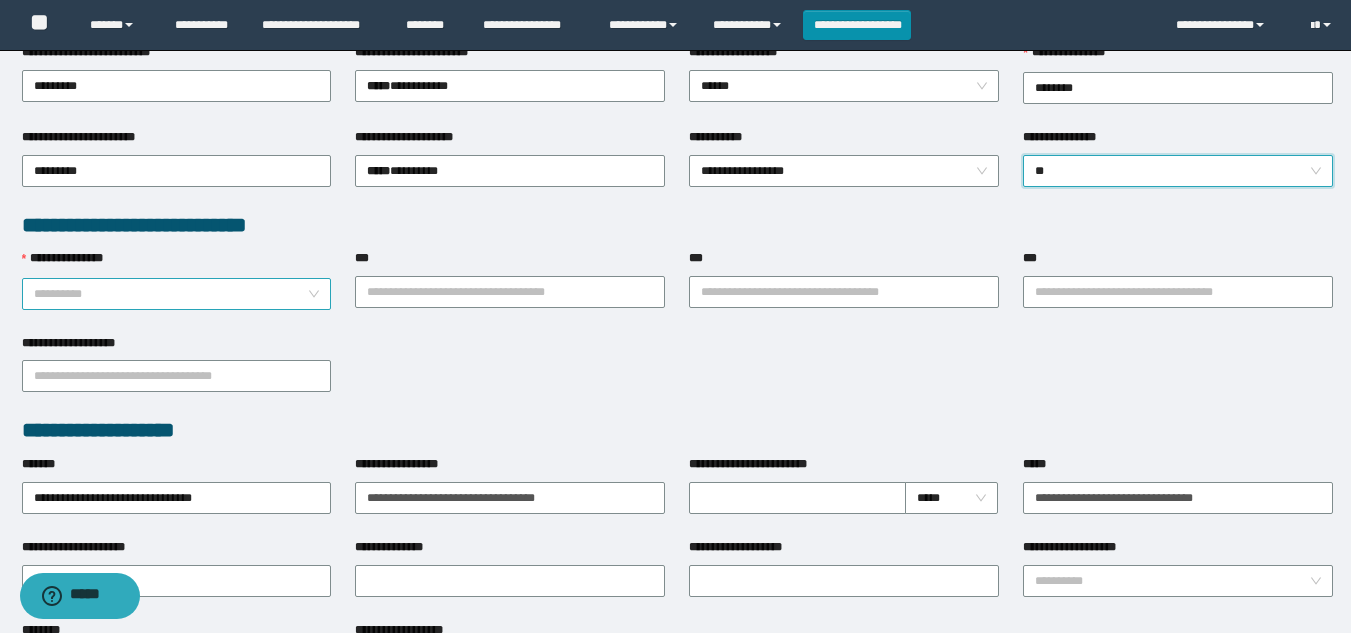 click on "**********" at bounding box center [177, 294] 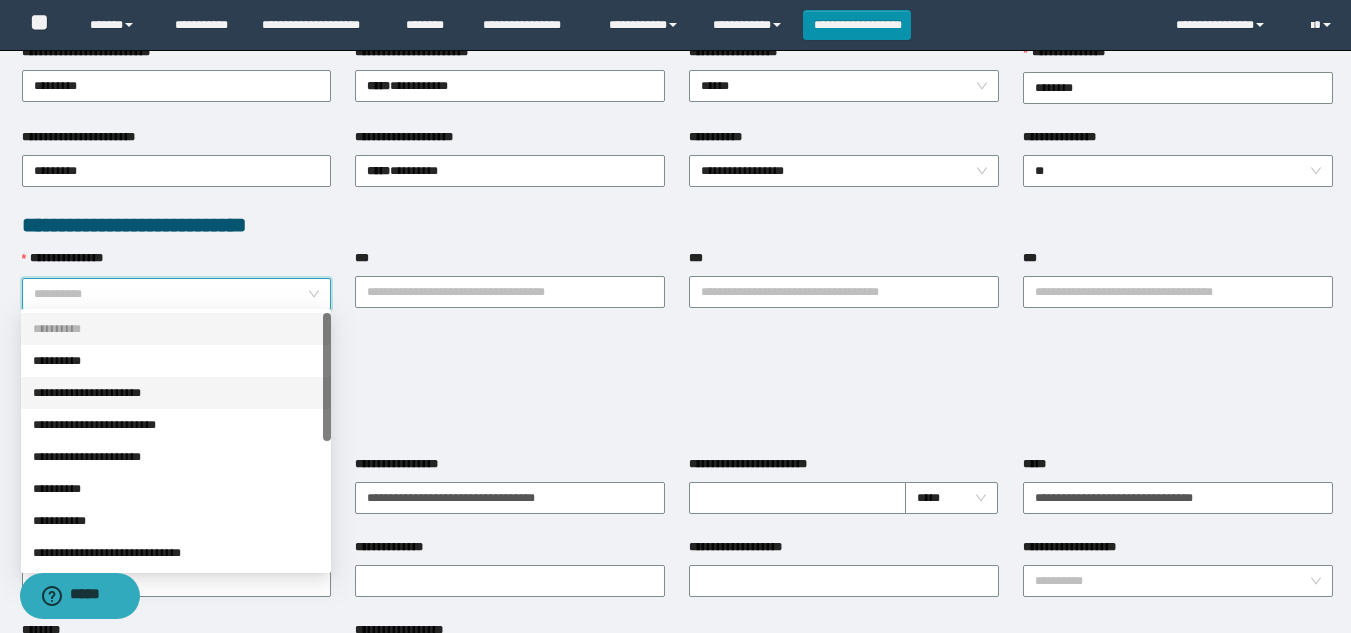click on "**********" at bounding box center [176, 393] 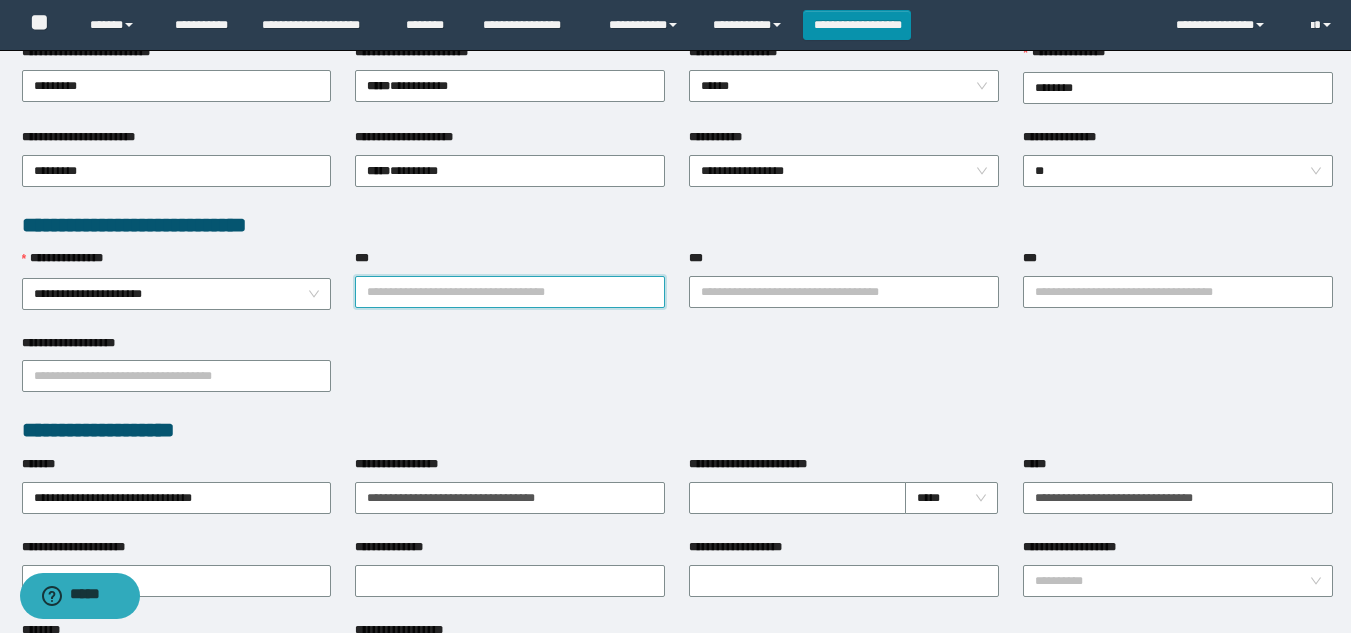 click on "***" at bounding box center [510, 292] 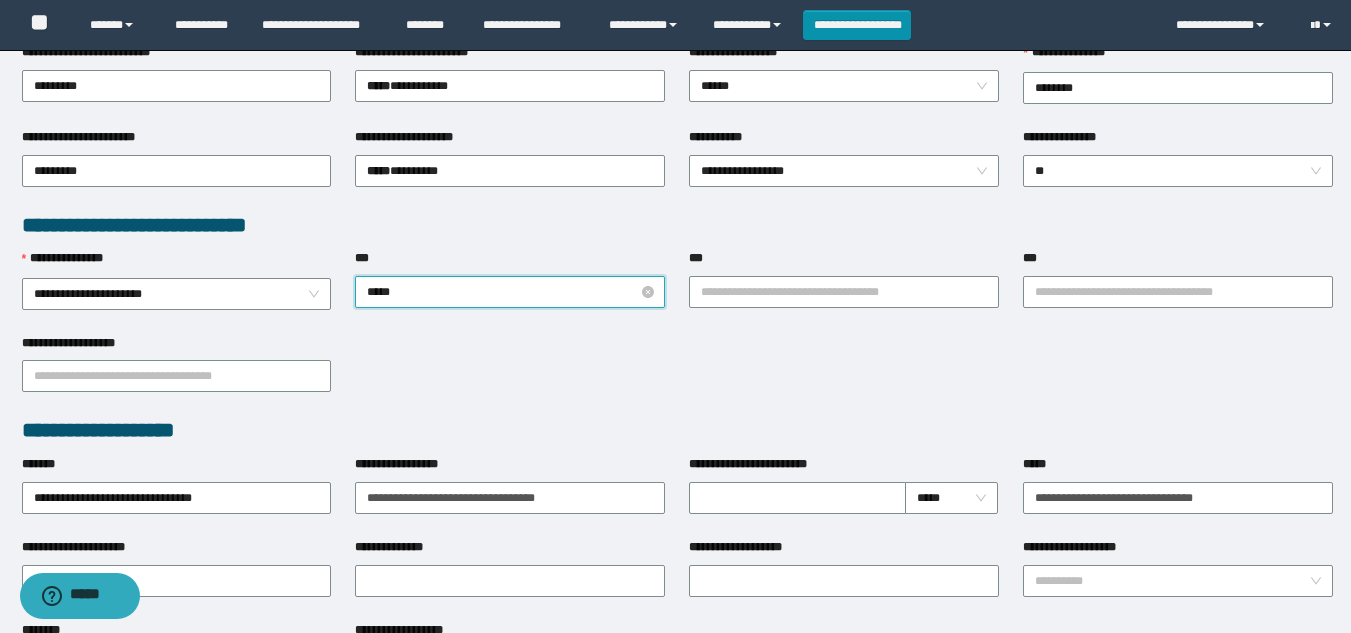 type on "******" 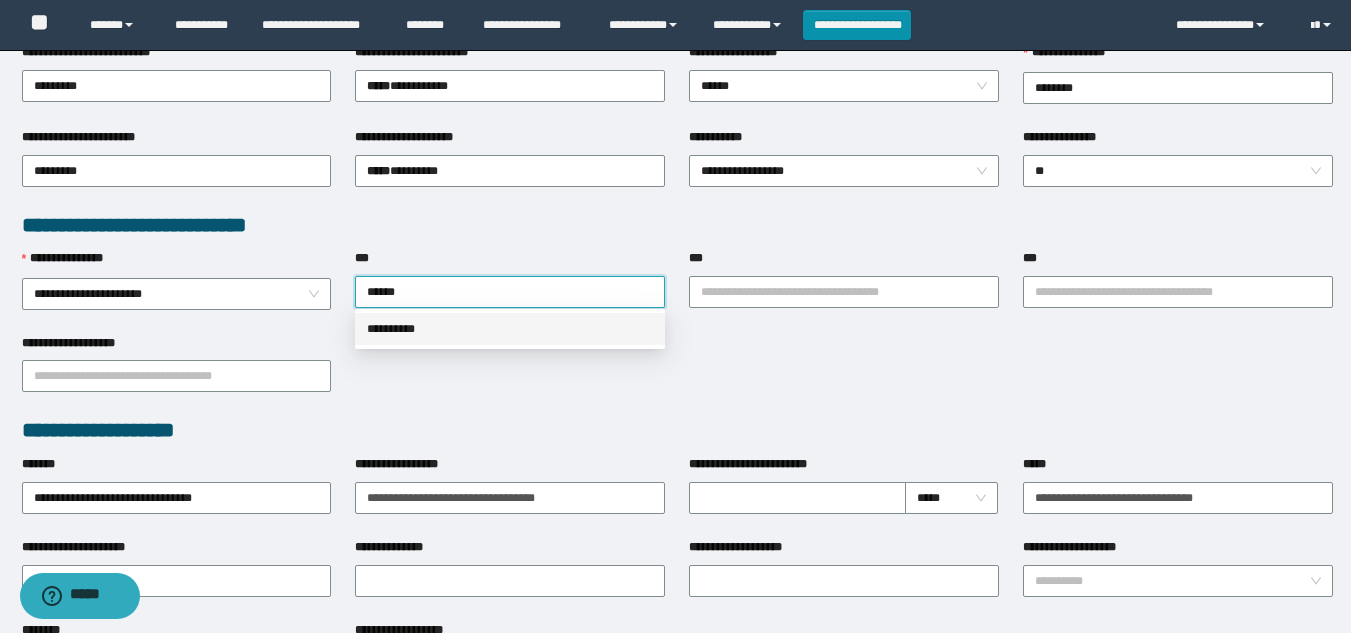 click on "**********" at bounding box center (510, 329) 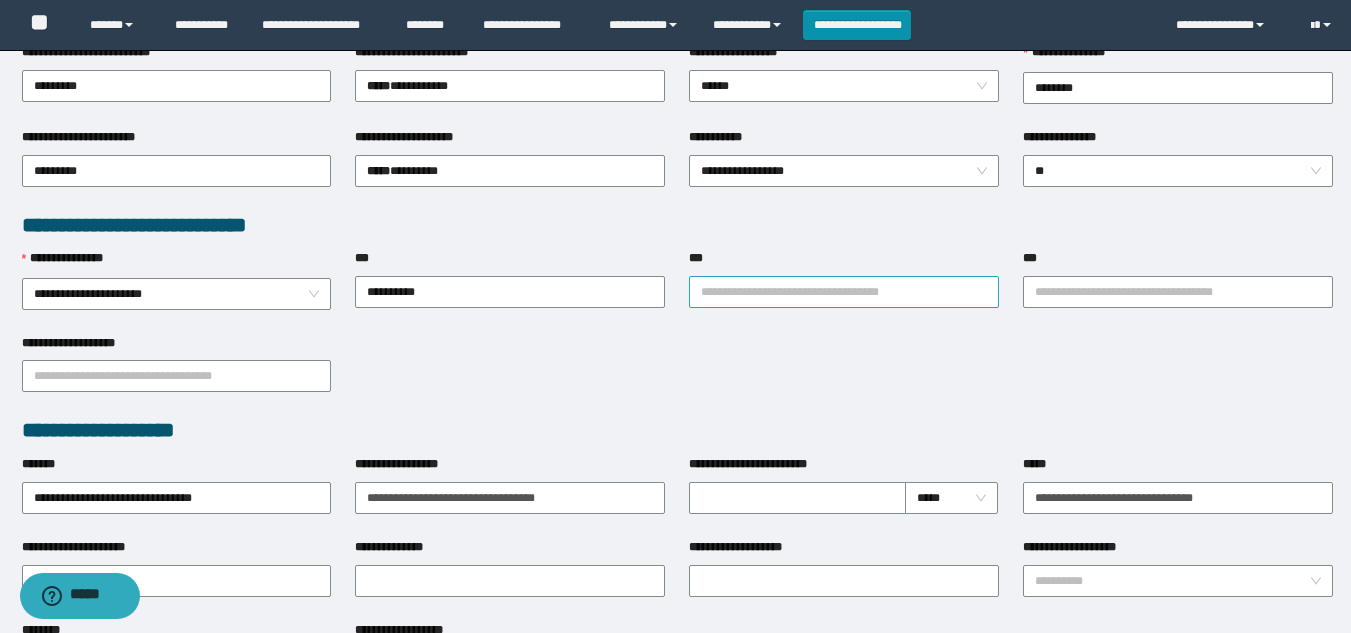 click on "***" at bounding box center [844, 292] 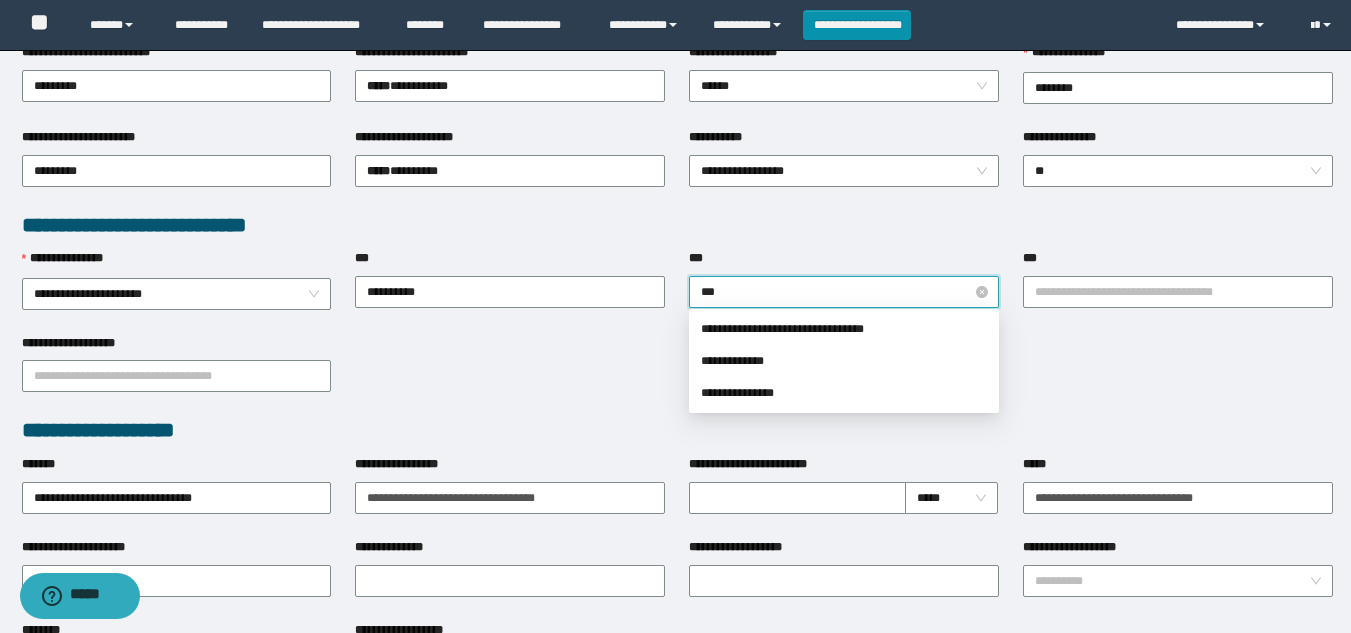 type on "****" 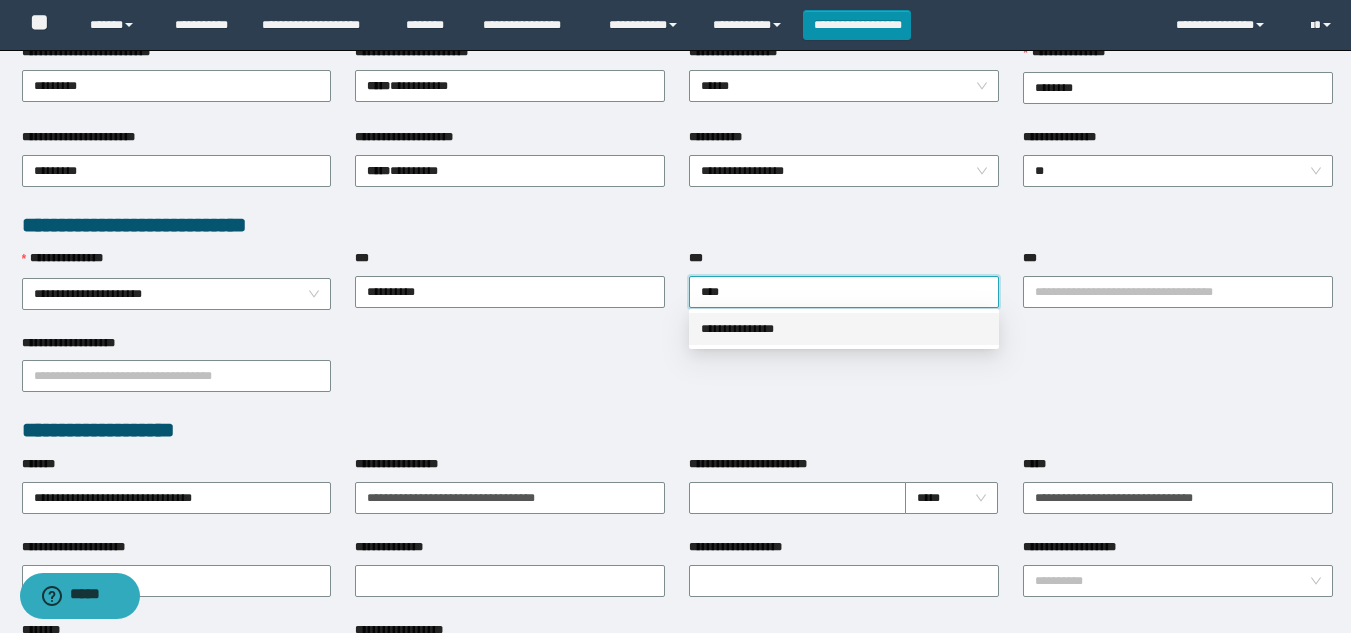 click on "**********" at bounding box center [844, 329] 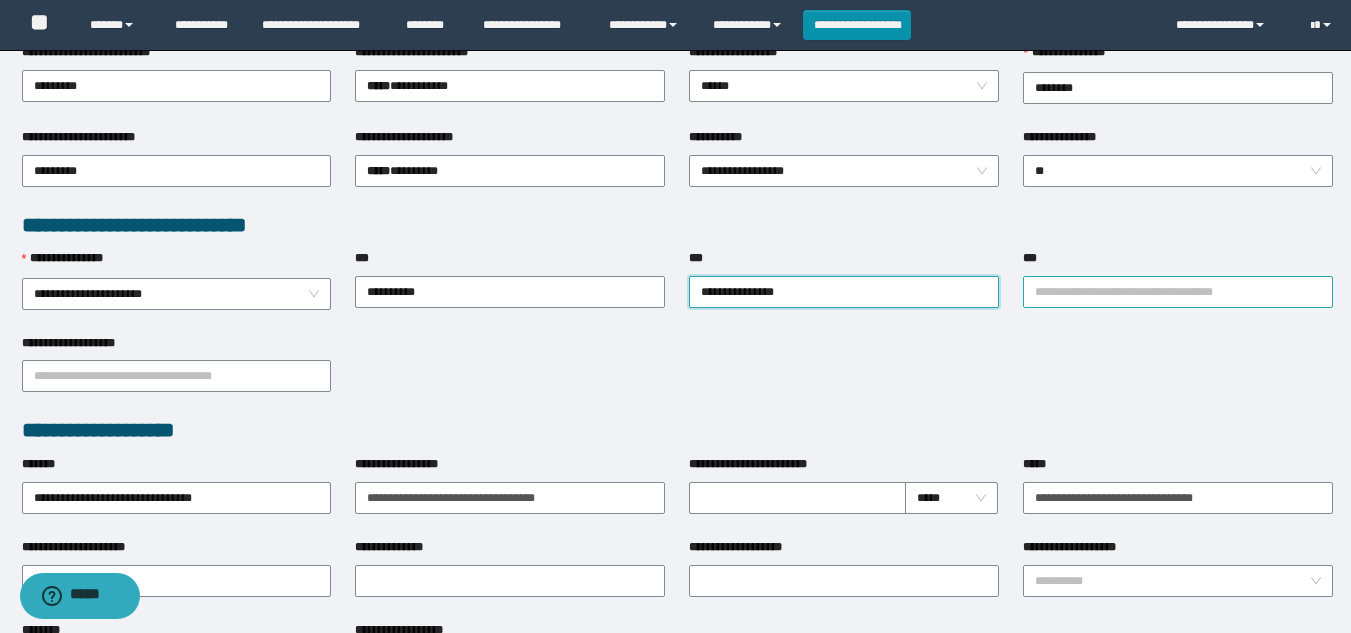 click on "***" at bounding box center (1178, 292) 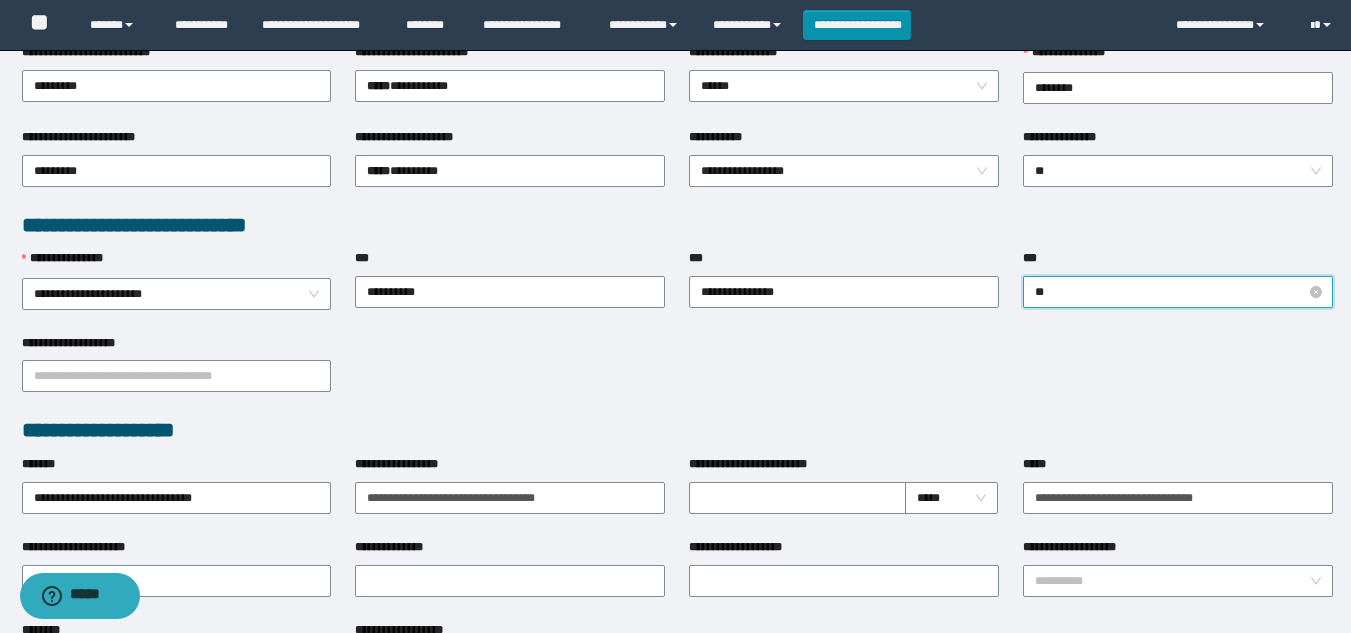 type on "***" 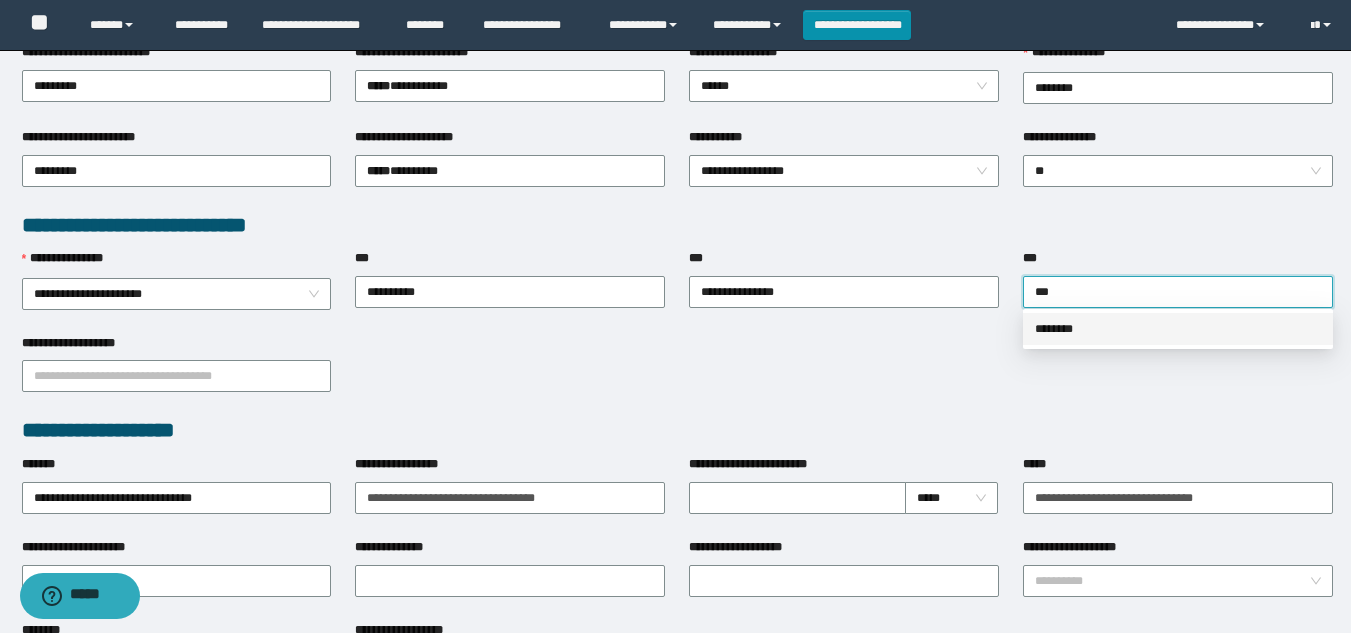 click on "********" at bounding box center (1178, 329) 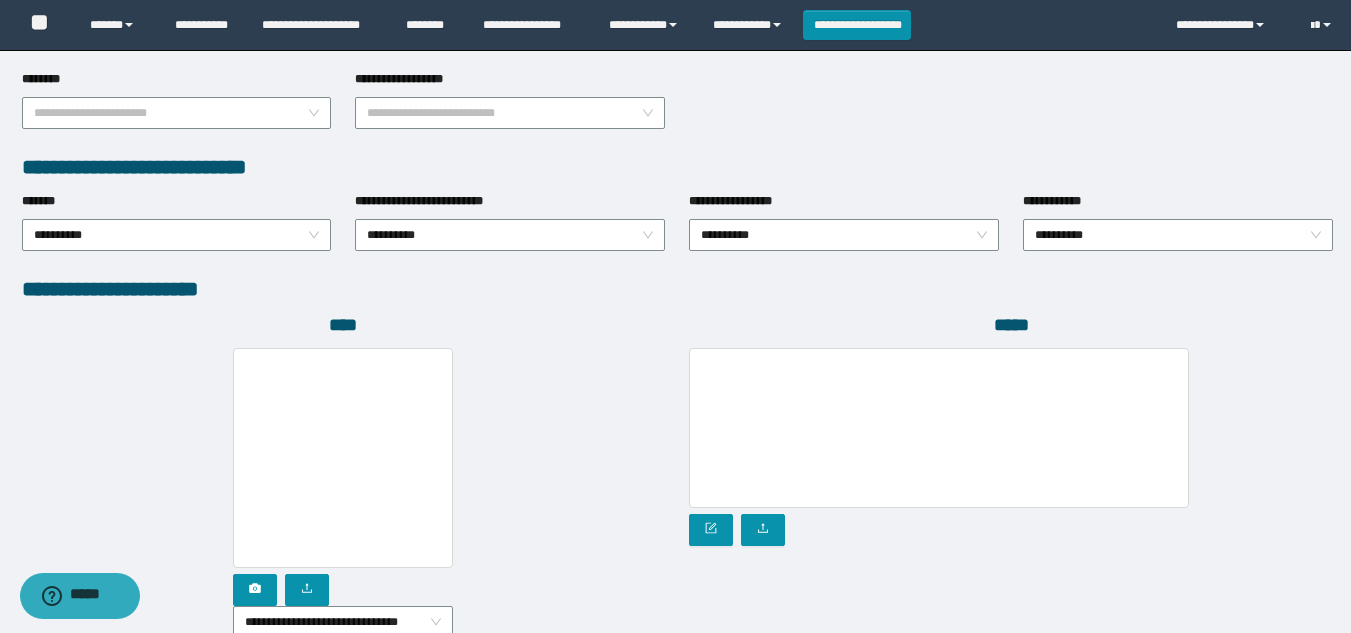 scroll, scrollTop: 1000, scrollLeft: 0, axis: vertical 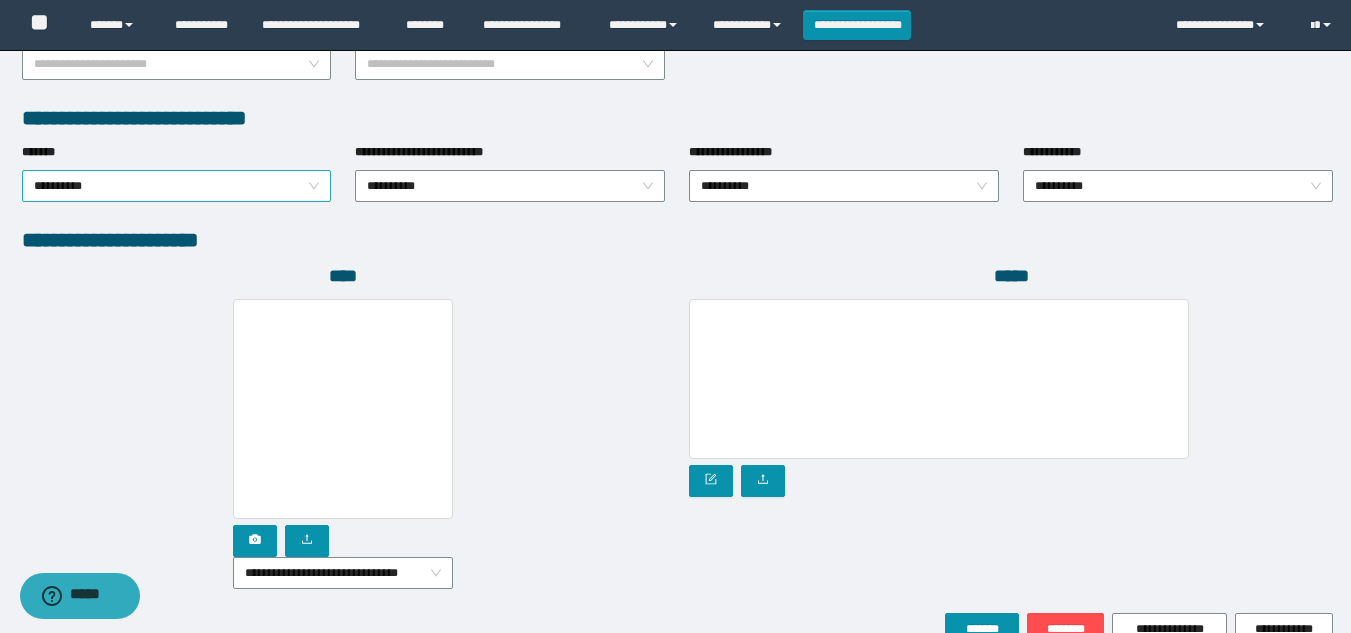 click on "**********" at bounding box center [177, 186] 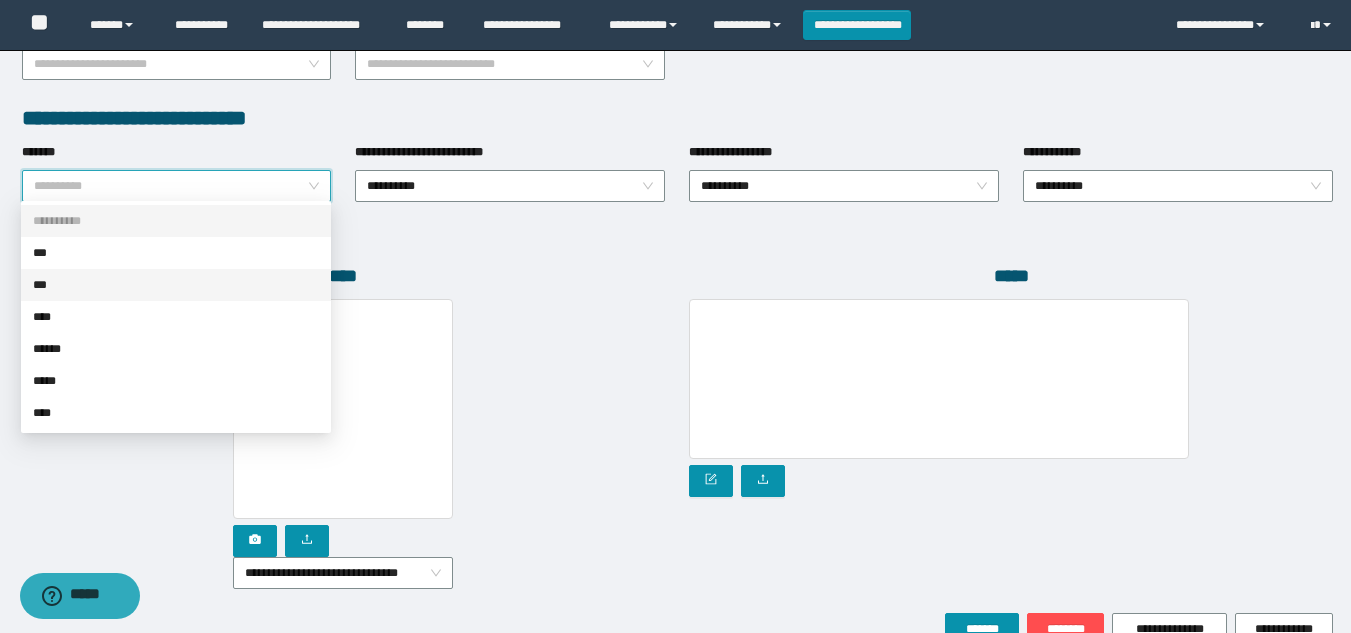 click on "***" at bounding box center (176, 285) 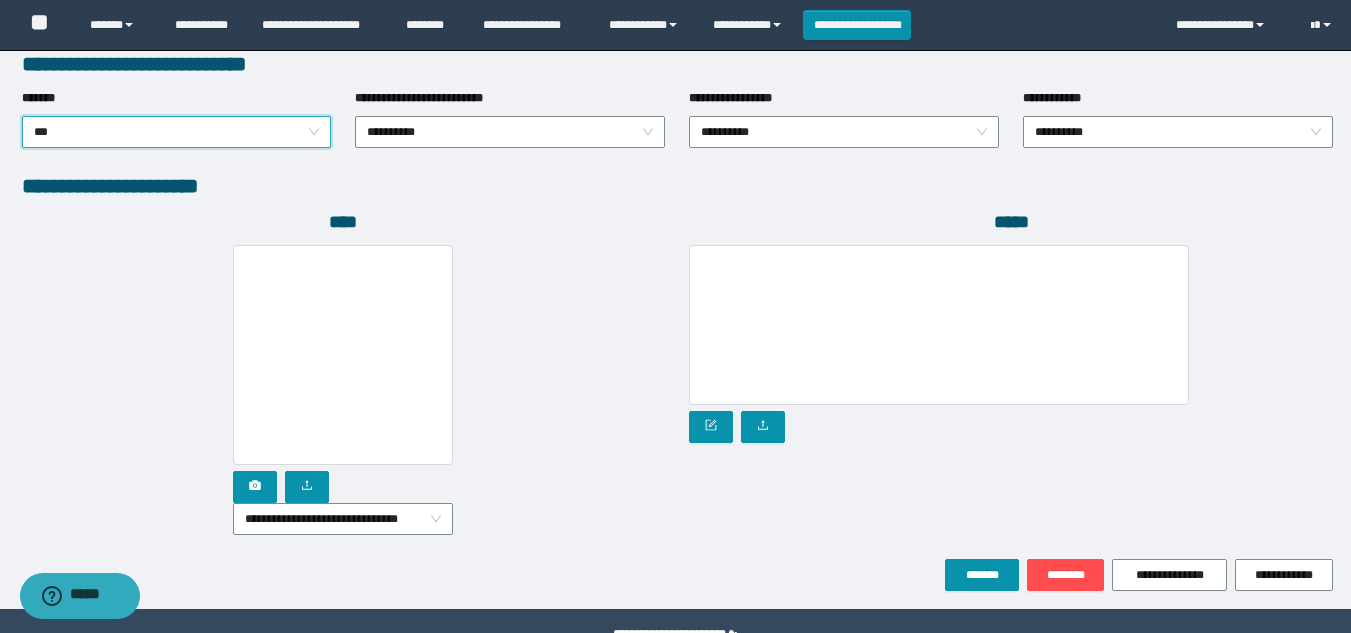 scroll, scrollTop: 1104, scrollLeft: 0, axis: vertical 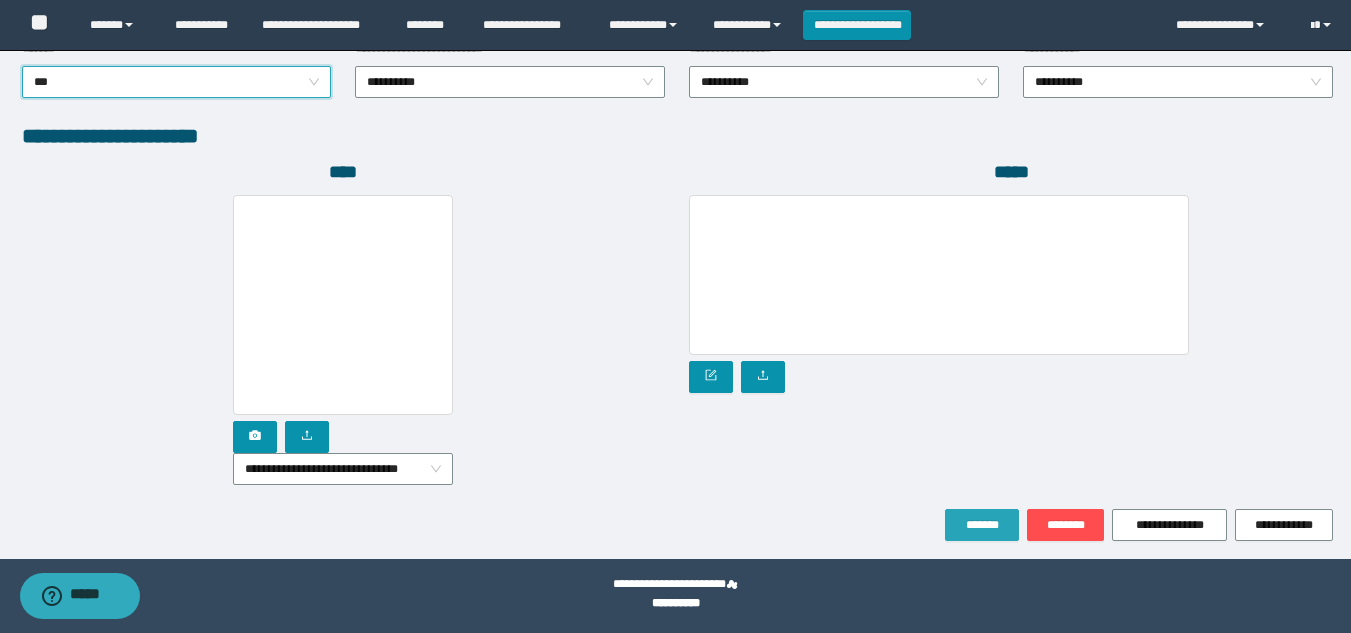 click on "*******" at bounding box center (982, 525) 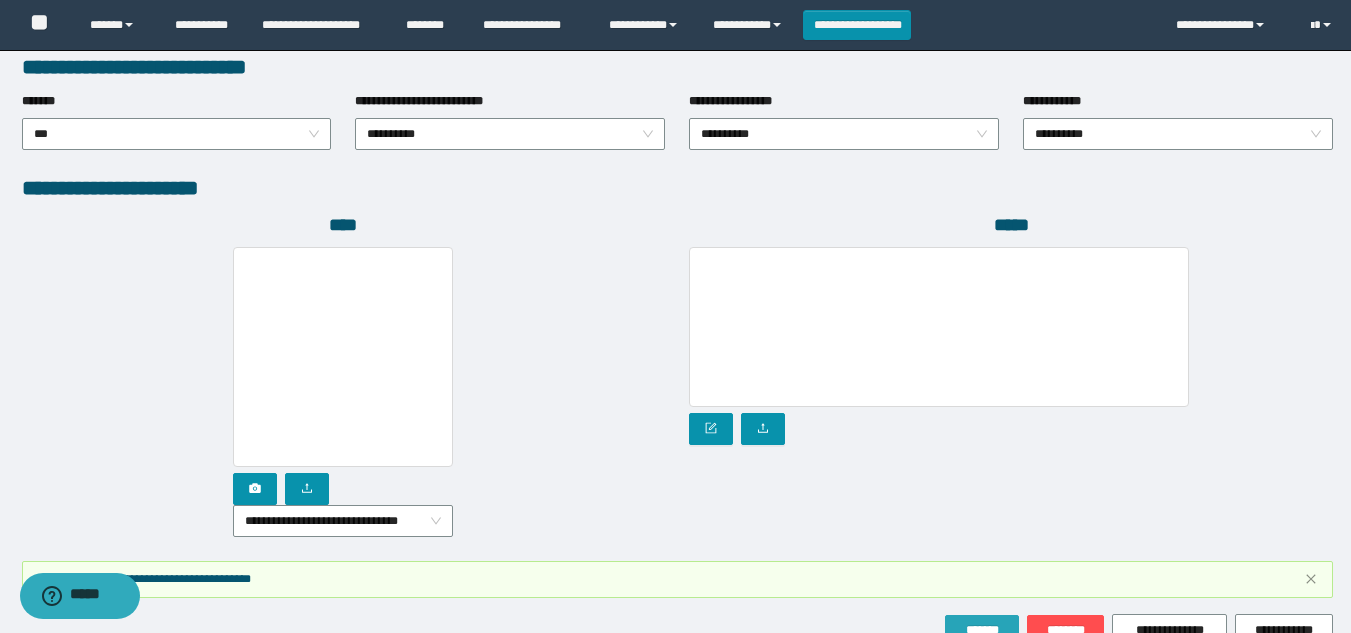 scroll, scrollTop: 1157, scrollLeft: 0, axis: vertical 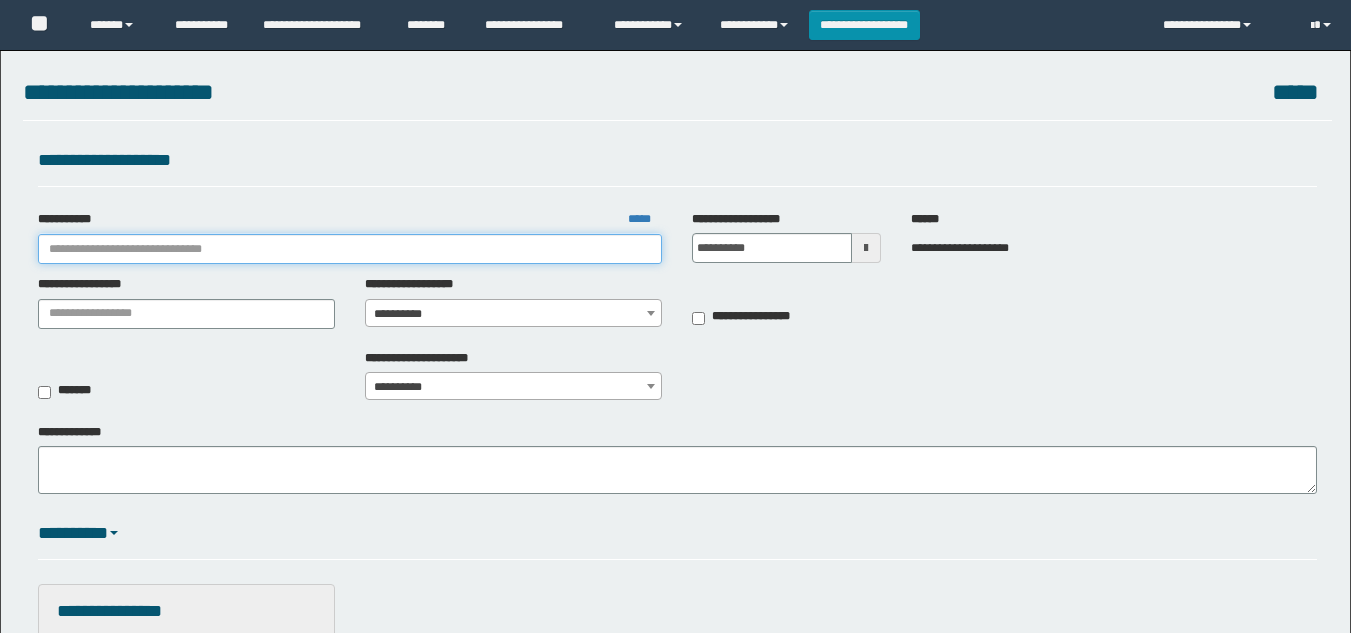 click on "**********" at bounding box center [350, 249] 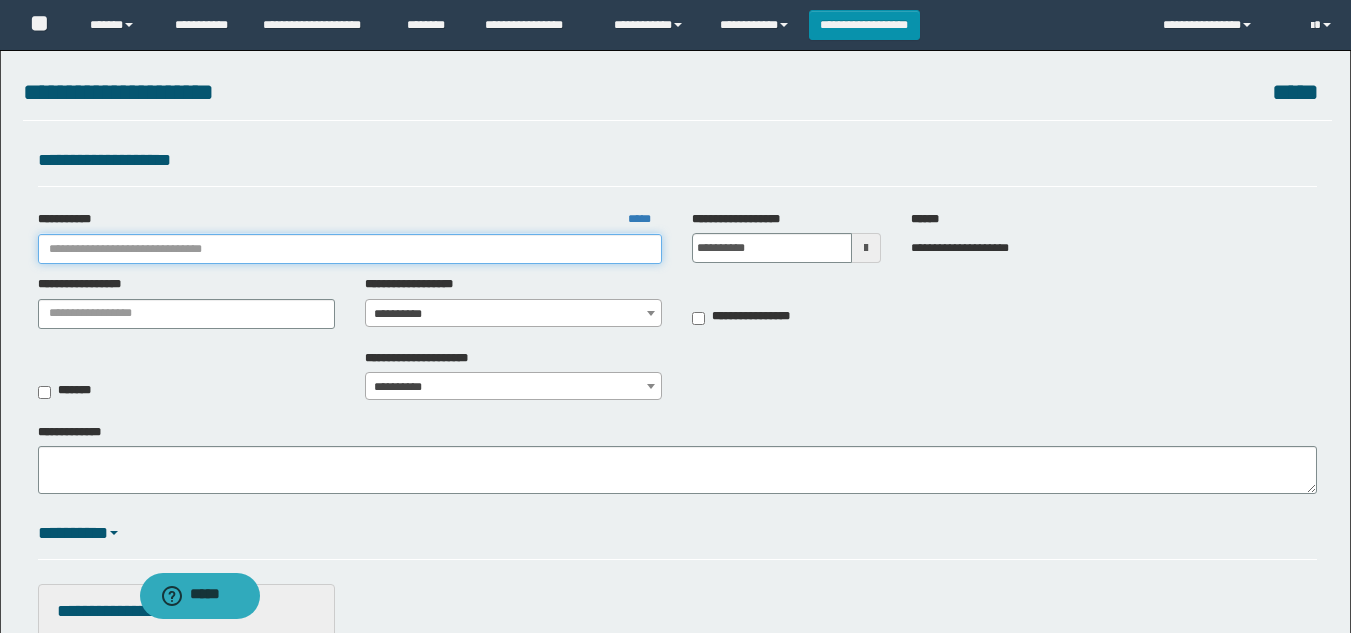 scroll, scrollTop: 0, scrollLeft: 0, axis: both 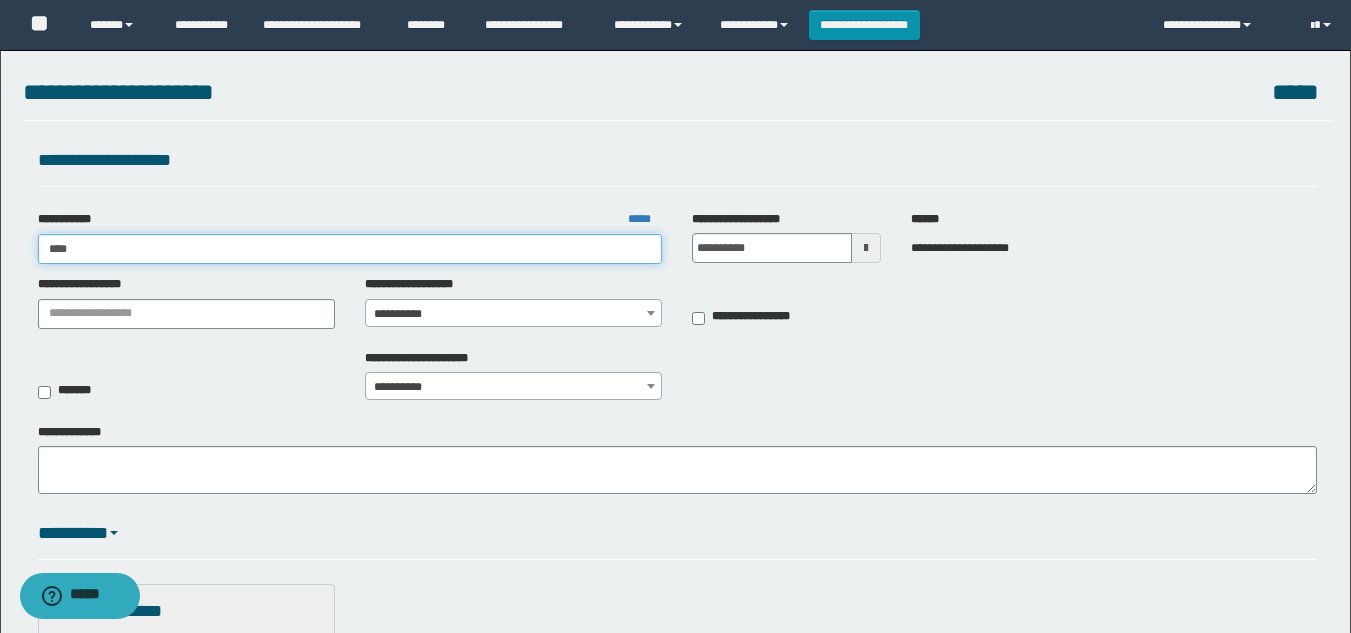 type on "*****" 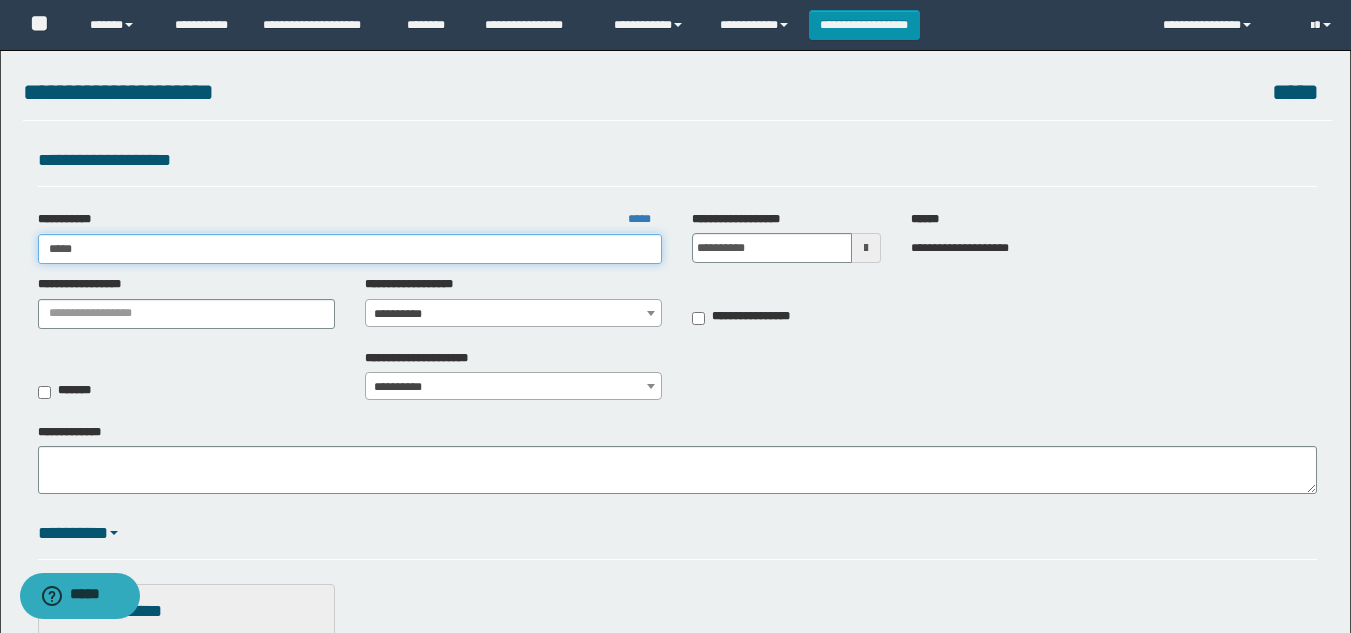 type on "*****" 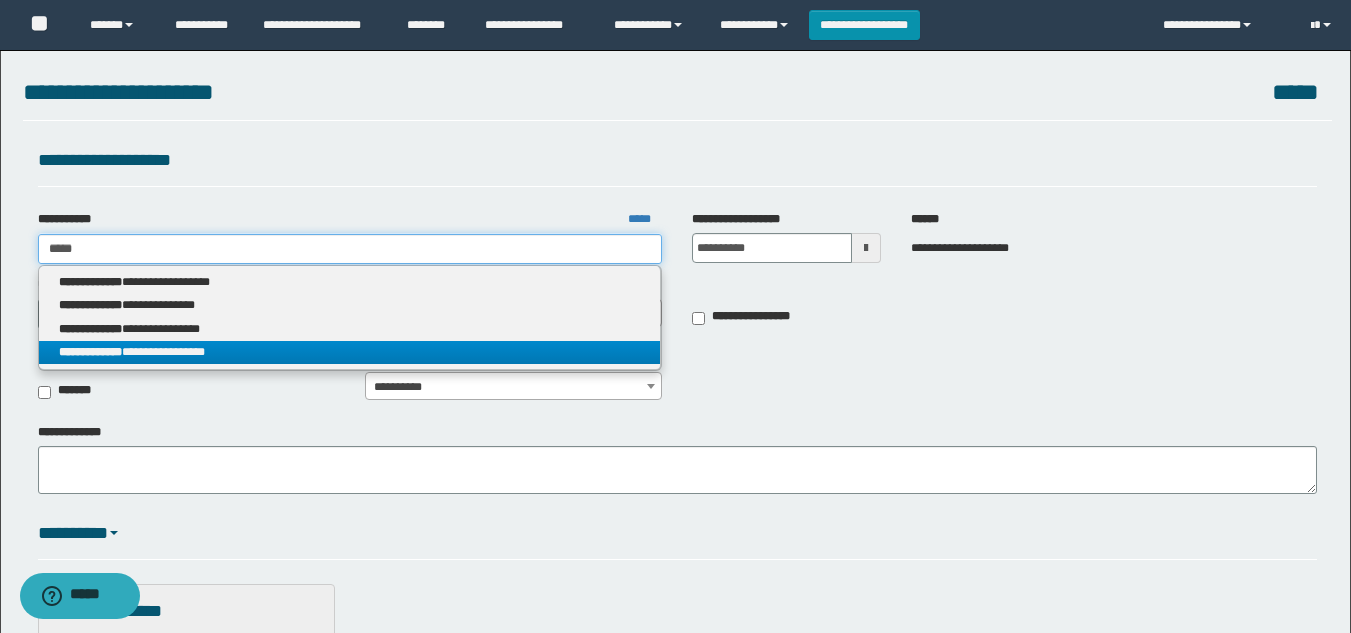 type on "*****" 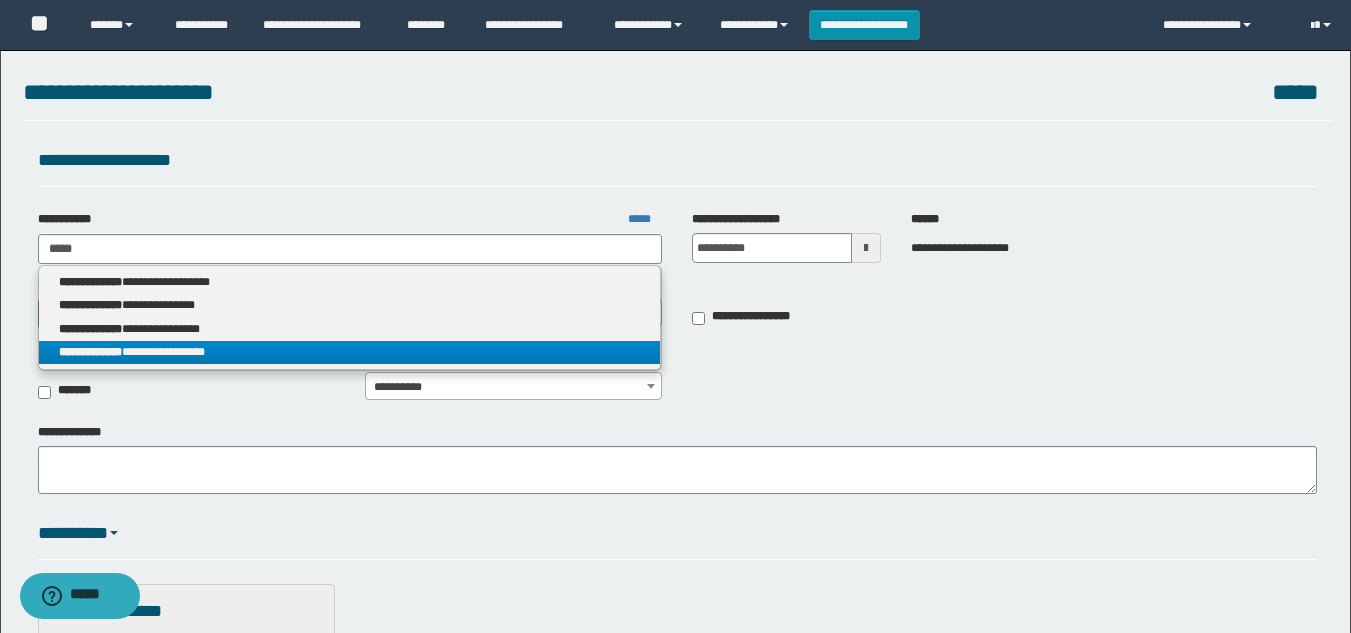 click on "**********" at bounding box center (350, 352) 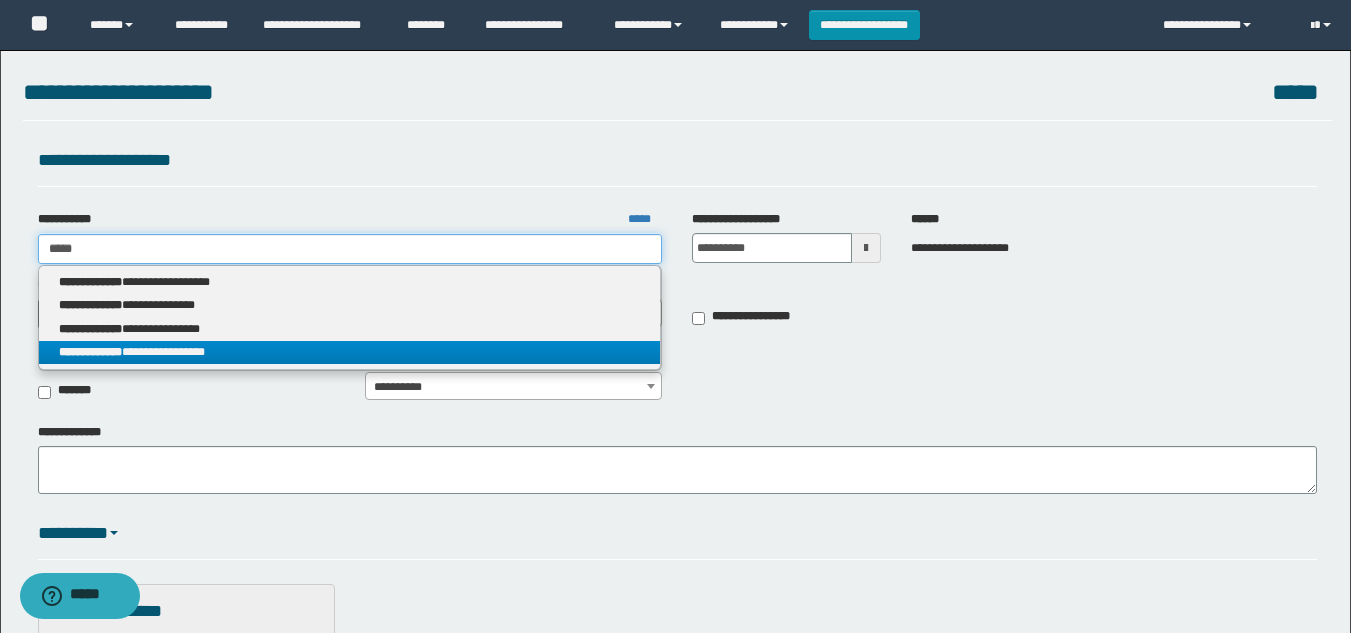 type 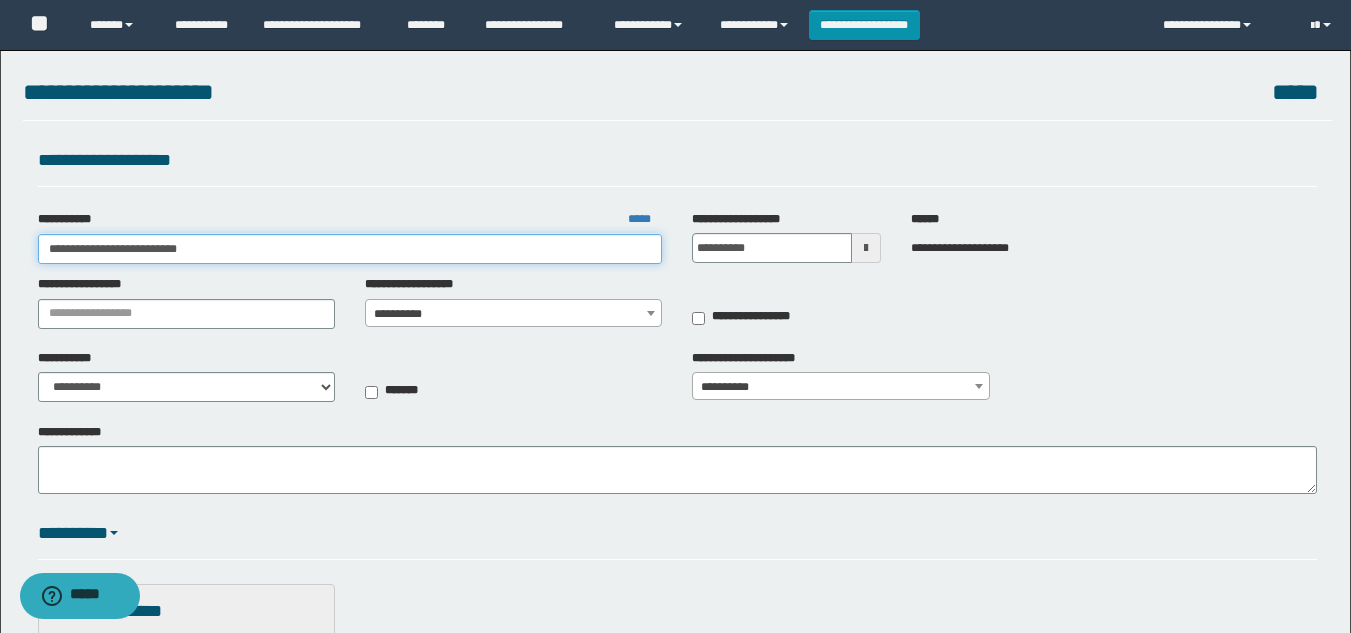 drag, startPoint x: 224, startPoint y: 241, endPoint x: 118, endPoint y: 247, distance: 106.16968 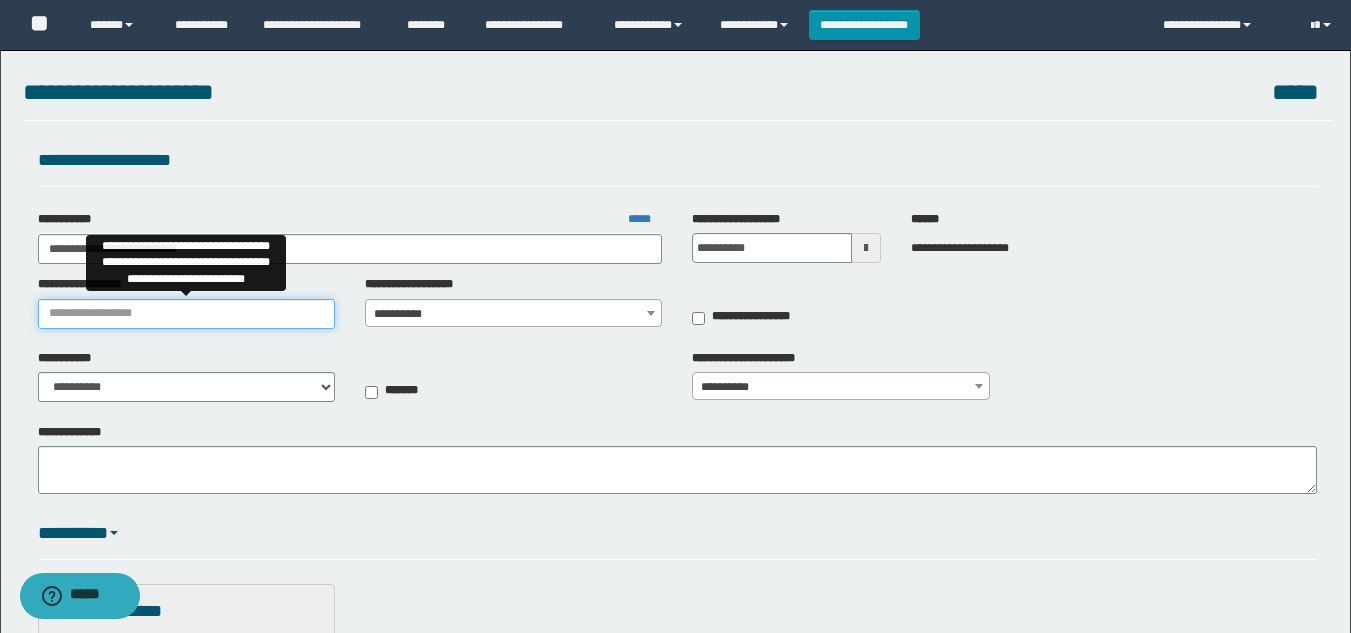 drag, startPoint x: 178, startPoint y: 316, endPoint x: 188, endPoint y: 318, distance: 10.198039 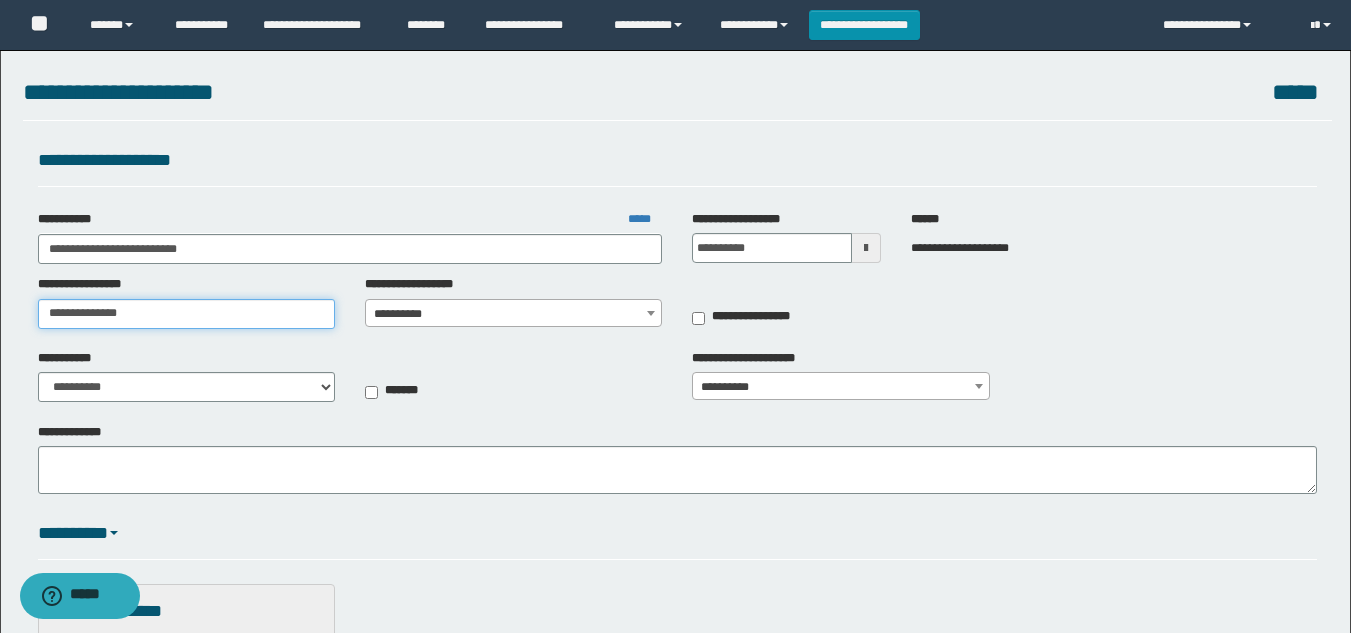 type on "**********" 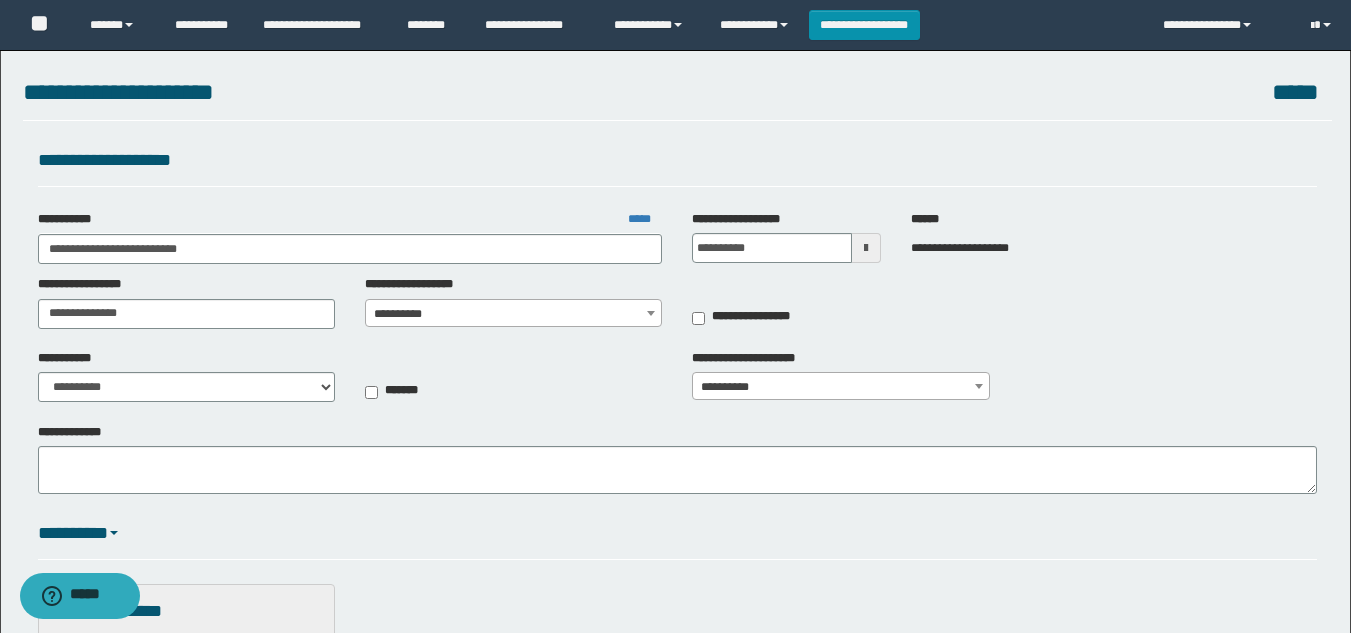 click on "**********" at bounding box center (675, 316) 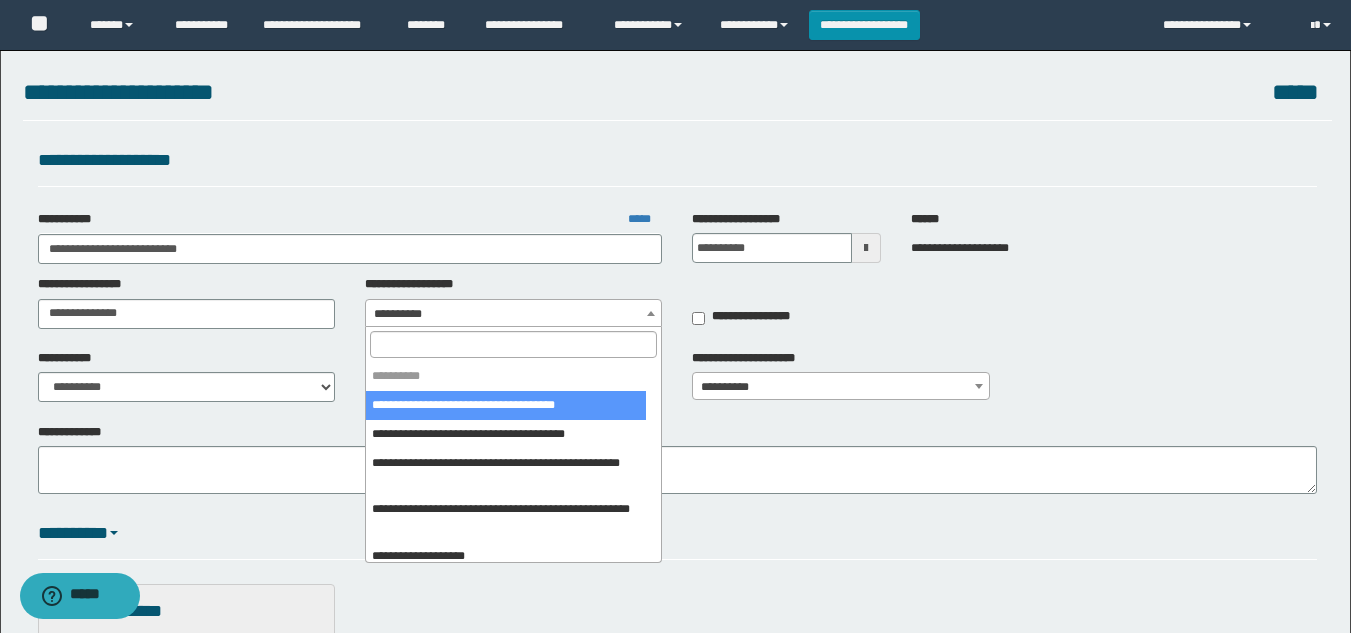 click at bounding box center [513, 344] 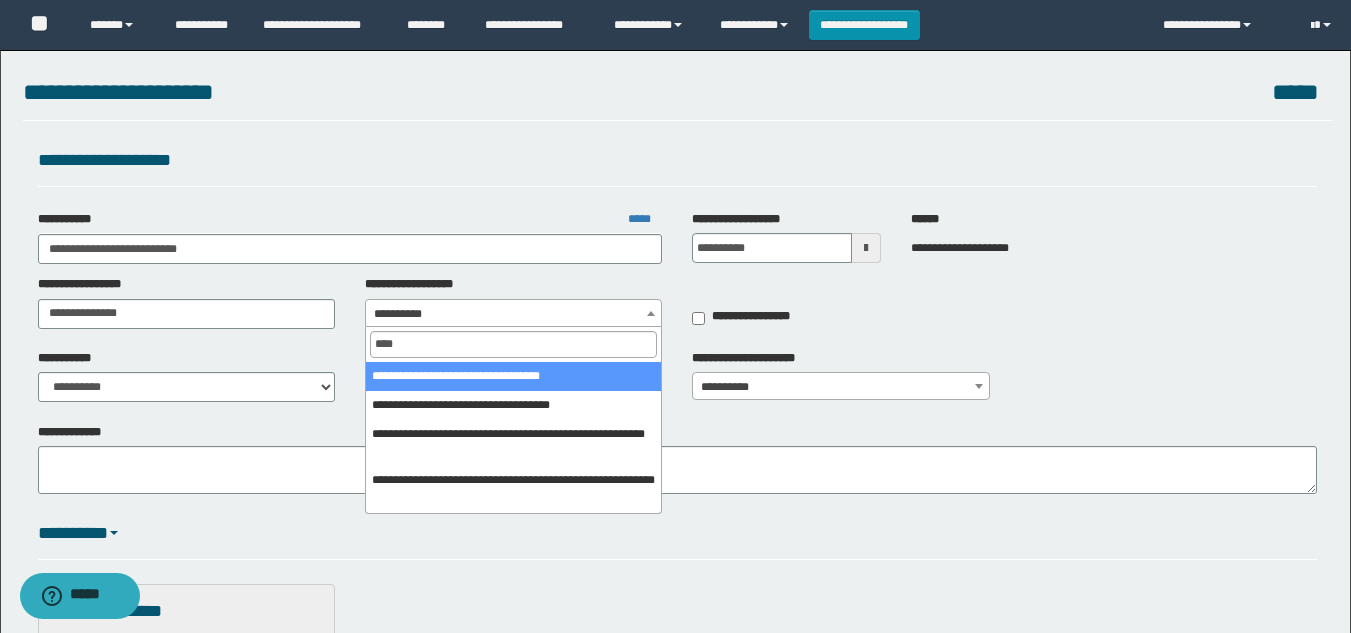 type on "****" 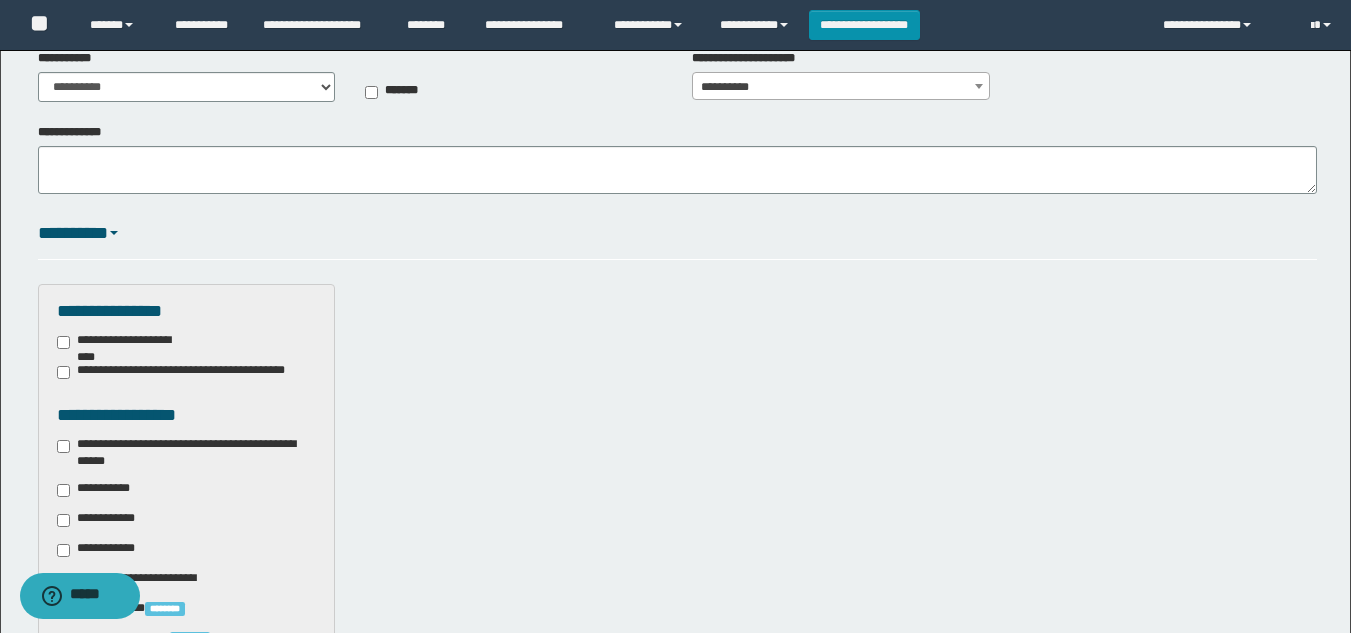 scroll, scrollTop: 400, scrollLeft: 0, axis: vertical 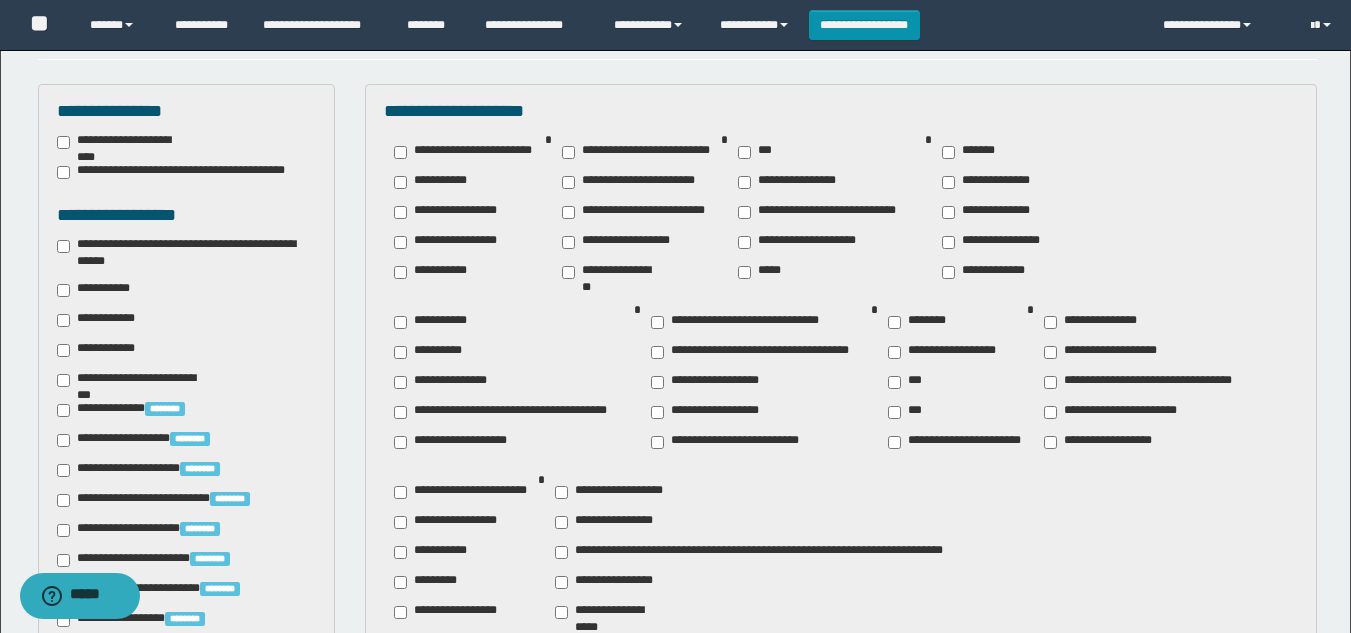 click on "**********" at bounding box center [437, 552] 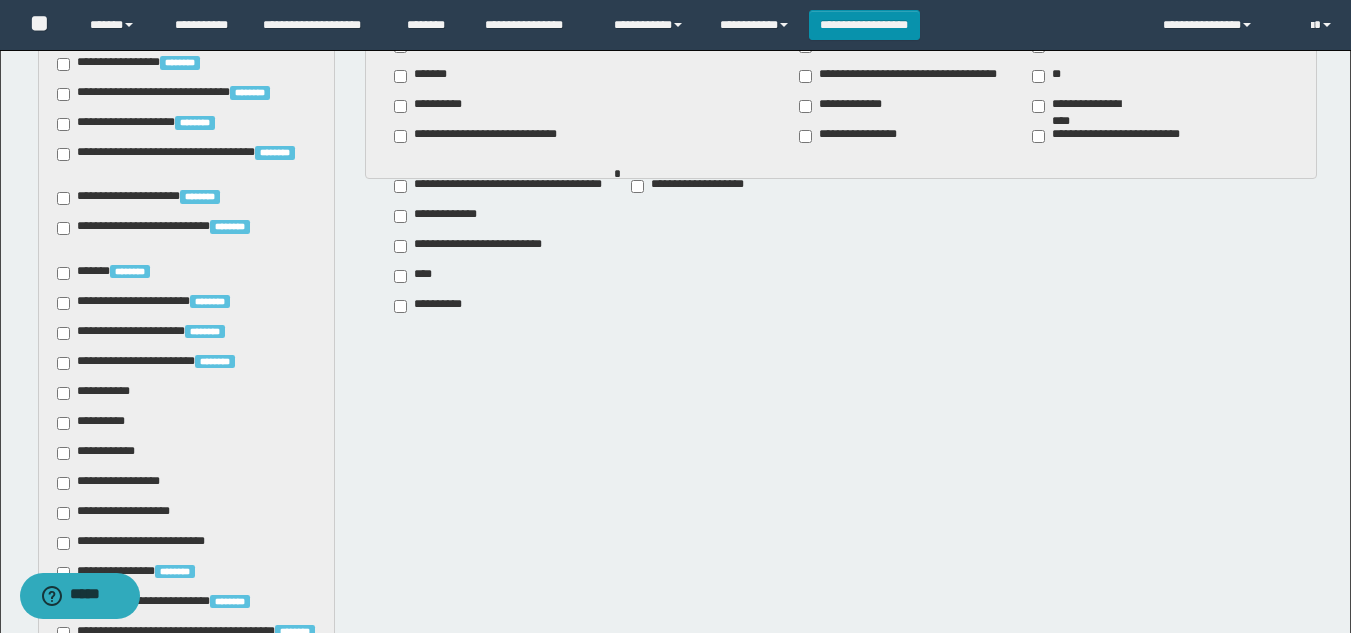 scroll, scrollTop: 1300, scrollLeft: 0, axis: vertical 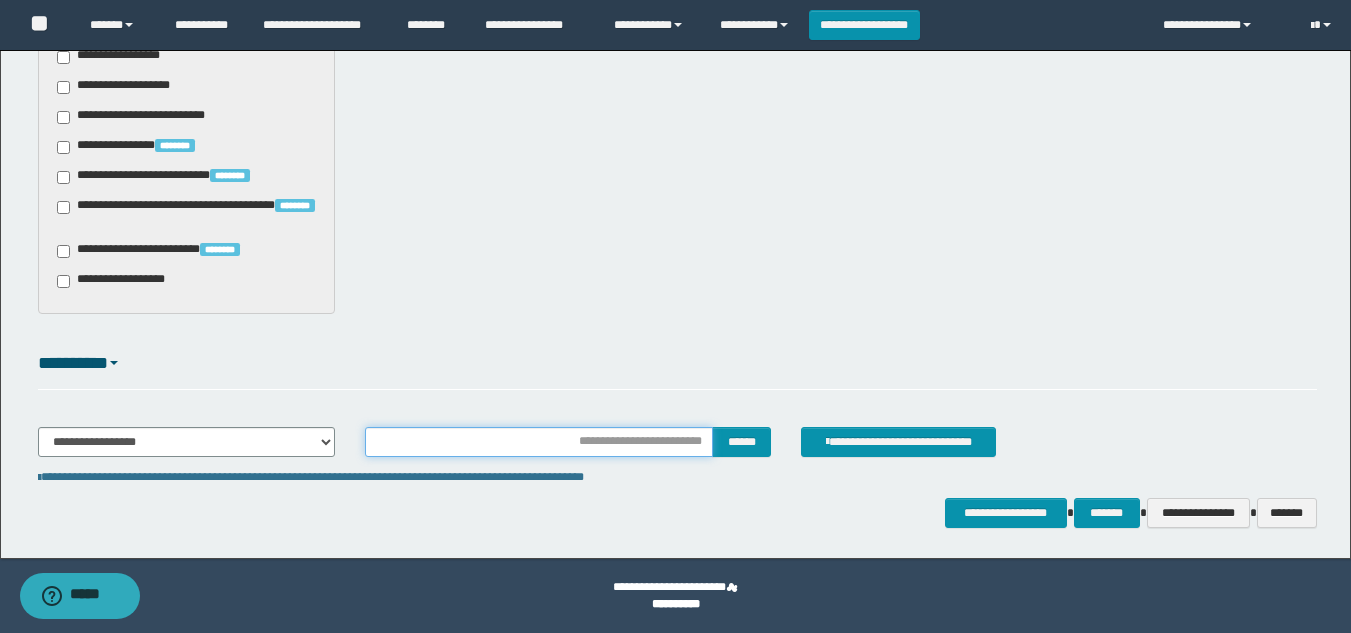 click at bounding box center (539, 442) 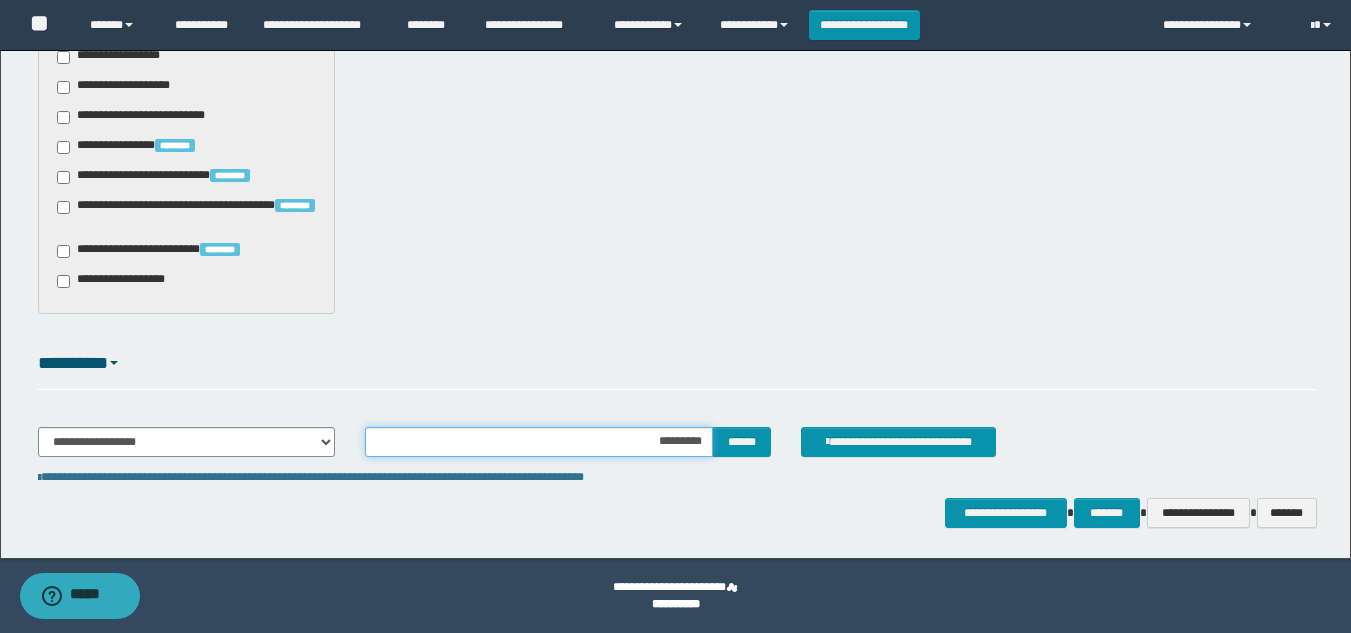 type on "**********" 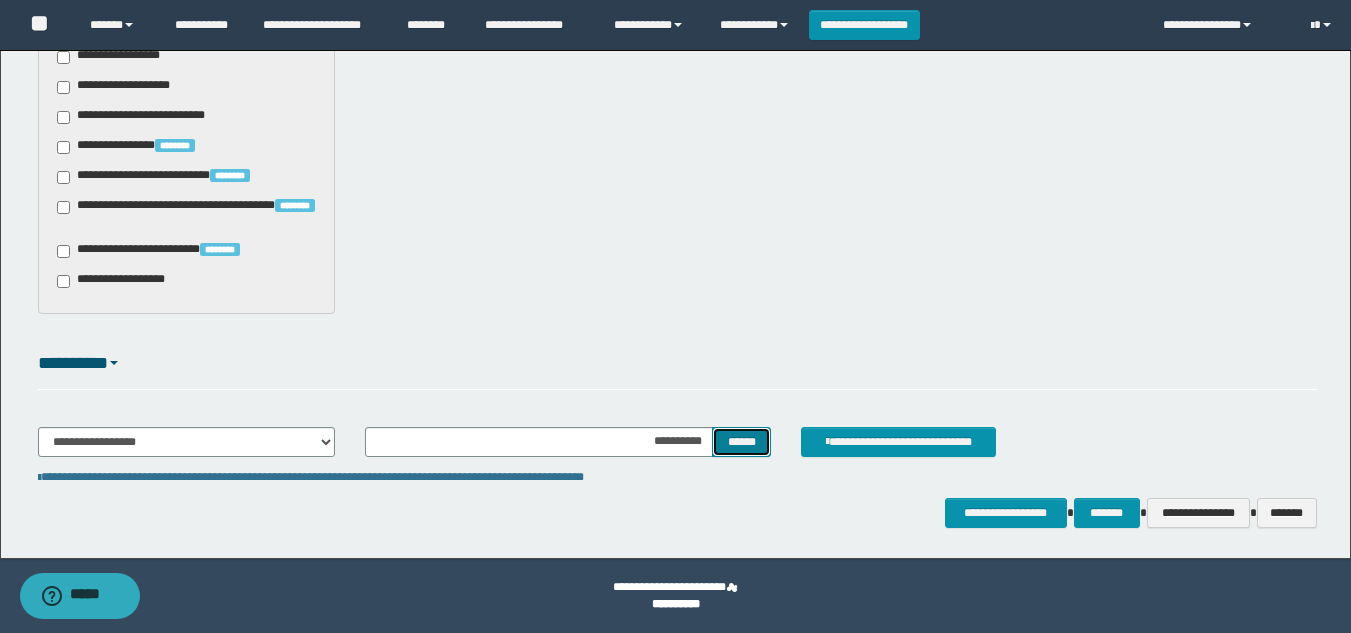 click on "******" at bounding box center (741, 442) 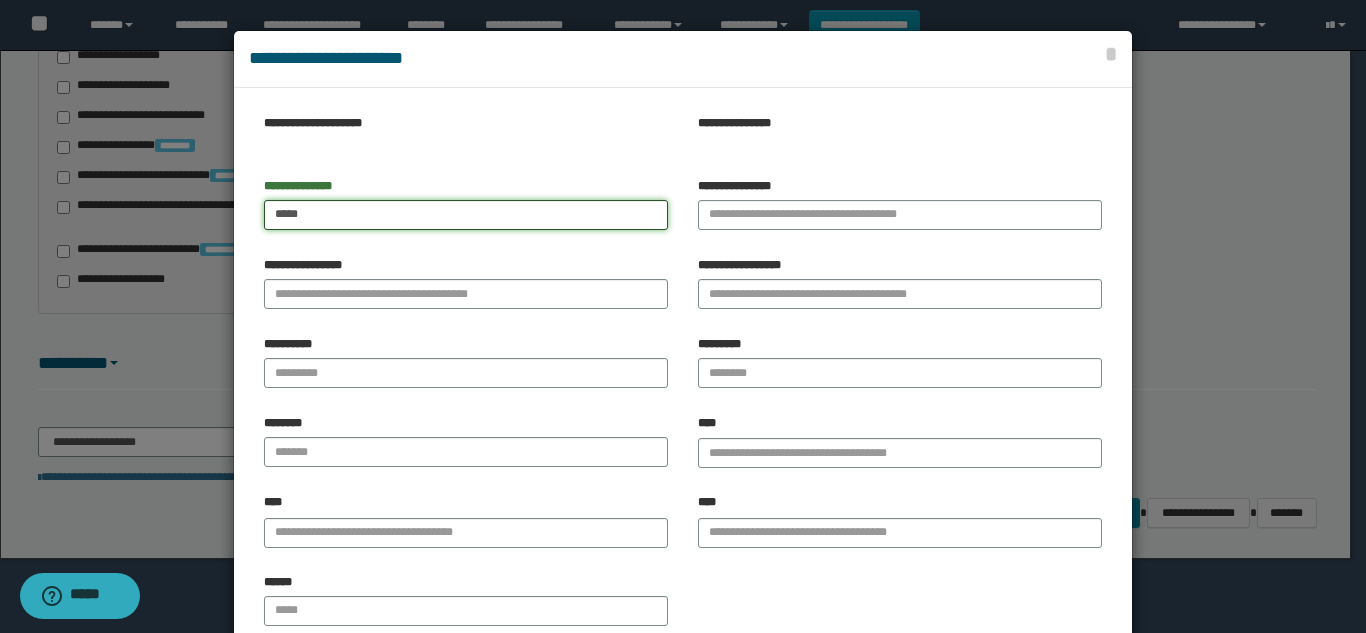 type on "*****" 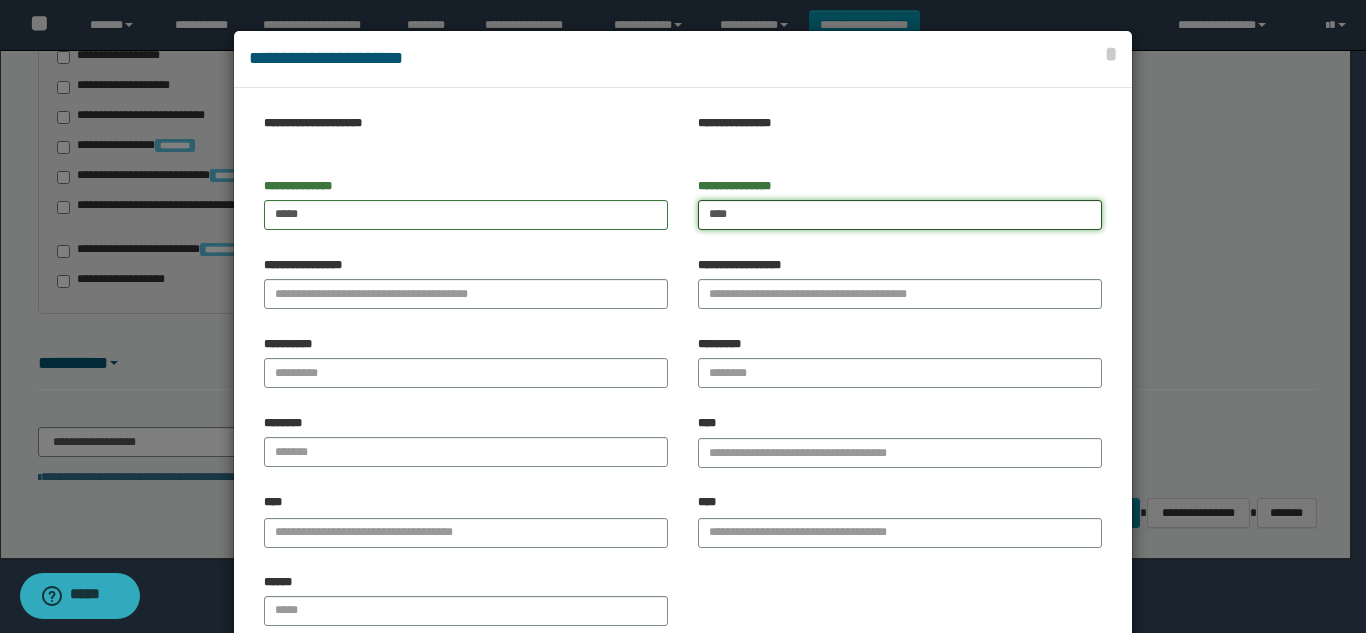 type on "****" 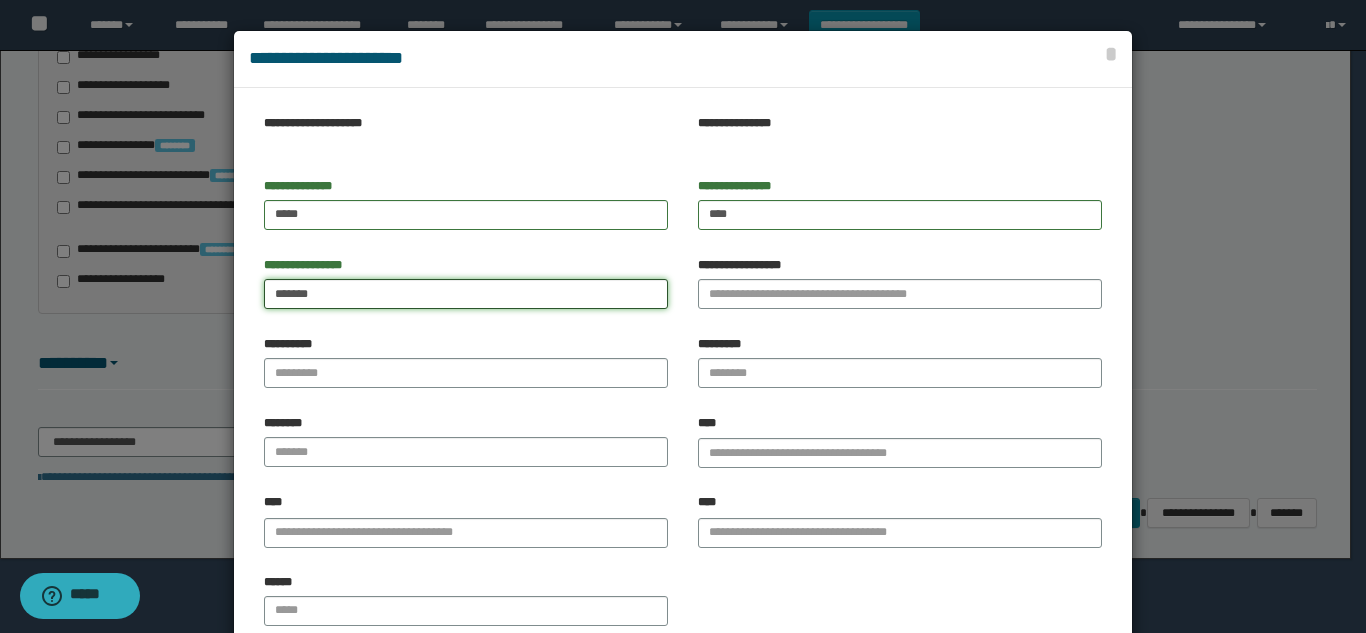 type on "*******" 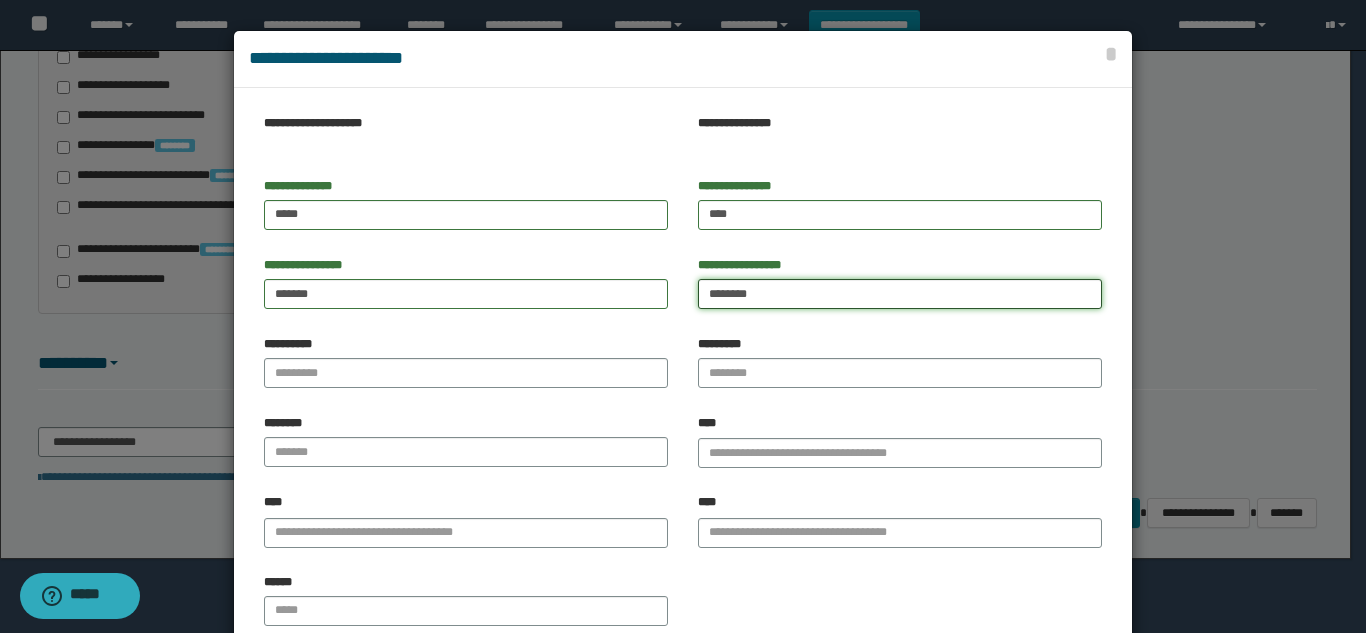 type on "********" 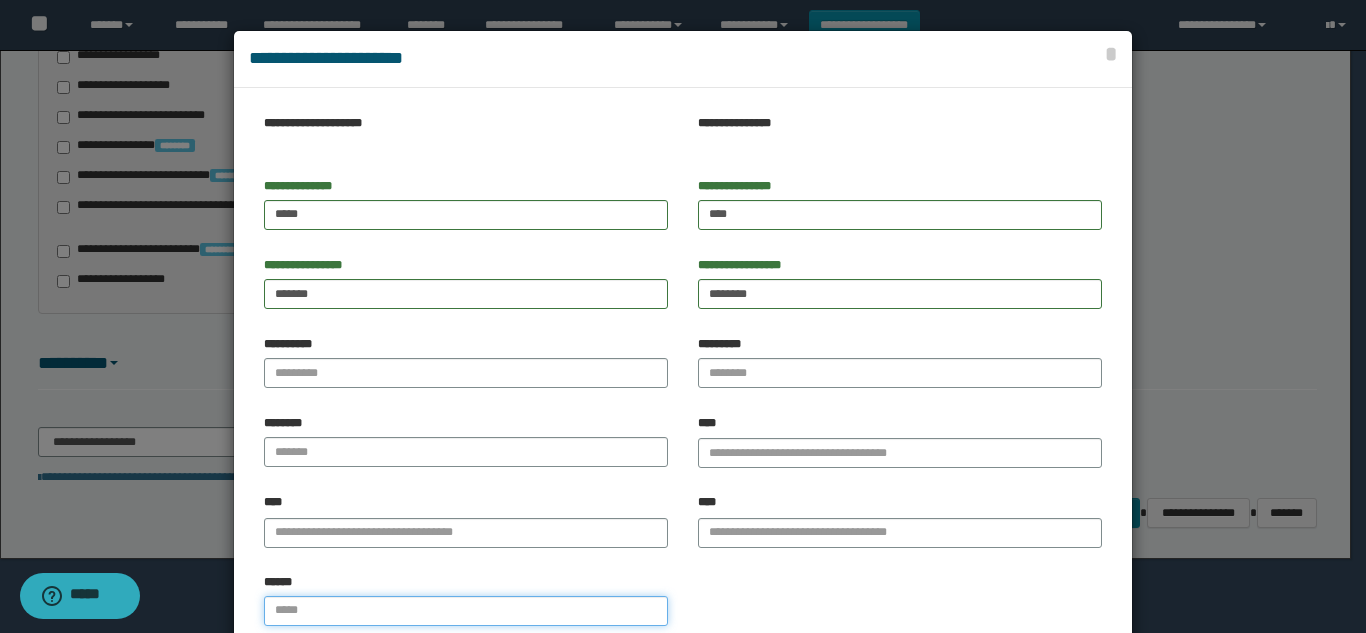 click on "******" at bounding box center (466, 611) 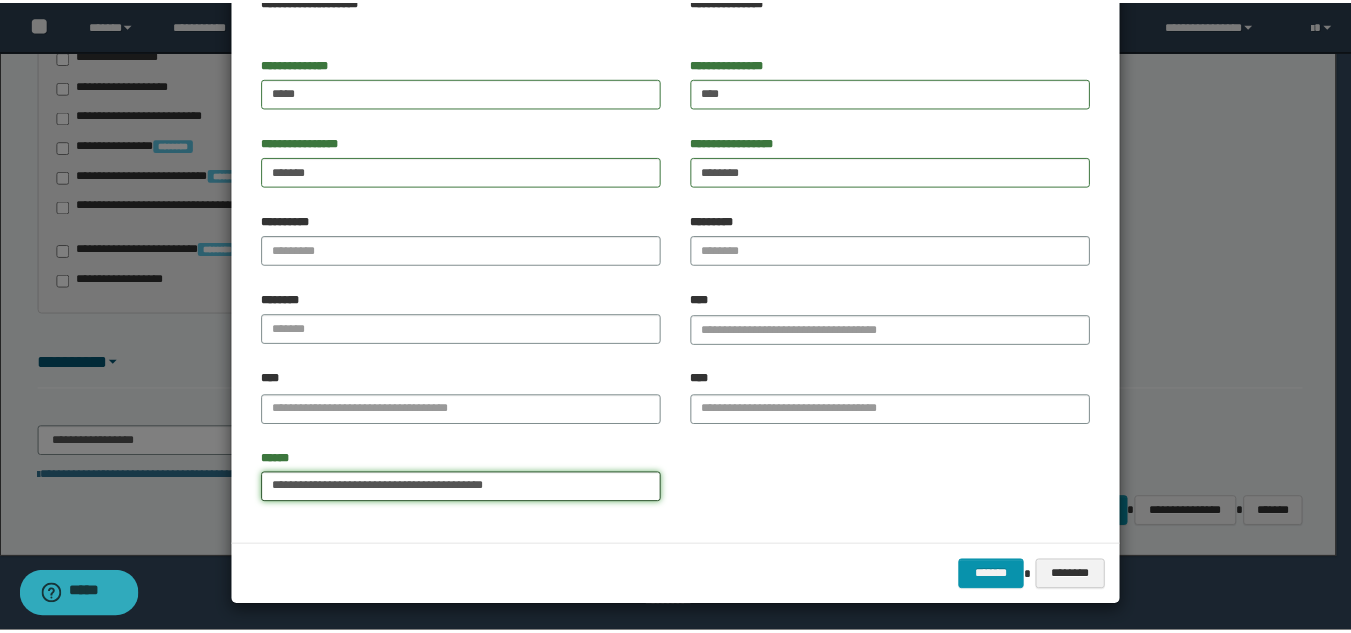 scroll, scrollTop: 127, scrollLeft: 0, axis: vertical 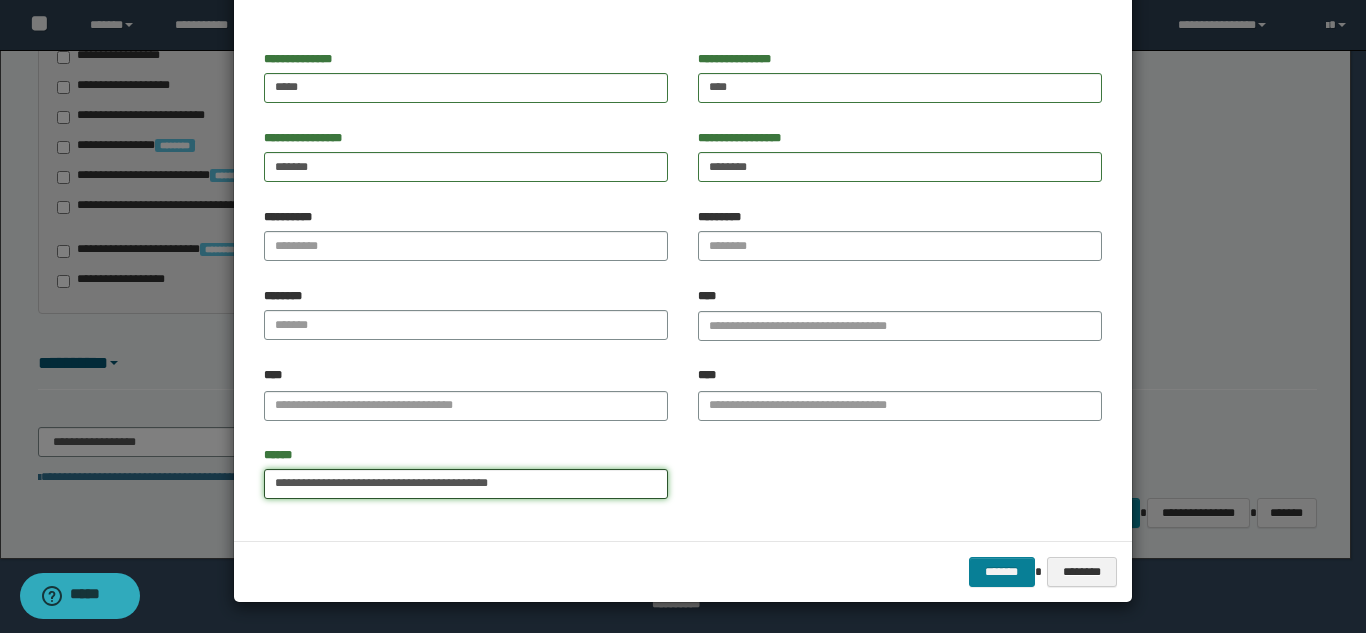 type on "**********" 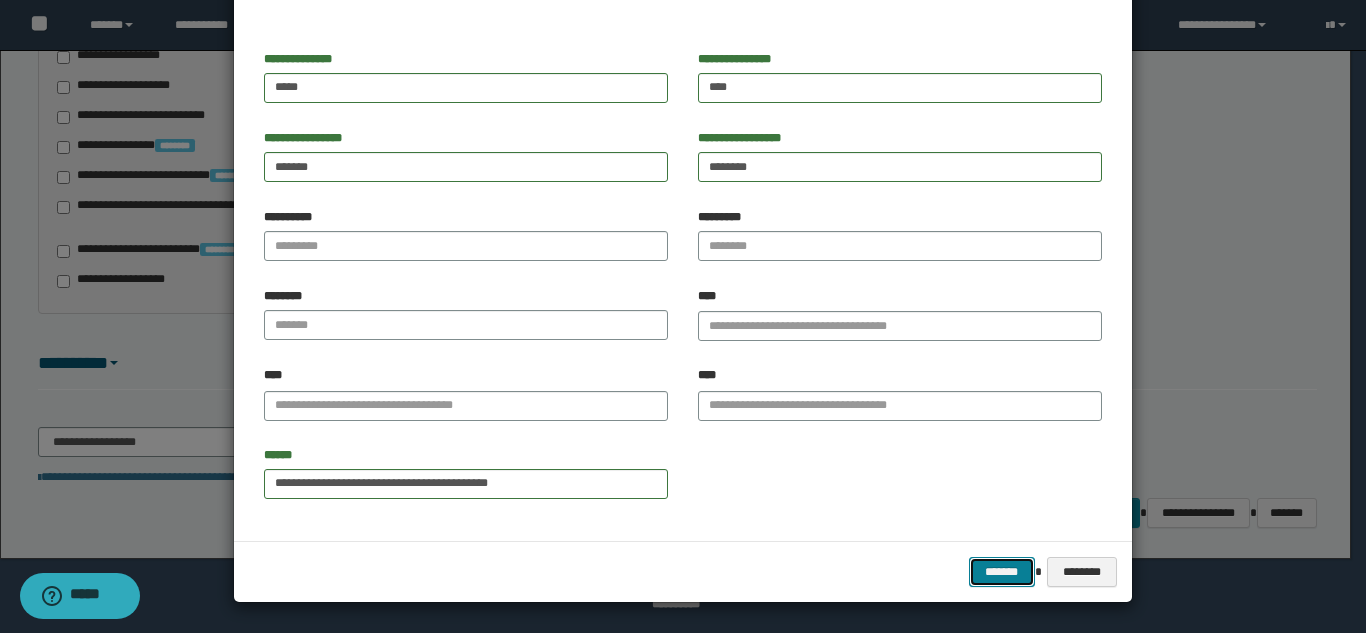 click on "*******" at bounding box center (1002, 572) 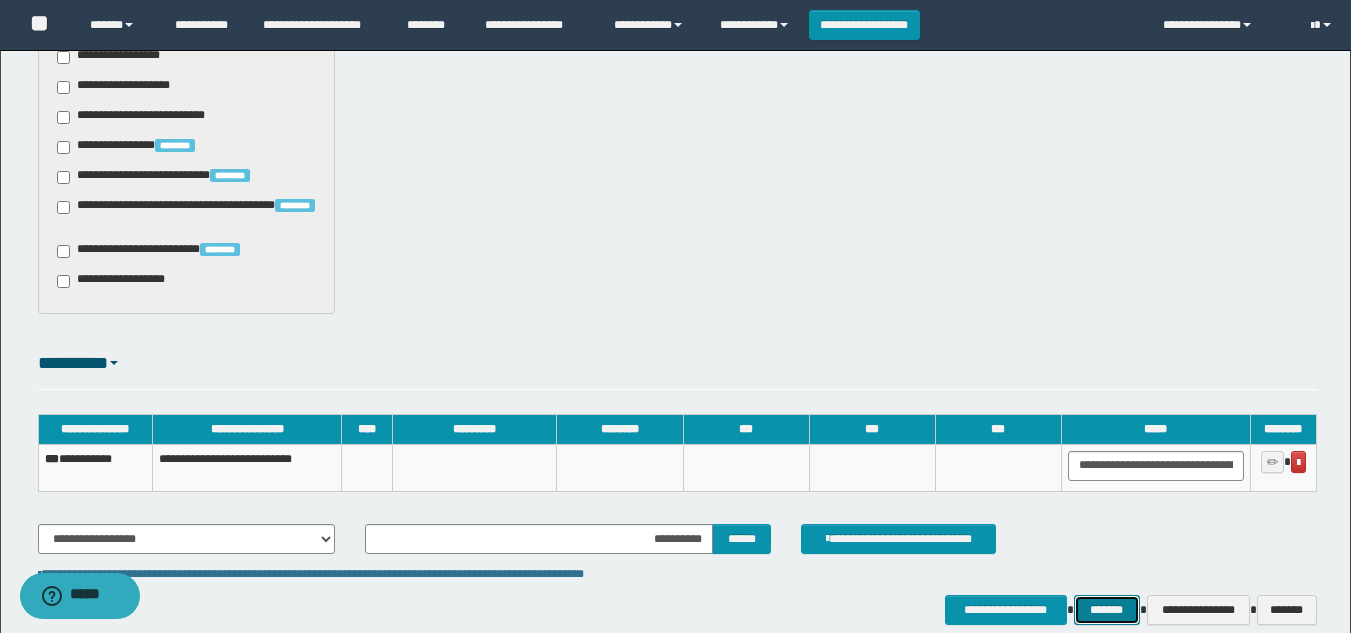 click on "*******" at bounding box center [1107, 610] 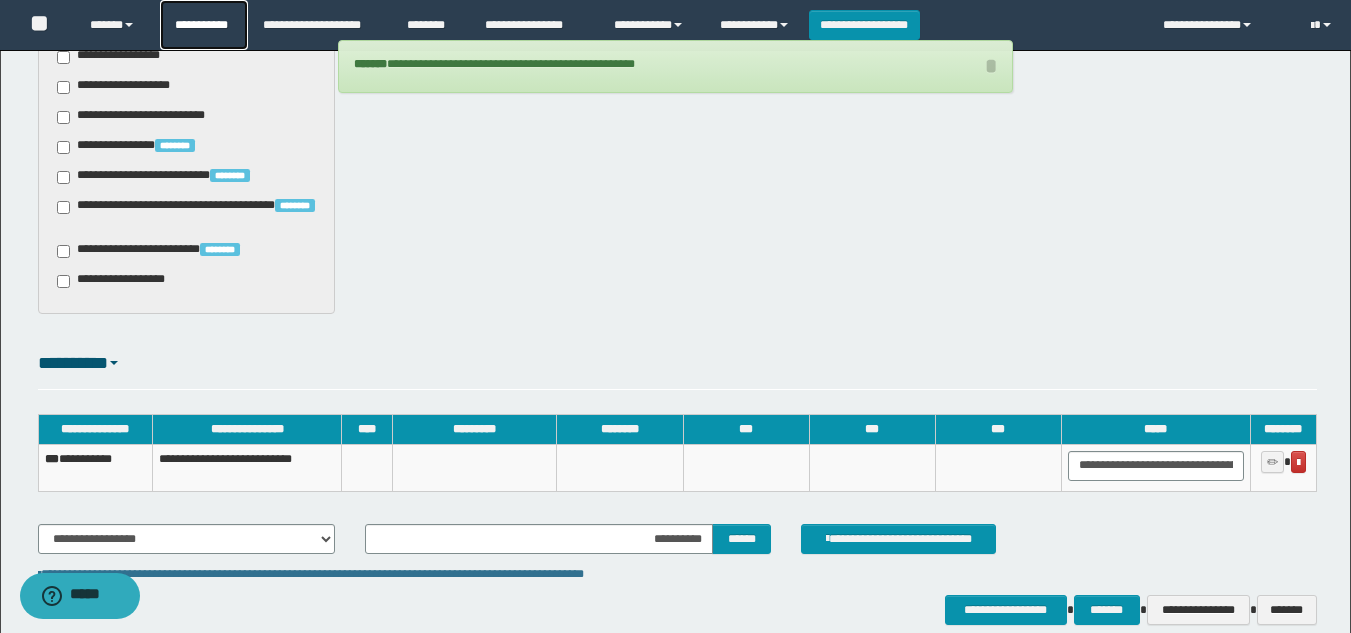 click on "**********" at bounding box center [204, 25] 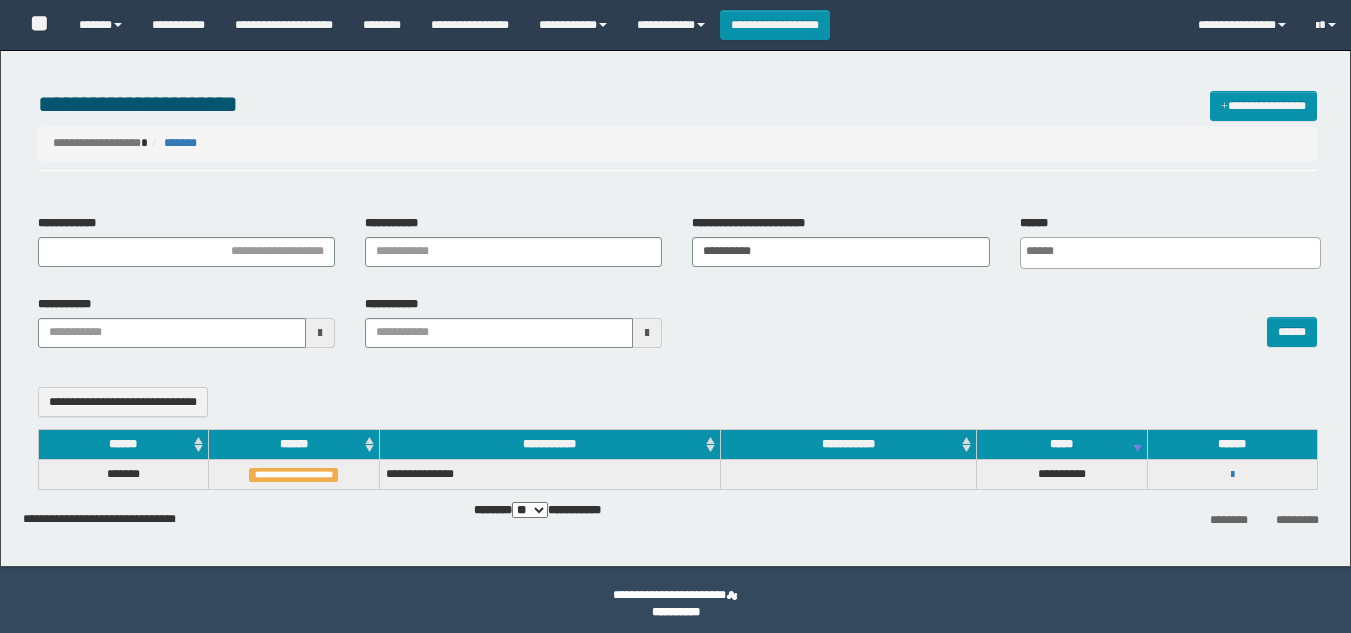 select 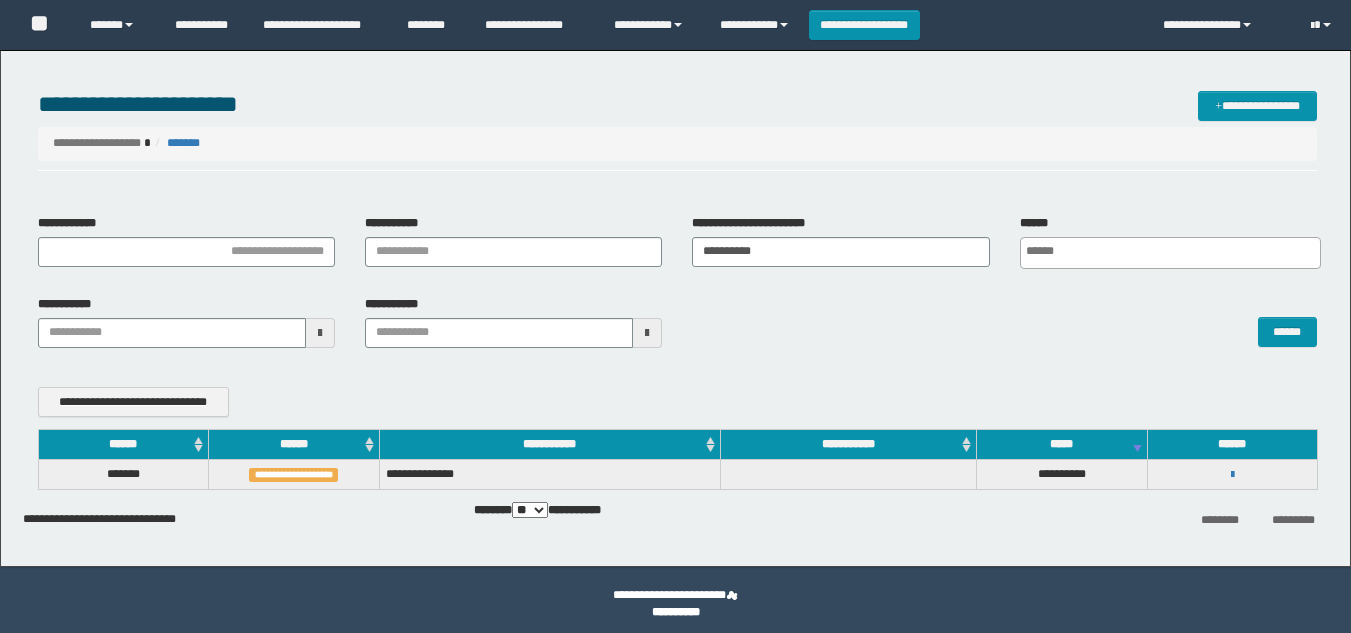 scroll, scrollTop: 0, scrollLeft: 0, axis: both 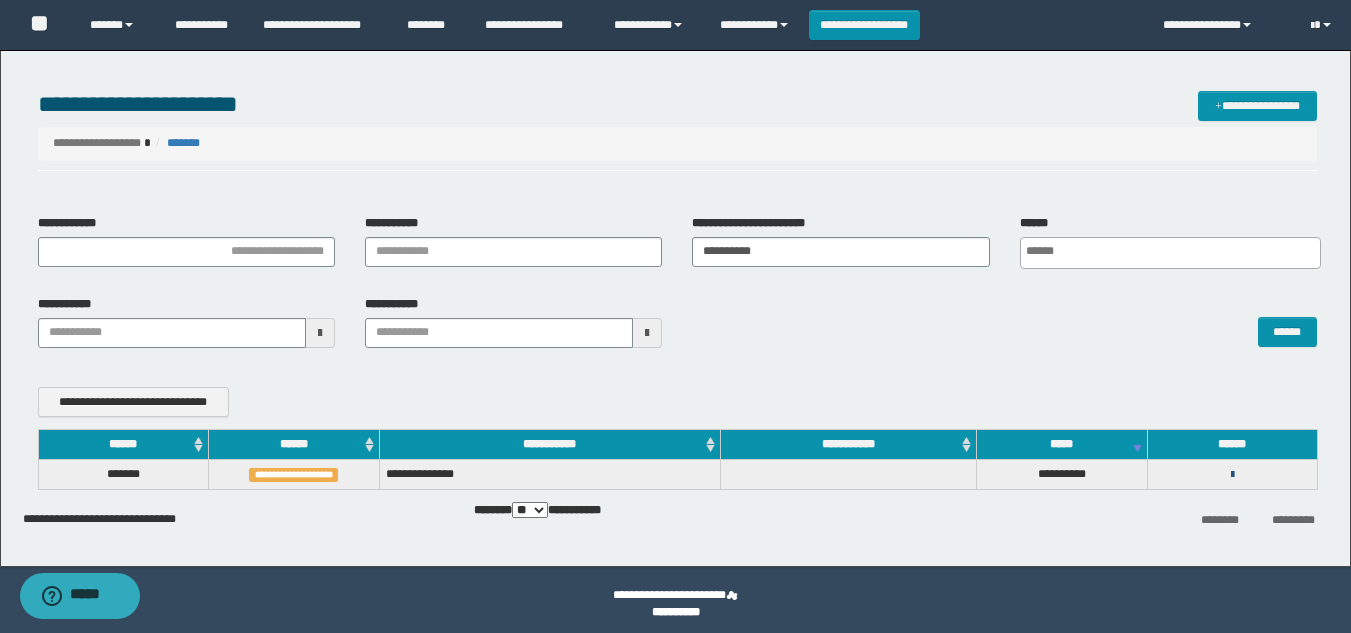 click at bounding box center [1232, 475] 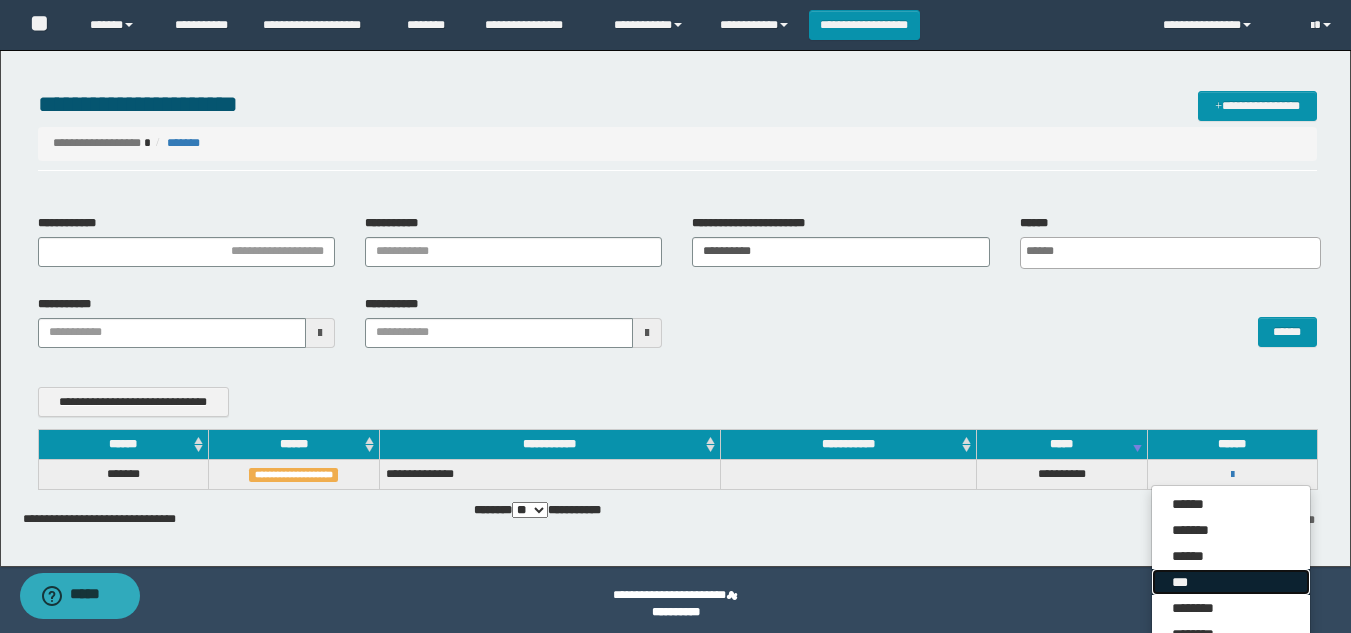 click on "***" at bounding box center [1231, 582] 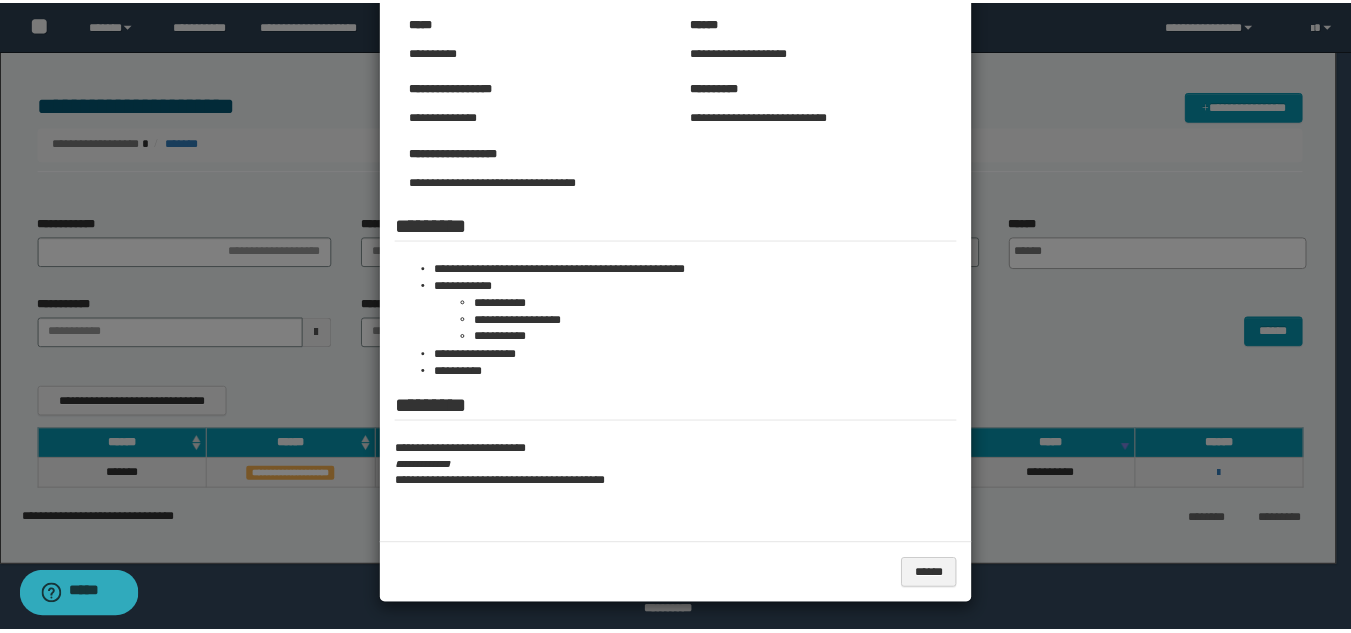 scroll, scrollTop: 169, scrollLeft: 0, axis: vertical 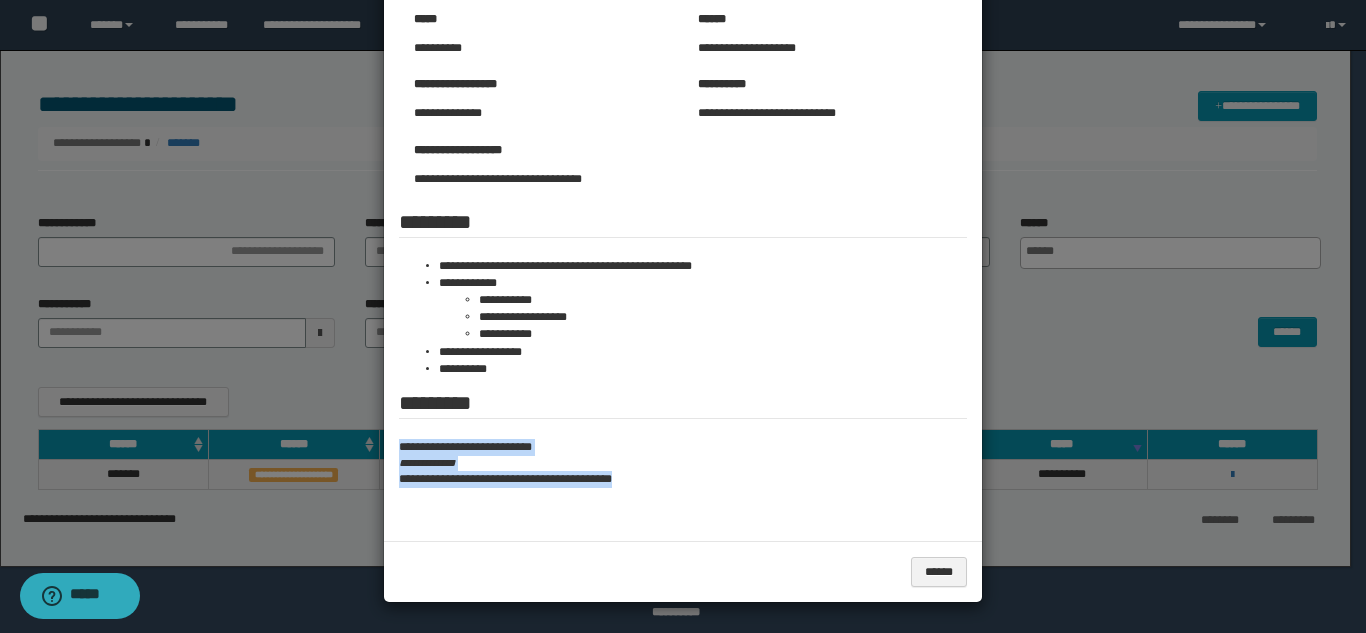 drag, startPoint x: 393, startPoint y: 448, endPoint x: 693, endPoint y: 509, distance: 306.13885 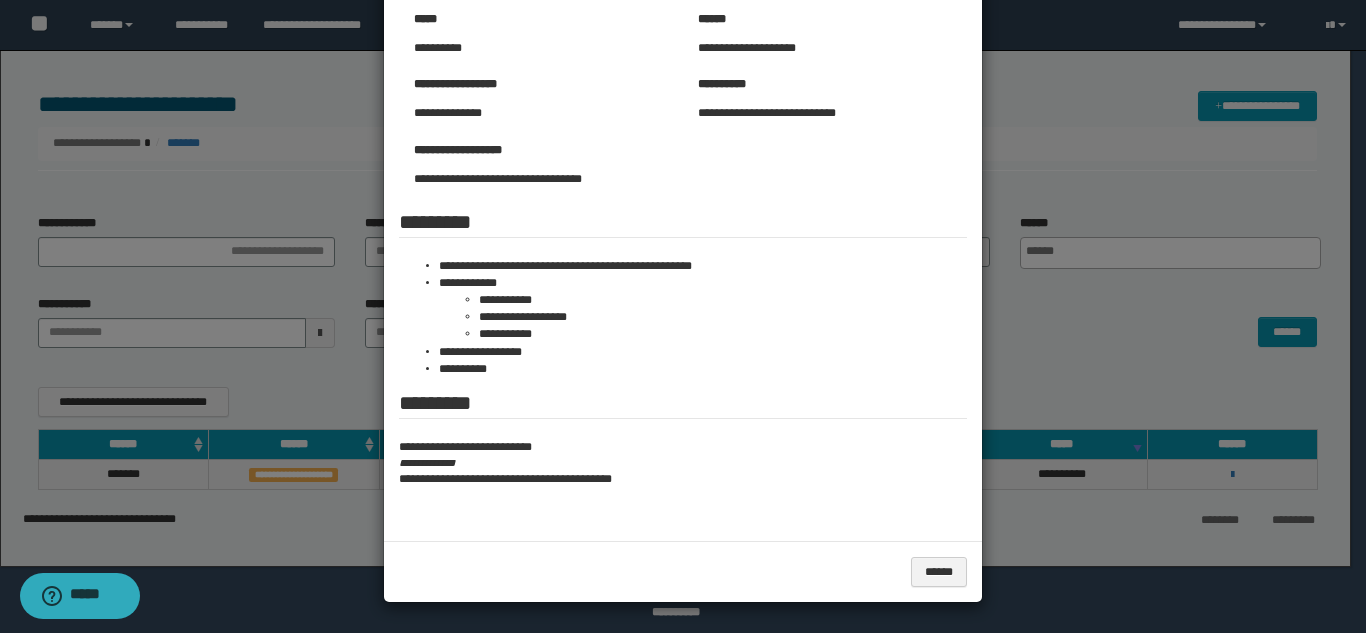 click at bounding box center (683, 232) 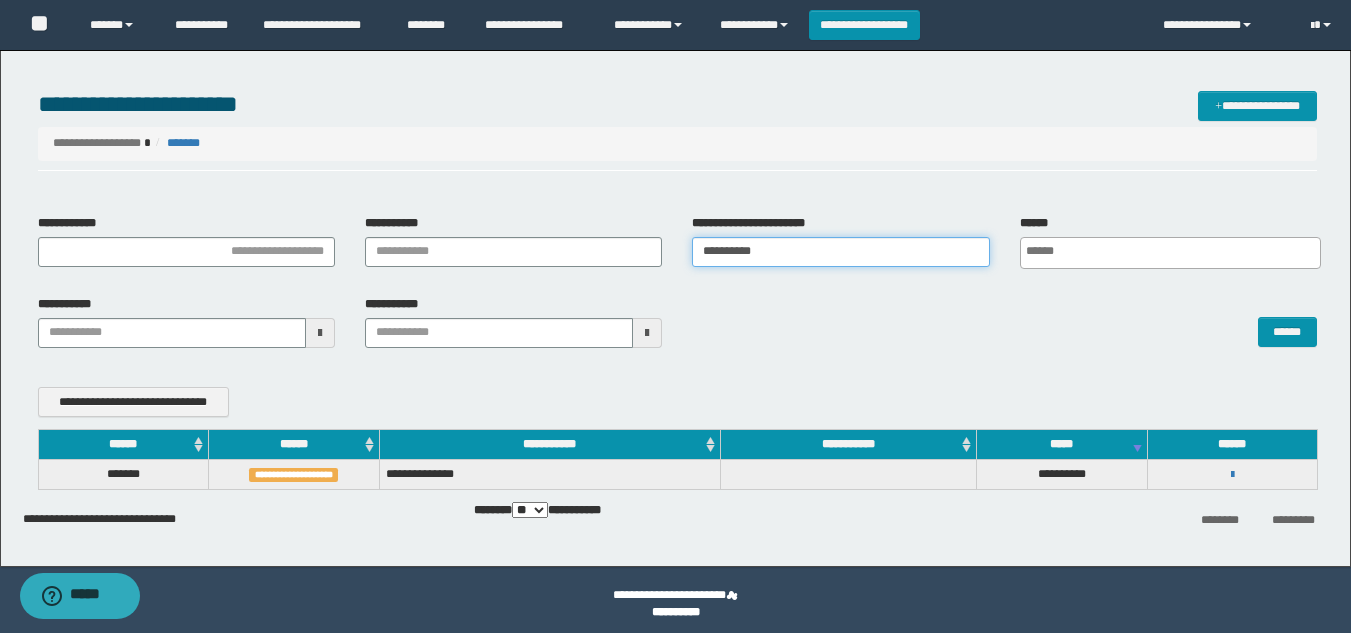 drag, startPoint x: 787, startPoint y: 254, endPoint x: 724, endPoint y: 179, distance: 97.94897 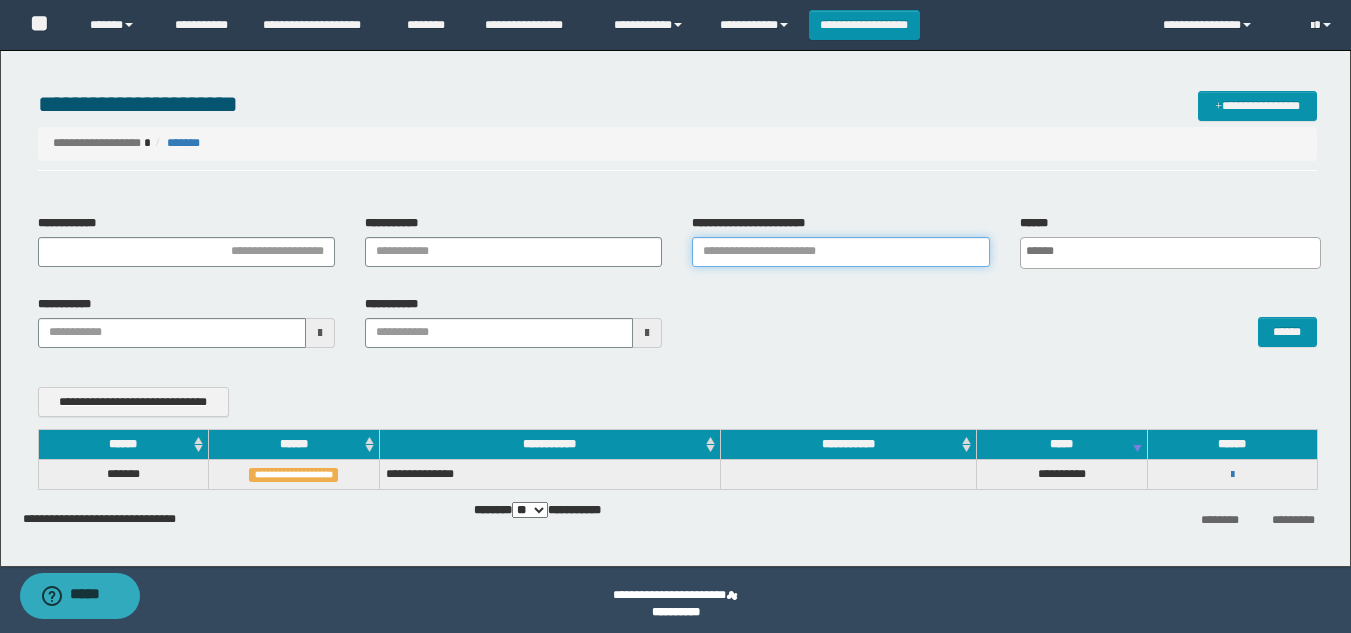 click on "**********" at bounding box center [840, 252] 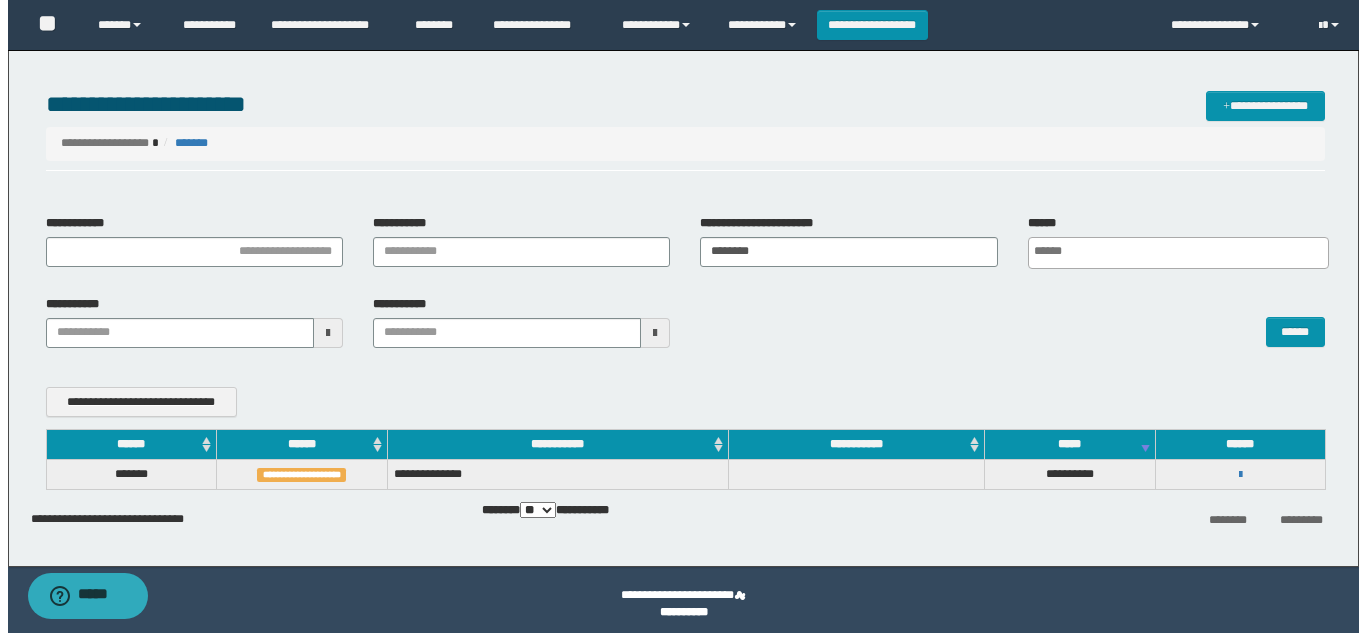 scroll, scrollTop: 0, scrollLeft: 5, axis: horizontal 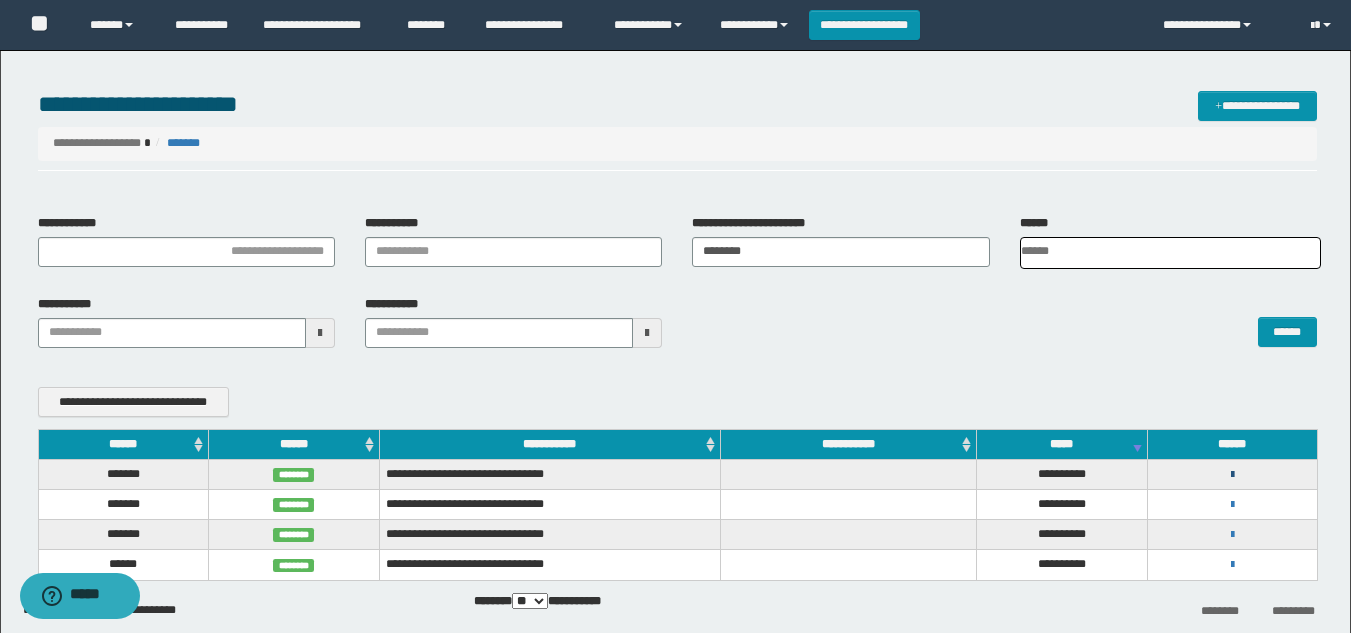 click at bounding box center [1232, 475] 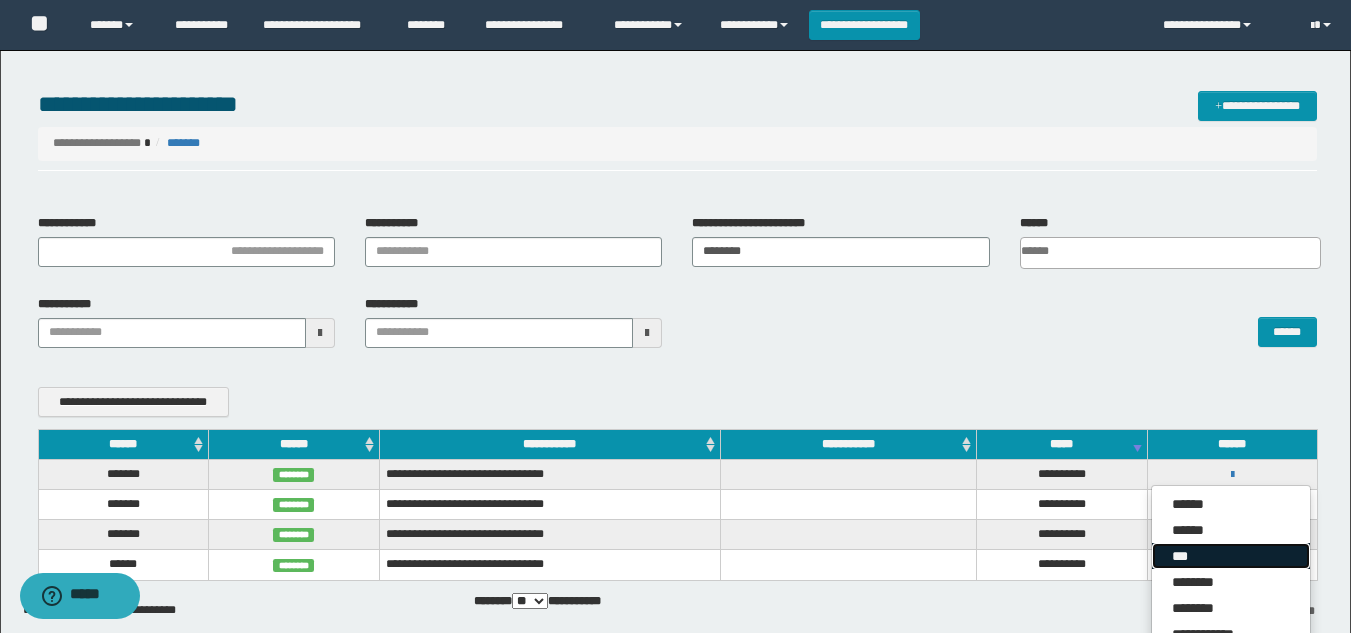 click on "***" at bounding box center (1231, 556) 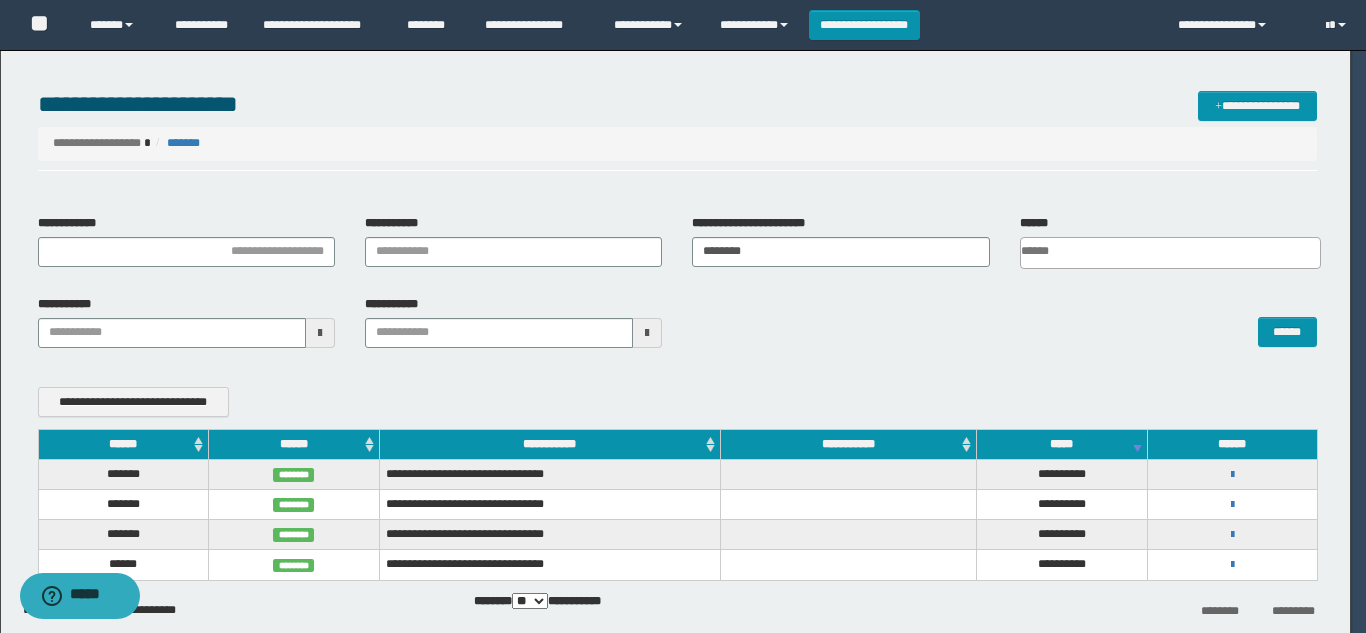scroll, scrollTop: 0, scrollLeft: 0, axis: both 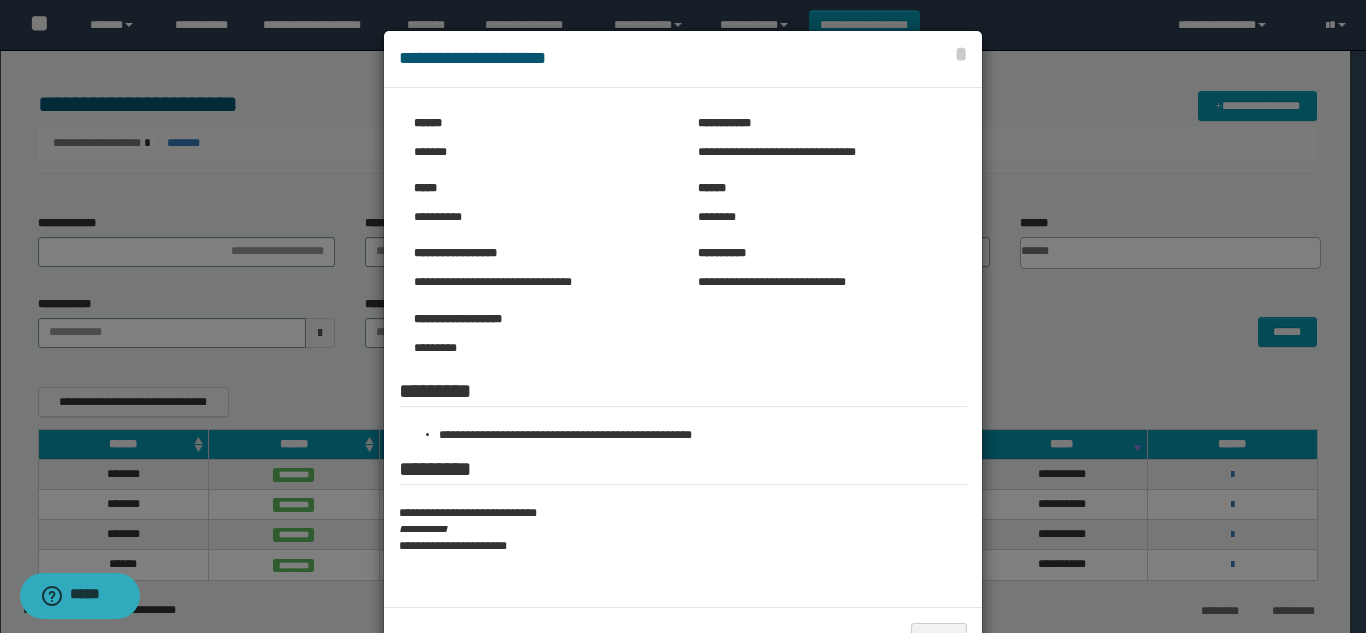 click at bounding box center [683, 349] 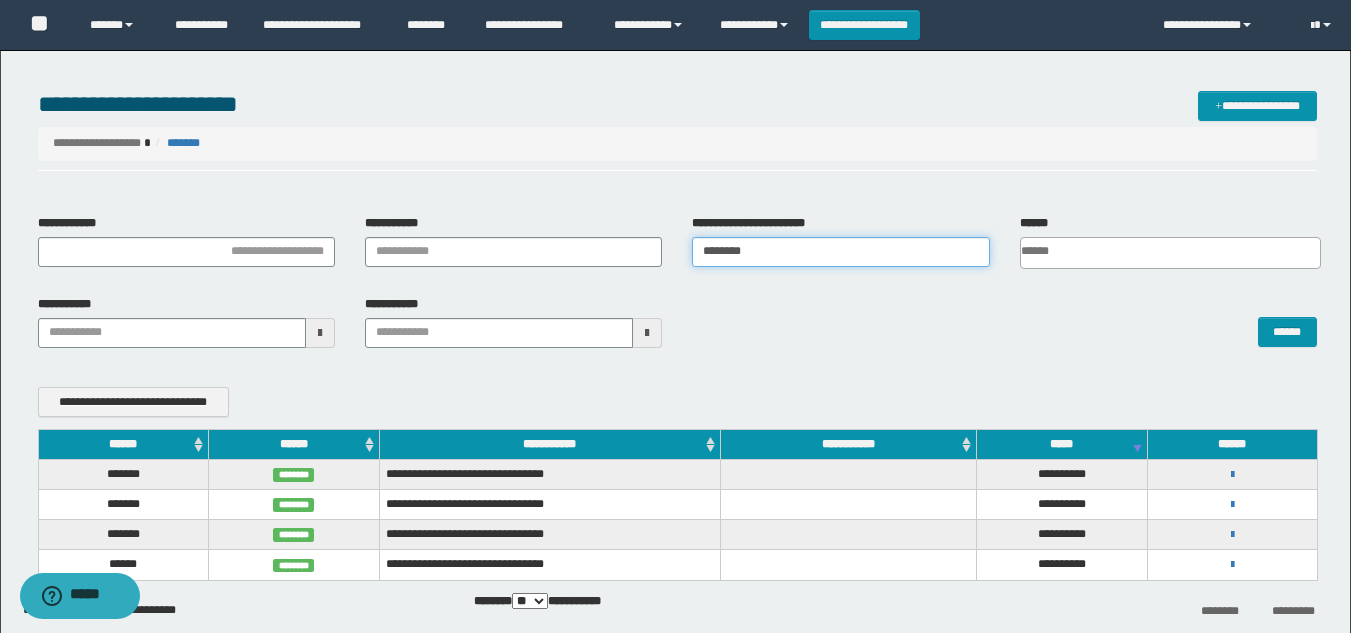 drag, startPoint x: 803, startPoint y: 251, endPoint x: 266, endPoint y: 184, distance: 541.1636 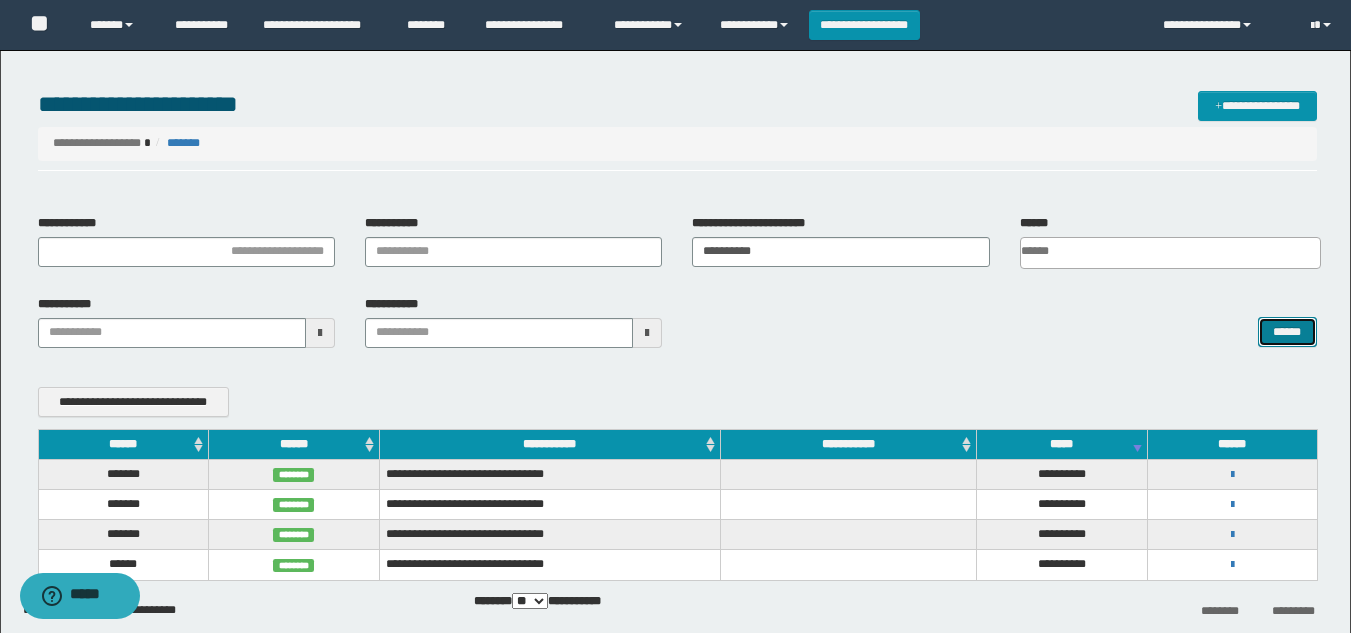 click on "******" at bounding box center [1287, 332] 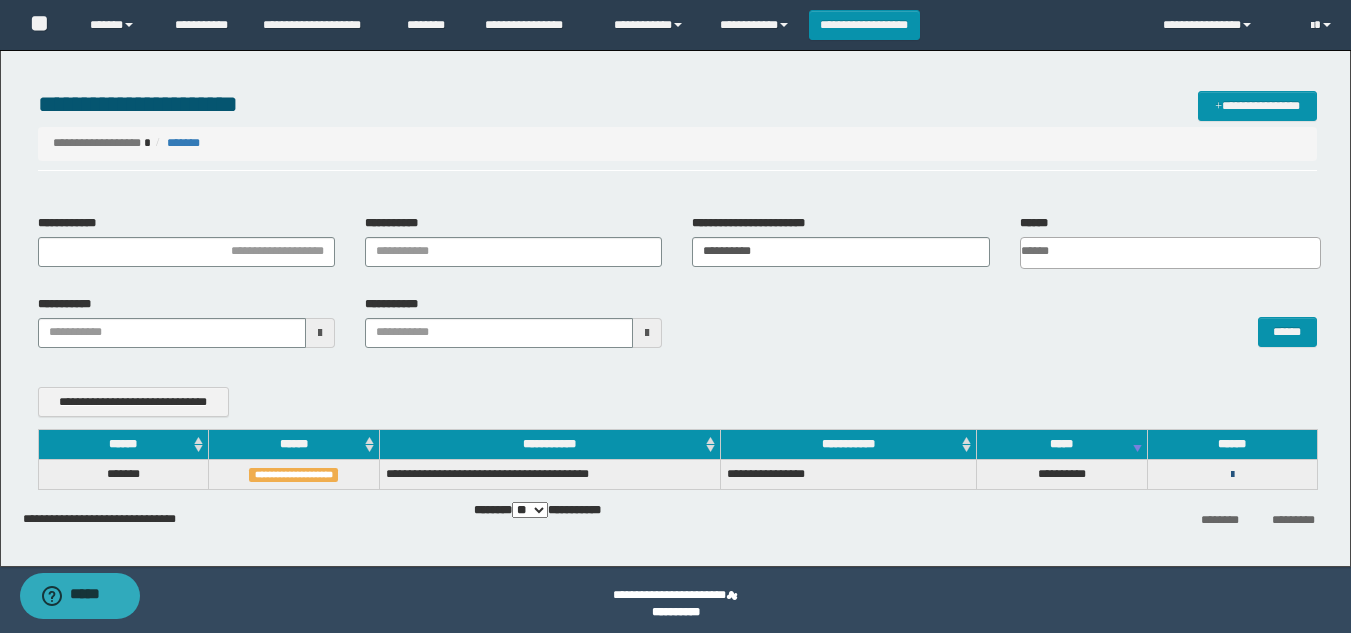 click at bounding box center (1232, 475) 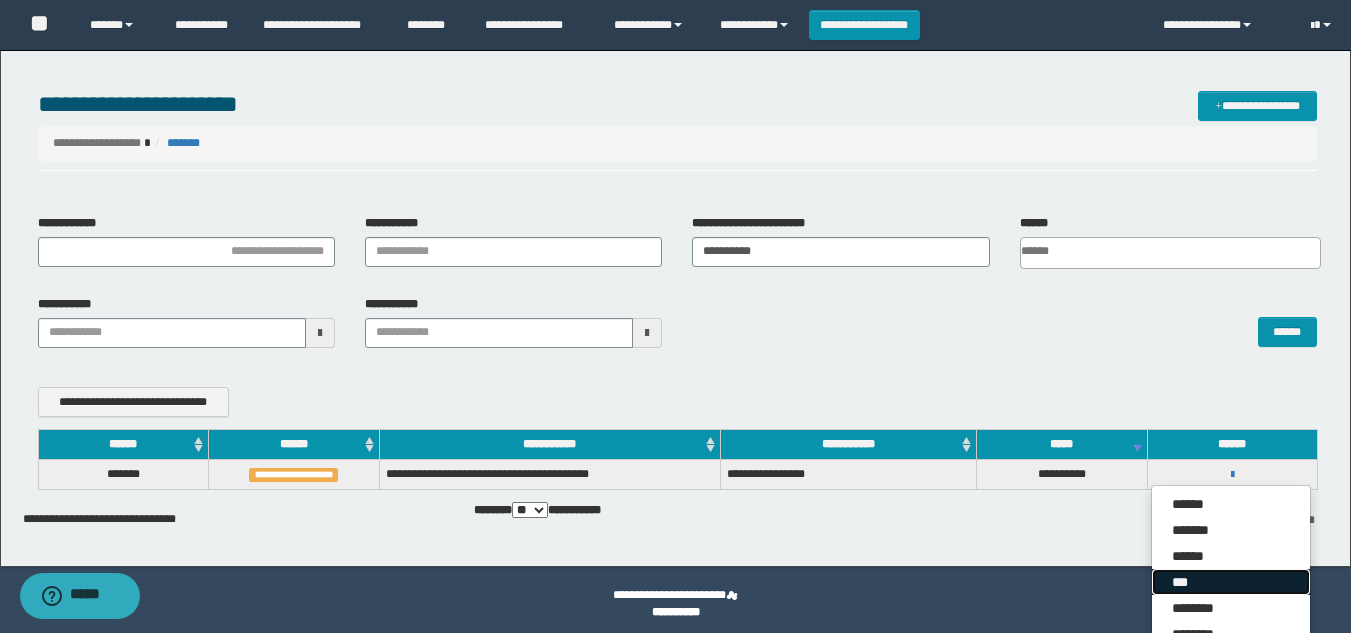 click on "***" at bounding box center [1231, 582] 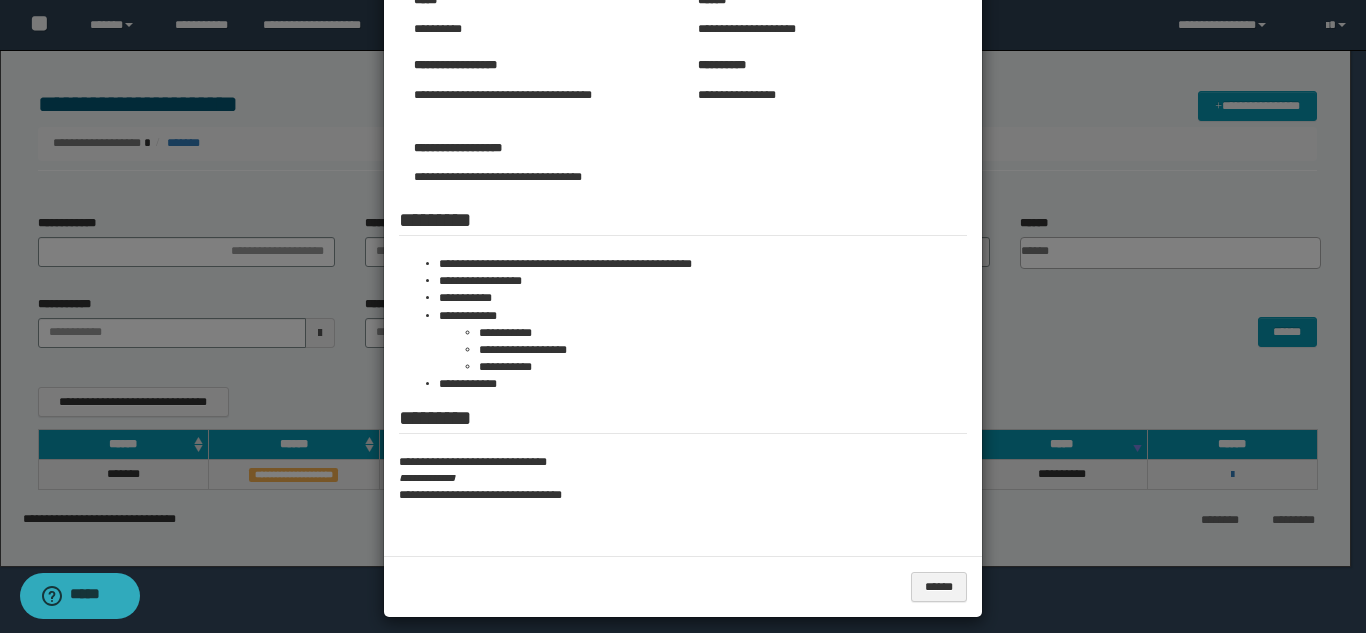 scroll, scrollTop: 220, scrollLeft: 0, axis: vertical 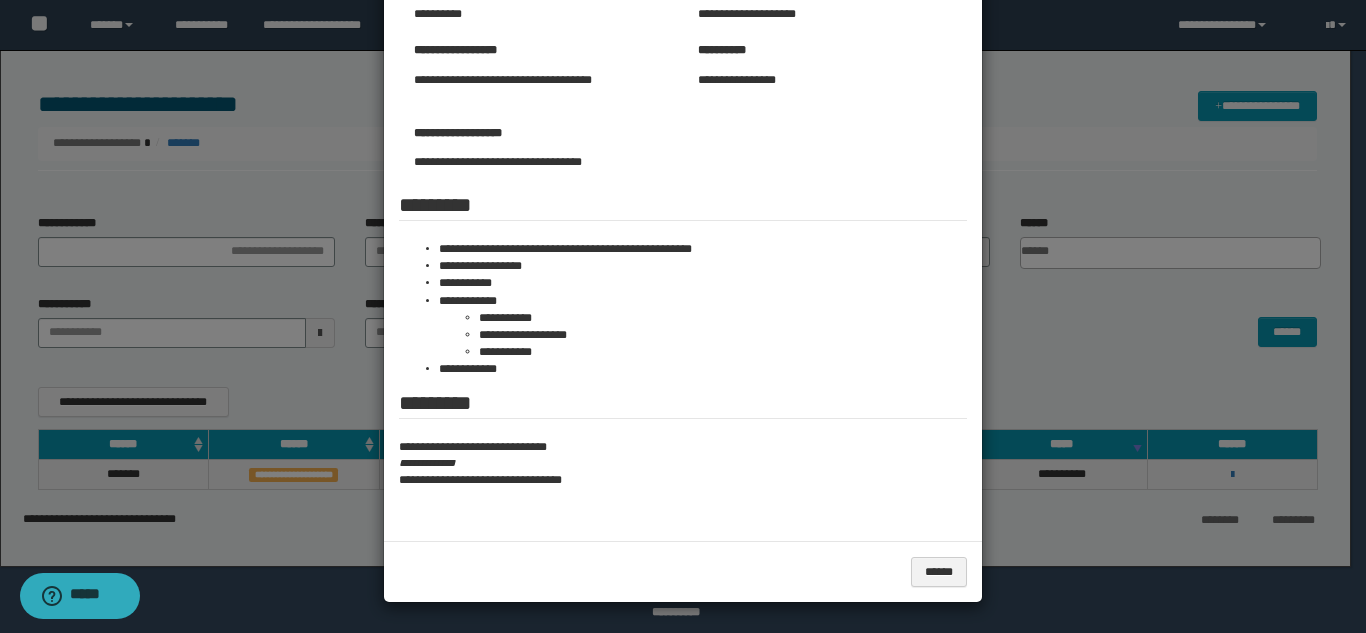 click at bounding box center (683, 206) 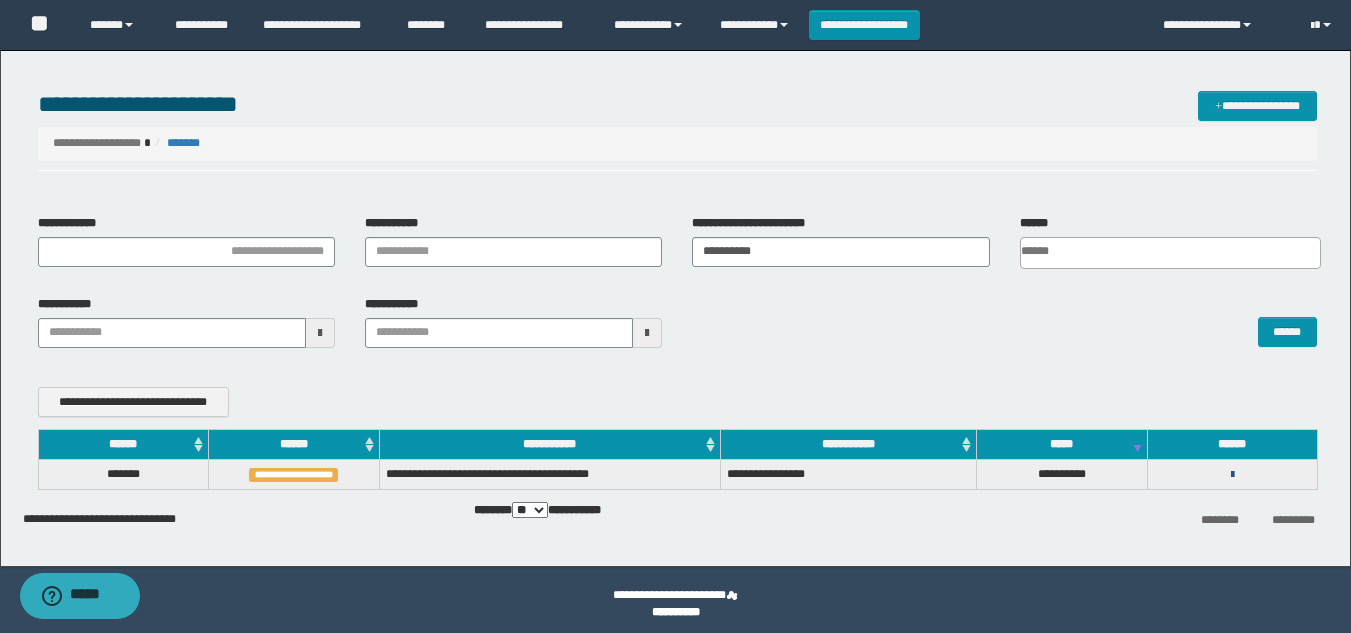 click at bounding box center (1232, 475) 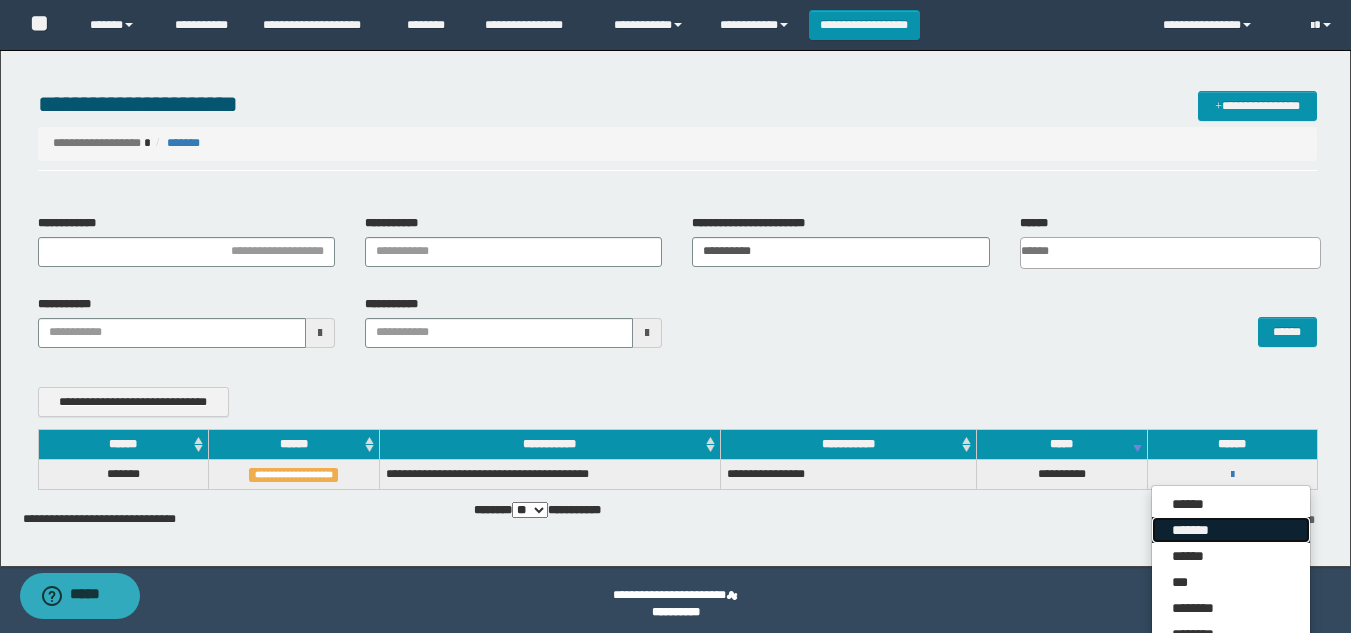 click on "*******" at bounding box center (1231, 530) 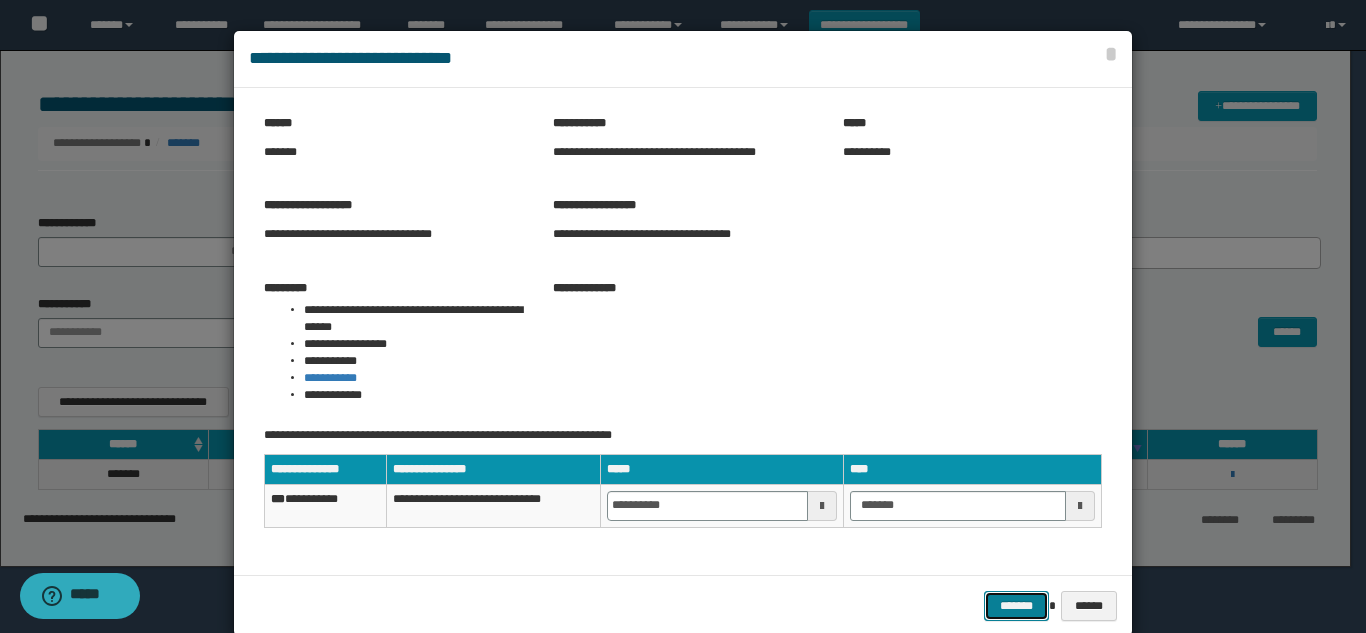 click on "*******" at bounding box center [1016, 606] 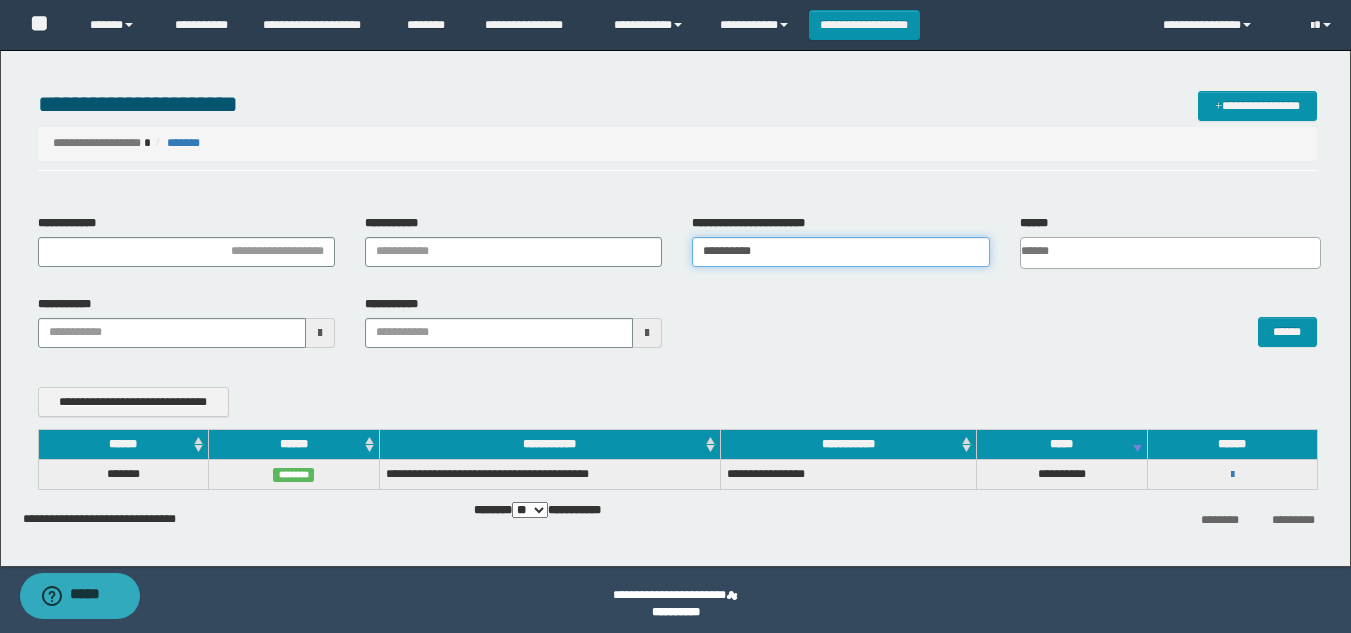 drag, startPoint x: 798, startPoint y: 258, endPoint x: 535, endPoint y: 185, distance: 272.9432 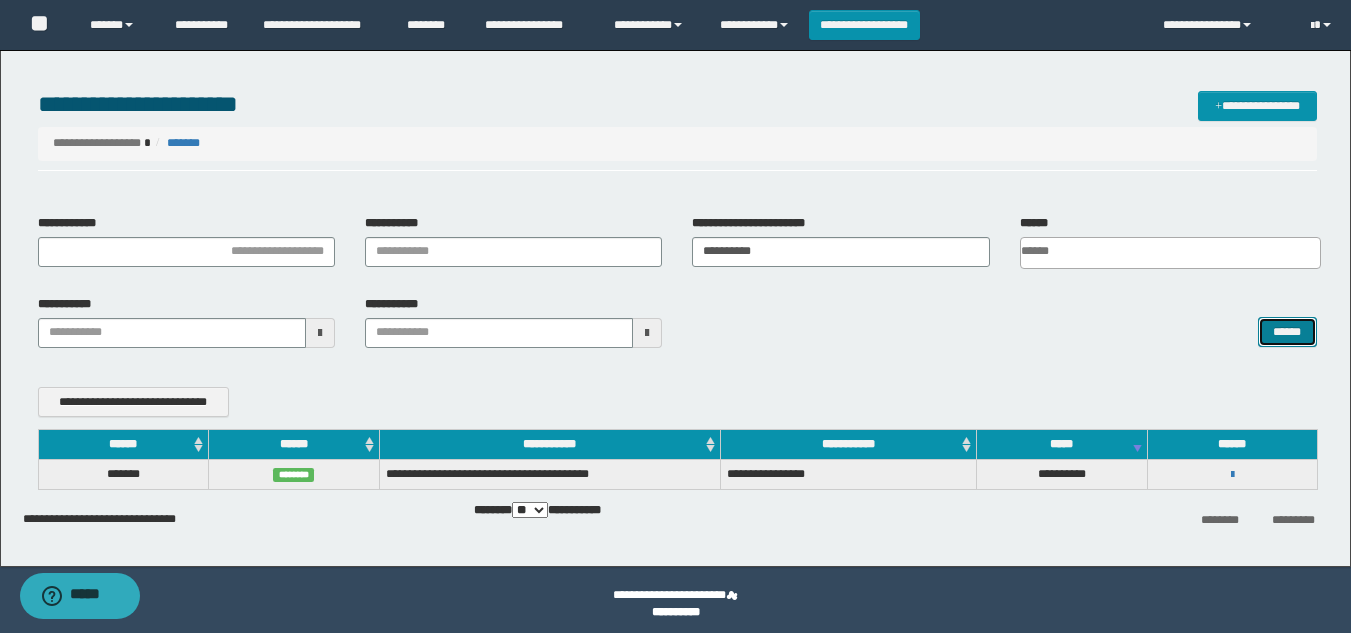 drag, startPoint x: 1290, startPoint y: 325, endPoint x: 1298, endPoint y: 315, distance: 12.806249 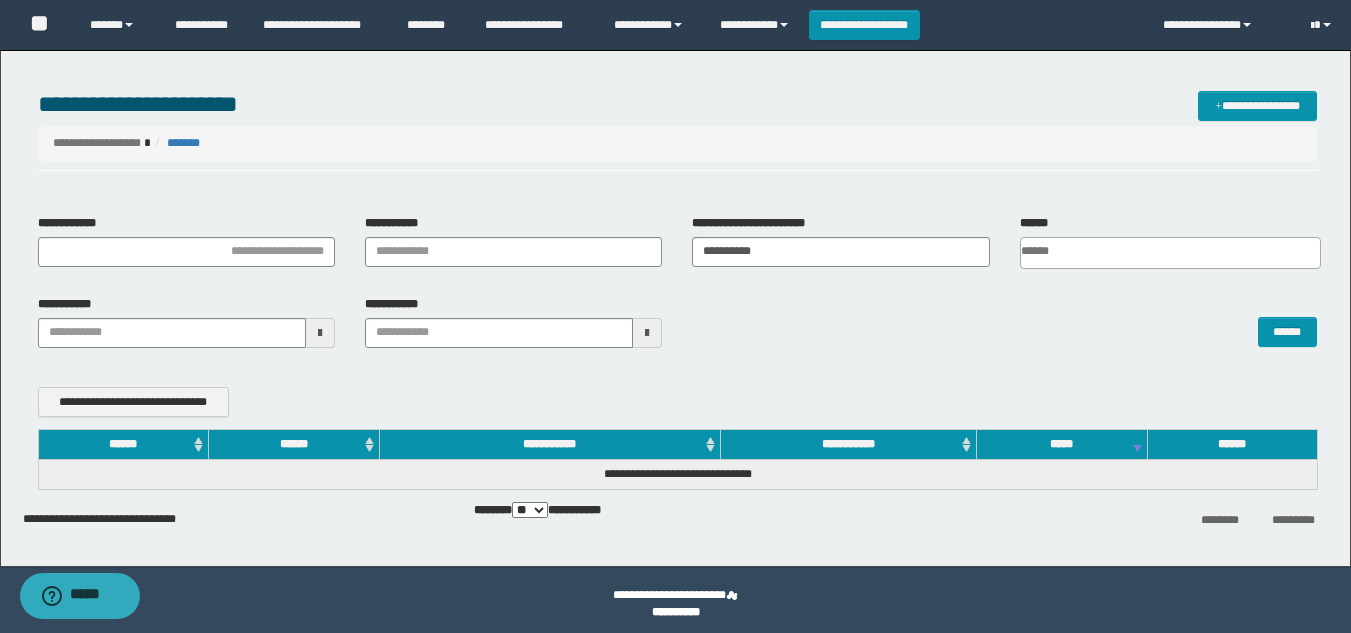 click on "******" at bounding box center (1004, 322) 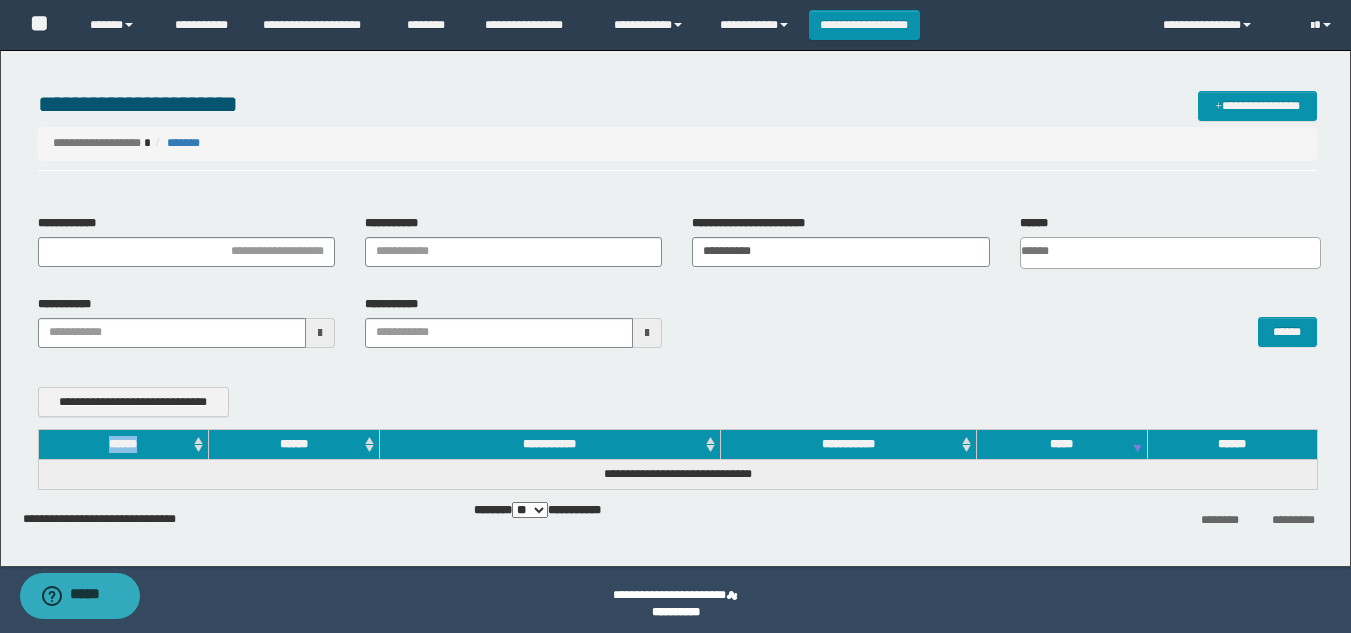 click on "******" at bounding box center (1004, 322) 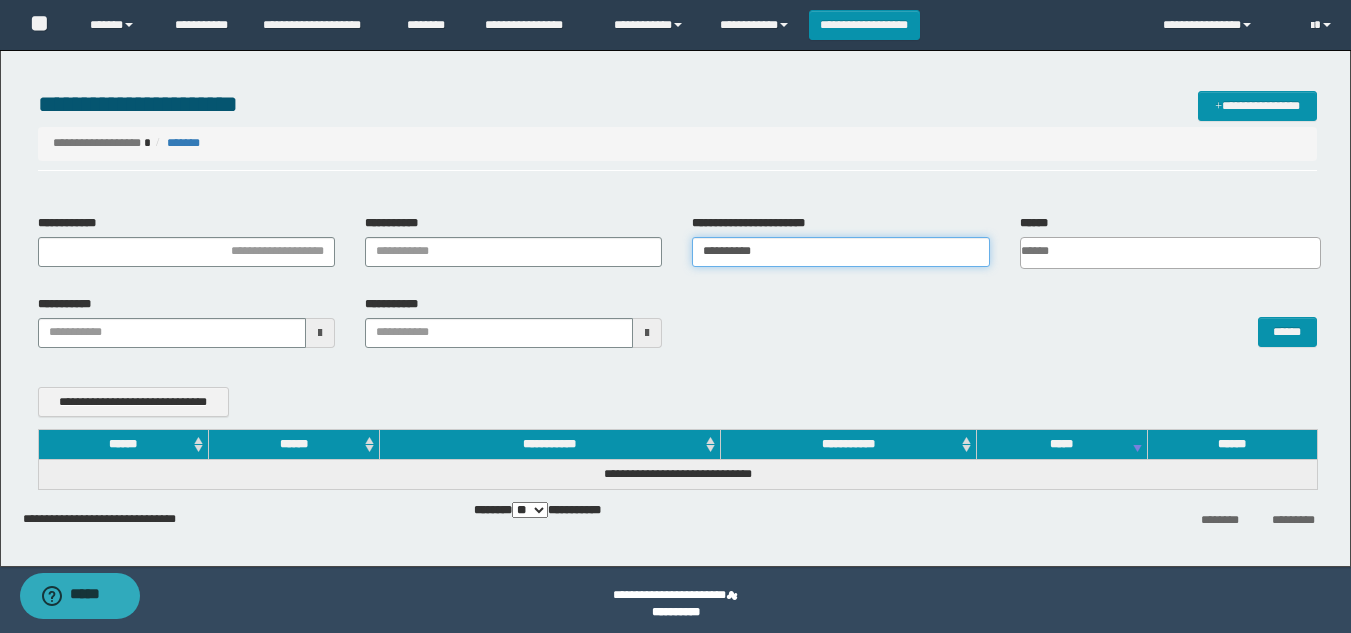 drag, startPoint x: 791, startPoint y: 247, endPoint x: 645, endPoint y: 222, distance: 148.12495 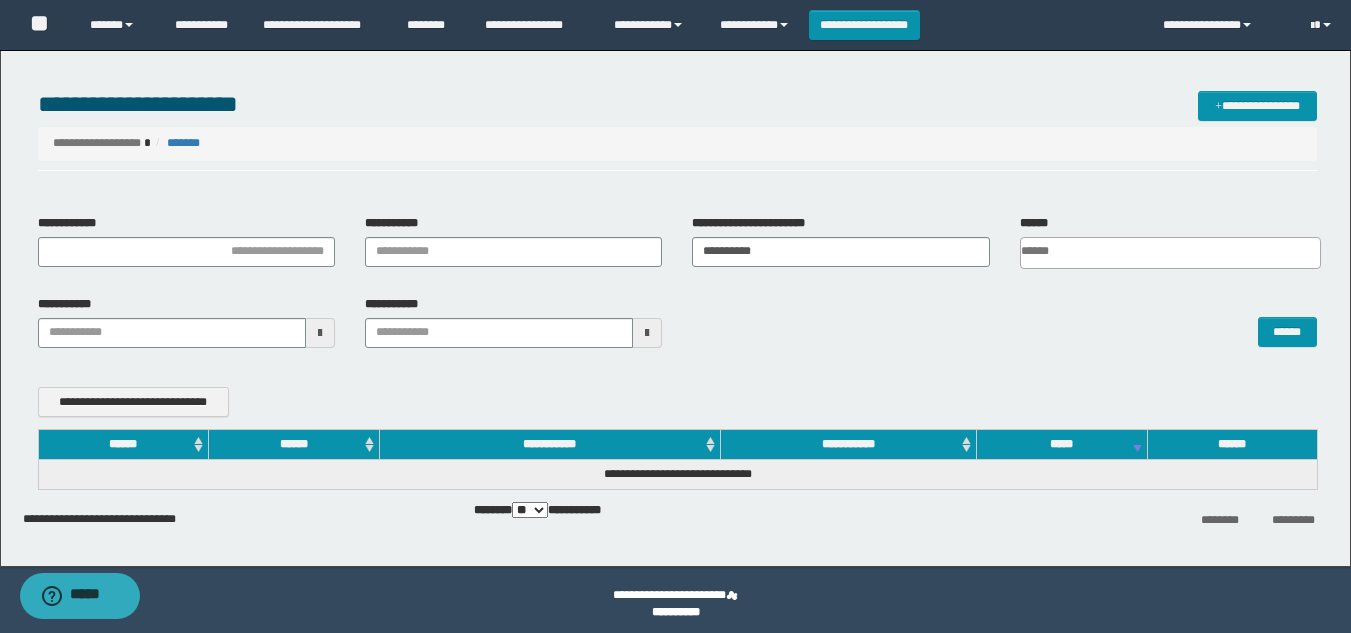 click on "**********" at bounding box center [677, 329] 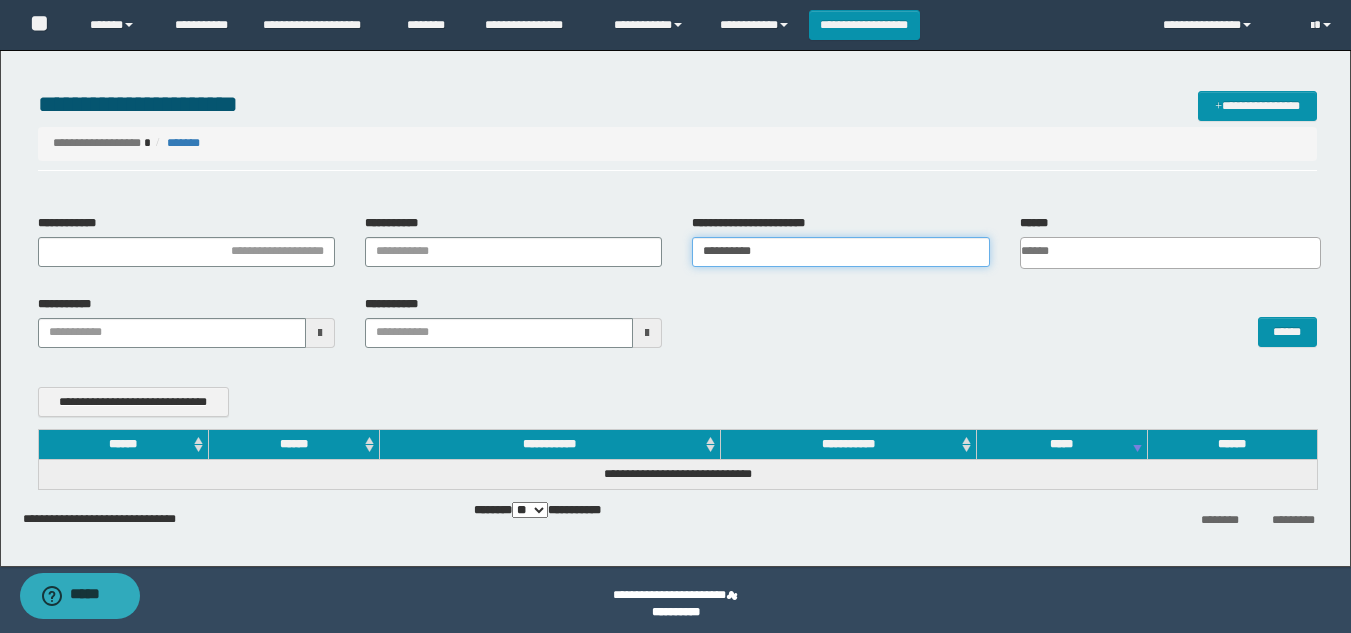 drag, startPoint x: 771, startPoint y: 249, endPoint x: 619, endPoint y: 269, distance: 153.31015 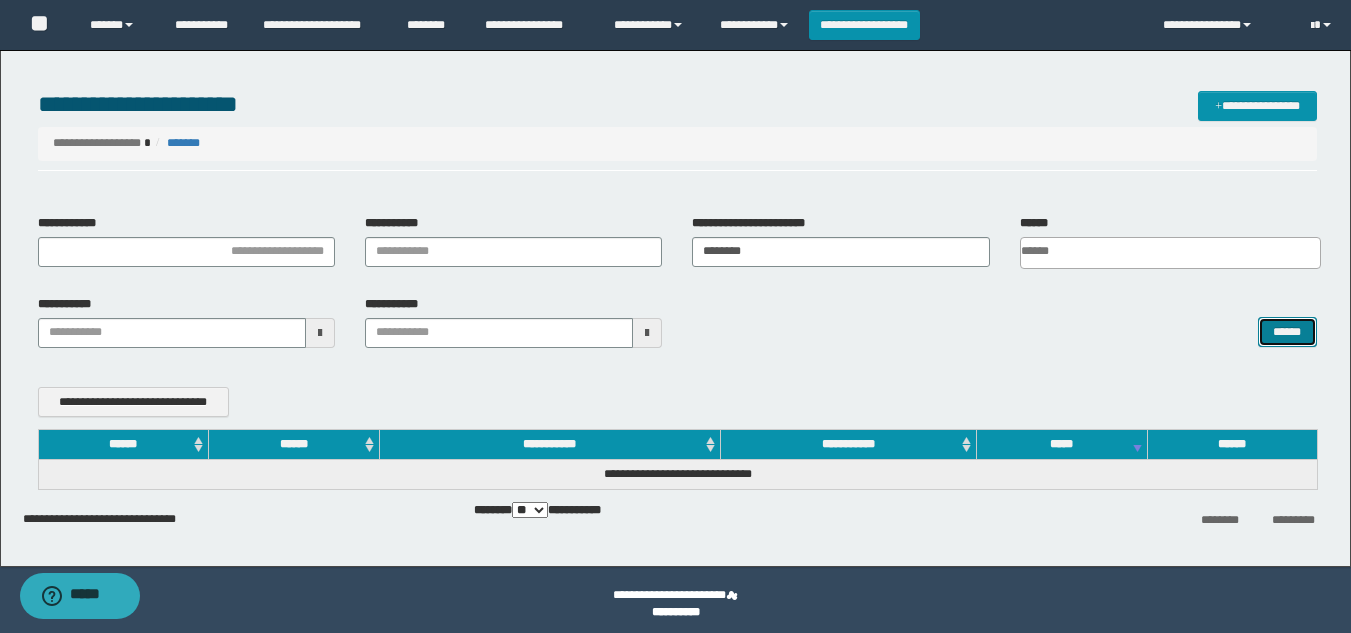 click on "******" at bounding box center [1287, 332] 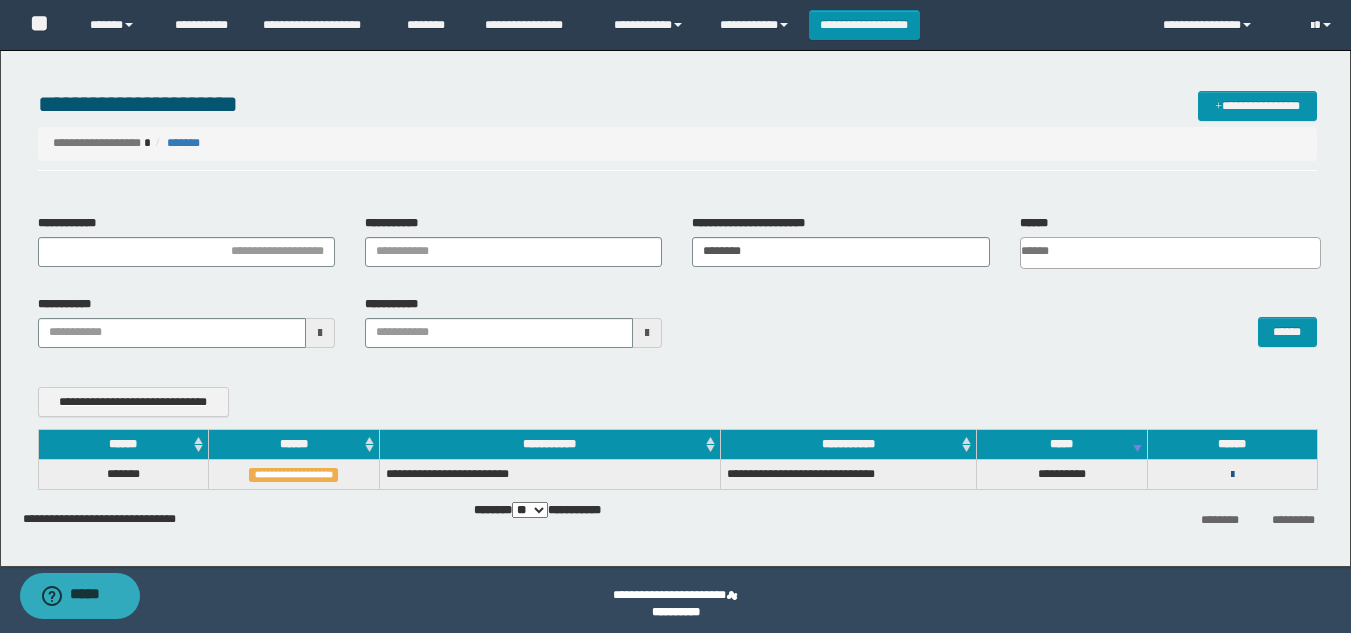 click at bounding box center [1232, 475] 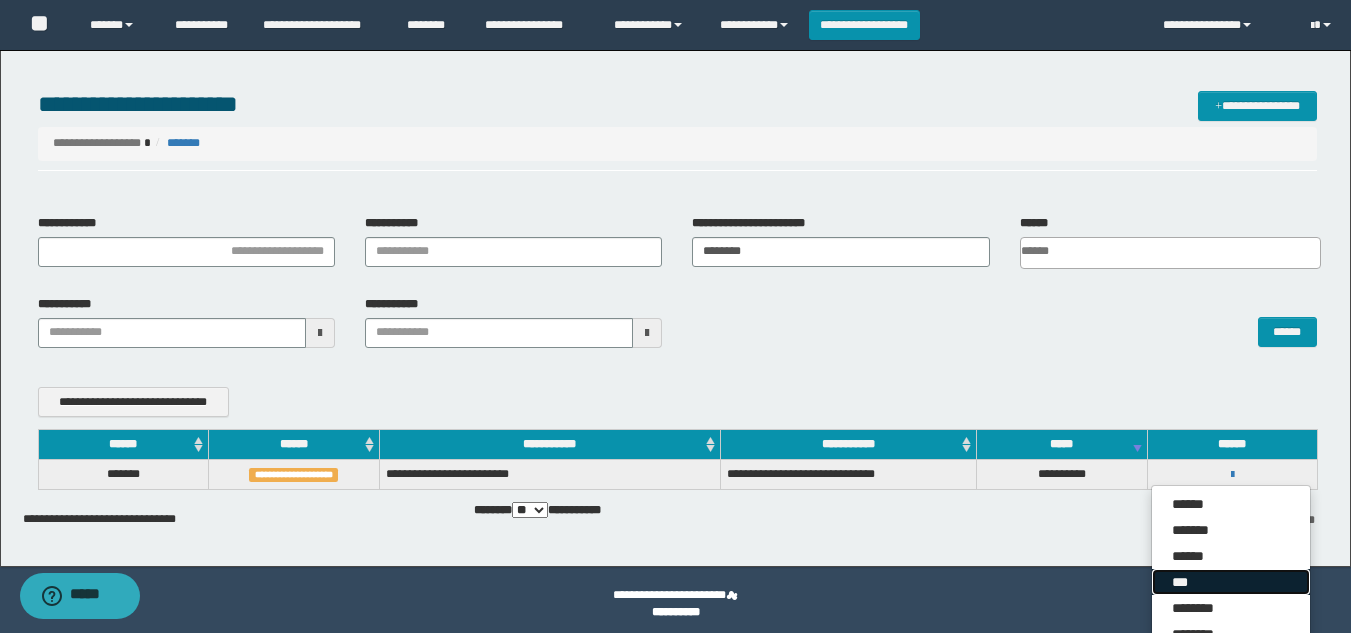 click on "***" at bounding box center (1231, 582) 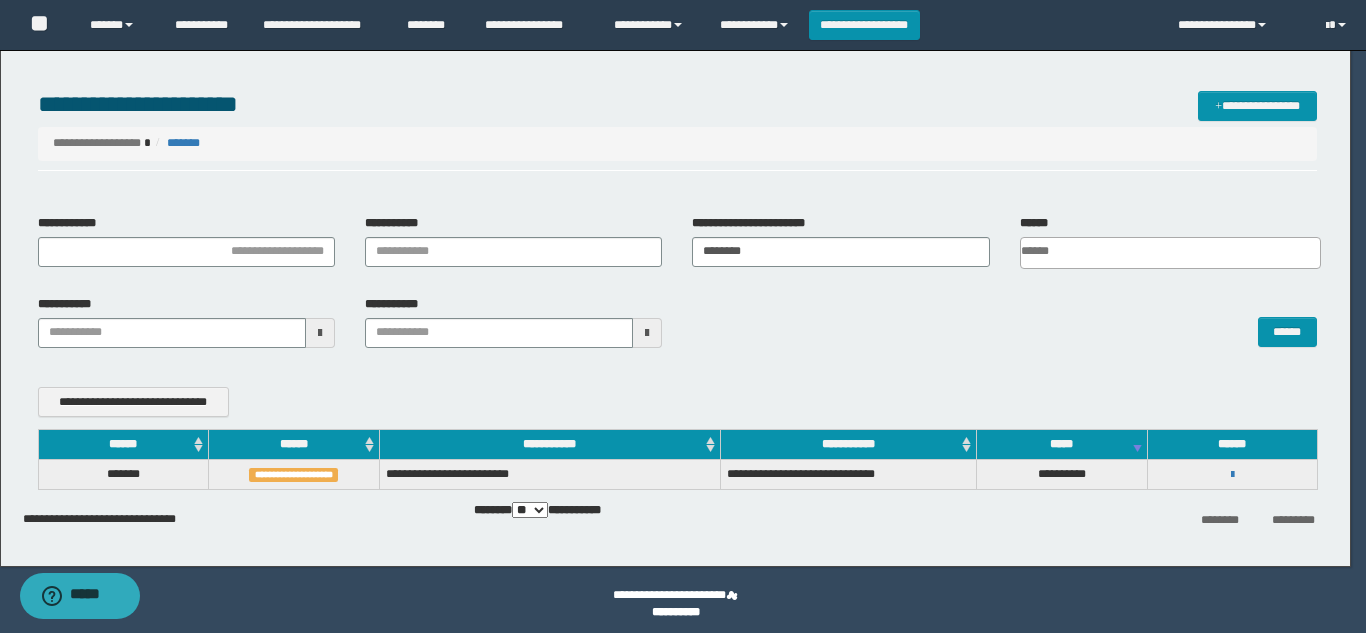scroll, scrollTop: 0, scrollLeft: 0, axis: both 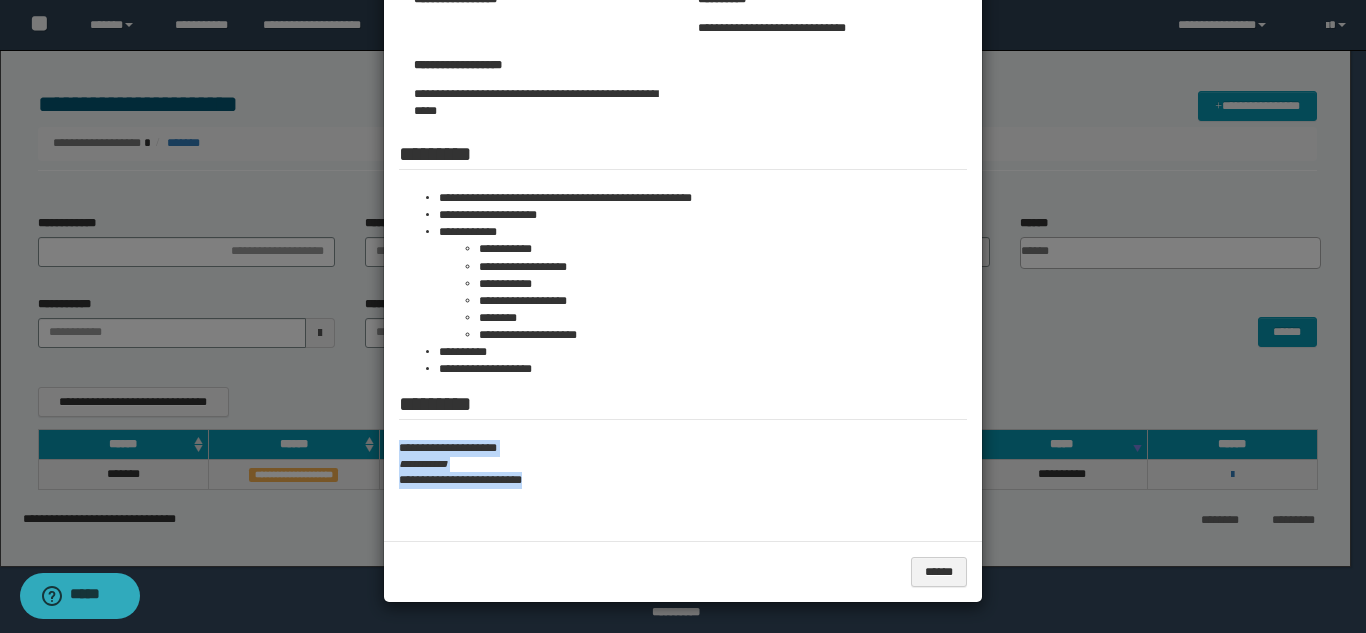 drag, startPoint x: 384, startPoint y: 451, endPoint x: 551, endPoint y: 484, distance: 170.22926 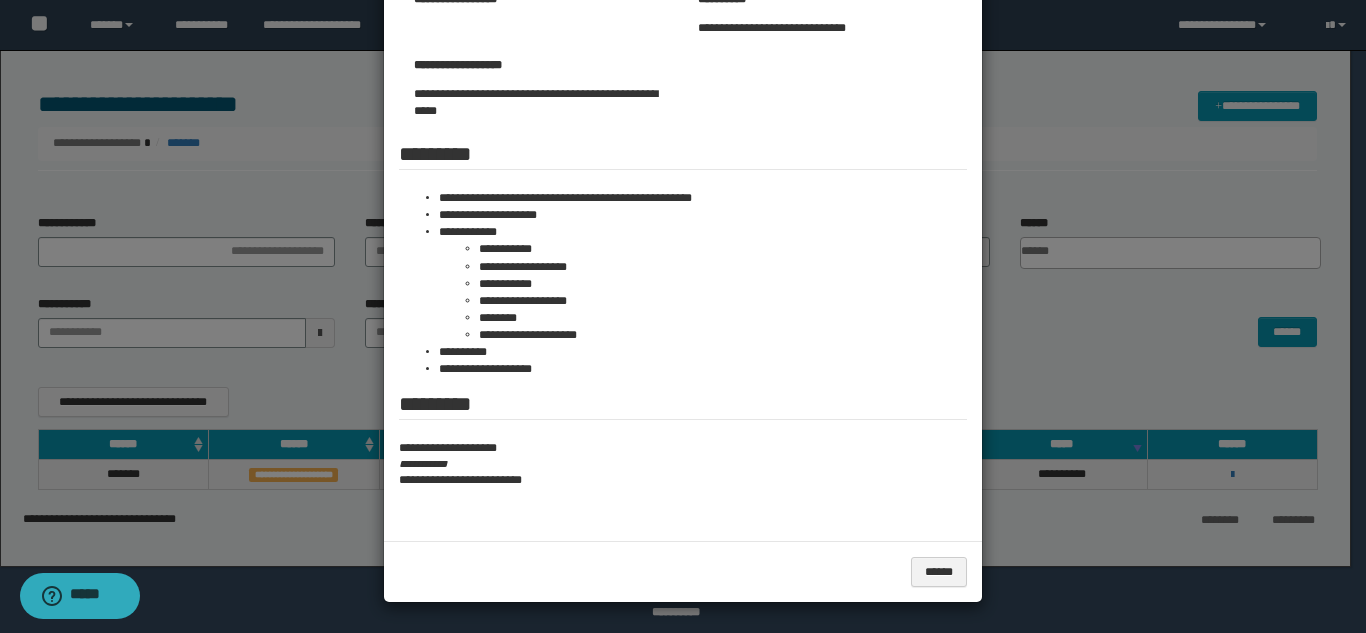 click at bounding box center (683, 189) 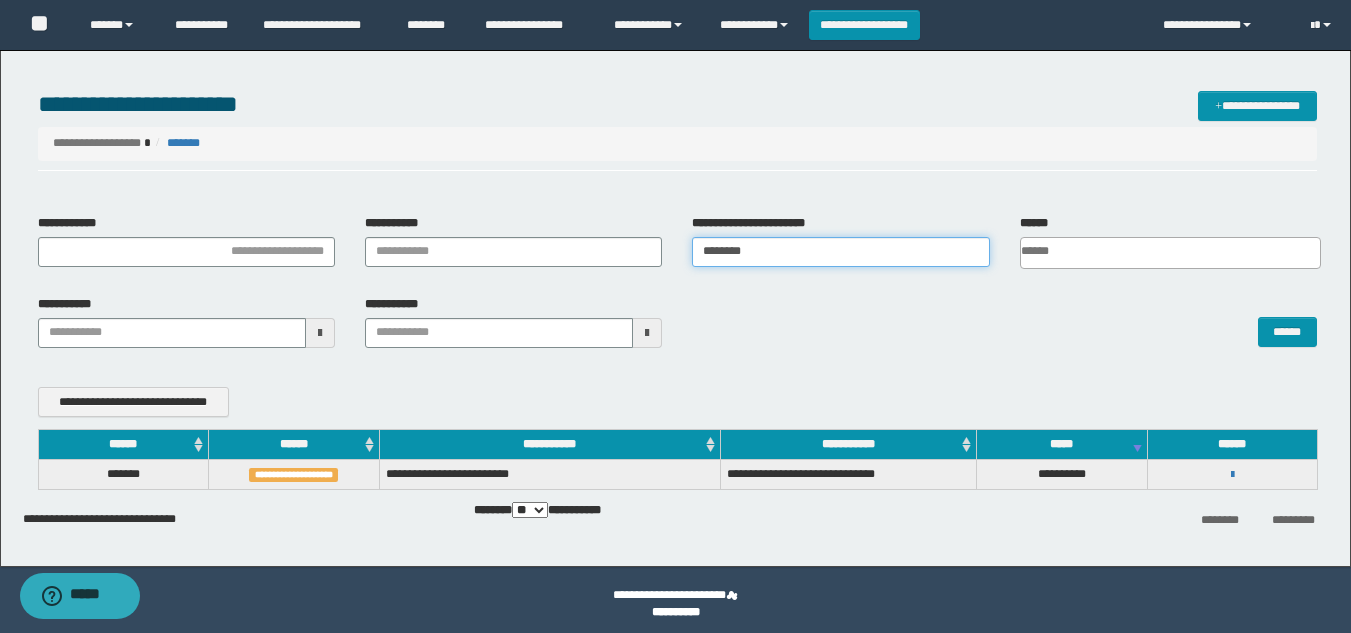 drag, startPoint x: 771, startPoint y: 257, endPoint x: 600, endPoint y: 255, distance: 171.01169 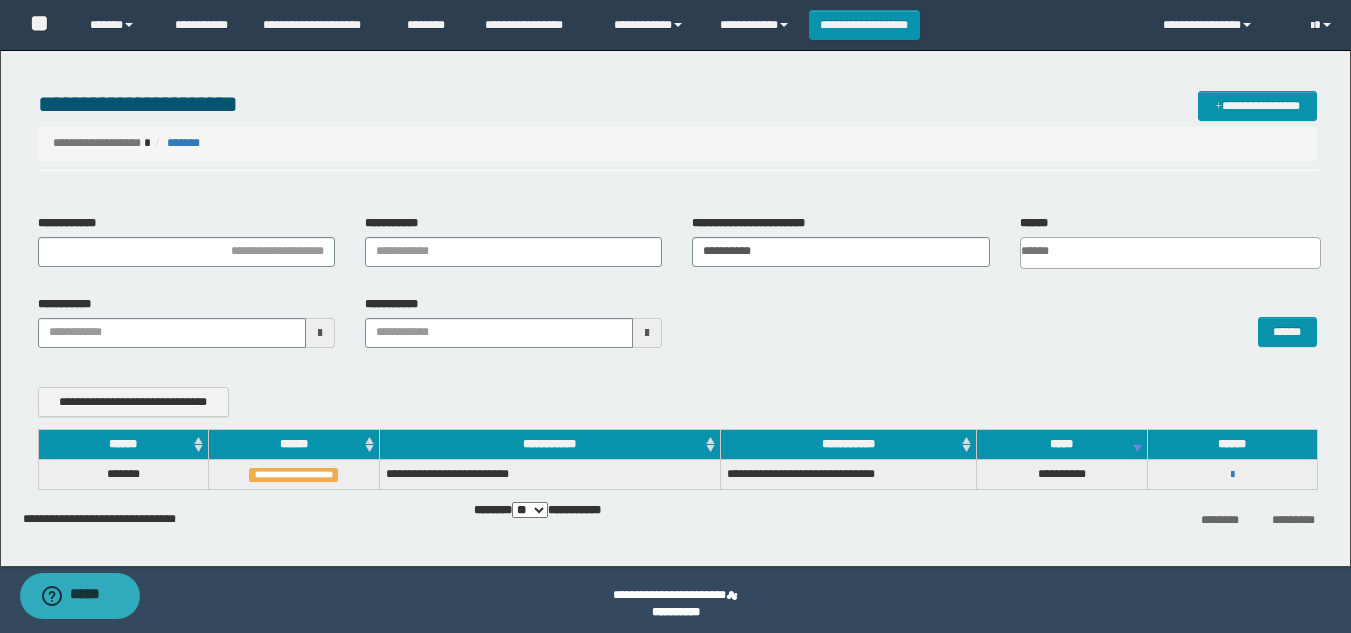 click on "******" at bounding box center [1004, 322] 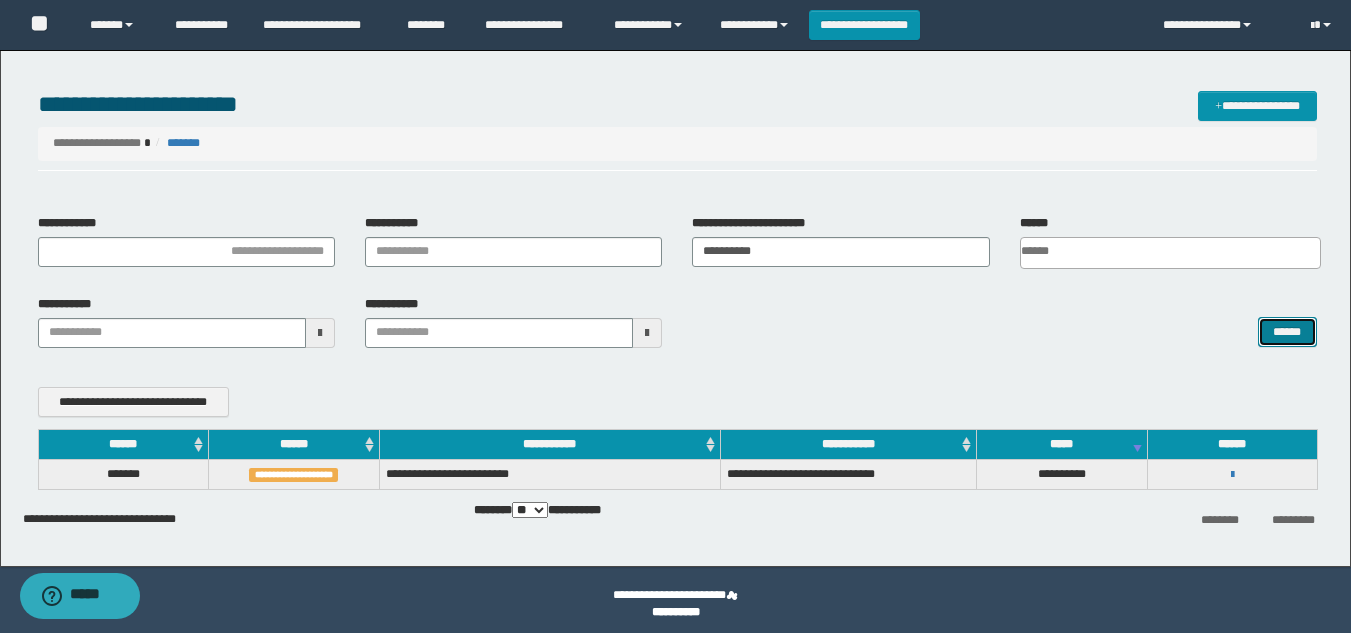 click on "******" at bounding box center [1287, 332] 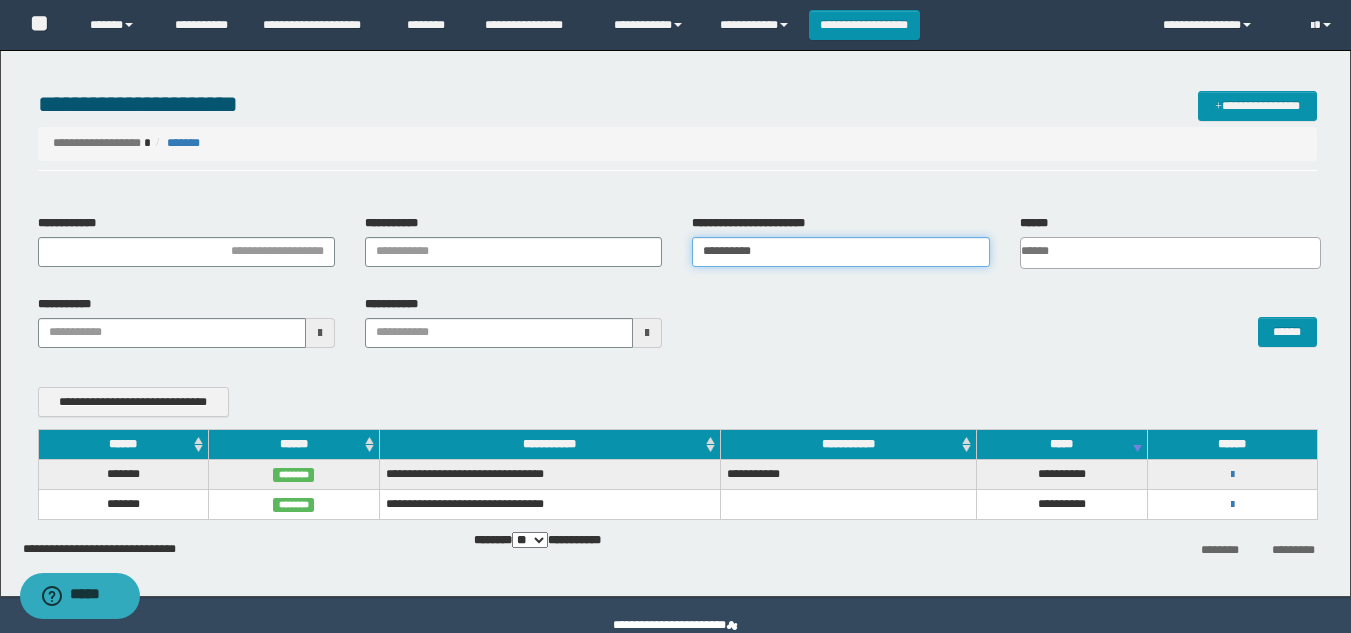 drag, startPoint x: 810, startPoint y: 244, endPoint x: 635, endPoint y: 253, distance: 175.23128 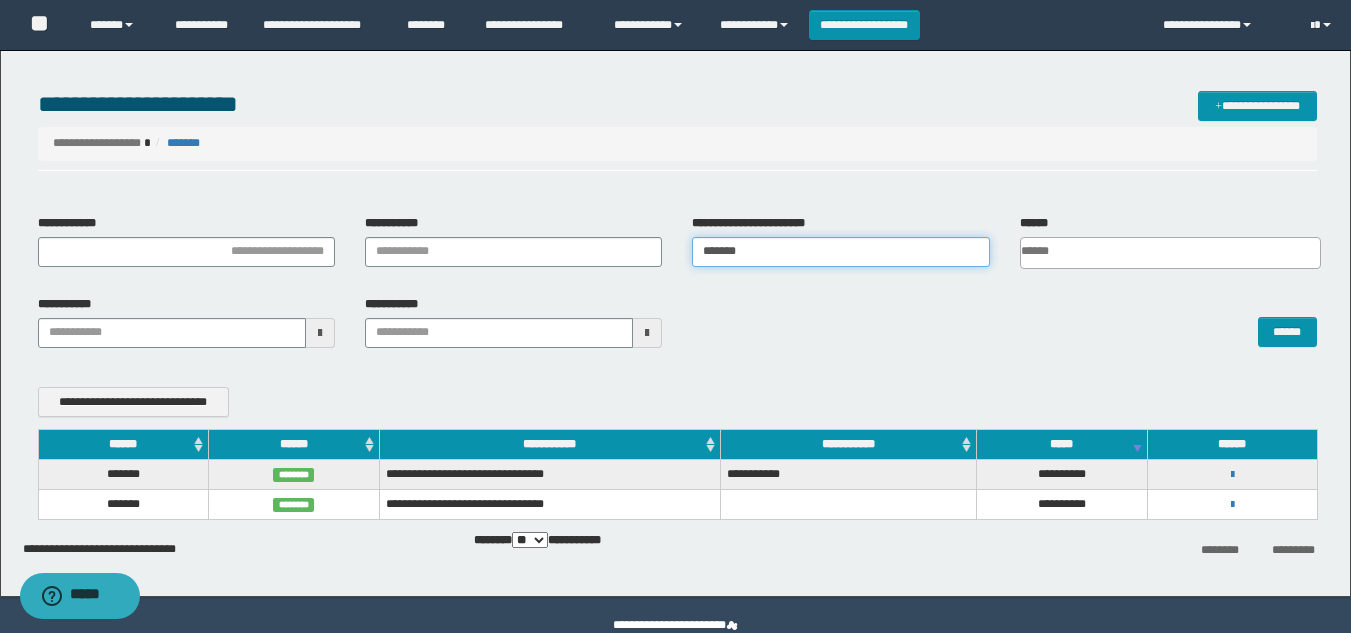 click on "*******" at bounding box center [840, 252] 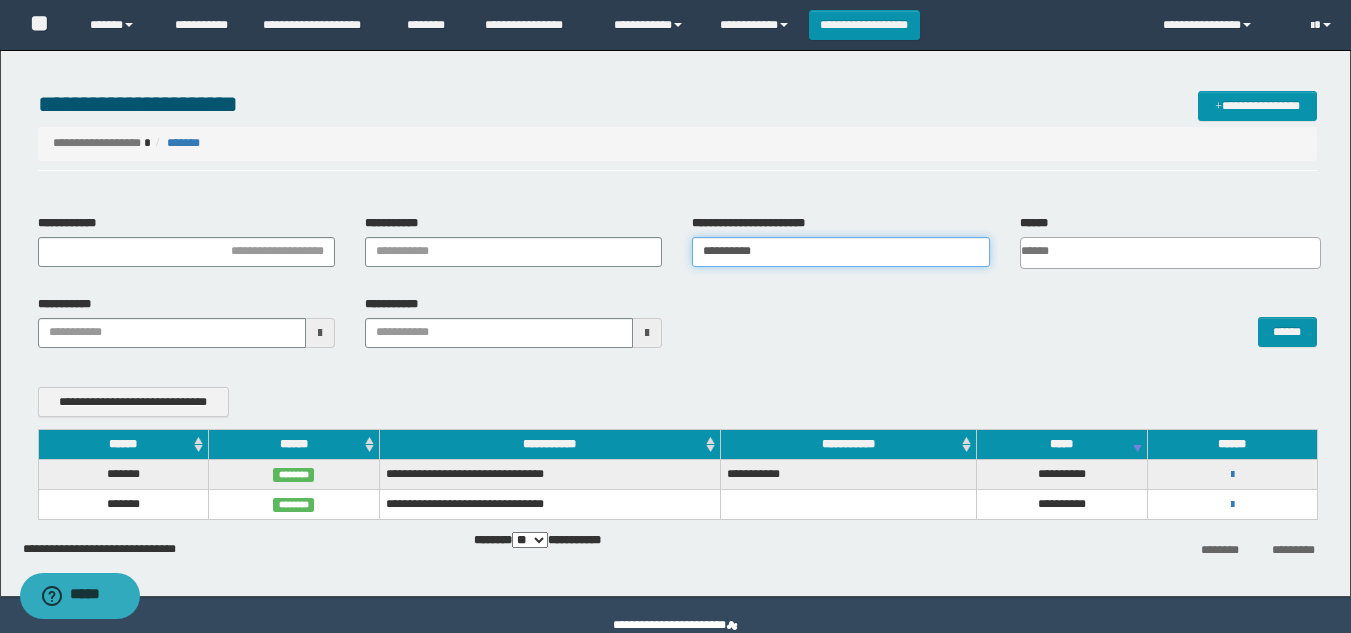 type on "**********" 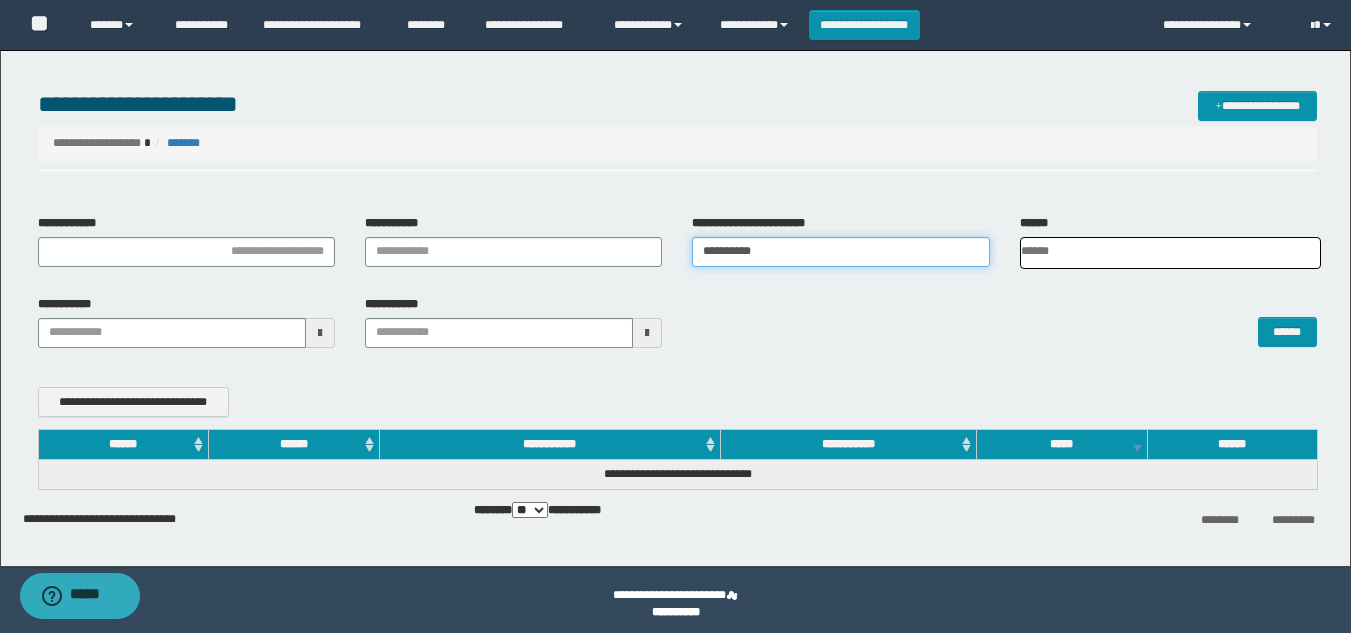click on "**********" at bounding box center (840, 252) 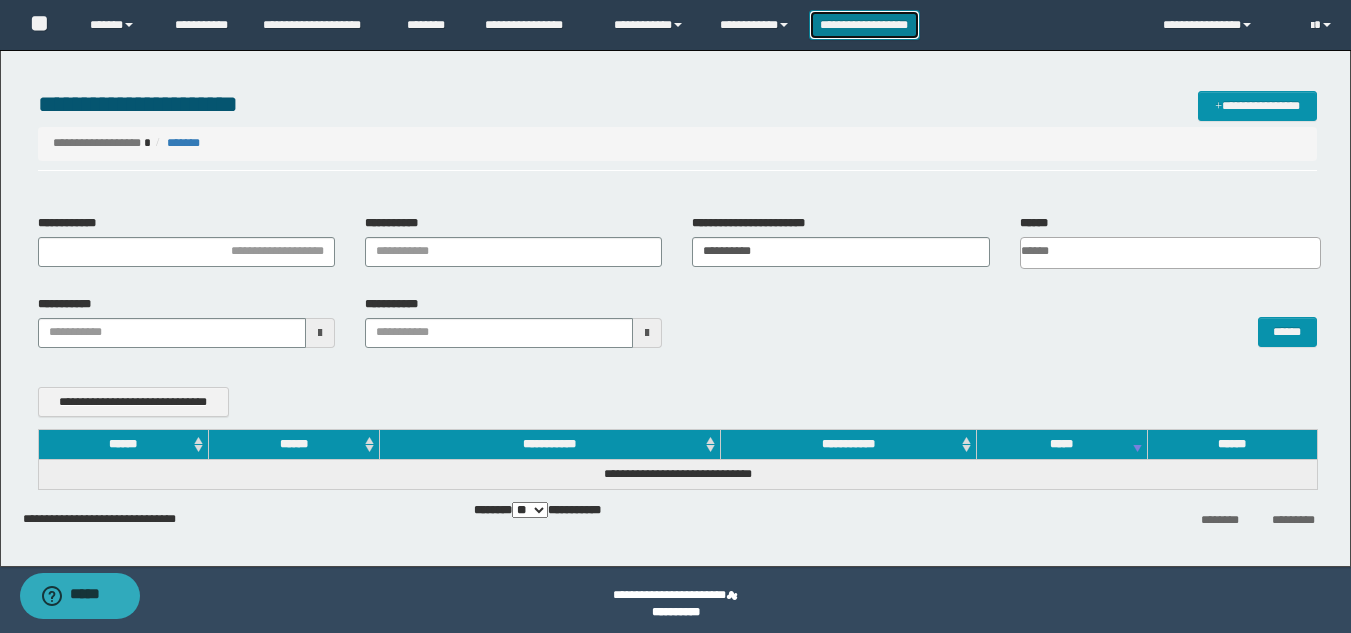 click on "**********" at bounding box center (864, 25) 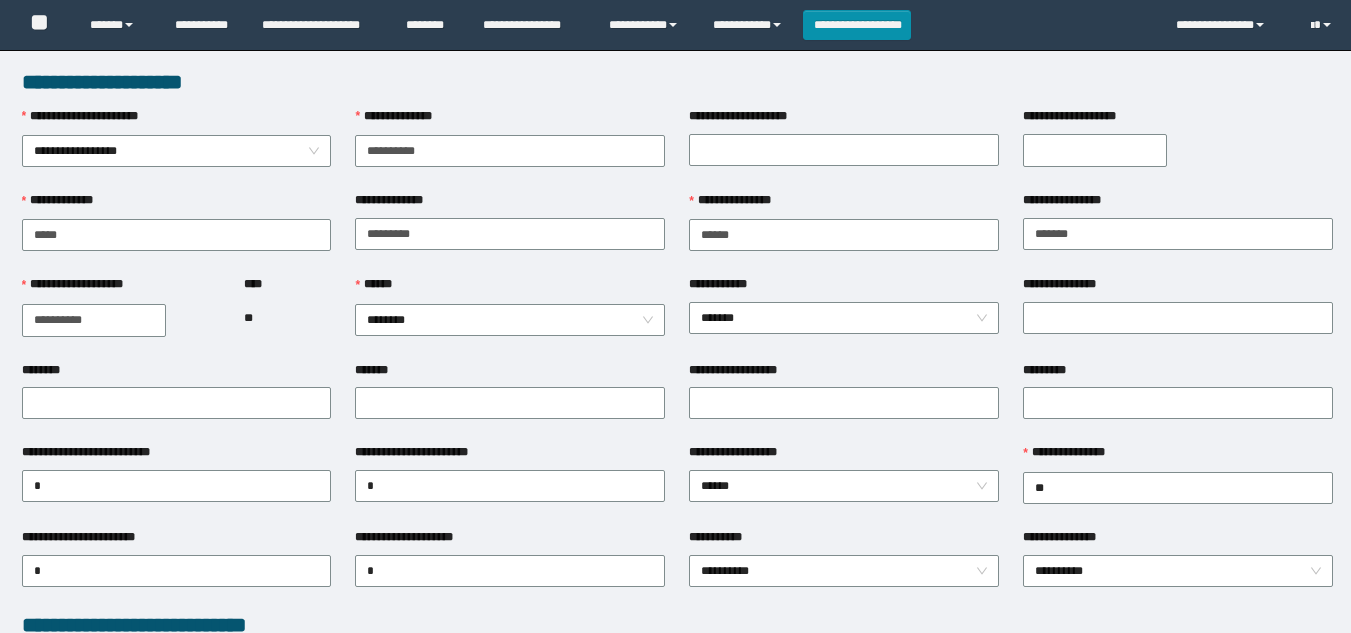 scroll, scrollTop: 0, scrollLeft: 0, axis: both 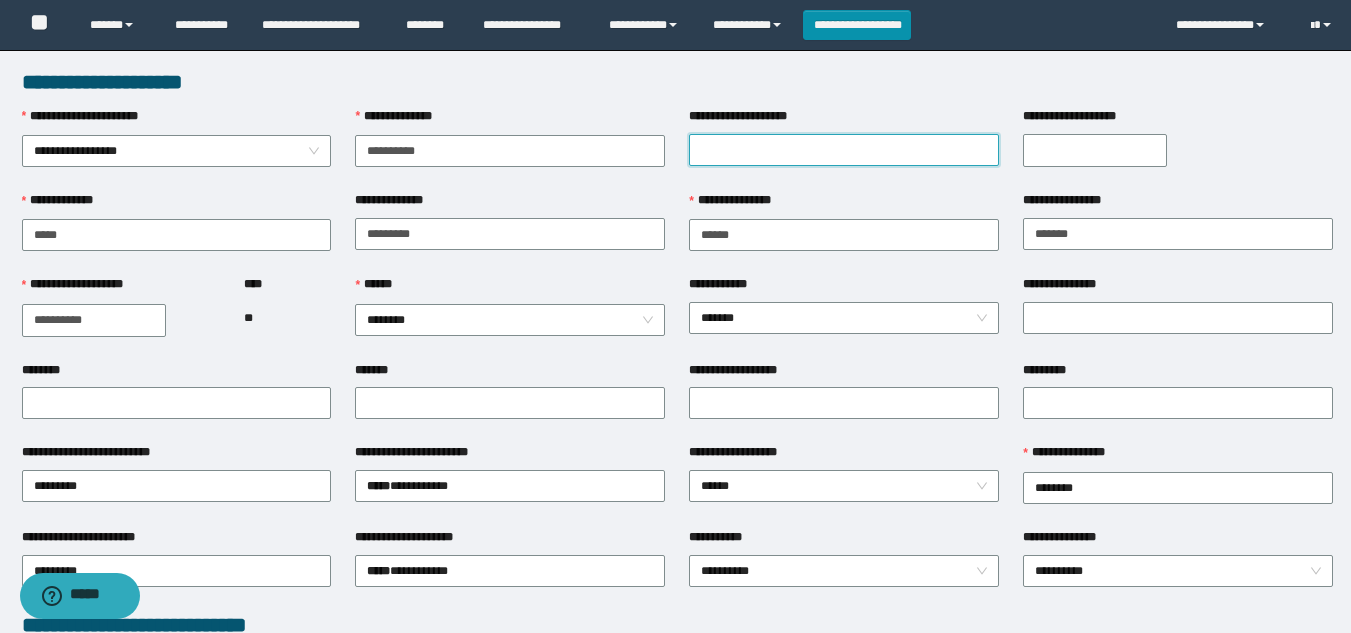 click on "**********" at bounding box center [844, 150] 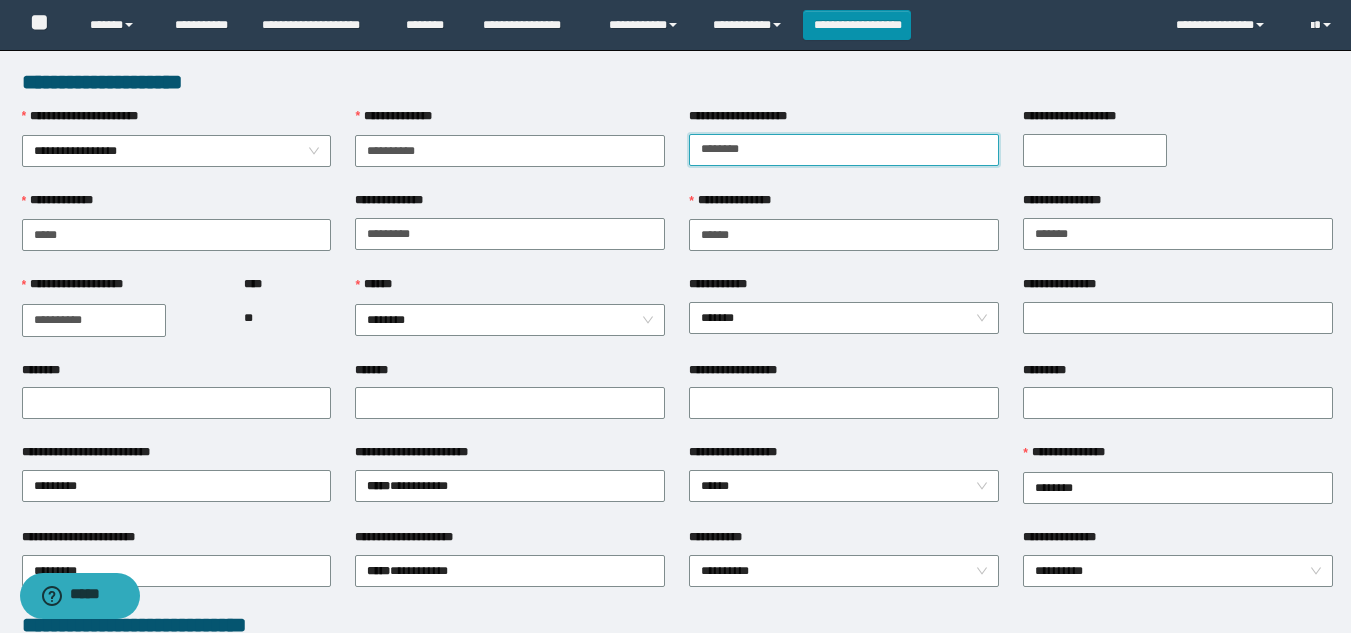 type on "********" 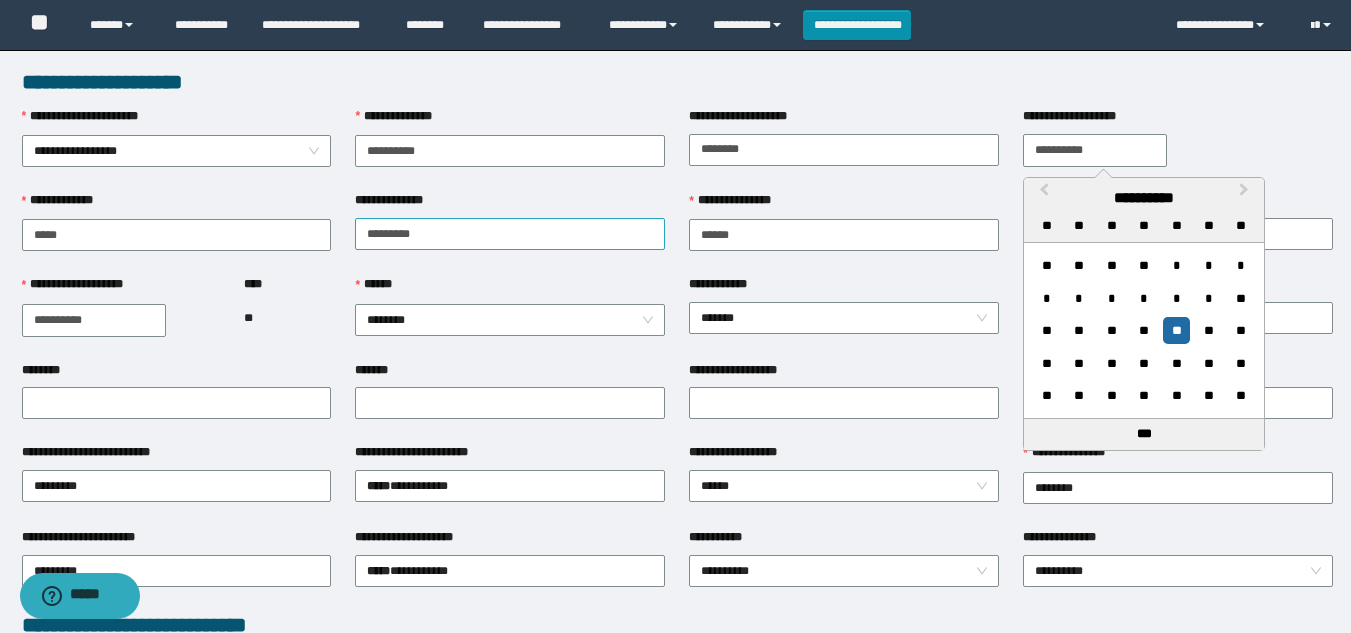 type on "**********" 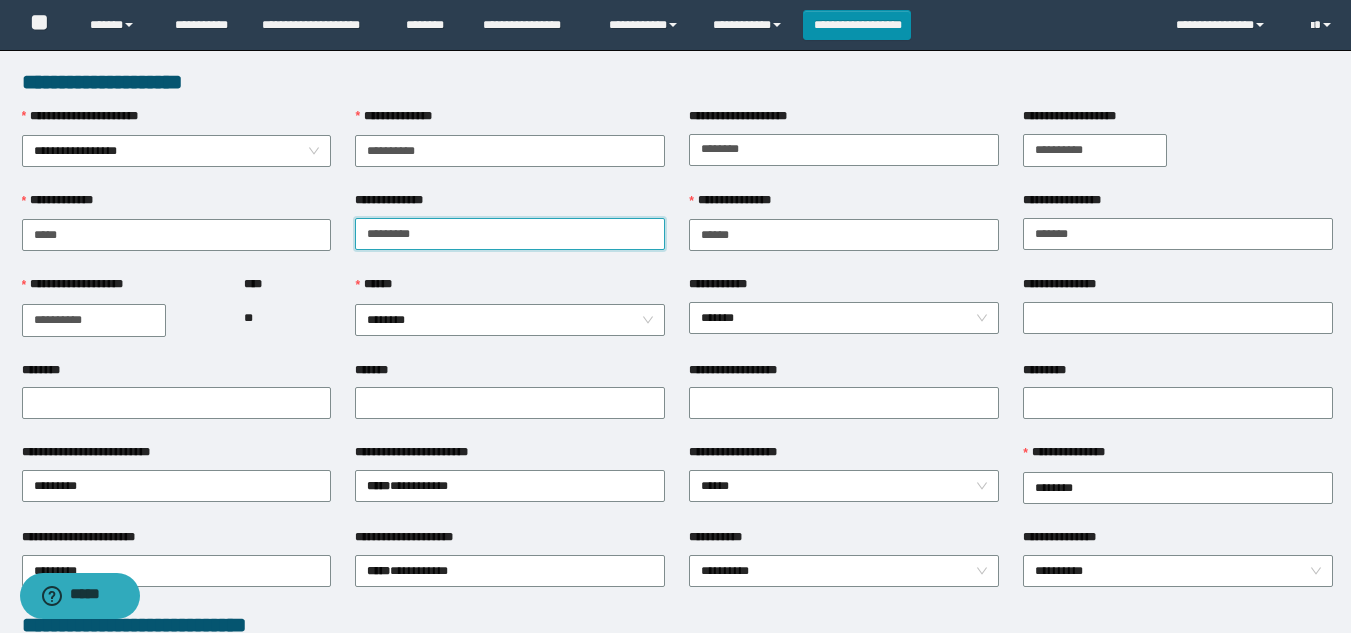 click on "*********" at bounding box center [510, 234] 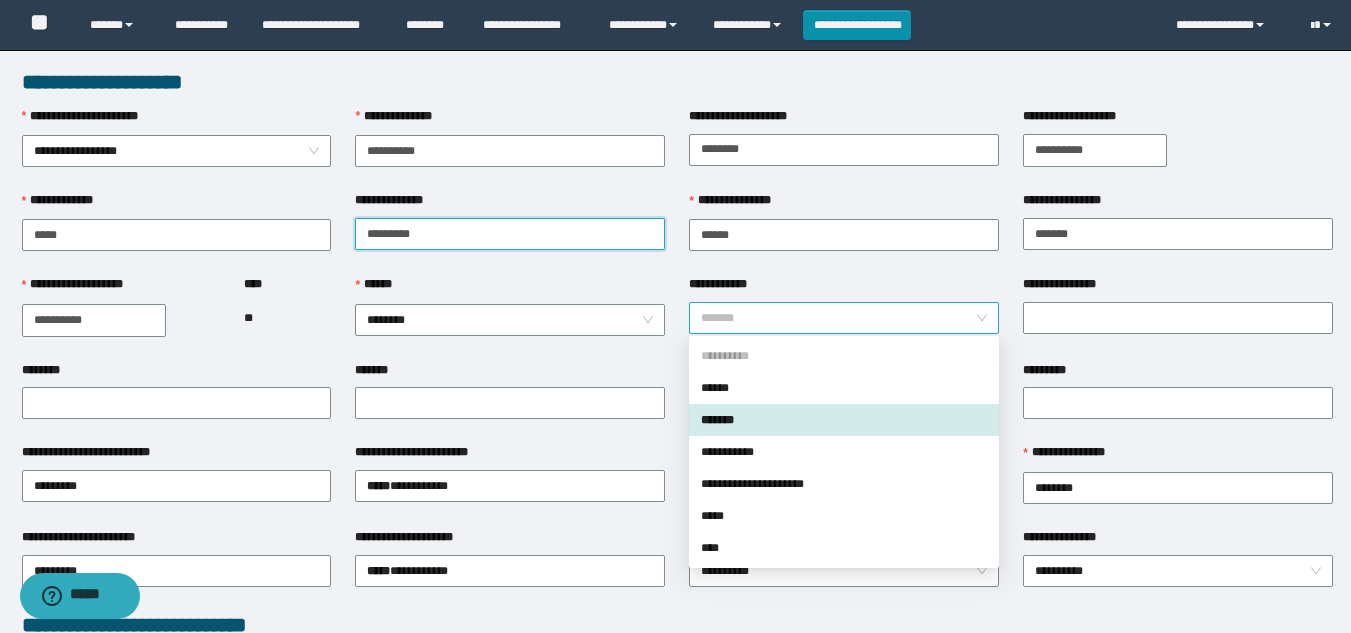 click on "*******" at bounding box center [844, 318] 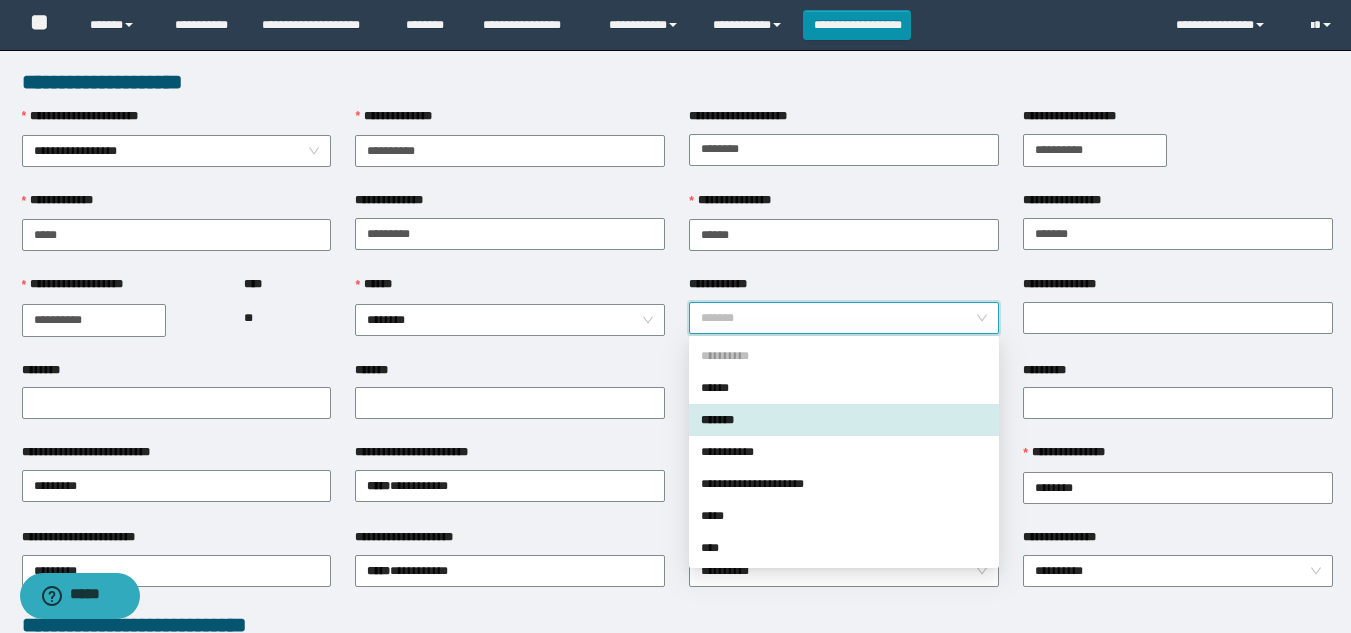 click on "*******" at bounding box center [844, 318] 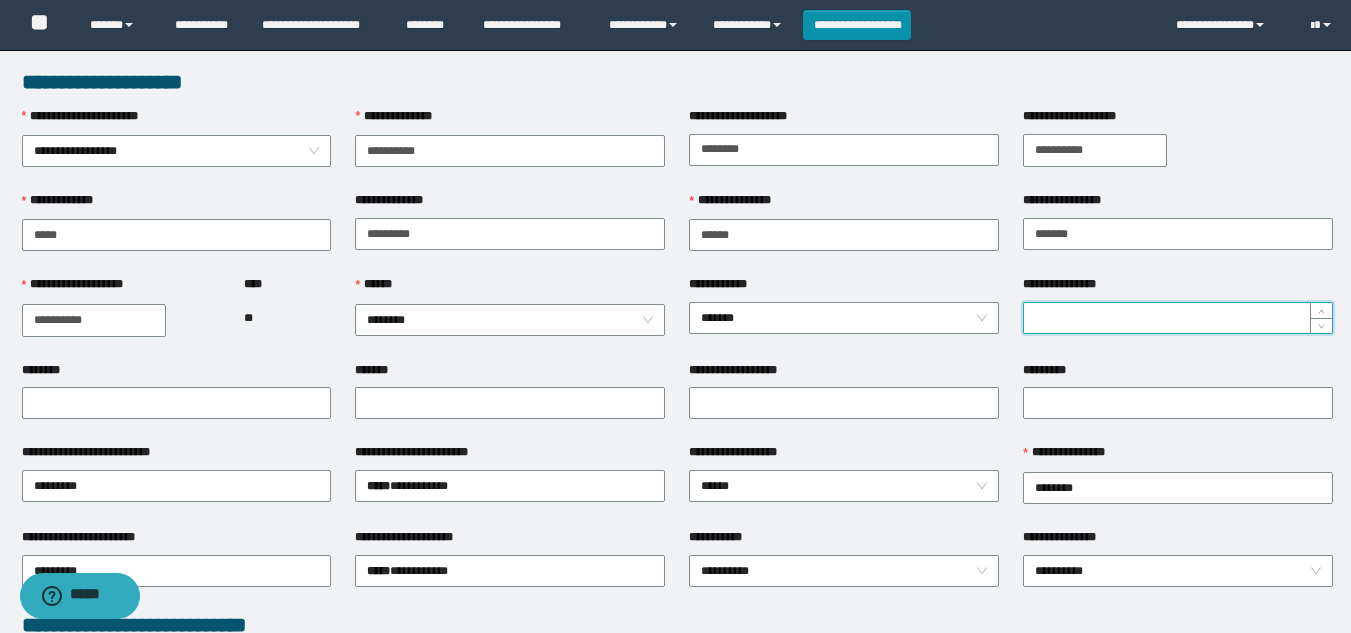 click on "**********" at bounding box center (1178, 318) 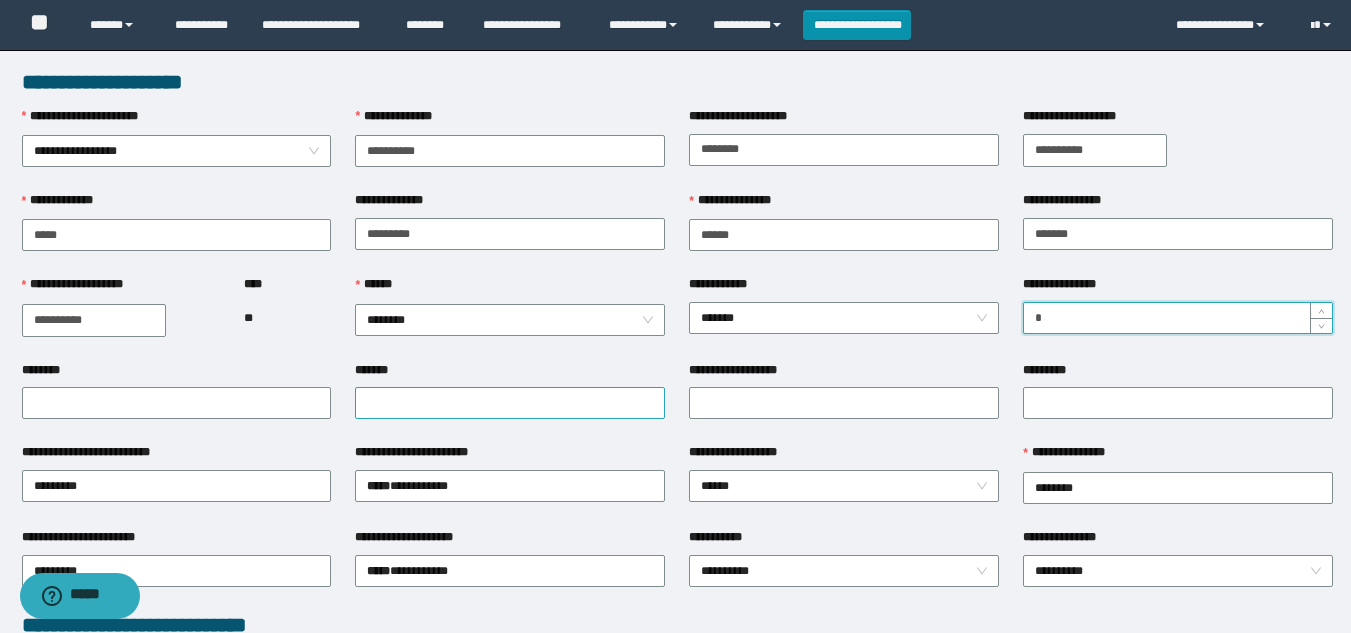 type on "*" 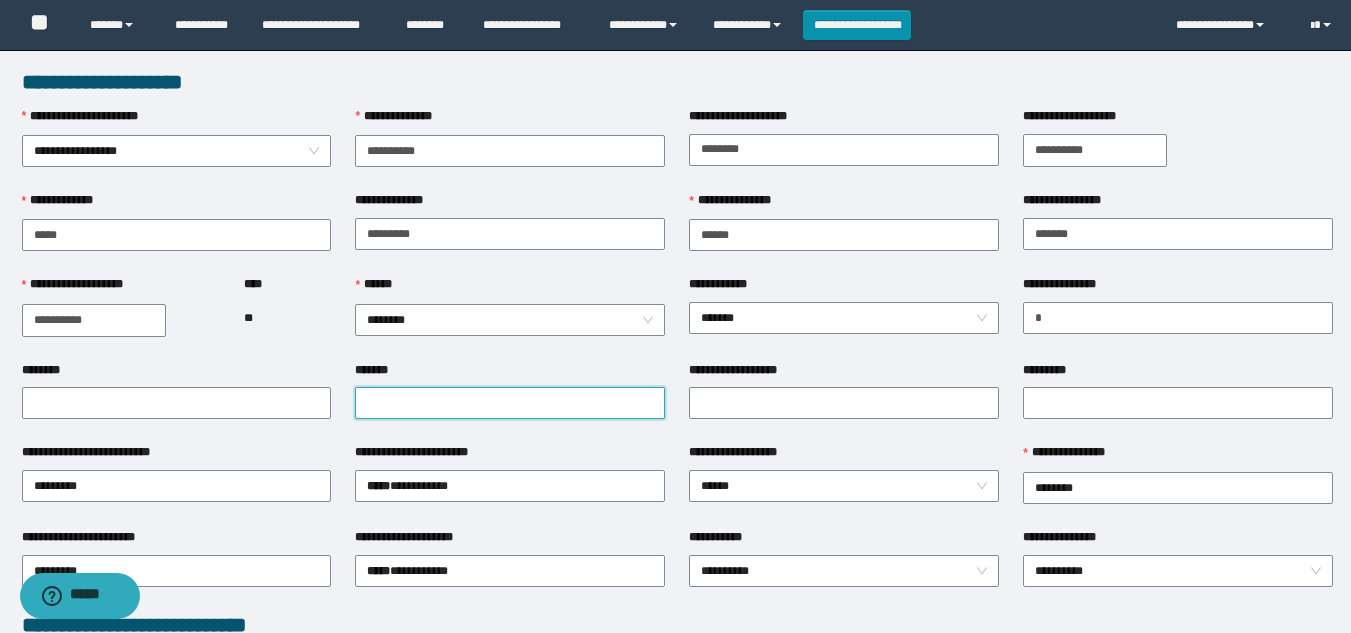 click on "*******" at bounding box center [510, 403] 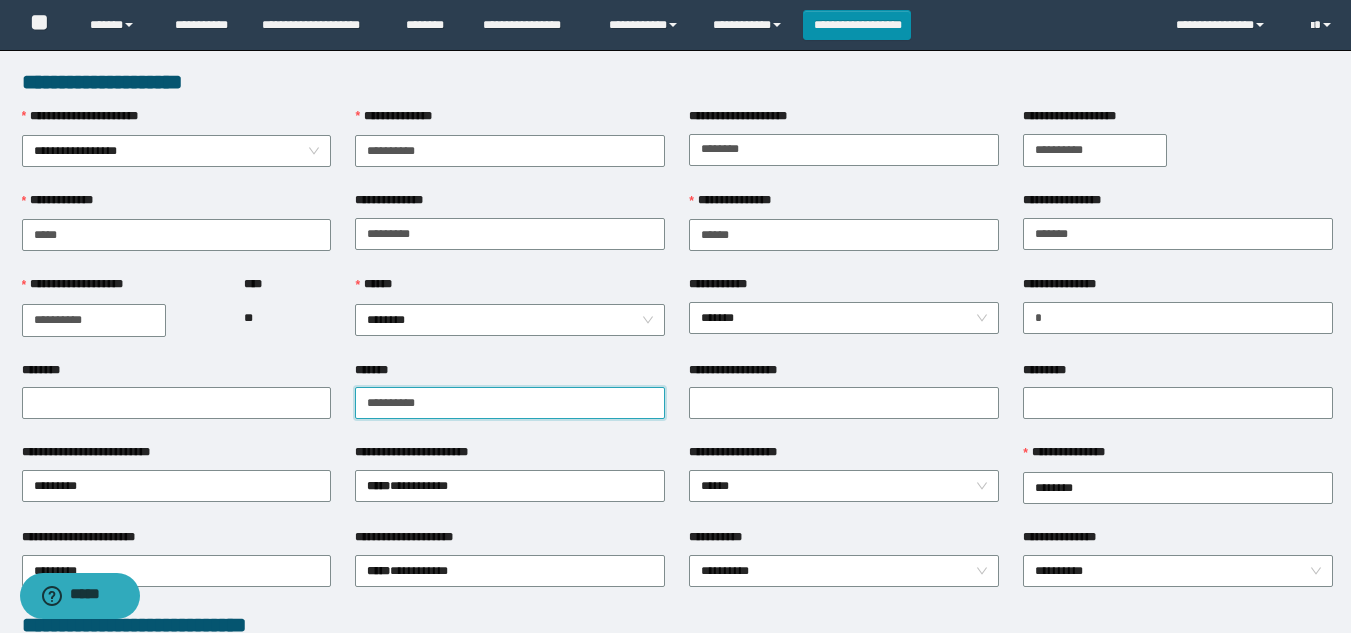drag, startPoint x: 581, startPoint y: 412, endPoint x: 93, endPoint y: 367, distance: 490.0704 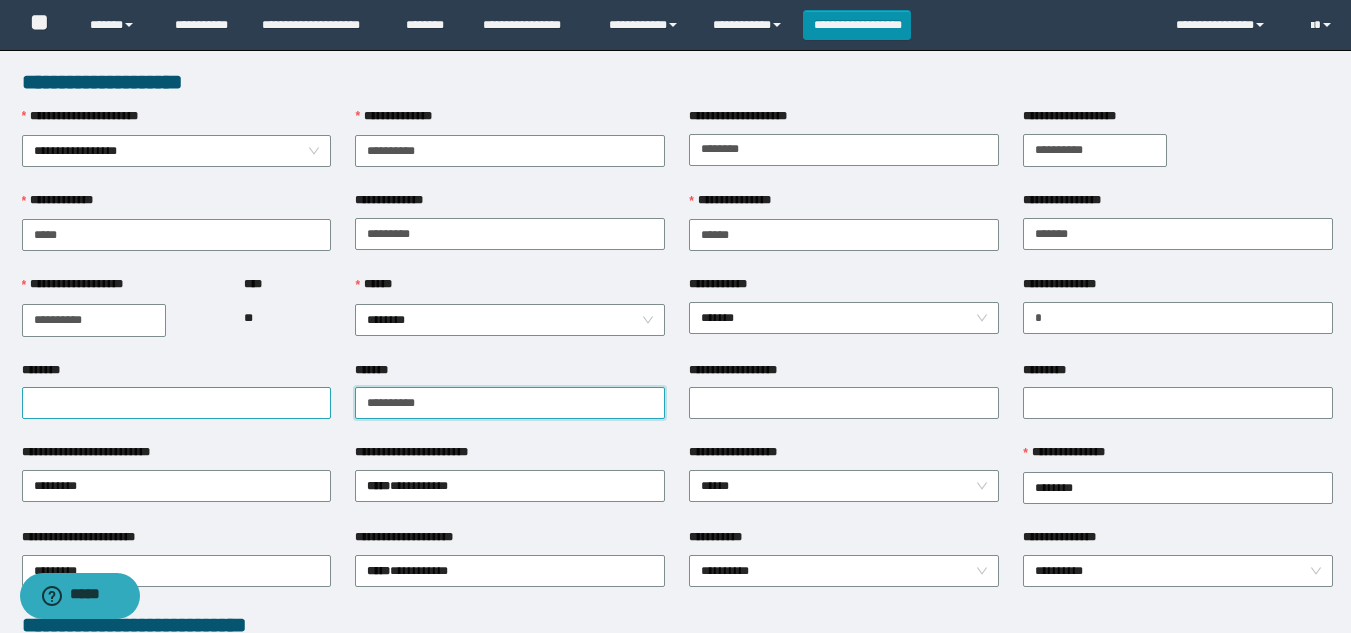 type on "**********" 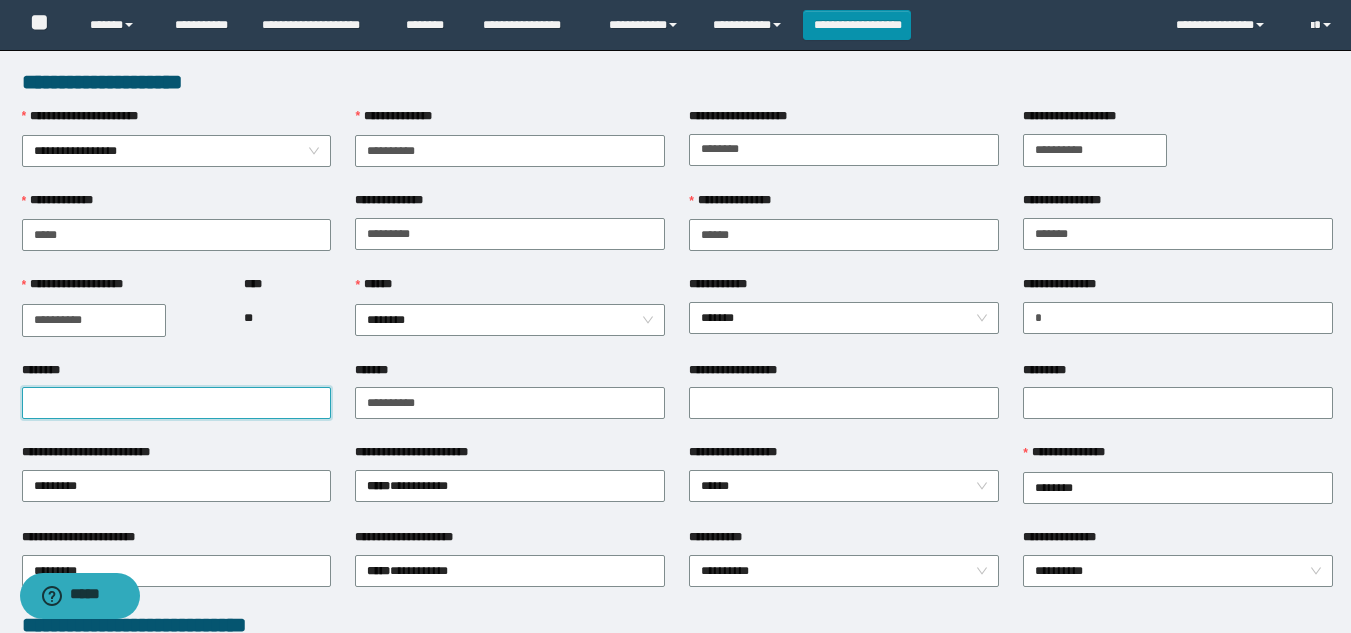click on "********" at bounding box center (177, 403) 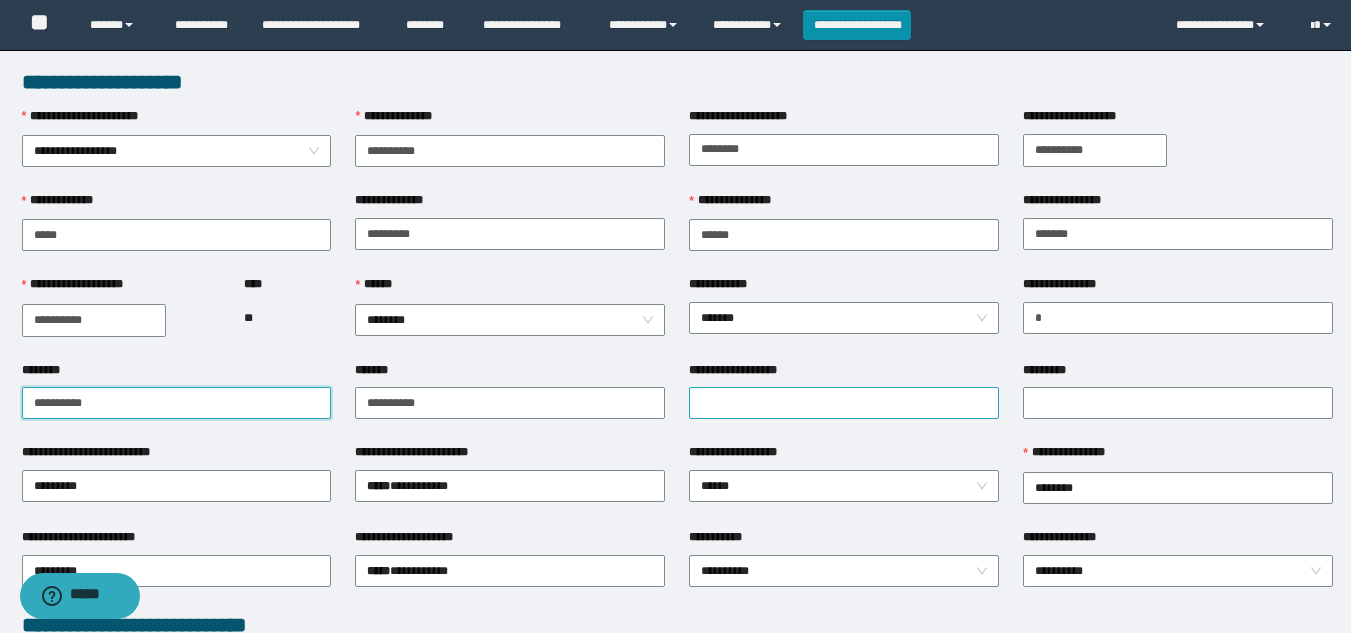 type on "**********" 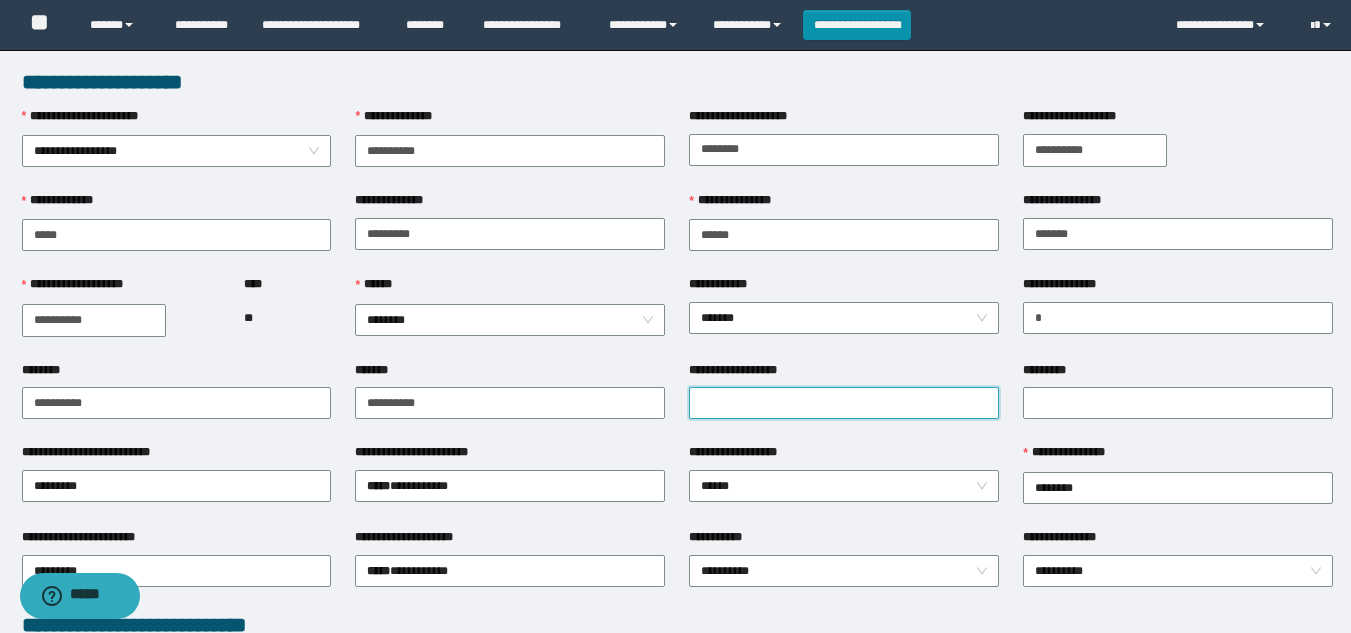 click on "**********" at bounding box center [844, 403] 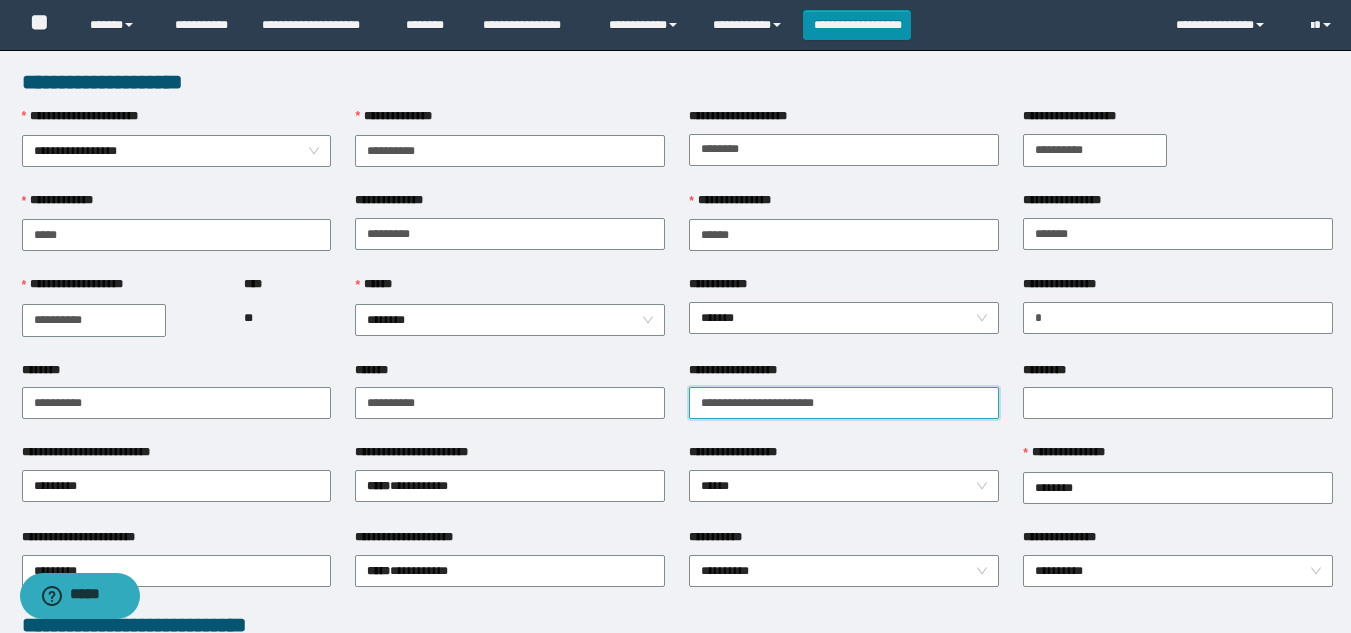 type on "**********" 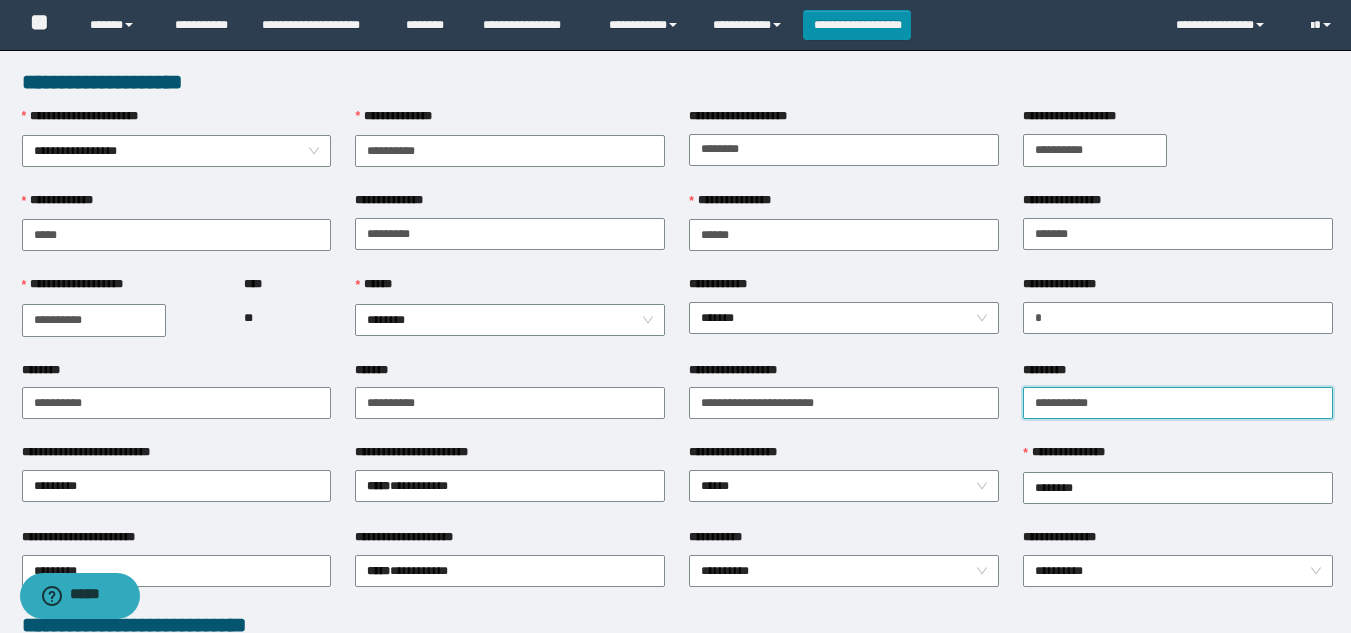 click on "**********" at bounding box center (1178, 403) 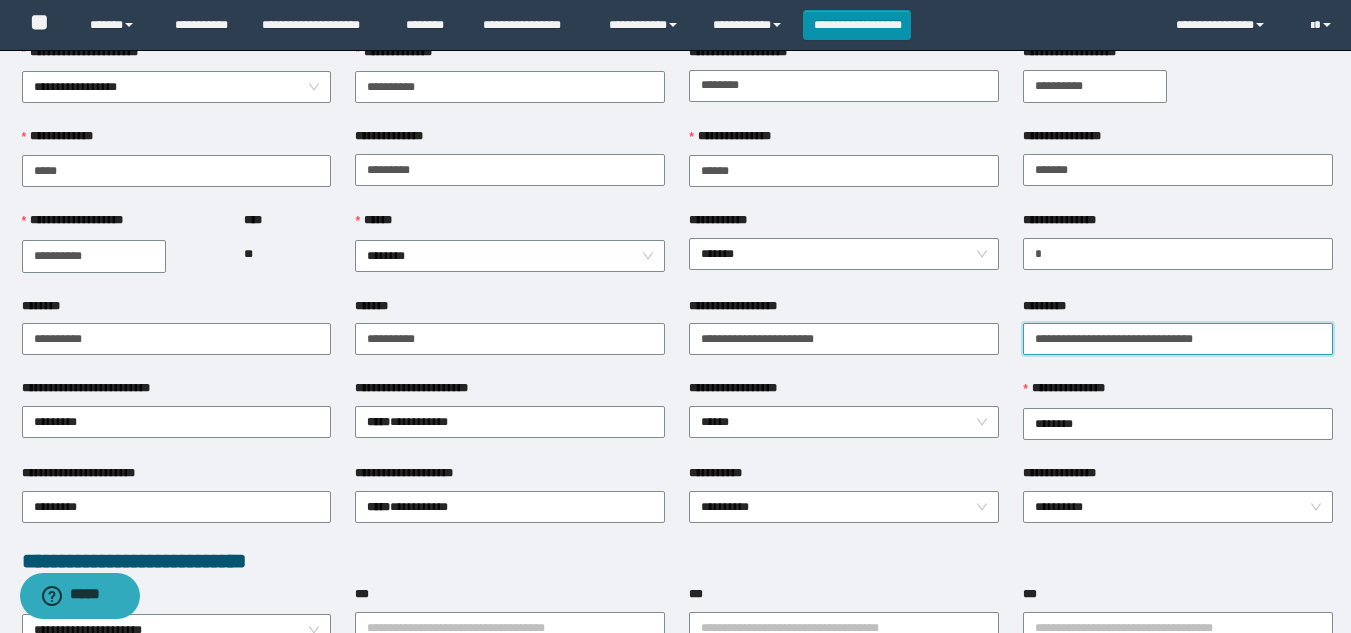scroll, scrollTop: 100, scrollLeft: 0, axis: vertical 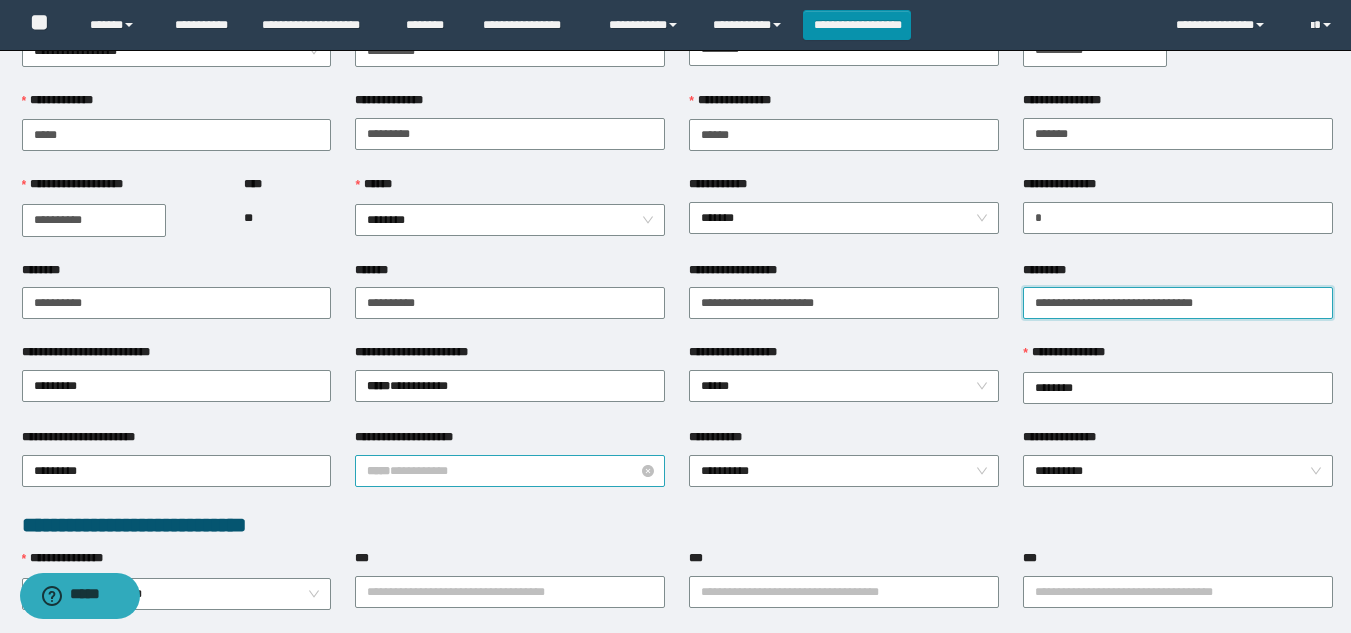 click on "***** * ********" at bounding box center (510, 471) 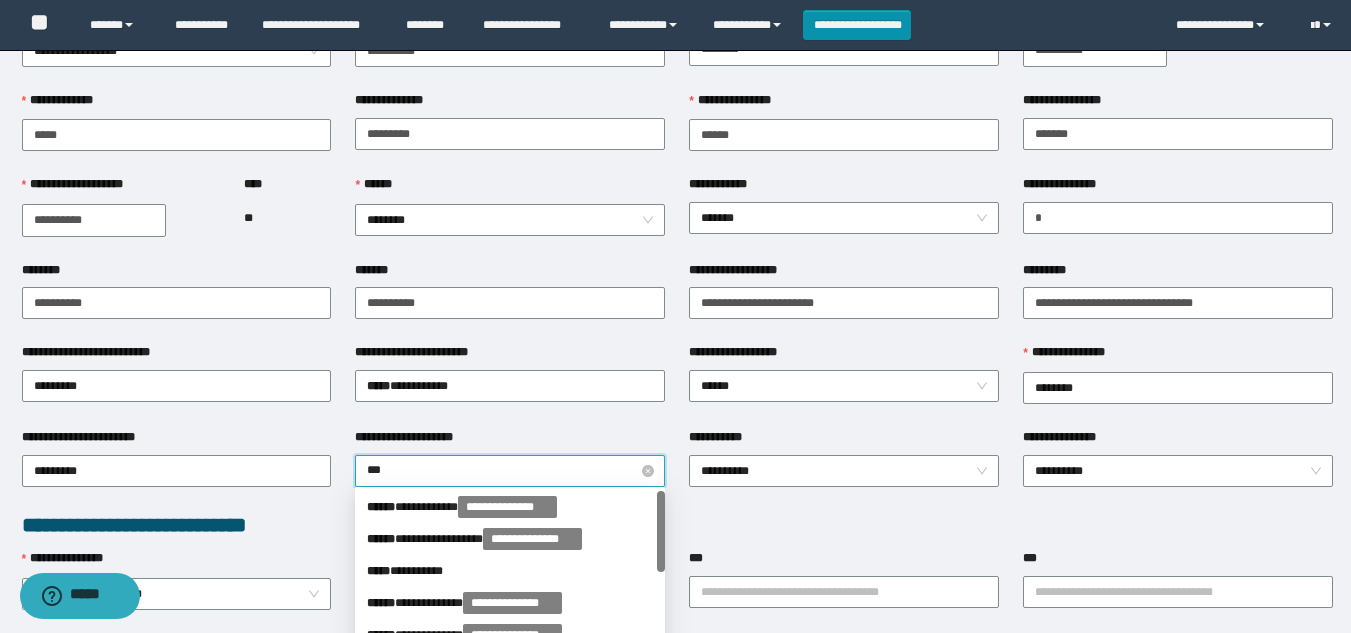type on "****" 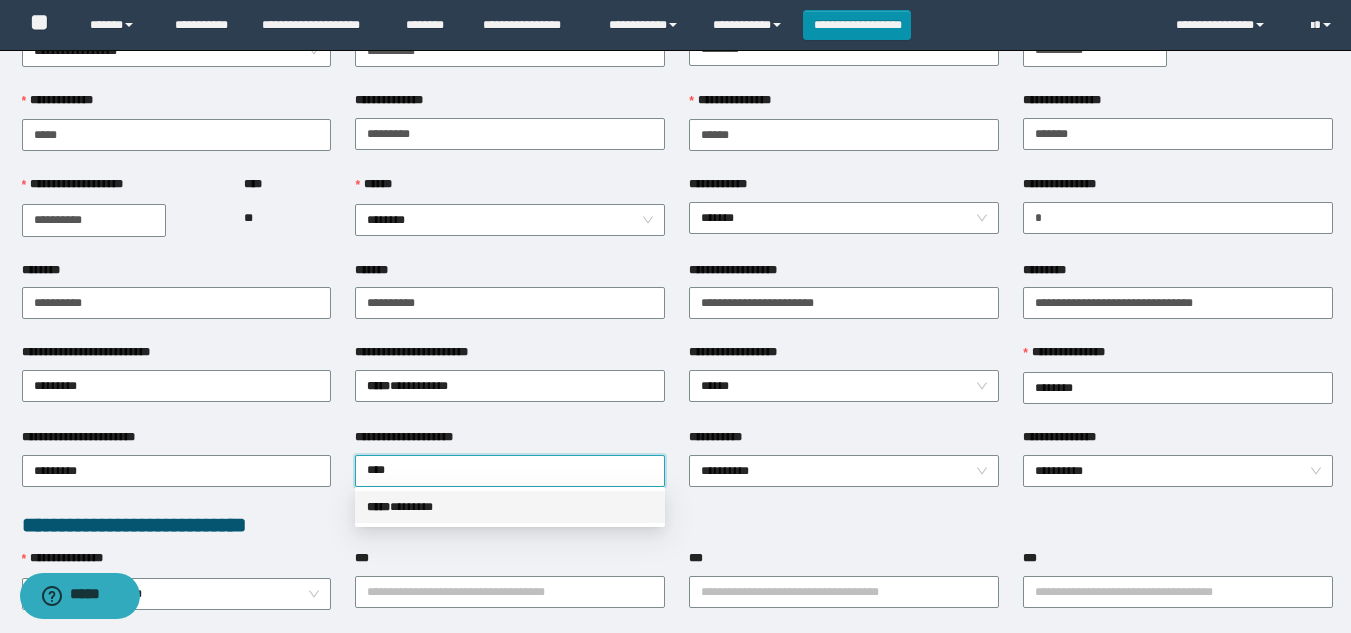 click on "***** * ******" at bounding box center [510, 507] 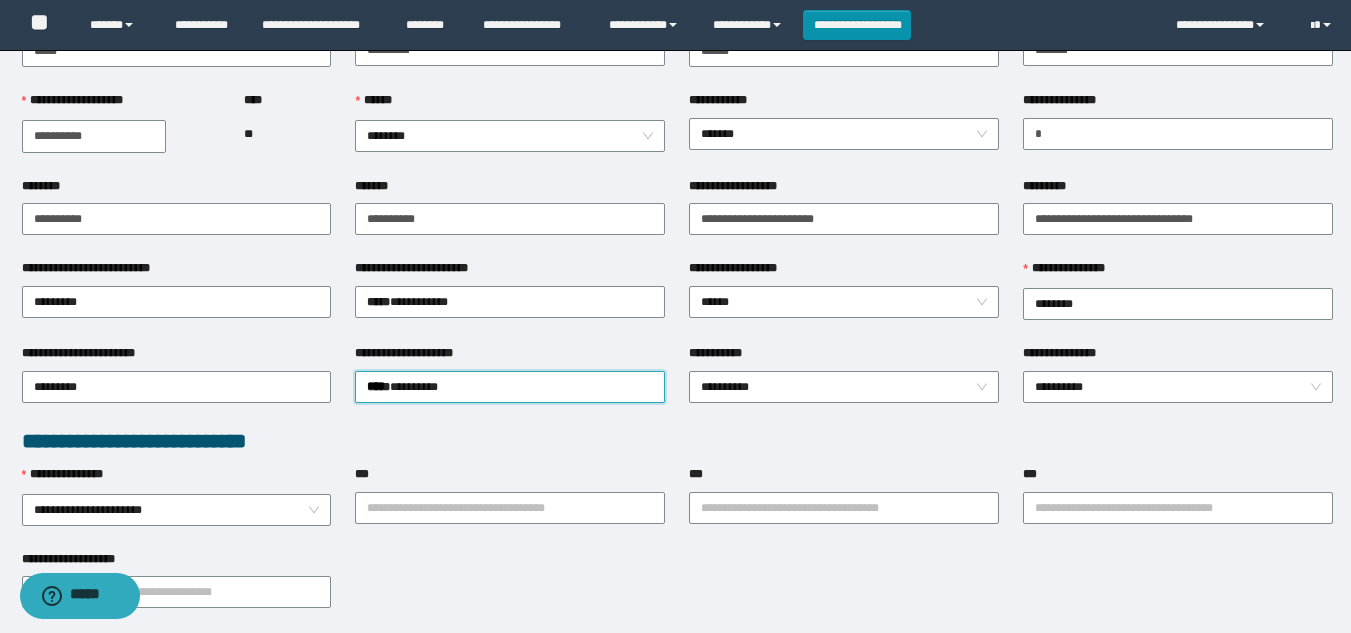 scroll, scrollTop: 300, scrollLeft: 0, axis: vertical 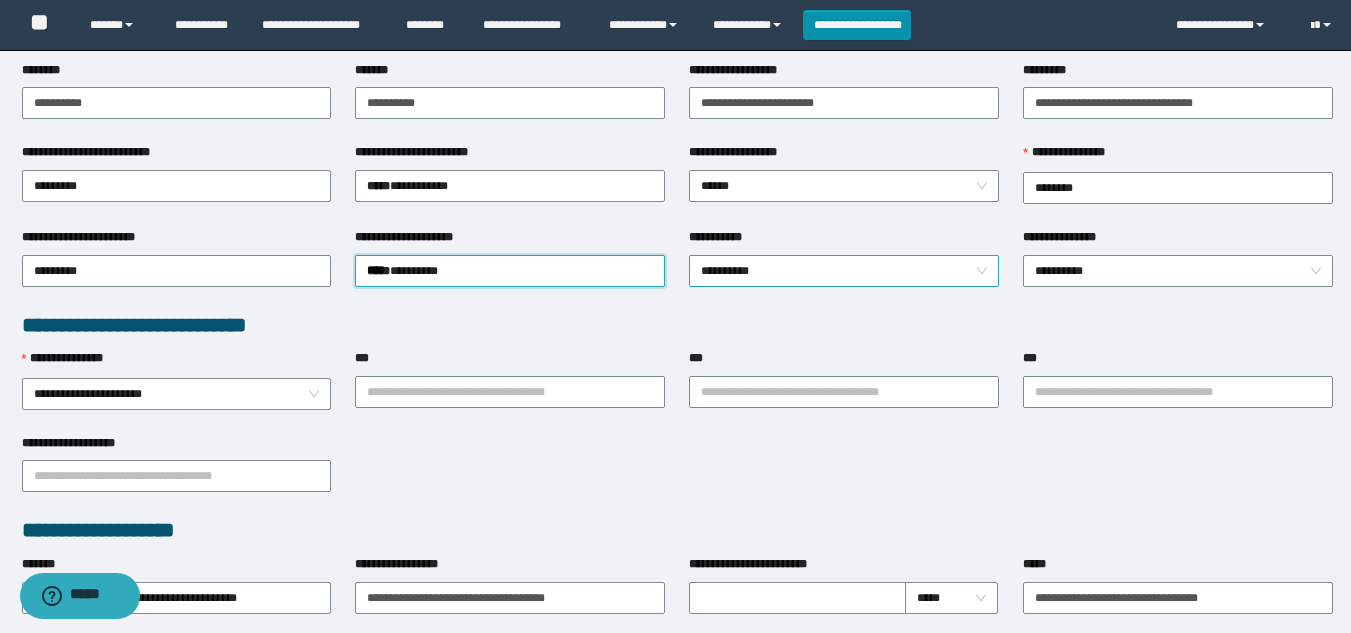 click on "**********" at bounding box center [844, 271] 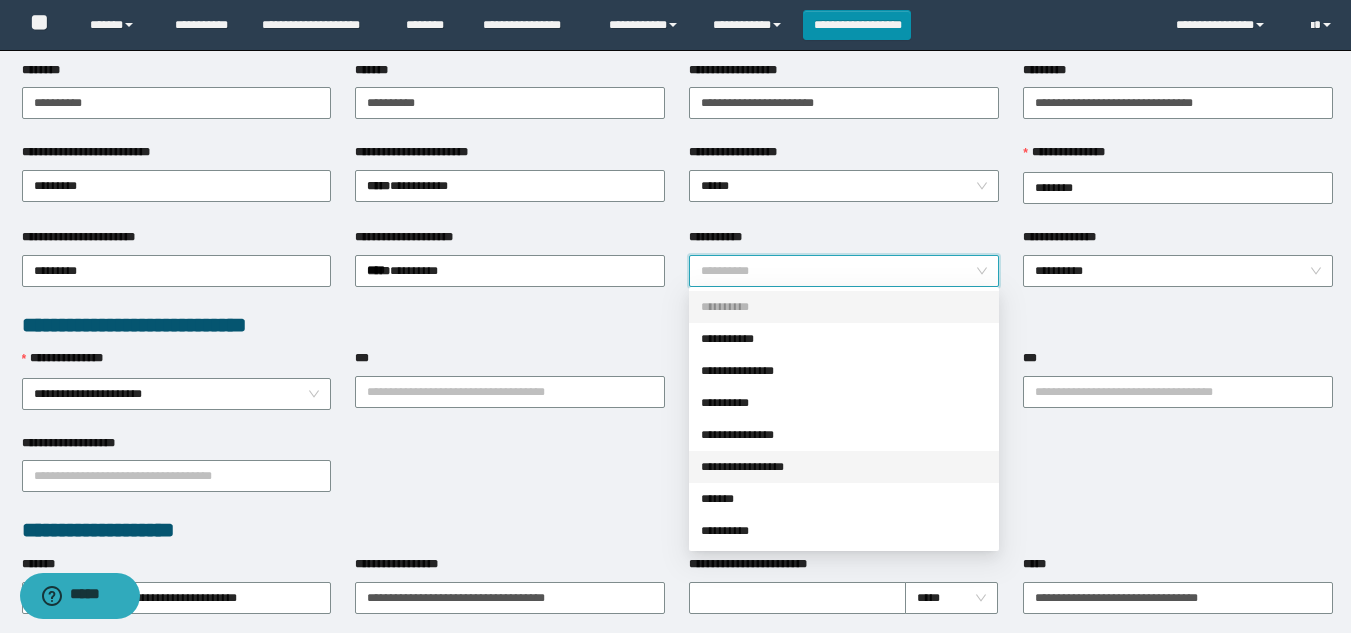 click on "**********" at bounding box center (844, 467) 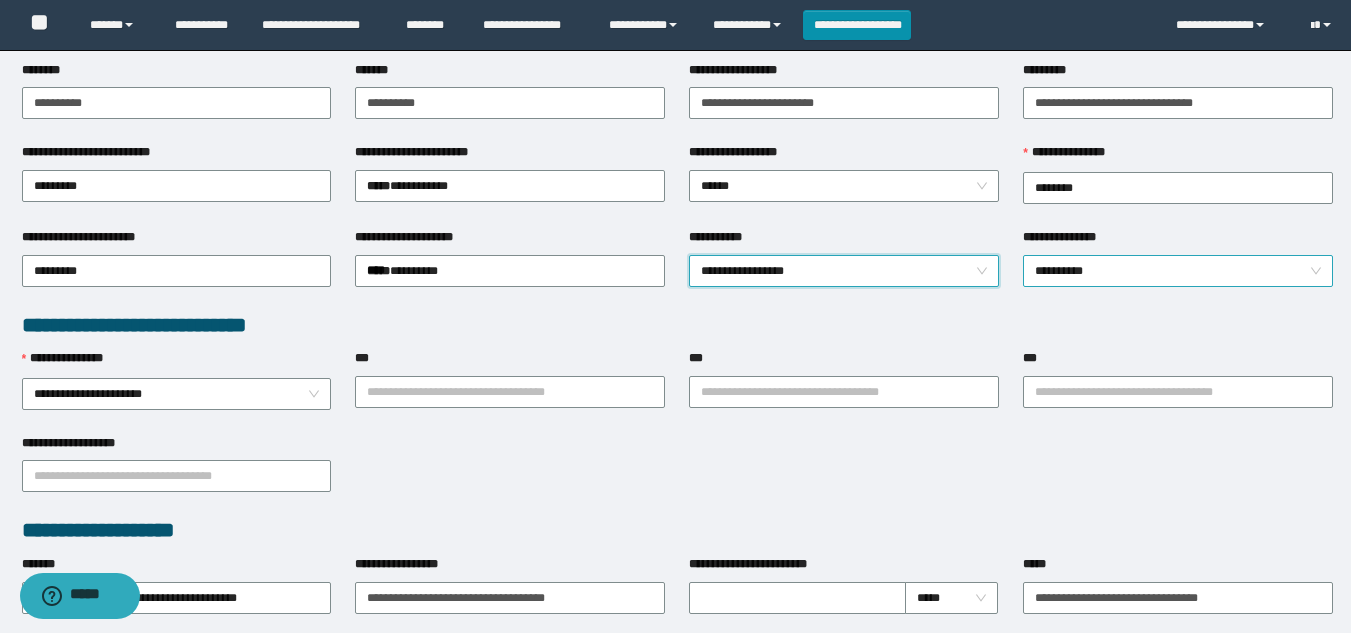 click on "**********" at bounding box center (1178, 271) 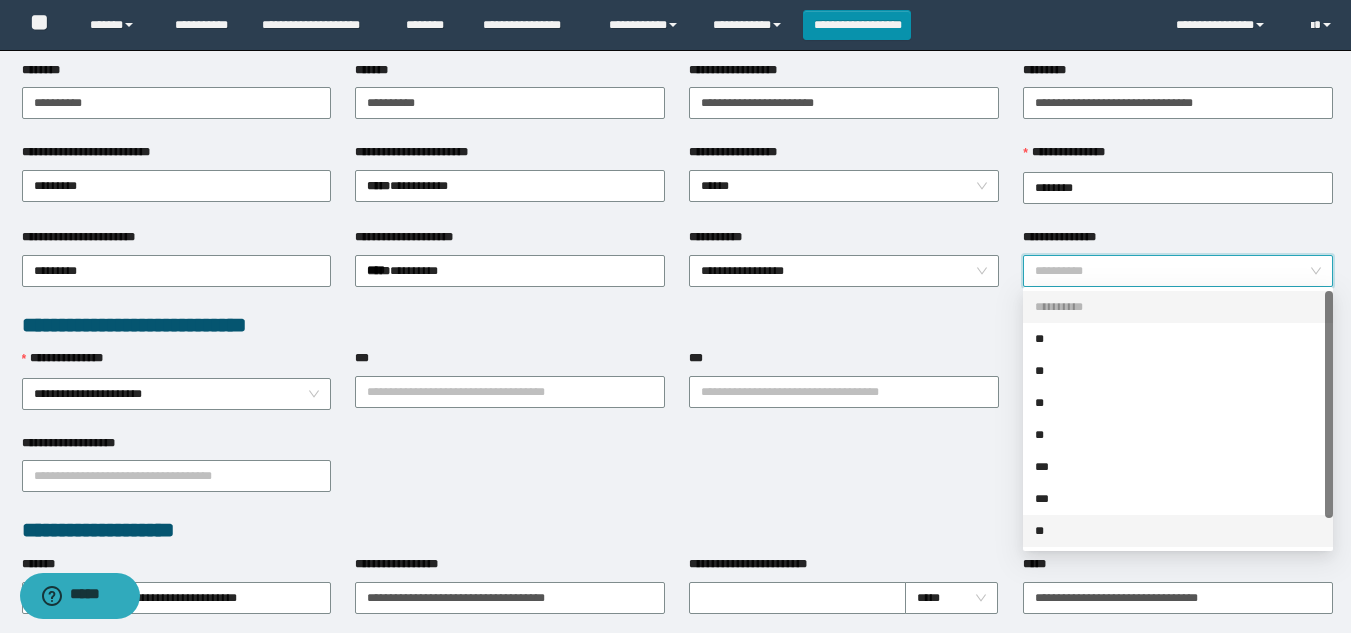 click on "**" at bounding box center (1178, 531) 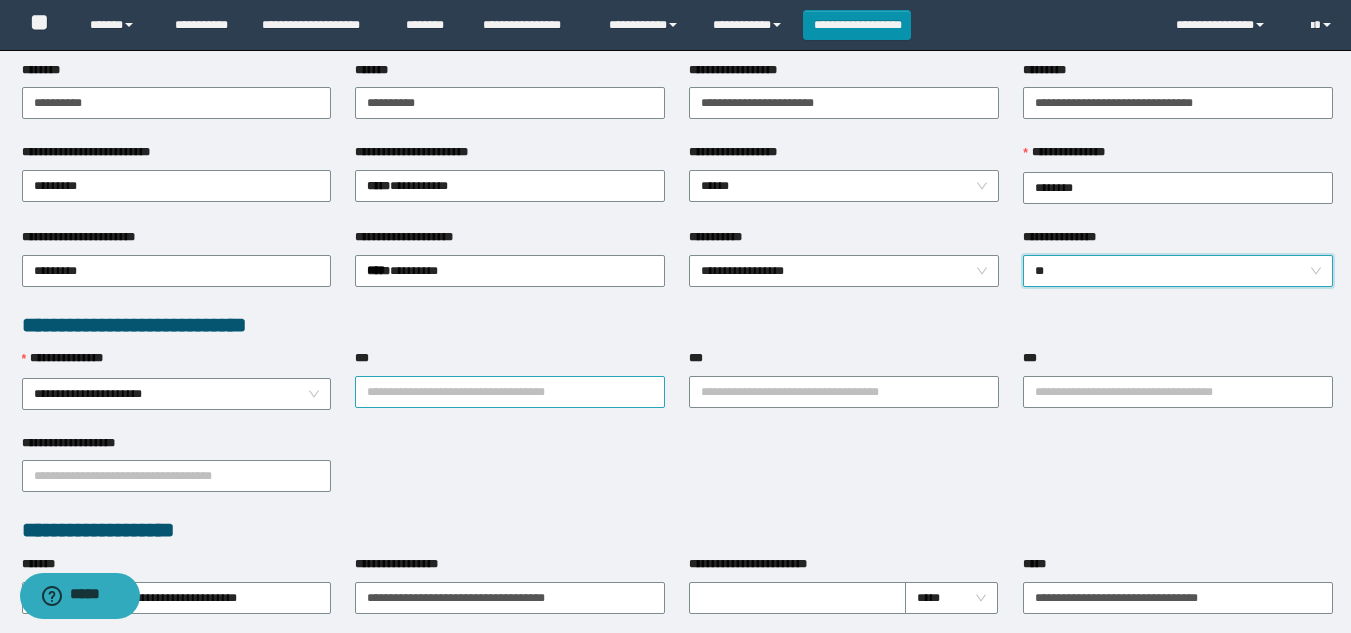 click on "***" at bounding box center [510, 392] 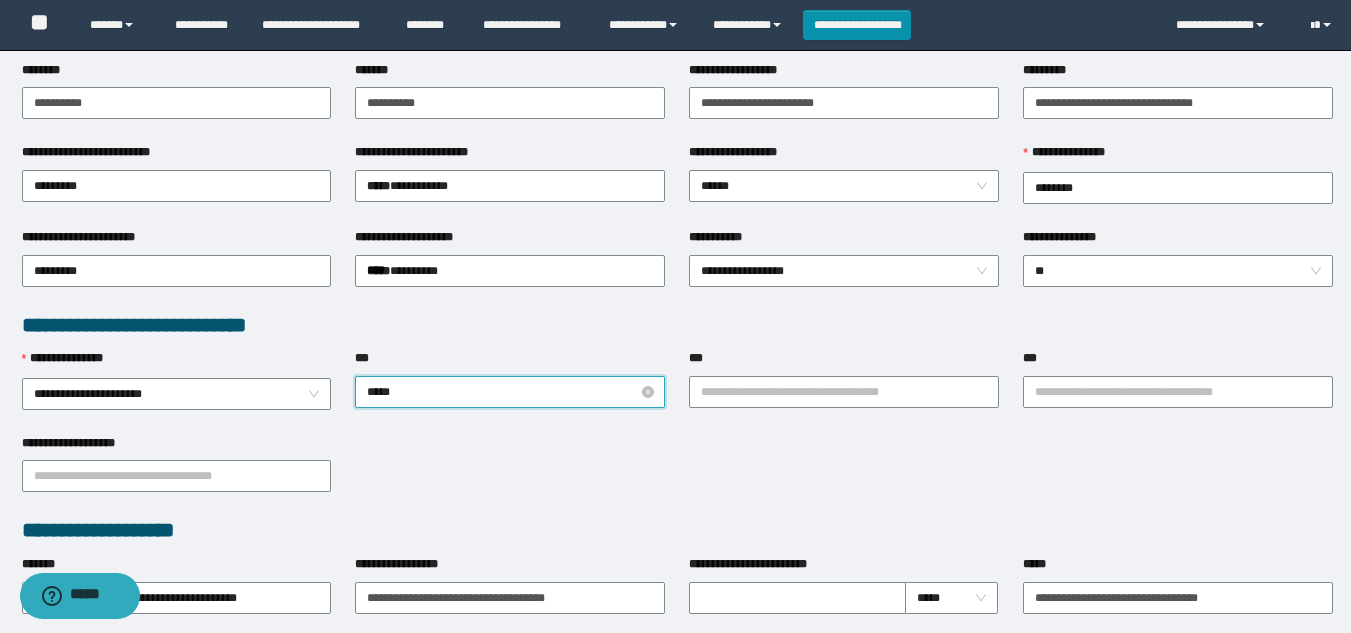 type on "******" 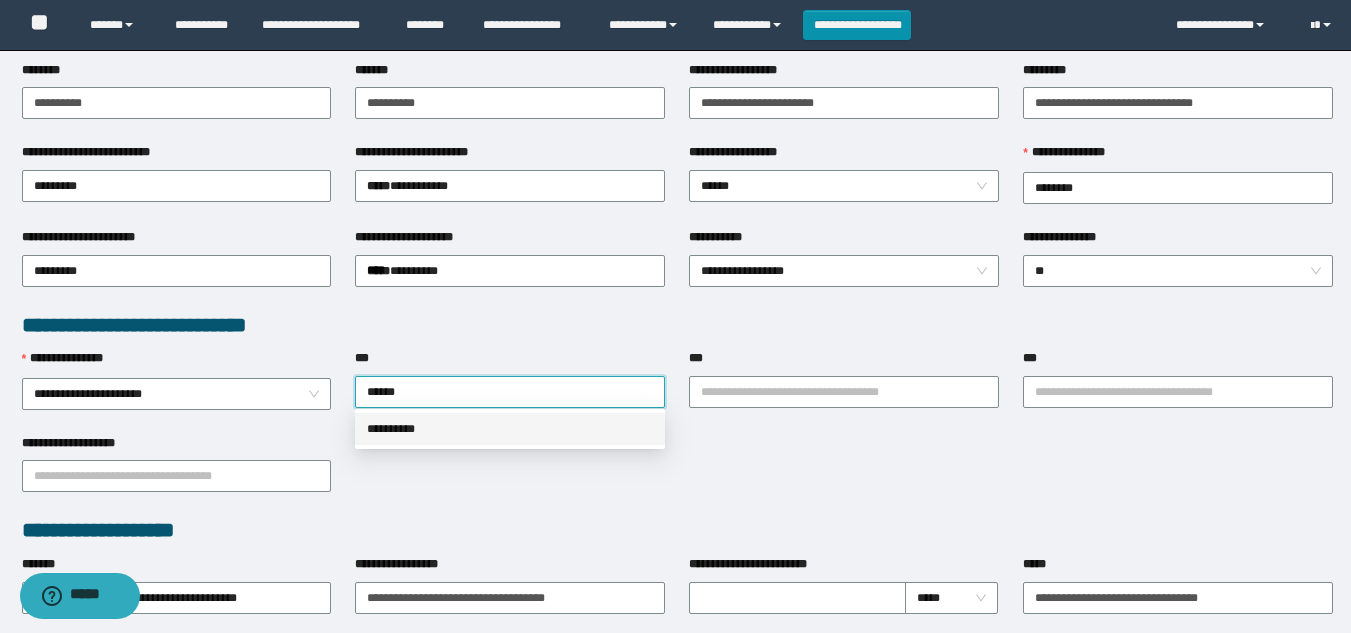 click on "**********" at bounding box center [510, 429] 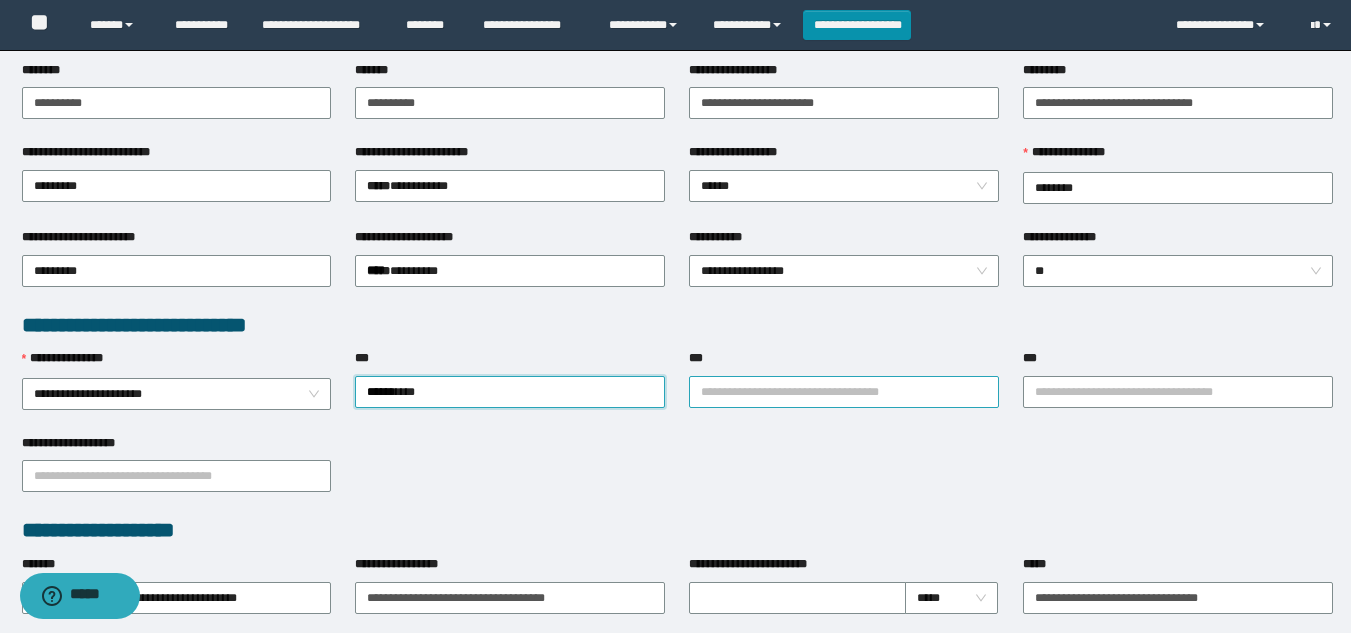click on "**********" at bounding box center (844, 392) 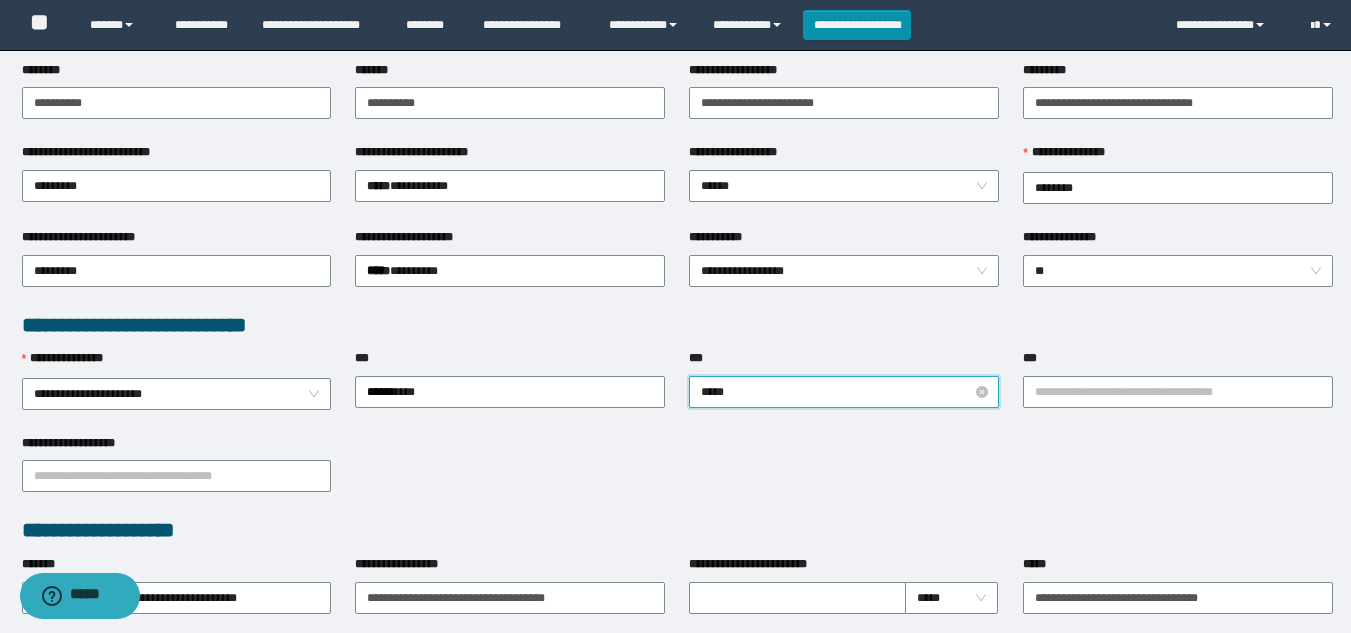 type on "******" 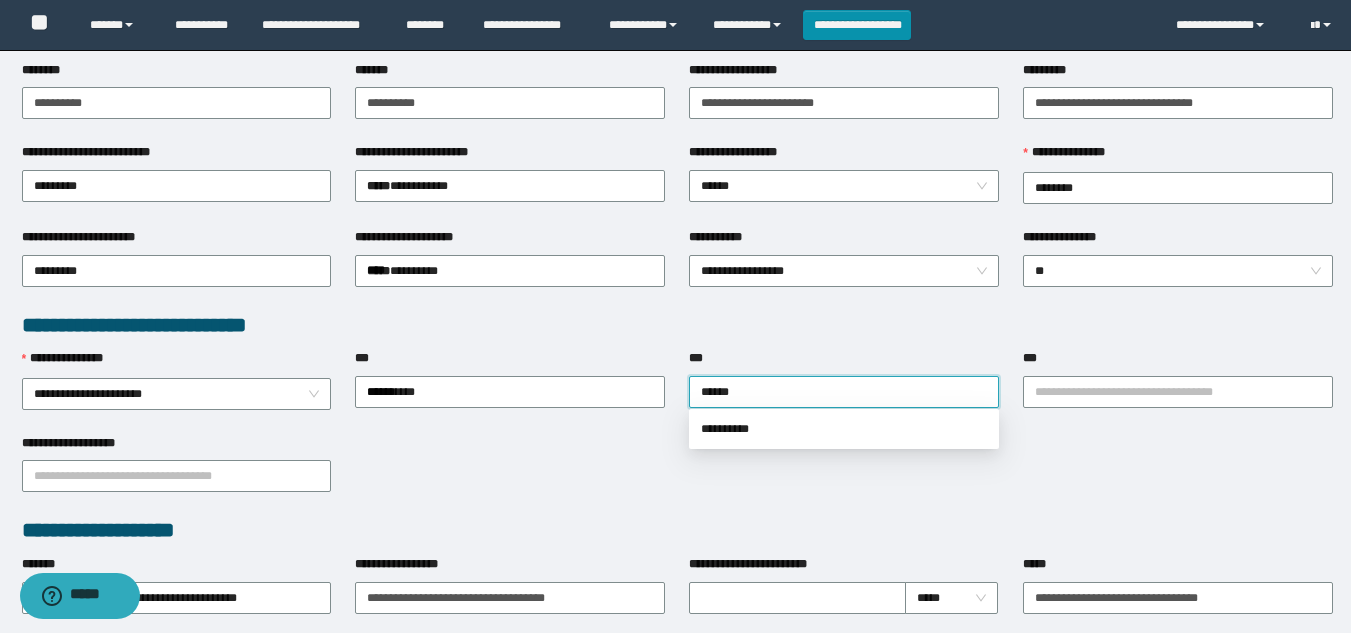click on "**********" at bounding box center [844, 429] 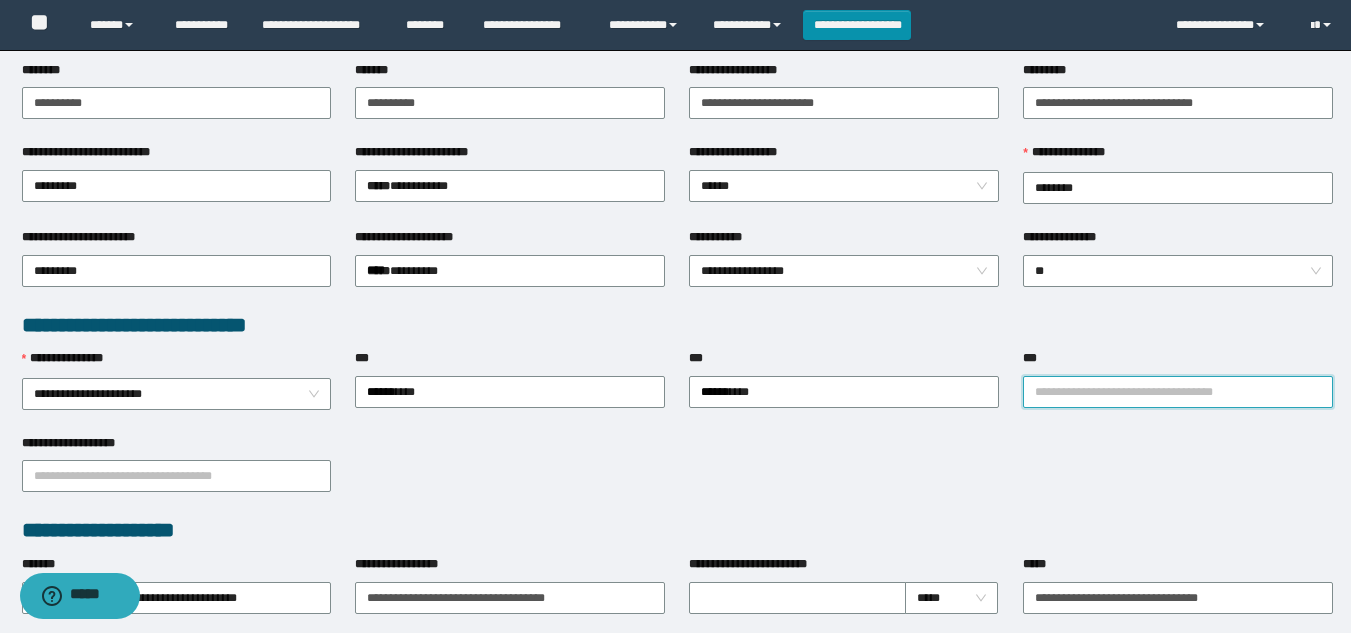 click on "***" at bounding box center [1178, 392] 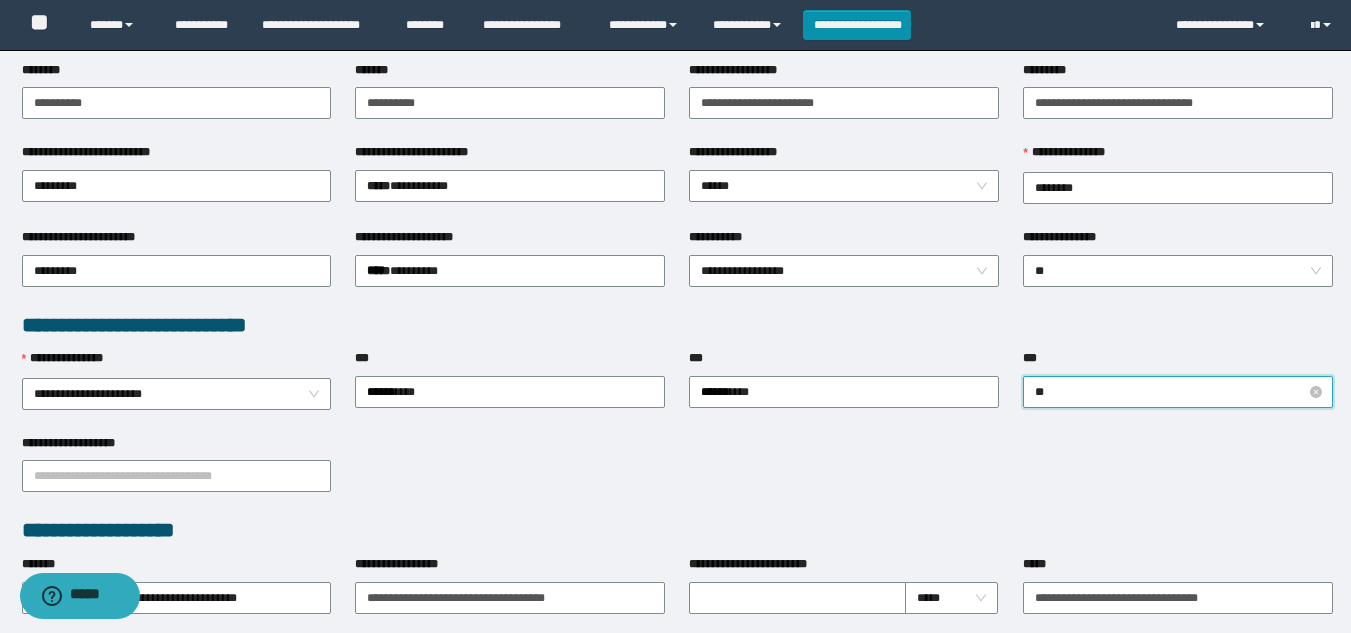 type on "***" 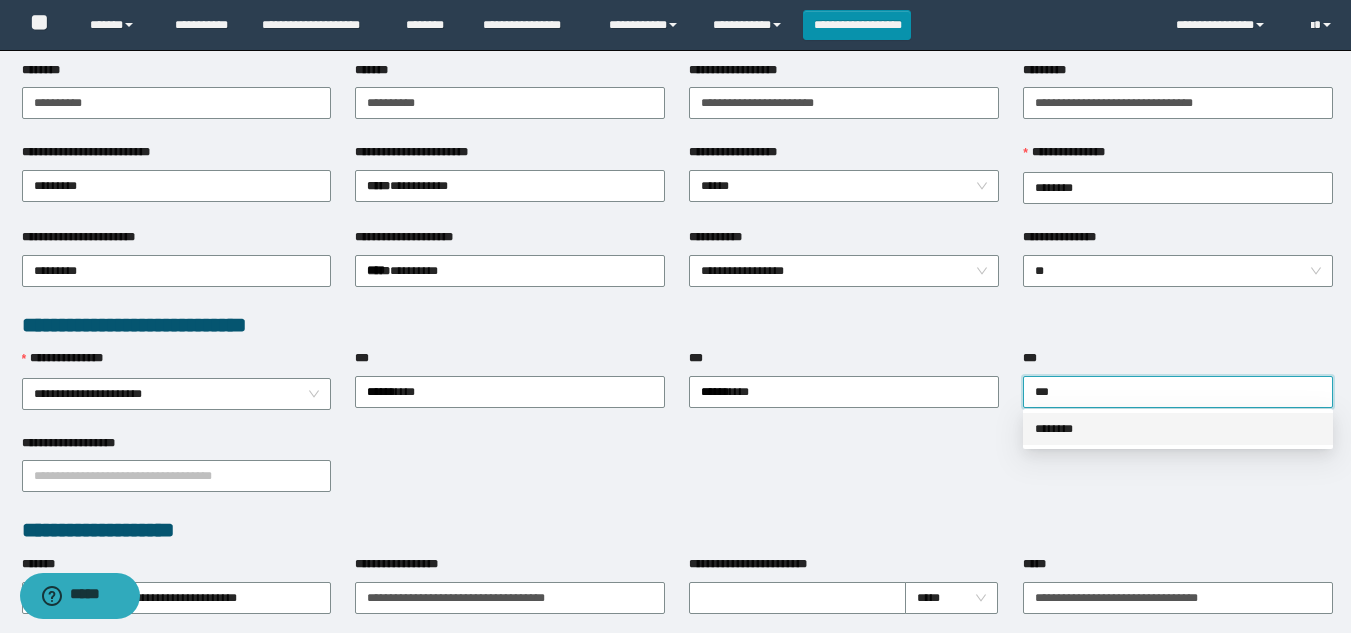 click on "********" at bounding box center [1178, 429] 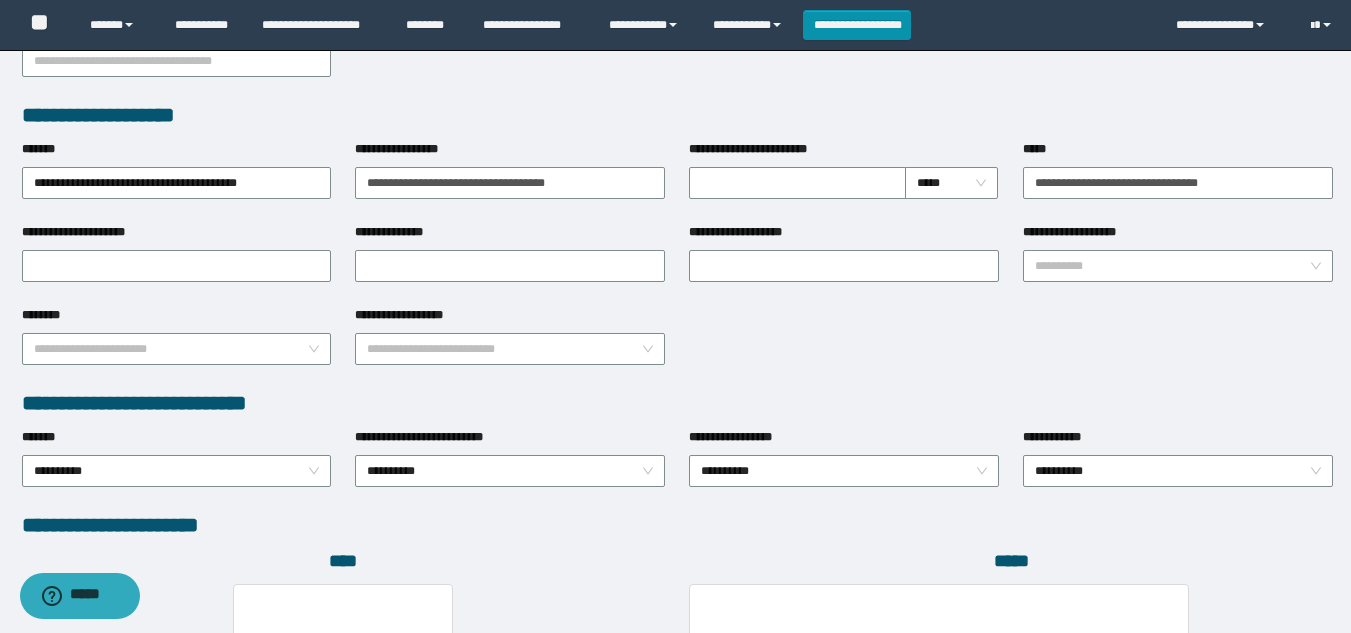 scroll, scrollTop: 800, scrollLeft: 0, axis: vertical 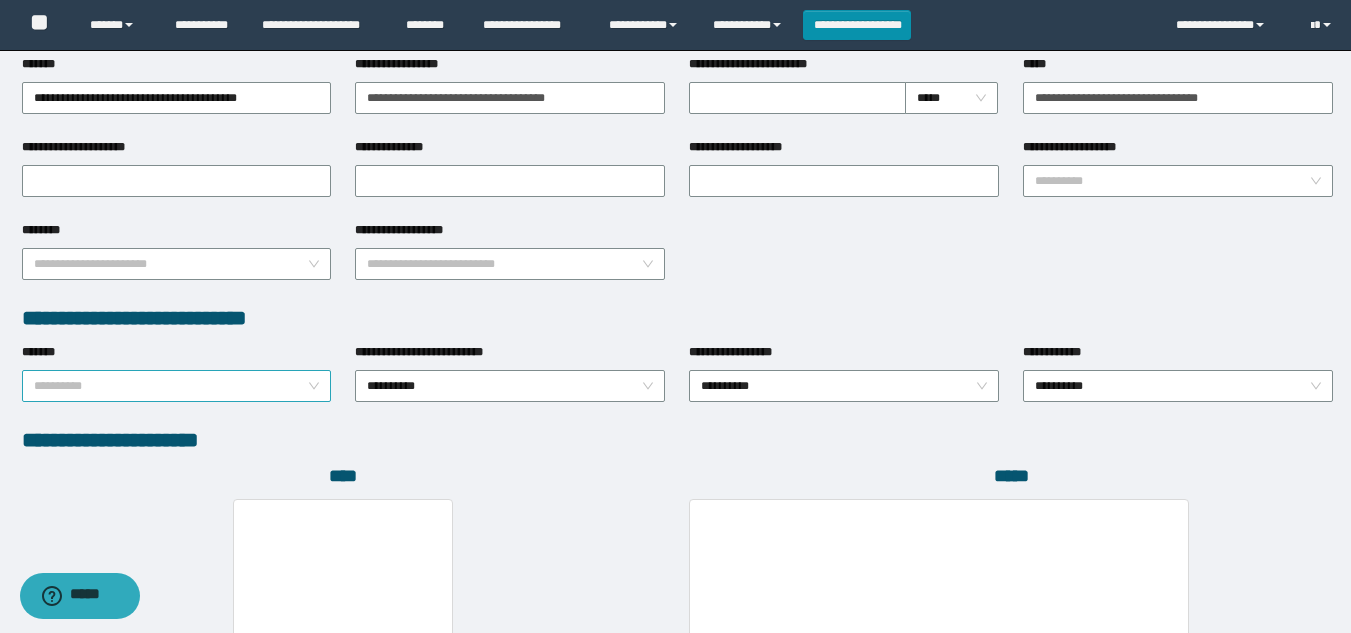 click on "**********" at bounding box center (177, 386) 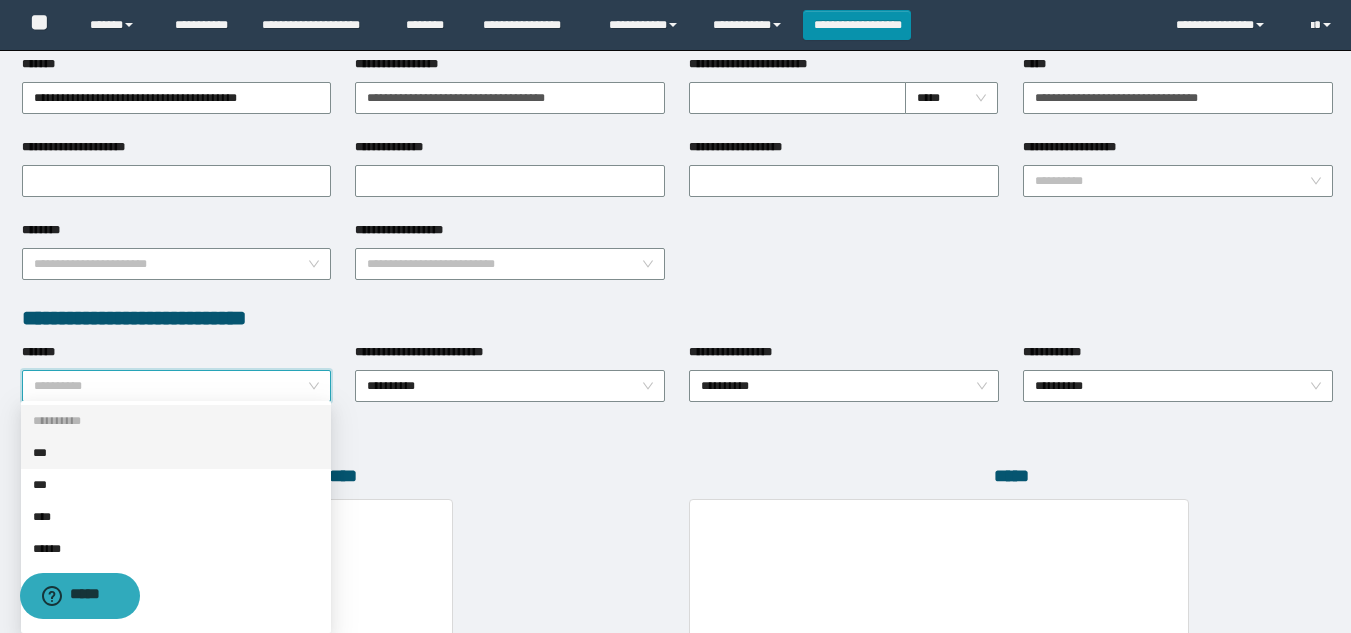 click on "***" at bounding box center [176, 453] 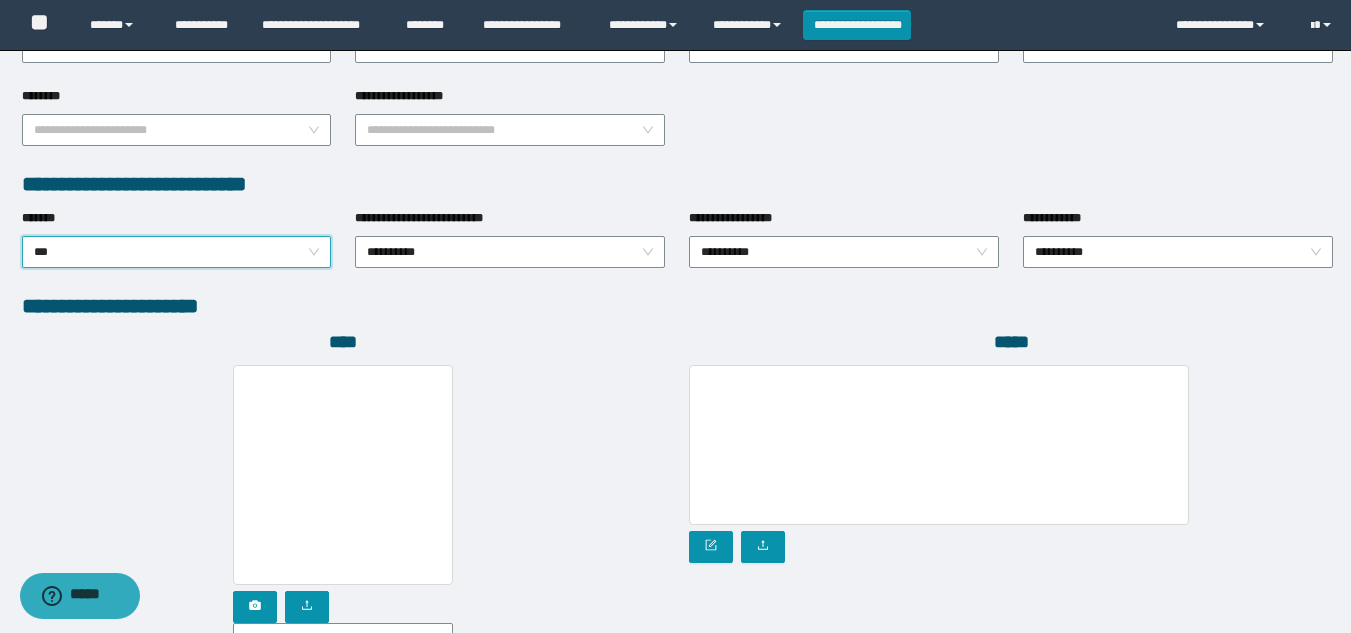 scroll, scrollTop: 1100, scrollLeft: 0, axis: vertical 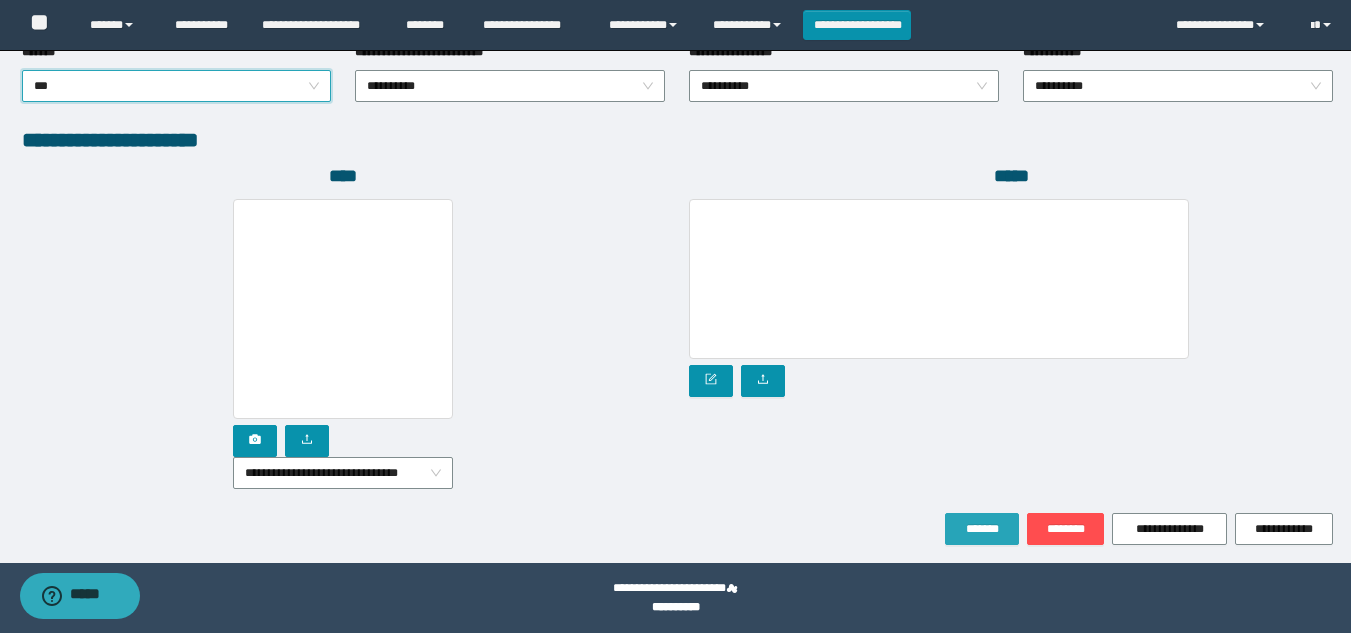 click on "*******" at bounding box center [982, 529] 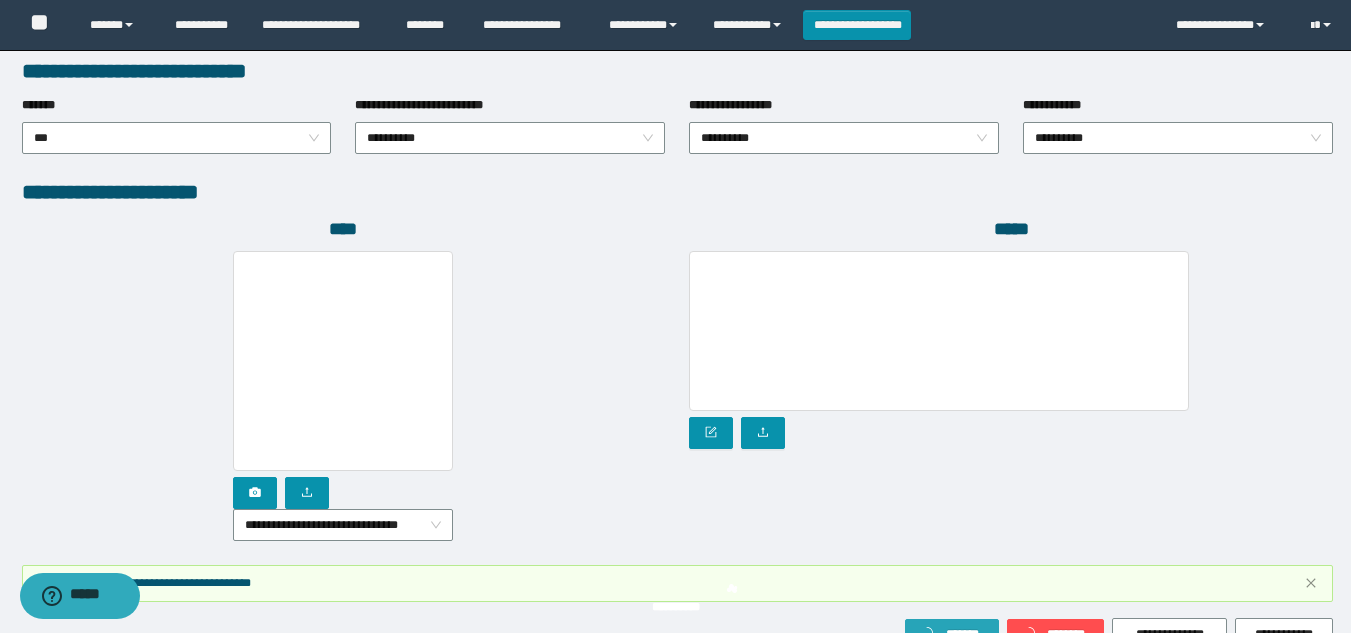 scroll, scrollTop: 1153, scrollLeft: 0, axis: vertical 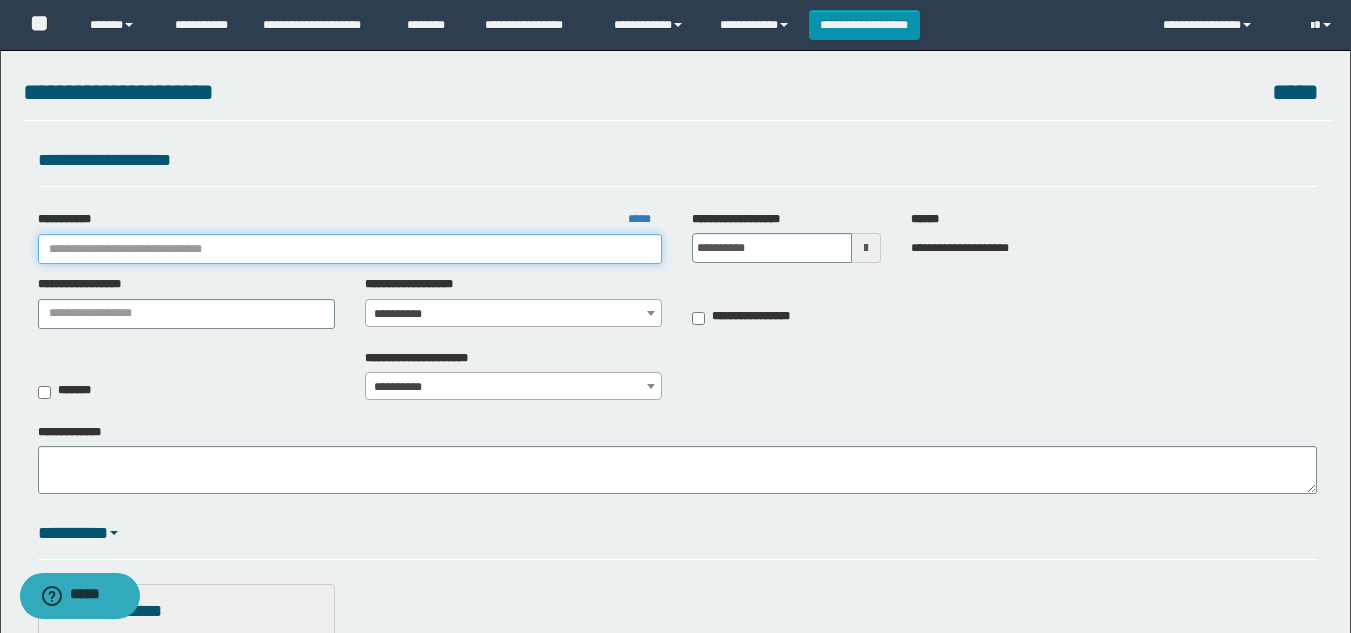 click on "**********" at bounding box center [350, 249] 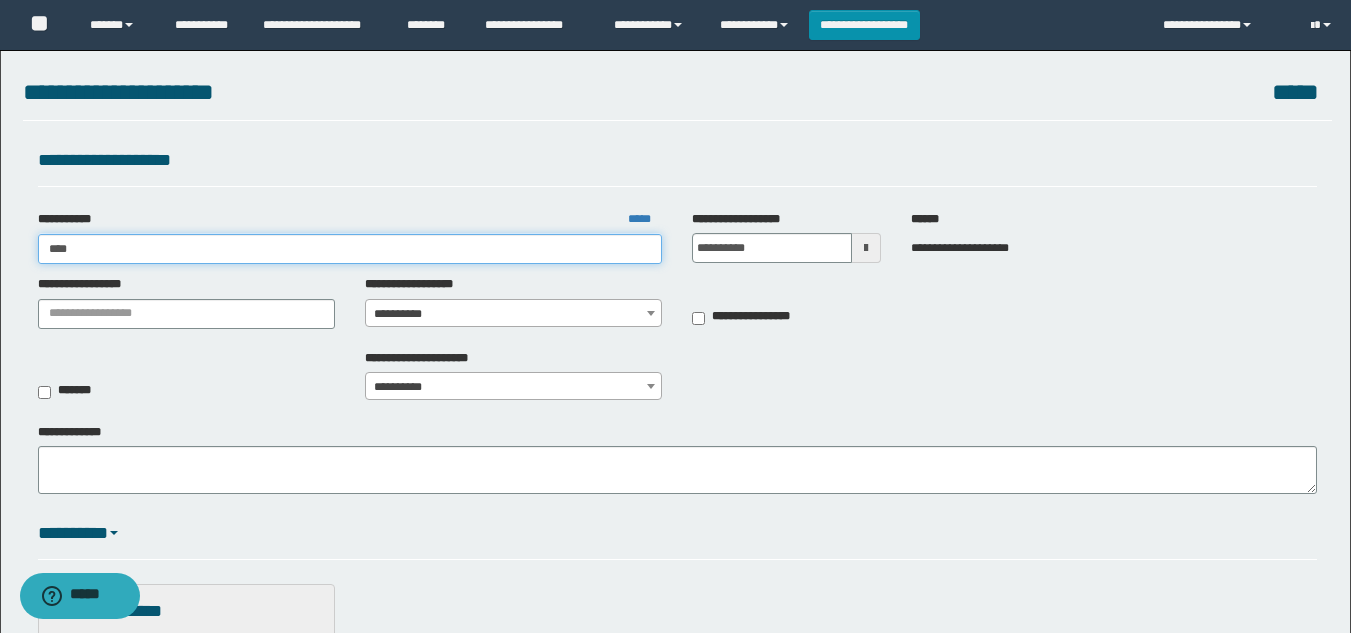 type on "*****" 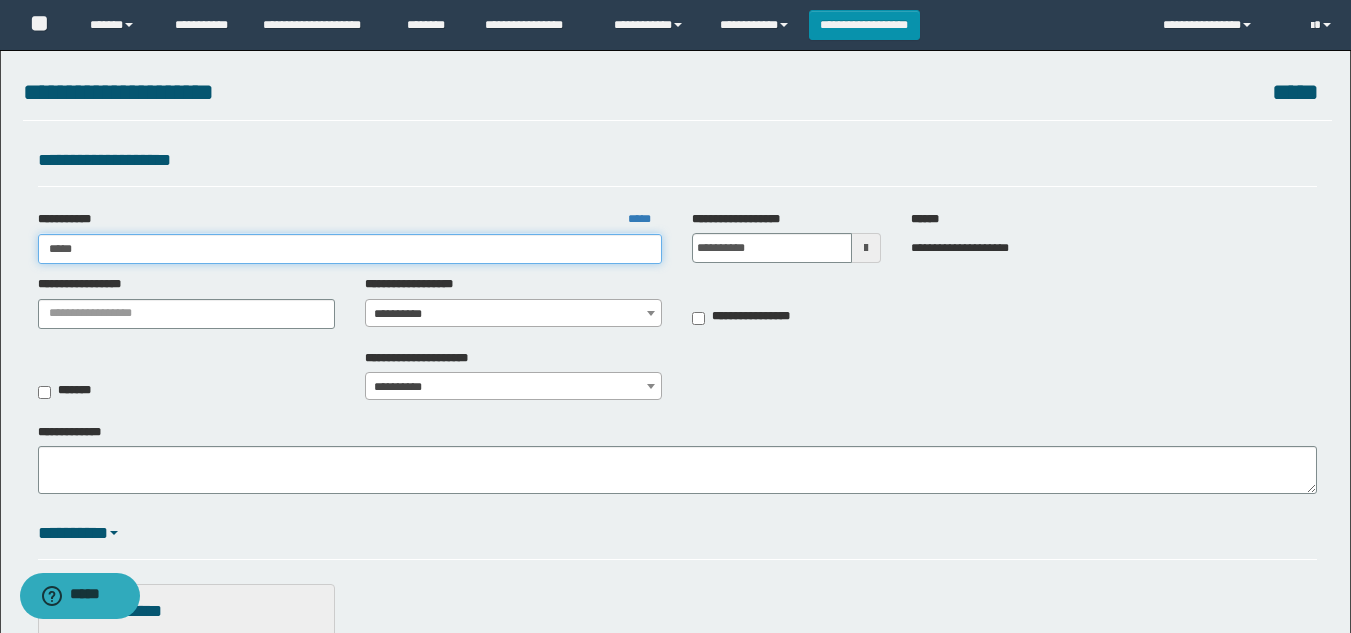 type on "*****" 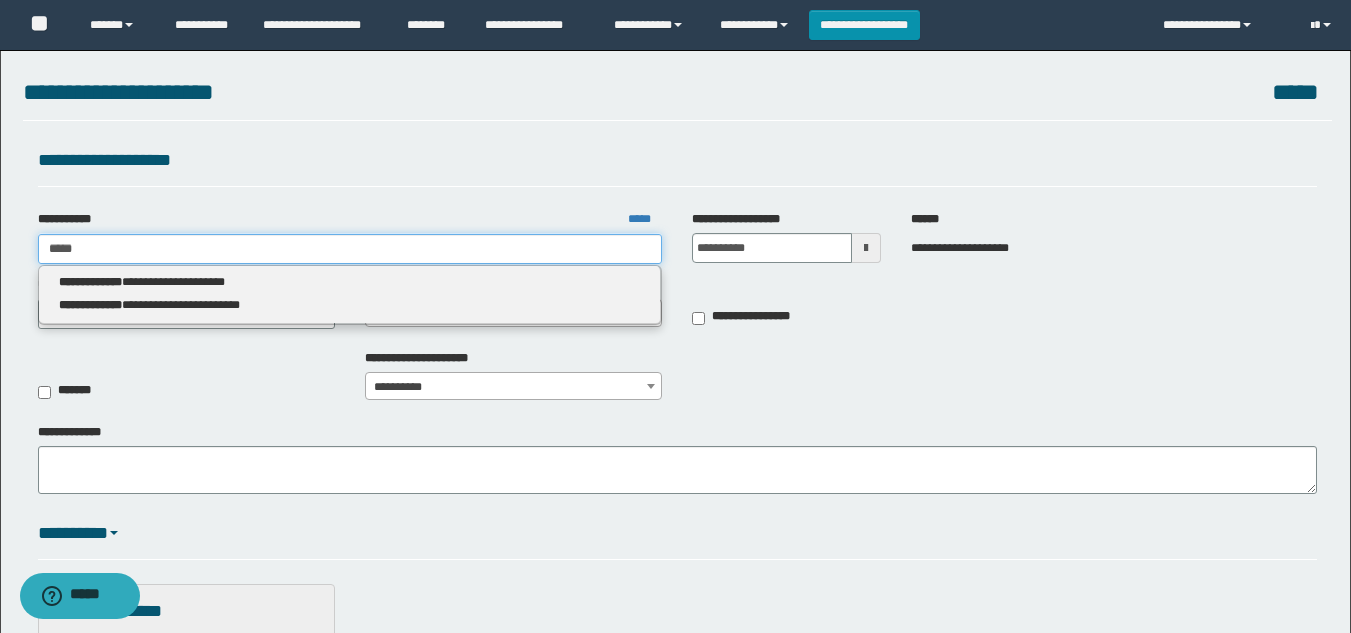 drag, startPoint x: 280, startPoint y: 255, endPoint x: 33, endPoint y: 252, distance: 247.01822 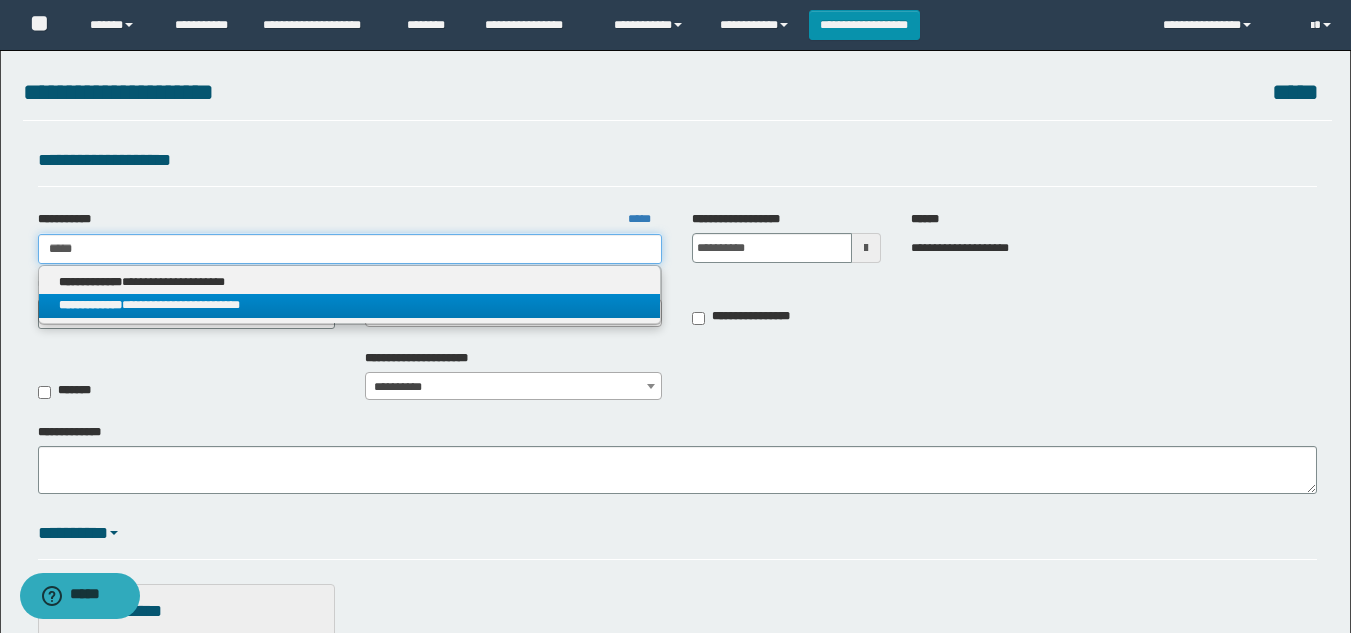 type 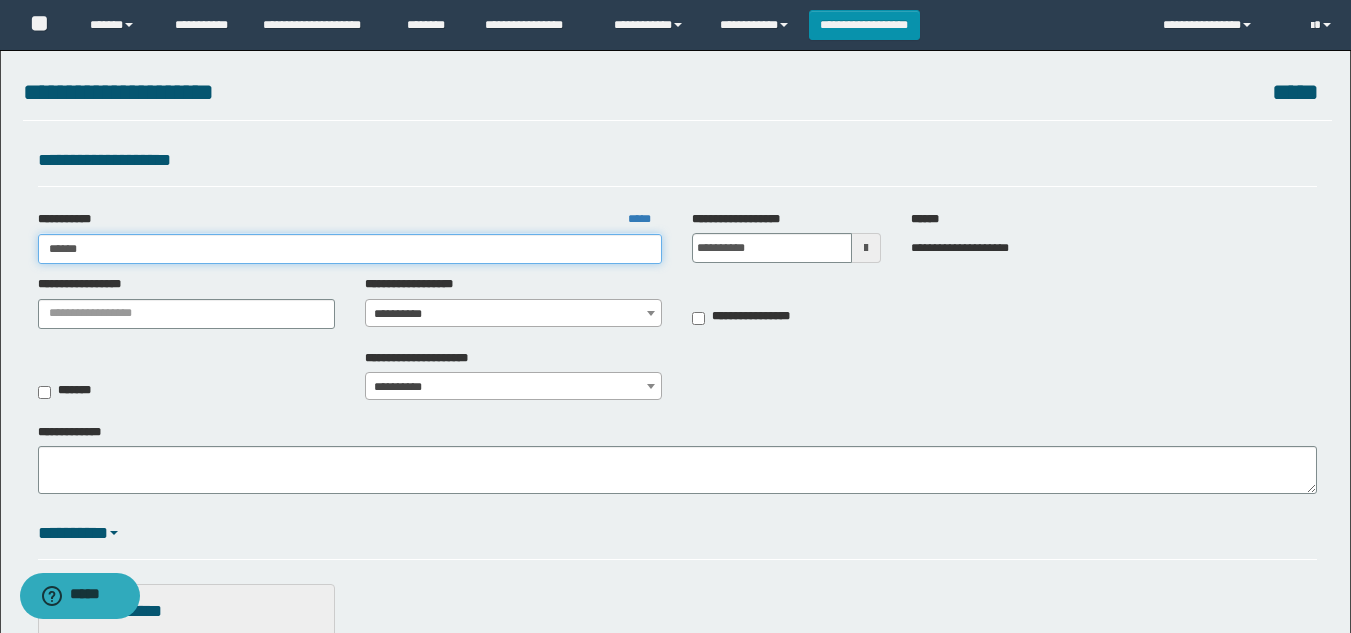 type on "*******" 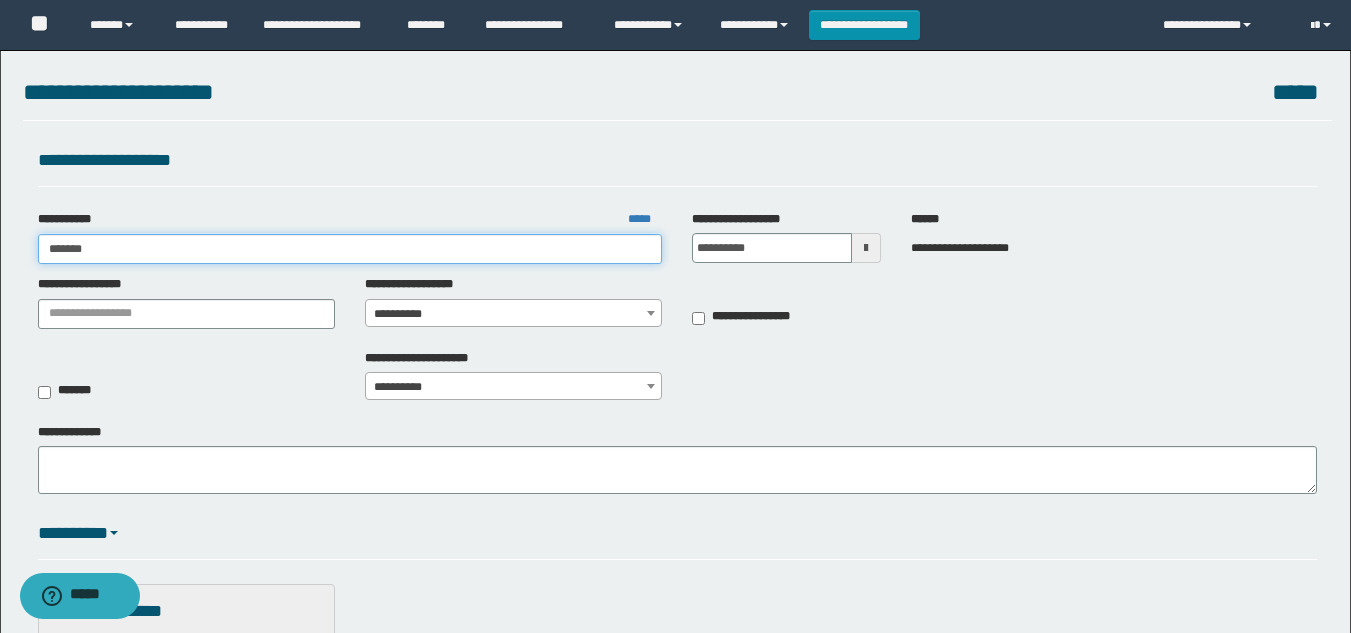 drag, startPoint x: 164, startPoint y: 261, endPoint x: 0, endPoint y: 250, distance: 164.36848 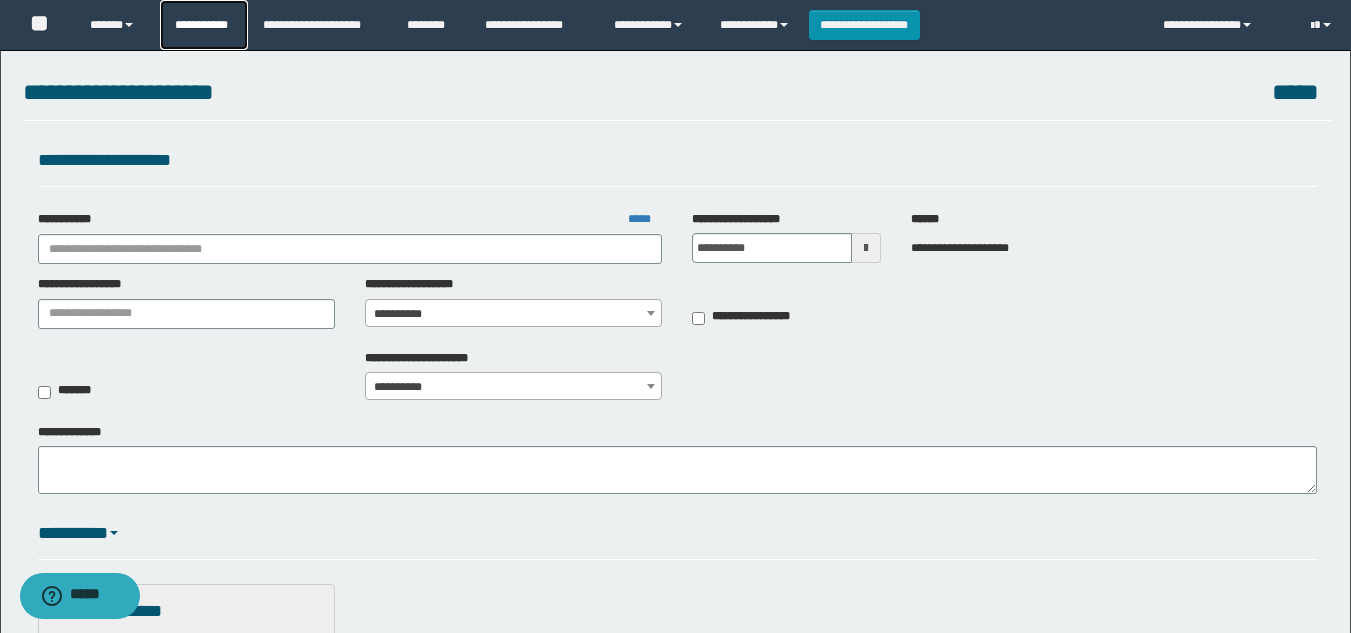 click on "**********" at bounding box center (204, 25) 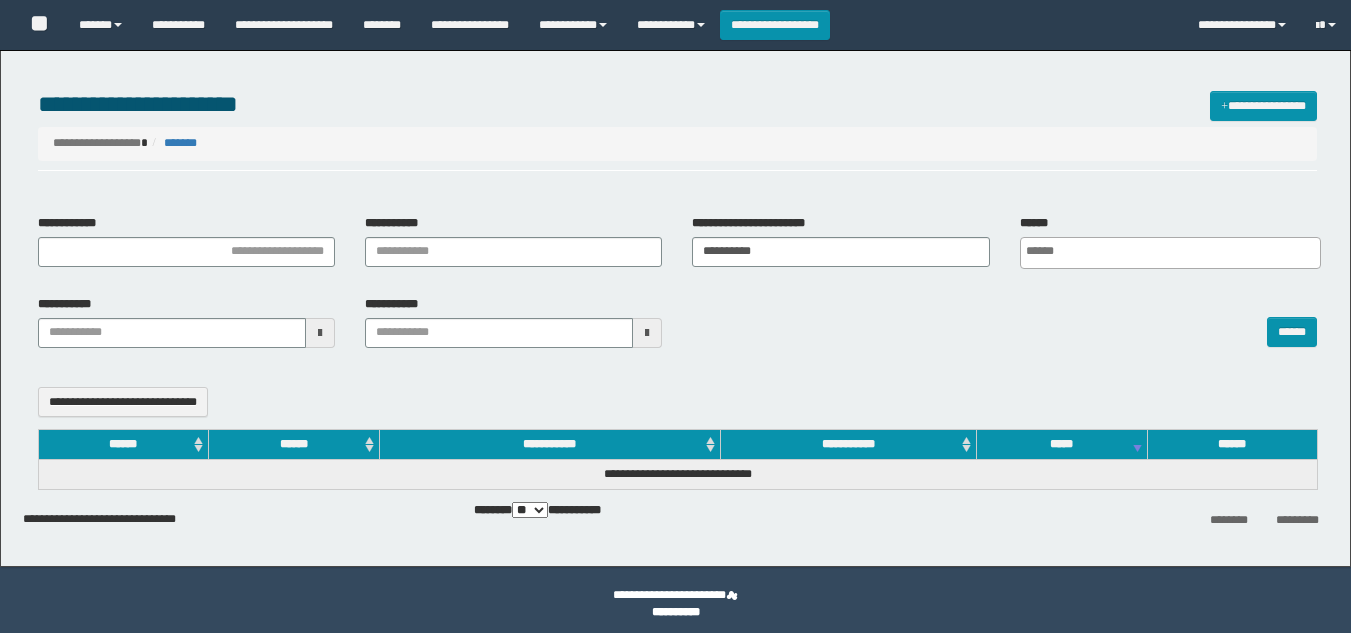 select 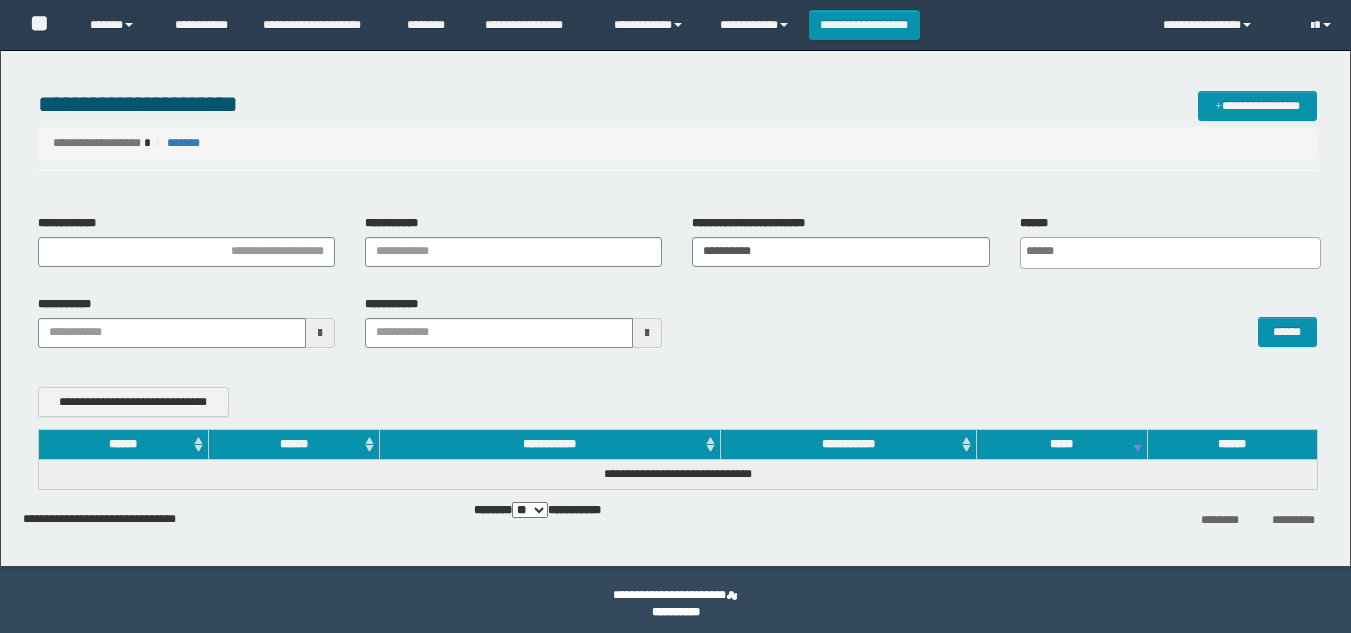 scroll, scrollTop: 0, scrollLeft: 0, axis: both 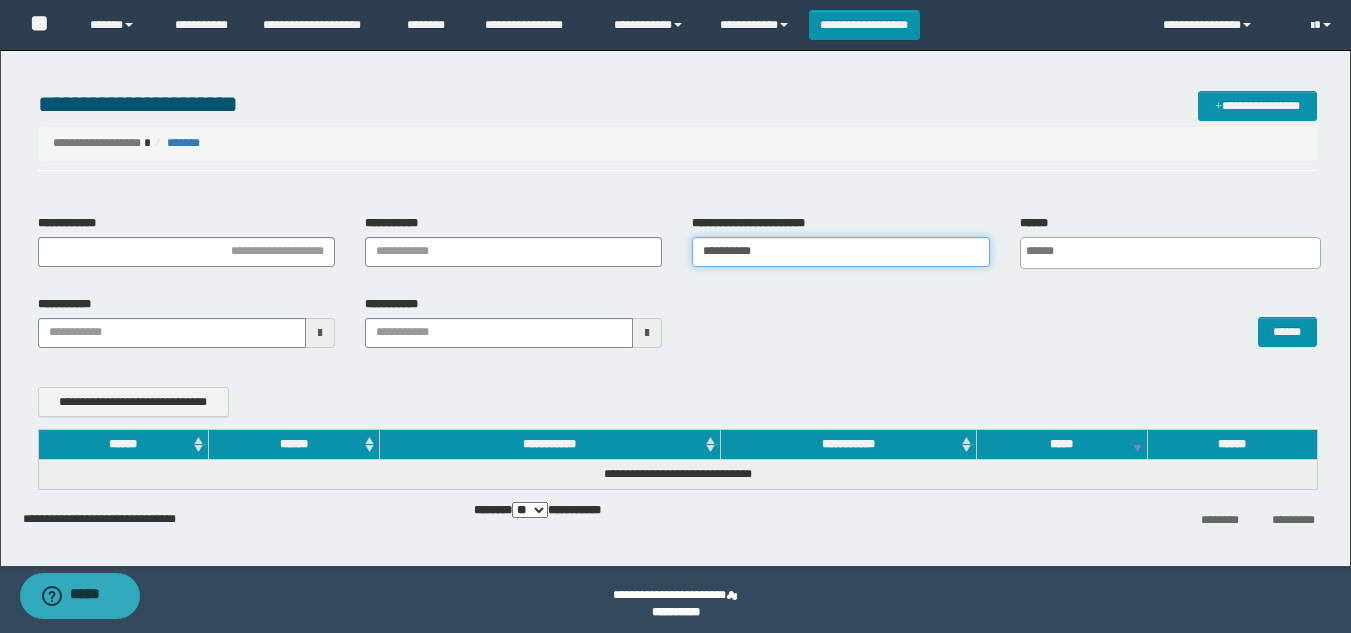 drag, startPoint x: 797, startPoint y: 244, endPoint x: 416, endPoint y: 338, distance: 392.42453 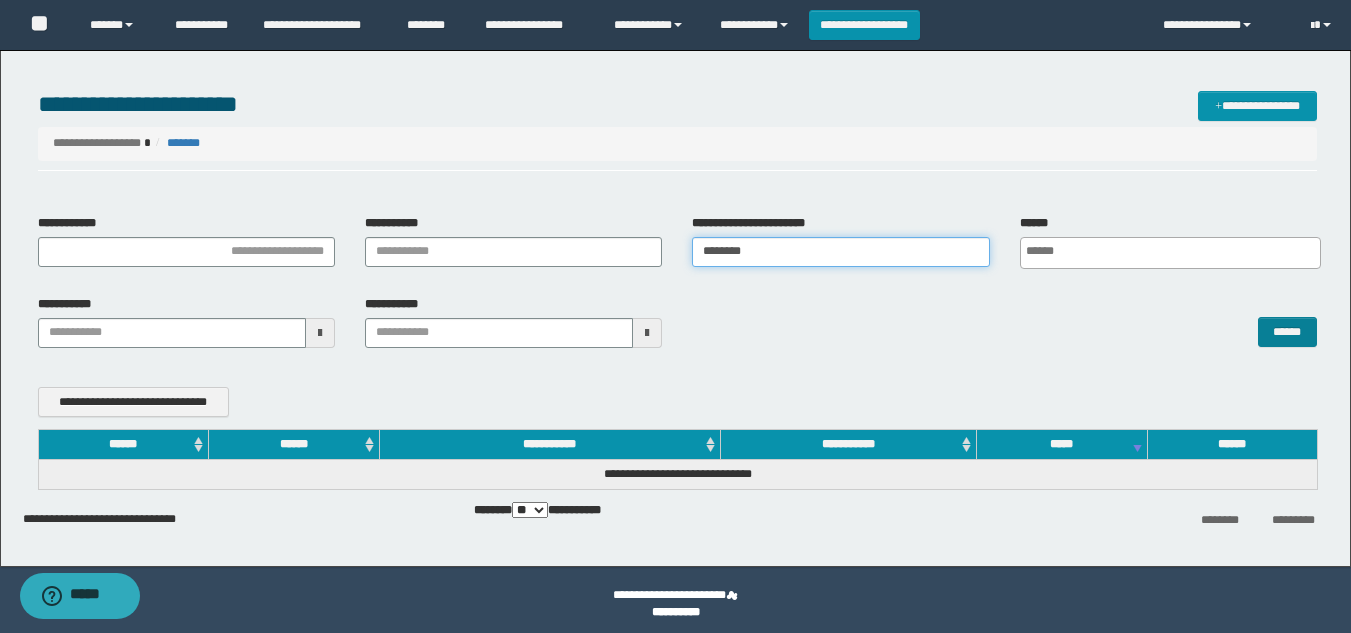 type on "********" 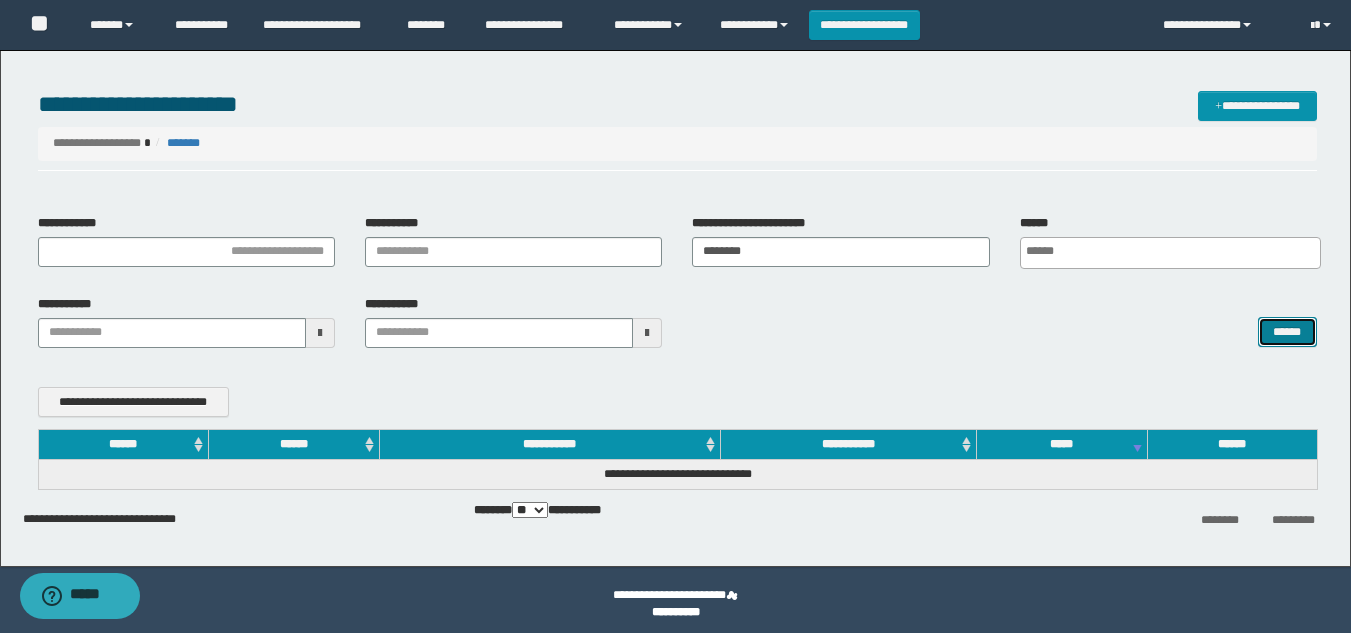 click on "******" at bounding box center [1287, 332] 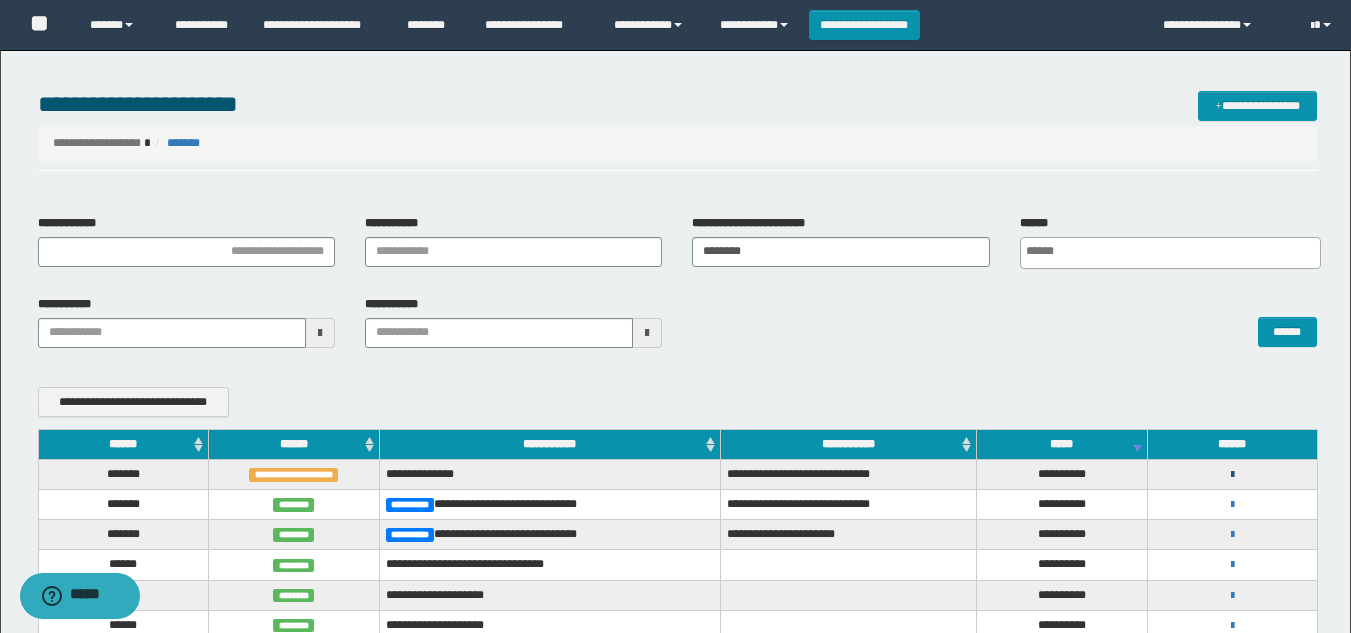 click at bounding box center [1232, 475] 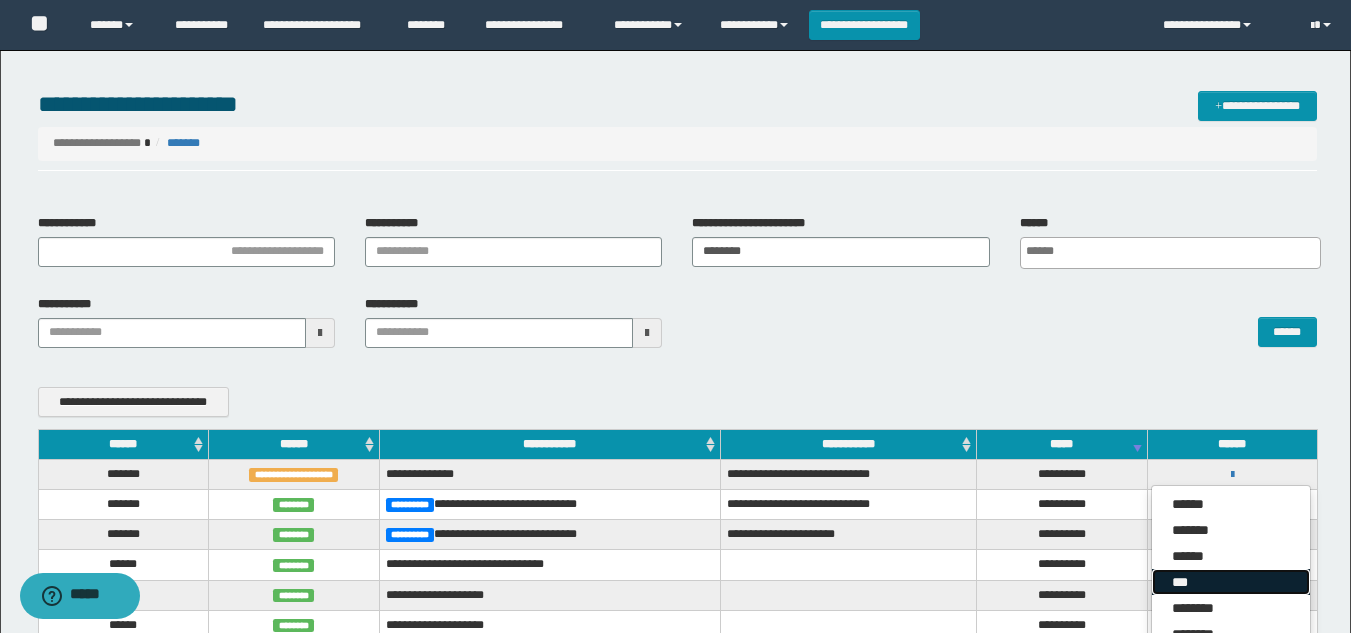 click on "***" at bounding box center (1231, 582) 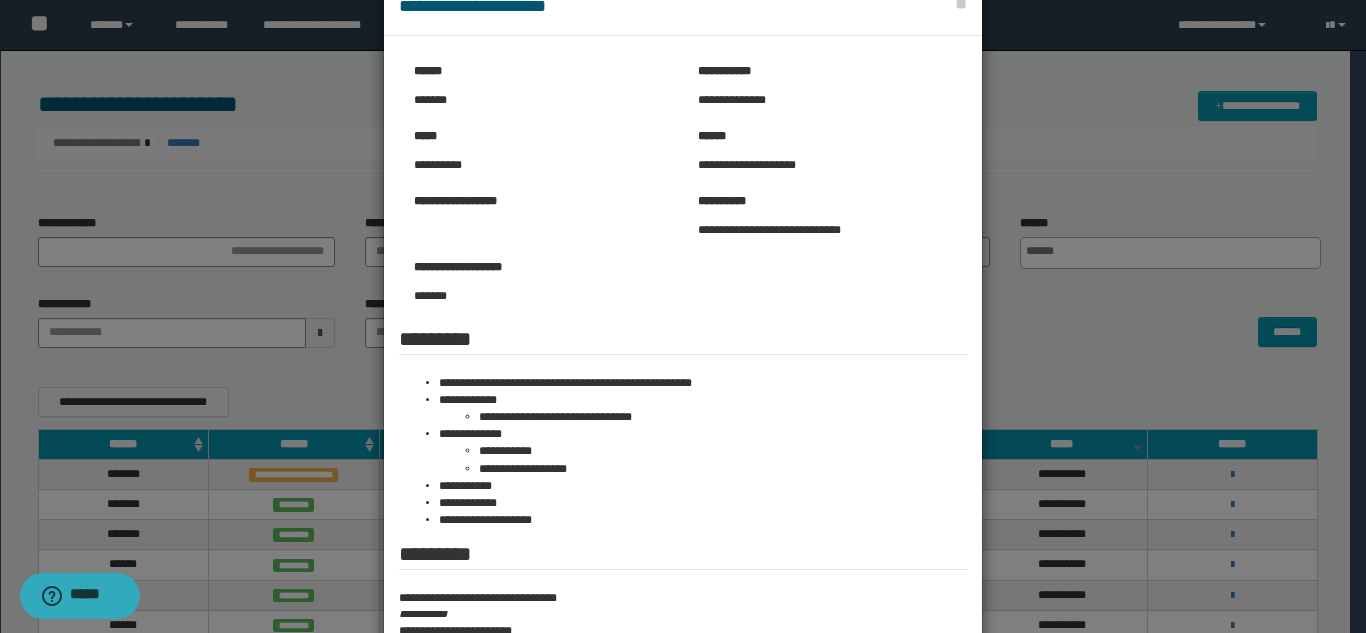 scroll, scrollTop: 100, scrollLeft: 0, axis: vertical 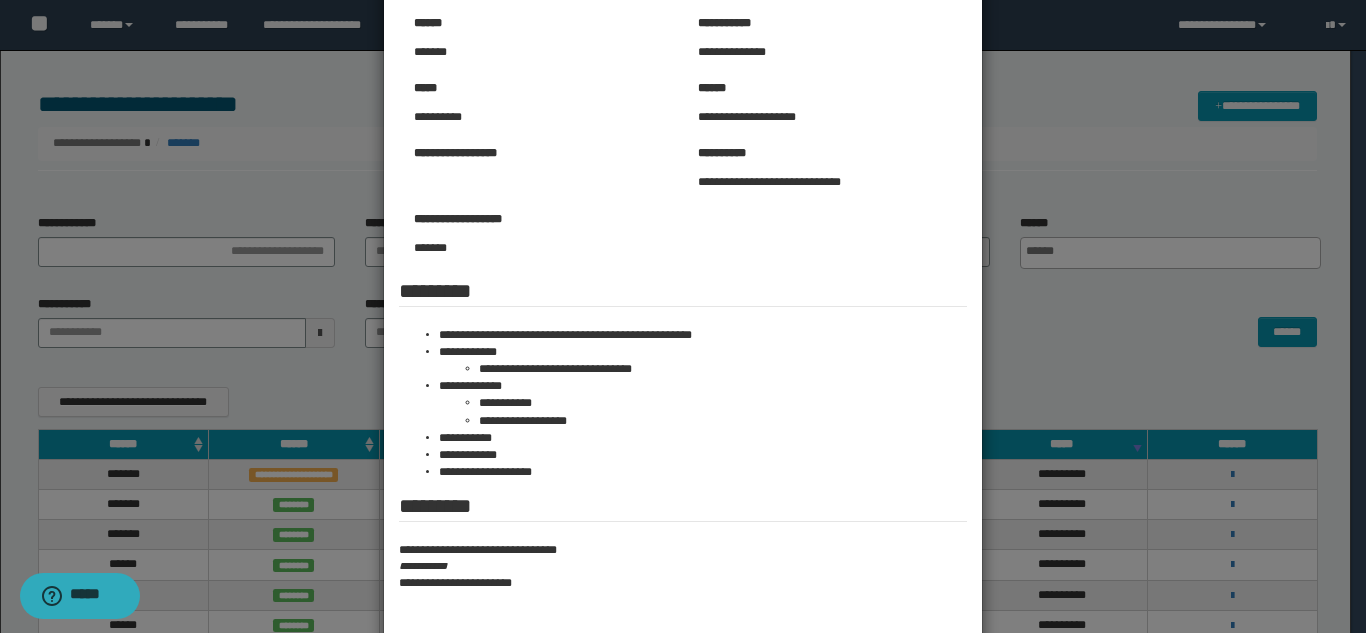 click at bounding box center [683, 357] 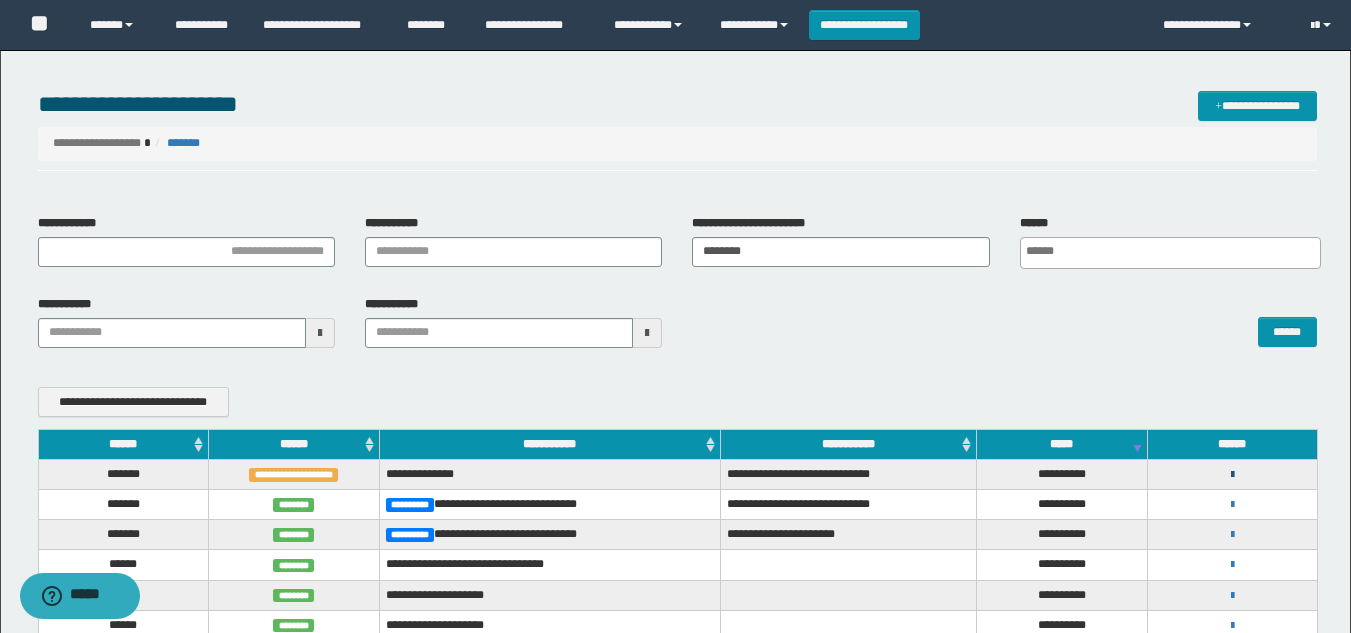 click at bounding box center (1232, 475) 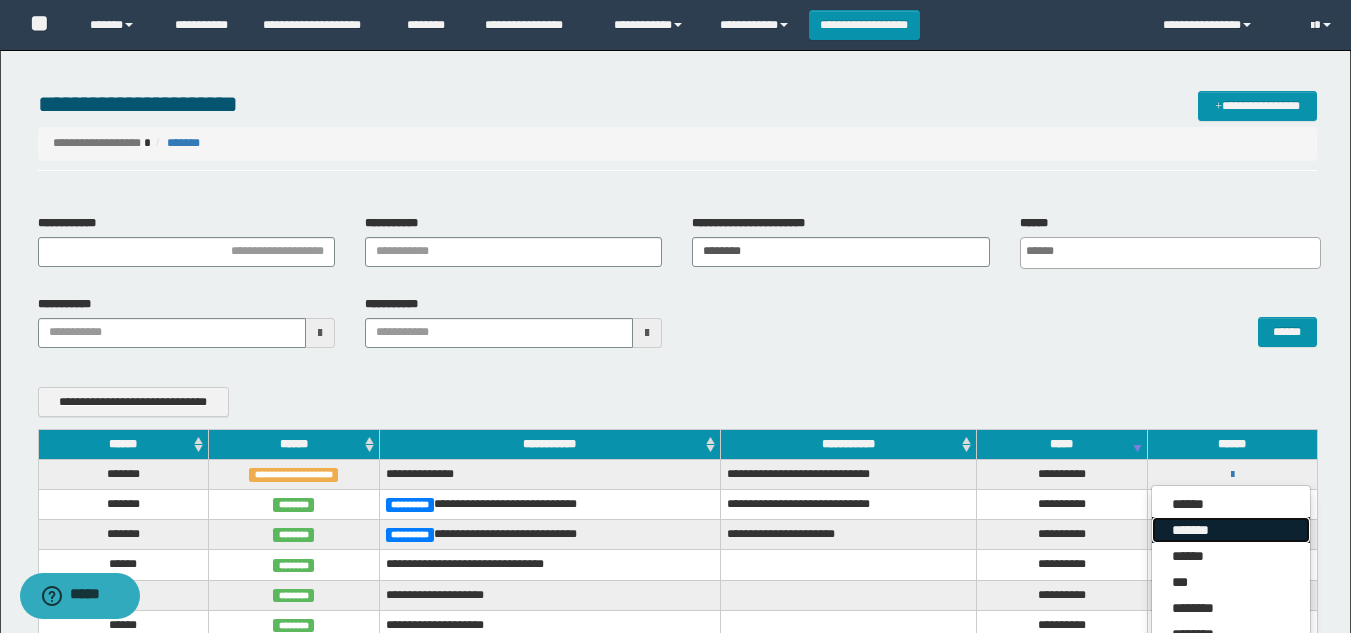 click on "*******" at bounding box center [1231, 530] 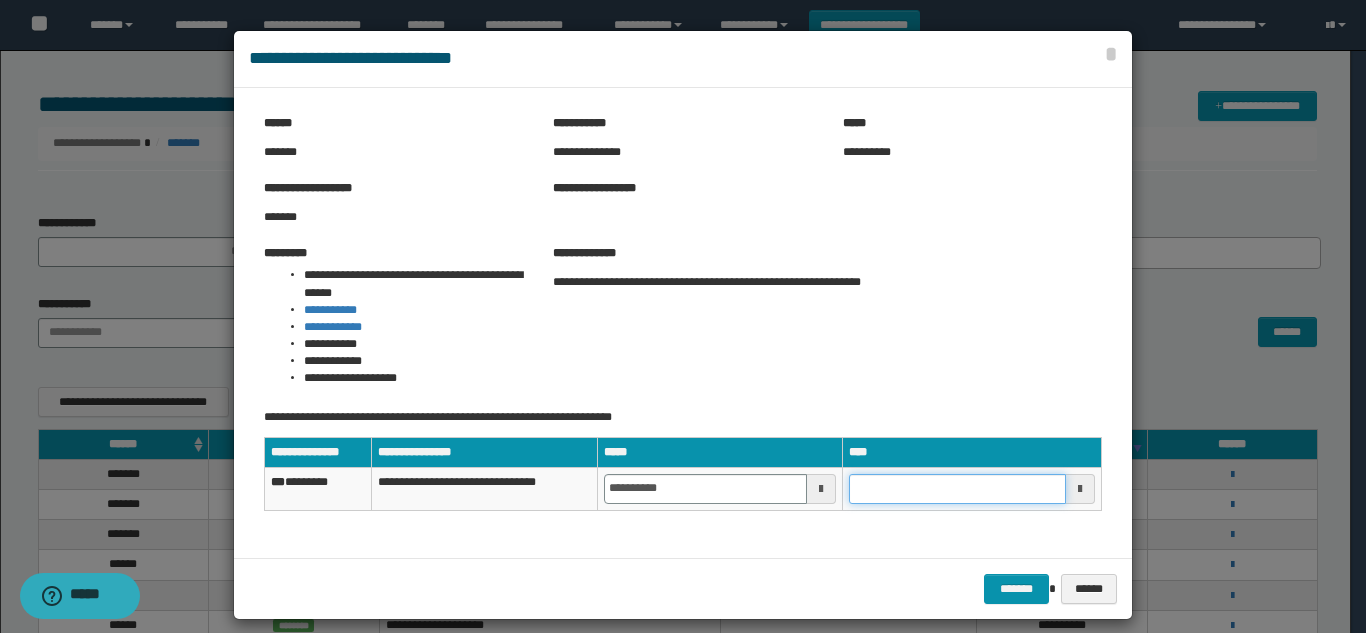 click at bounding box center [957, 489] 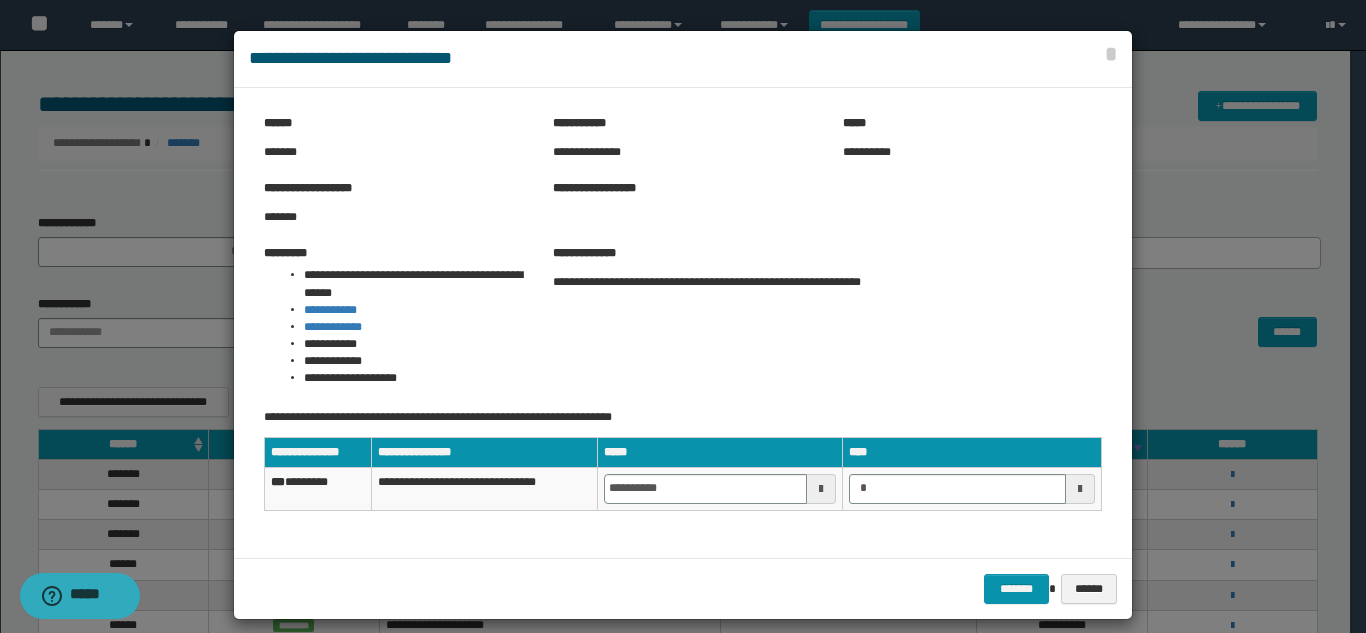 type on "********" 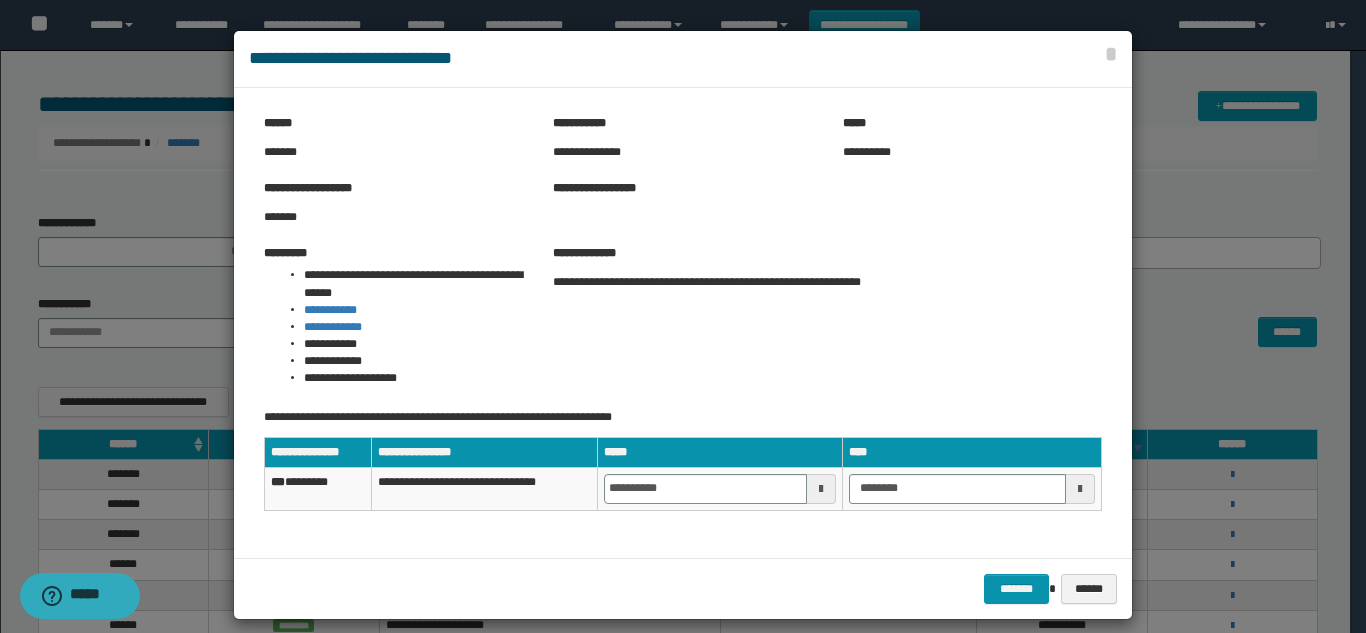 click on "[ADDRESS]
[STATE]
[POSTAL_CODE]
[PHONE]
[EMAIL]
[NAME] [NAME]
[ADDRESS]
[NAME]
[NAME]" at bounding box center (683, 469) 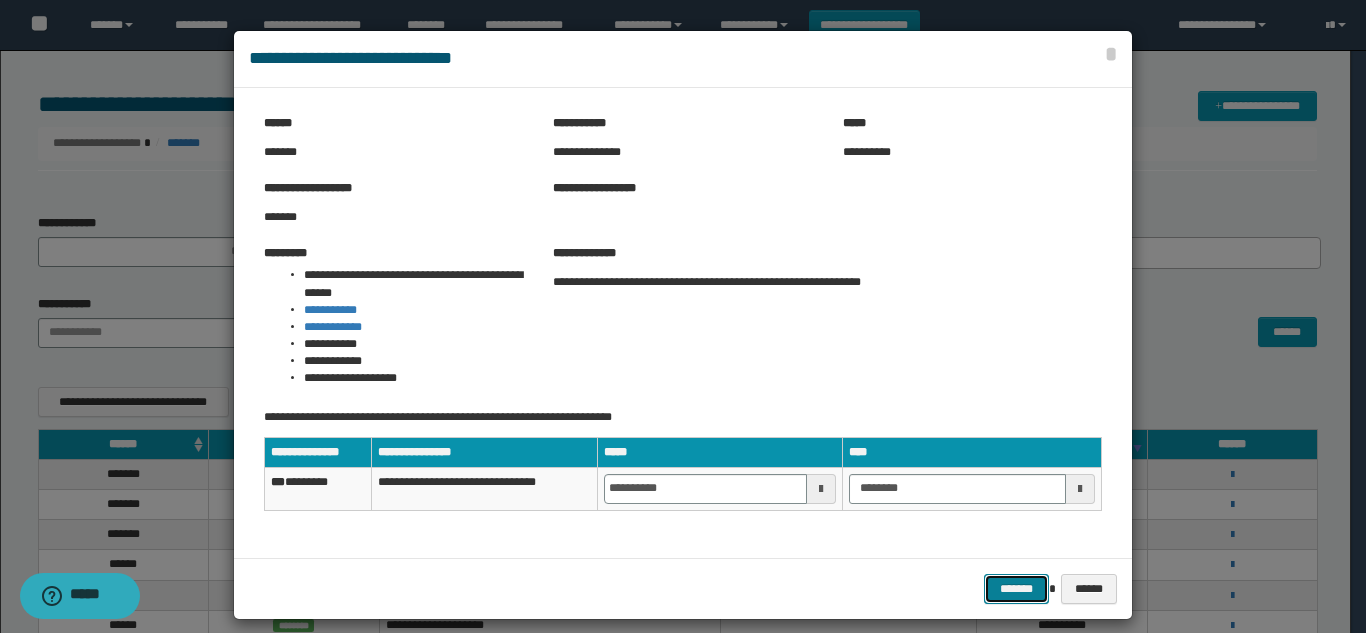 click on "*******" at bounding box center (1016, 589) 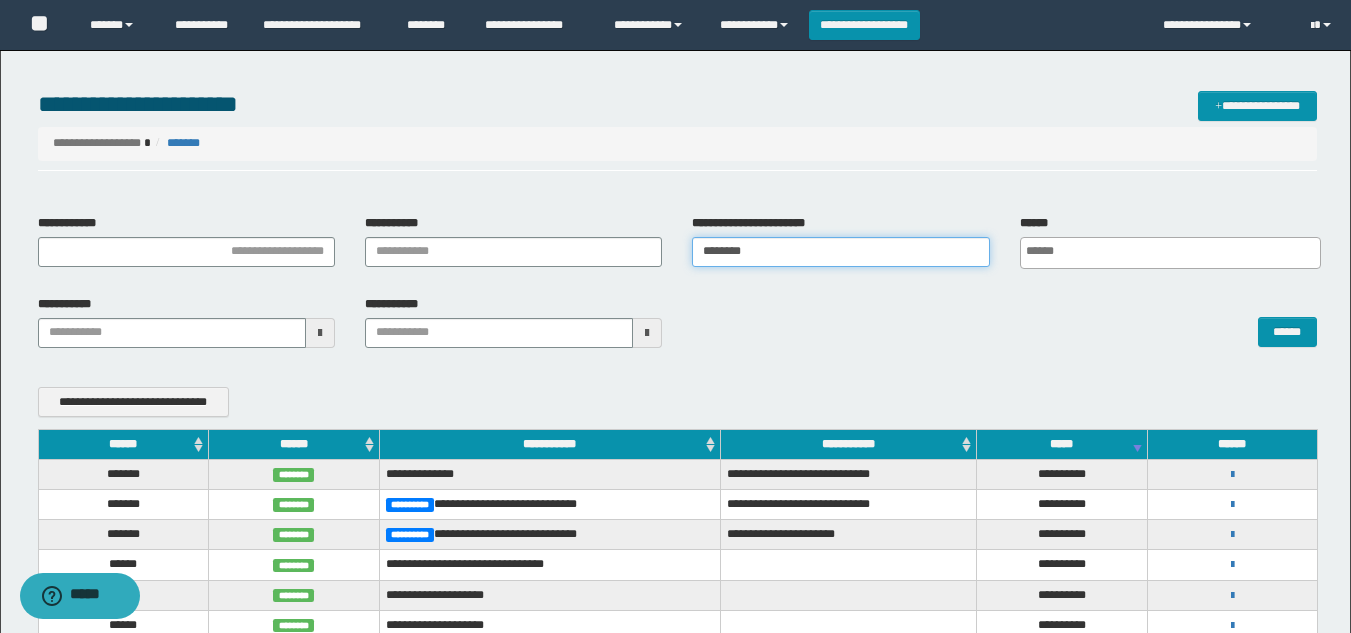 drag, startPoint x: 778, startPoint y: 246, endPoint x: 375, endPoint y: 226, distance: 403.49597 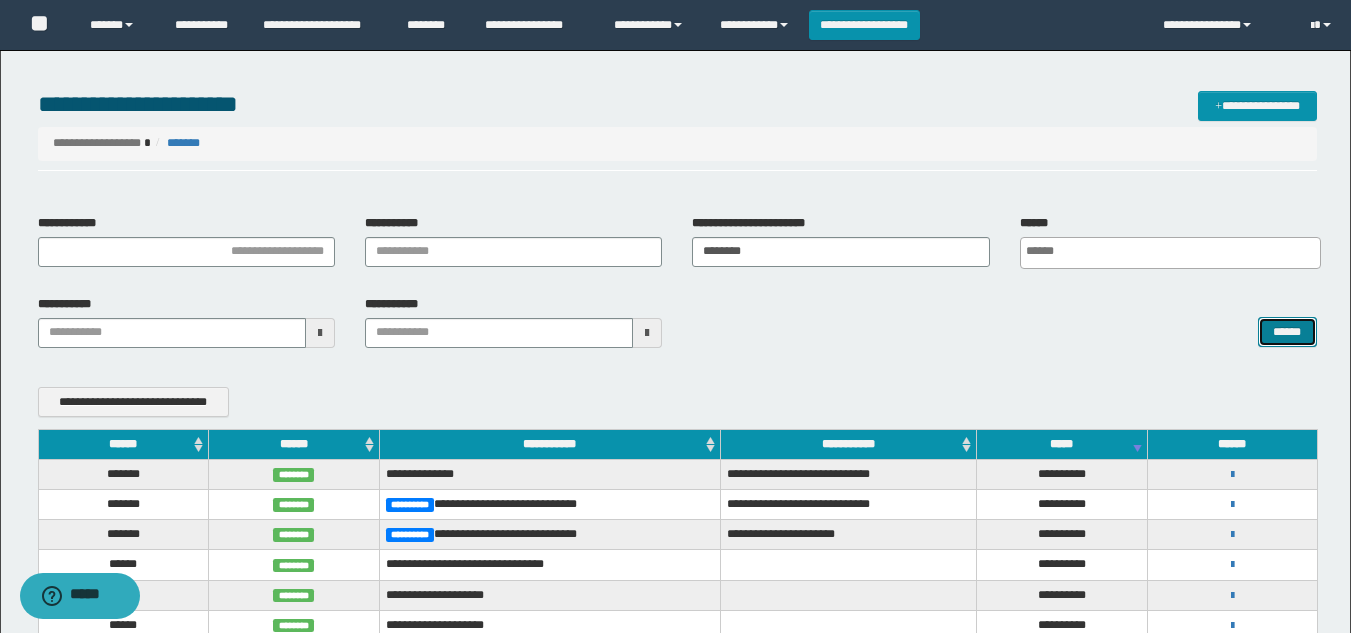 click on "******" at bounding box center [1287, 332] 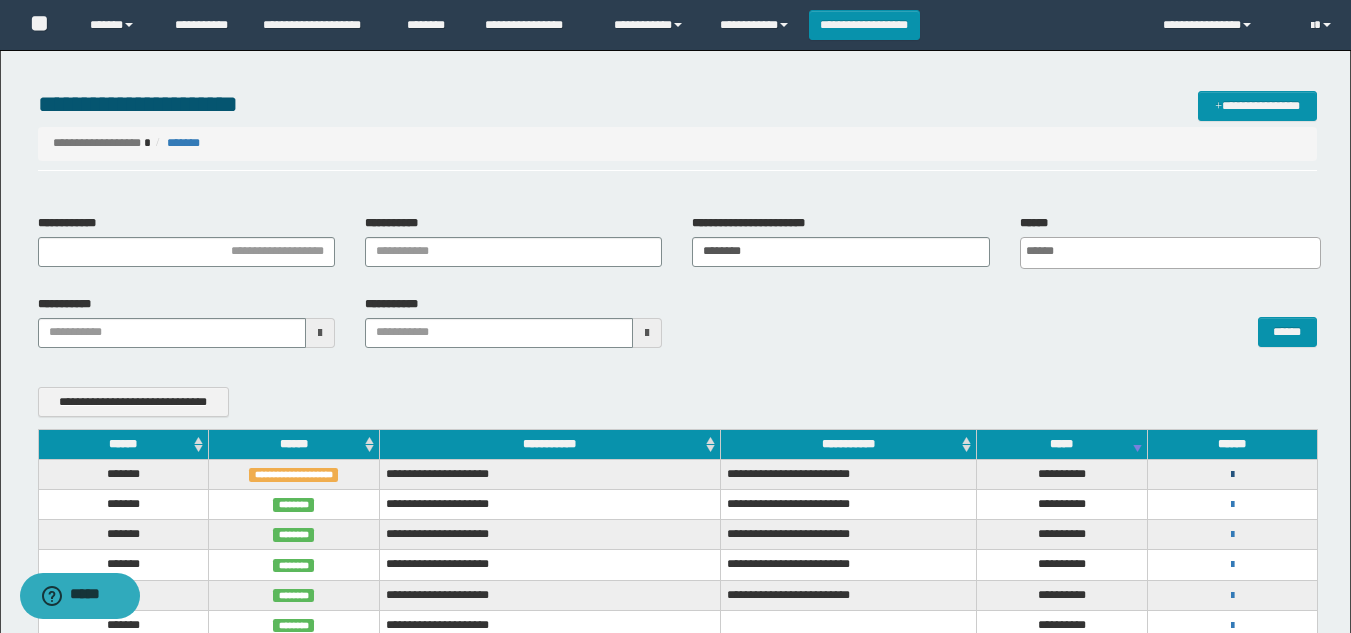 click at bounding box center [1232, 475] 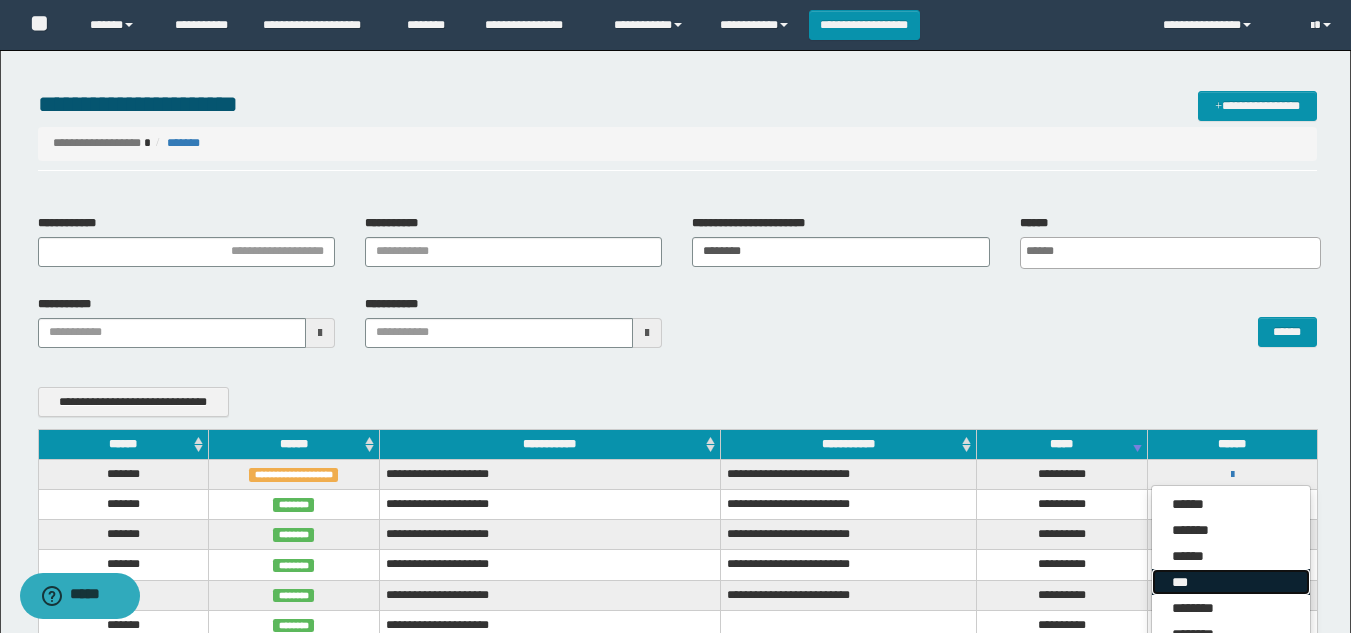 click on "***" at bounding box center (1231, 582) 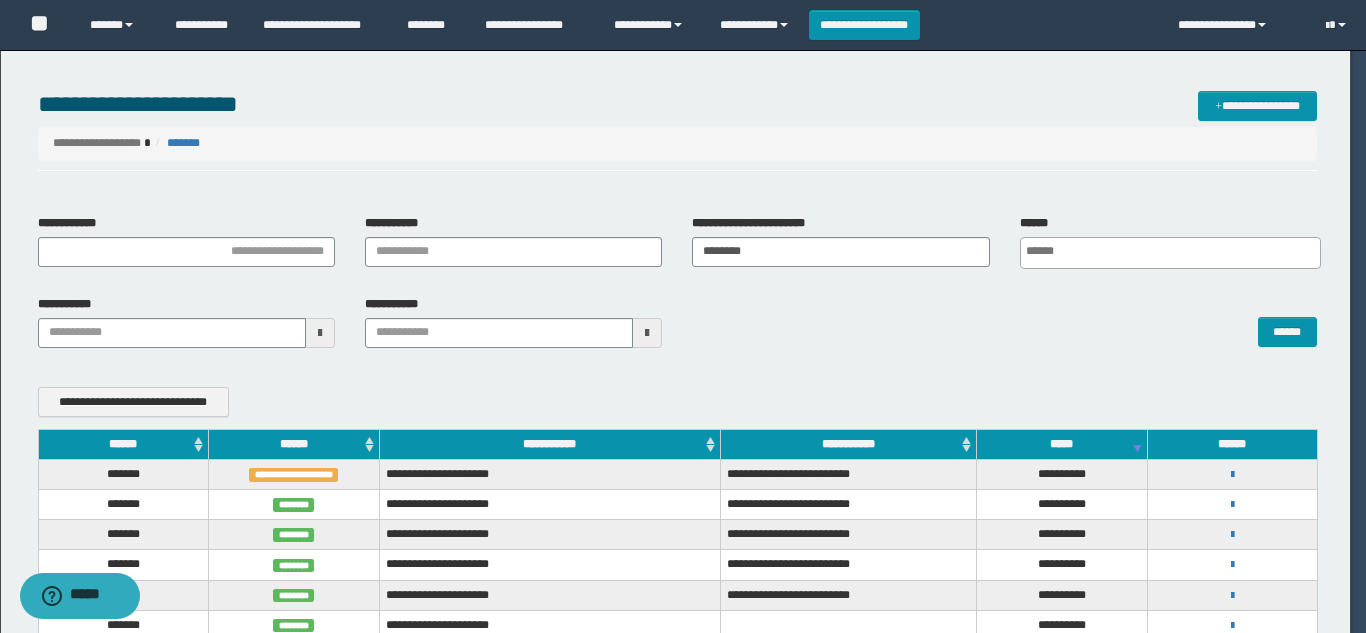 scroll, scrollTop: 0, scrollLeft: 0, axis: both 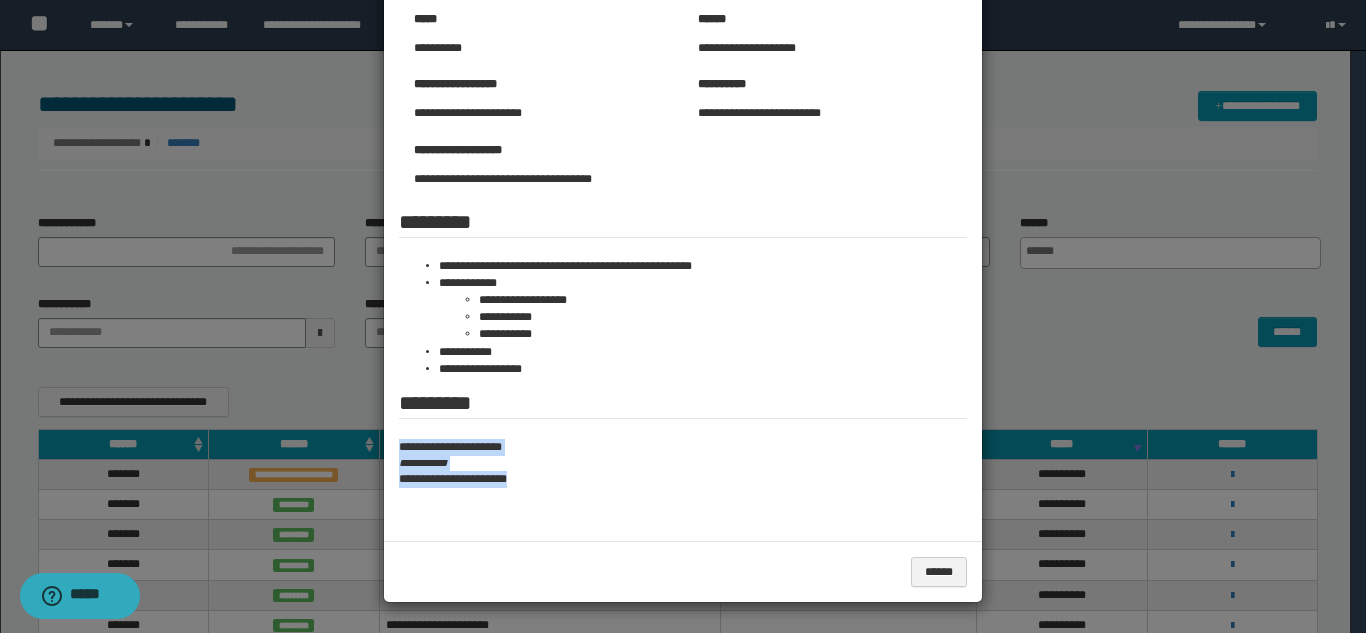 drag, startPoint x: 391, startPoint y: 444, endPoint x: 621, endPoint y: 514, distance: 240.4163 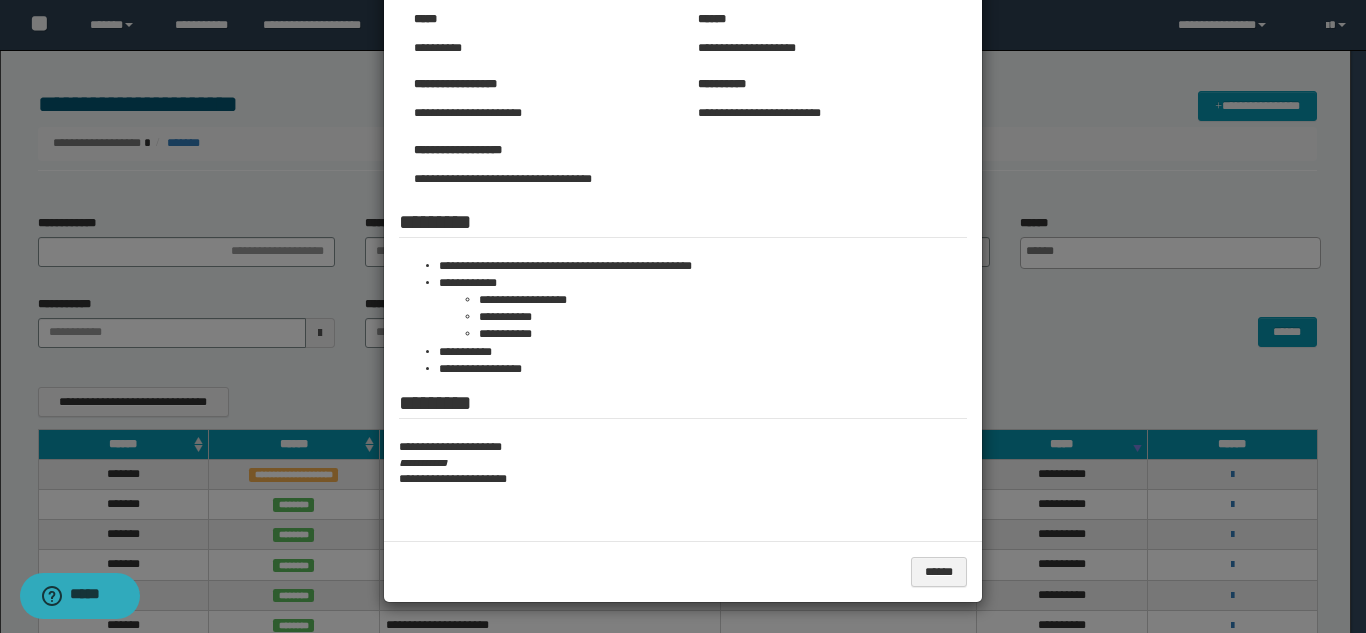 click at bounding box center (683, 232) 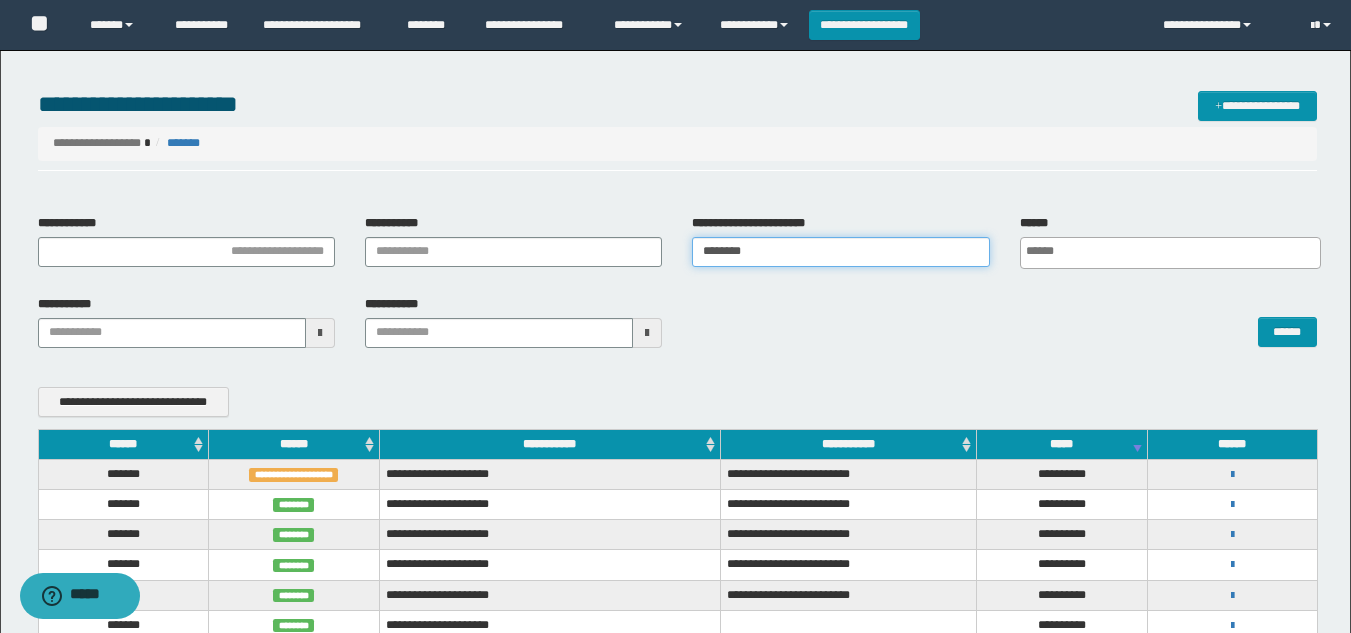 drag, startPoint x: 833, startPoint y: 262, endPoint x: 622, endPoint y: 252, distance: 211.23683 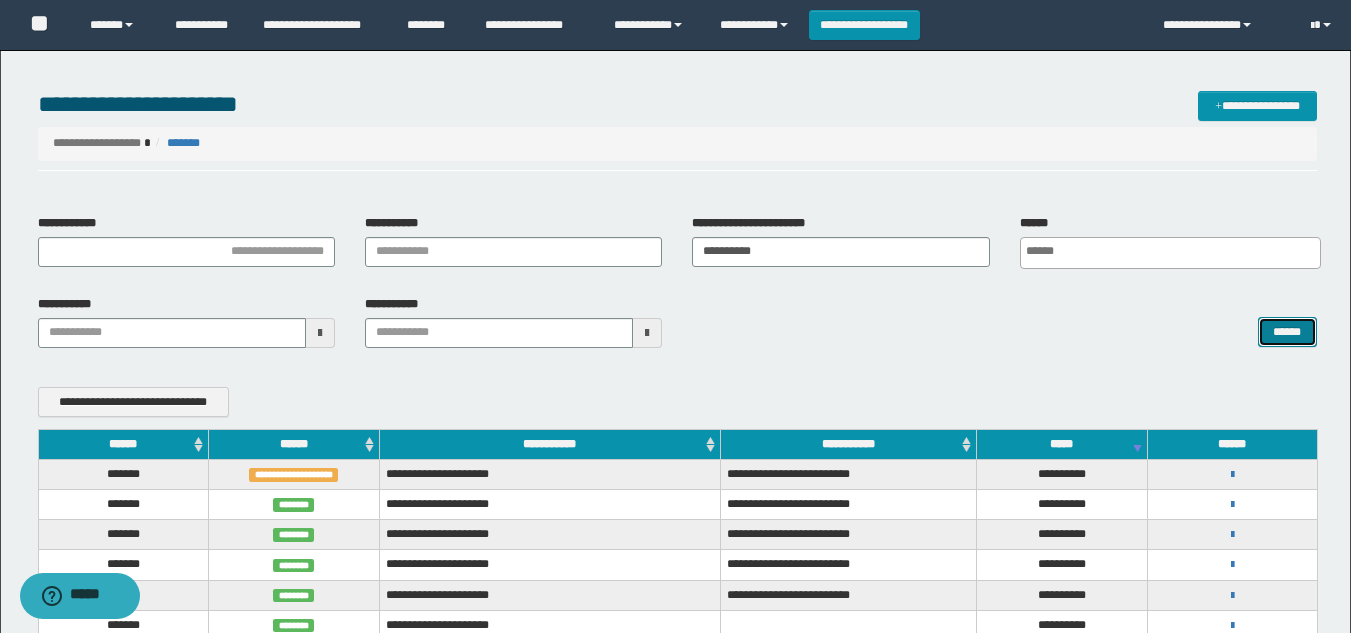 click on "******" at bounding box center [1287, 332] 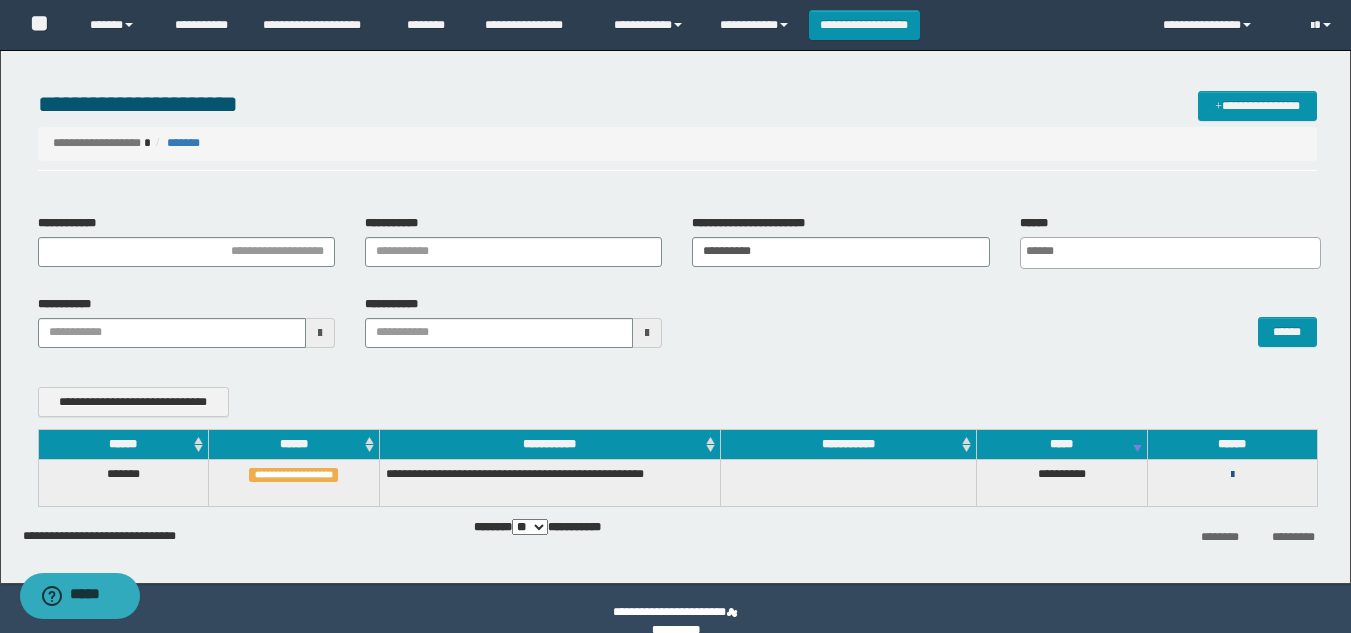 click at bounding box center (1232, 475) 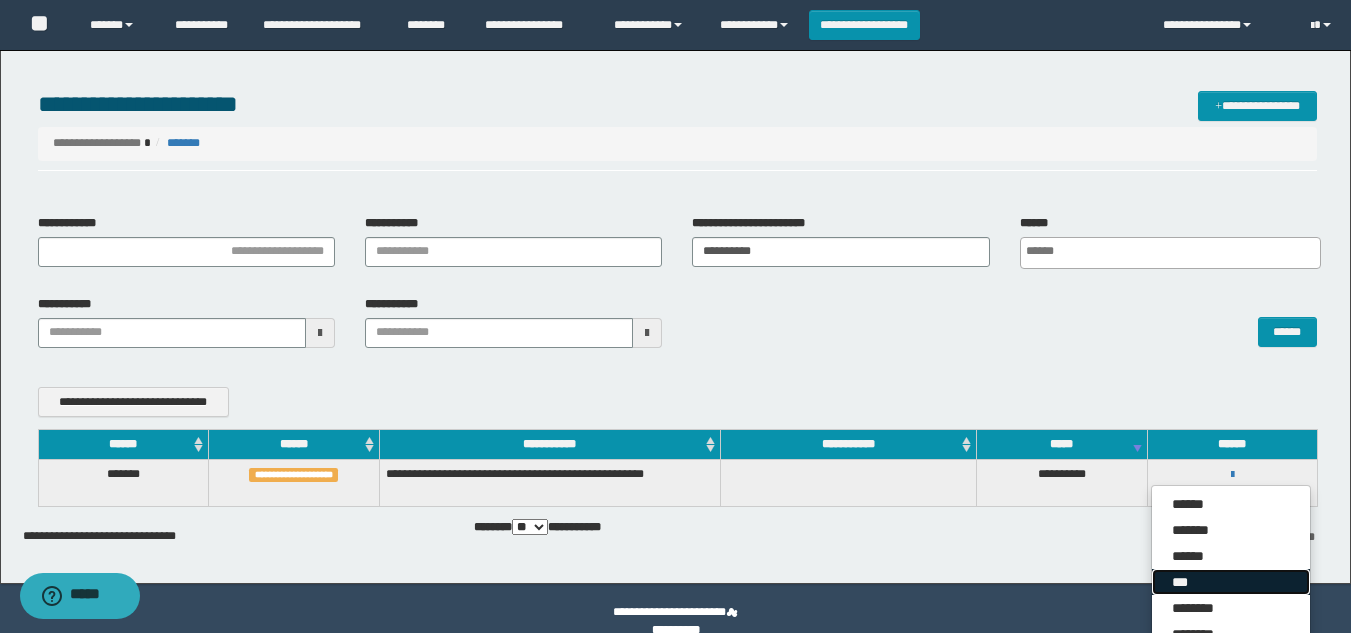 click on "***" at bounding box center [1231, 582] 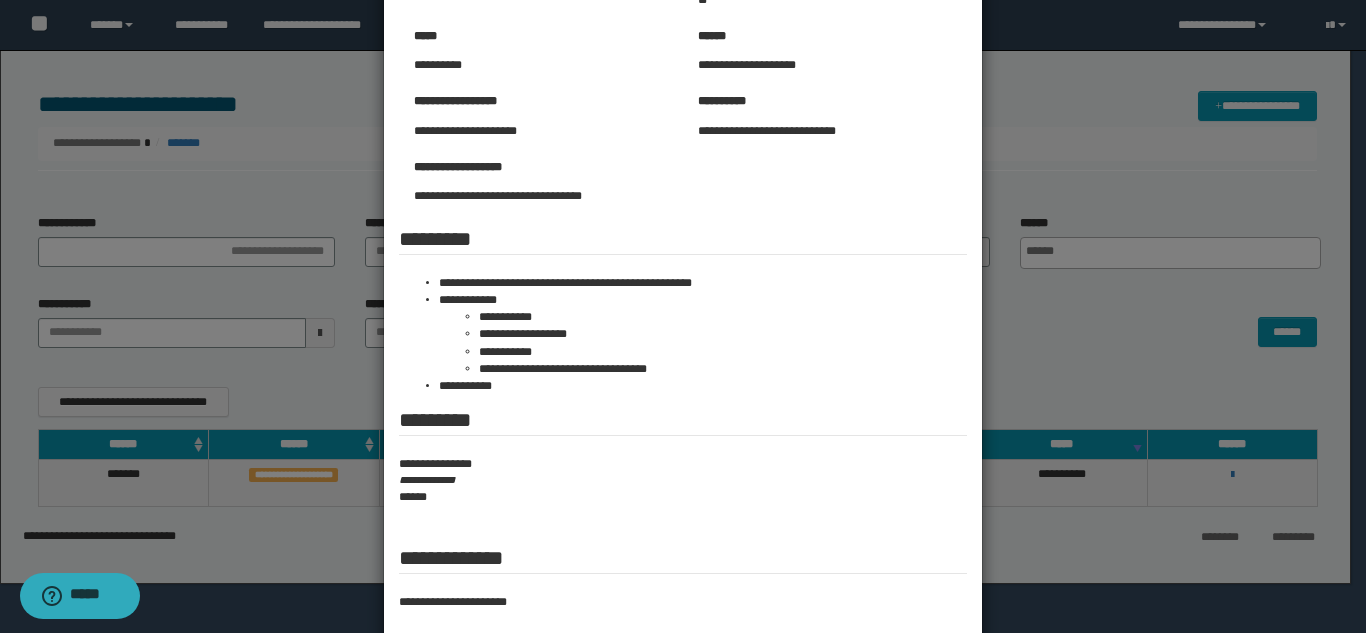 scroll, scrollTop: 0, scrollLeft: 0, axis: both 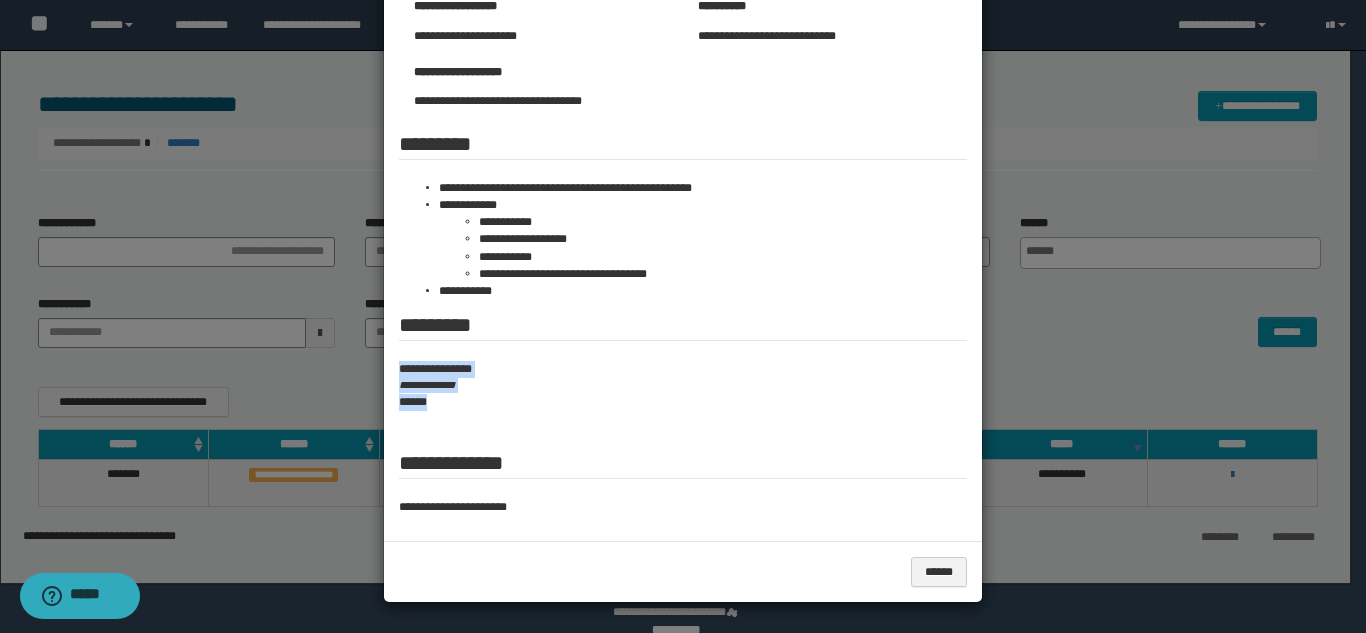 drag, startPoint x: 392, startPoint y: 369, endPoint x: 494, endPoint y: 409, distance: 109.56277 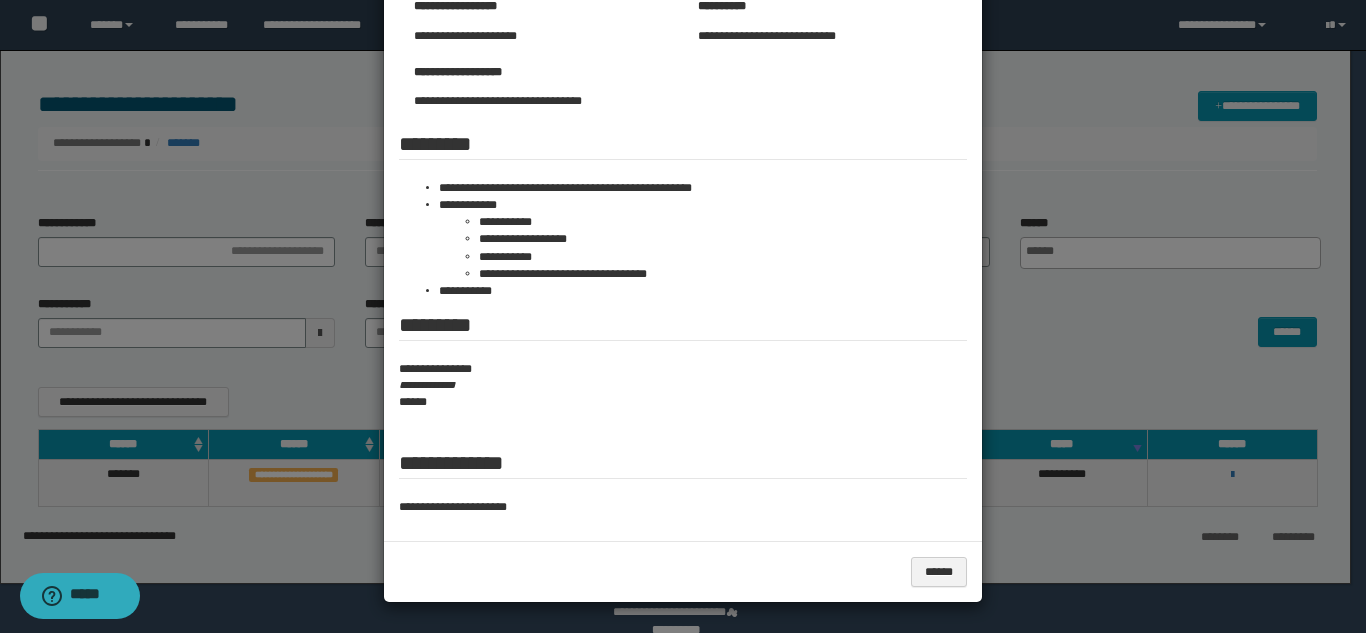 click at bounding box center (683, 184) 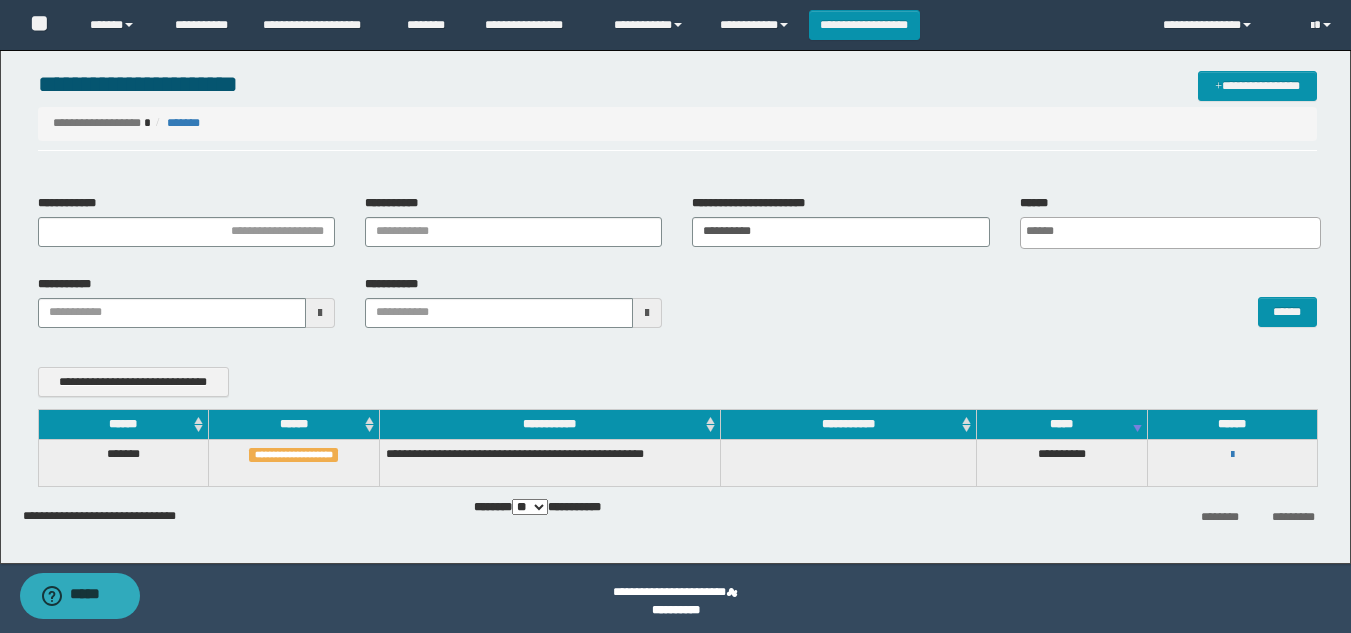 scroll, scrollTop: 26, scrollLeft: 0, axis: vertical 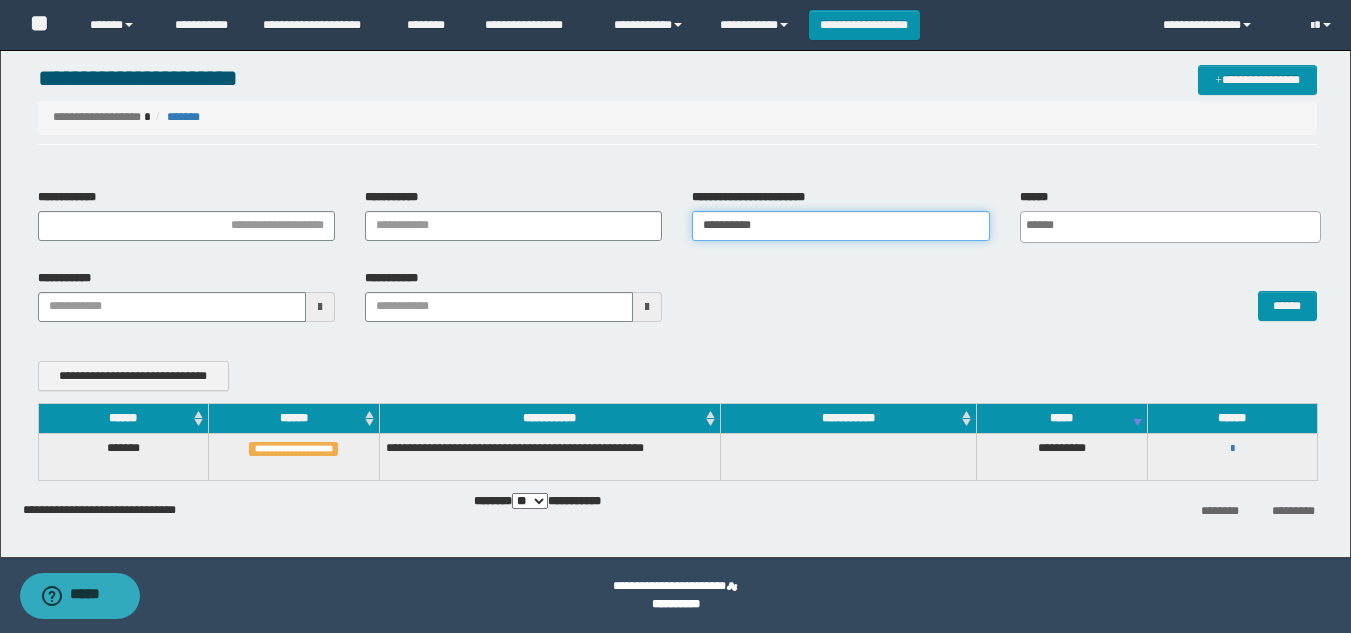drag, startPoint x: 814, startPoint y: 227, endPoint x: 76, endPoint y: 134, distance: 743.8367 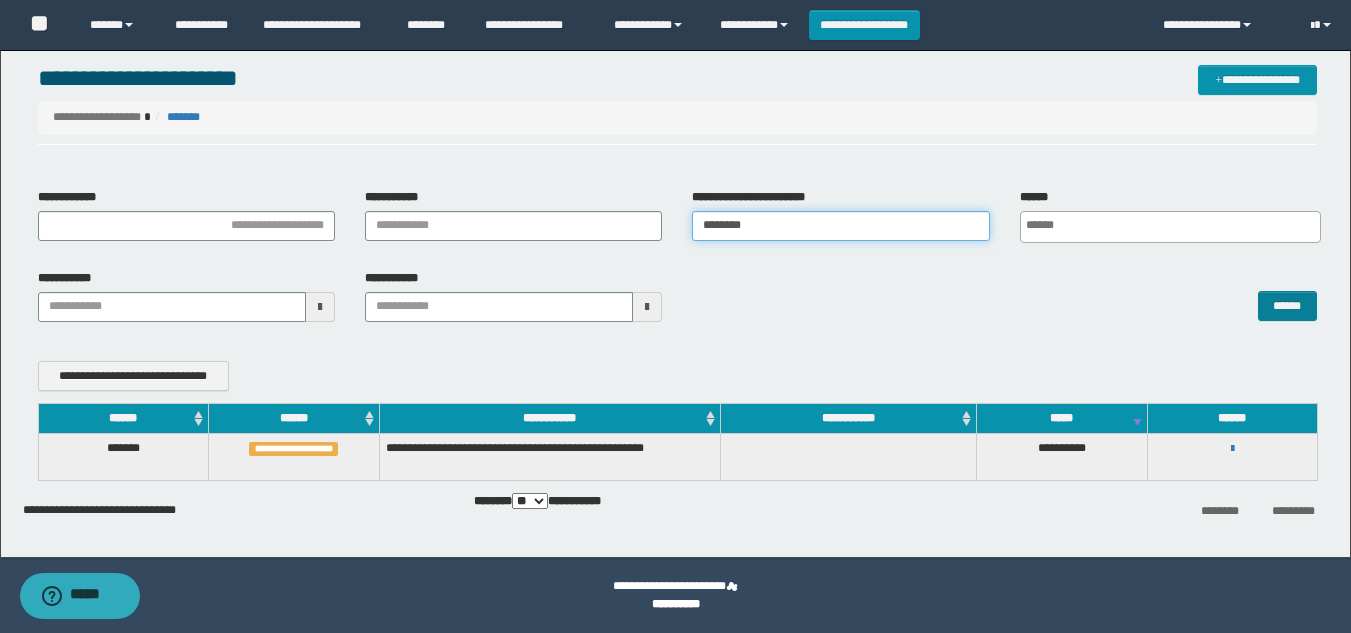 type on "********" 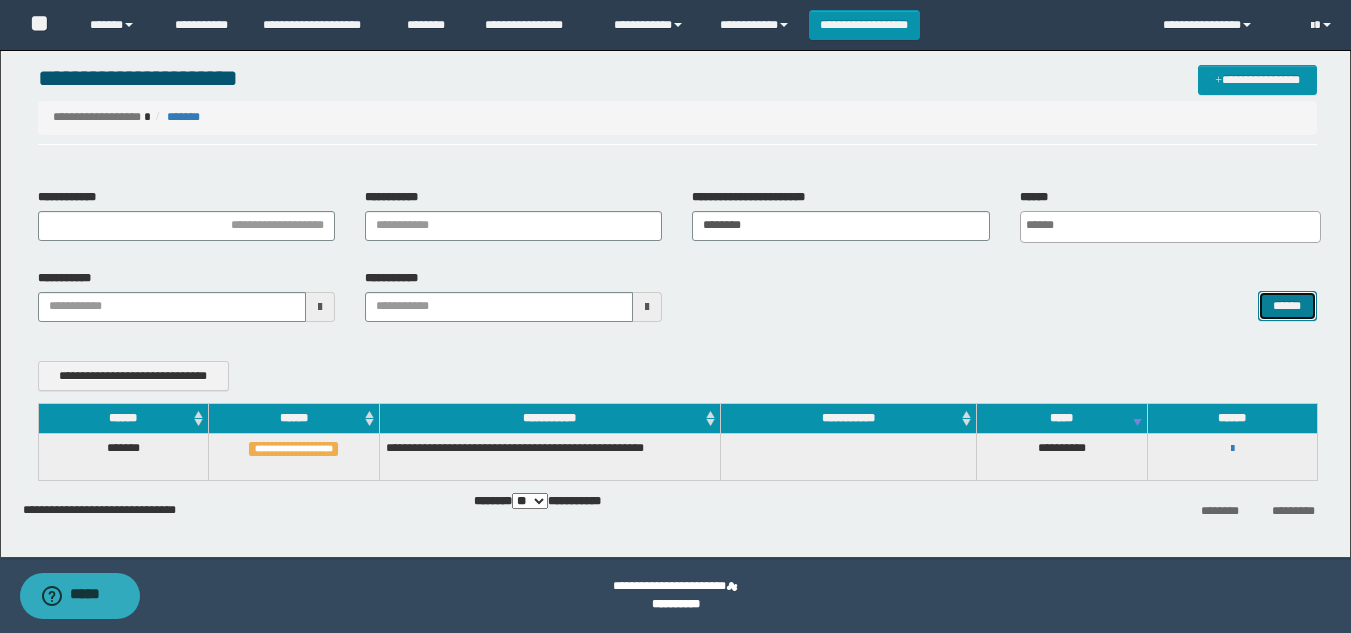 click on "******" at bounding box center [1287, 306] 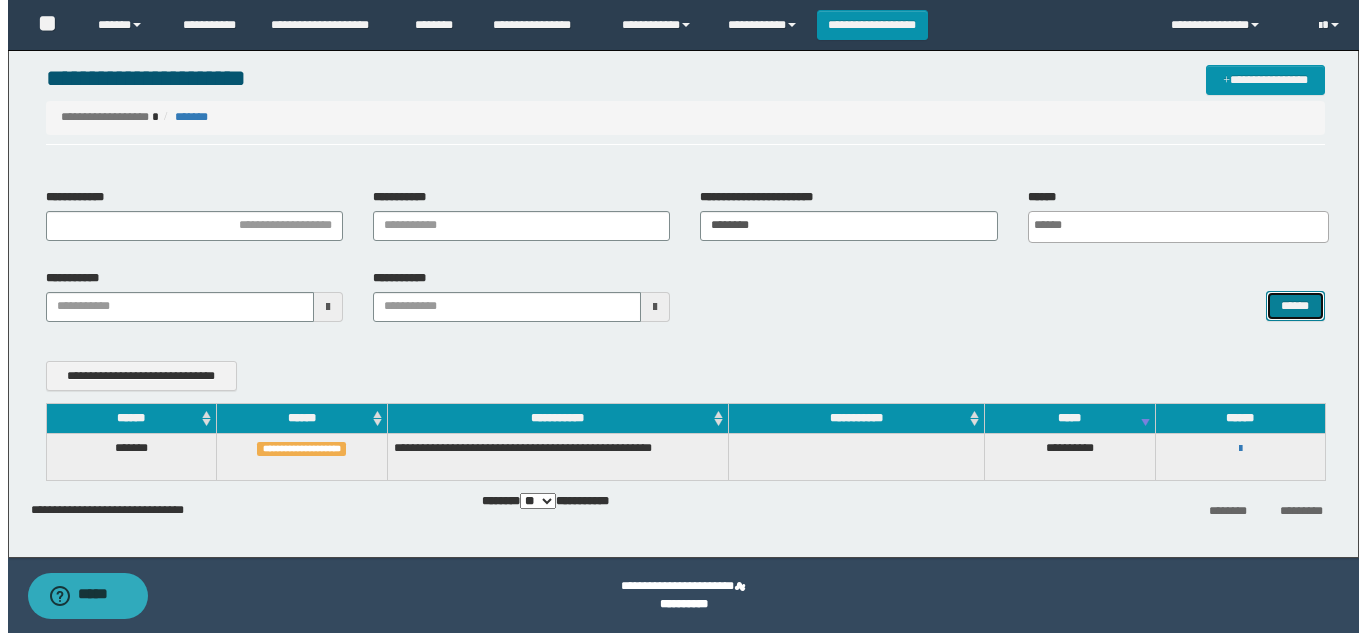 scroll, scrollTop: 9, scrollLeft: 0, axis: vertical 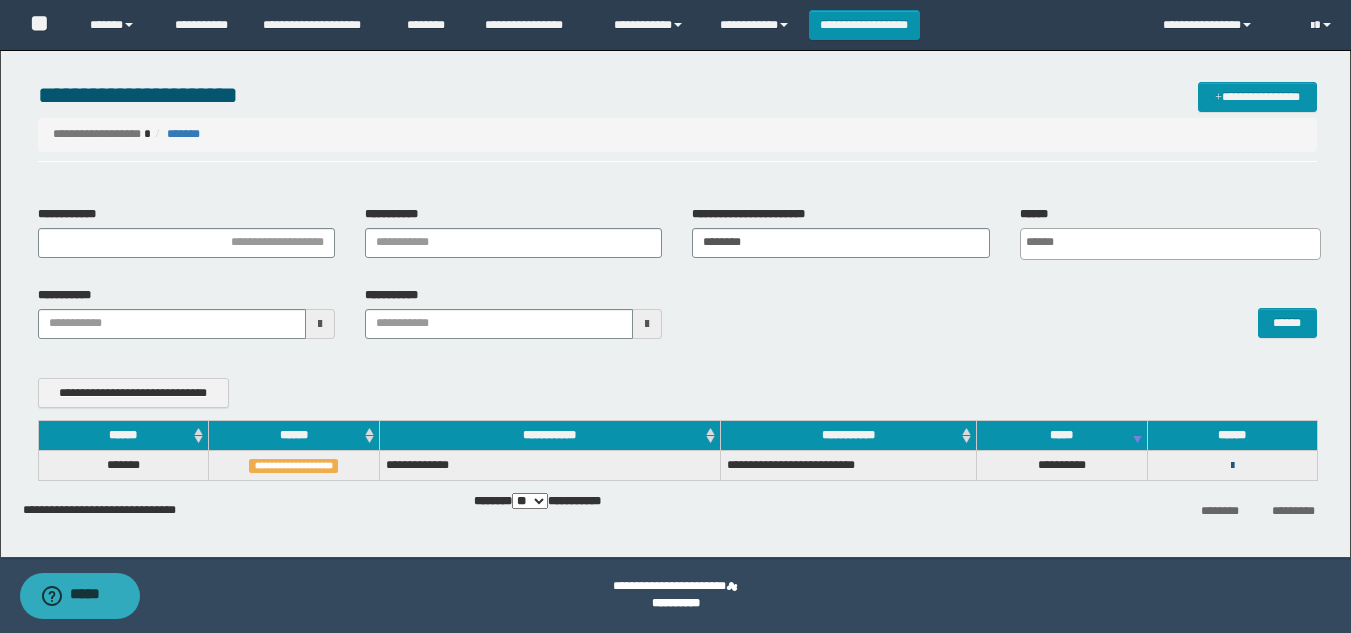 click at bounding box center (1232, 466) 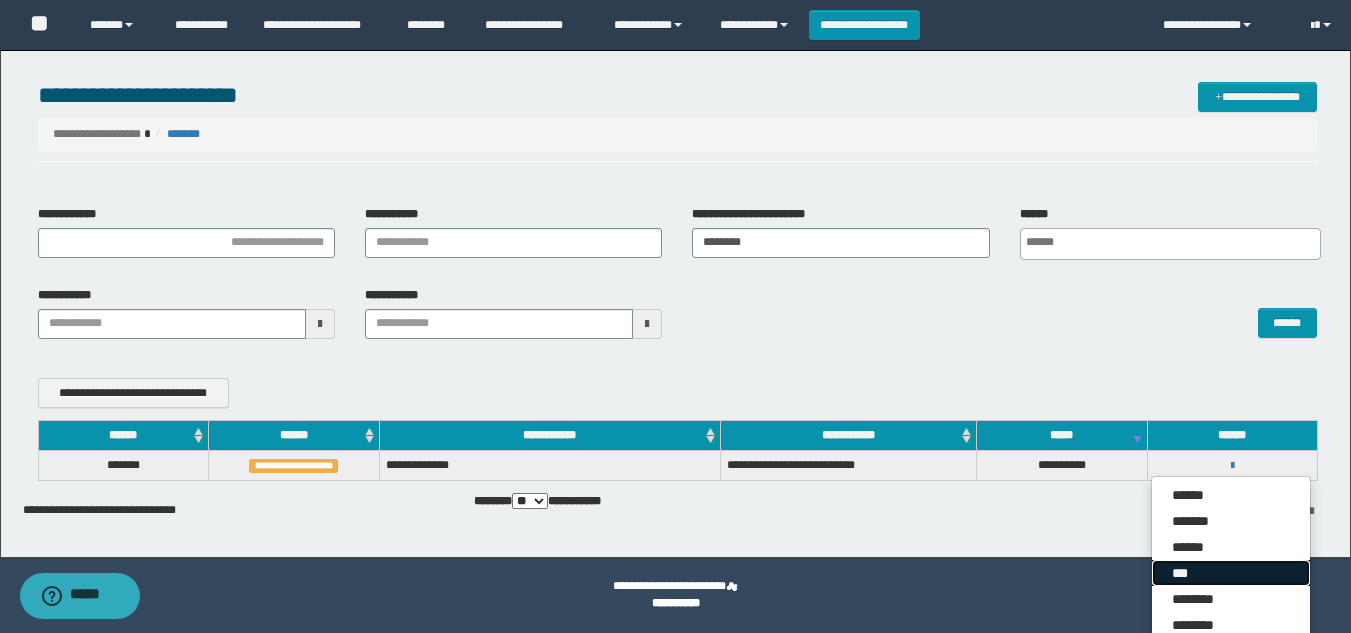 click on "***" at bounding box center [1231, 573] 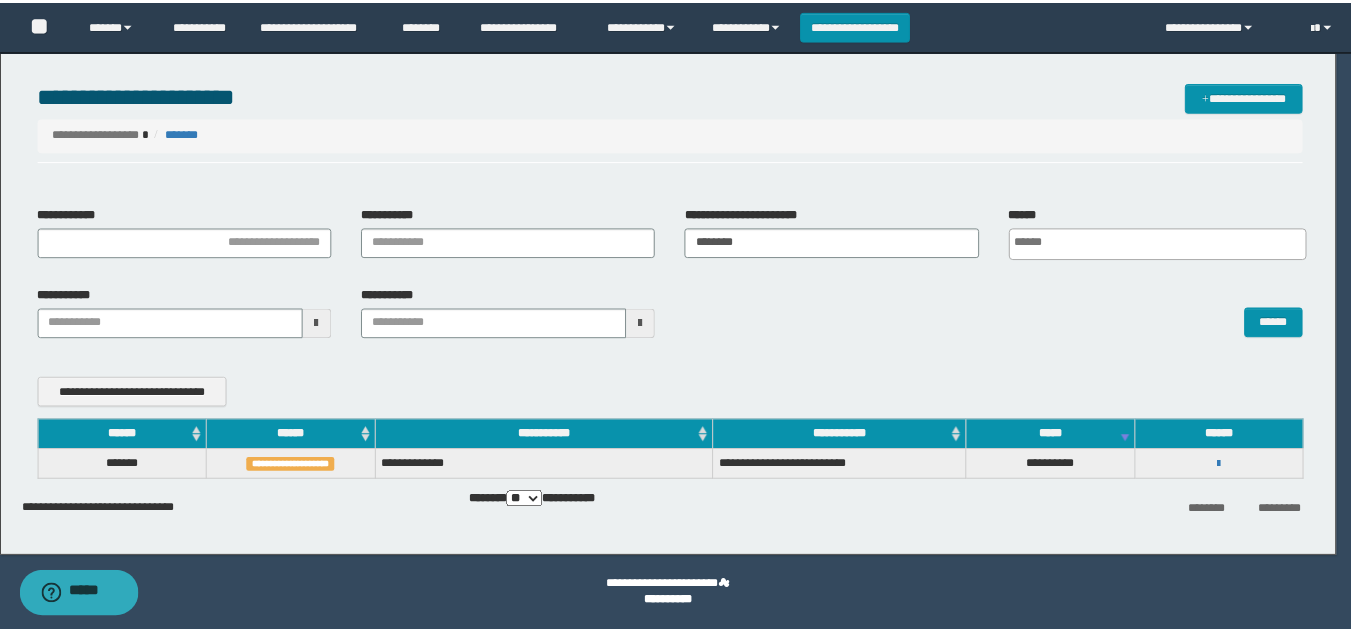 scroll, scrollTop: 0, scrollLeft: 0, axis: both 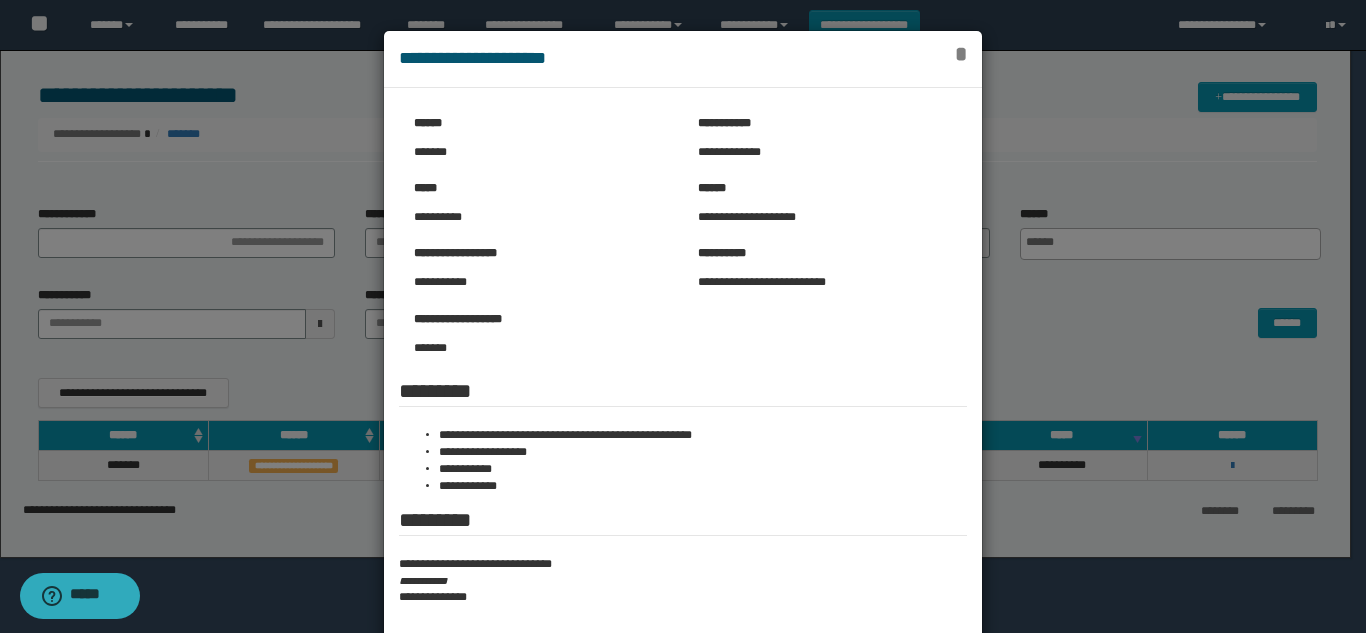 click on "*" at bounding box center (961, 54) 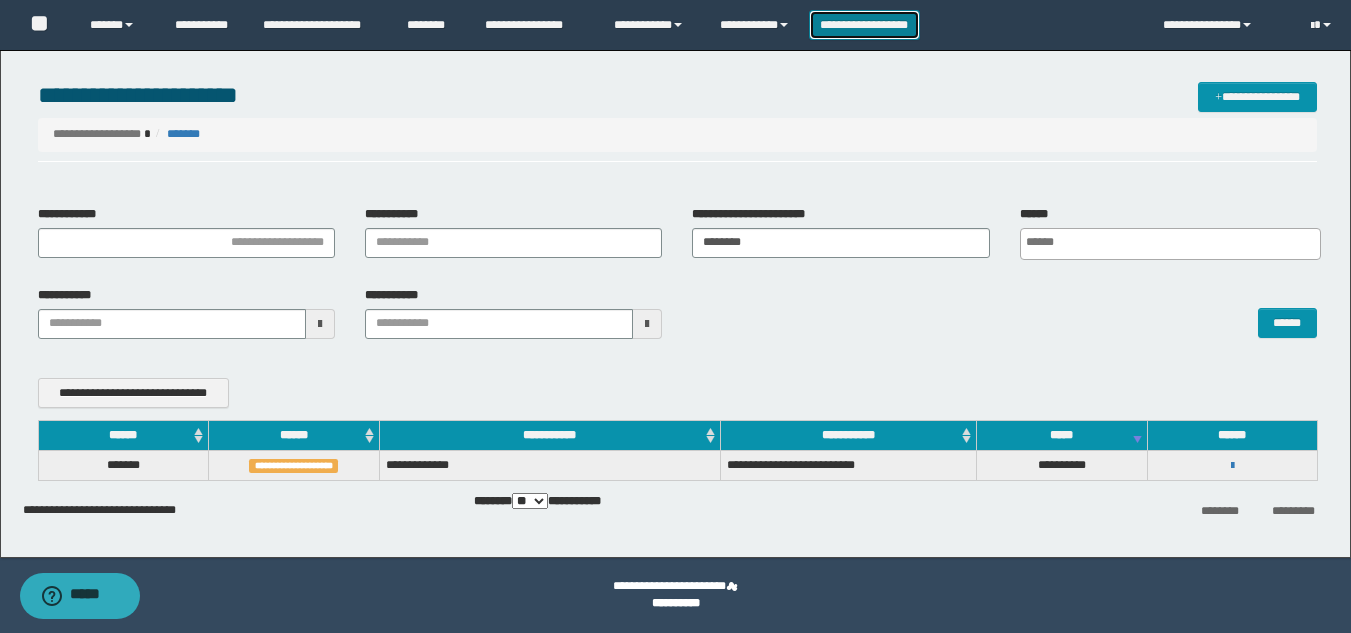 click on "**********" at bounding box center (864, 25) 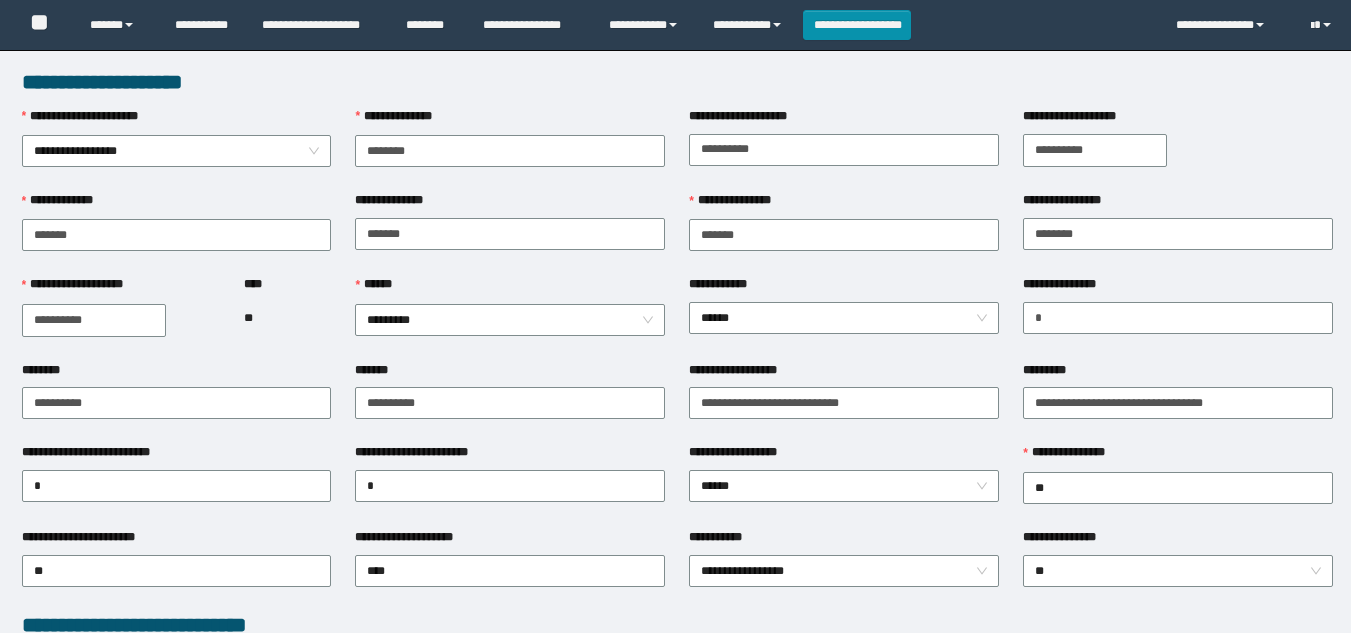 scroll, scrollTop: 0, scrollLeft: 0, axis: both 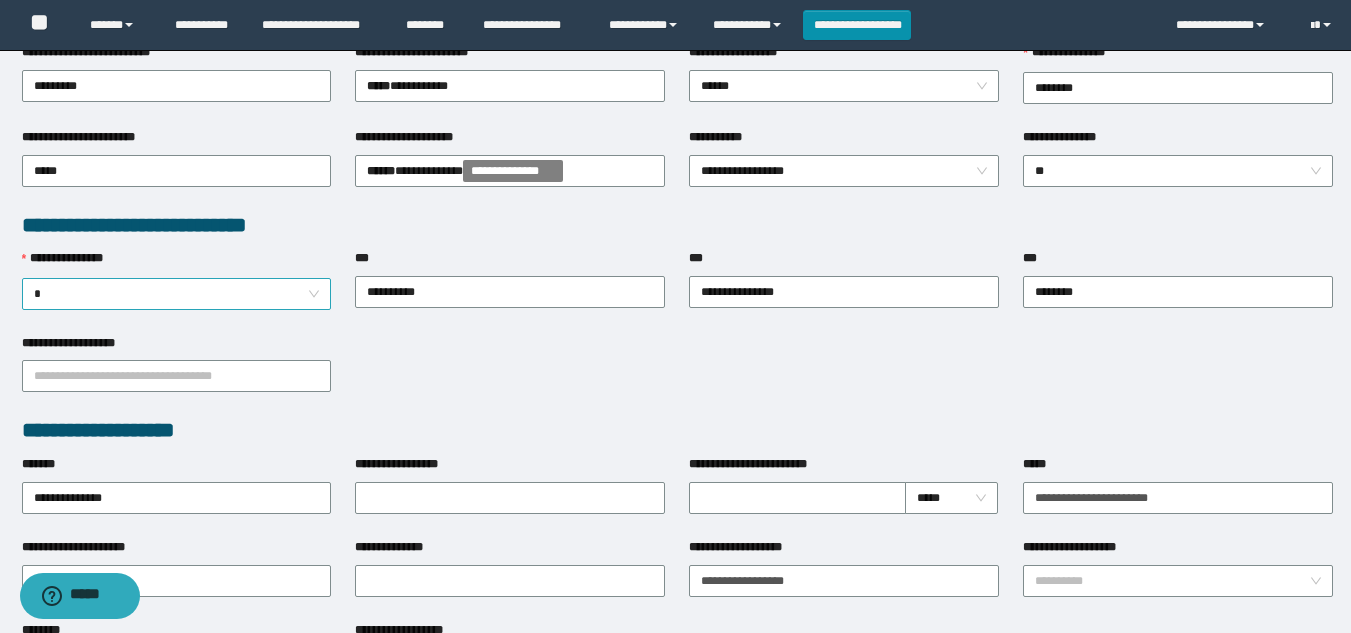 click on "*" at bounding box center [177, 294] 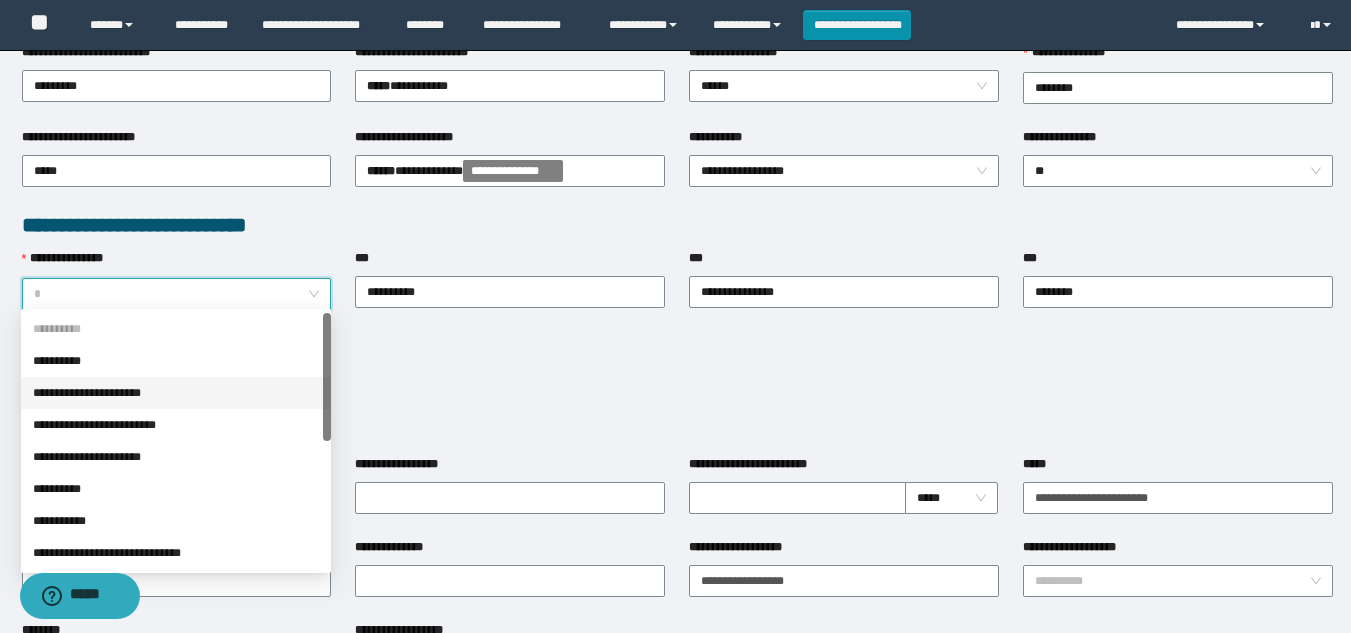 click on "**********" at bounding box center [176, 393] 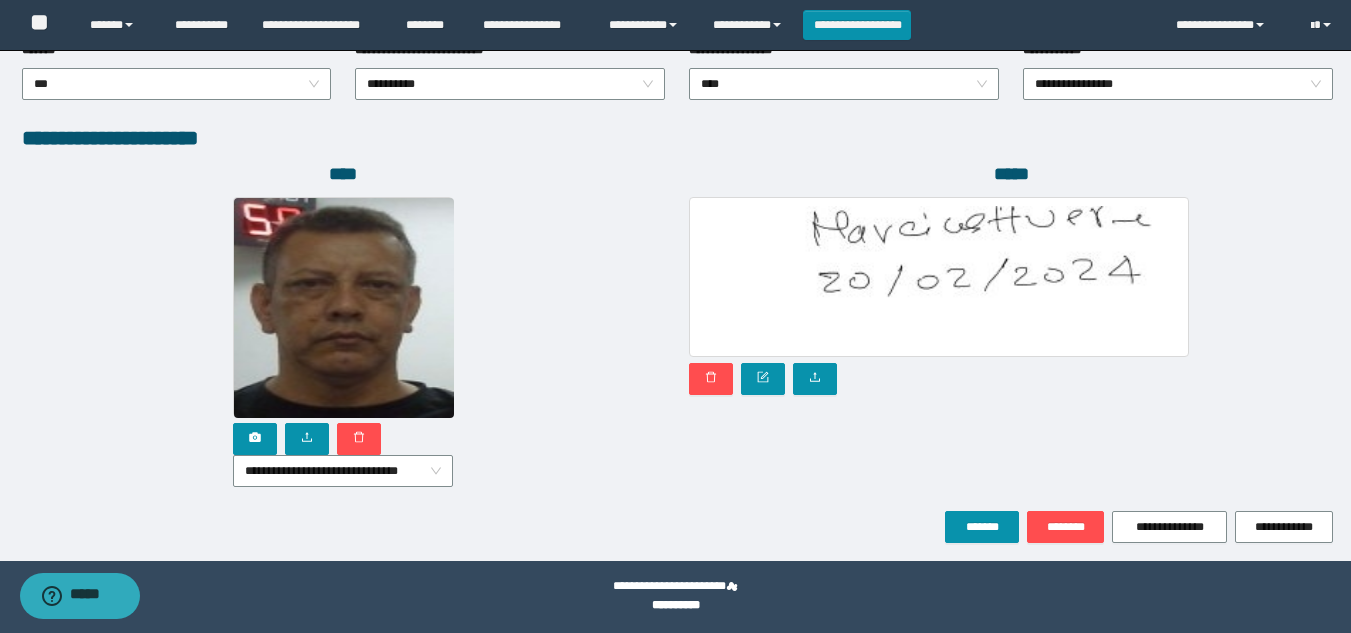 scroll, scrollTop: 1104, scrollLeft: 0, axis: vertical 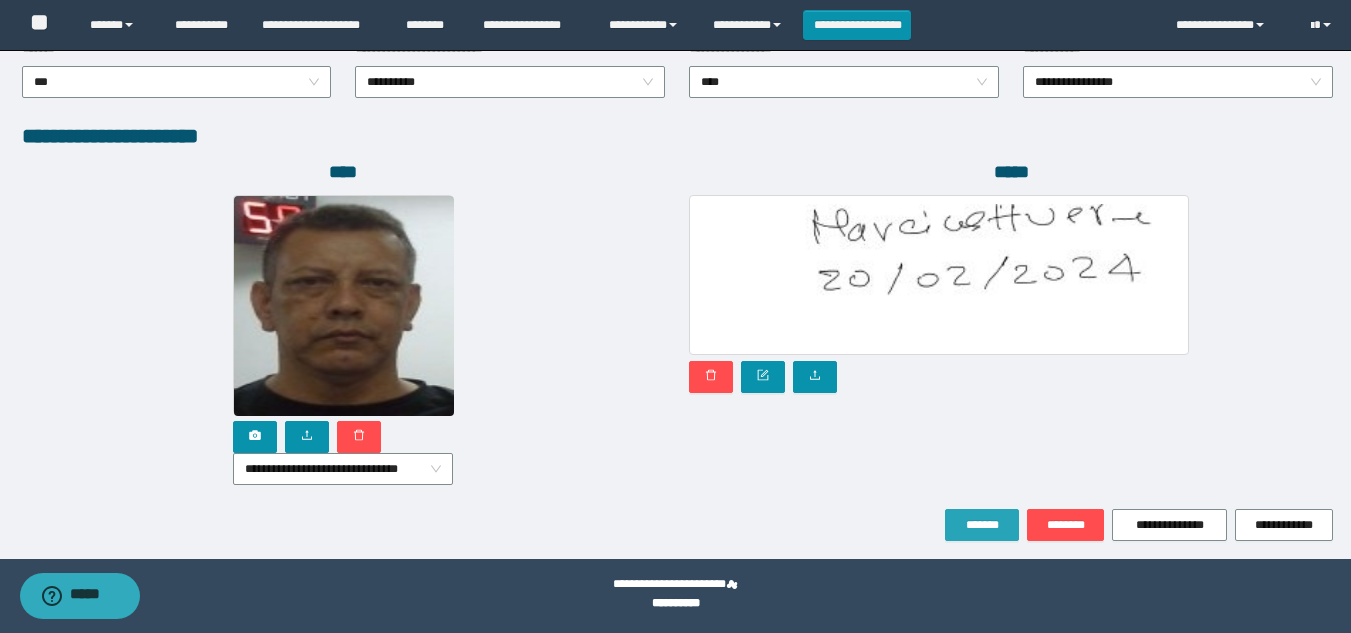 click on "*******" at bounding box center (982, 525) 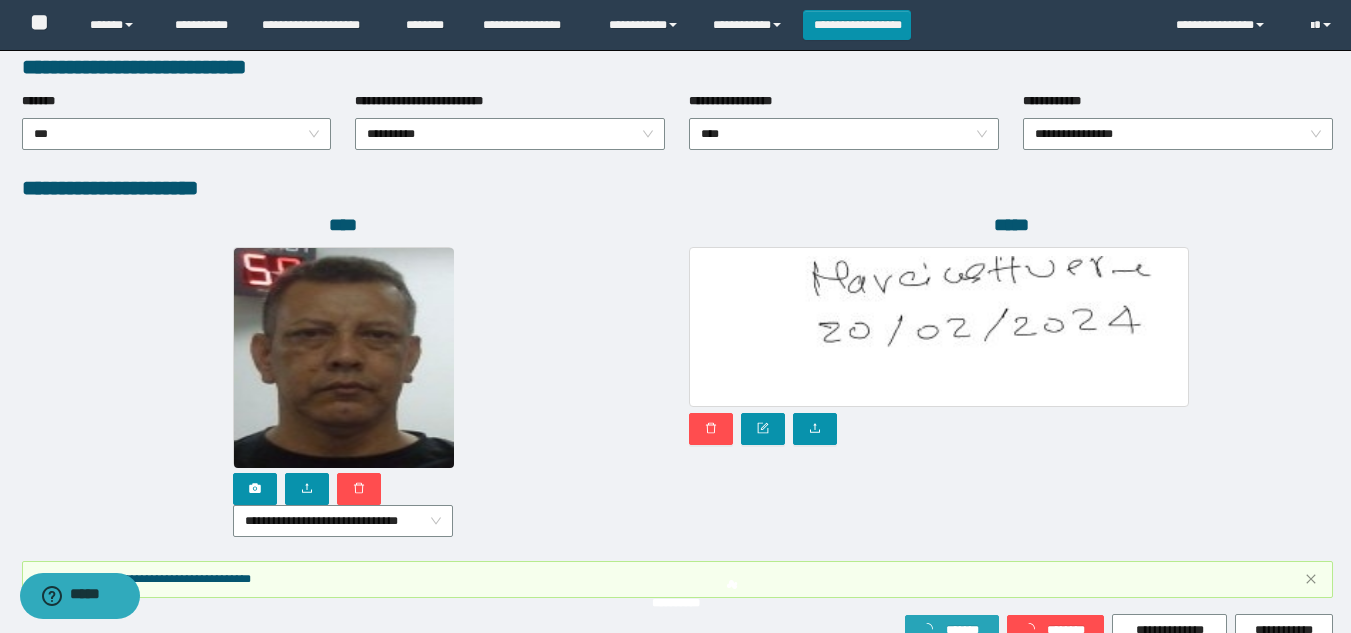 scroll, scrollTop: 1157, scrollLeft: 0, axis: vertical 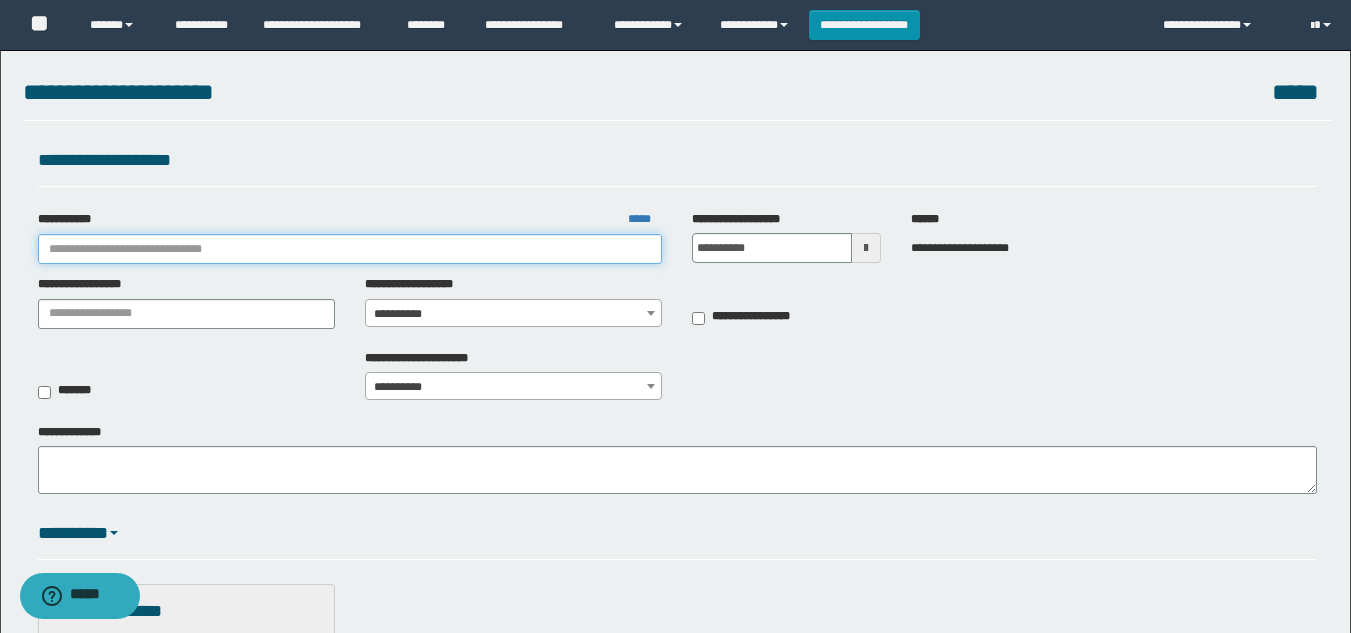 click on "**********" at bounding box center [350, 249] 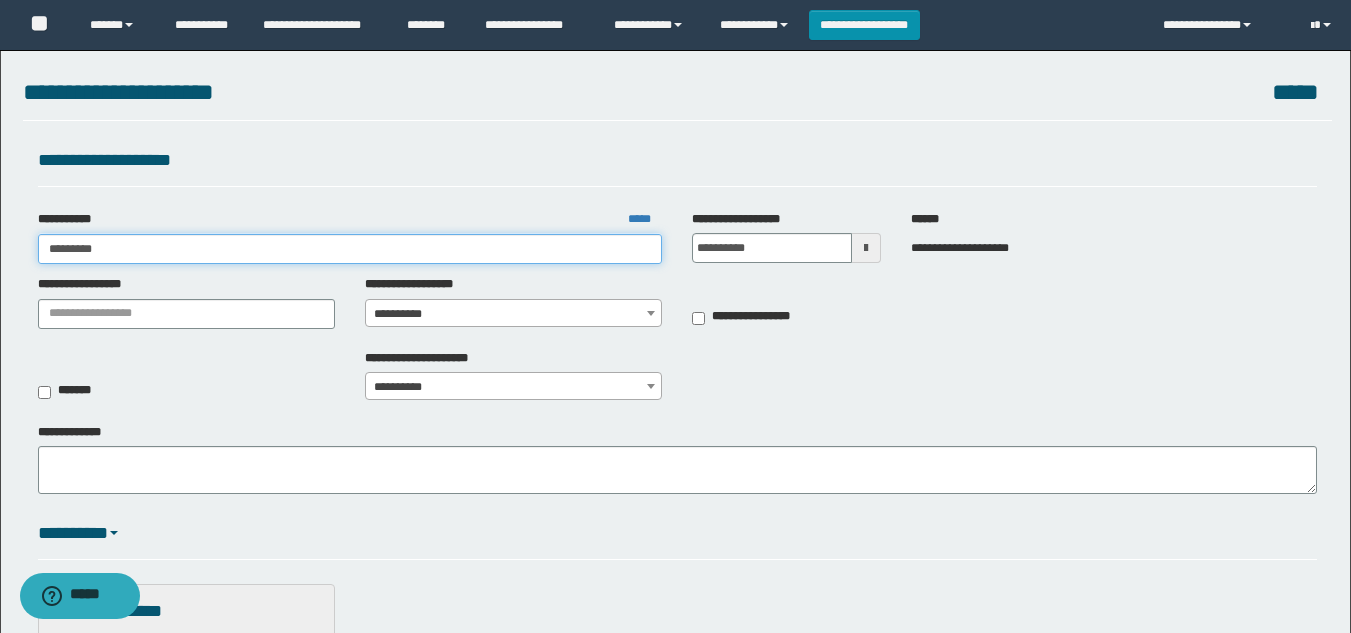 type on "*********" 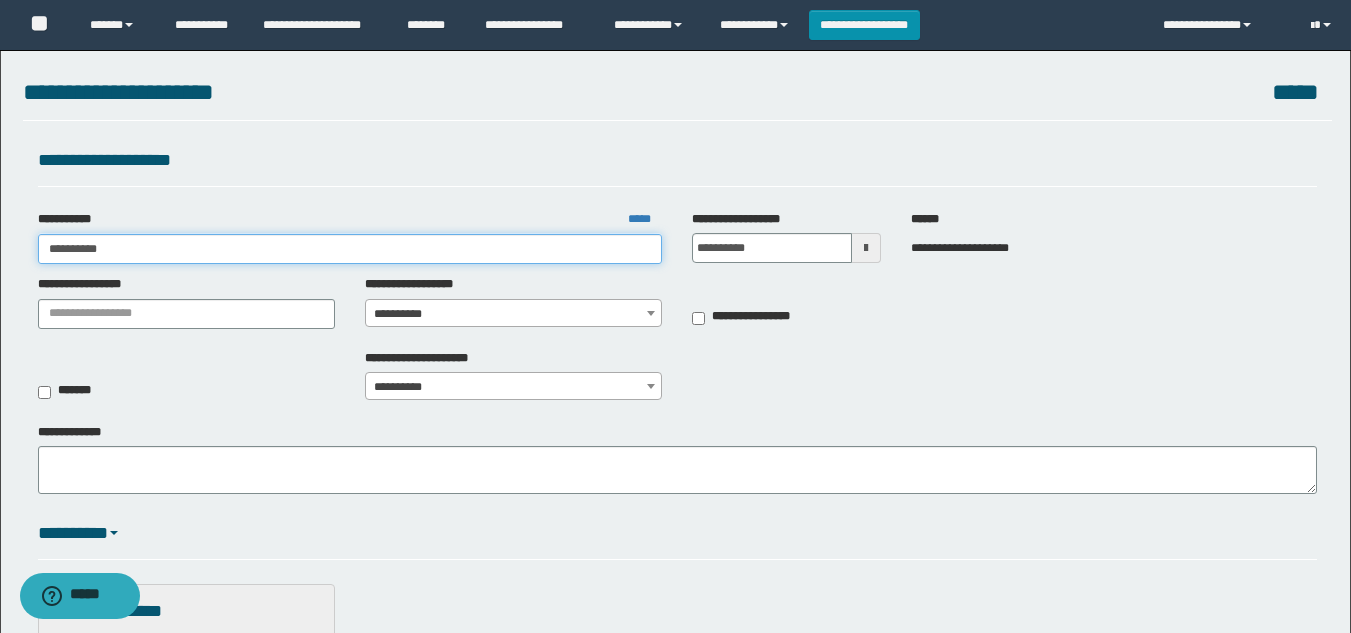 type on "*********" 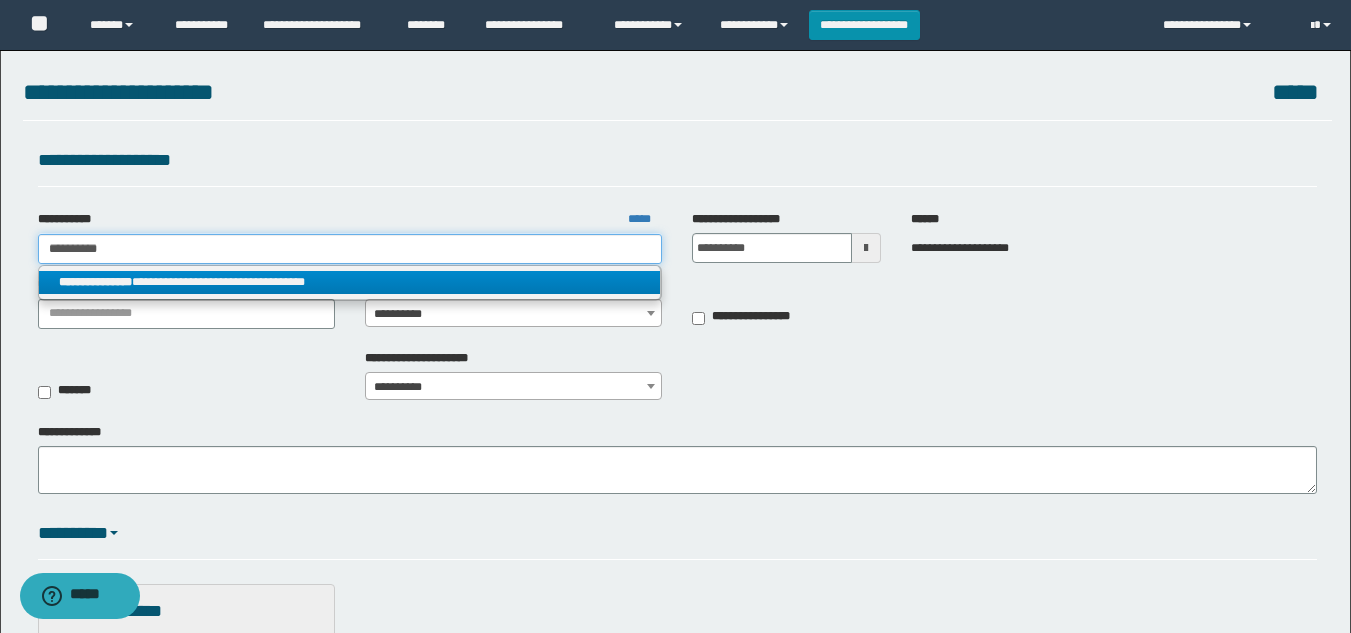 type on "*********" 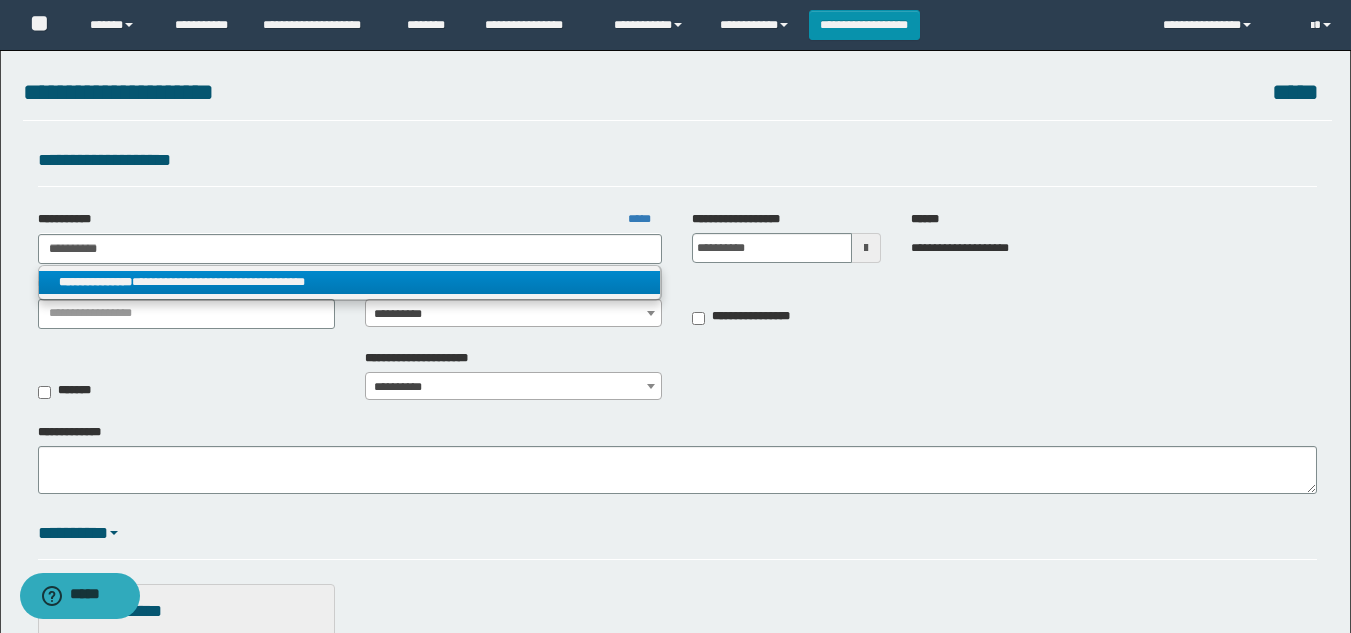 click on "**********" at bounding box center (350, 282) 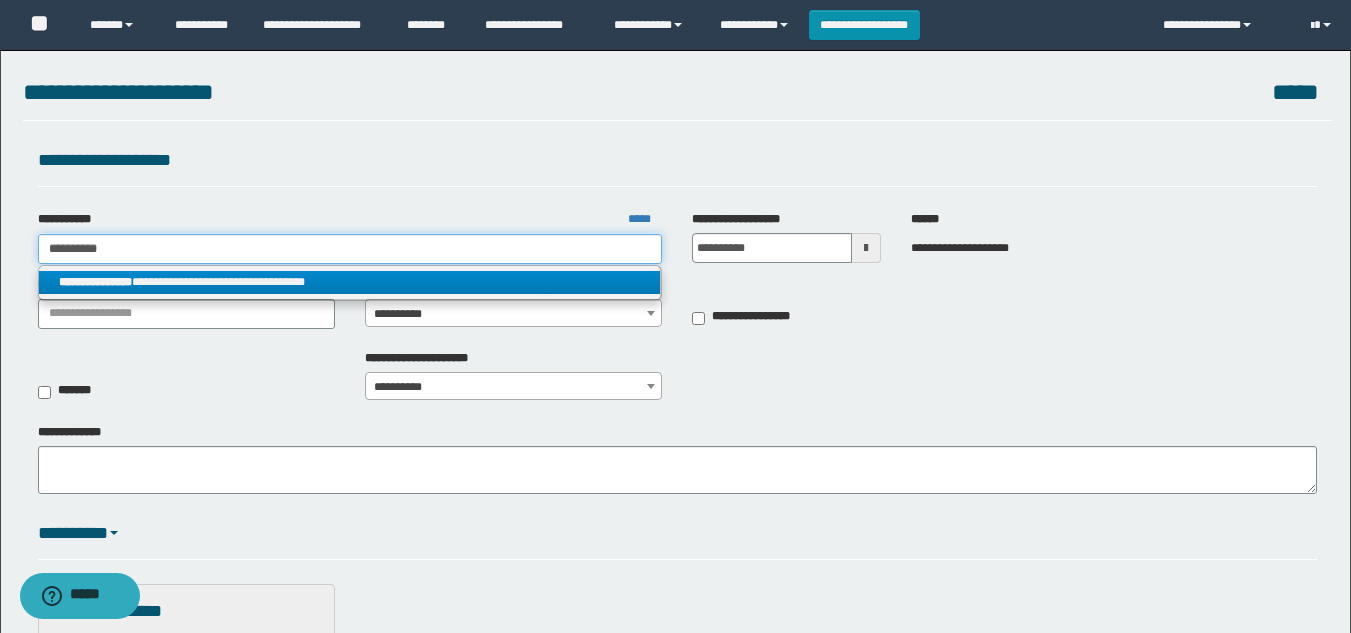 type 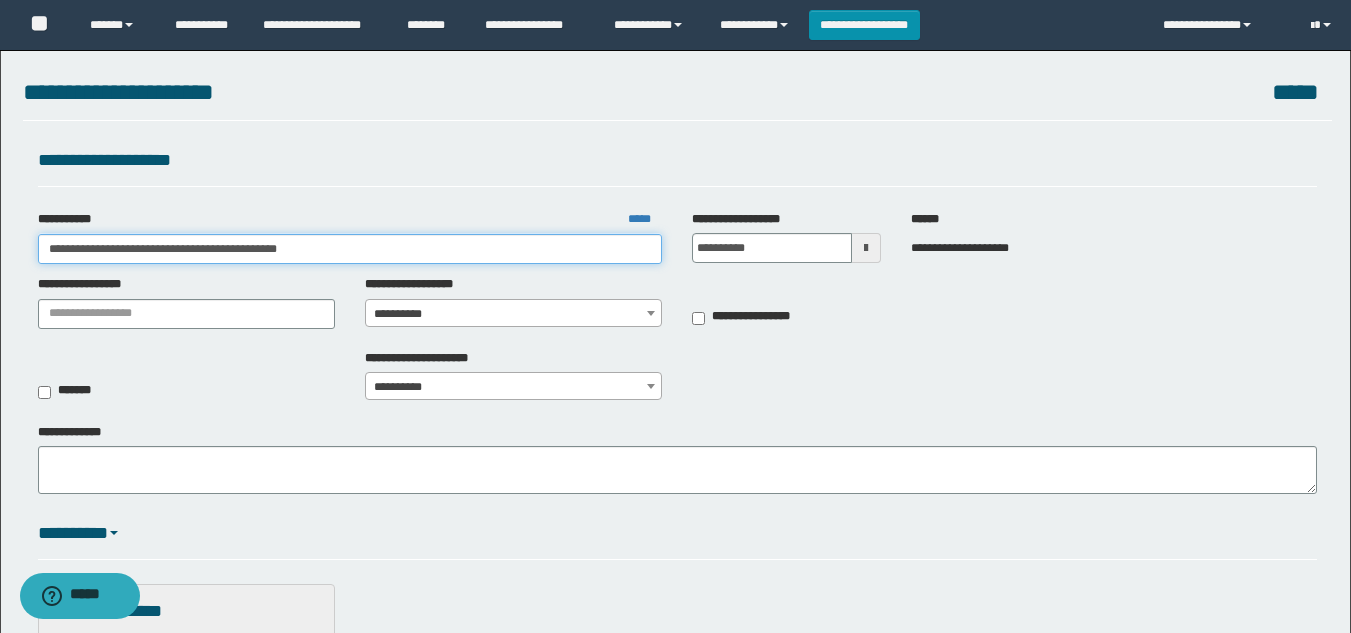 drag, startPoint x: 359, startPoint y: 240, endPoint x: 130, endPoint y: 249, distance: 229.17679 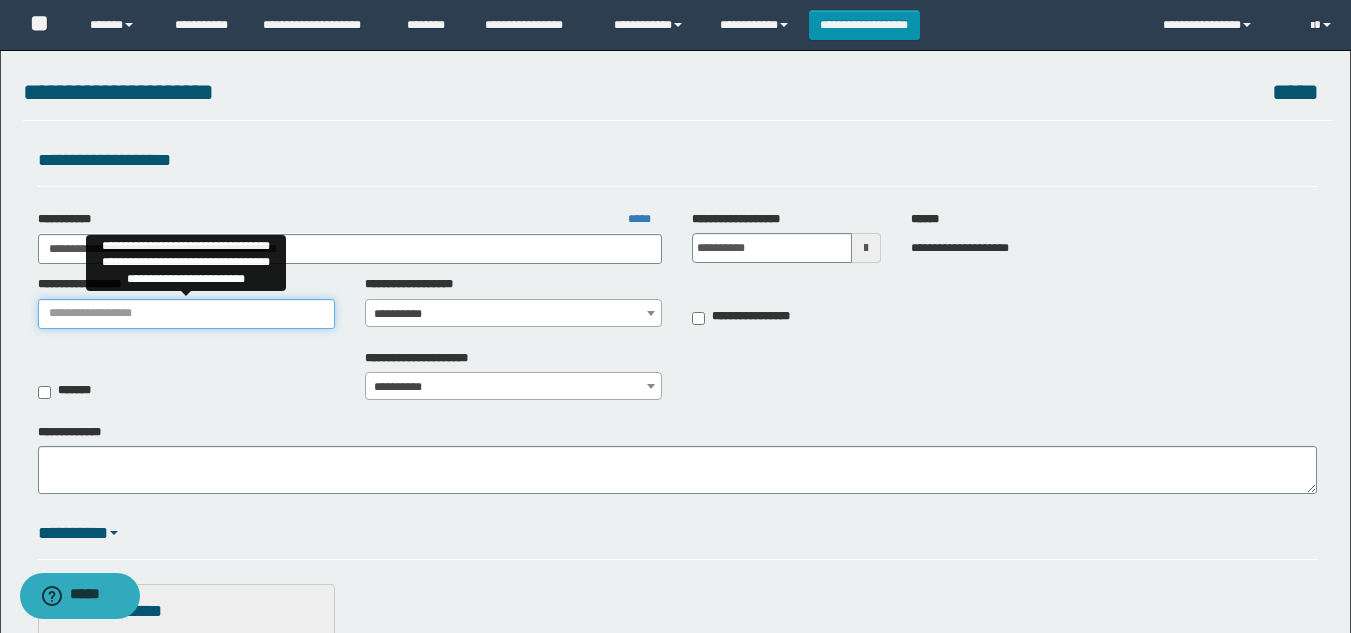 click on "**********" at bounding box center [186, 314] 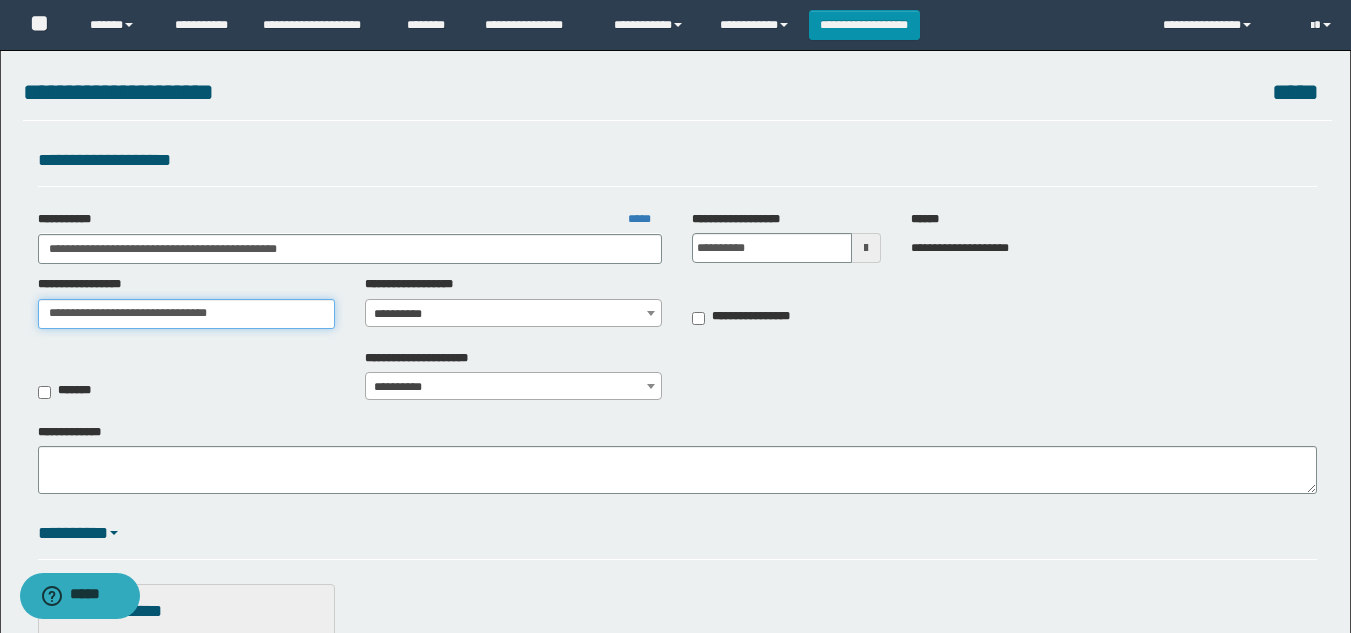 type on "**********" 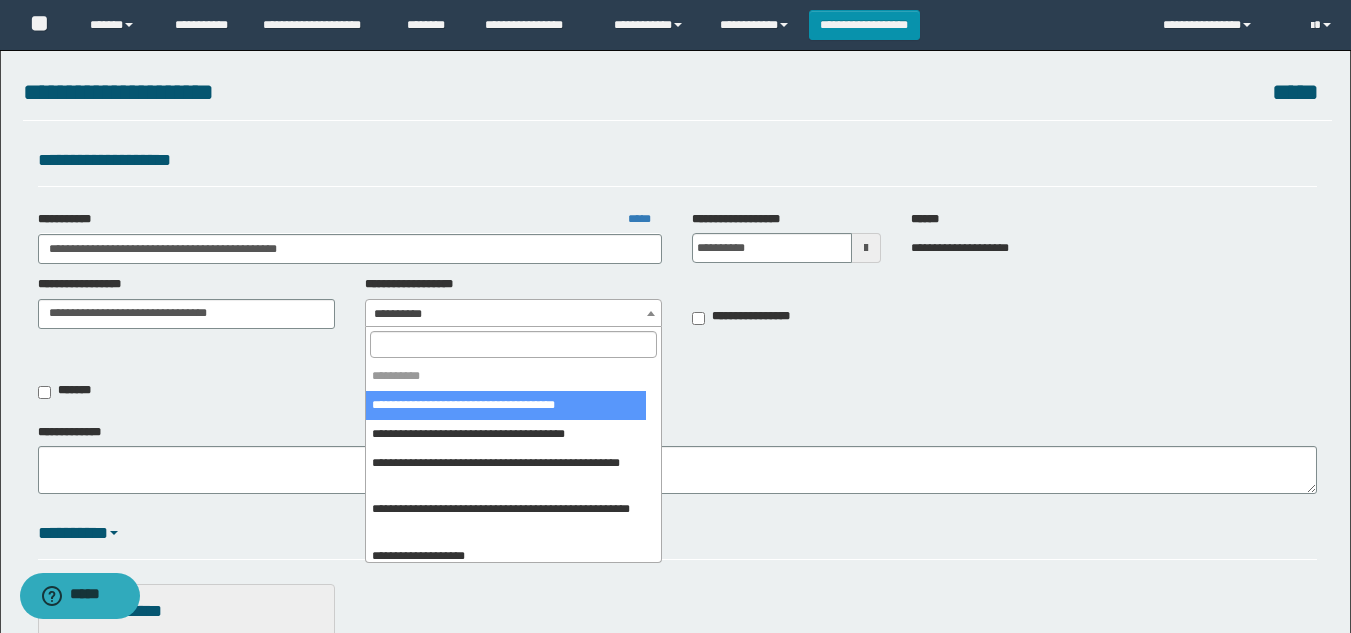 click on "**********" at bounding box center [513, 314] 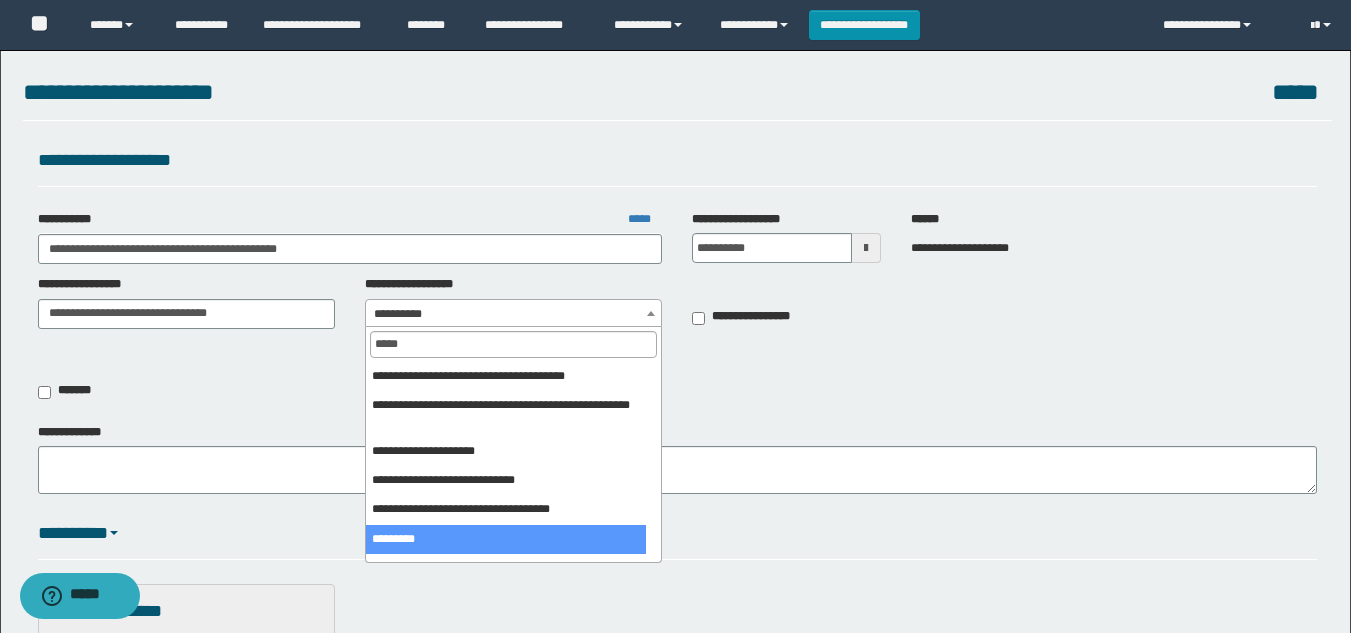 type on "*****" 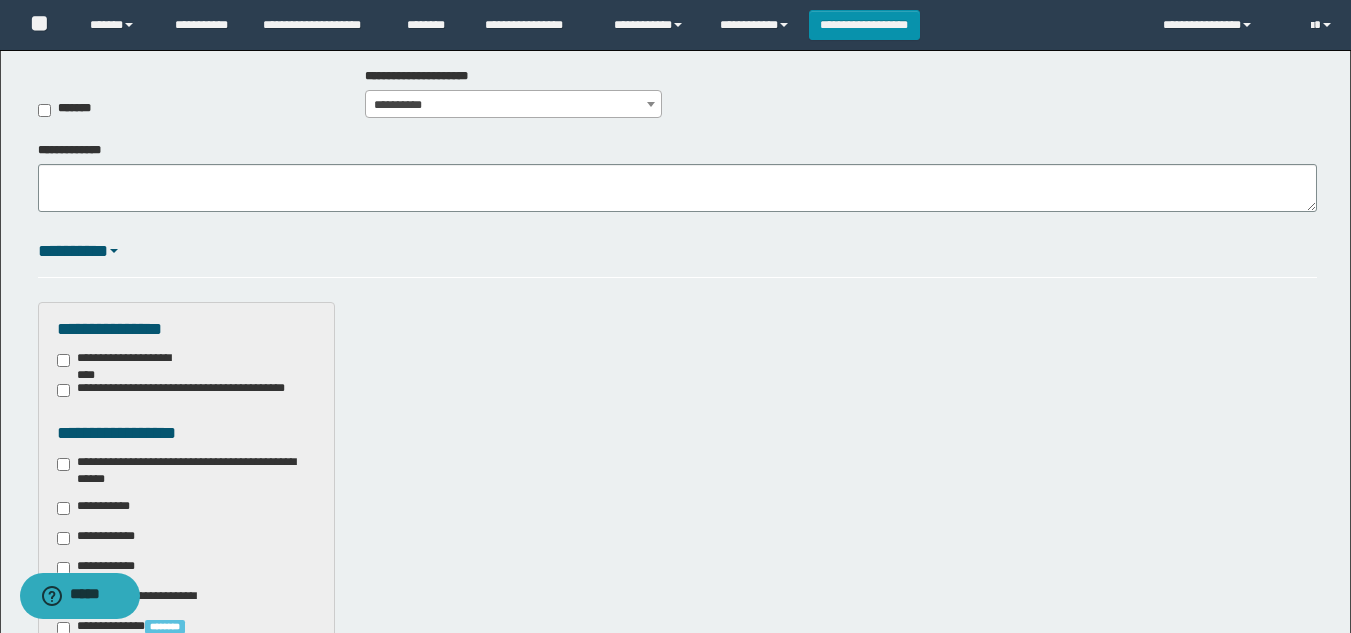 scroll, scrollTop: 400, scrollLeft: 0, axis: vertical 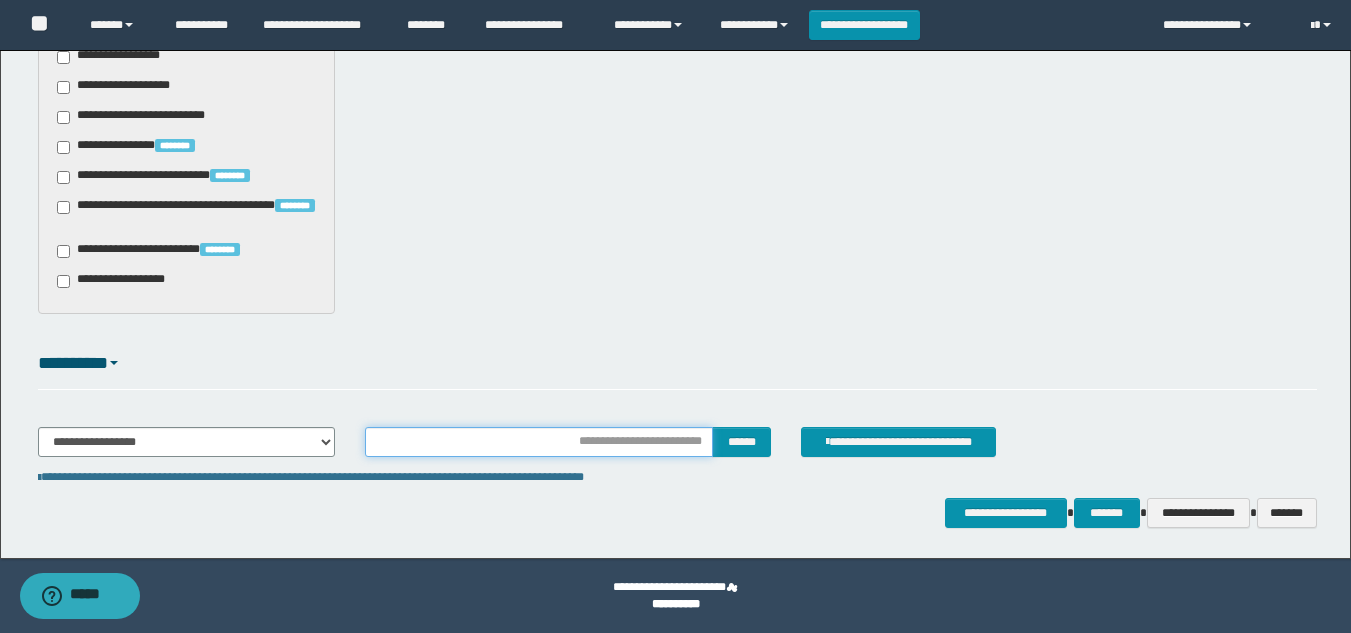 click at bounding box center (539, 442) 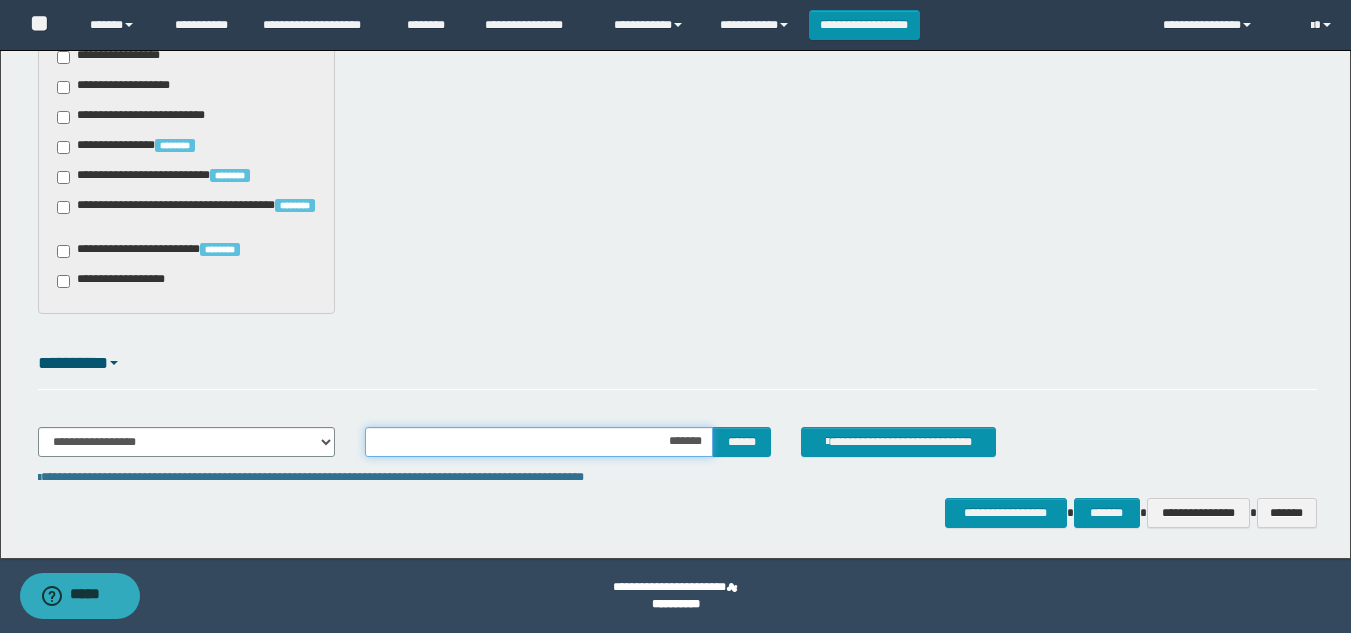 type on "********" 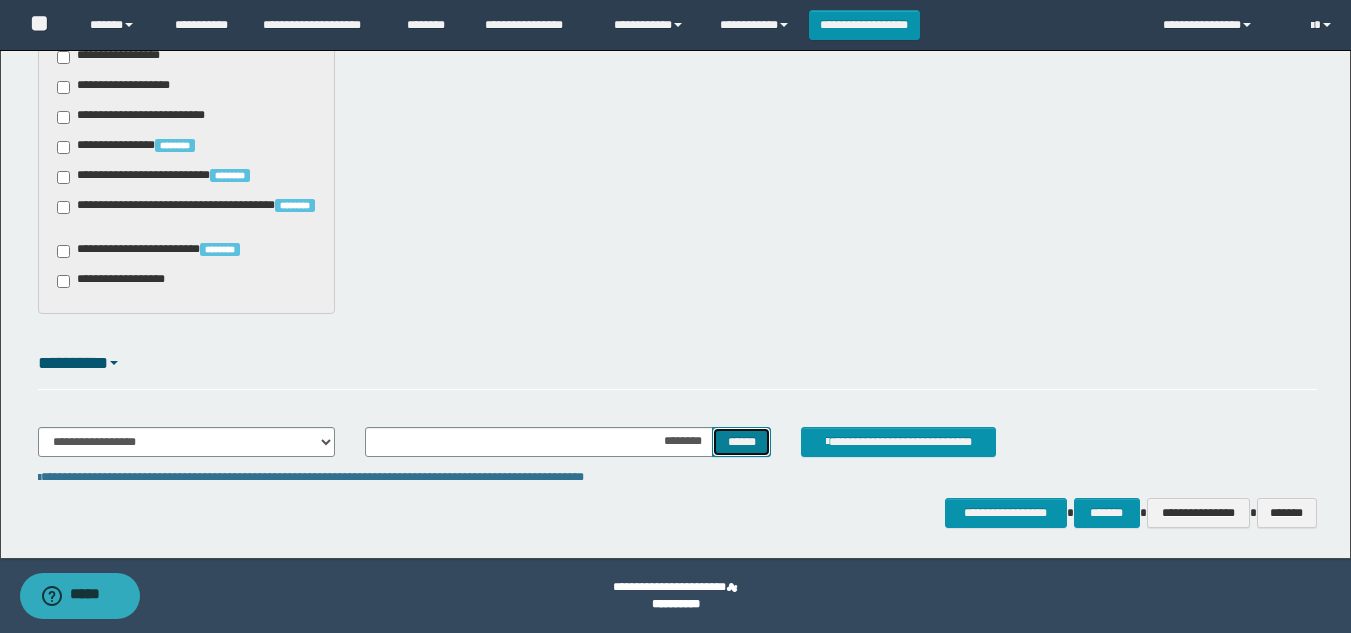 click on "******" at bounding box center (741, 442) 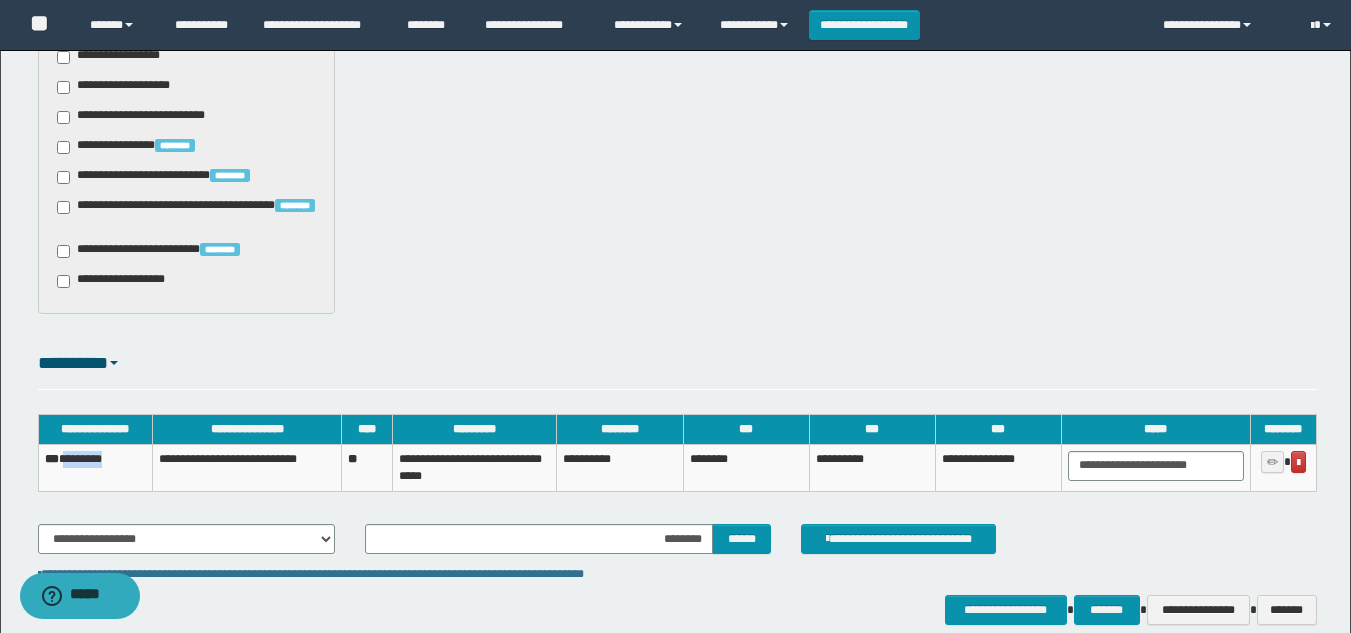 drag, startPoint x: 127, startPoint y: 455, endPoint x: 71, endPoint y: 461, distance: 56.32051 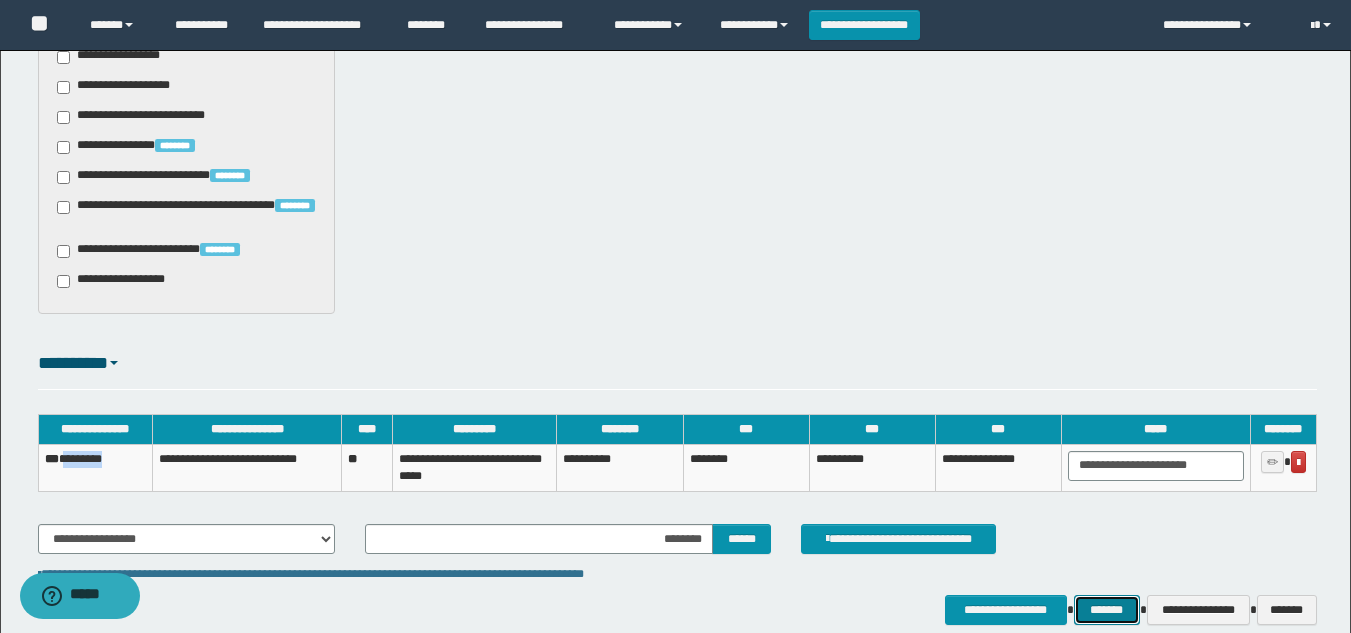 click on "*******" at bounding box center [1107, 610] 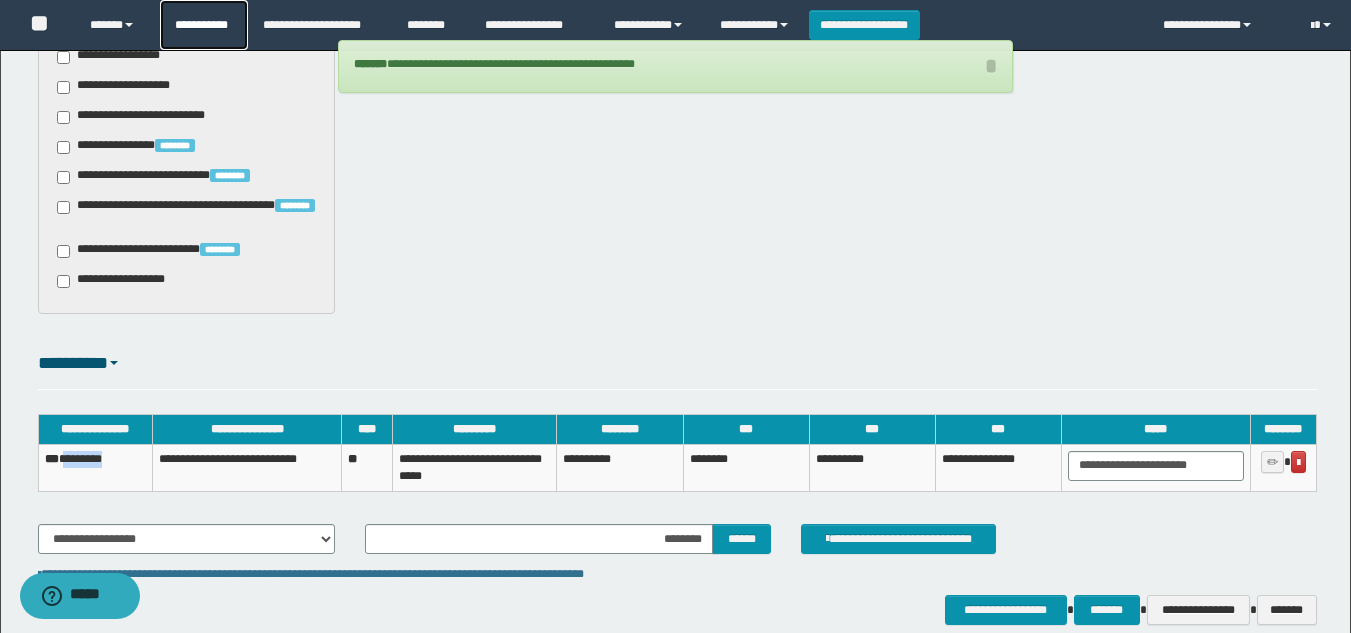 click on "**********" at bounding box center [204, 25] 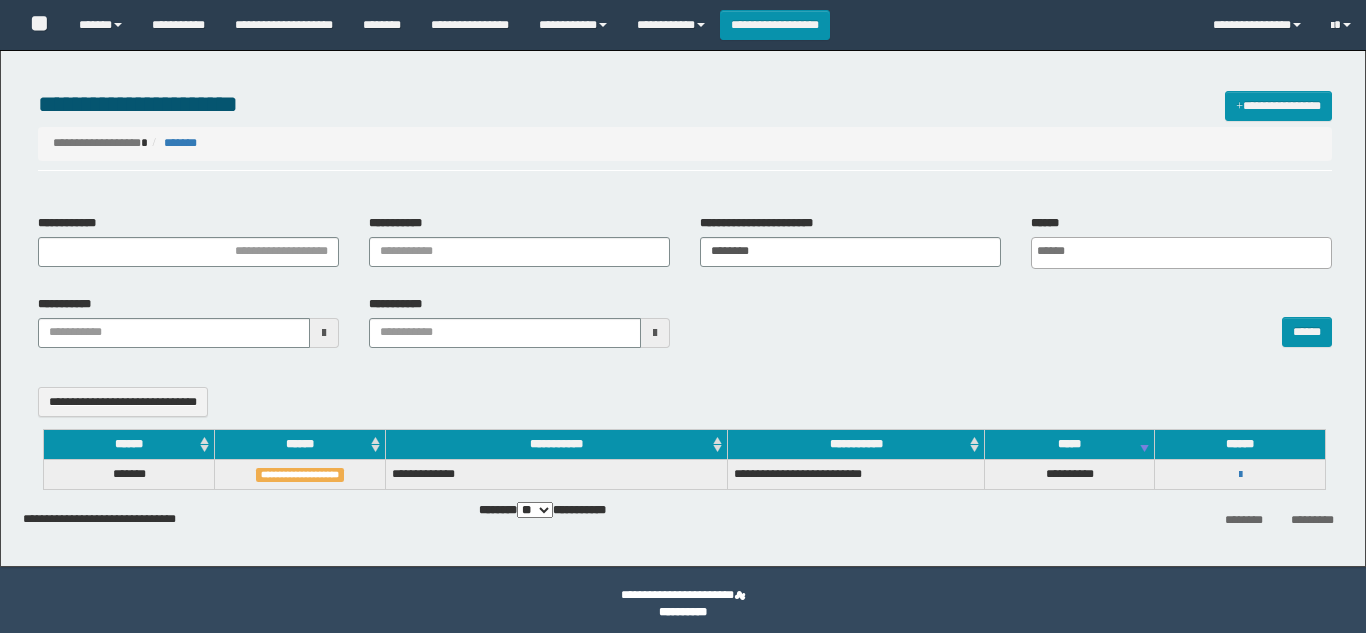 select 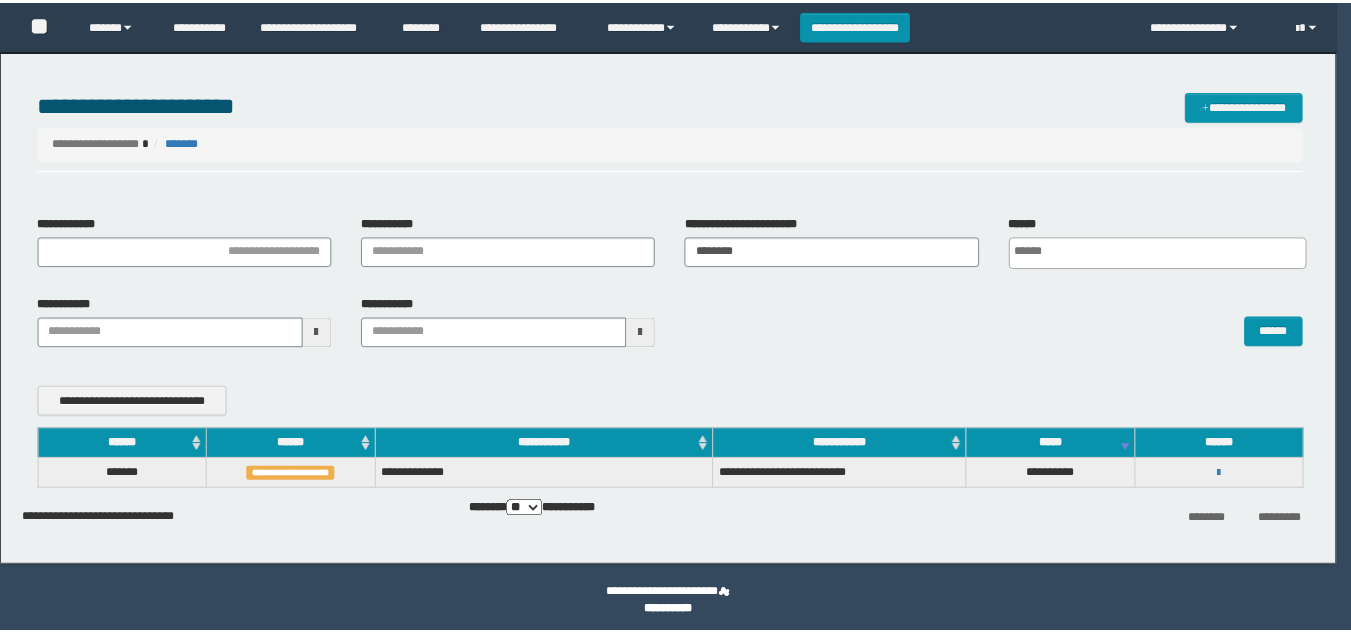 scroll, scrollTop: 0, scrollLeft: 0, axis: both 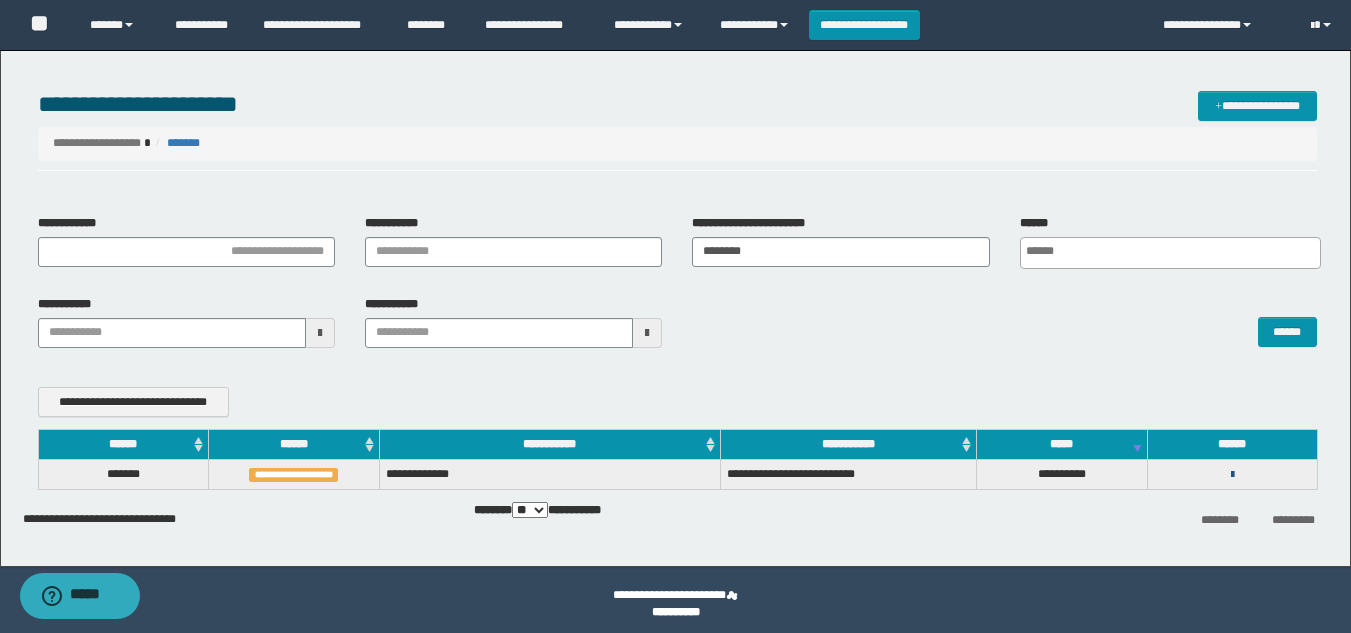 click at bounding box center [1232, 475] 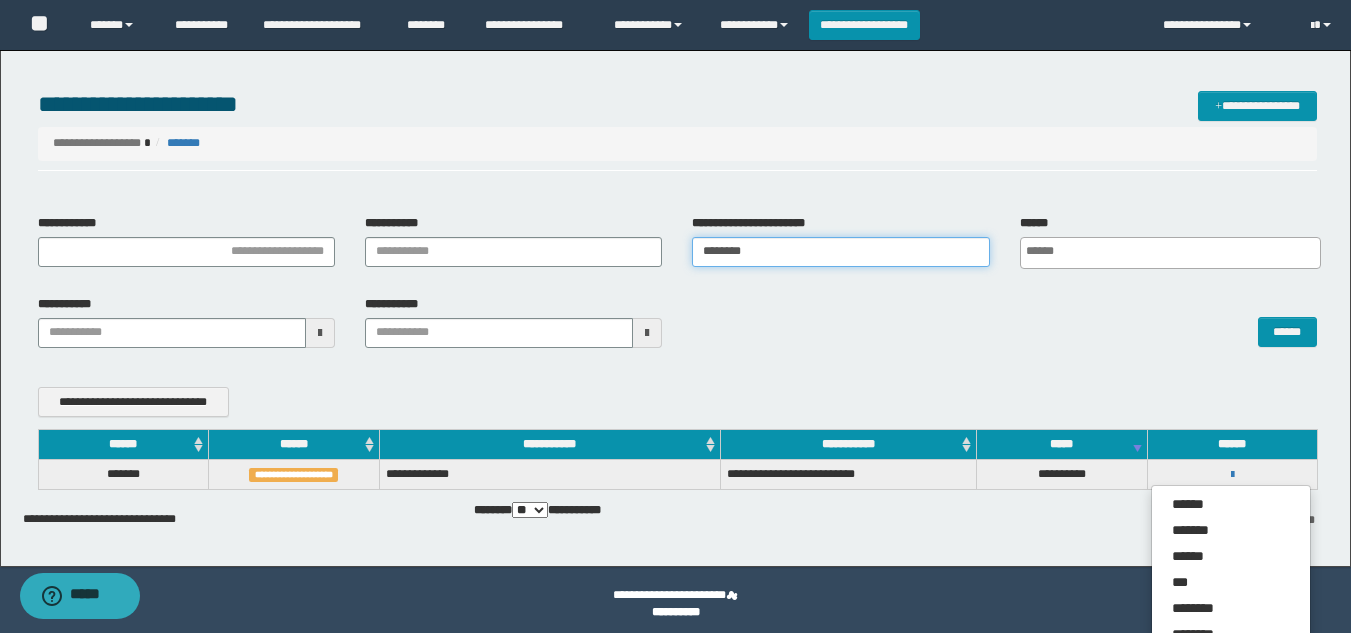 drag, startPoint x: 796, startPoint y: 252, endPoint x: 414, endPoint y: 243, distance: 382.10602 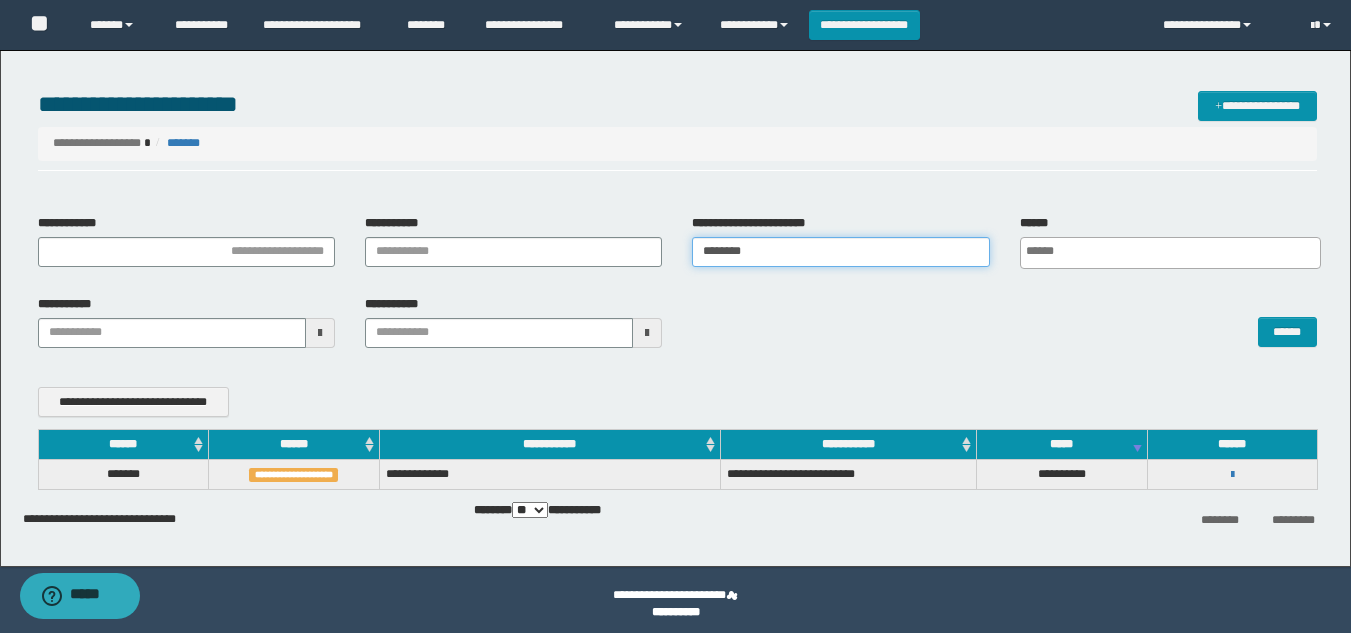 paste 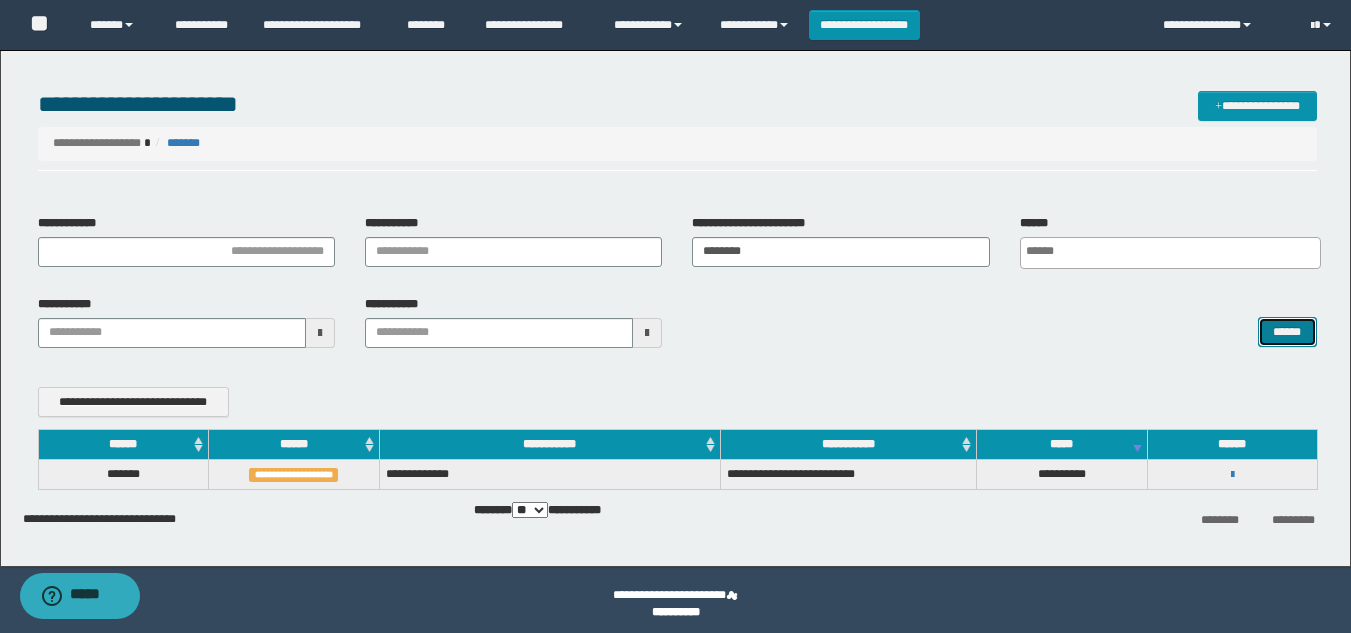 click on "******" at bounding box center [1287, 332] 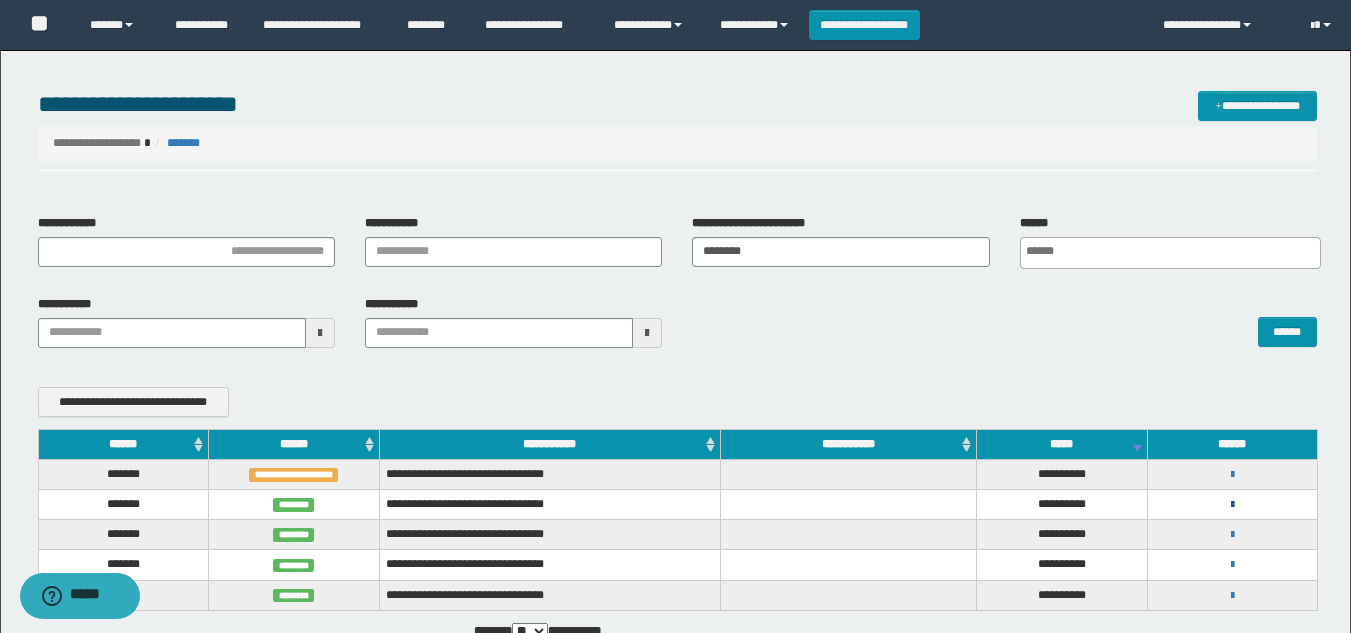 click at bounding box center (1232, 505) 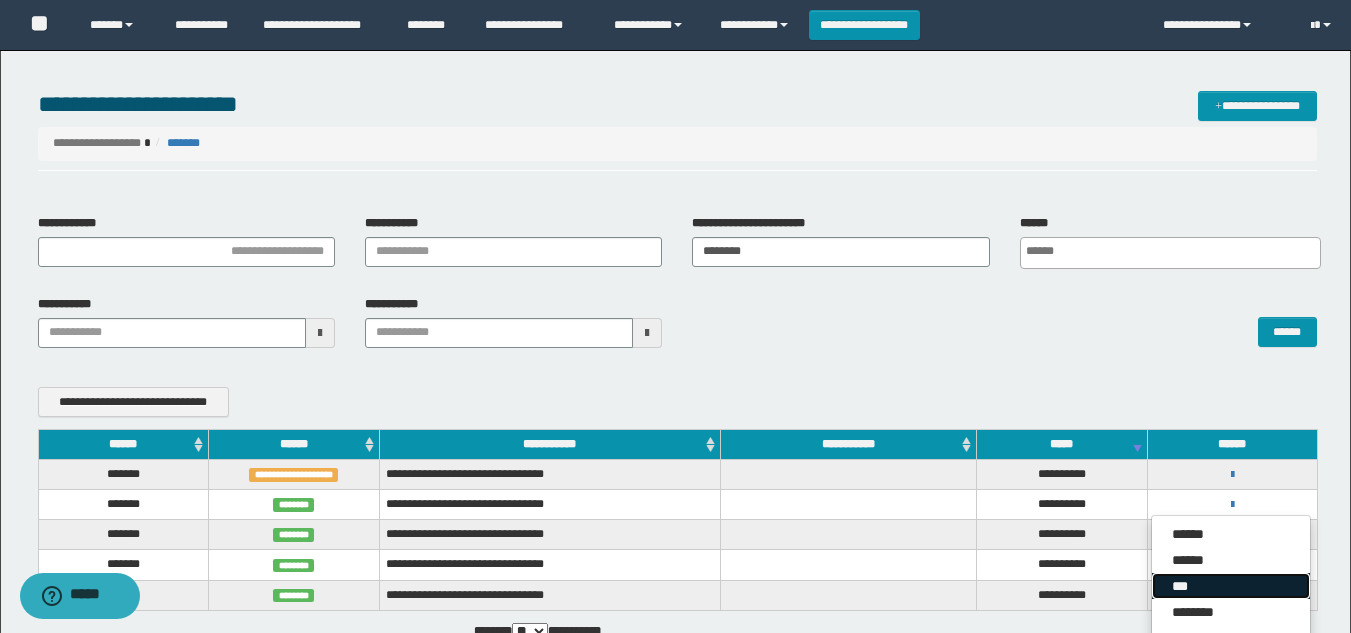 click on "***" at bounding box center (1231, 586) 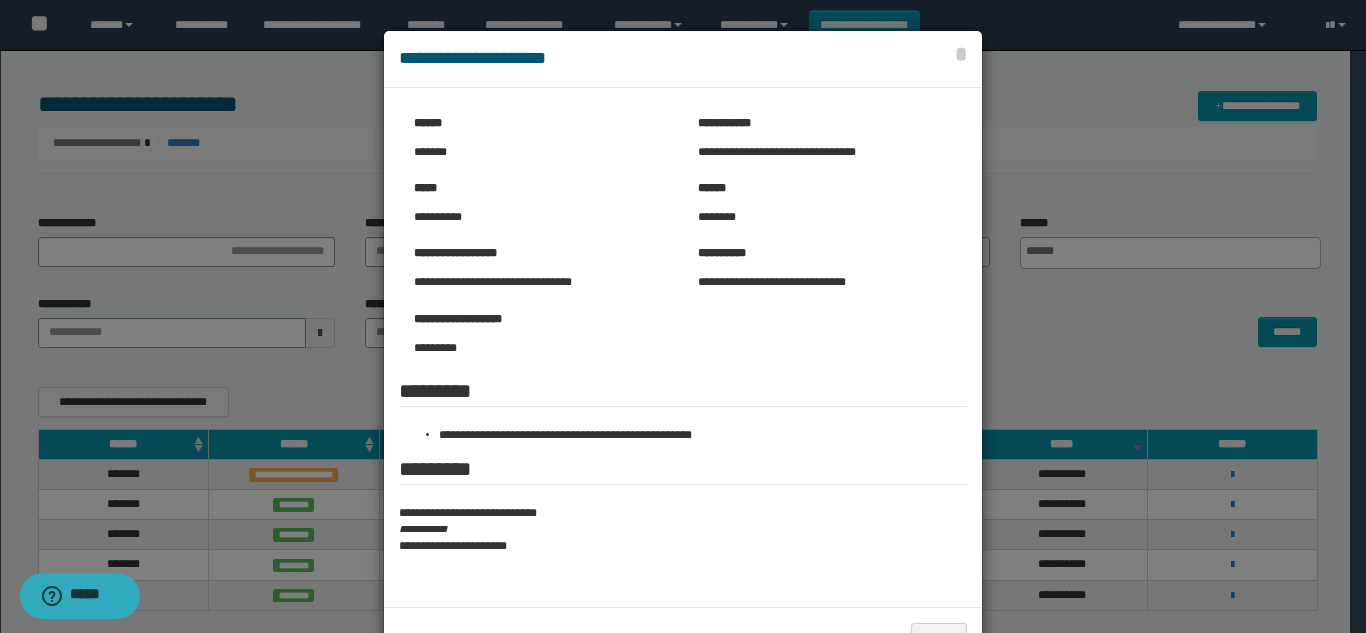 click at bounding box center (683, 349) 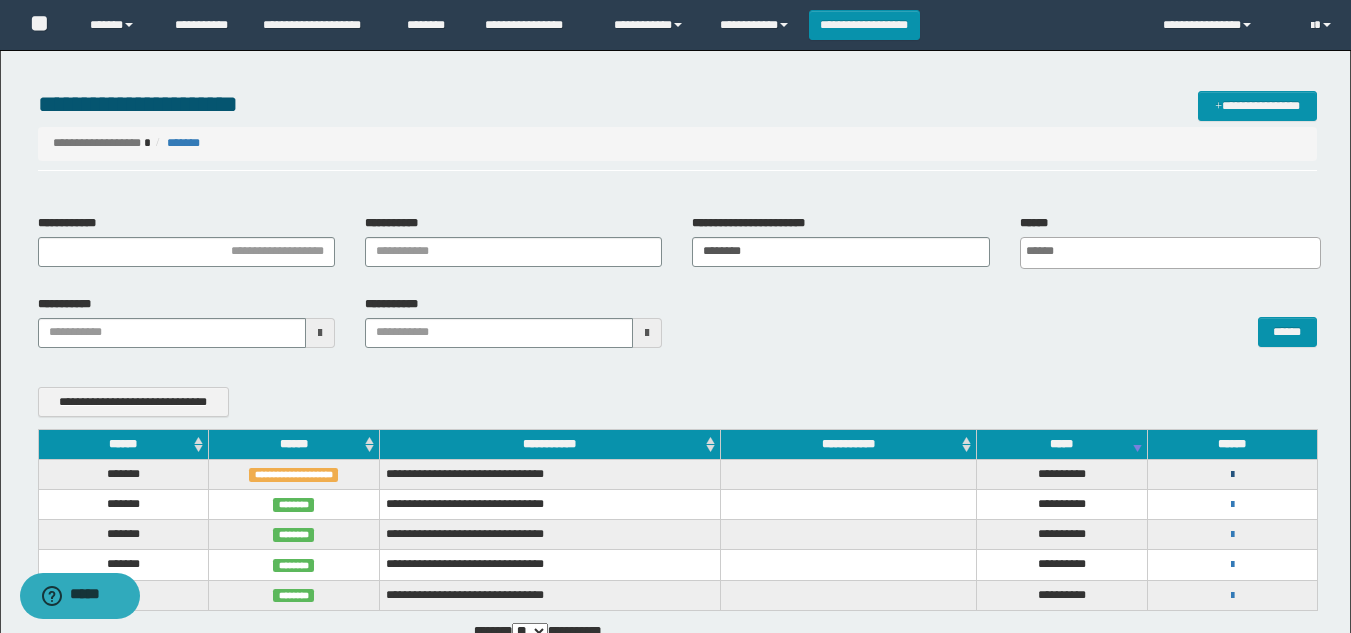 click at bounding box center [1232, 475] 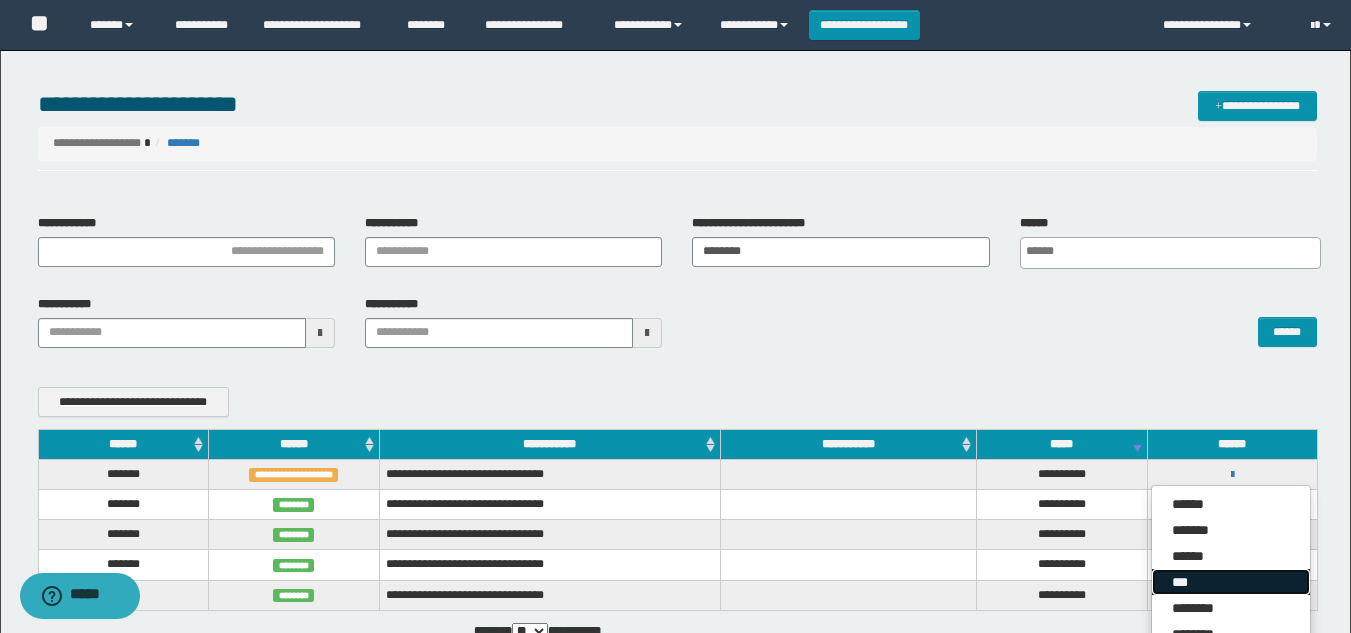 click on "***" at bounding box center (1231, 582) 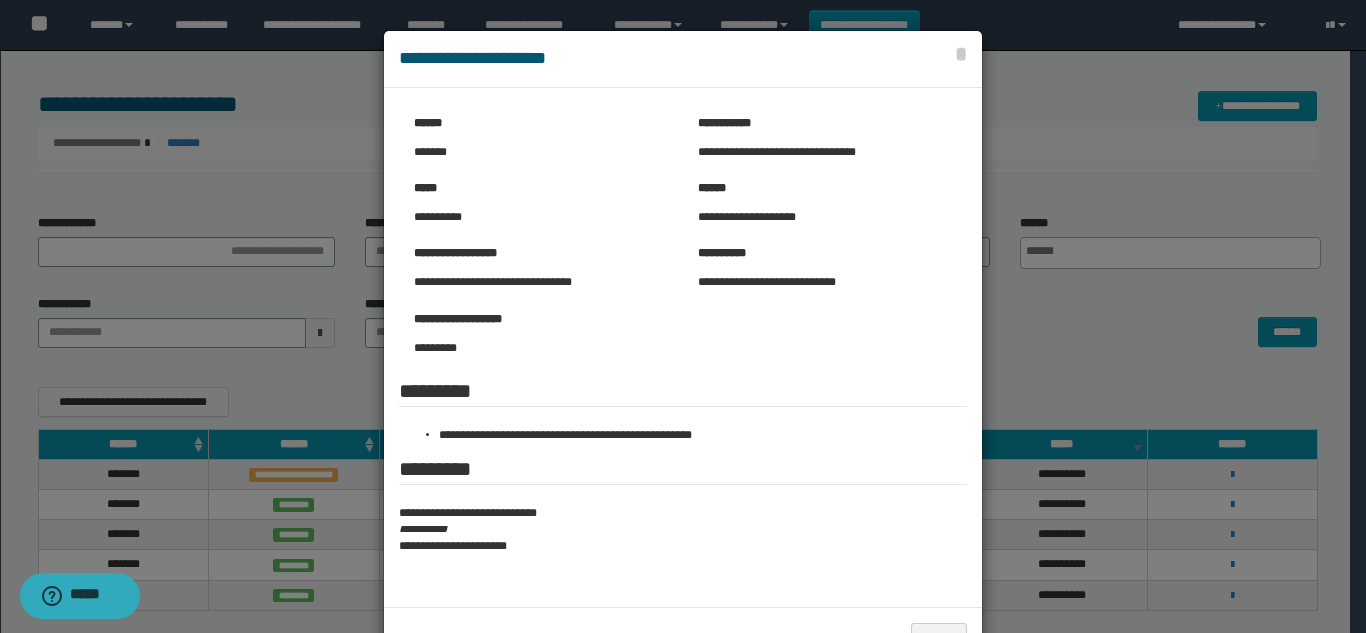 click at bounding box center (683, 349) 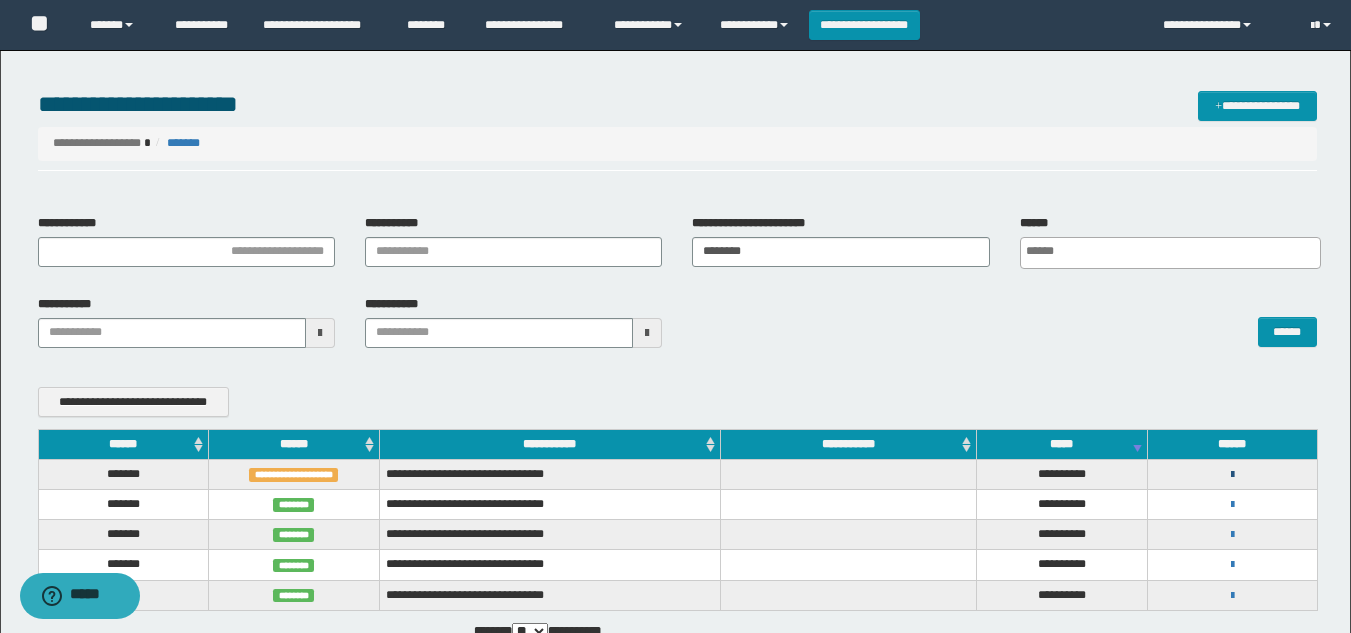 click at bounding box center [1232, 475] 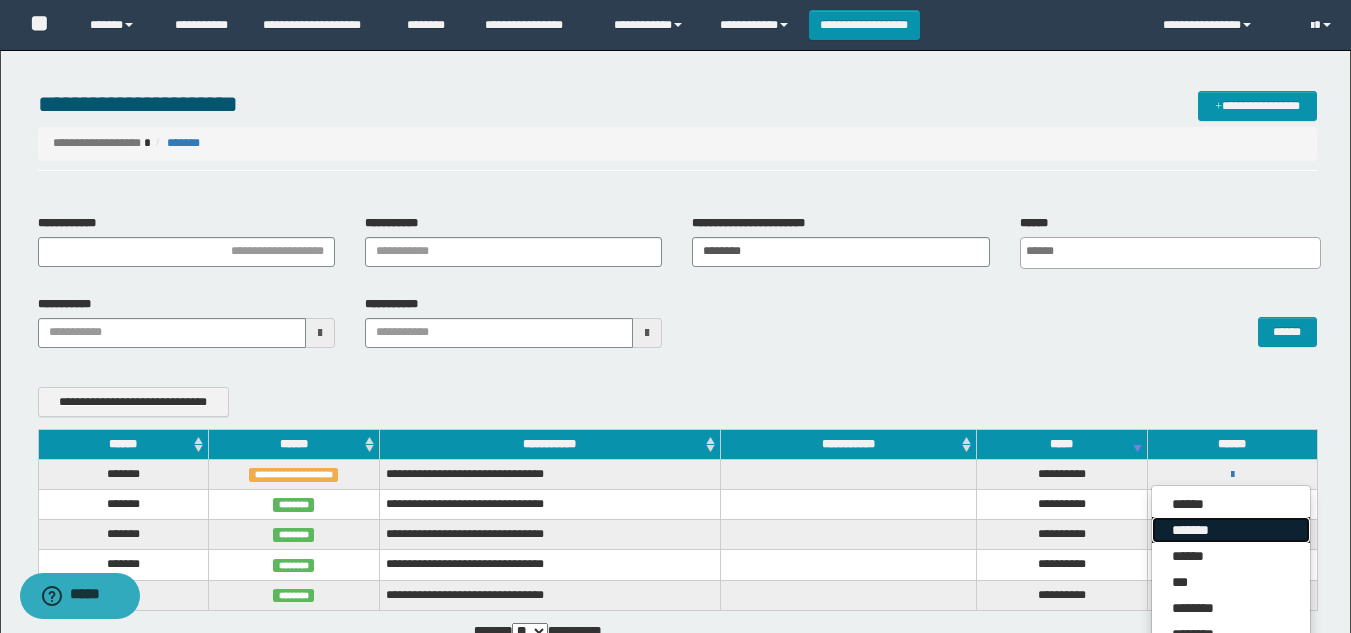 click on "*******" at bounding box center (1231, 530) 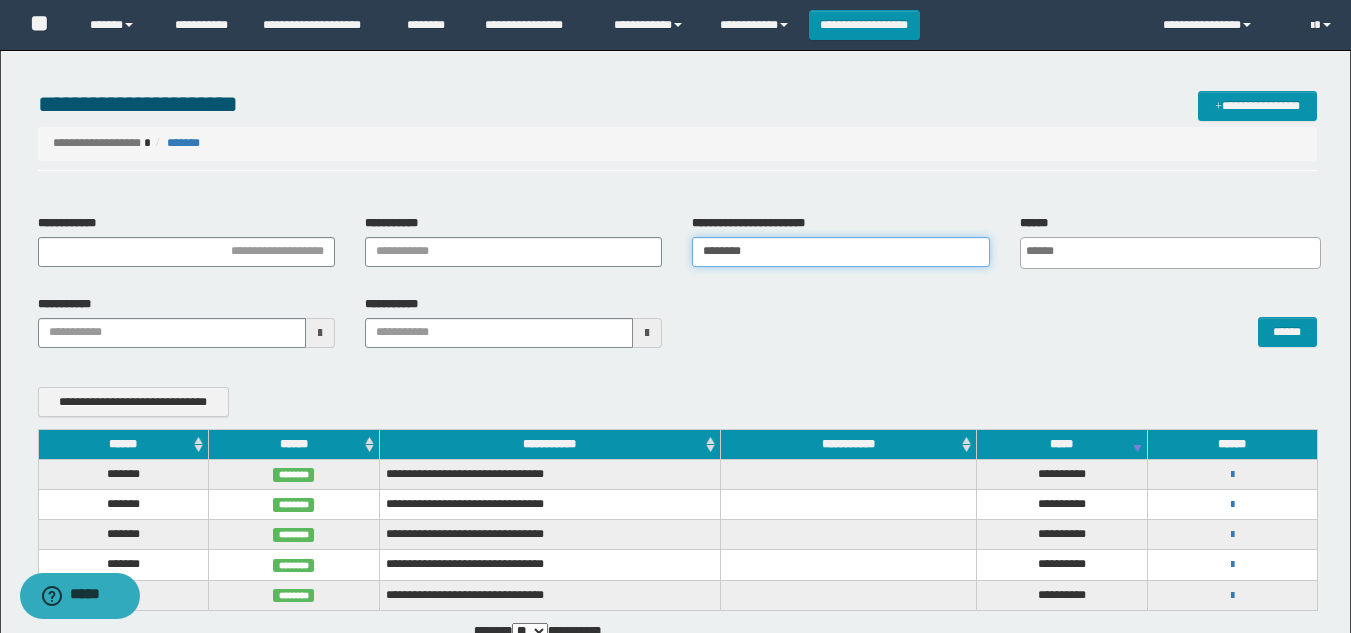 drag, startPoint x: 767, startPoint y: 251, endPoint x: 560, endPoint y: 230, distance: 208.06248 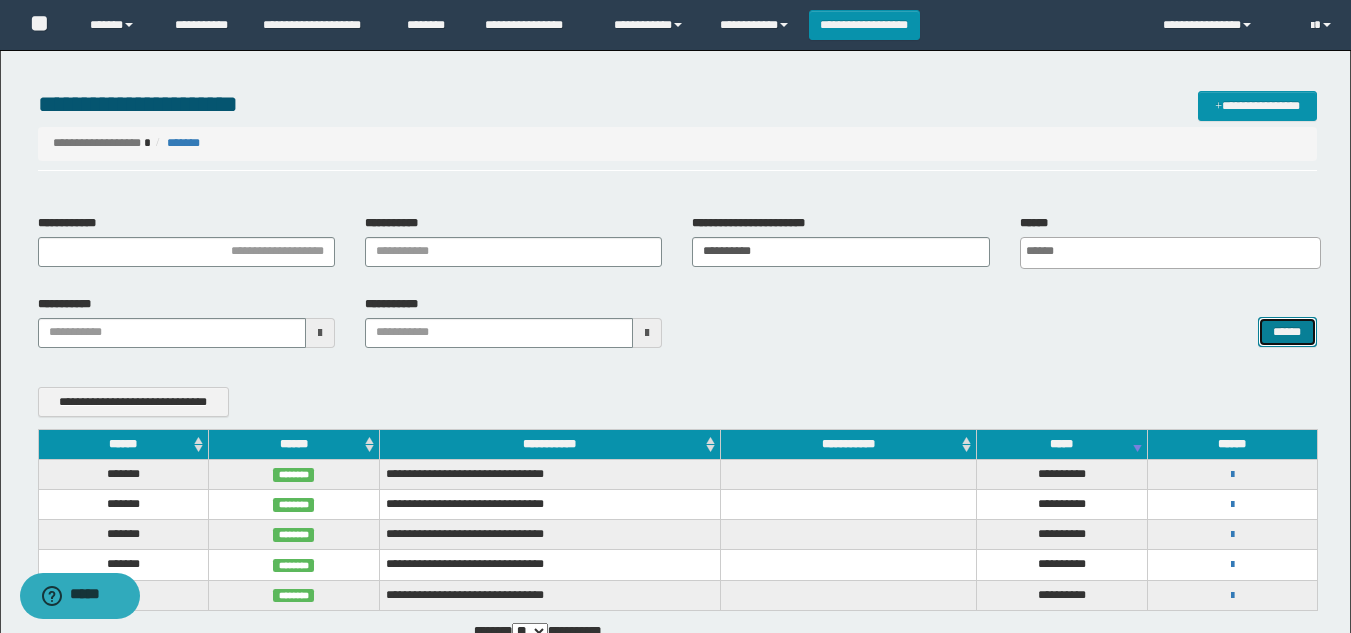 click on "******" at bounding box center [1287, 332] 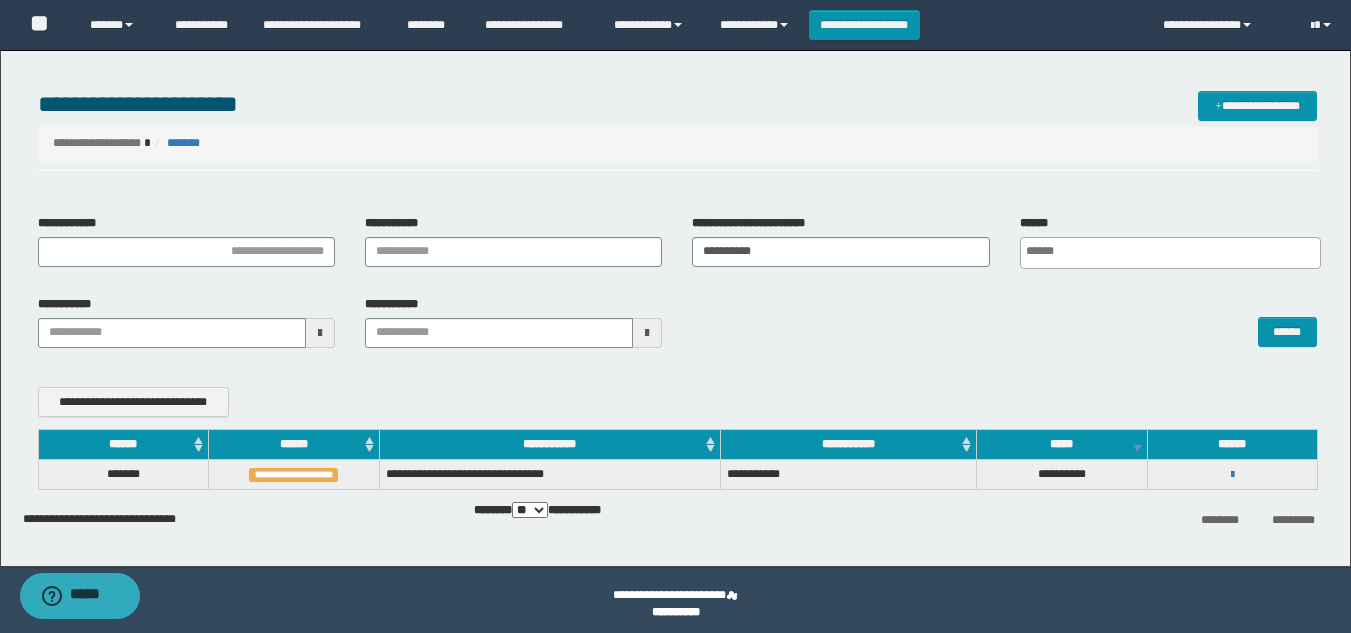 click on "**********" at bounding box center (1232, 474) 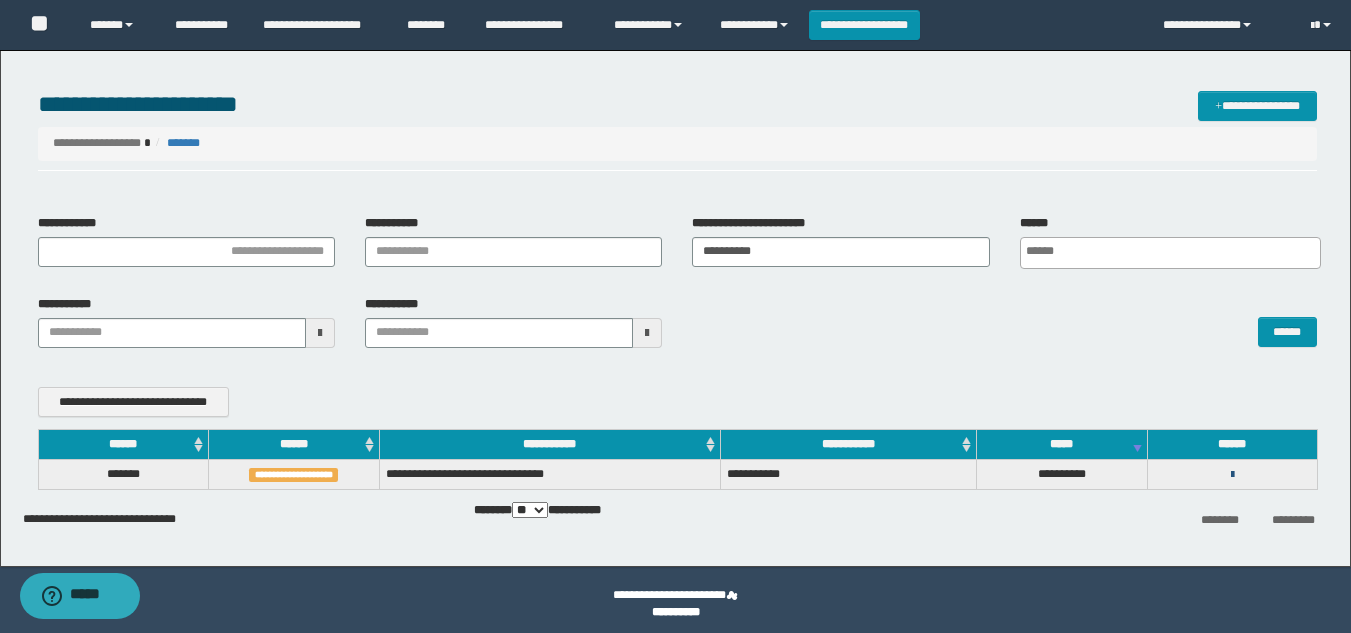 click at bounding box center [1232, 475] 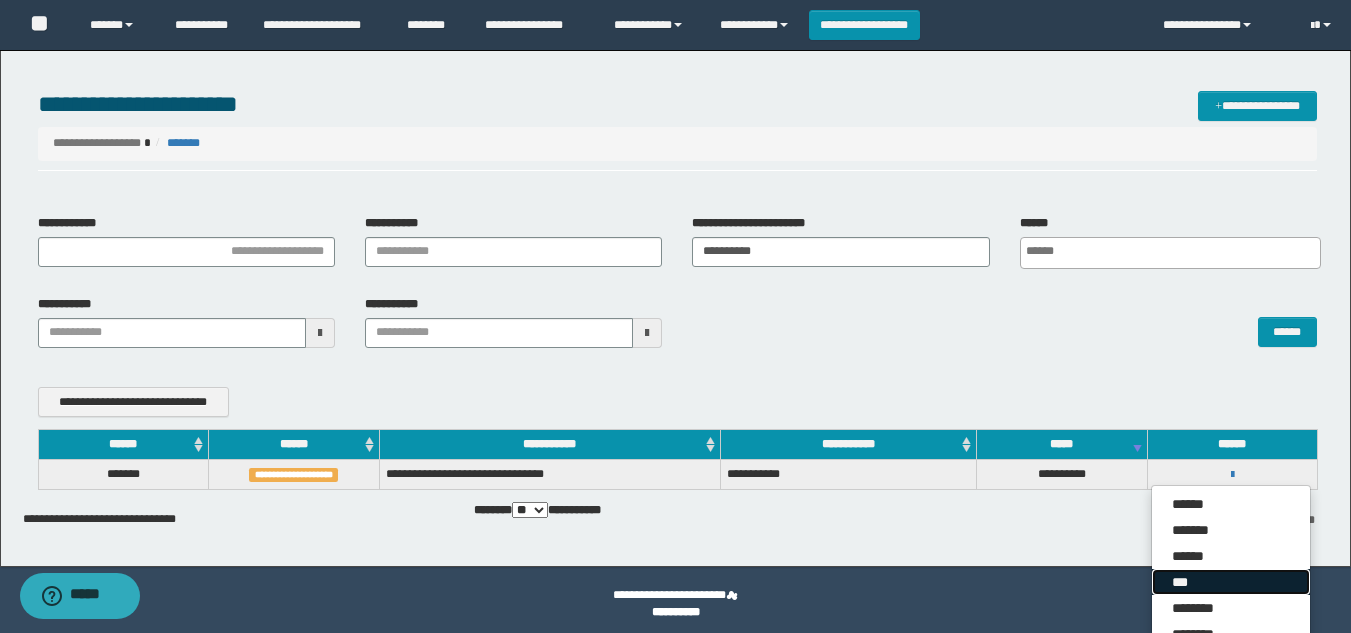 click on "***" at bounding box center [1231, 582] 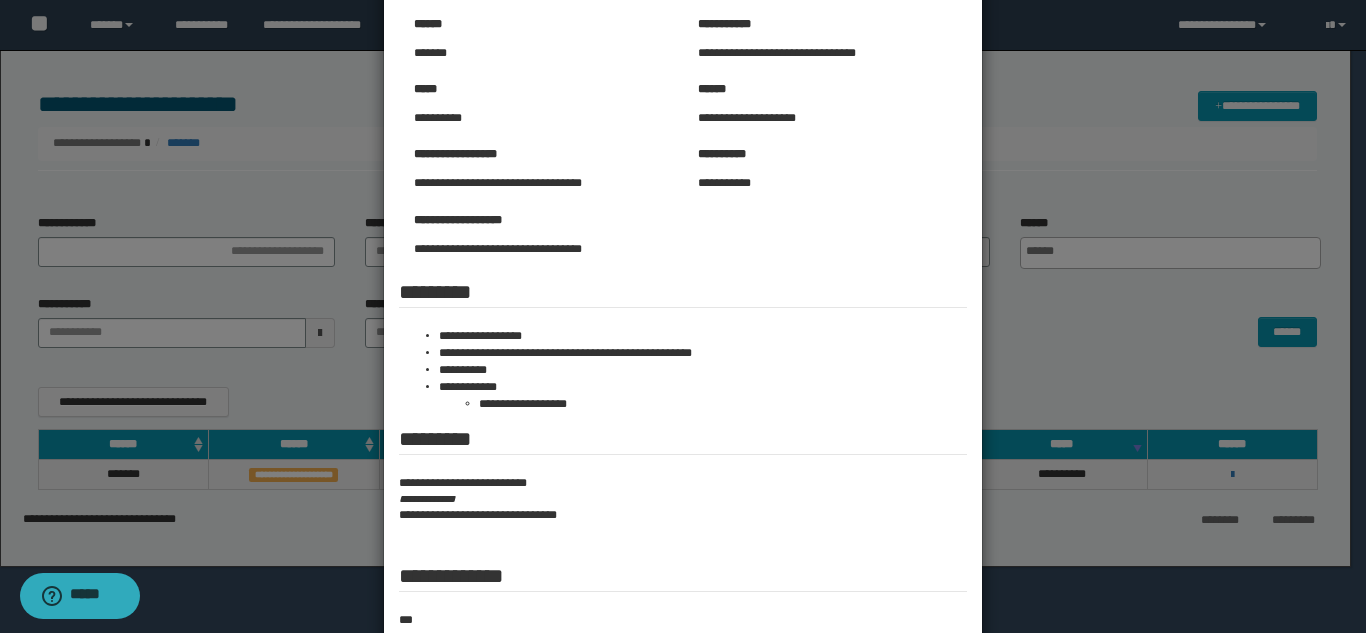 scroll, scrollTop: 200, scrollLeft: 0, axis: vertical 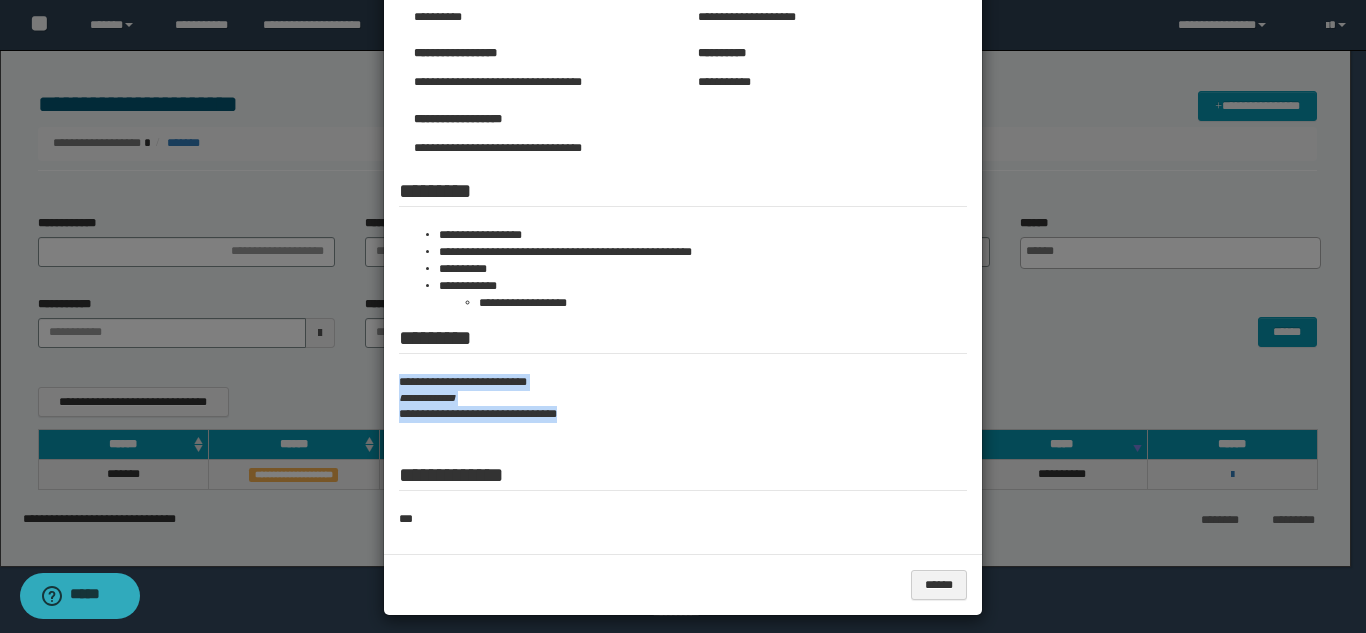 drag, startPoint x: 388, startPoint y: 378, endPoint x: 672, endPoint y: 451, distance: 293.232 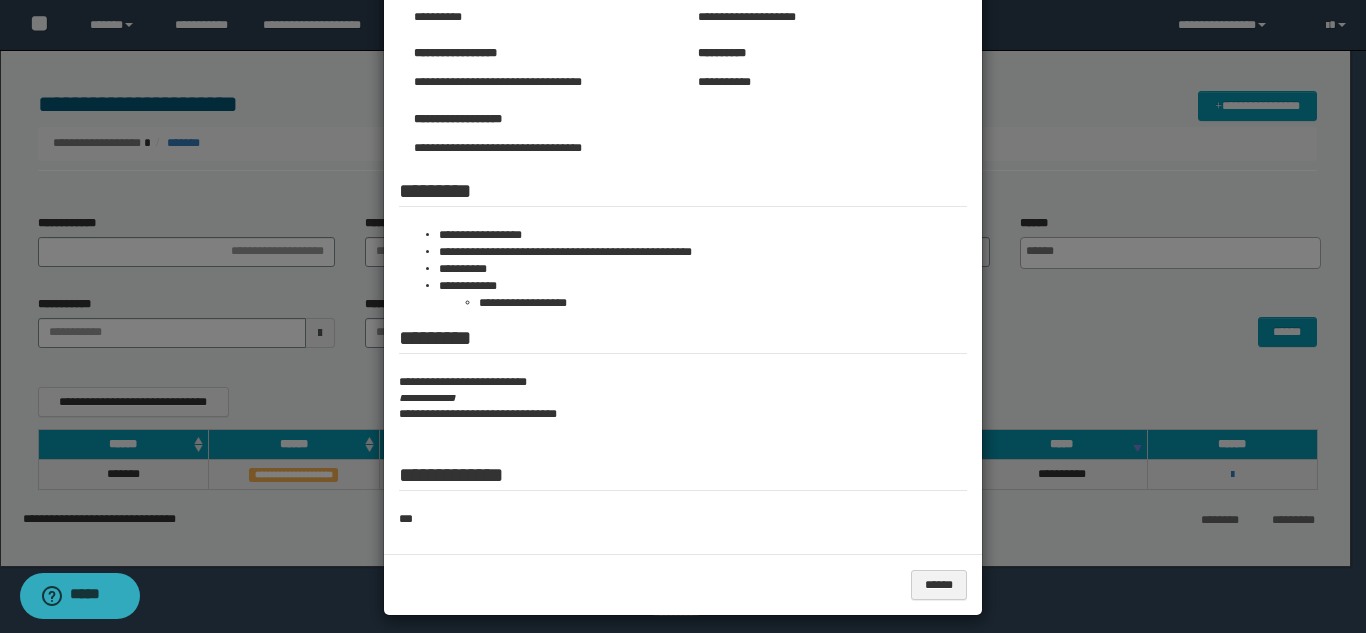 click at bounding box center [683, 223] 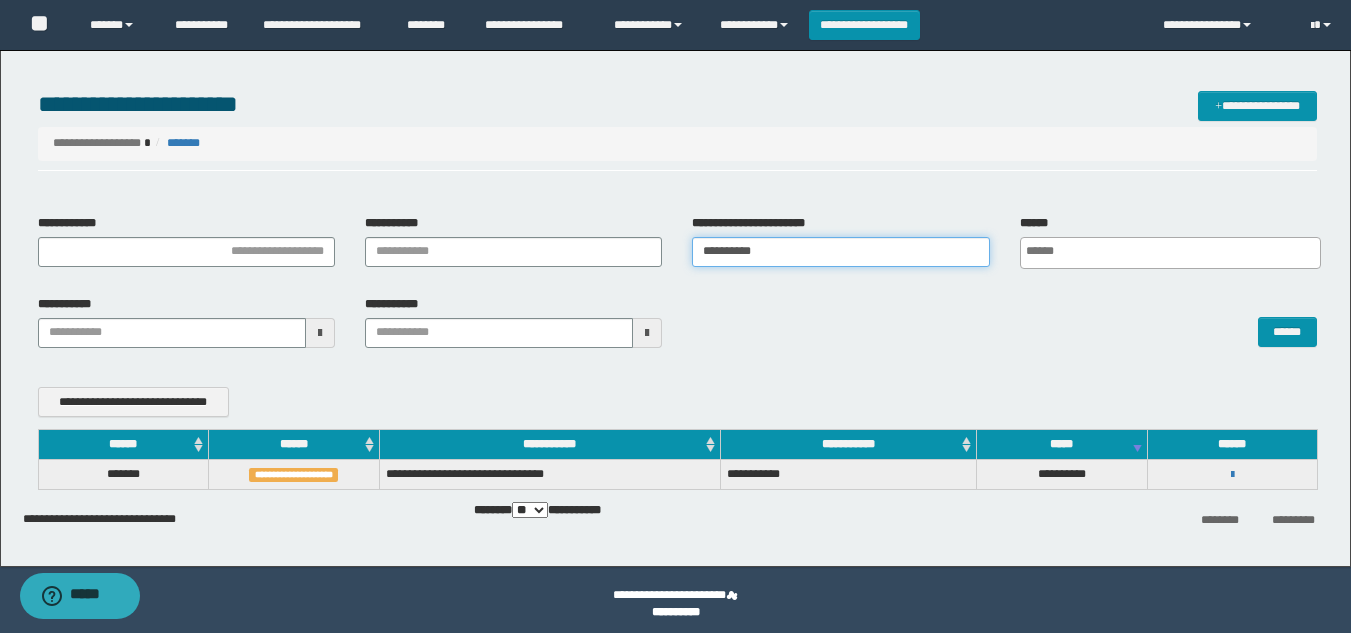 drag, startPoint x: 862, startPoint y: 239, endPoint x: 524, endPoint y: 266, distance: 339.0767 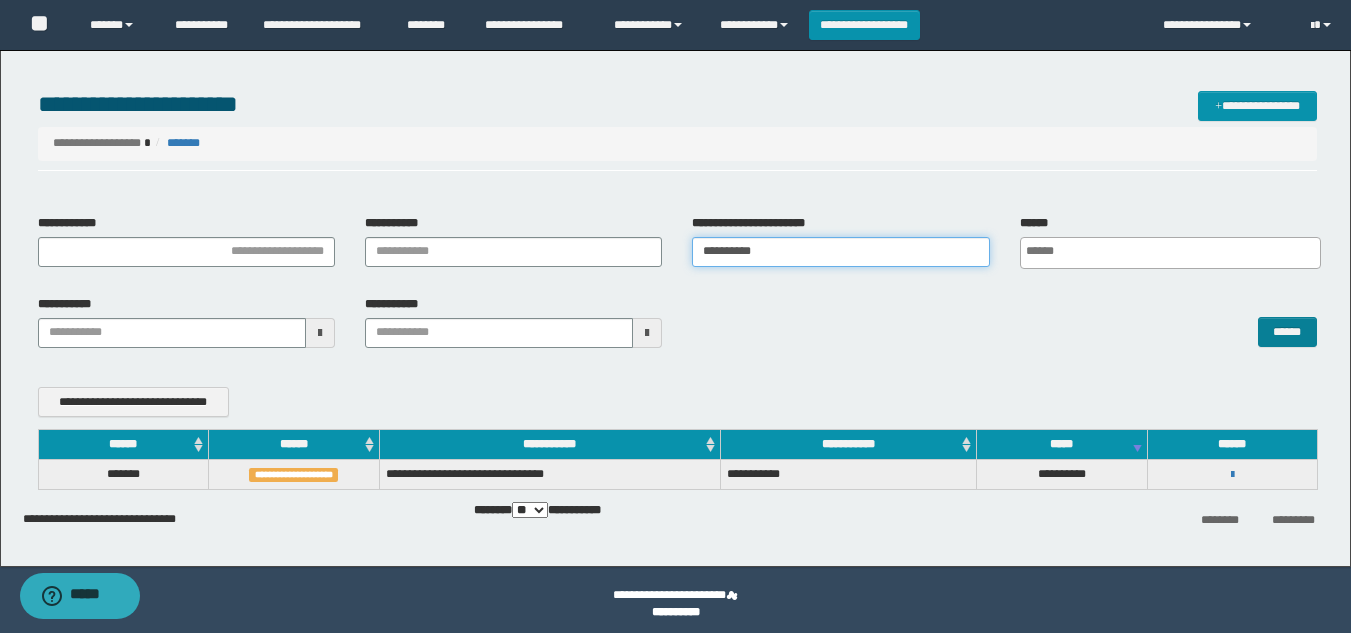 type on "**********" 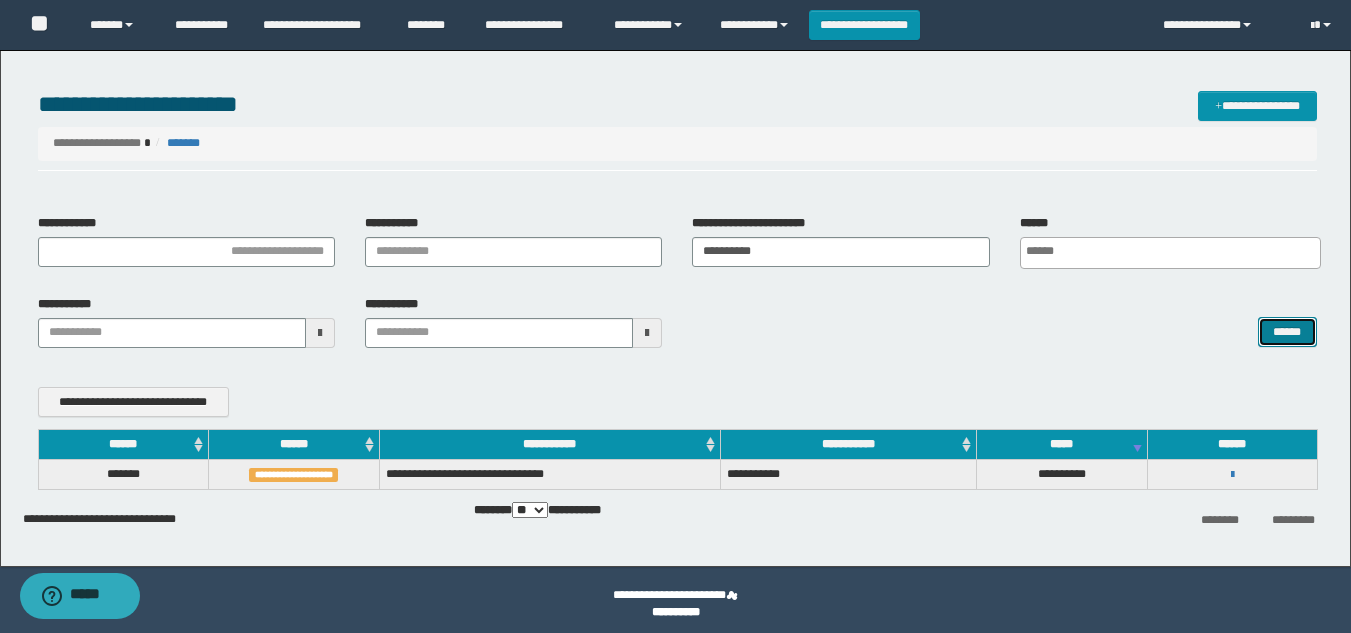 click on "******" at bounding box center (1287, 332) 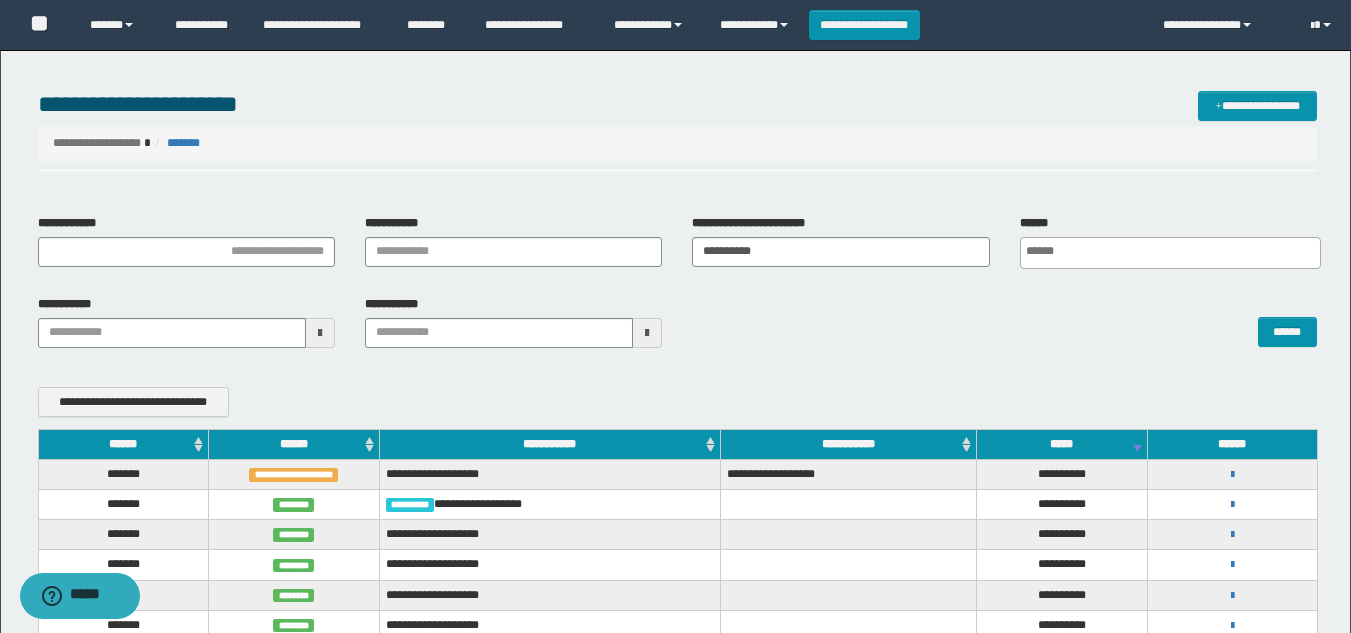click on "**********" at bounding box center (1232, 474) 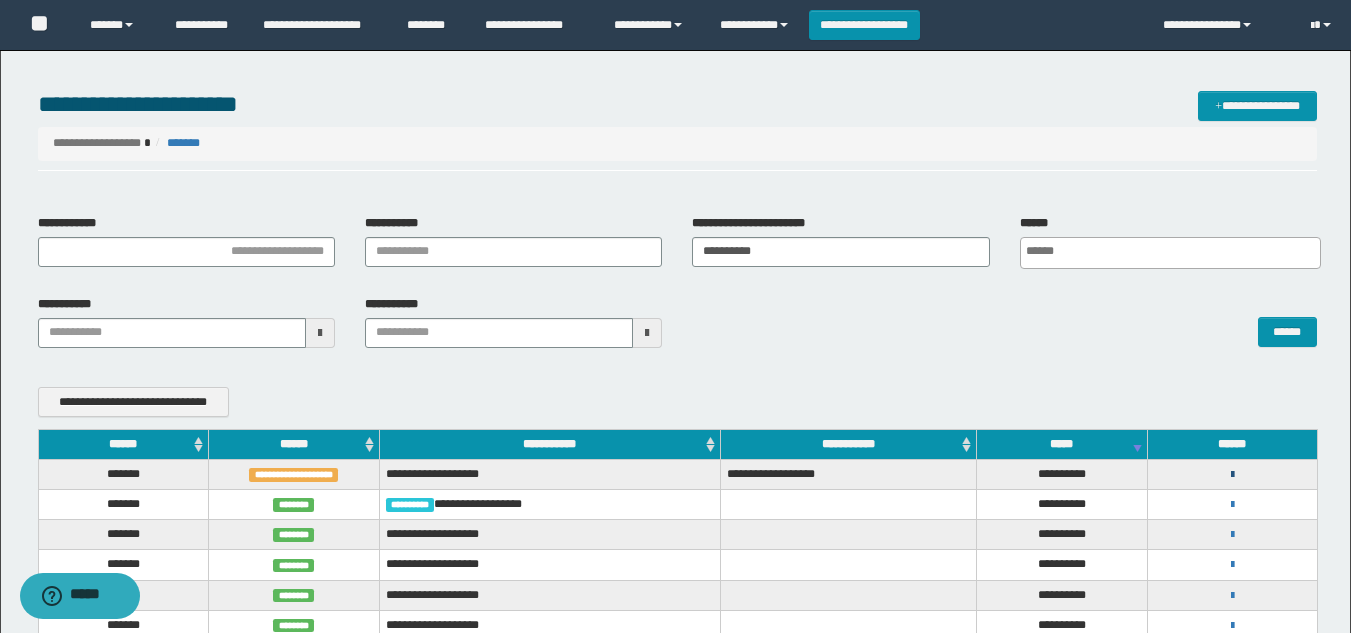 click at bounding box center (1232, 475) 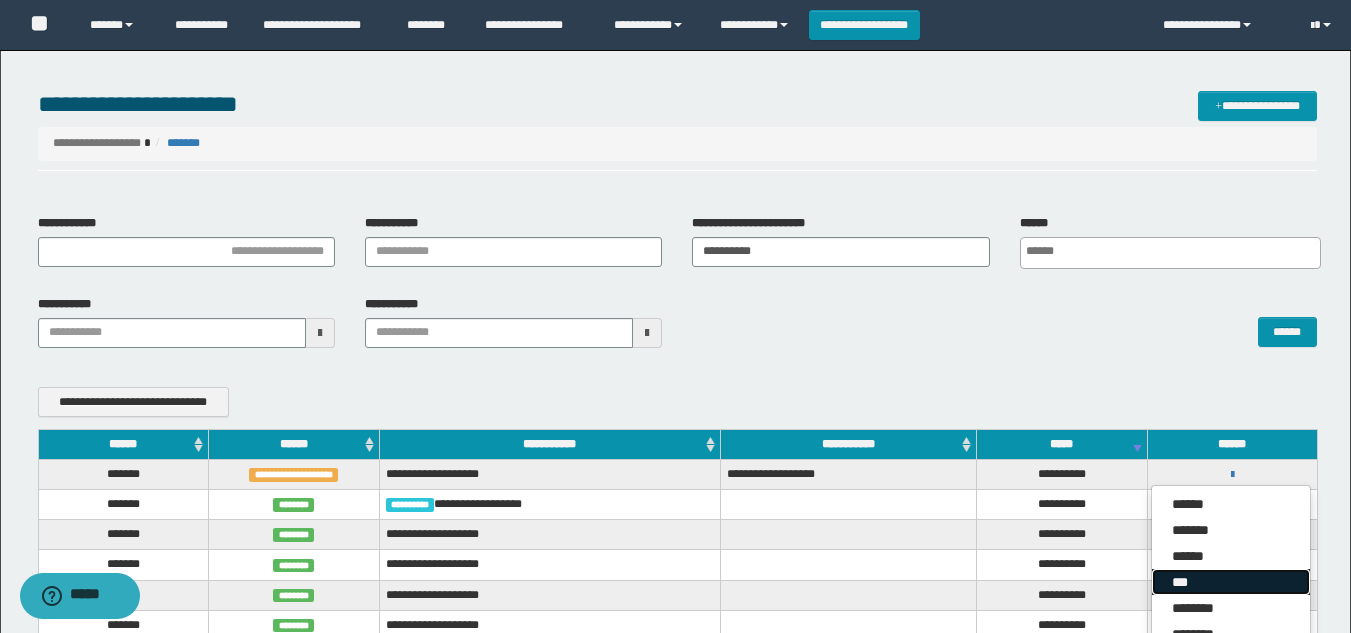 click on "***" at bounding box center [1231, 582] 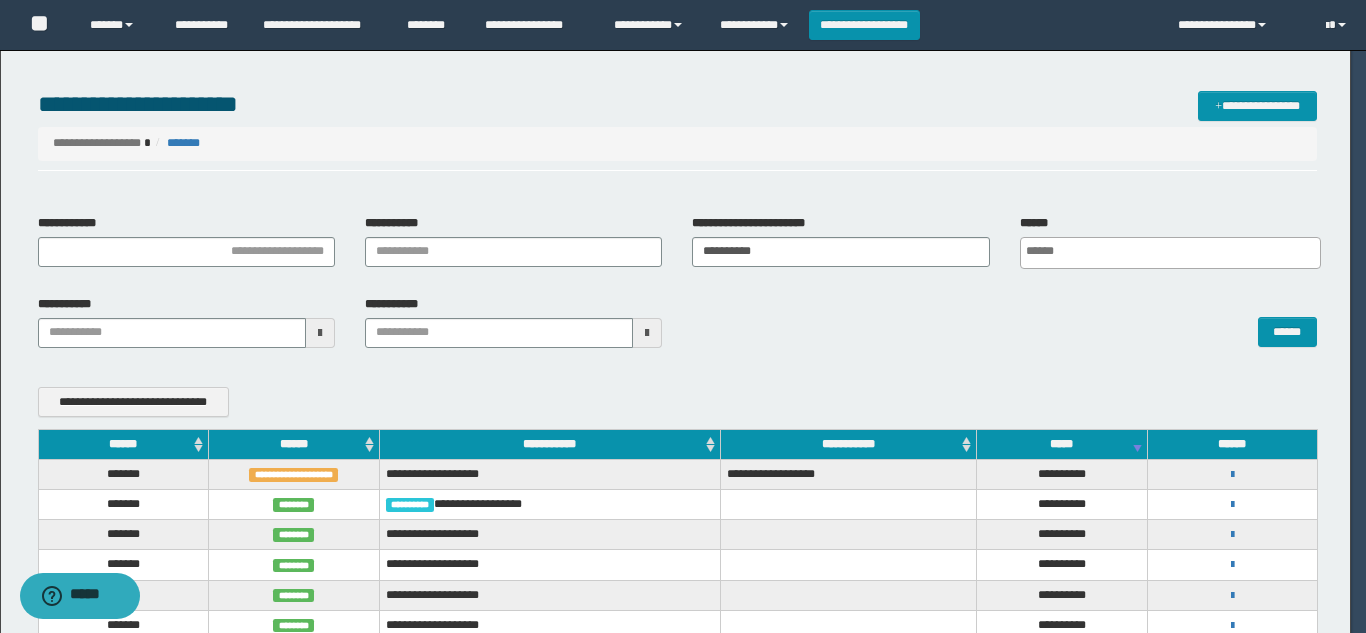 scroll, scrollTop: 0, scrollLeft: 0, axis: both 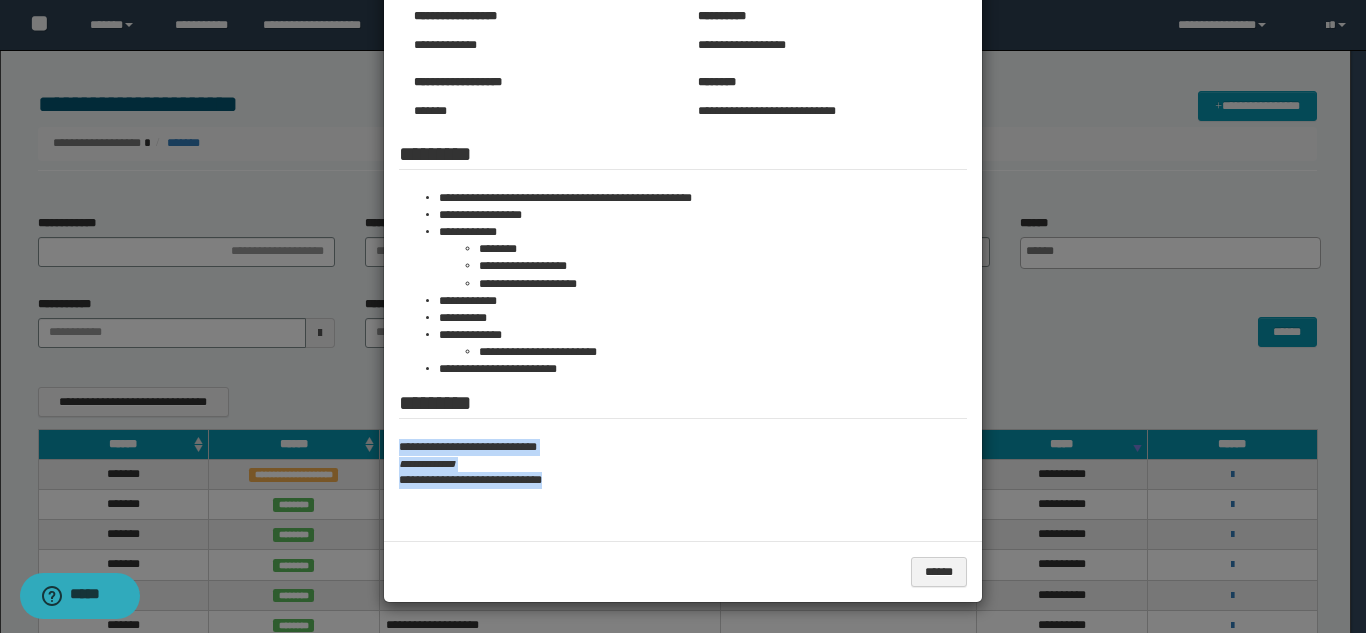 drag, startPoint x: 391, startPoint y: 445, endPoint x: 663, endPoint y: 493, distance: 276.20282 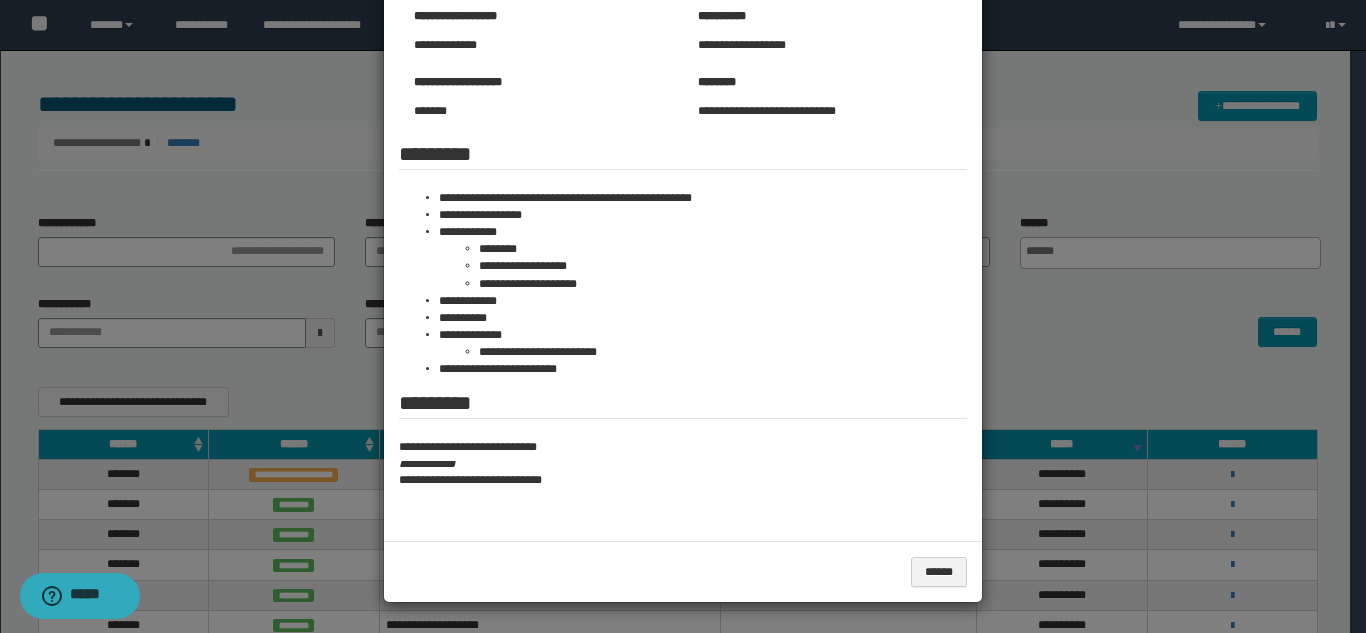 click at bounding box center [683, 198] 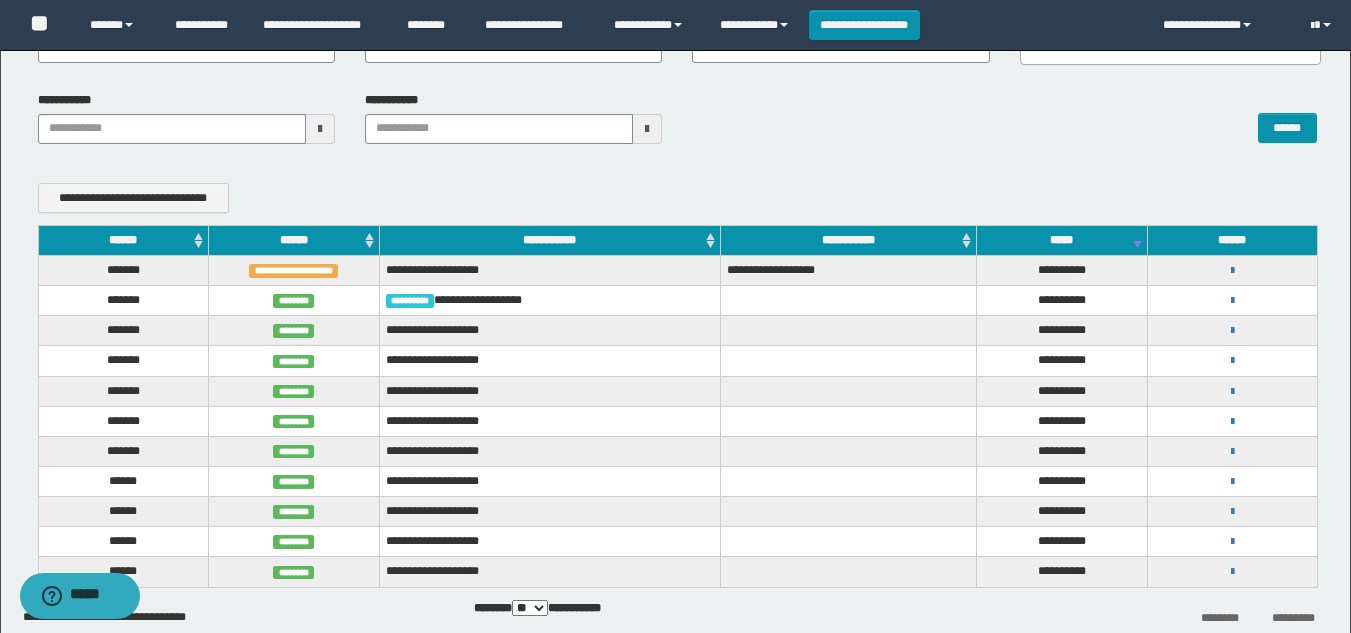 scroll, scrollTop: 0, scrollLeft: 0, axis: both 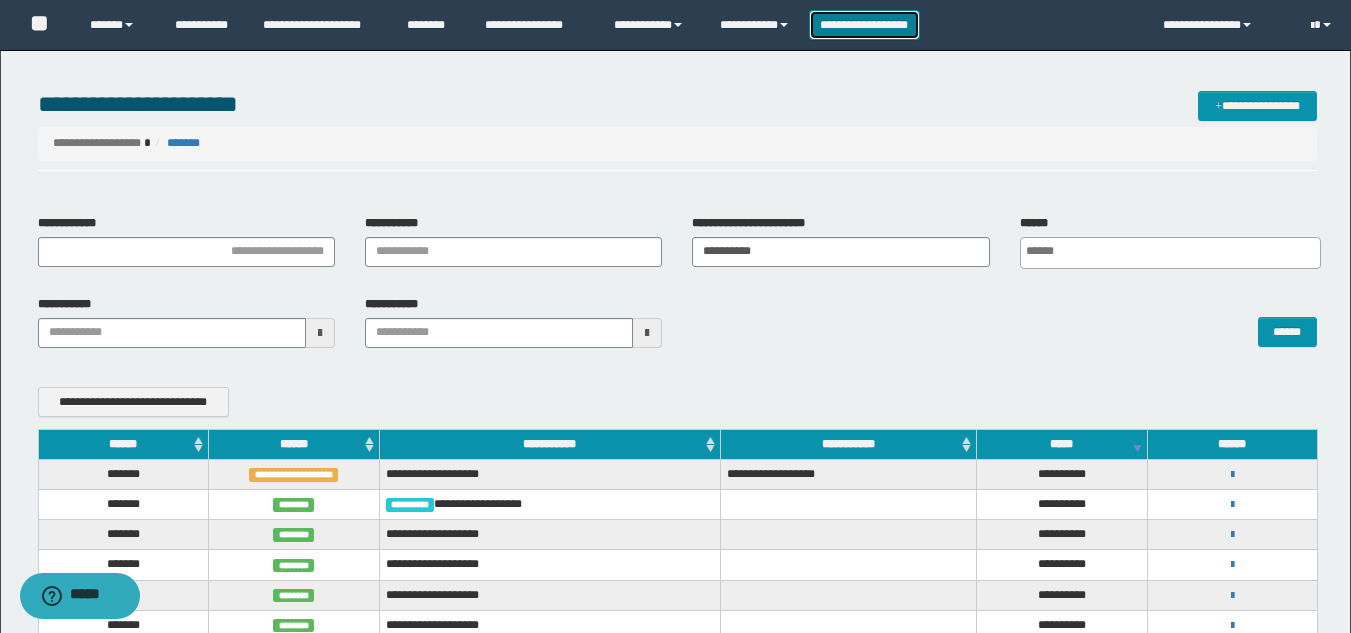 click on "**********" at bounding box center (864, 25) 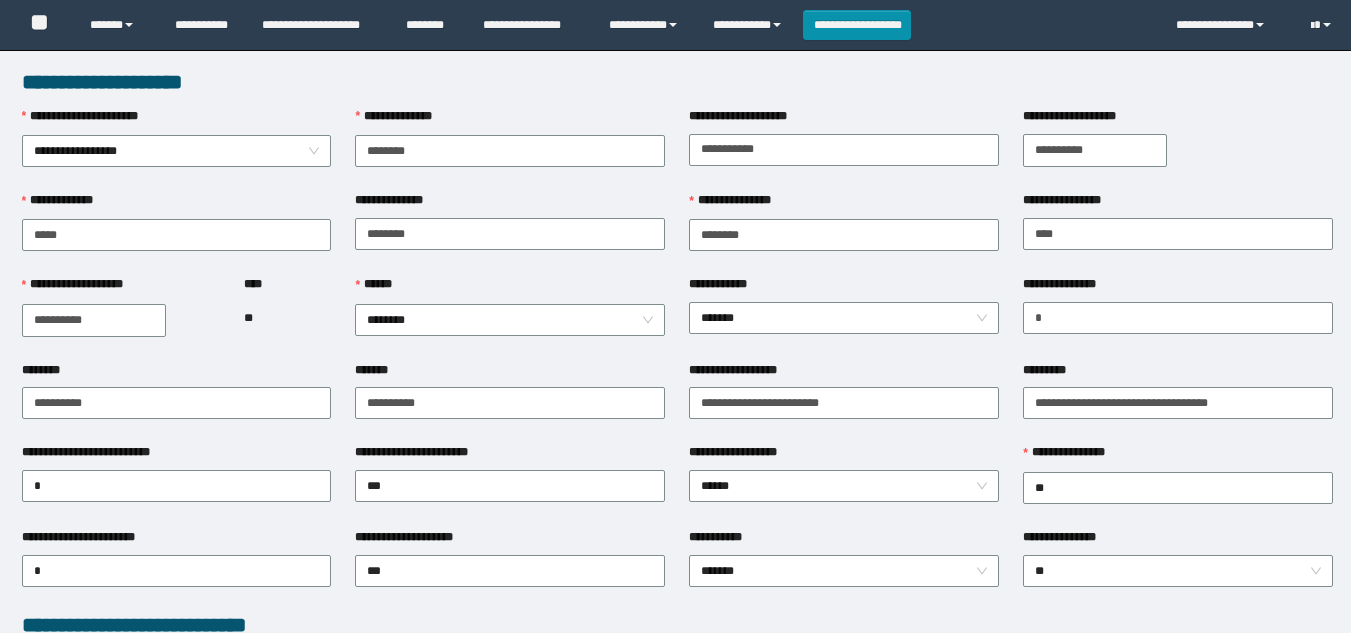 scroll, scrollTop: 0, scrollLeft: 0, axis: both 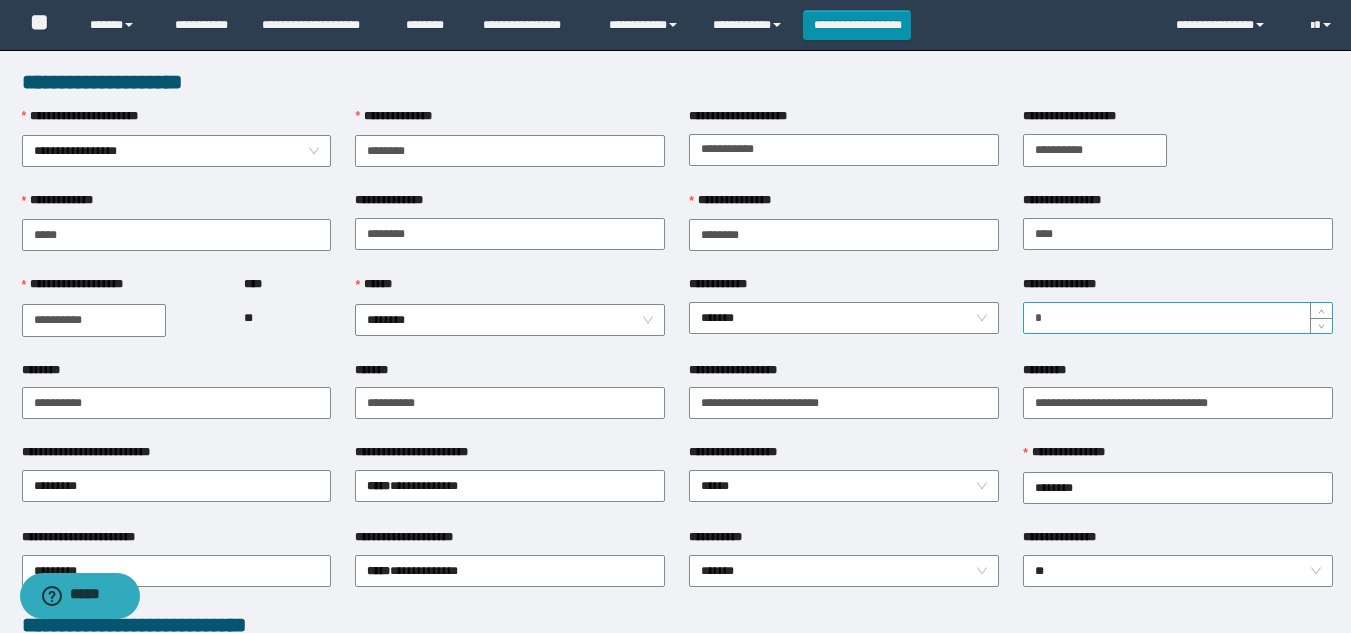 click on "*" at bounding box center [1178, 318] 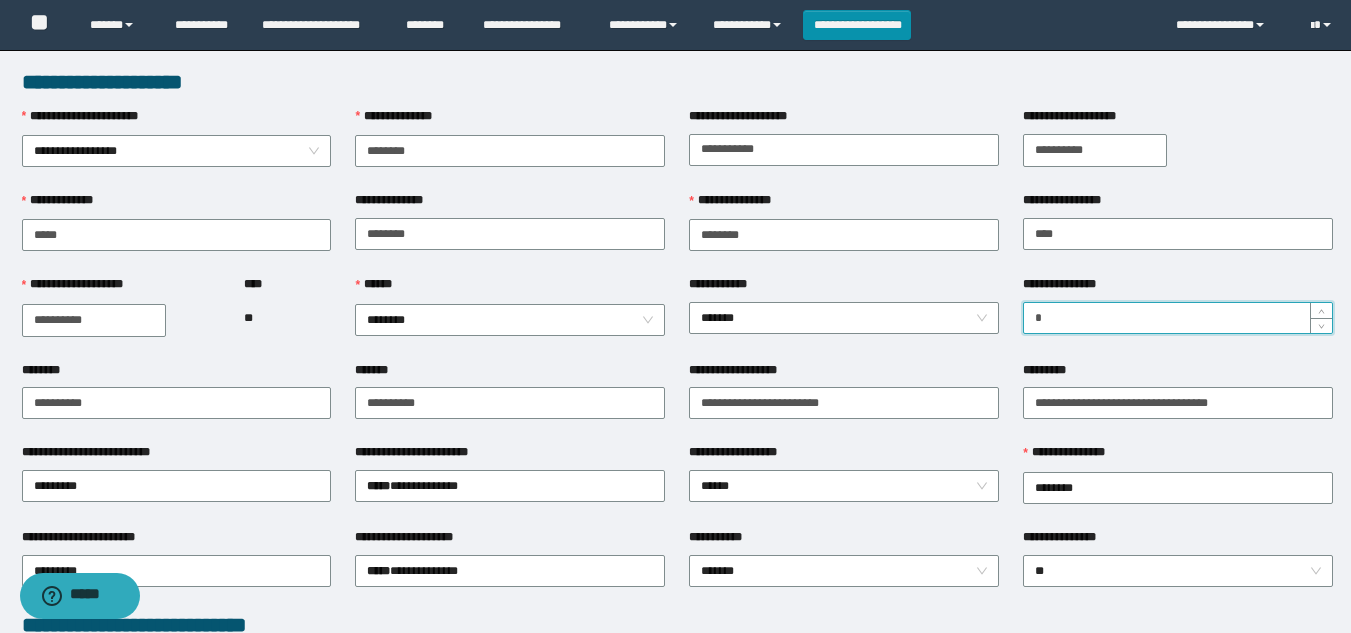 click on "*" at bounding box center [1178, 318] 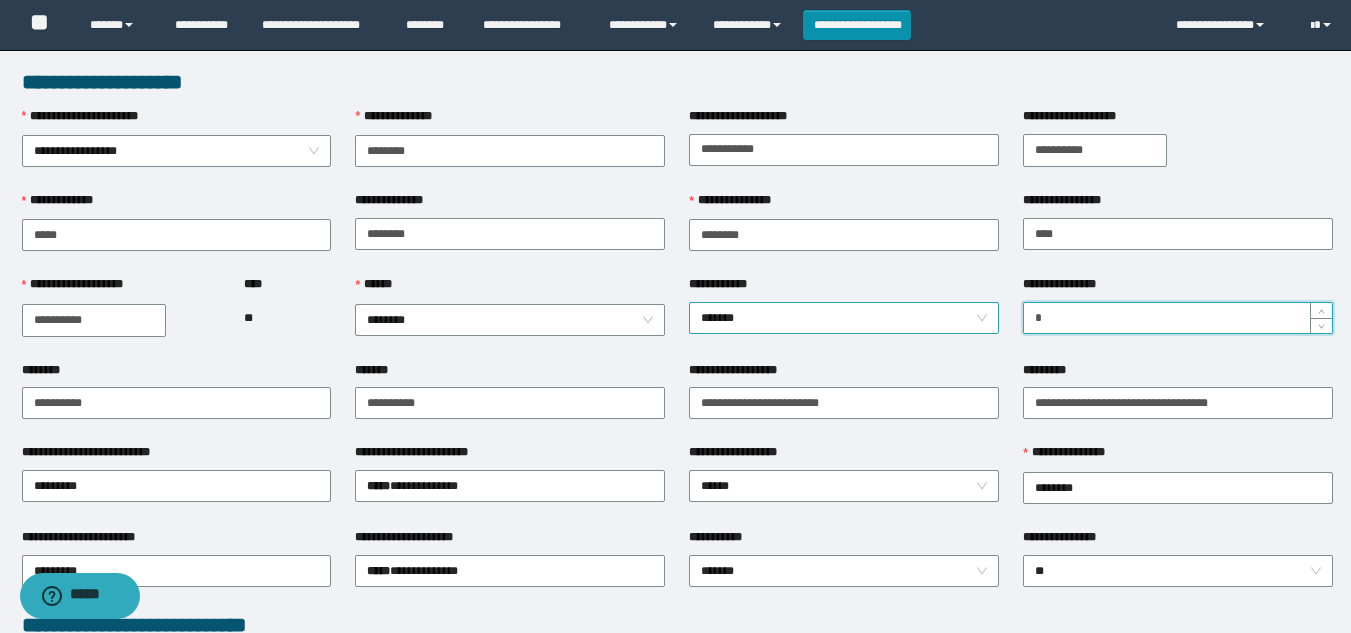 click on "*******" at bounding box center [844, 318] 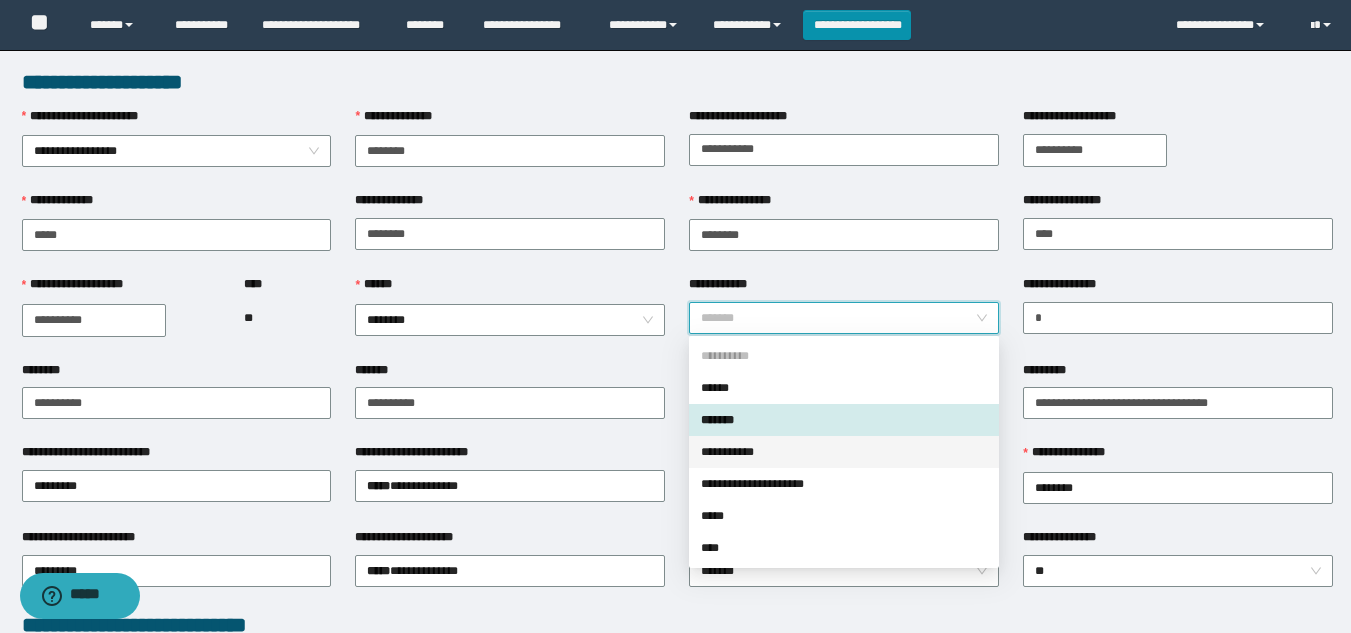 click on "**********" at bounding box center (844, 452) 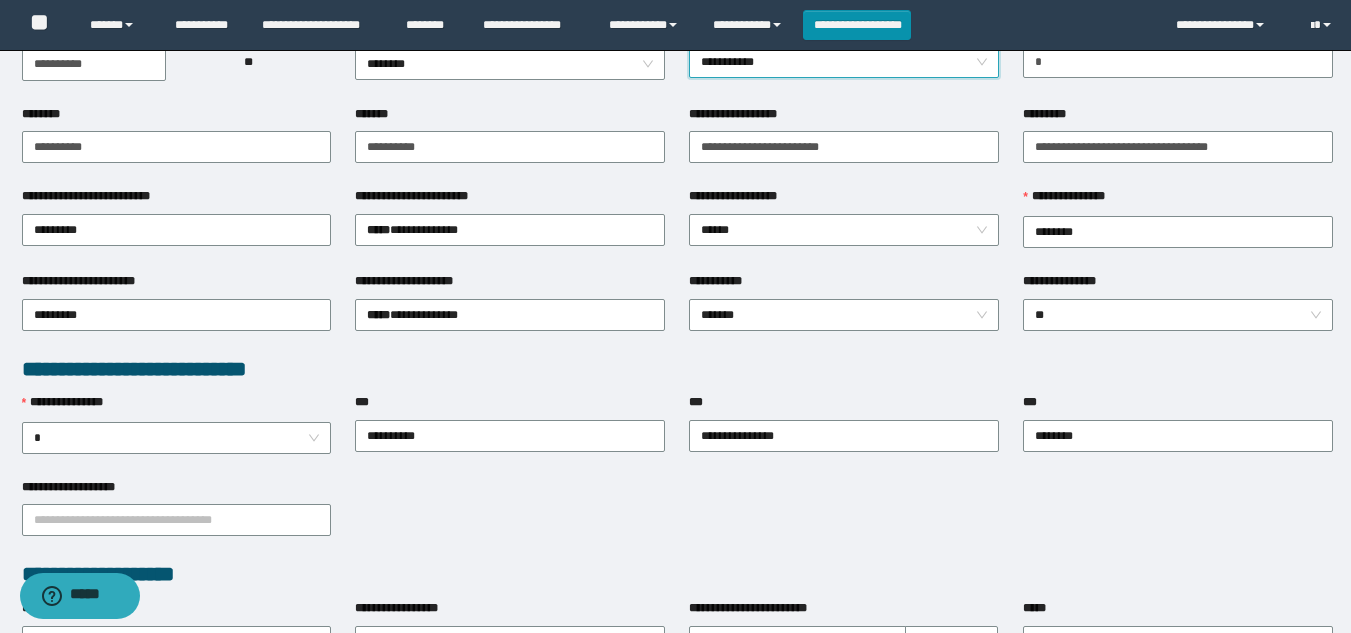 scroll, scrollTop: 300, scrollLeft: 0, axis: vertical 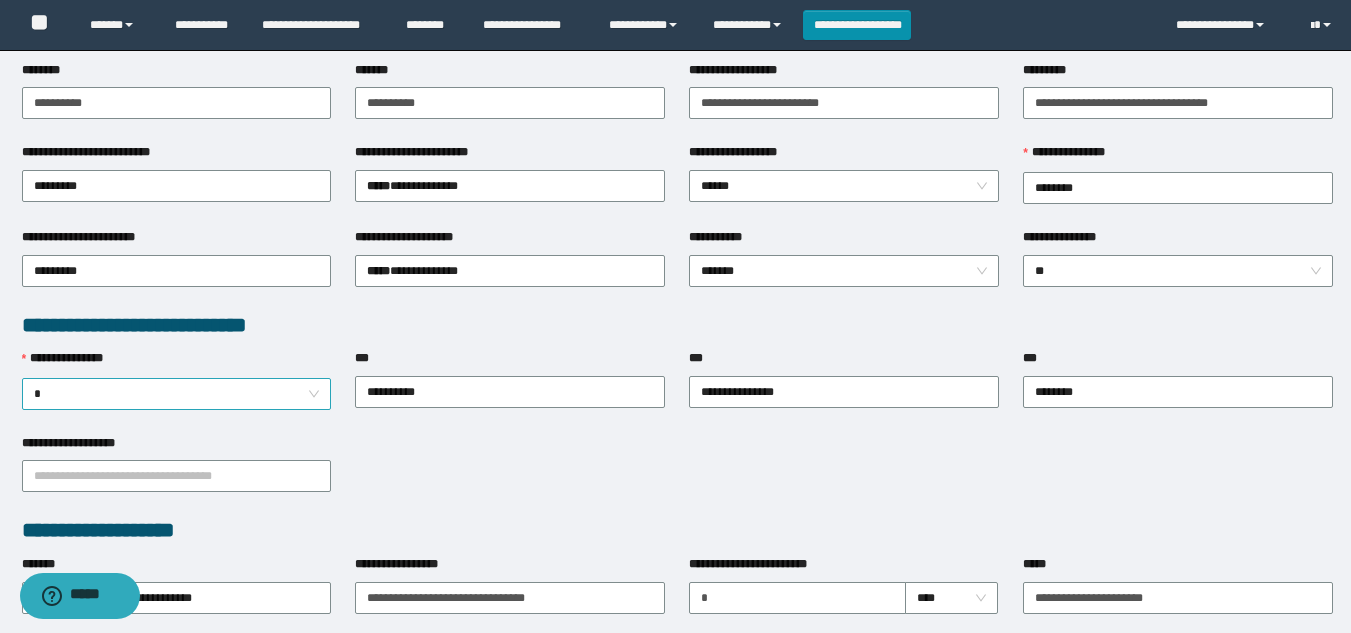 click on "*" at bounding box center [177, 394] 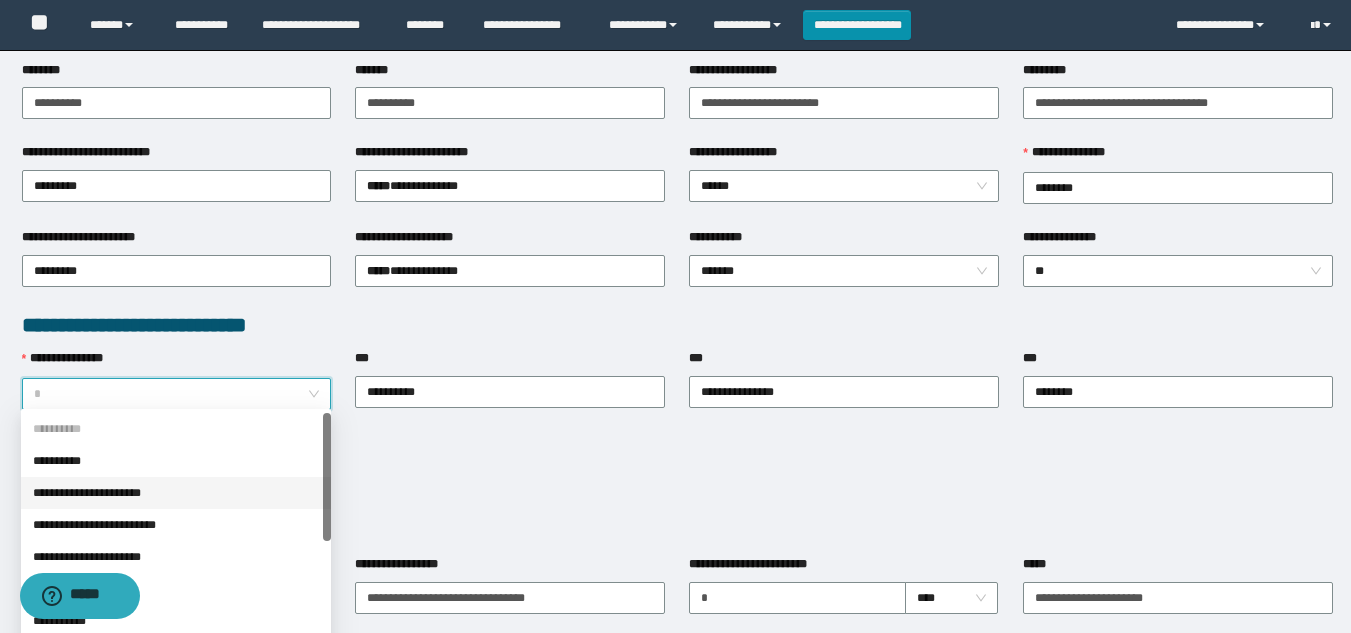 click on "**********" at bounding box center (176, 493) 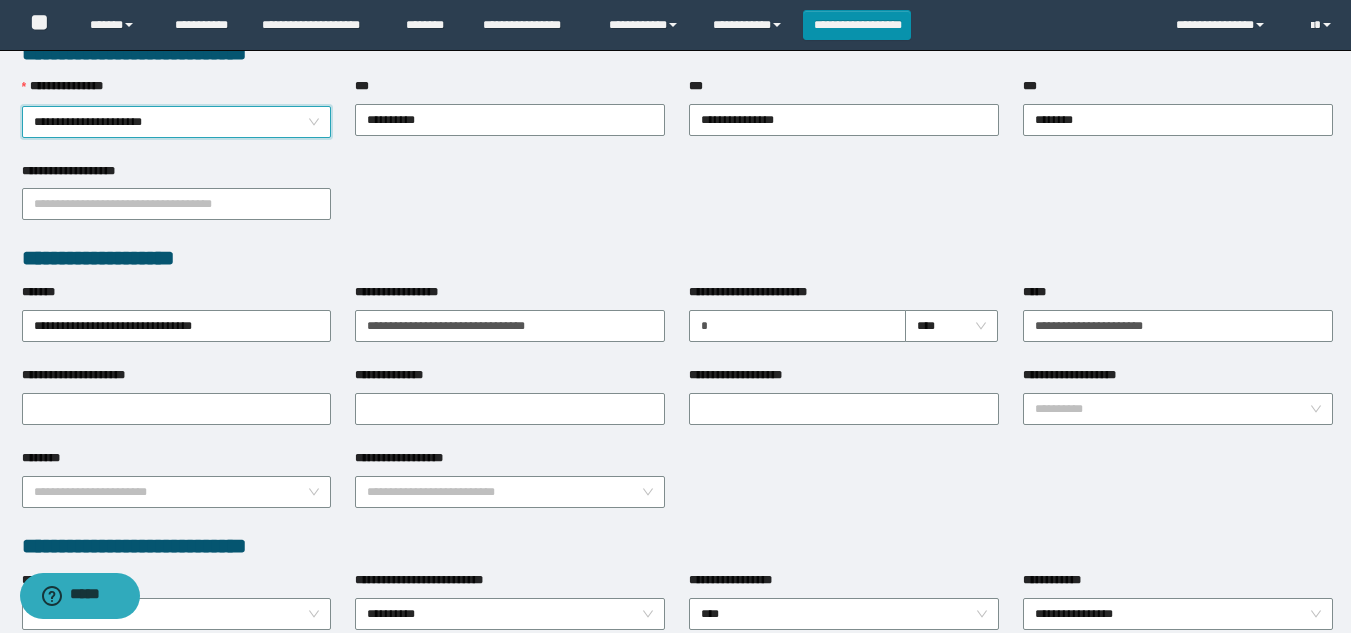 scroll, scrollTop: 600, scrollLeft: 0, axis: vertical 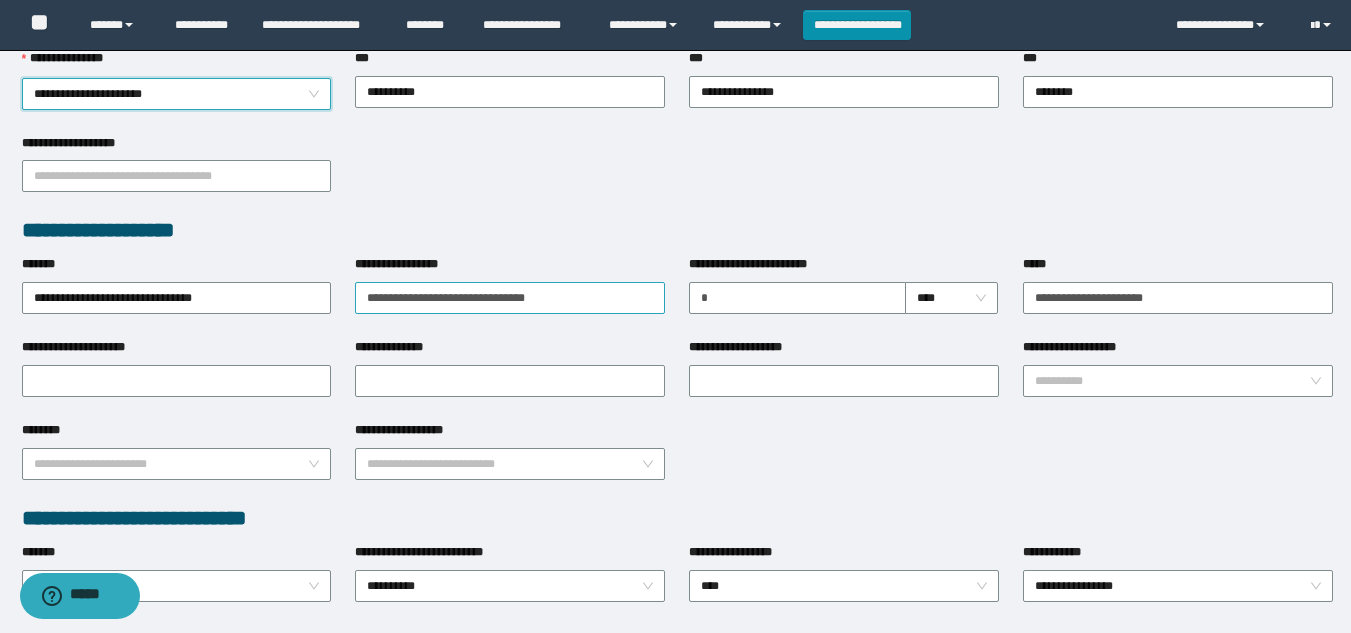 drag, startPoint x: 722, startPoint y: 294, endPoint x: 630, endPoint y: 300, distance: 92.19544 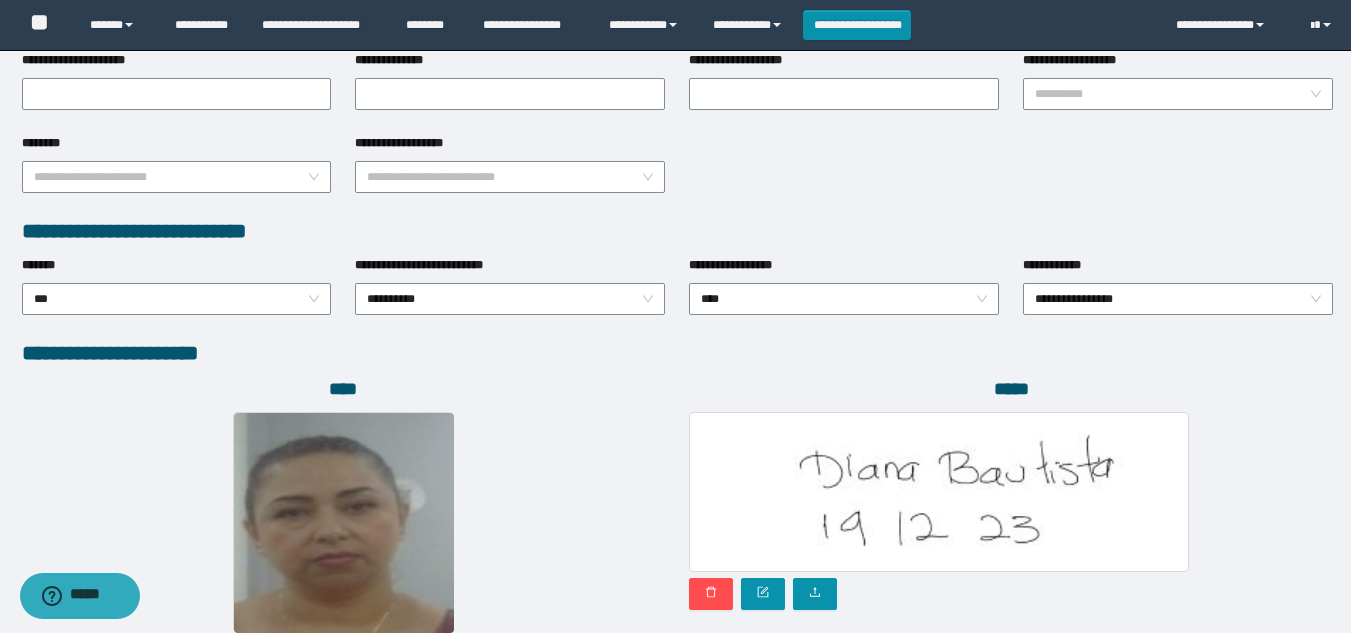 scroll, scrollTop: 1104, scrollLeft: 0, axis: vertical 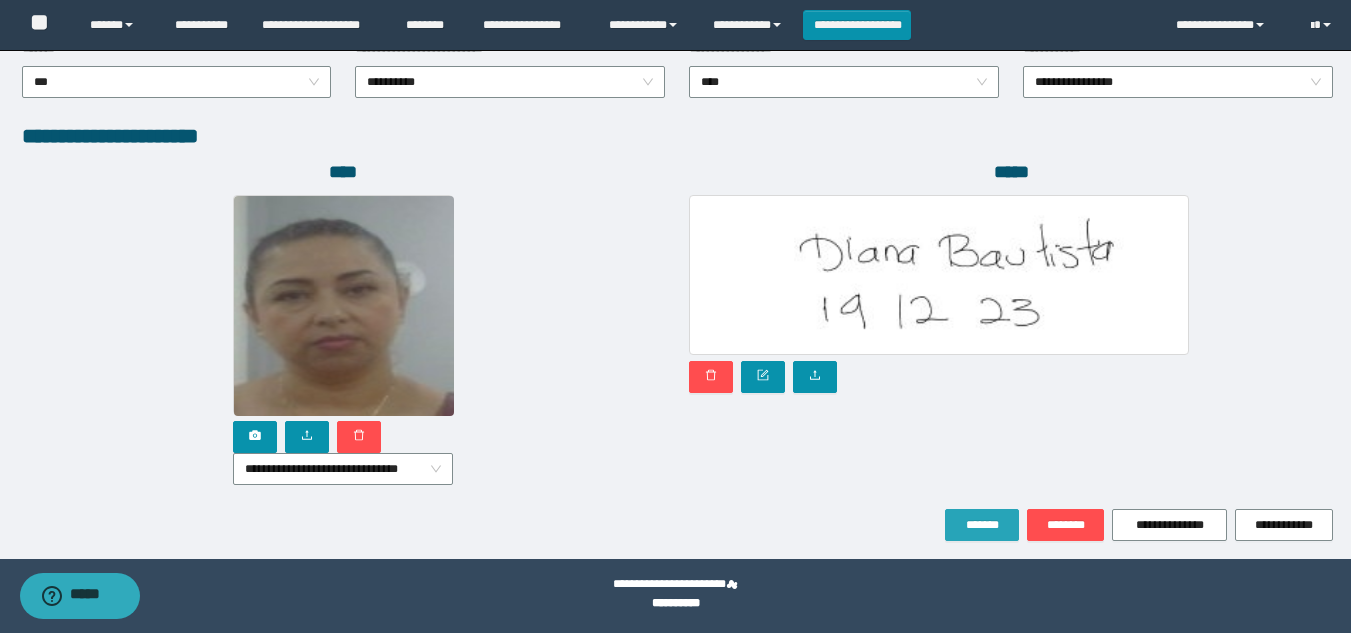 type on "*" 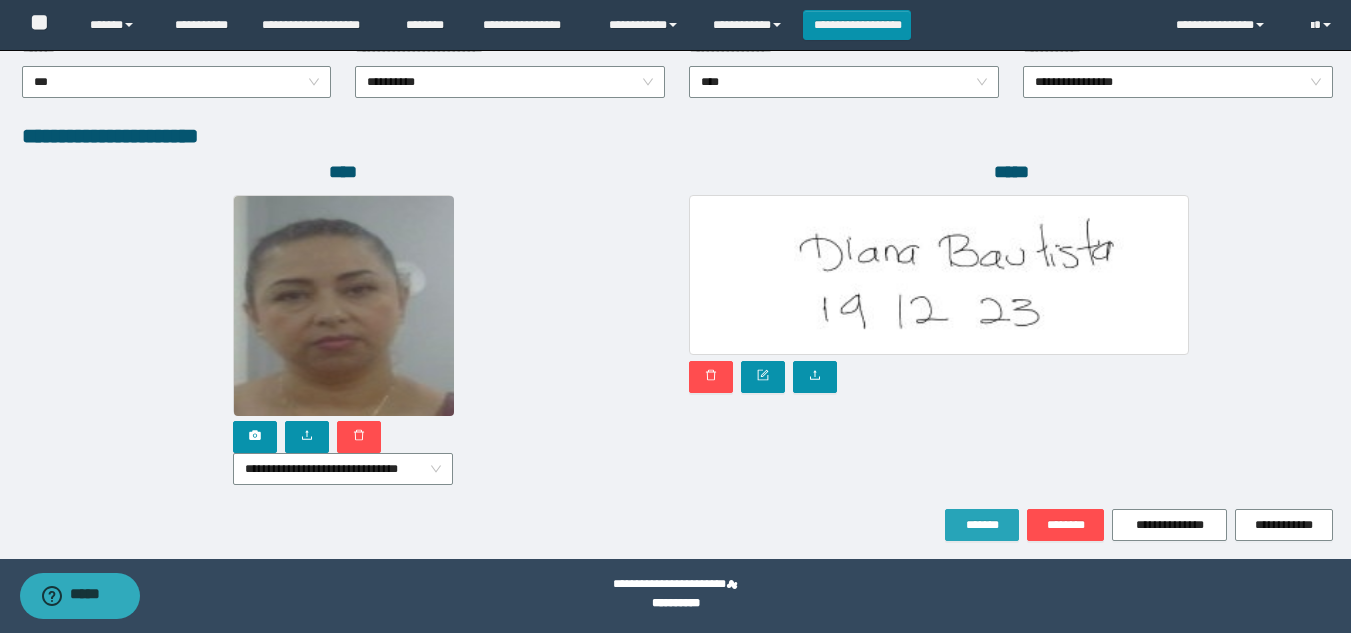 click on "*******" at bounding box center (982, 525) 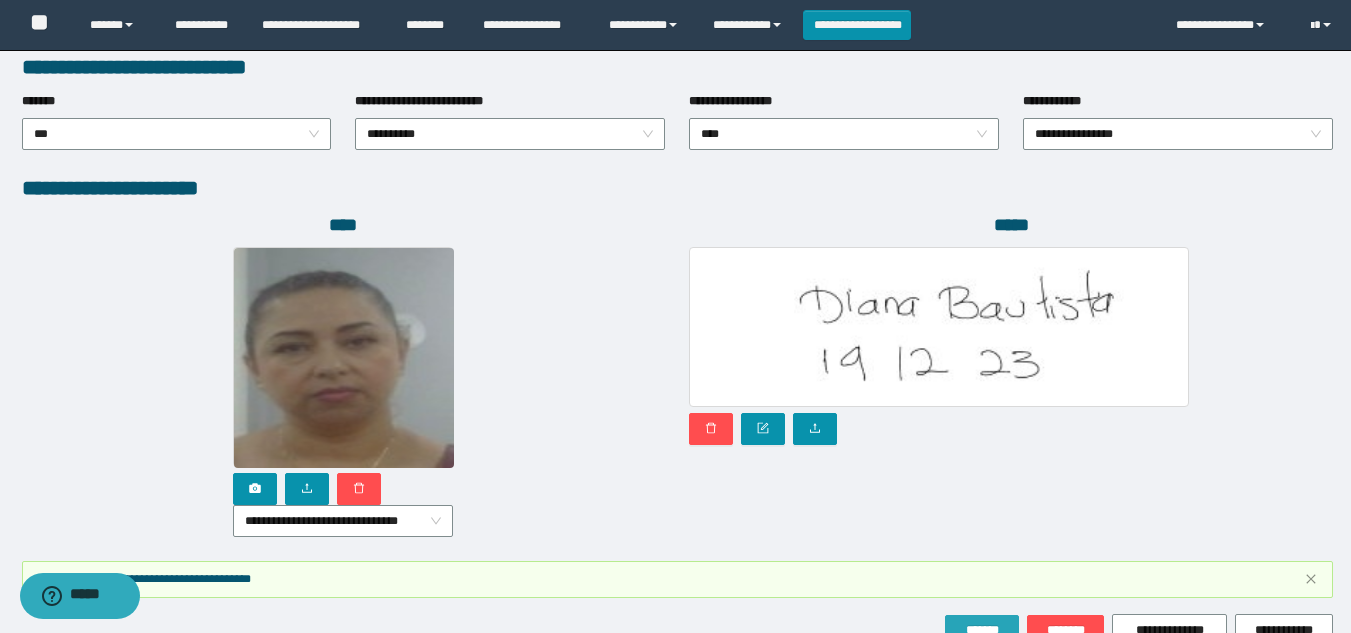 scroll, scrollTop: 1157, scrollLeft: 0, axis: vertical 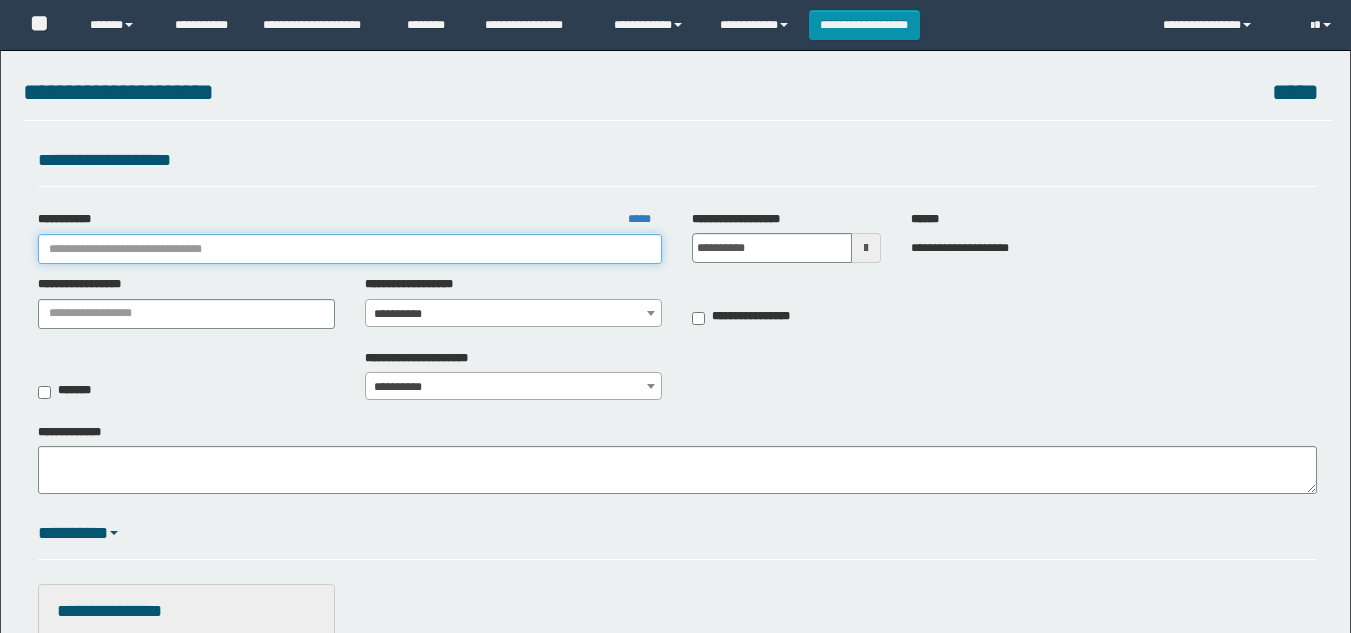 click on "**********" at bounding box center [350, 249] 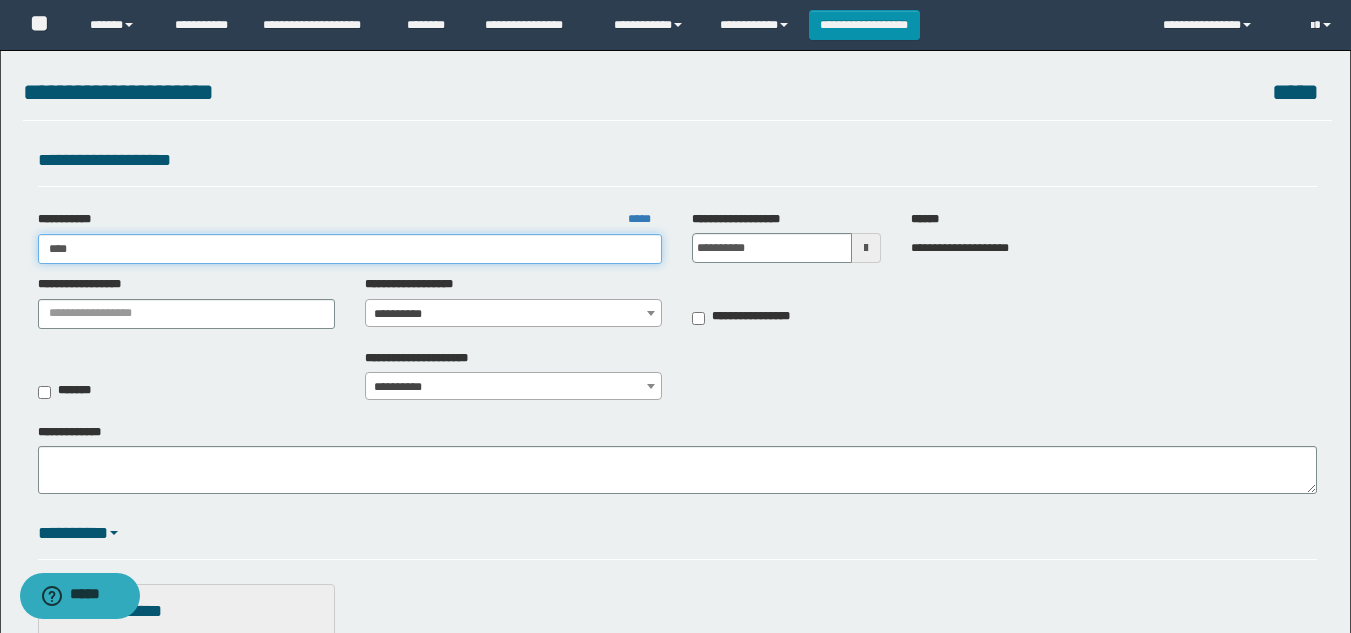 type on "*****" 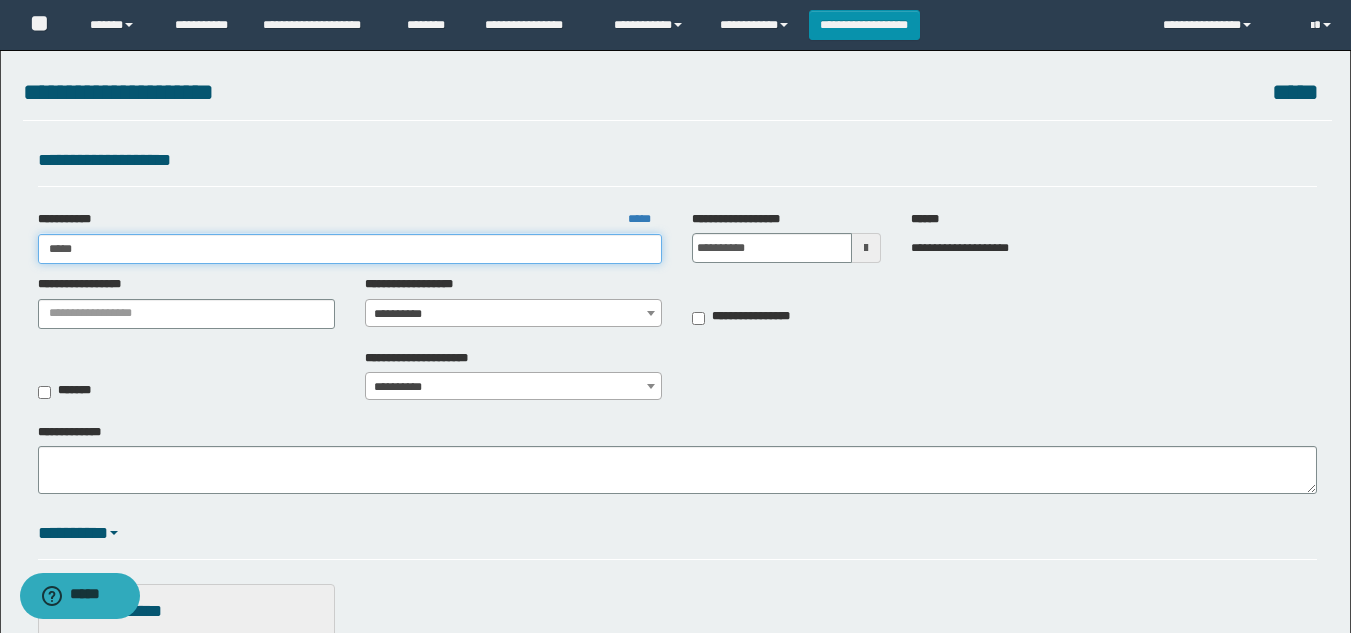 type on "*****" 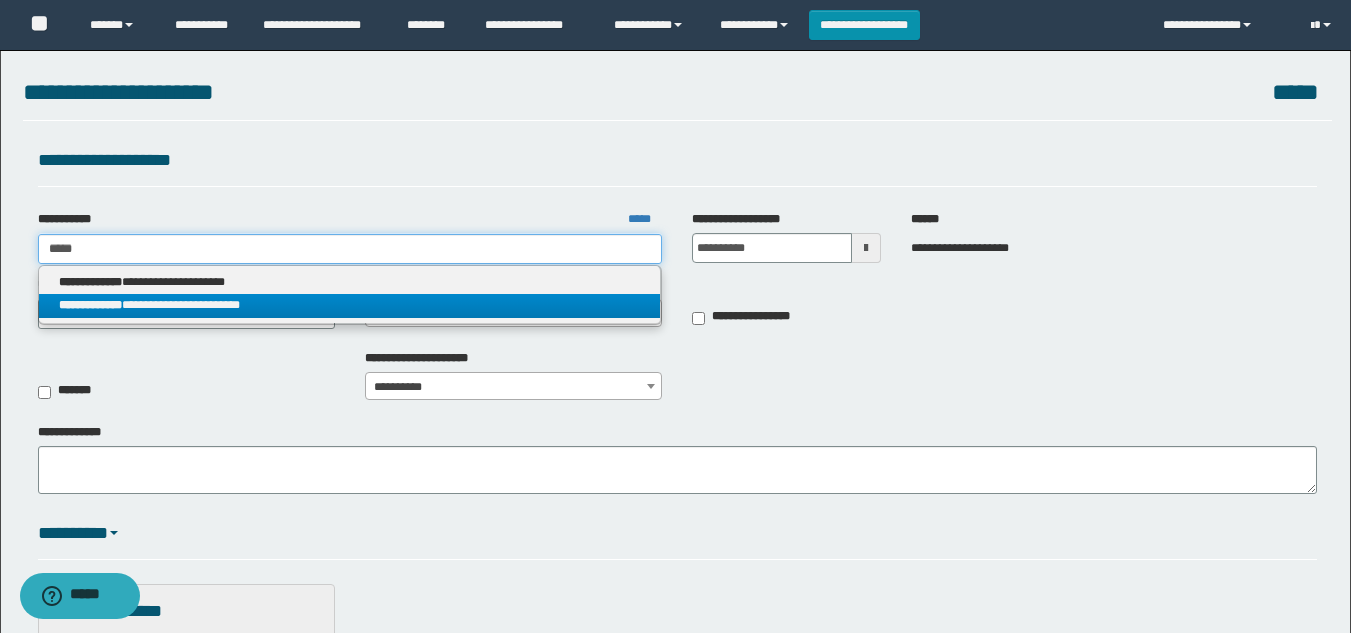 type on "*****" 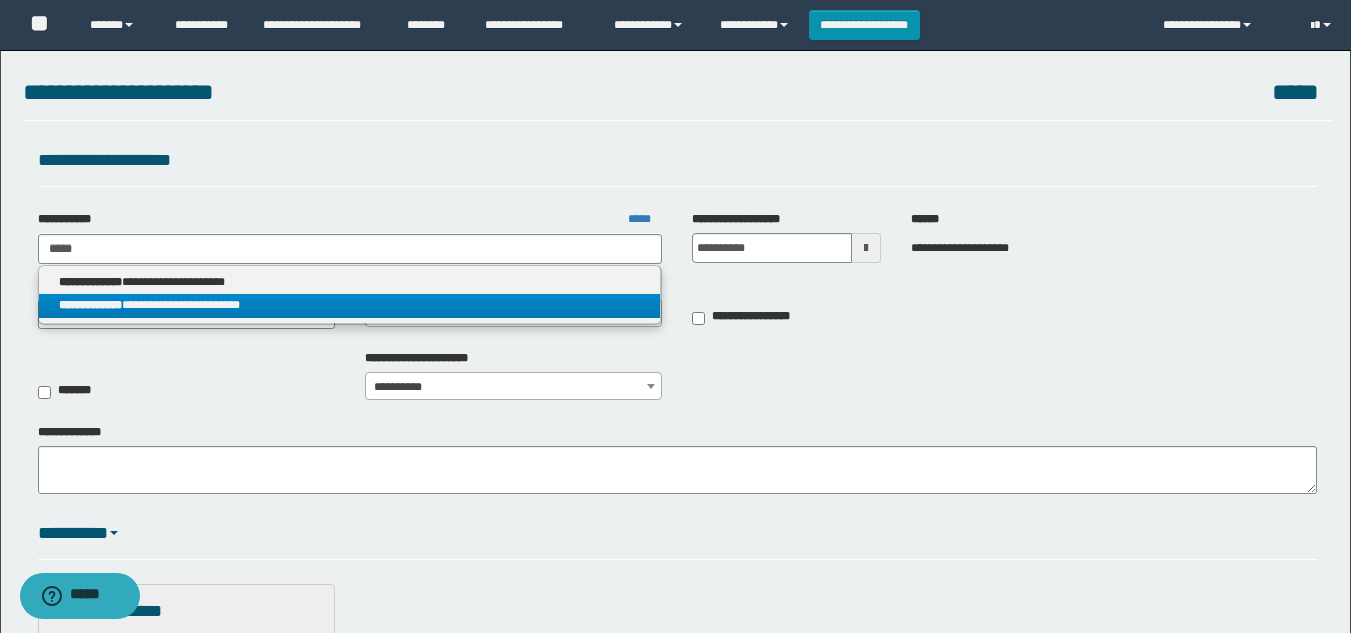 click on "**********" at bounding box center [350, 305] 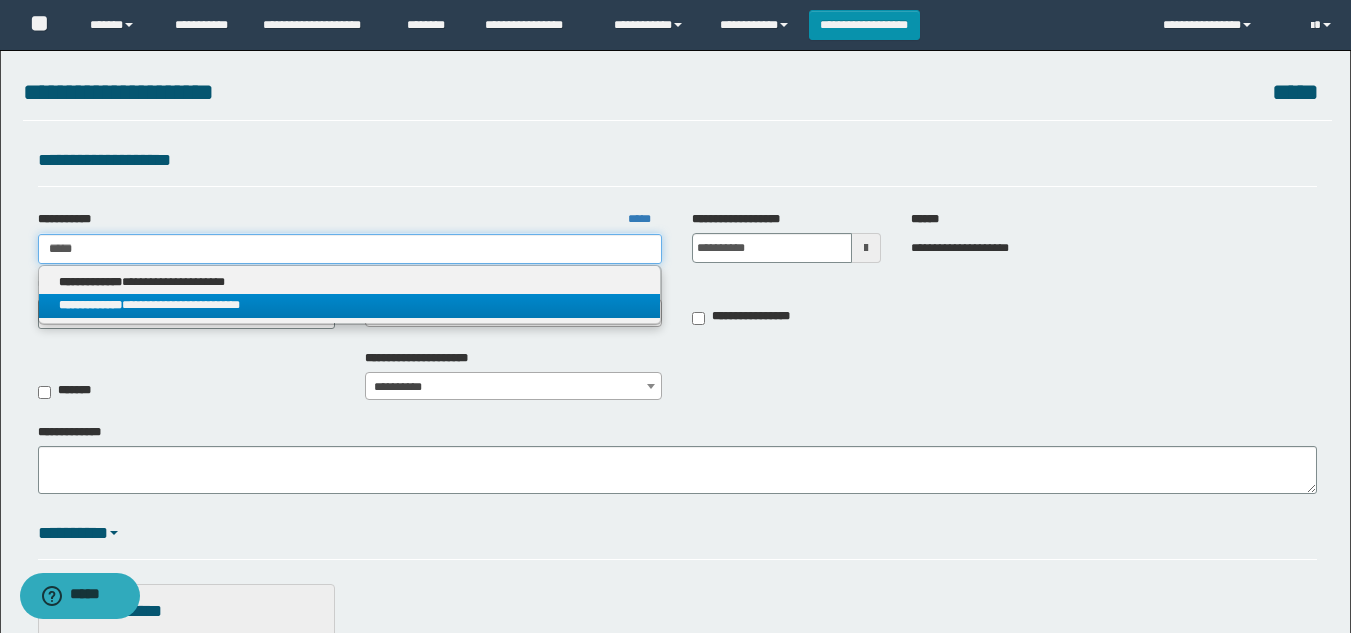 type 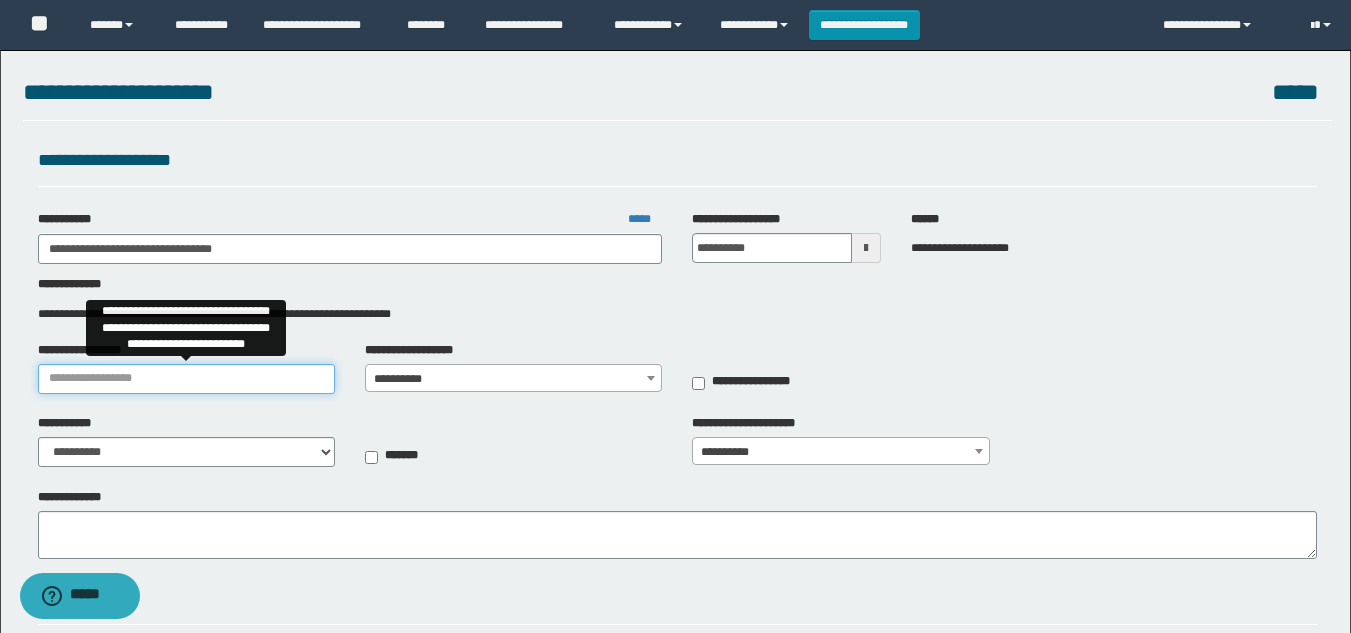 click on "**********" at bounding box center (186, 379) 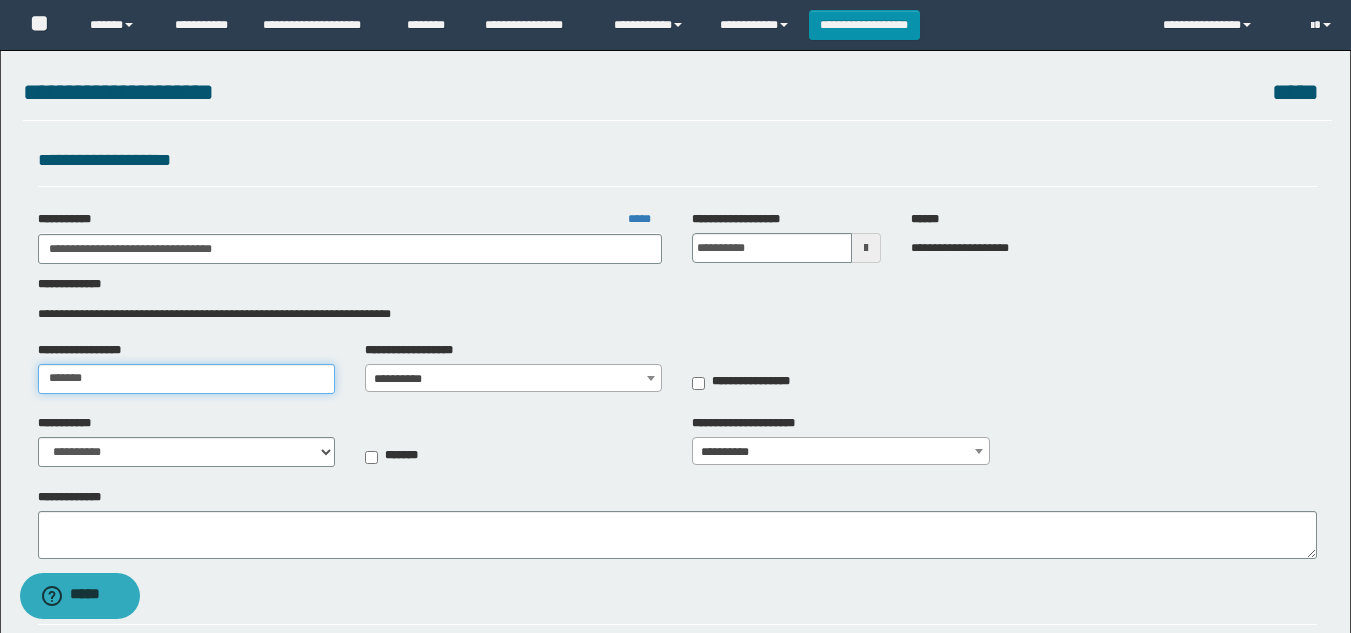 type on "*******" 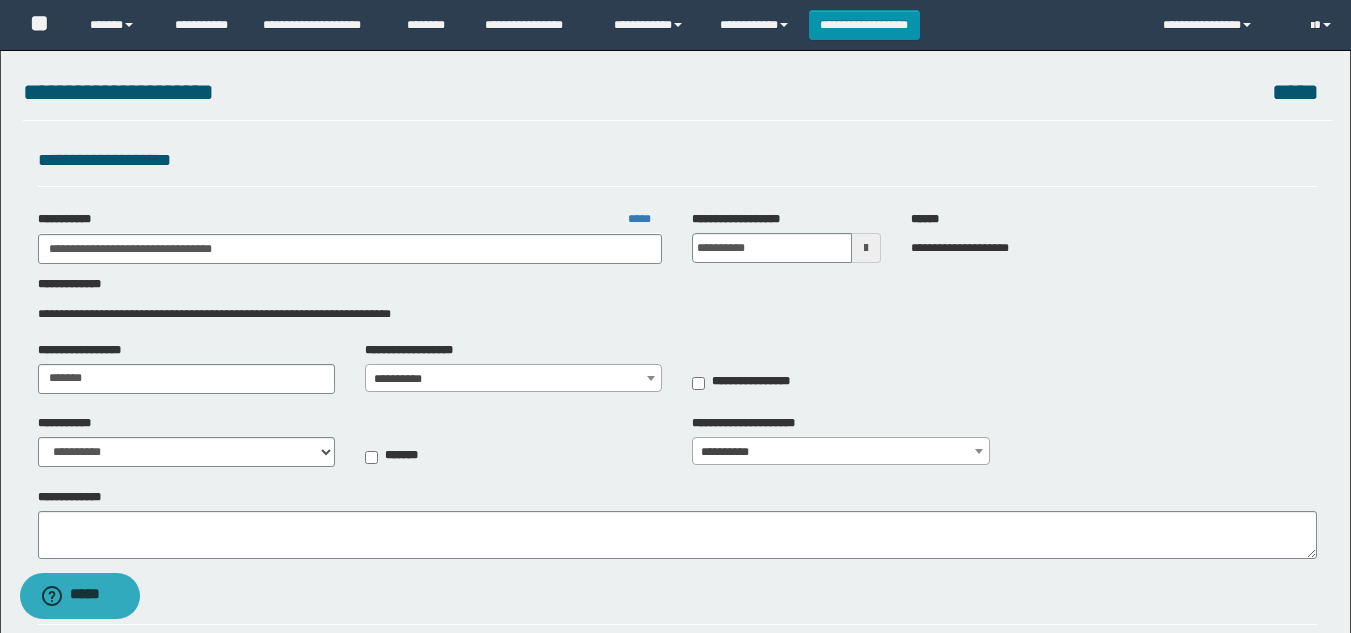 click on "**********" at bounding box center (513, 379) 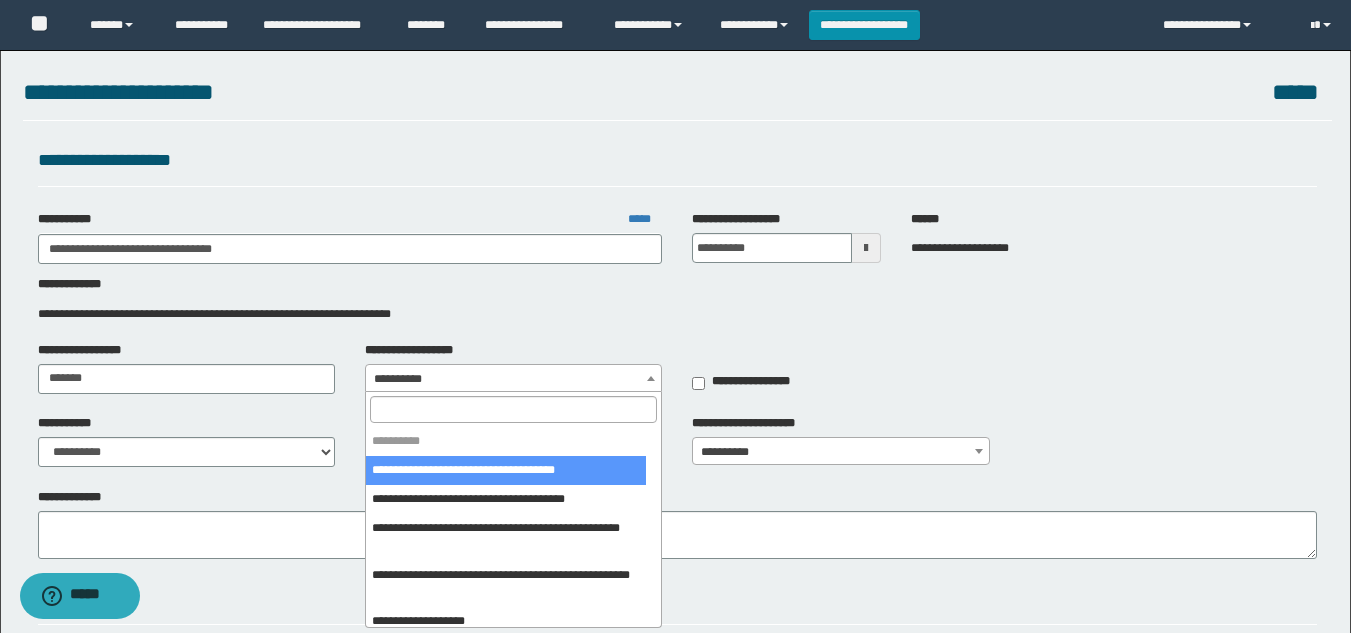 click at bounding box center [513, 409] 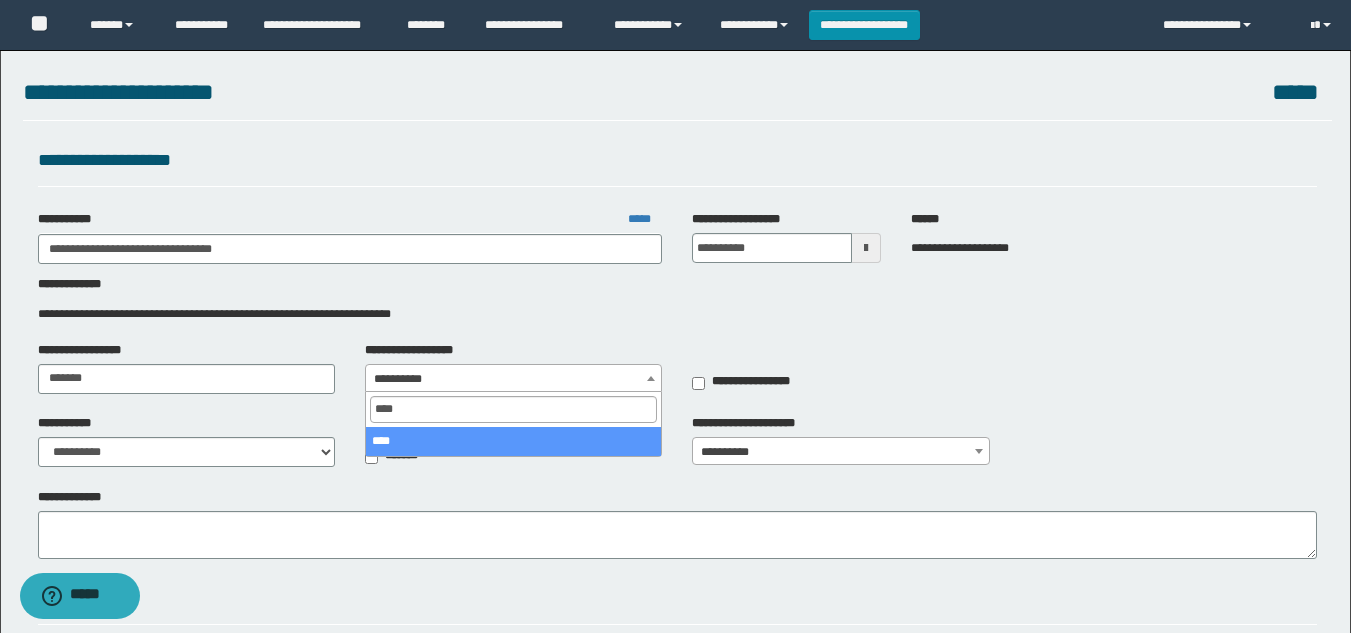 type on "****" 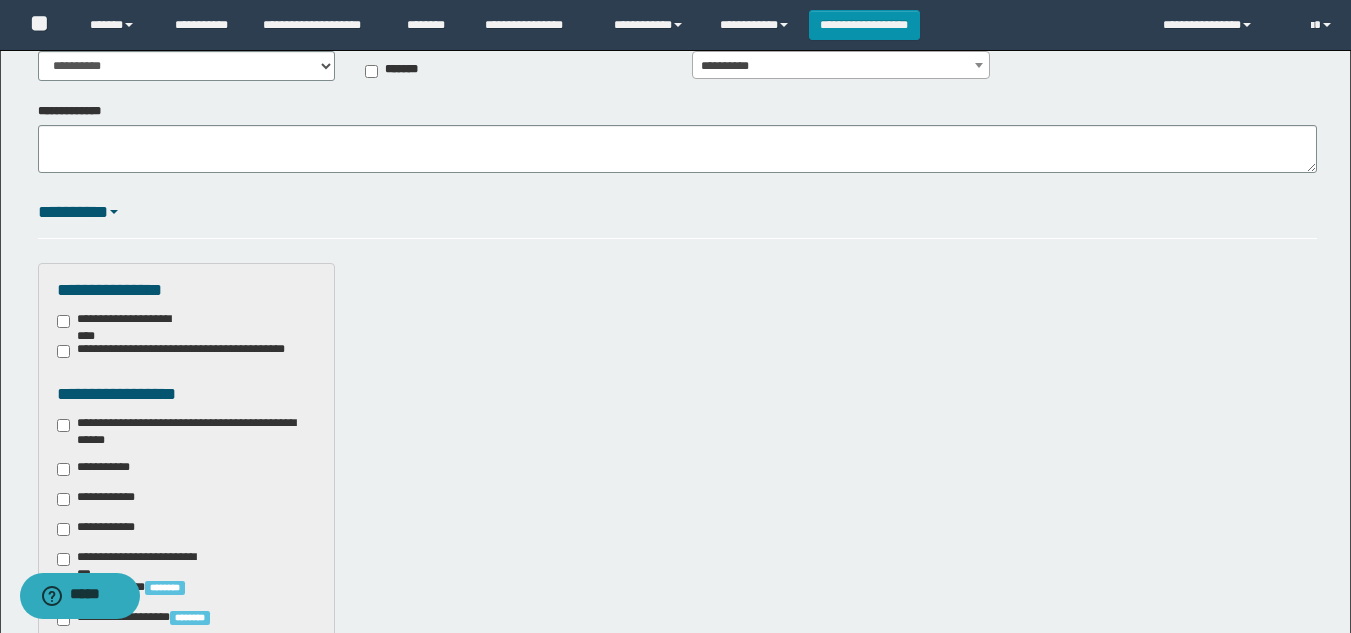 scroll, scrollTop: 500, scrollLeft: 0, axis: vertical 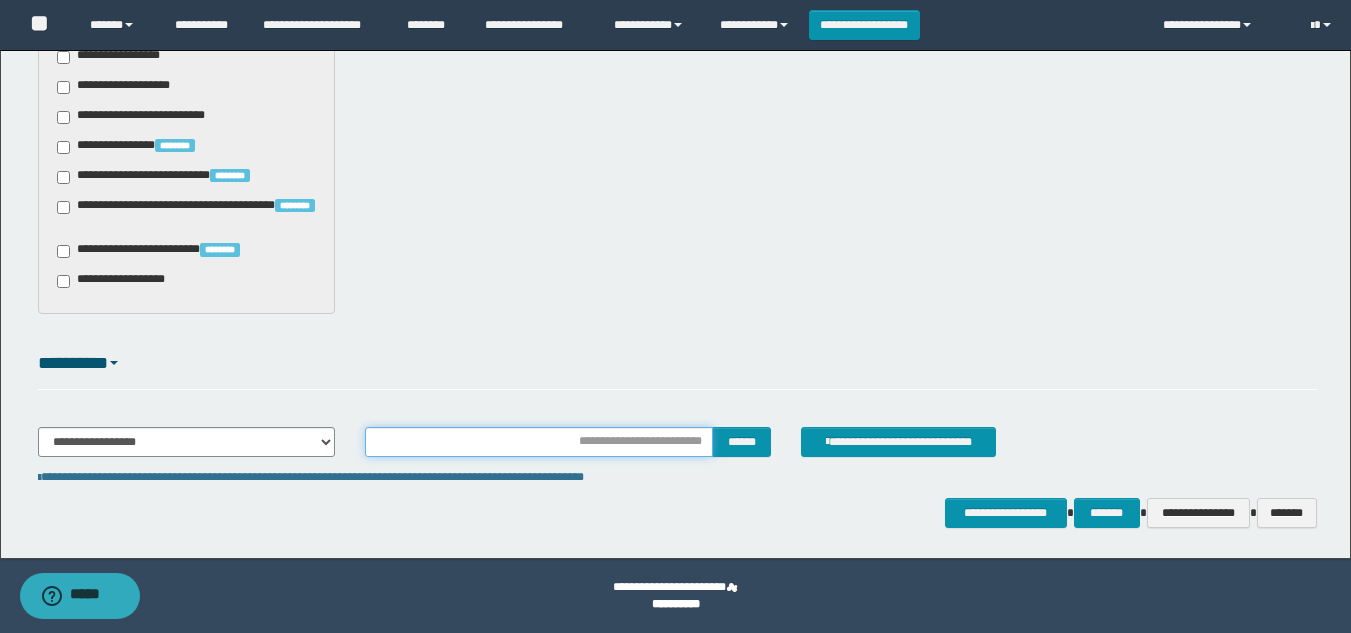 click at bounding box center [539, 442] 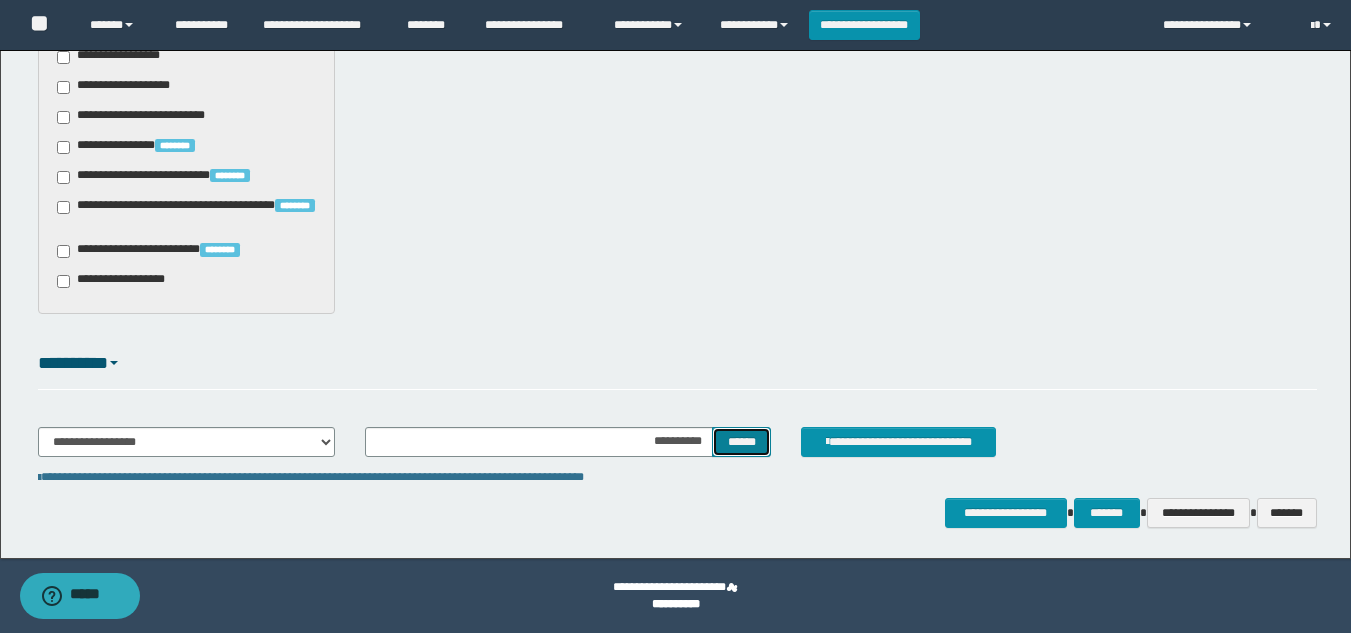 click on "******" at bounding box center (741, 442) 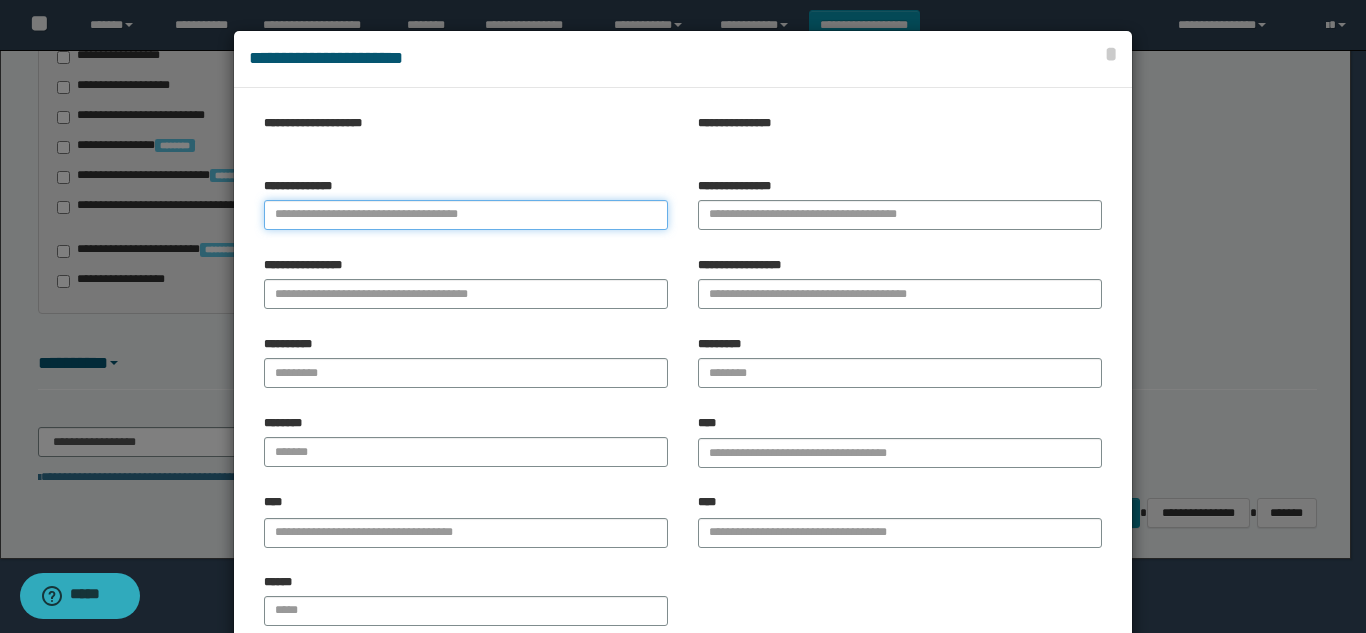 click on "**********" at bounding box center (466, 215) 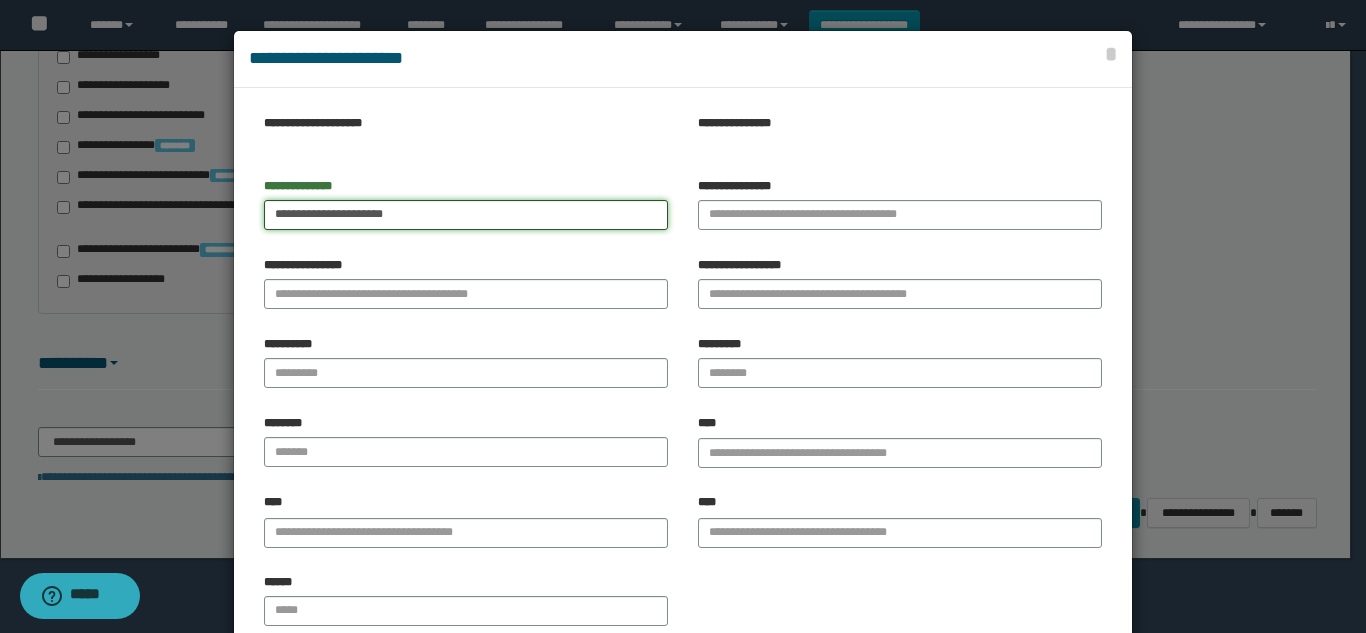 drag, startPoint x: 441, startPoint y: 204, endPoint x: 310, endPoint y: 216, distance: 131.54848 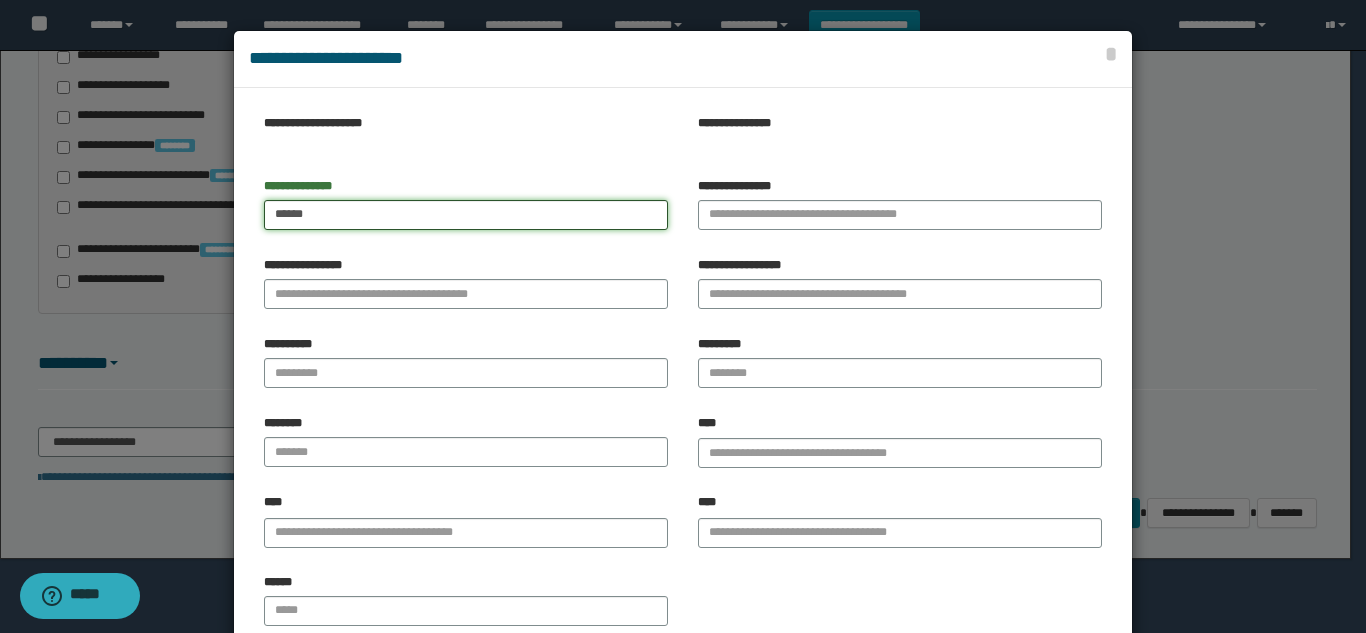 type on "******" 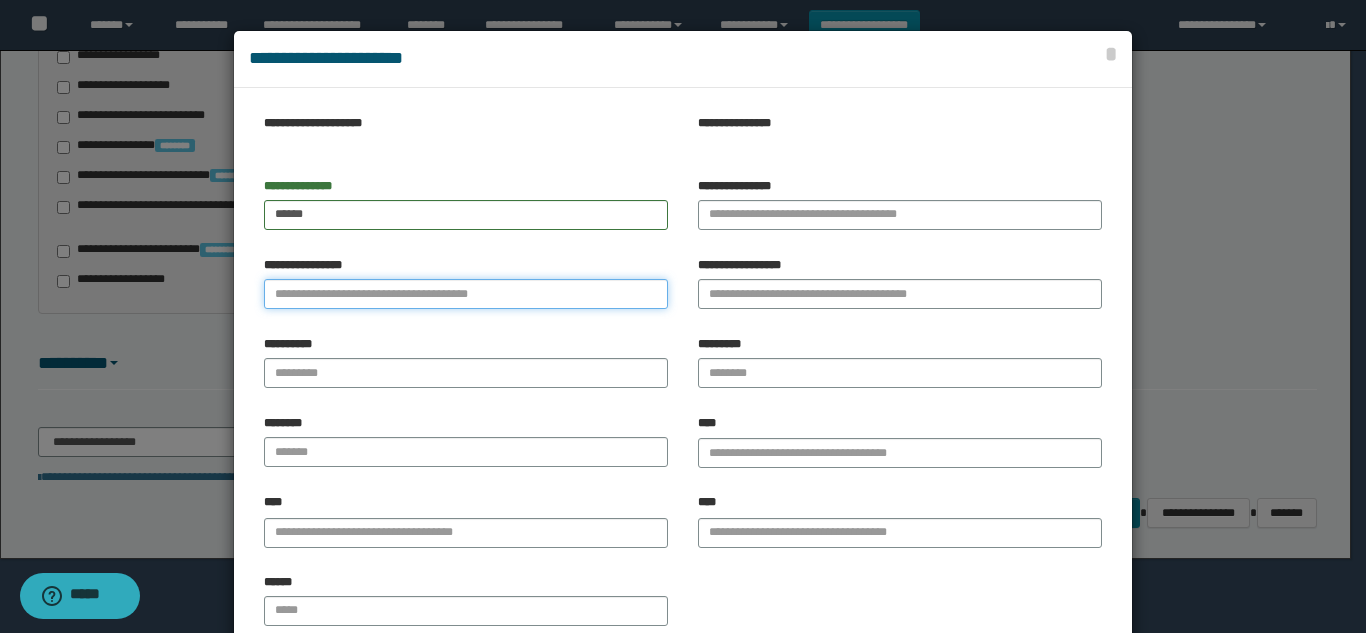 click on "**********" at bounding box center (466, 294) 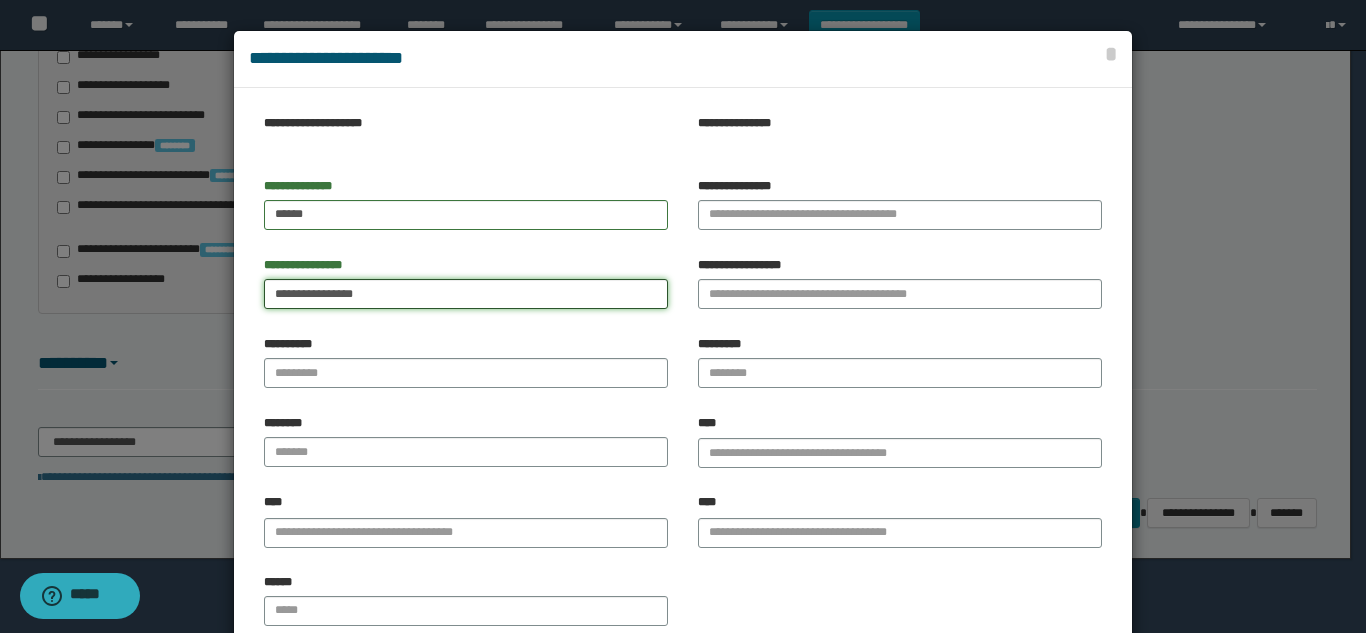 drag, startPoint x: 407, startPoint y: 297, endPoint x: 305, endPoint y: 306, distance: 102.396286 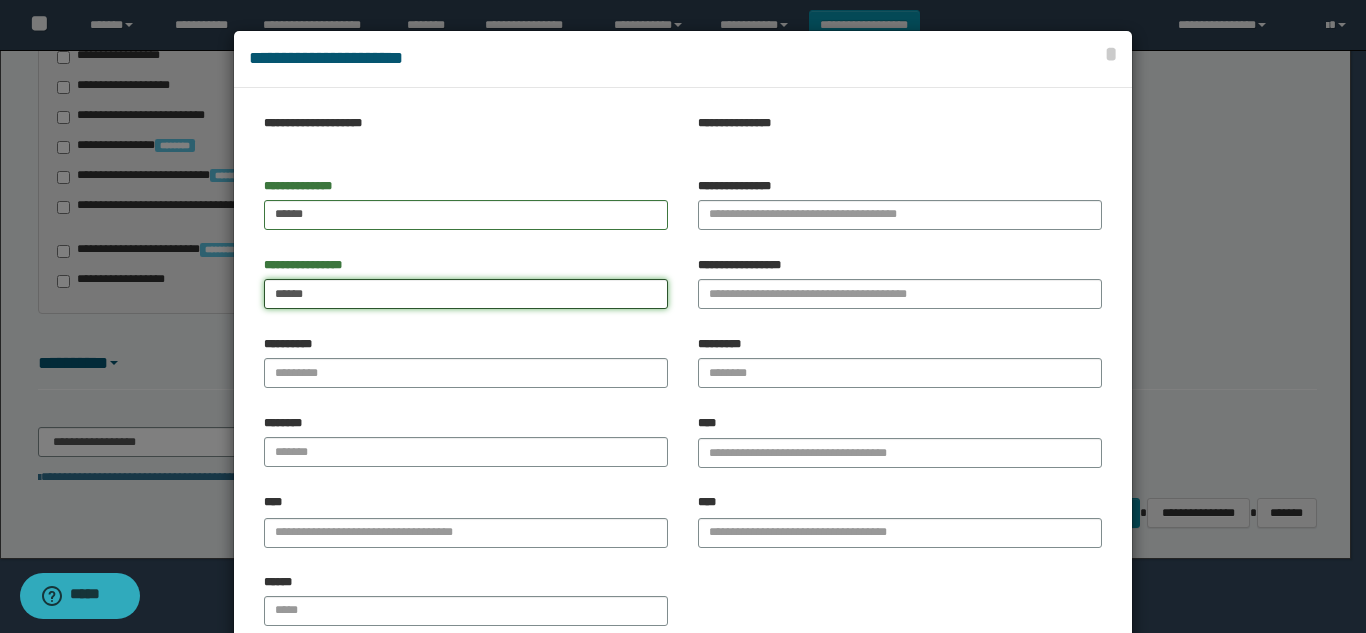 type on "****" 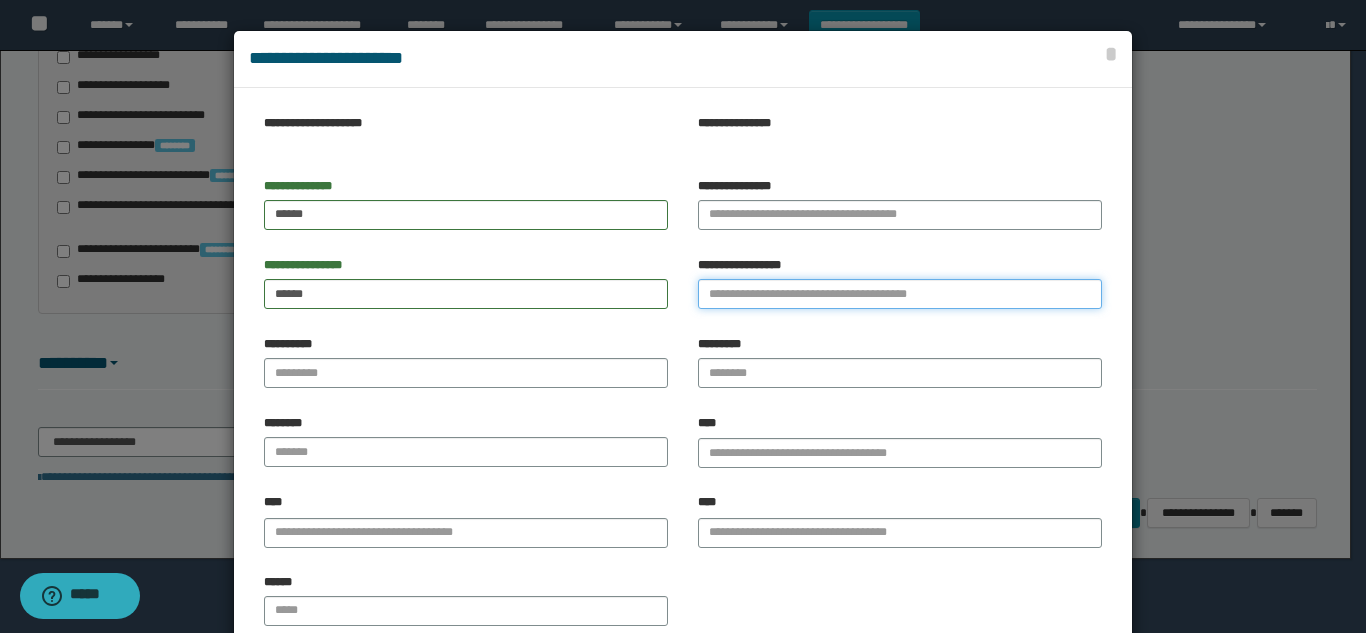 click on "**********" at bounding box center (900, 294) 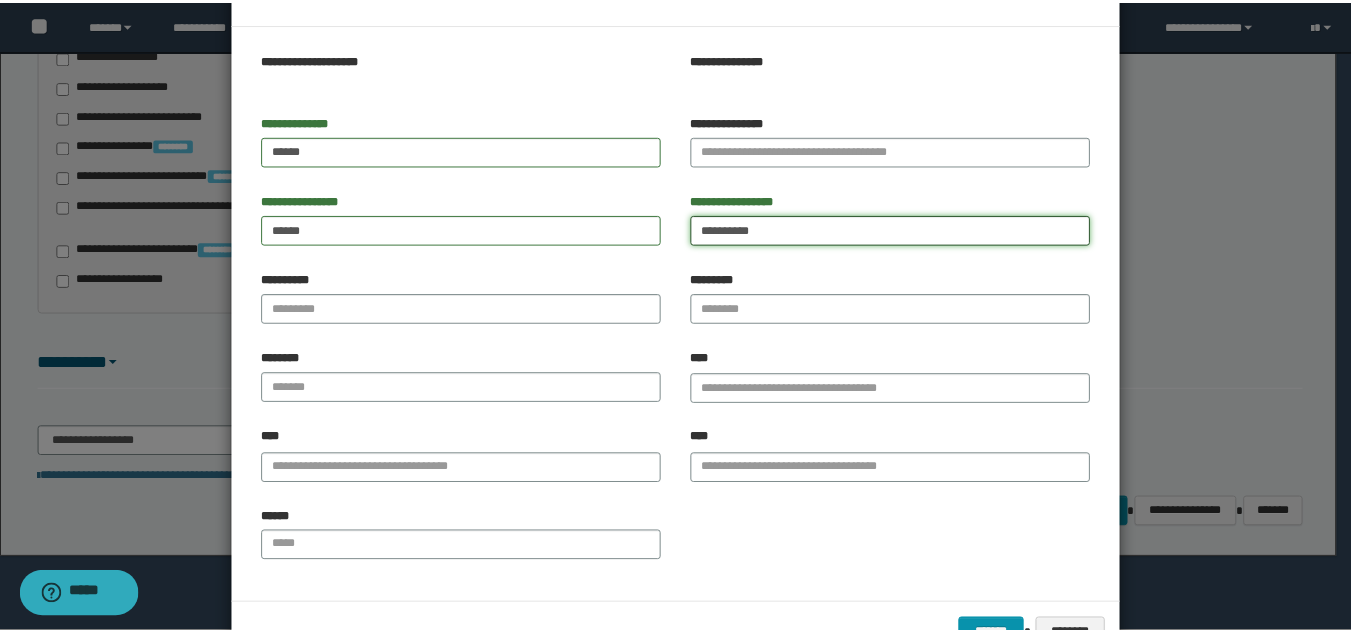 scroll, scrollTop: 127, scrollLeft: 0, axis: vertical 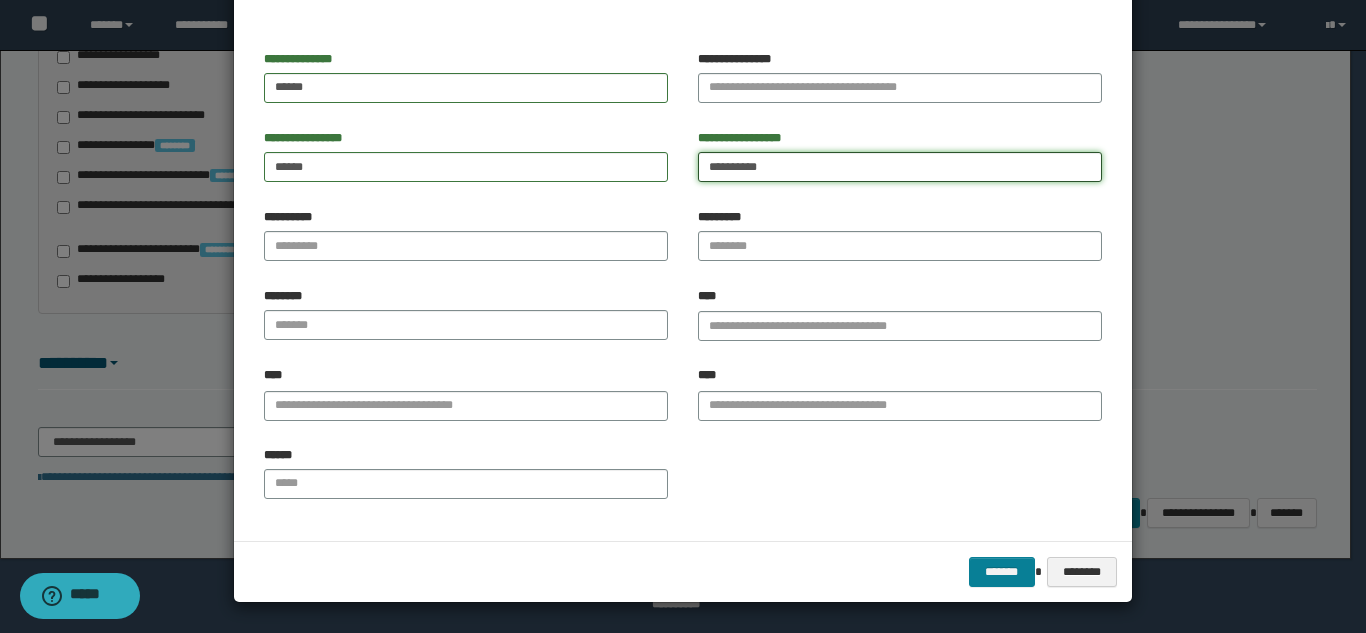 type on "*********" 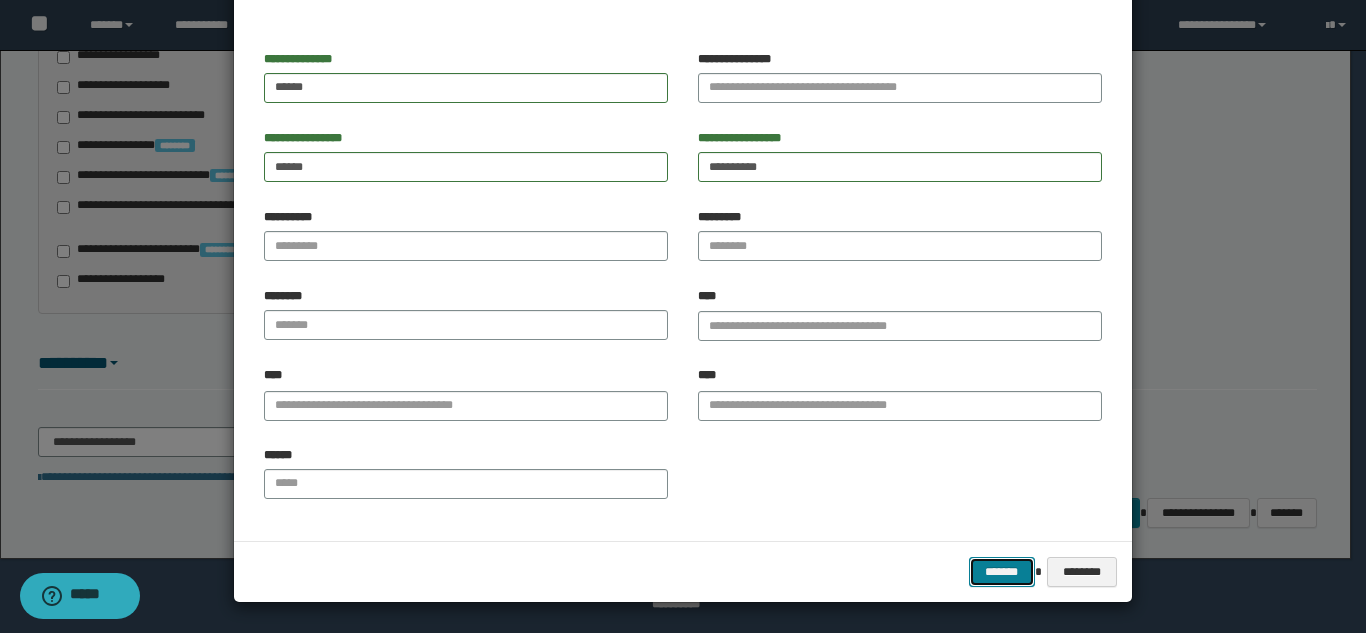 click on "*******" at bounding box center [1002, 572] 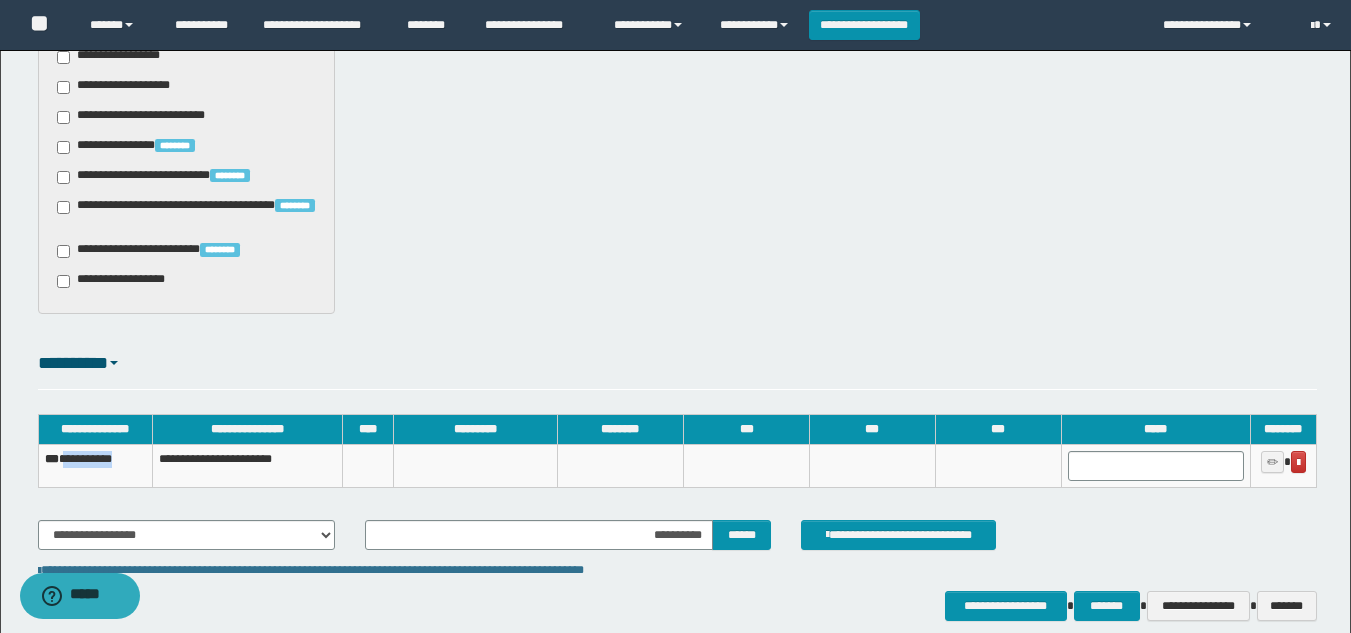 drag, startPoint x: 137, startPoint y: 459, endPoint x: 70, endPoint y: 471, distance: 68.06615 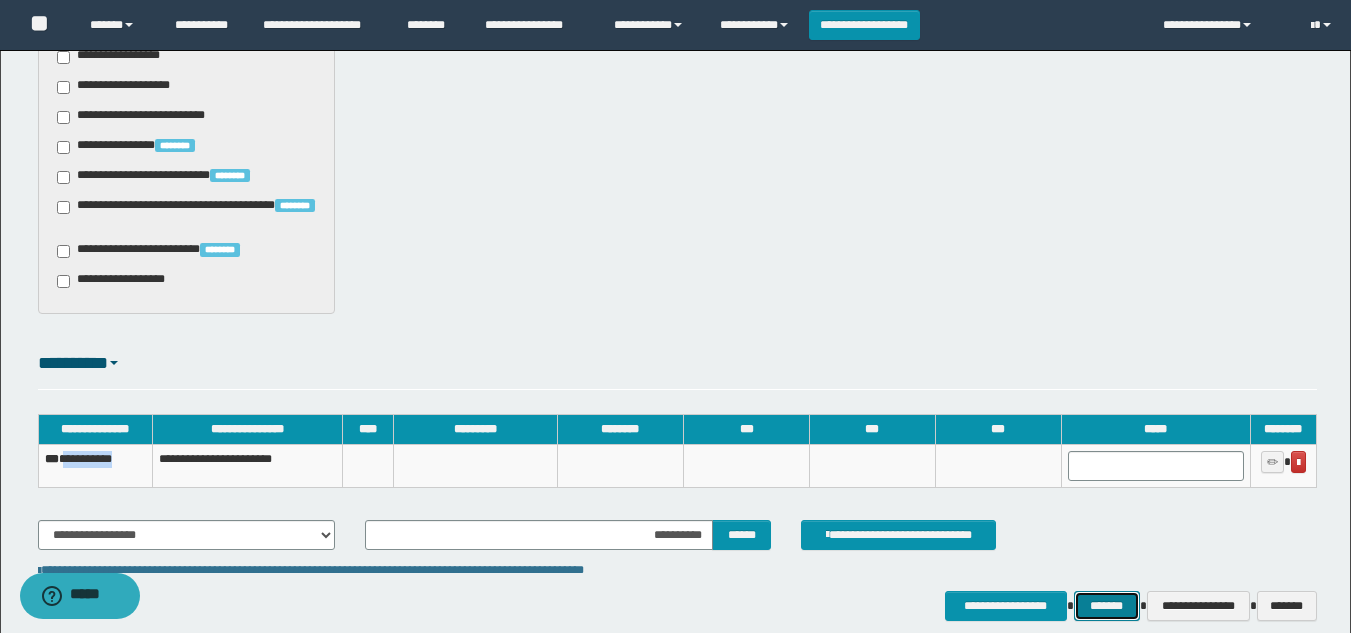 click on "*******" at bounding box center [1107, 606] 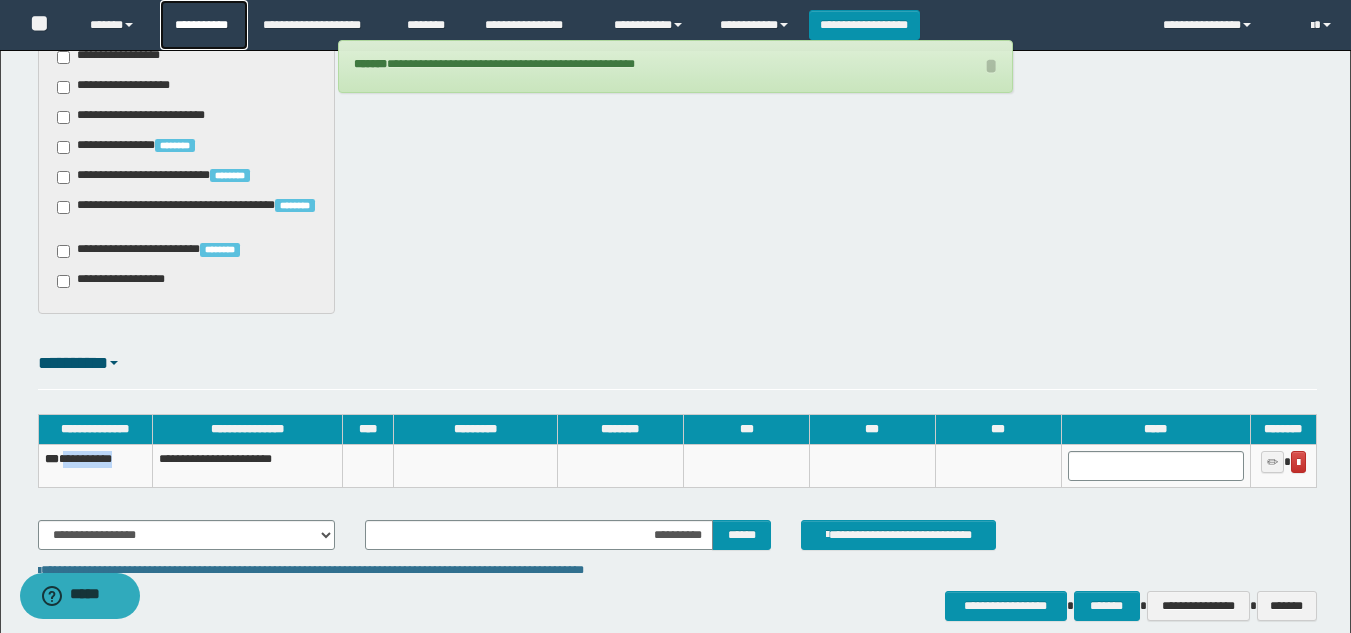 click on "**********" at bounding box center (204, 25) 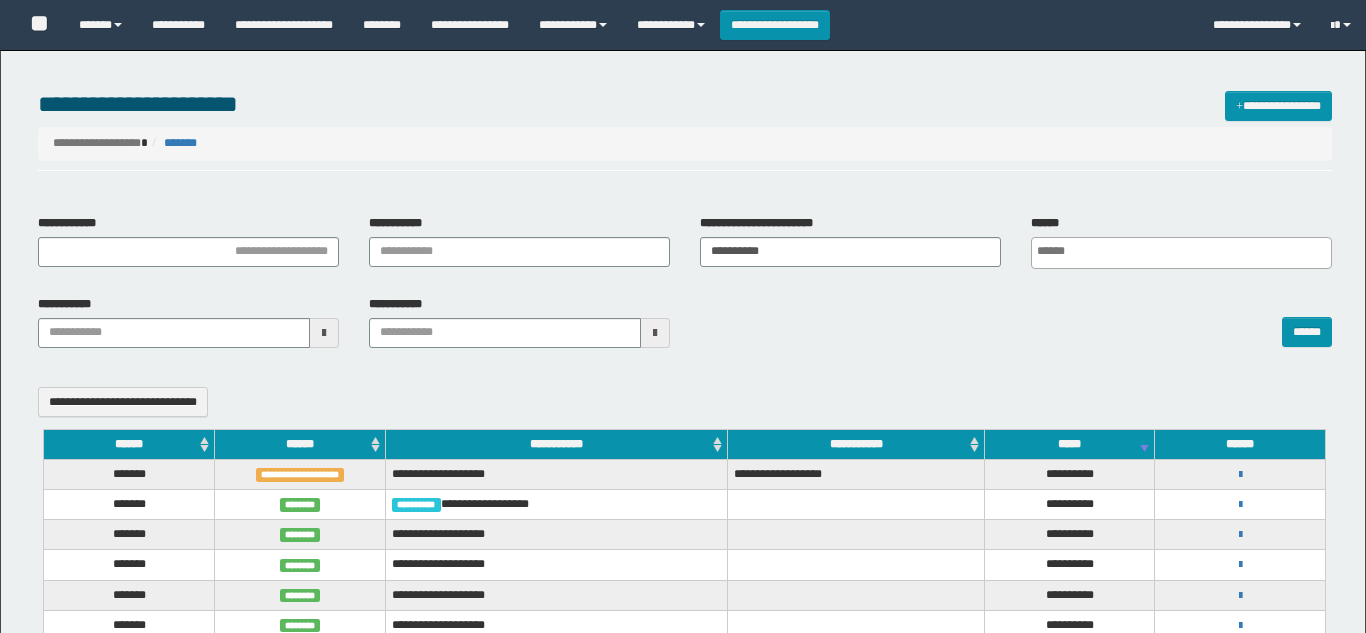 select 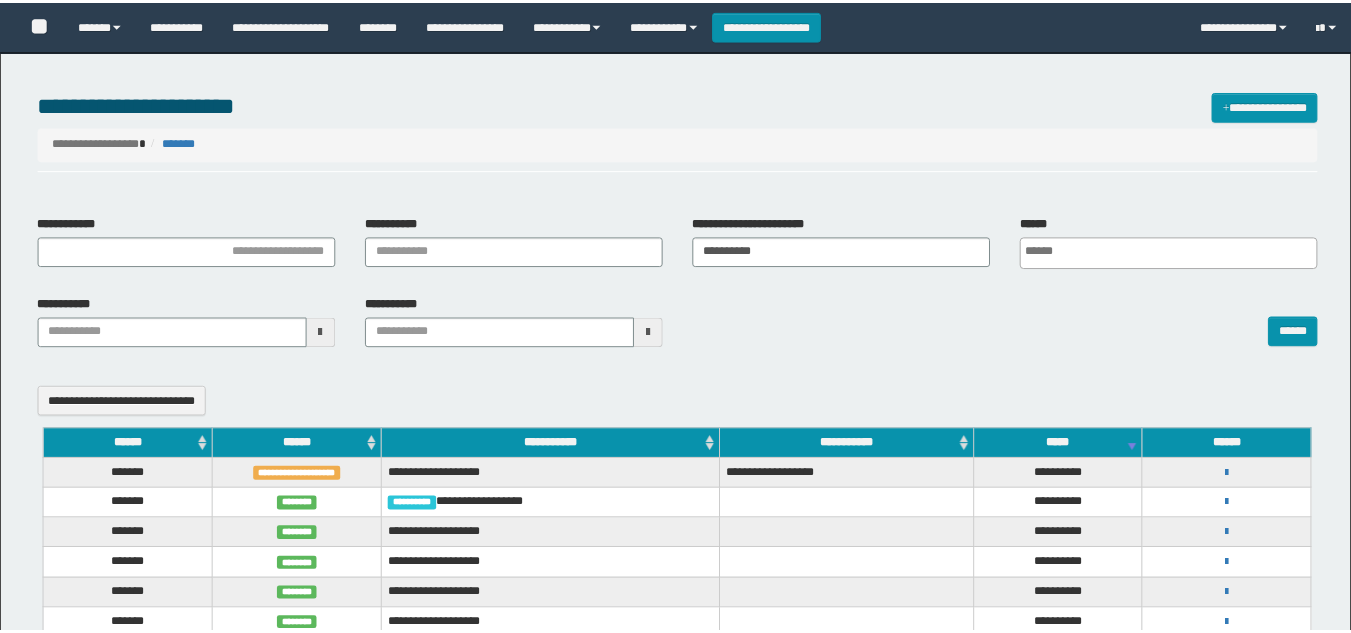 scroll, scrollTop: 0, scrollLeft: 0, axis: both 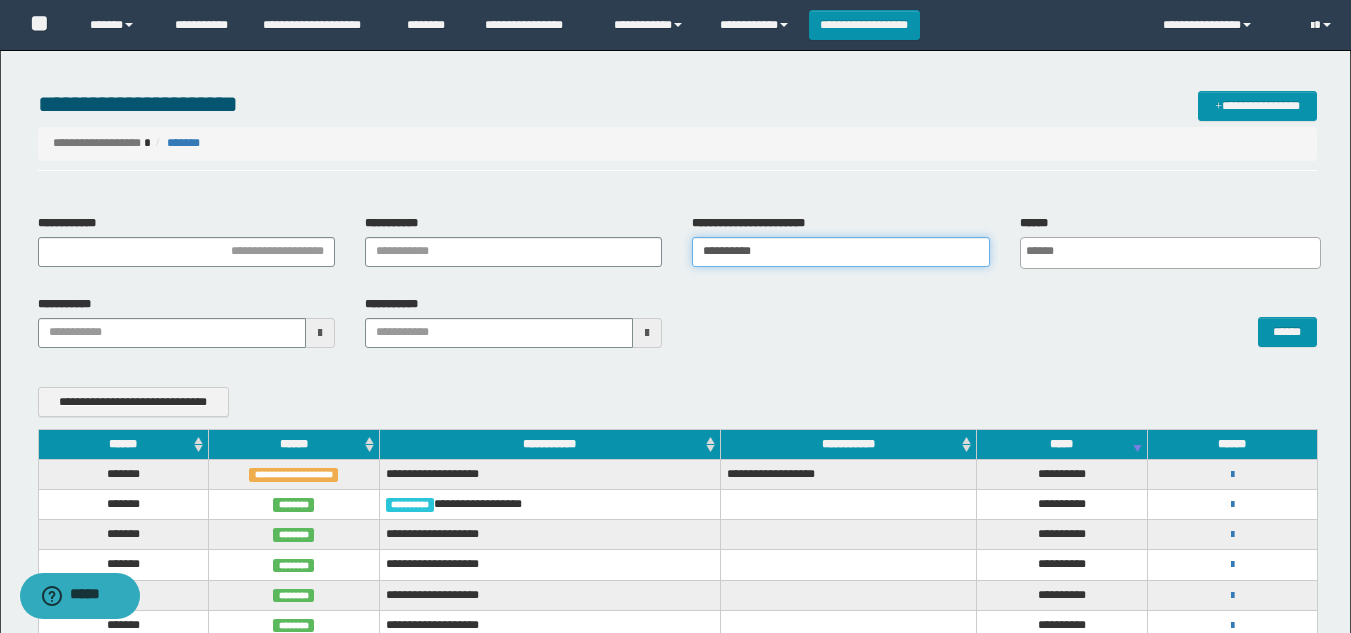 drag, startPoint x: 795, startPoint y: 247, endPoint x: 386, endPoint y: 225, distance: 409.59125 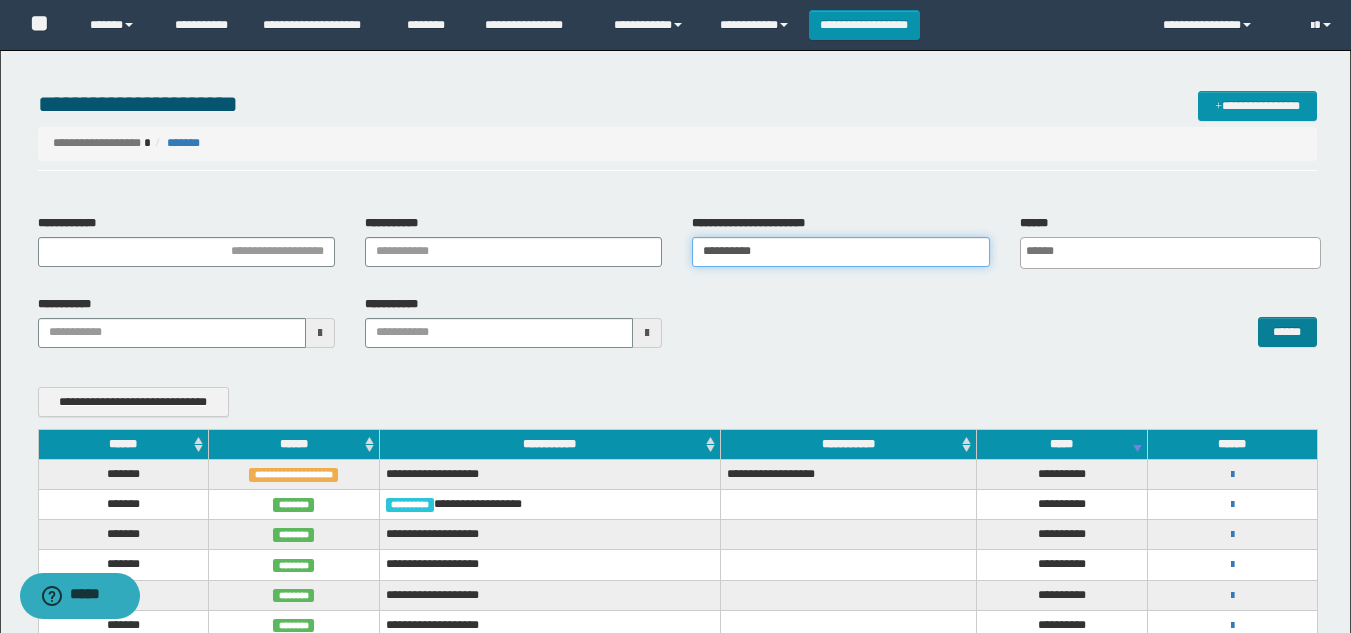 type on "**********" 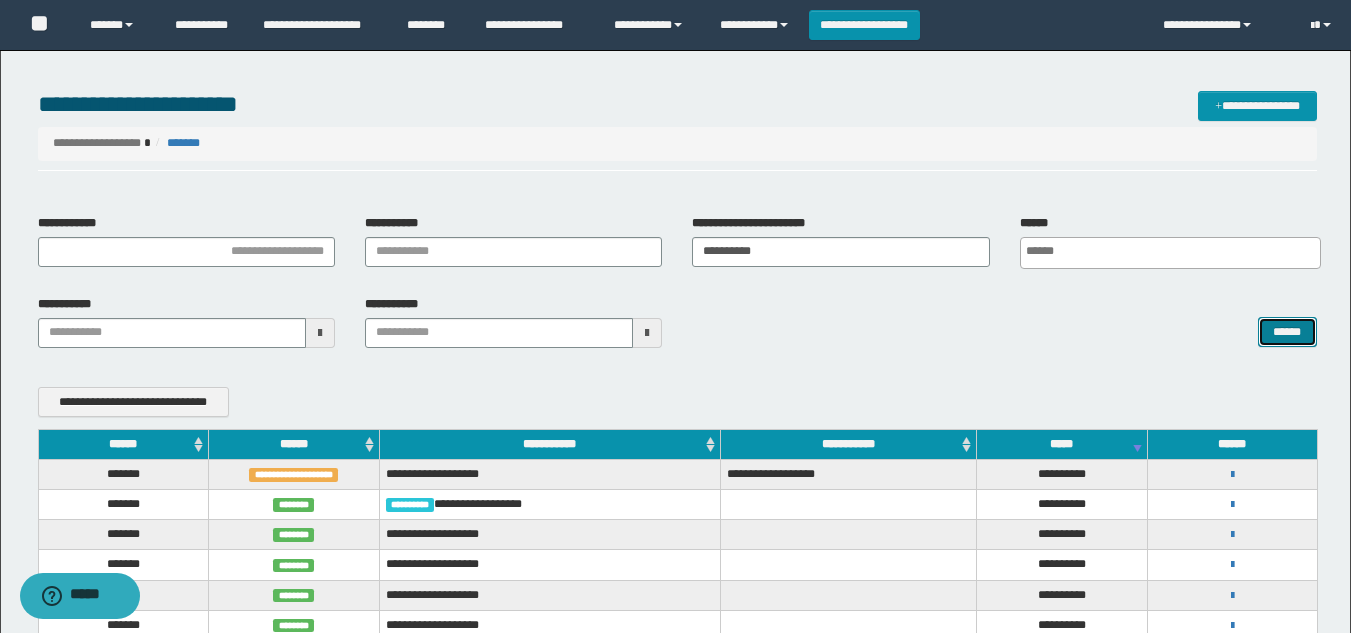 click on "******" at bounding box center [1287, 332] 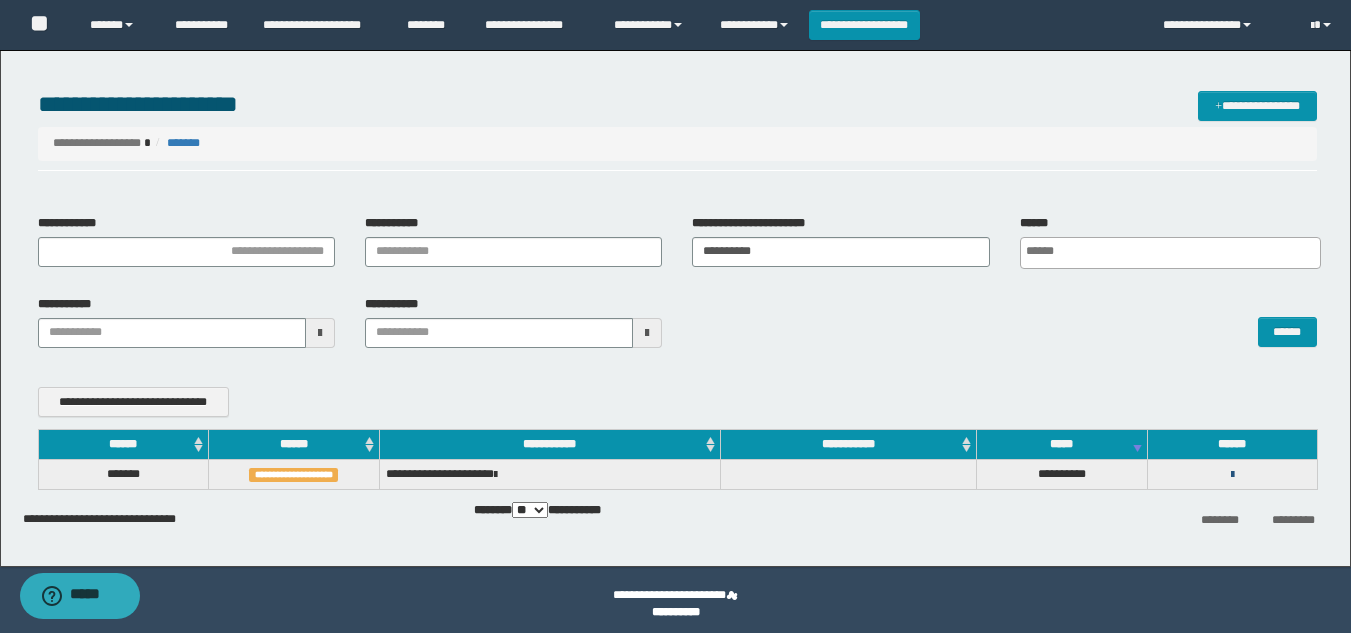 click at bounding box center [1232, 475] 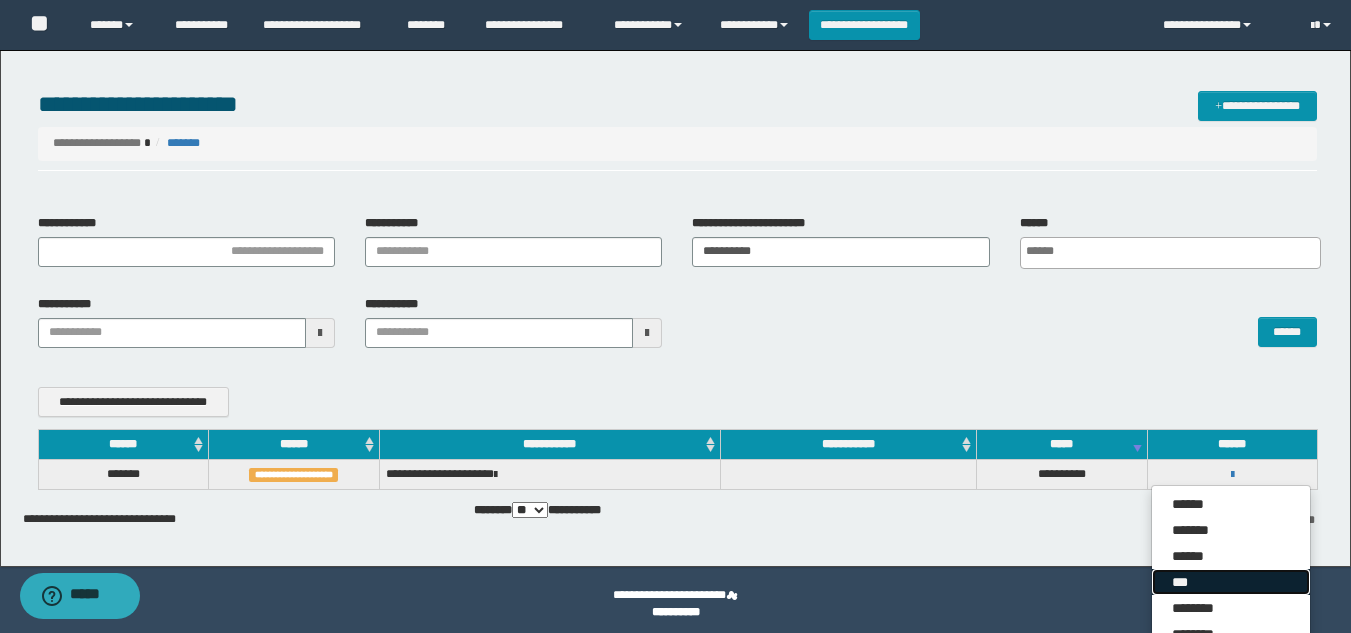 click on "***" at bounding box center (1231, 582) 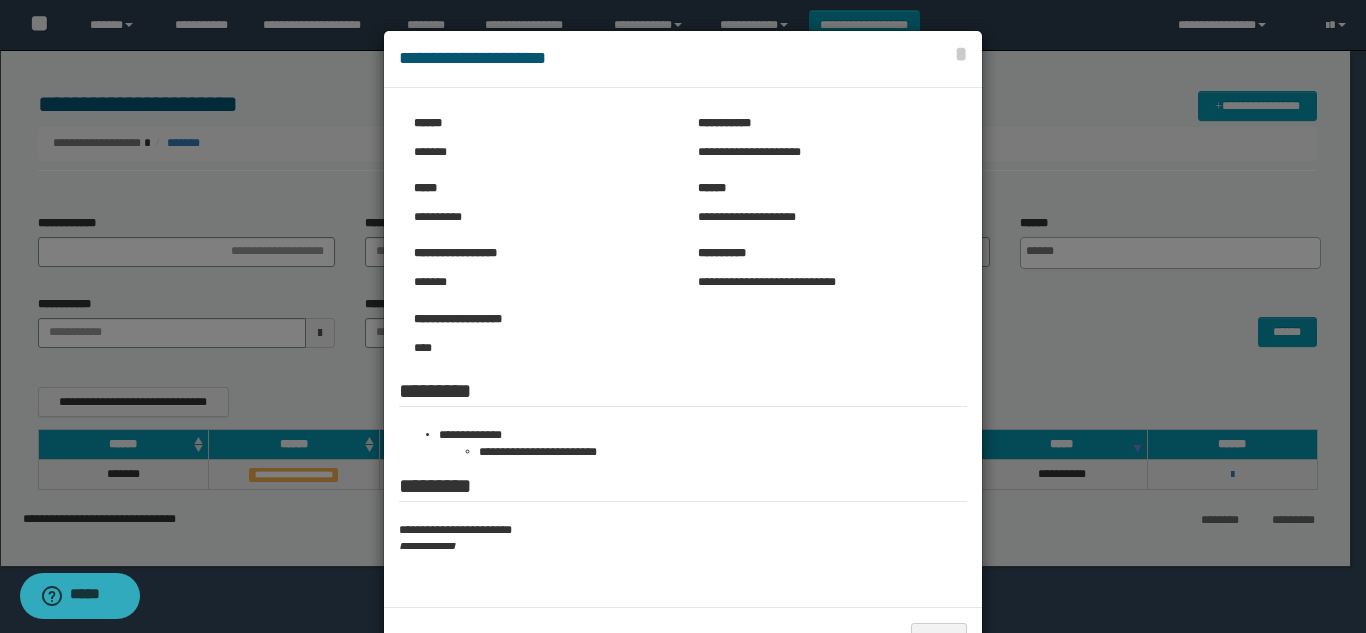 click at bounding box center (683, 349) 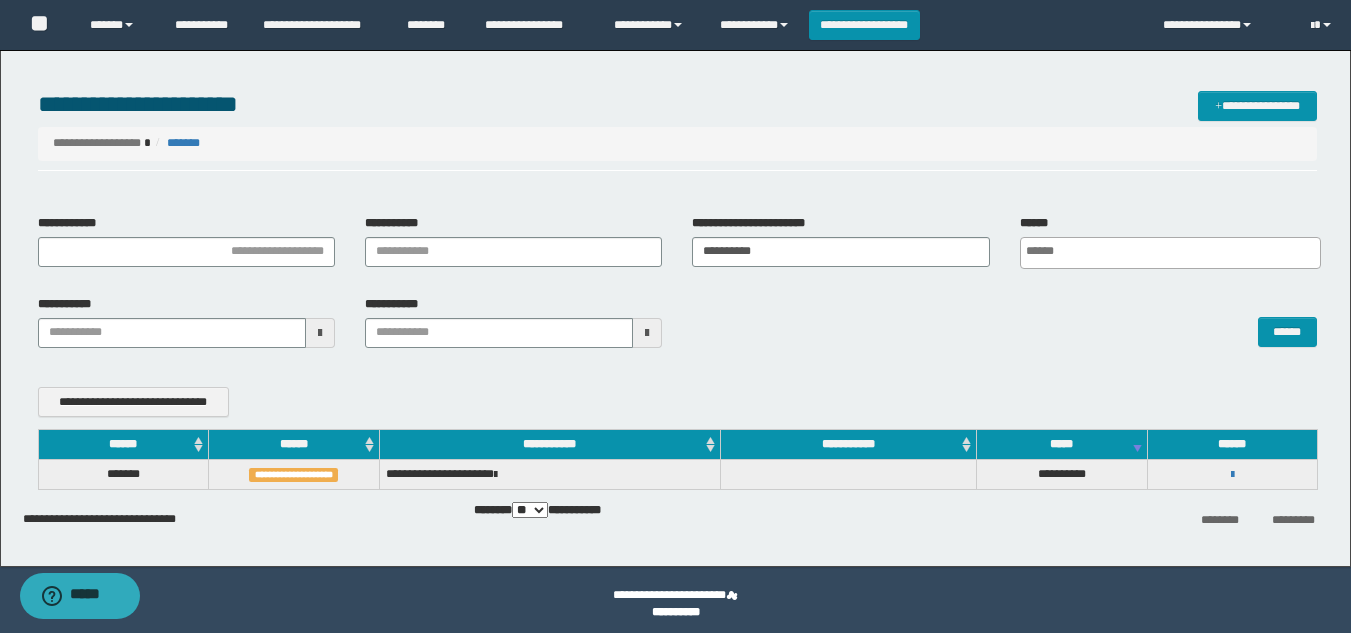 click on "**********" at bounding box center [1232, 474] 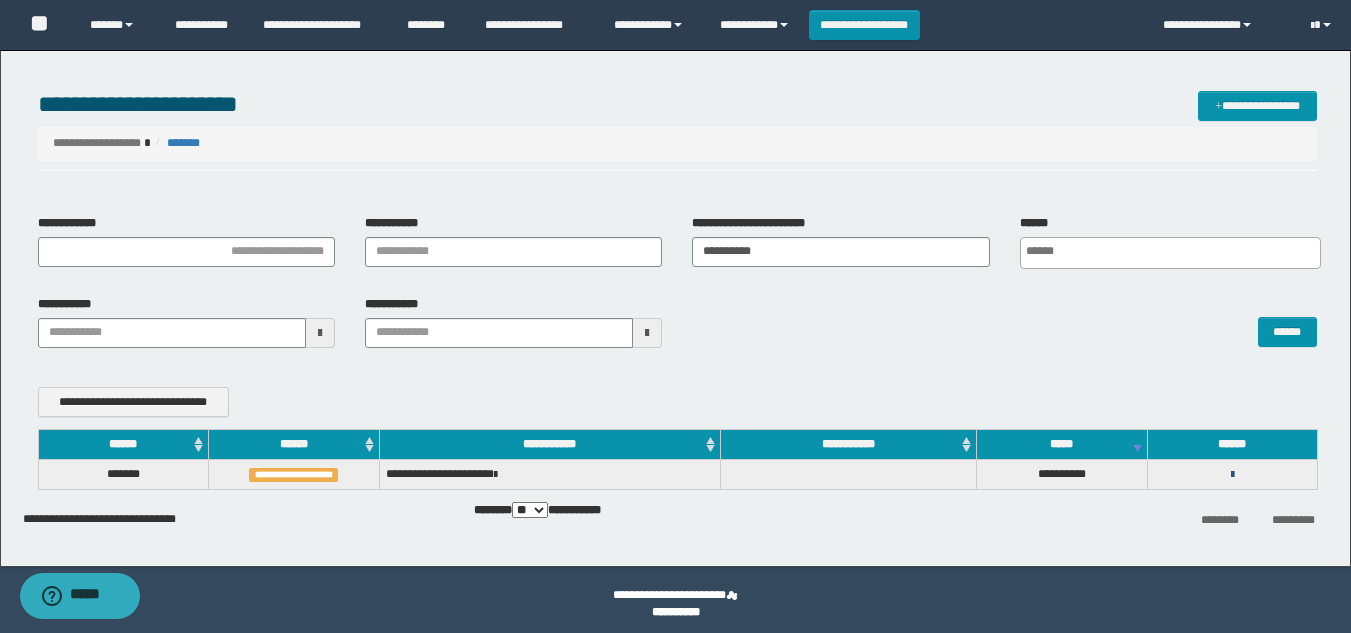 click at bounding box center (1232, 475) 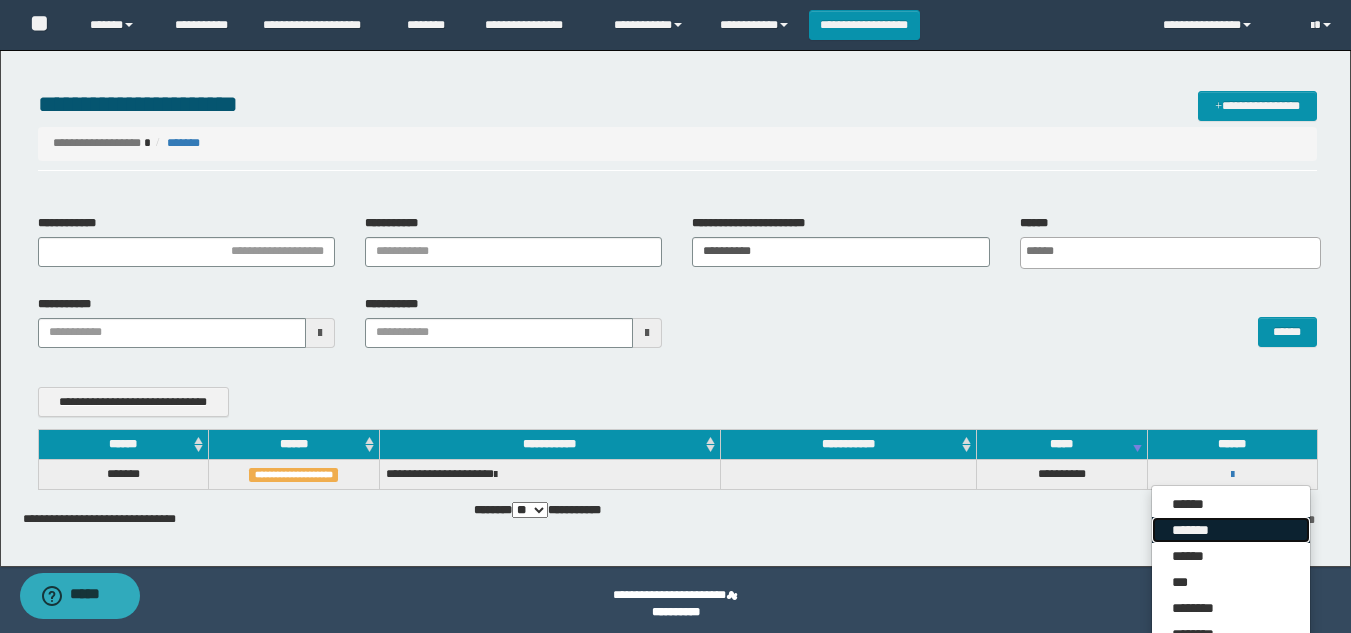 click on "*******" at bounding box center (1231, 530) 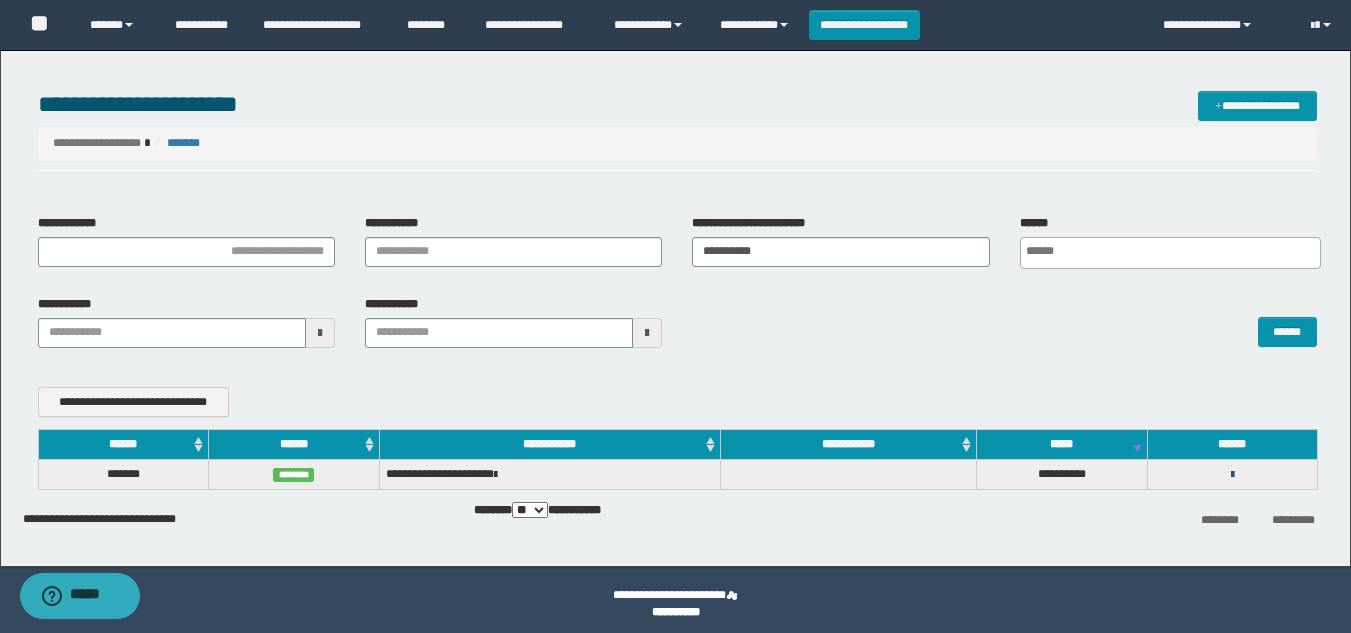 click at bounding box center [1232, 475] 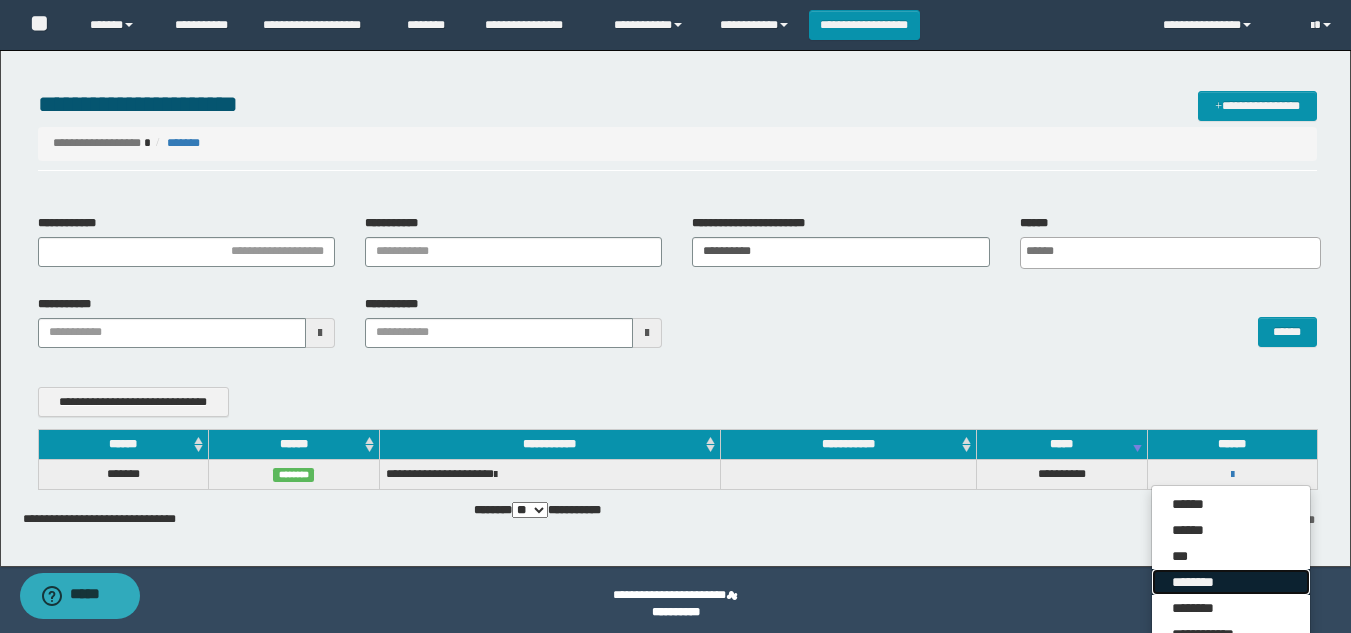 click on "********" at bounding box center (1231, 582) 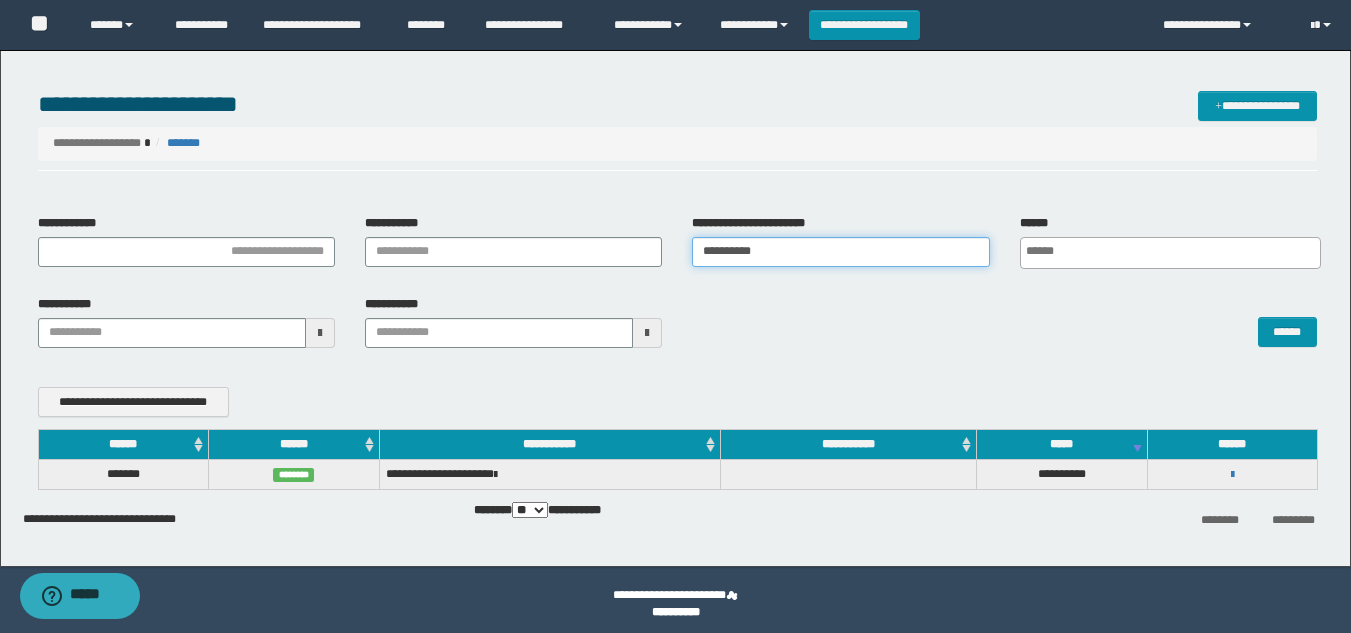 drag, startPoint x: 796, startPoint y: 262, endPoint x: 486, endPoint y: 248, distance: 310.31598 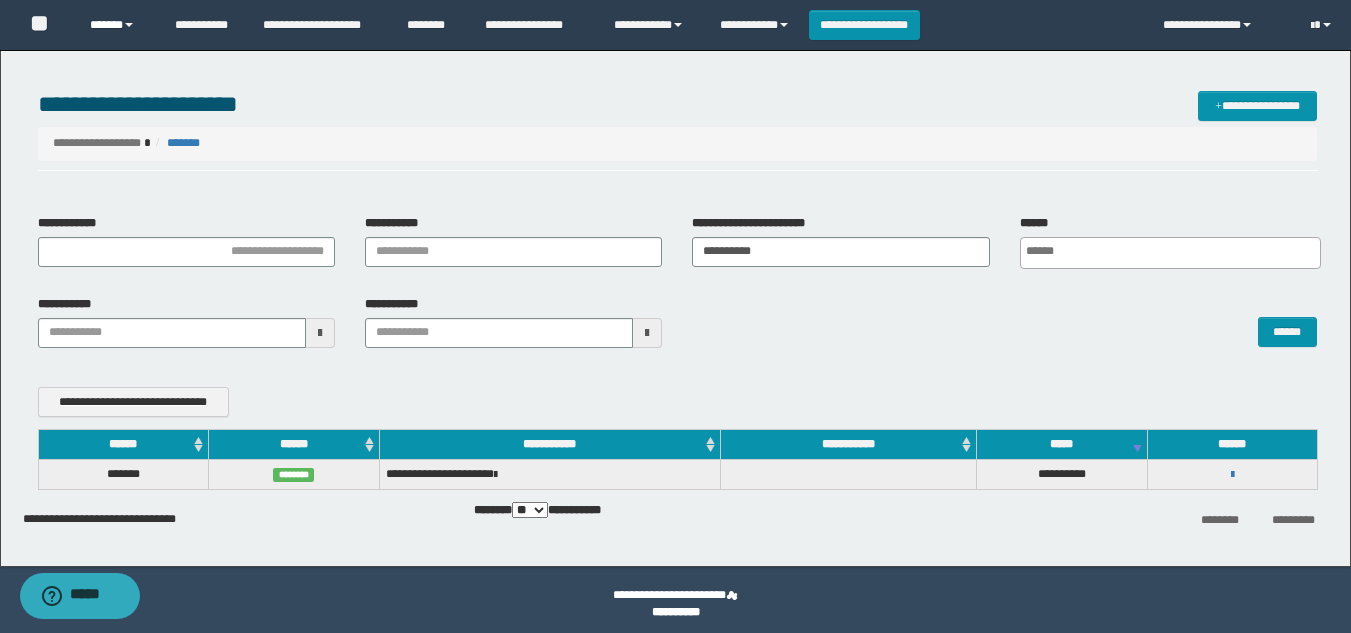 click on "******" at bounding box center [117, 25] 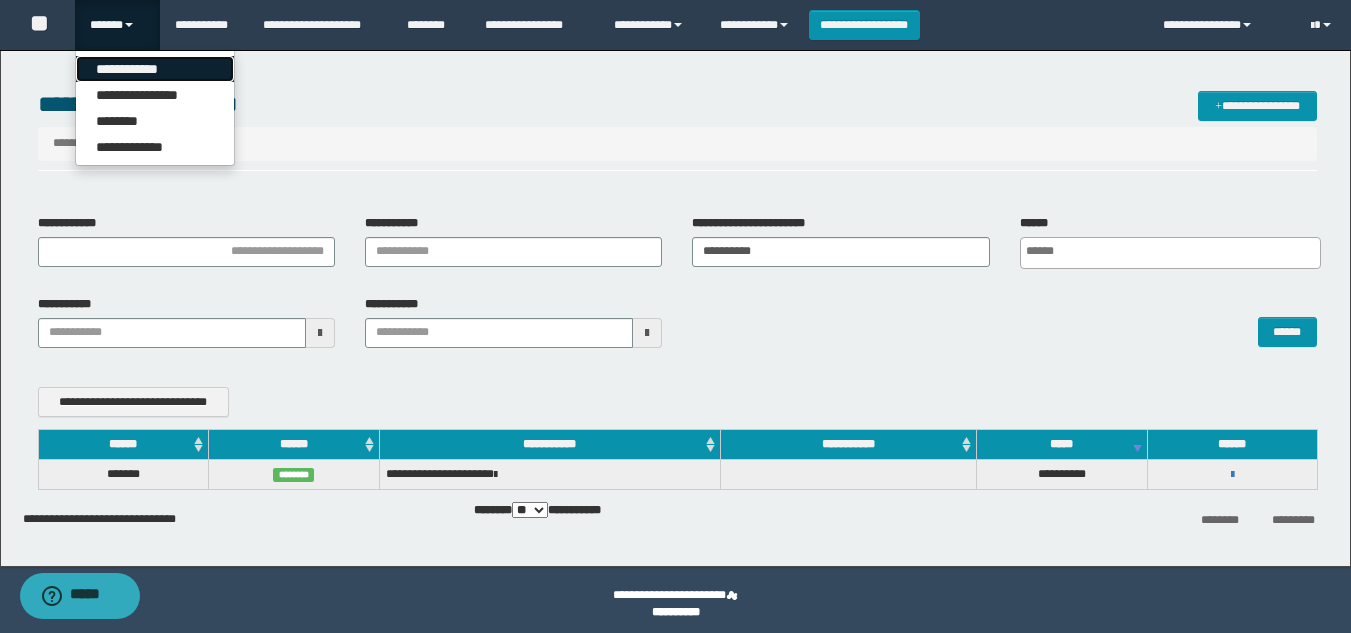 click on "**********" at bounding box center [155, 69] 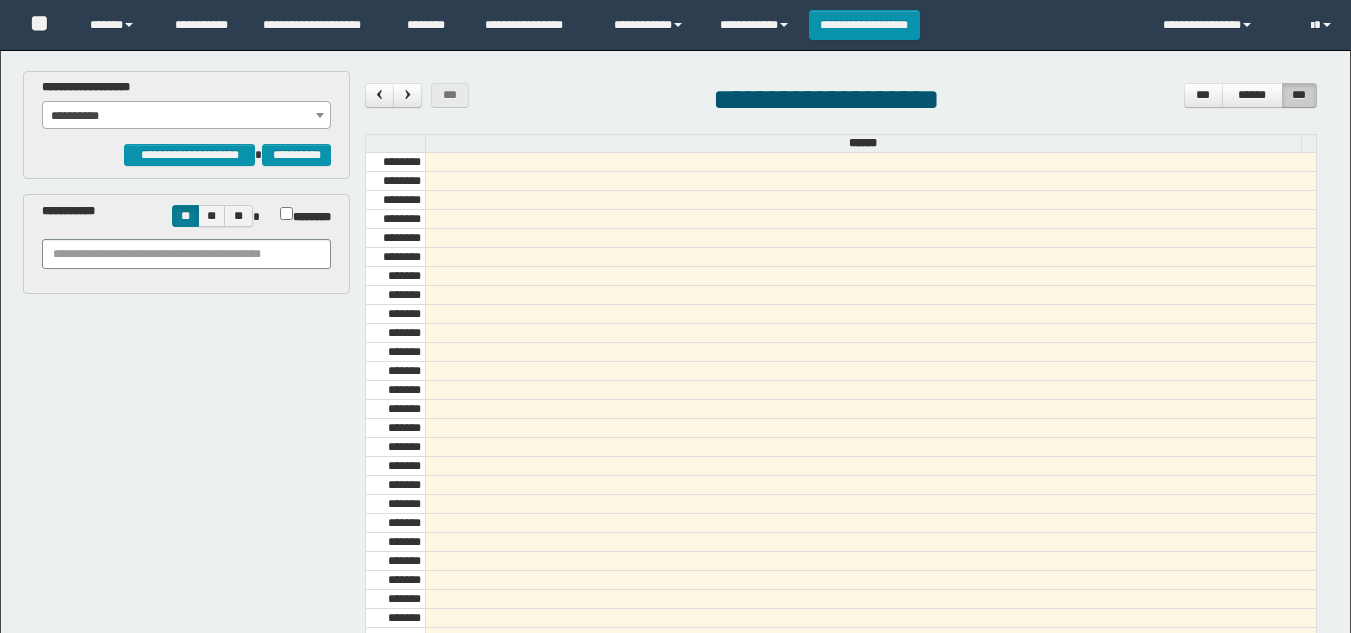 scroll, scrollTop: 0, scrollLeft: 0, axis: both 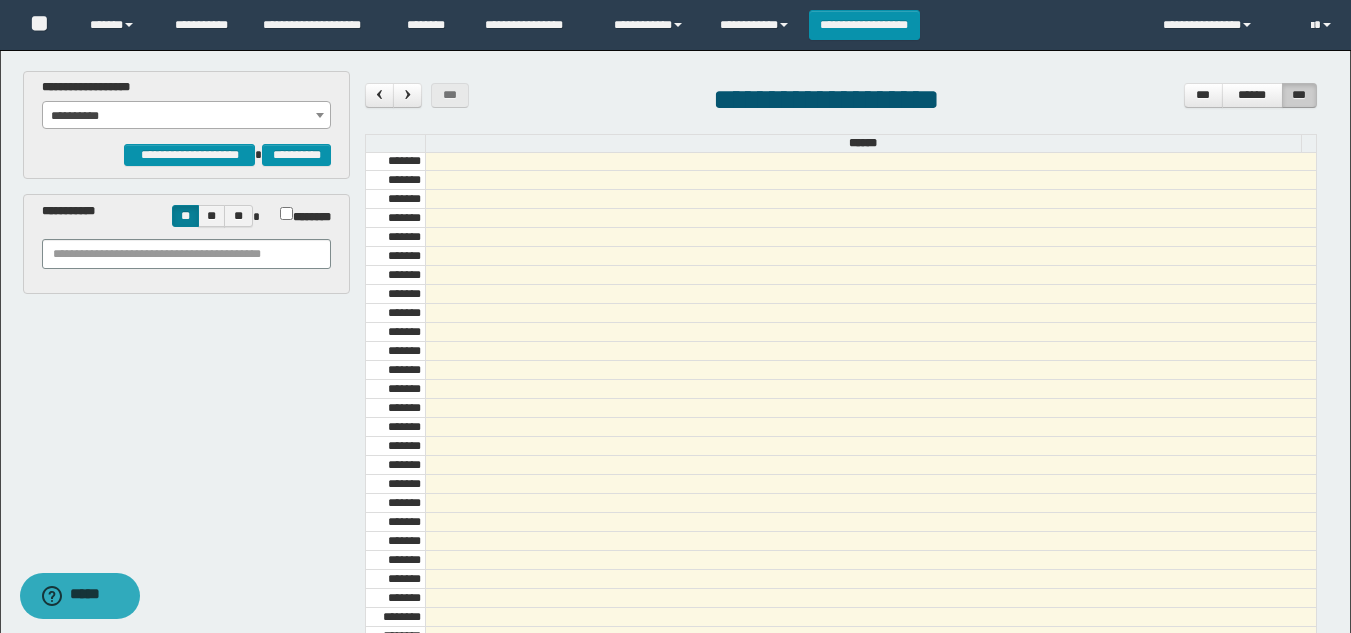 click on "**********" at bounding box center (186, 244) 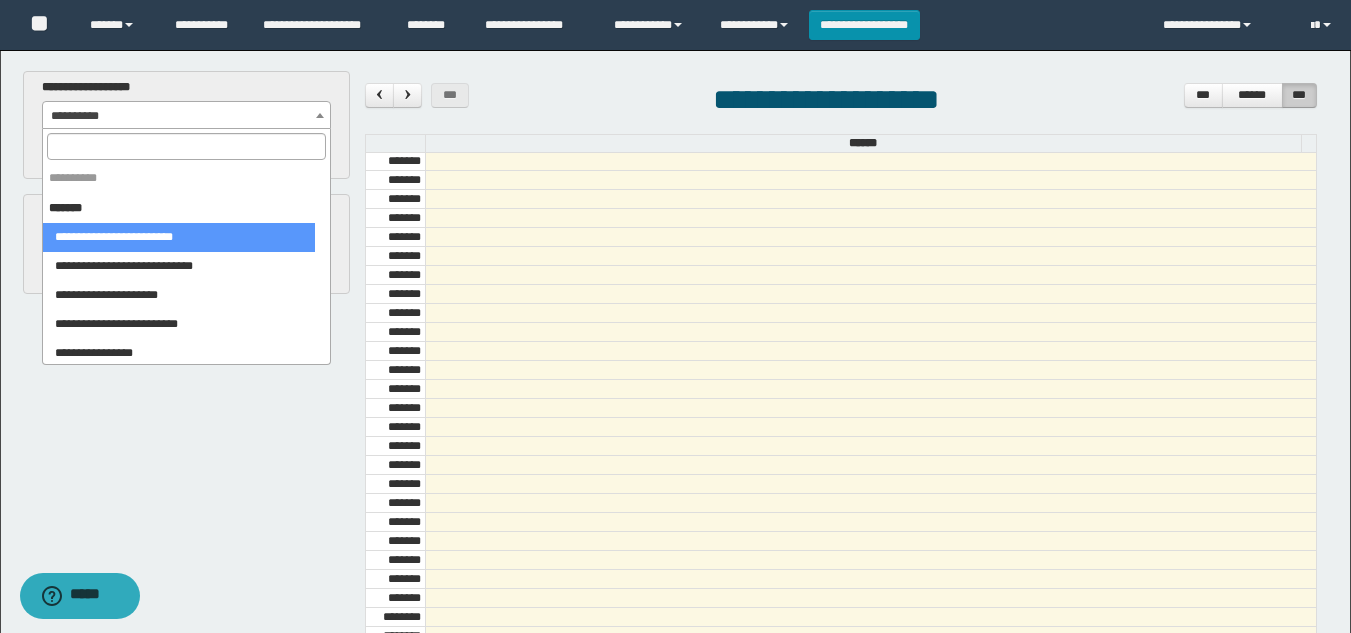 click on "**********" at bounding box center [186, 116] 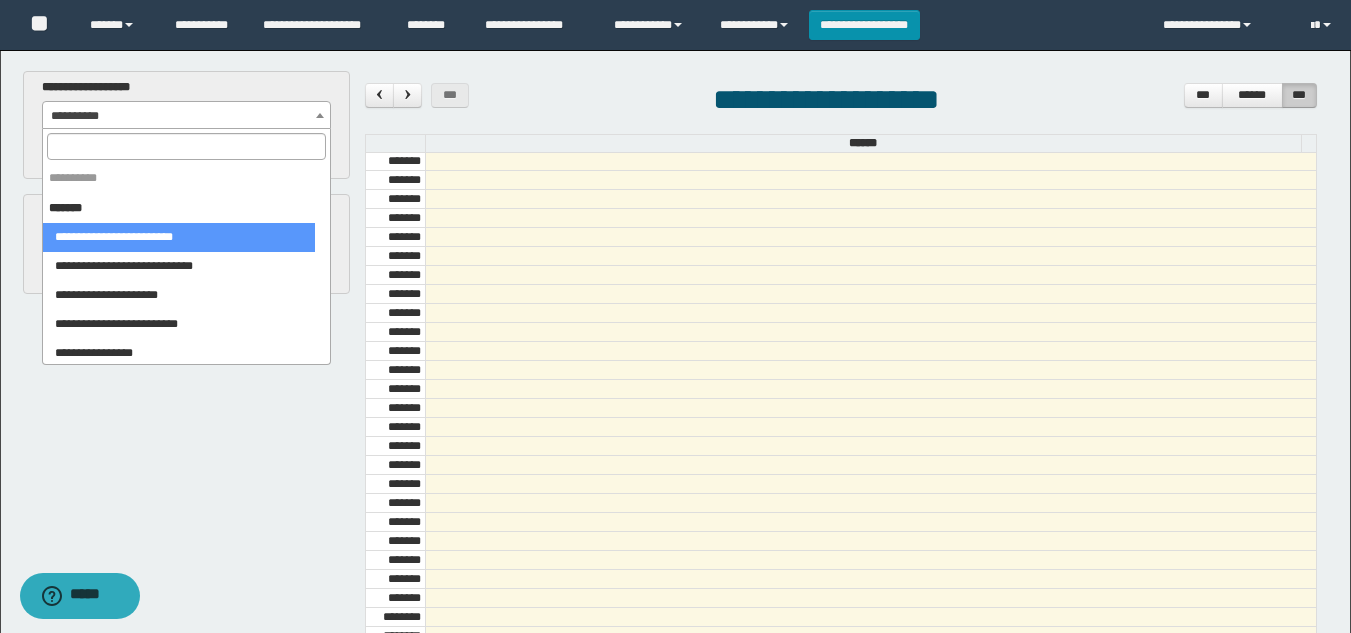 click at bounding box center [186, 146] 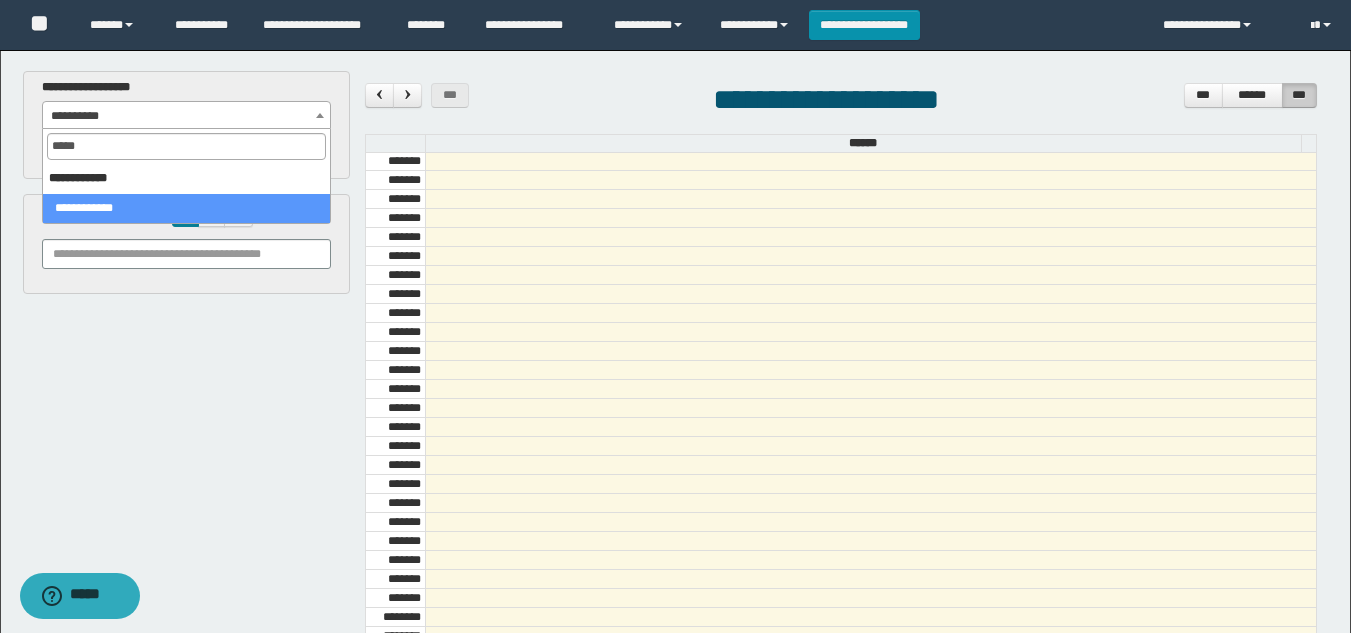type on "*****" 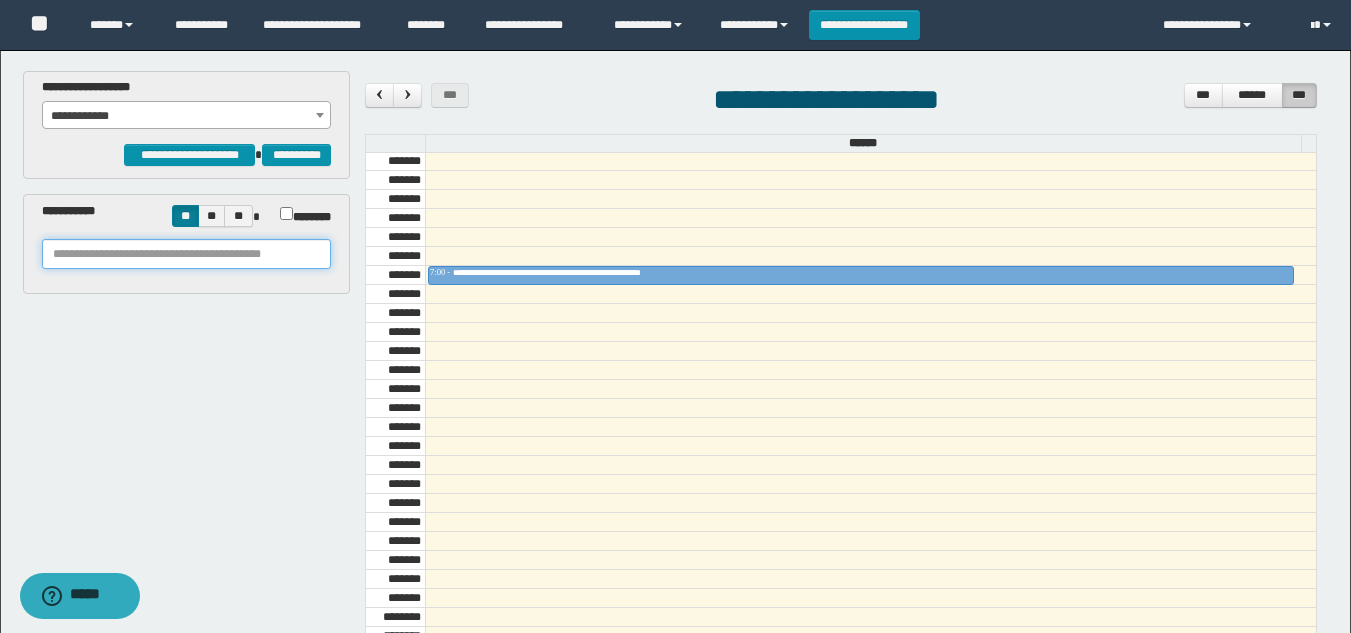 click at bounding box center (186, 254) 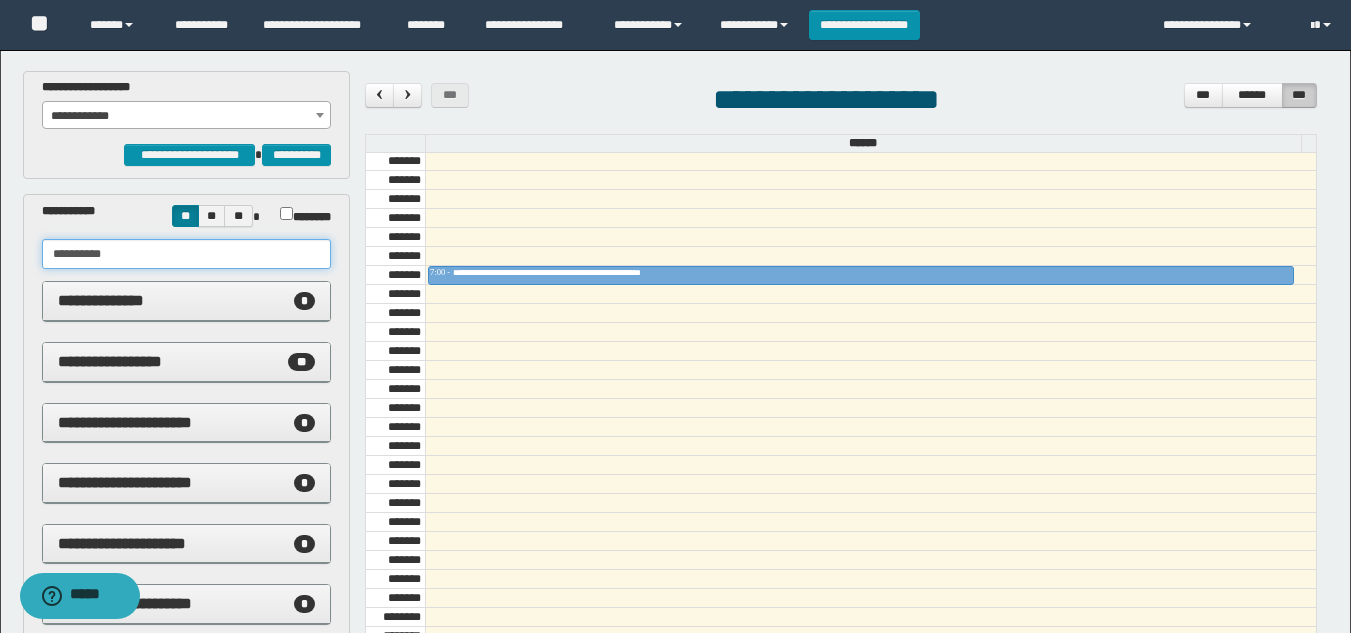click on "**********" at bounding box center (186, 254) 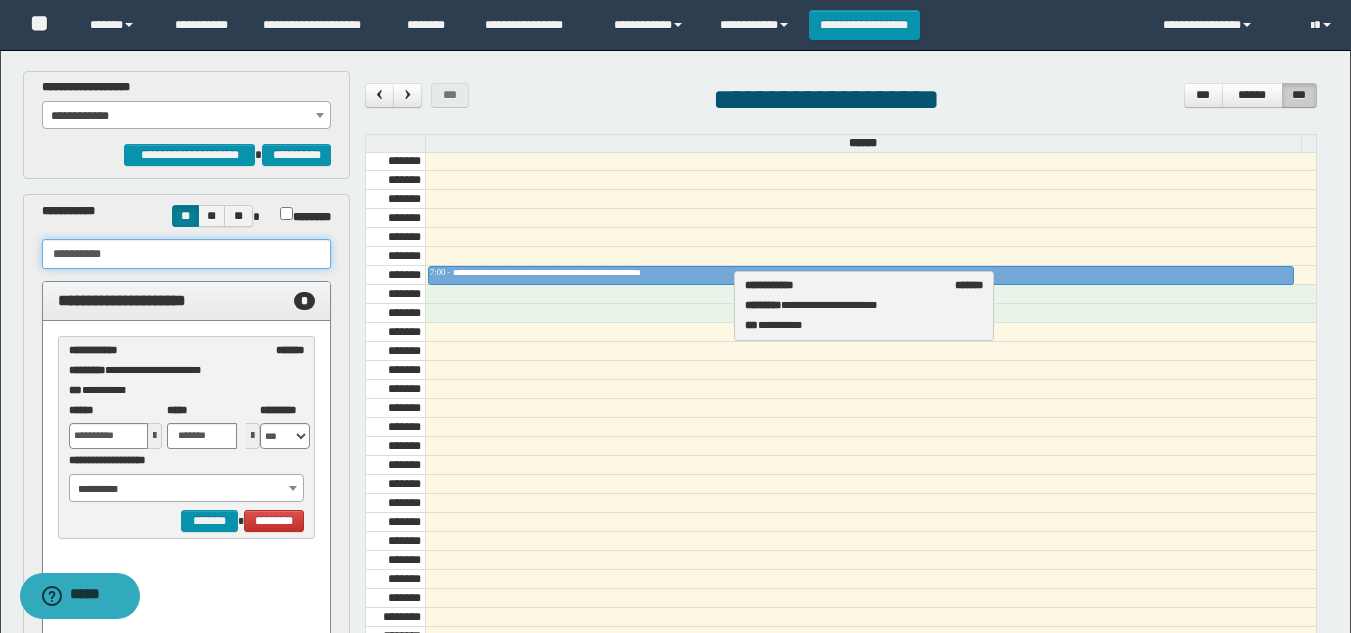 drag, startPoint x: 184, startPoint y: 355, endPoint x: 860, endPoint y: 290, distance: 679.1178 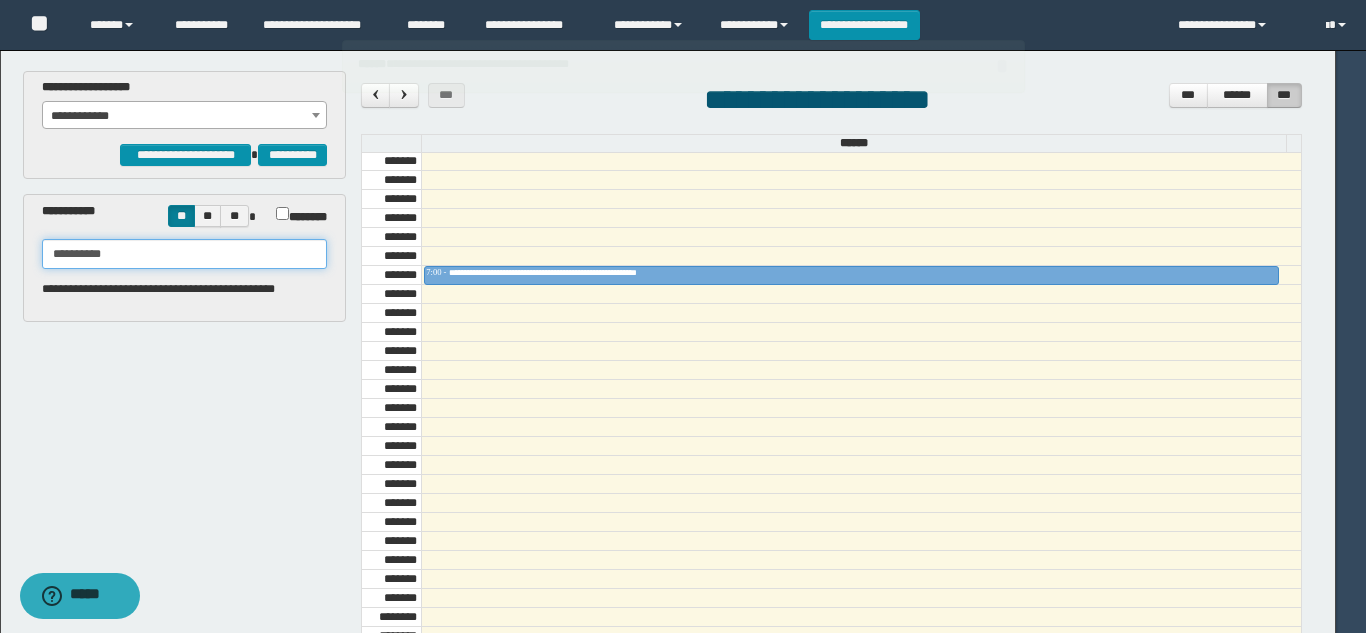 type on "**********" 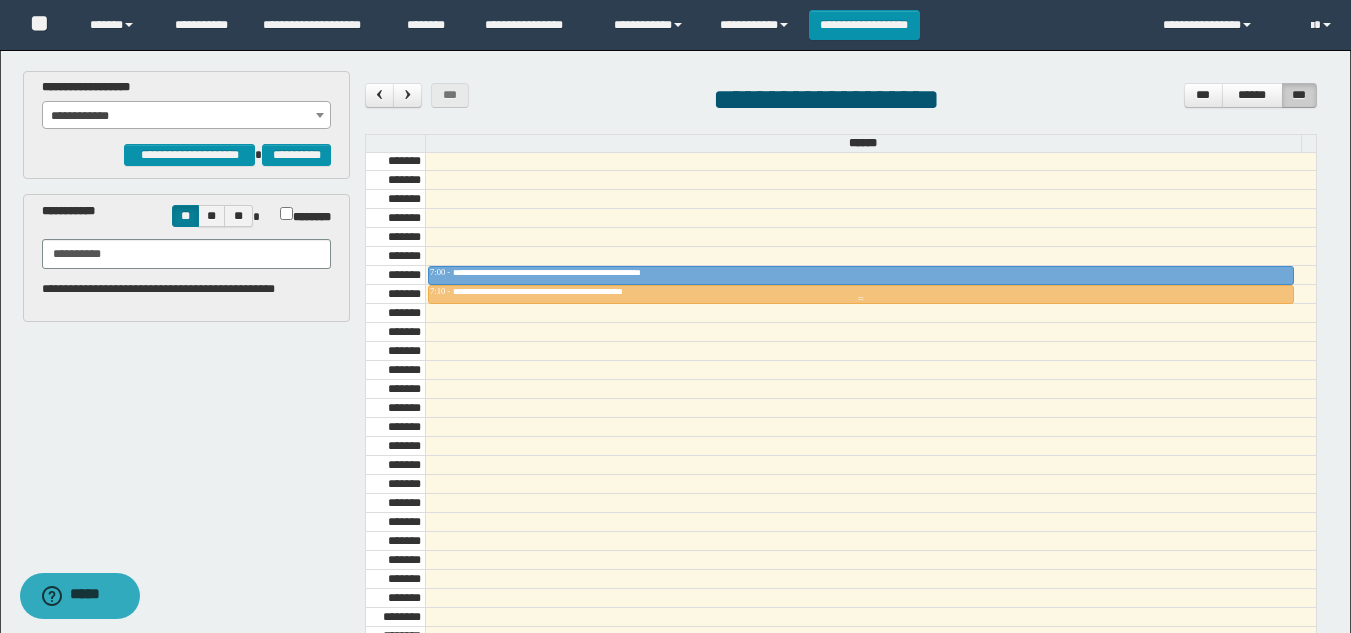 click at bounding box center (861, 299) 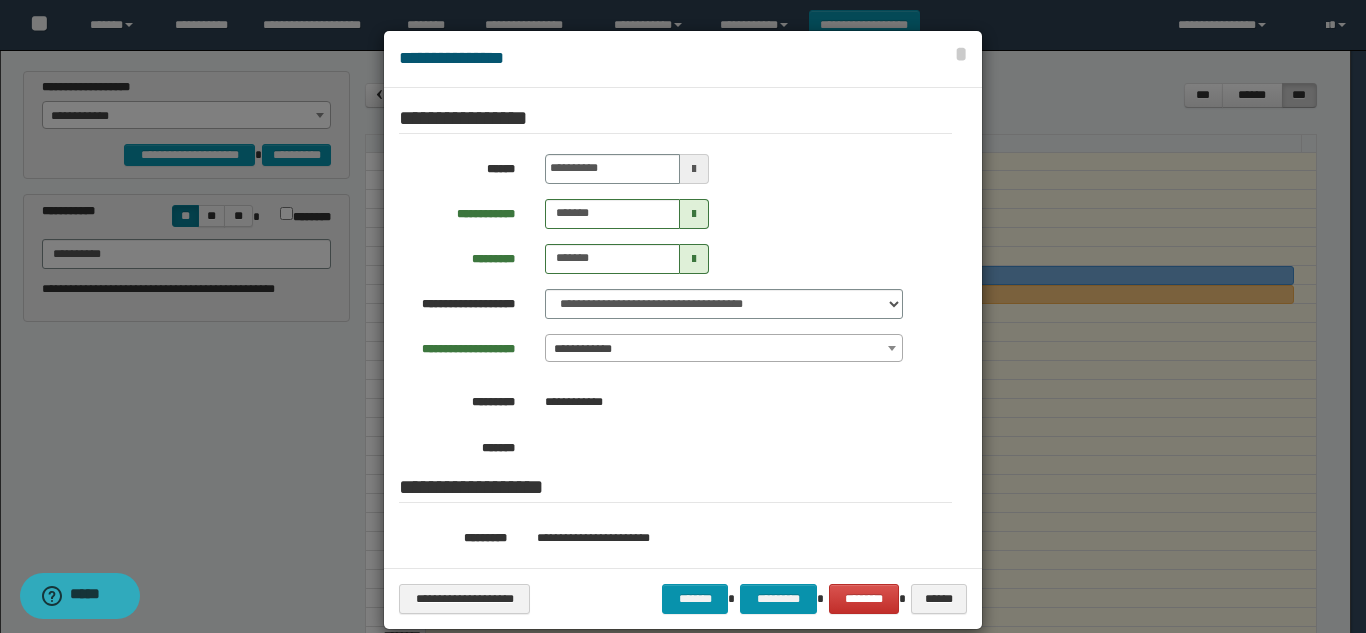 click on "**********" at bounding box center (683, 598) 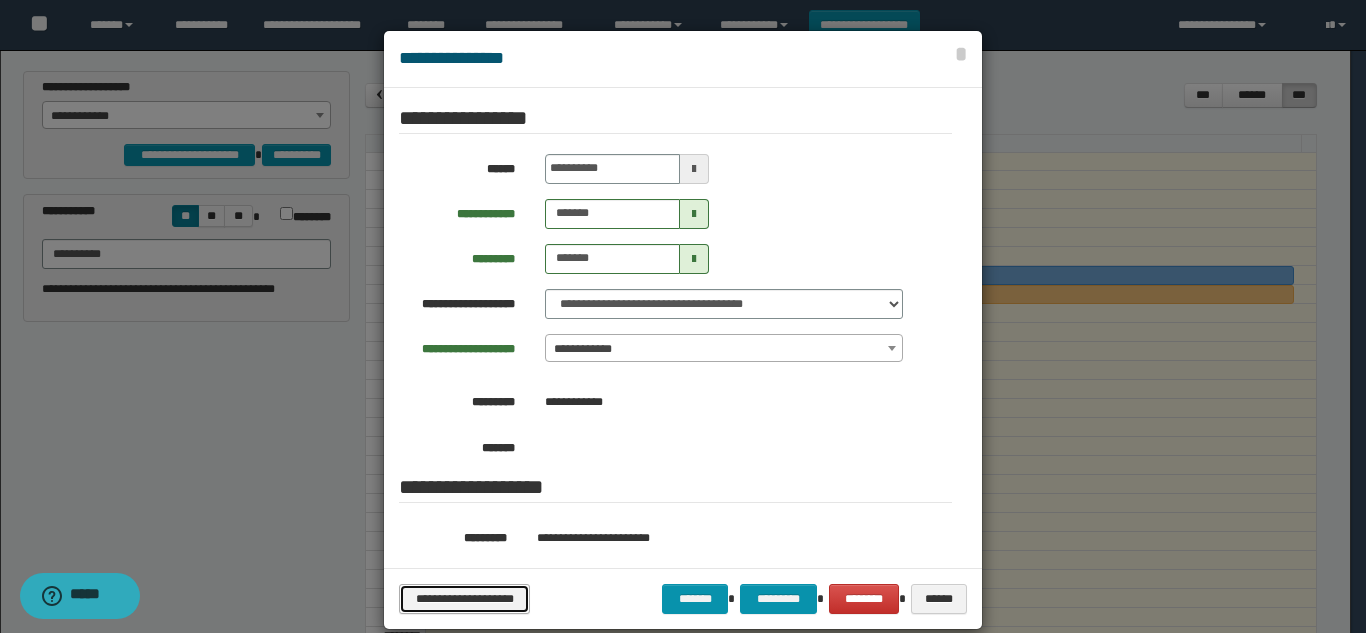 click on "**********" at bounding box center [464, 599] 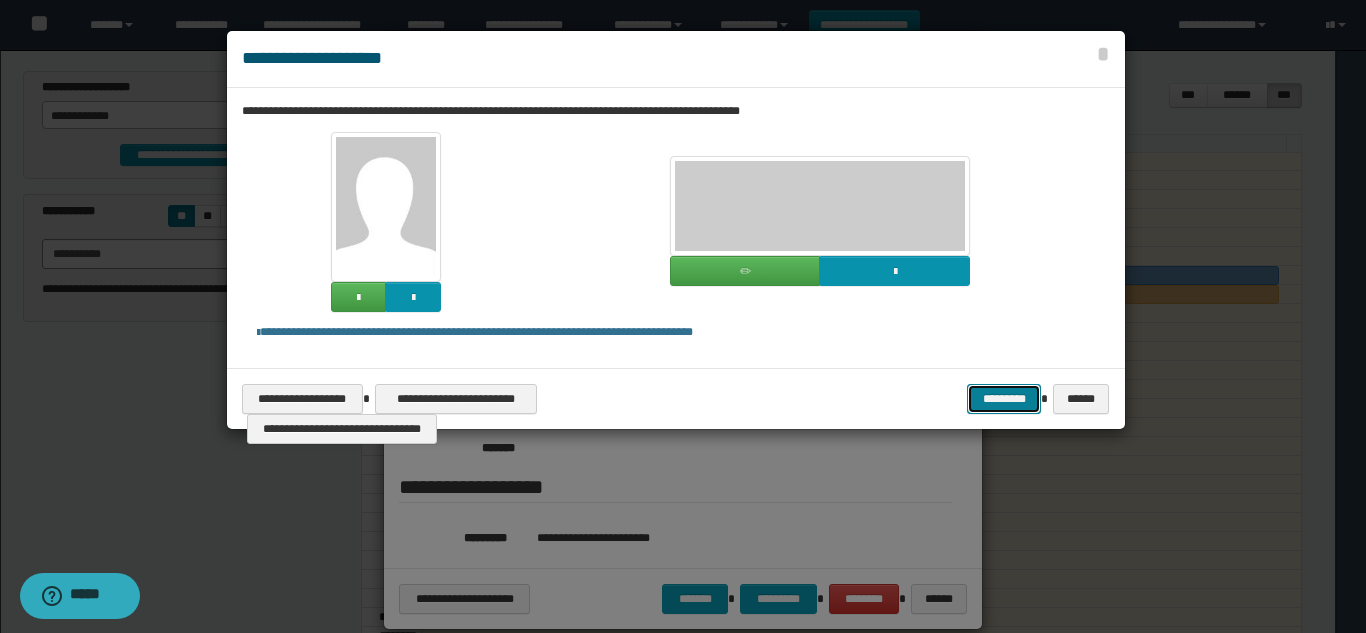 click on "*********" at bounding box center (1004, 399) 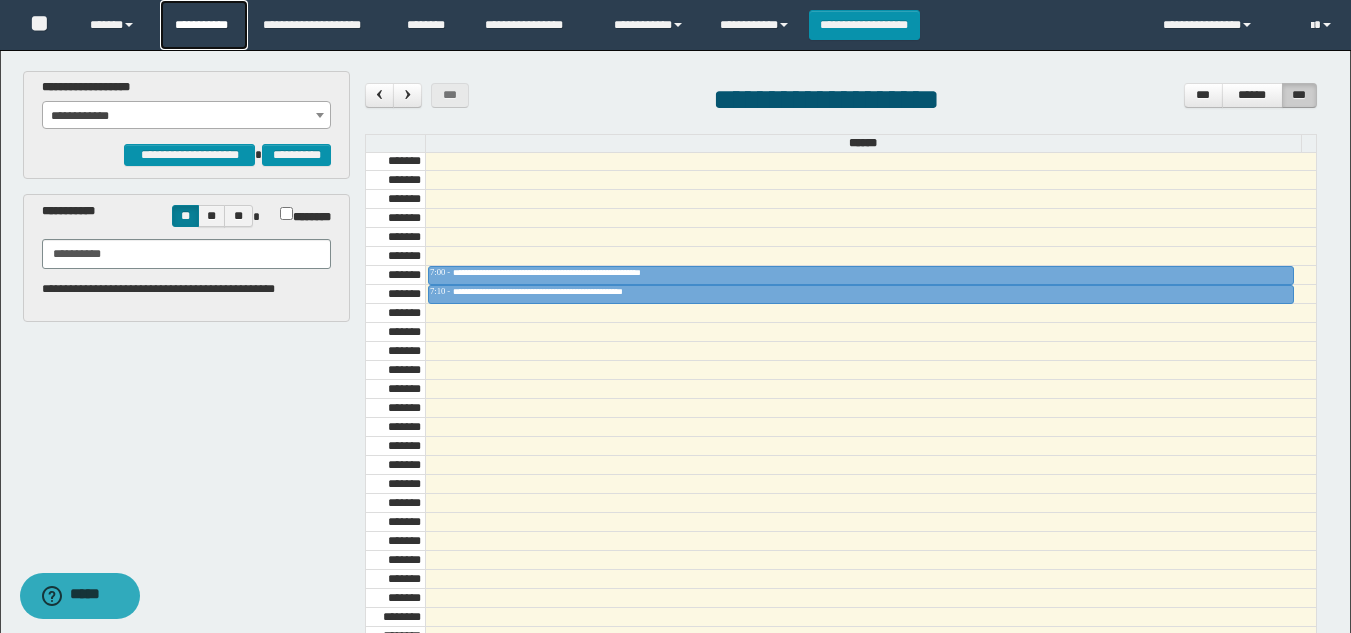 click on "**********" at bounding box center [204, 25] 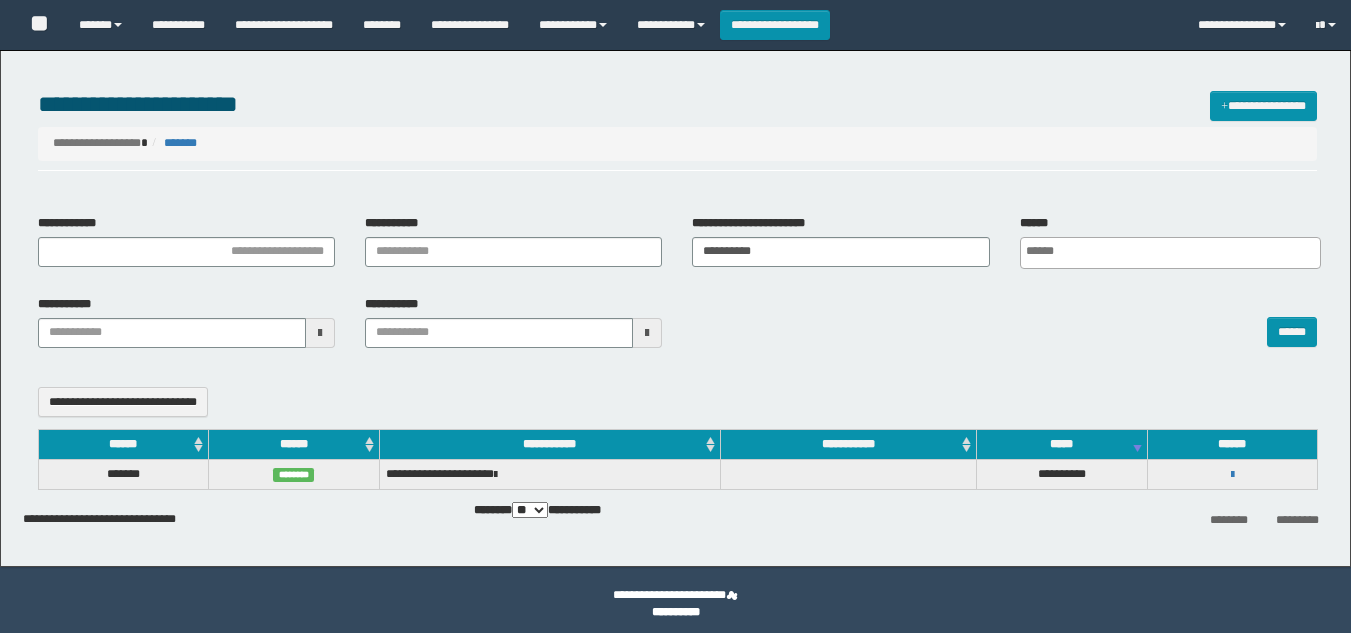 select 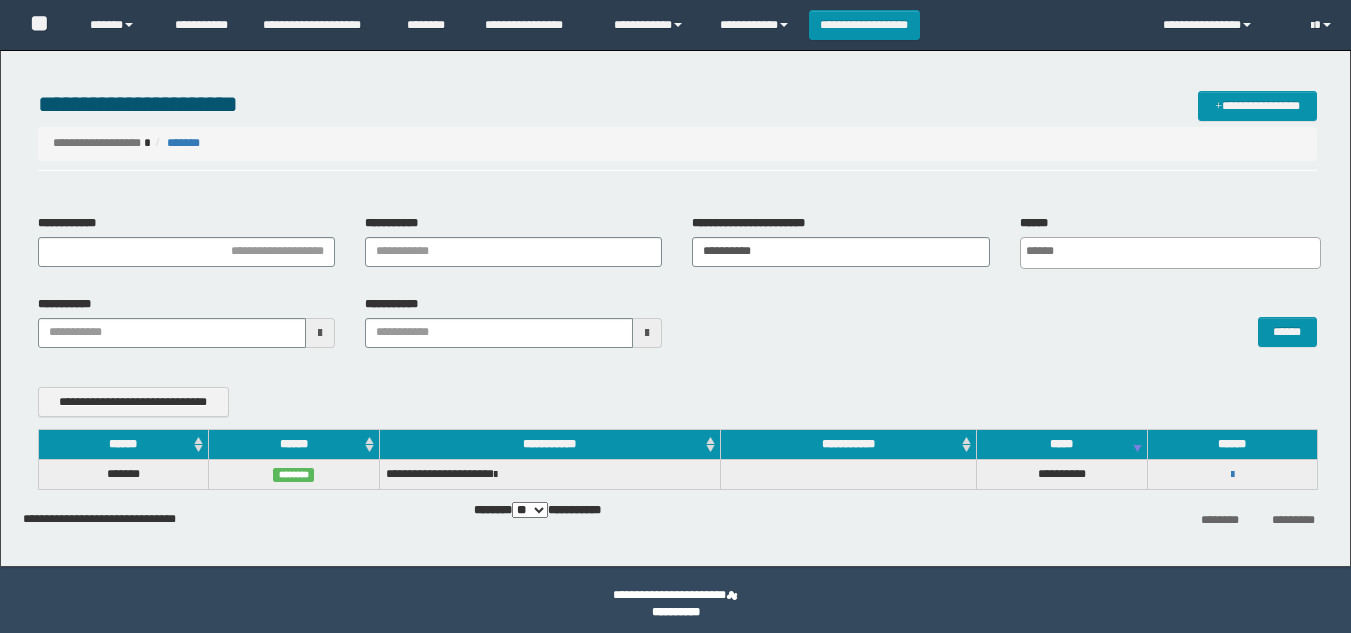 scroll, scrollTop: 0, scrollLeft: 0, axis: both 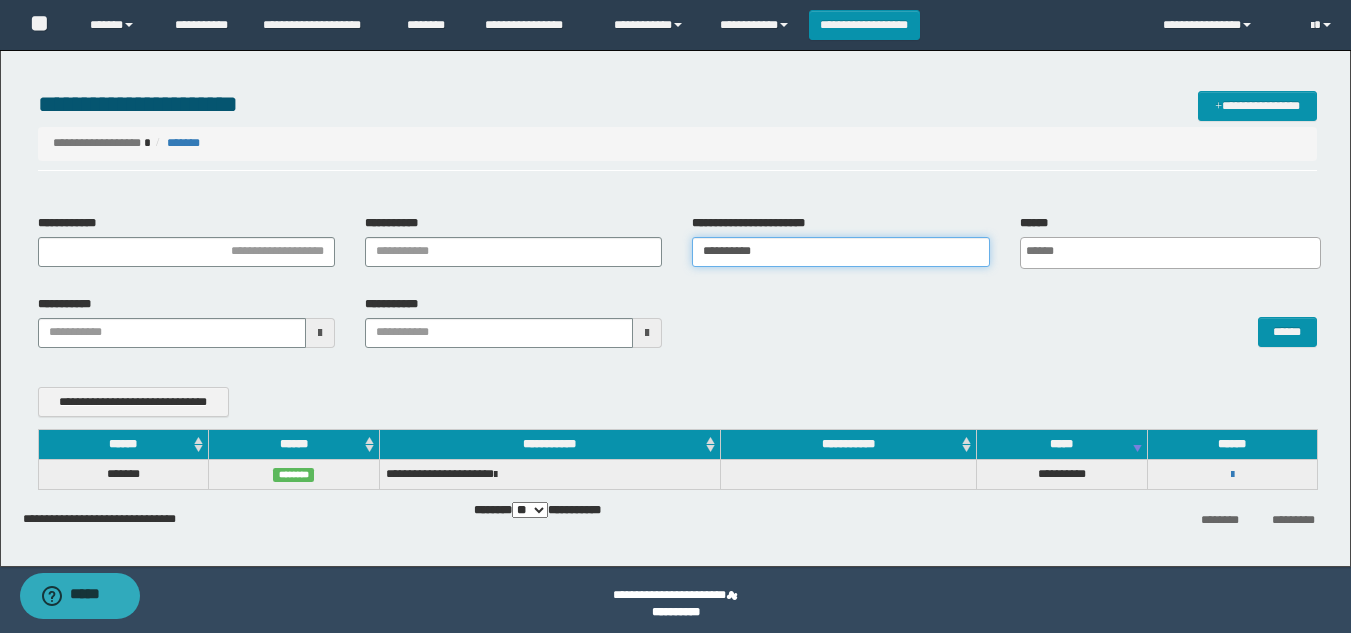 drag, startPoint x: 808, startPoint y: 255, endPoint x: 142, endPoint y: 250, distance: 666.0188 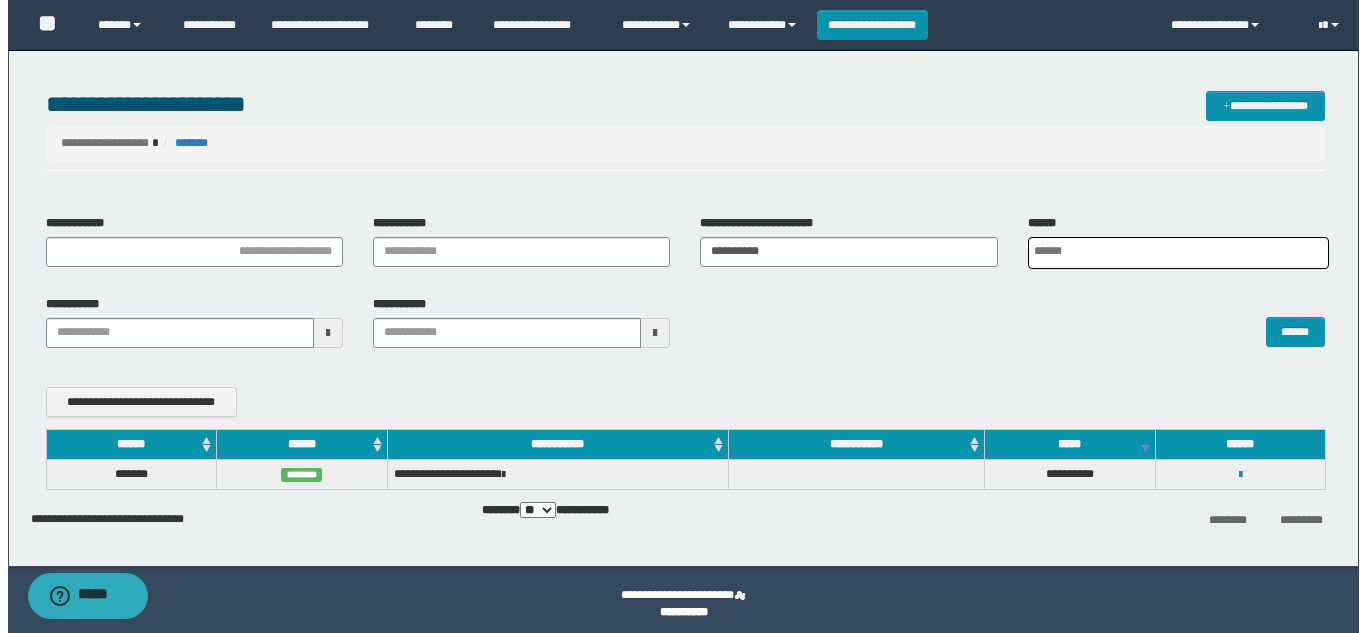 scroll, scrollTop: 0, scrollLeft: 5, axis: horizontal 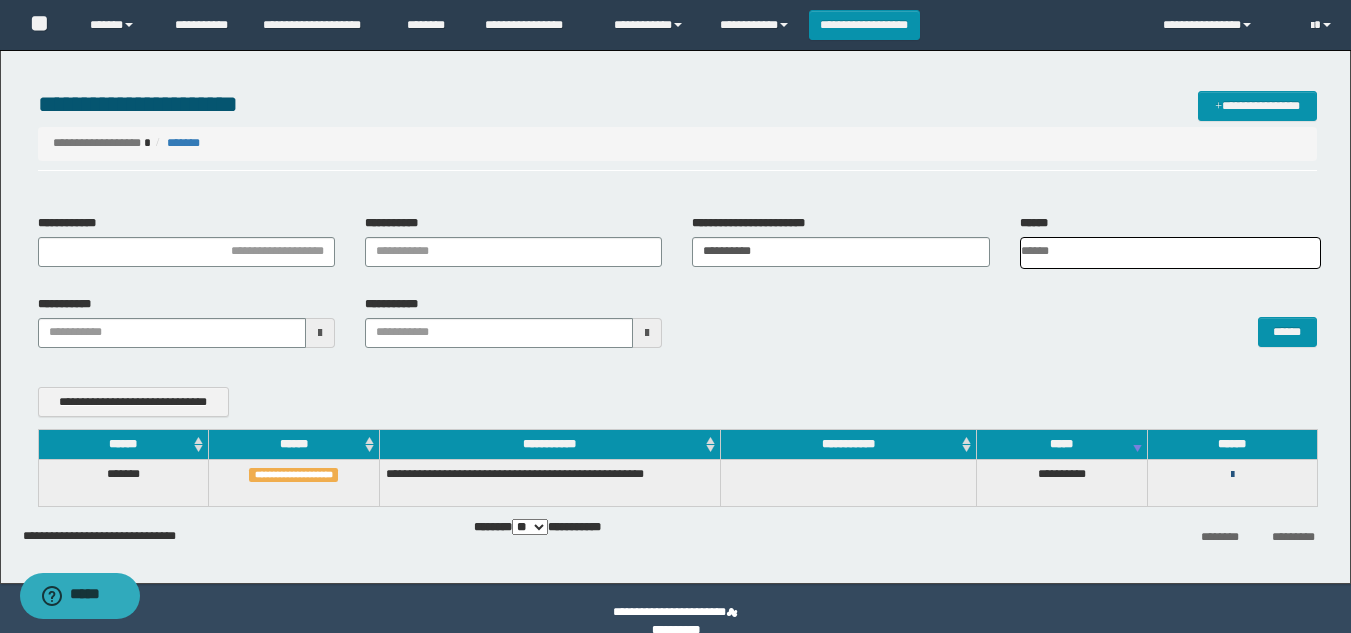 click at bounding box center (1232, 475) 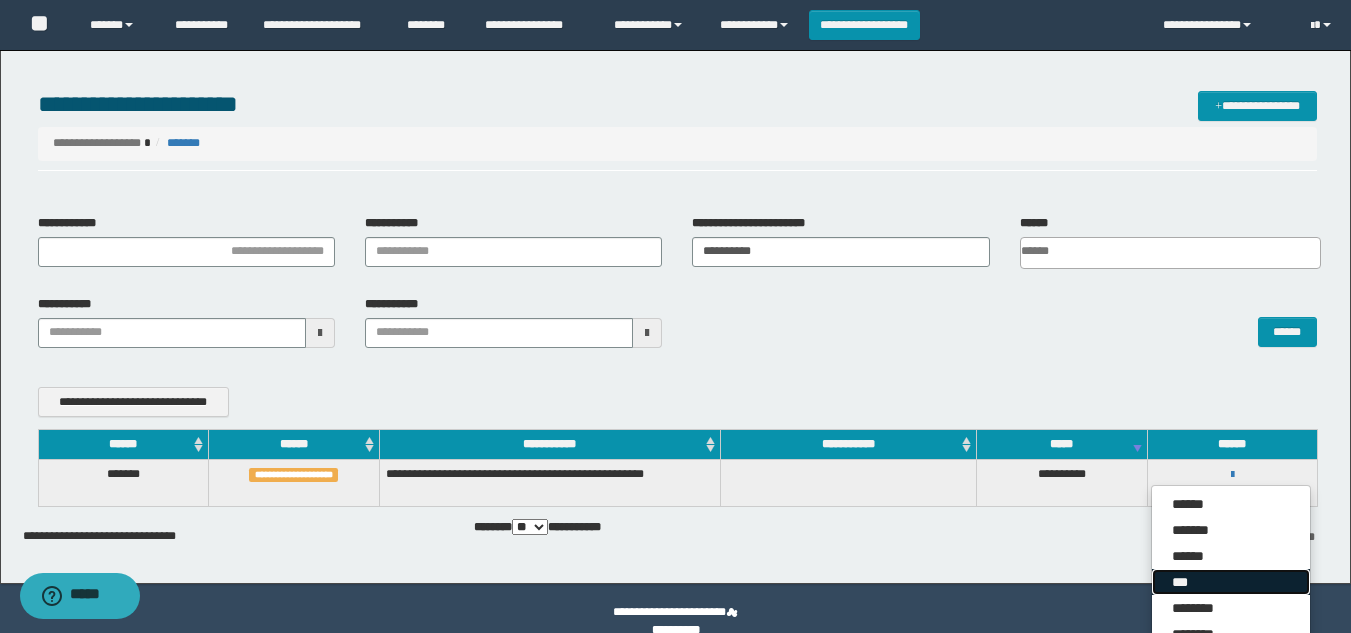 click on "***" at bounding box center [1231, 582] 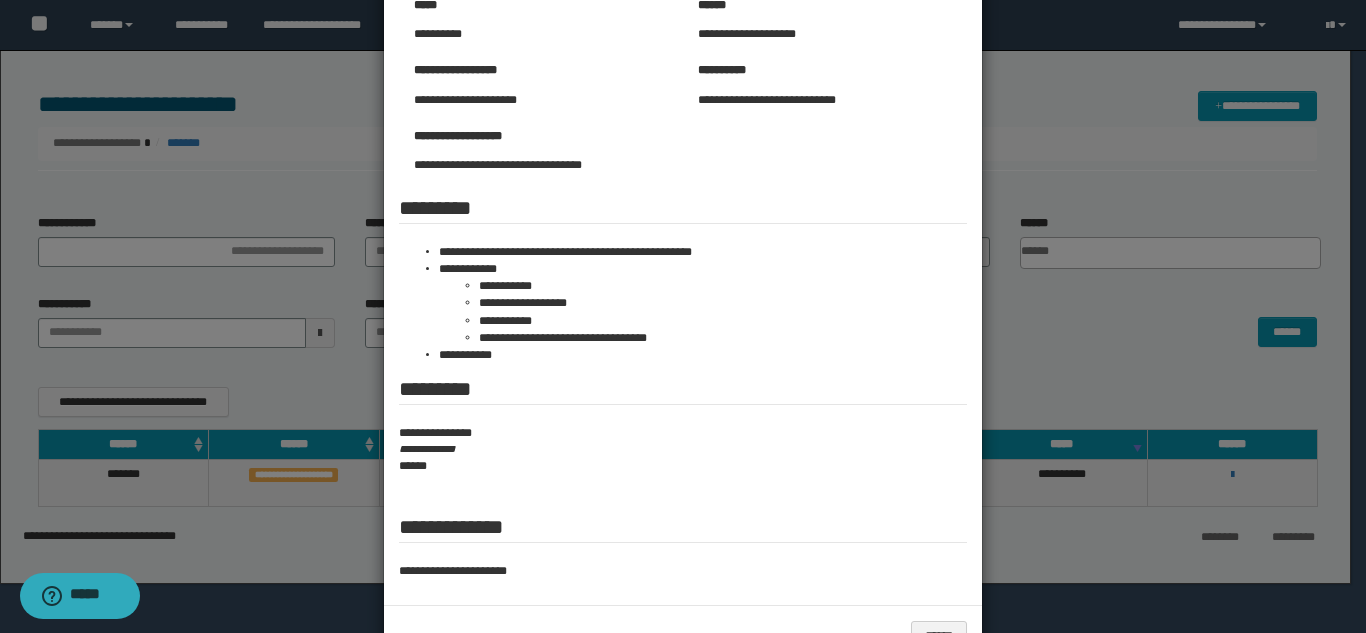 scroll, scrollTop: 264, scrollLeft: 0, axis: vertical 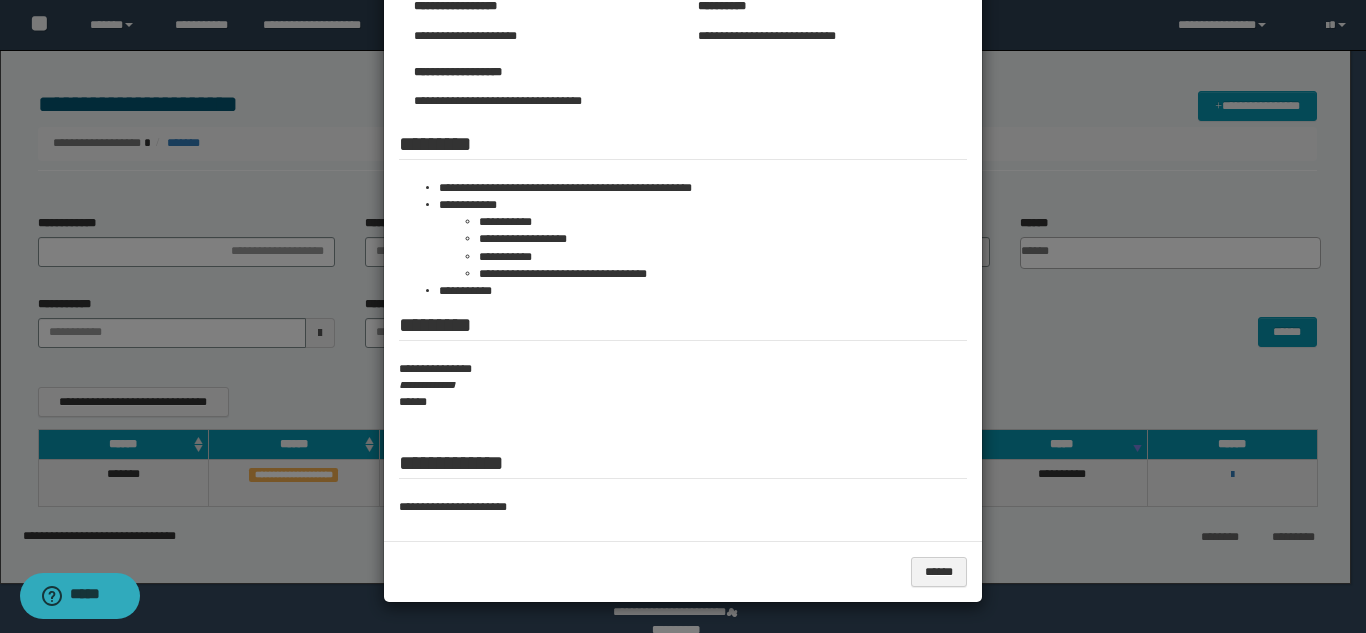 click at bounding box center (683, 184) 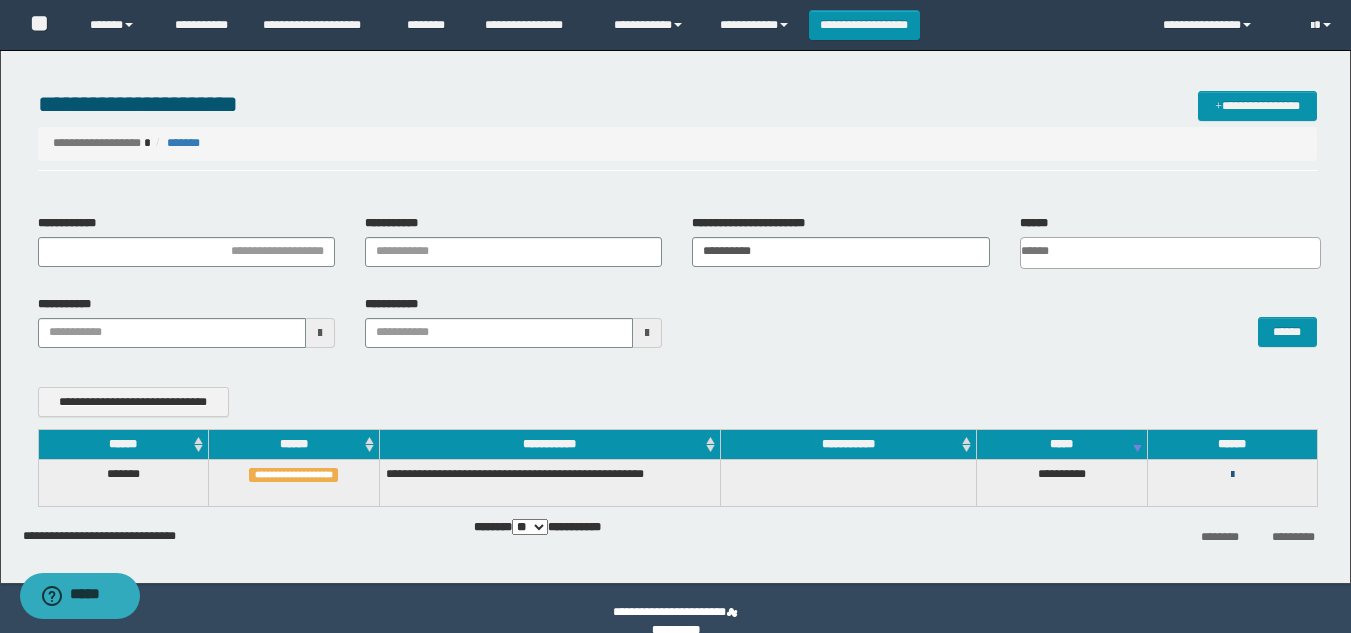 click at bounding box center [1232, 475] 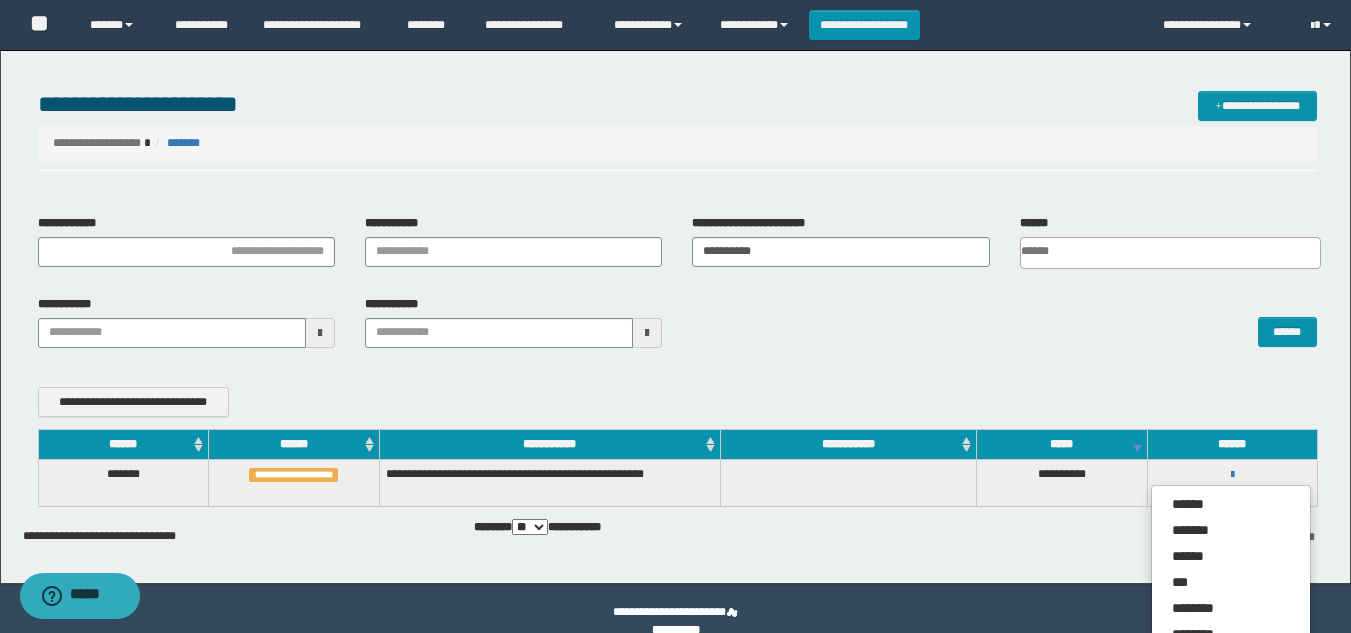 click on "******** *********" at bounding box center (1114, 536) 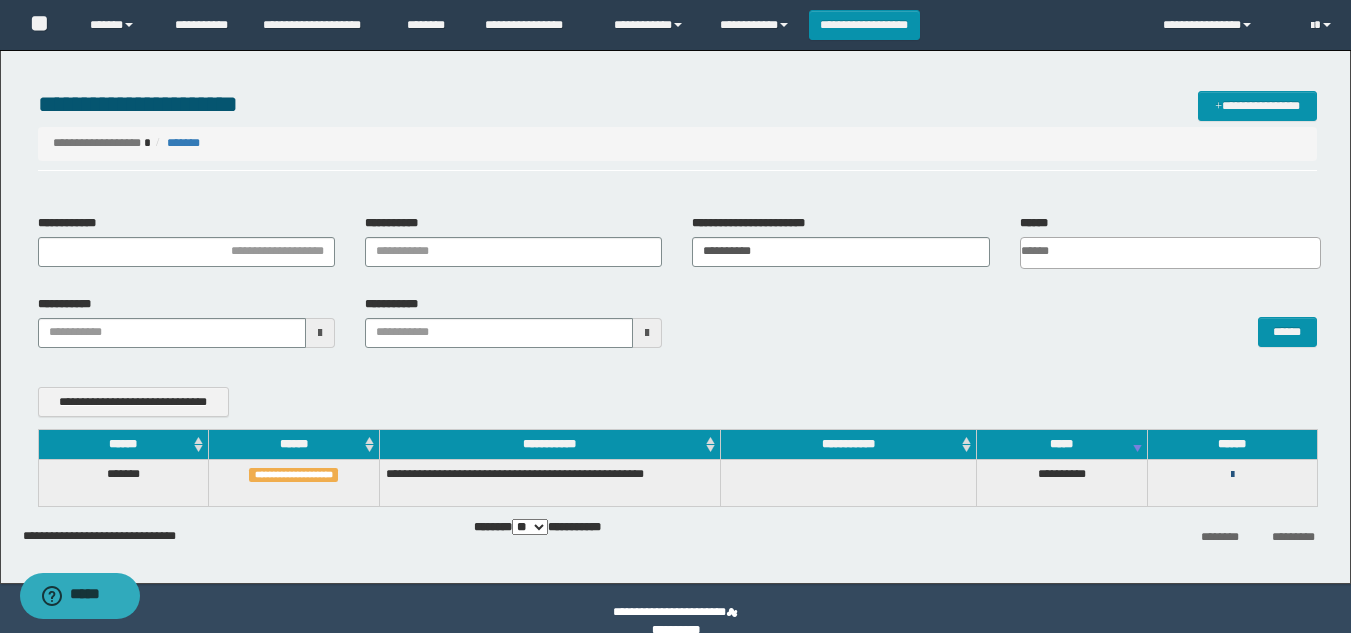click at bounding box center [1232, 475] 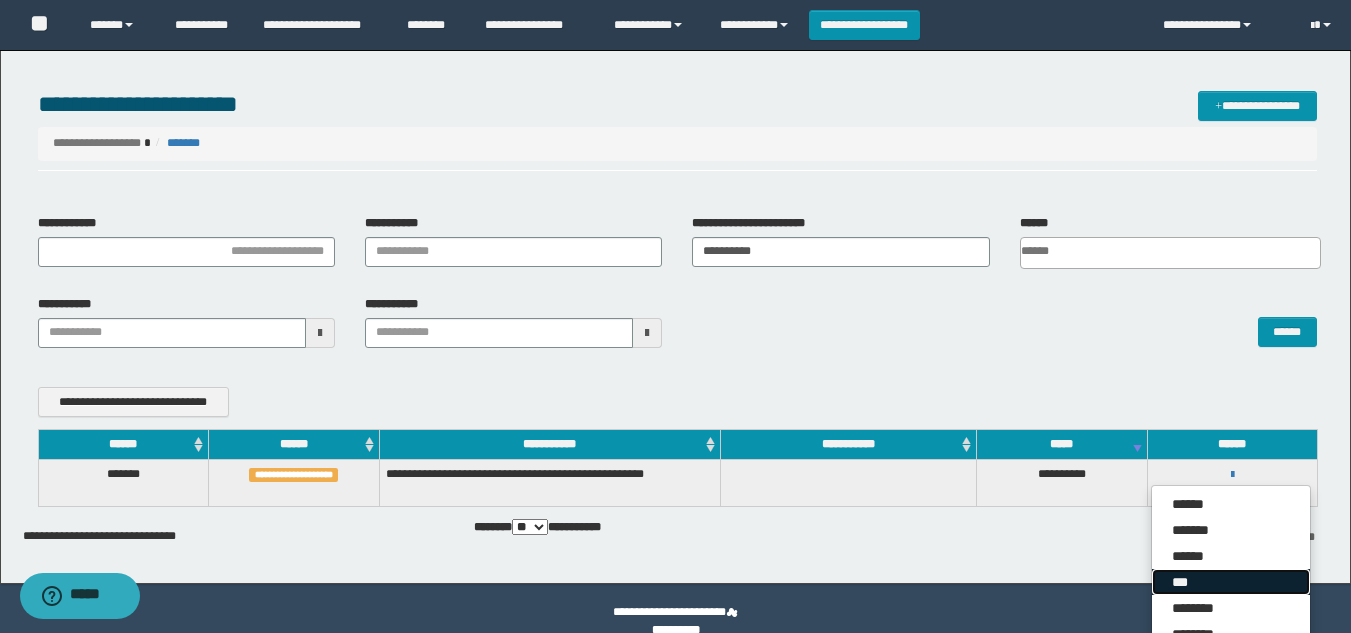 click on "***" at bounding box center (1231, 582) 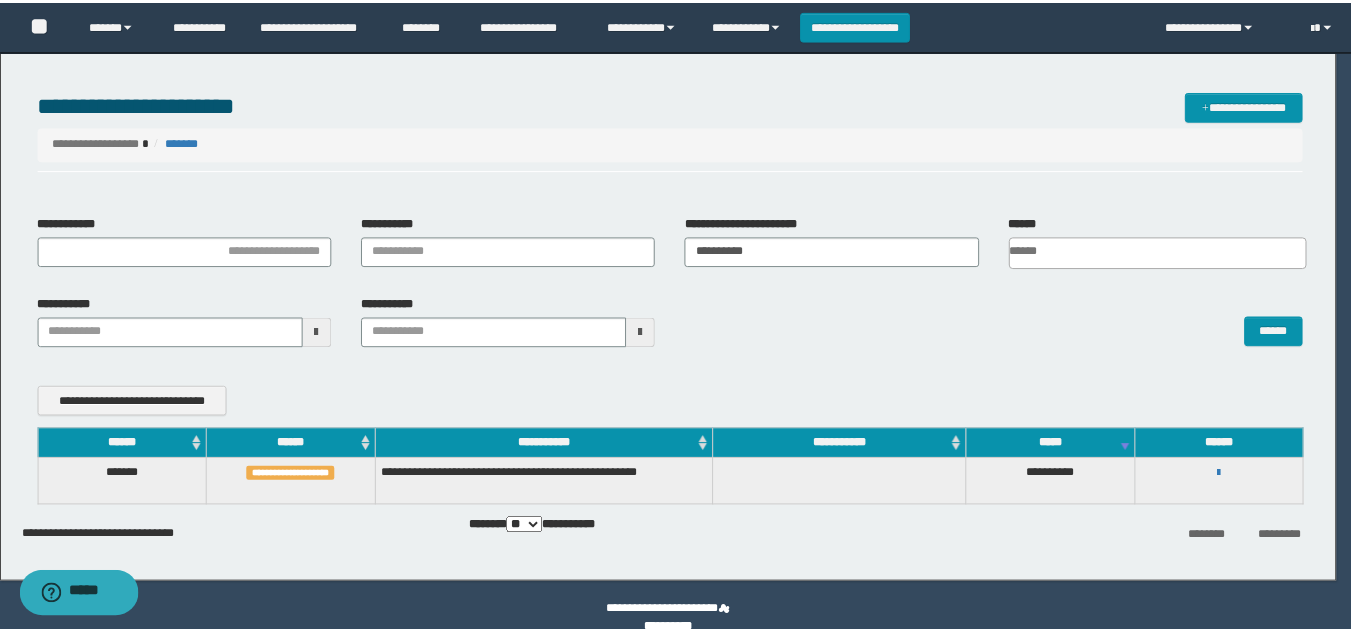 scroll, scrollTop: 0, scrollLeft: 0, axis: both 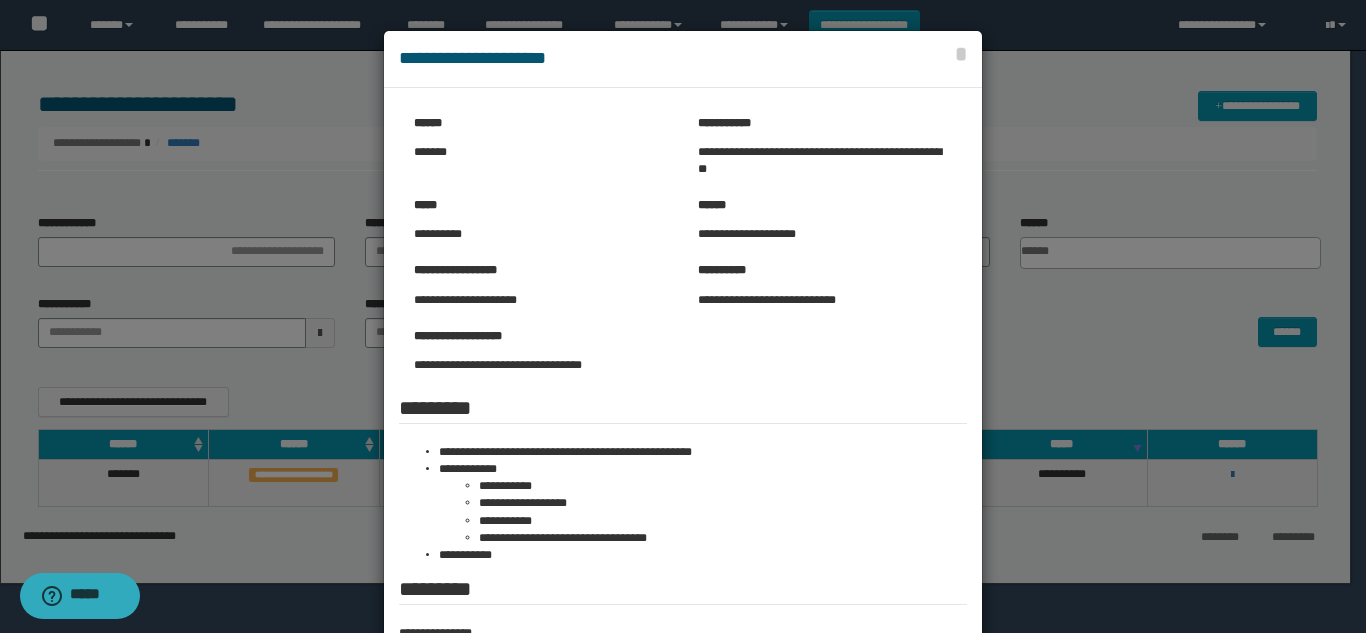 click at bounding box center (683, 448) 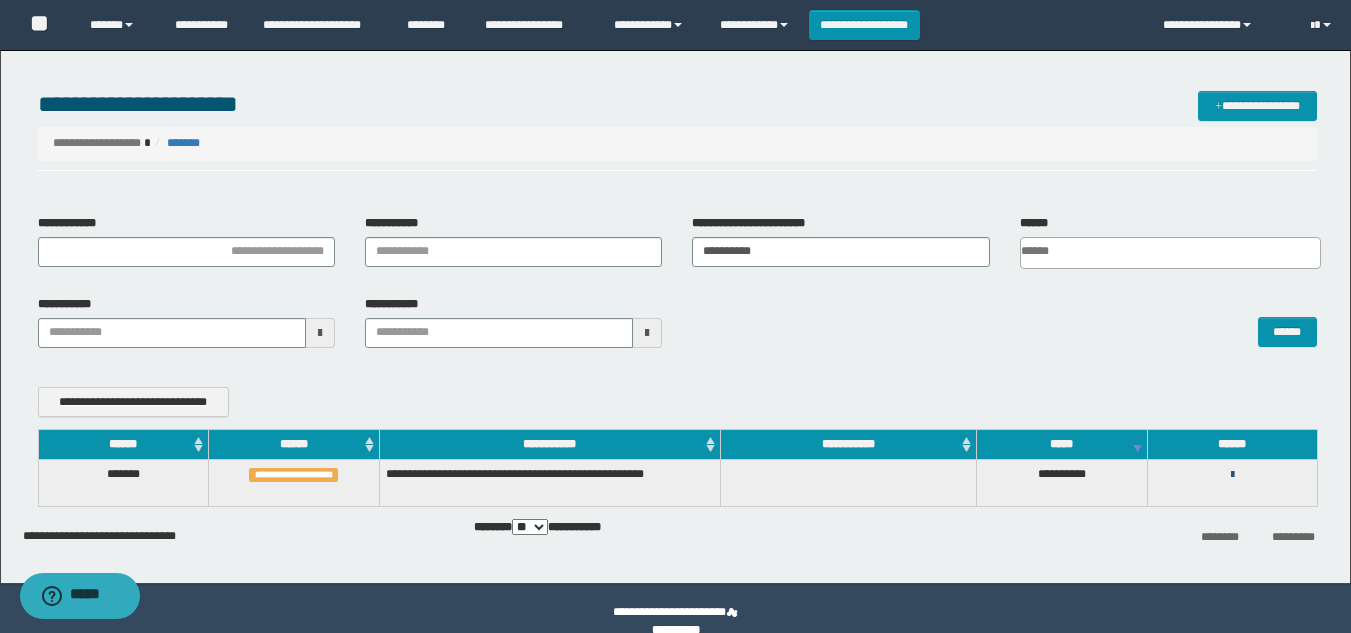 click at bounding box center (1232, 475) 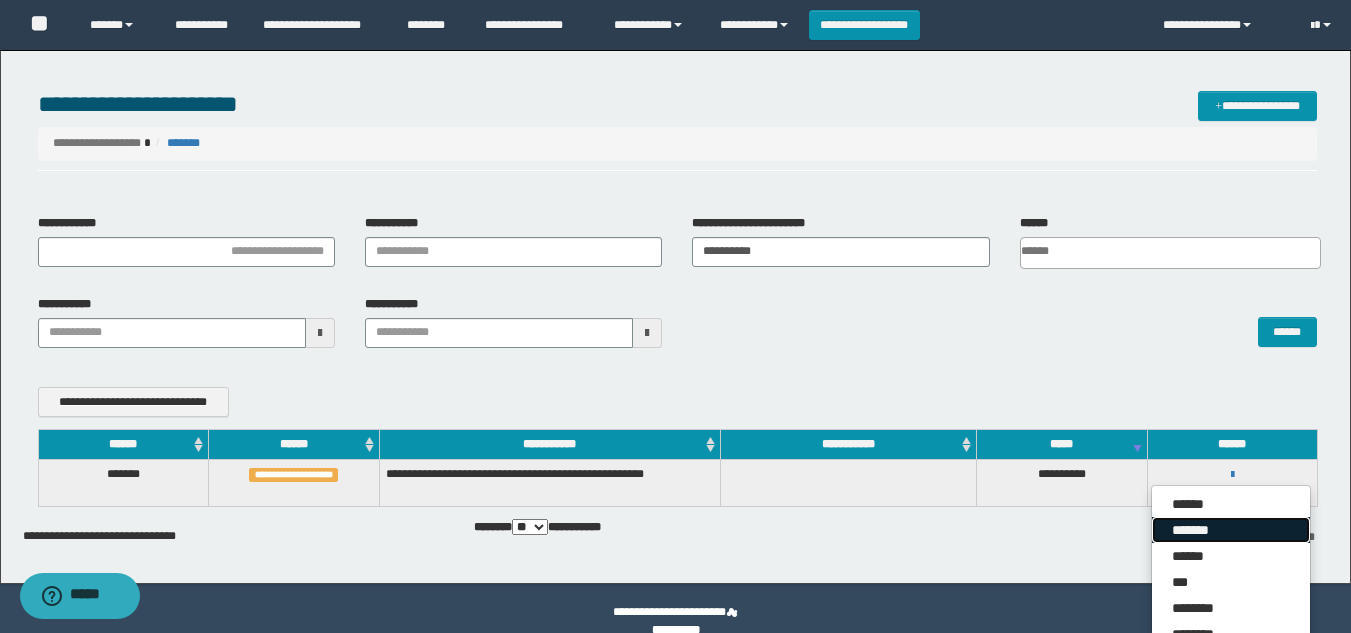 click on "*******" at bounding box center [1231, 530] 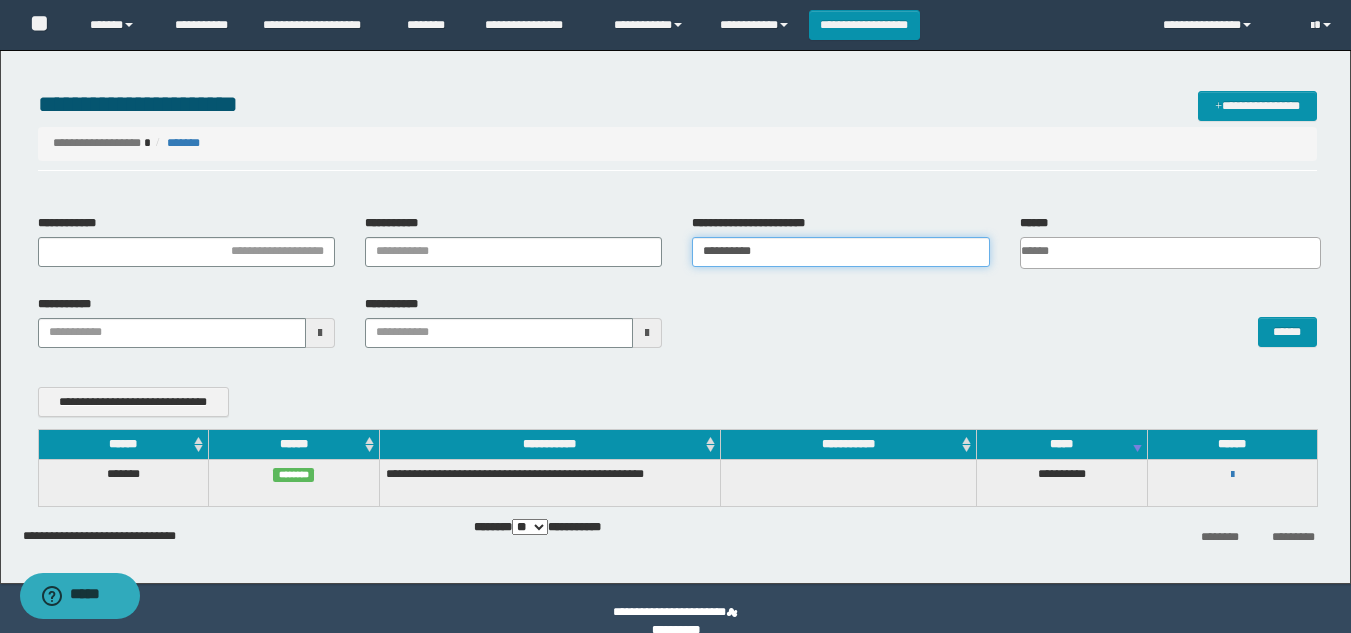 drag, startPoint x: 803, startPoint y: 249, endPoint x: 237, endPoint y: 293, distance: 567.70764 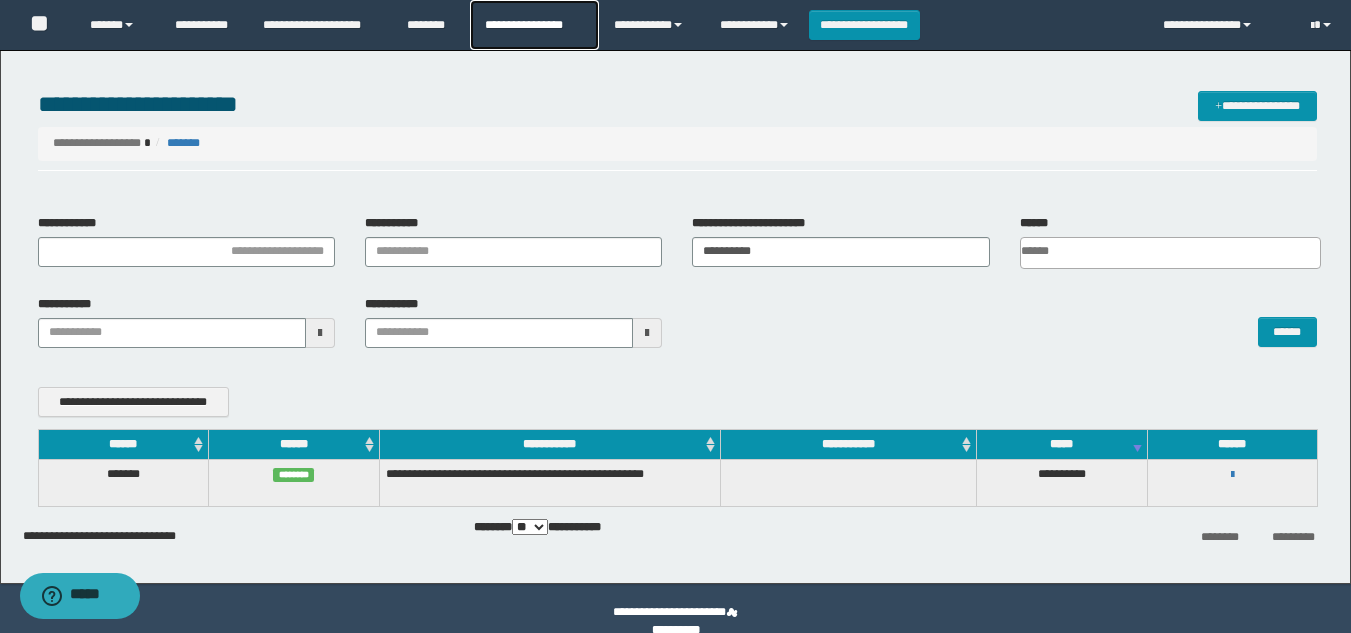click on "**********" at bounding box center (534, 25) 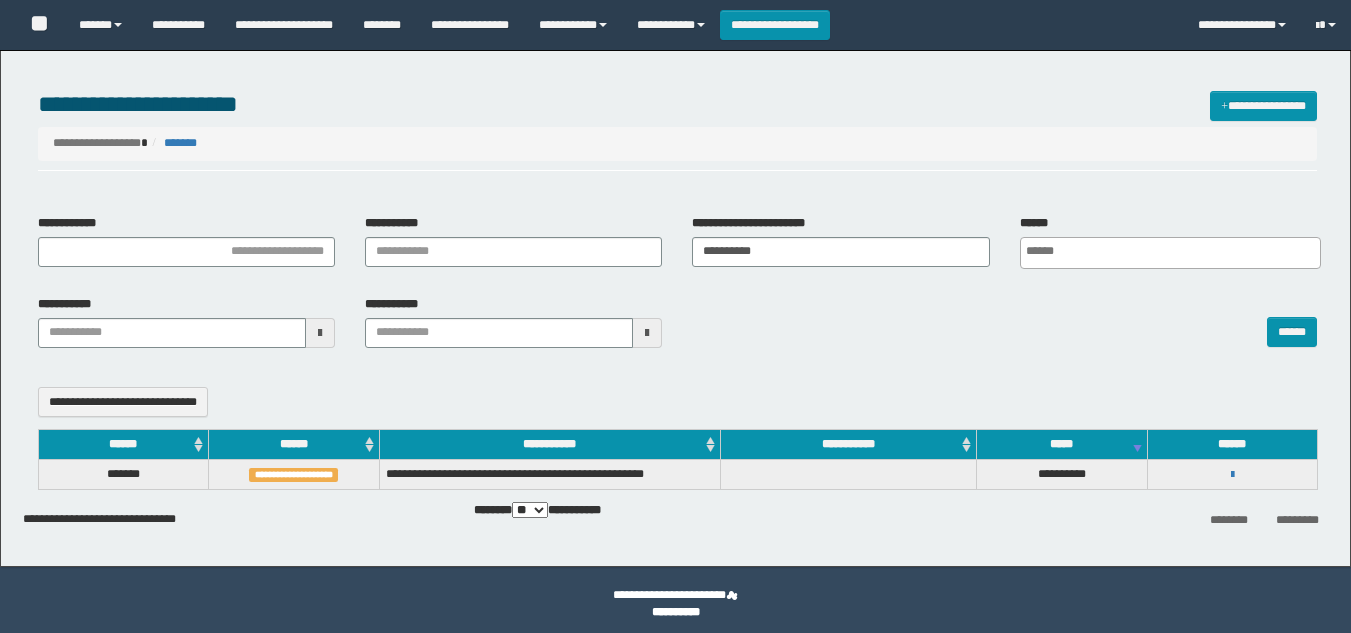 select 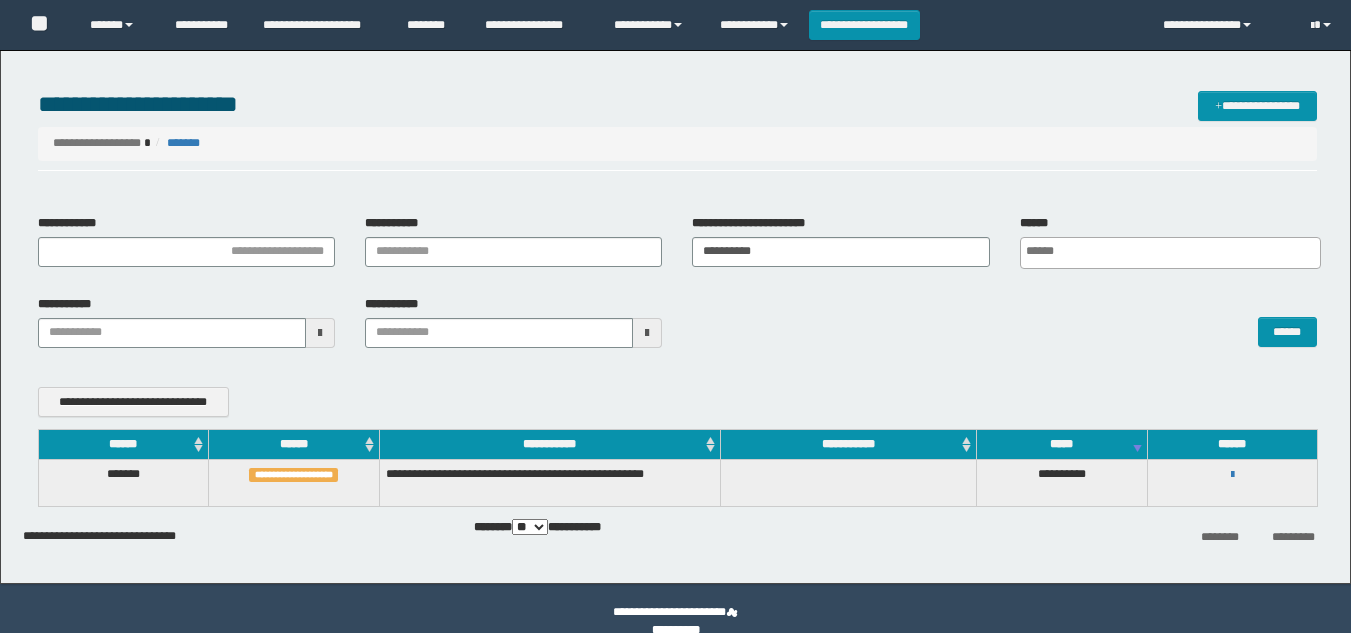 scroll, scrollTop: 0, scrollLeft: 0, axis: both 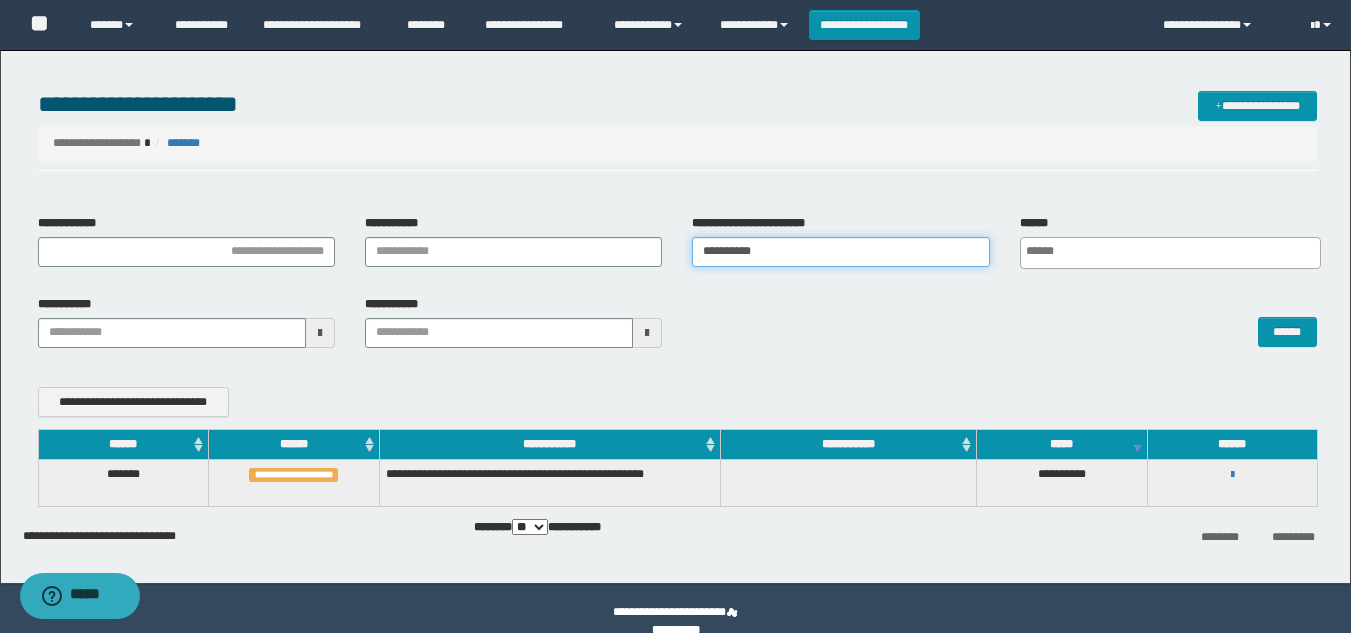 drag, startPoint x: 791, startPoint y: 254, endPoint x: 363, endPoint y: 281, distance: 428.8508 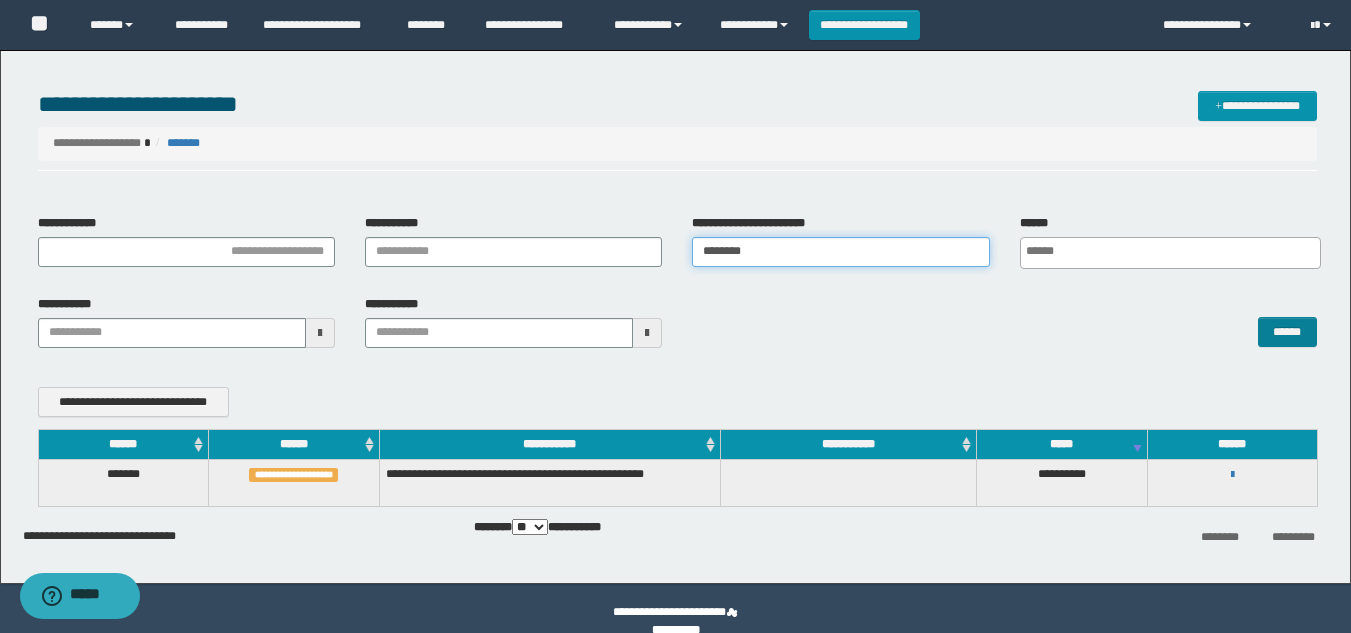type on "********" 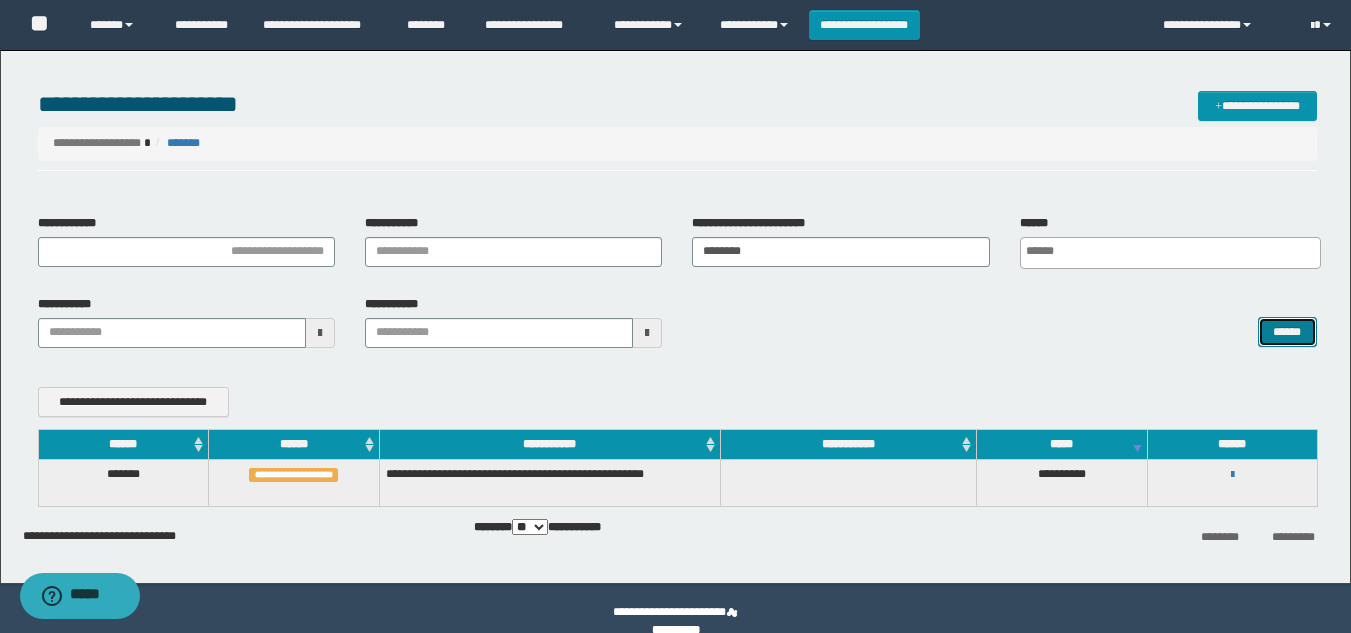 click on "******" at bounding box center [1287, 332] 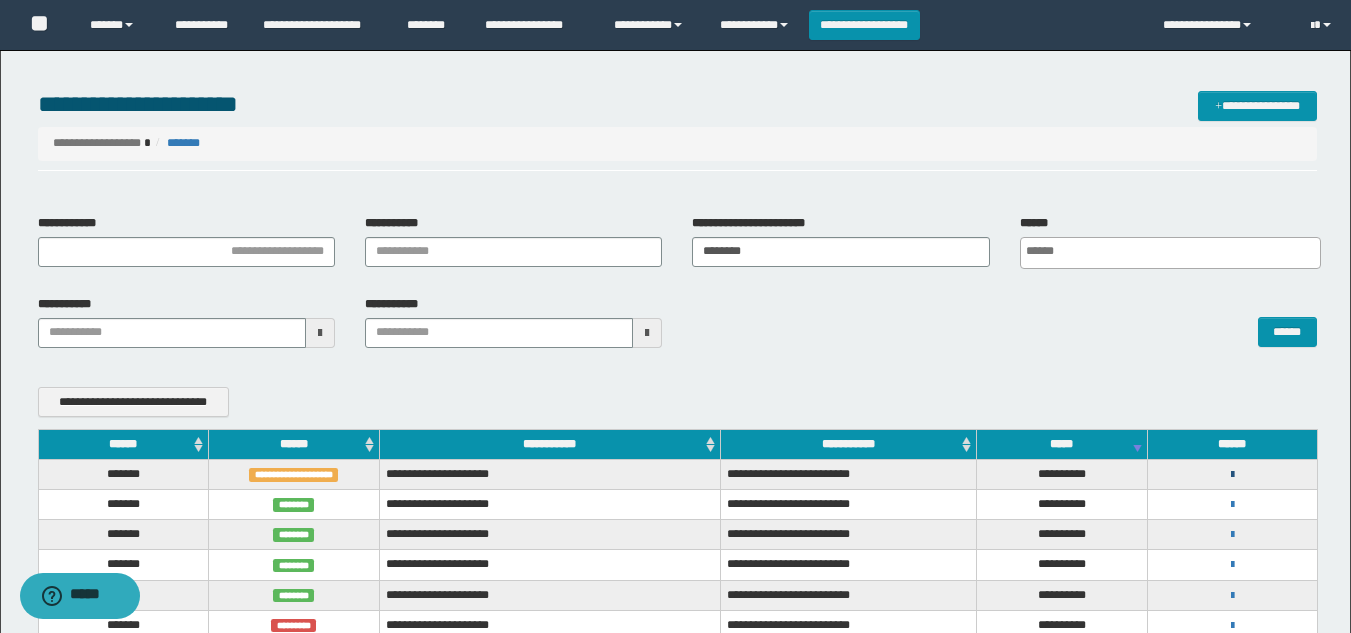 click at bounding box center [1232, 475] 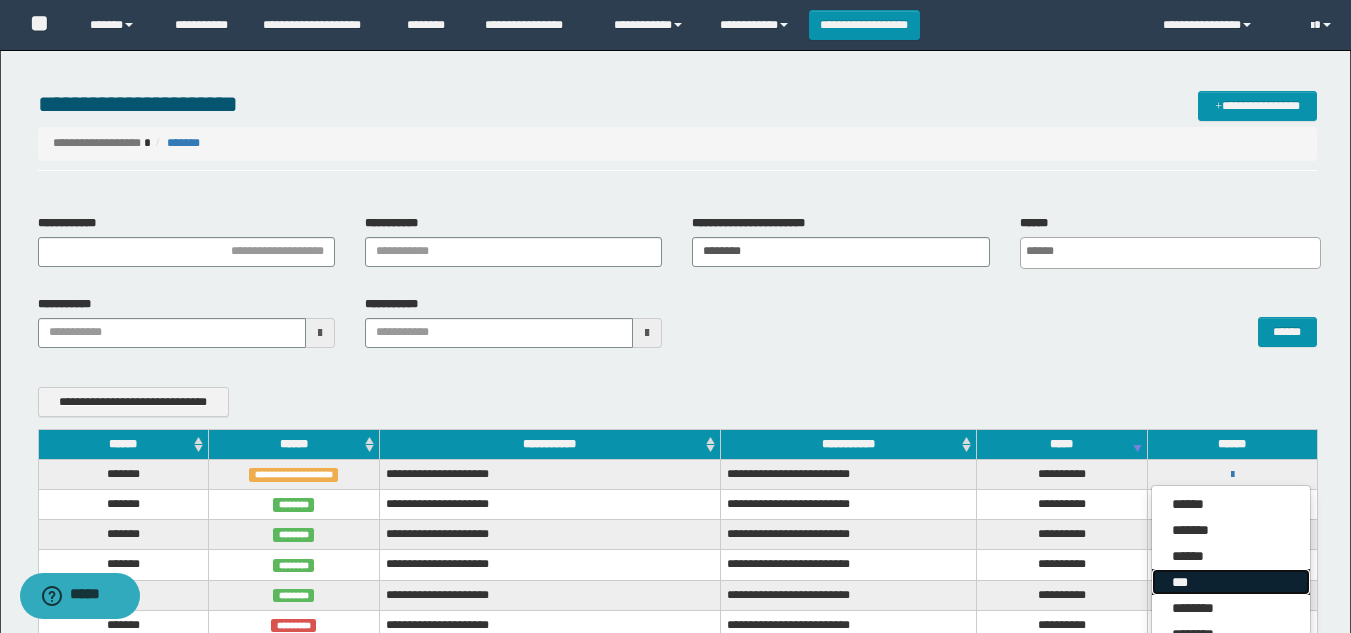 click on "***" at bounding box center (1231, 582) 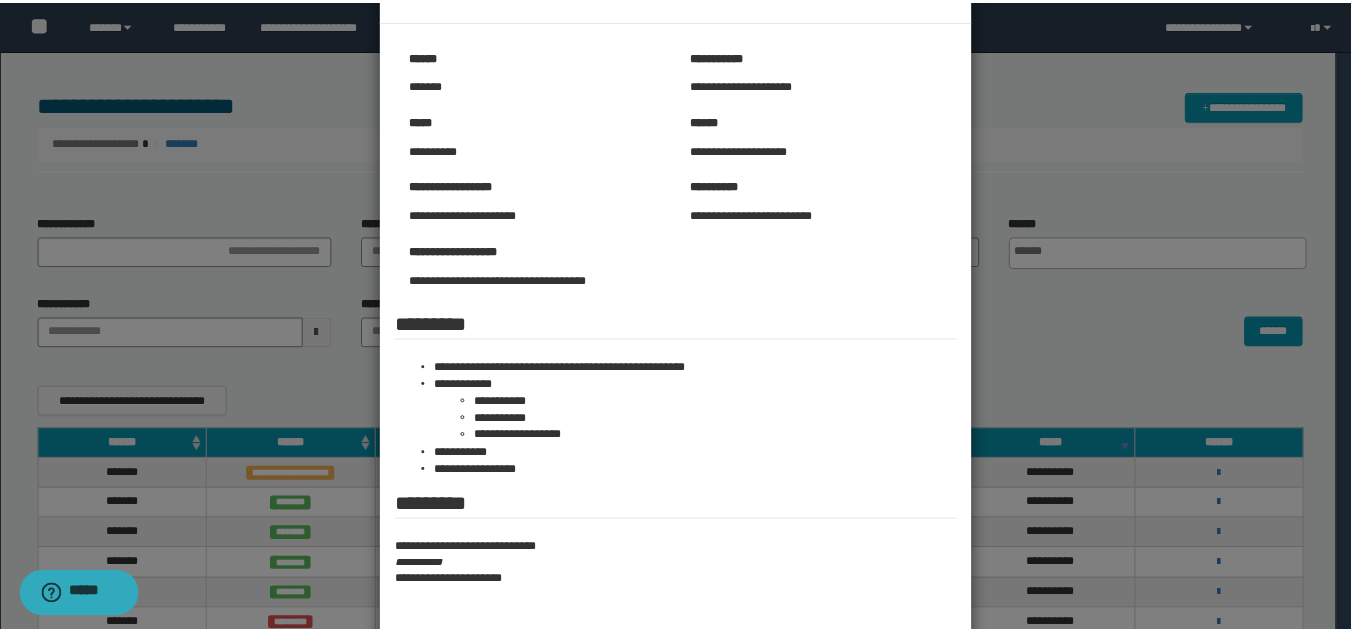 scroll, scrollTop: 100, scrollLeft: 0, axis: vertical 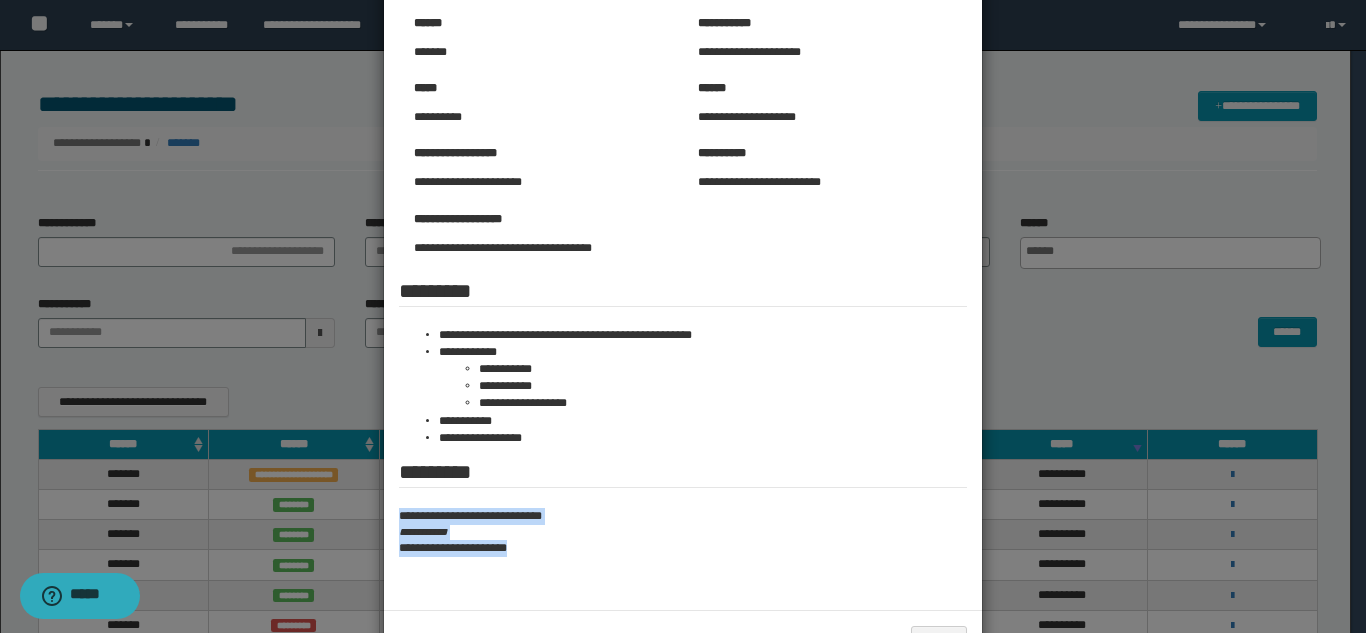 drag, startPoint x: 386, startPoint y: 520, endPoint x: 604, endPoint y: 562, distance: 222.009 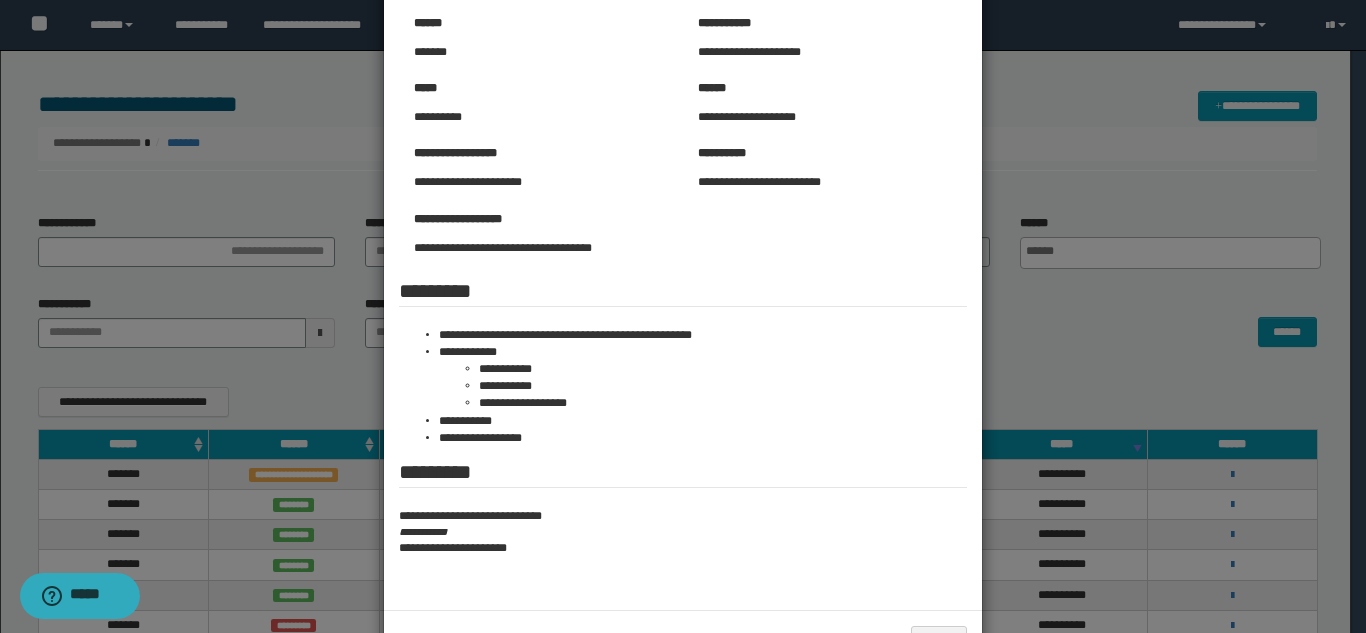click at bounding box center [683, 301] 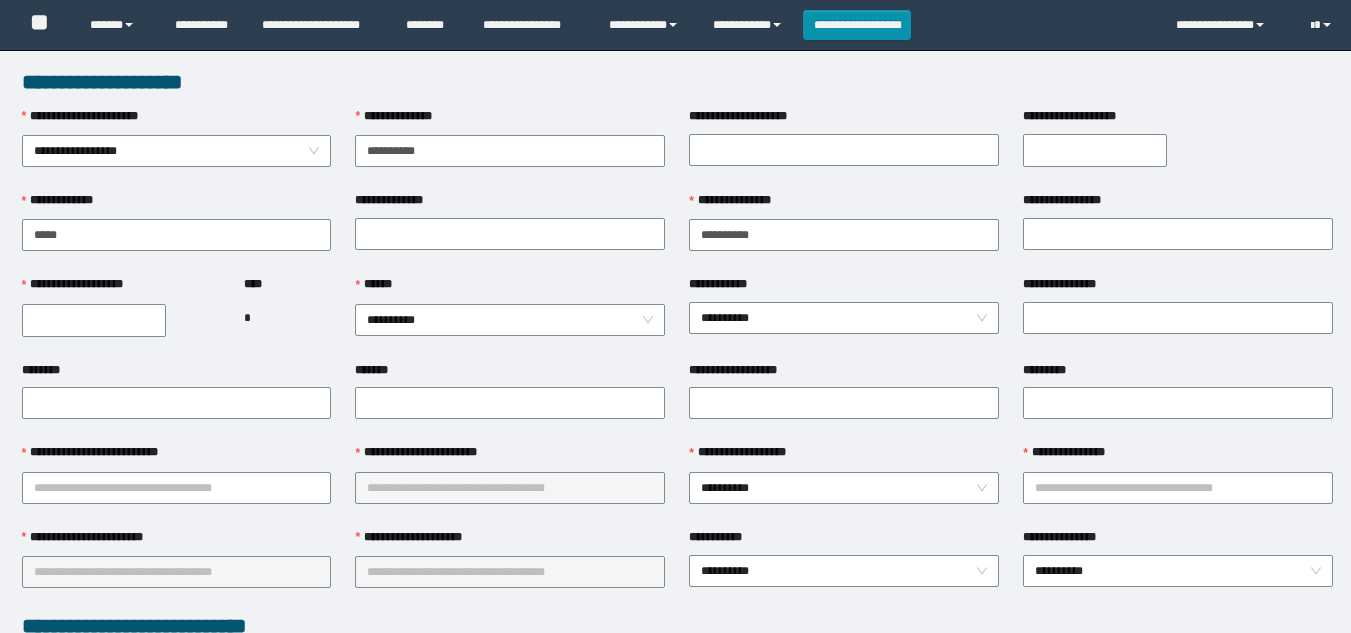 scroll, scrollTop: 0, scrollLeft: 0, axis: both 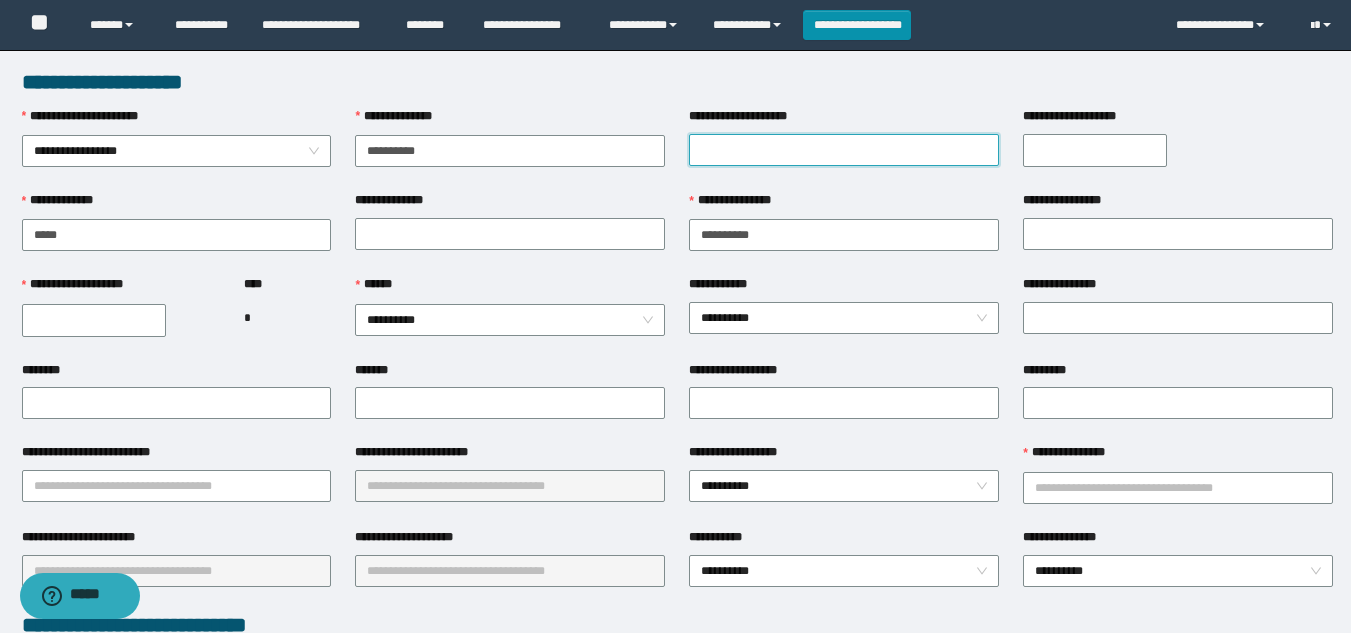 click on "**********" at bounding box center [844, 150] 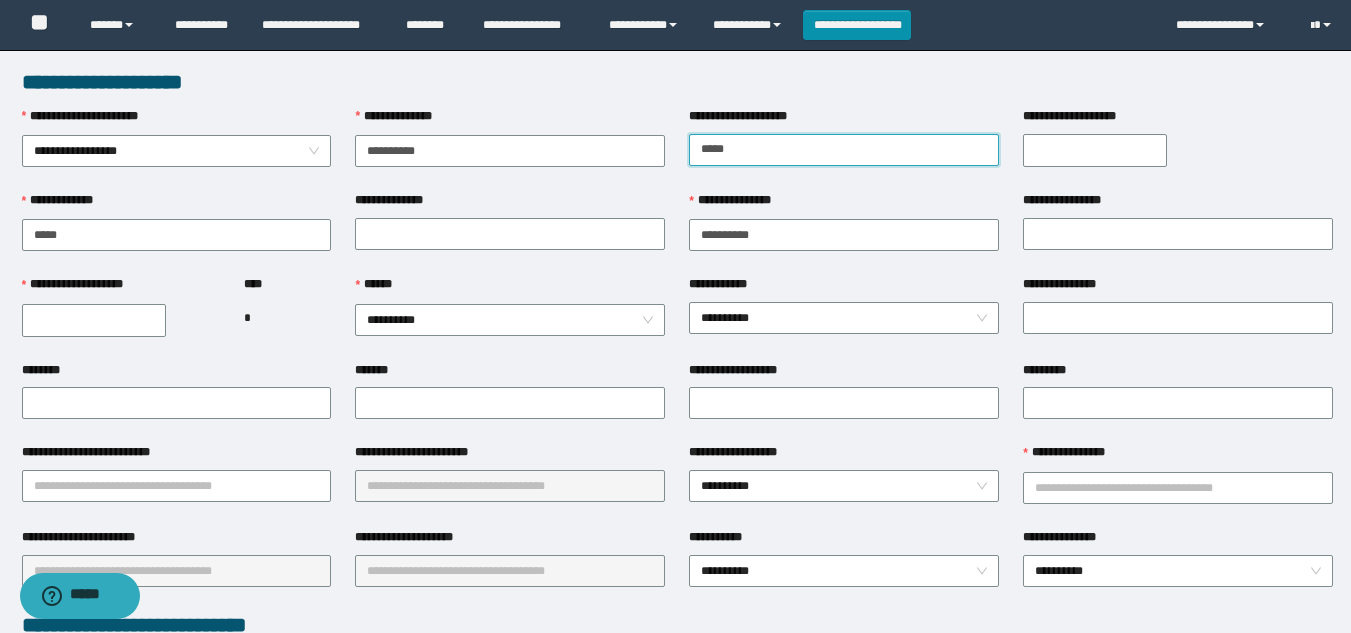 type on "*****" 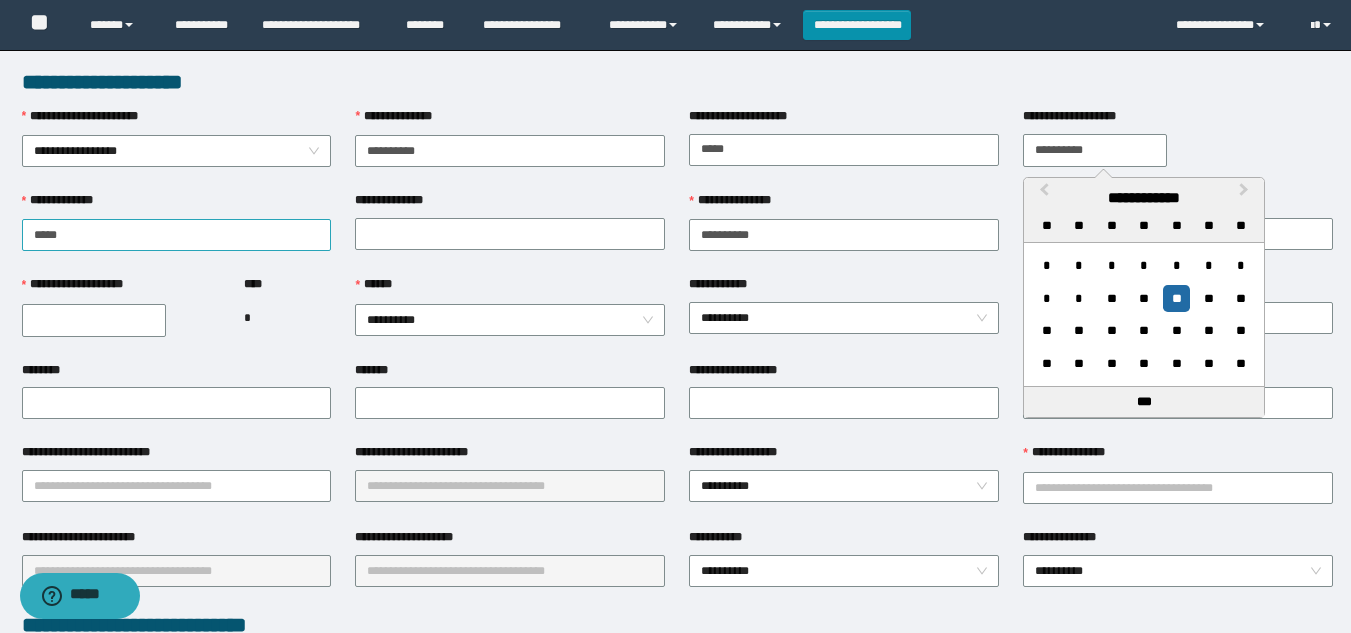 type on "**********" 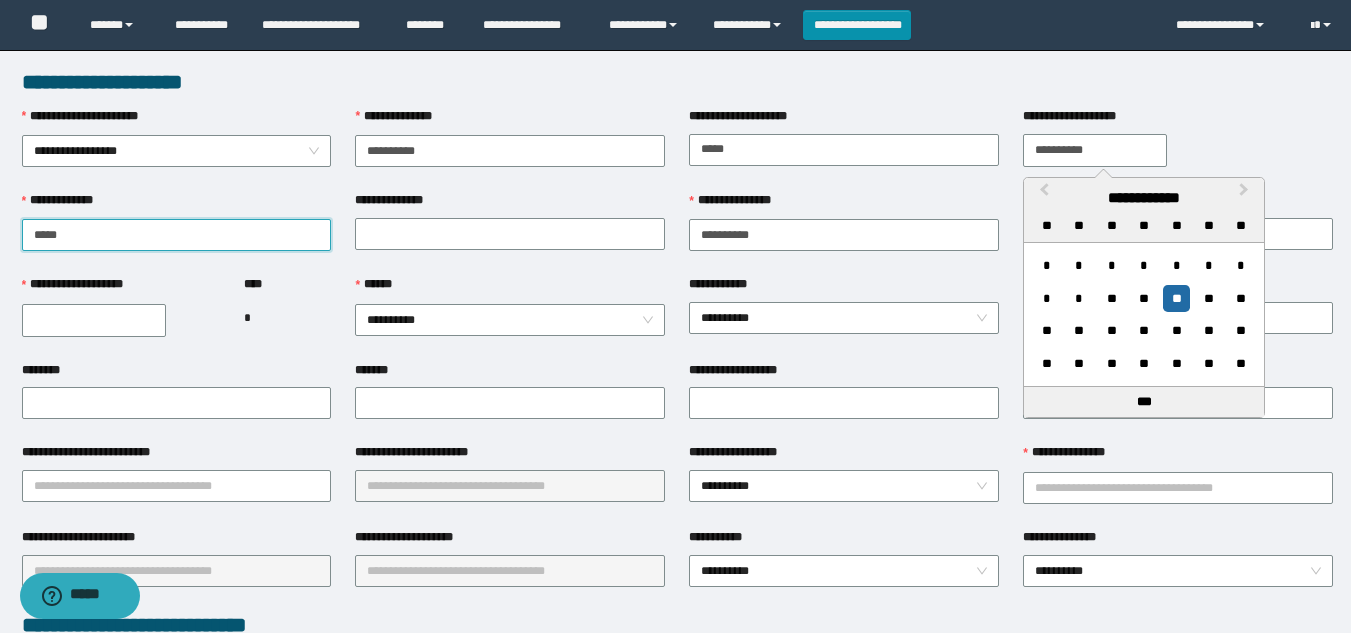 click on "*****" at bounding box center [177, 235] 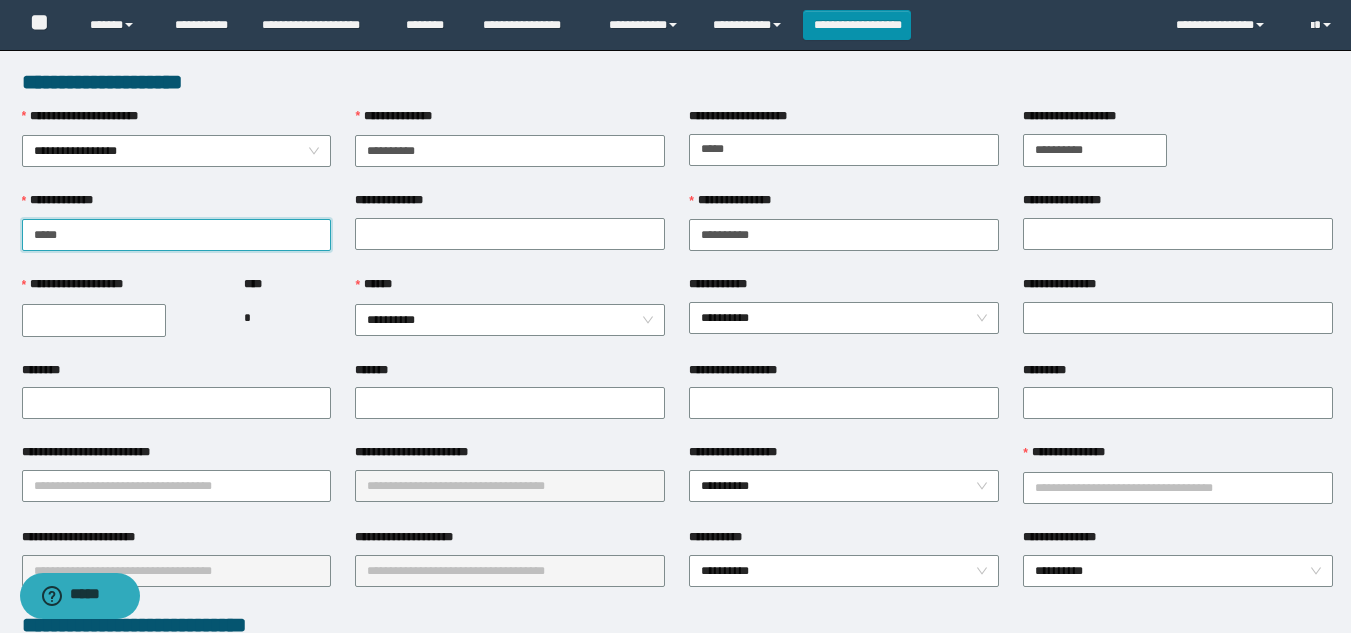 type on "*****" 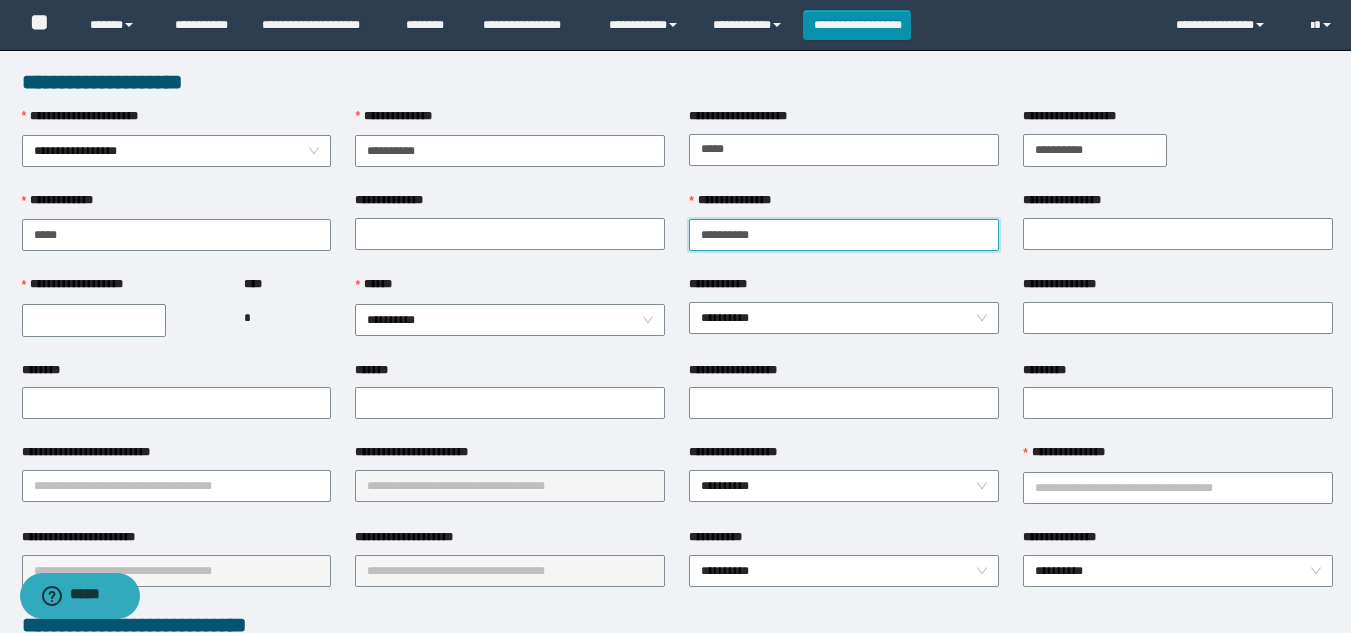 click on "*********" at bounding box center (844, 235) 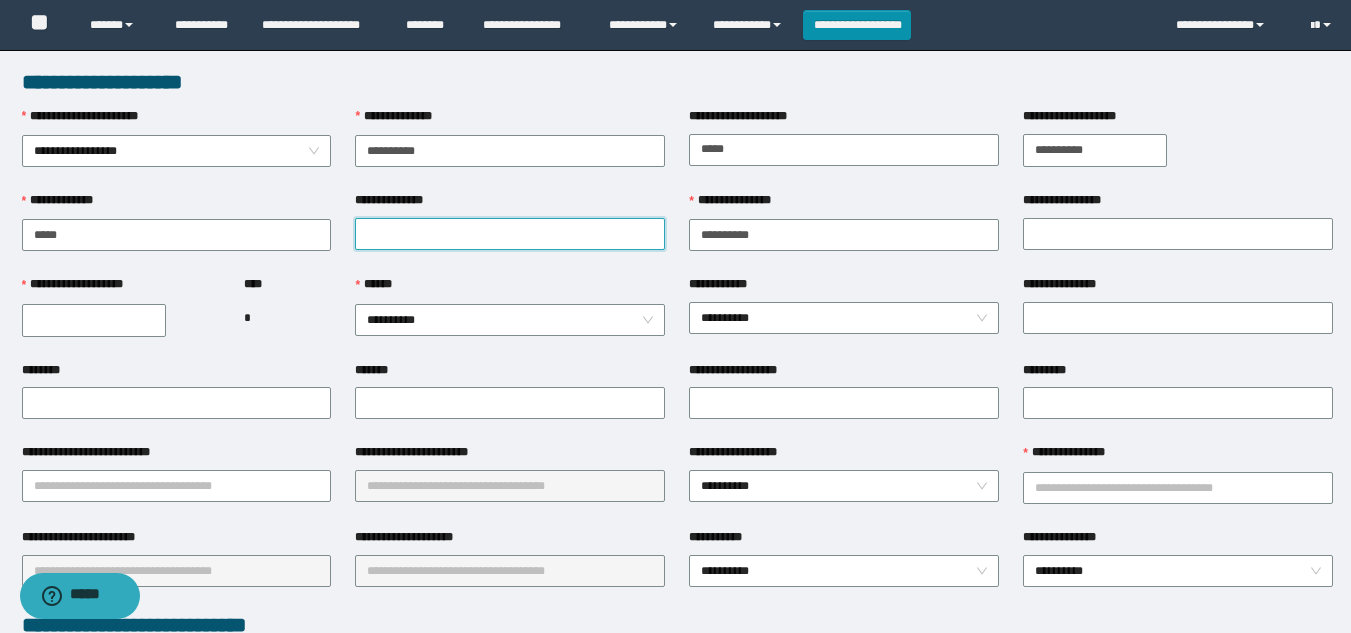 click on "**********" at bounding box center [510, 234] 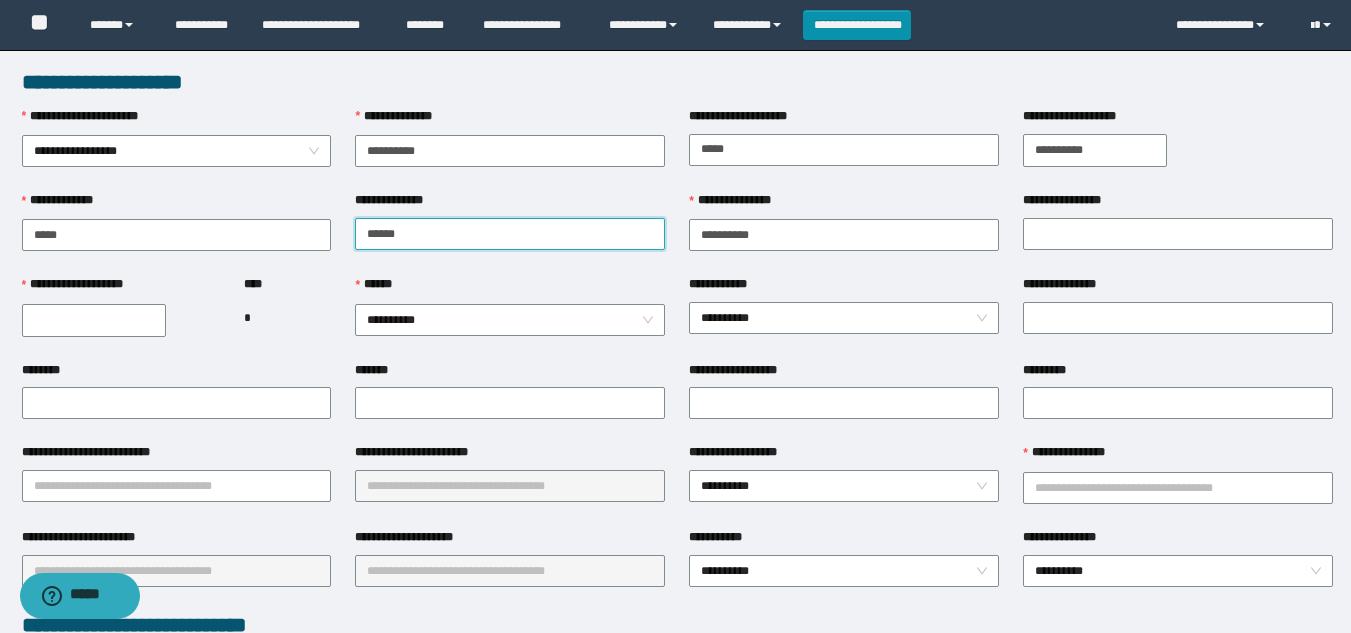 type on "******" 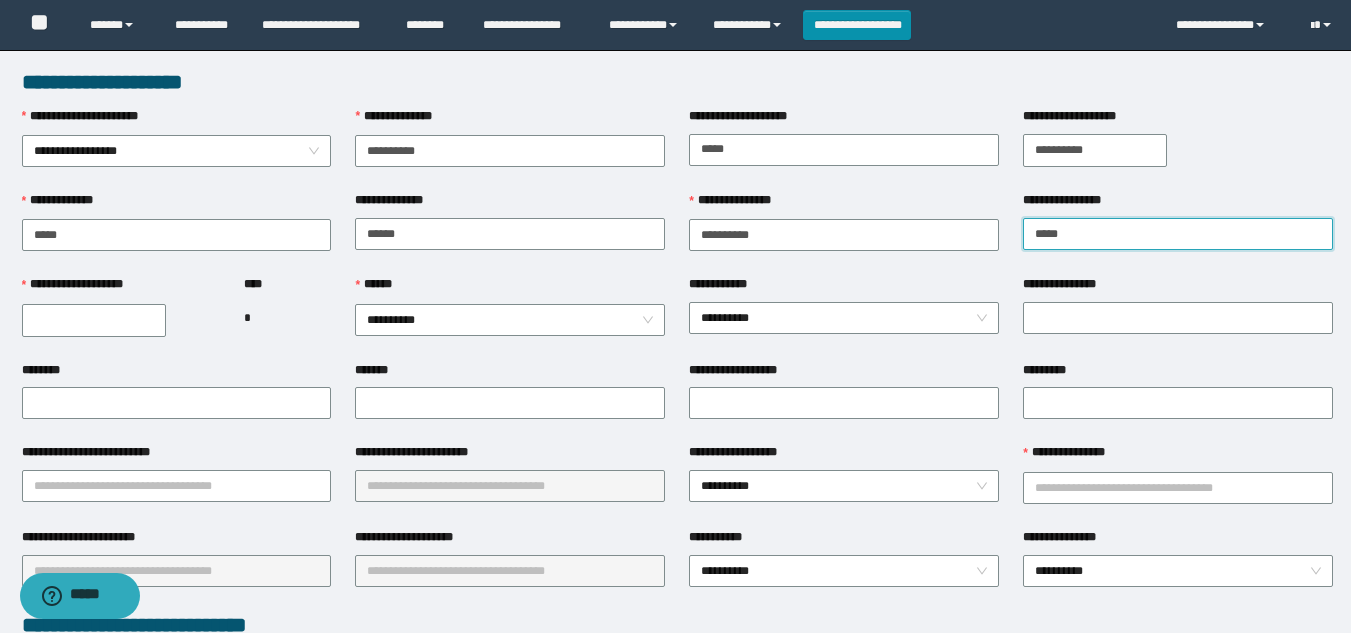type on "*****" 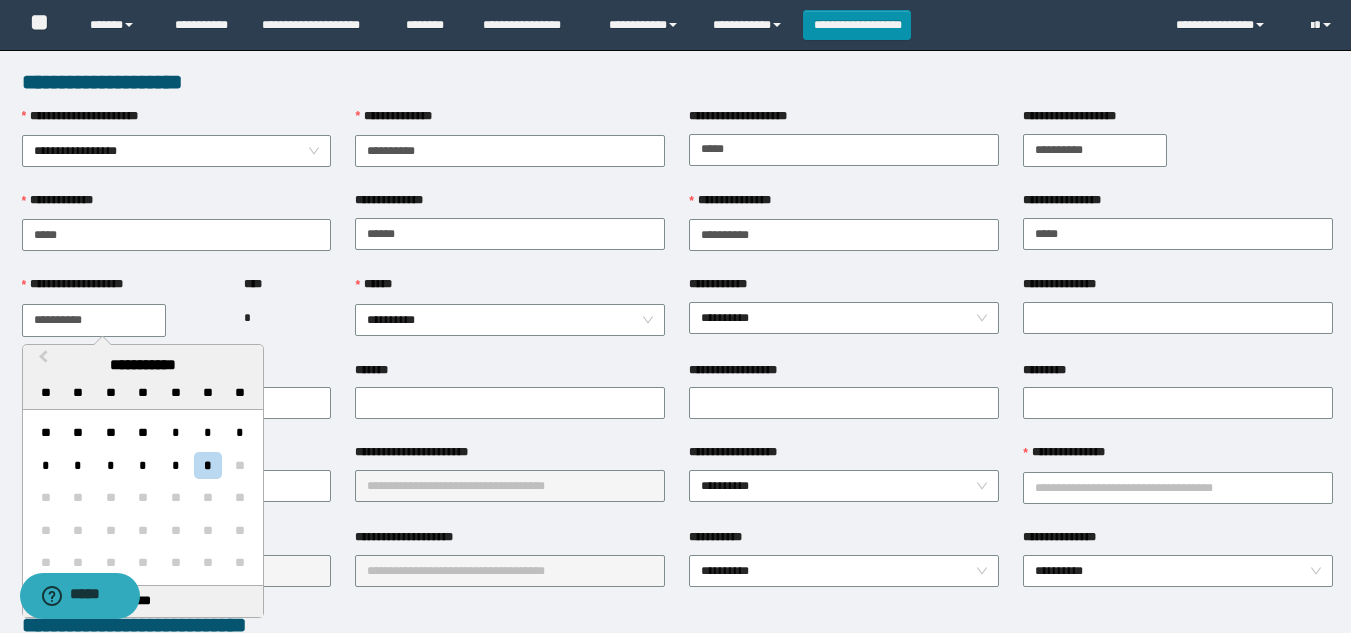 click on "**********" at bounding box center (94, 320) 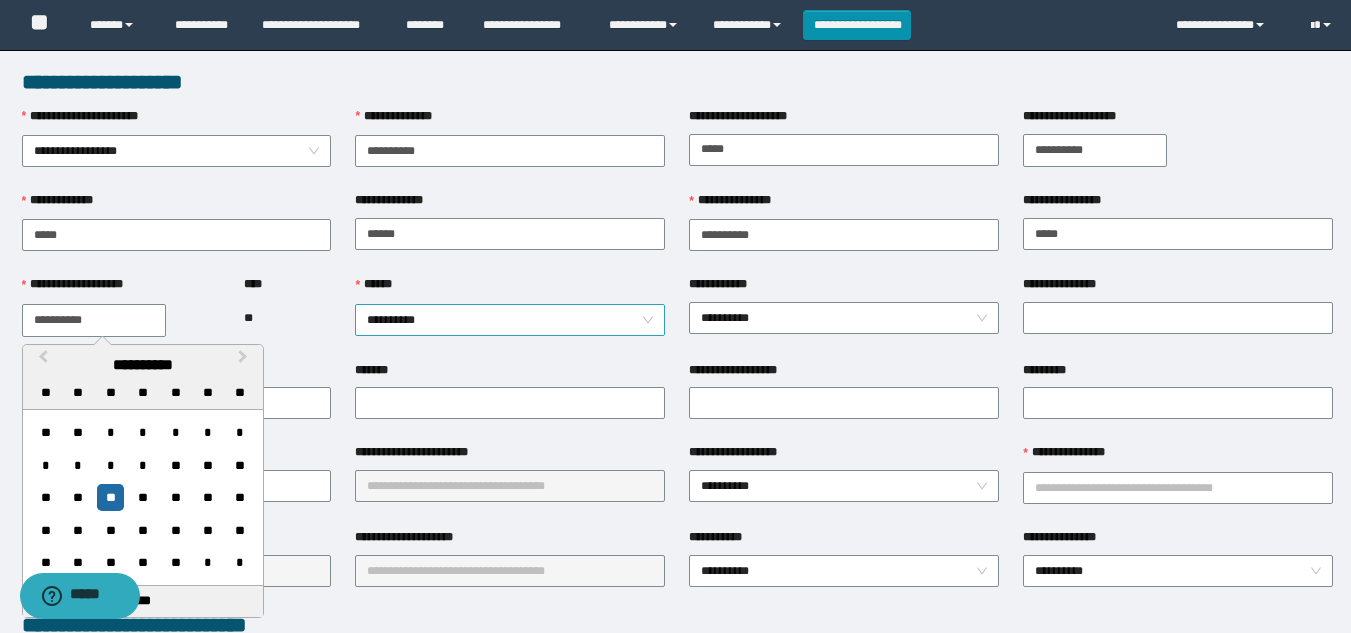 type on "**********" 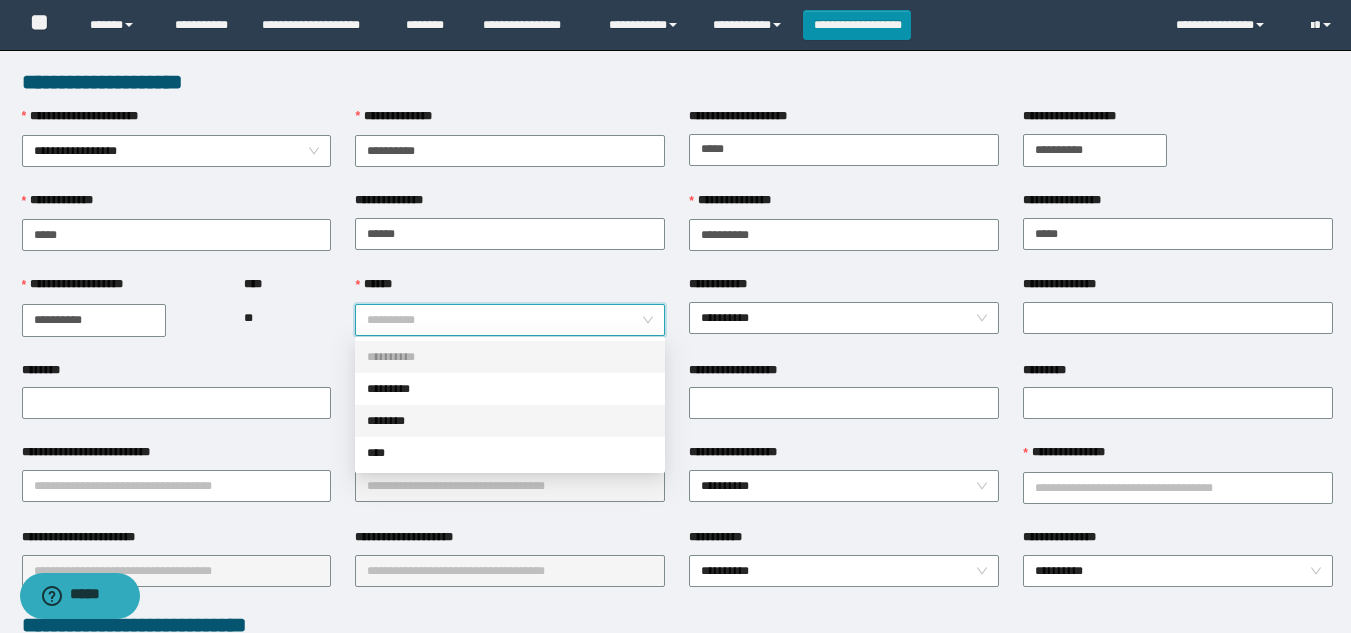 click on "********" at bounding box center (510, 421) 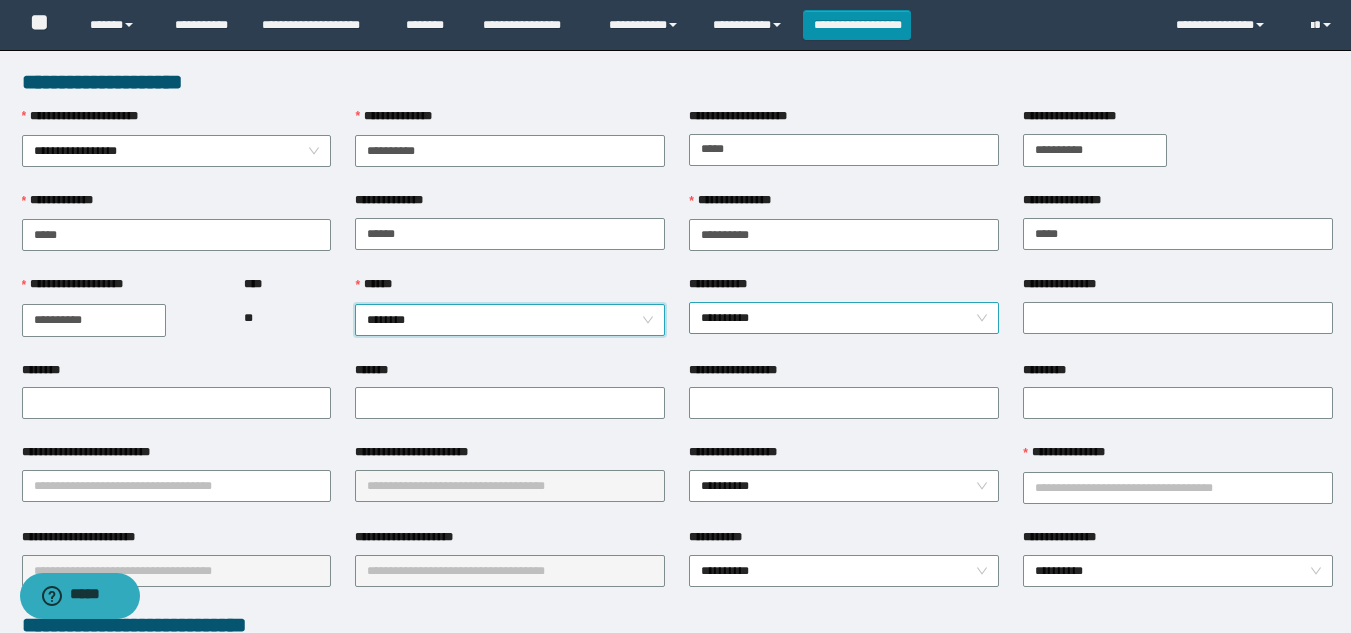 click on "**********" at bounding box center (844, 318) 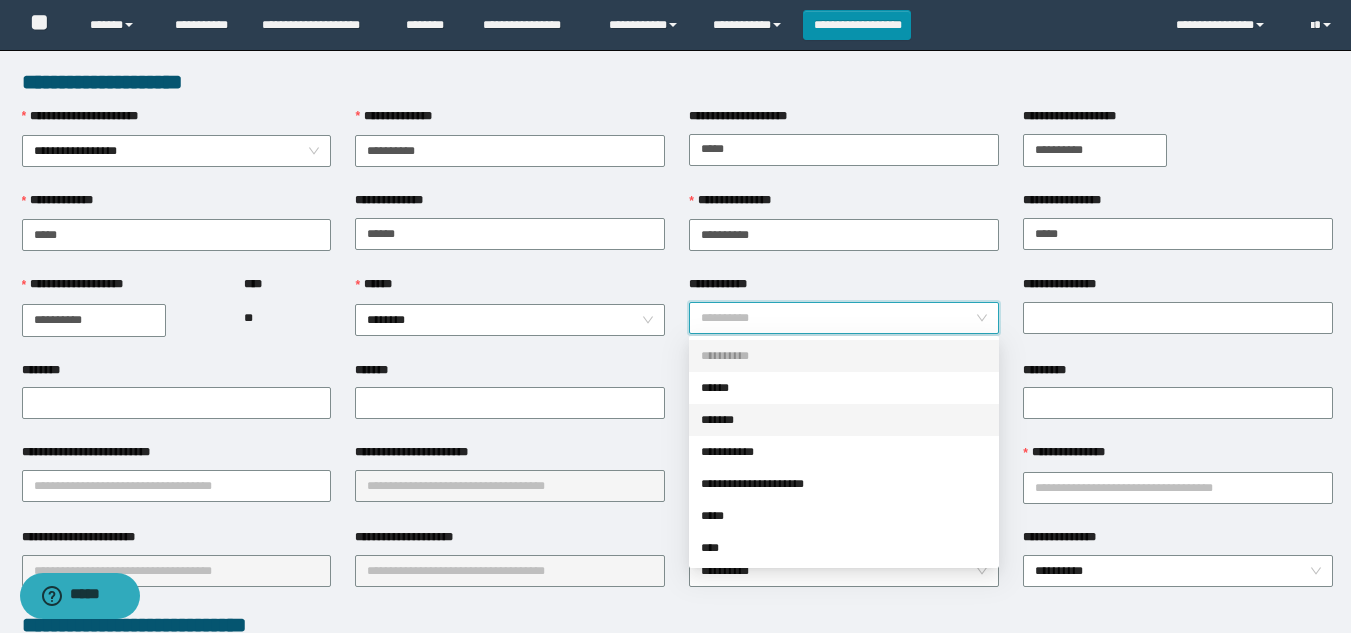 click on "*******" at bounding box center (844, 420) 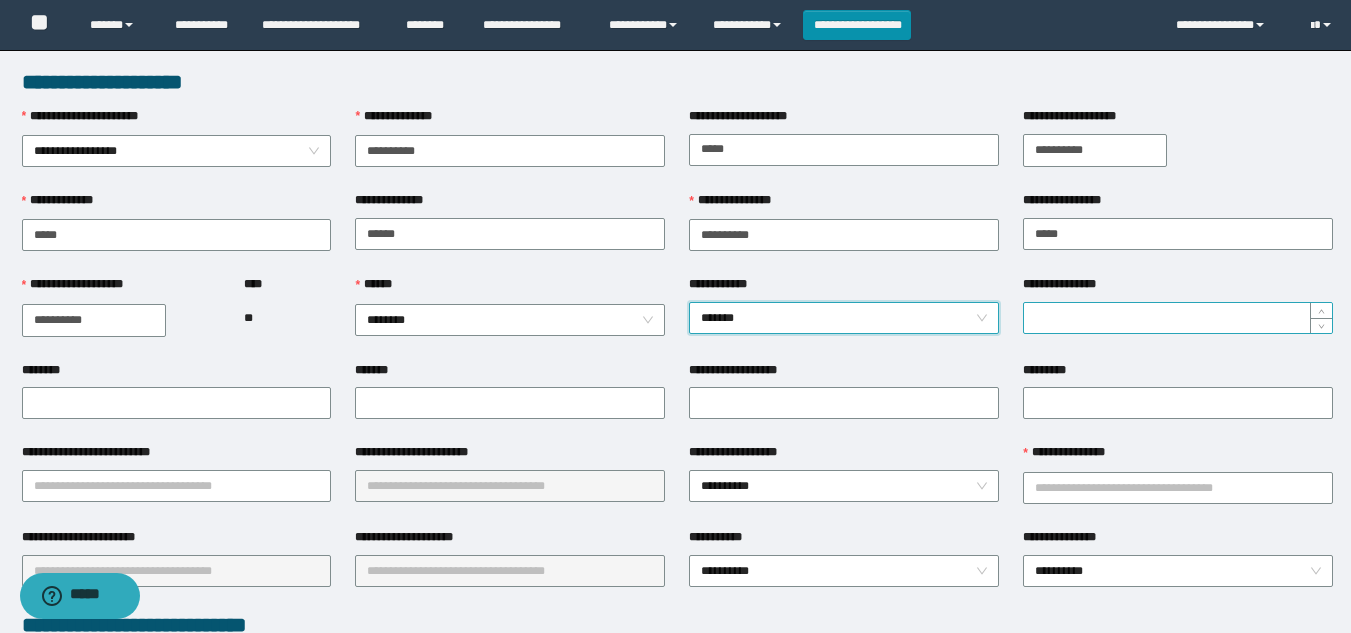 click on "**********" at bounding box center (1178, 318) 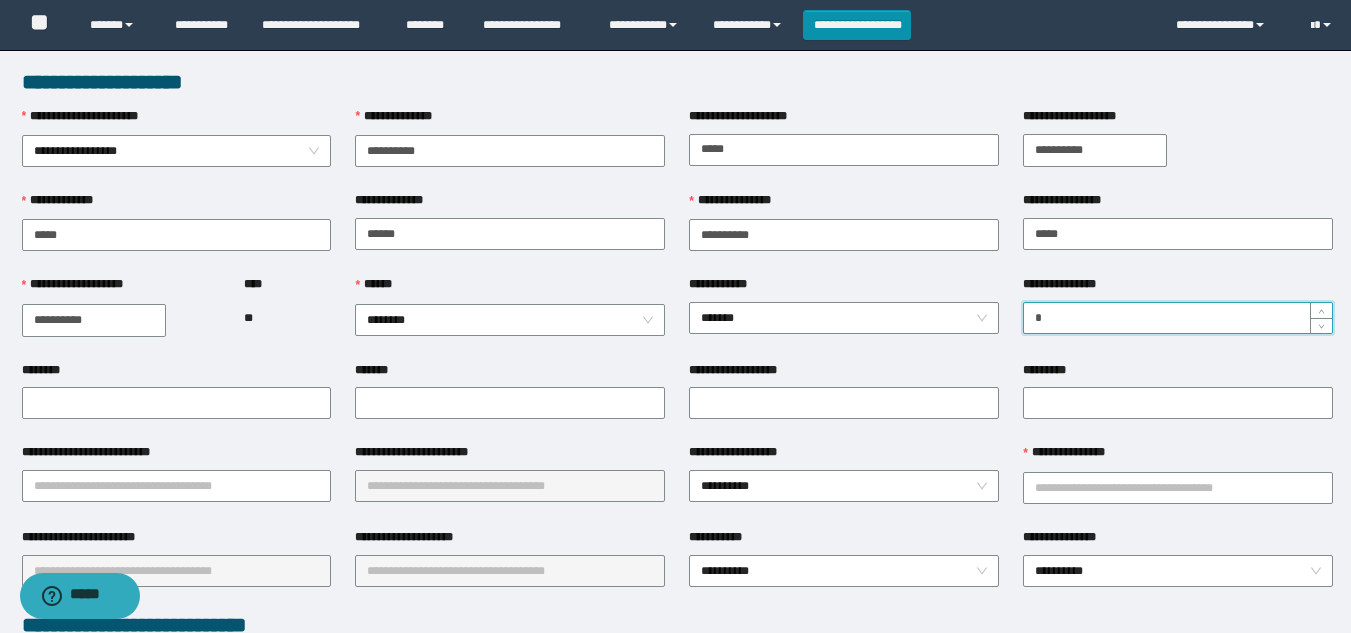 type on "*" 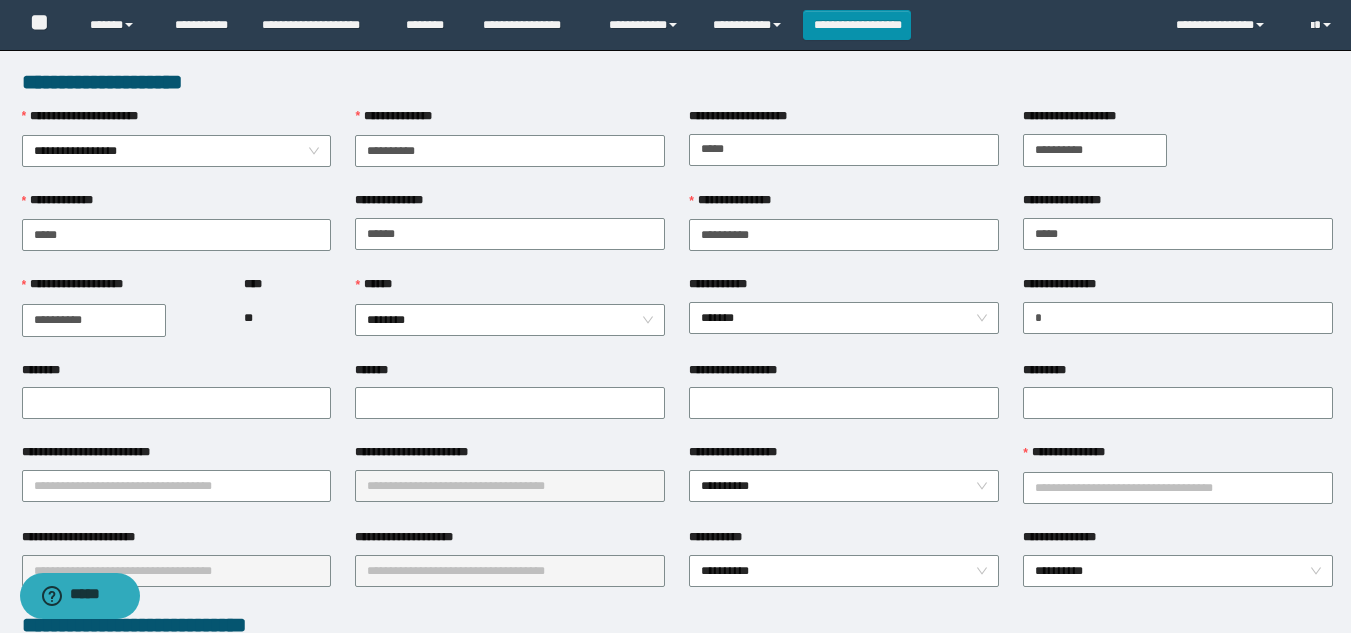 click on "*******" at bounding box center [510, 374] 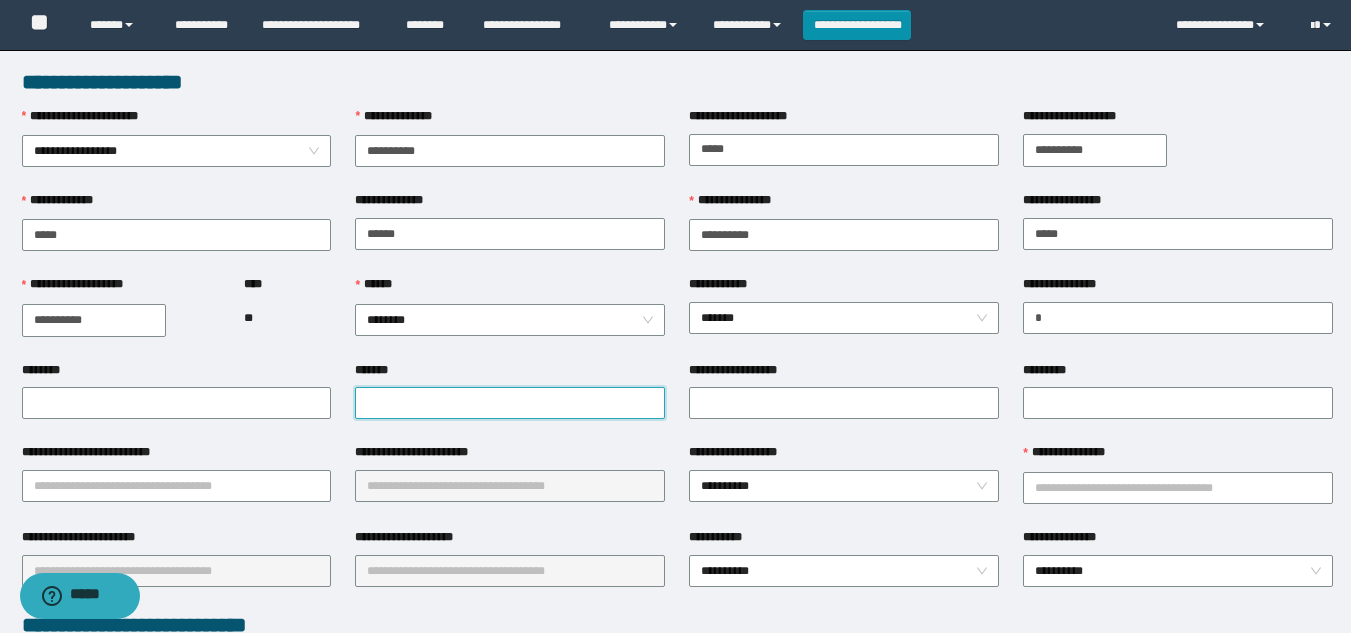 click on "*******" at bounding box center (510, 403) 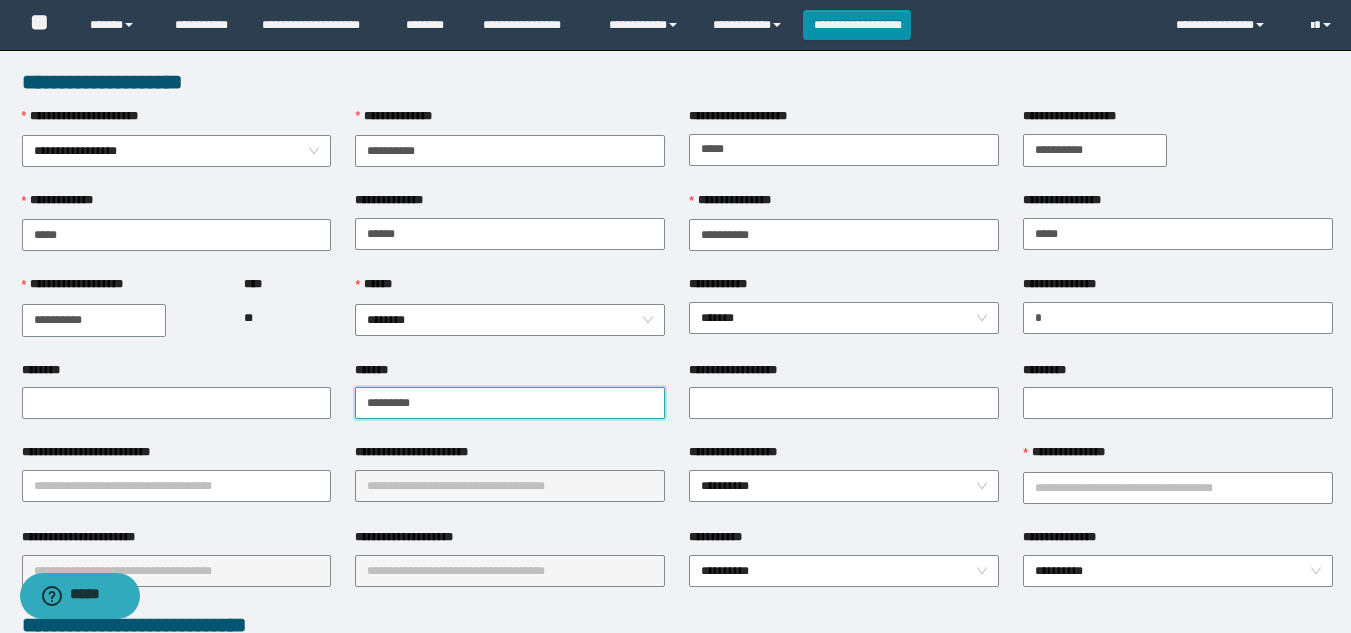 type on "**********" 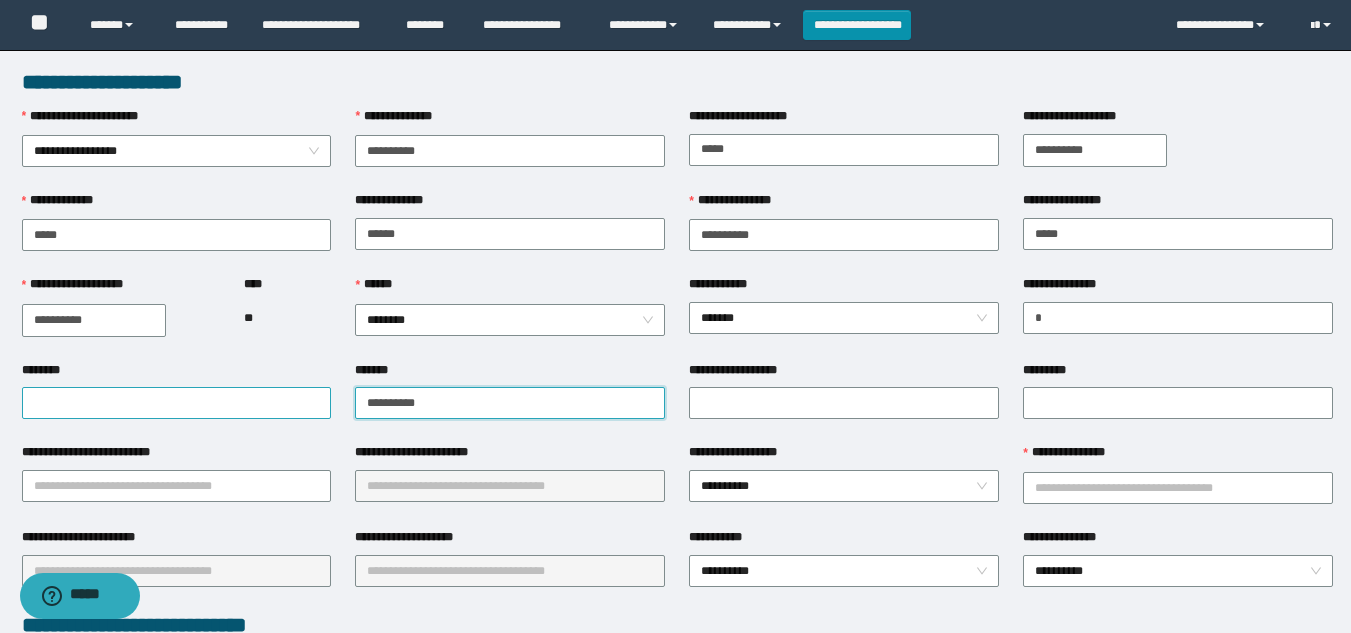drag, startPoint x: 445, startPoint y: 401, endPoint x: 130, endPoint y: 394, distance: 315.07776 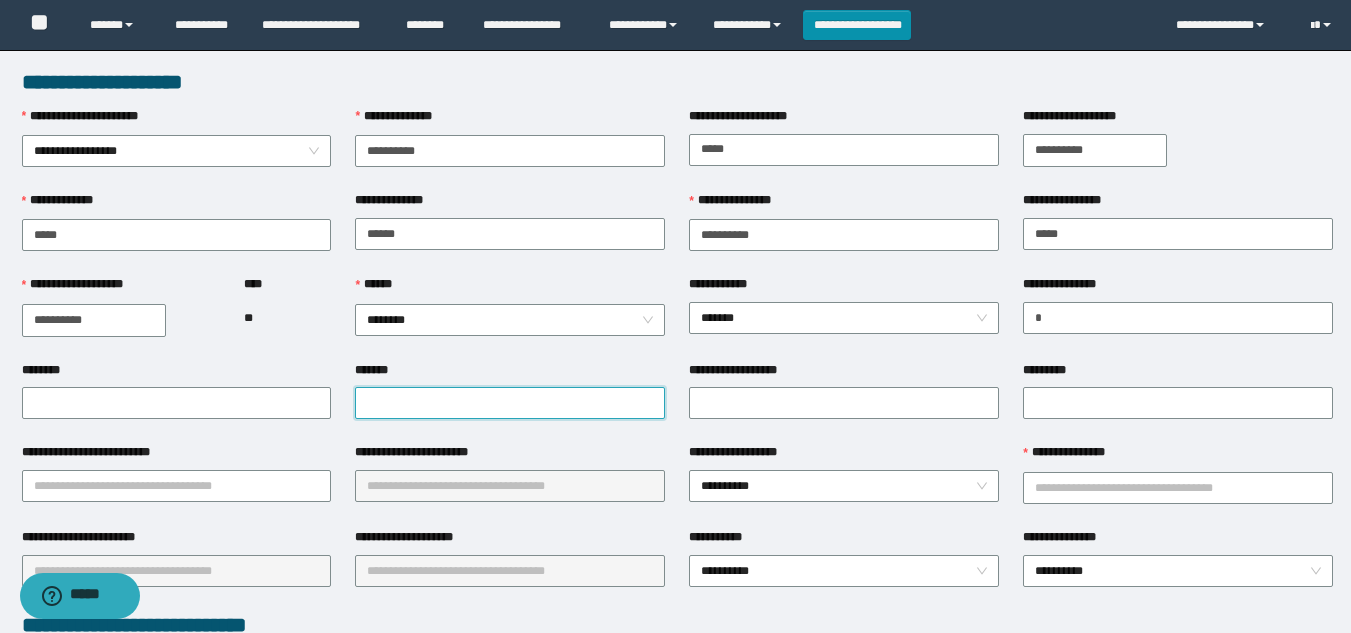 drag, startPoint x: 422, startPoint y: 402, endPoint x: 441, endPoint y: 384, distance: 26.172504 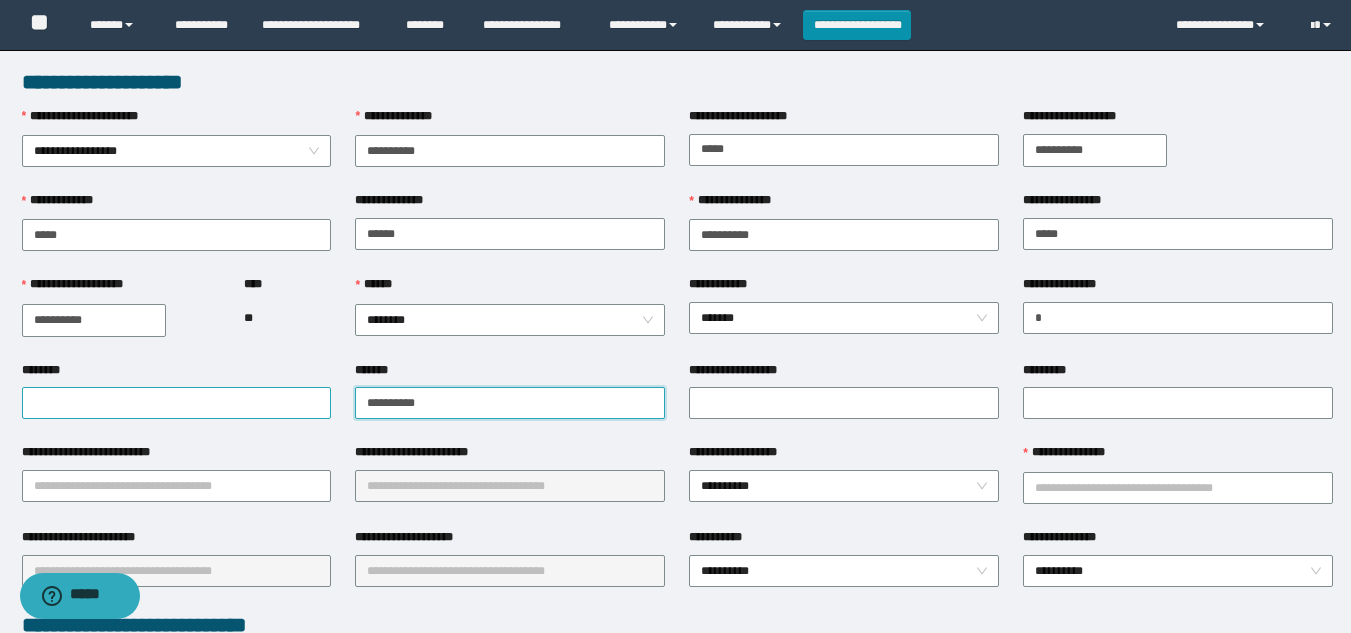 drag, startPoint x: 465, startPoint y: 406, endPoint x: 305, endPoint y: 401, distance: 160.07811 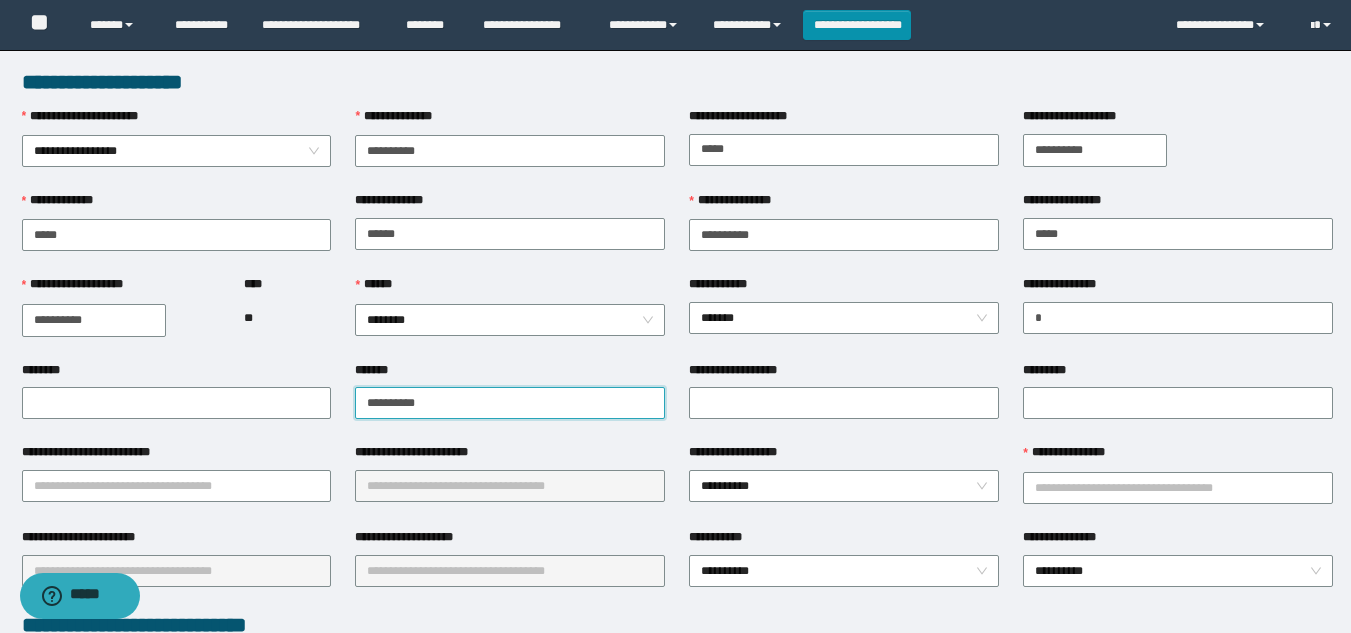 type on "**********" 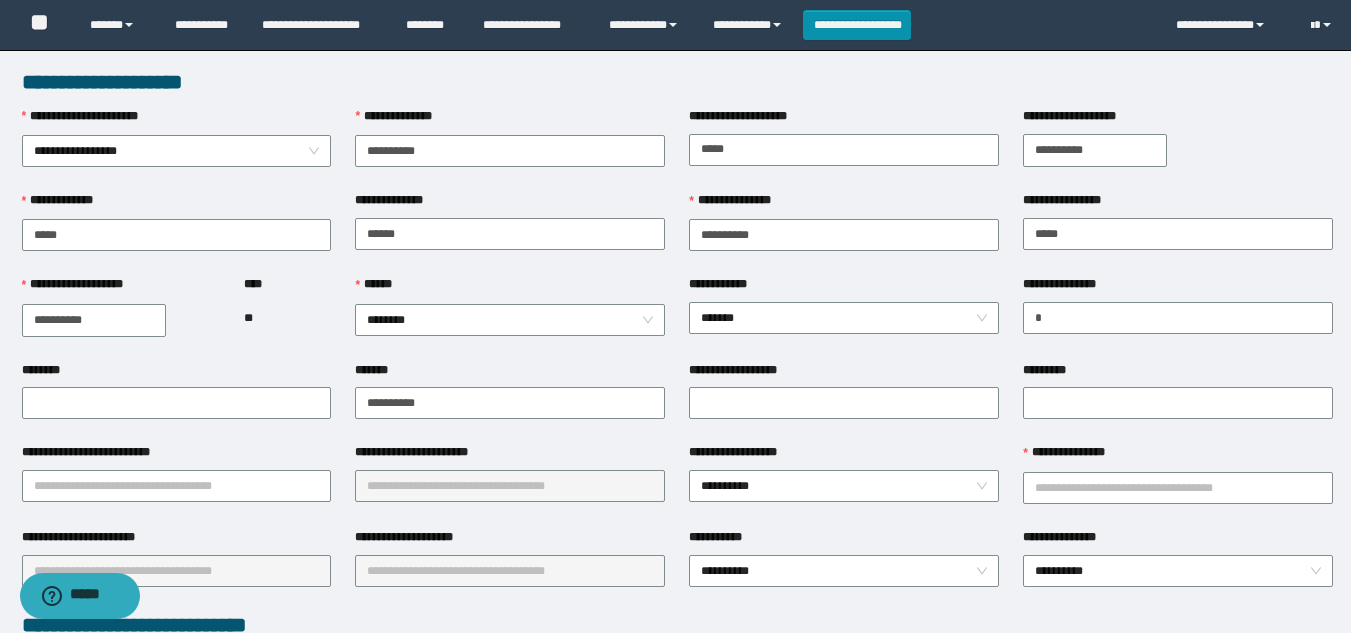 click on "********" at bounding box center (177, 374) 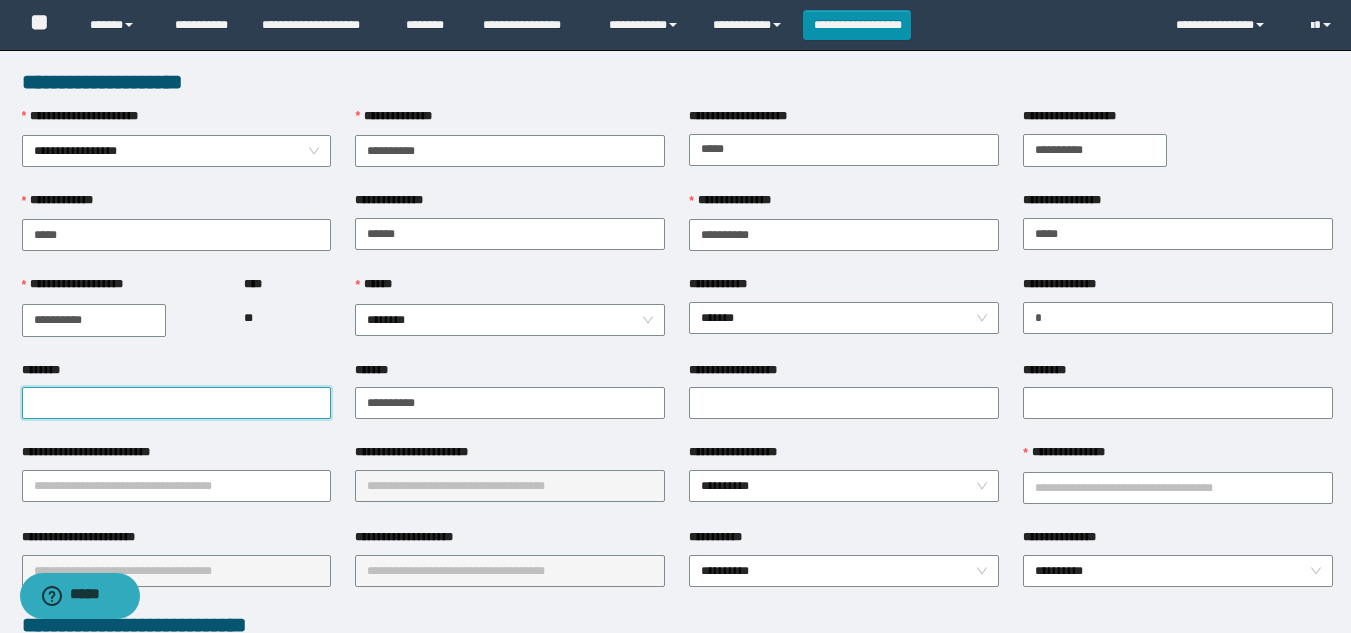 click on "********" at bounding box center (177, 403) 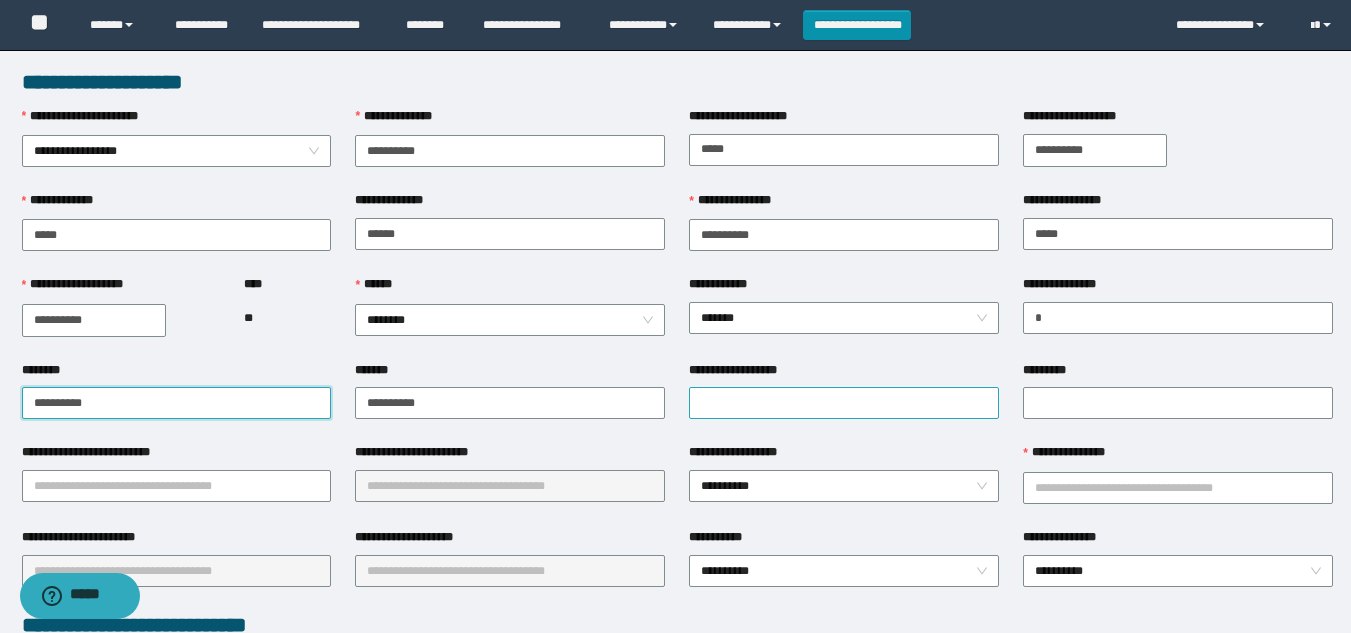 type on "**********" 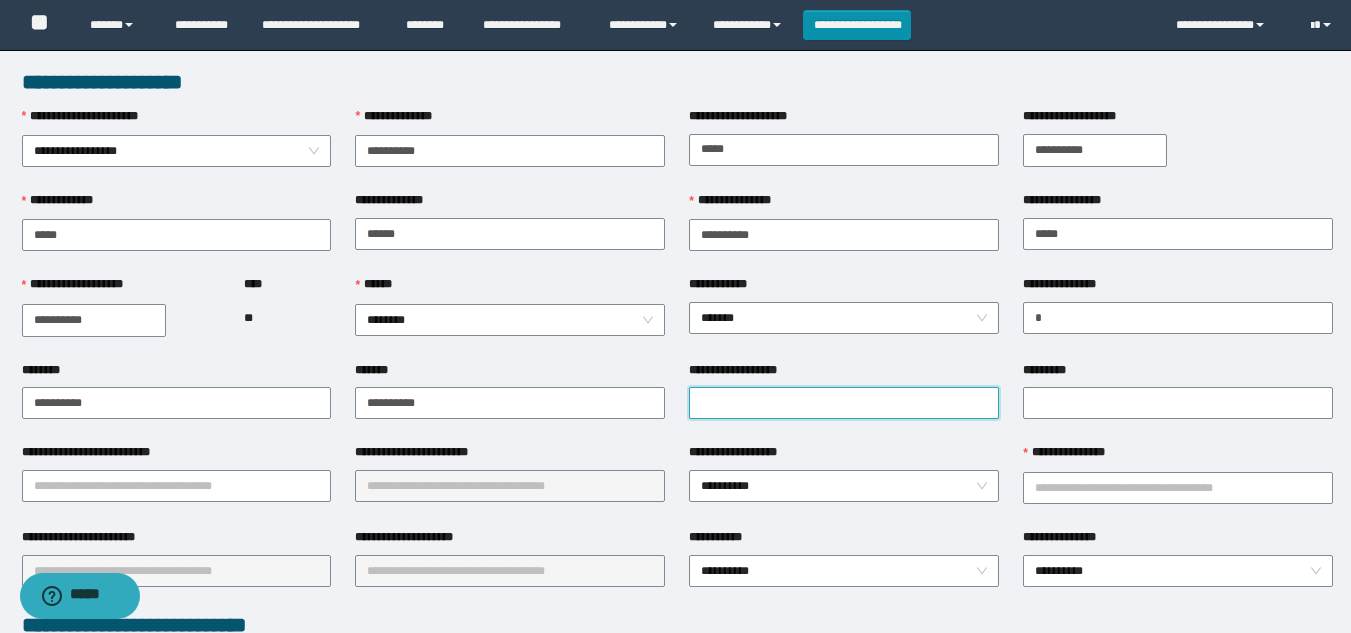 click on "**********" at bounding box center (844, 403) 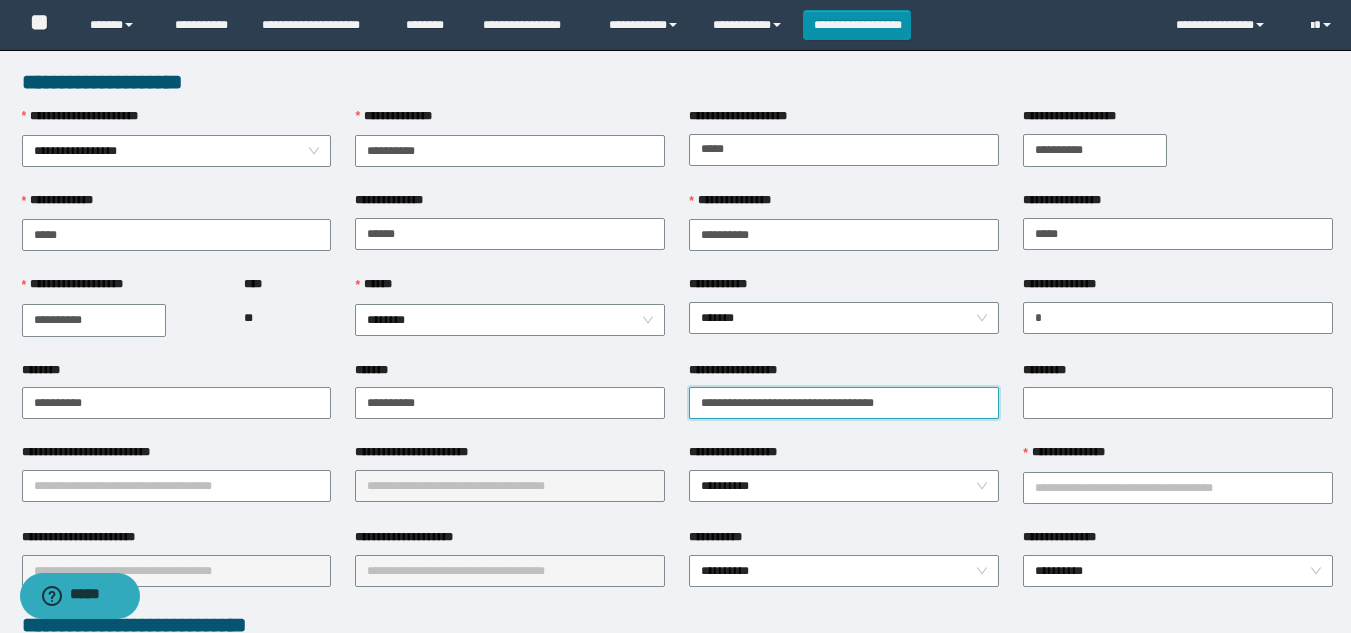 type on "**********" 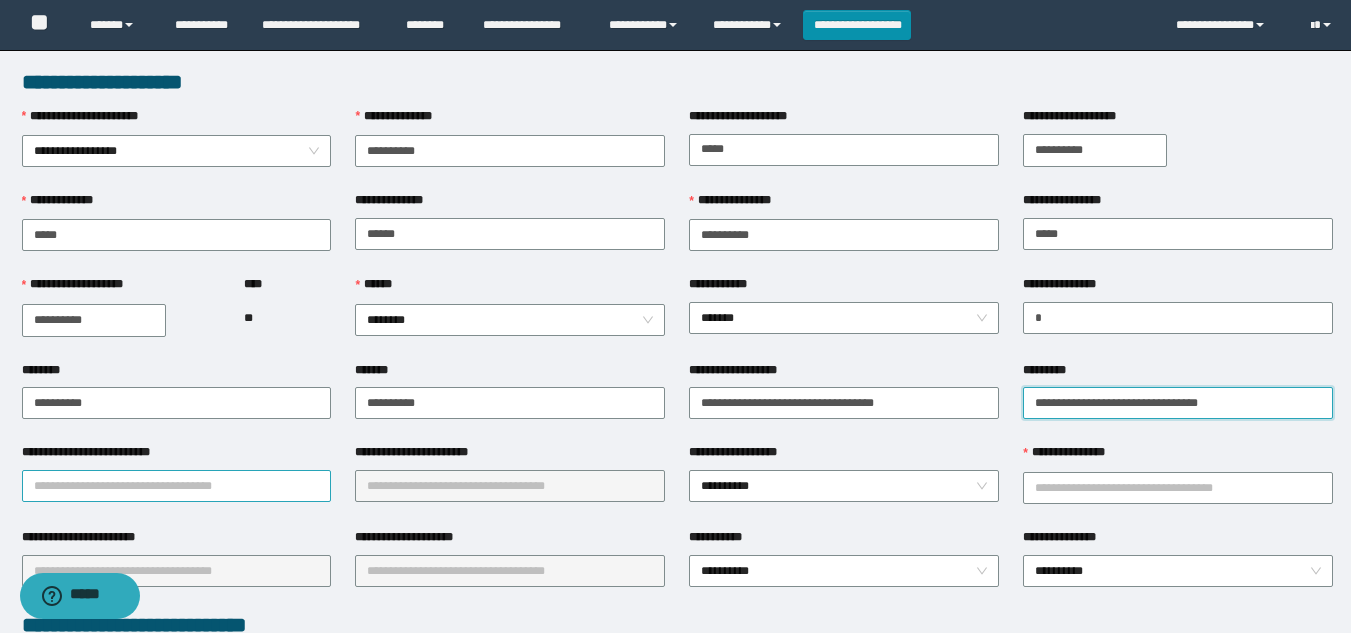 type on "**********" 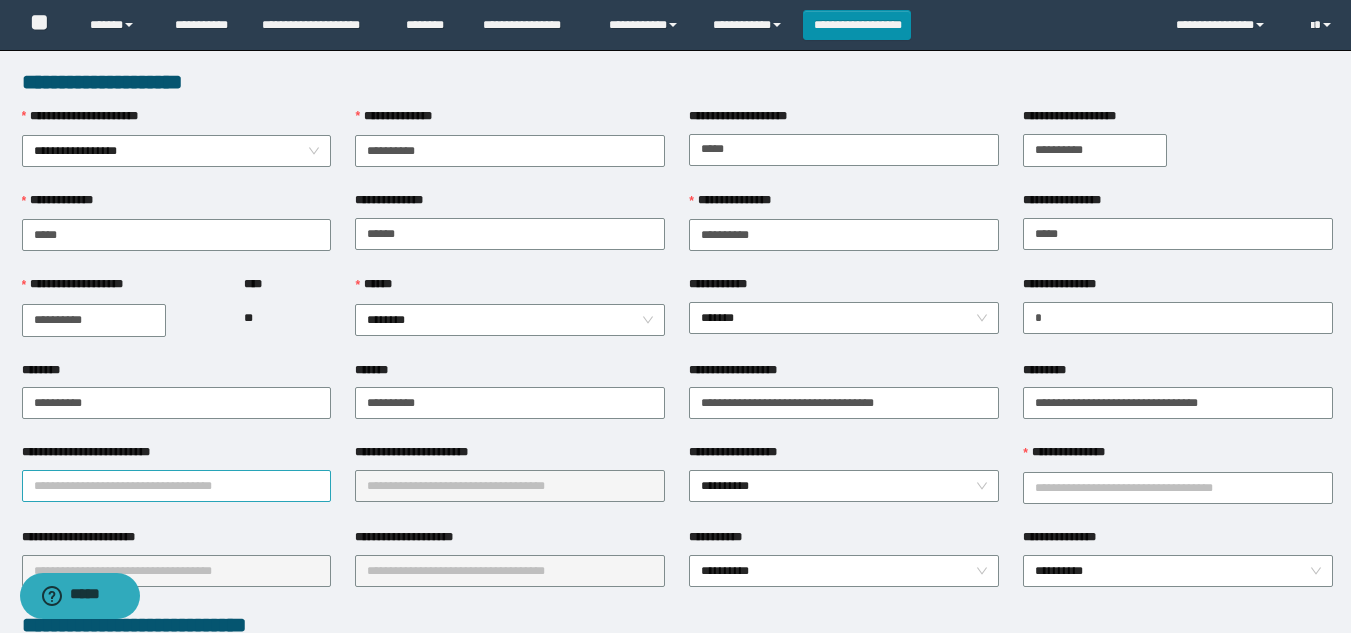 click on "**********" at bounding box center [177, 486] 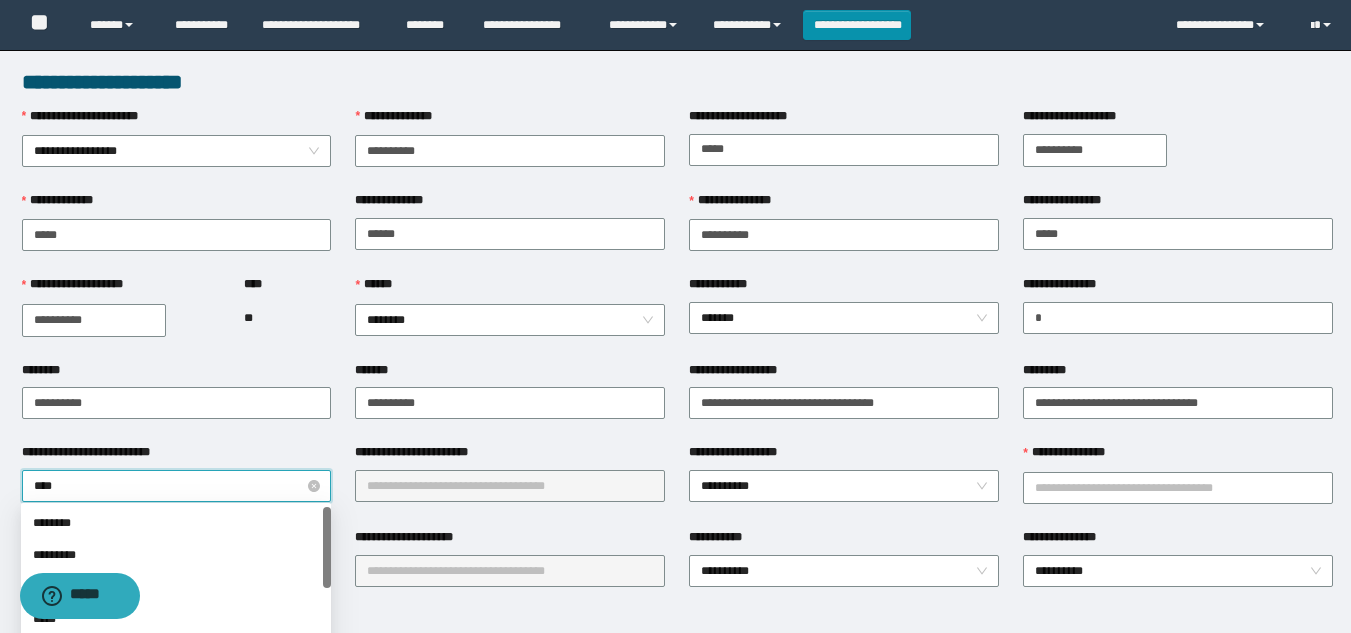 type on "*****" 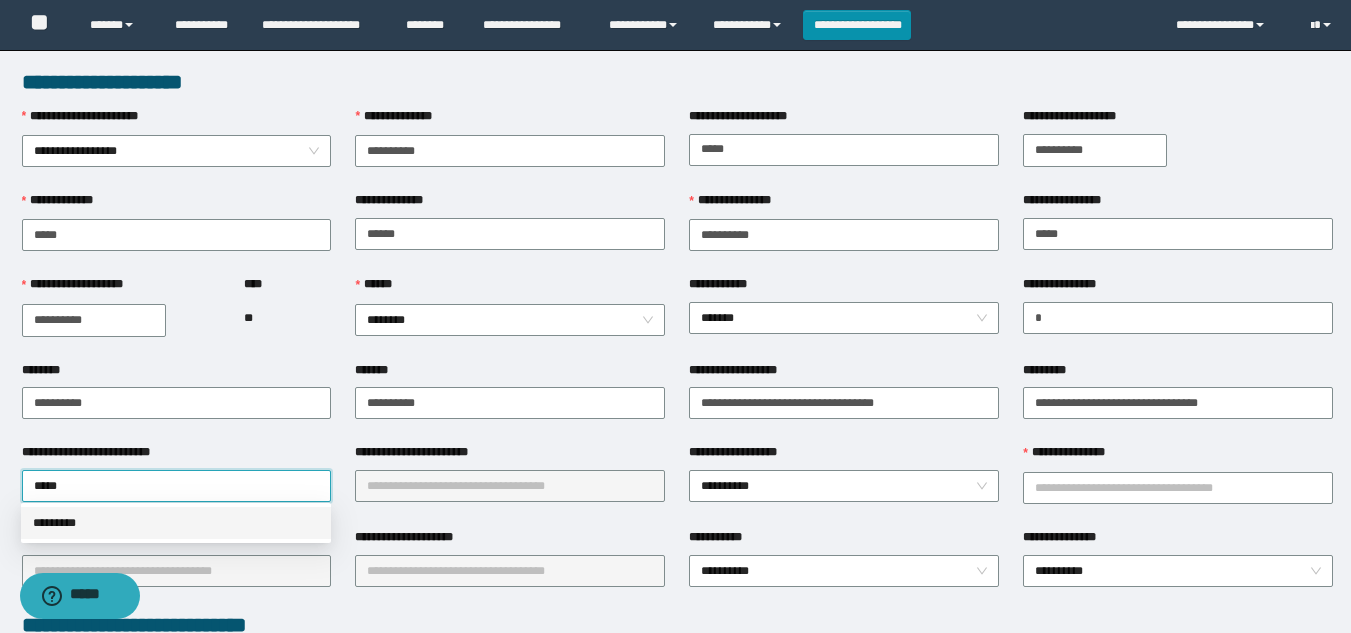 click on "*********" at bounding box center (176, 523) 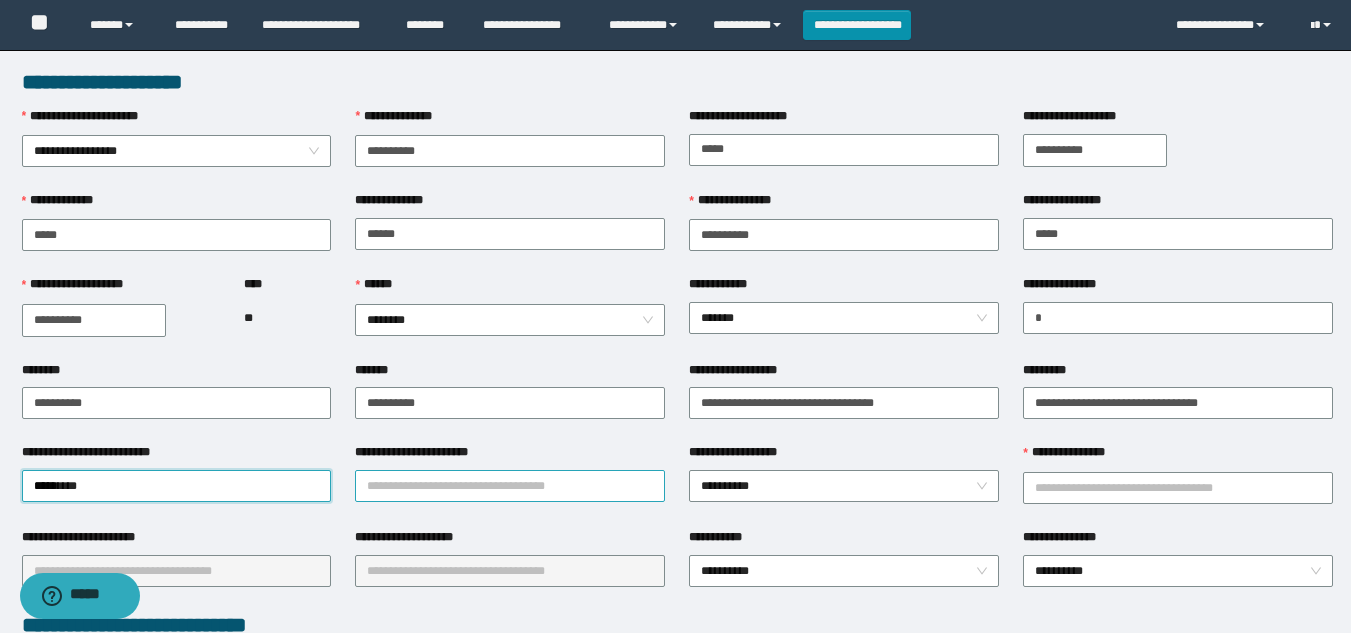 click on "**********" at bounding box center (510, 486) 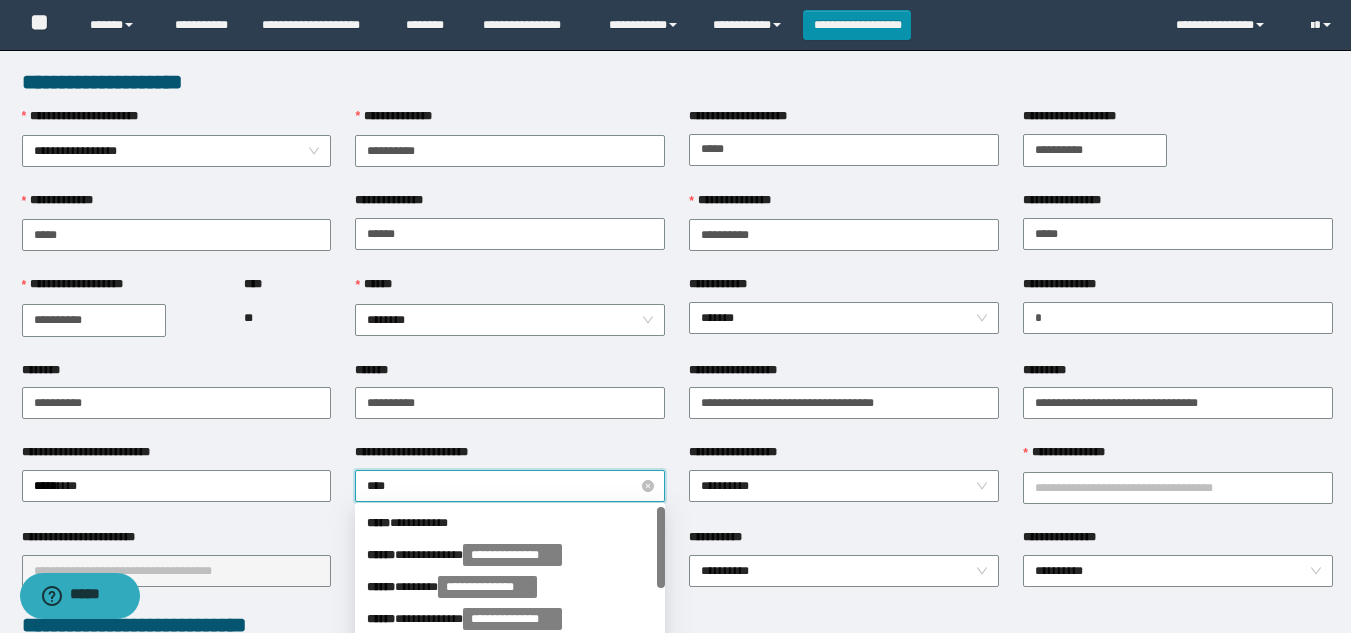 type on "*****" 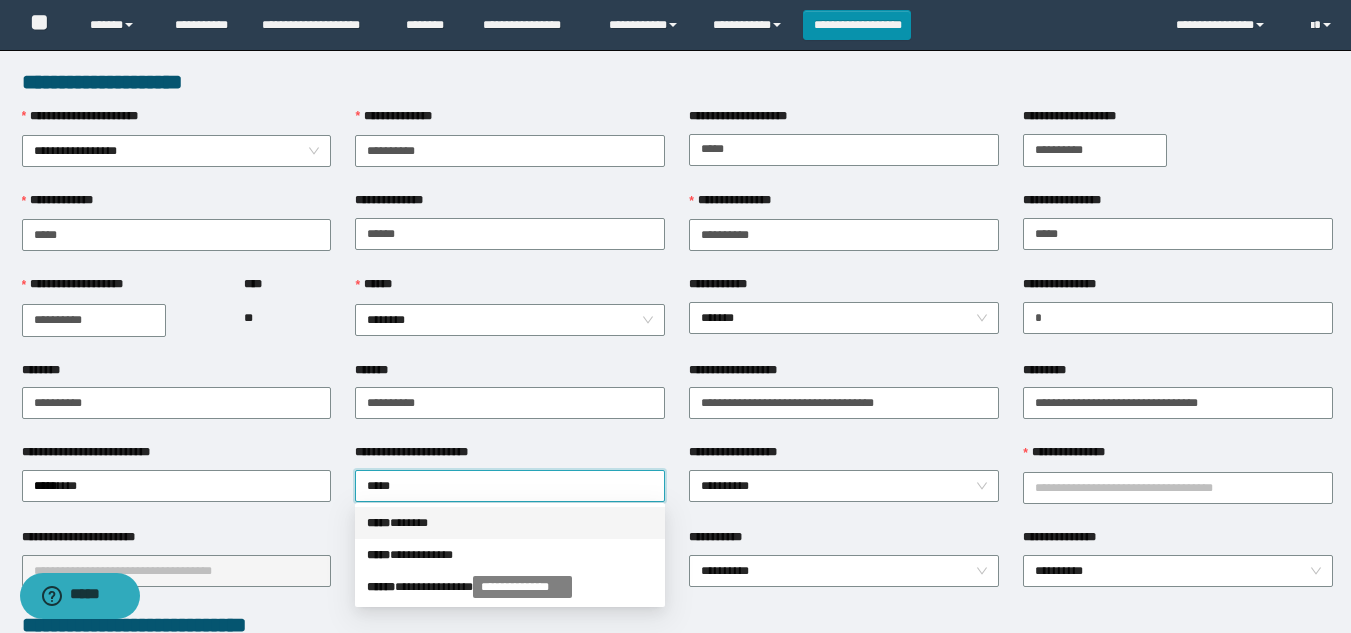 click on "***** * *****" at bounding box center [510, 523] 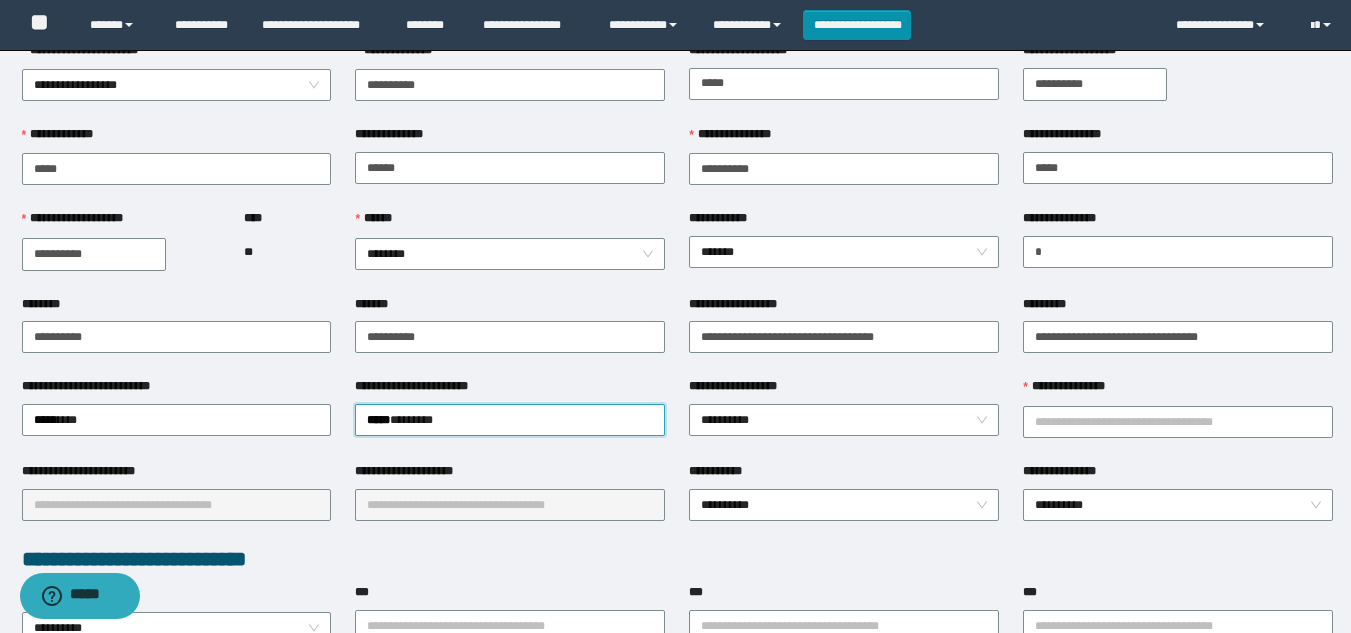 scroll, scrollTop: 100, scrollLeft: 0, axis: vertical 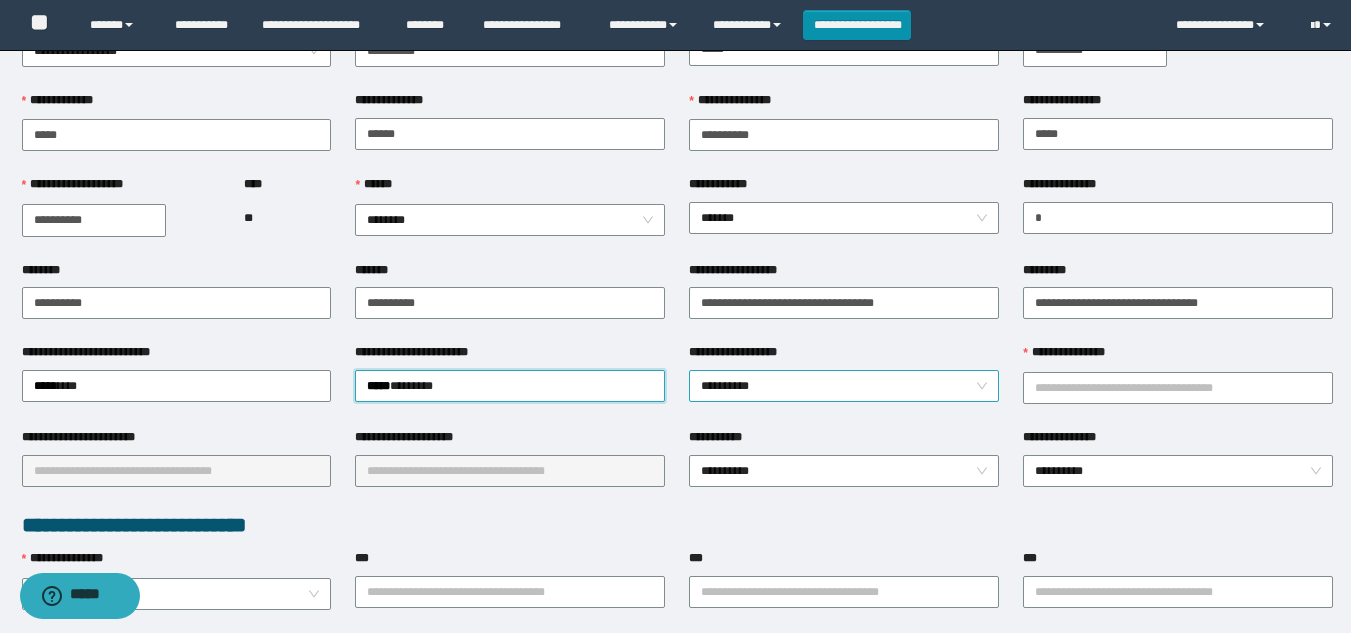 click on "**********" at bounding box center (844, 386) 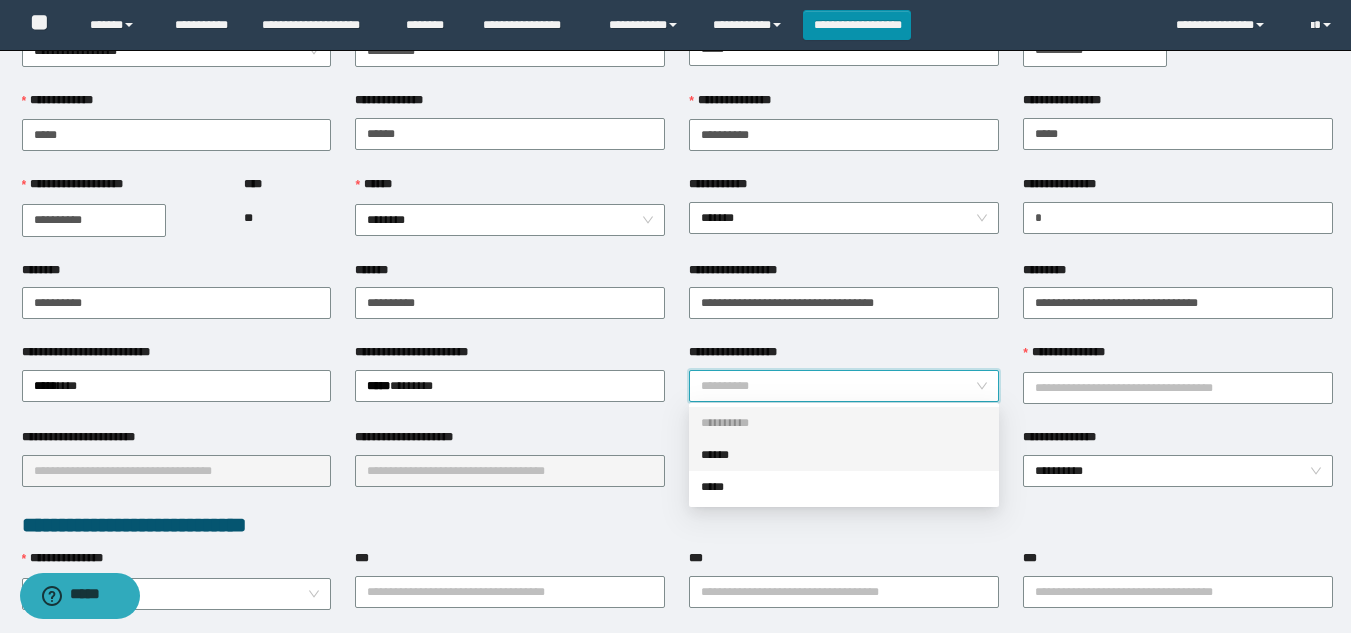 click on "******" at bounding box center [844, 455] 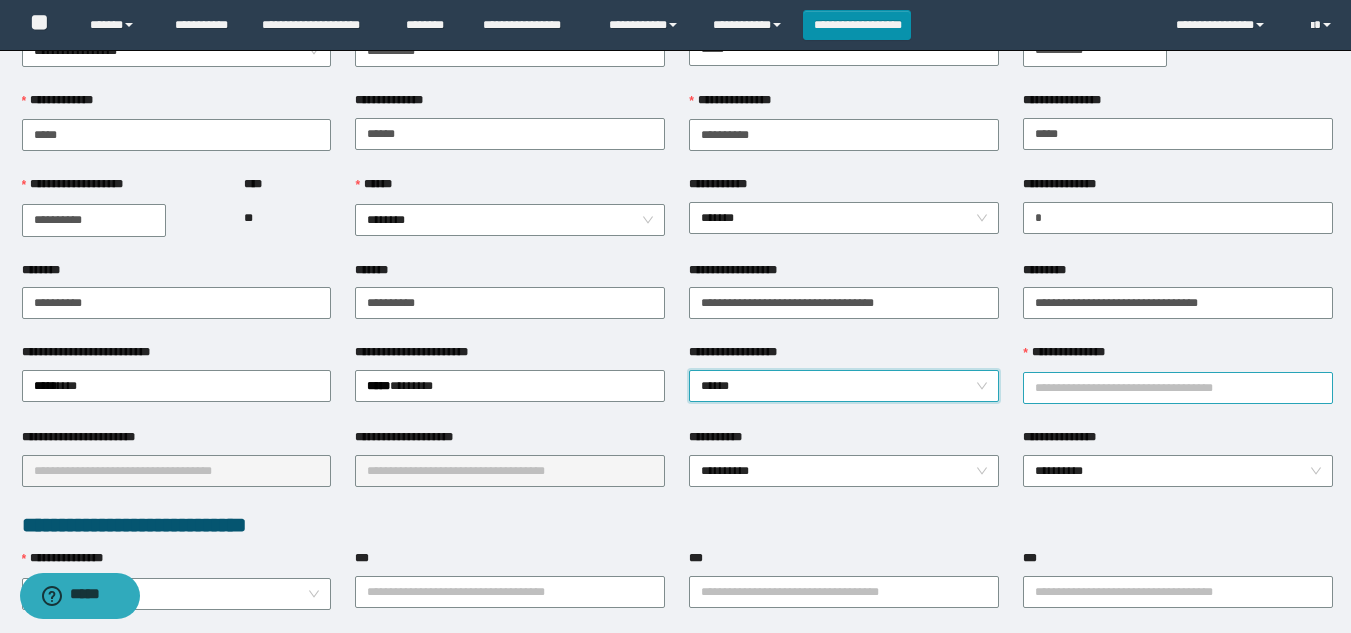 click on "**********" at bounding box center [1178, 388] 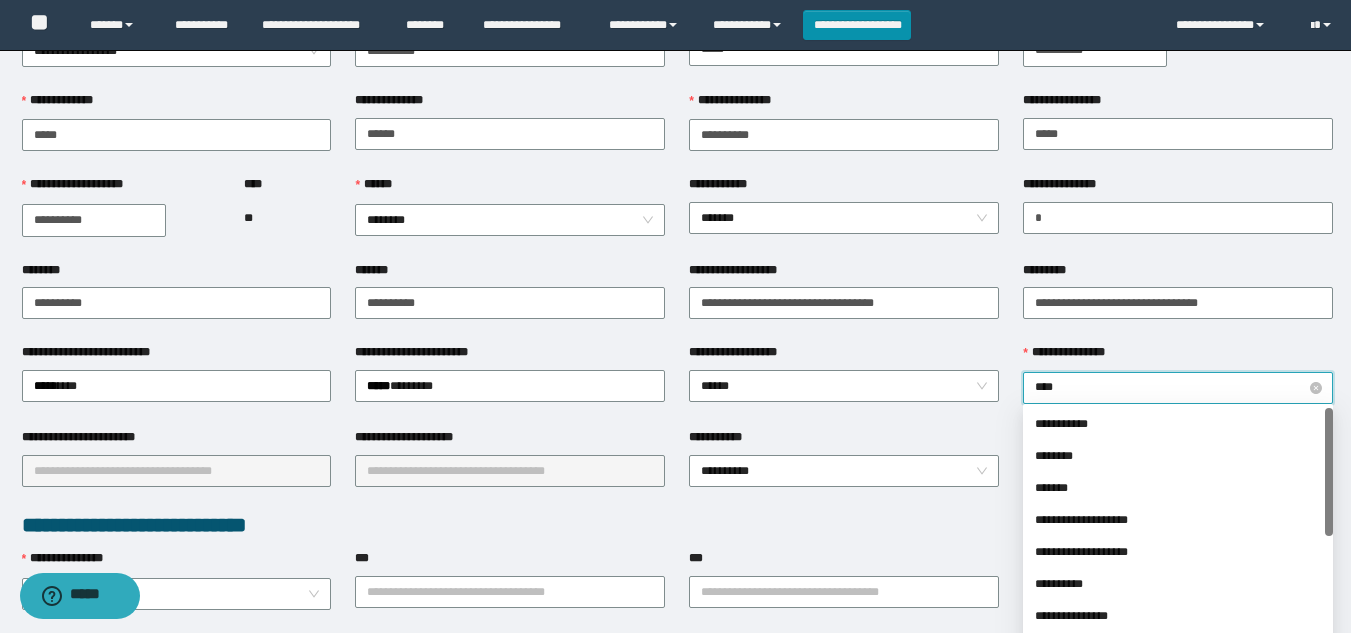 type on "*****" 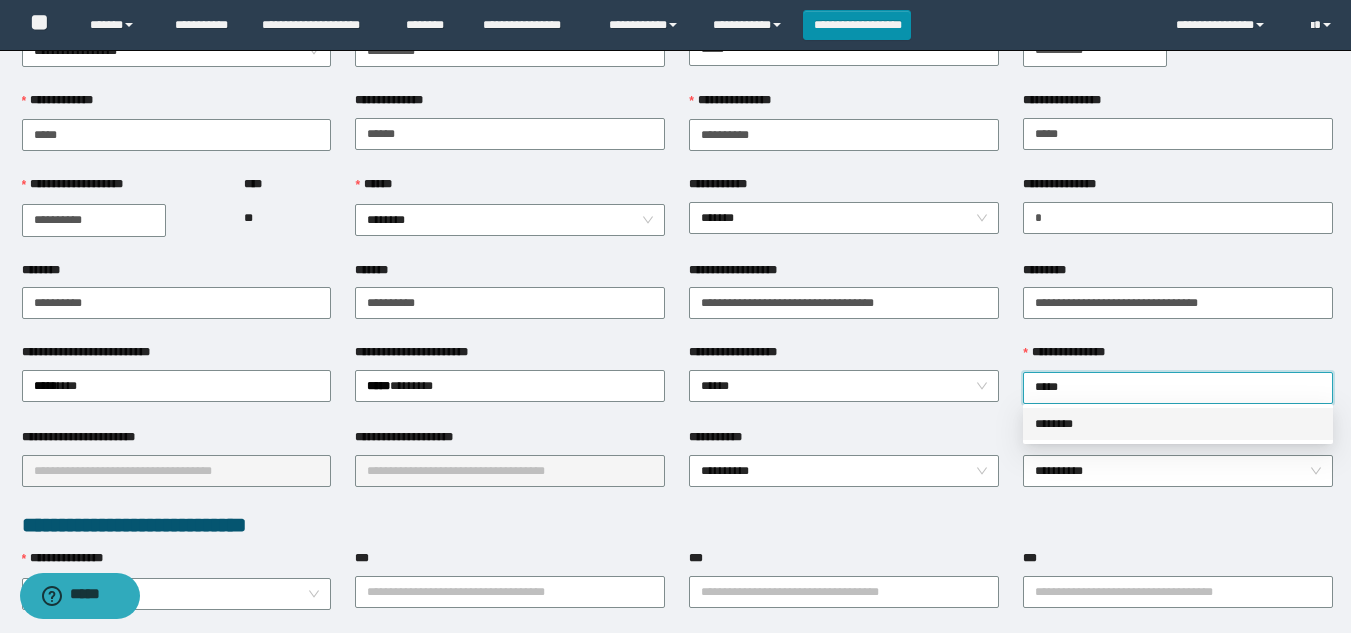 click on "********" at bounding box center [1178, 424] 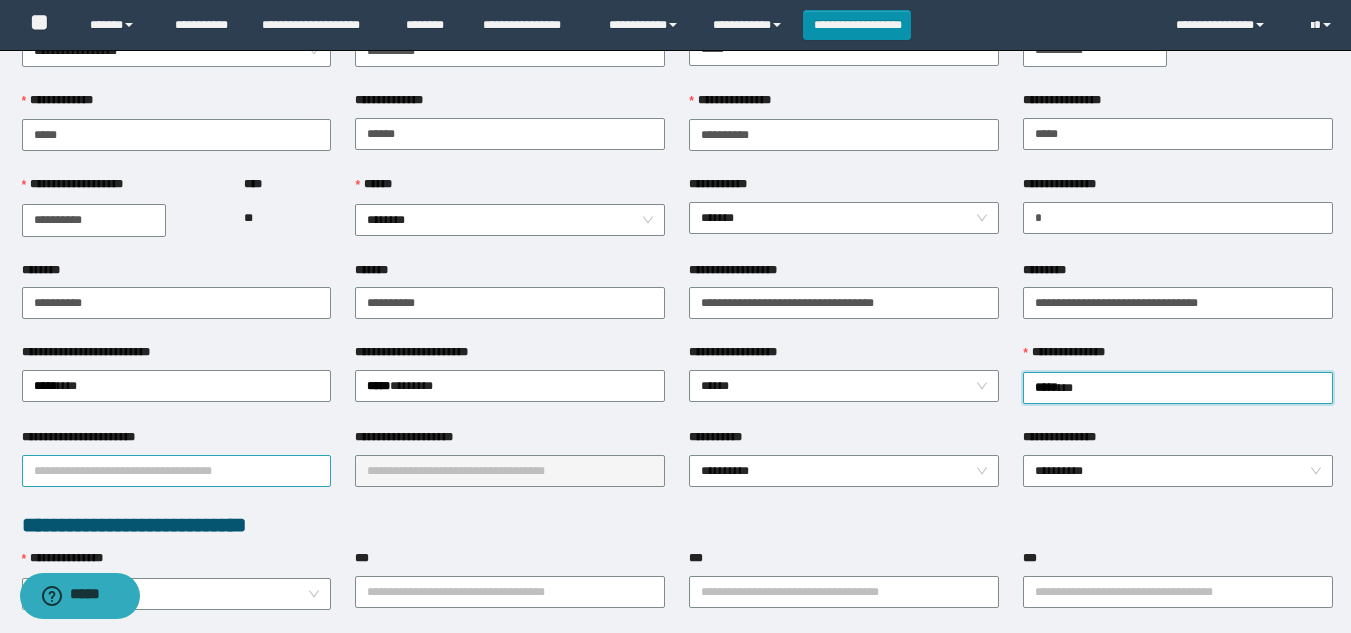 click on "**********" at bounding box center (177, 471) 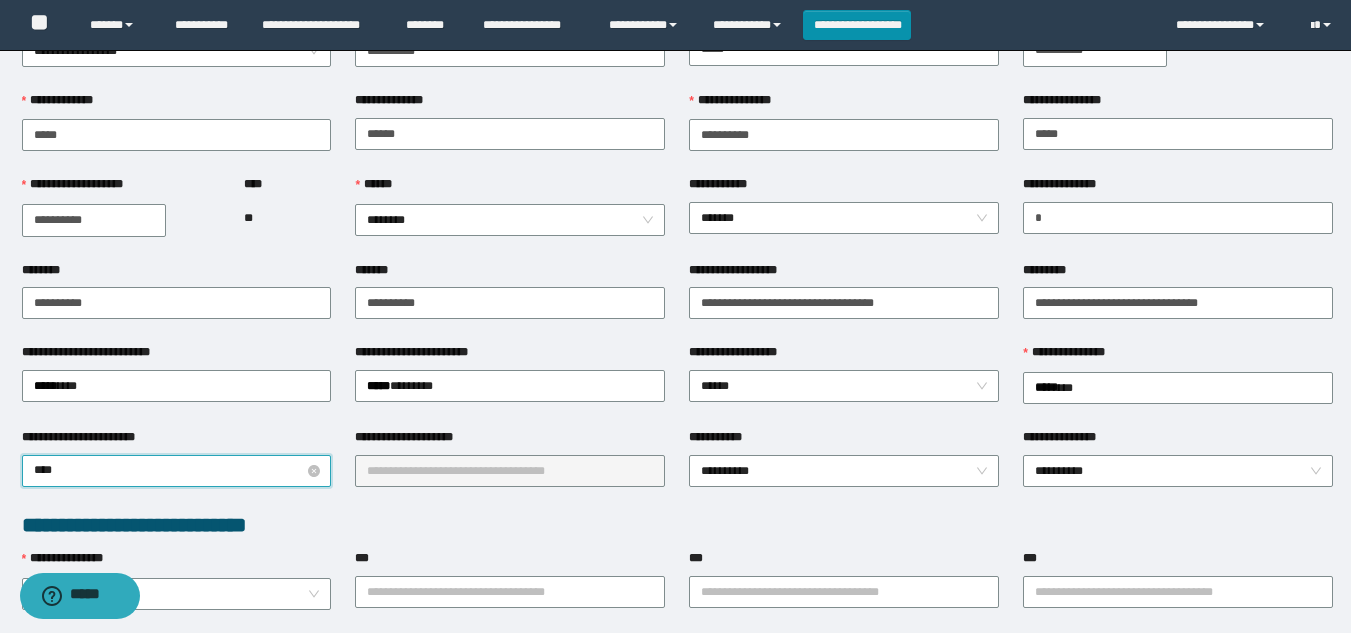 type on "*****" 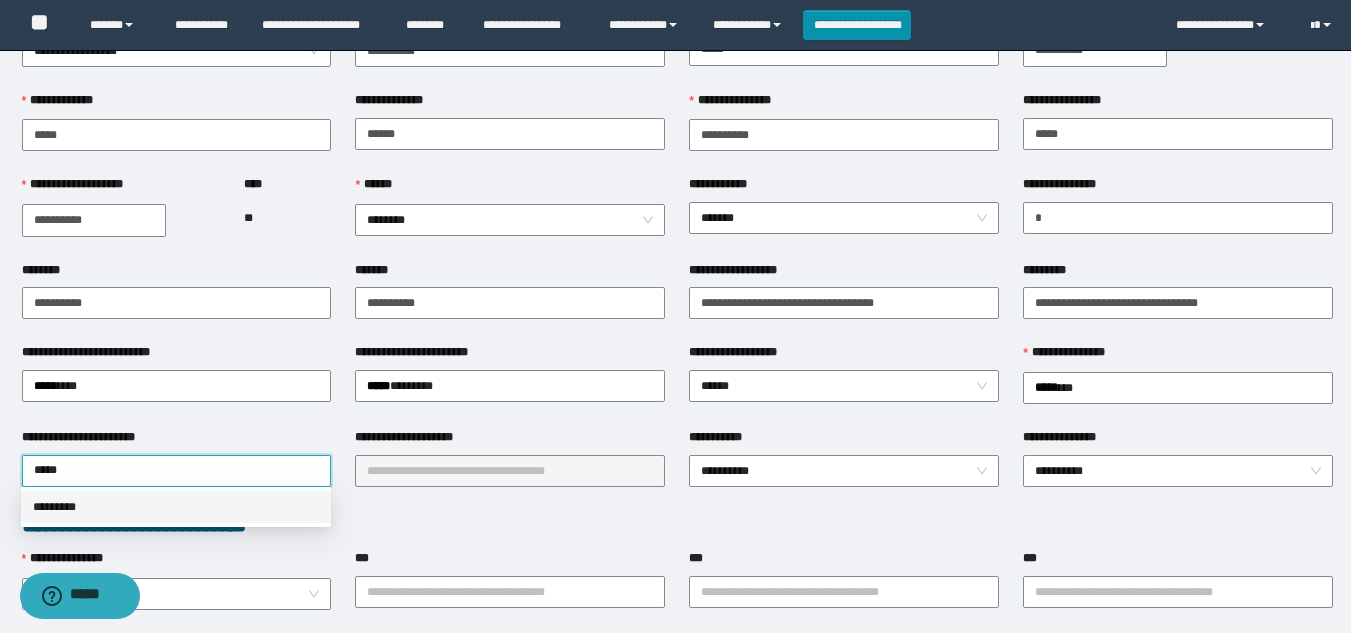 click on "*********" at bounding box center (176, 507) 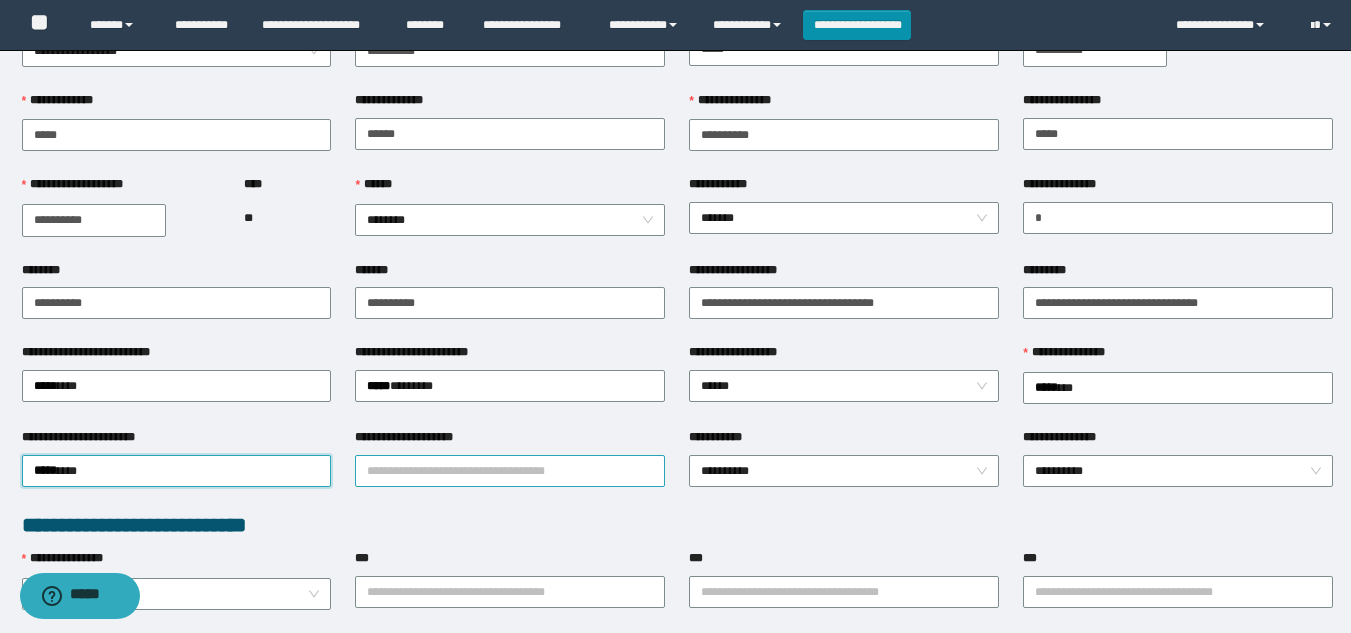 click on "**********" at bounding box center (510, 471) 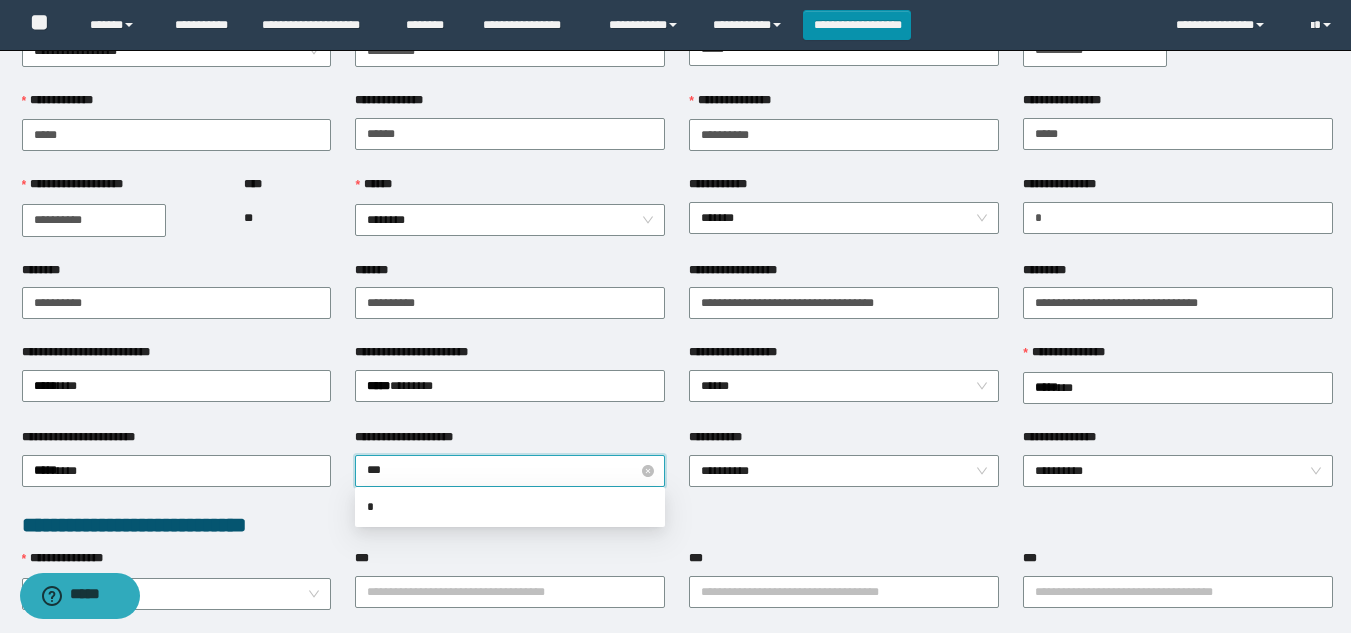 type on "****" 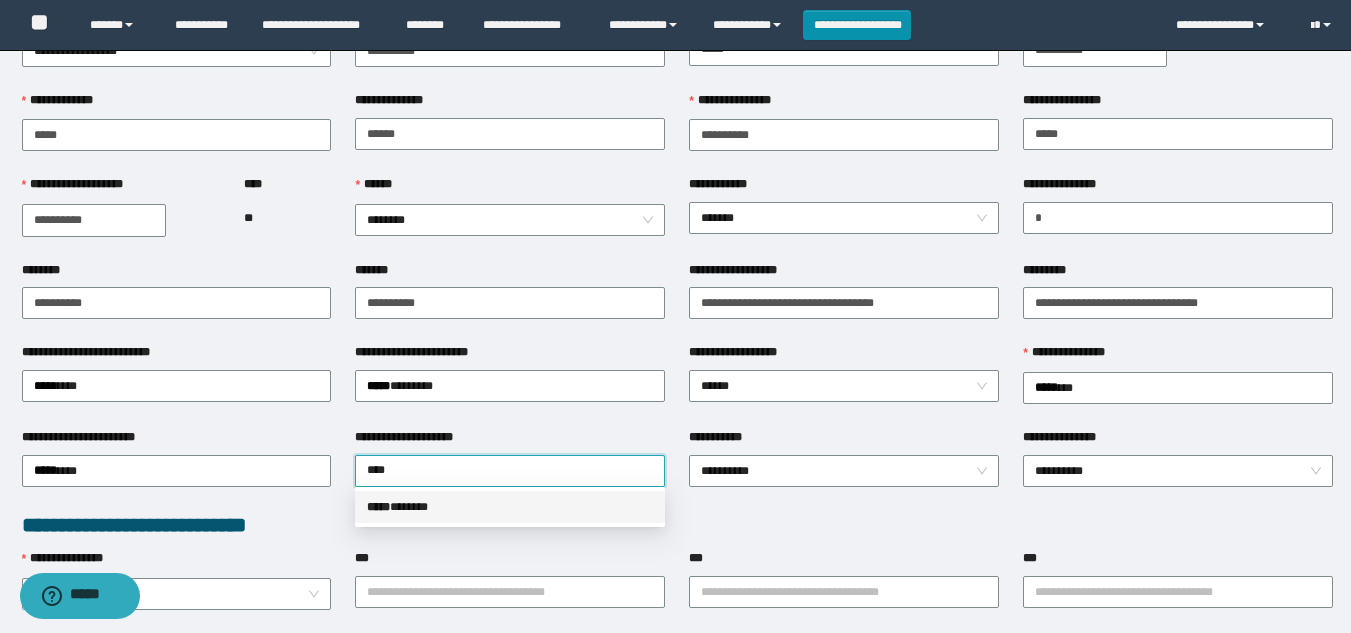 click on "***** * *****" at bounding box center (510, 507) 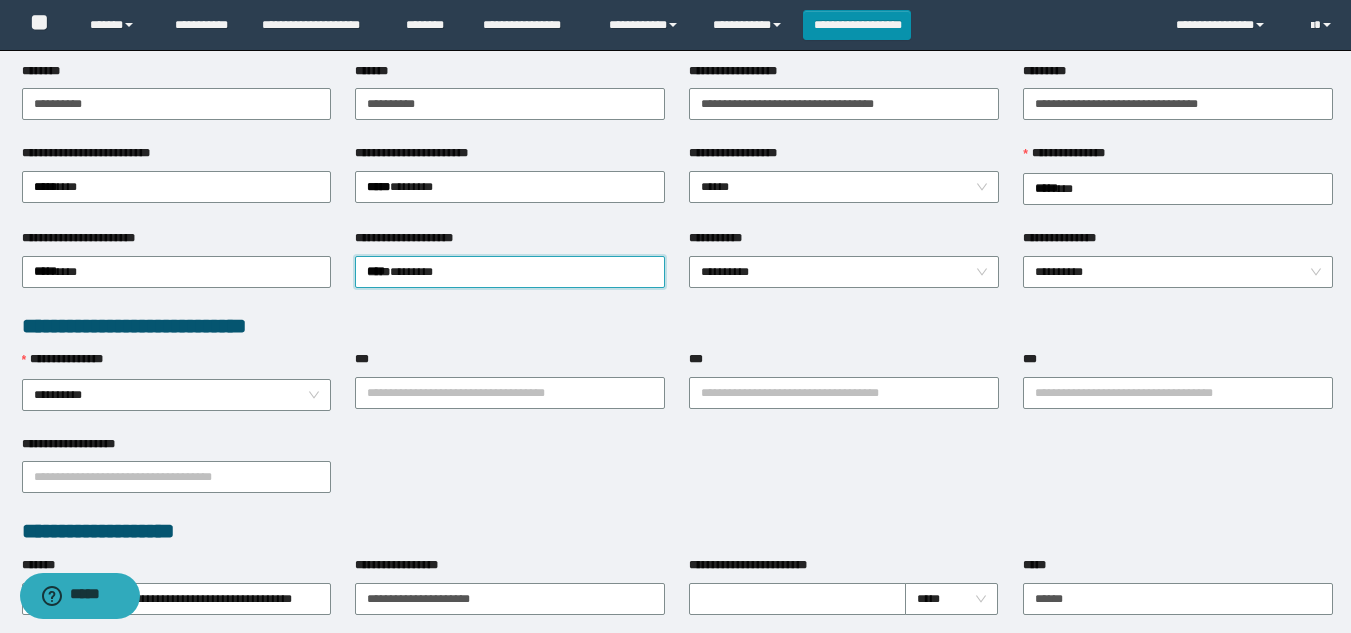 scroll, scrollTop: 300, scrollLeft: 0, axis: vertical 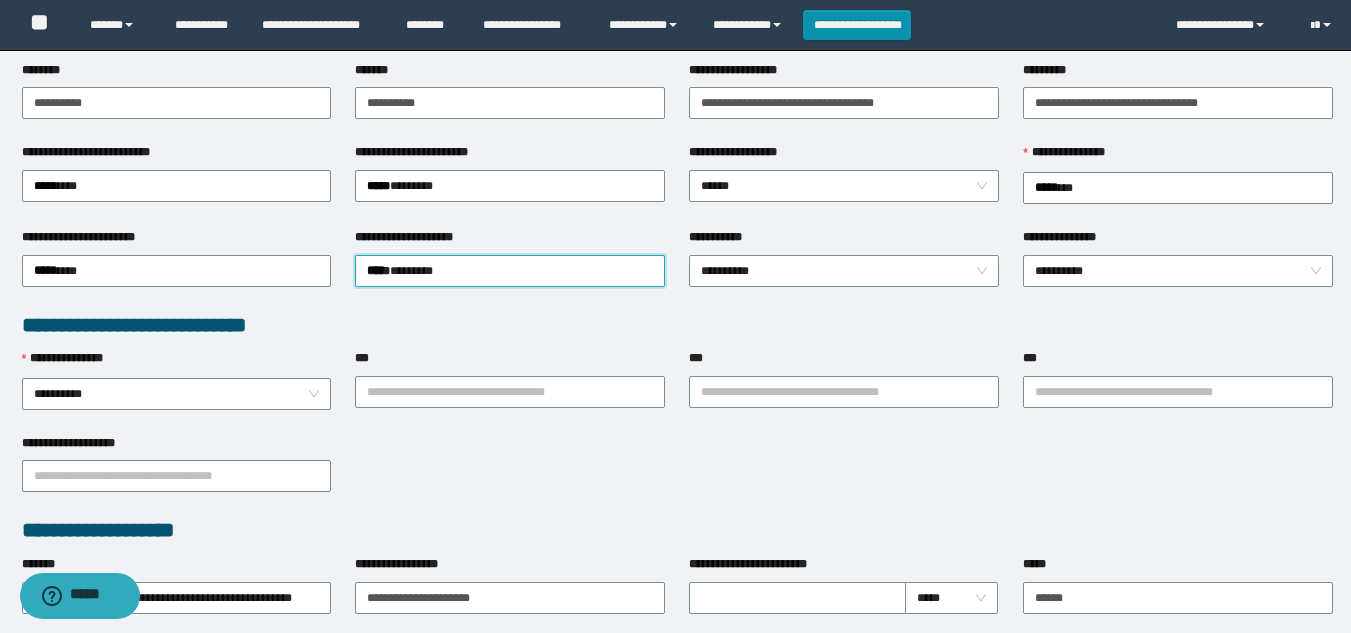 click on "**********" at bounding box center (844, 269) 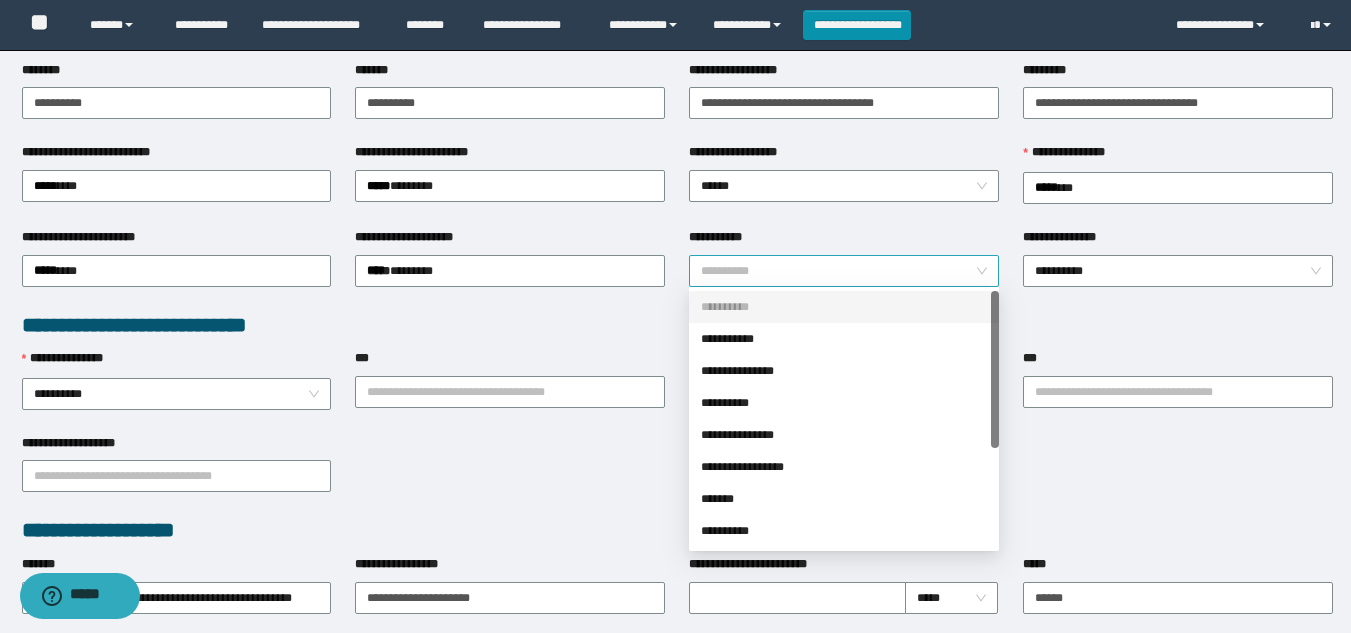 click on "**********" at bounding box center [844, 271] 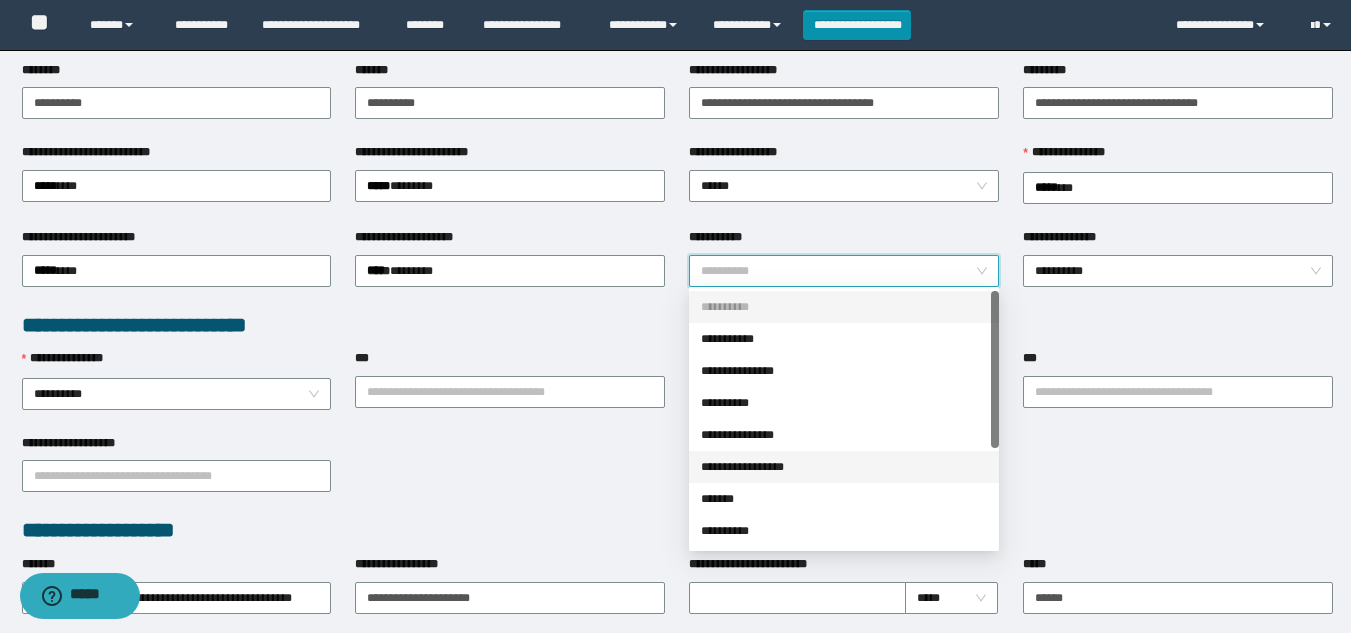 click on "**********" at bounding box center [844, 467] 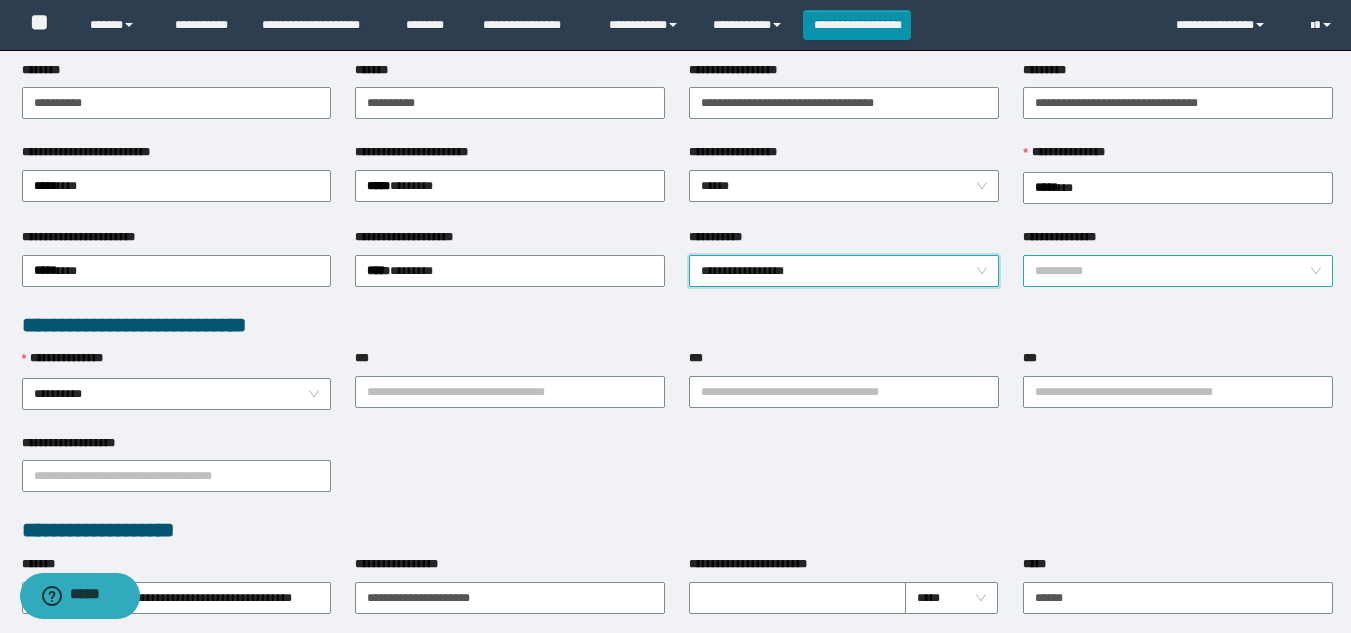 click on "**********" at bounding box center (1178, 271) 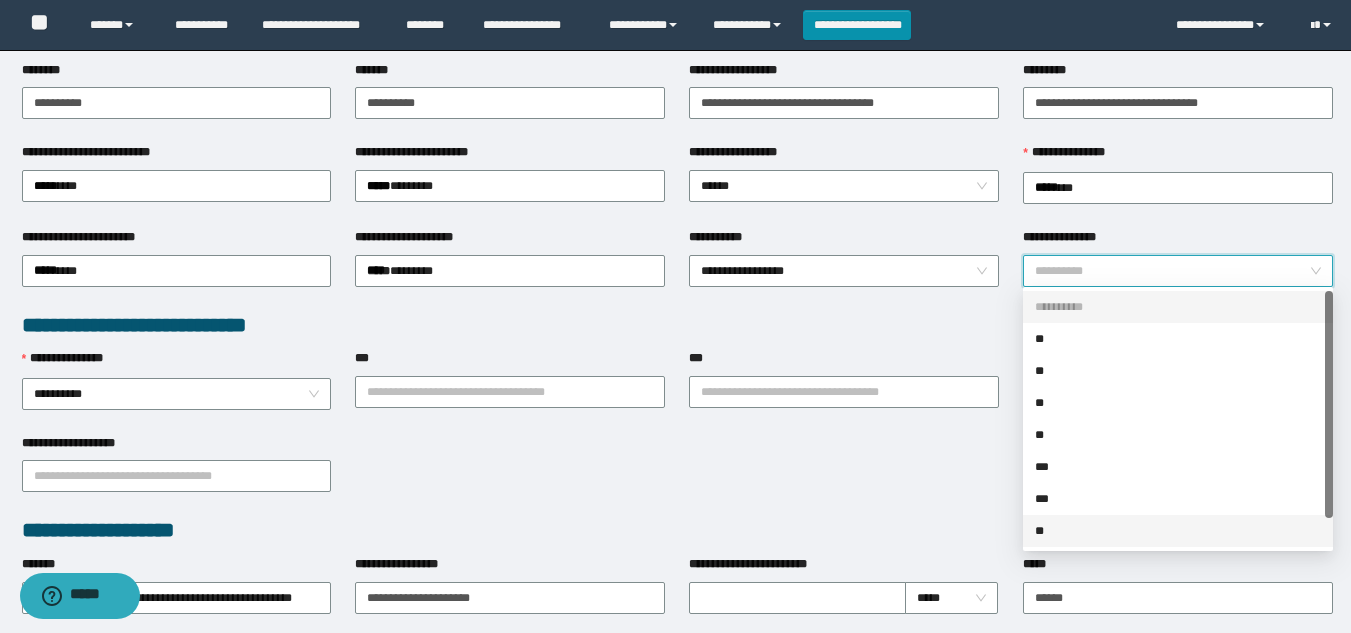 click on "**" at bounding box center (1178, 531) 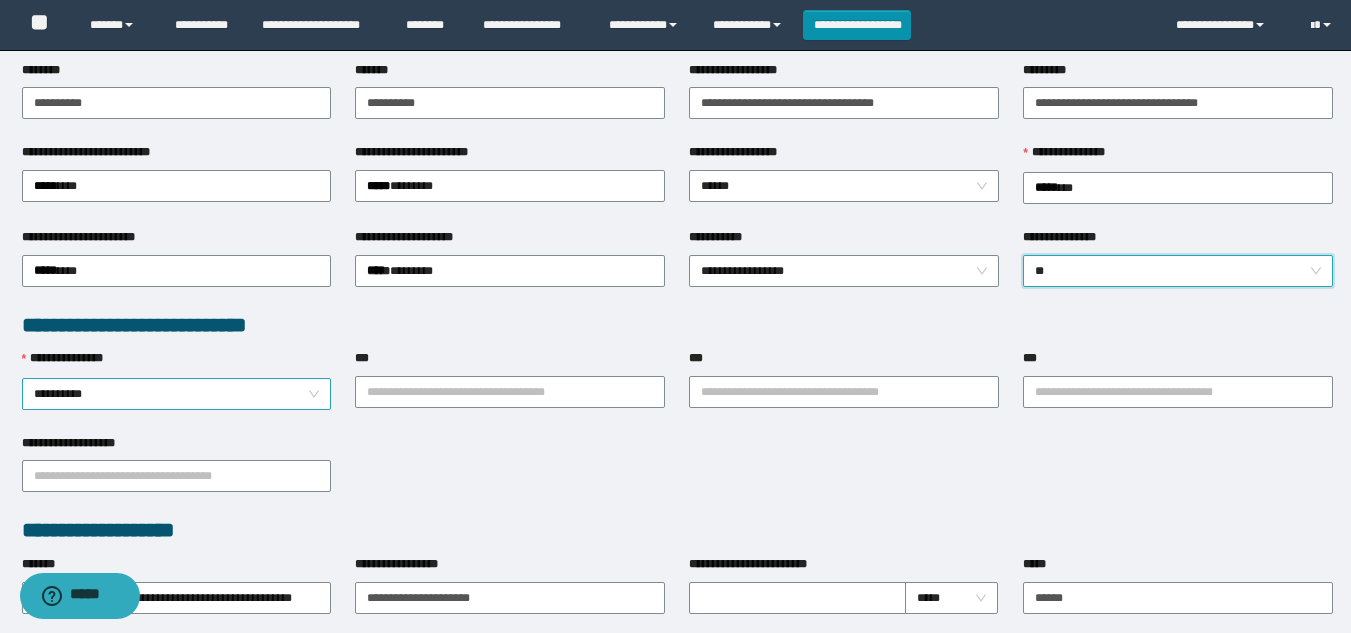 click on "**********" at bounding box center (177, 394) 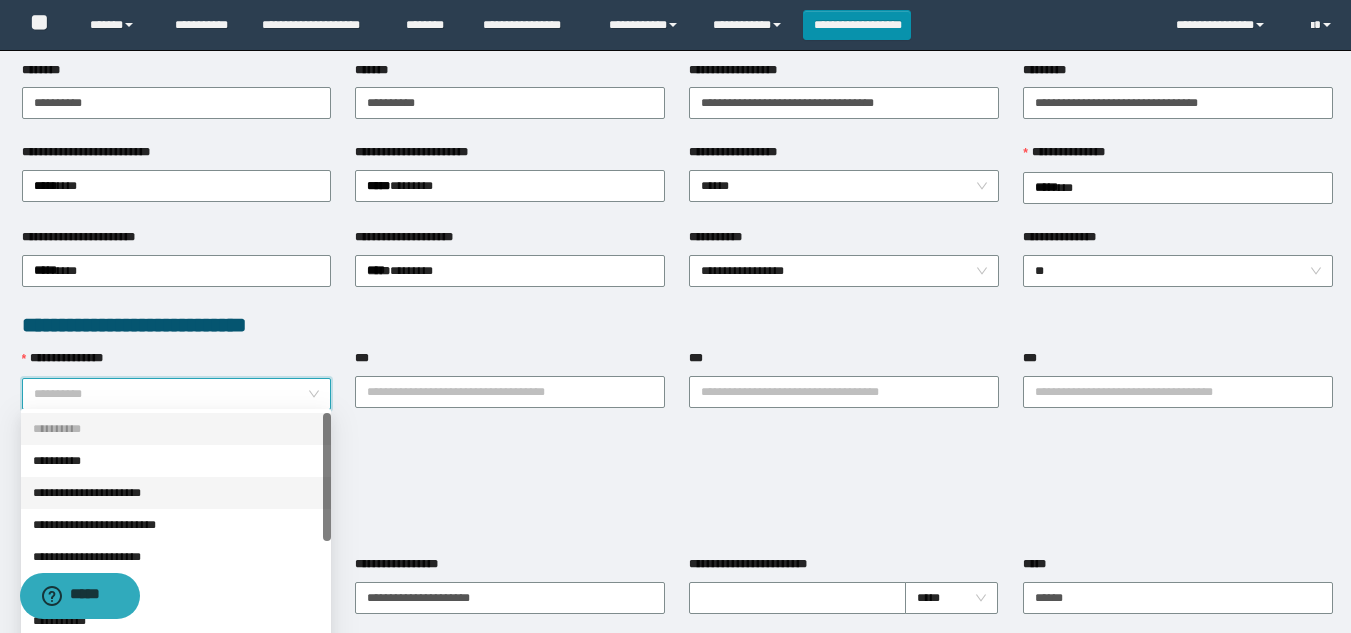 click on "**********" at bounding box center (176, 493) 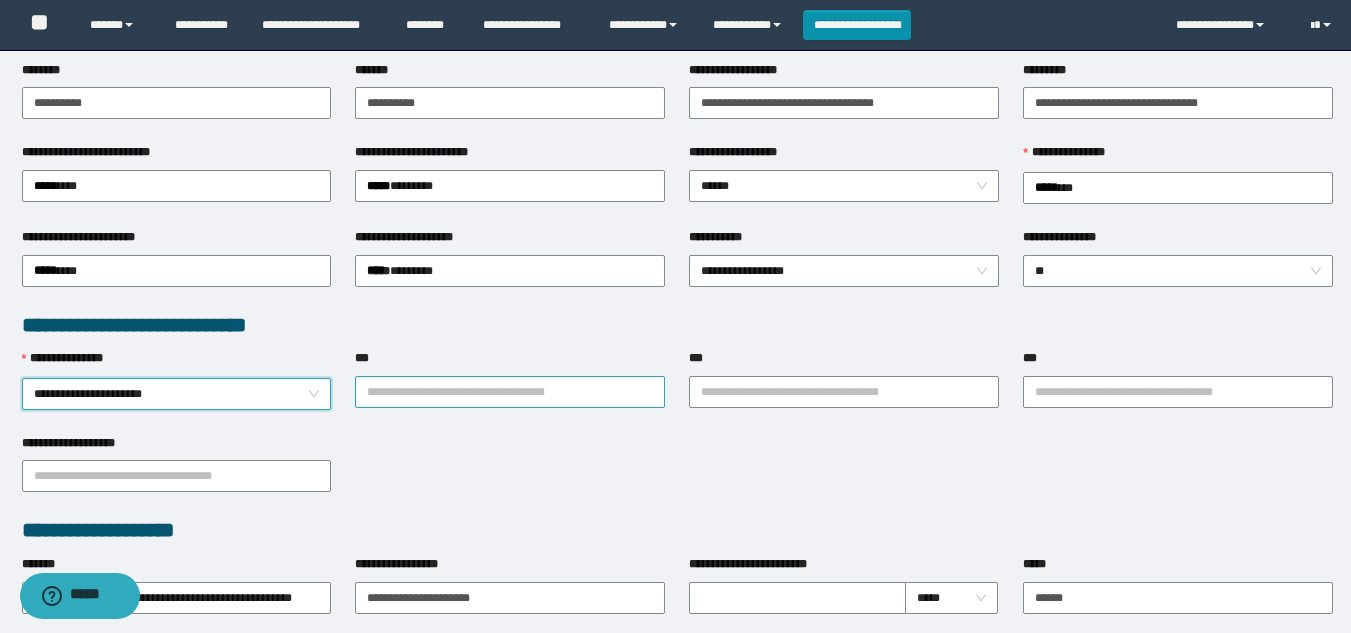 click on "***" at bounding box center [510, 392] 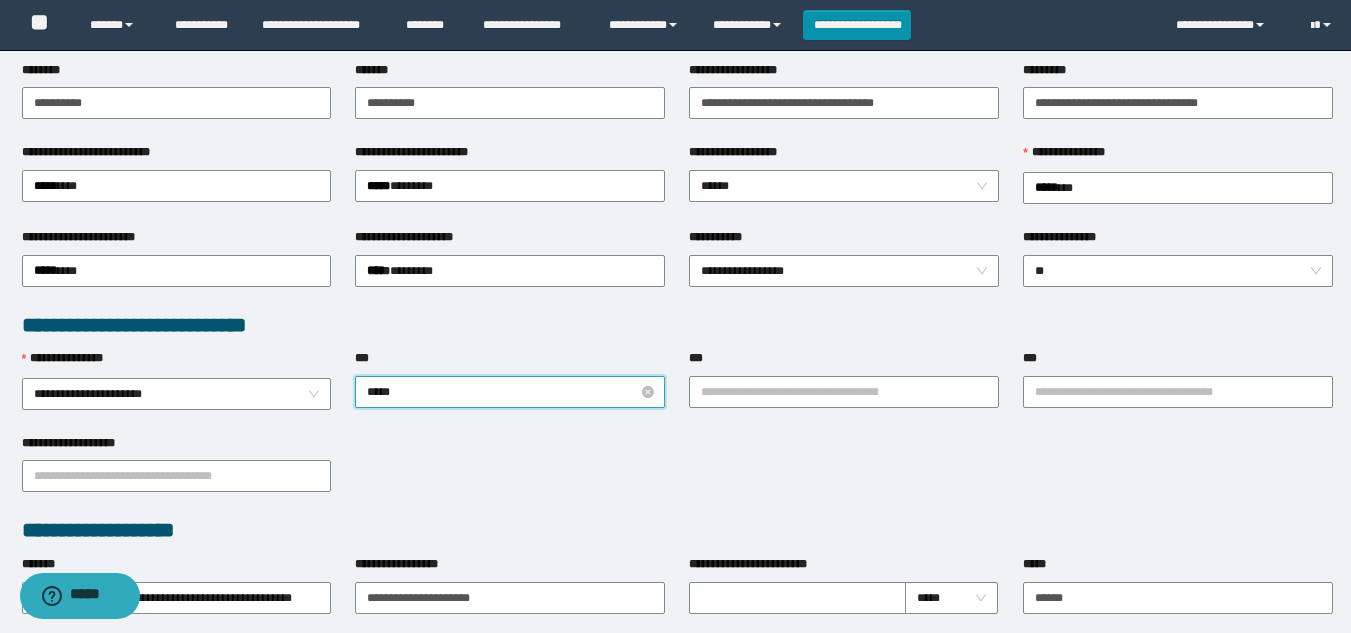 type on "******" 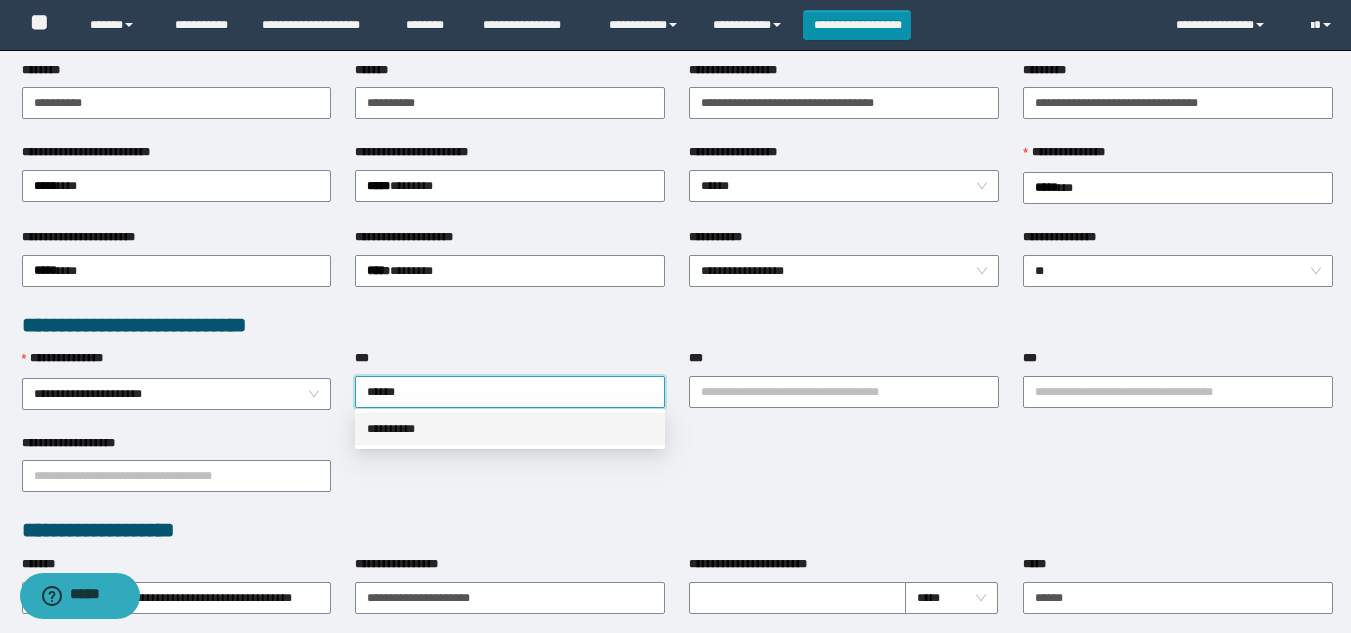 click on "**********" at bounding box center [510, 429] 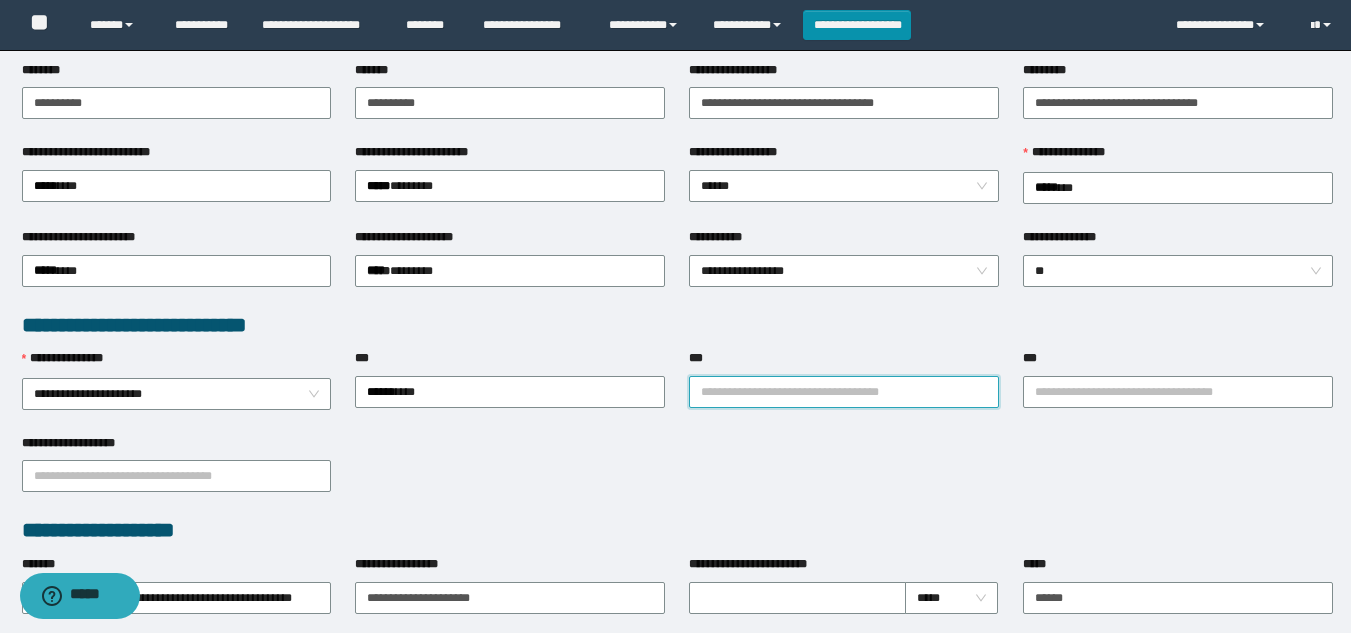 click on "***" at bounding box center (844, 392) 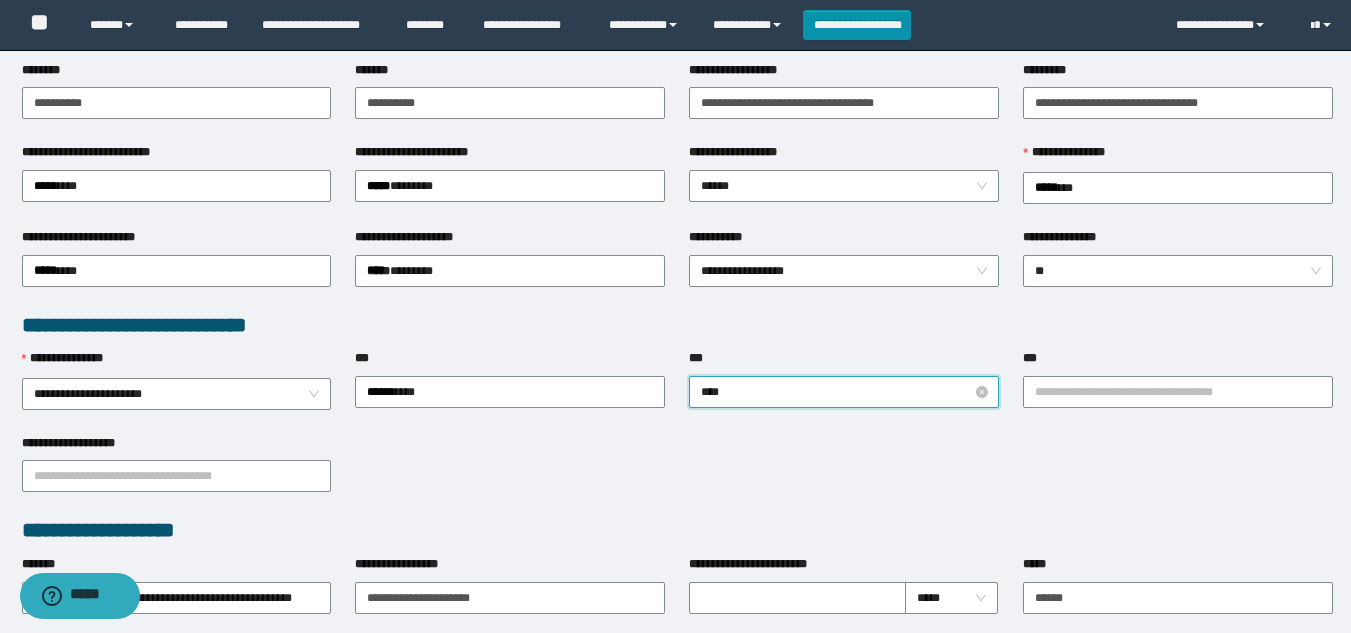 type on "*****" 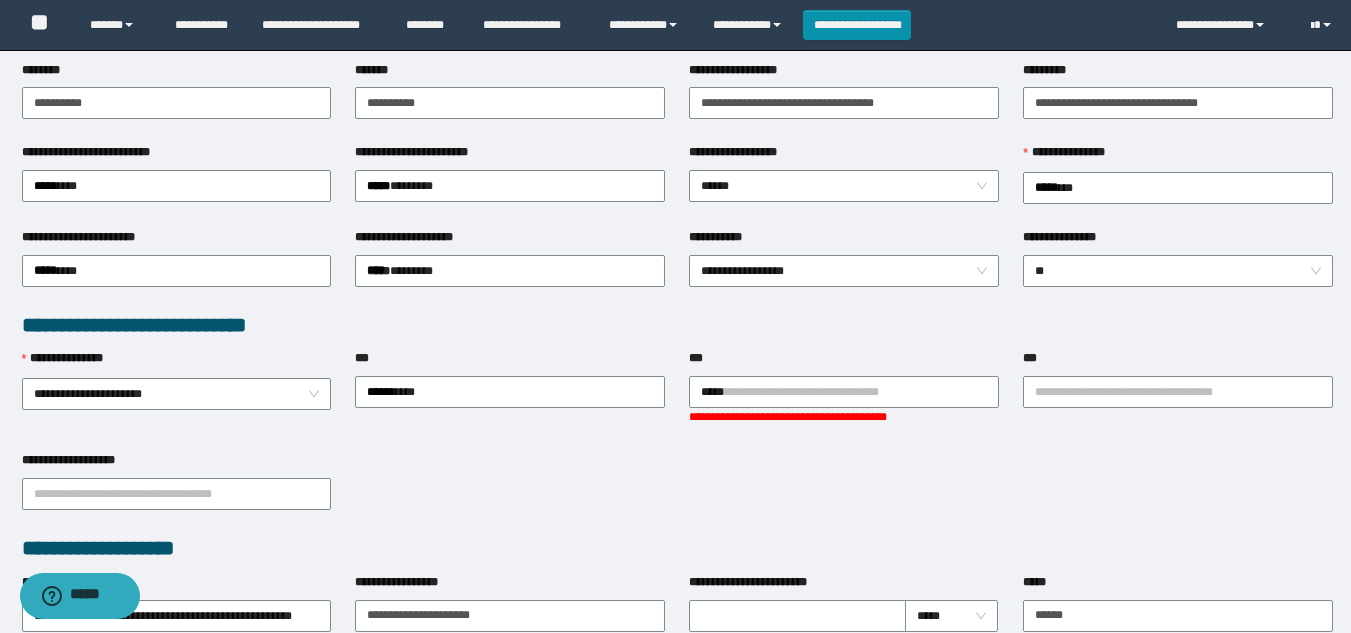 click on "**********" at bounding box center (675, 16) 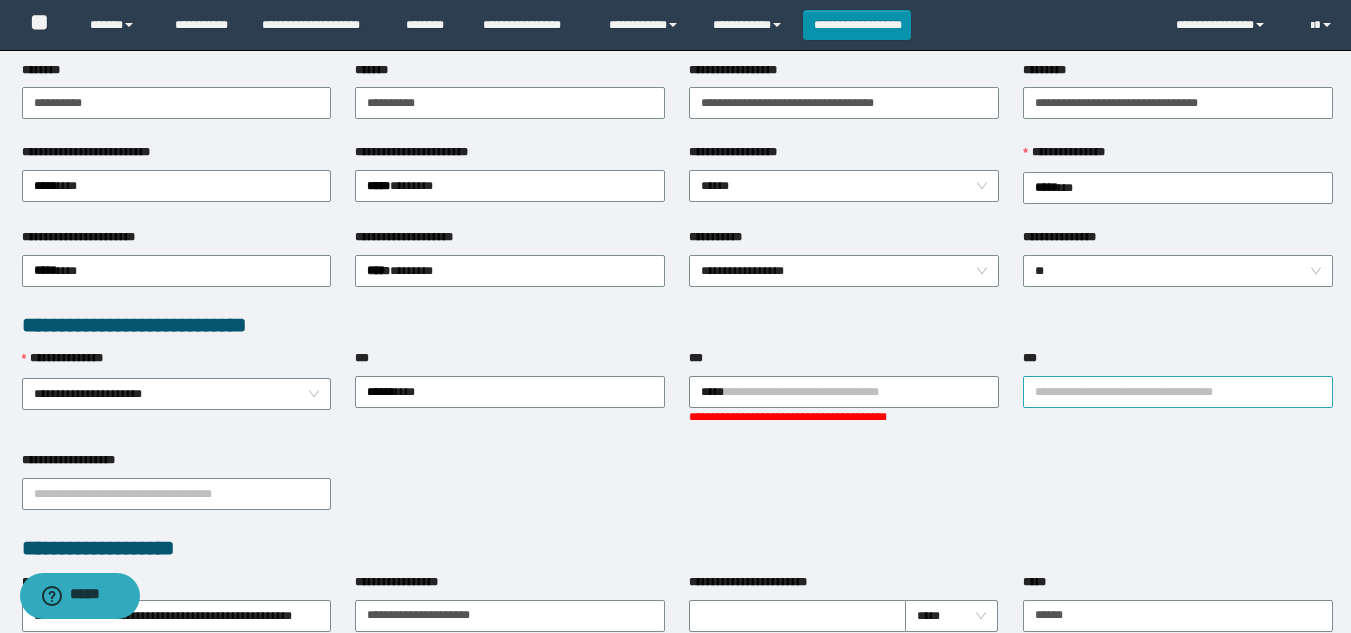 click on "***" at bounding box center [1178, 392] 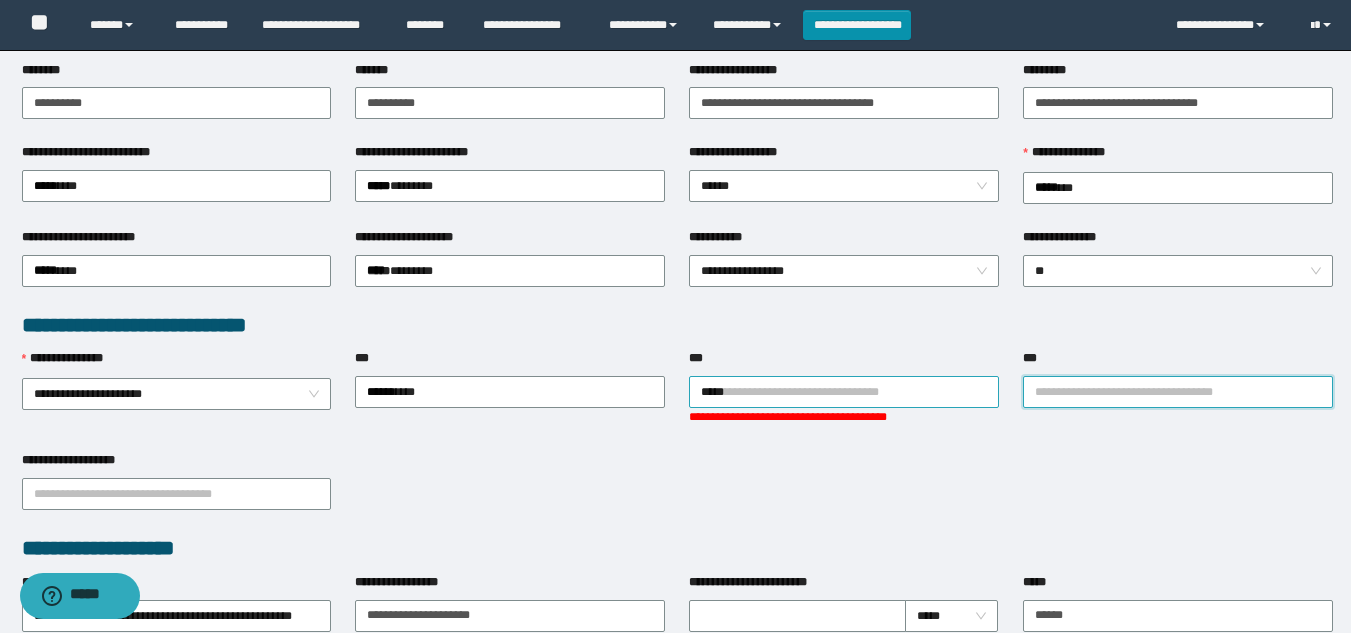 click on "*****" at bounding box center [844, 392] 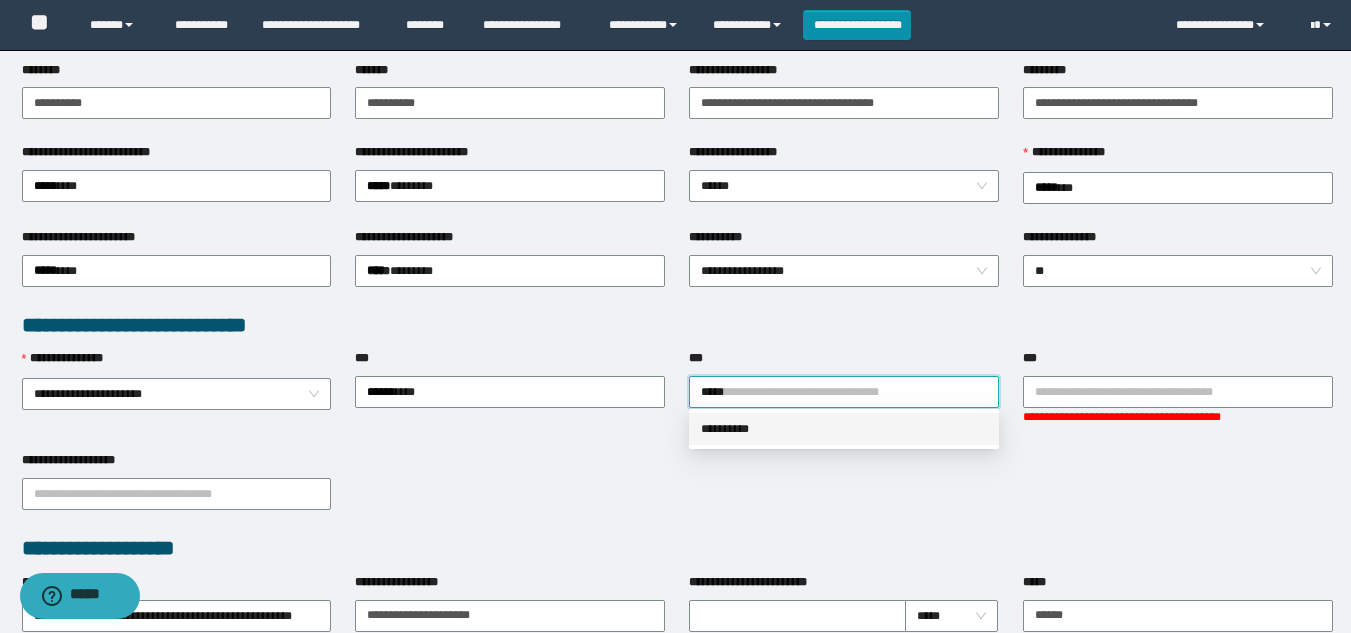 click on "**********" at bounding box center [675, 16] 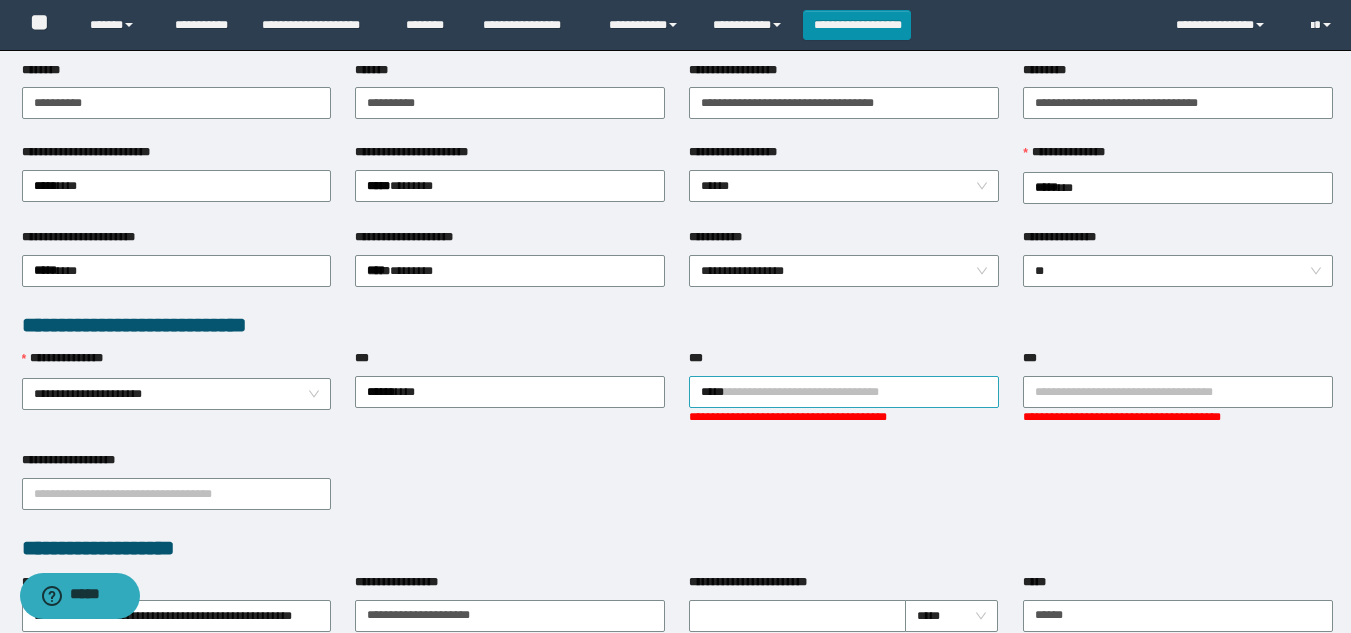 click on "*****" at bounding box center (844, 392) 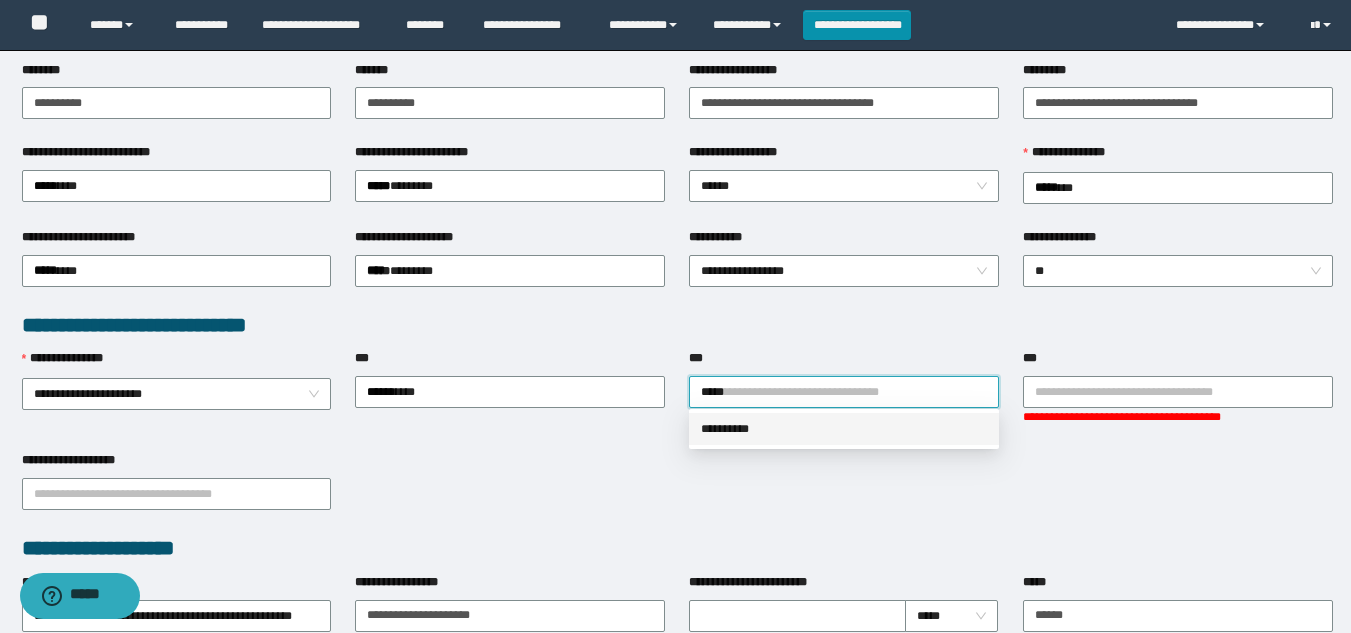 click on "**********" at bounding box center [844, 429] 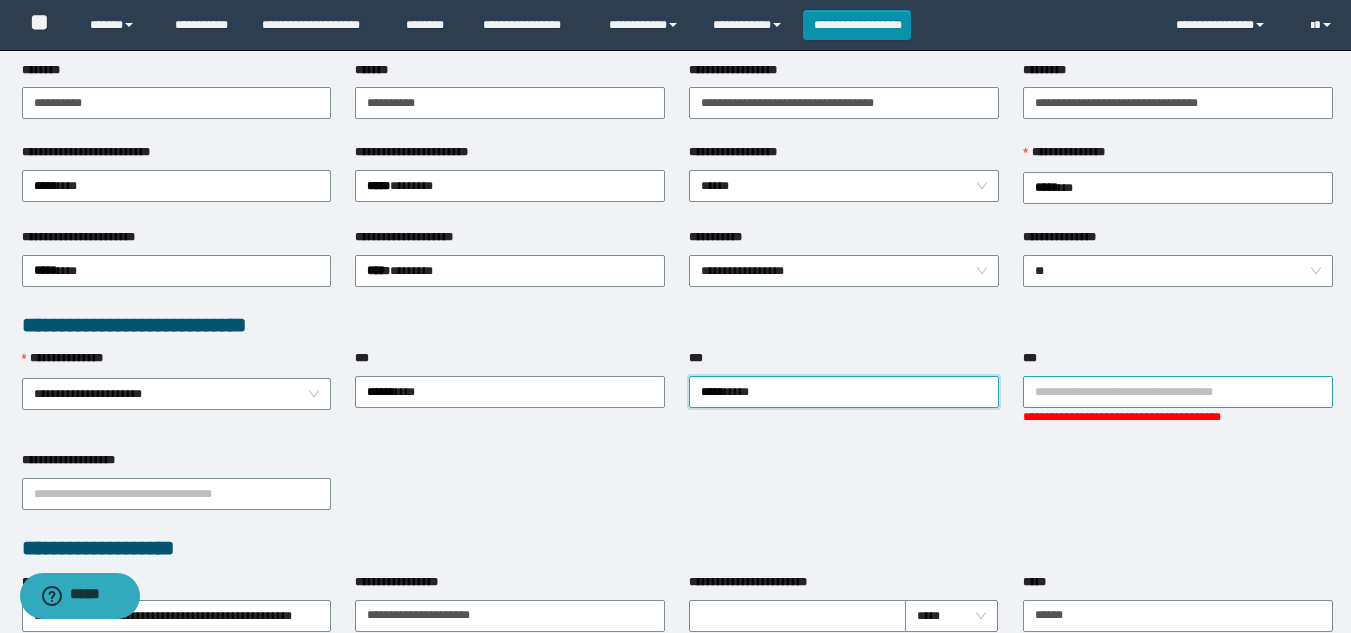 click on "***" at bounding box center (1178, 392) 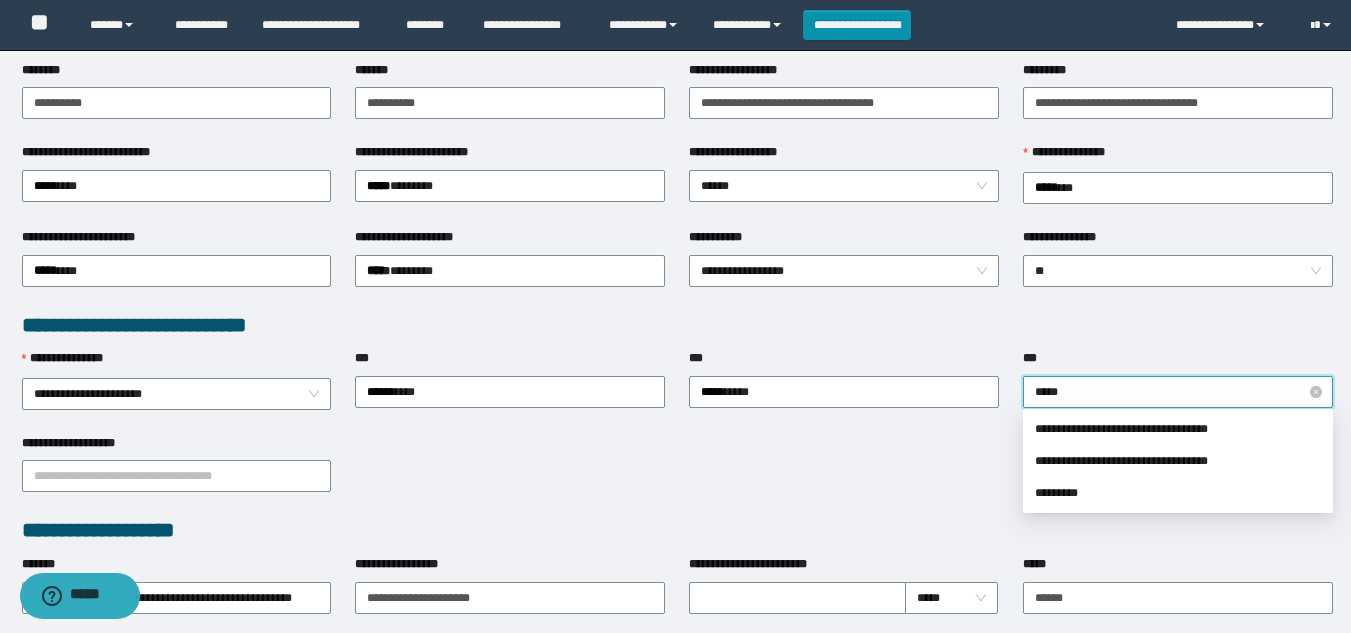 type on "*****" 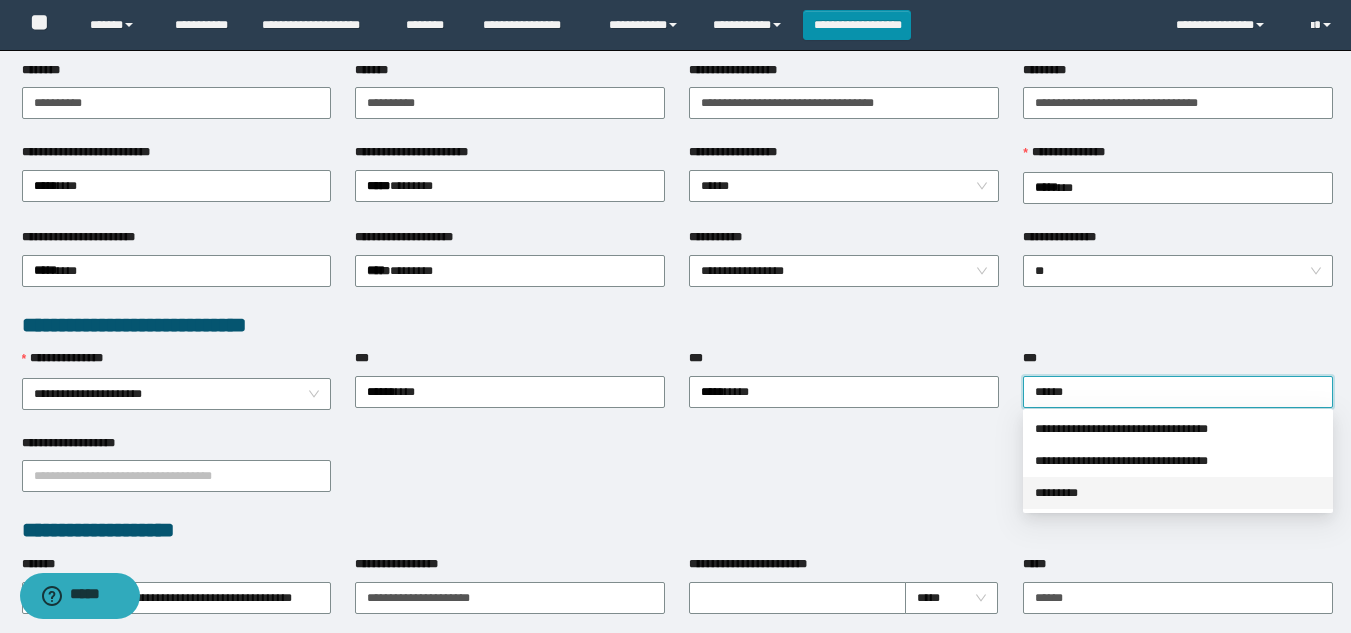 click on "*********" at bounding box center [1178, 493] 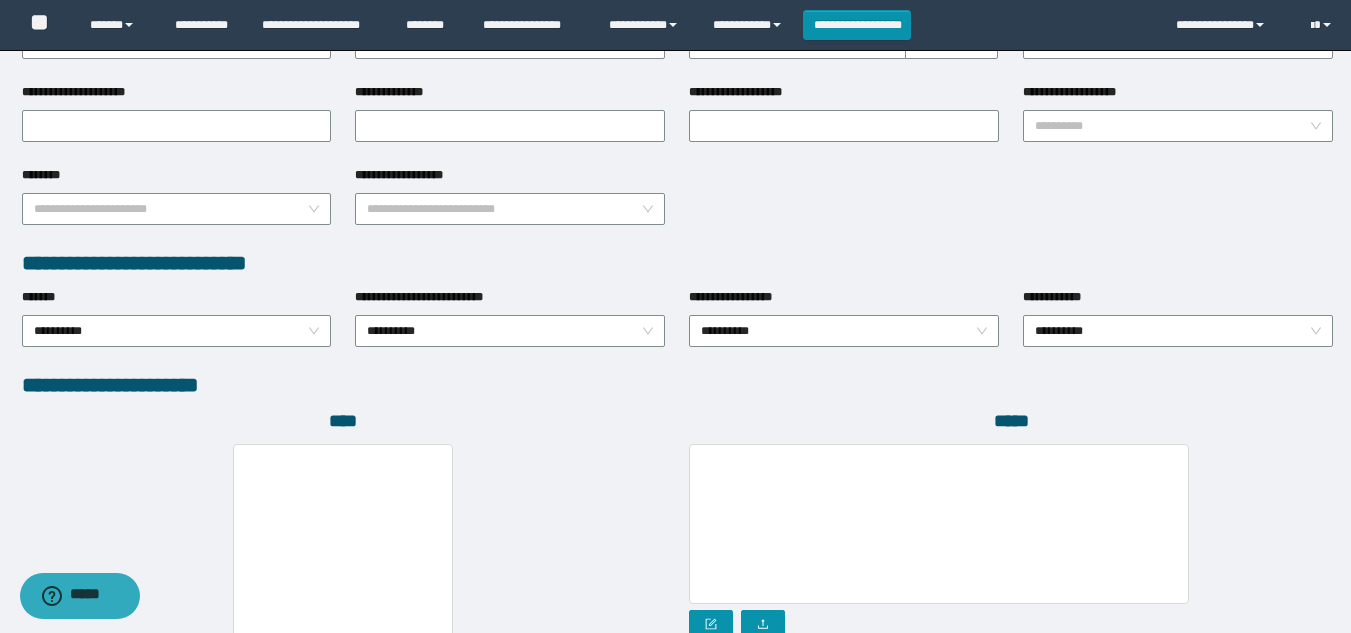 scroll, scrollTop: 900, scrollLeft: 0, axis: vertical 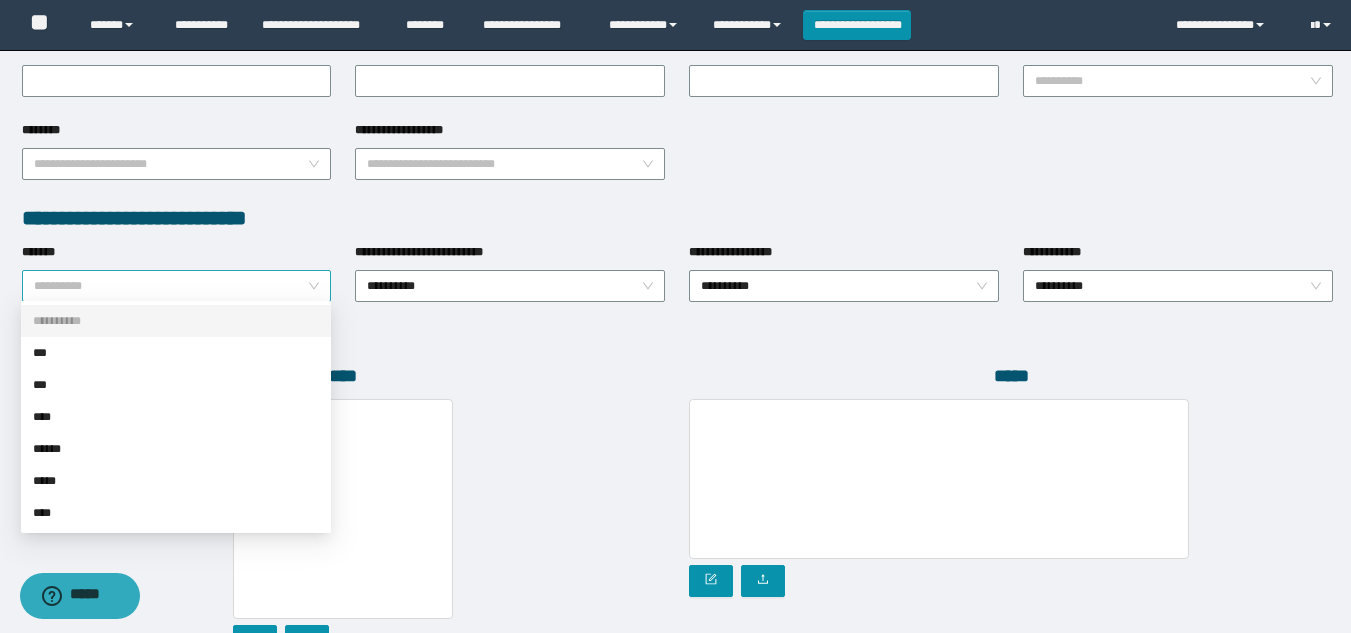click on "**********" at bounding box center [177, 286] 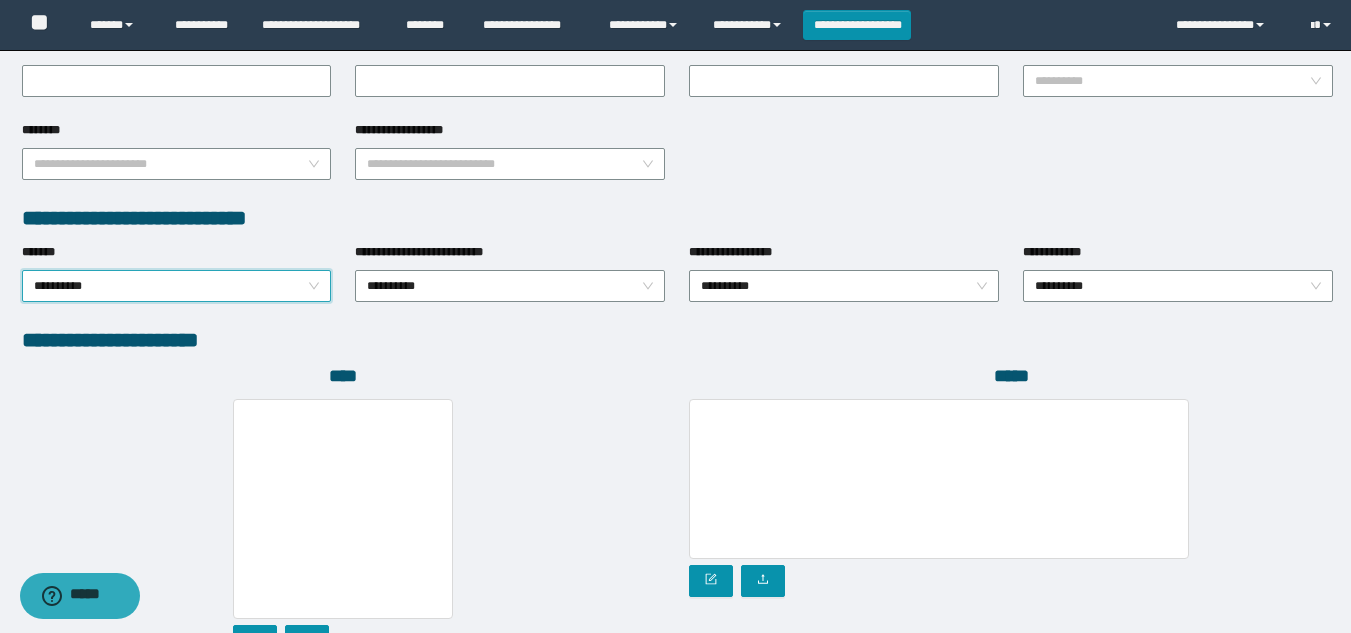 click on "**********" at bounding box center [177, 286] 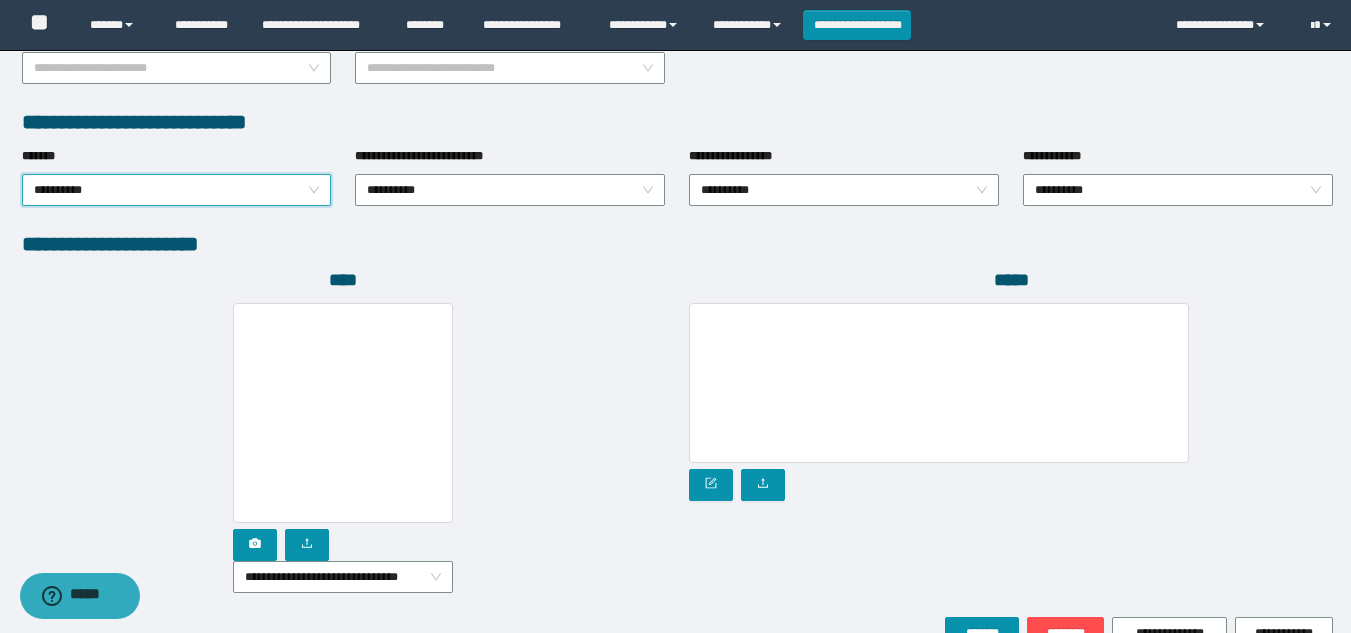 scroll, scrollTop: 1104, scrollLeft: 0, axis: vertical 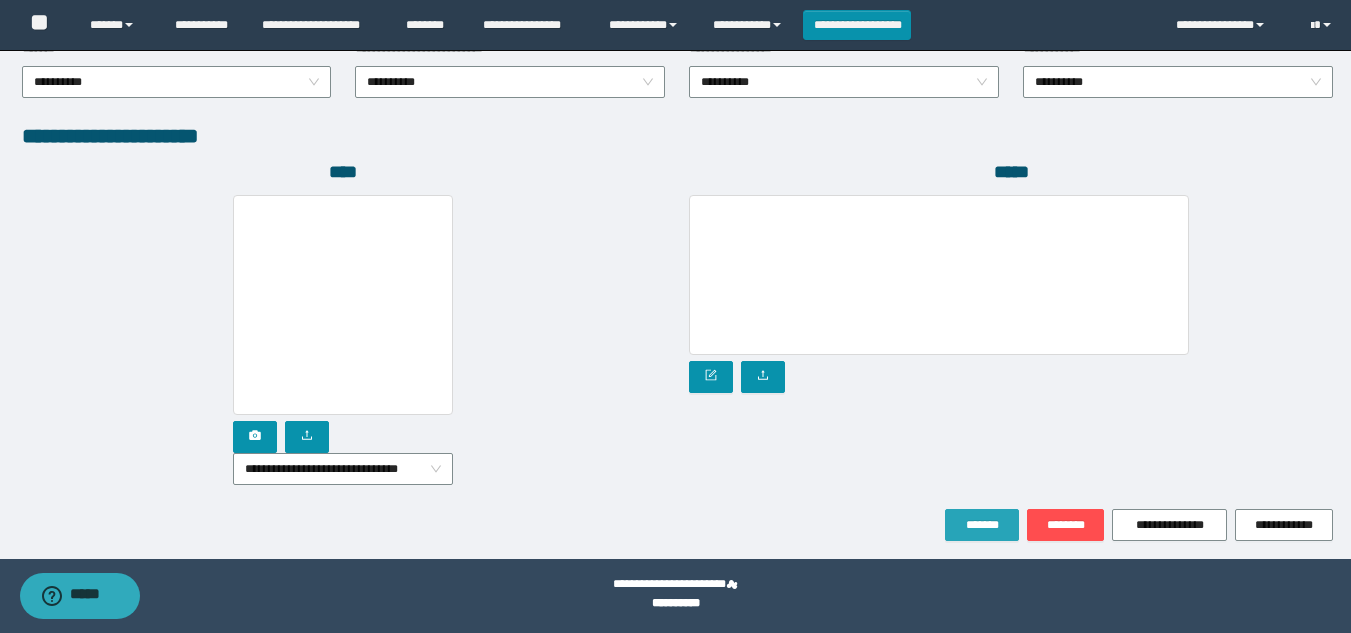click on "*******" at bounding box center [982, 525] 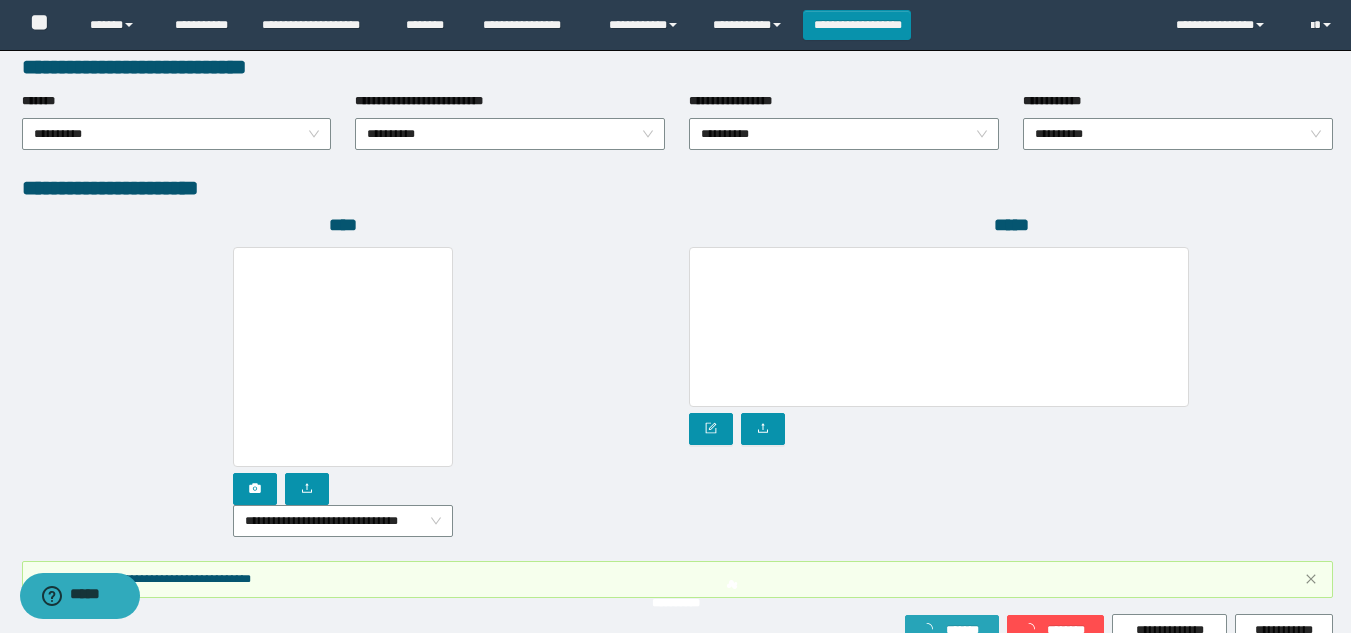 scroll, scrollTop: 1157, scrollLeft: 0, axis: vertical 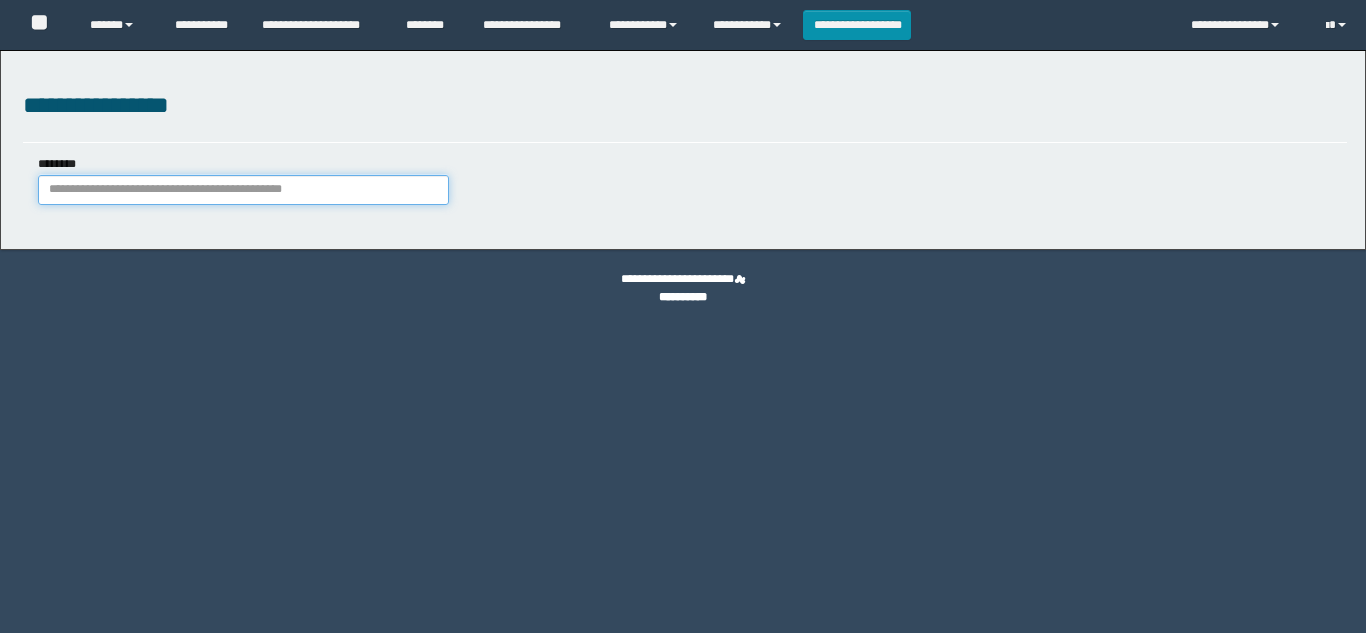 drag, startPoint x: 0, startPoint y: 0, endPoint x: 233, endPoint y: 190, distance: 300.64764 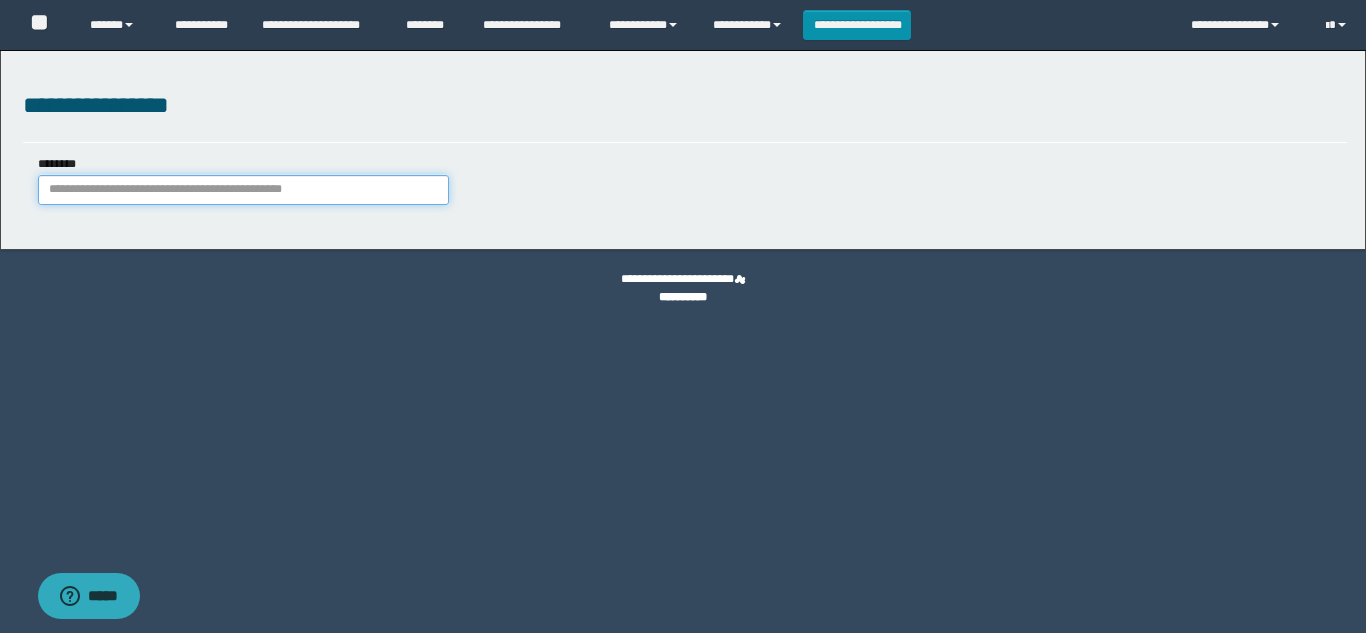 scroll, scrollTop: 0, scrollLeft: 0, axis: both 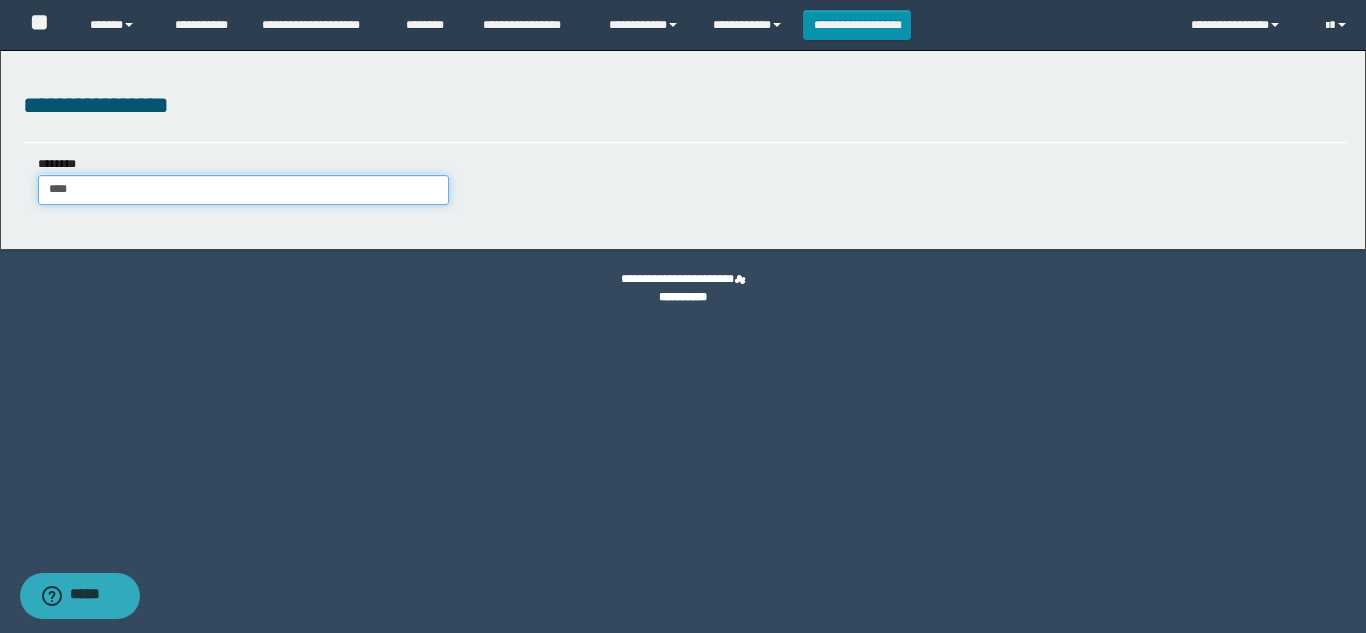 type on "*****" 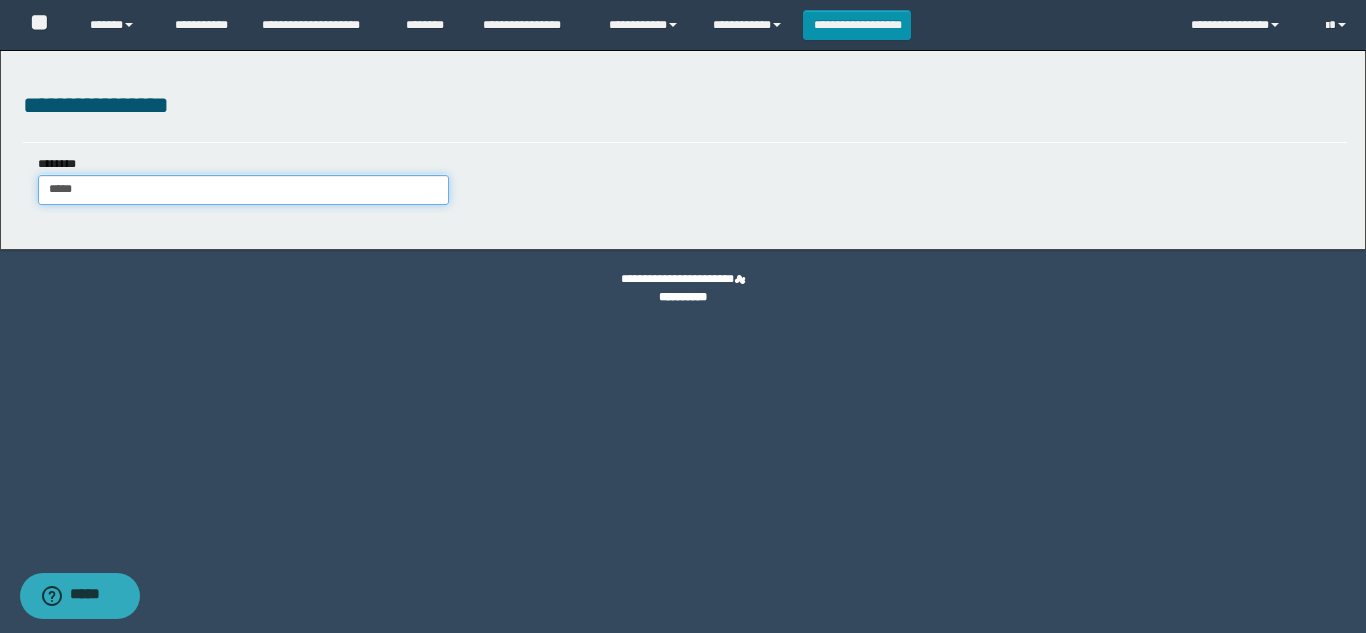 type on "*****" 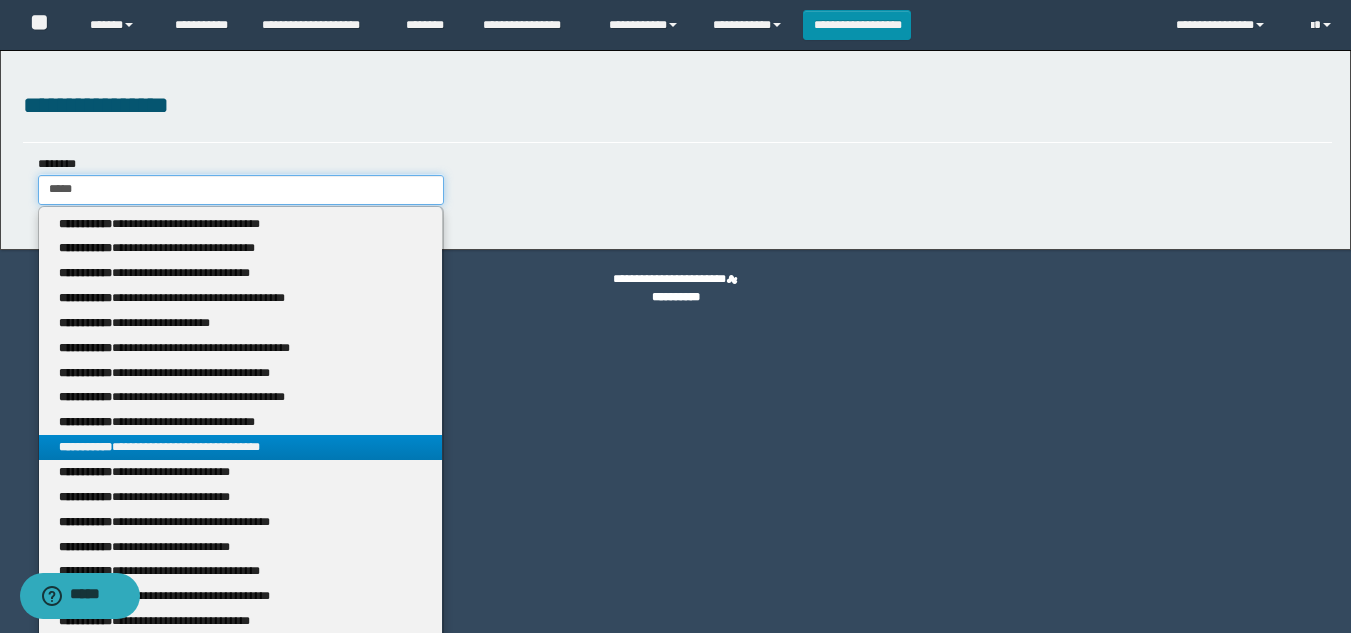 type on "*****" 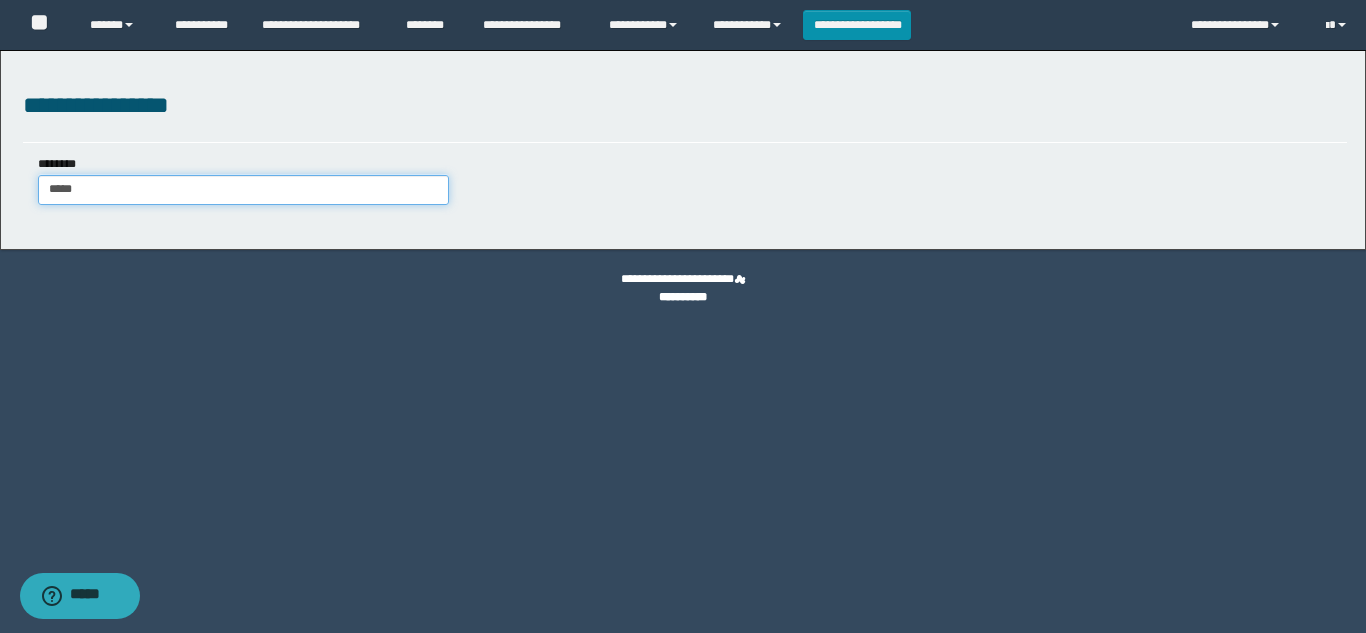 type on "*****" 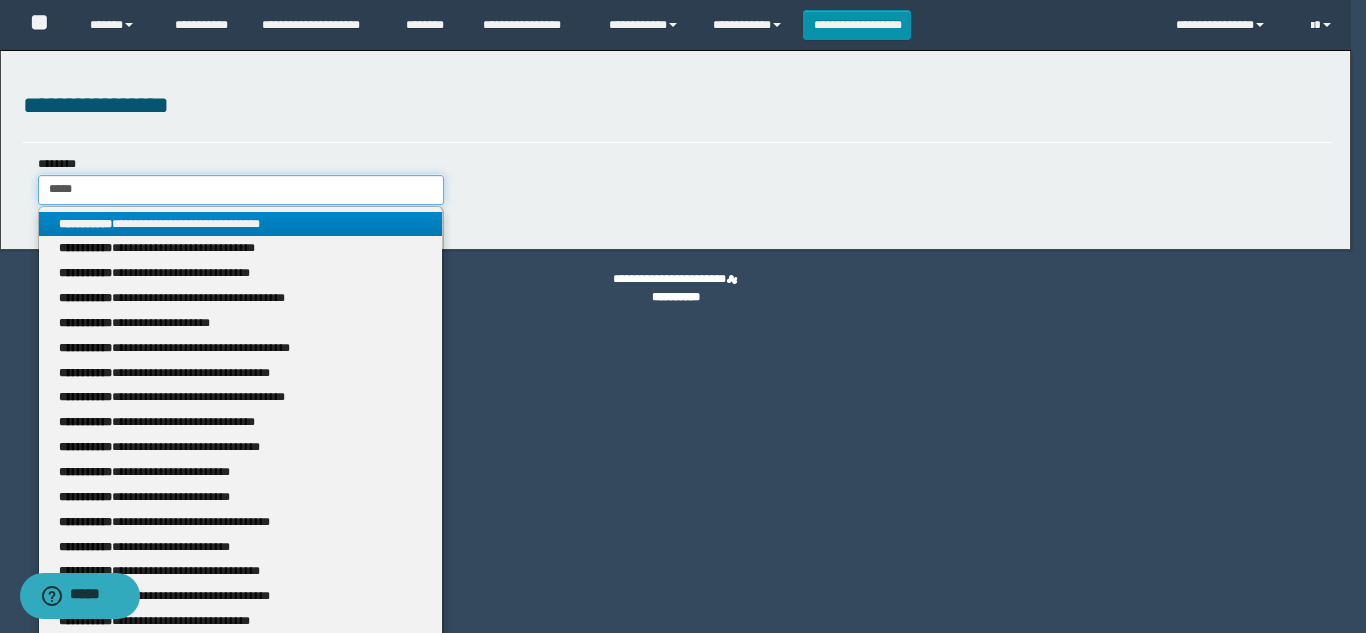 type 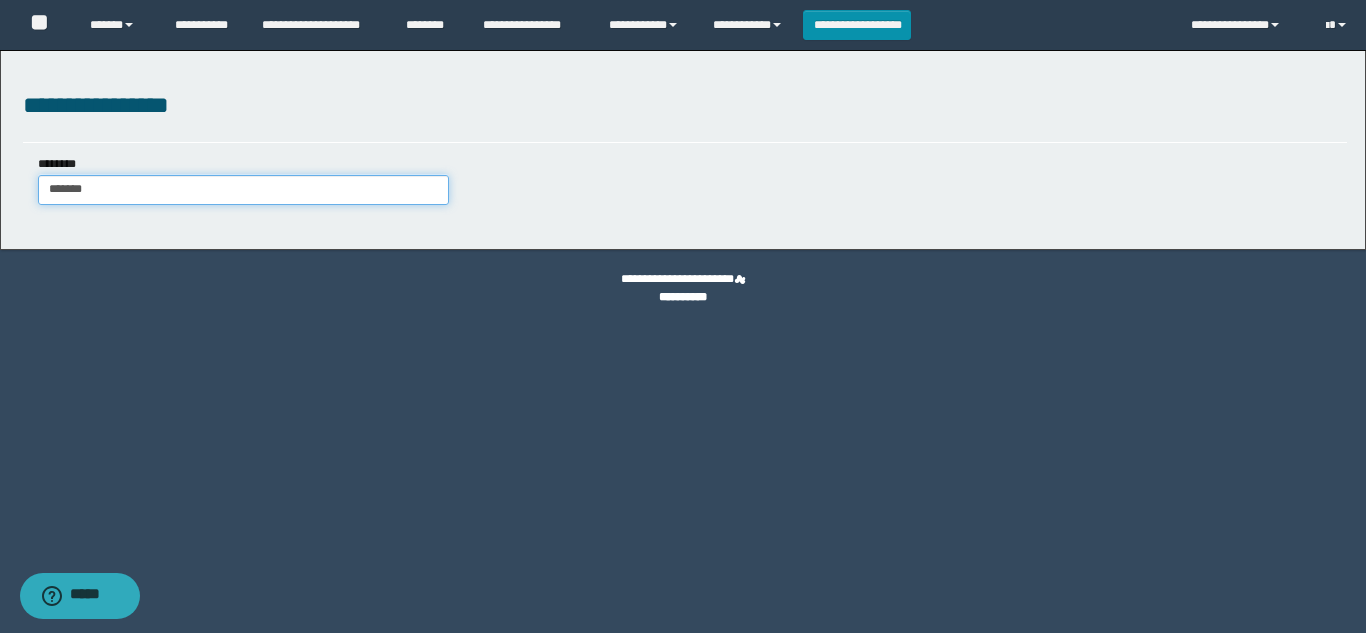 type on "********" 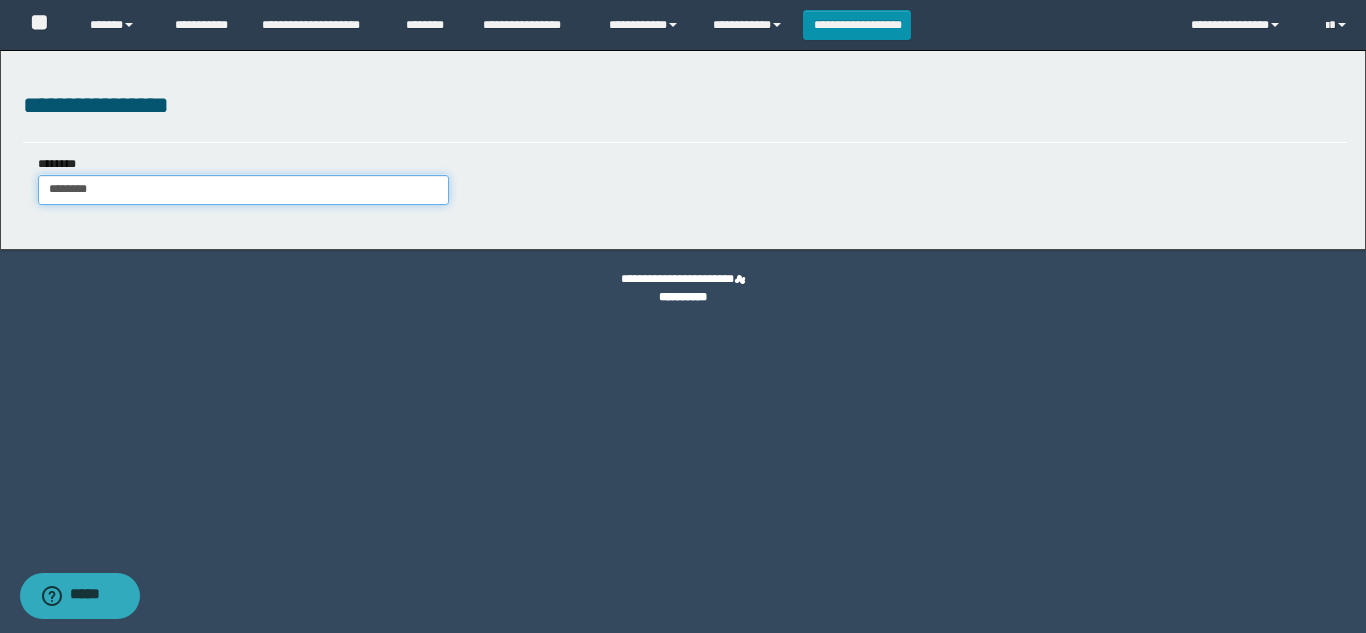 type on "********" 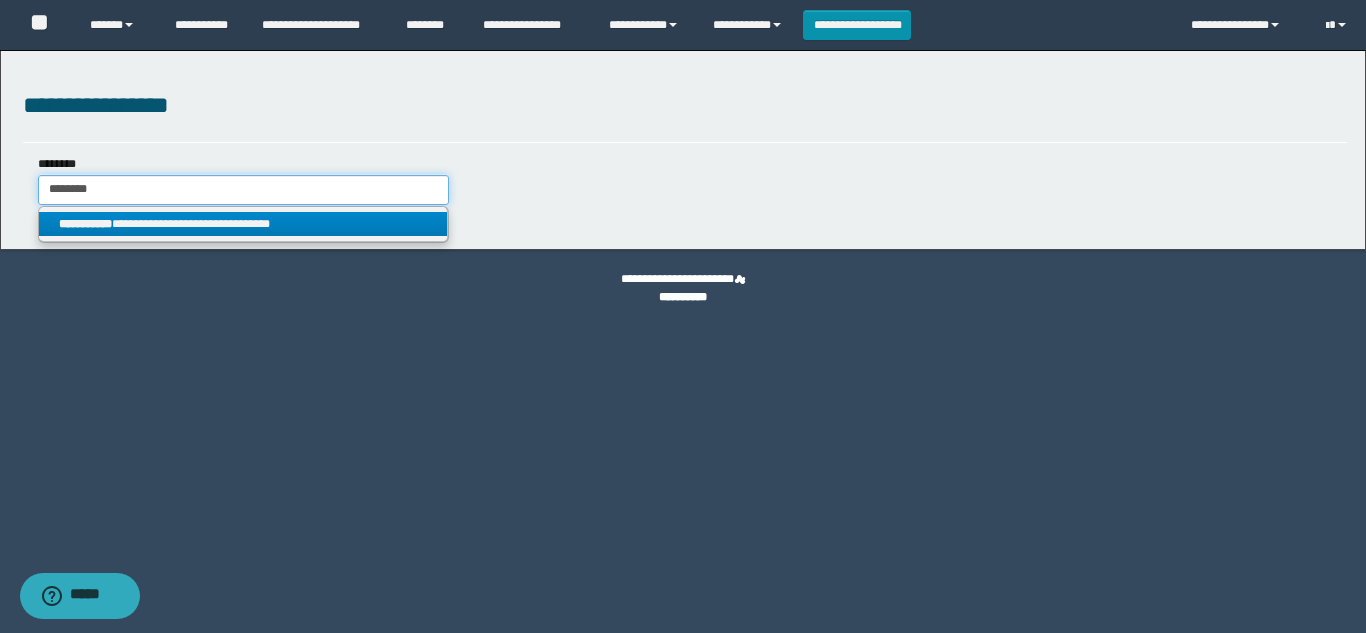 type on "********" 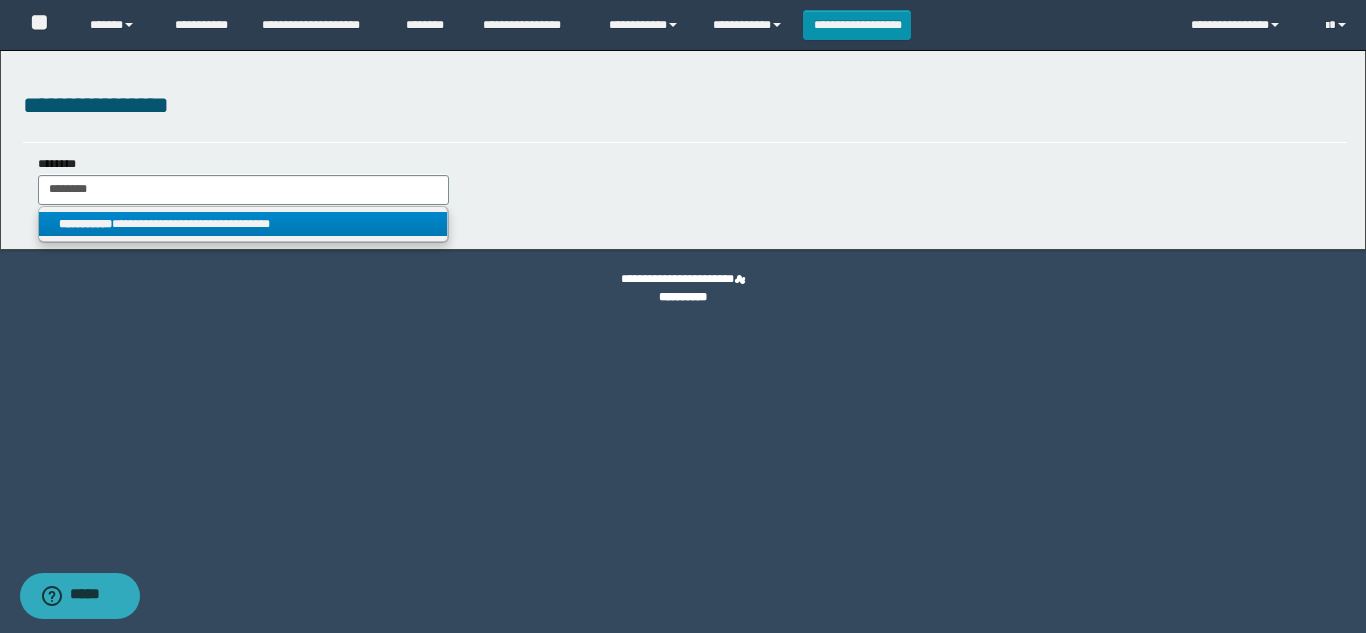click on "**********" at bounding box center (243, 224) 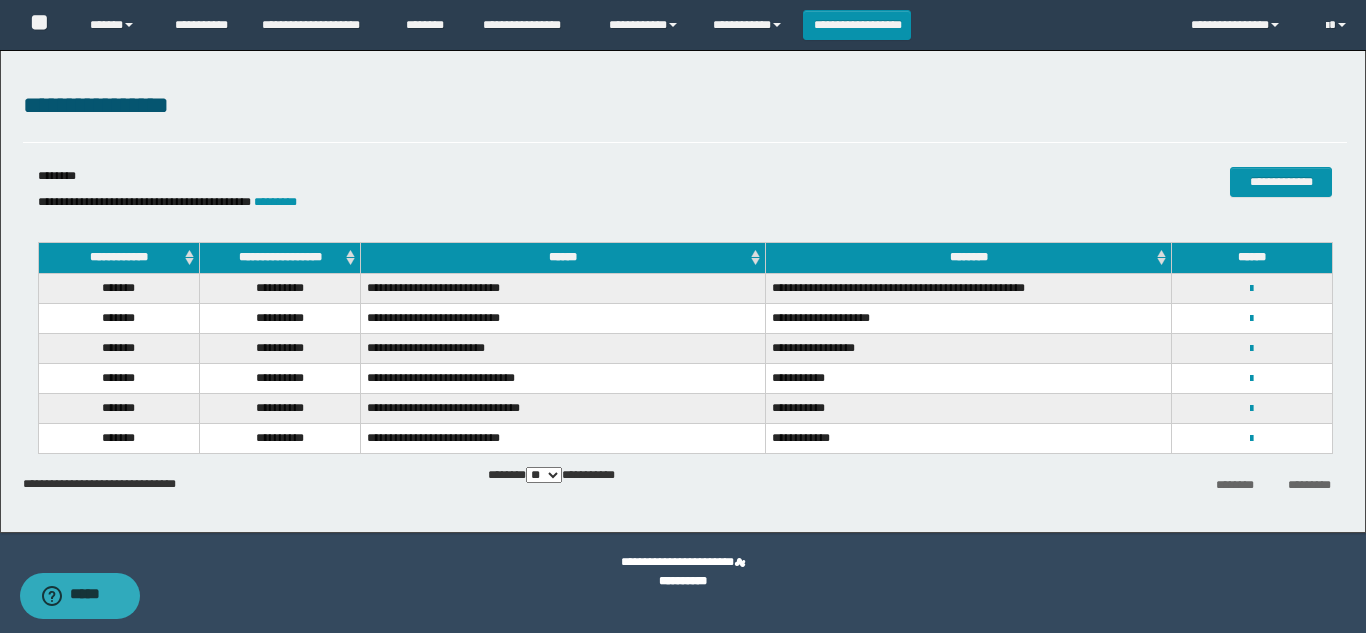 click on "**********" at bounding box center (1252, 288) 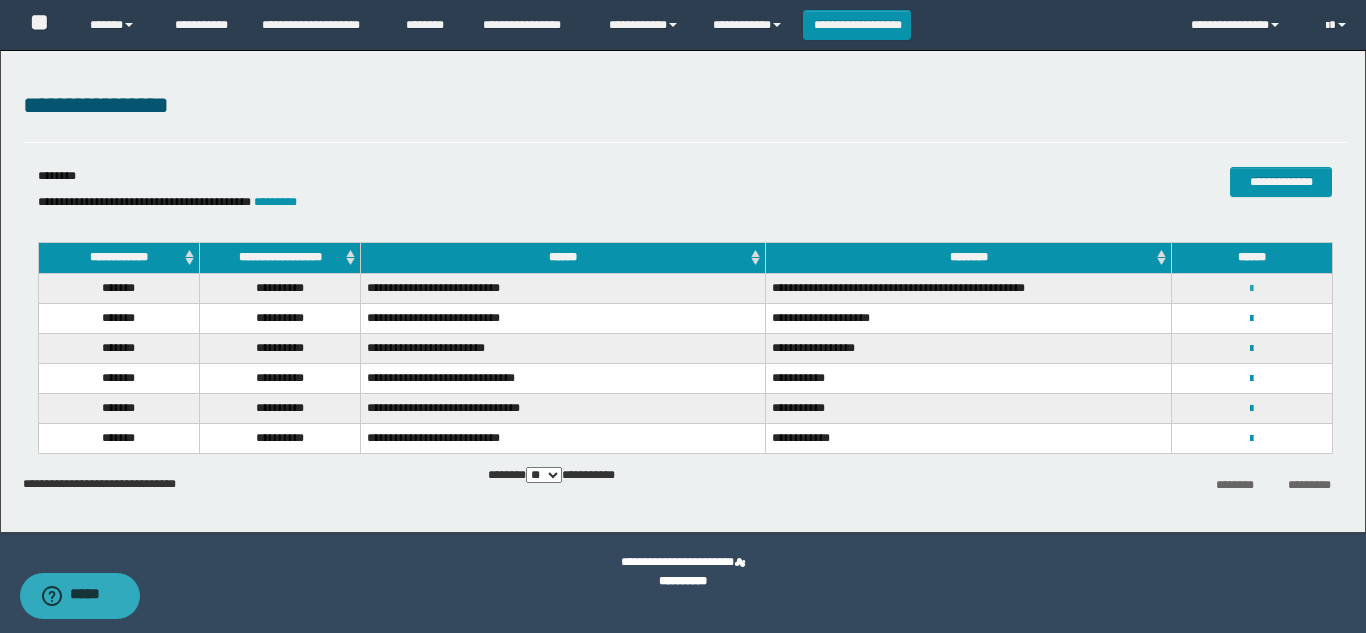 click at bounding box center [1251, 289] 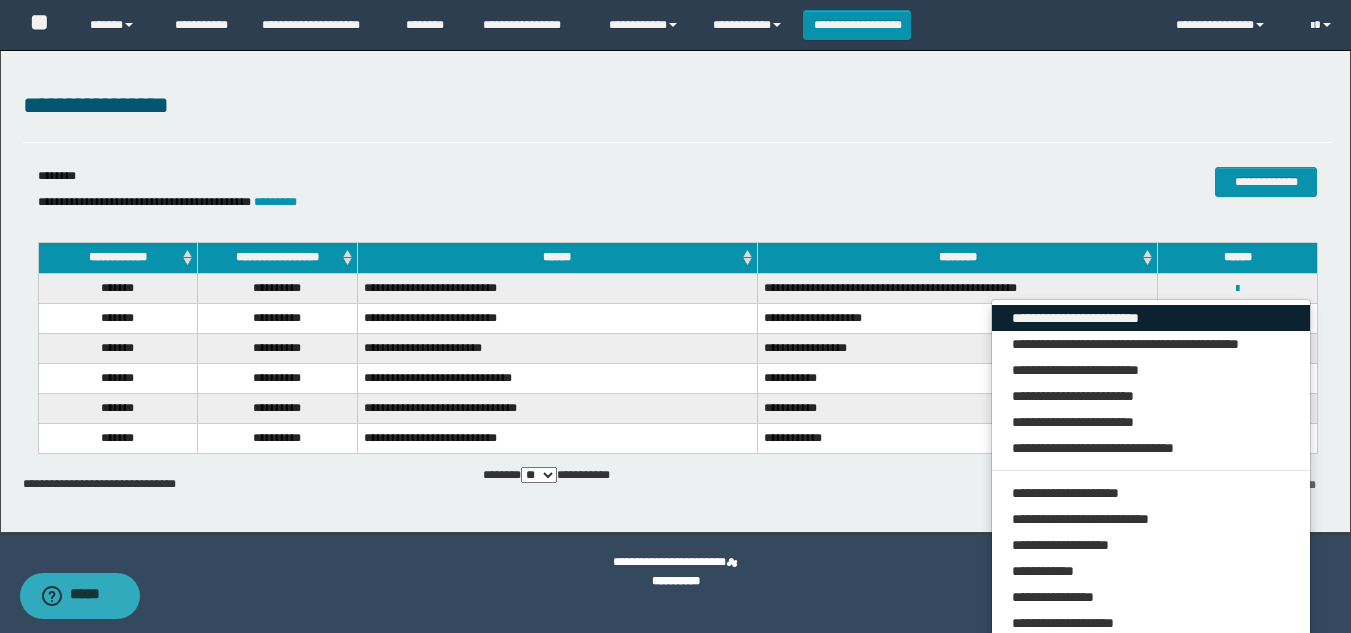 click on "**********" at bounding box center (1151, 318) 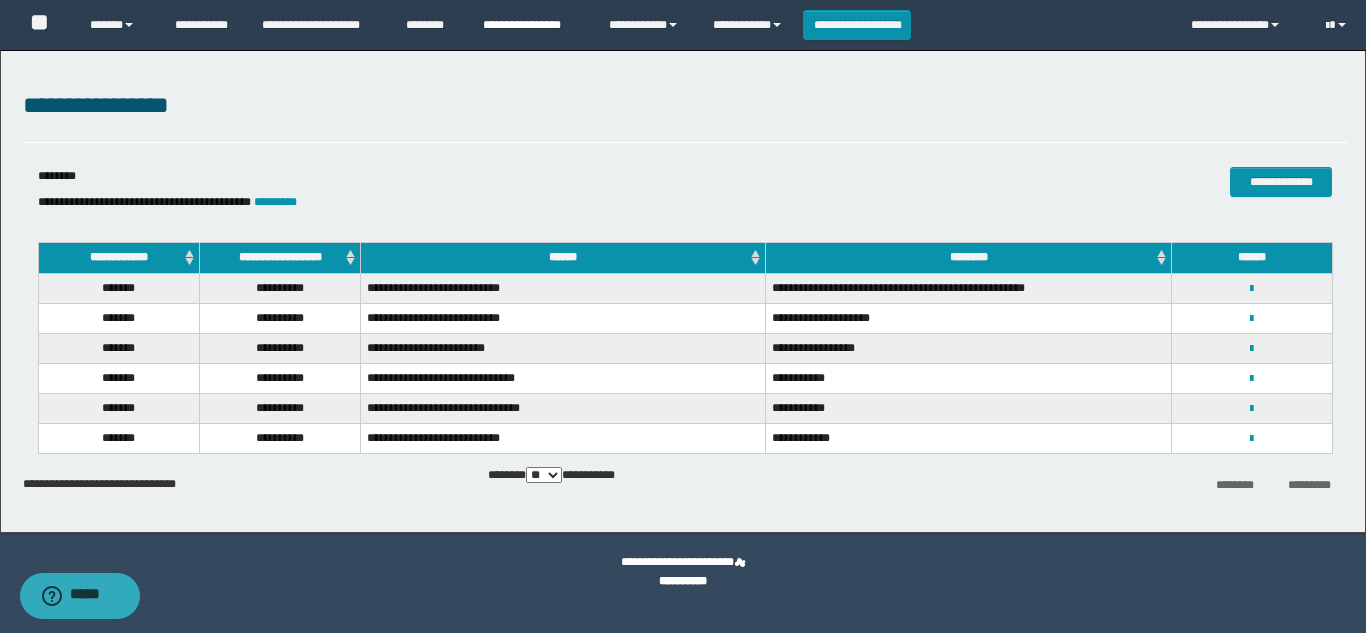 click on "**********" at bounding box center (531, 25) 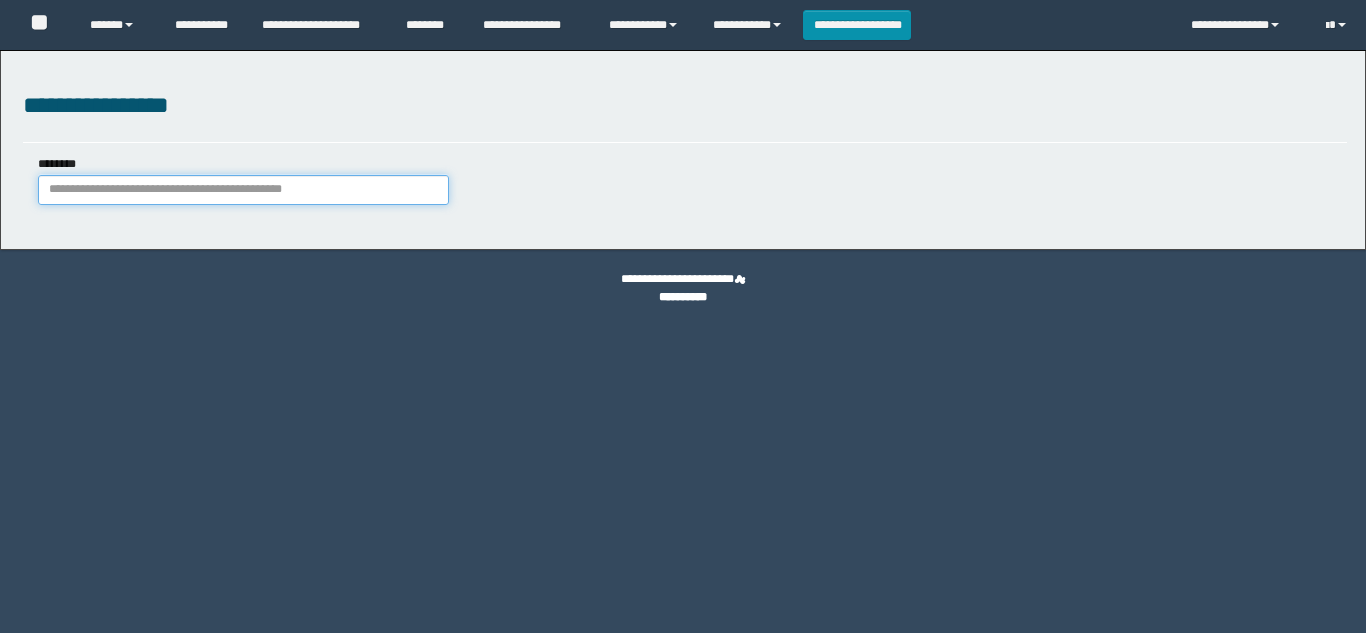 click on "********" at bounding box center [243, 190] 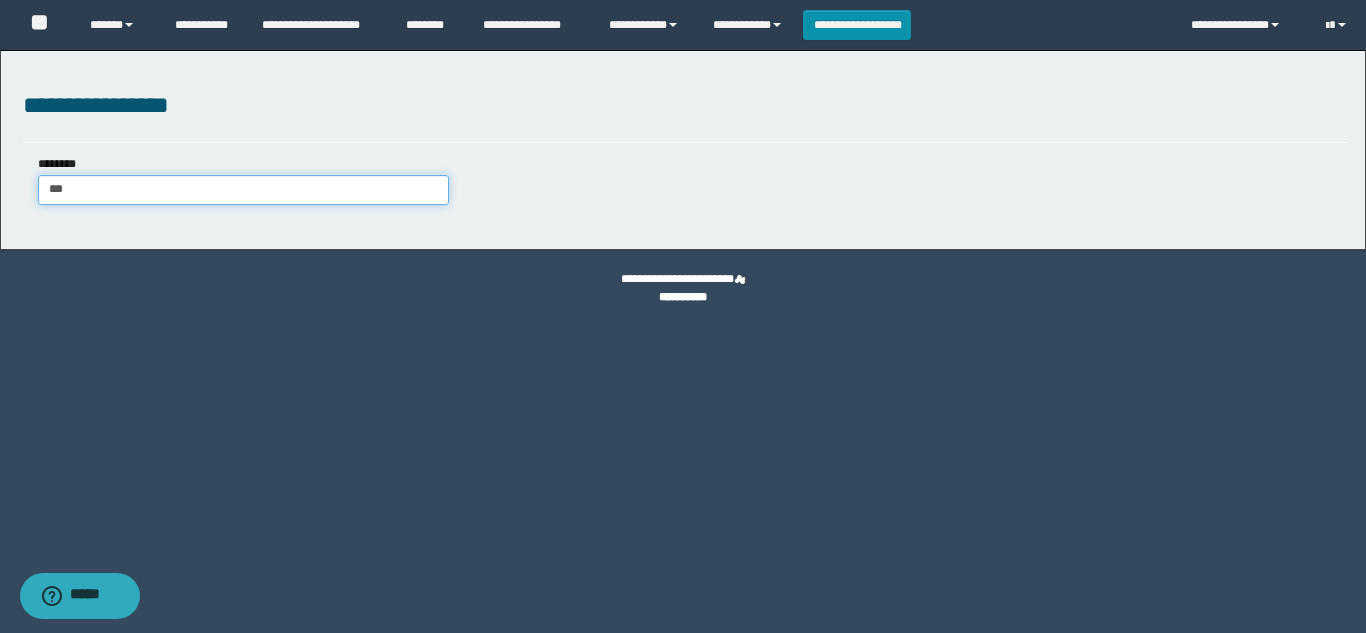 type on "****" 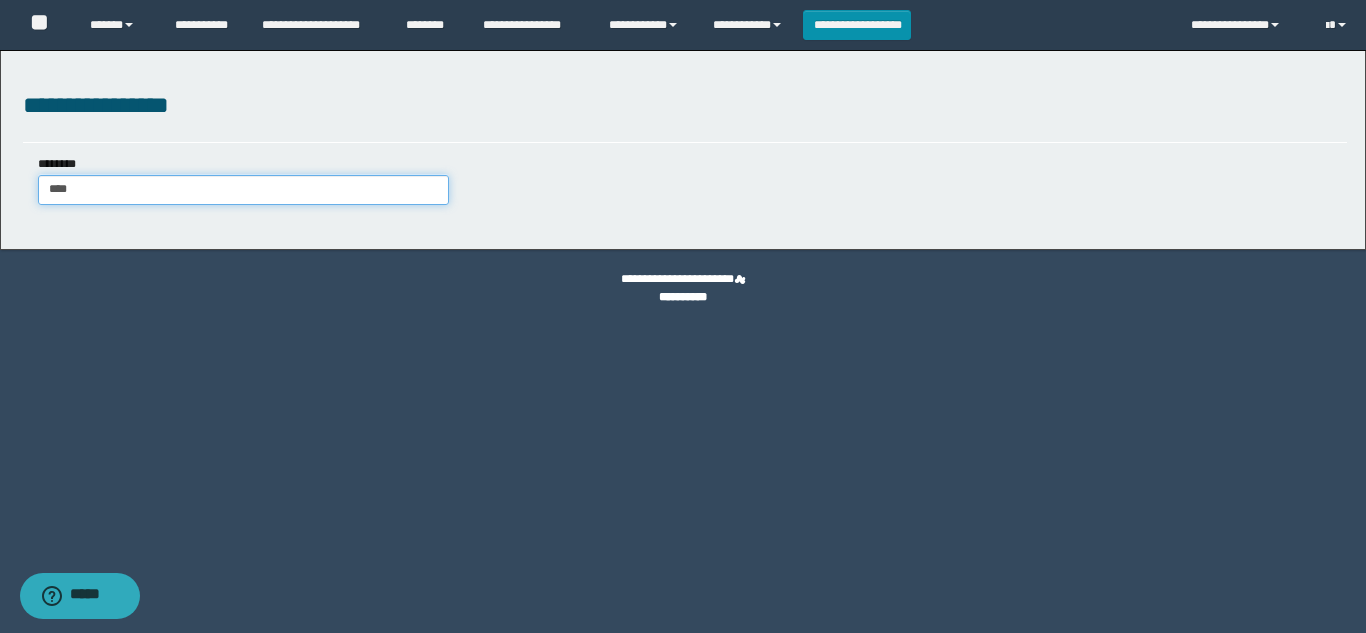 type on "****" 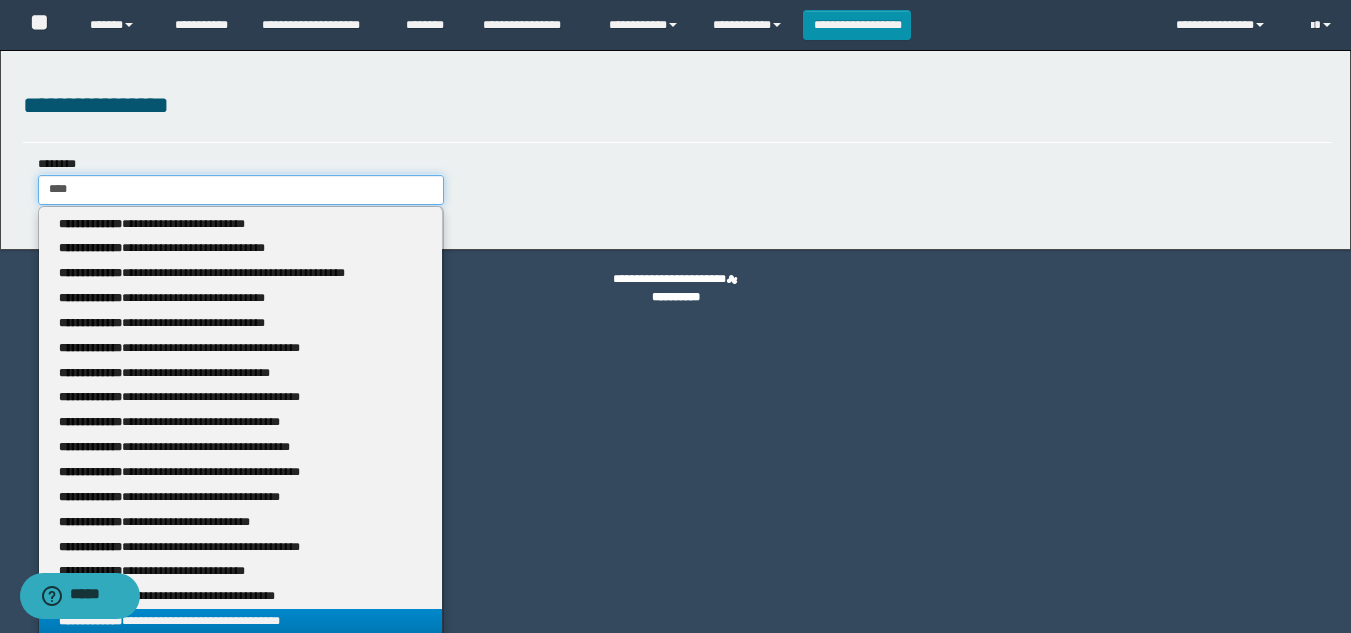 type on "****" 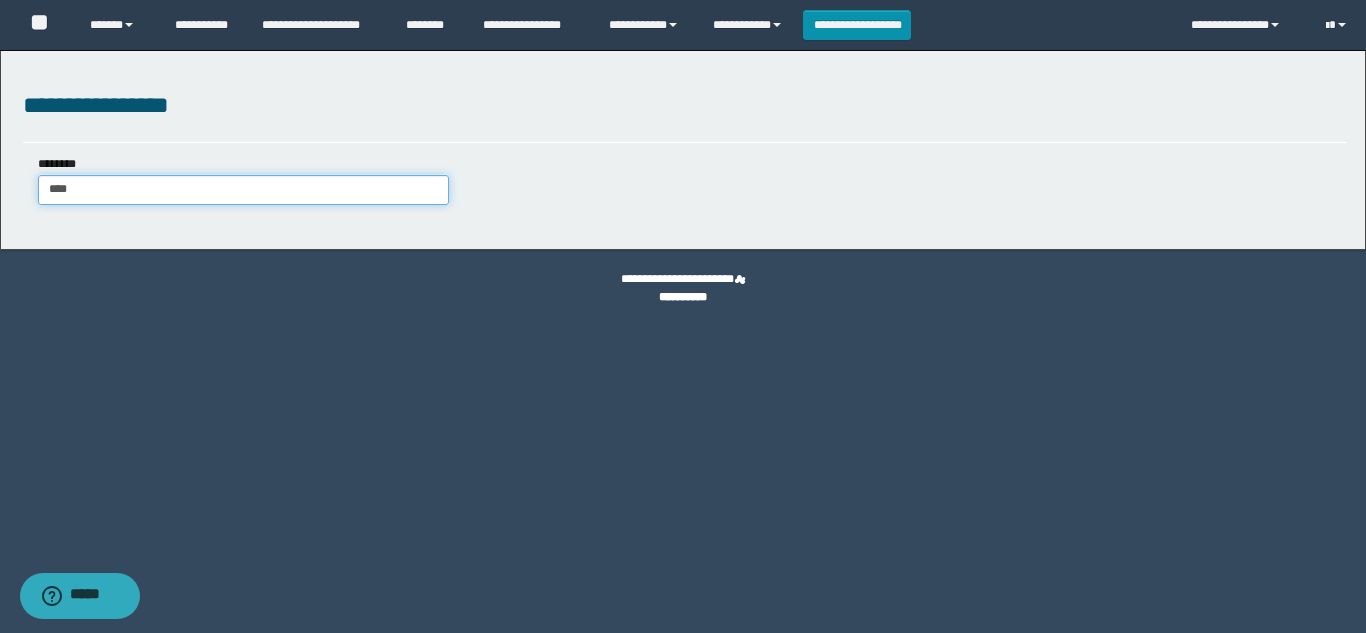 type on "****" 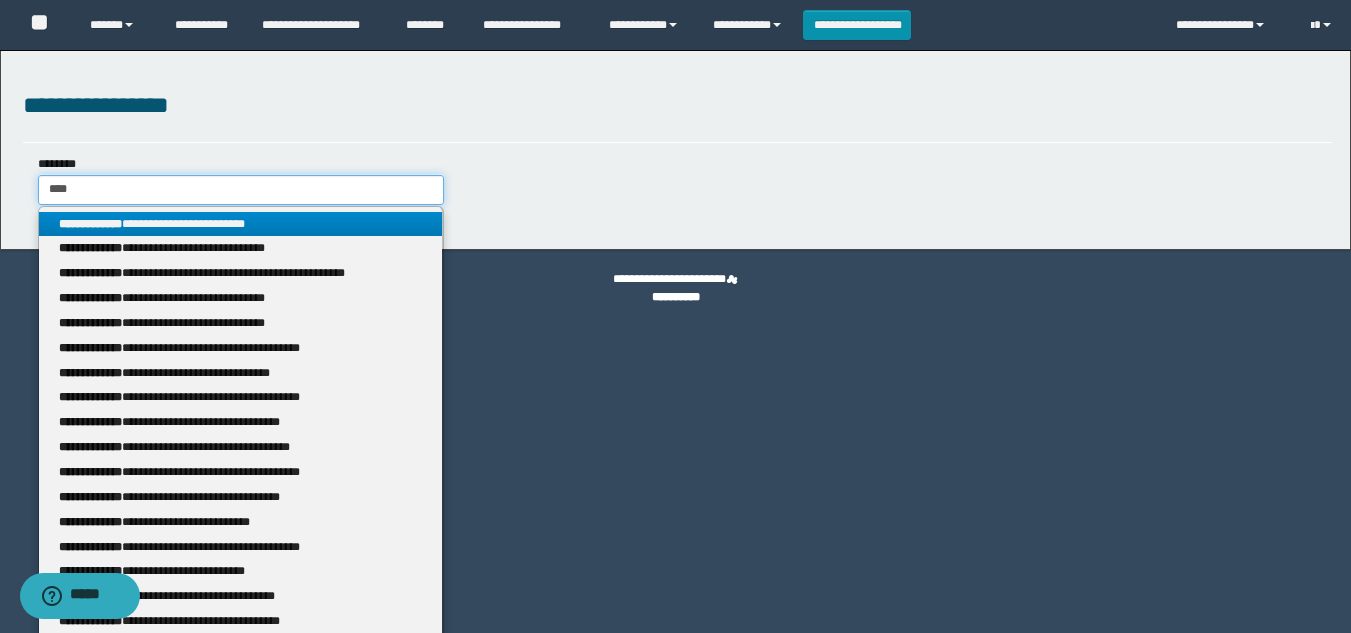 click on "****" at bounding box center [241, 190] 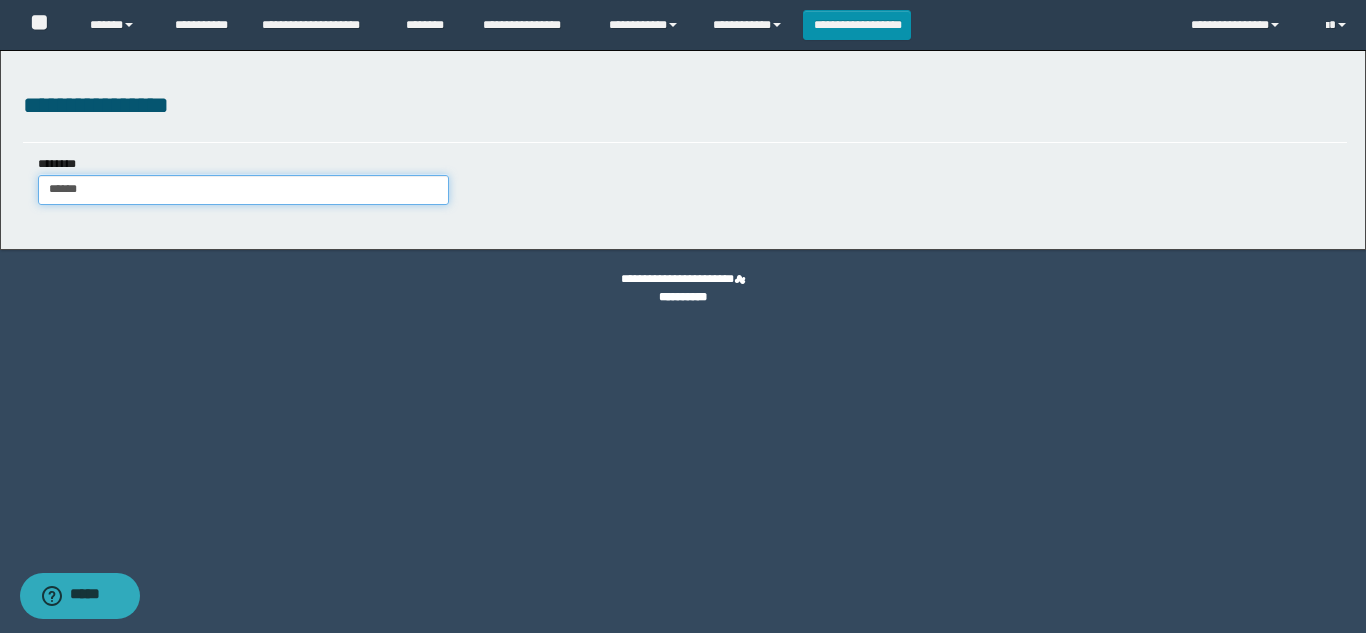 type on "*******" 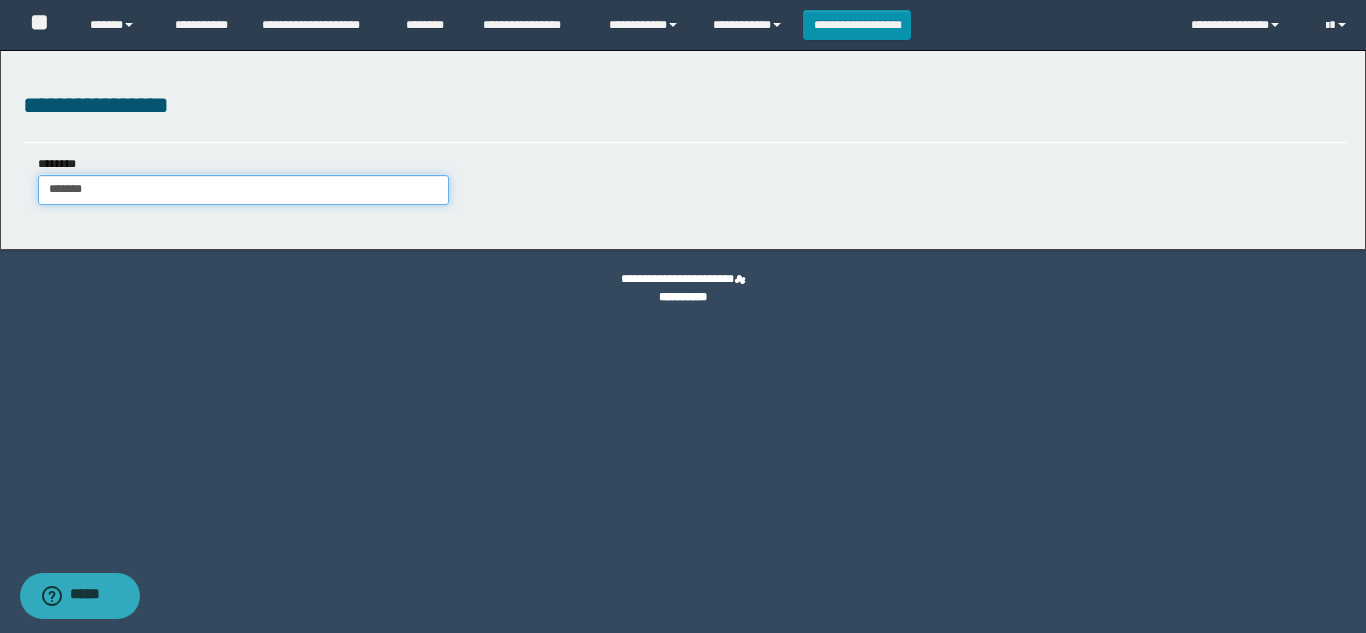 type on "*******" 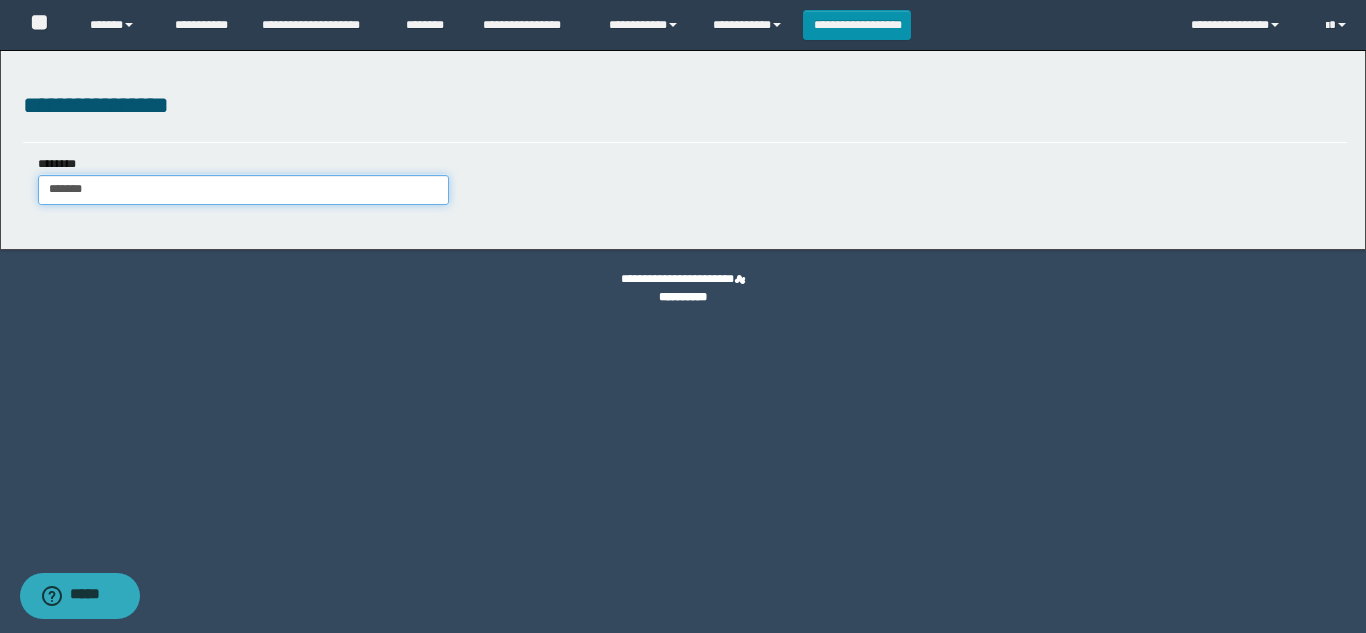 type 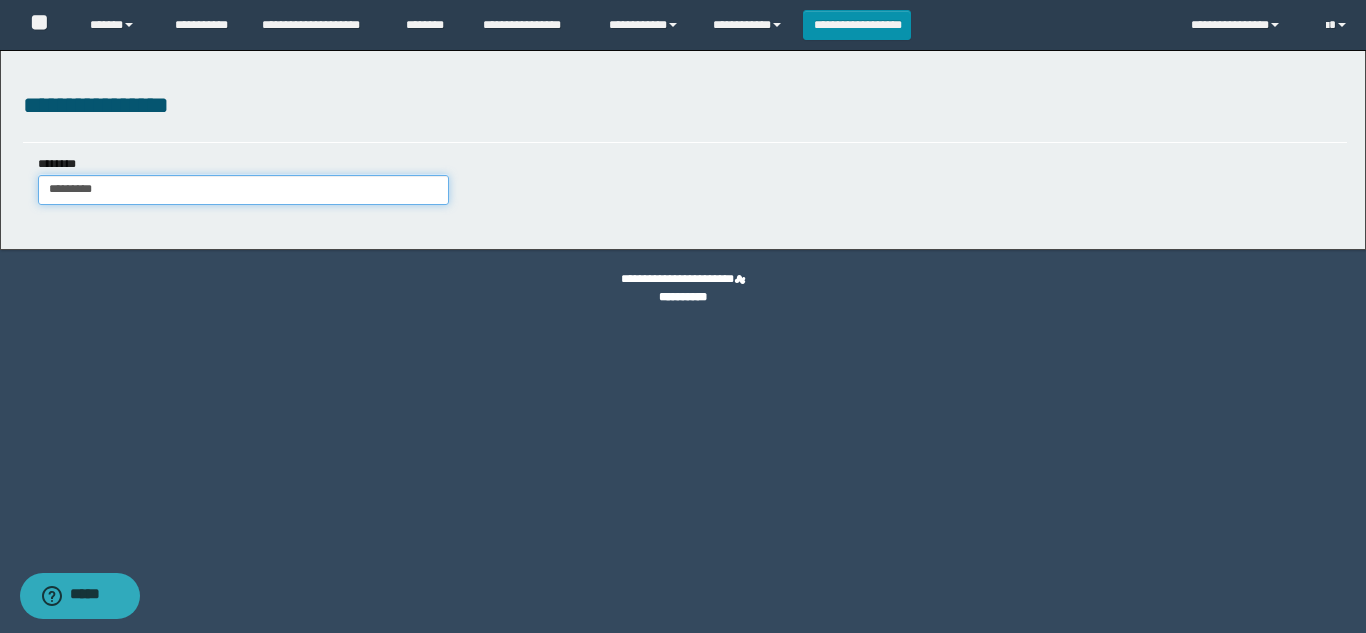 type on "**********" 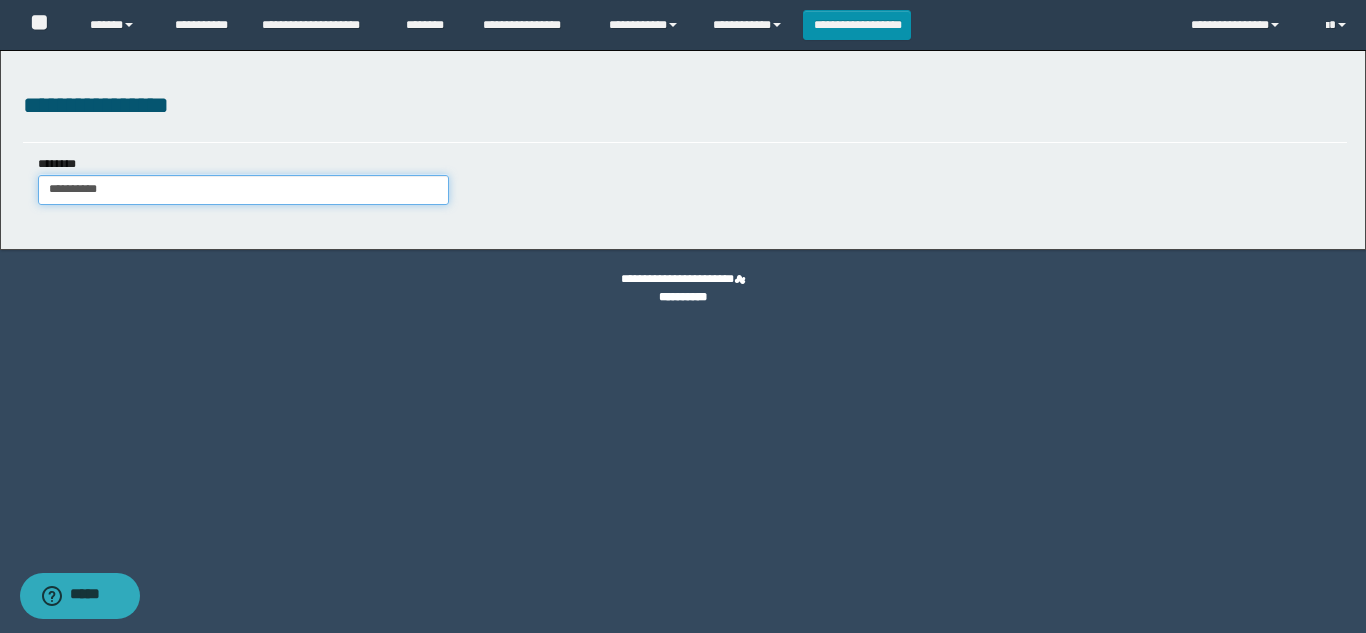 type on "**********" 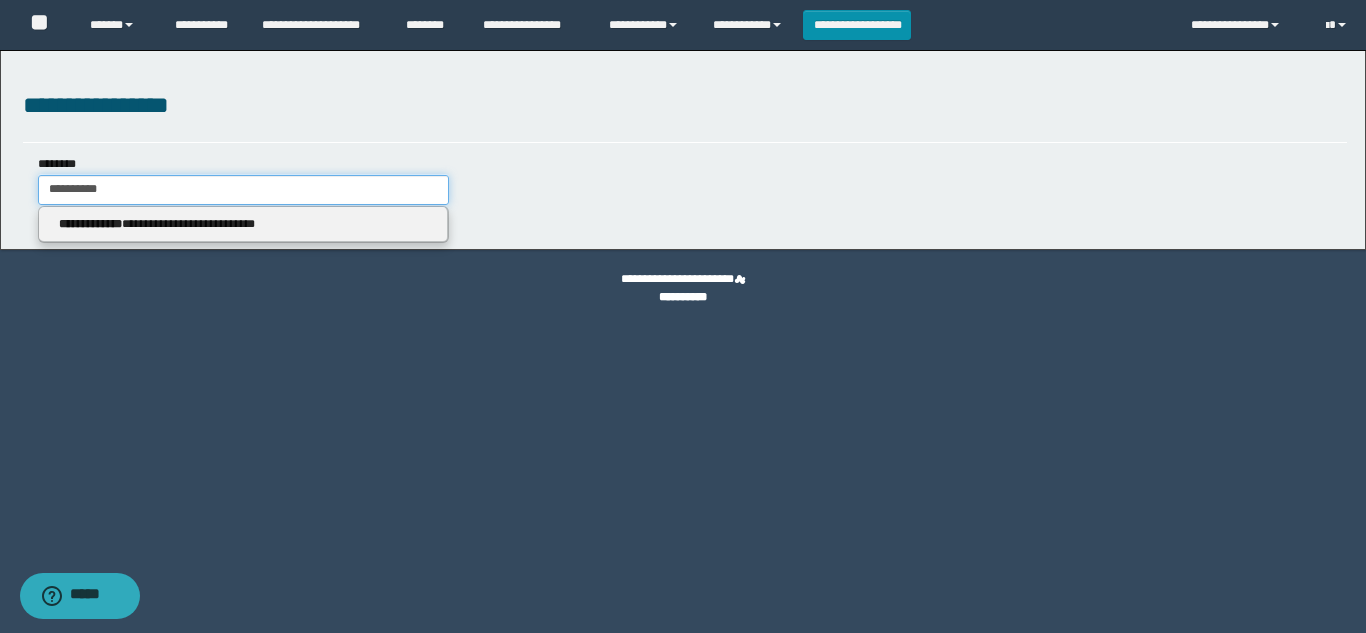 type on "**********" 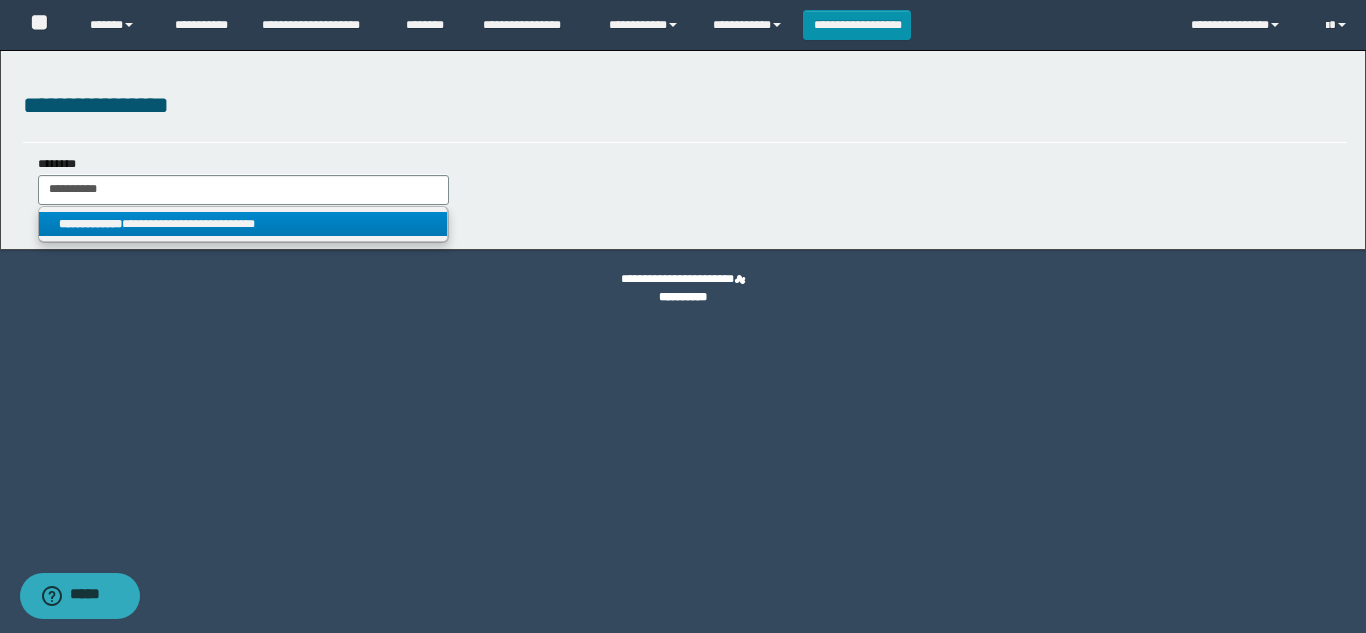 click on "**********" at bounding box center (243, 225) 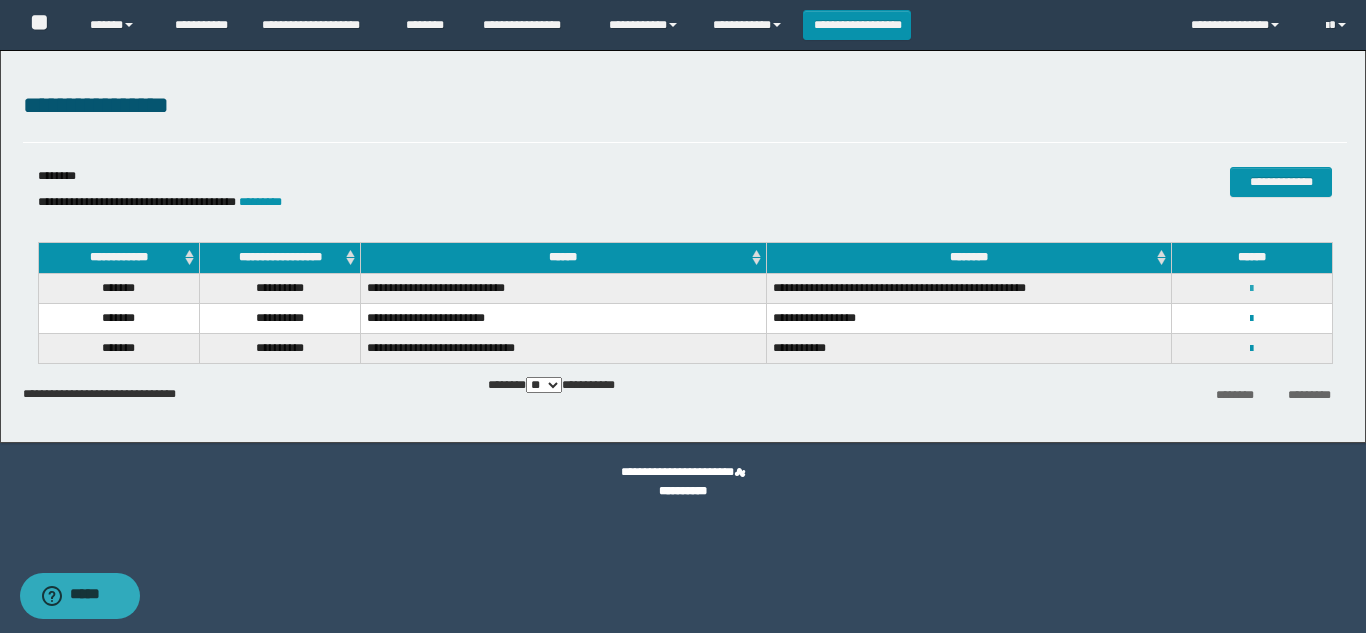 click at bounding box center (1251, 289) 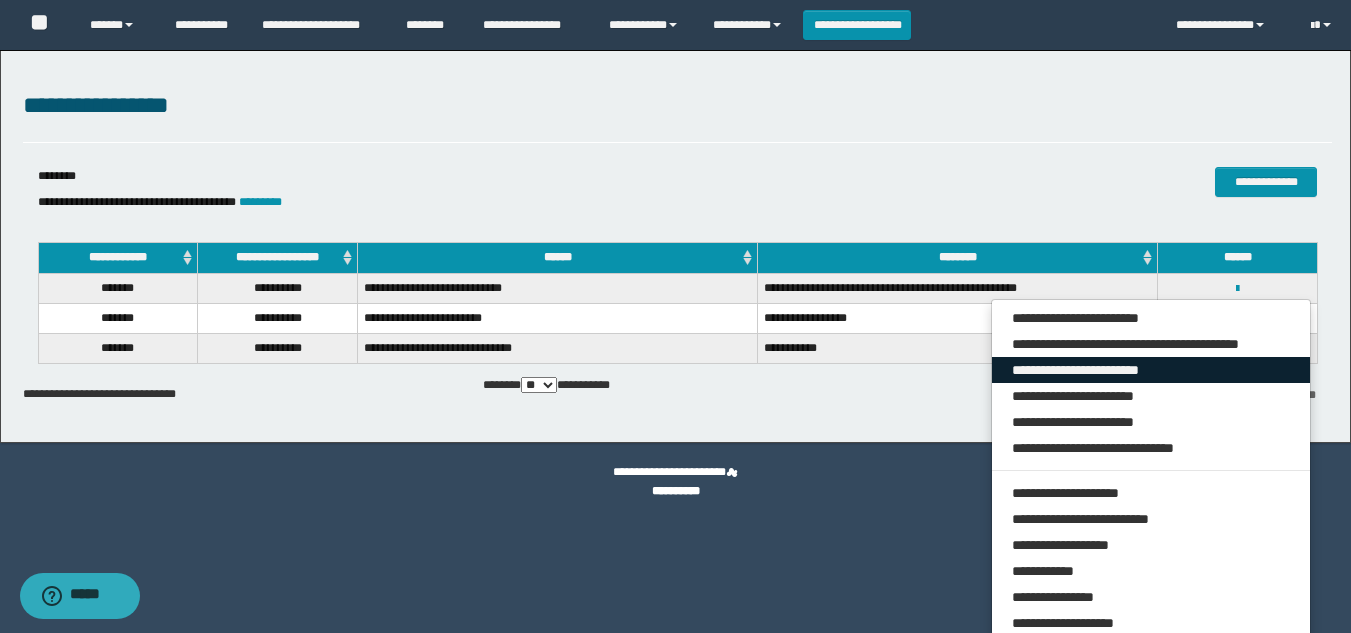 click on "**********" at bounding box center [1151, 370] 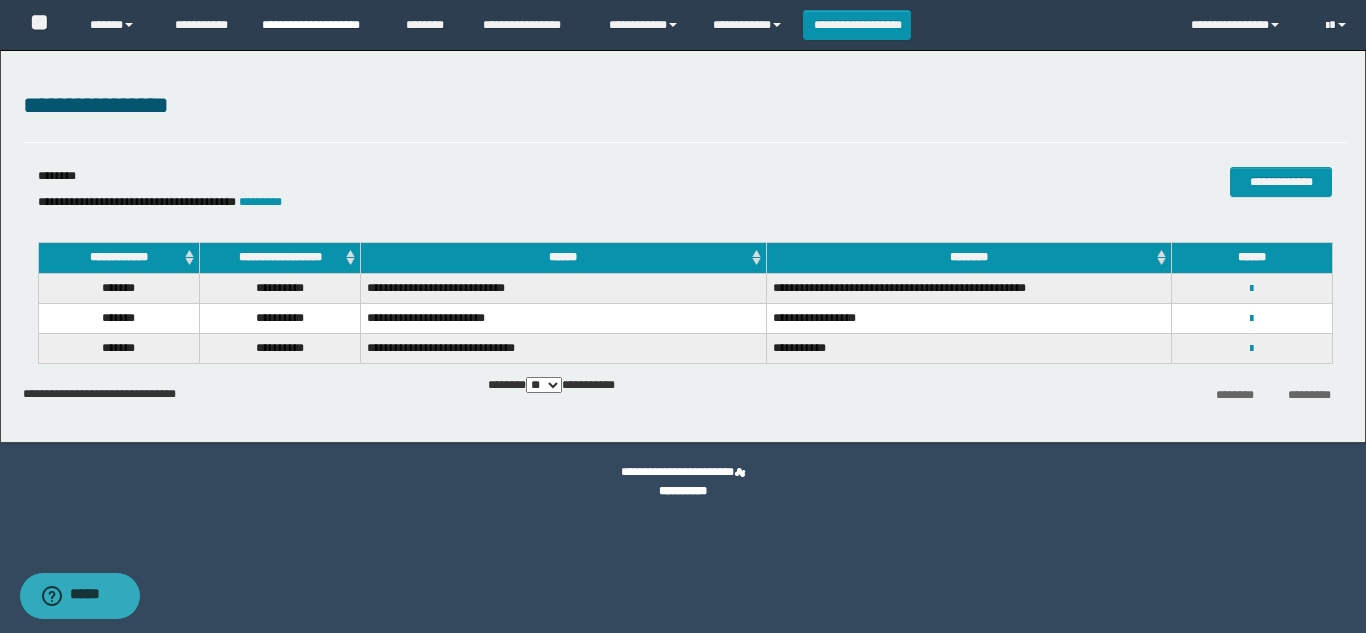 click on "**********" at bounding box center [319, 25] 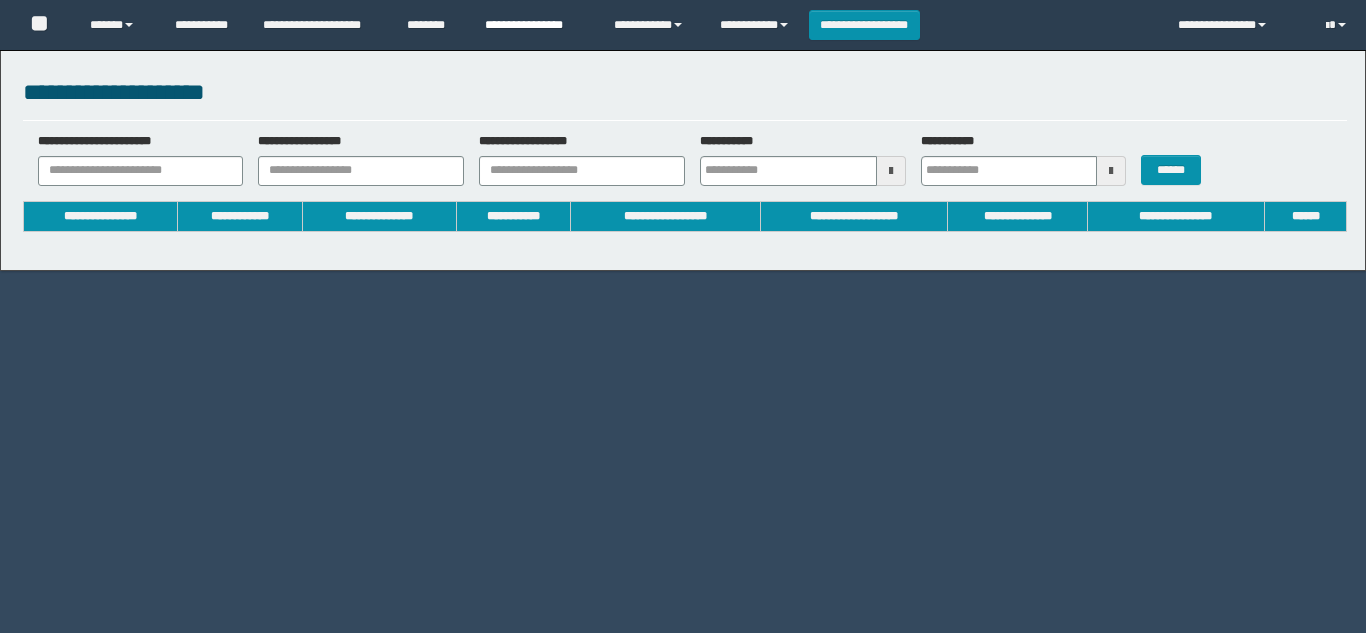 scroll, scrollTop: 0, scrollLeft: 0, axis: both 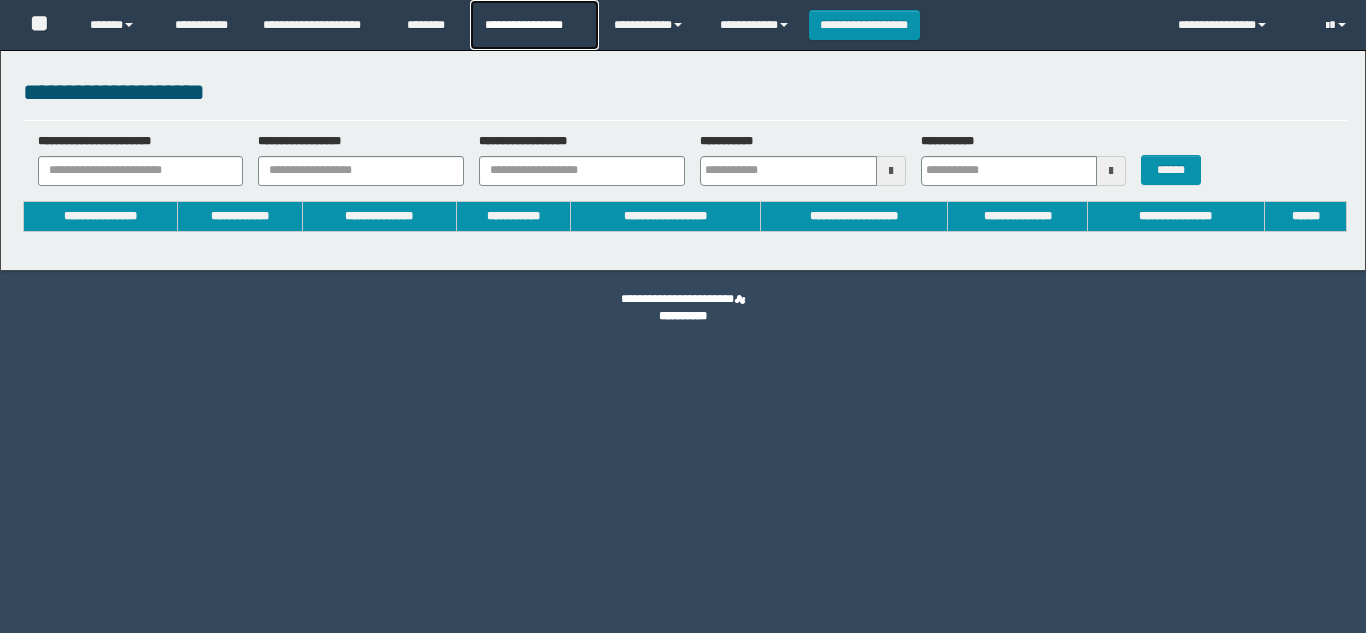 type on "**********" 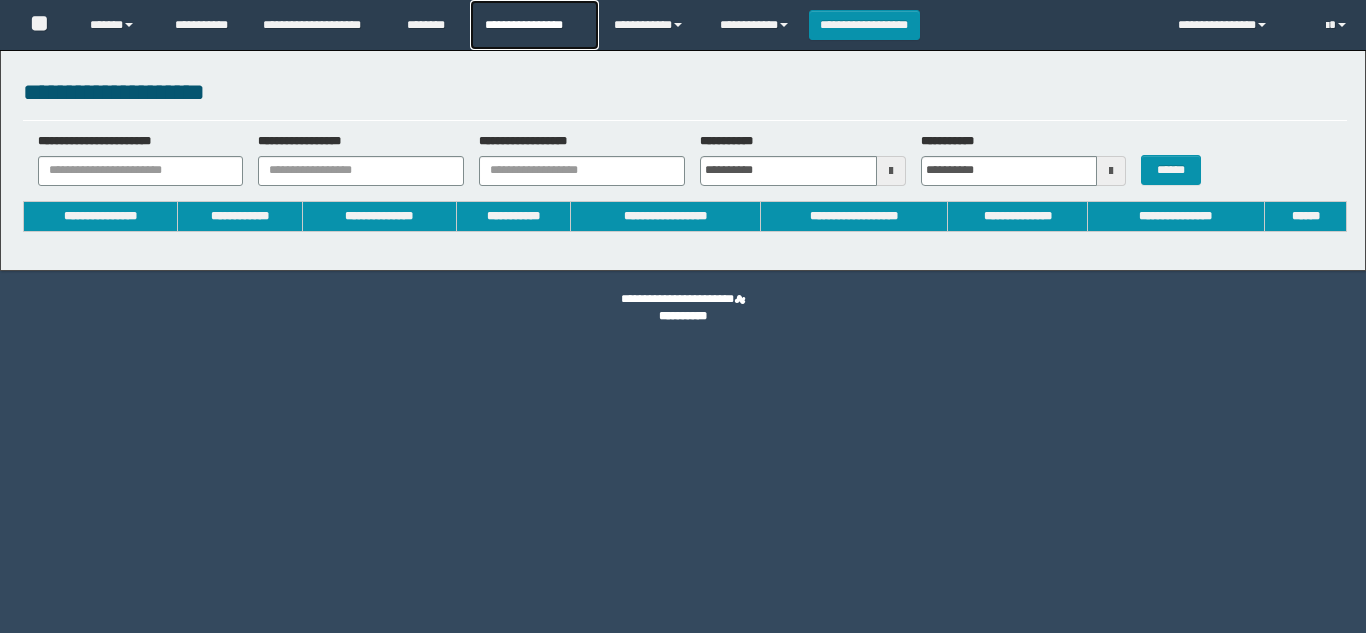 click on "**********" at bounding box center (534, 25) 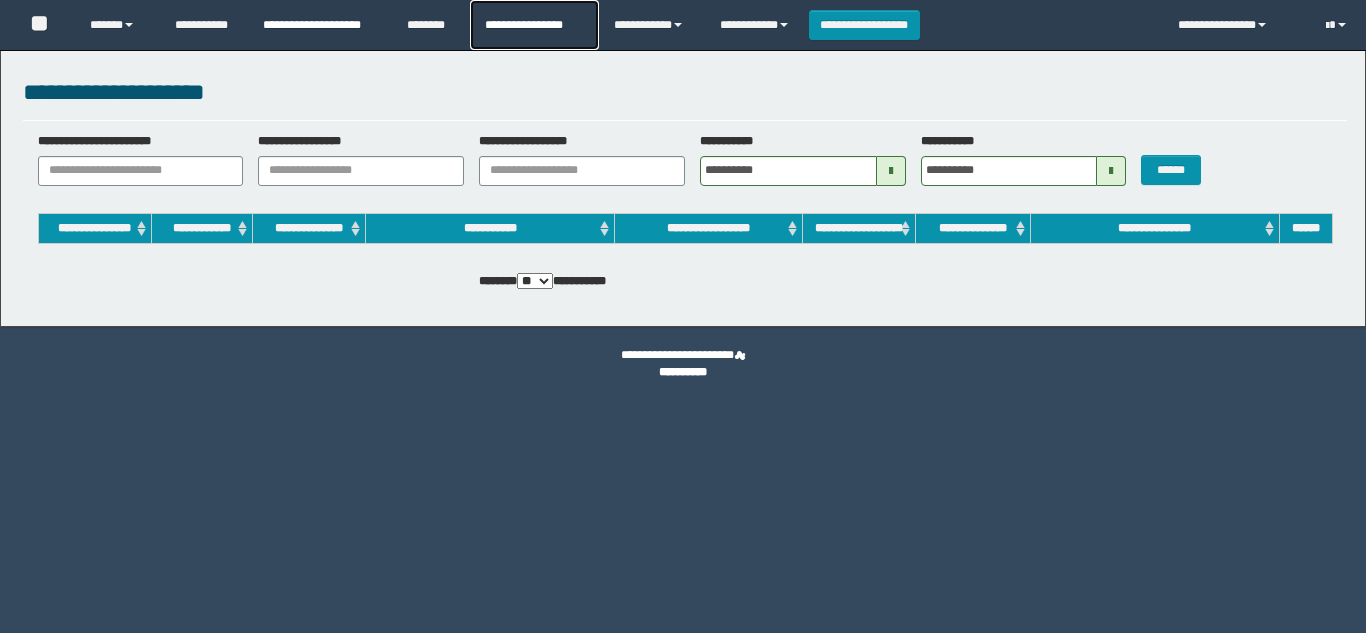 scroll, scrollTop: 0, scrollLeft: 0, axis: both 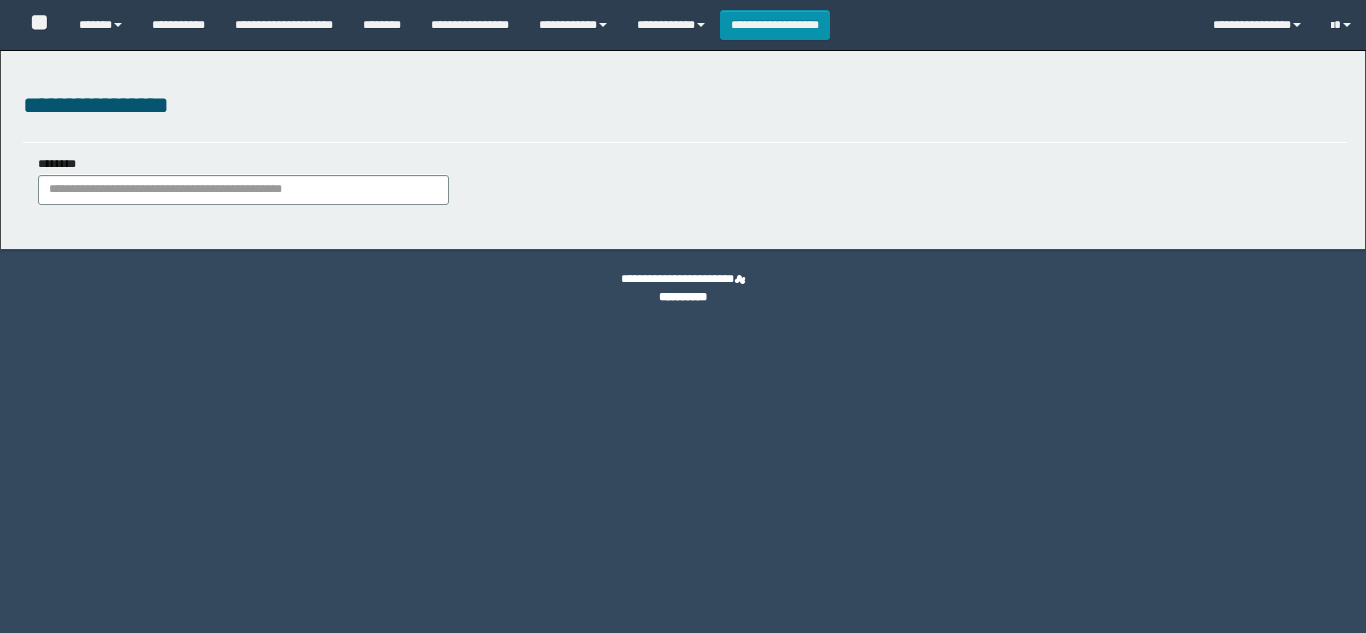 click on "**********" at bounding box center [178, 25] 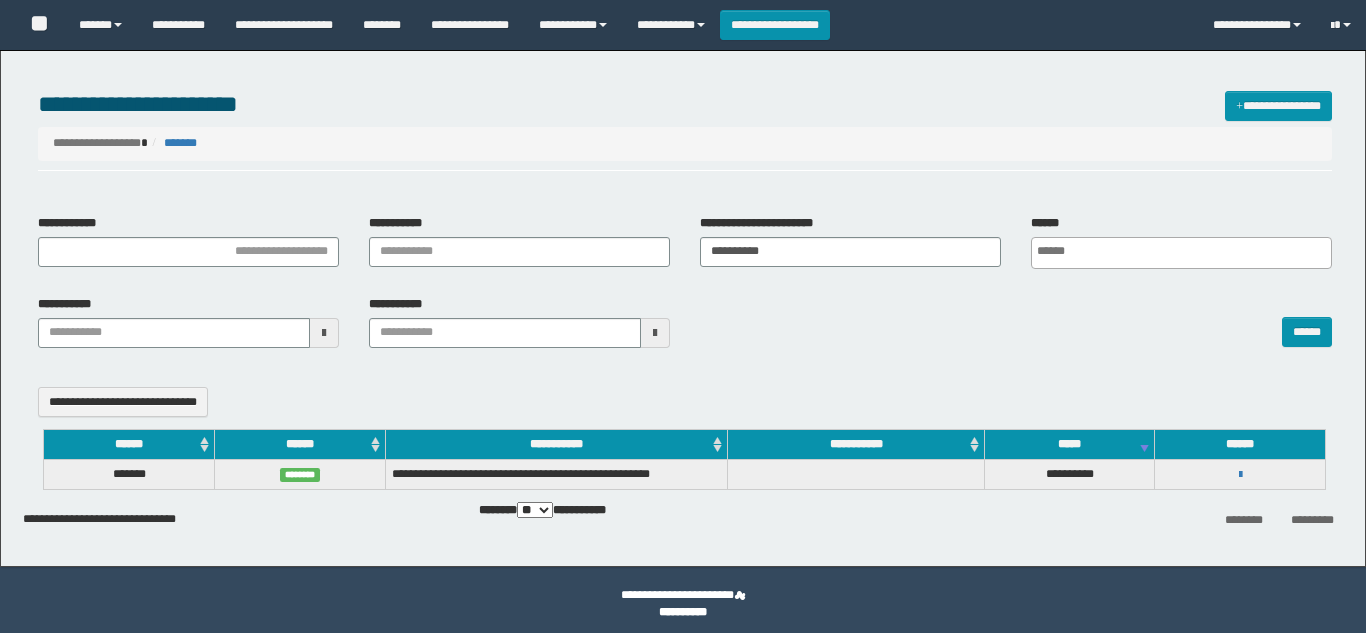select 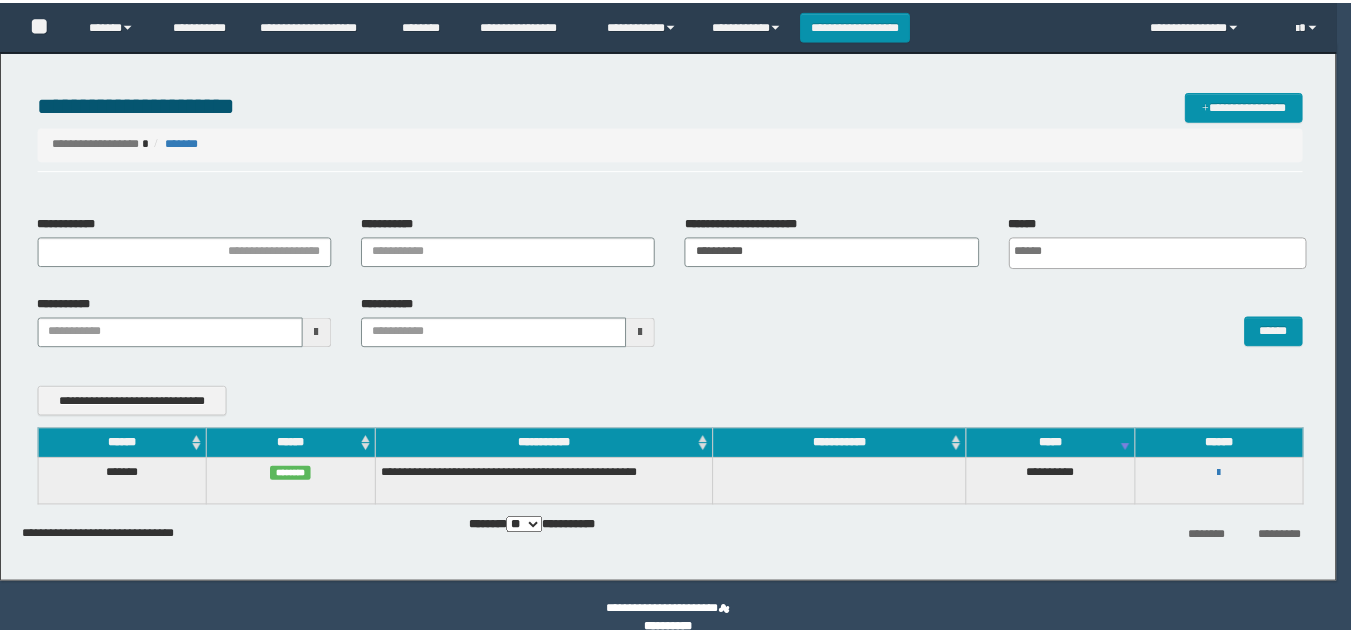 scroll, scrollTop: 0, scrollLeft: 0, axis: both 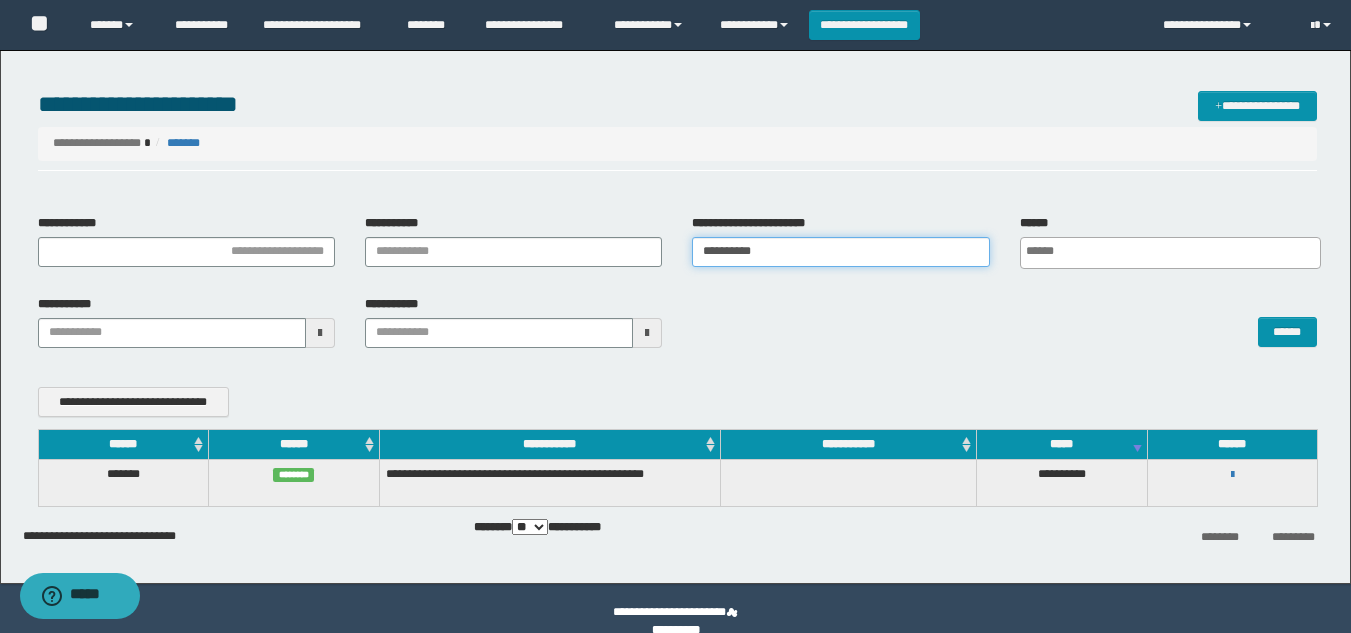 drag, startPoint x: 818, startPoint y: 254, endPoint x: 380, endPoint y: 257, distance: 438.01028 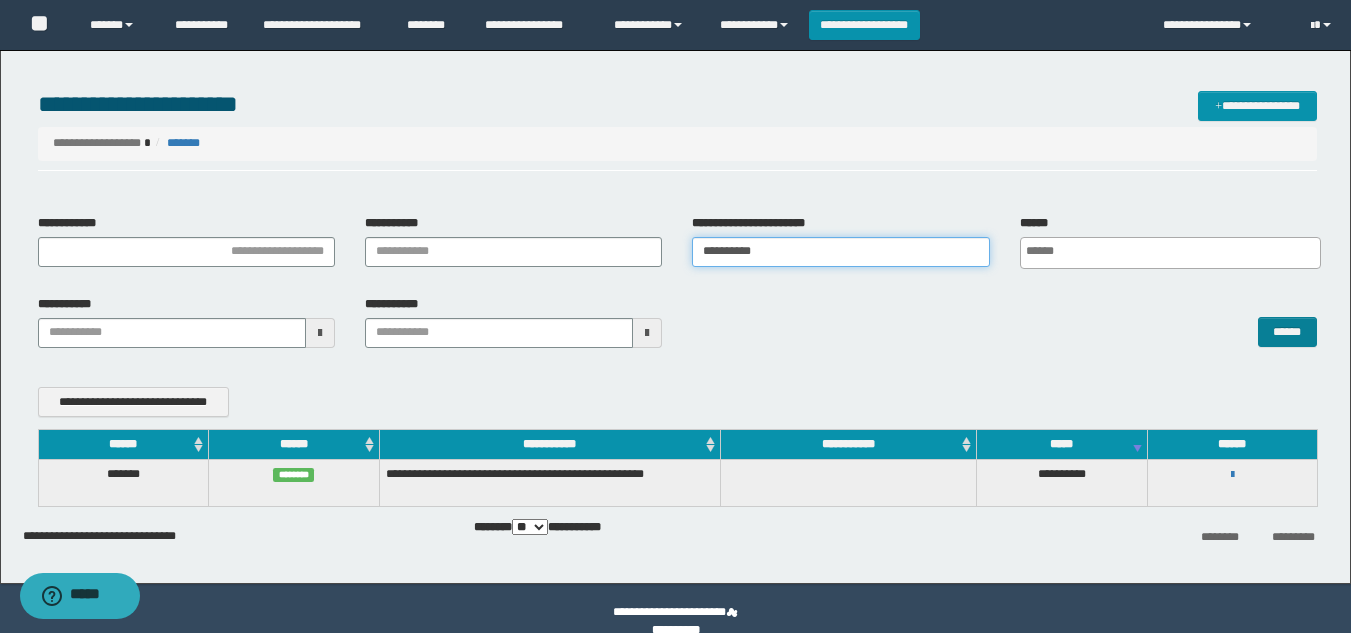 type on "**********" 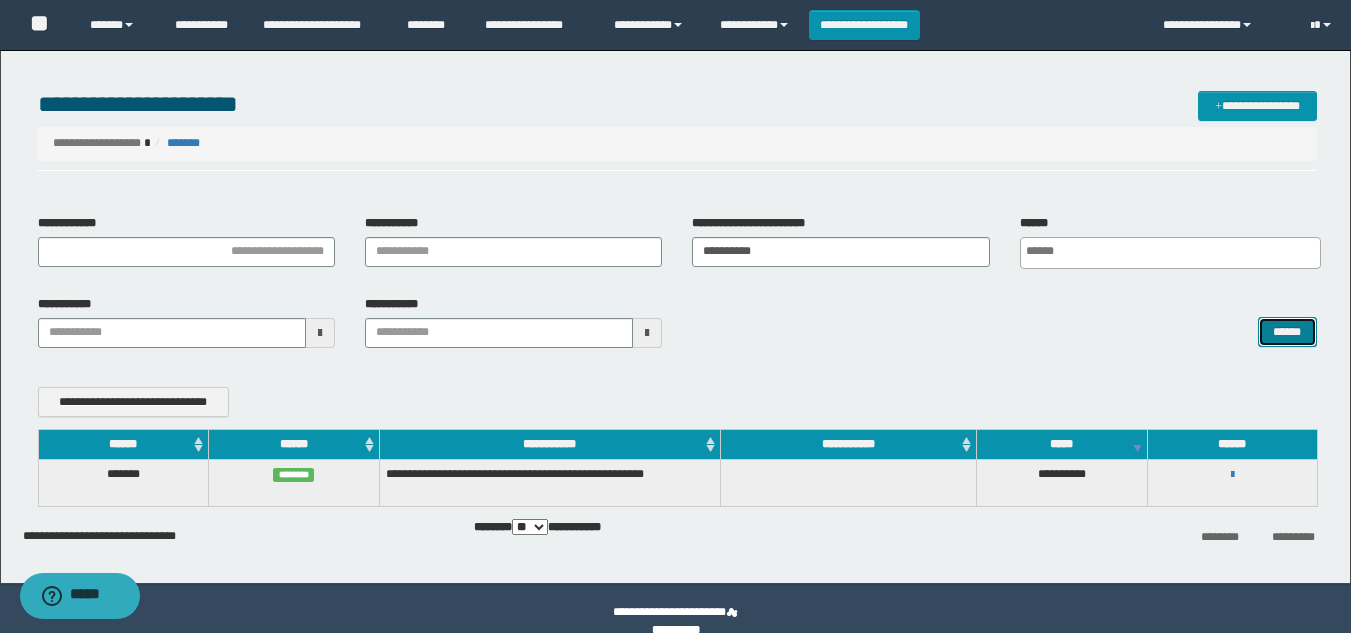 click on "******" at bounding box center (1287, 332) 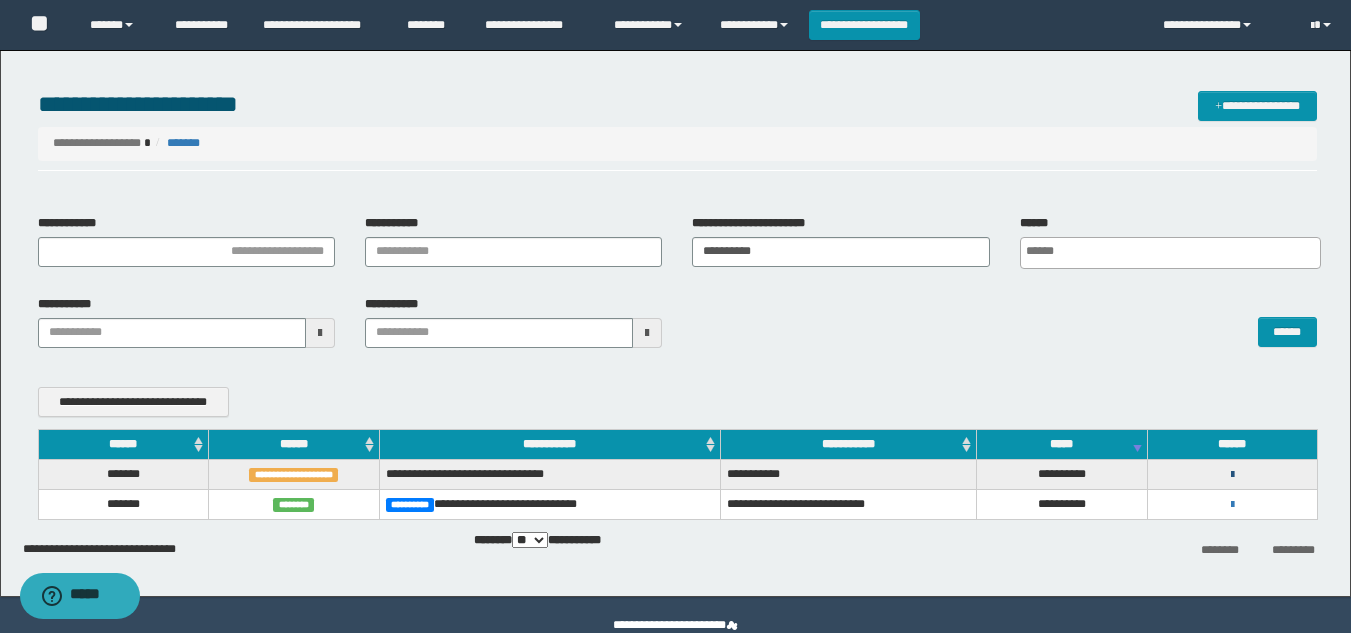 click at bounding box center [1232, 475] 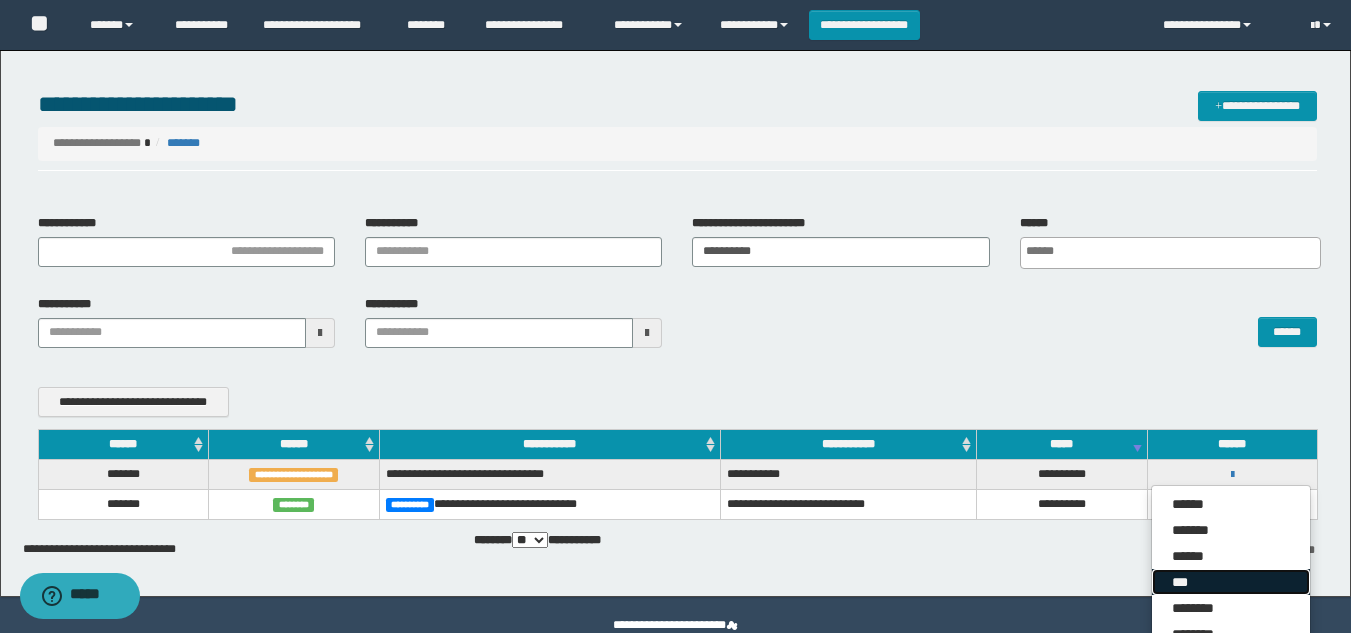 click on "***" at bounding box center [1231, 582] 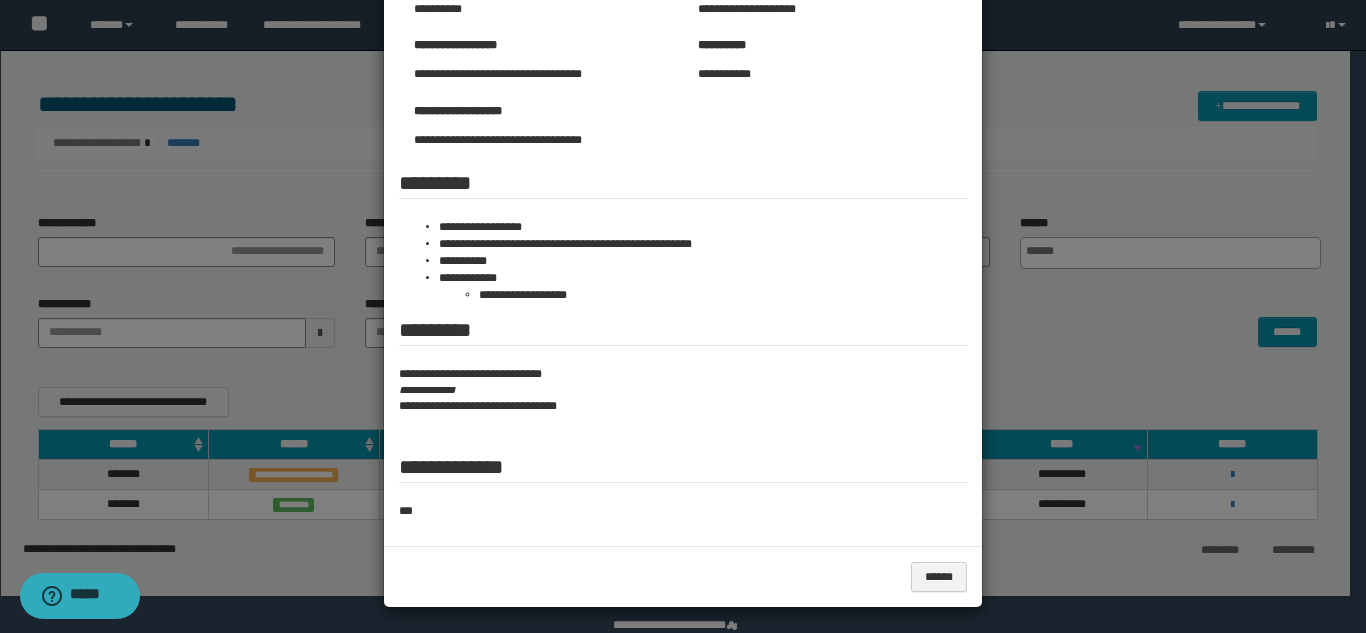 scroll, scrollTop: 213, scrollLeft: 0, axis: vertical 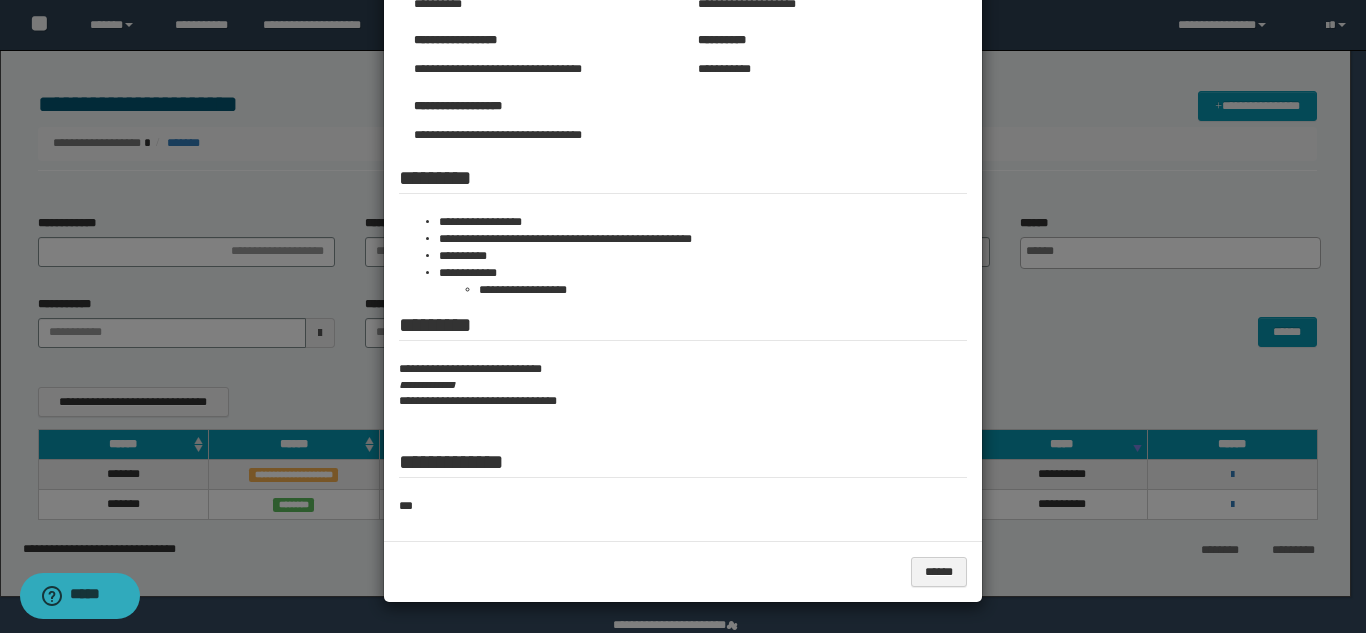 click at bounding box center (683, 210) 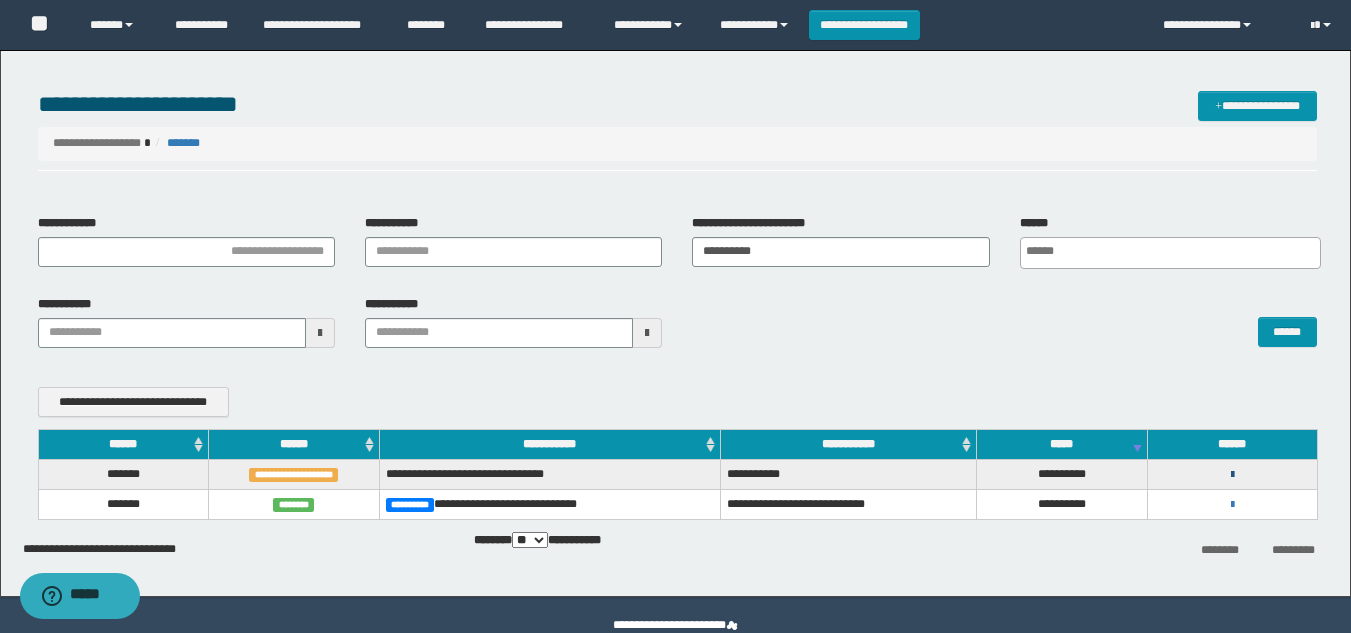 click at bounding box center (1232, 475) 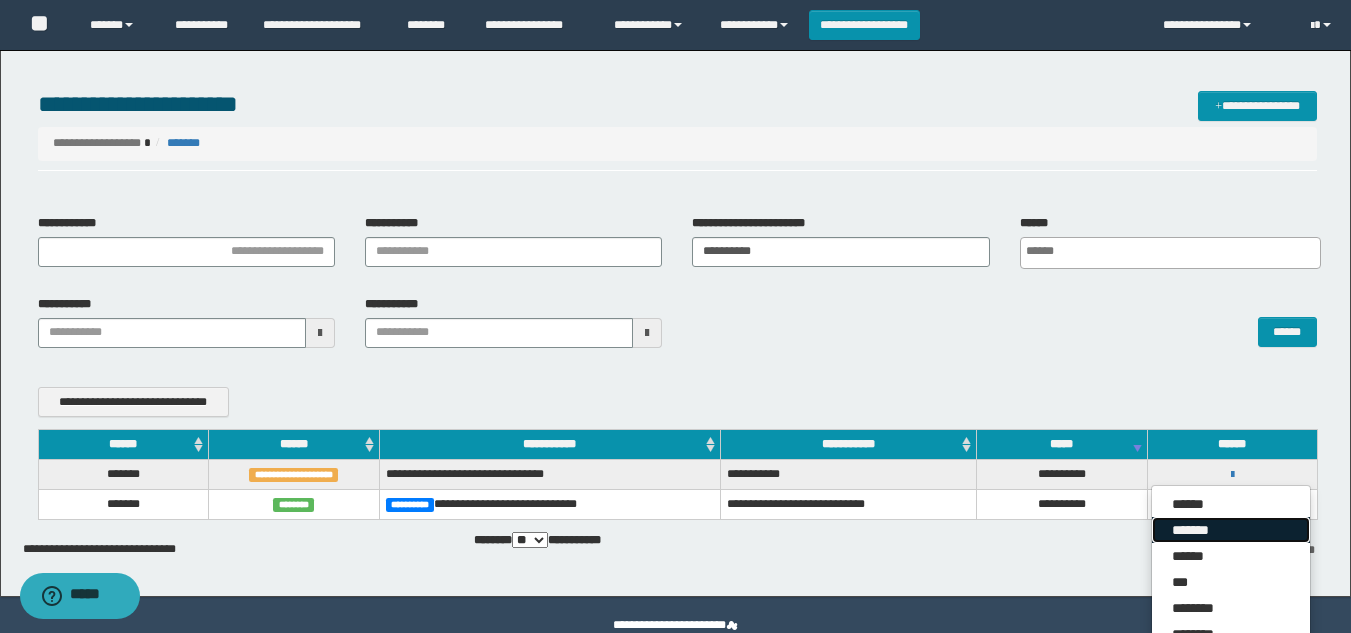 click on "*******" at bounding box center (1231, 530) 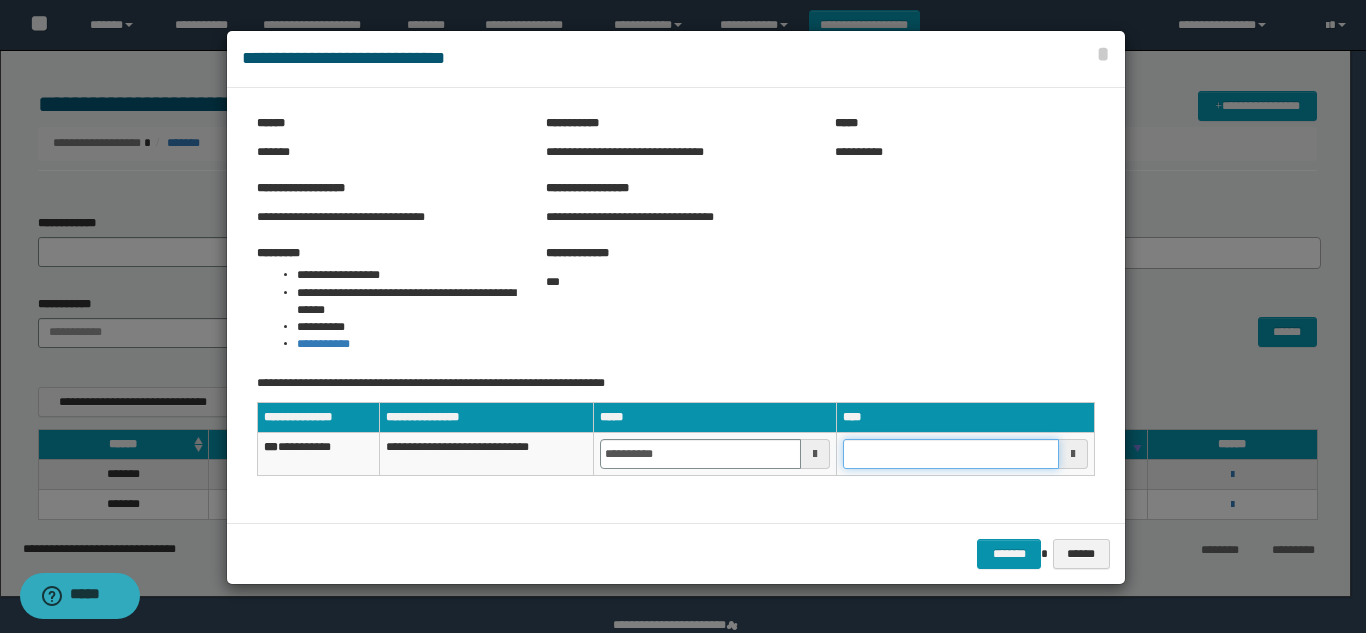 click at bounding box center (950, 454) 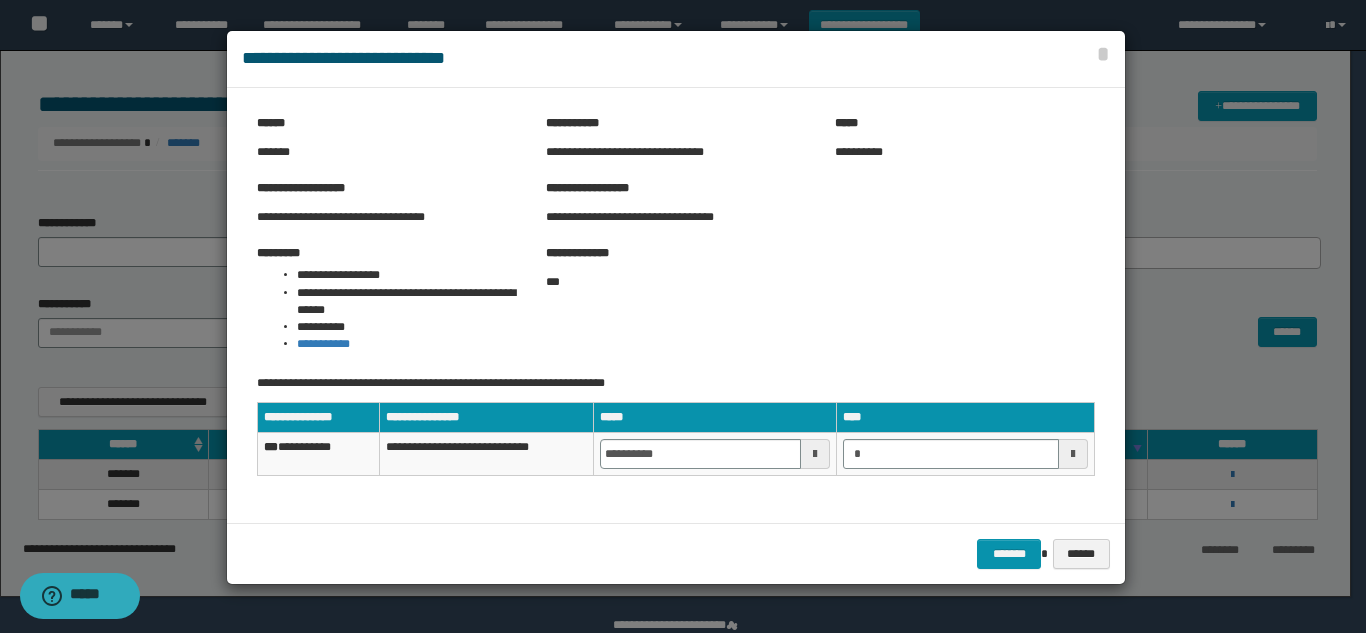 type on "********" 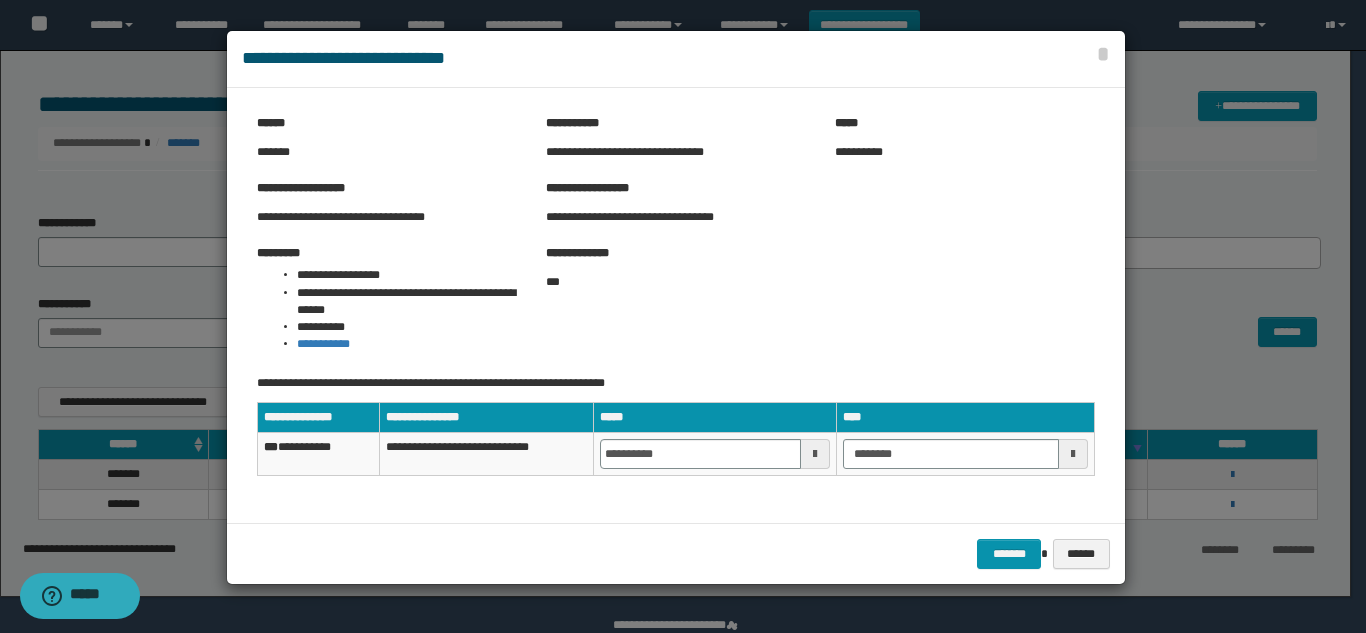 click on "**********" at bounding box center [676, 306] 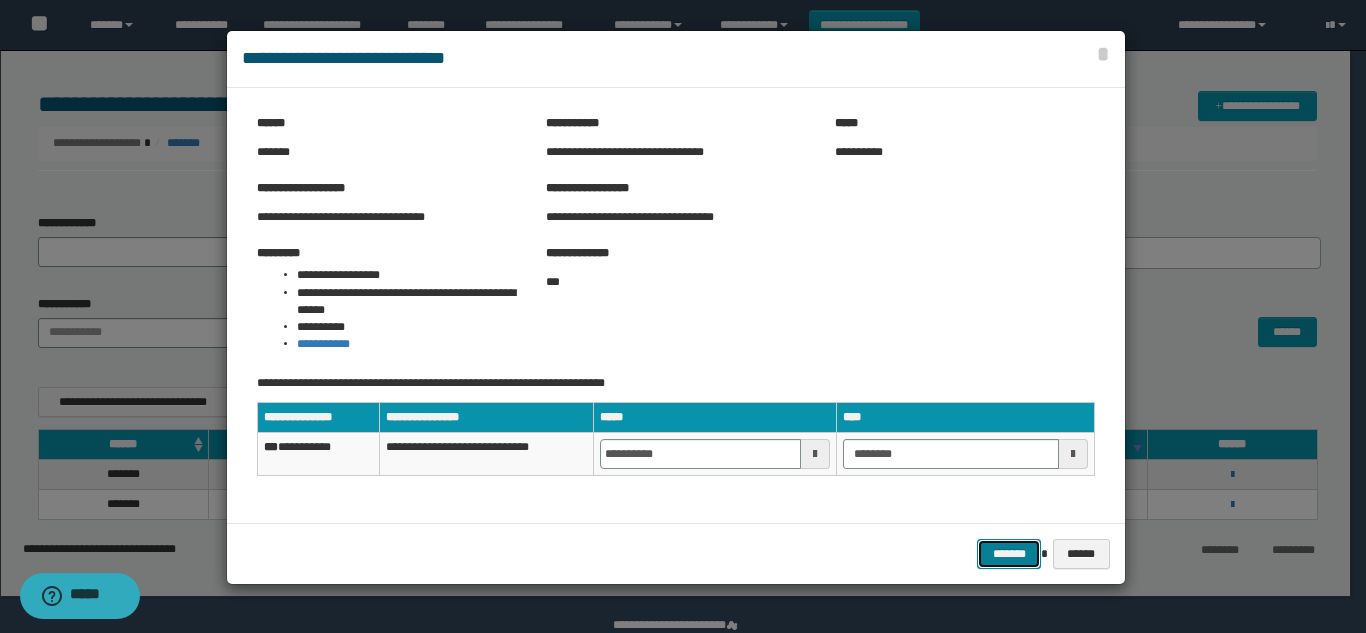 click on "*******" at bounding box center [1009, 554] 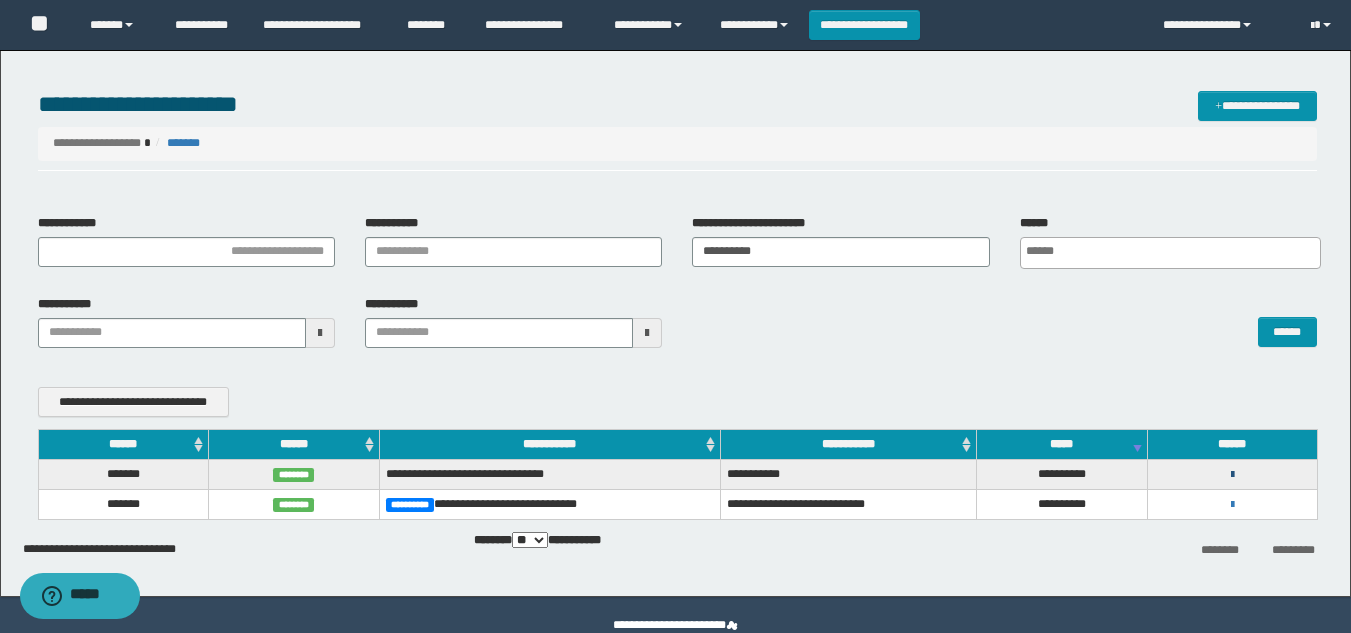 click at bounding box center [1232, 475] 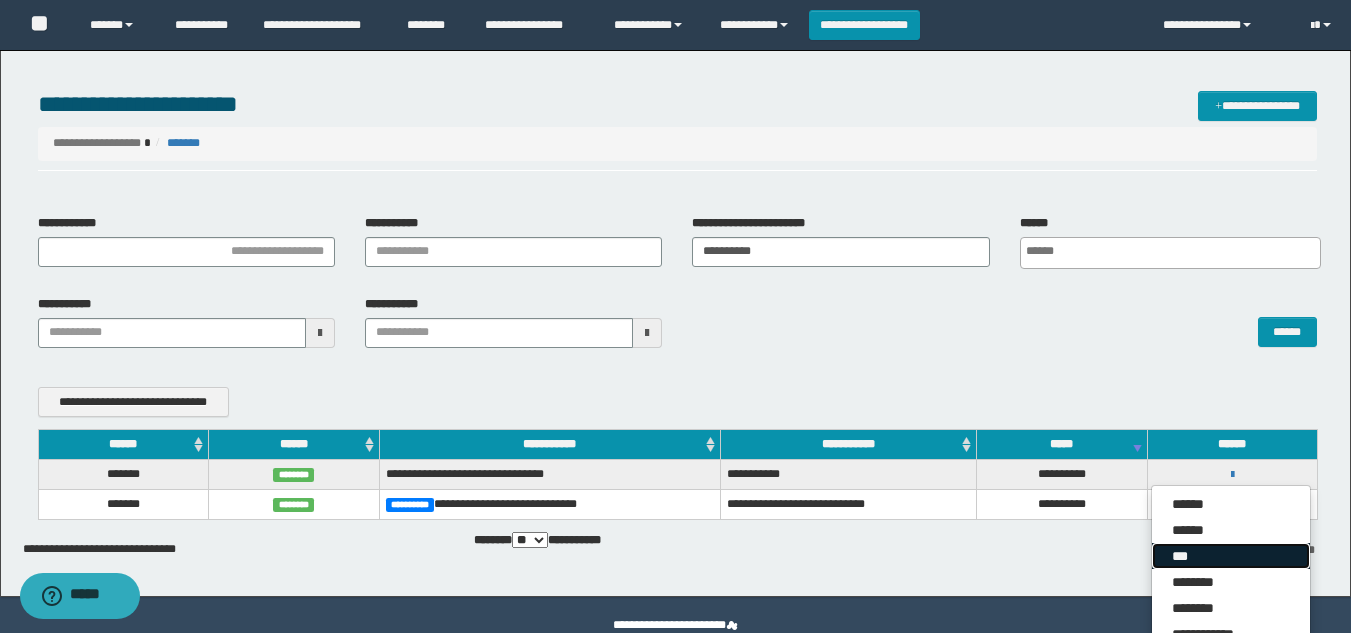 click on "***" at bounding box center [1231, 556] 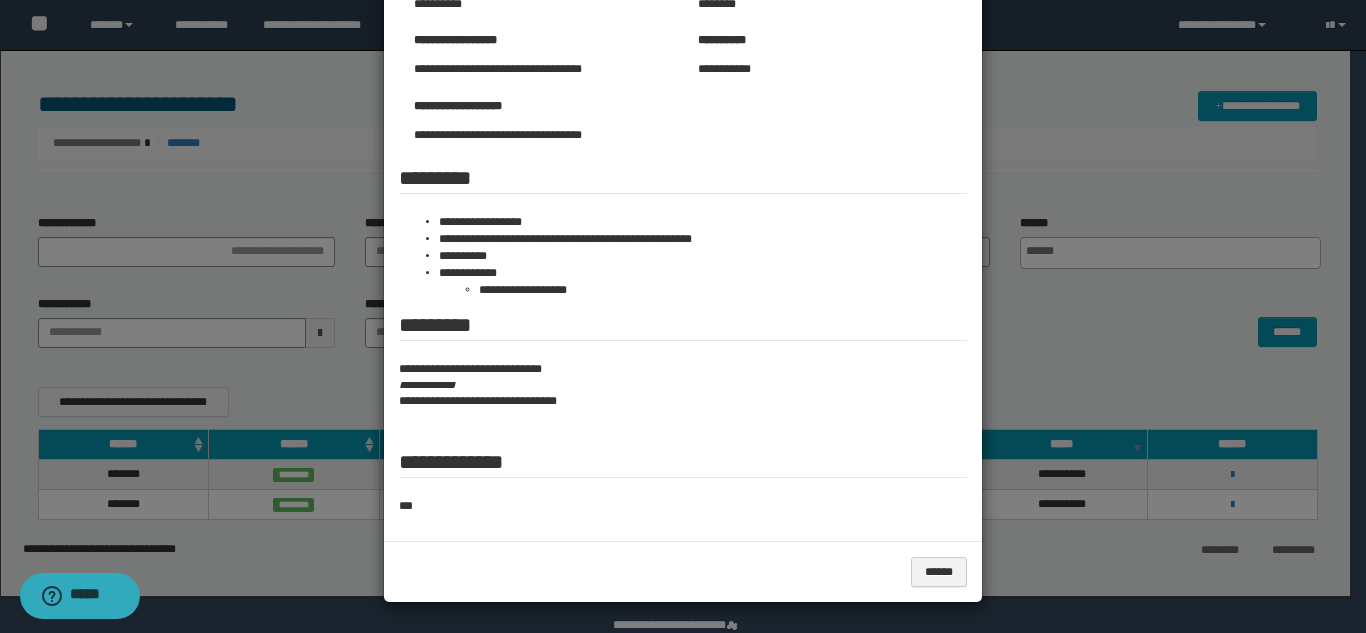 scroll, scrollTop: 0, scrollLeft: 0, axis: both 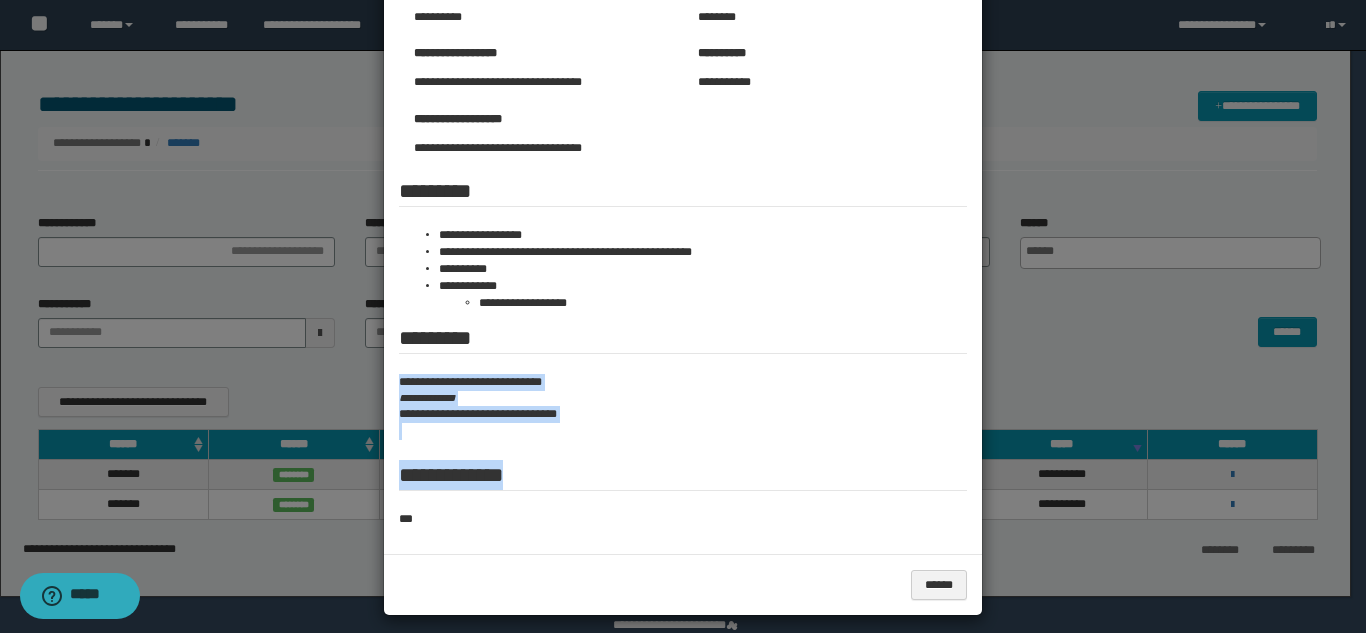 drag, startPoint x: 382, startPoint y: 370, endPoint x: 868, endPoint y: 465, distance: 495.19794 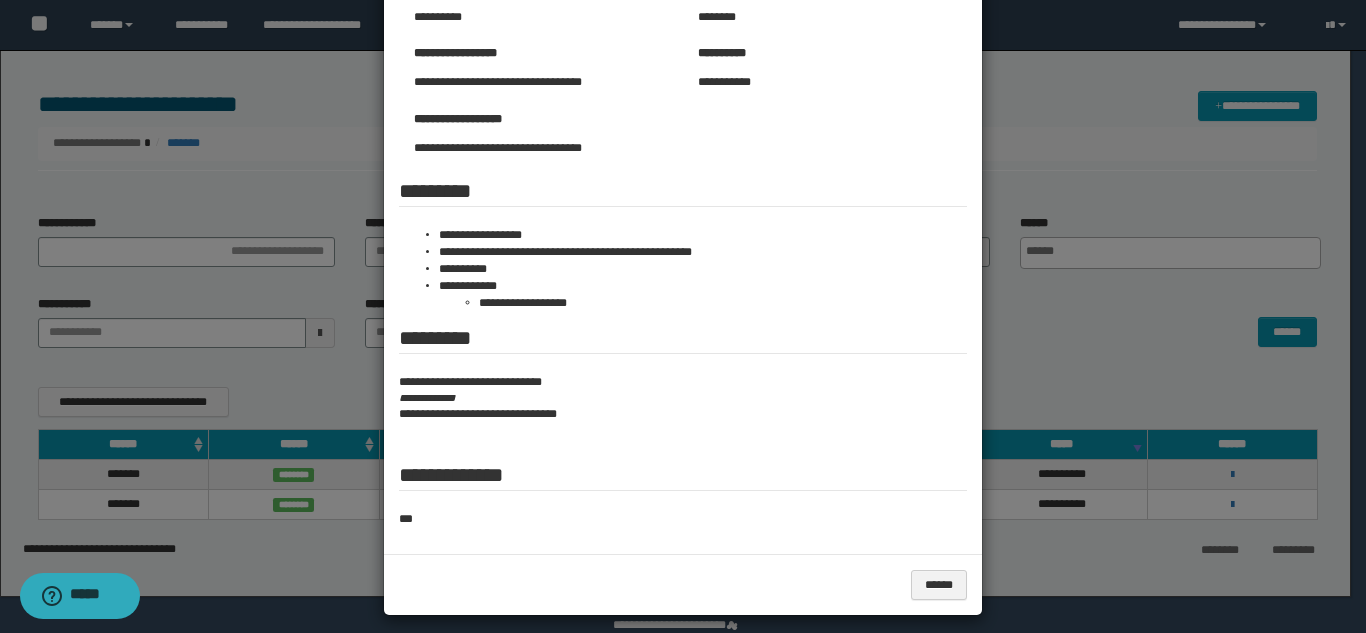 click at bounding box center [683, 223] 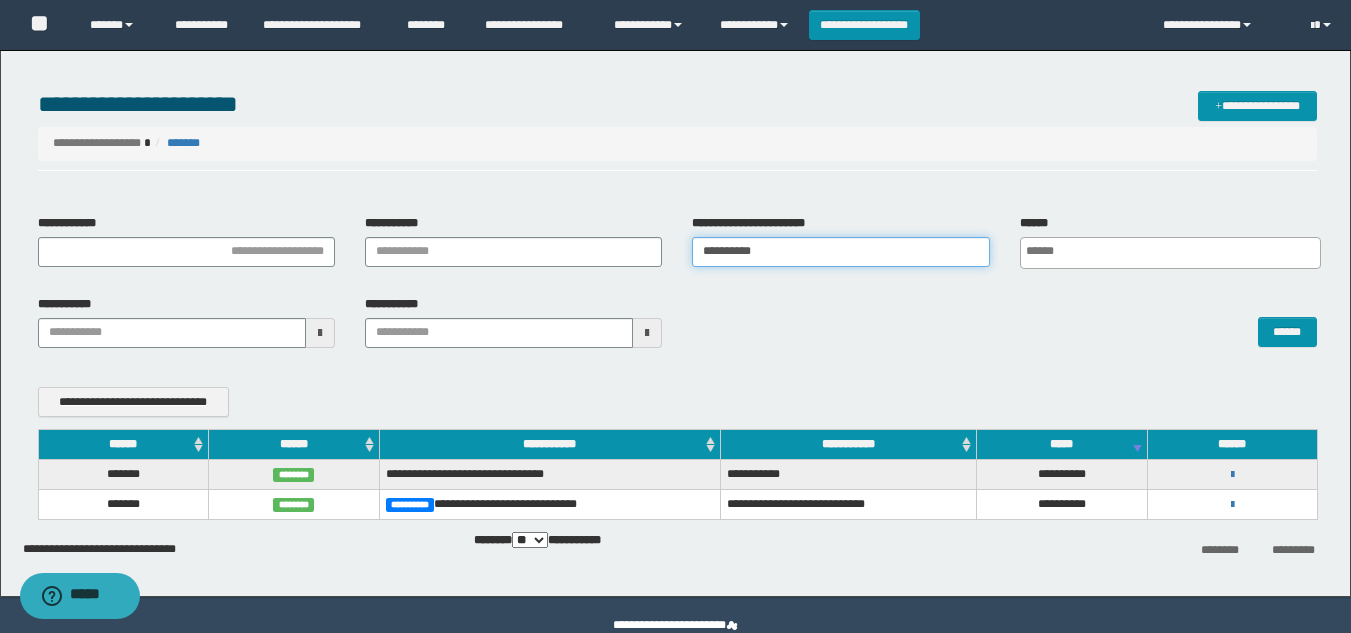 drag, startPoint x: 788, startPoint y: 253, endPoint x: 283, endPoint y: 264, distance: 505.11978 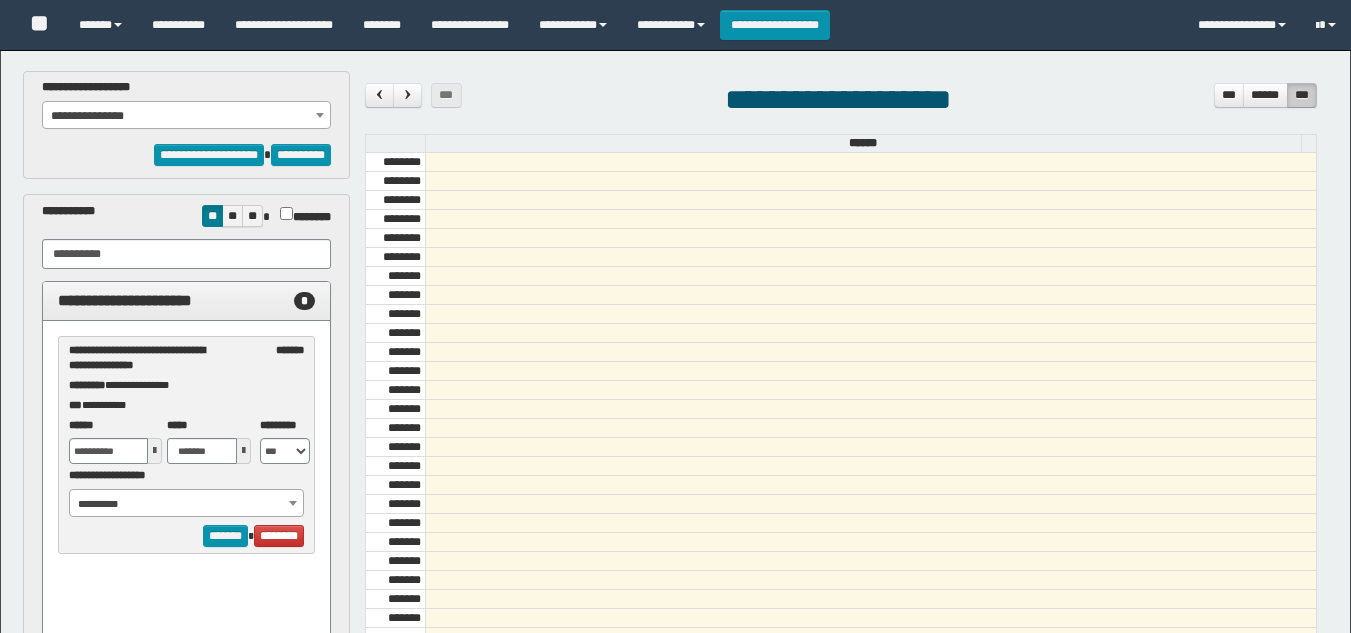 select on "****" 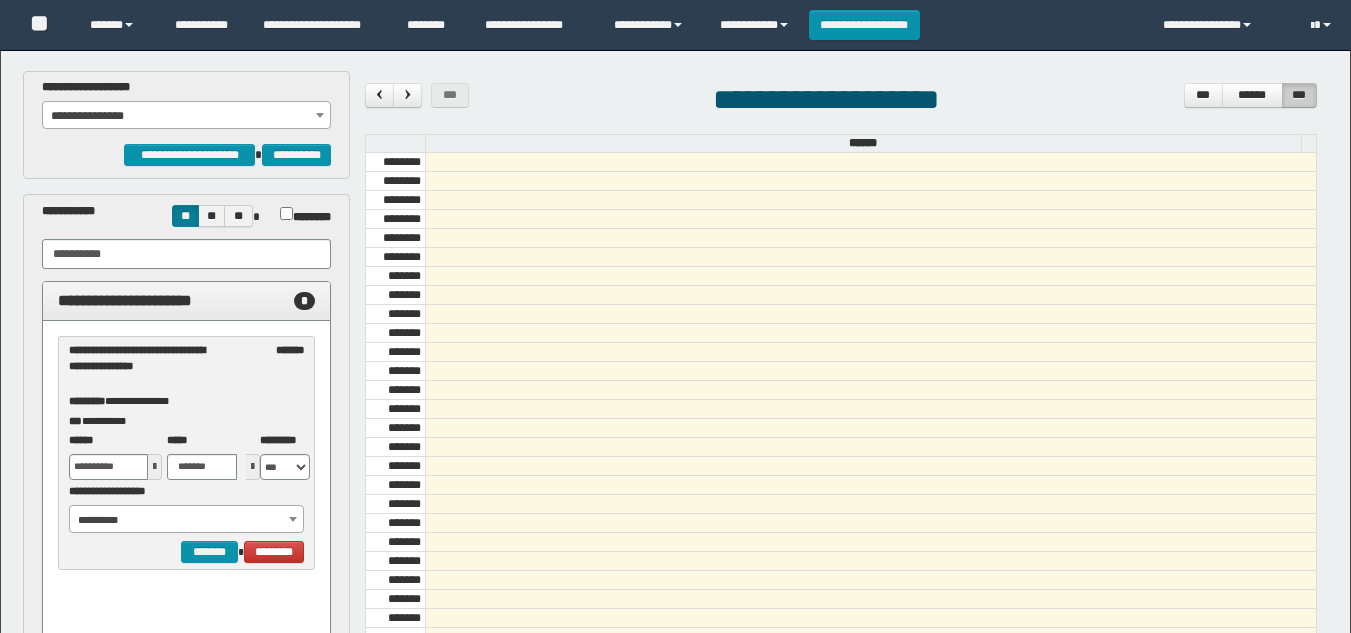 scroll, scrollTop: 0, scrollLeft: 0, axis: both 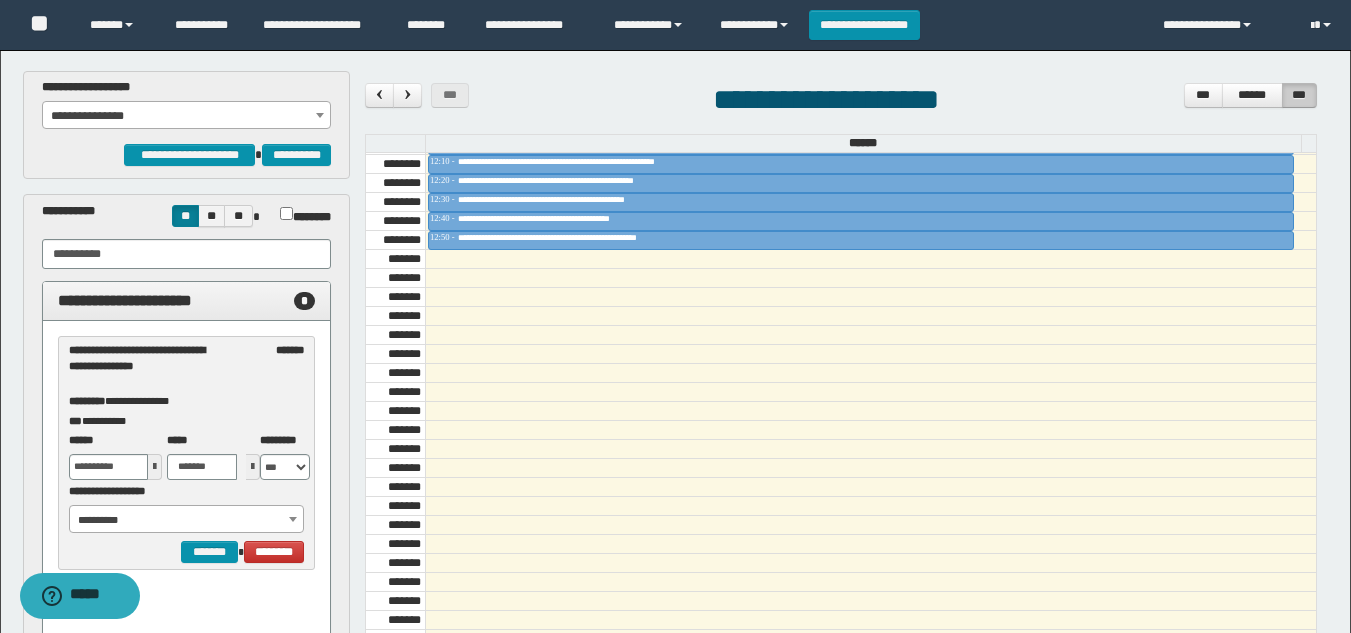 click on "**********" at bounding box center (186, 116) 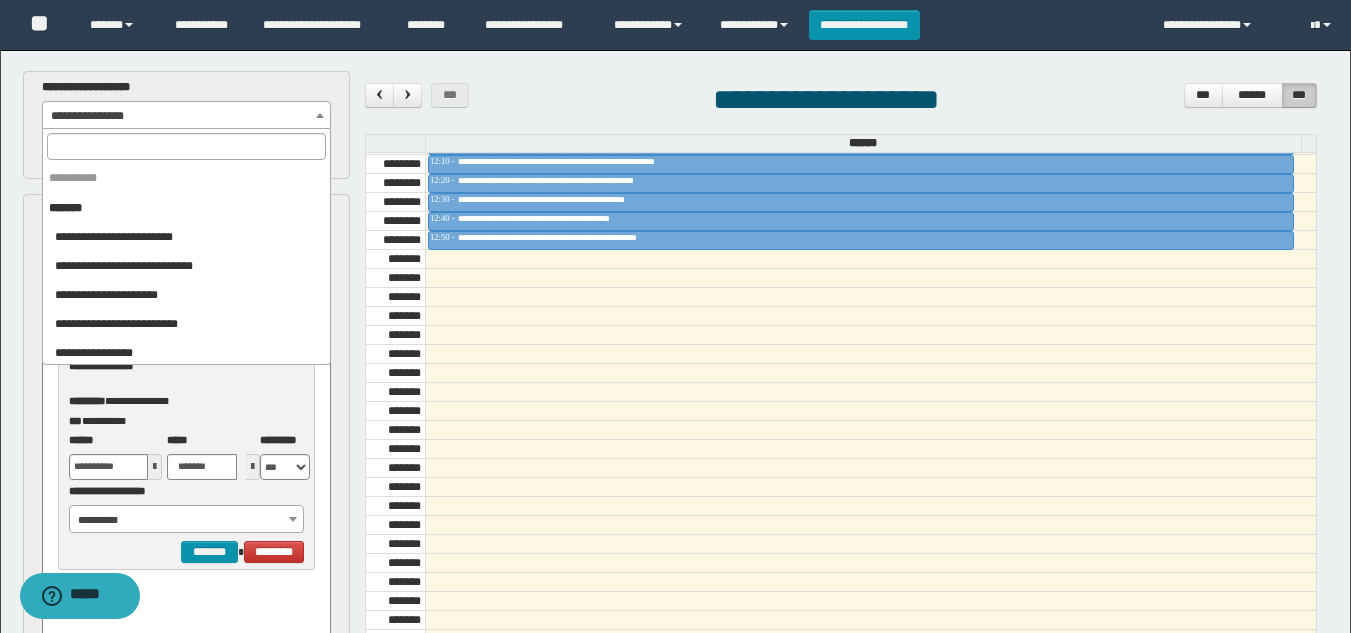 scroll, scrollTop: 2040, scrollLeft: 0, axis: vertical 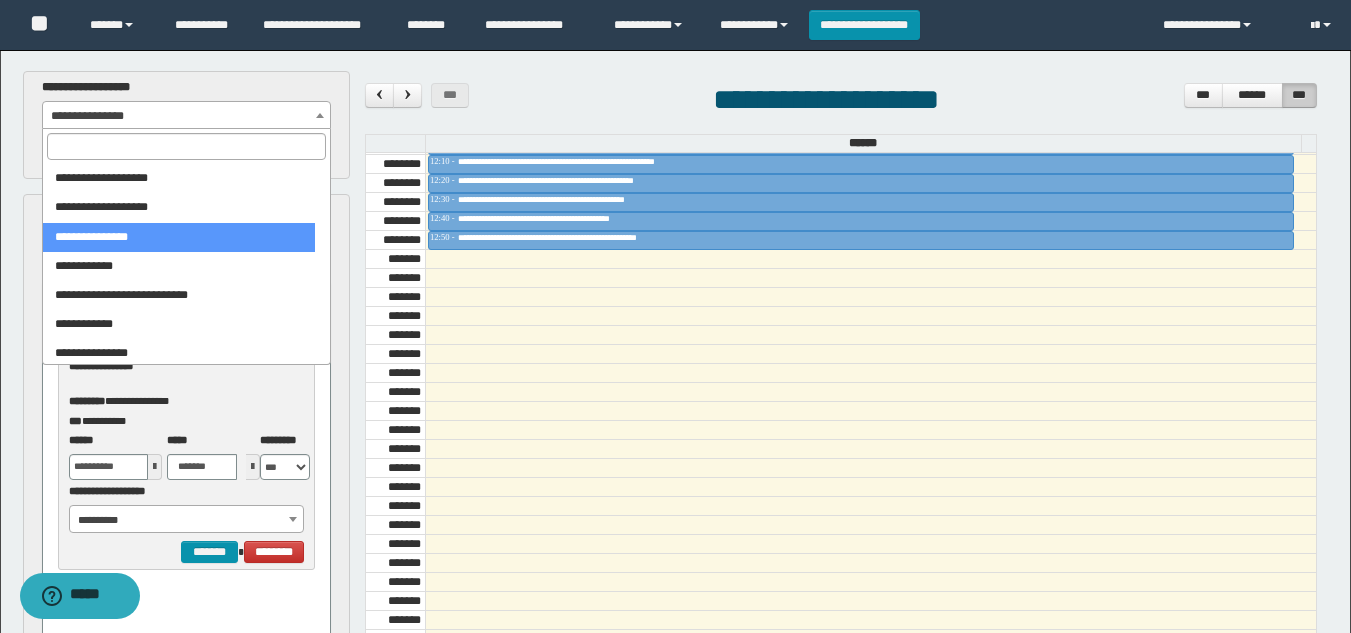 click at bounding box center [186, 146] 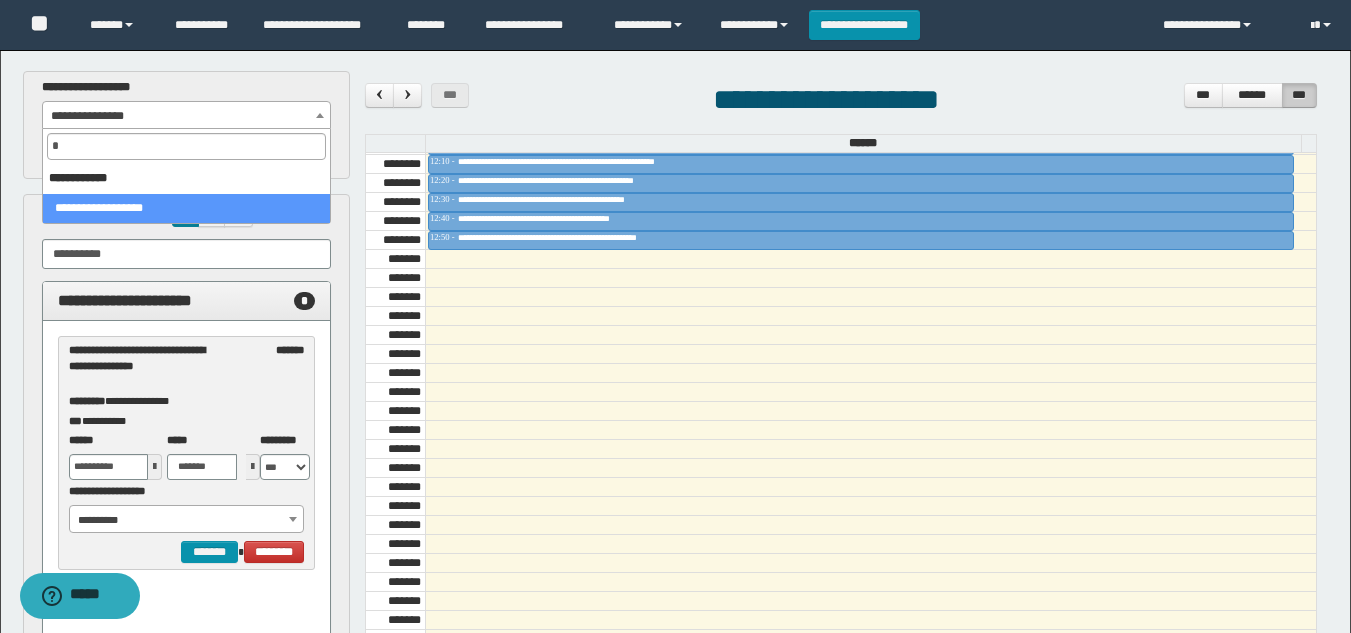 scroll, scrollTop: 0, scrollLeft: 0, axis: both 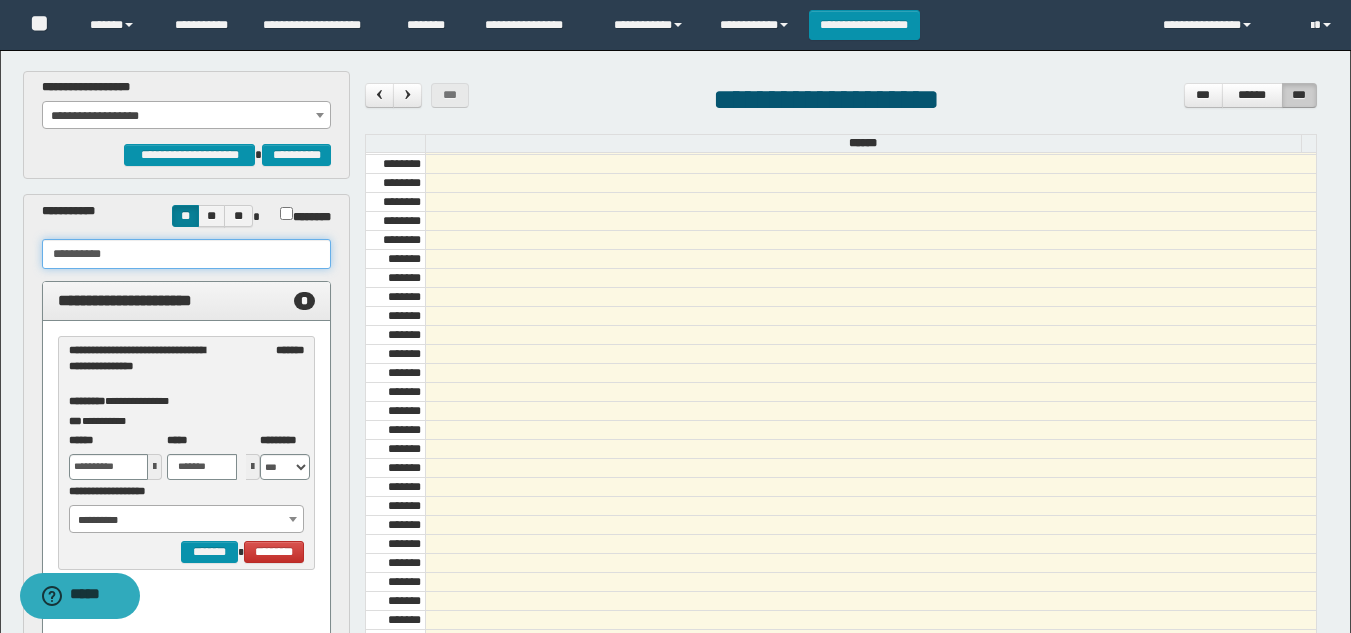 drag, startPoint x: 188, startPoint y: 262, endPoint x: 0, endPoint y: 289, distance: 189.92894 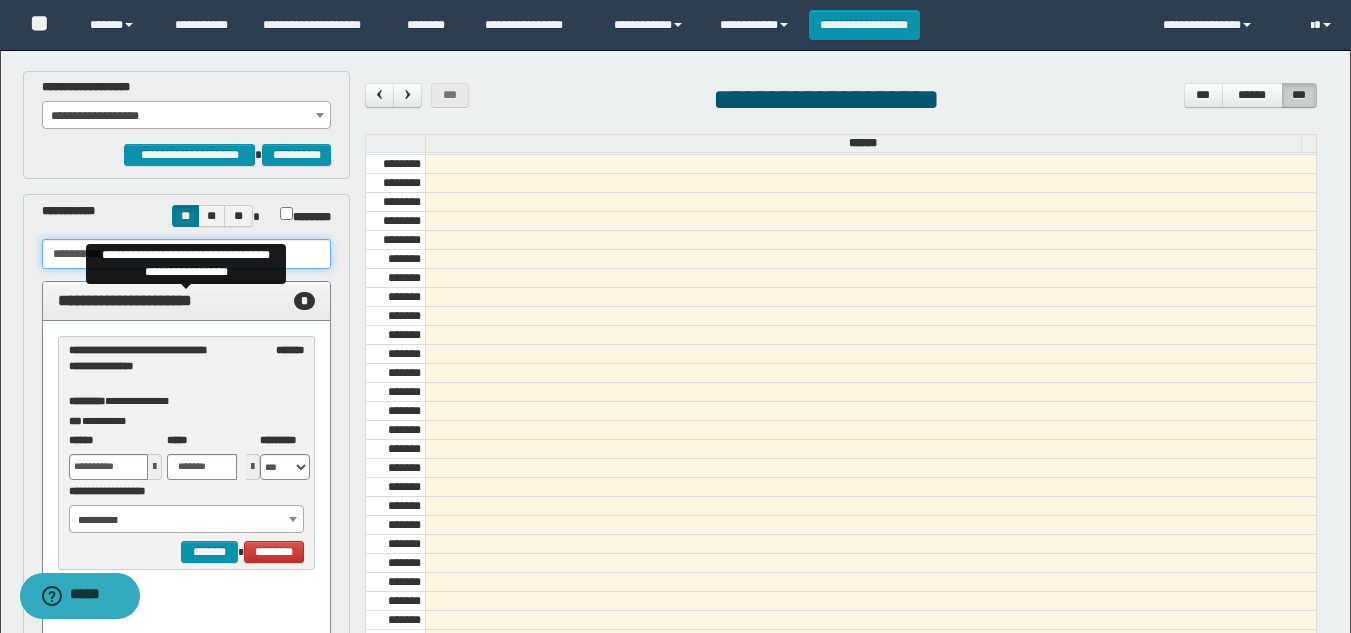 paste 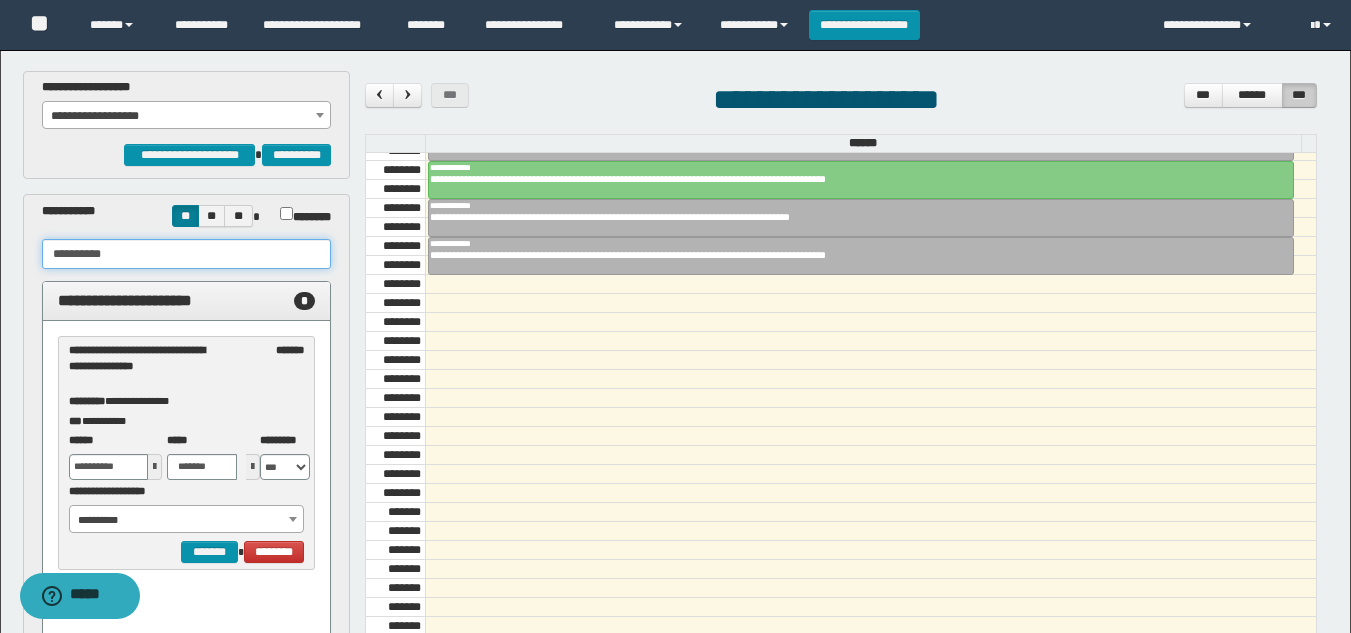 scroll, scrollTop: 1085, scrollLeft: 0, axis: vertical 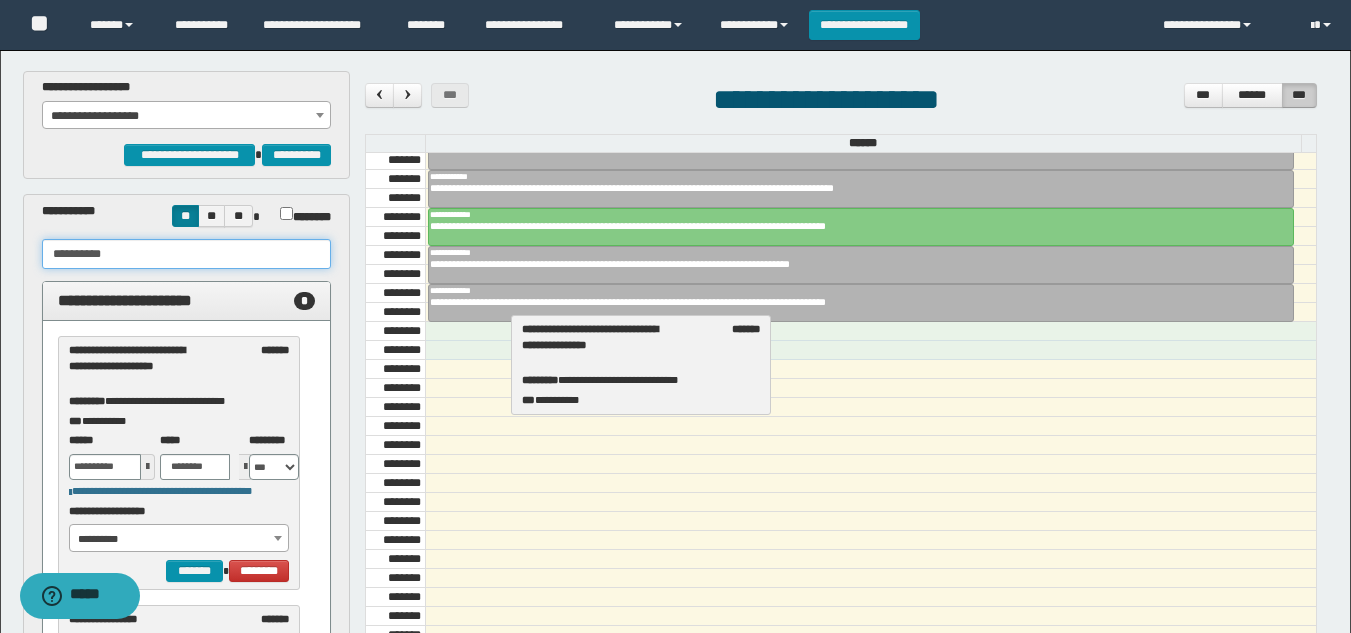 drag, startPoint x: 226, startPoint y: 354, endPoint x: 679, endPoint y: 333, distance: 453.48648 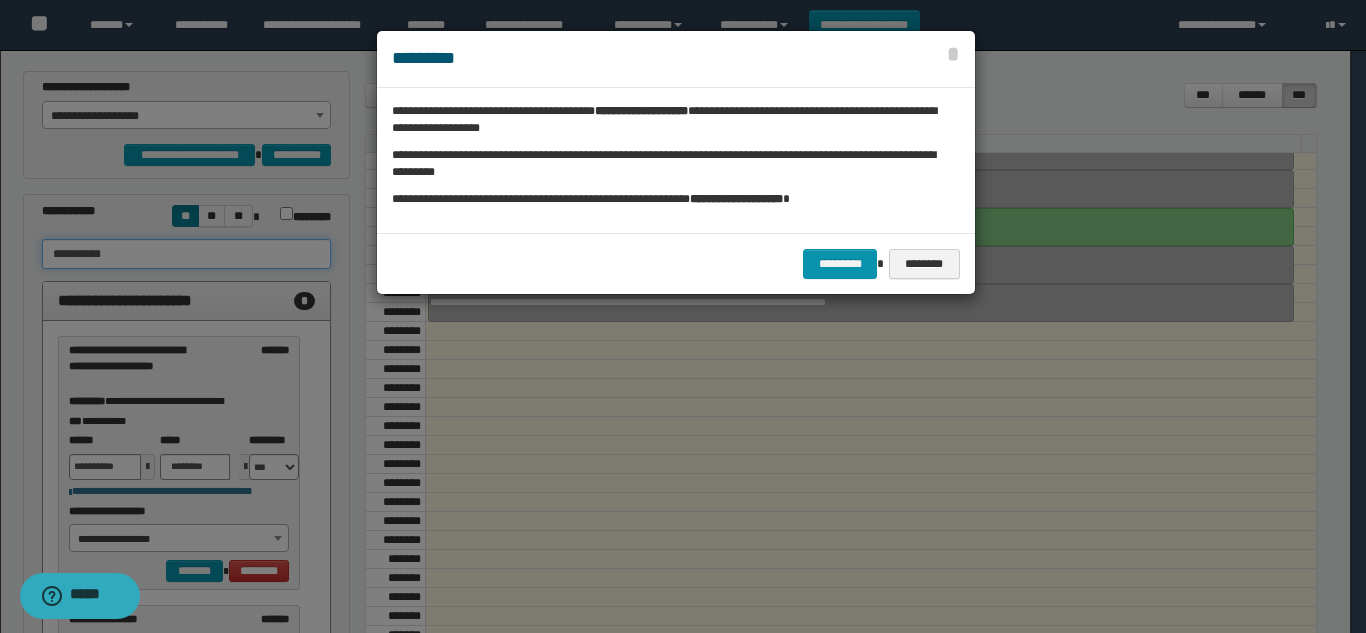 type on "**********" 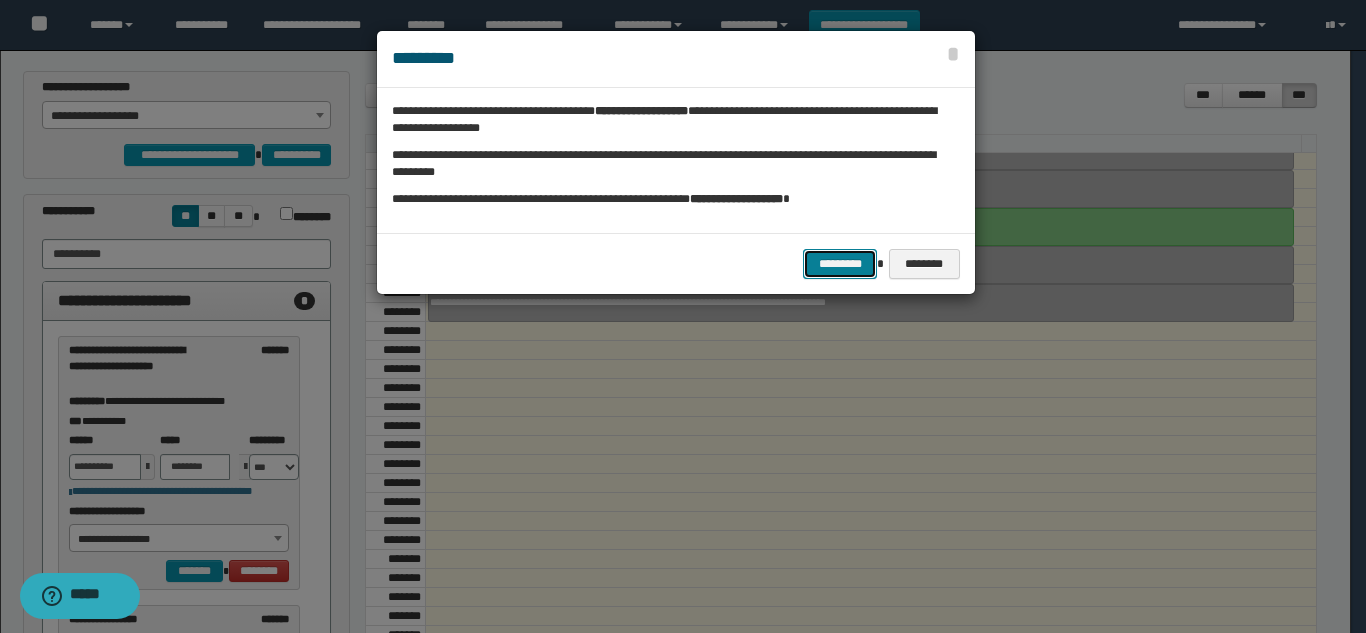 click on "*********" at bounding box center [840, 264] 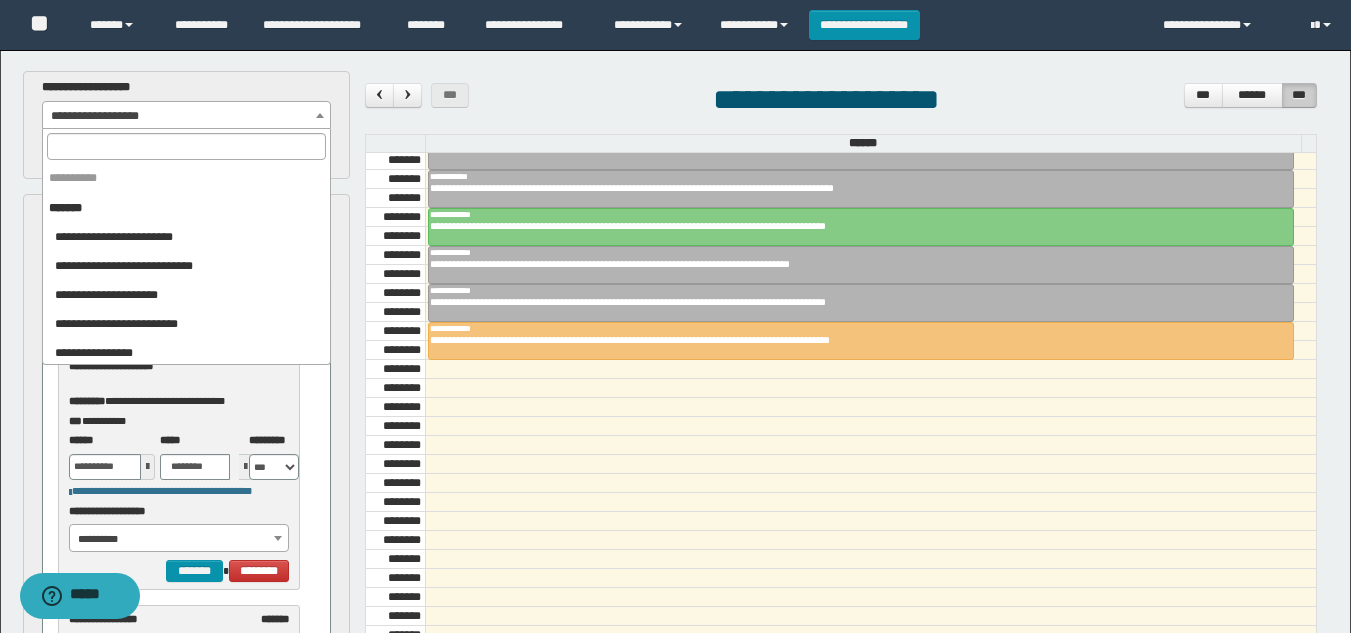 click on "**********" at bounding box center (186, 116) 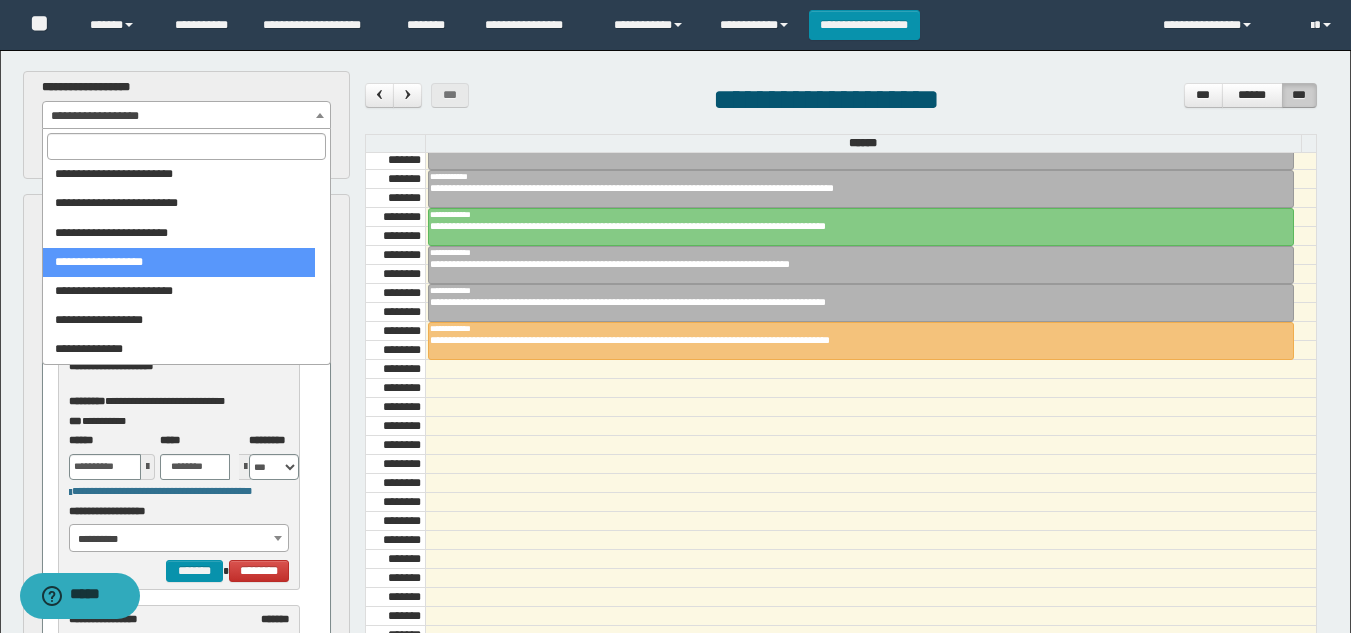 click at bounding box center (186, 146) 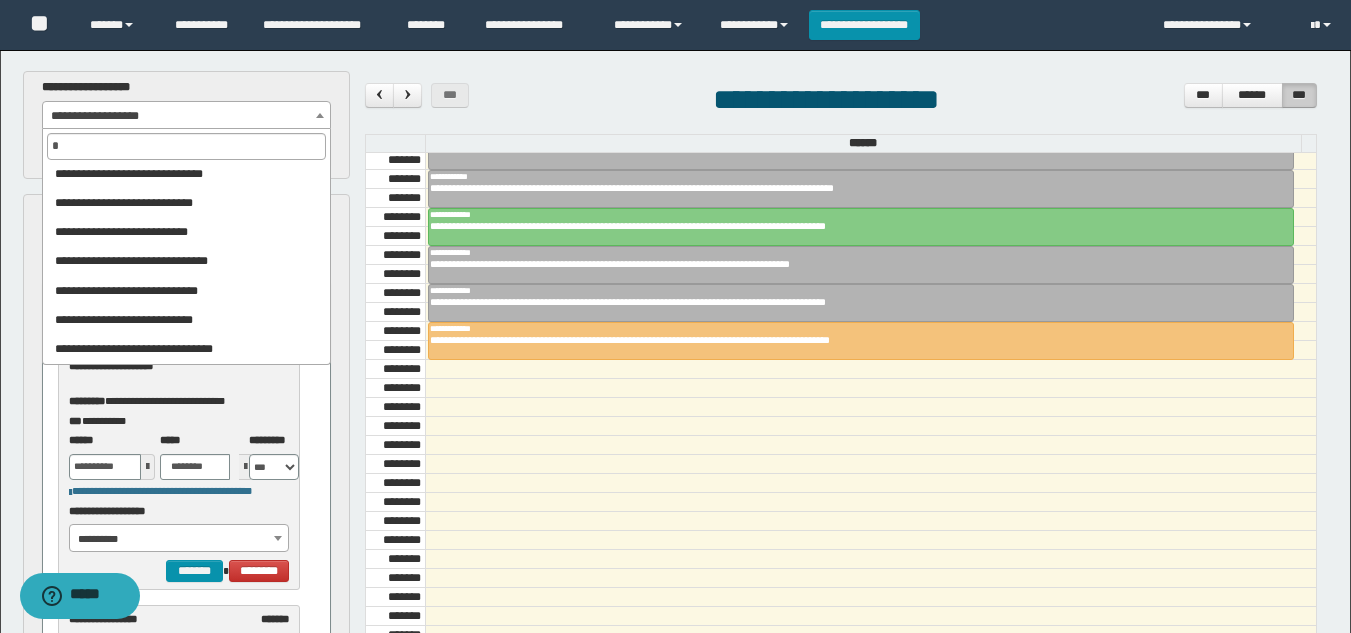 scroll, scrollTop: 0, scrollLeft: 0, axis: both 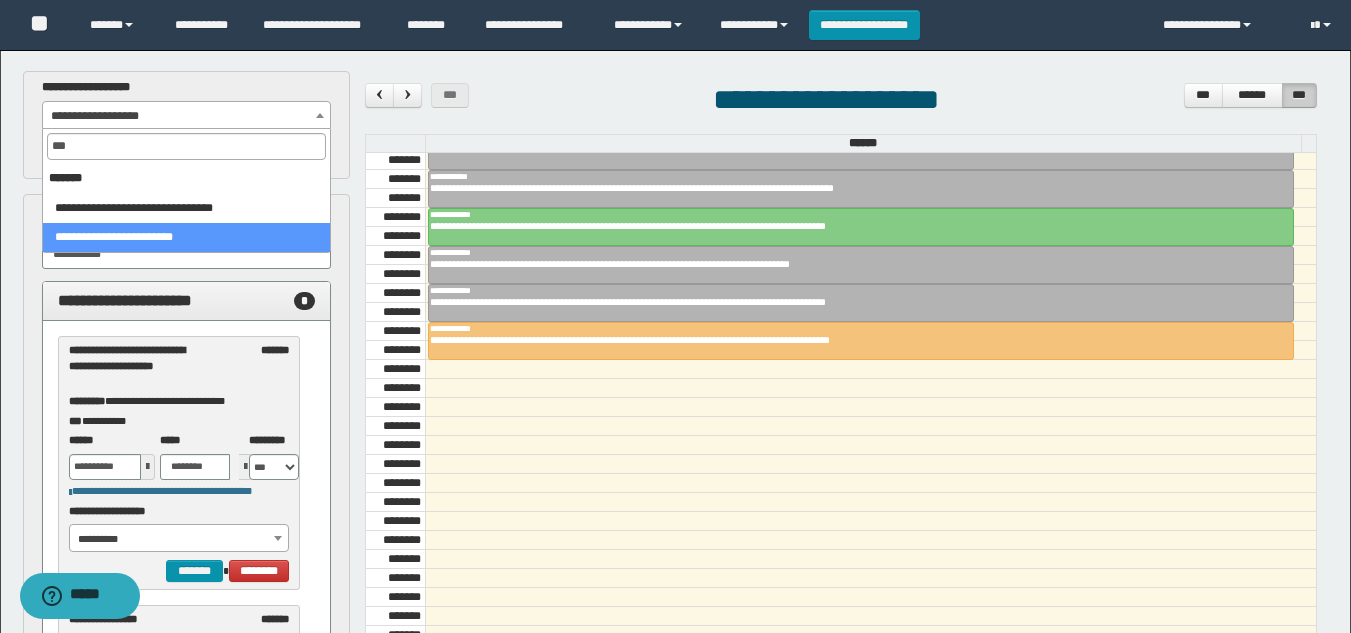 type on "***" 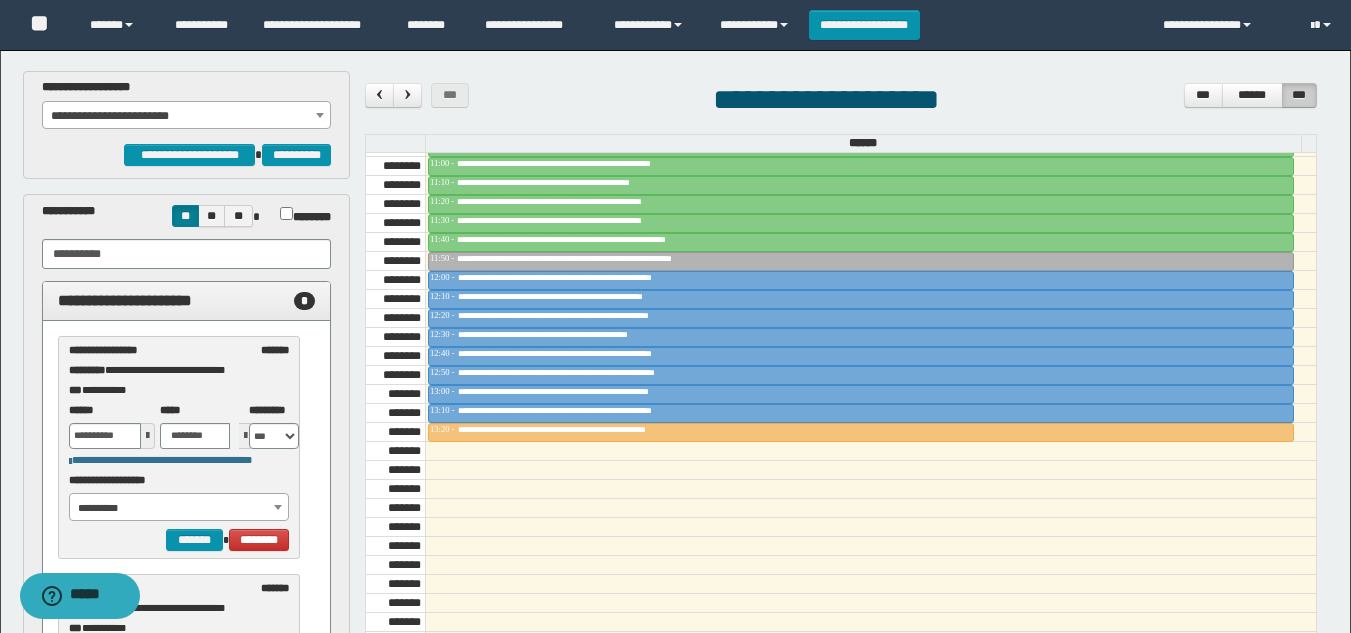 scroll, scrollTop: 1285, scrollLeft: 0, axis: vertical 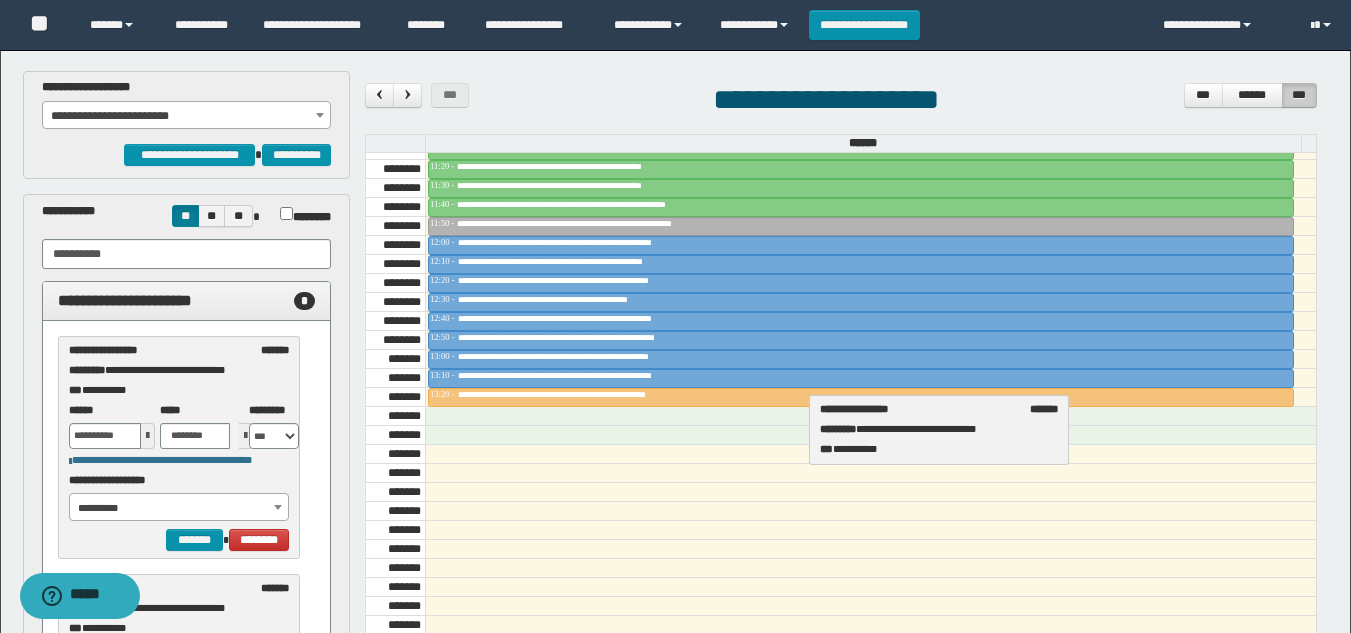 drag, startPoint x: 151, startPoint y: 361, endPoint x: 902, endPoint y: 420, distance: 753.314 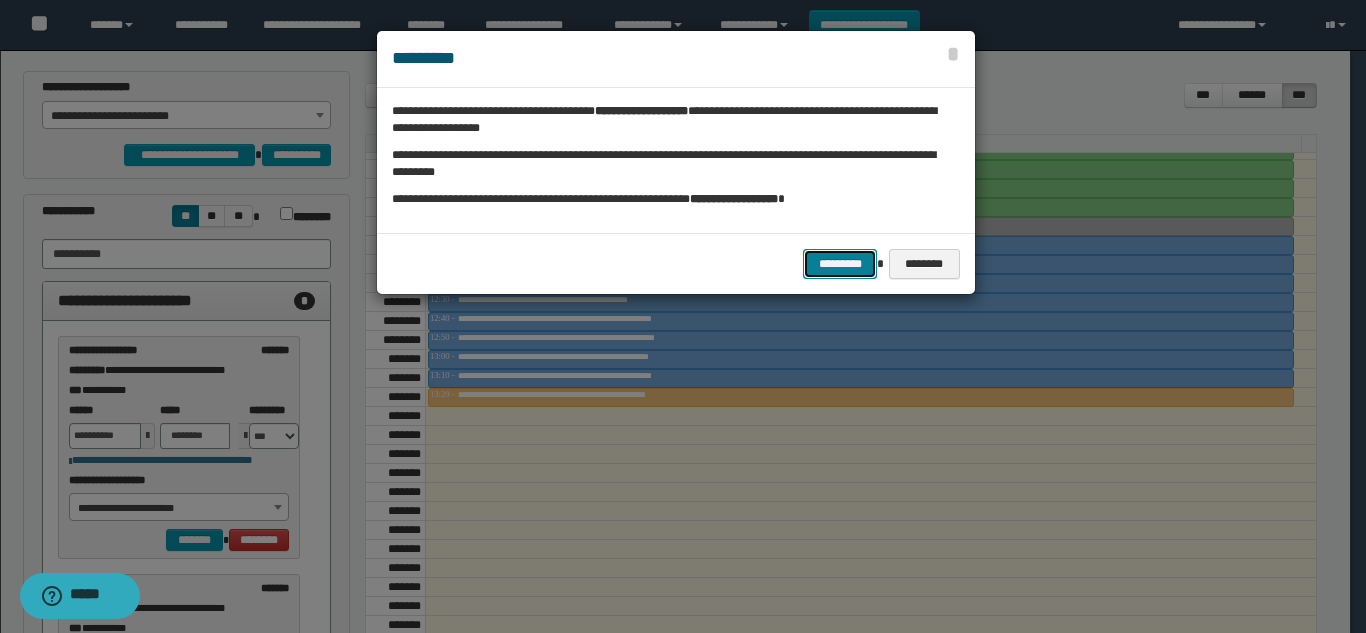 click on "*********" at bounding box center [840, 264] 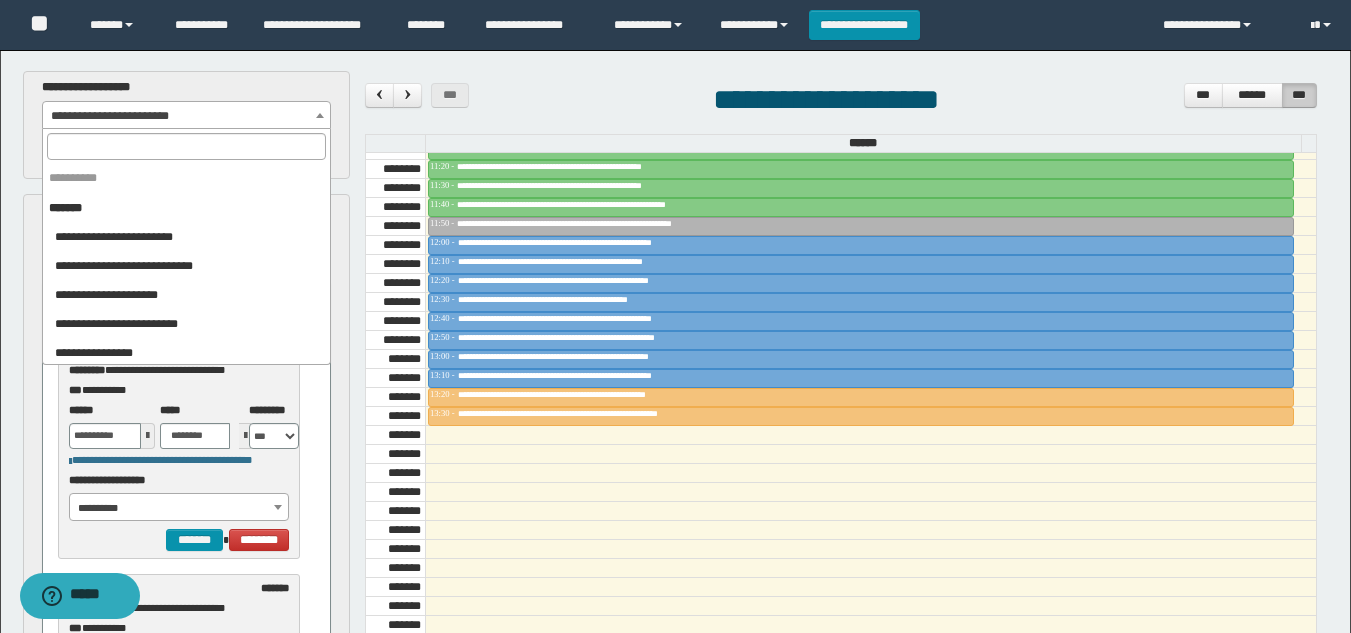 click on "**********" at bounding box center (186, 116) 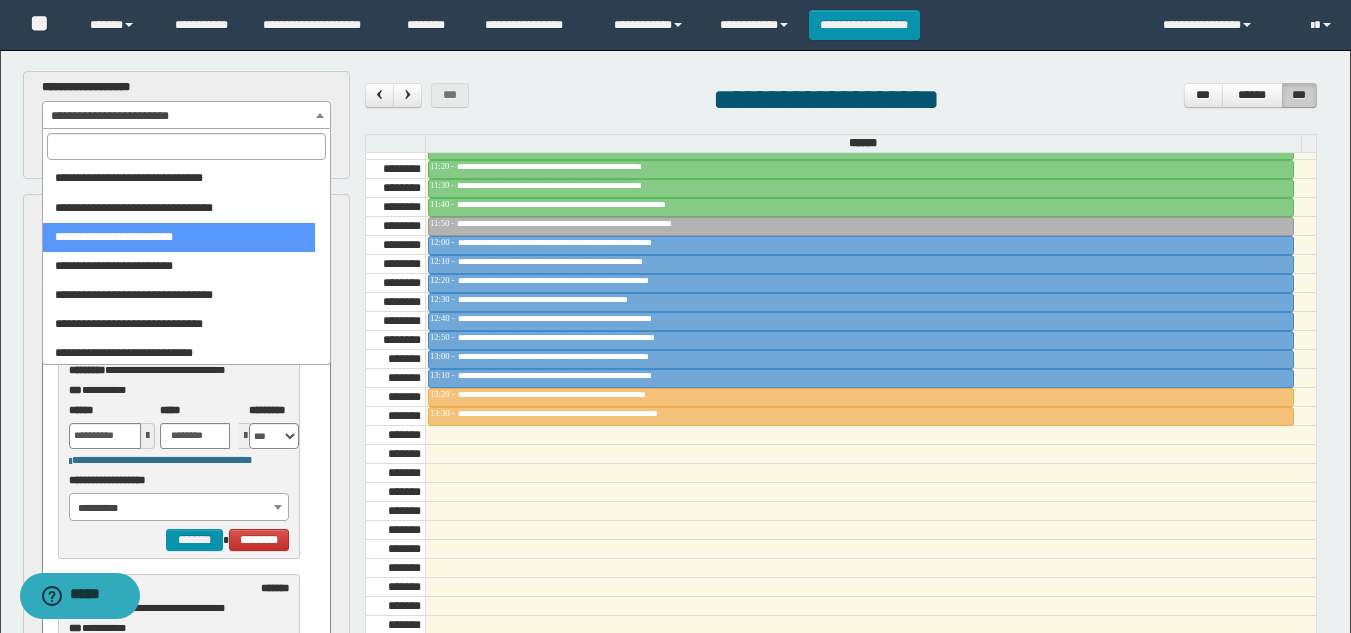 click at bounding box center (186, 146) 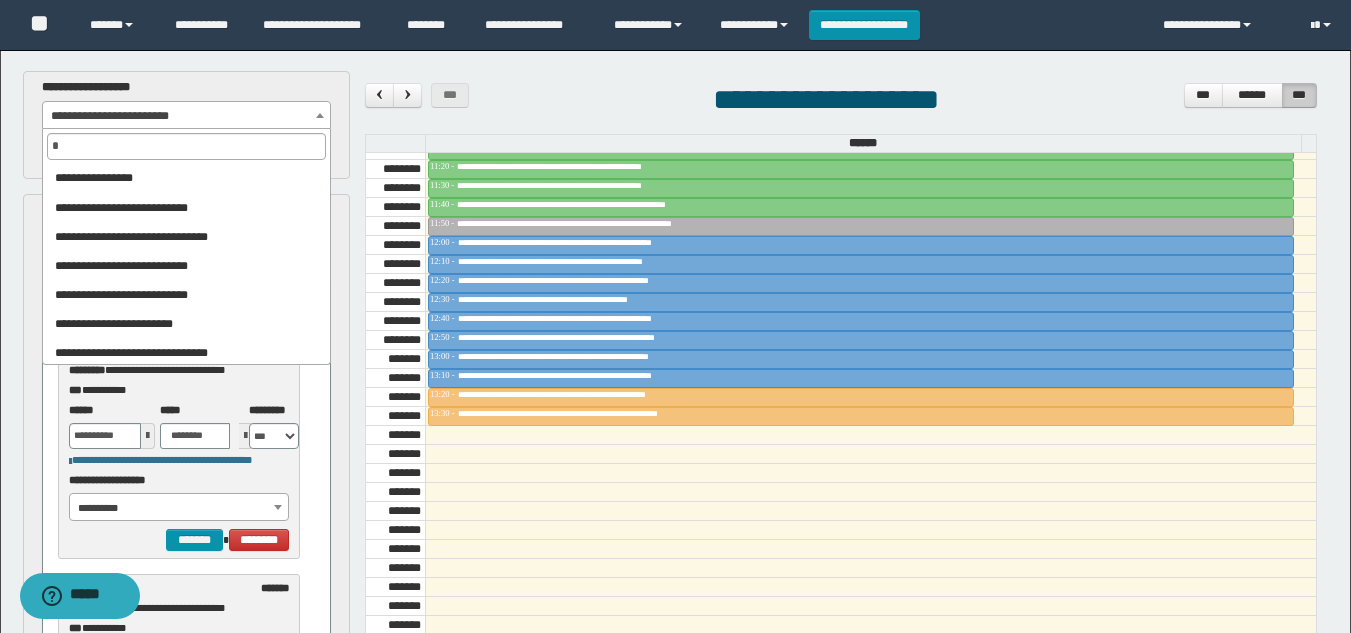 scroll, scrollTop: 0, scrollLeft: 0, axis: both 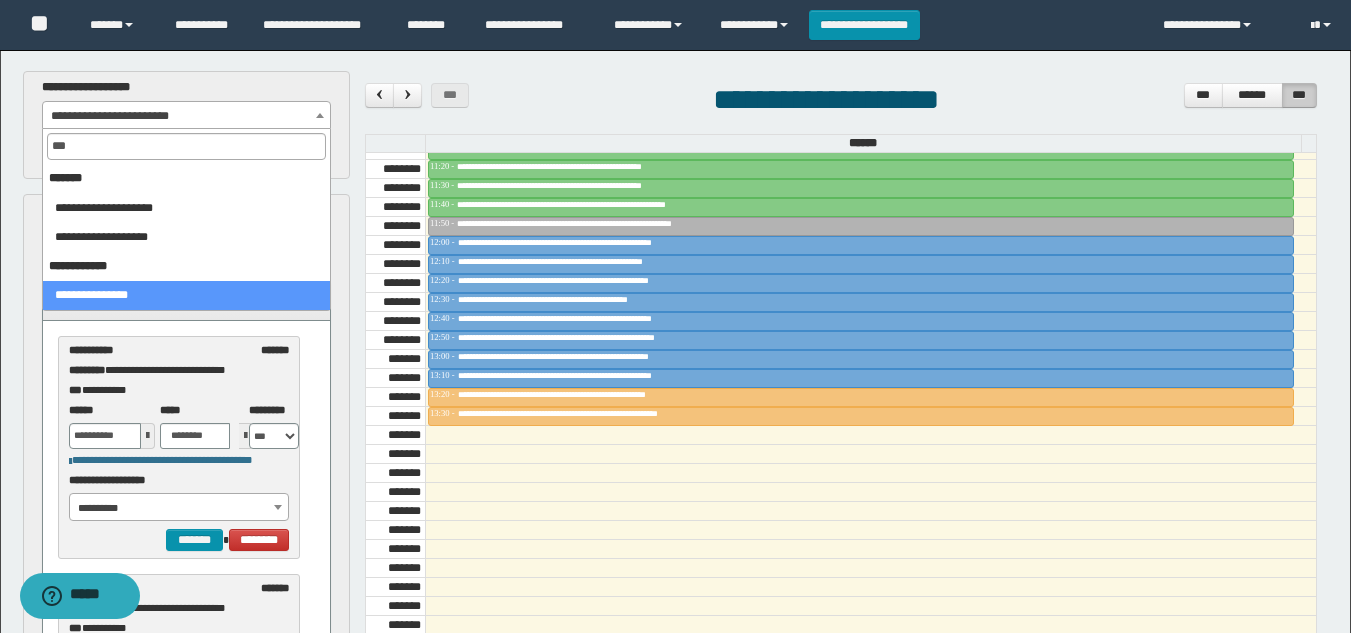 type on "***" 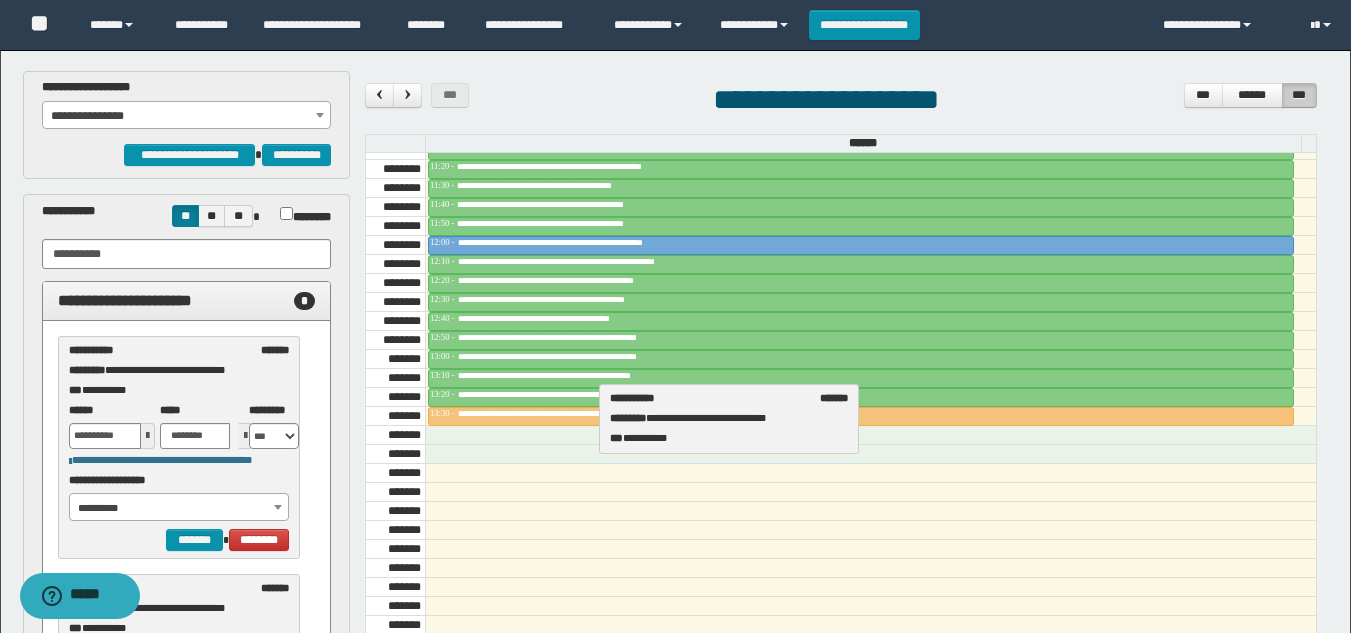 drag, startPoint x: 133, startPoint y: 386, endPoint x: 674, endPoint y: 435, distance: 543.2145 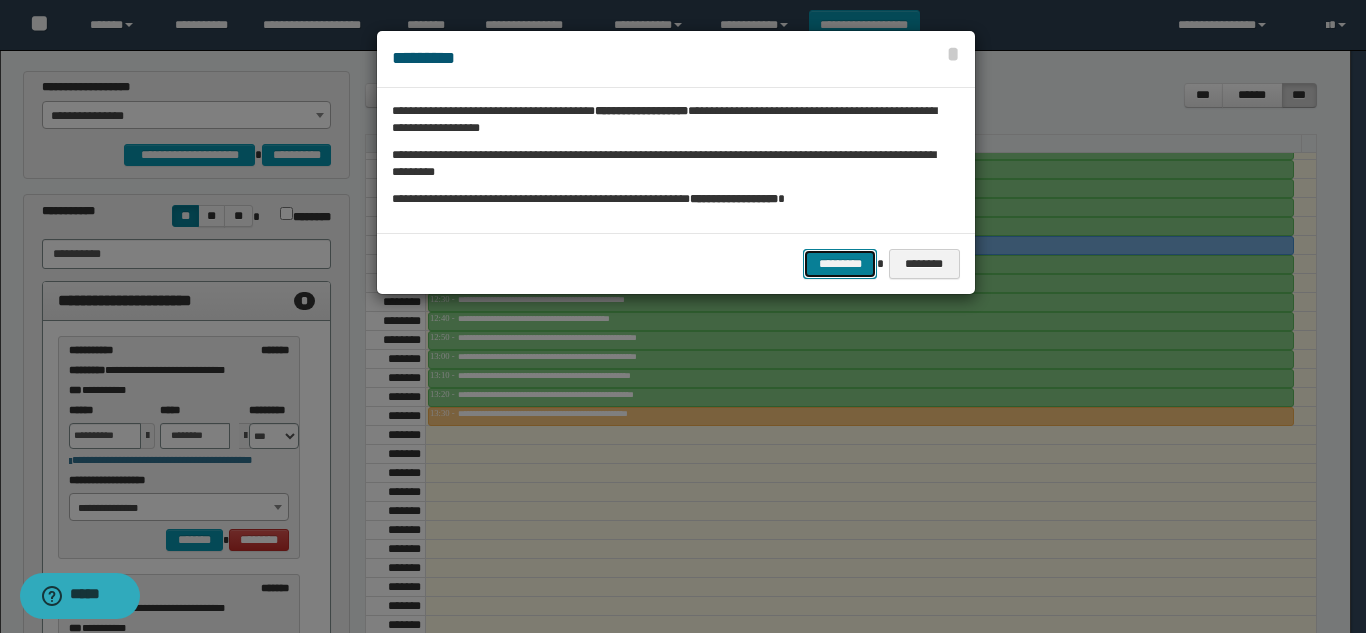 click on "*********" at bounding box center (840, 264) 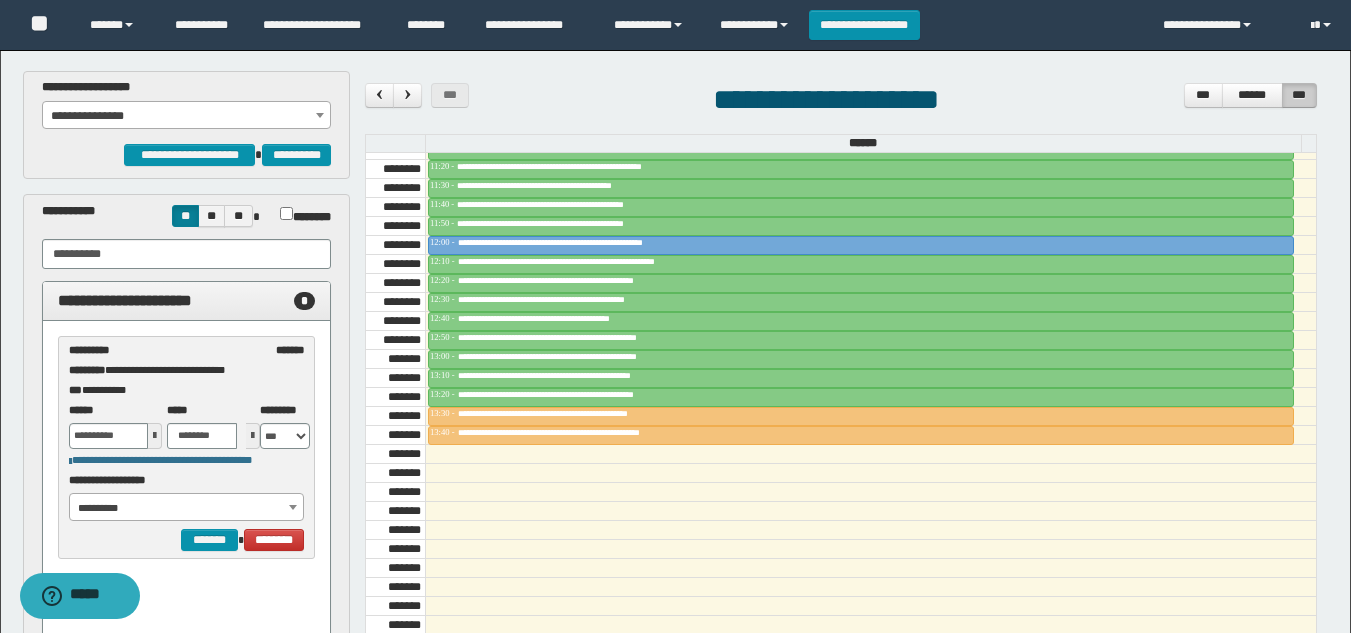 click on "**********" at bounding box center [186, 116] 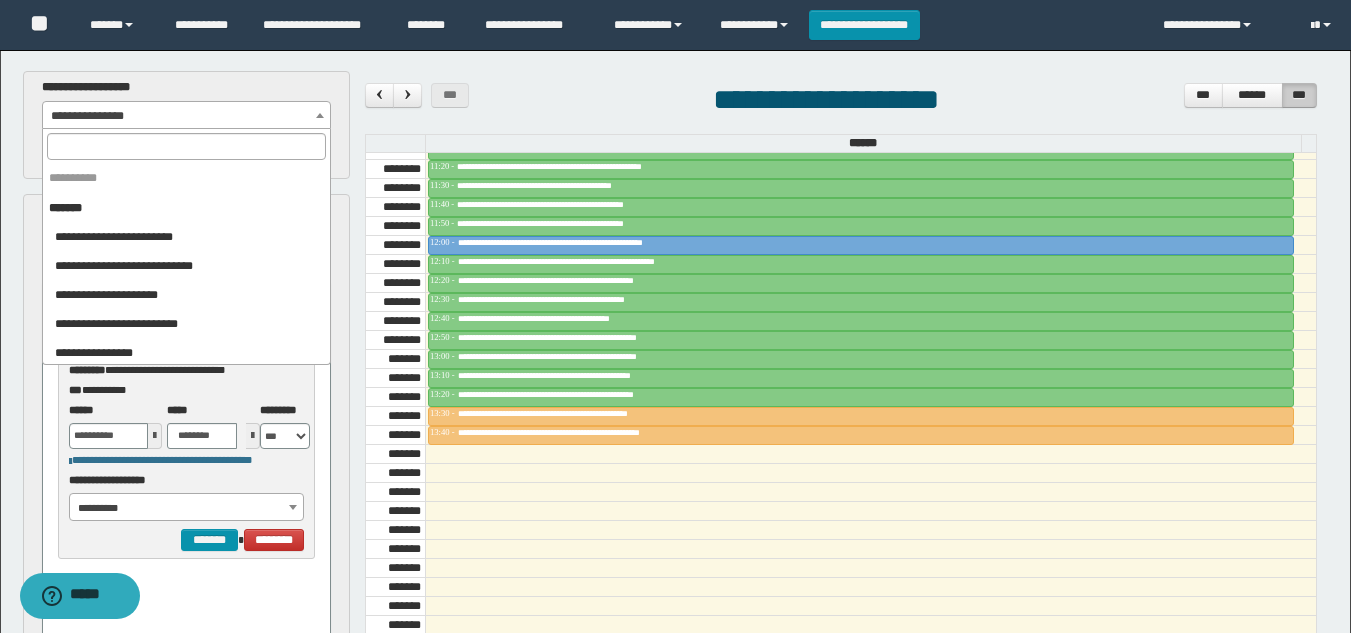 scroll, scrollTop: 2040, scrollLeft: 0, axis: vertical 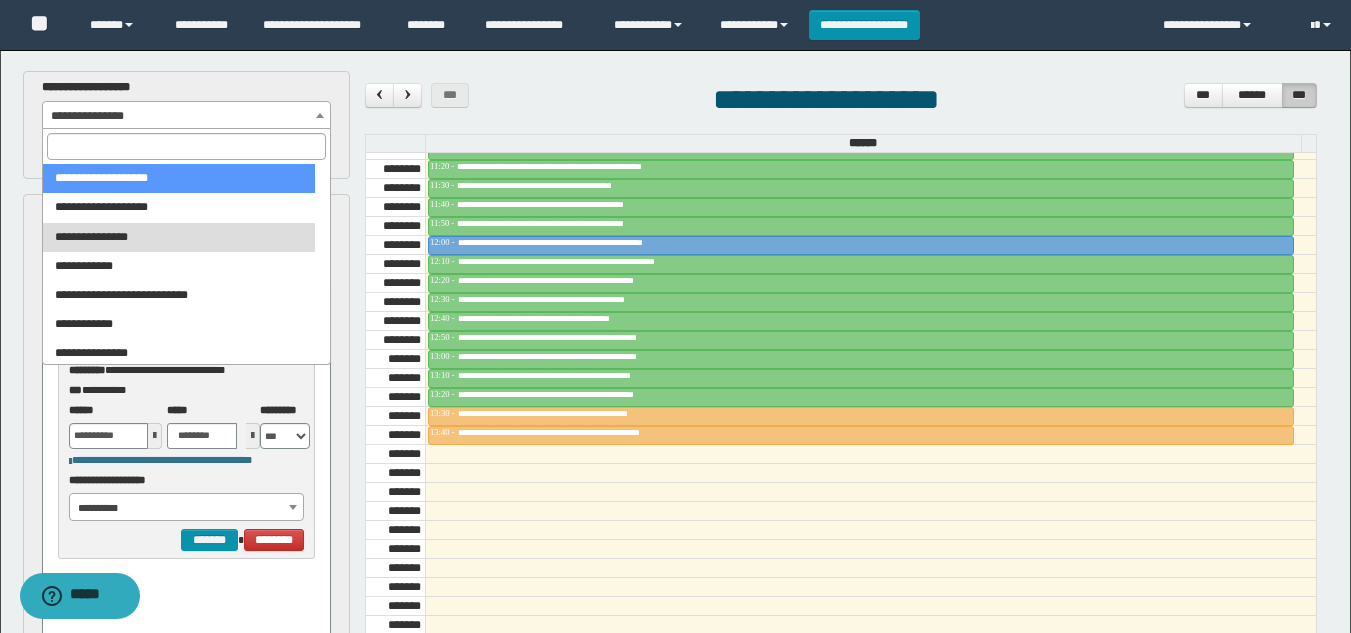 click at bounding box center (186, 146) 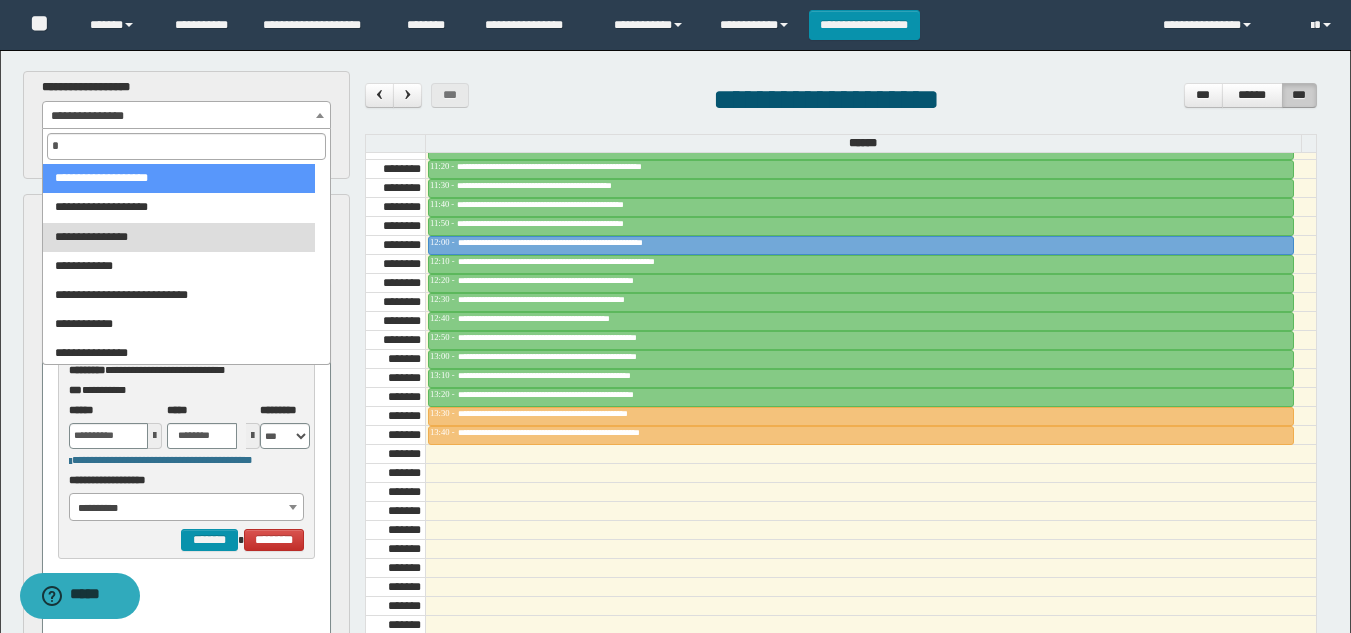 scroll, scrollTop: 0, scrollLeft: 0, axis: both 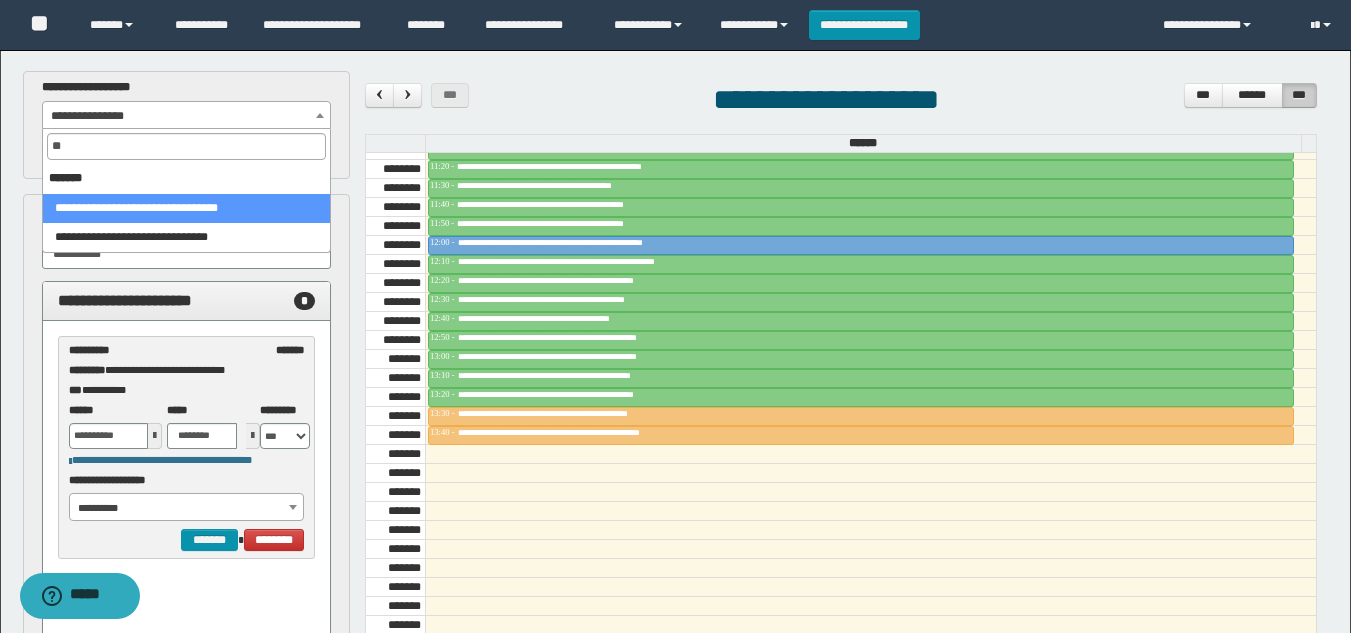 type on "*" 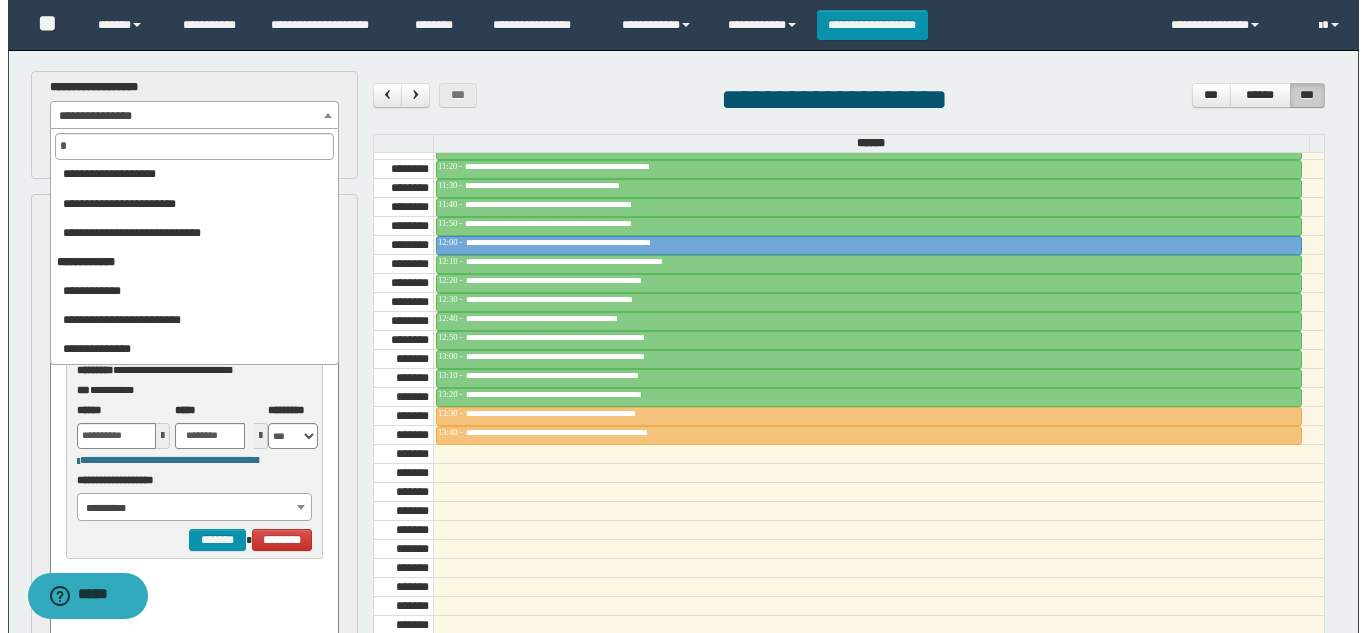 scroll, scrollTop: 0, scrollLeft: 0, axis: both 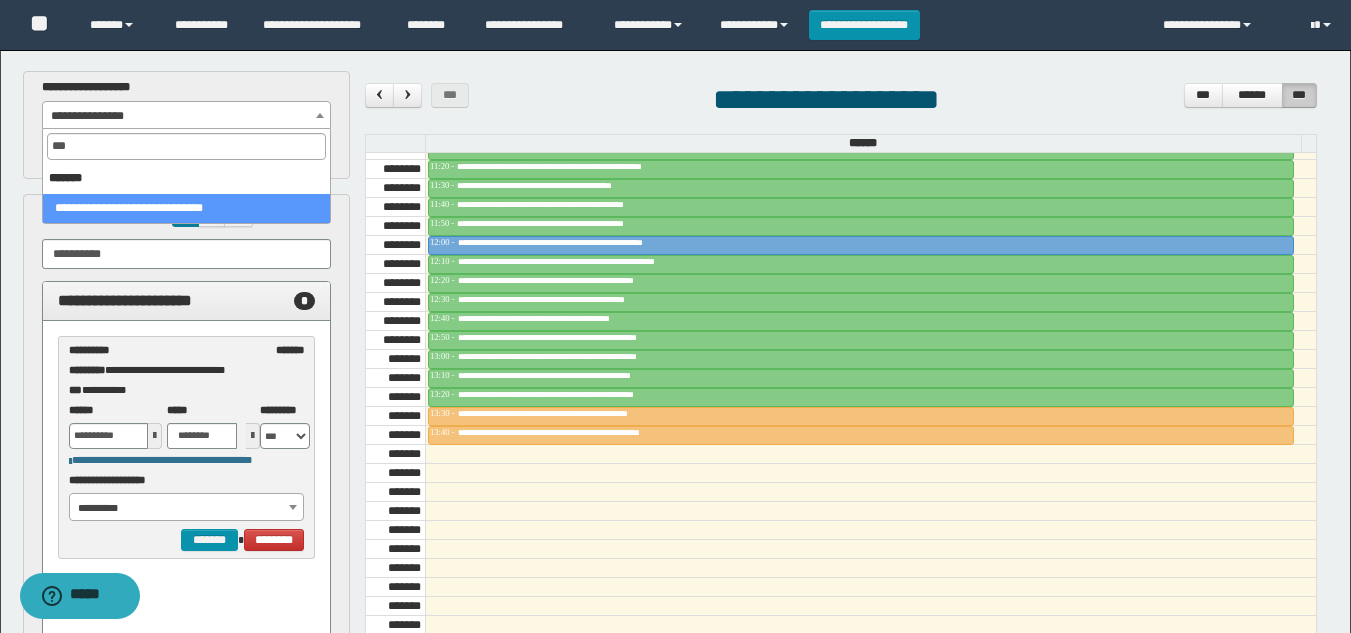 type on "***" 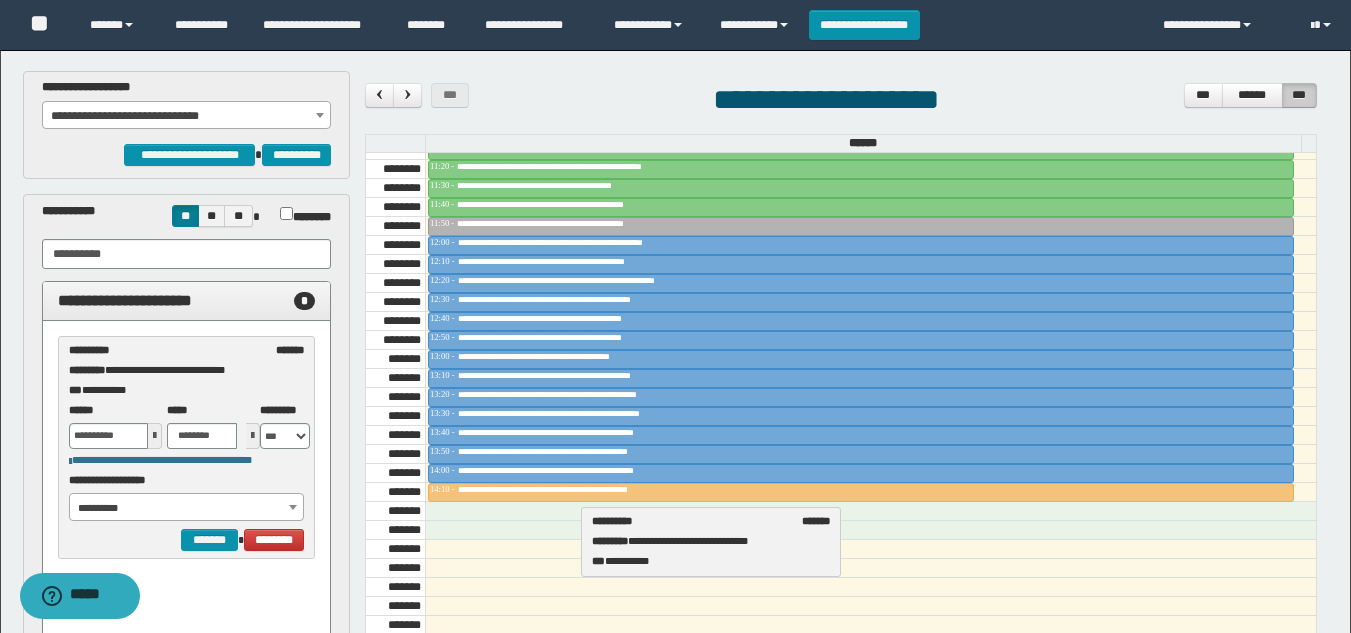 drag, startPoint x: 208, startPoint y: 341, endPoint x: 731, endPoint y: 512, distance: 550.2454 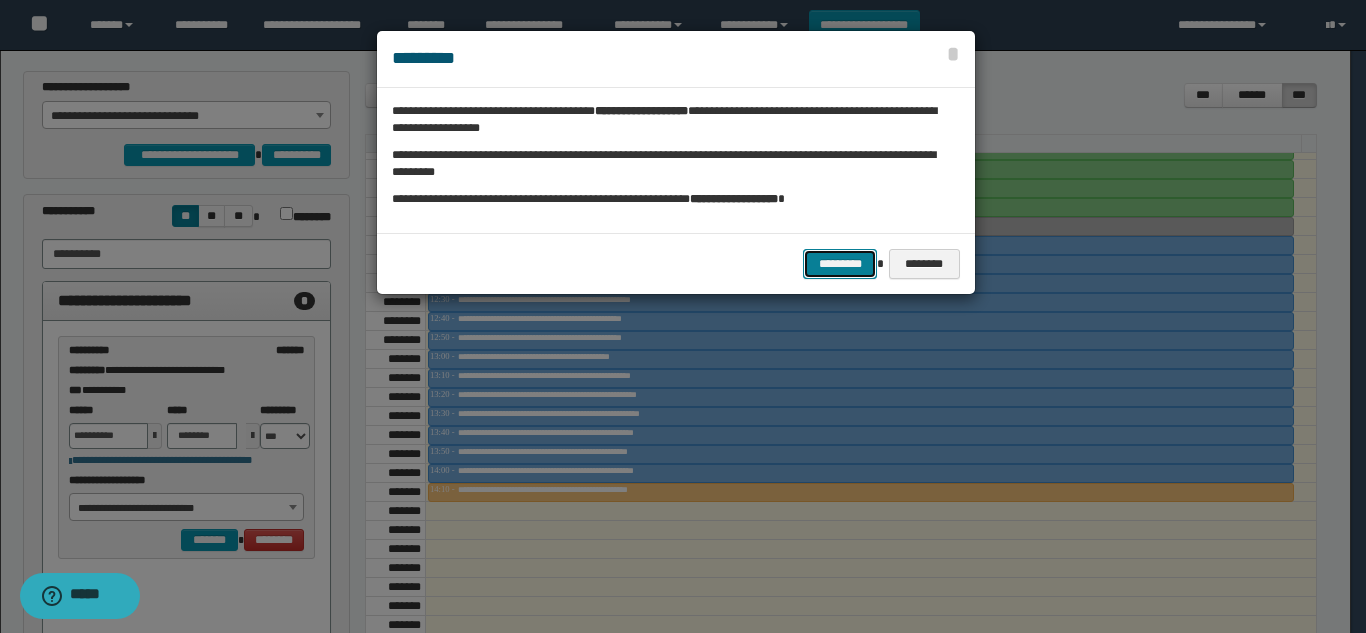 click on "*********" at bounding box center (840, 264) 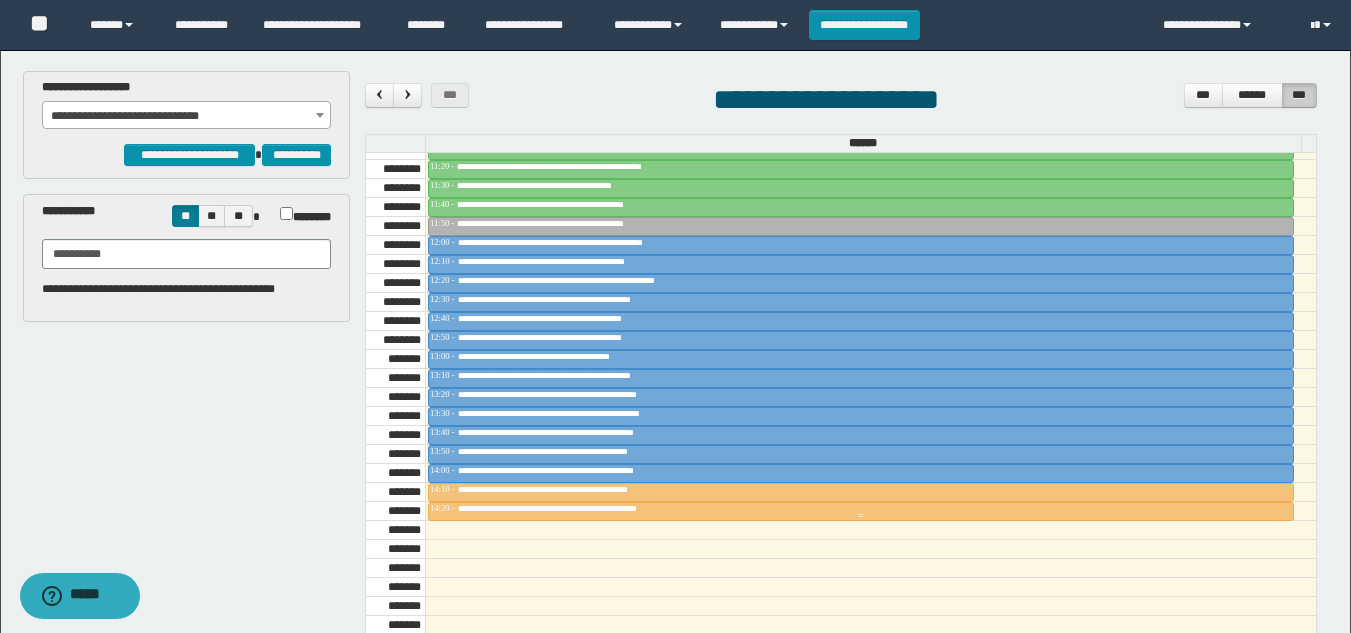 click at bounding box center (861, 516) 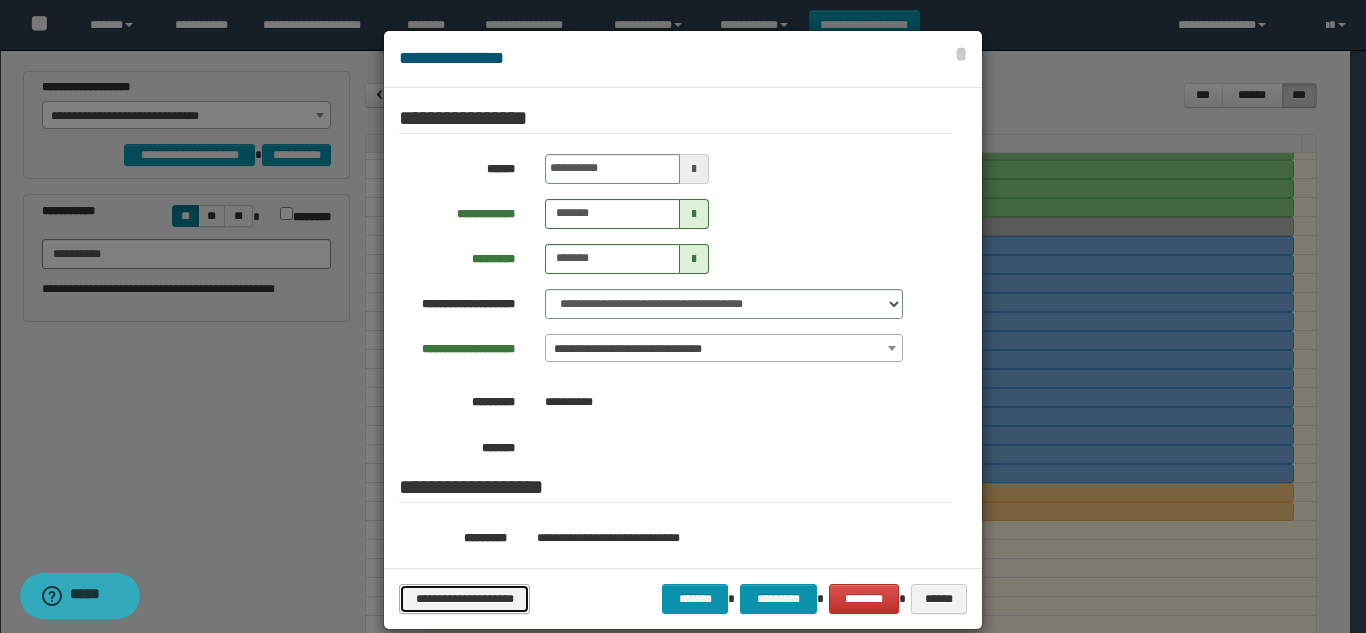 click on "**********" at bounding box center [464, 599] 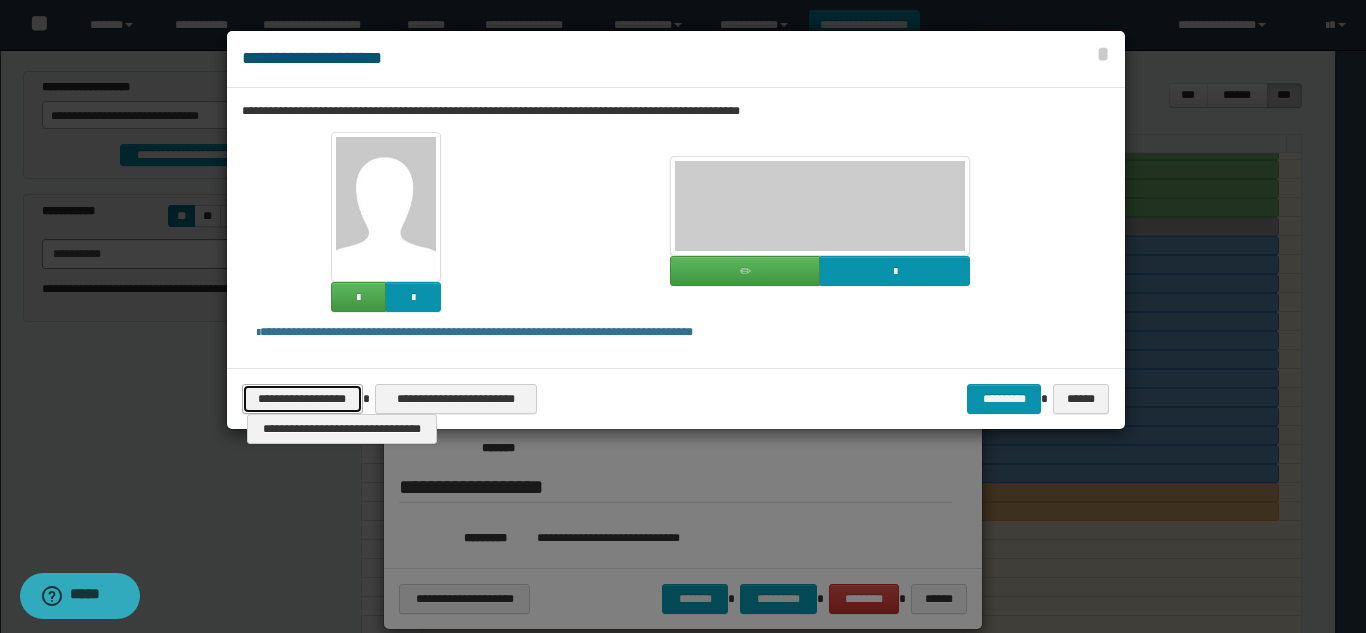 click on "**********" at bounding box center [302, 399] 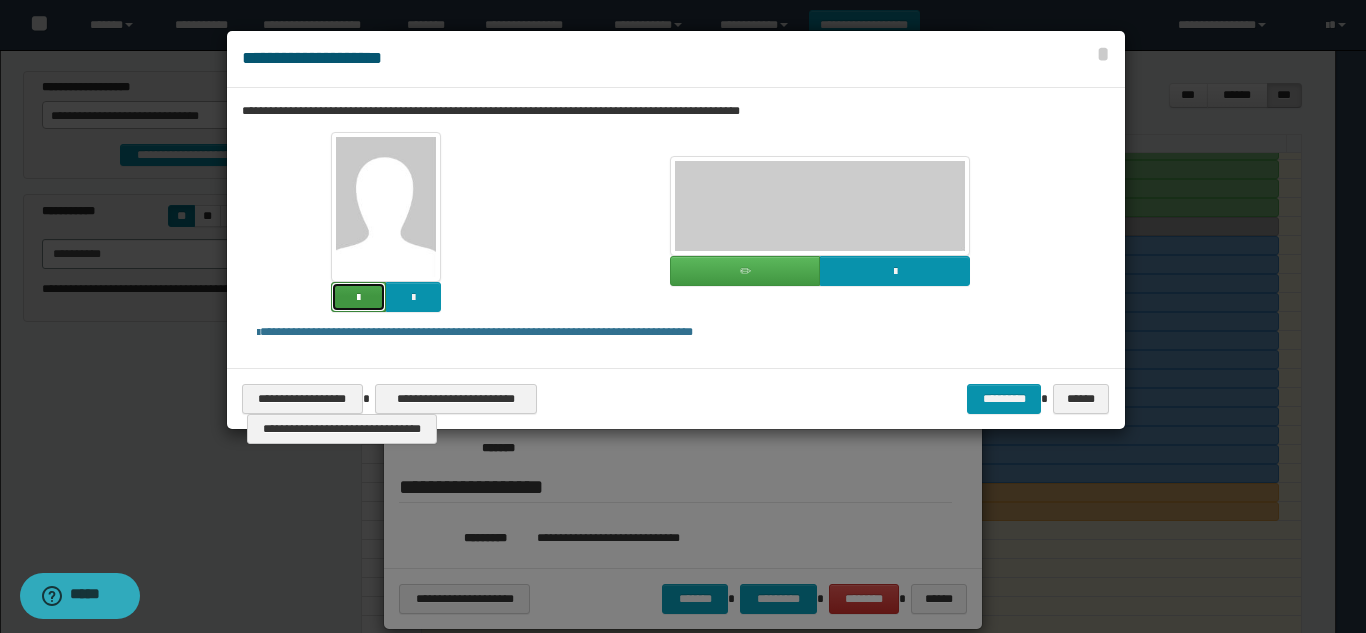 click at bounding box center (358, 298) 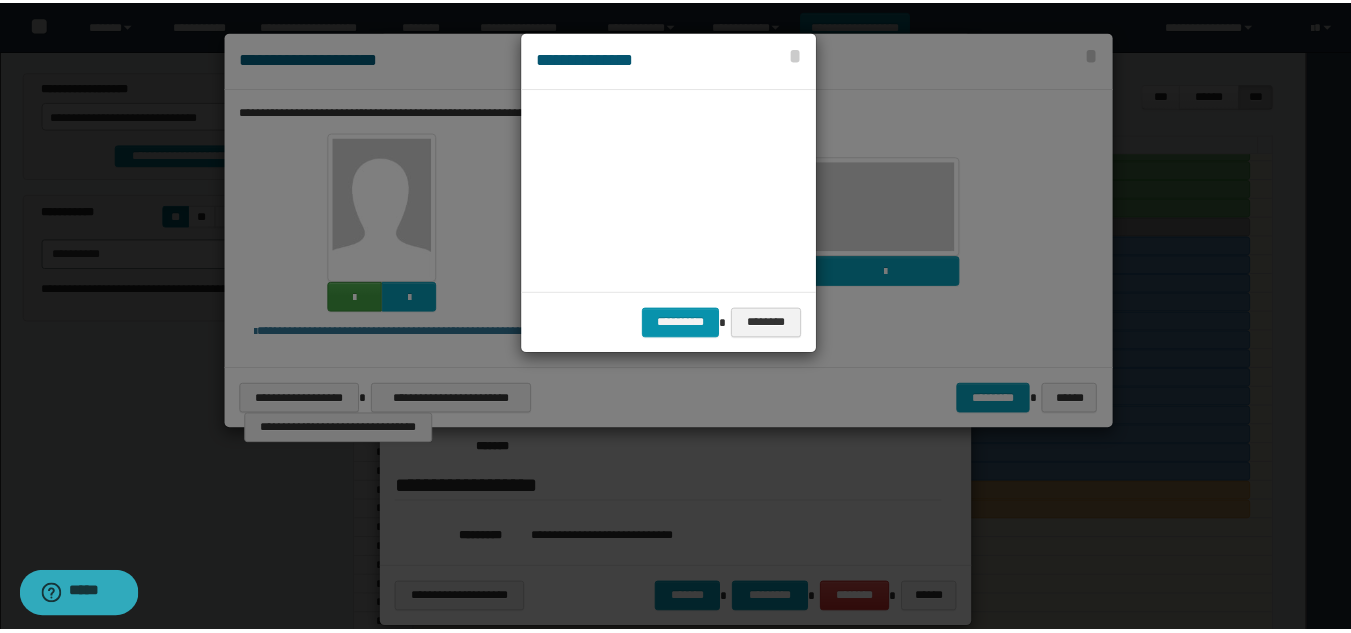 scroll, scrollTop: 45, scrollLeft: 105, axis: both 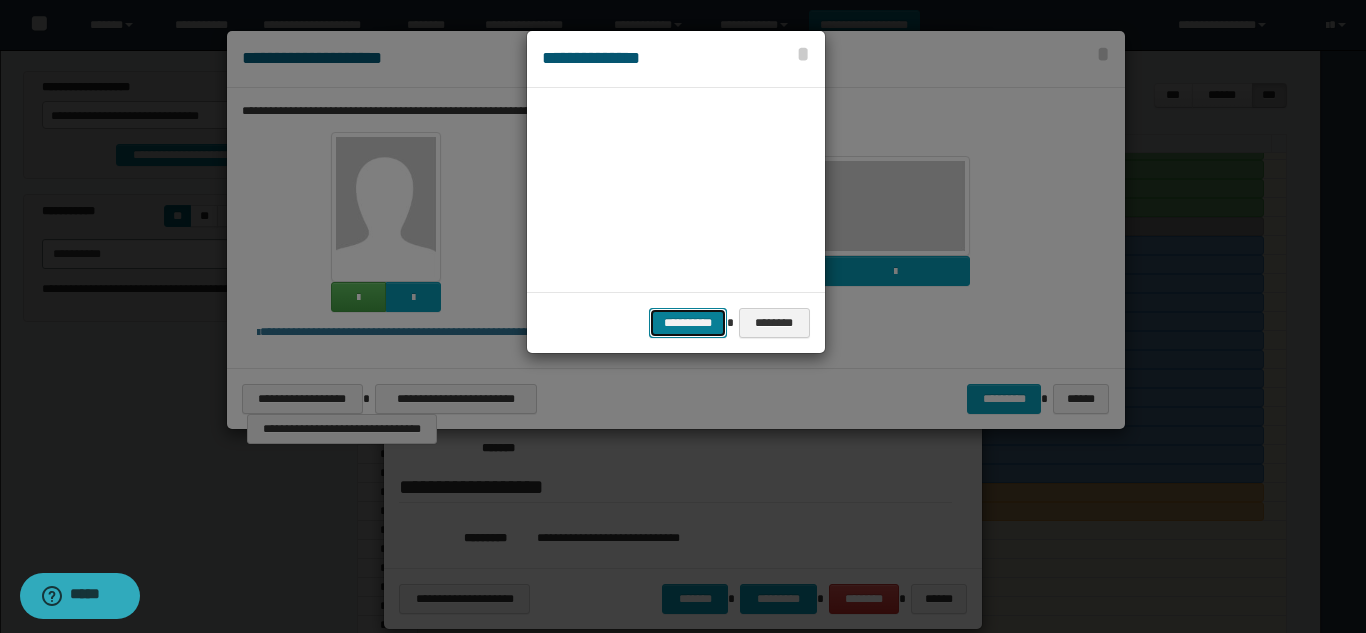 click on "**********" at bounding box center [688, 323] 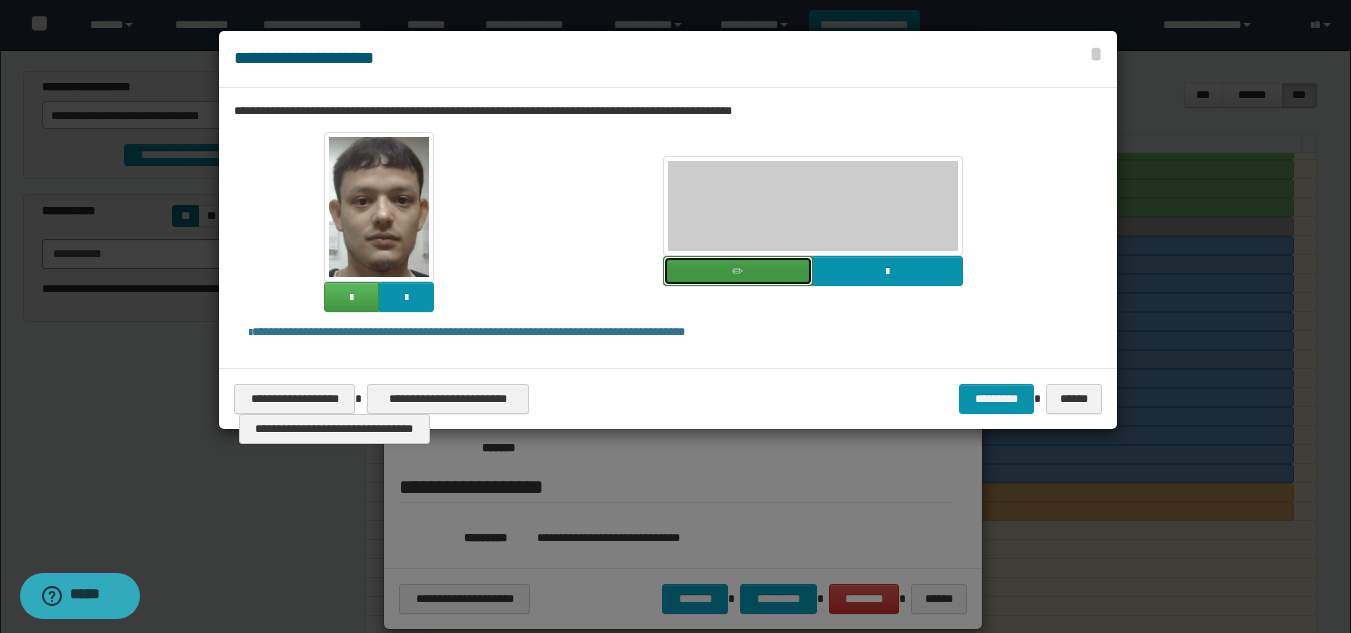 click at bounding box center [738, 271] 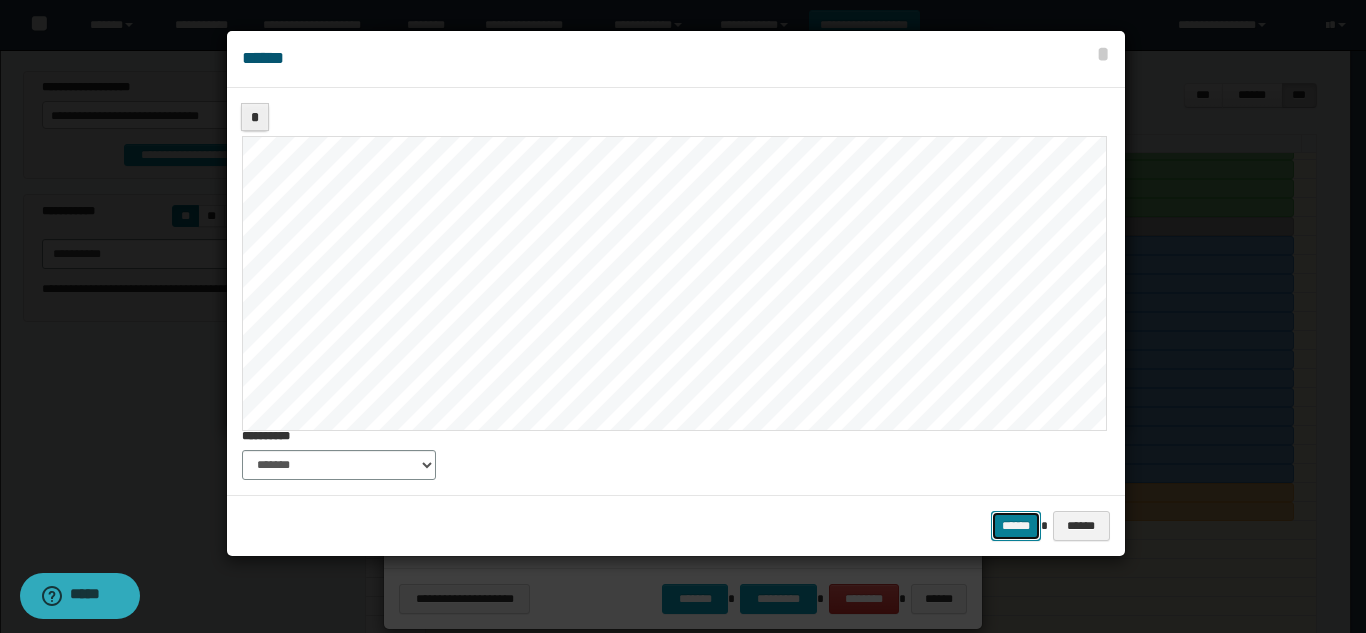 click on "******" at bounding box center [1016, 526] 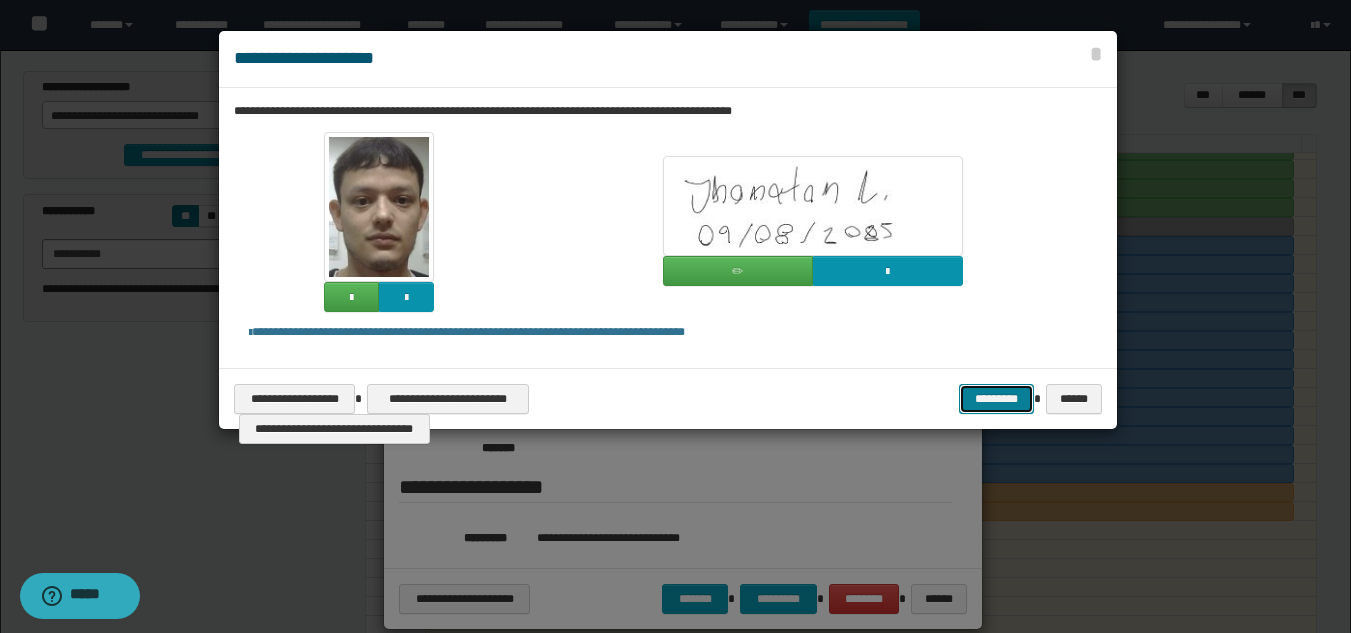 click on "*********" at bounding box center [996, 399] 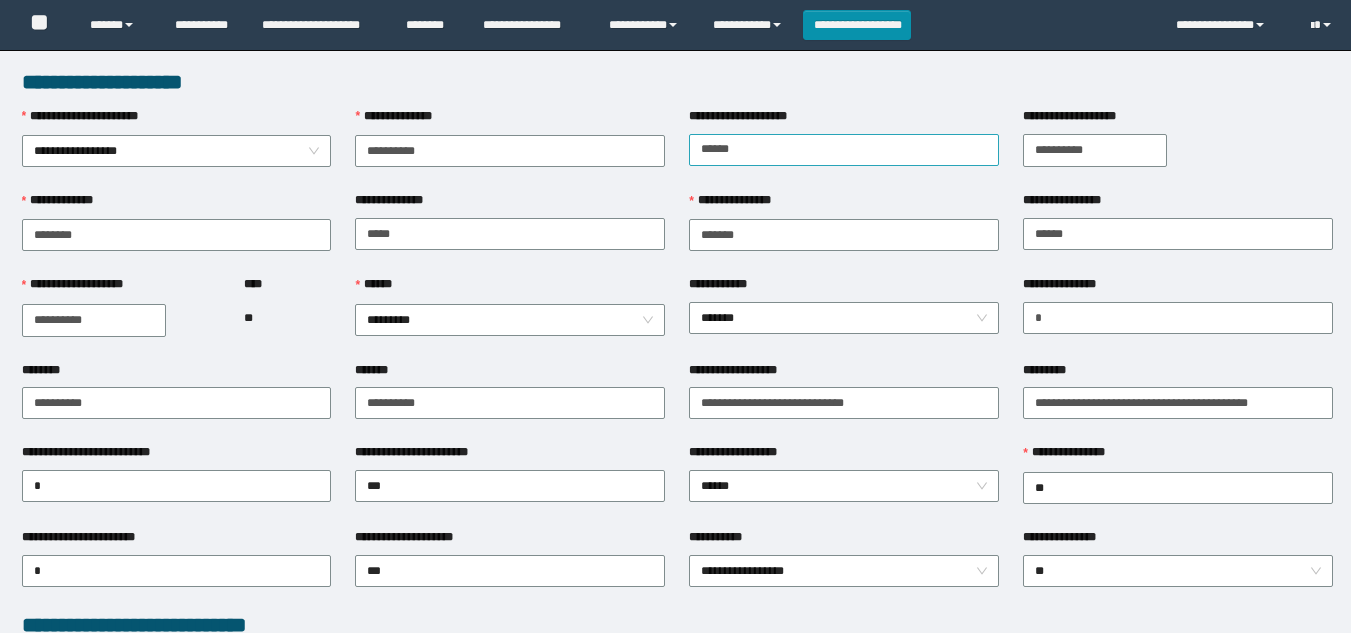 scroll, scrollTop: 0, scrollLeft: 0, axis: both 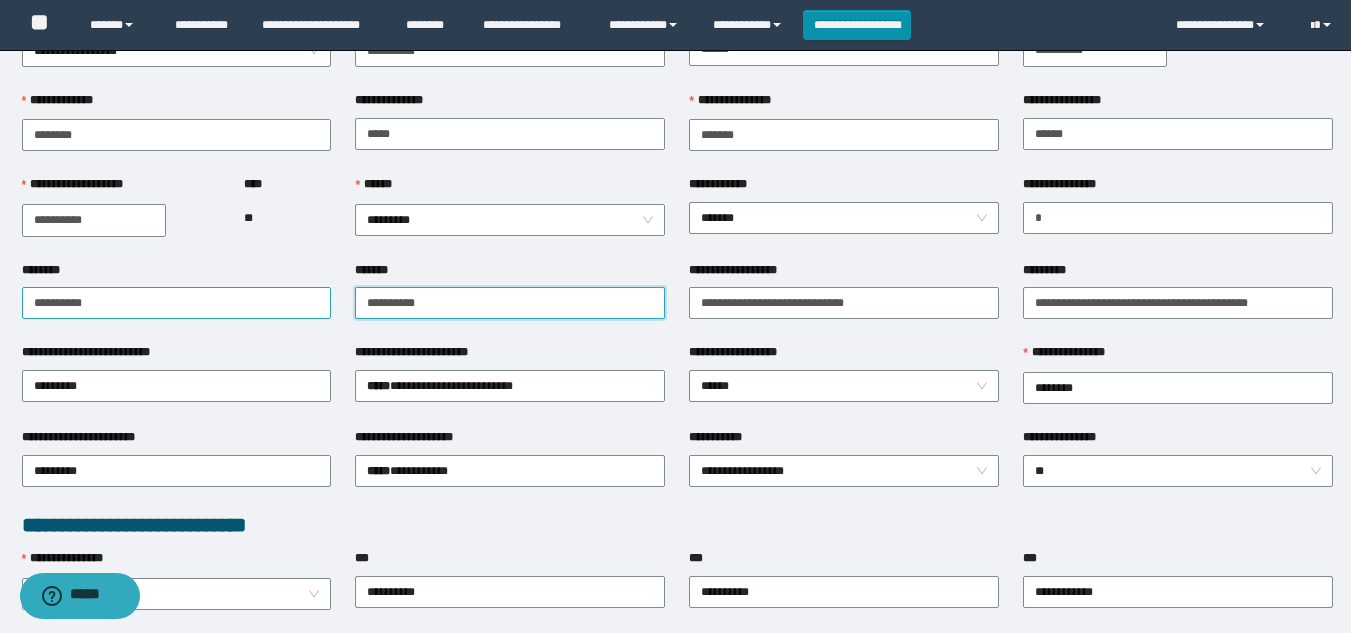 drag, startPoint x: 492, startPoint y: 309, endPoint x: 29, endPoint y: 307, distance: 463.00433 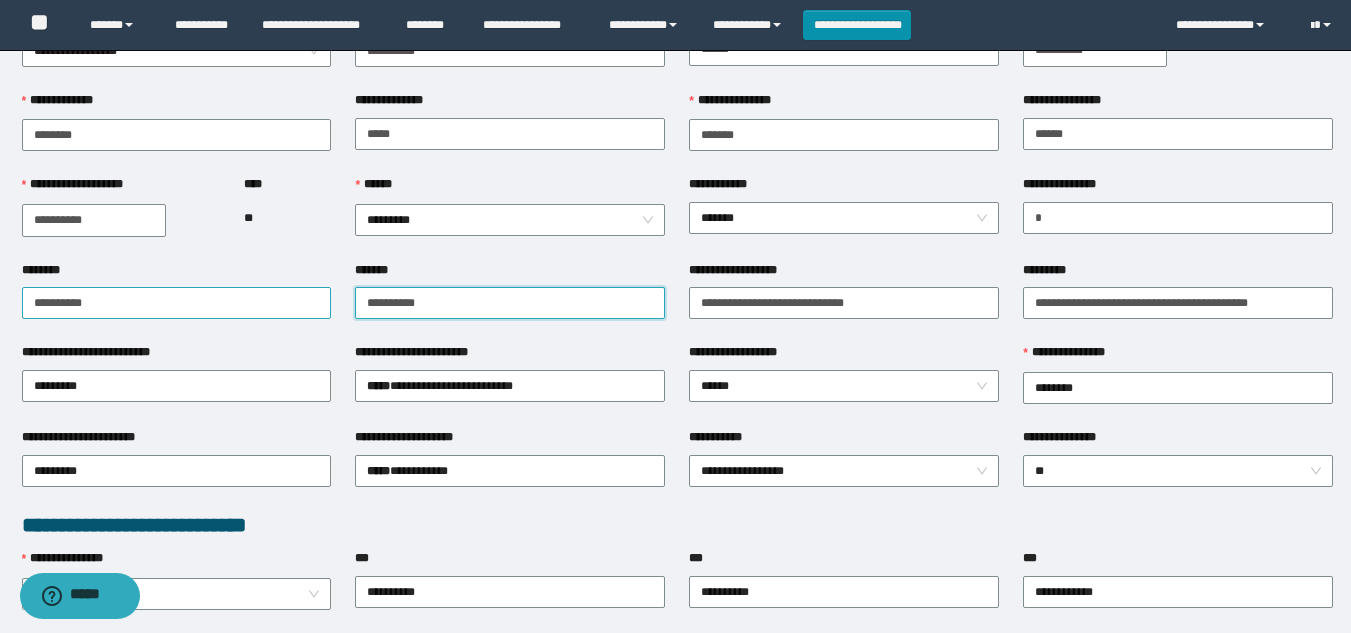 drag, startPoint x: 462, startPoint y: 299, endPoint x: 122, endPoint y: 293, distance: 340.05295 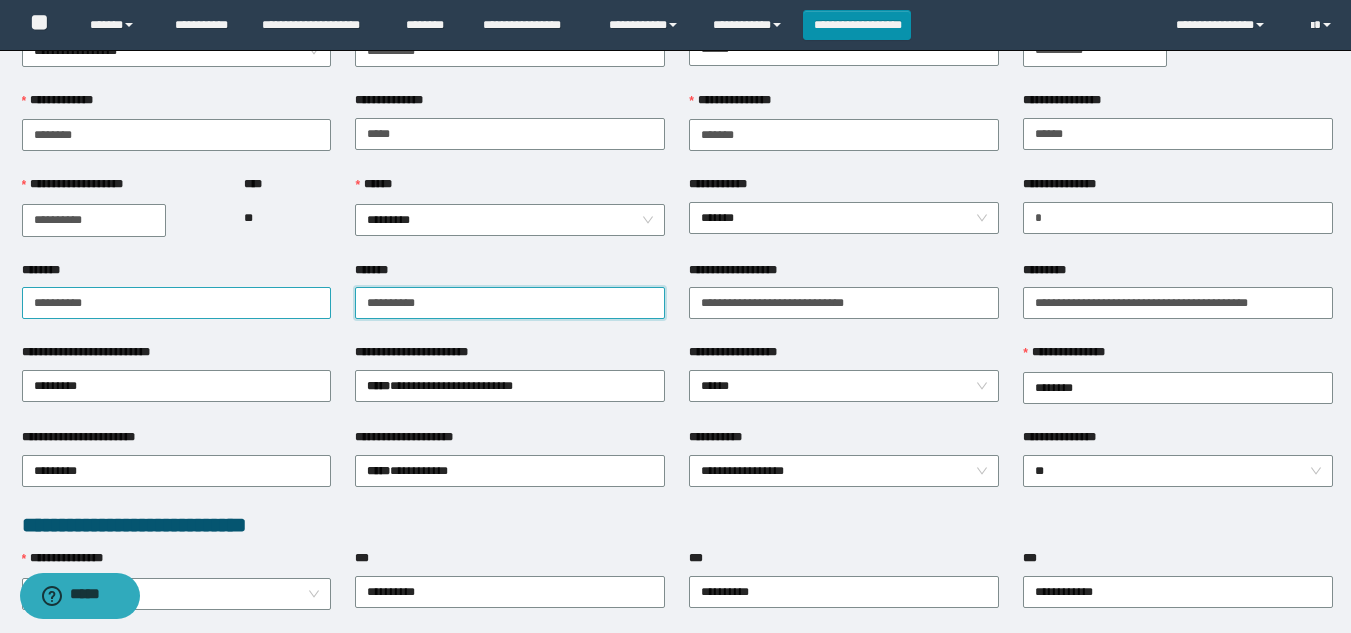 type on "**********" 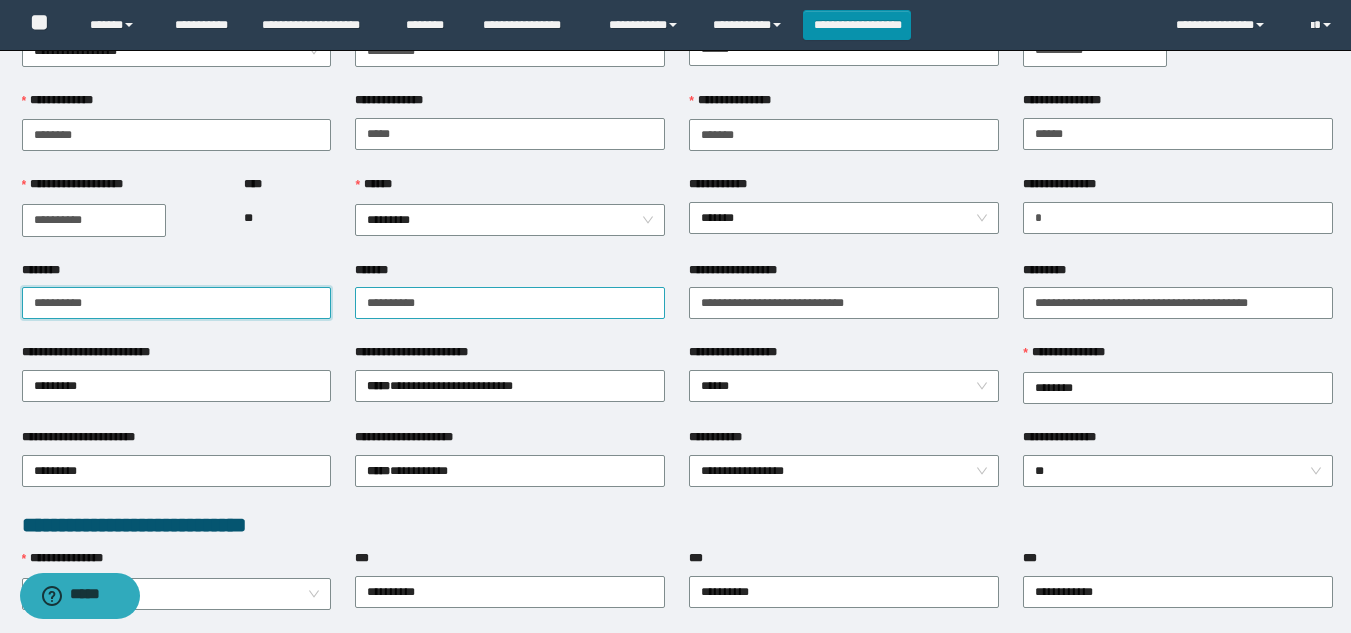 drag, startPoint x: 149, startPoint y: 296, endPoint x: 360, endPoint y: 301, distance: 211.05923 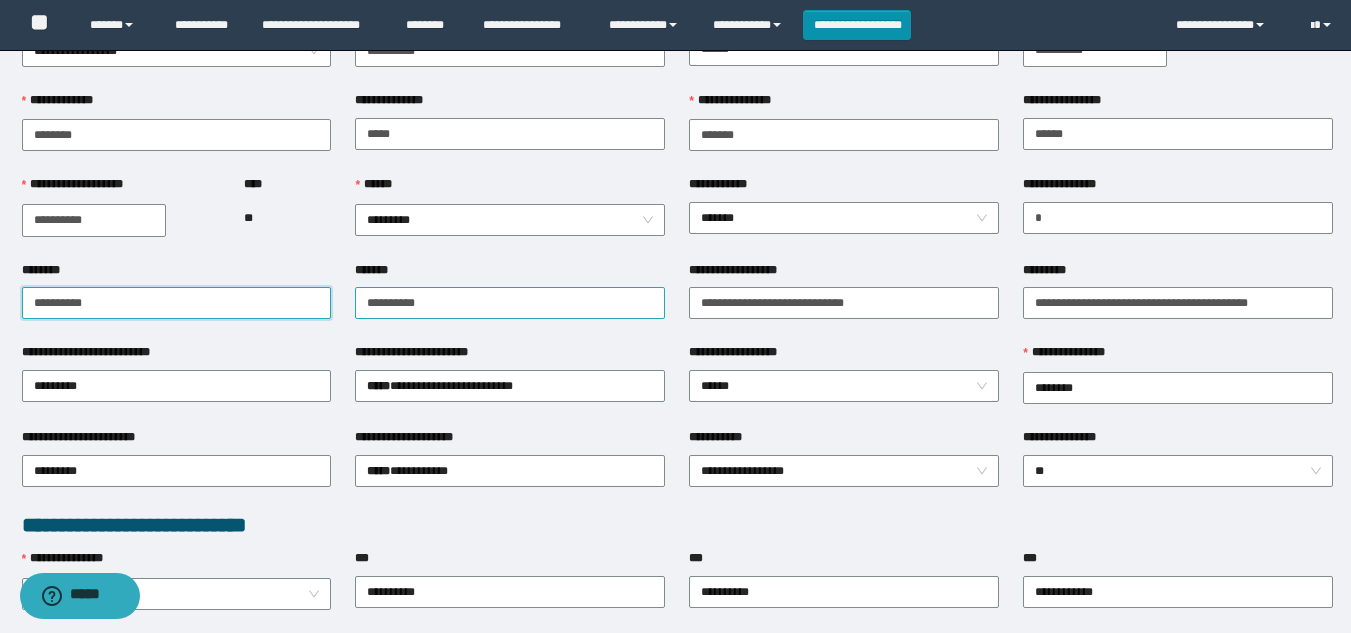 paste 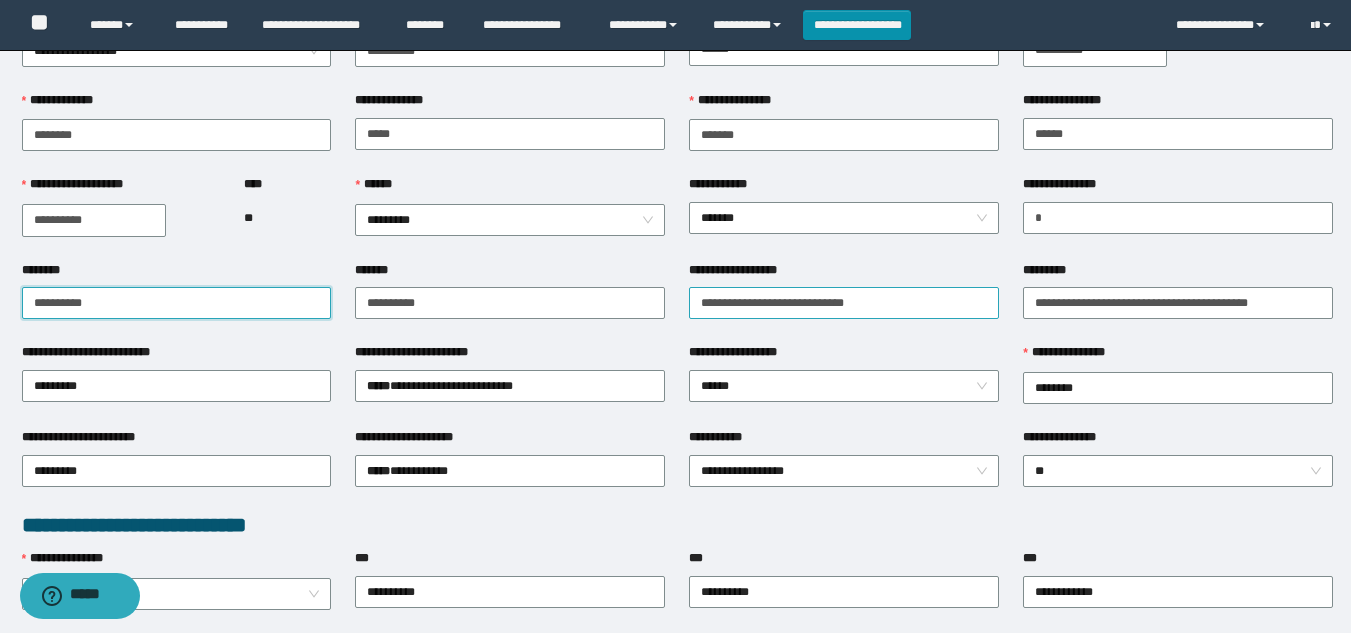 type on "**********" 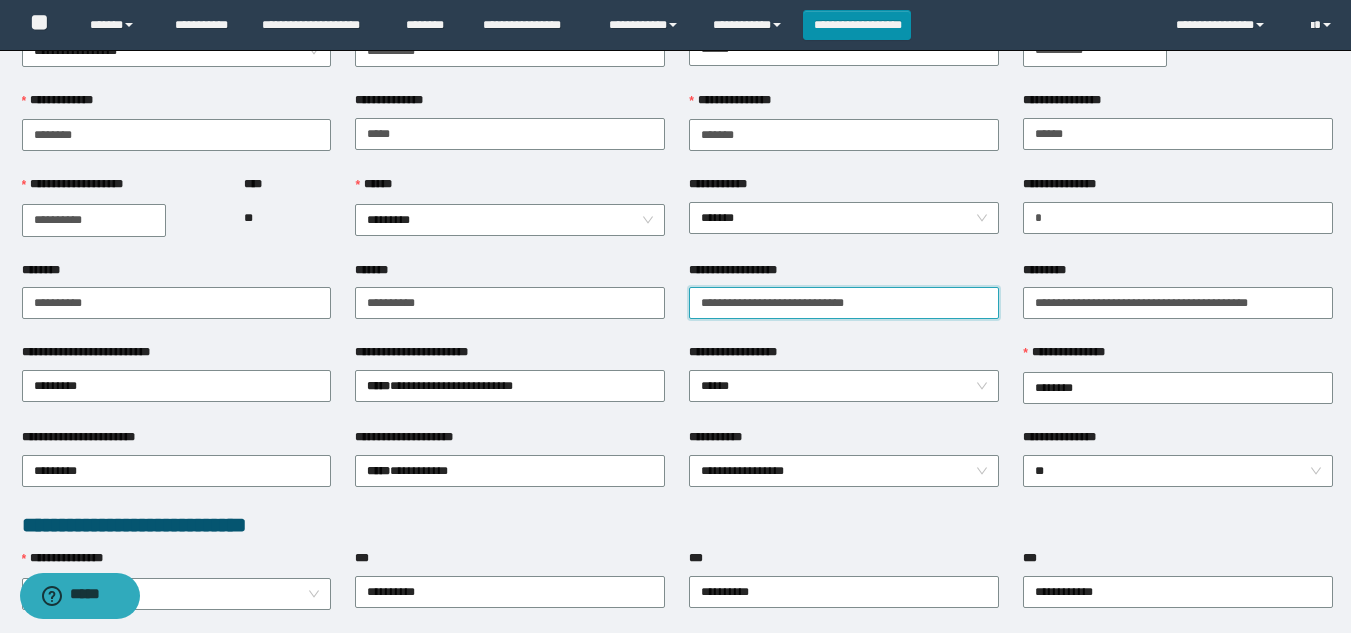 click on "**********" at bounding box center (844, 303) 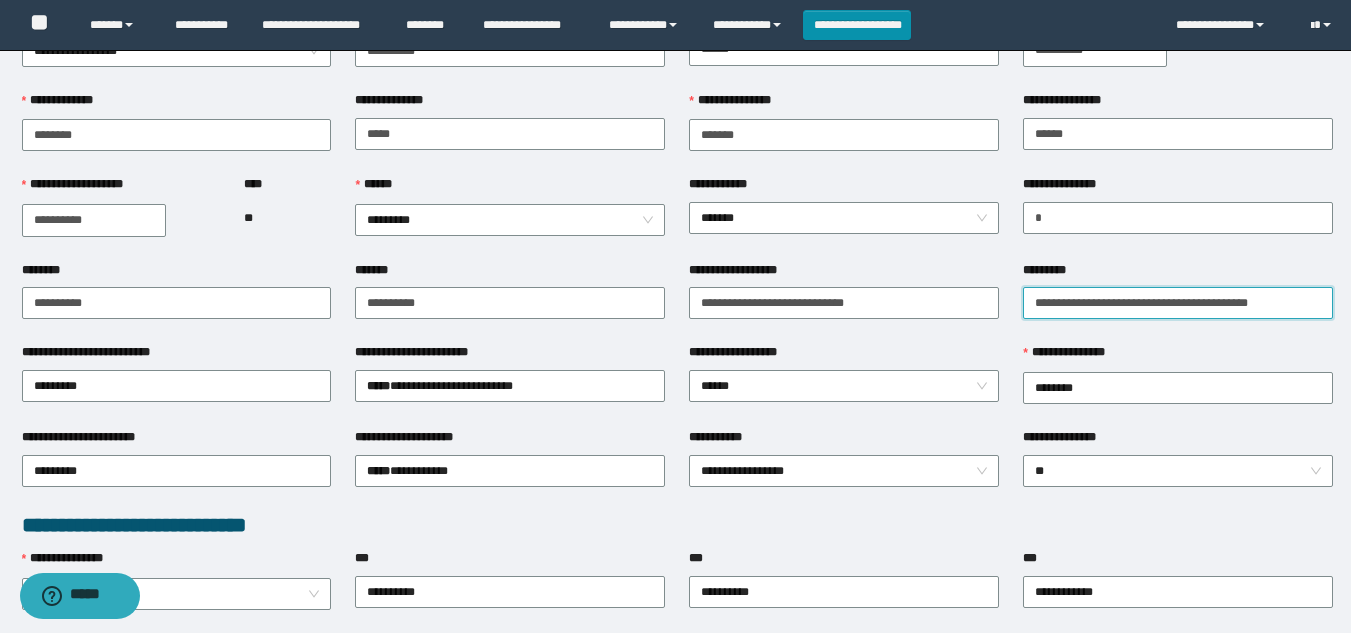drag, startPoint x: 1273, startPoint y: 313, endPoint x: 1129, endPoint y: 309, distance: 144.05554 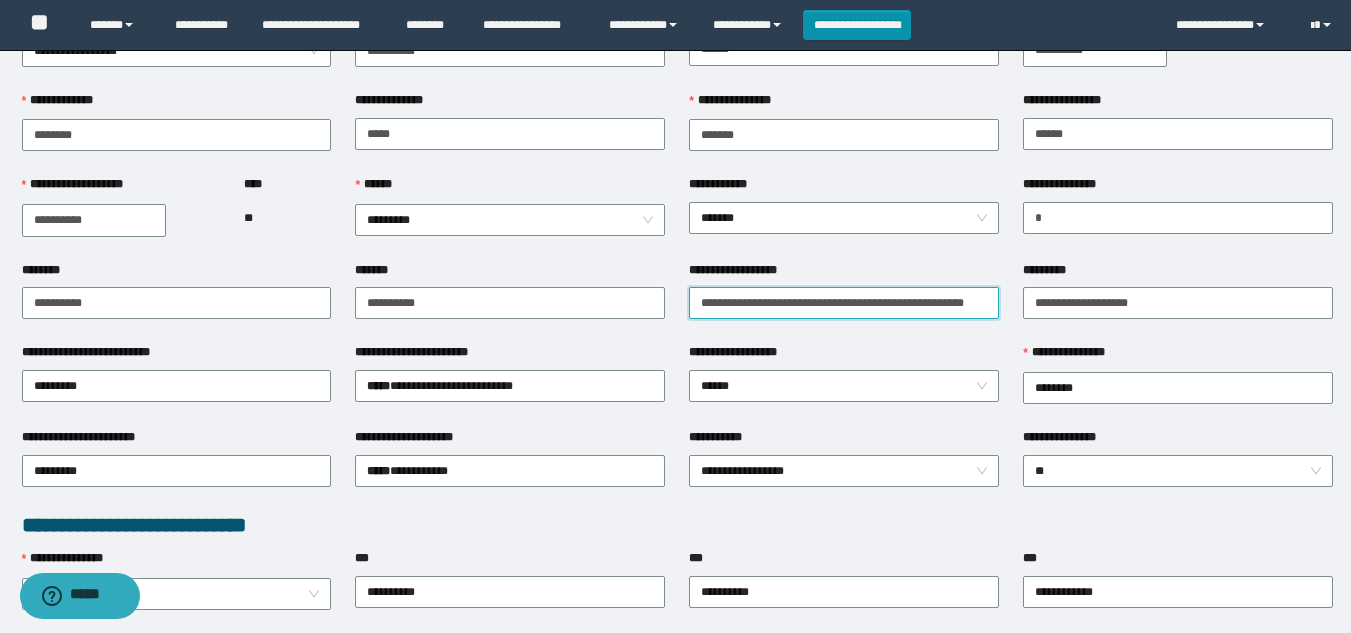 click on "**********" at bounding box center (844, 303) 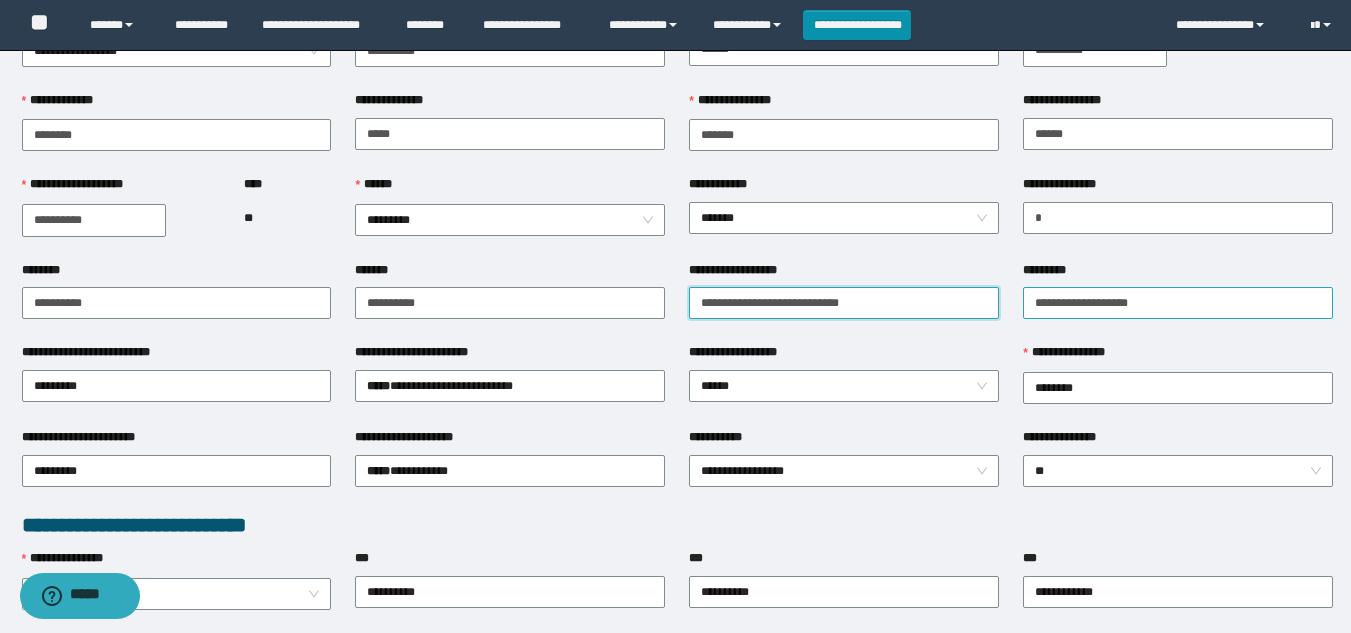 type on "**********" 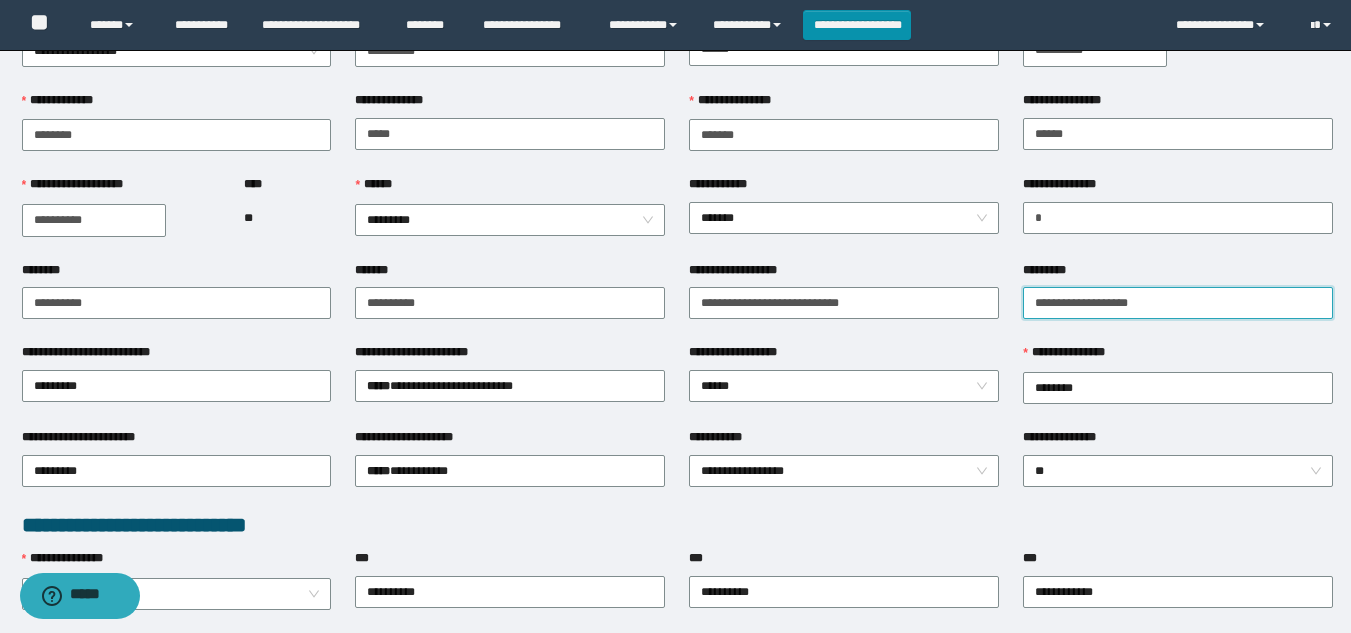 click on "**********" at bounding box center [1178, 303] 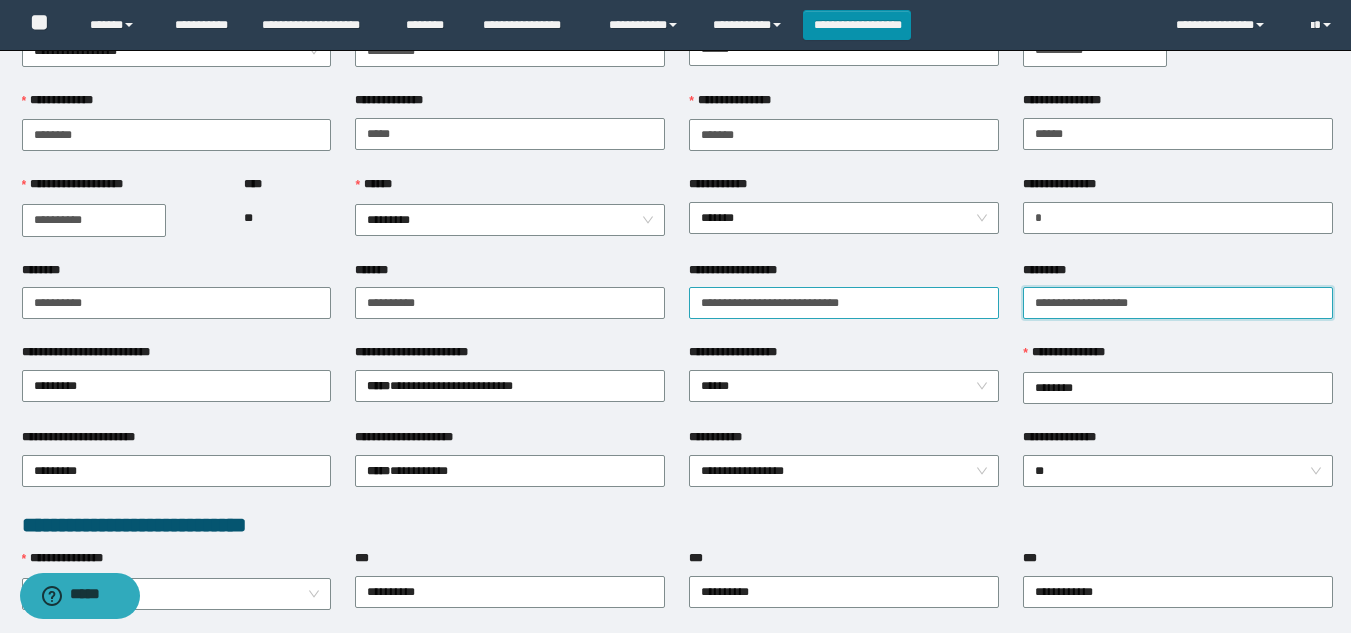 drag, startPoint x: 1156, startPoint y: 303, endPoint x: 706, endPoint y: 296, distance: 450.05444 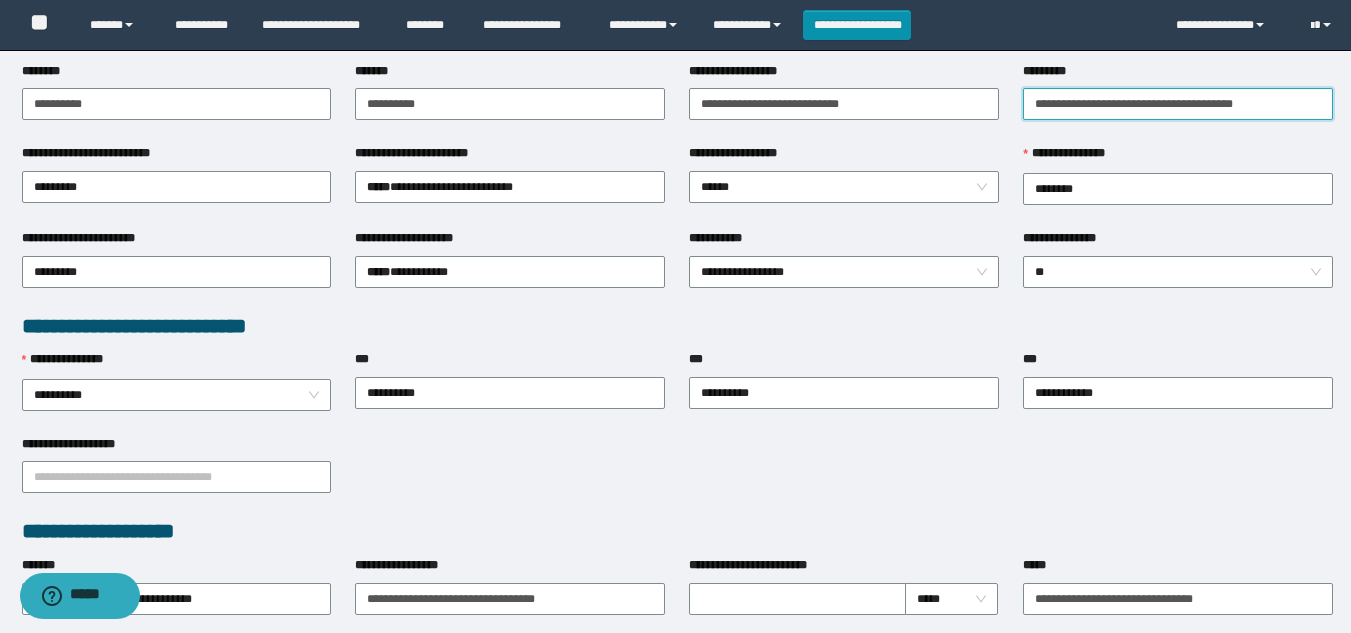 scroll, scrollTop: 300, scrollLeft: 0, axis: vertical 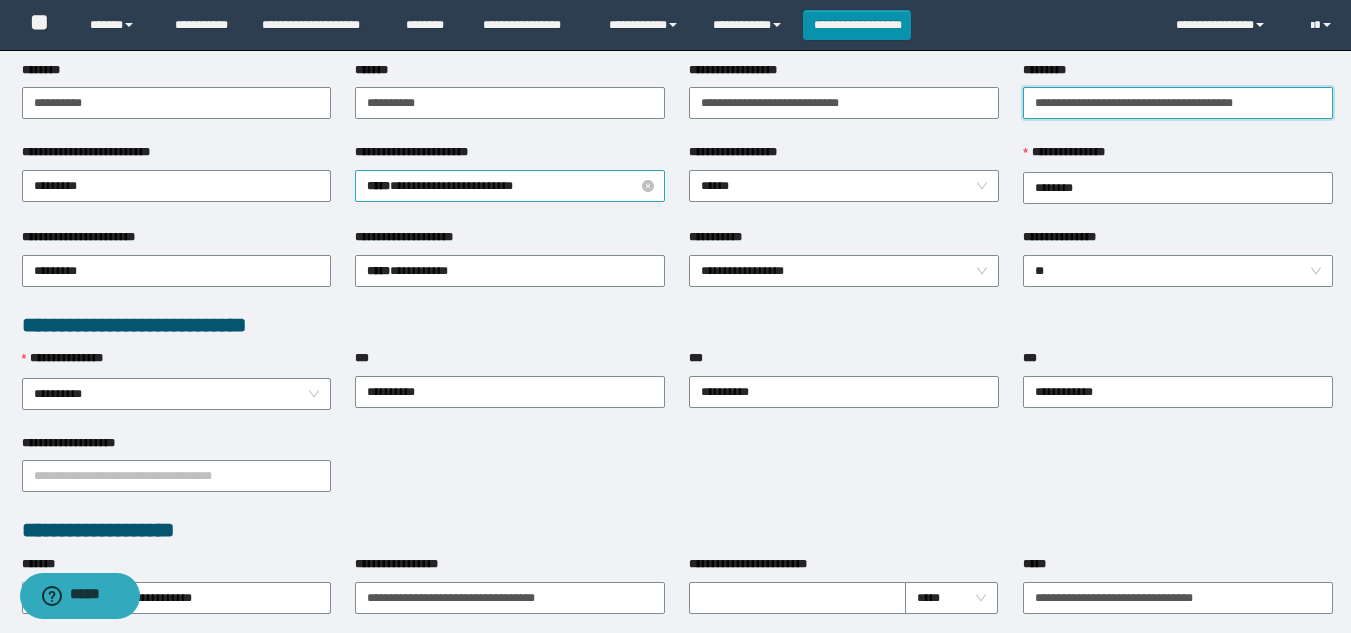 click on "**********" at bounding box center (510, 186) 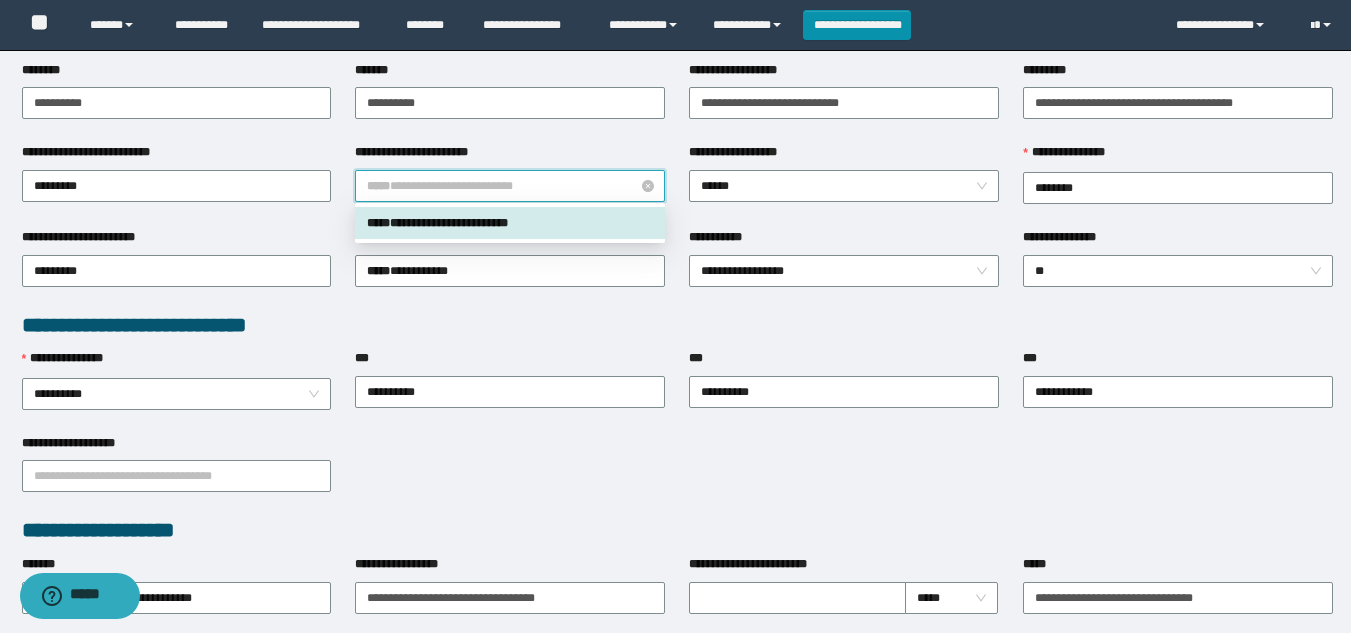 type on "*" 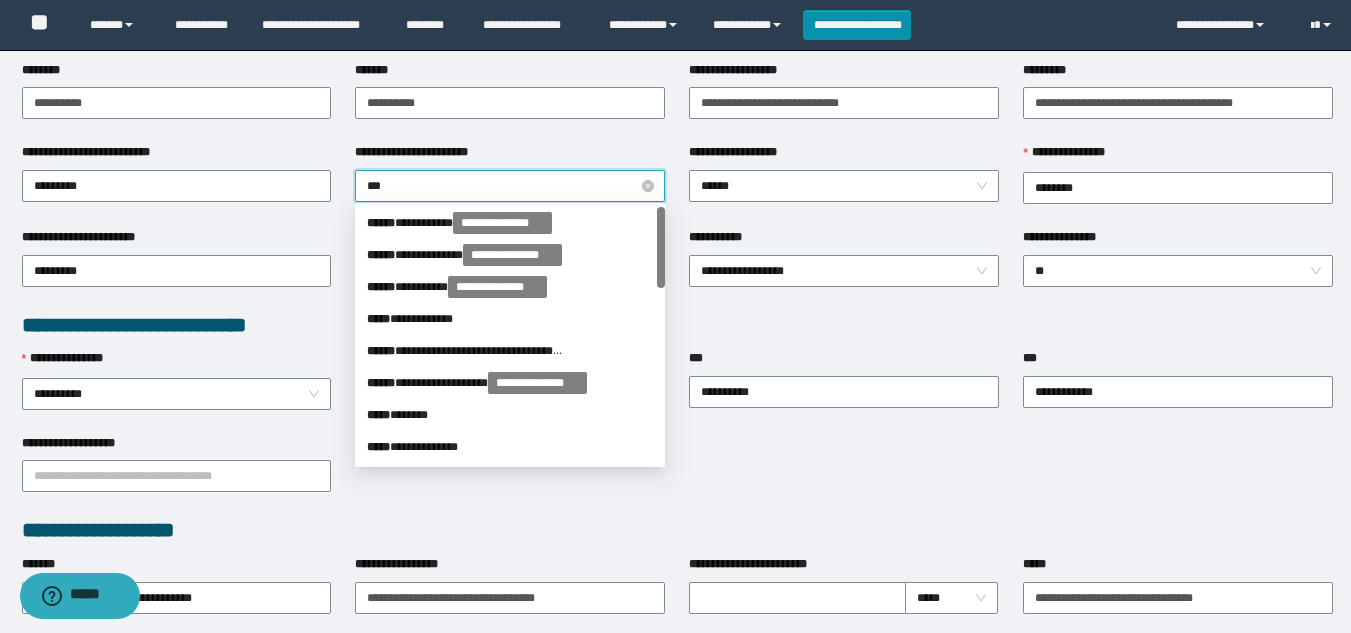 type on "****" 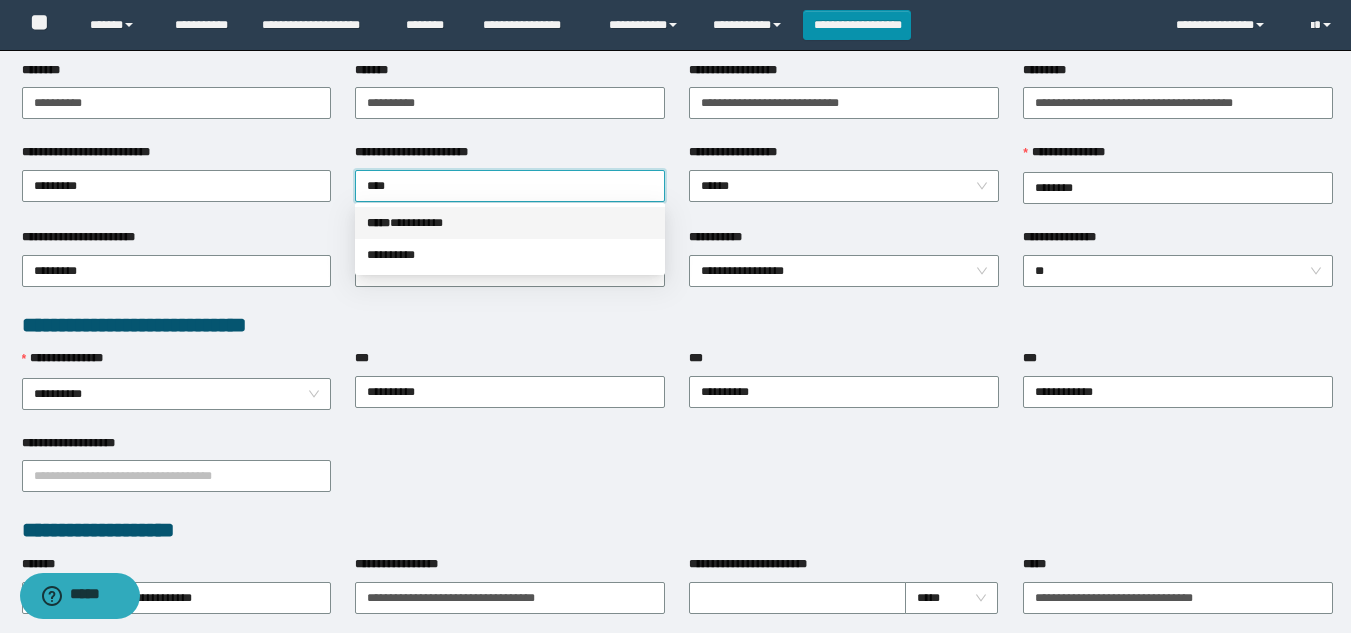 click on "***** * ********" at bounding box center [510, 223] 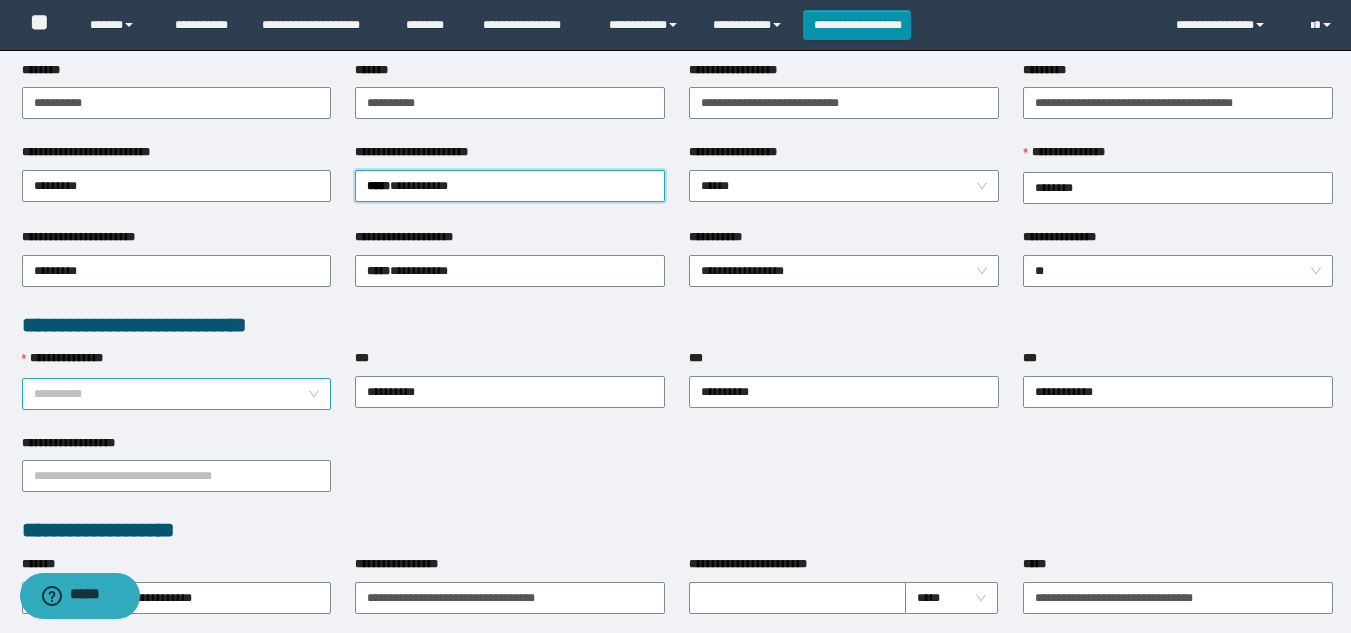 click on "**********" at bounding box center [177, 394] 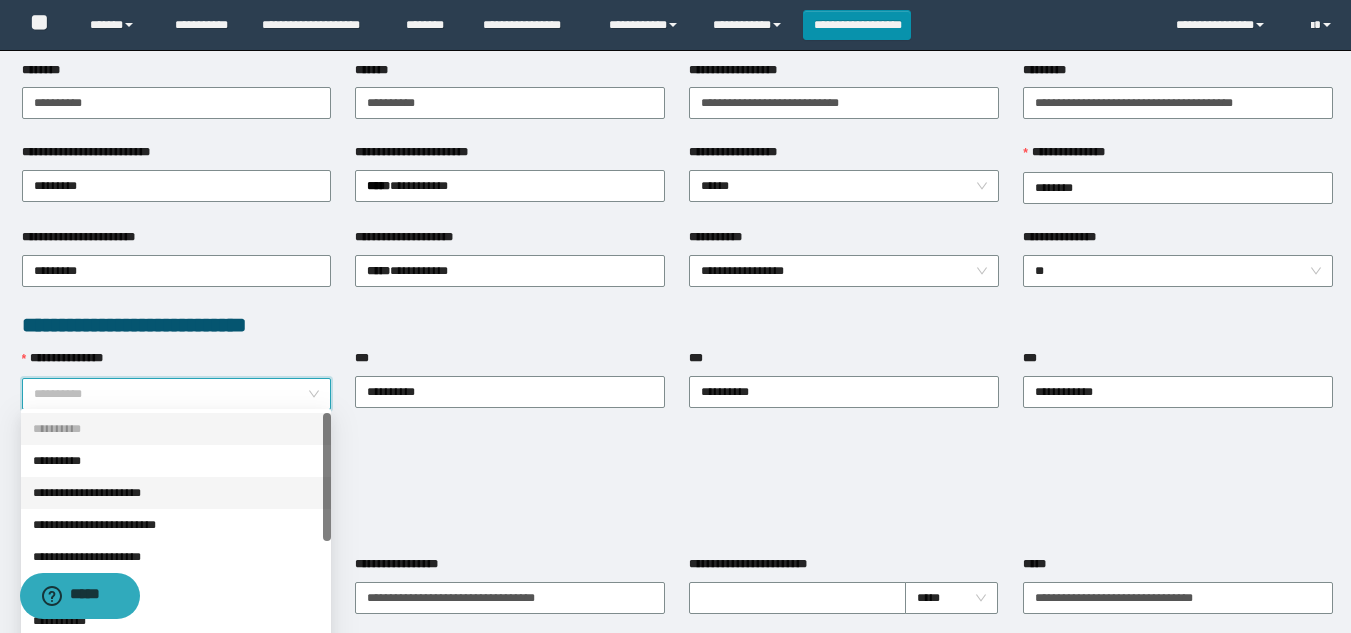 drag, startPoint x: 121, startPoint y: 494, endPoint x: 139, endPoint y: 487, distance: 19.313208 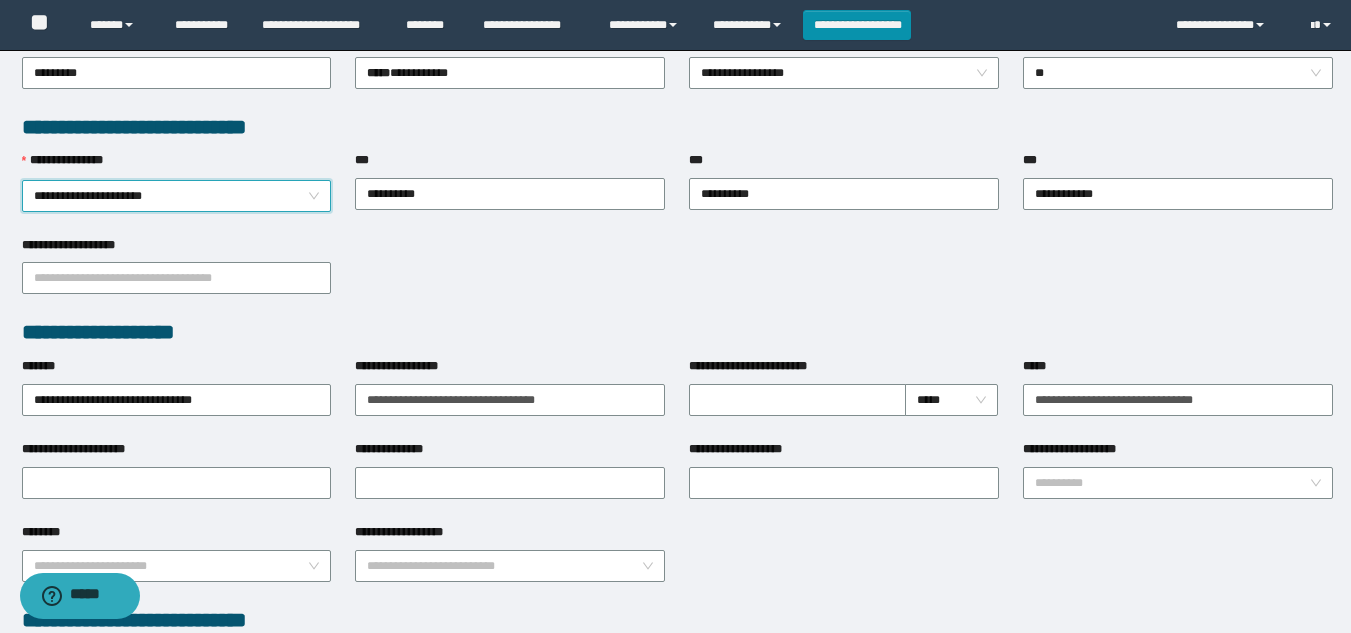 scroll, scrollTop: 500, scrollLeft: 0, axis: vertical 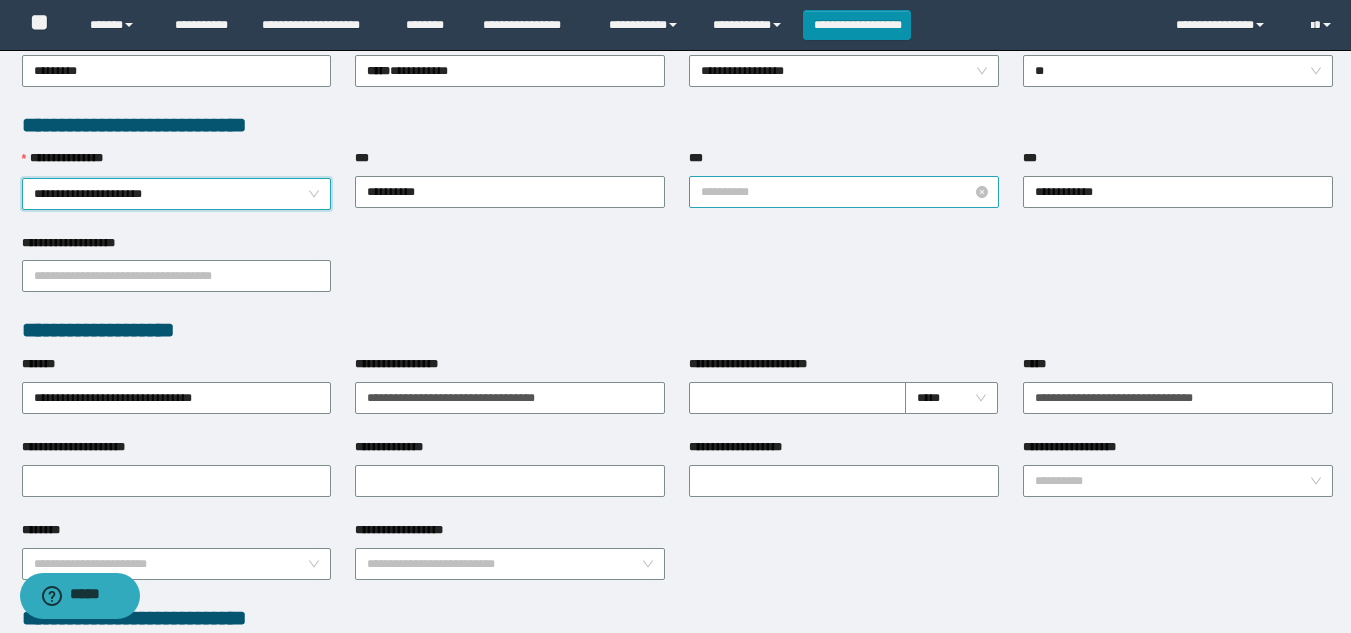 click on "**********" at bounding box center (844, 192) 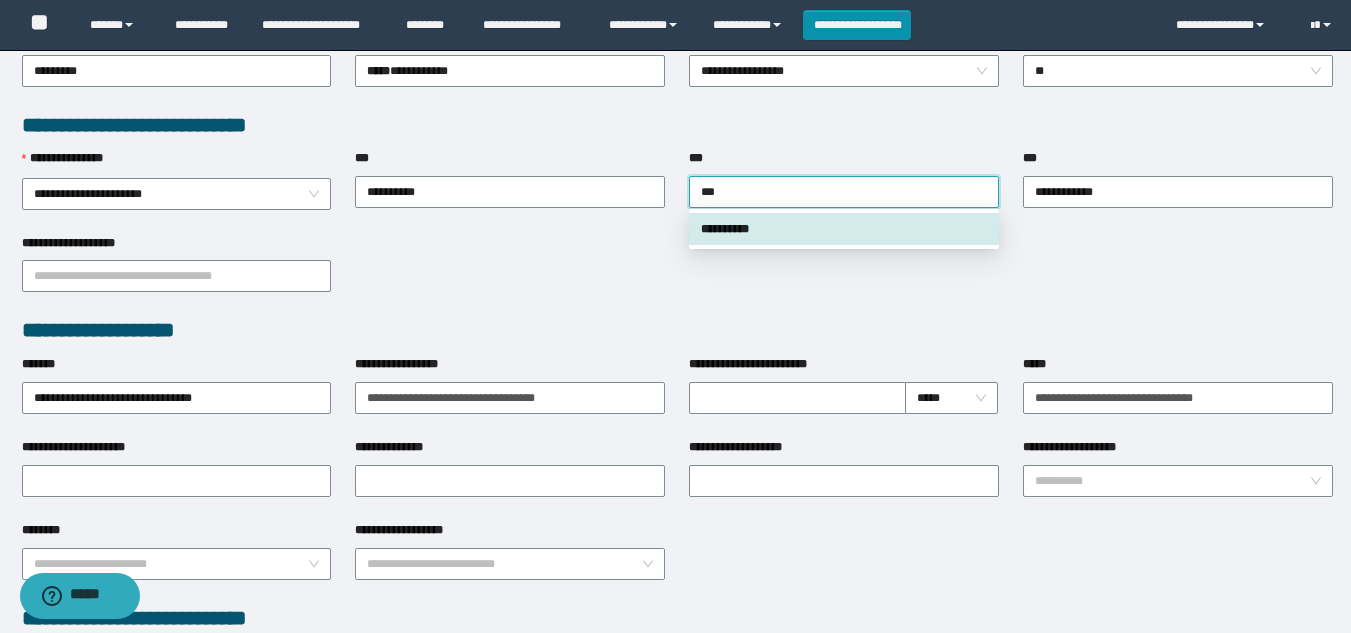 type on "****" 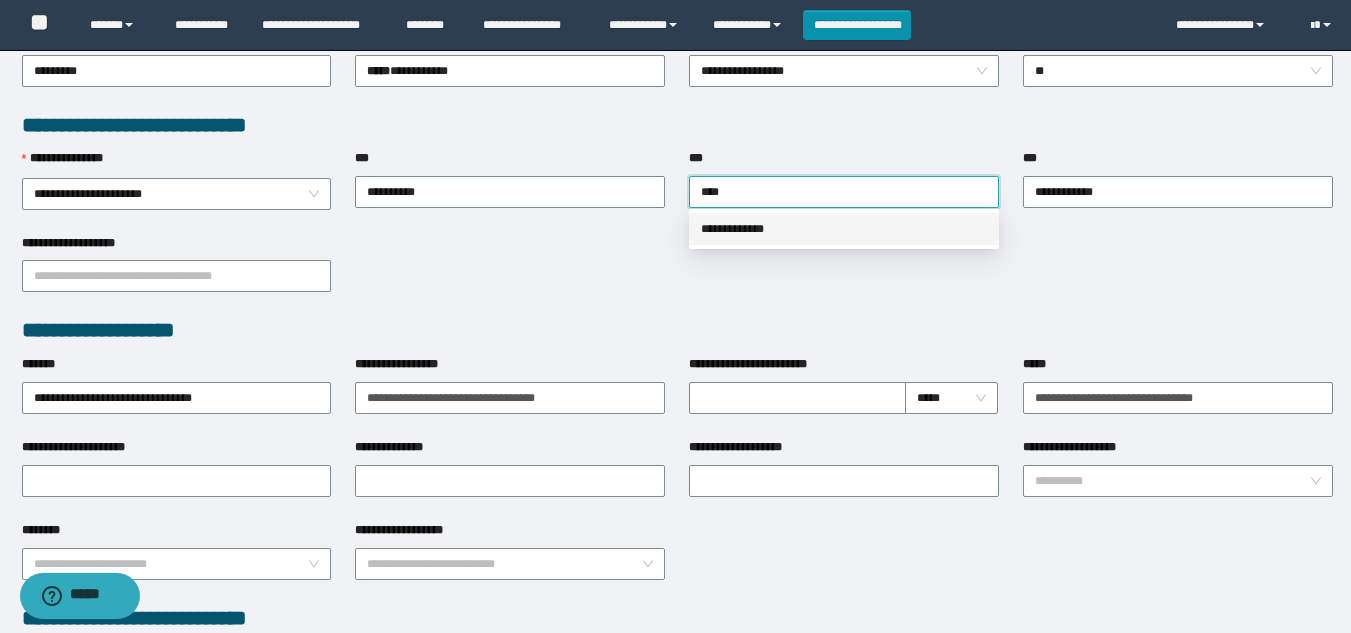 click on "**********" at bounding box center [844, 229] 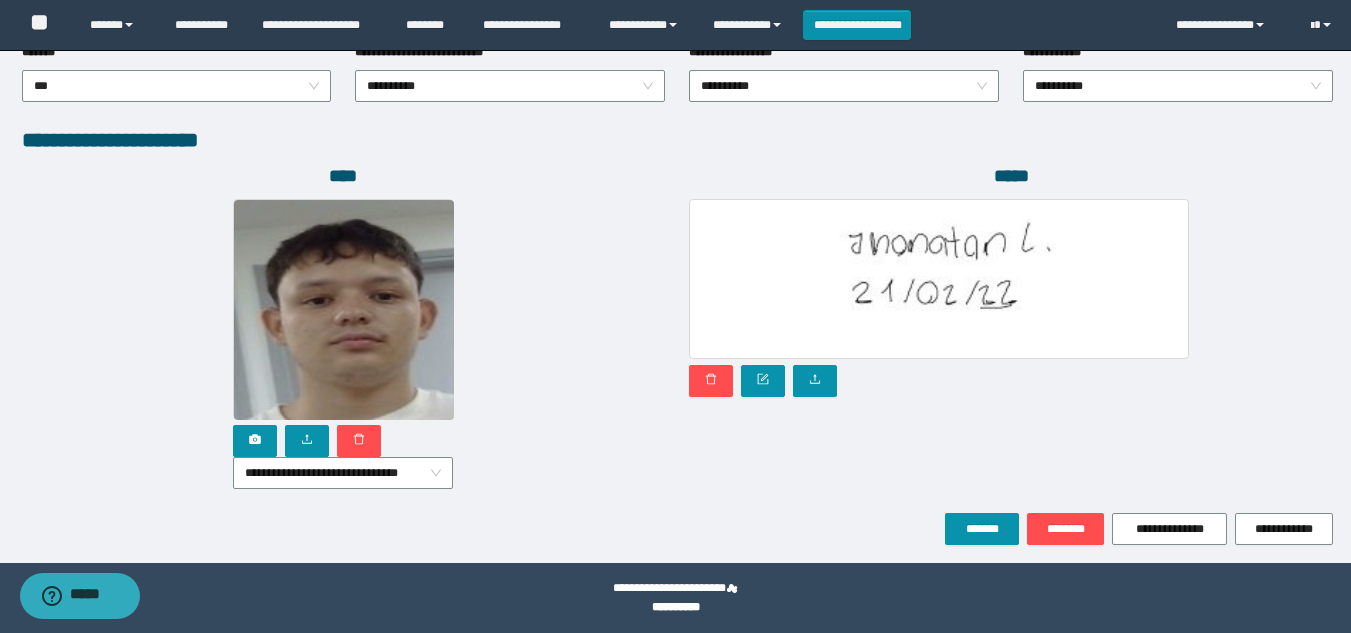 scroll, scrollTop: 1104, scrollLeft: 0, axis: vertical 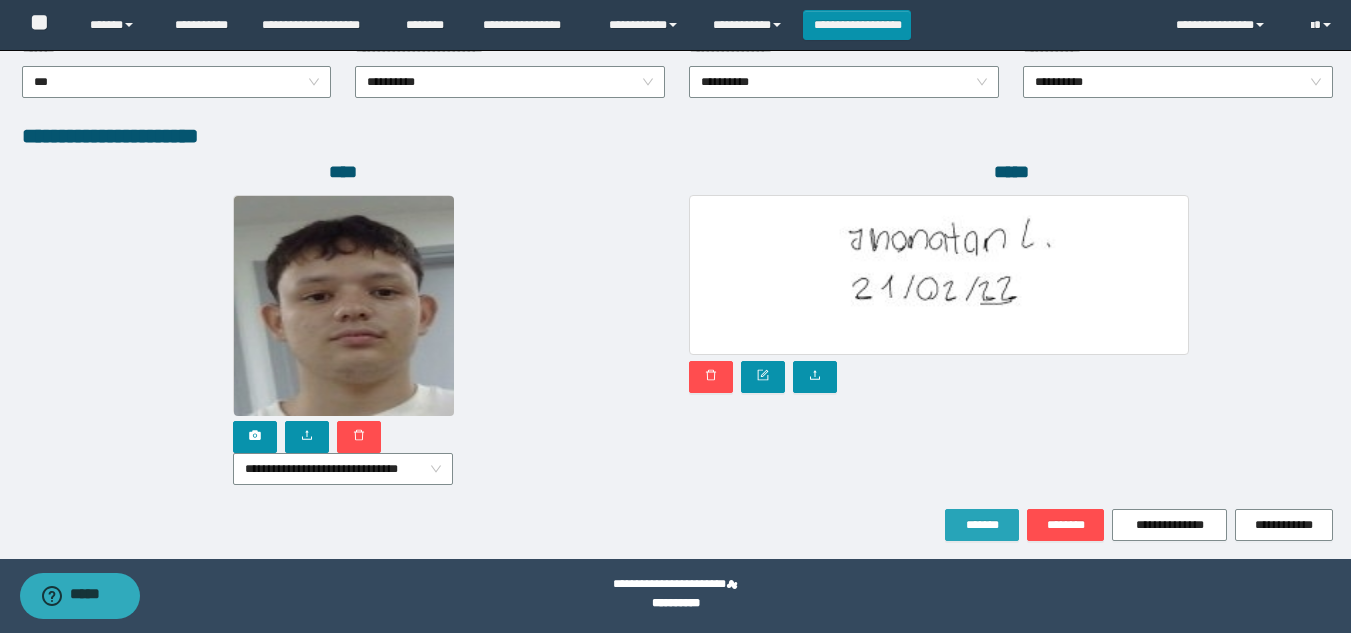 click on "*******" at bounding box center (982, 525) 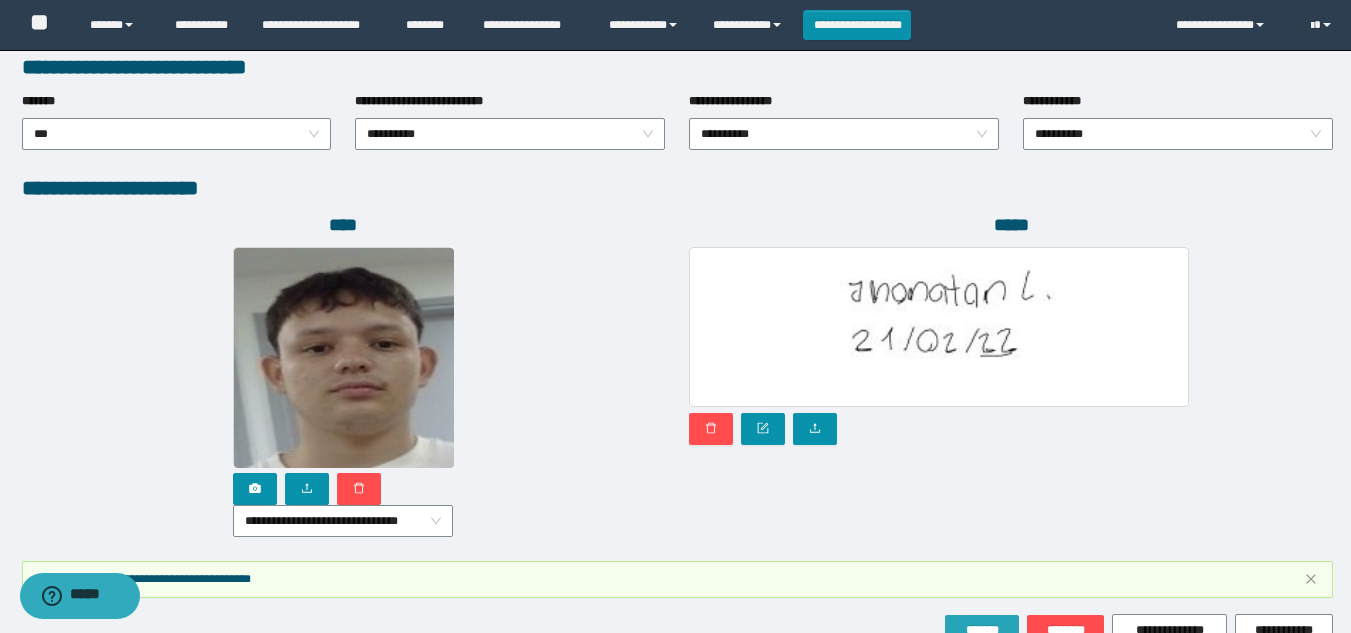 scroll, scrollTop: 1157, scrollLeft: 0, axis: vertical 